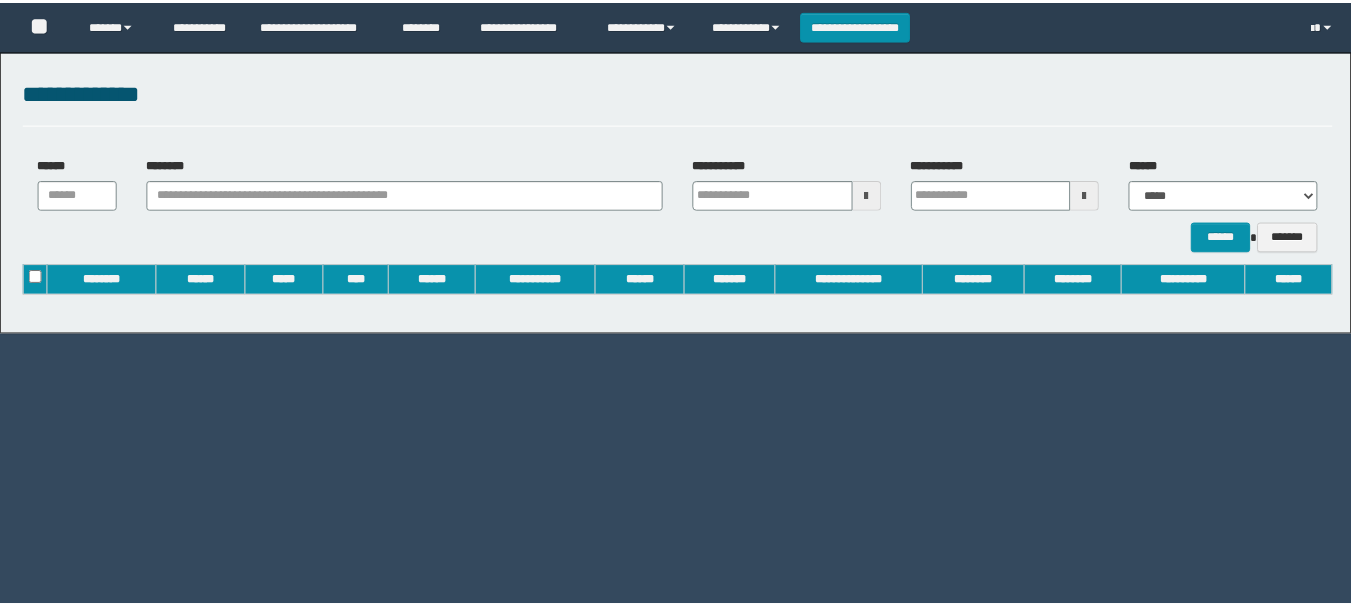 scroll, scrollTop: 0, scrollLeft: 0, axis: both 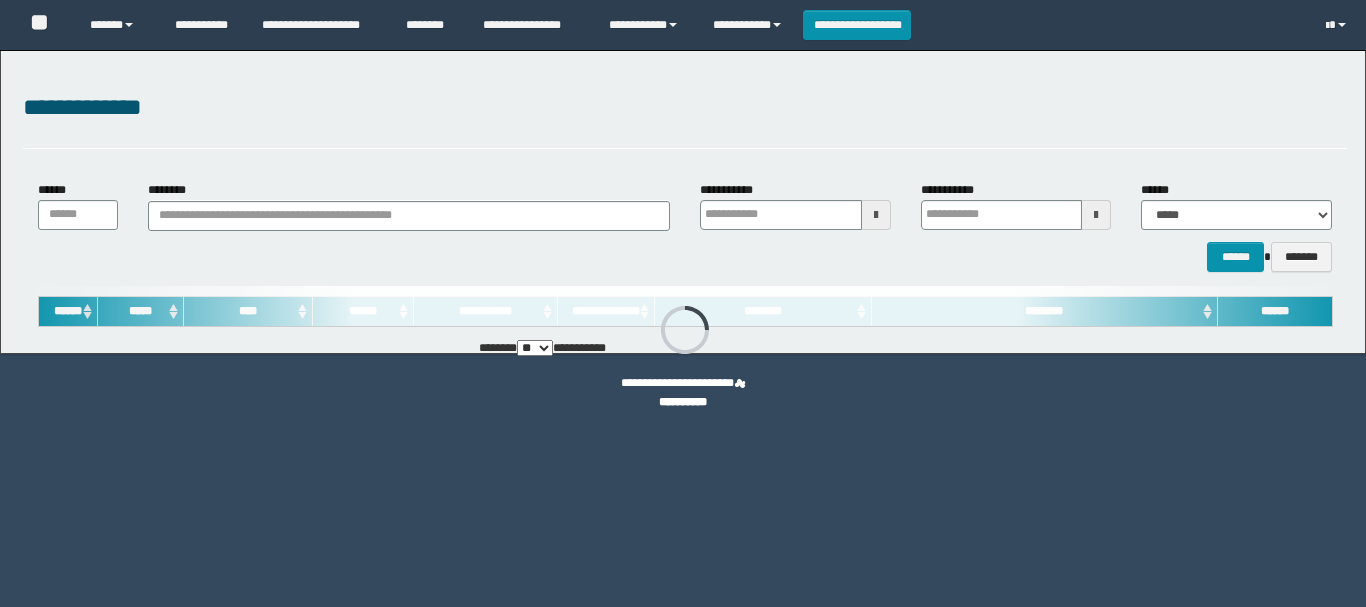 type on "**********" 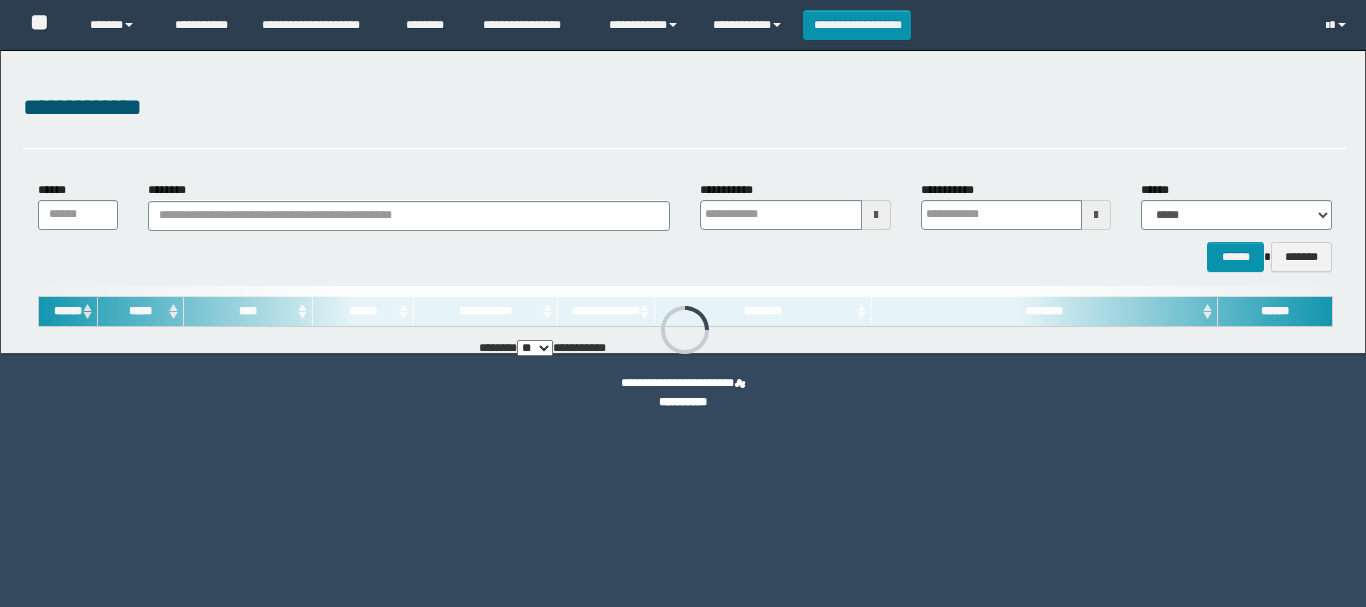 type on "**********" 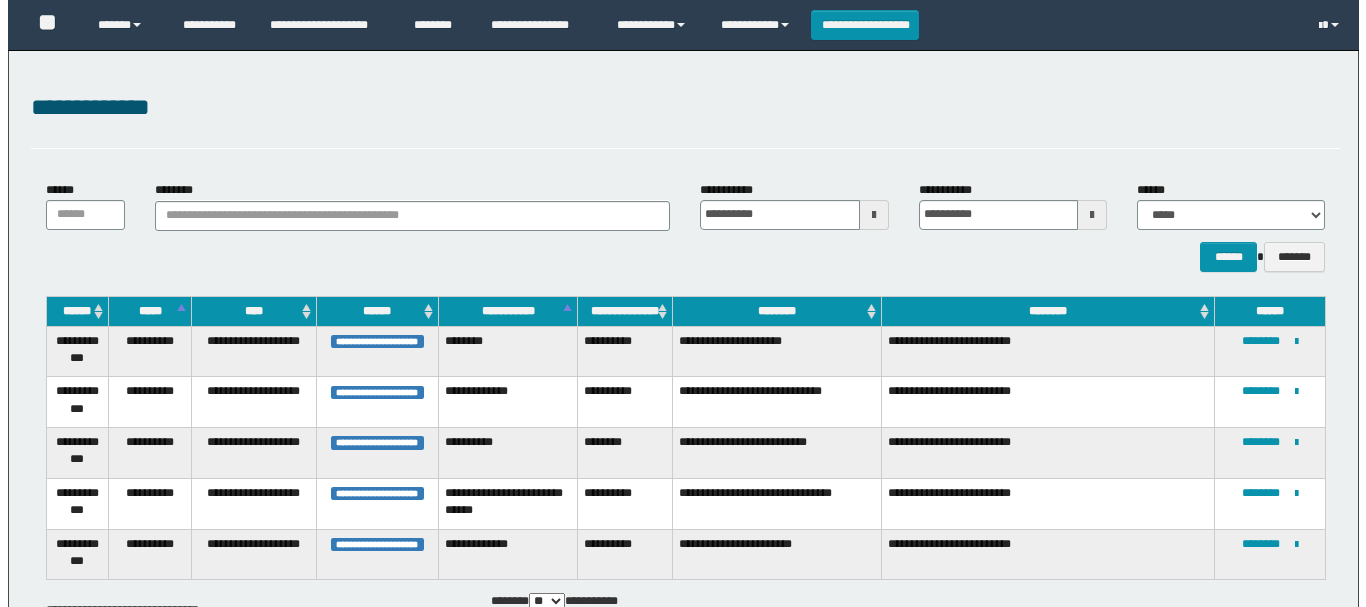 scroll, scrollTop: 0, scrollLeft: 0, axis: both 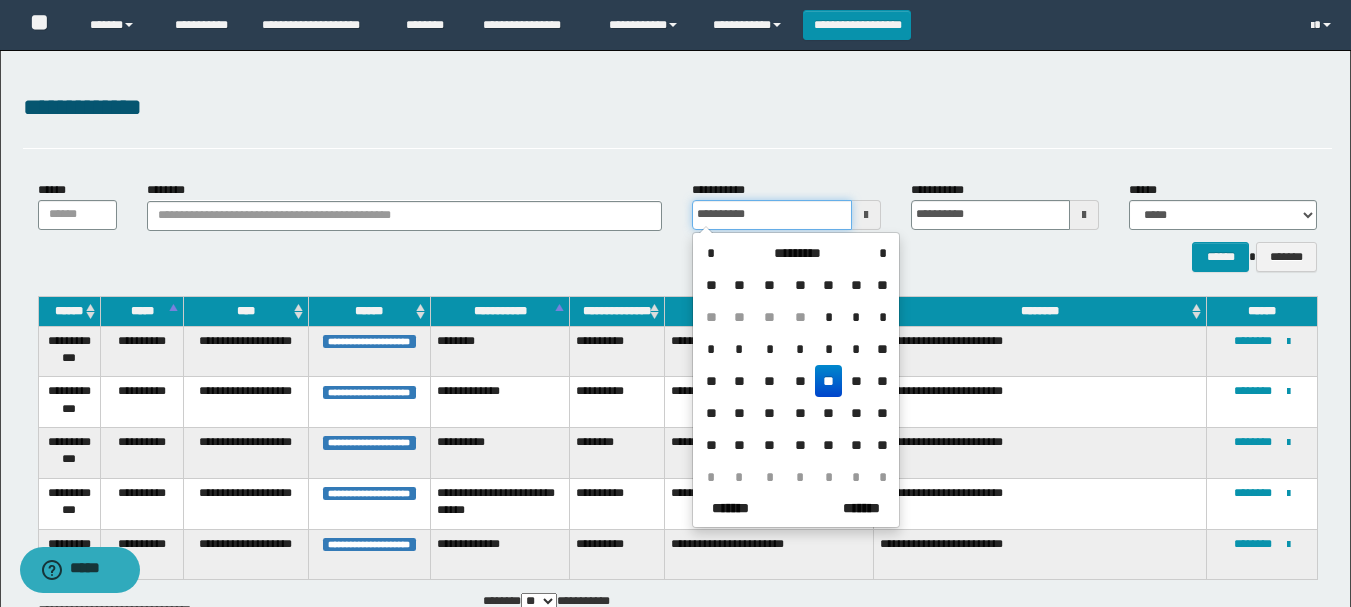 click on "**********" at bounding box center (771, 215) 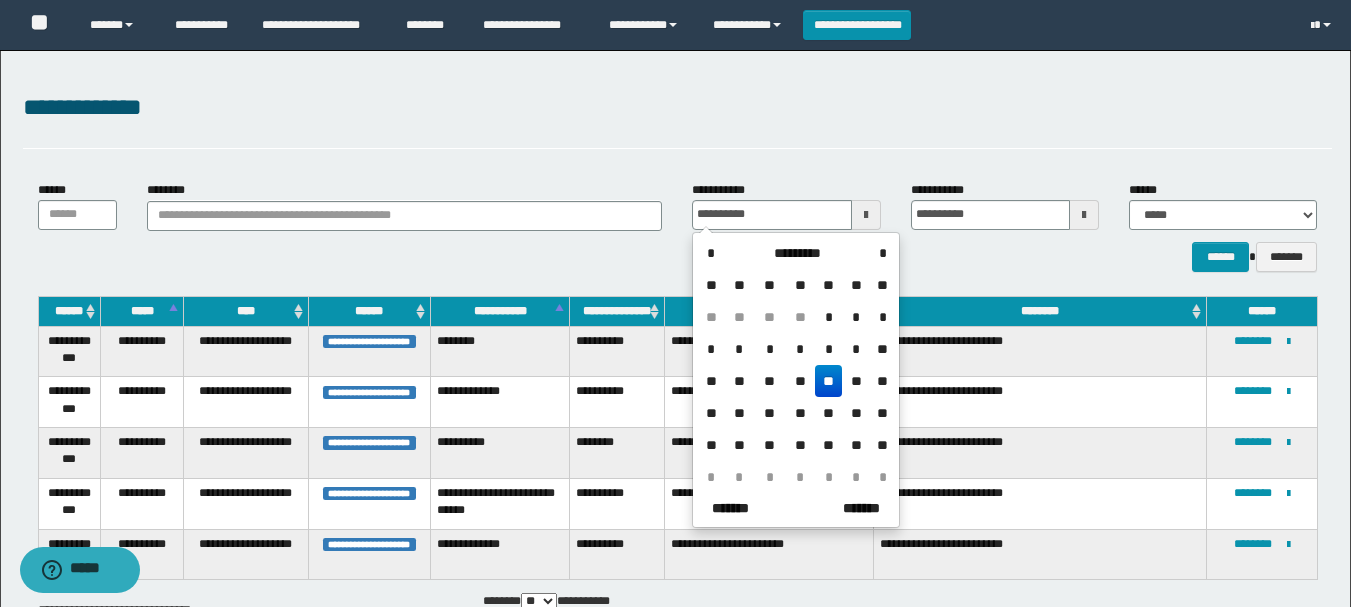click at bounding box center [866, 215] 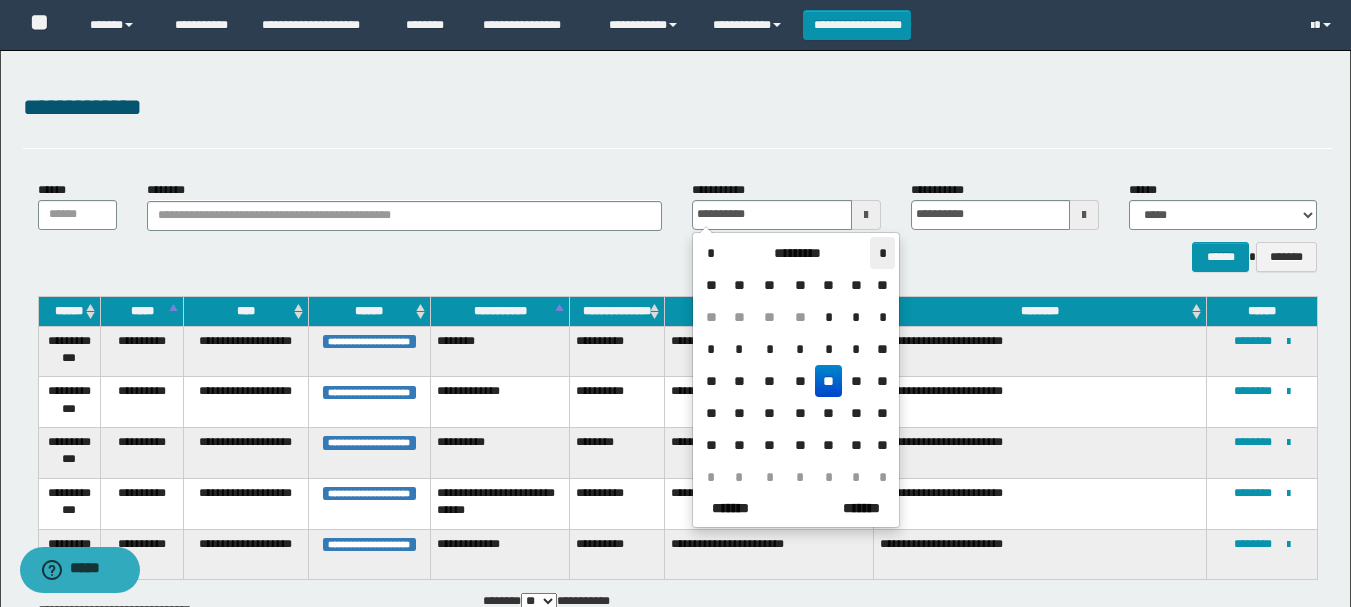 click on "*" at bounding box center [882, 253] 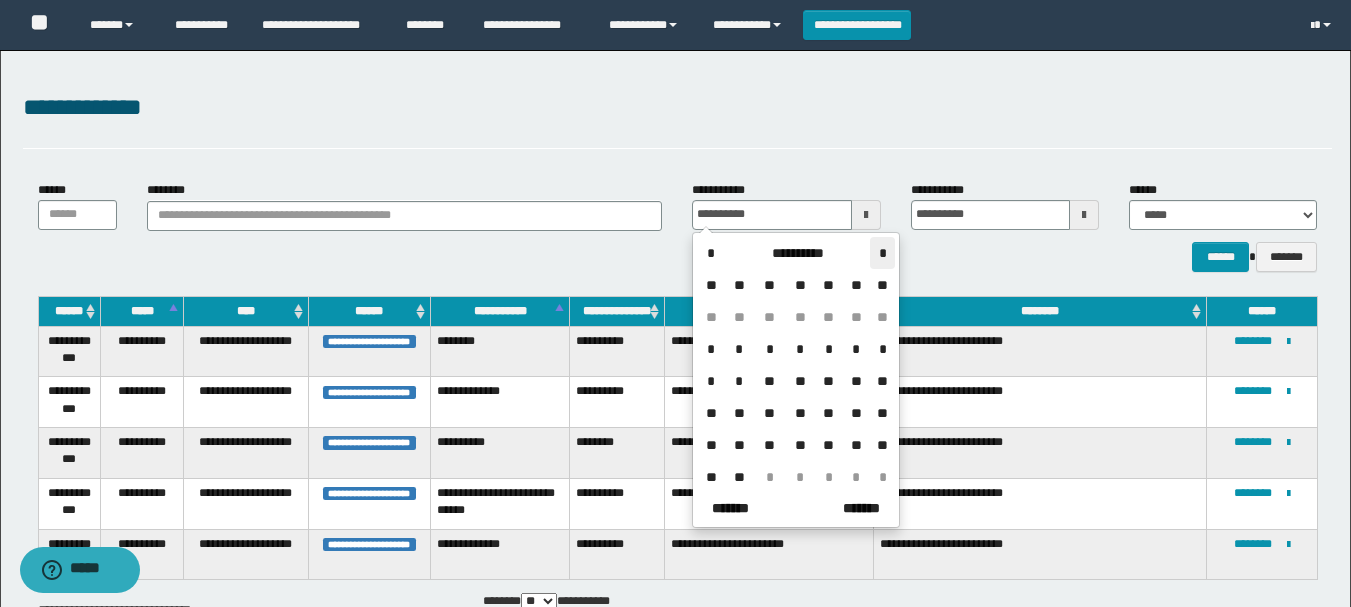 click on "*" at bounding box center (882, 253) 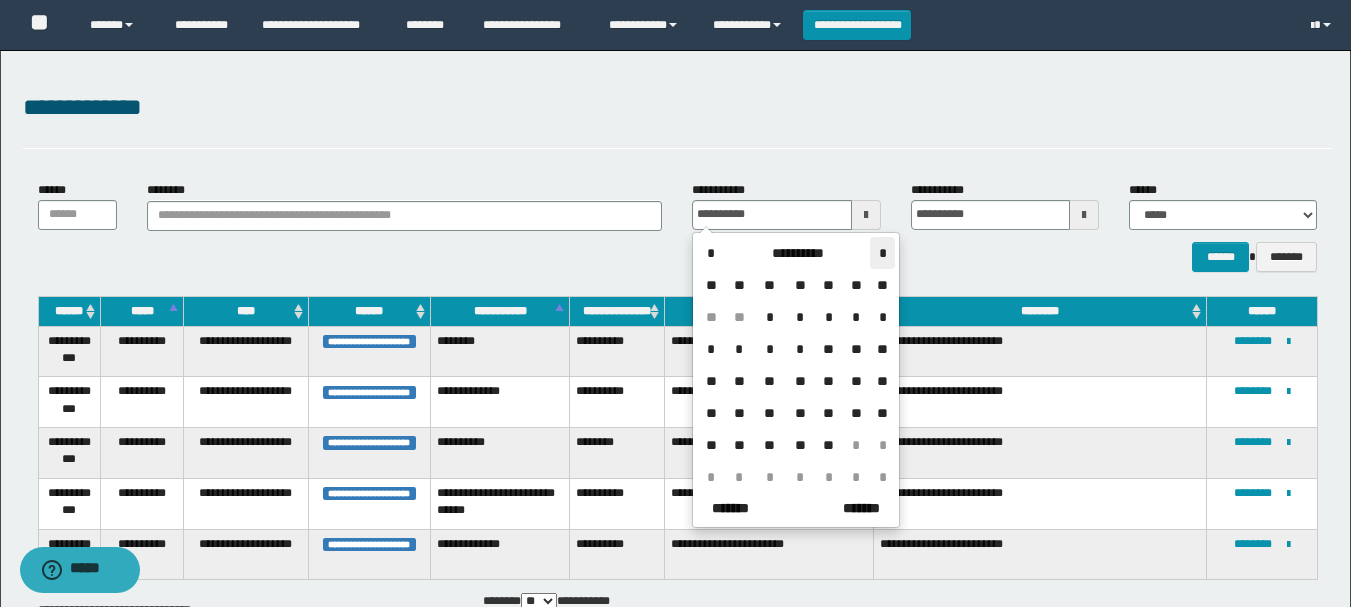 click on "*" at bounding box center (882, 253) 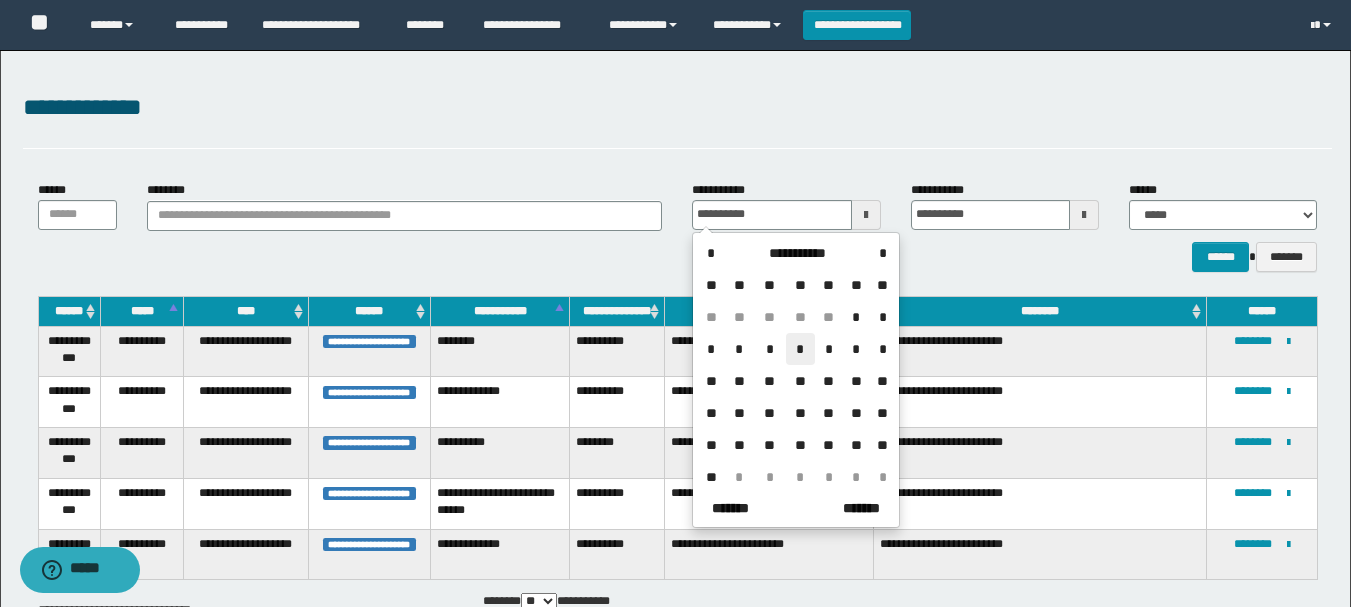 click on "*" at bounding box center [800, 349] 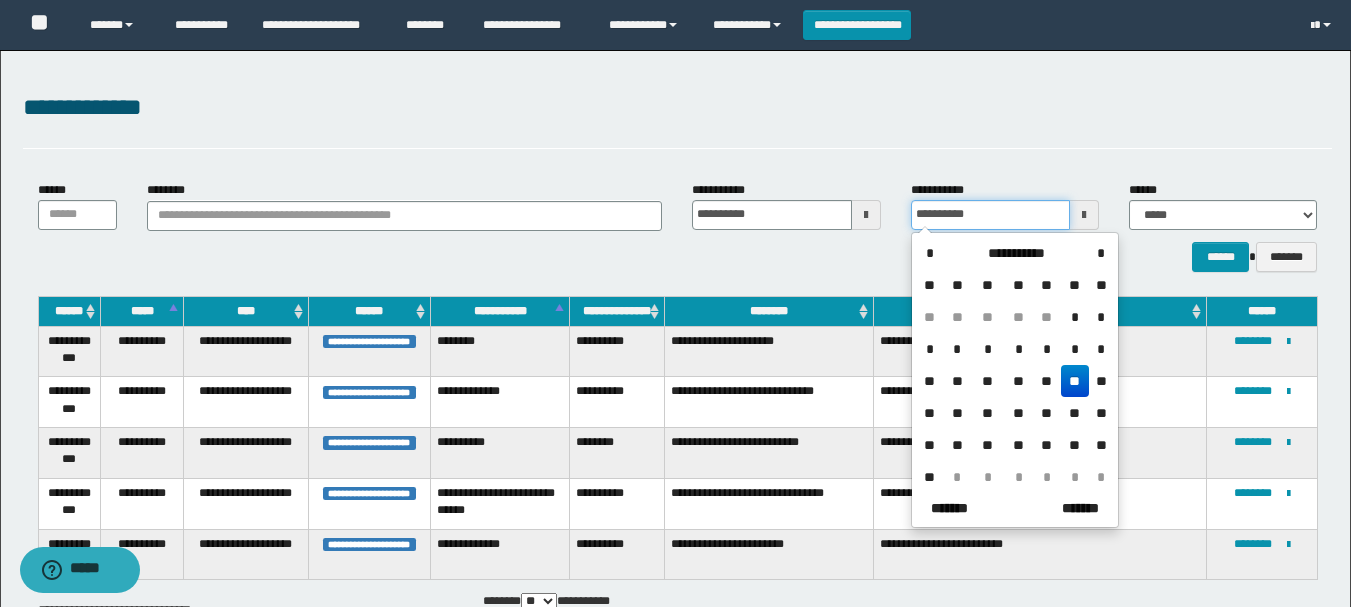 drag, startPoint x: 928, startPoint y: 214, endPoint x: 914, endPoint y: 209, distance: 14.866069 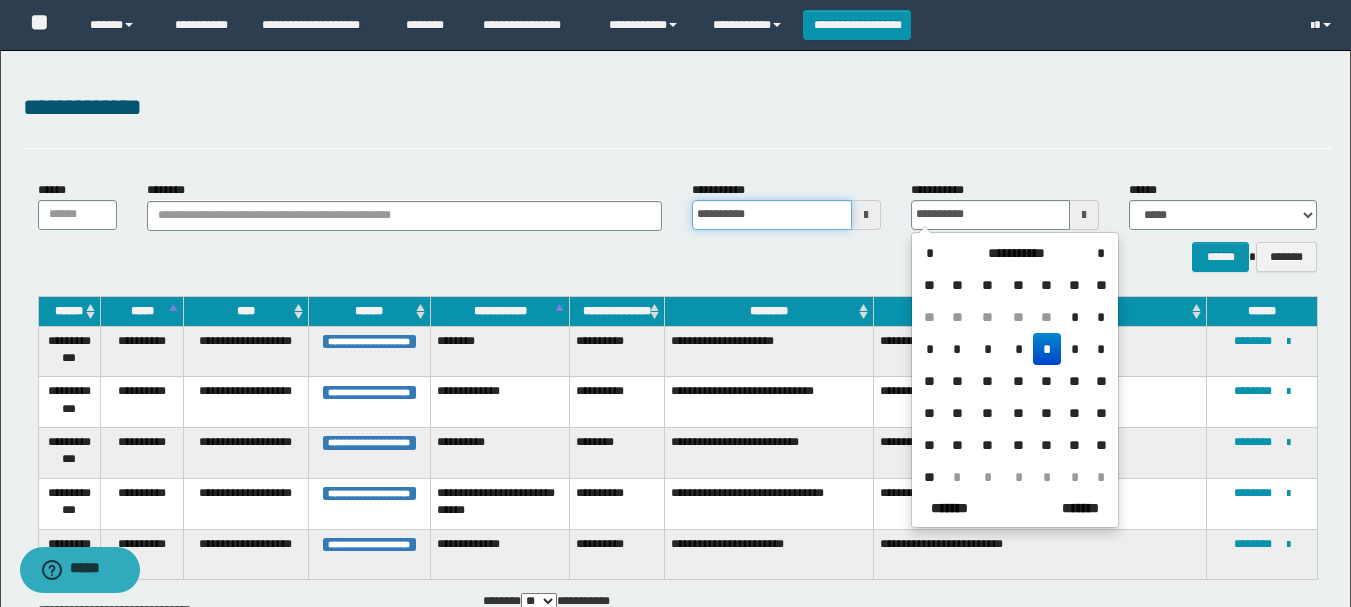type on "**********" 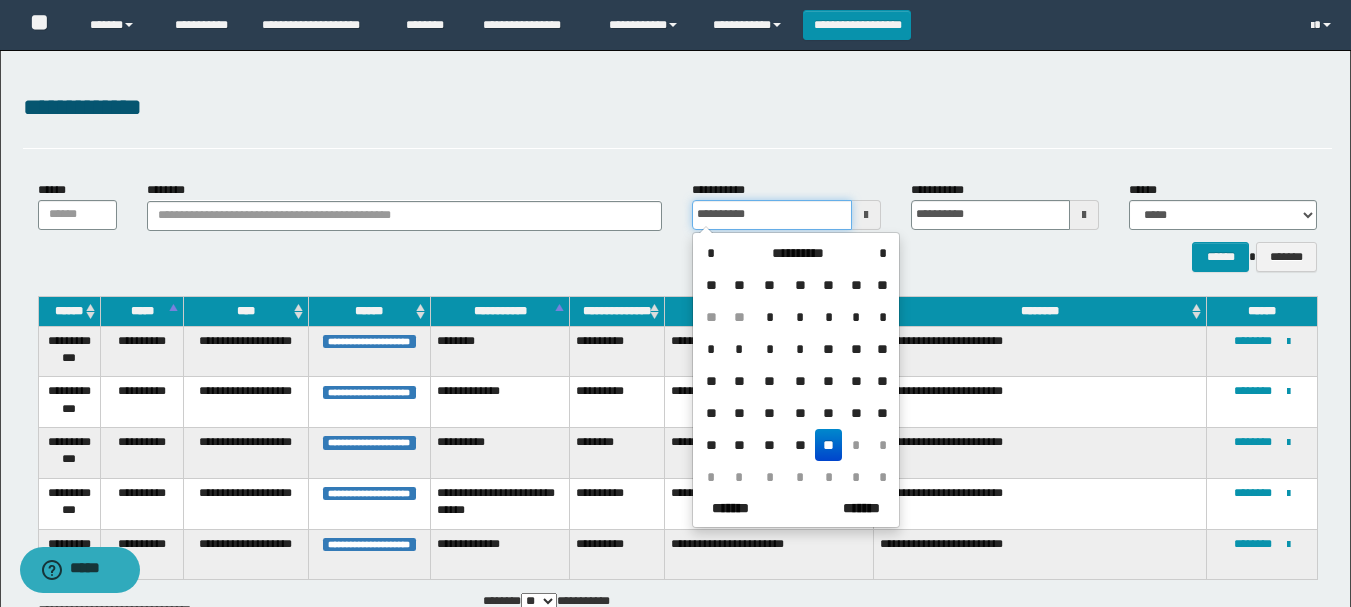 click on "**********" at bounding box center (771, 215) 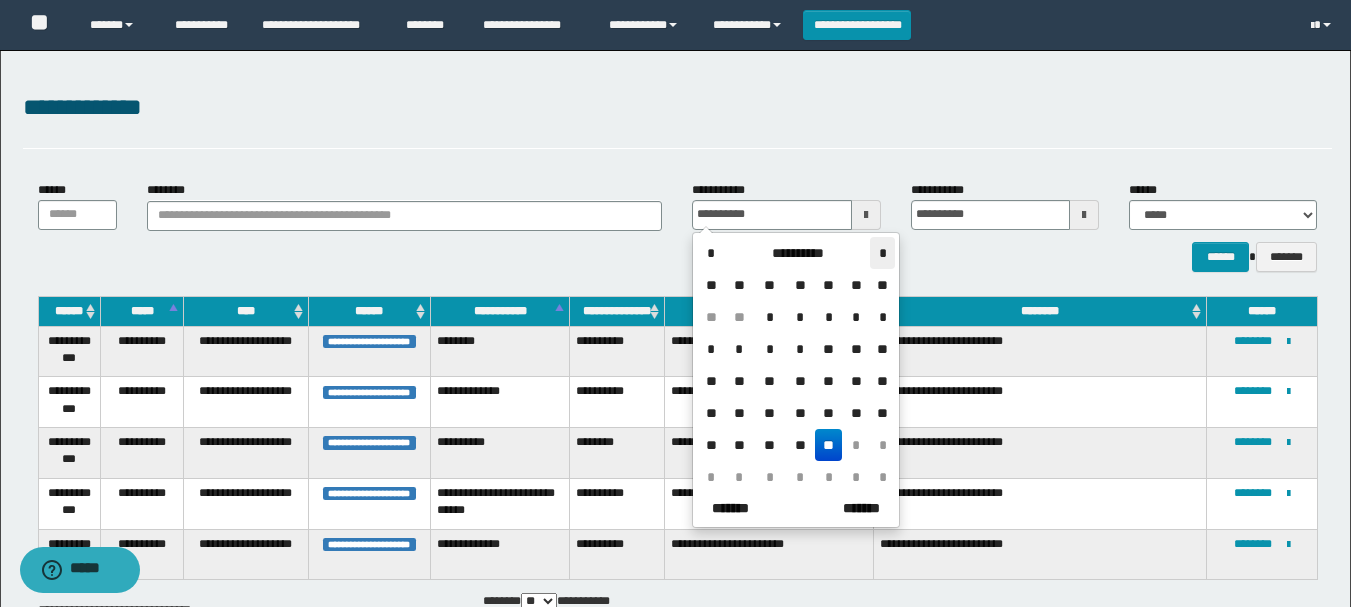 click on "*" at bounding box center [882, 253] 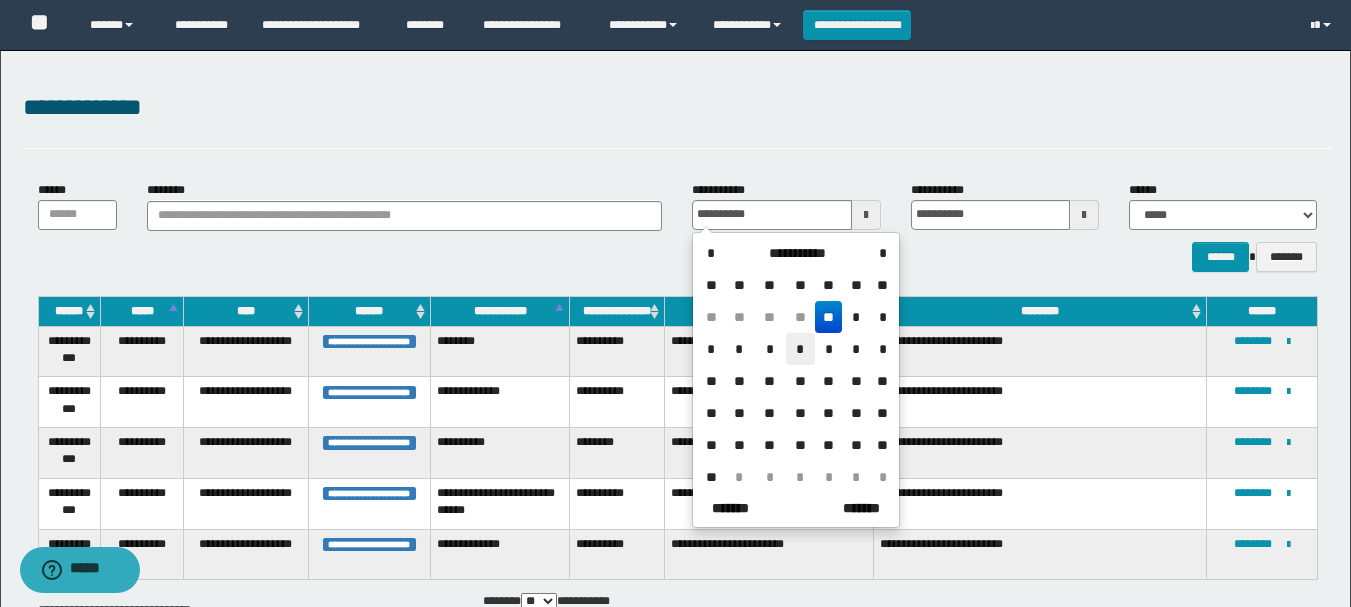click on "*" at bounding box center [800, 349] 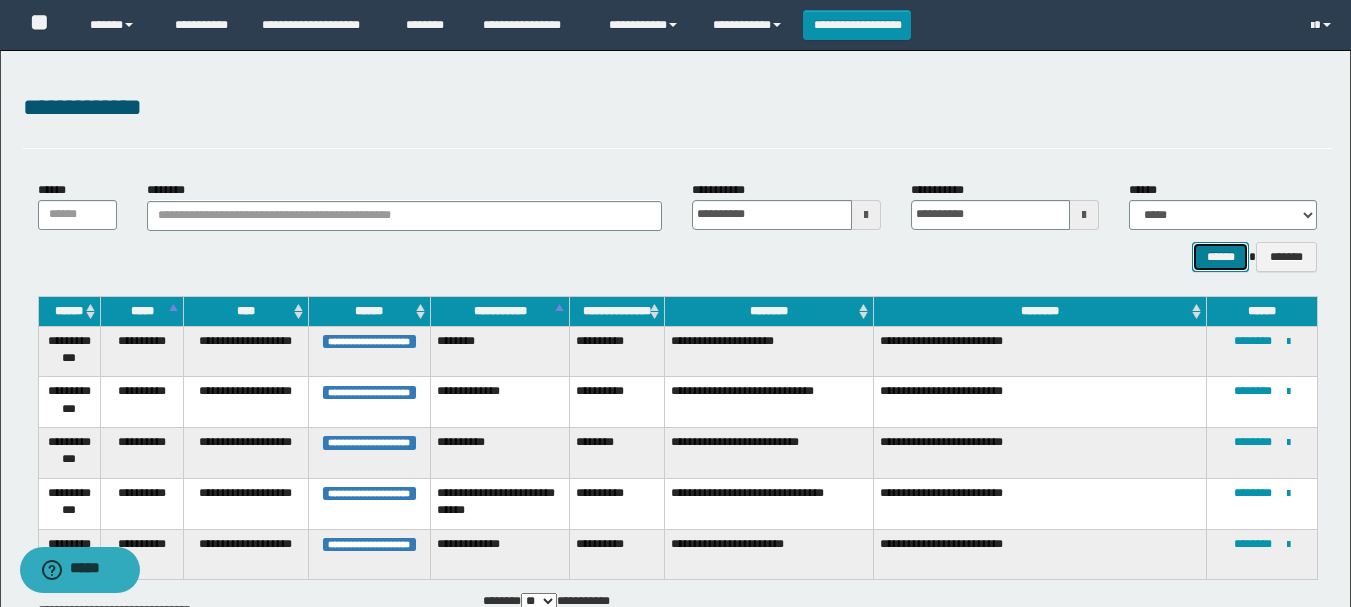 click on "******" at bounding box center (1220, 257) 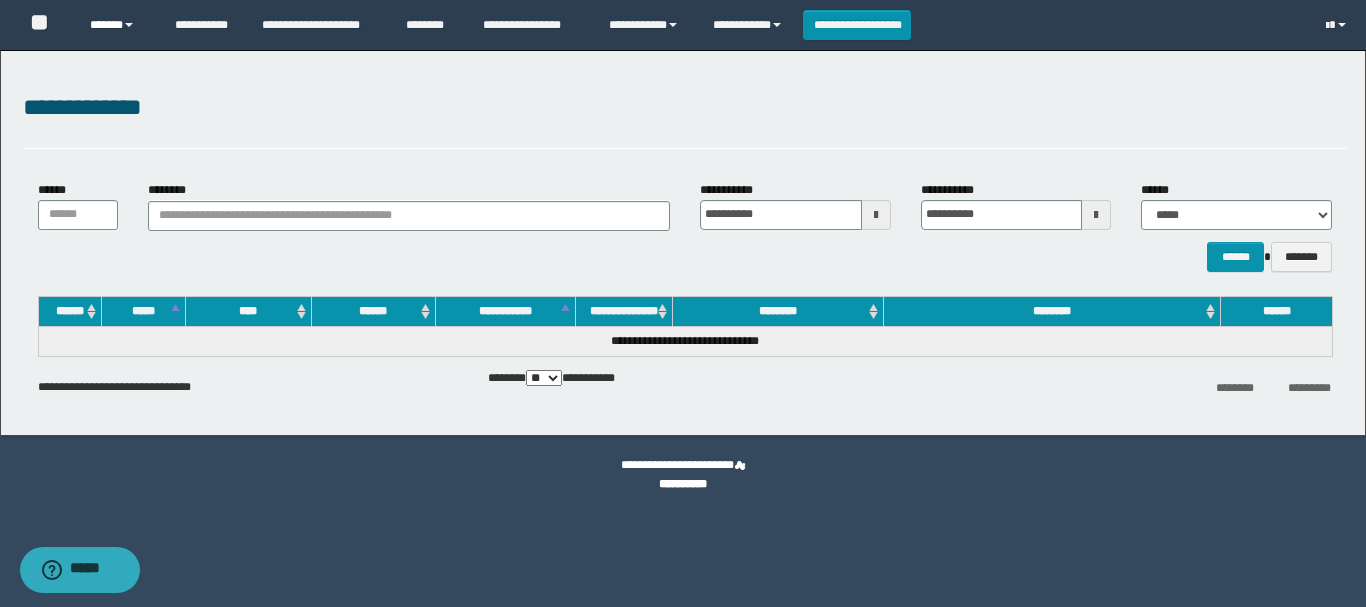 click on "******" at bounding box center [117, 25] 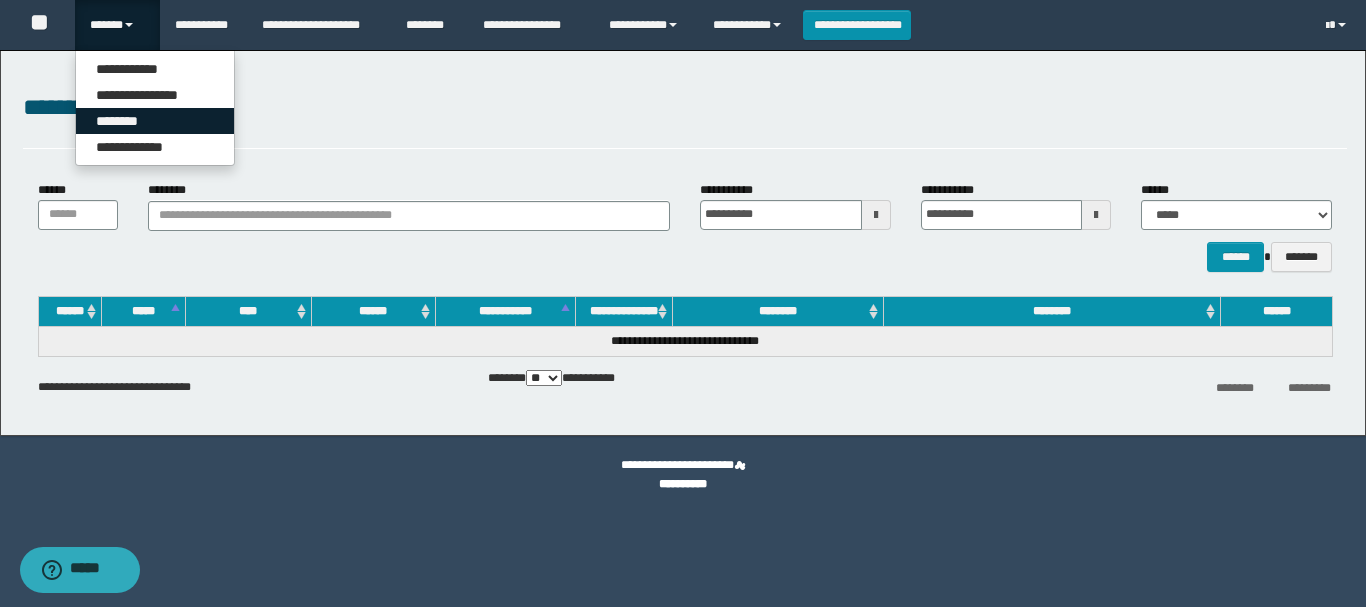 click on "********" at bounding box center (155, 121) 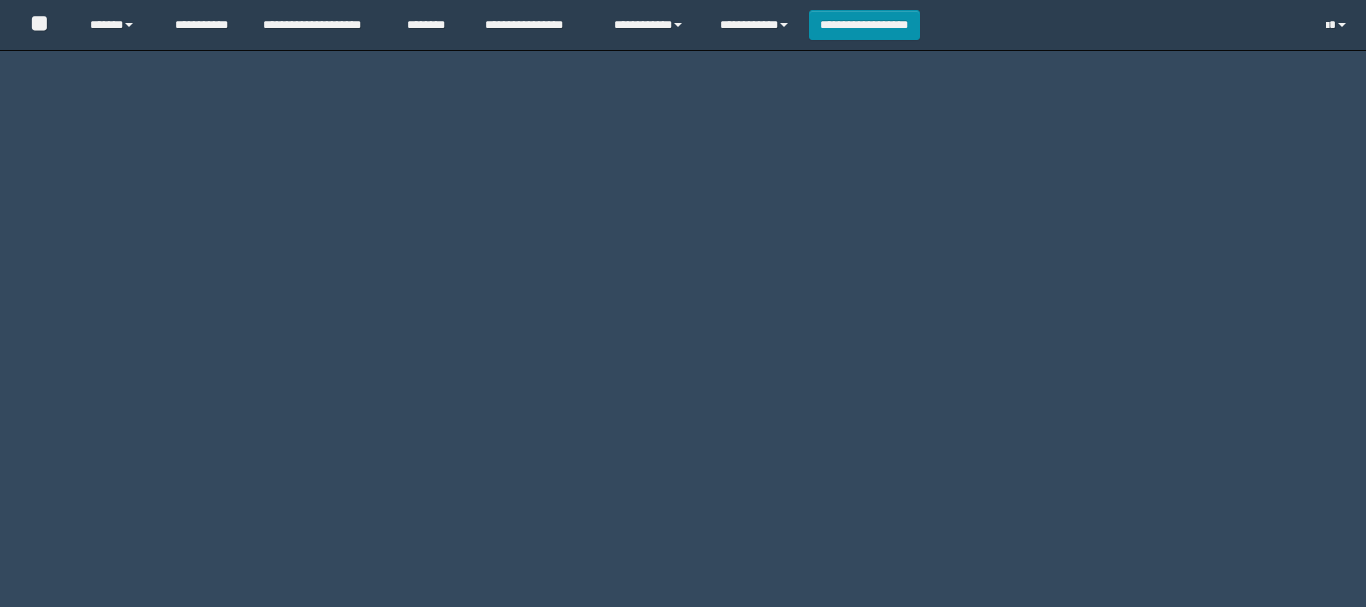 scroll, scrollTop: 0, scrollLeft: 0, axis: both 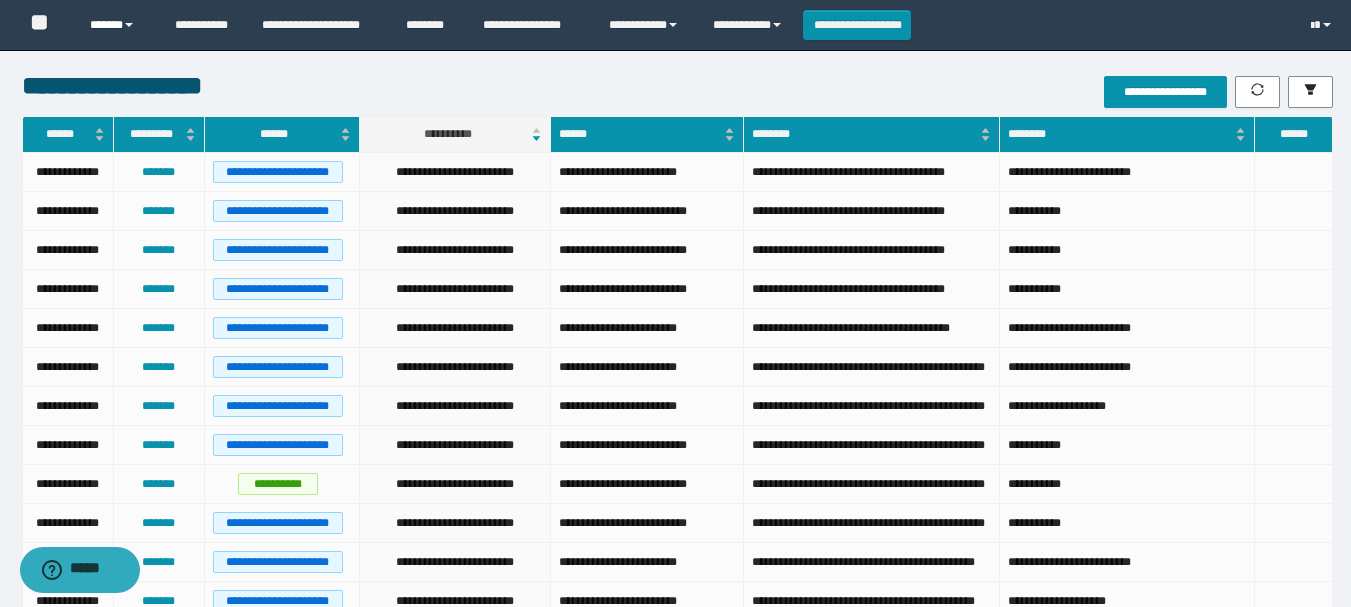 click on "******" at bounding box center [117, 25] 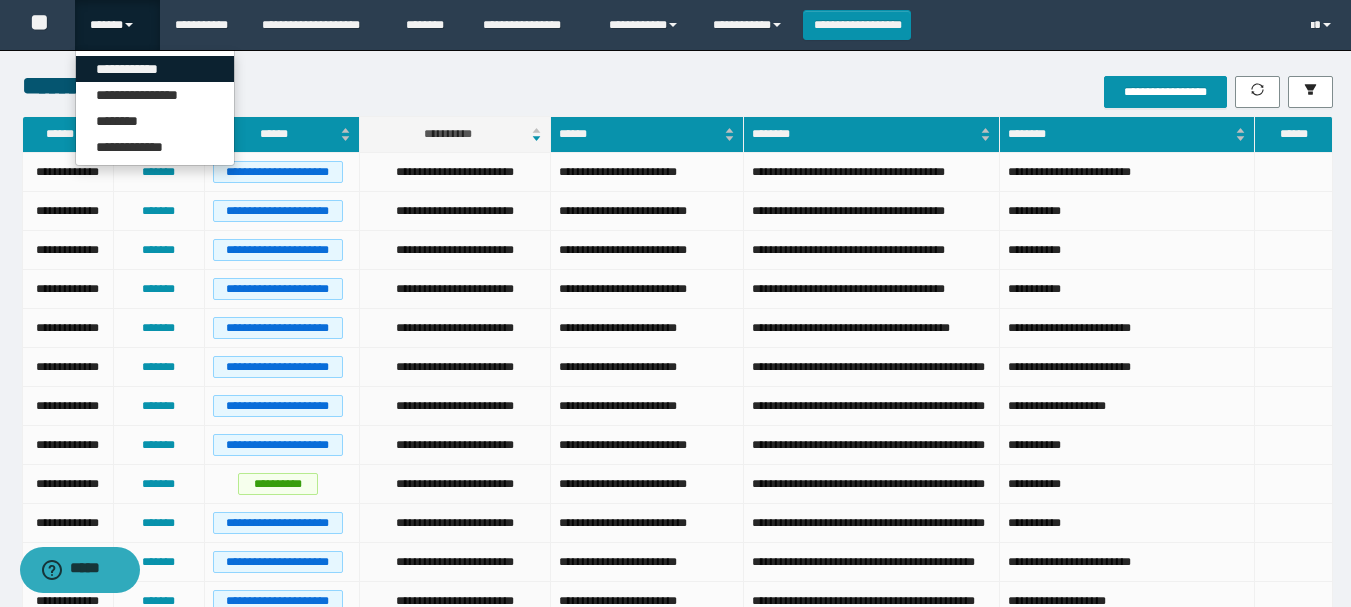 click on "**********" at bounding box center (155, 69) 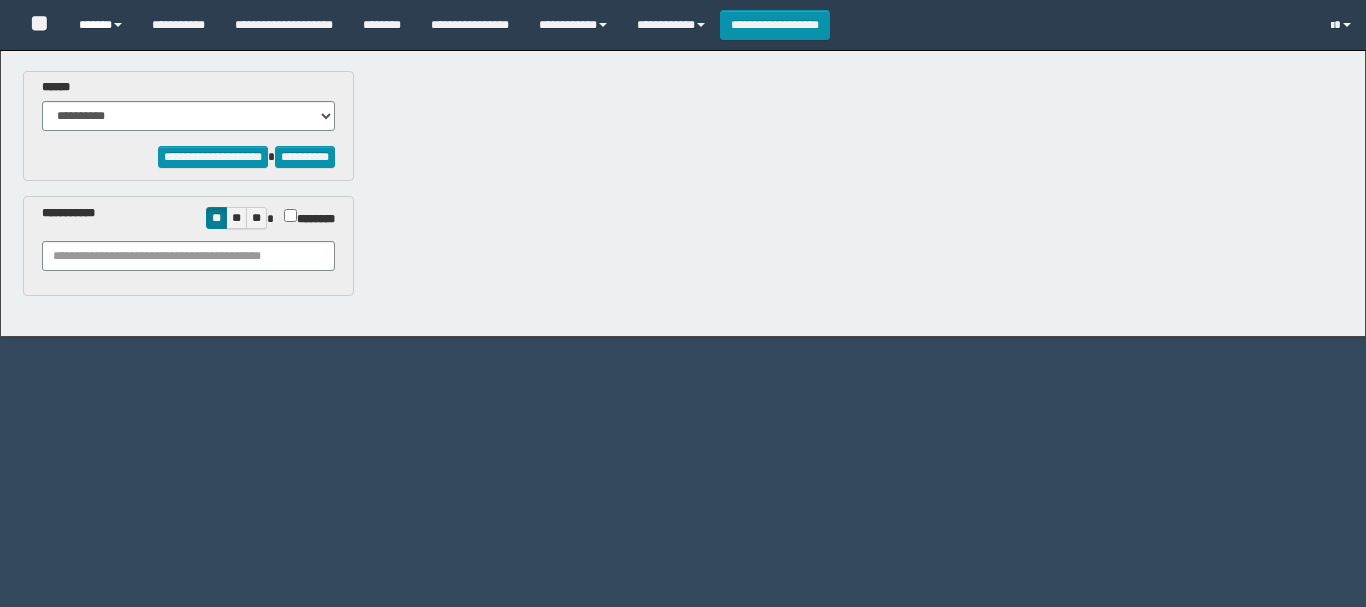 click on "******" at bounding box center (100, 25) 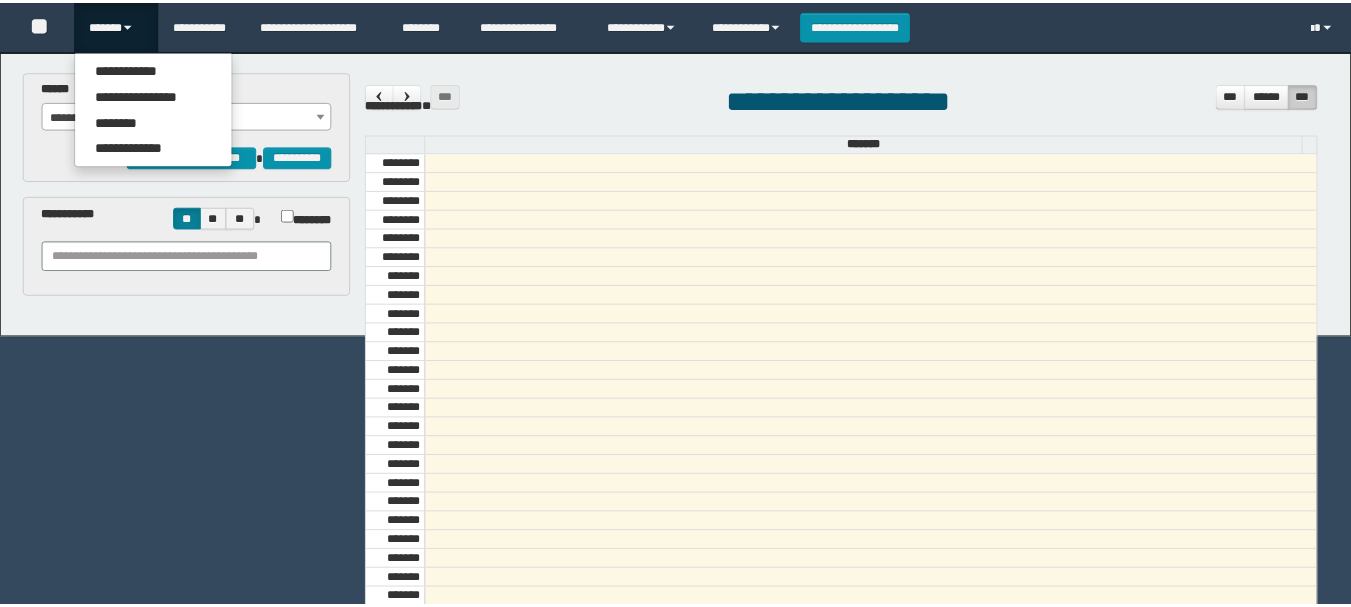 scroll, scrollTop: 0, scrollLeft: 0, axis: both 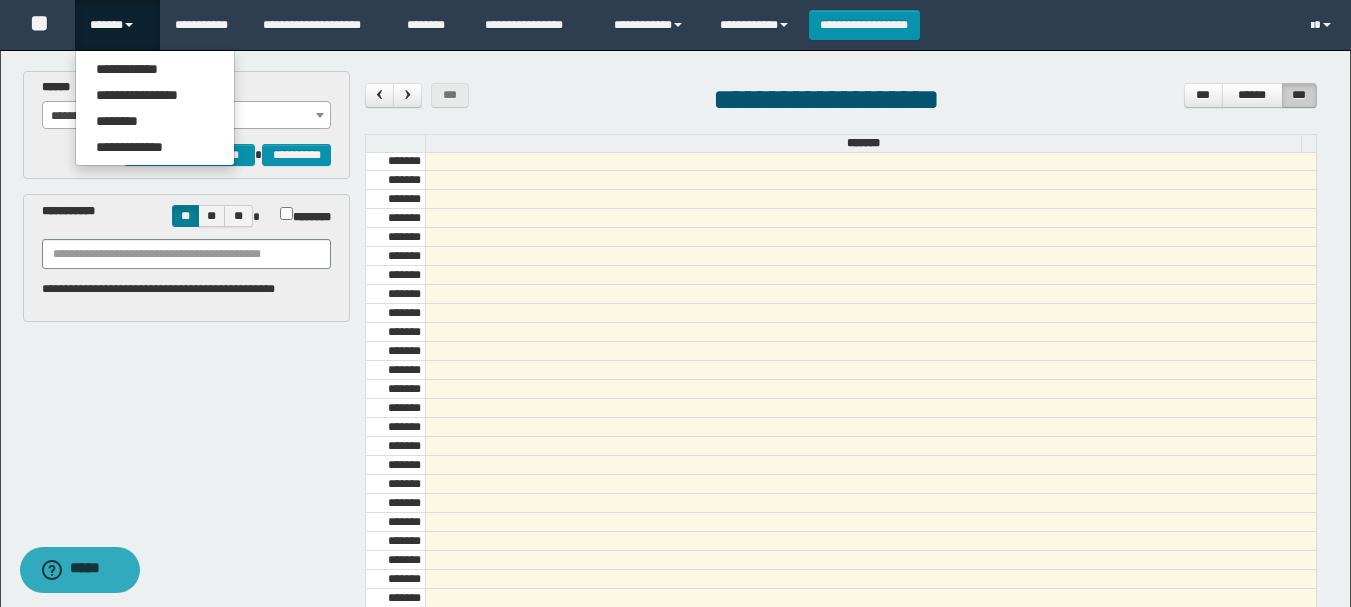 click on "******" at bounding box center (117, 25) 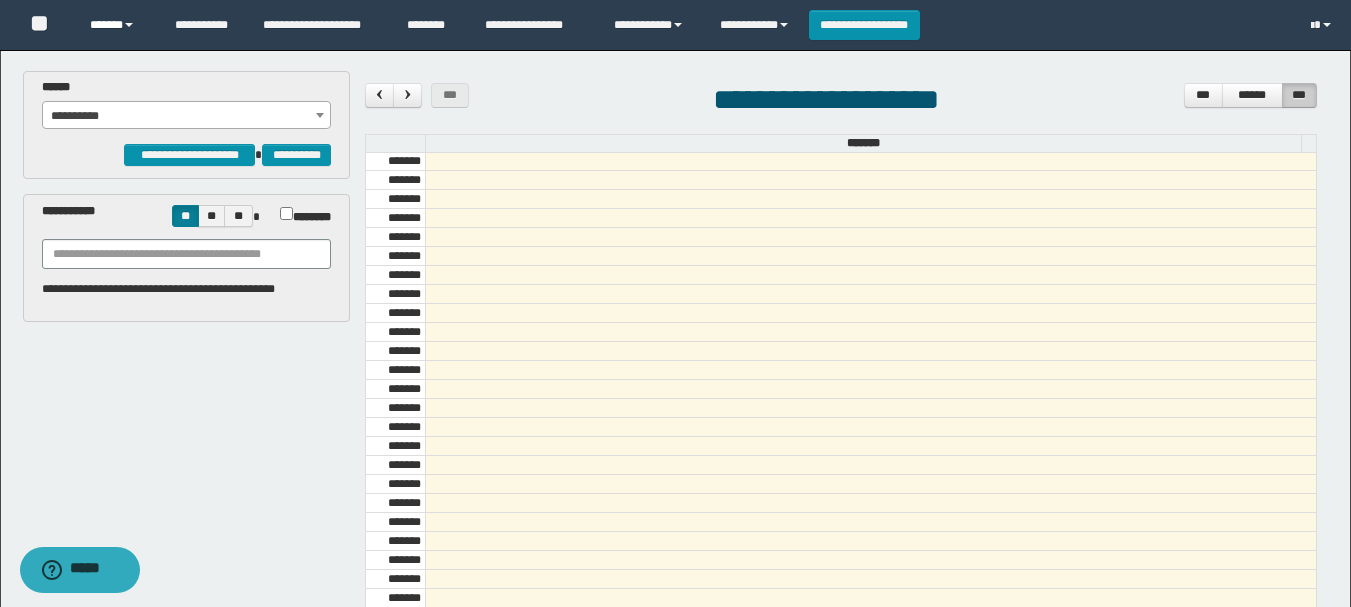 click on "******" at bounding box center [117, 25] 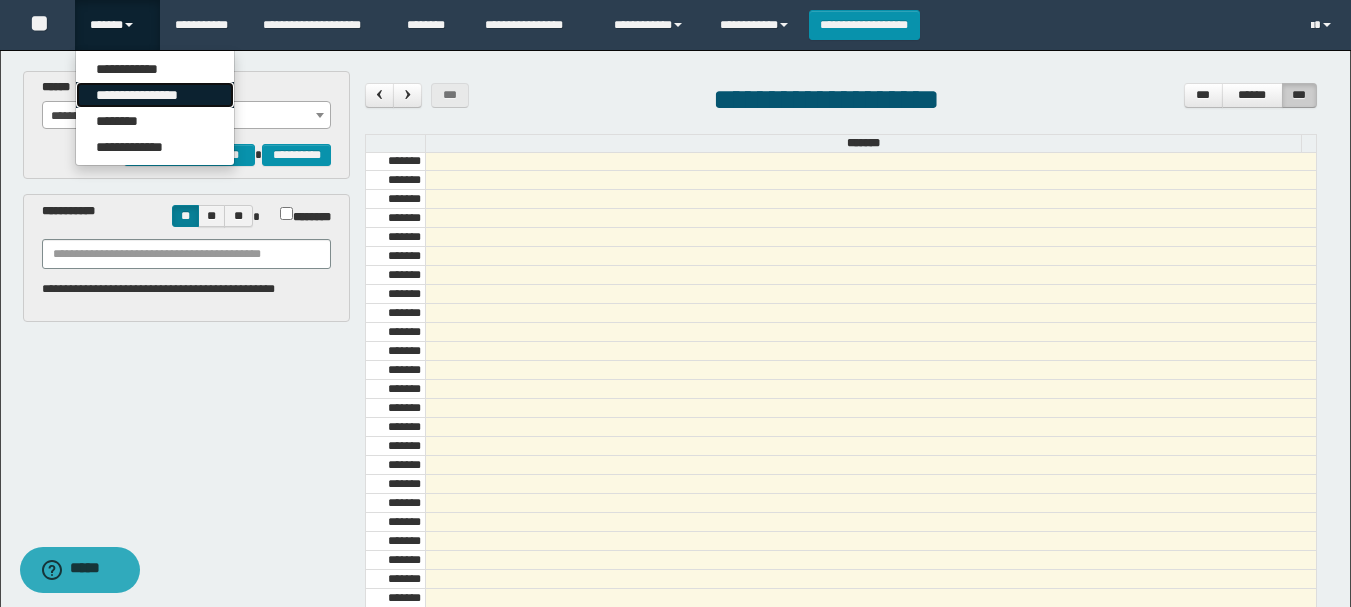 click on "**********" at bounding box center [155, 95] 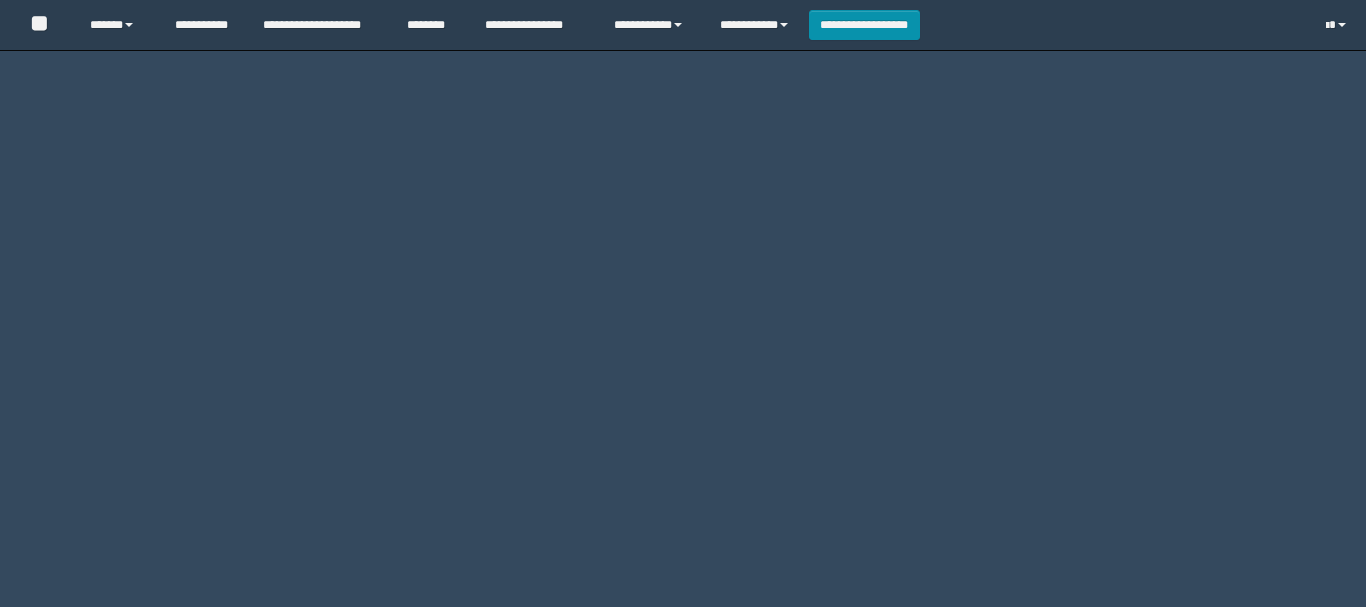 scroll, scrollTop: 0, scrollLeft: 0, axis: both 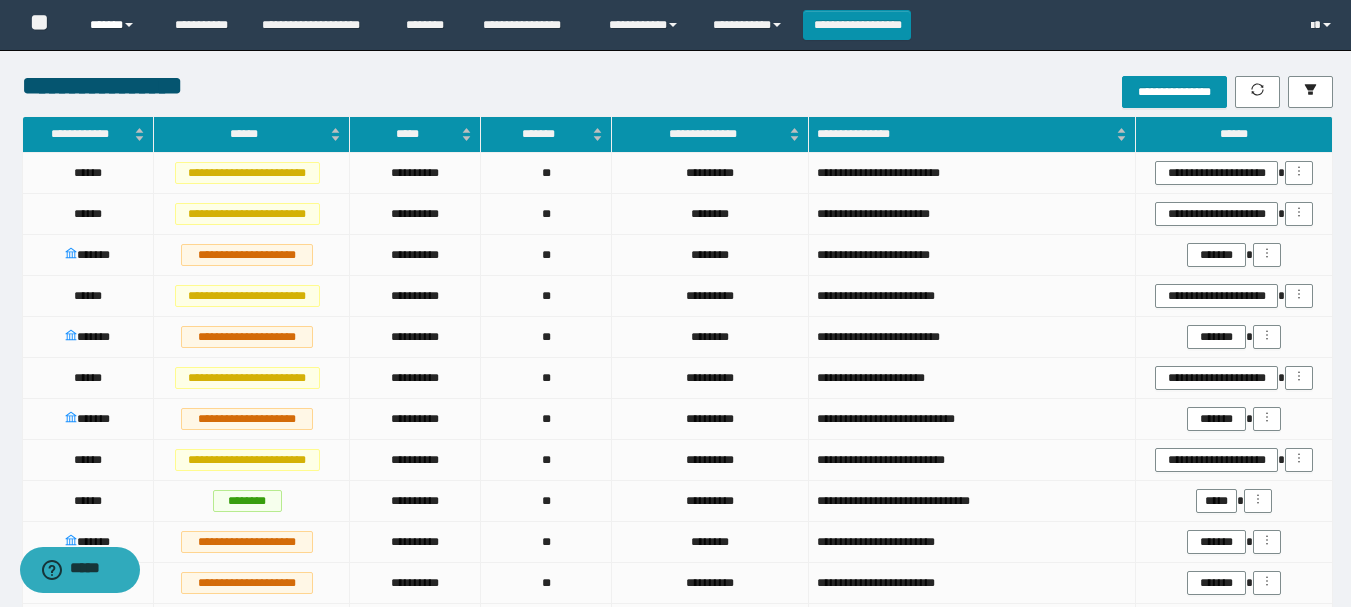 click on "******" at bounding box center (117, 25) 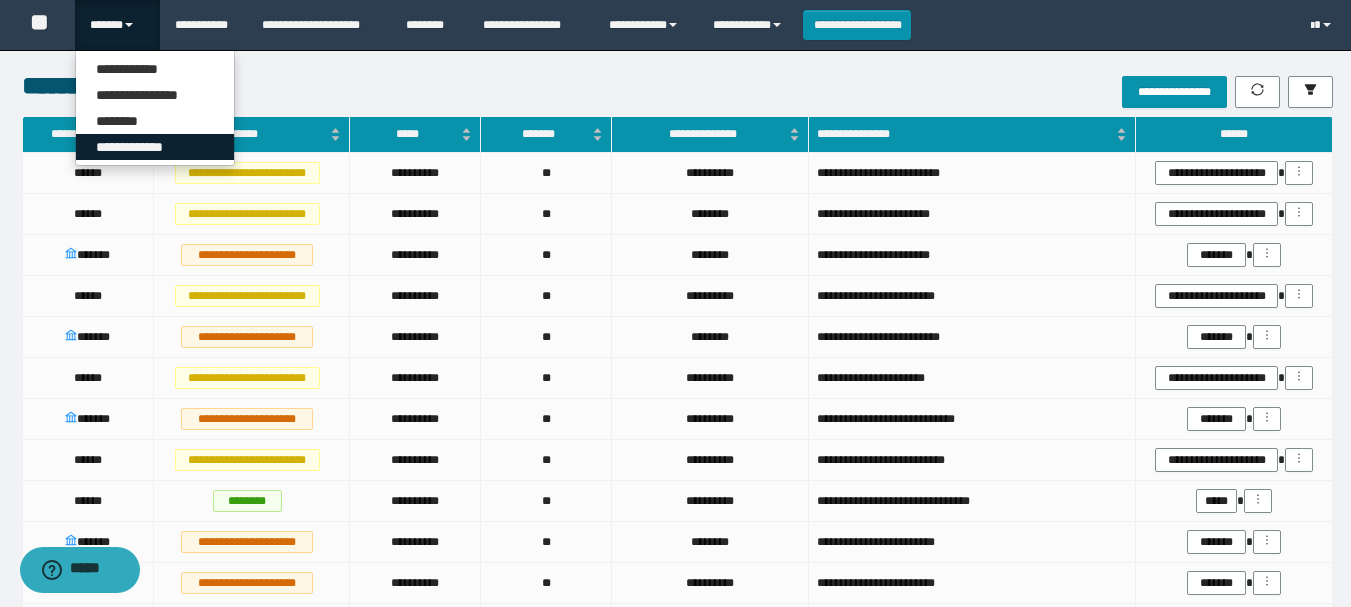 click on "**********" at bounding box center (155, 147) 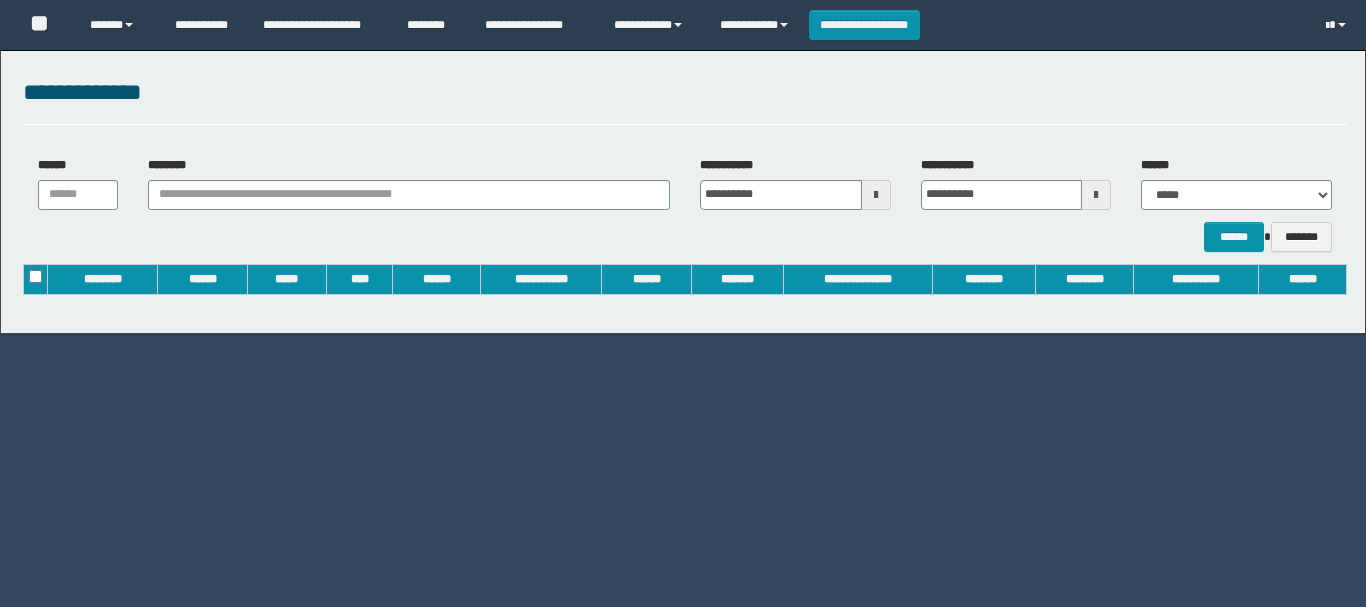 scroll, scrollTop: 0, scrollLeft: 0, axis: both 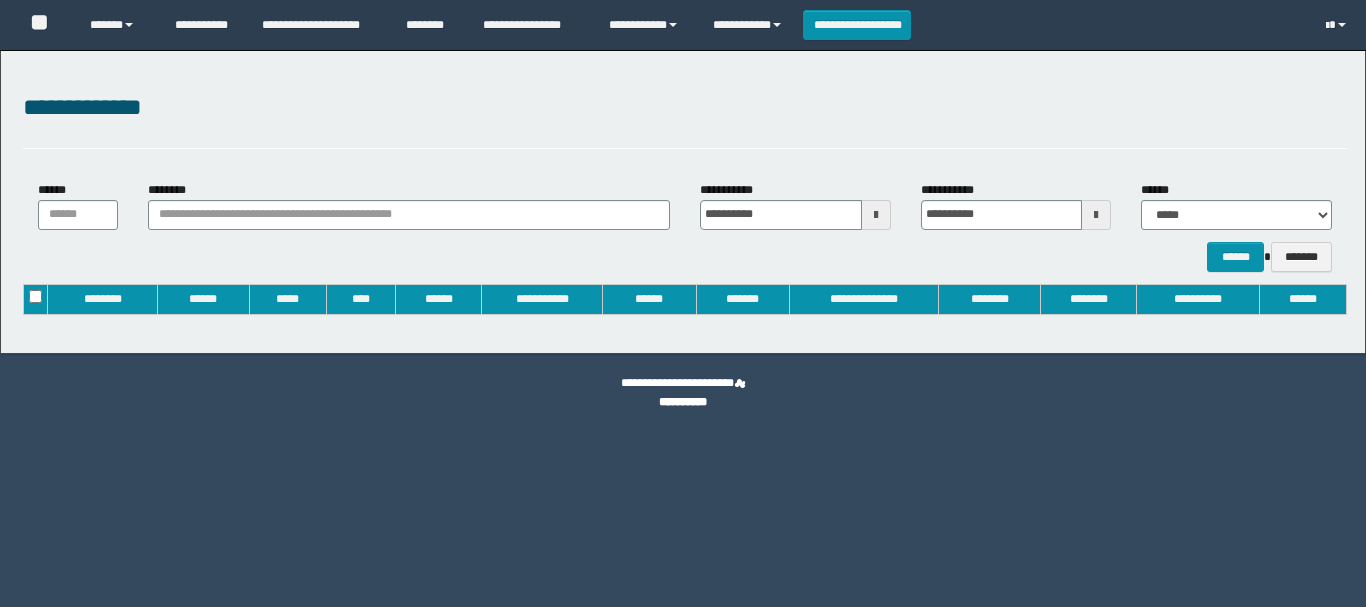 type on "**********" 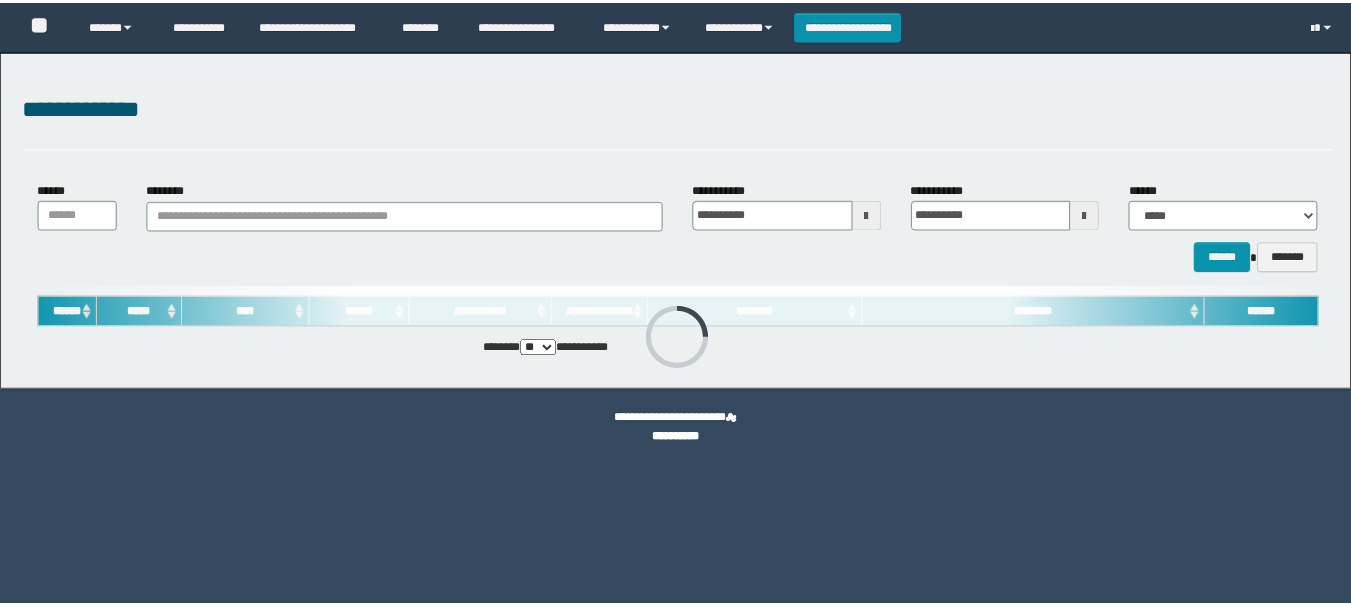 scroll, scrollTop: 0, scrollLeft: 0, axis: both 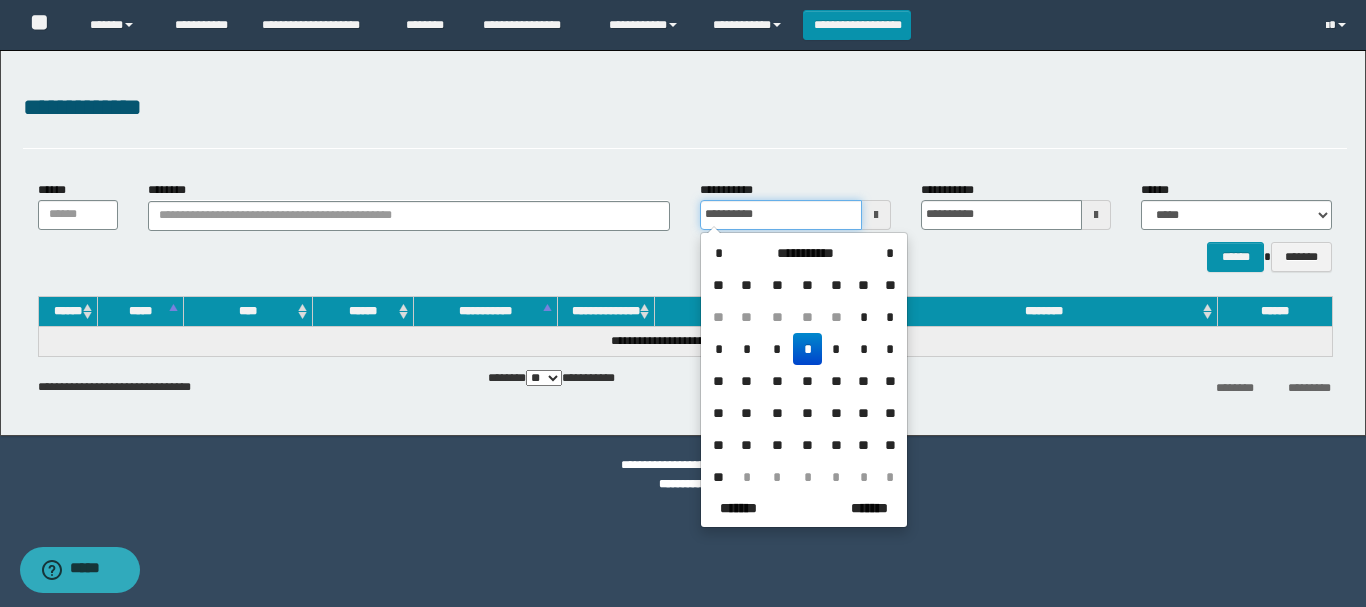 drag, startPoint x: 717, startPoint y: 214, endPoint x: 744, endPoint y: 211, distance: 27.166155 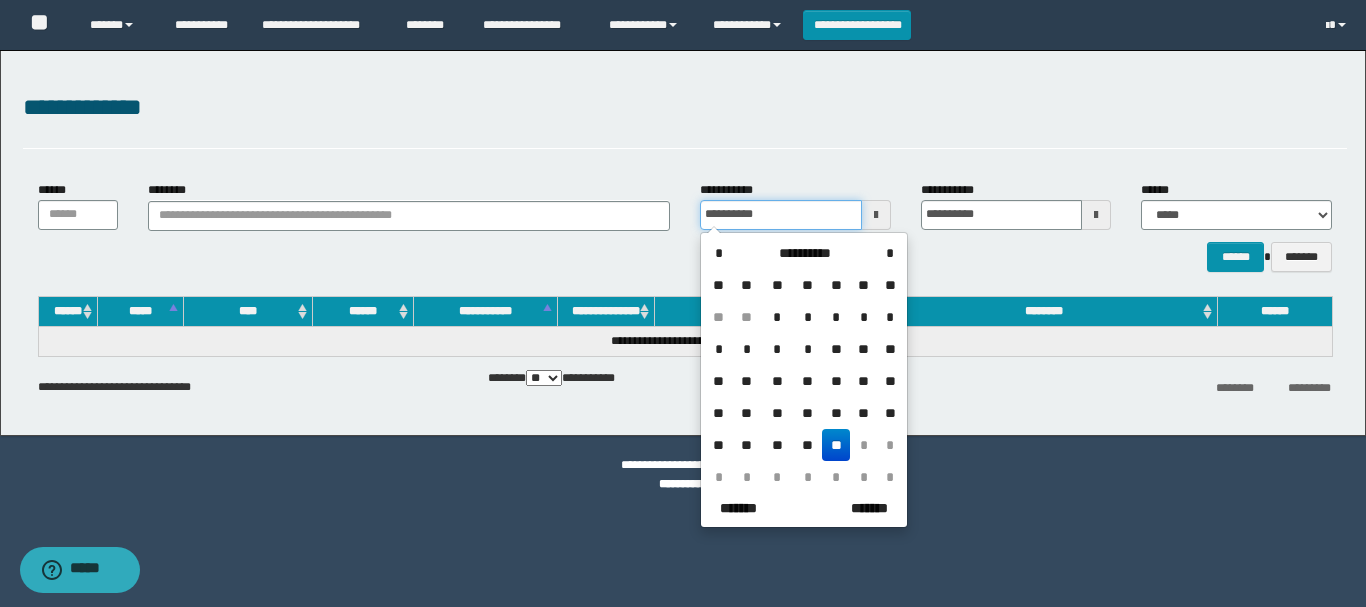 type on "**********" 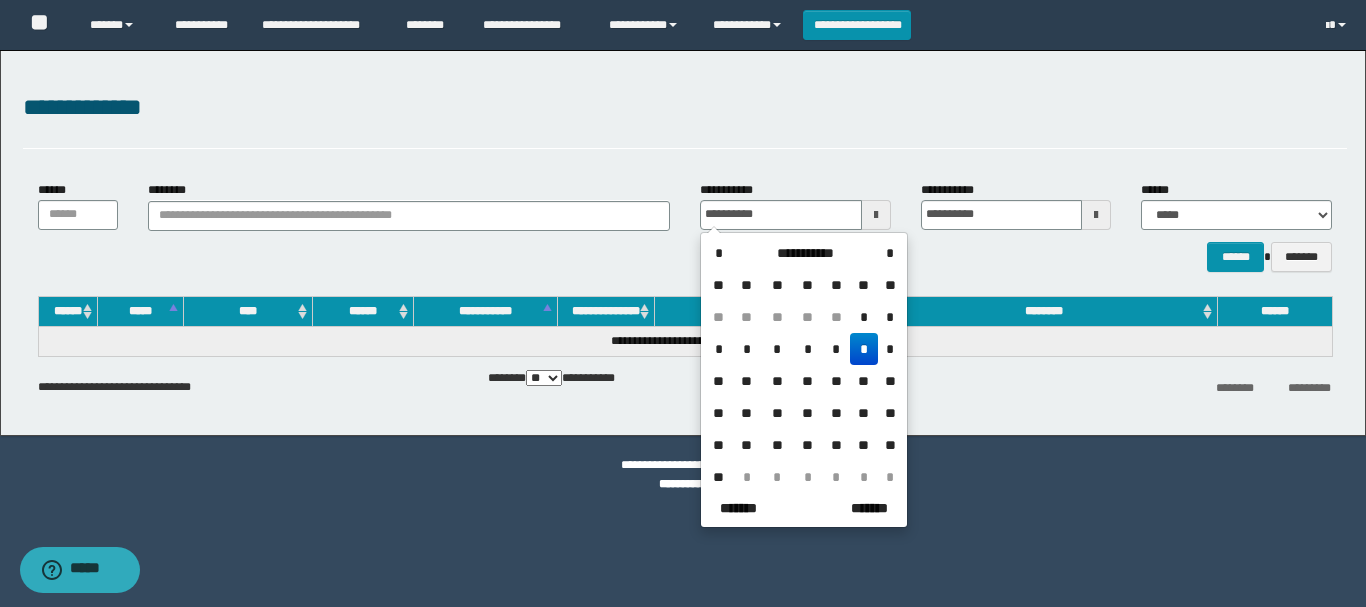 click on "*" at bounding box center [864, 349] 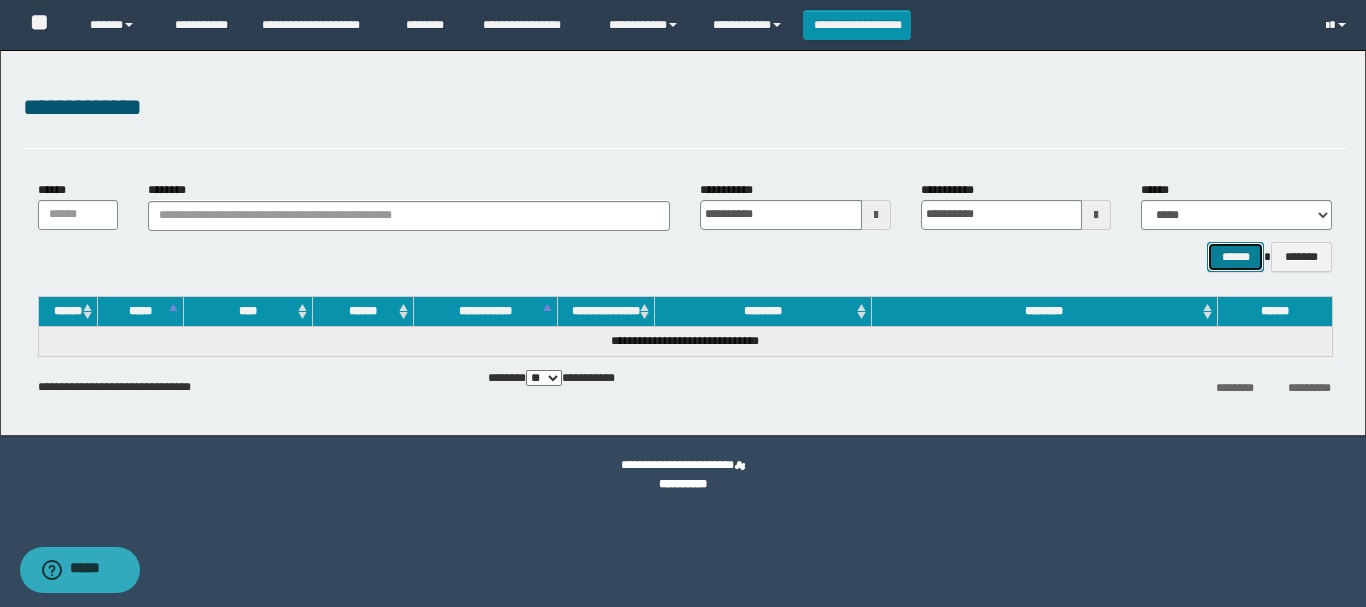 click on "******" at bounding box center (1235, 257) 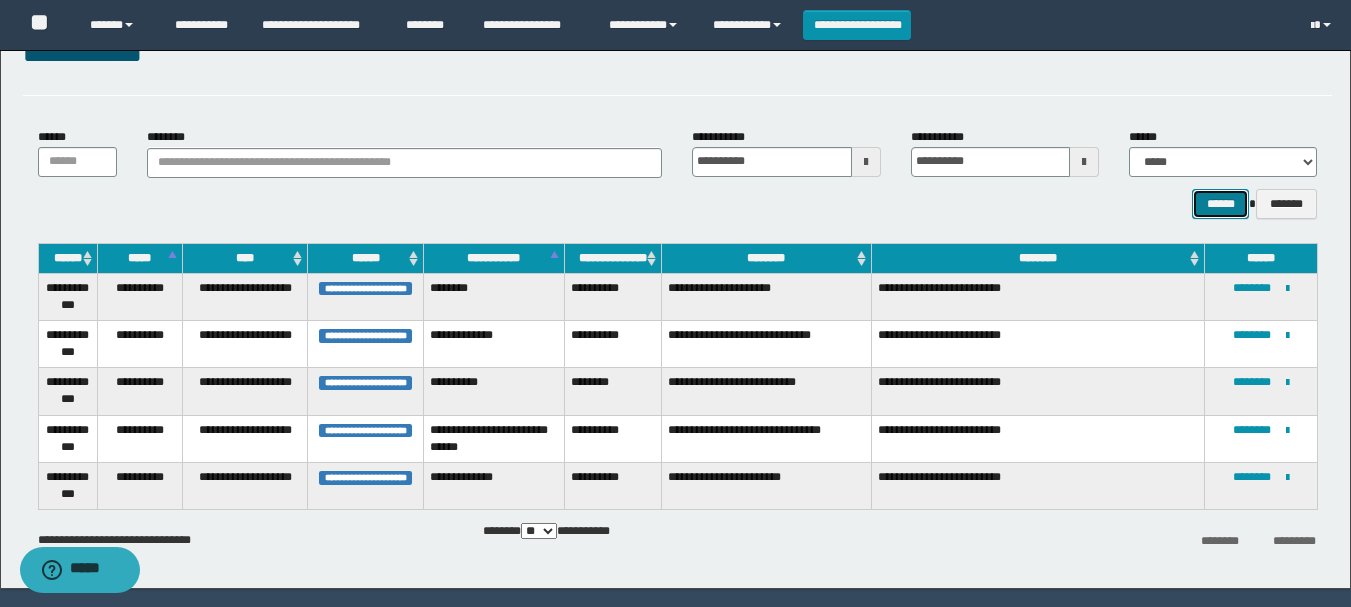 scroll, scrollTop: 64, scrollLeft: 0, axis: vertical 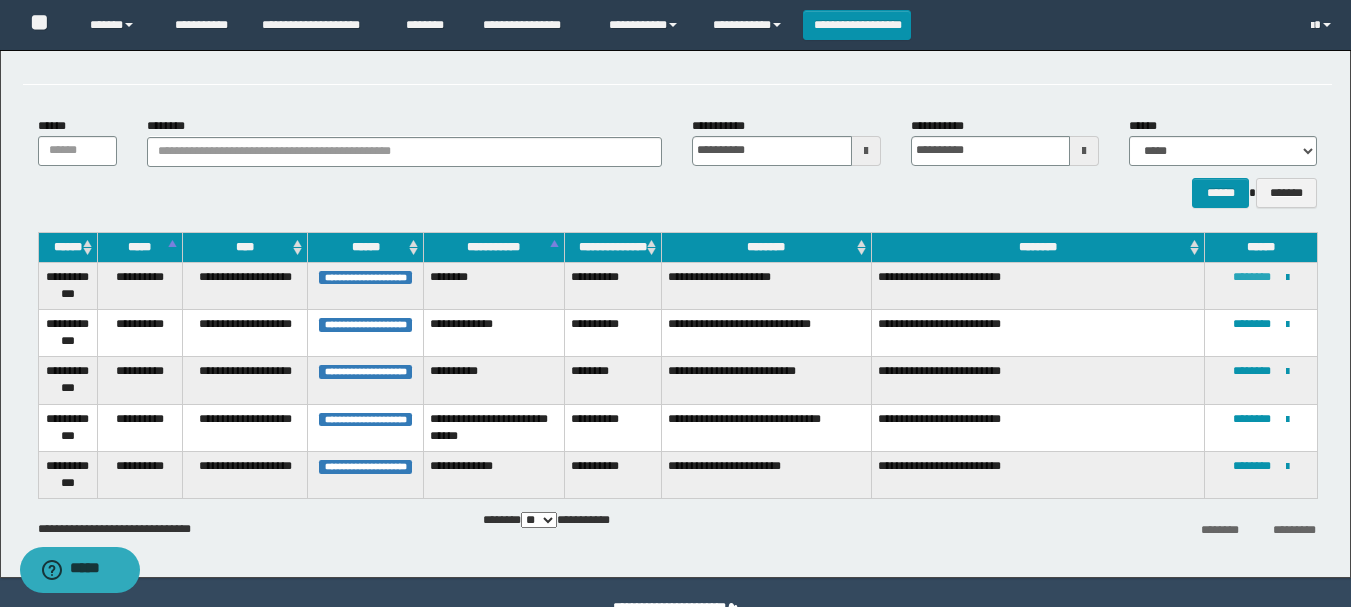 click on "********" at bounding box center [1252, 277] 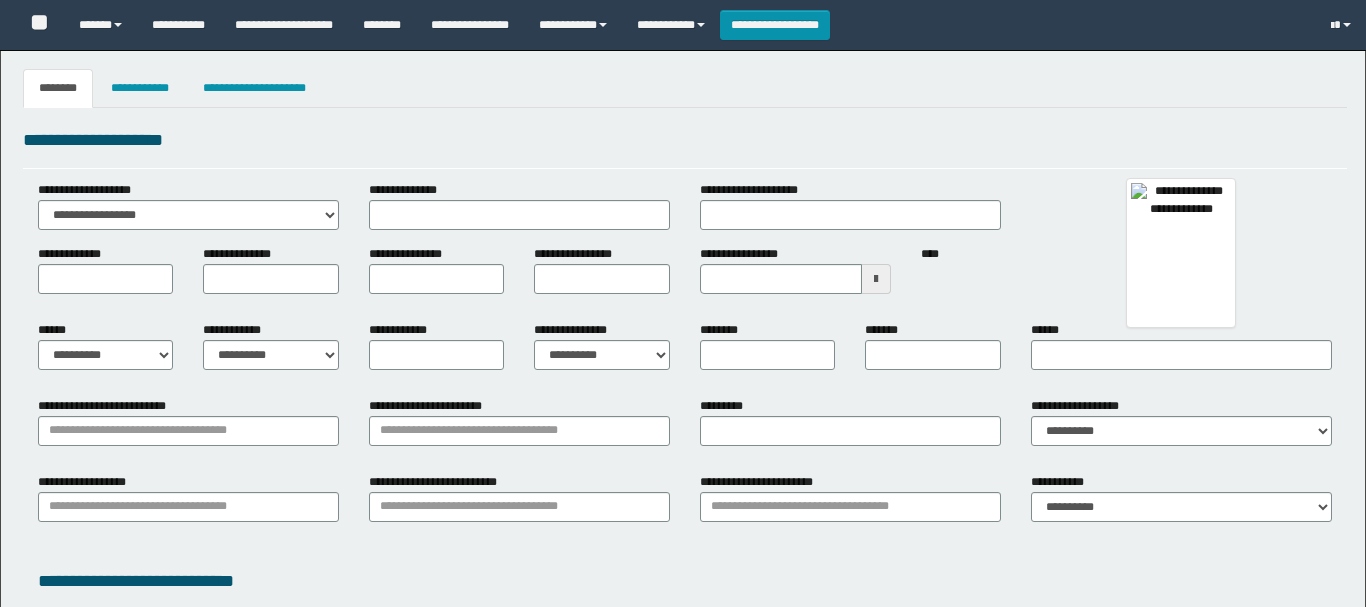 scroll, scrollTop: 0, scrollLeft: 0, axis: both 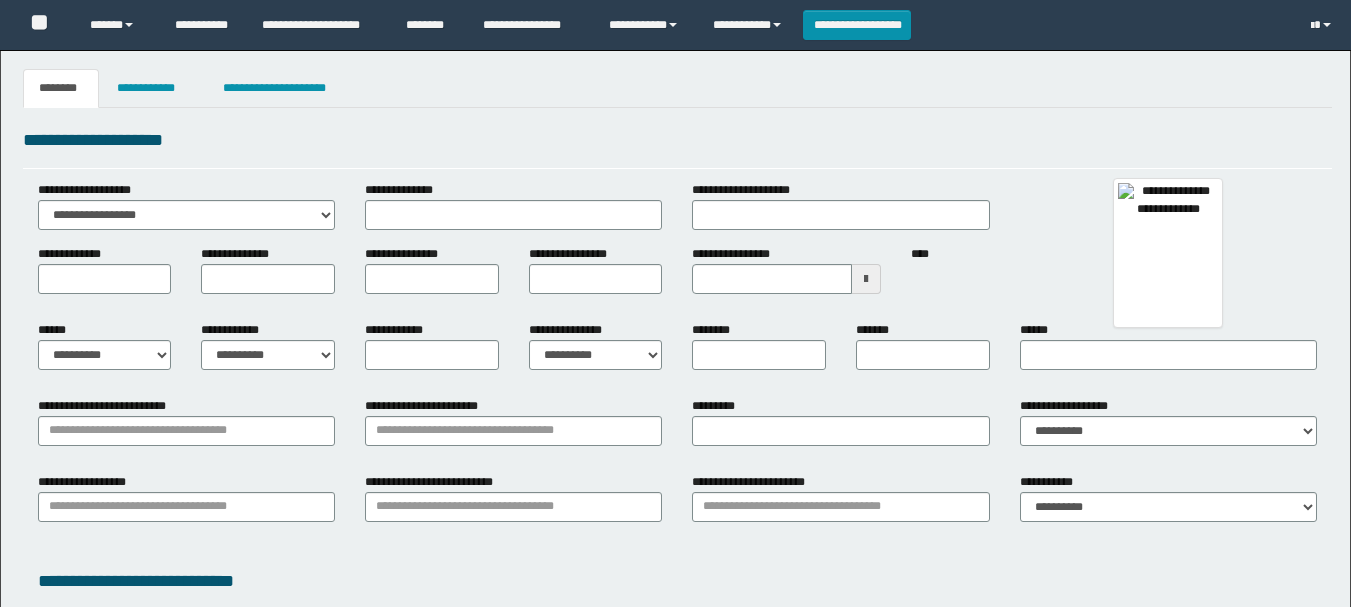 type 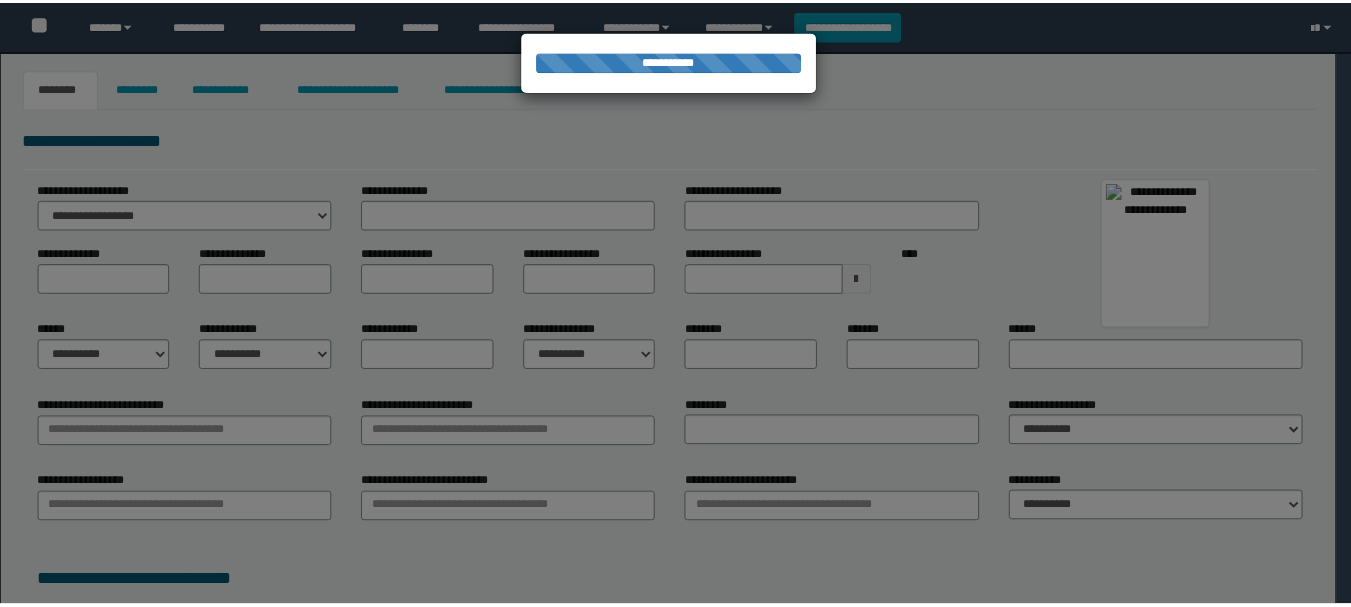 scroll, scrollTop: 0, scrollLeft: 0, axis: both 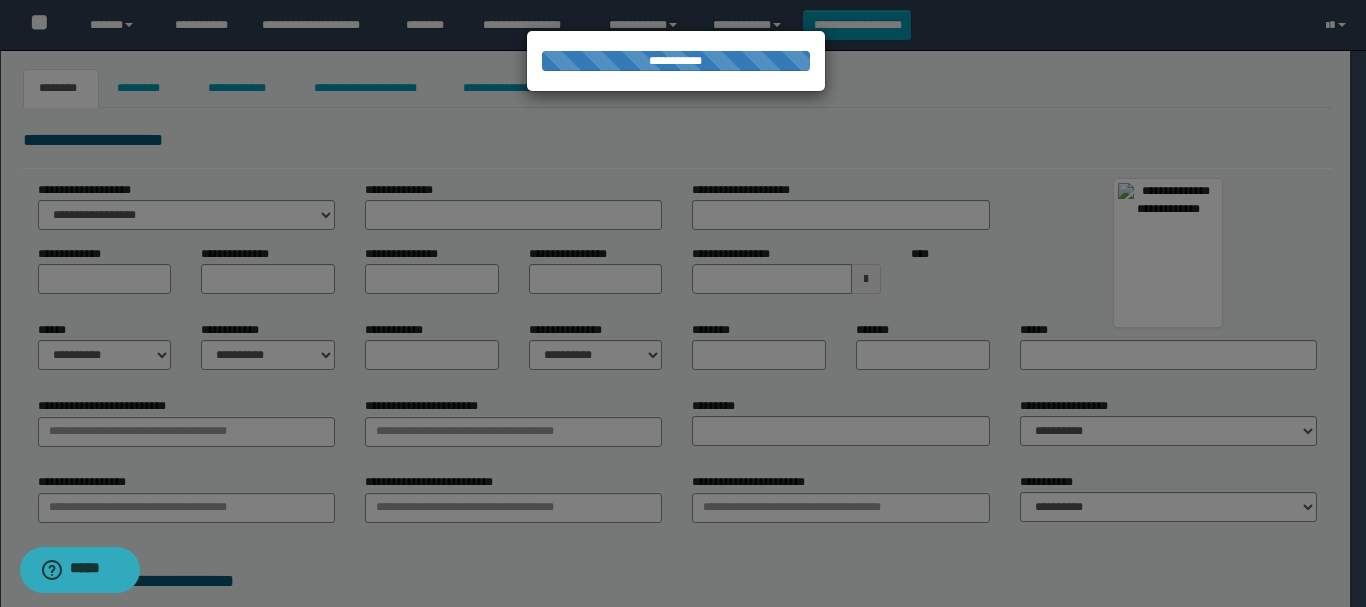 type on "**********" 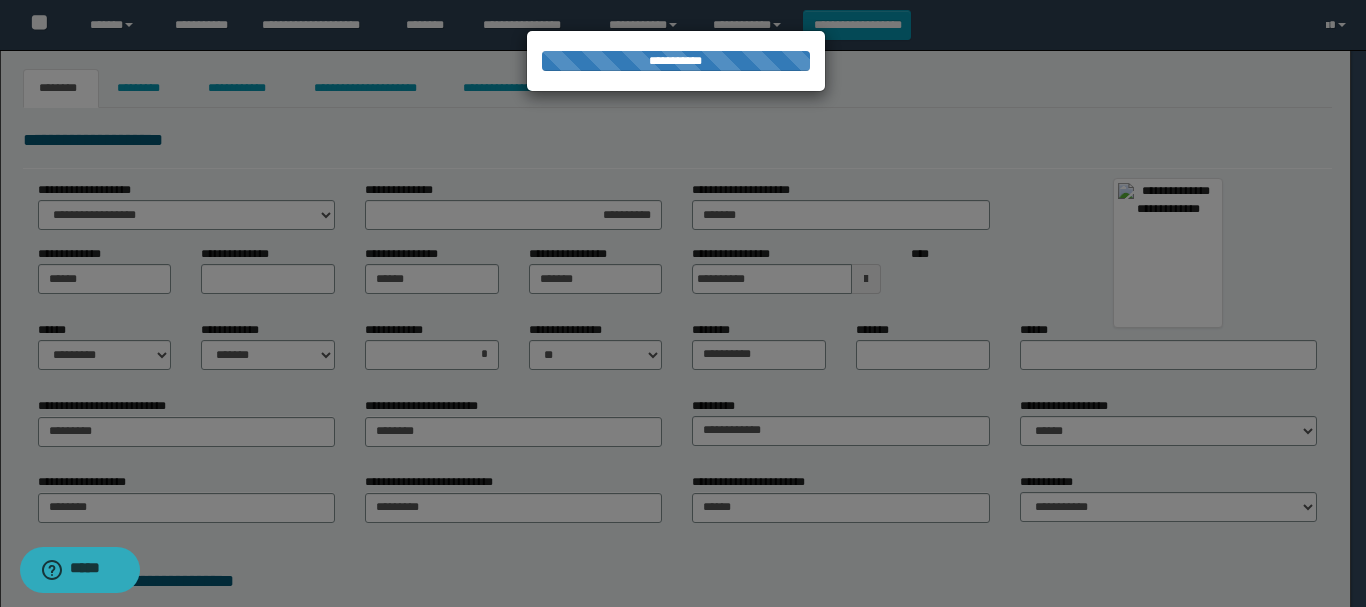 type on "**********" 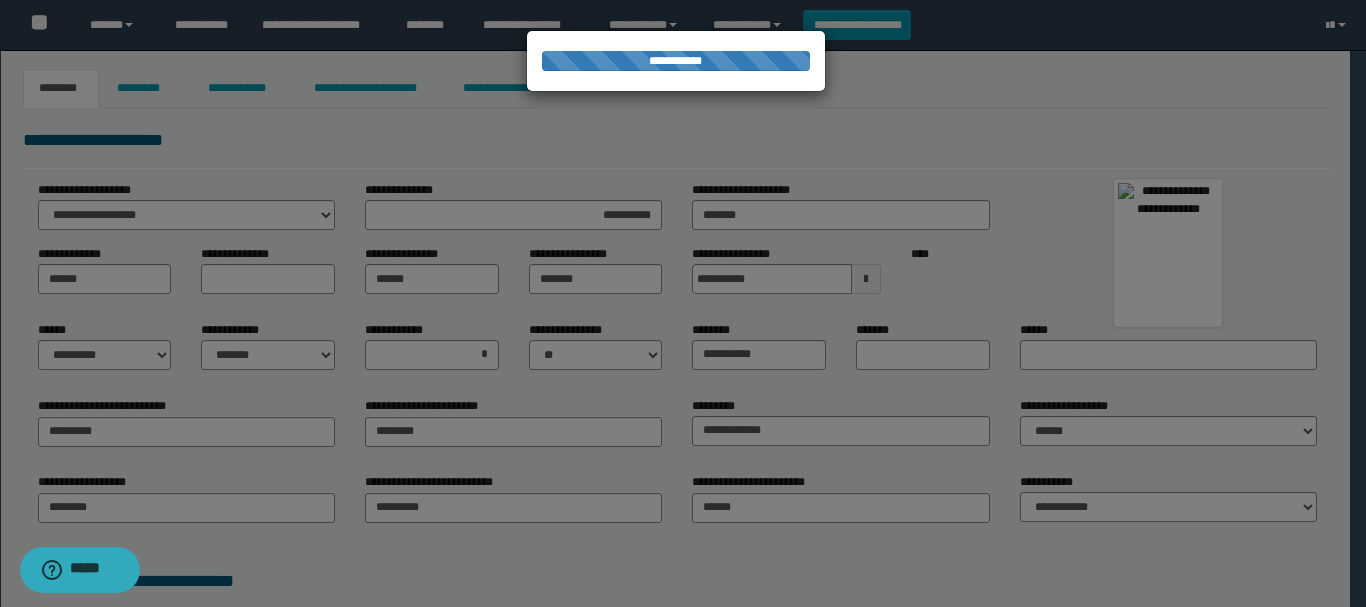 type on "**********" 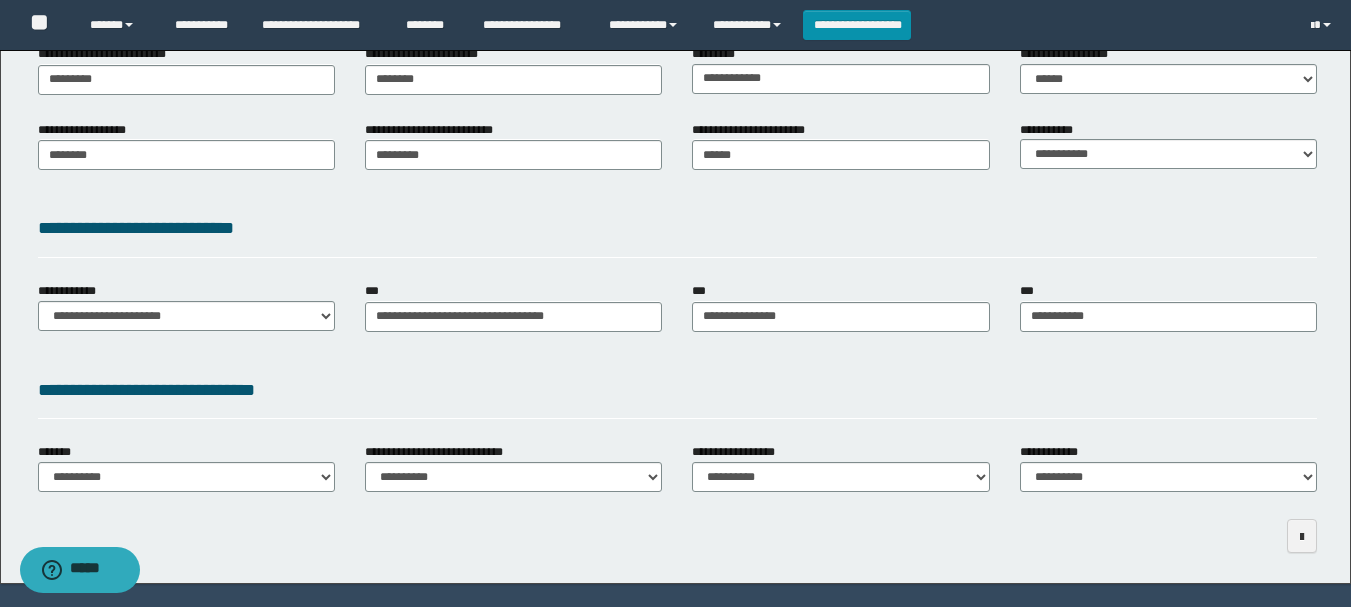 scroll, scrollTop: 409, scrollLeft: 0, axis: vertical 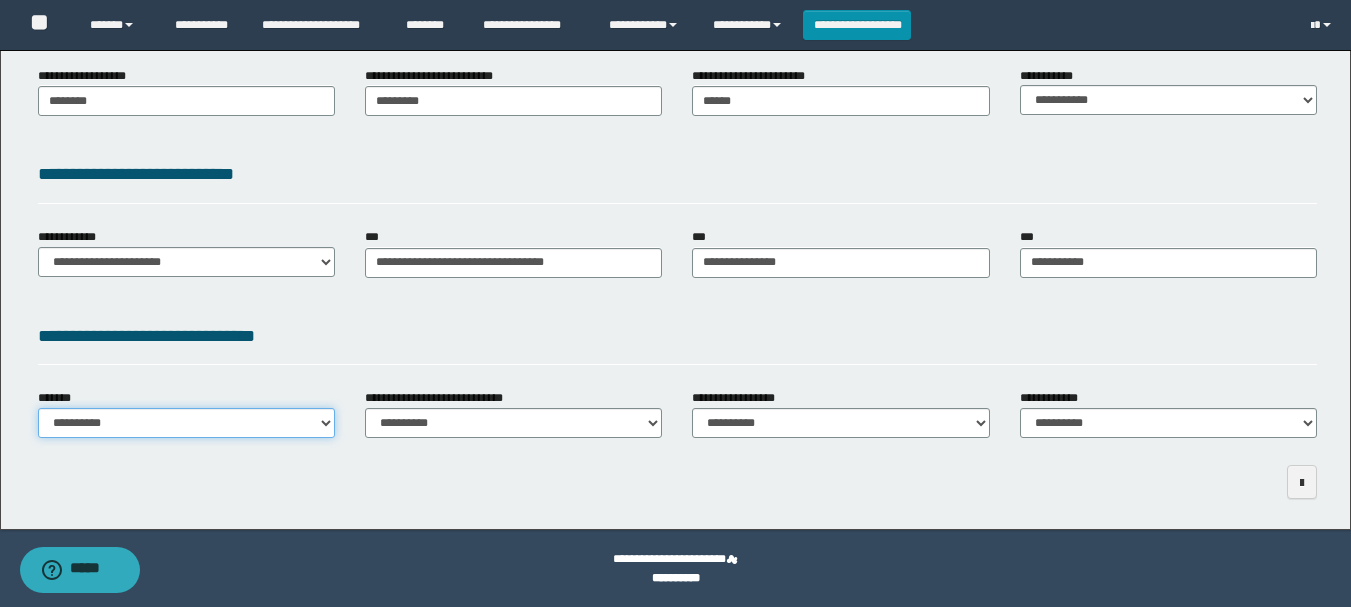 click on "**********" at bounding box center (186, 423) 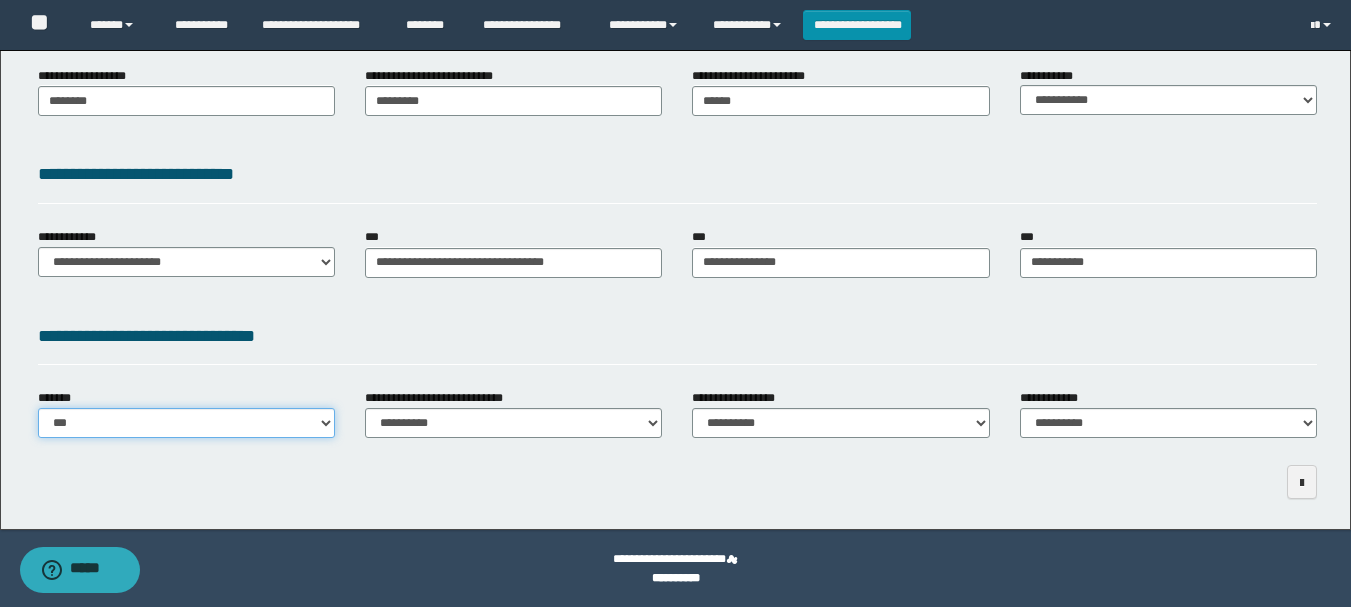 click on "**********" at bounding box center (186, 423) 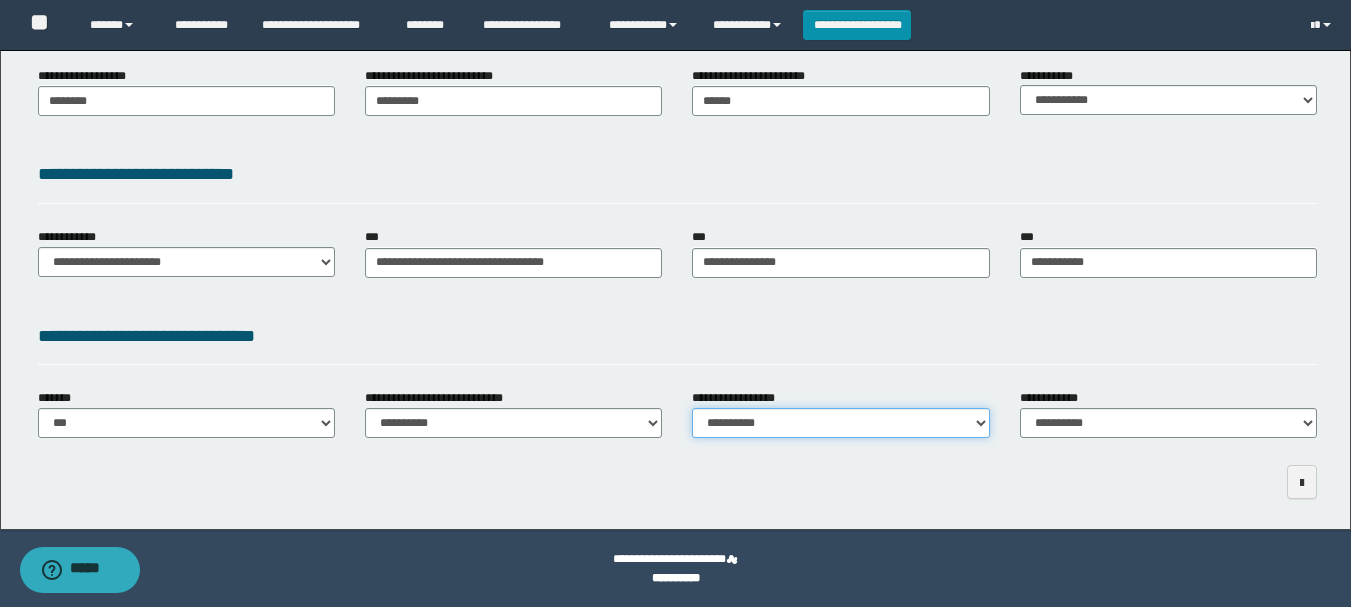 click on "**********" at bounding box center [840, 423] 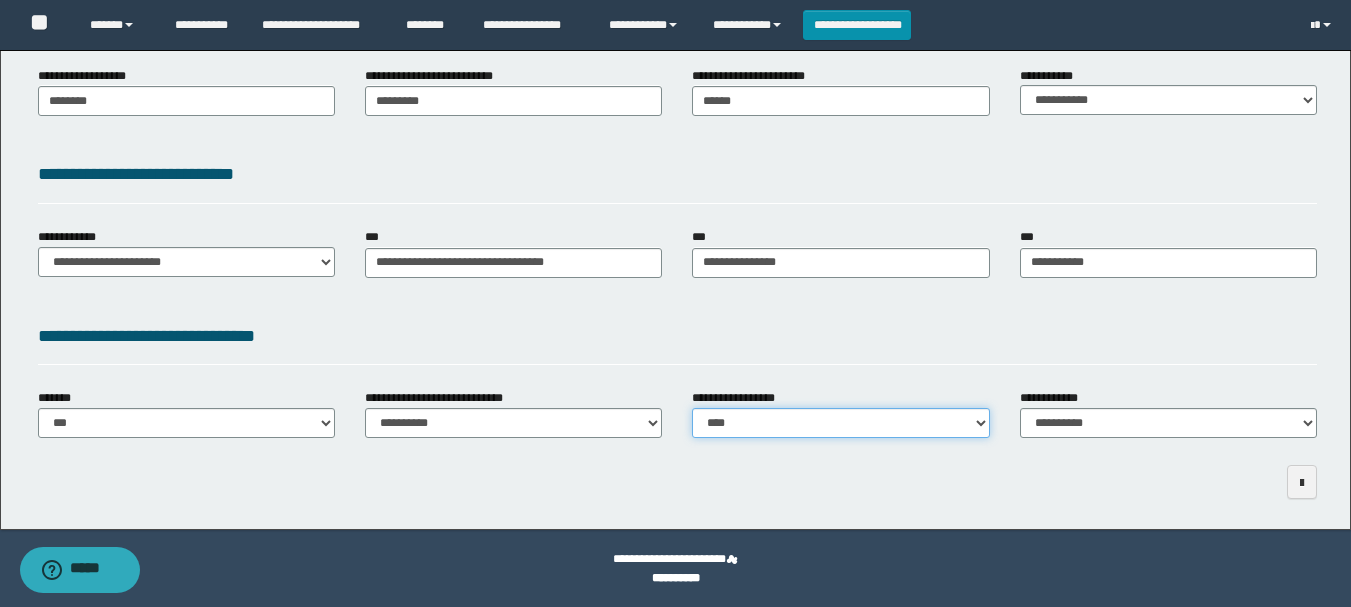 click on "**********" at bounding box center [840, 423] 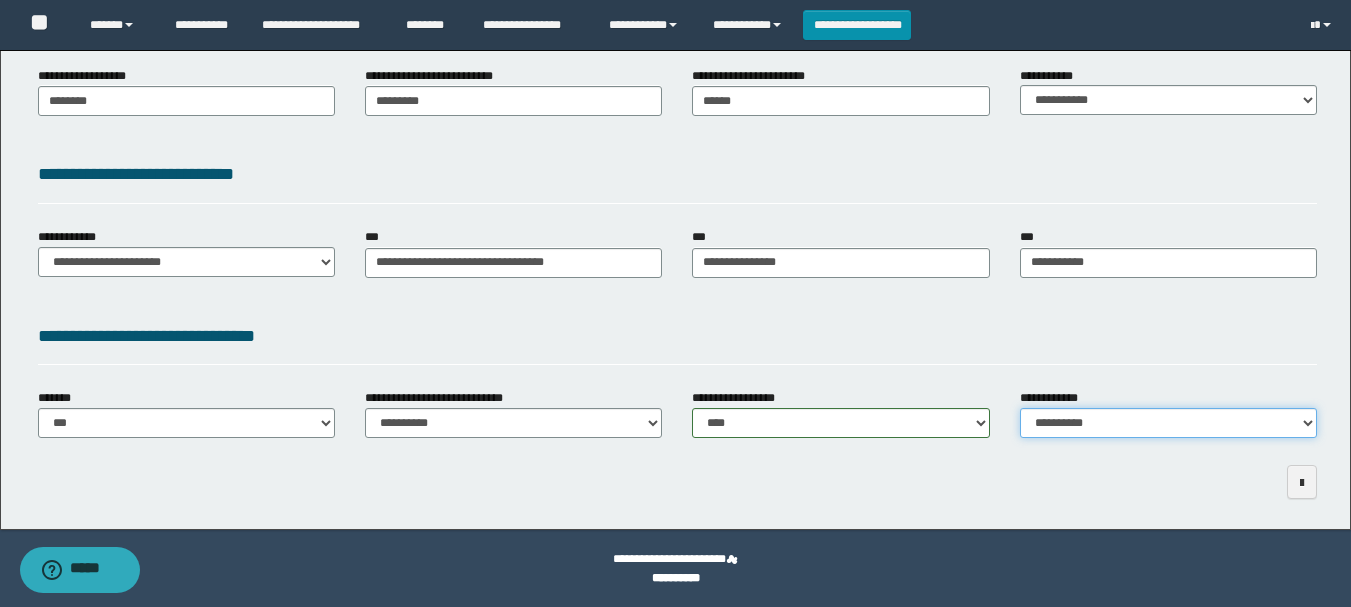 click on "**********" at bounding box center [1168, 423] 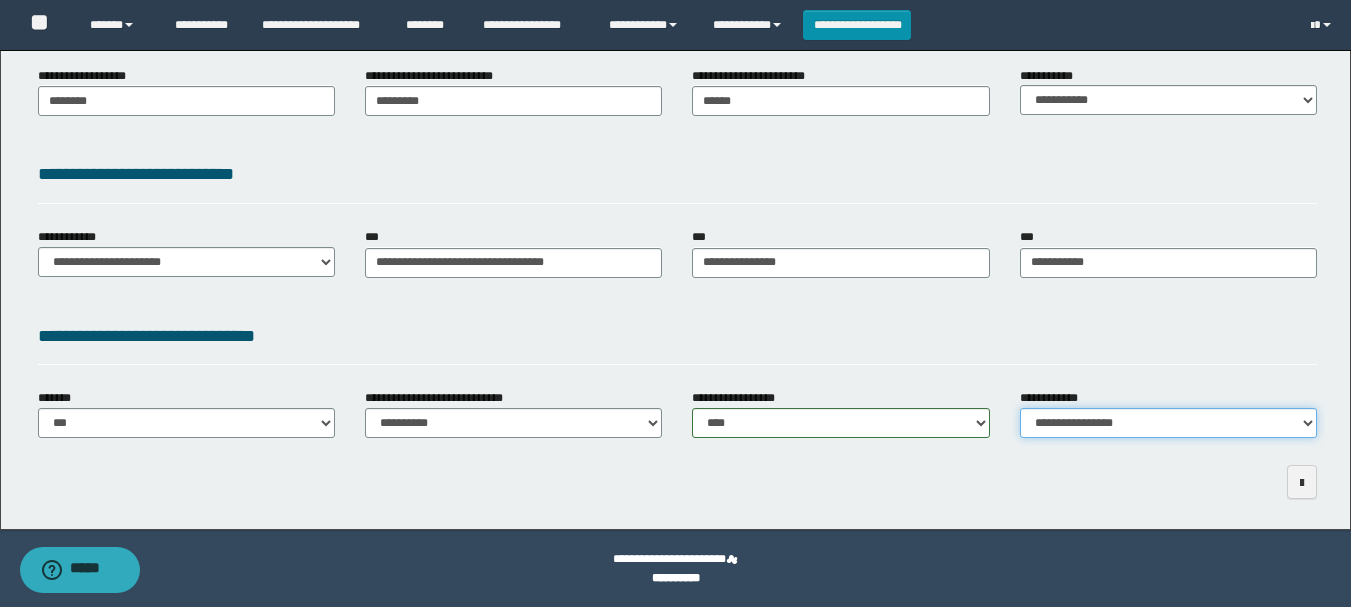 click on "**********" at bounding box center [1168, 423] 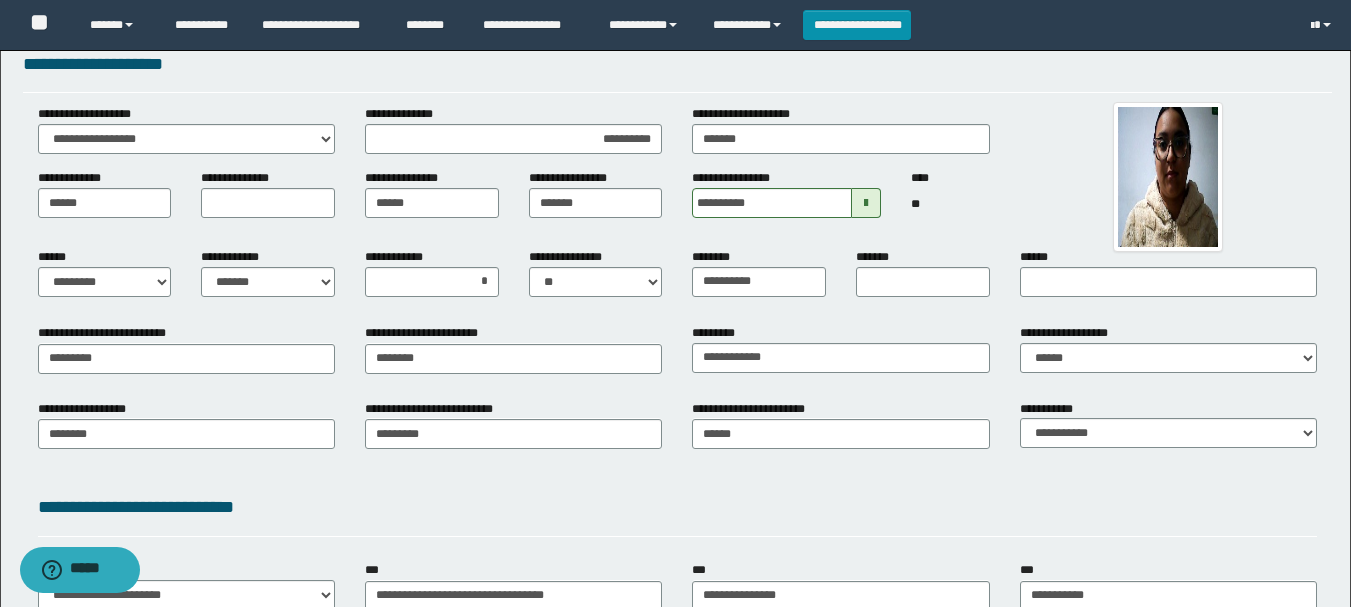 scroll, scrollTop: 0, scrollLeft: 0, axis: both 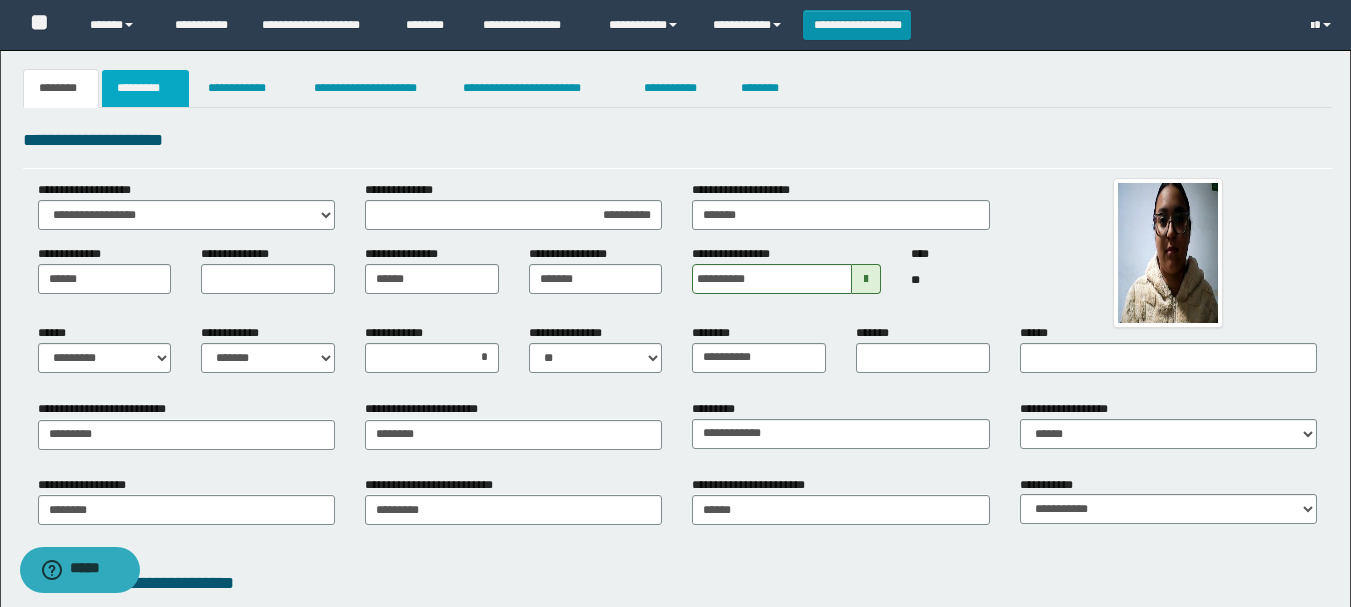 click on "*********" at bounding box center (145, 88) 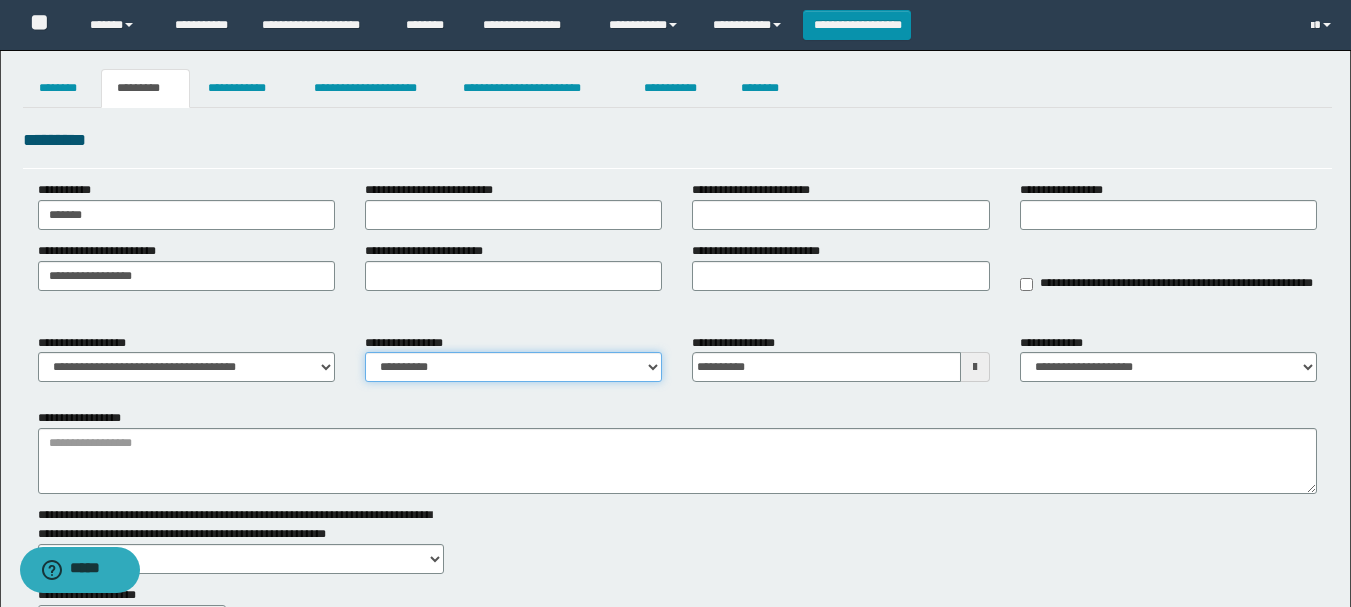 click on "**********" at bounding box center (513, 367) 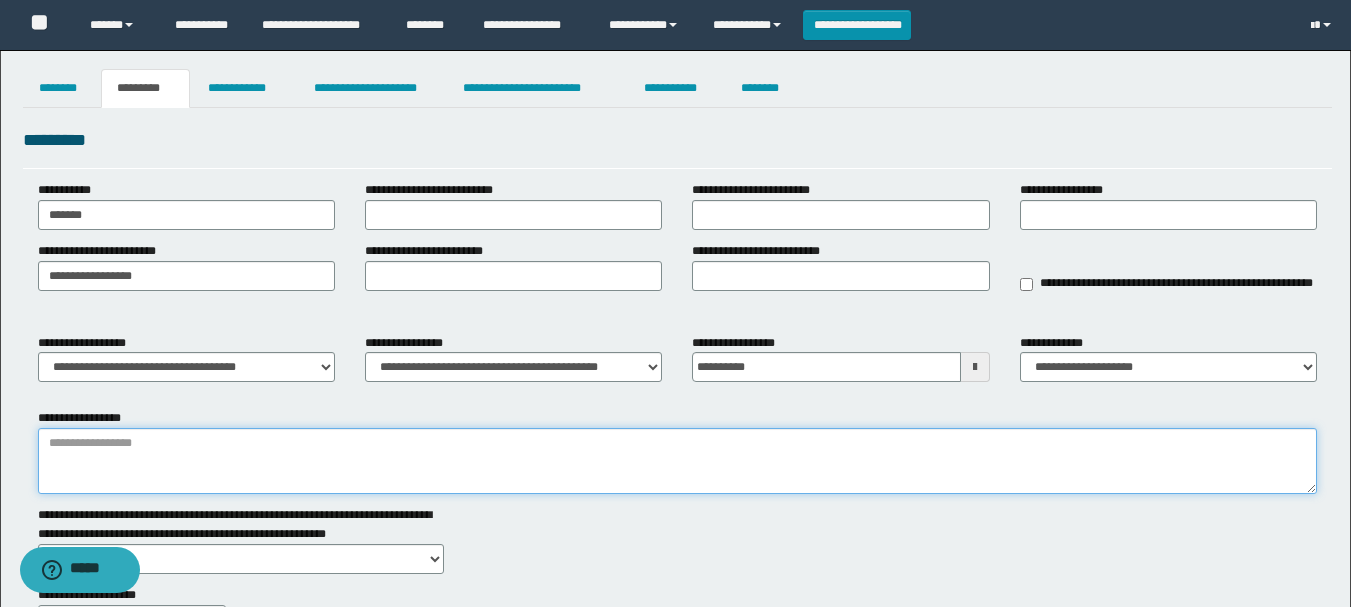 click on "**********" at bounding box center (677, 461) 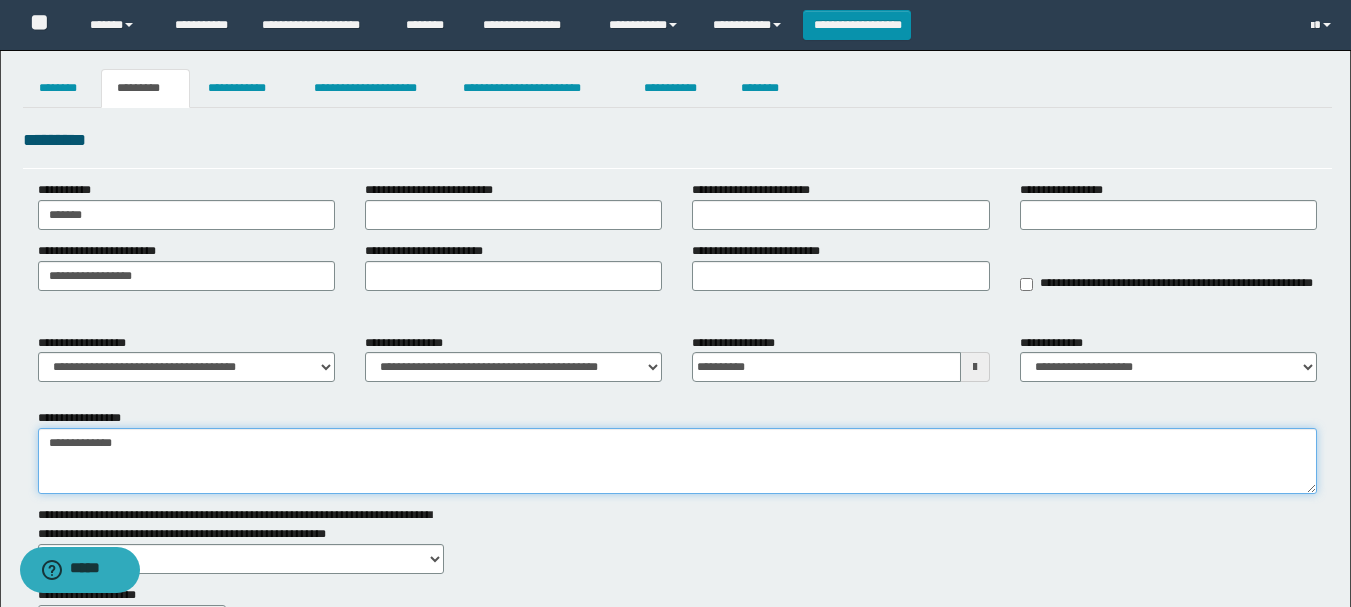 drag, startPoint x: 48, startPoint y: 450, endPoint x: 142, endPoint y: 463, distance: 94.89468 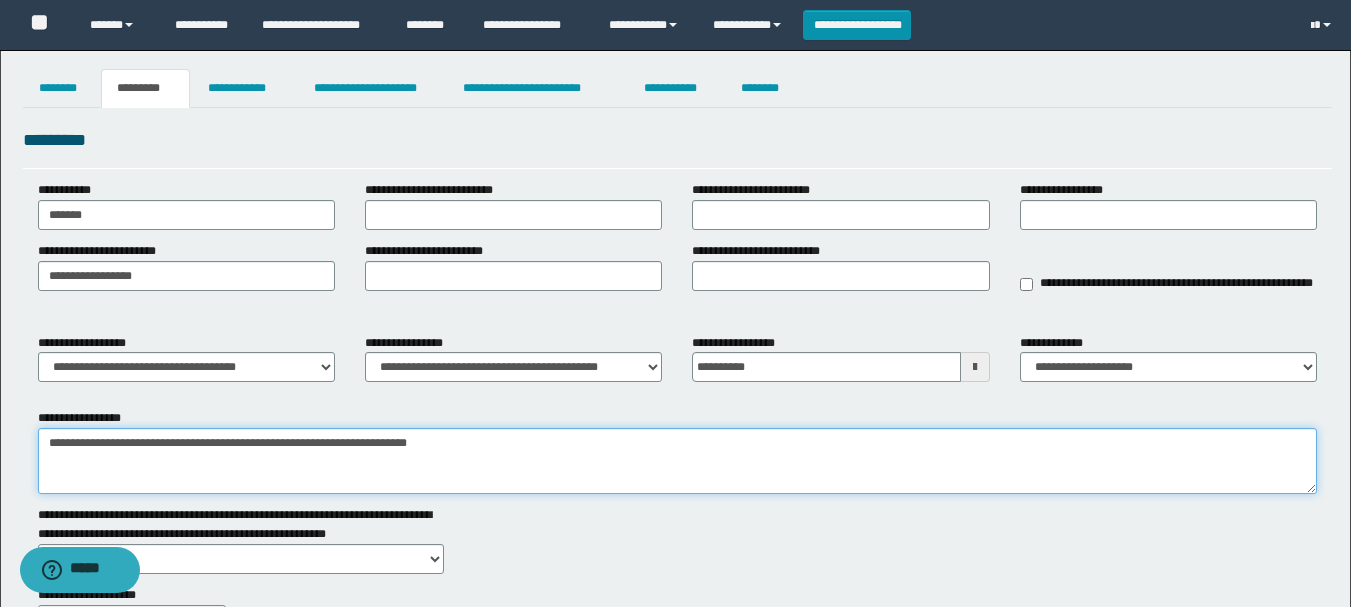 drag, startPoint x: 49, startPoint y: 442, endPoint x: 389, endPoint y: 446, distance: 340.02353 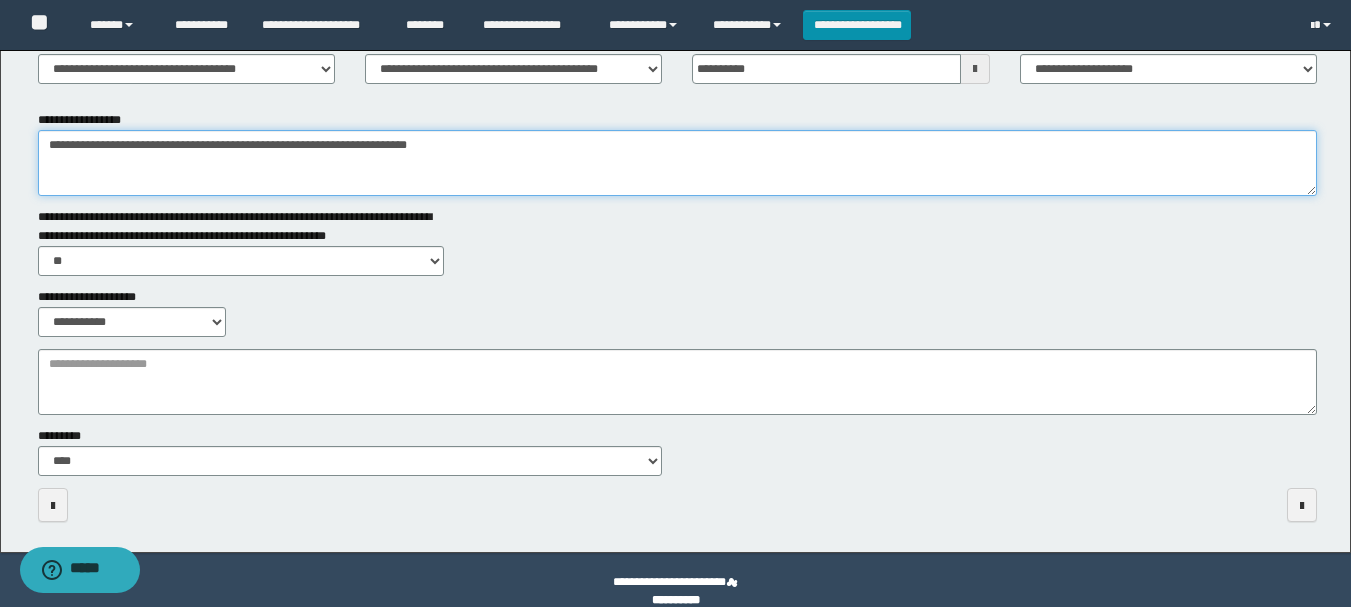 scroll, scrollTop: 300, scrollLeft: 0, axis: vertical 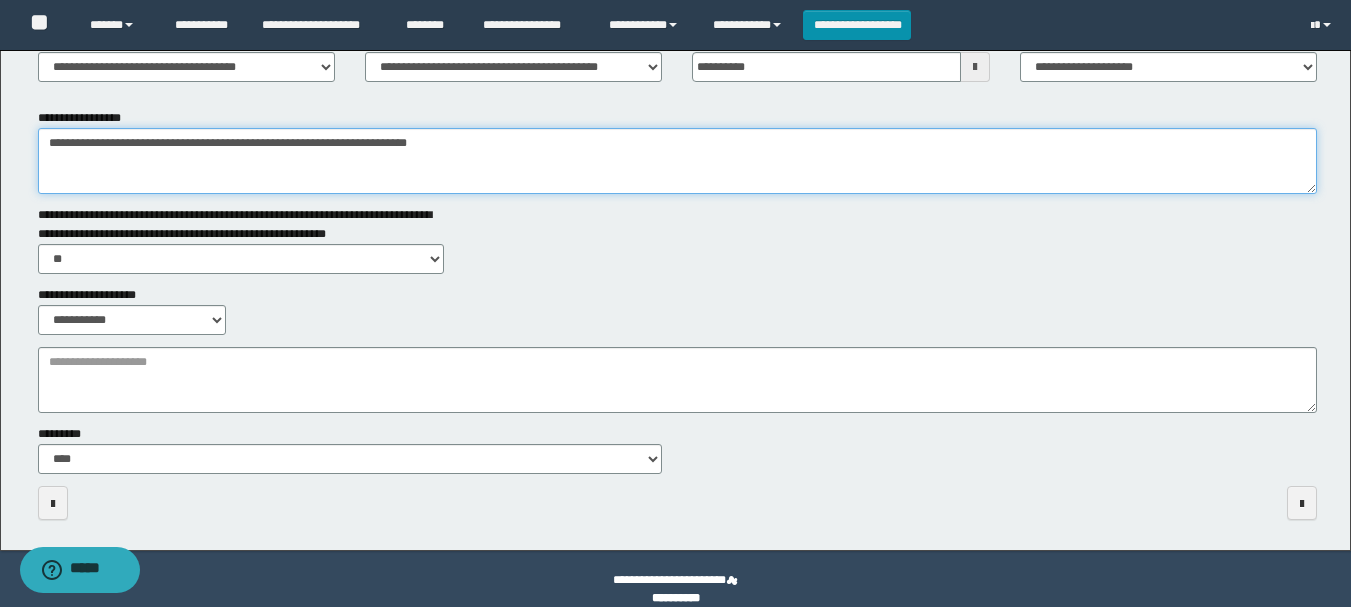 type on "**********" 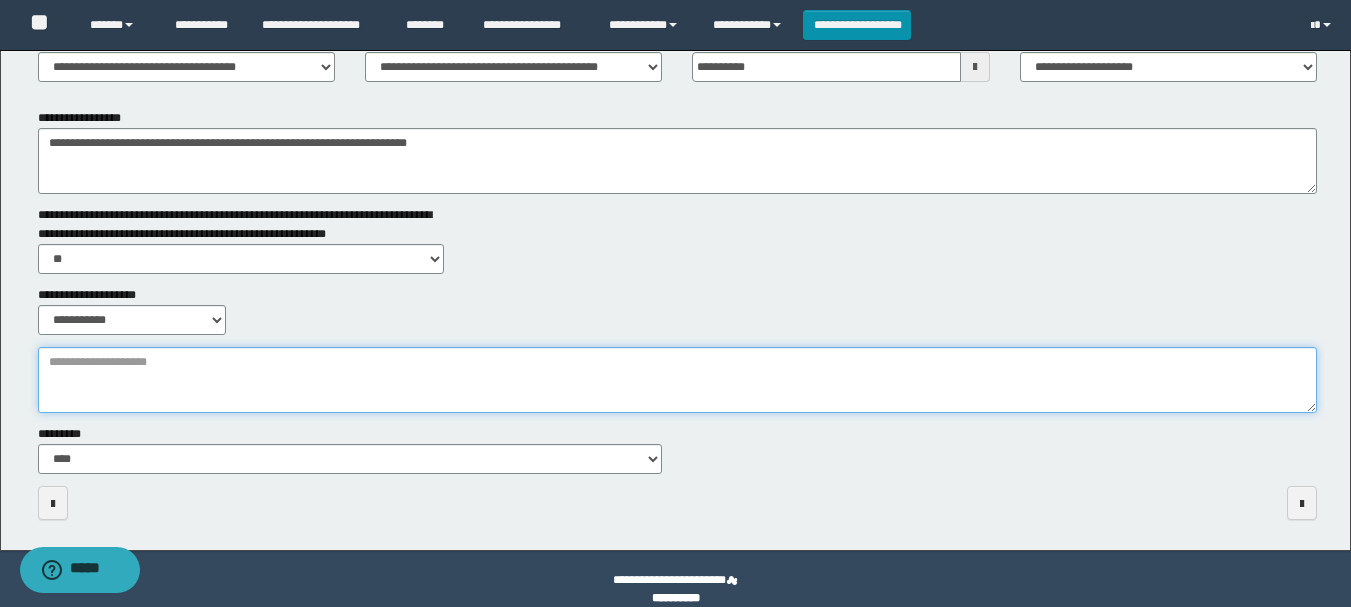 click on "**********" at bounding box center (677, 380) 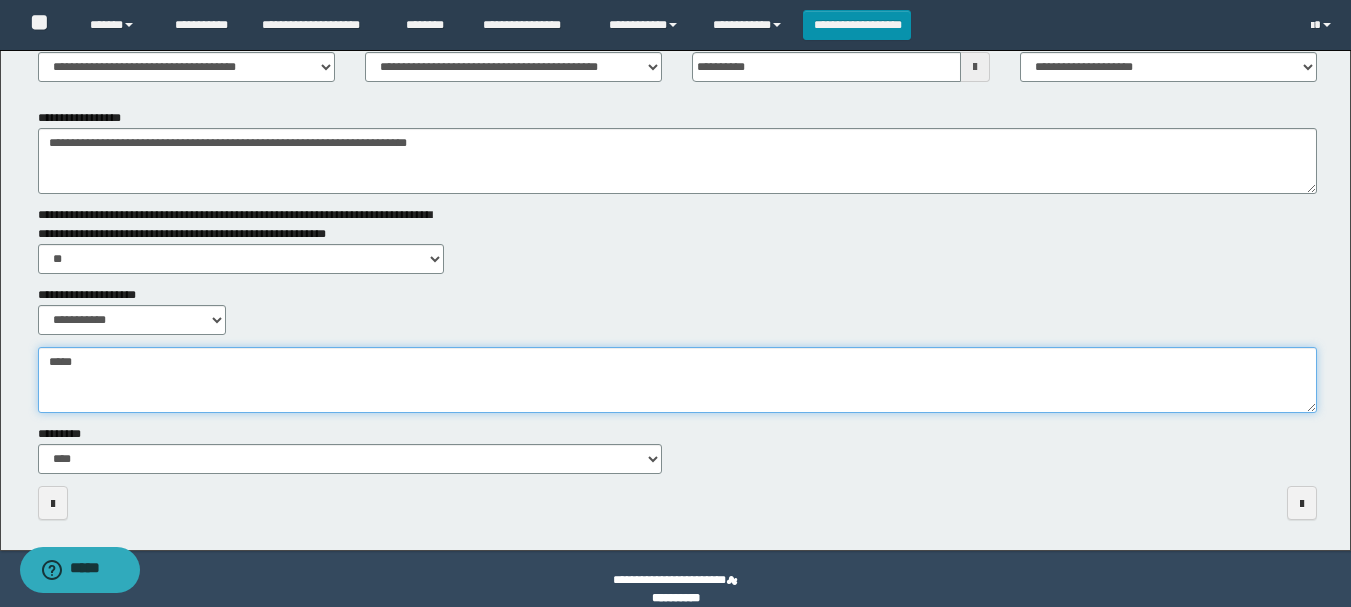 type on "*****" 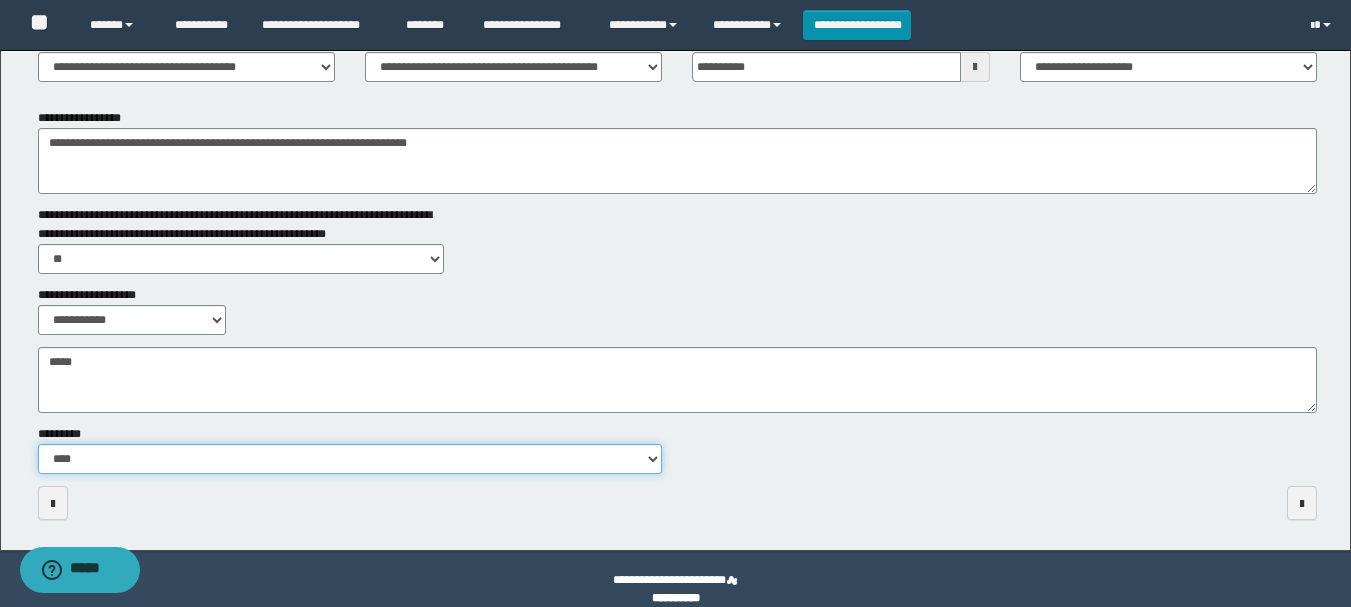 click on "**********" at bounding box center [350, 459] 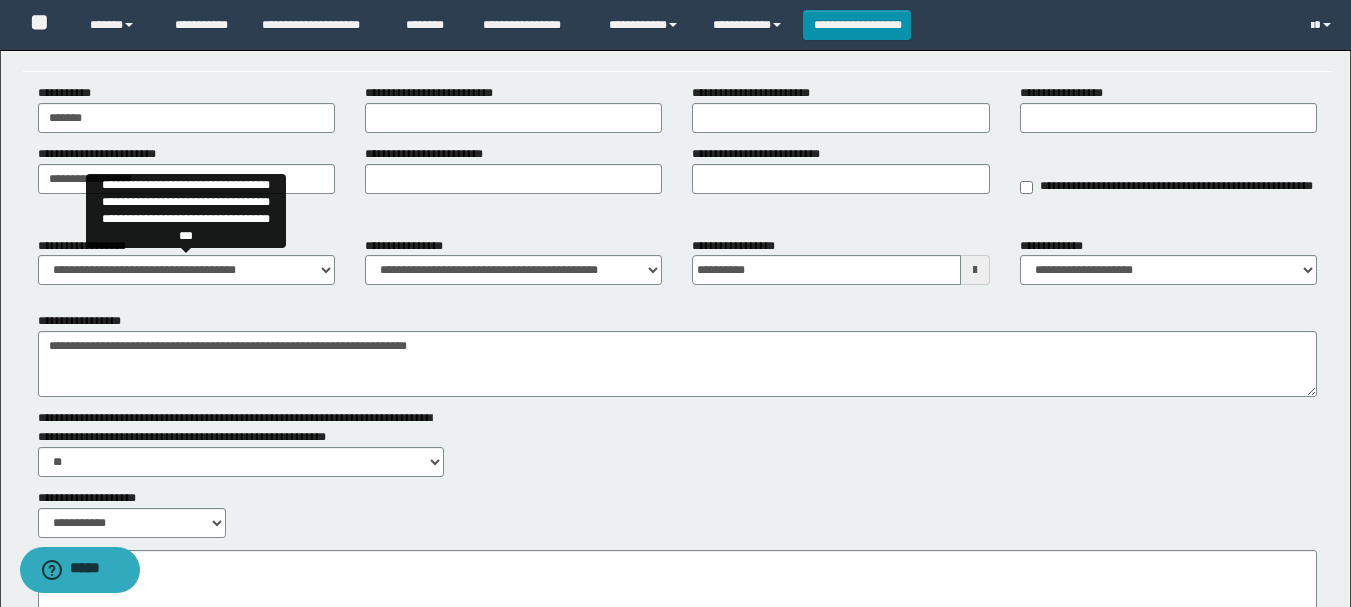 scroll, scrollTop: 0, scrollLeft: 0, axis: both 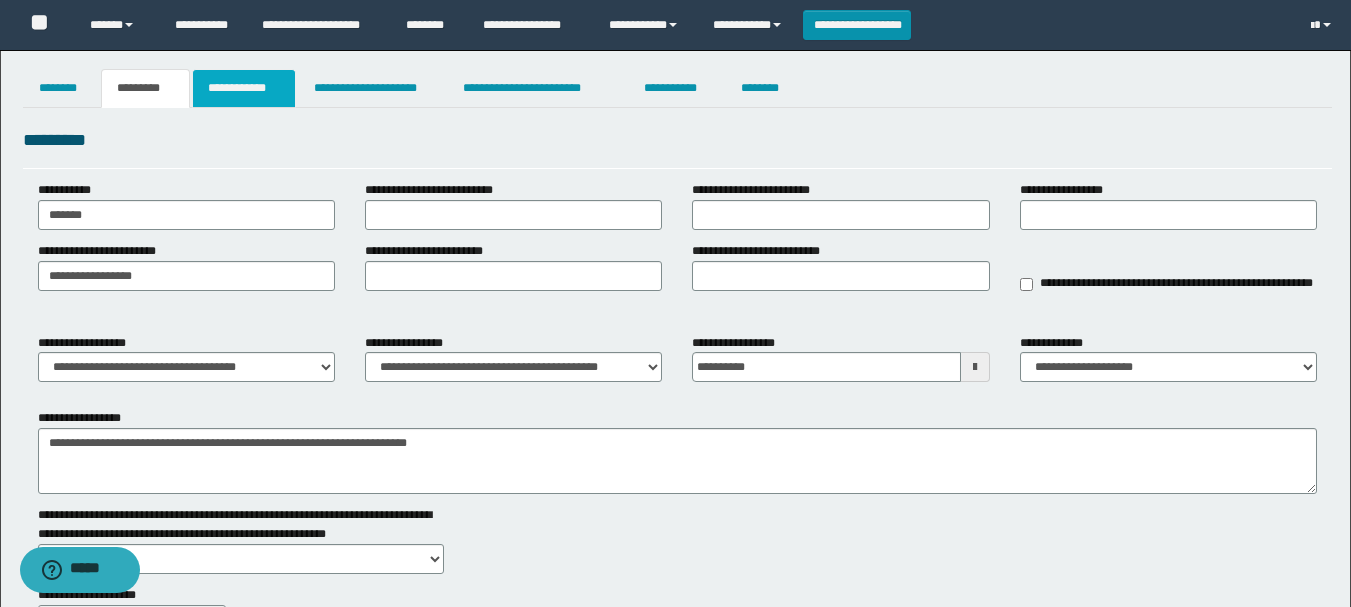 click on "**********" at bounding box center (244, 88) 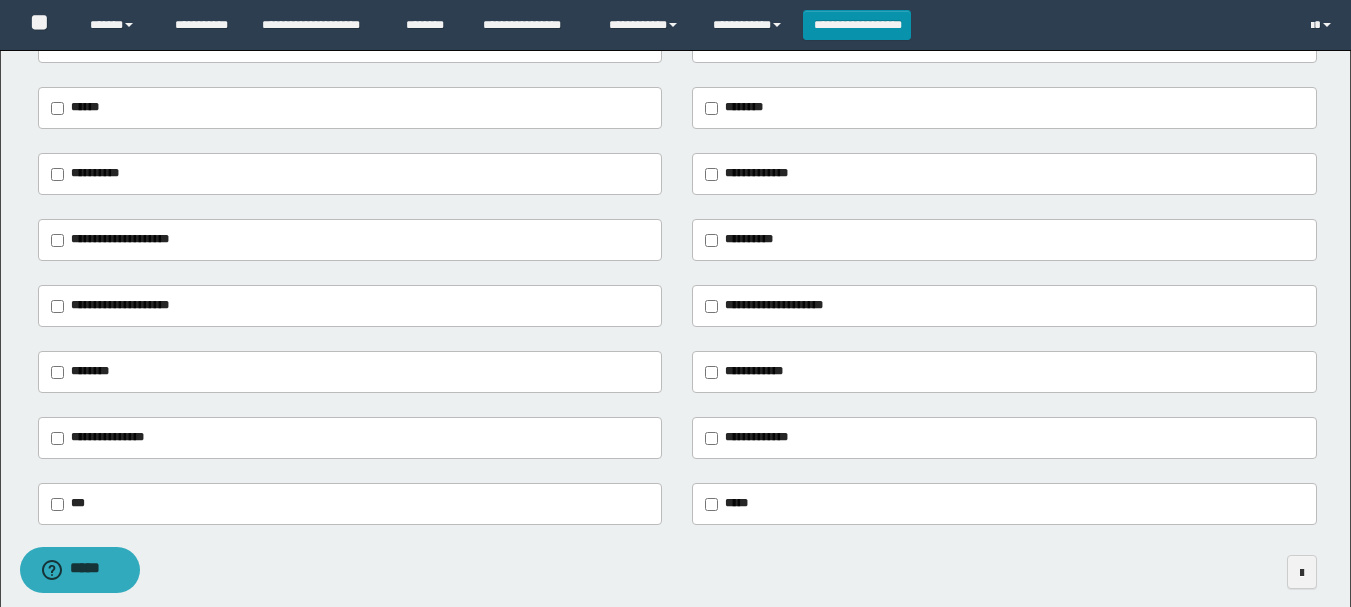 scroll, scrollTop: 184, scrollLeft: 0, axis: vertical 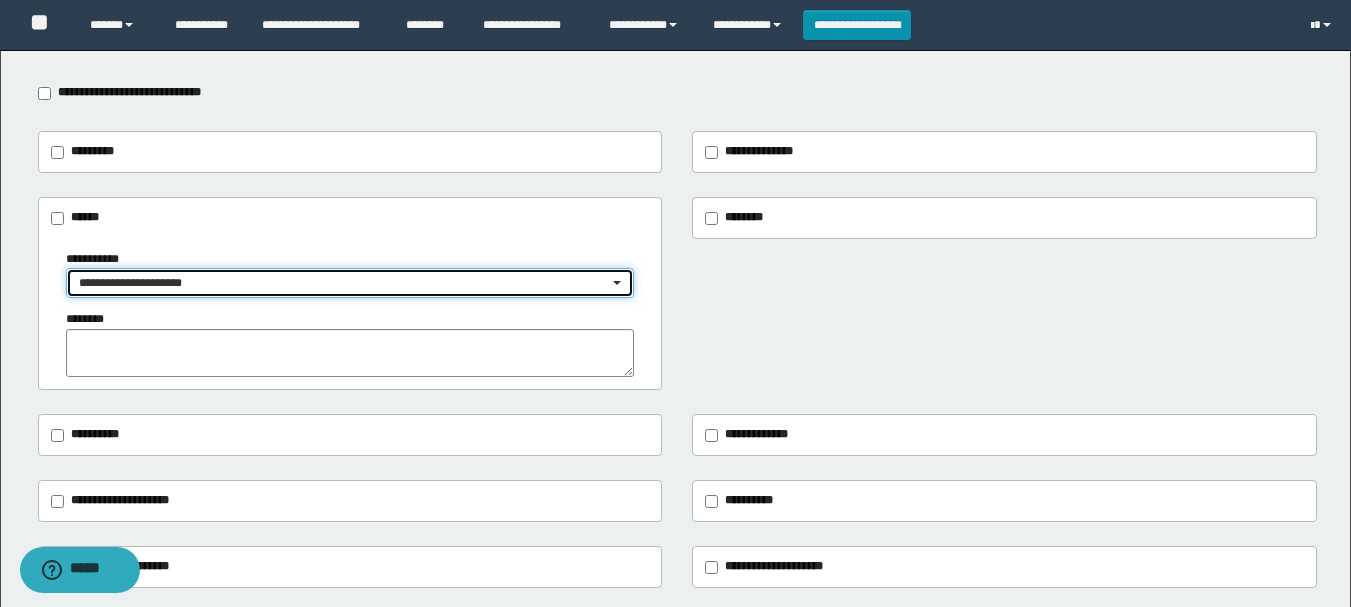 click on "**********" at bounding box center (344, 283) 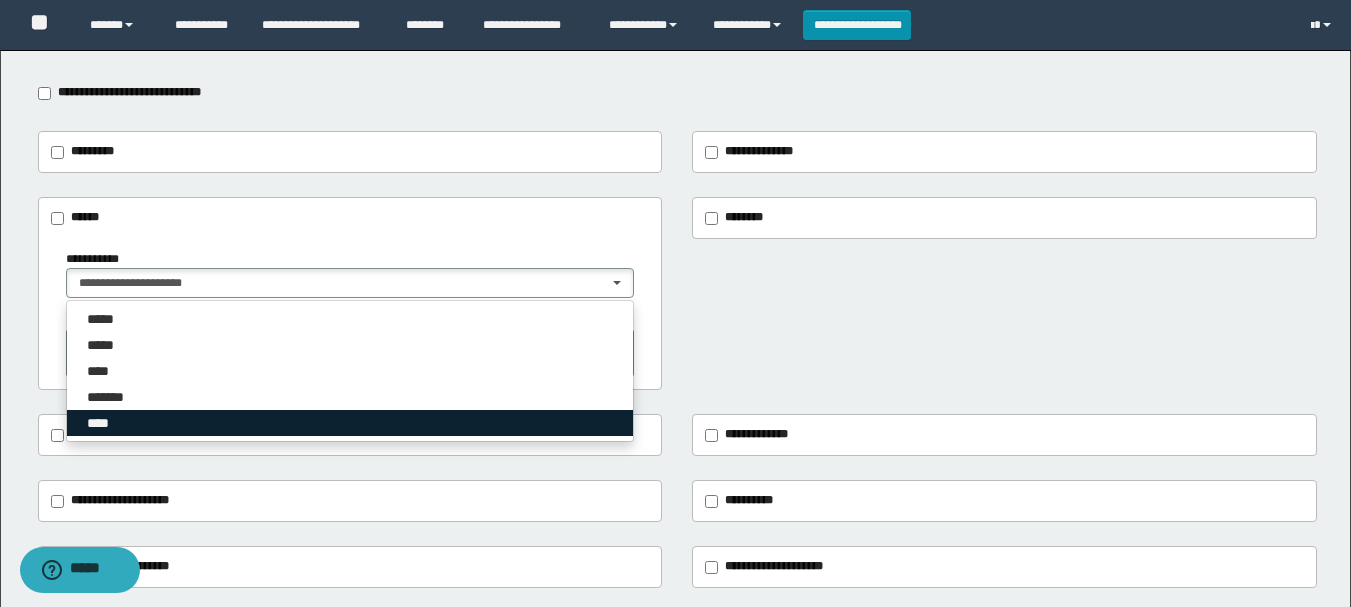 click on "****" at bounding box center [350, 423] 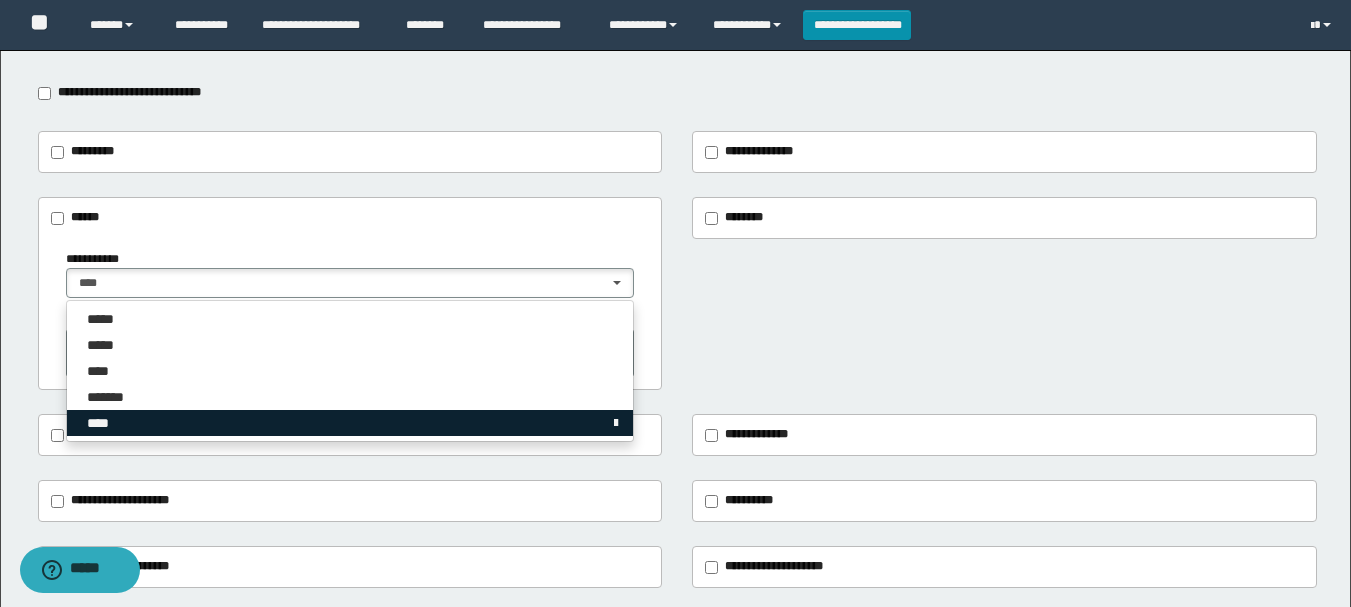 click on "****" at bounding box center [350, 423] 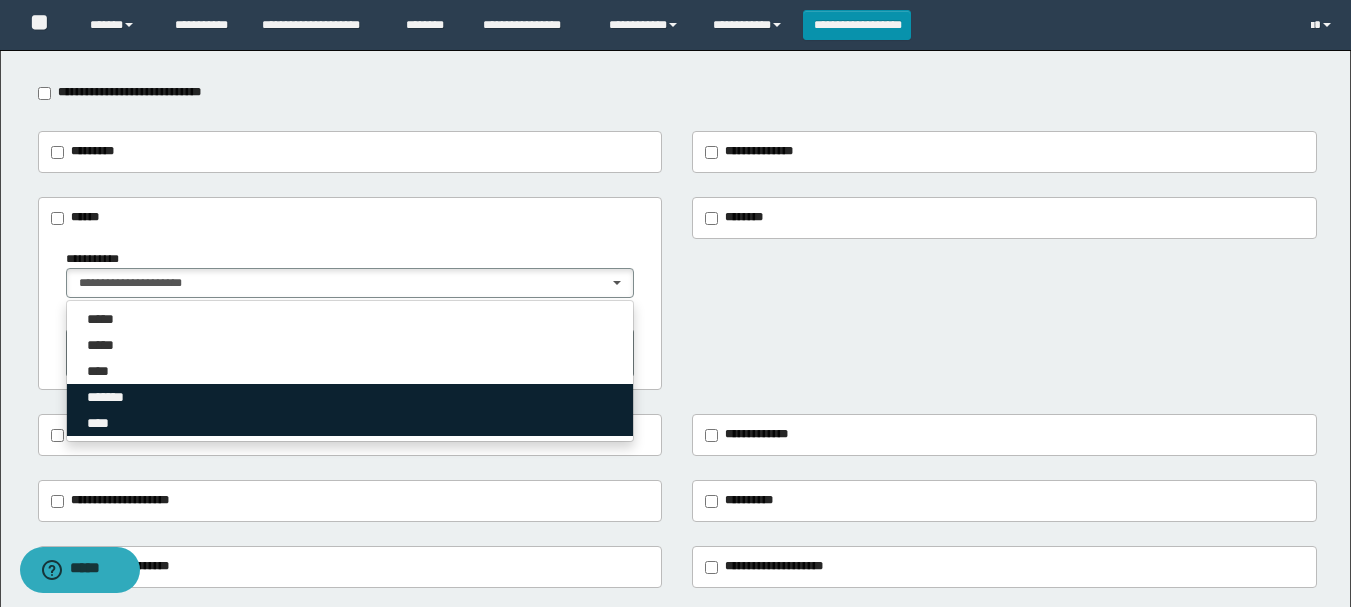 drag, startPoint x: 108, startPoint y: 428, endPoint x: 80, endPoint y: 395, distance: 43.27817 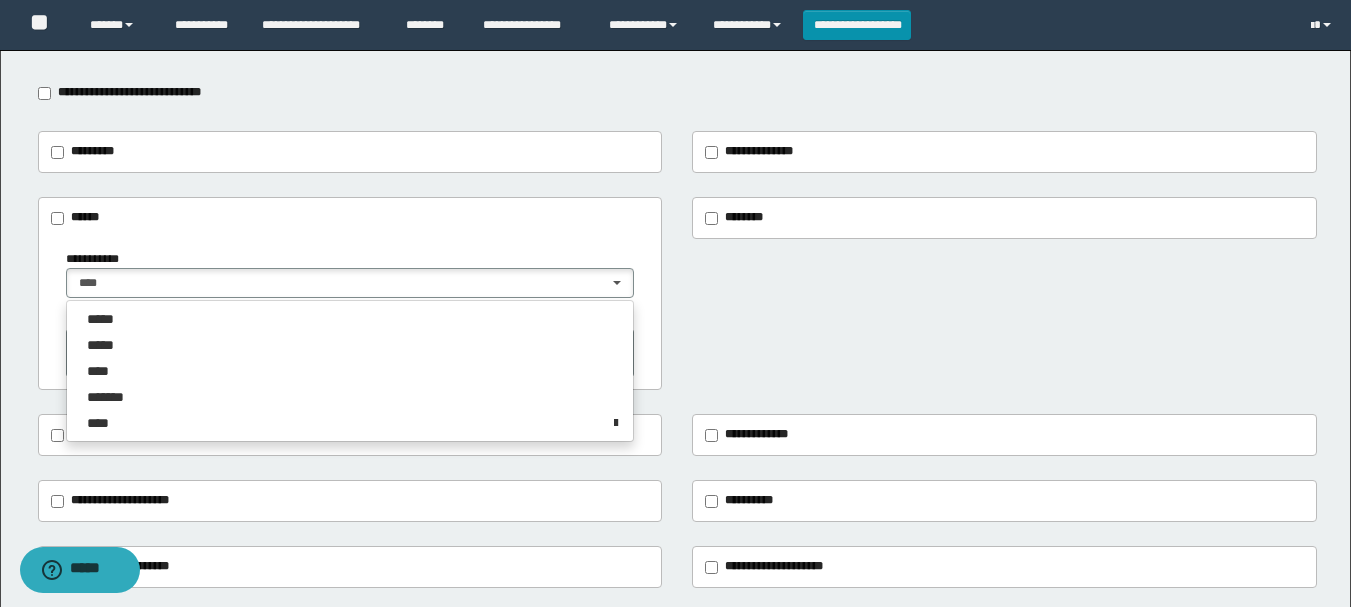 click on "********" at bounding box center (350, 343) 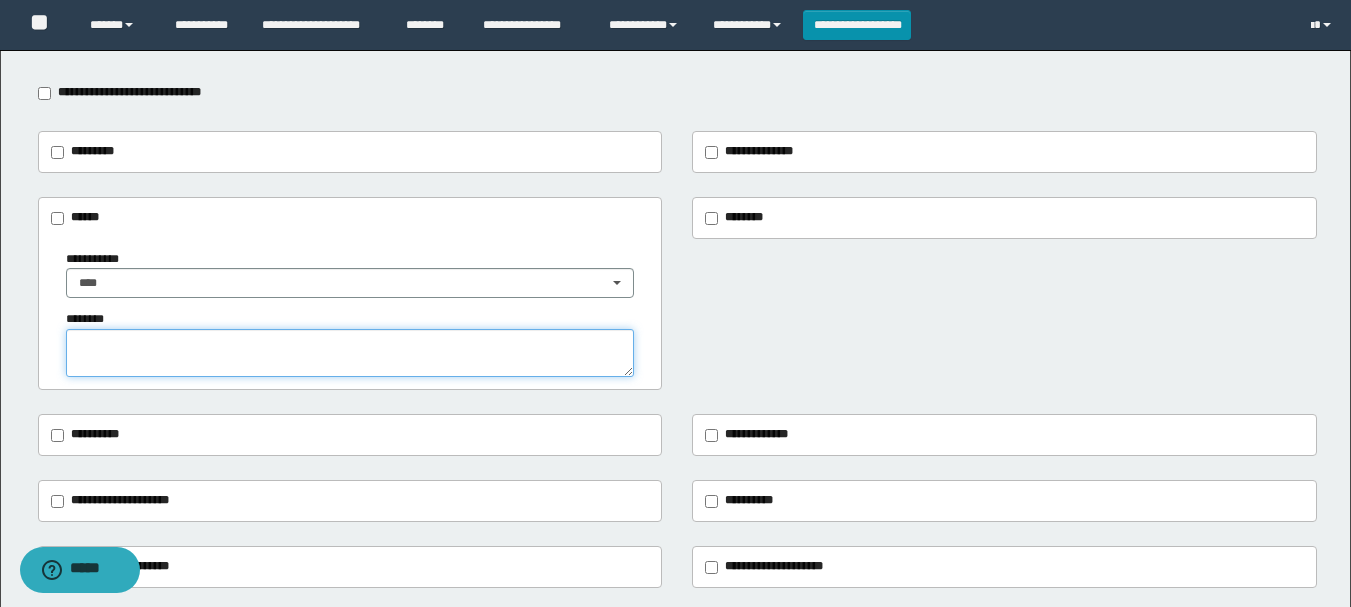 drag, startPoint x: 82, startPoint y: 349, endPoint x: 96, endPoint y: 341, distance: 16.124516 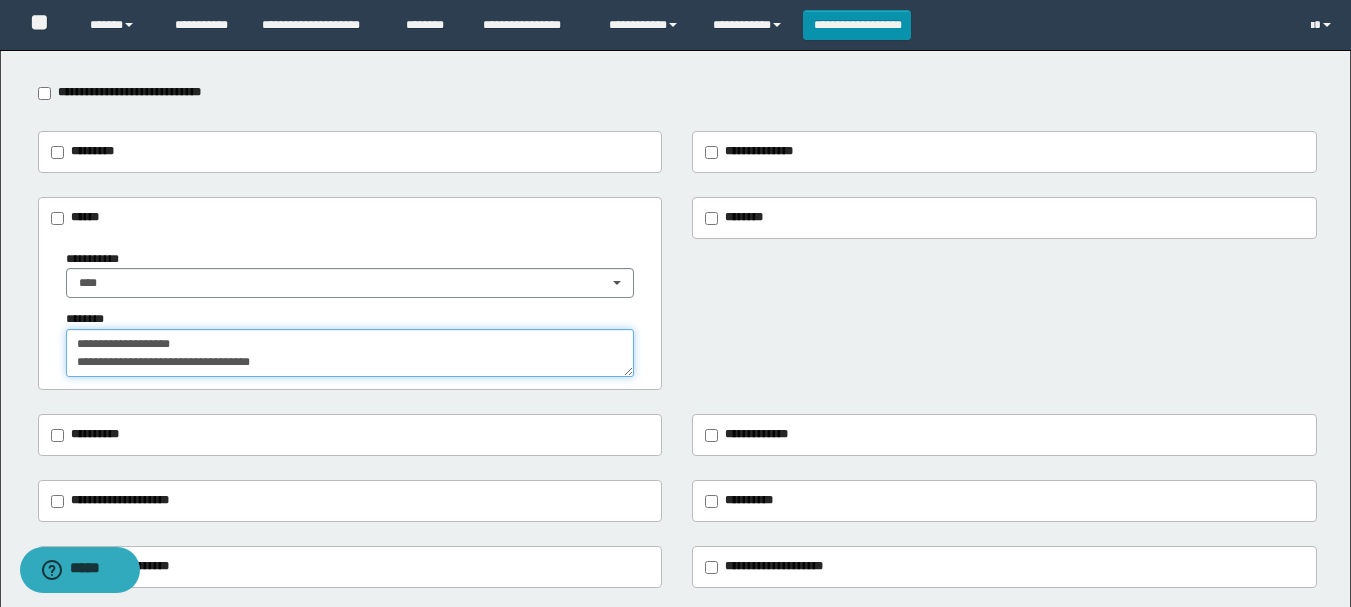 scroll, scrollTop: 0, scrollLeft: 0, axis: both 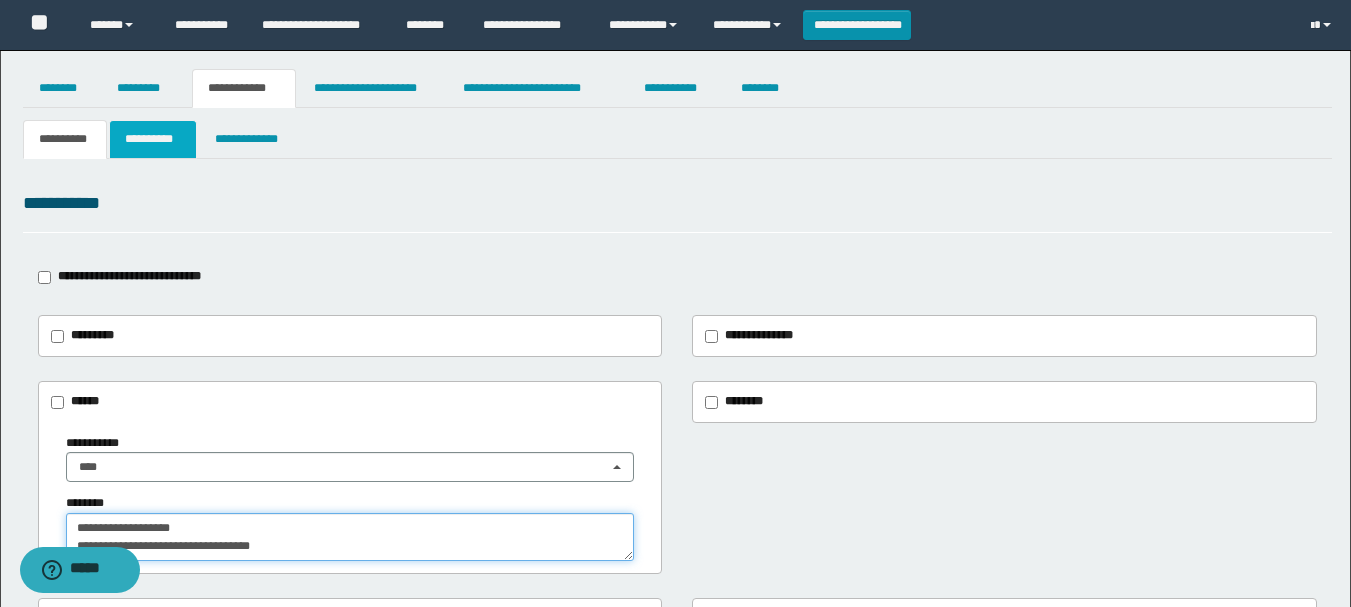 type on "**********" 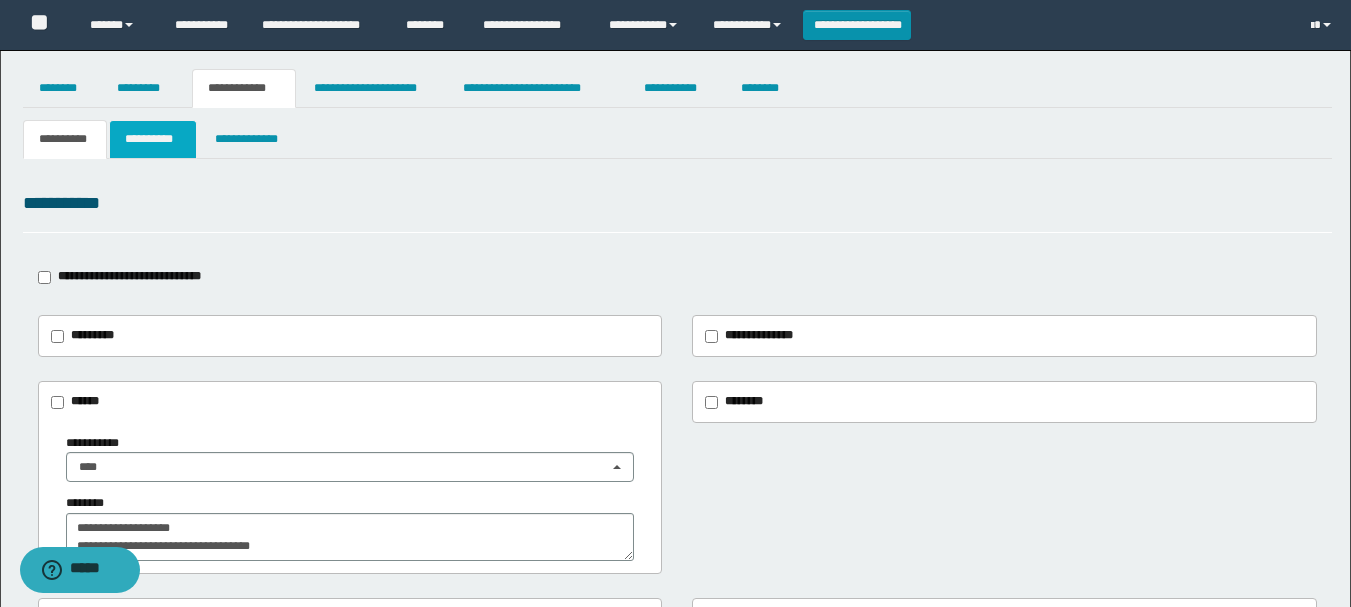 click on "**********" at bounding box center [153, 139] 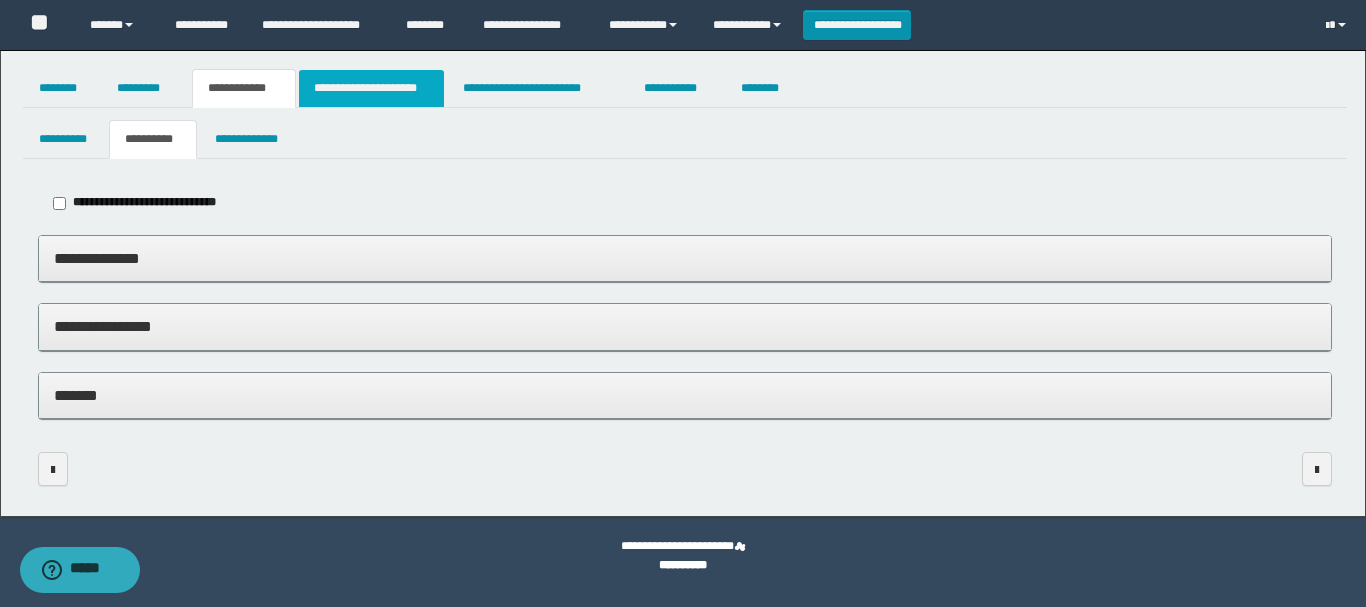 click on "**********" at bounding box center (371, 88) 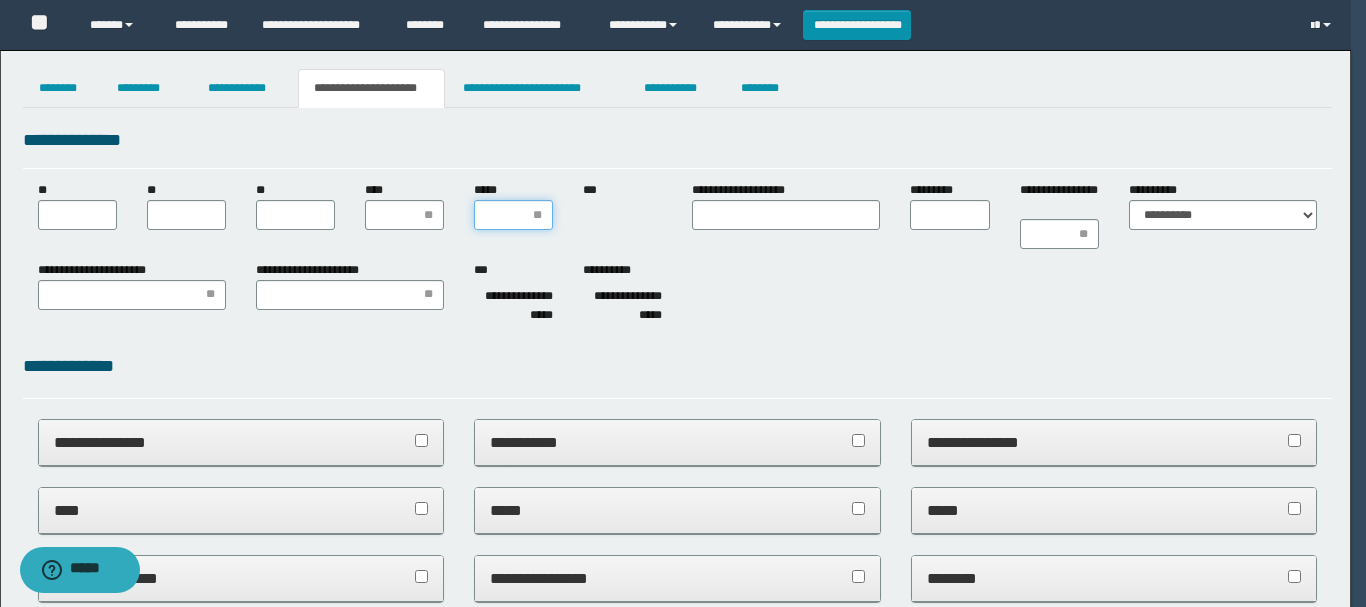 click on "*****" at bounding box center (513, 215) 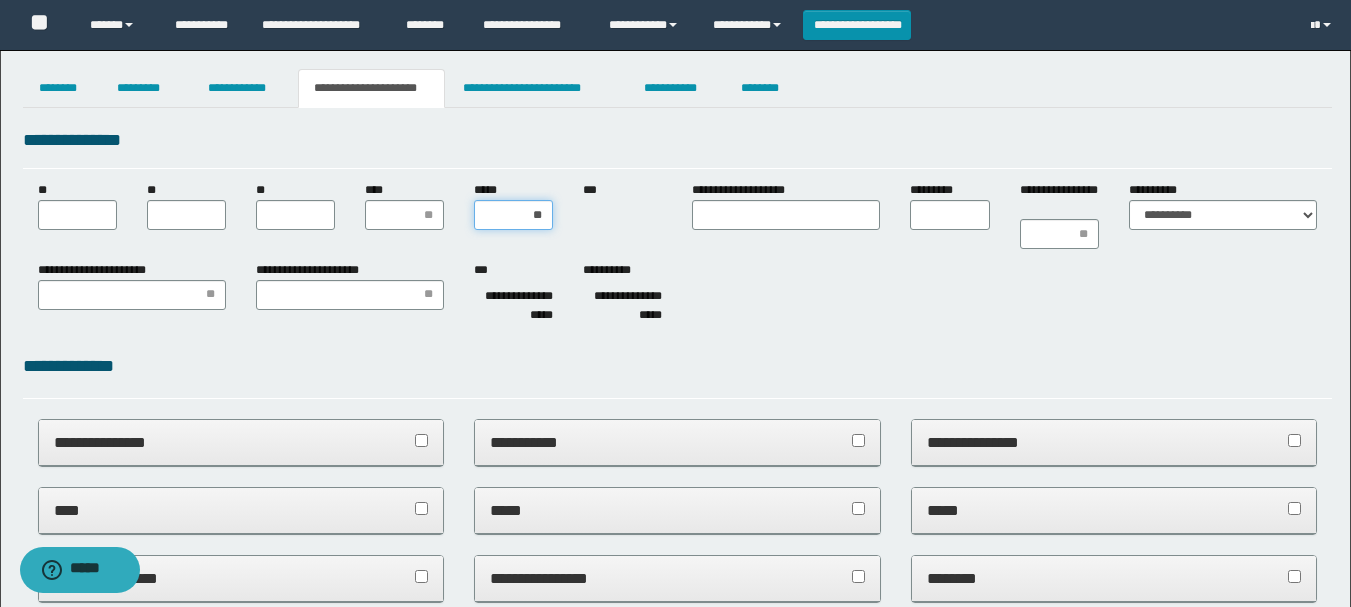 scroll, scrollTop: 0, scrollLeft: 0, axis: both 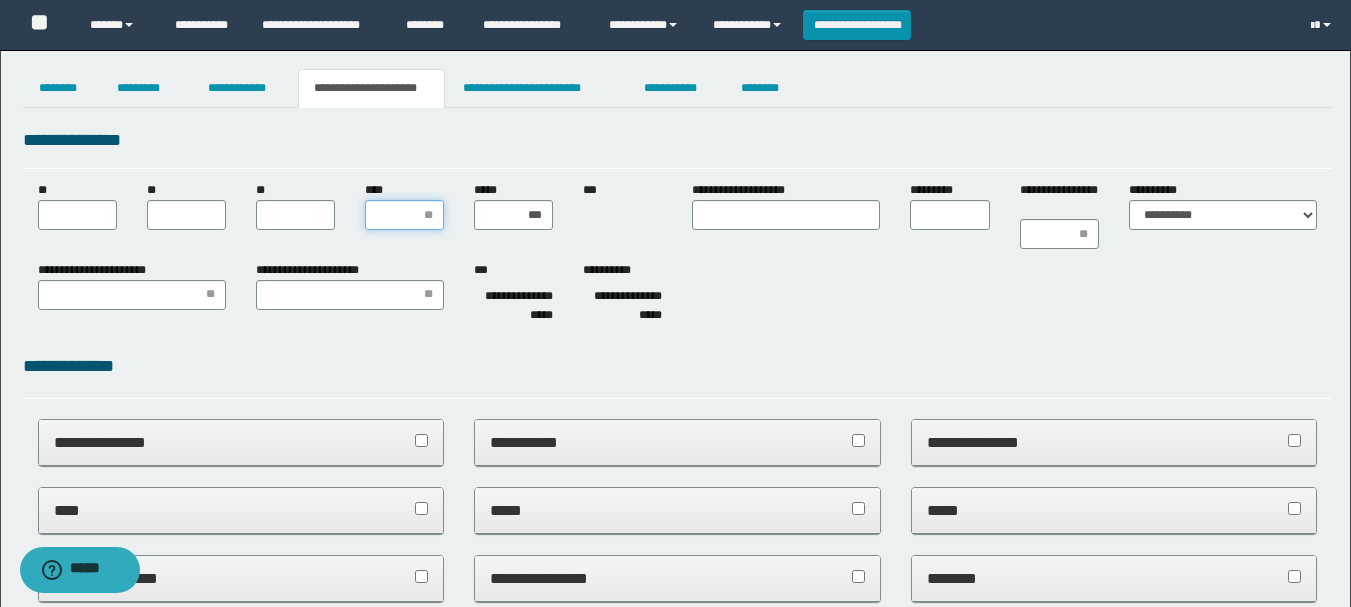 click on "****" at bounding box center [404, 215] 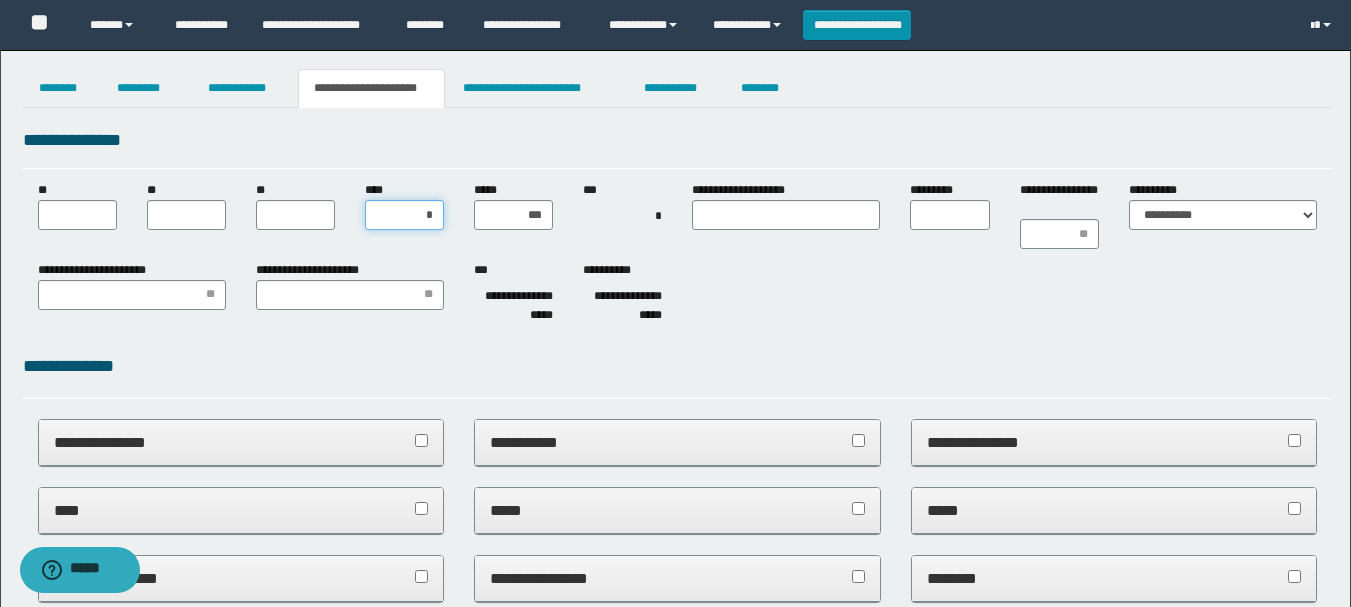 type on "**" 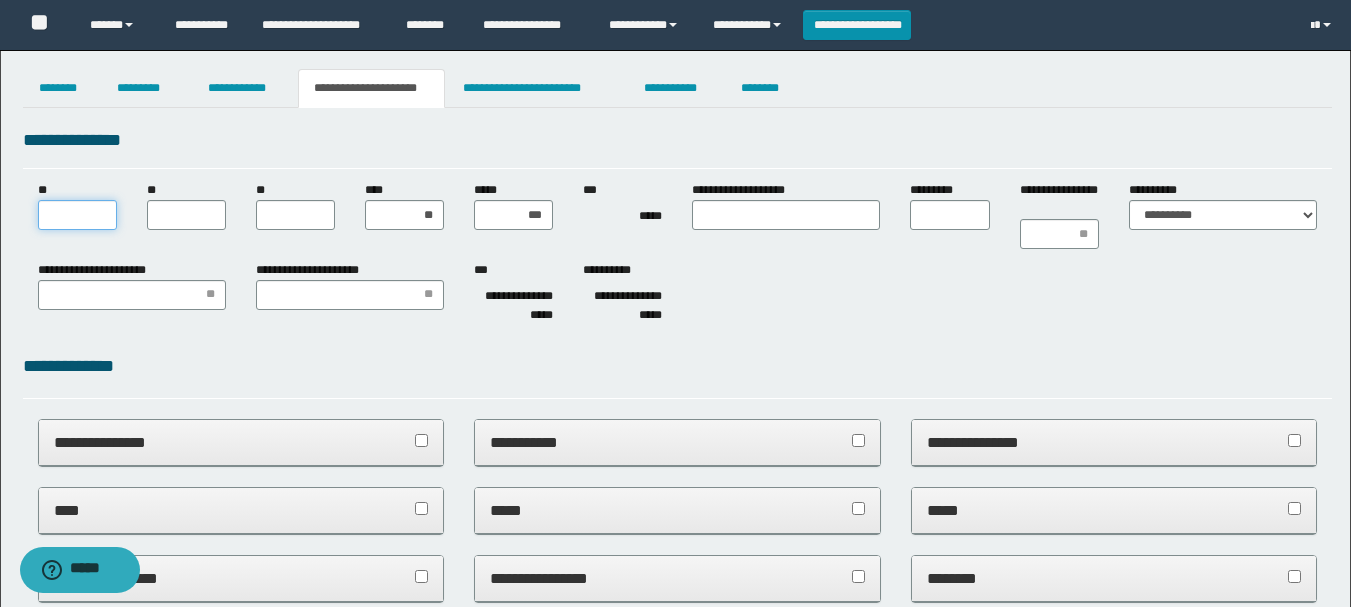 click on "**" at bounding box center [77, 215] 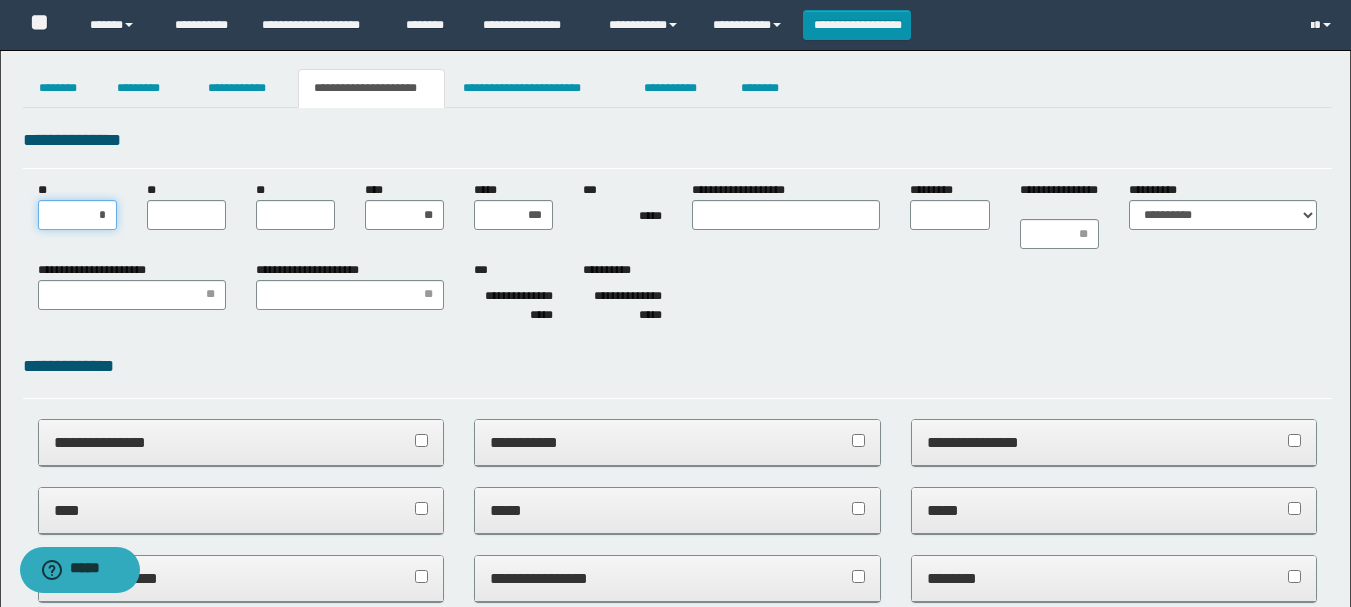type on "**" 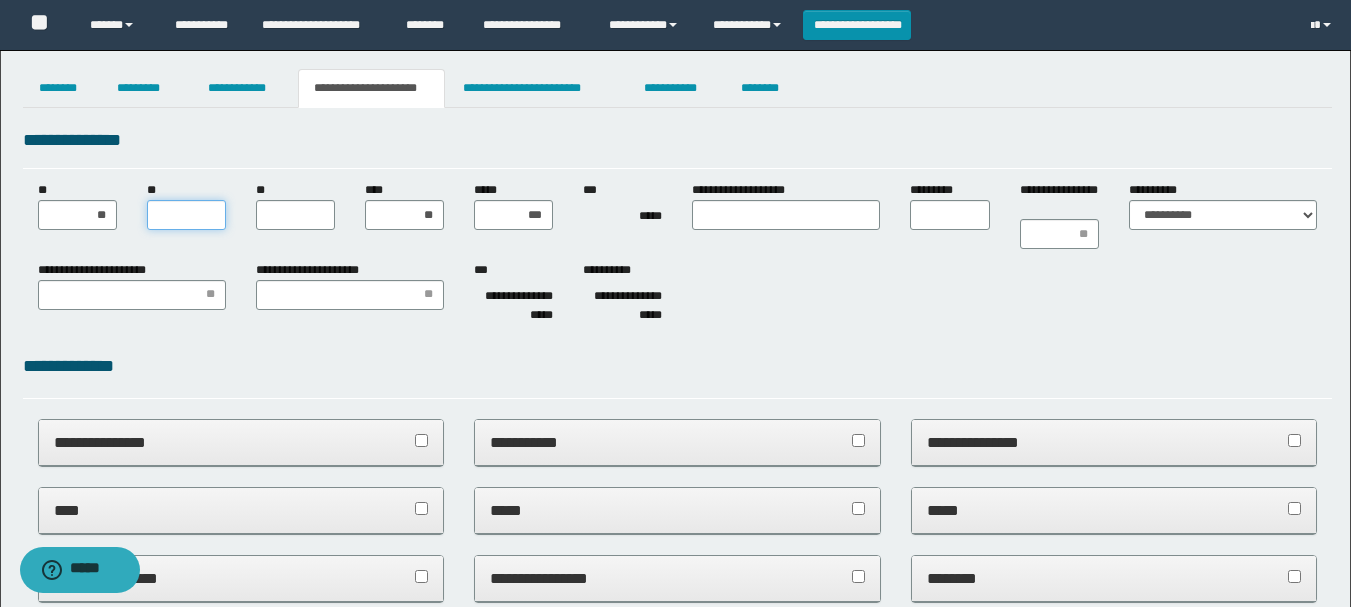 click on "**" at bounding box center [186, 215] 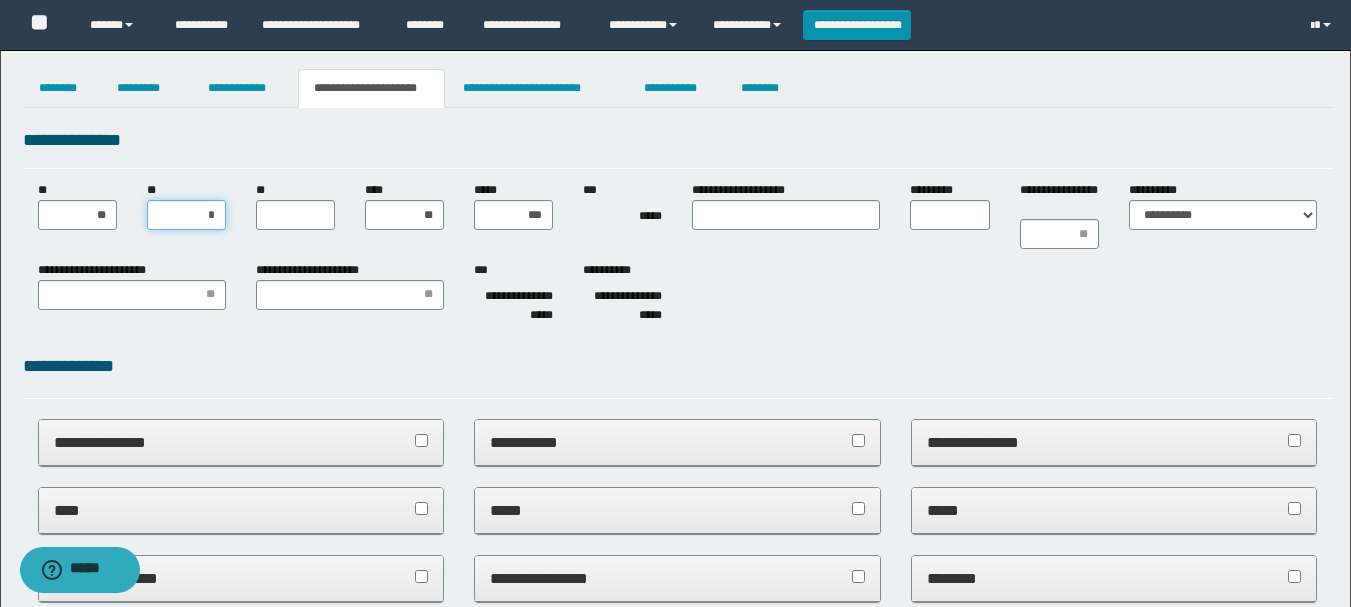 type on "**" 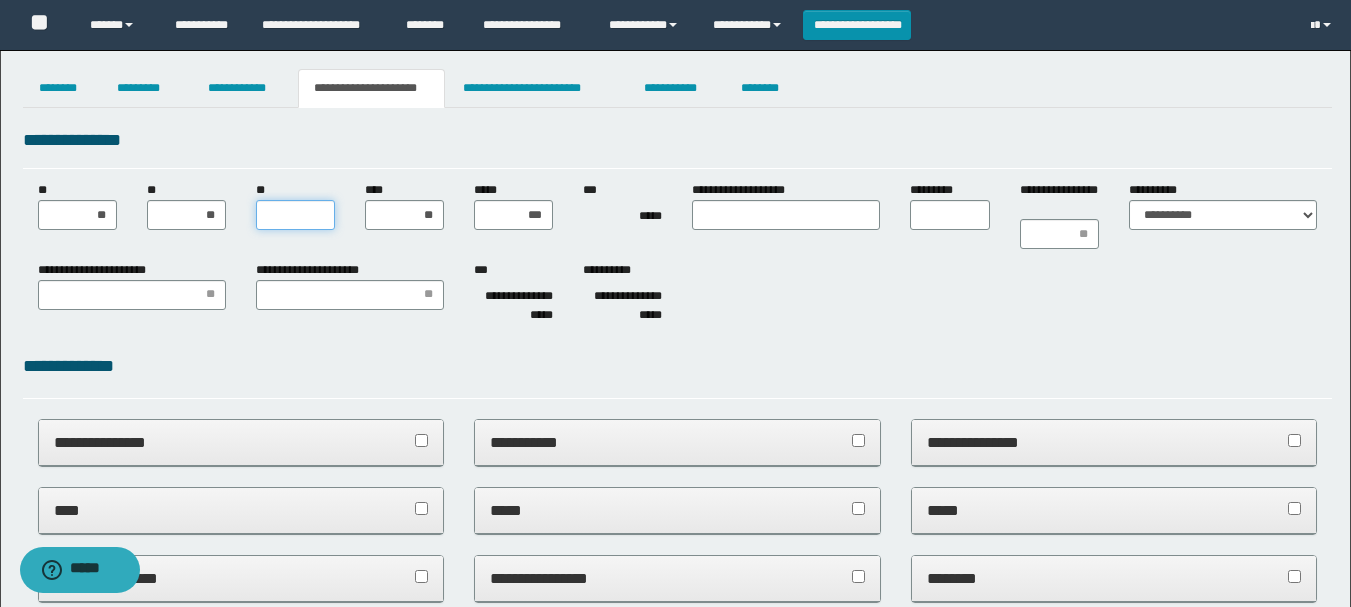 click on "**" at bounding box center (295, 215) 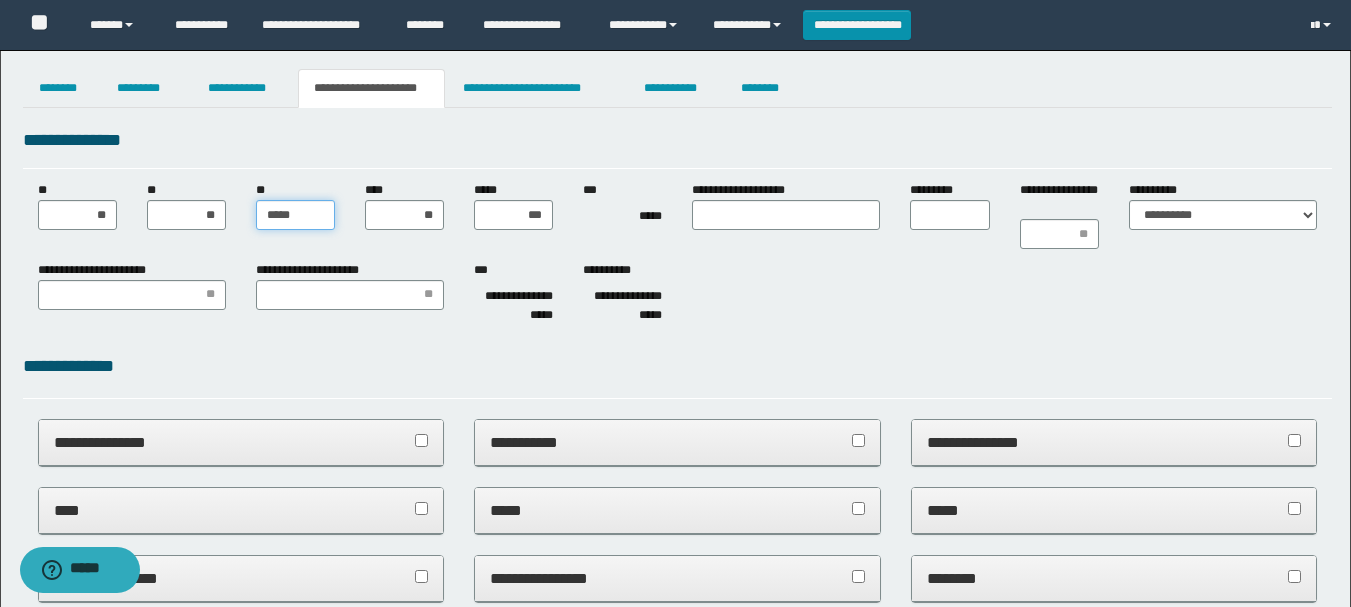 type on "******" 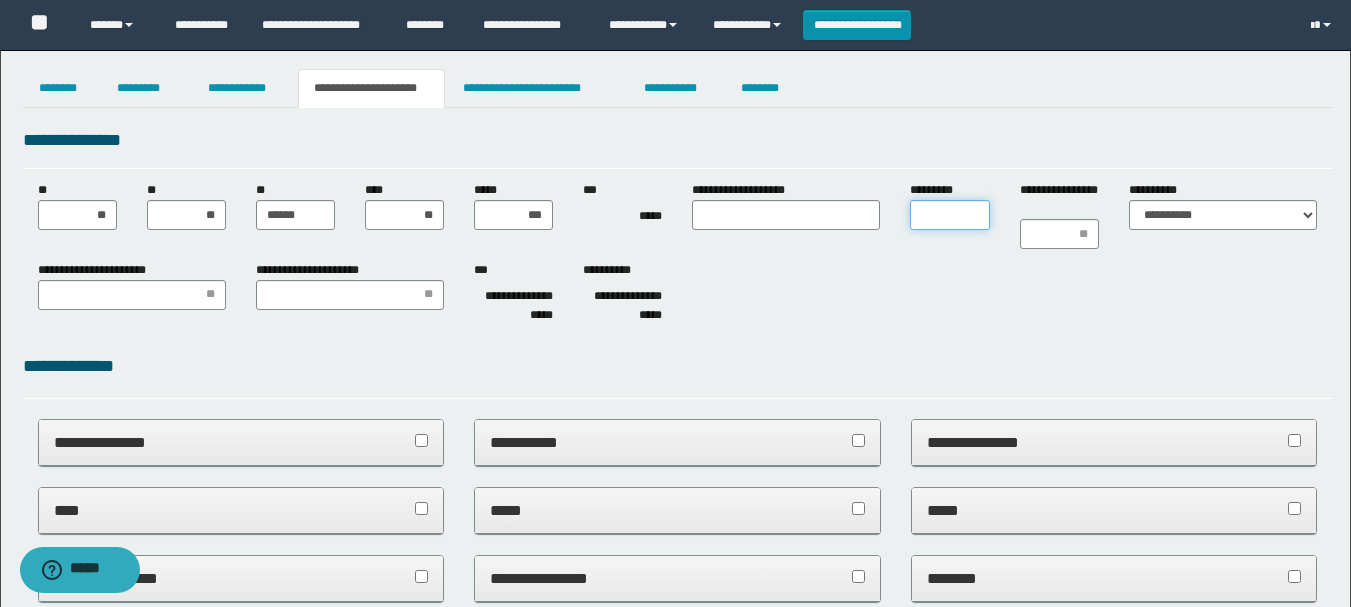 click on "*********" at bounding box center (949, 215) 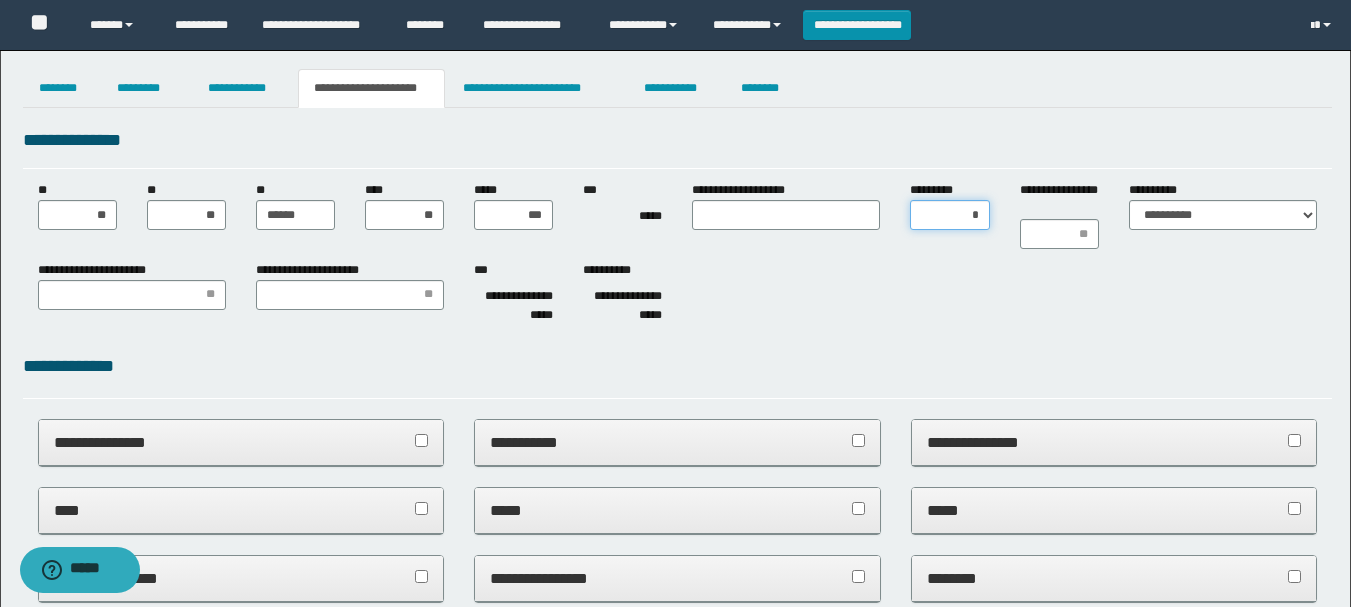 type on "**" 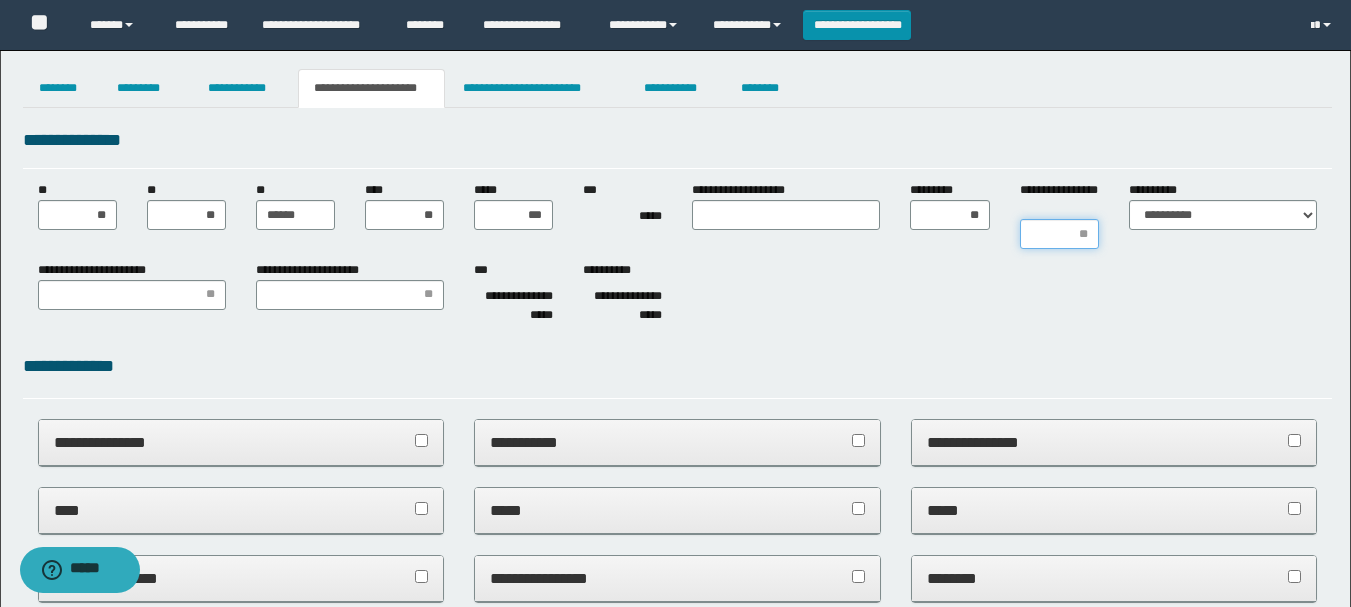 click on "**********" at bounding box center [1059, 234] 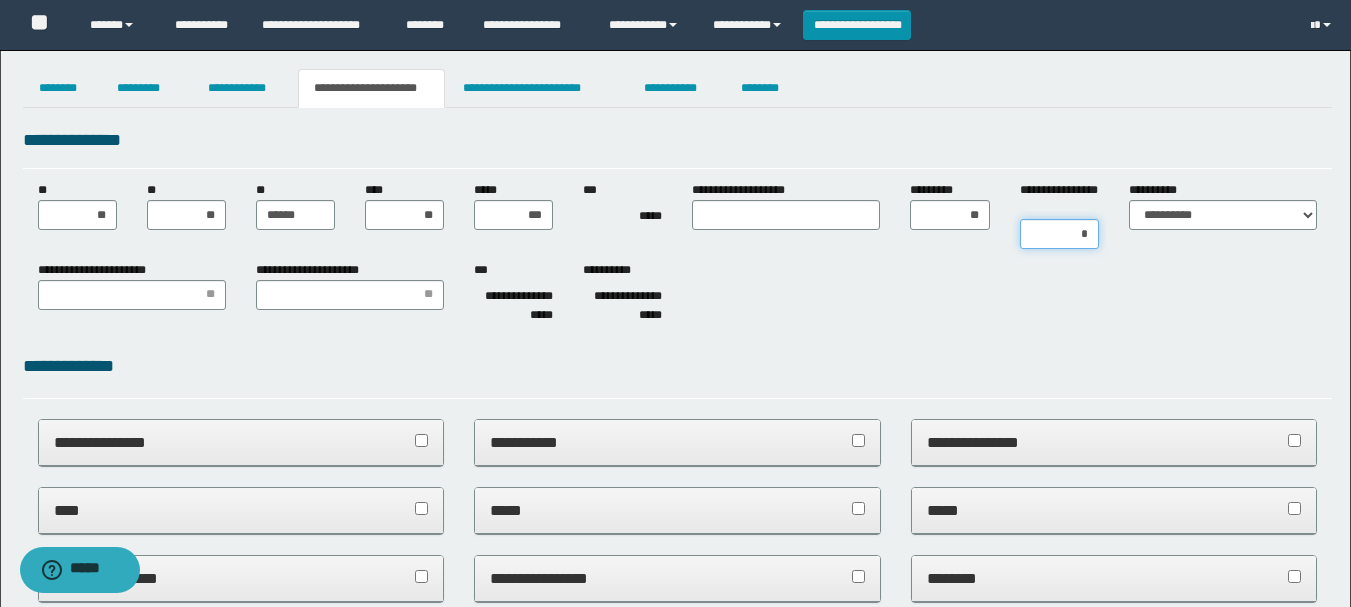 type on "**" 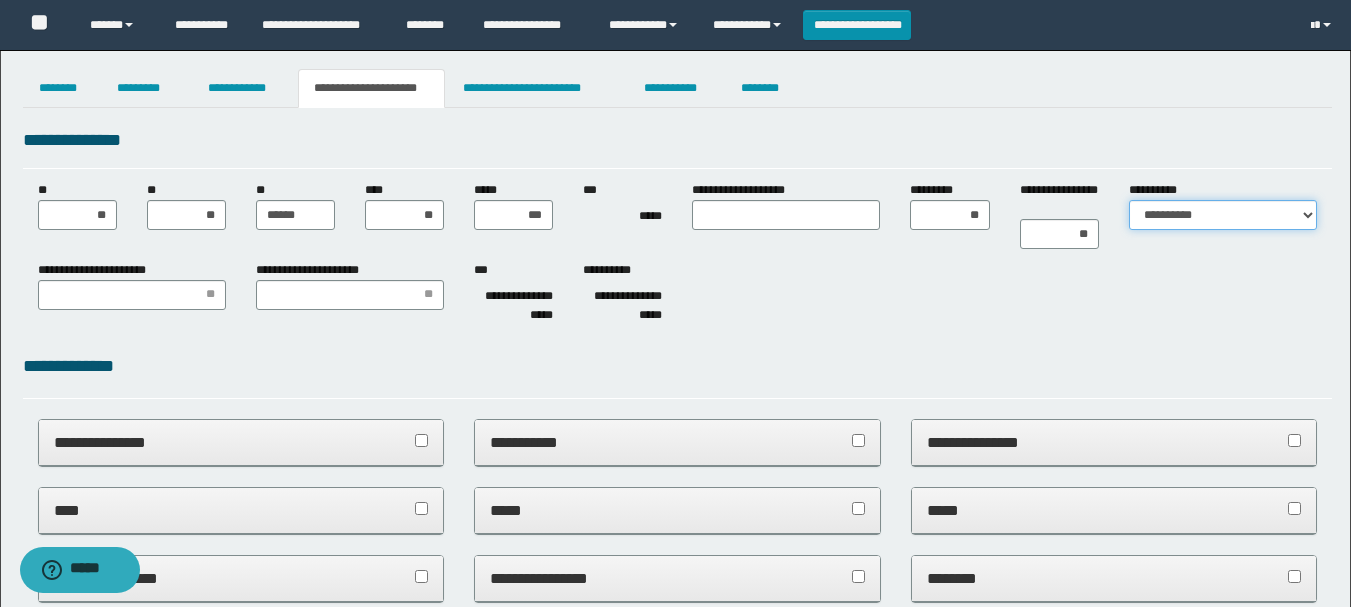 click on "**********" at bounding box center [1223, 215] 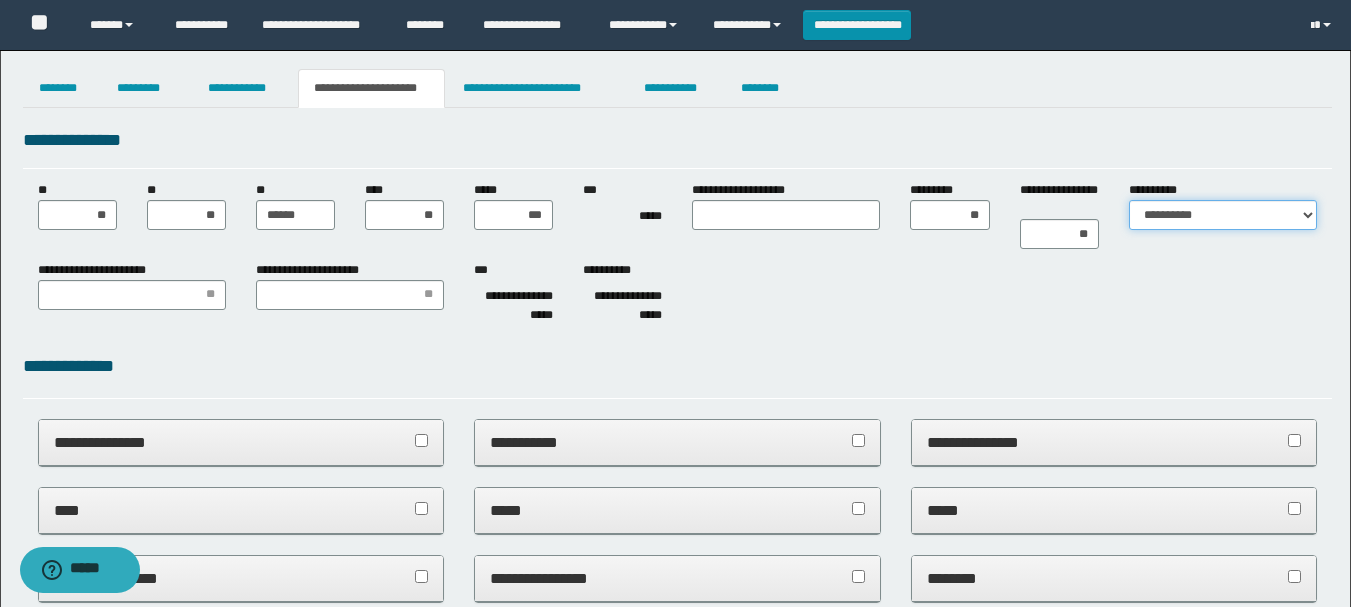 select on "*" 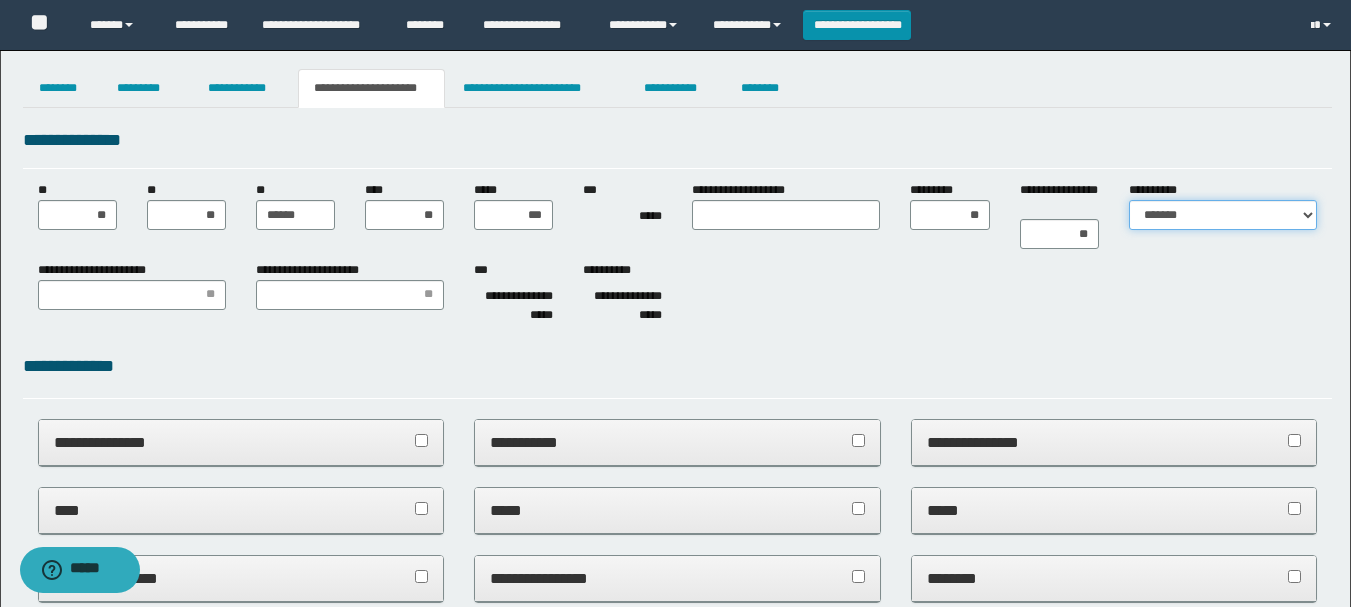click on "**********" at bounding box center [1223, 215] 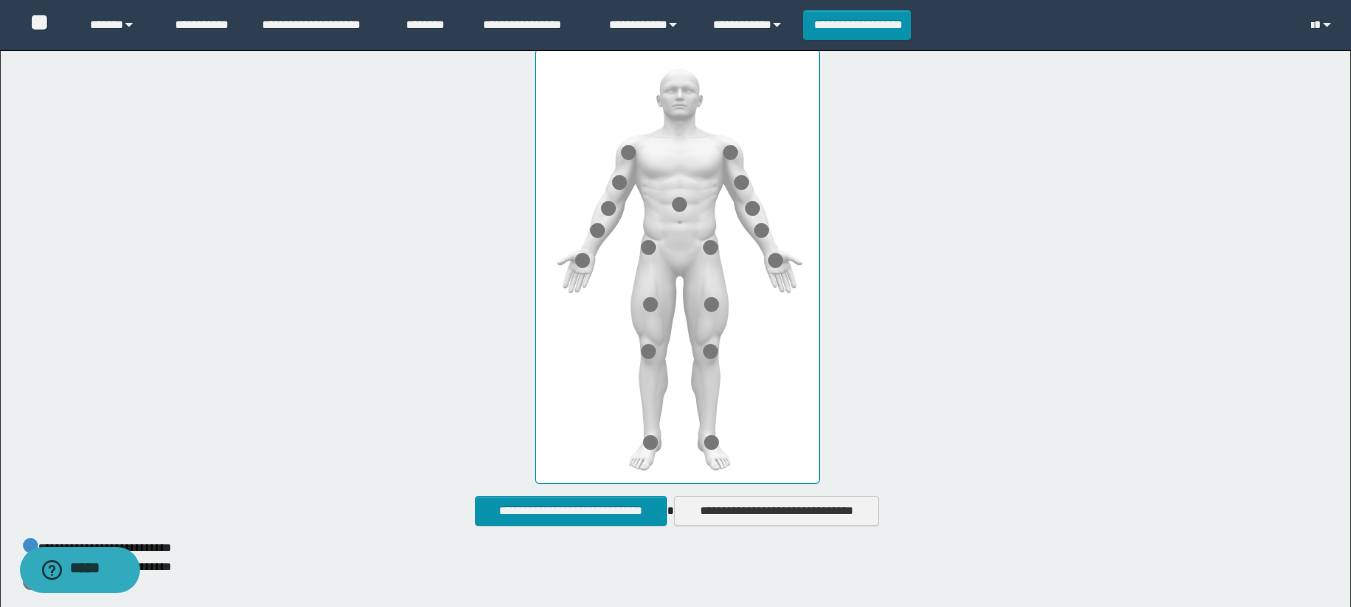 scroll, scrollTop: 1171, scrollLeft: 0, axis: vertical 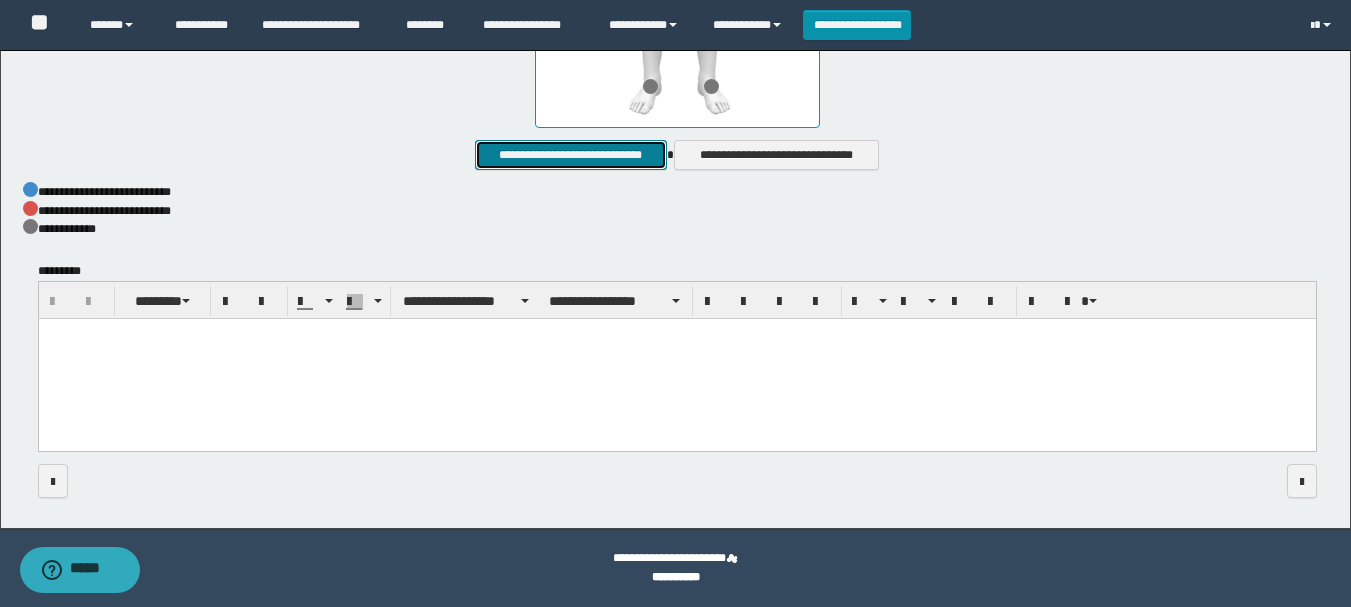 drag, startPoint x: 558, startPoint y: 147, endPoint x: 958, endPoint y: 225, distance: 407.53406 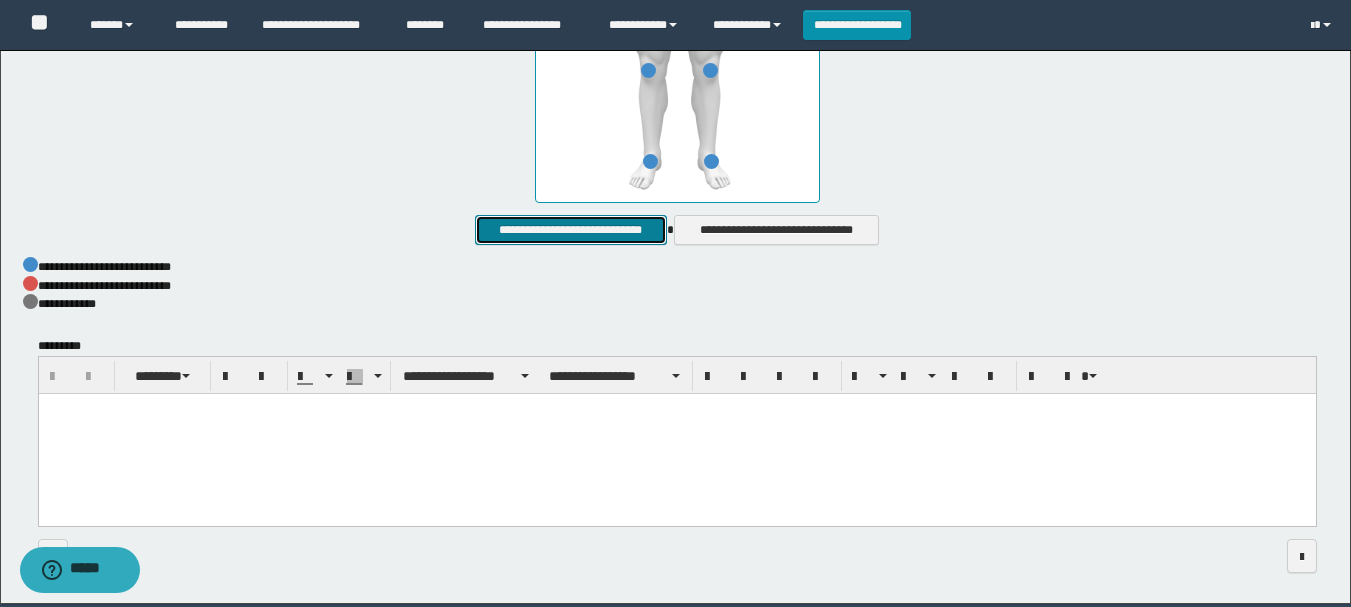 scroll, scrollTop: 1081, scrollLeft: 0, axis: vertical 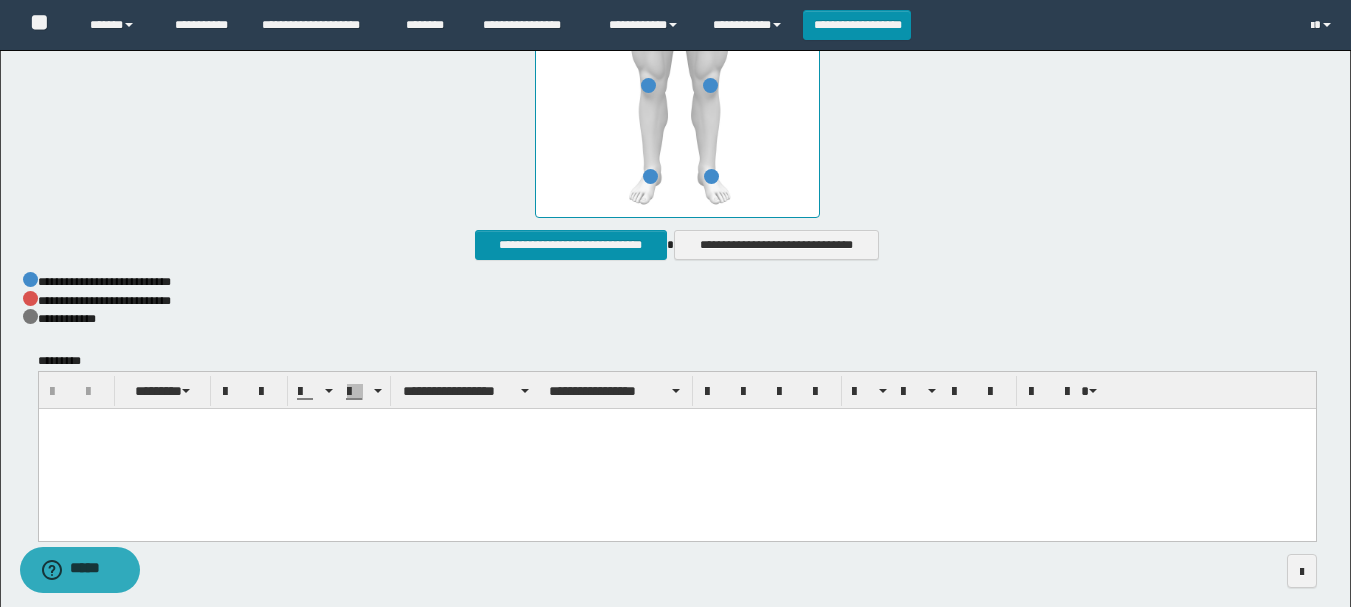 click at bounding box center [676, 450] 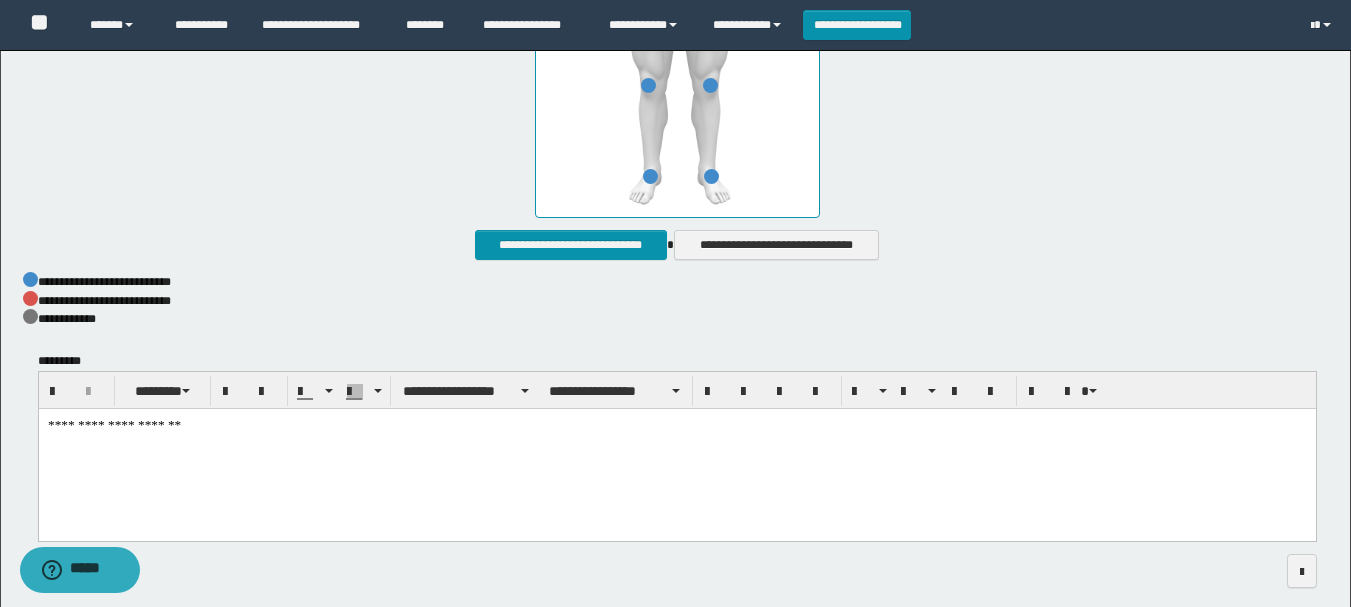 click on "**********" at bounding box center [676, 450] 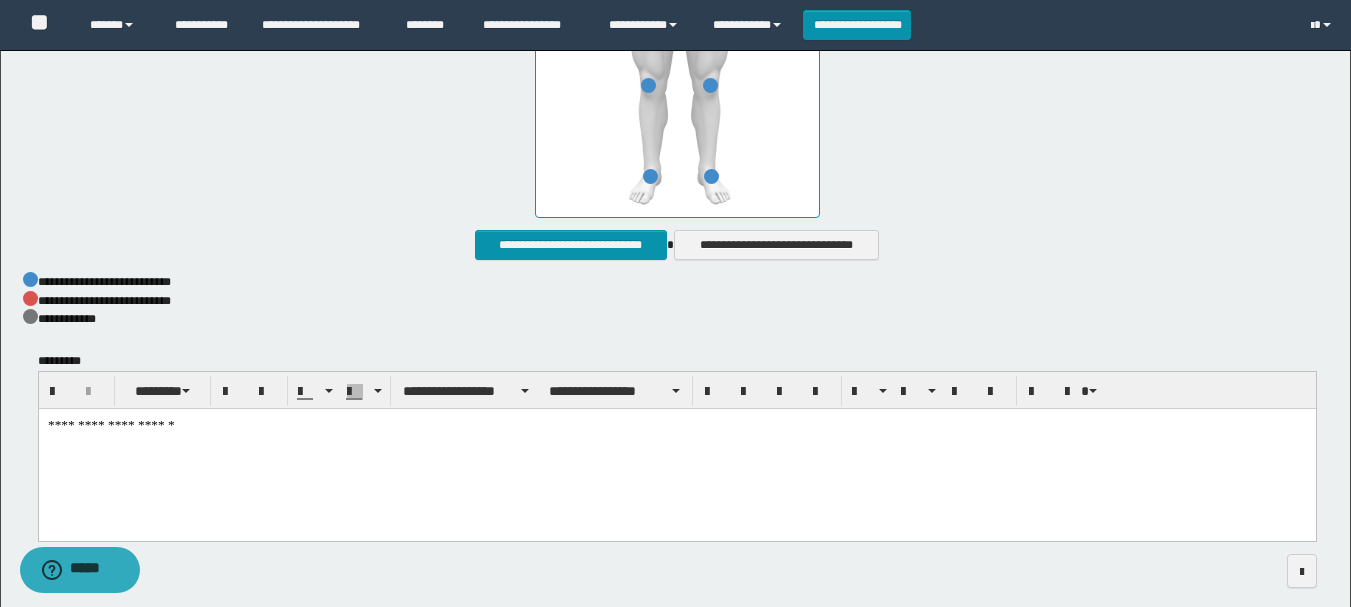click on "**********" at bounding box center [676, 450] 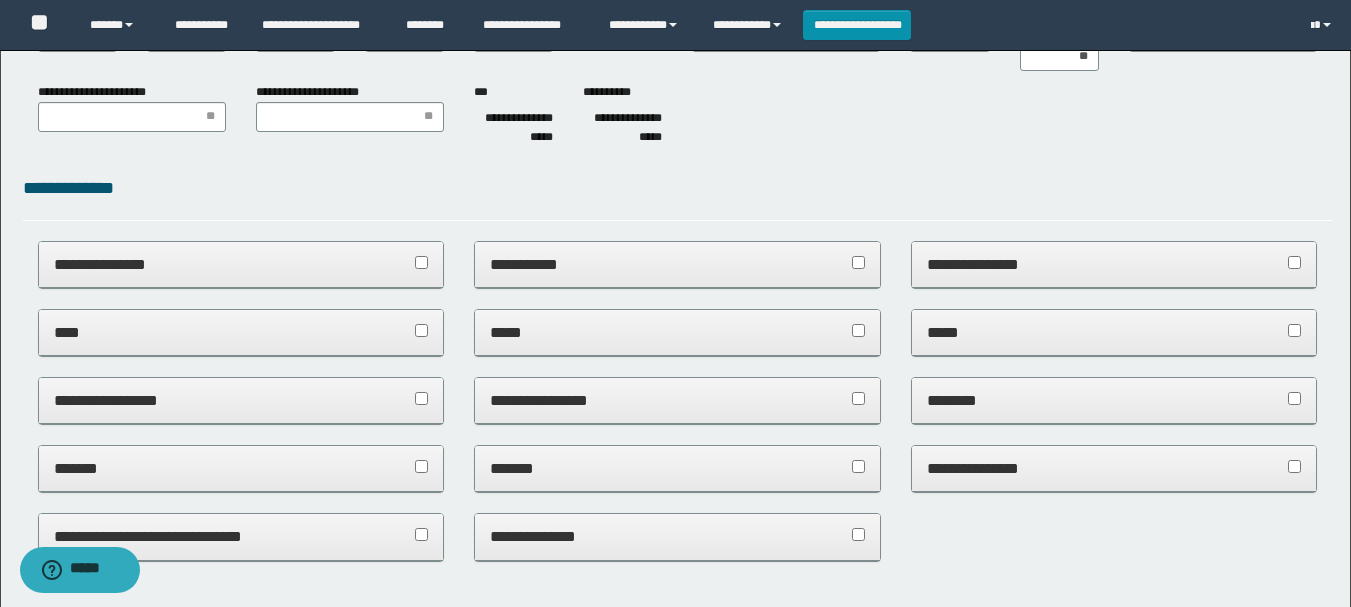 scroll, scrollTop: 0, scrollLeft: 0, axis: both 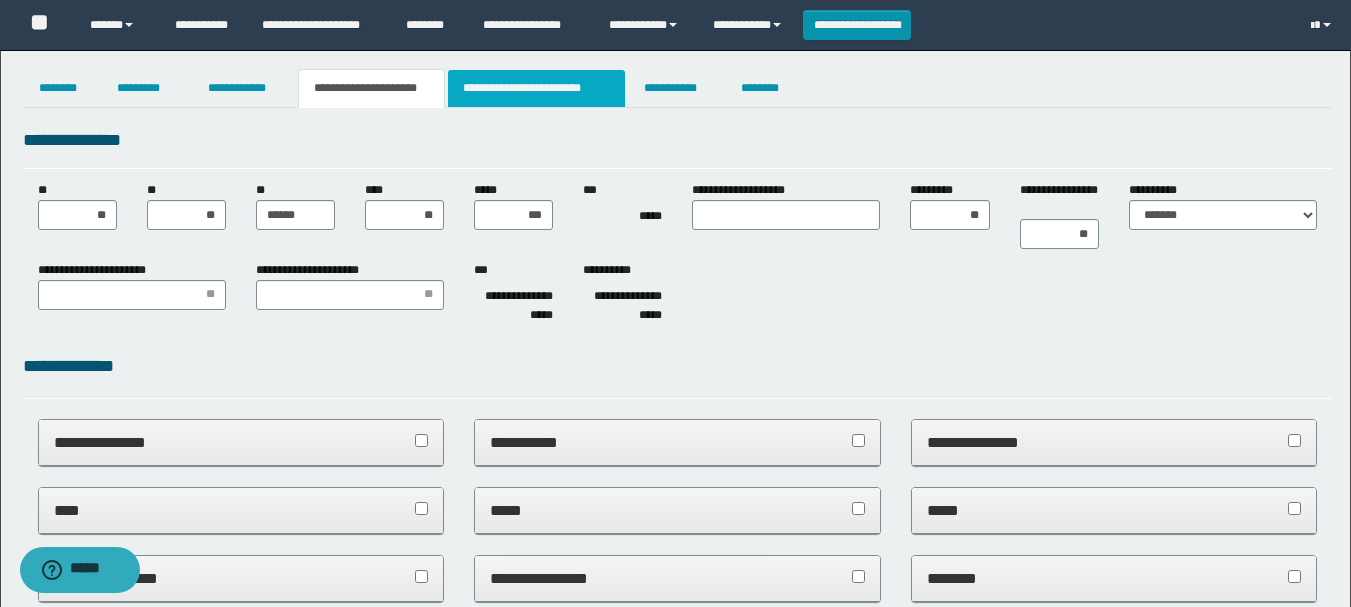 click on "**********" at bounding box center [537, 88] 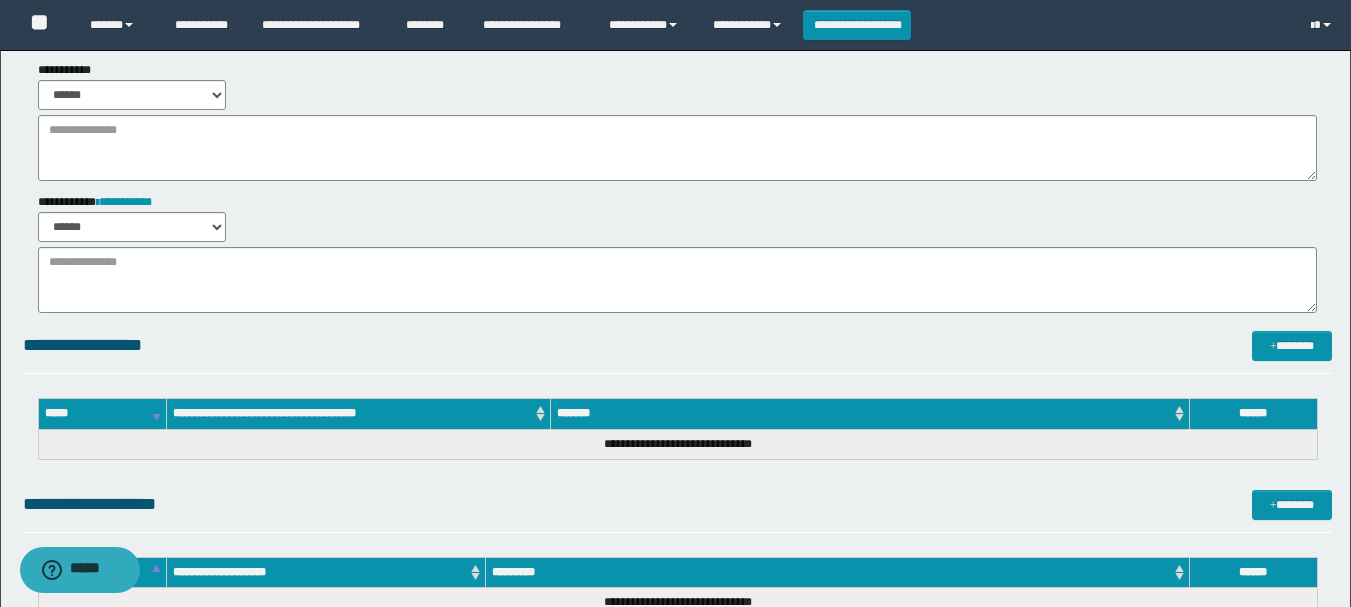 scroll, scrollTop: 252, scrollLeft: 0, axis: vertical 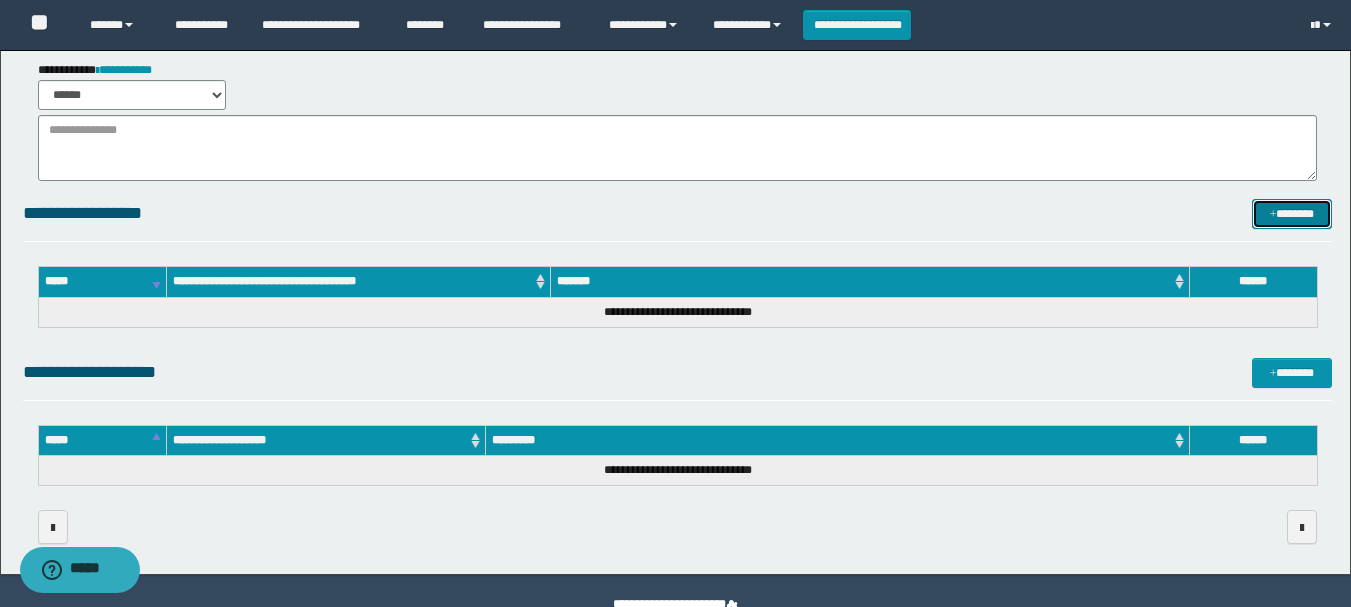 click on "*******" at bounding box center (1292, 214) 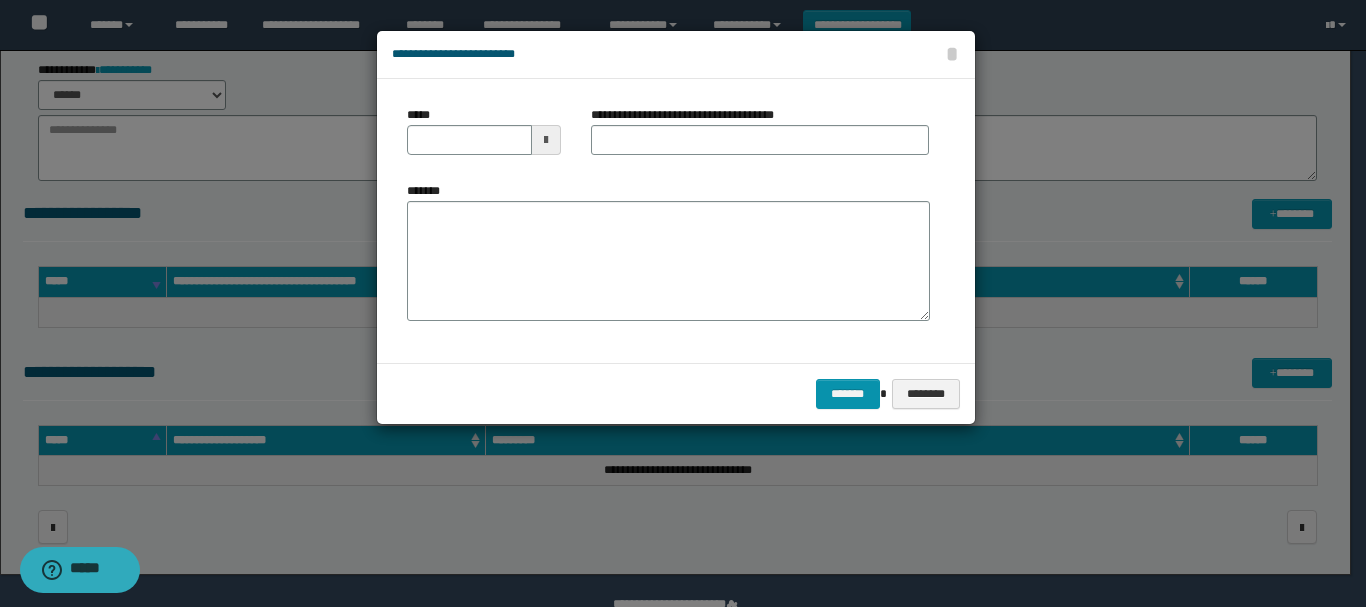 click at bounding box center [546, 140] 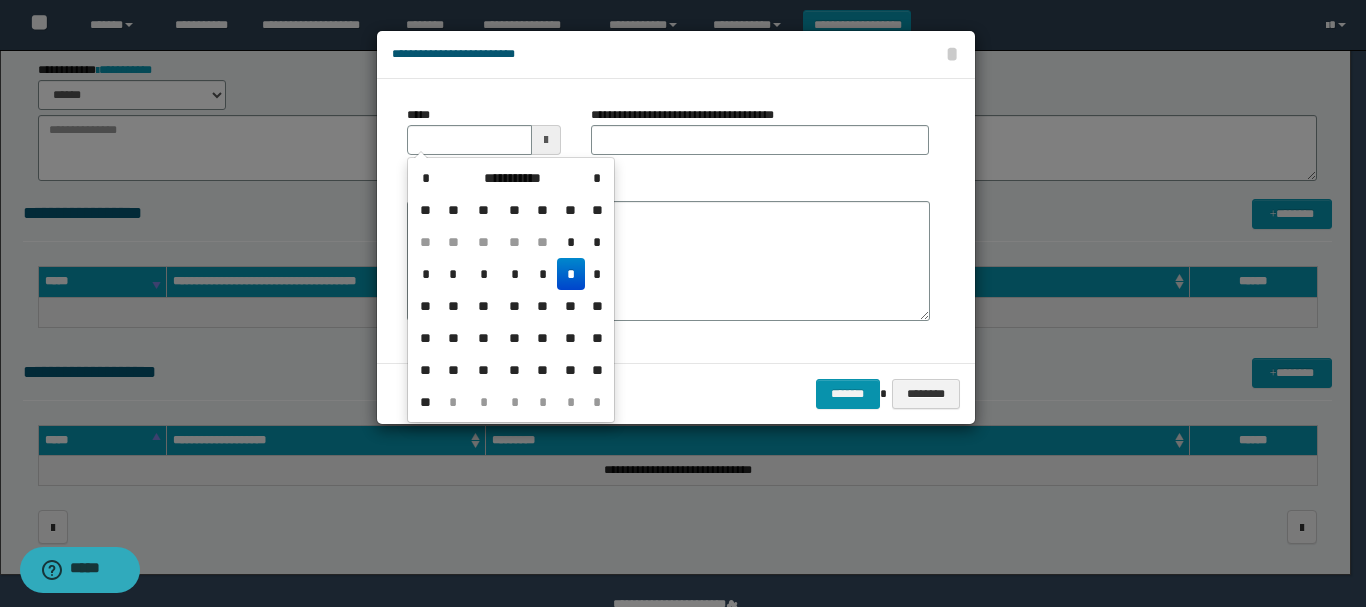 click on "*" at bounding box center (571, 274) 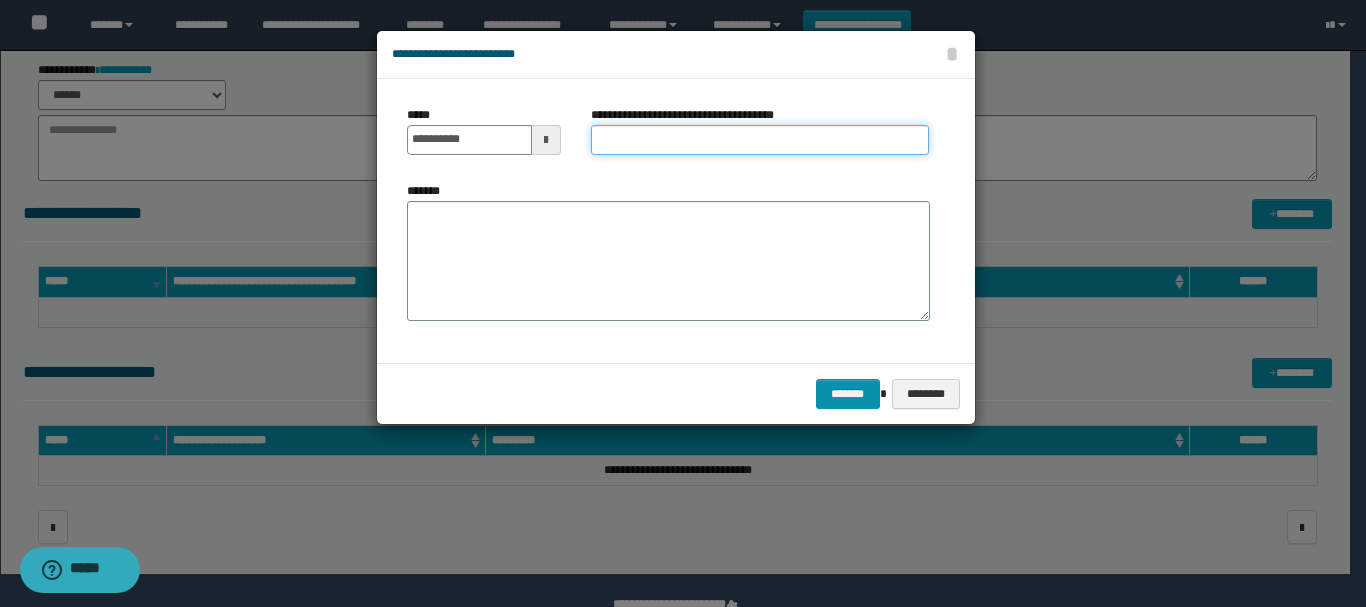 click on "**********" at bounding box center (760, 140) 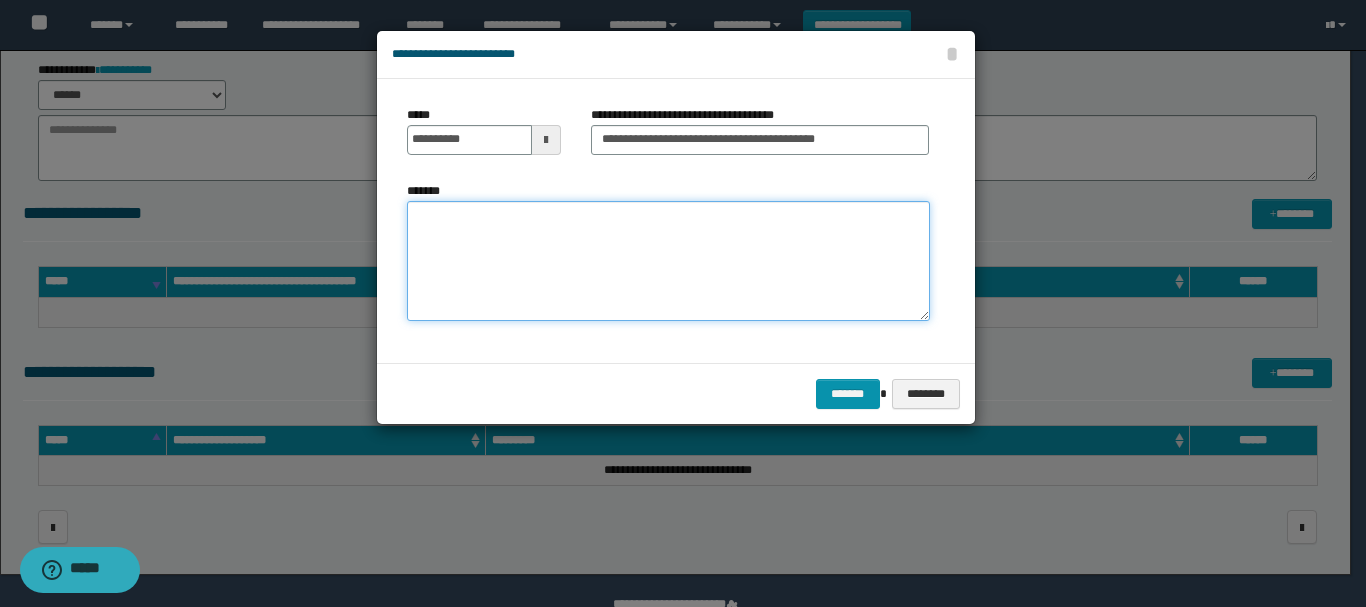 click on "*******" at bounding box center (668, 261) 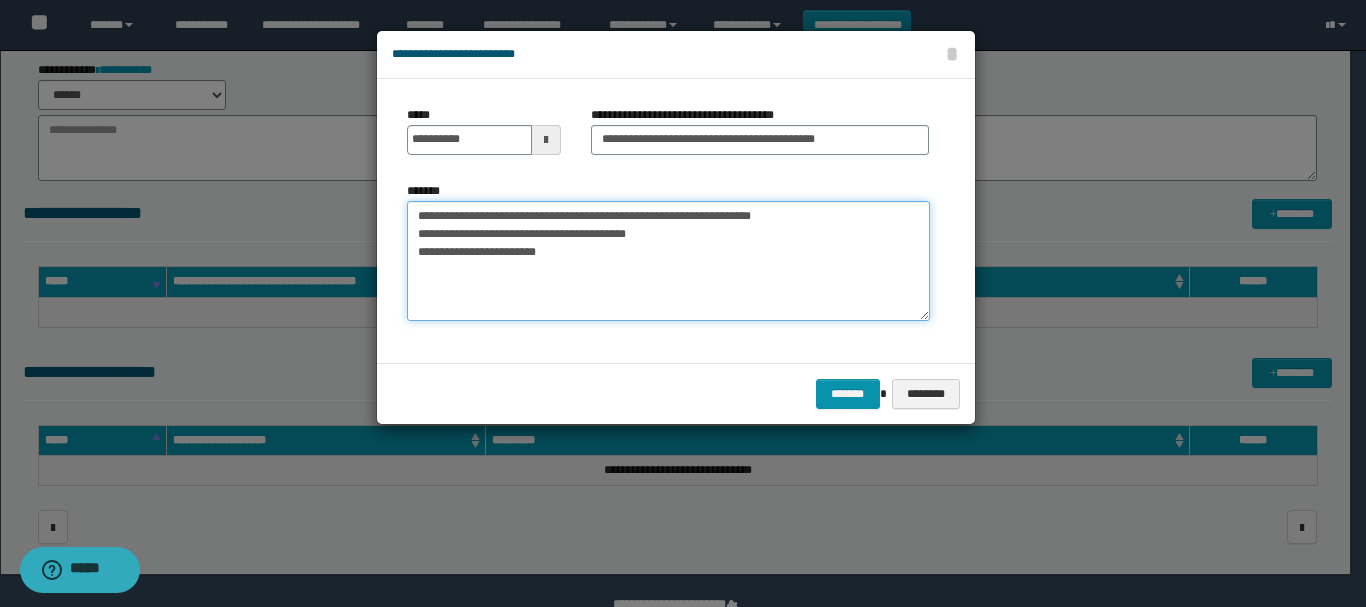drag, startPoint x: 416, startPoint y: 218, endPoint x: 609, endPoint y: 254, distance: 196.32881 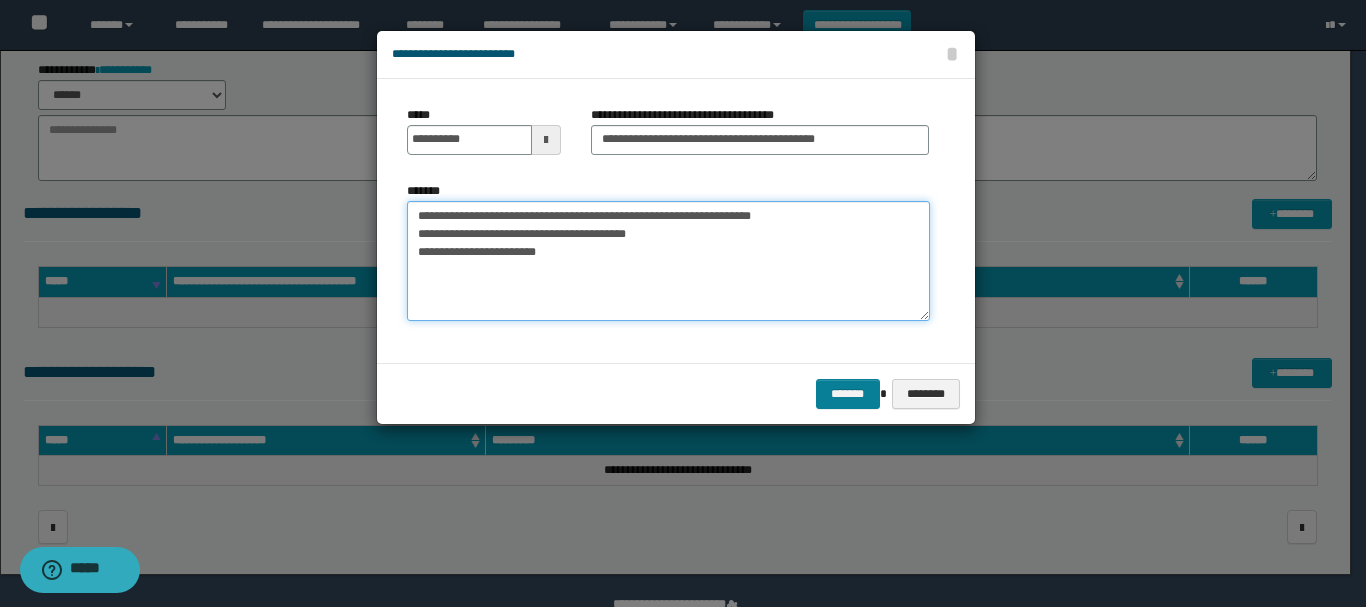 type on "**********" 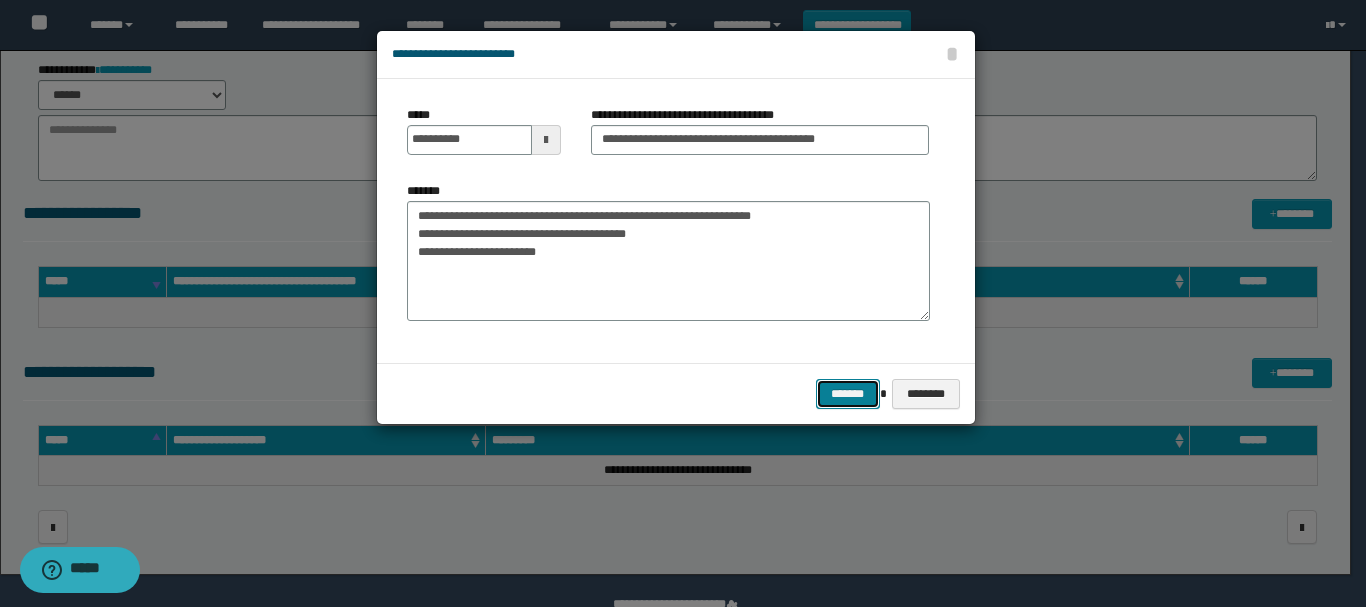 click on "*******" at bounding box center (848, 394) 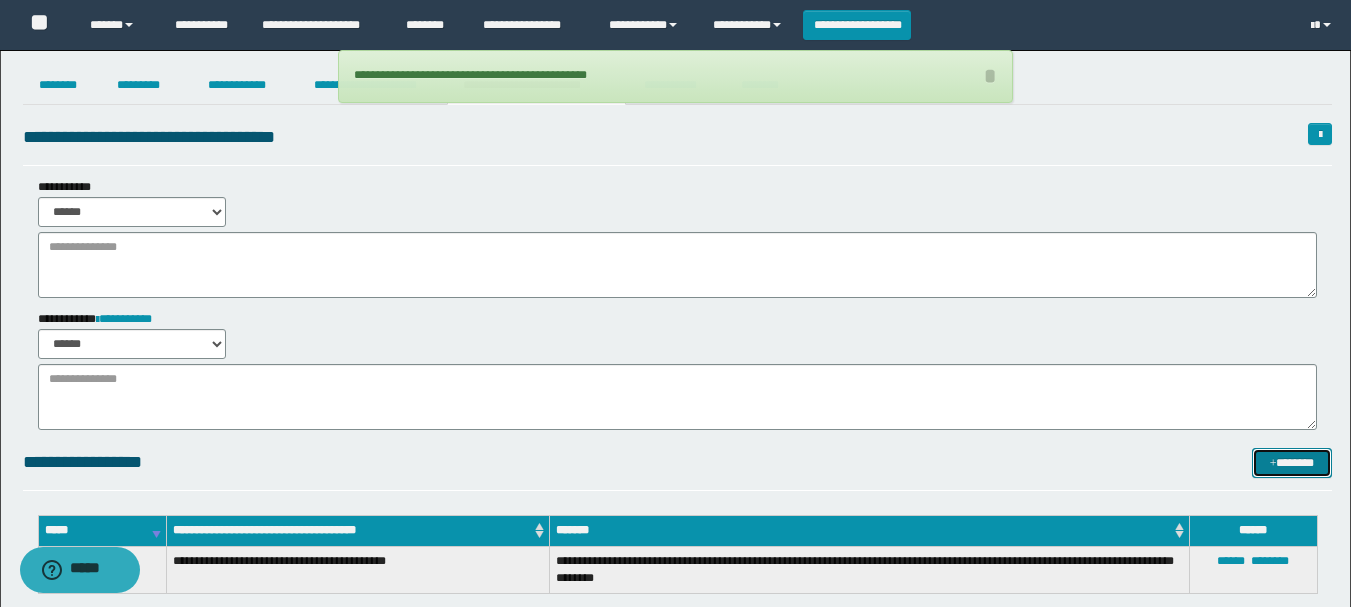 scroll, scrollTop: 0, scrollLeft: 0, axis: both 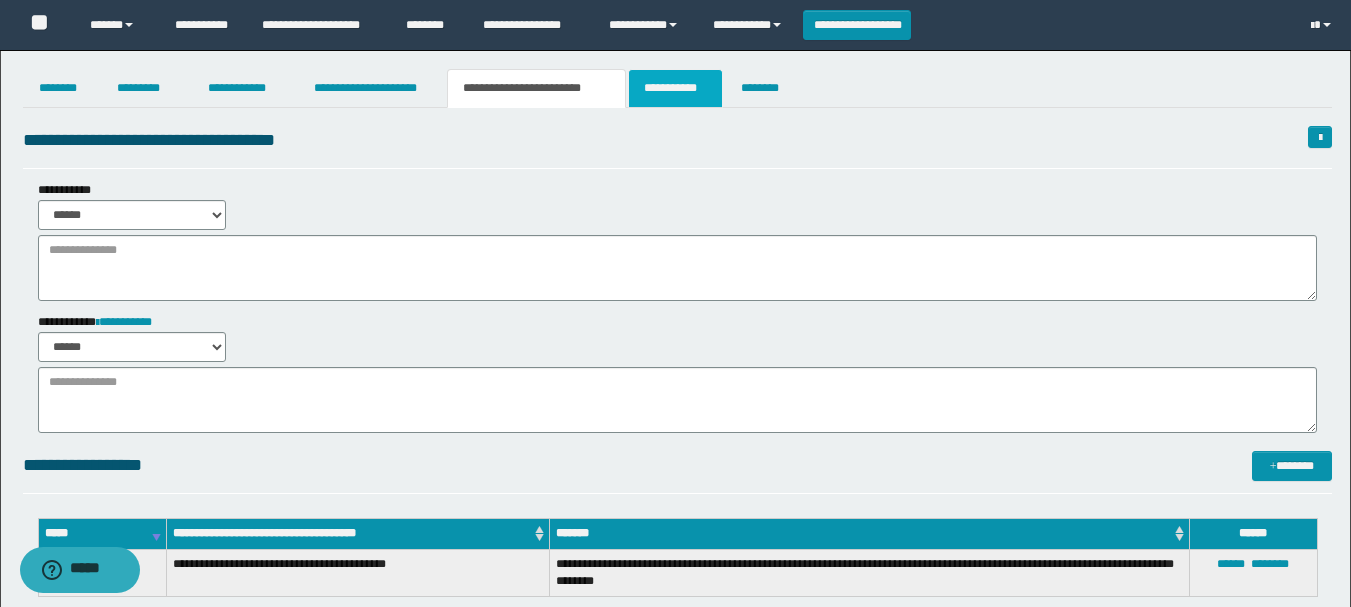 click on "**********" at bounding box center [675, 88] 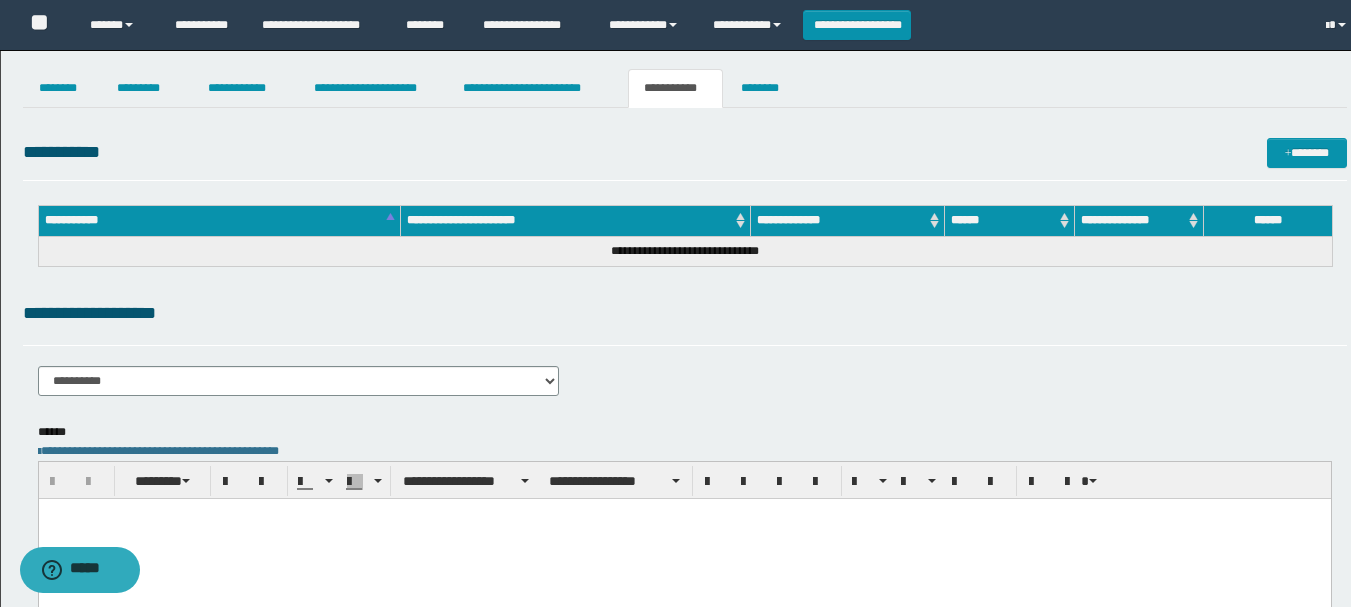 scroll, scrollTop: 0, scrollLeft: 0, axis: both 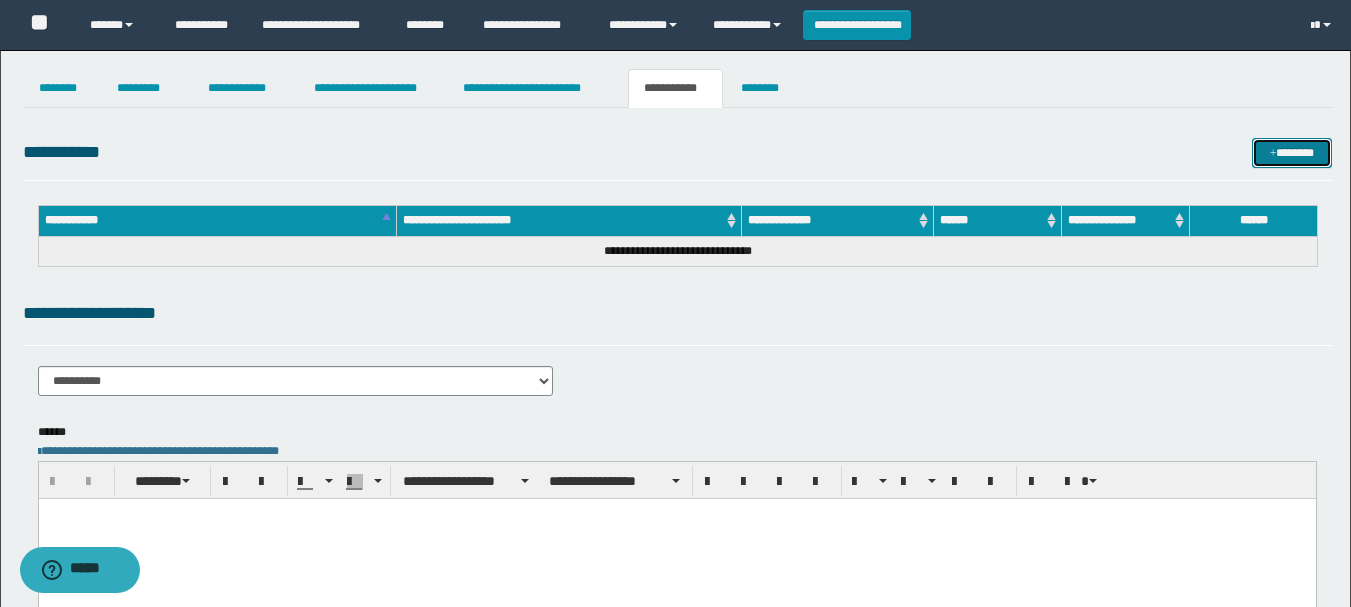 drag, startPoint x: 1273, startPoint y: 141, endPoint x: 709, endPoint y: 331, distance: 595.1437 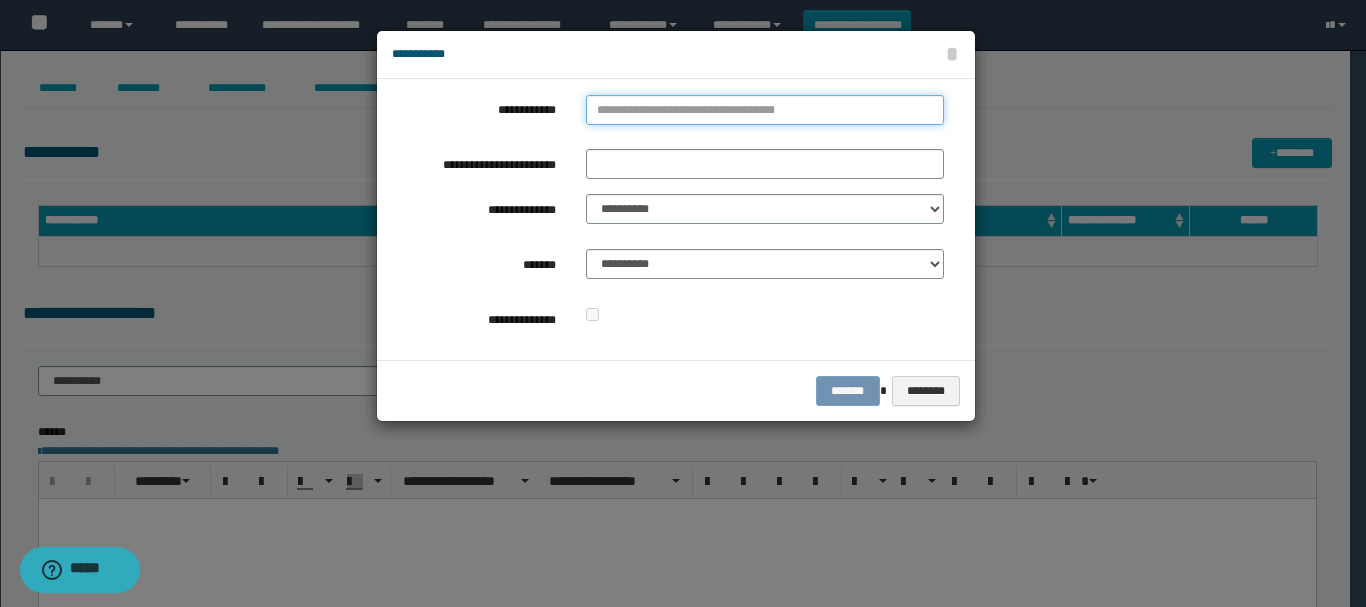 click on "**********" at bounding box center [765, 110] 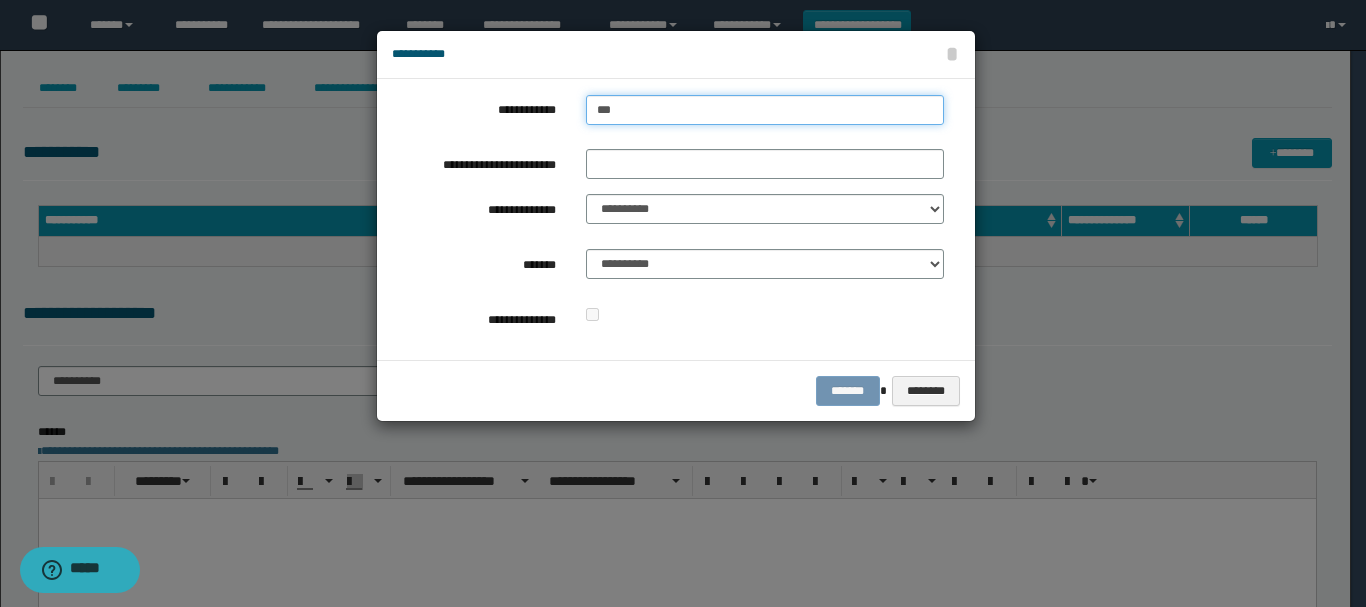 type on "****" 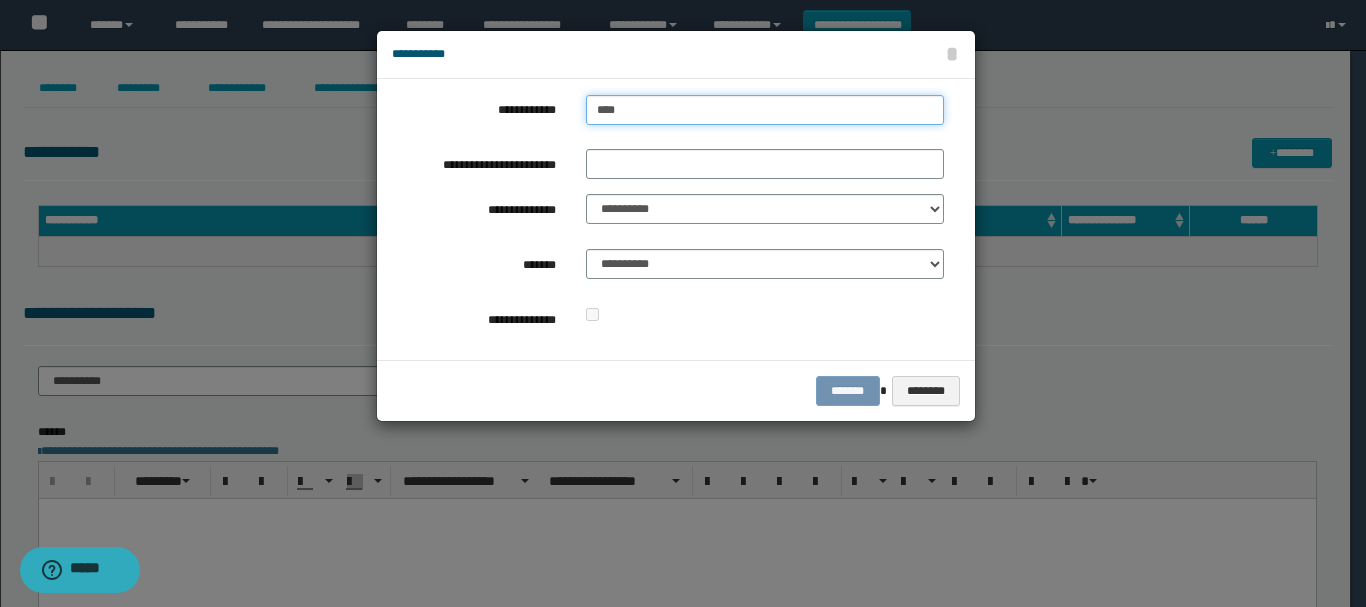 type on "****" 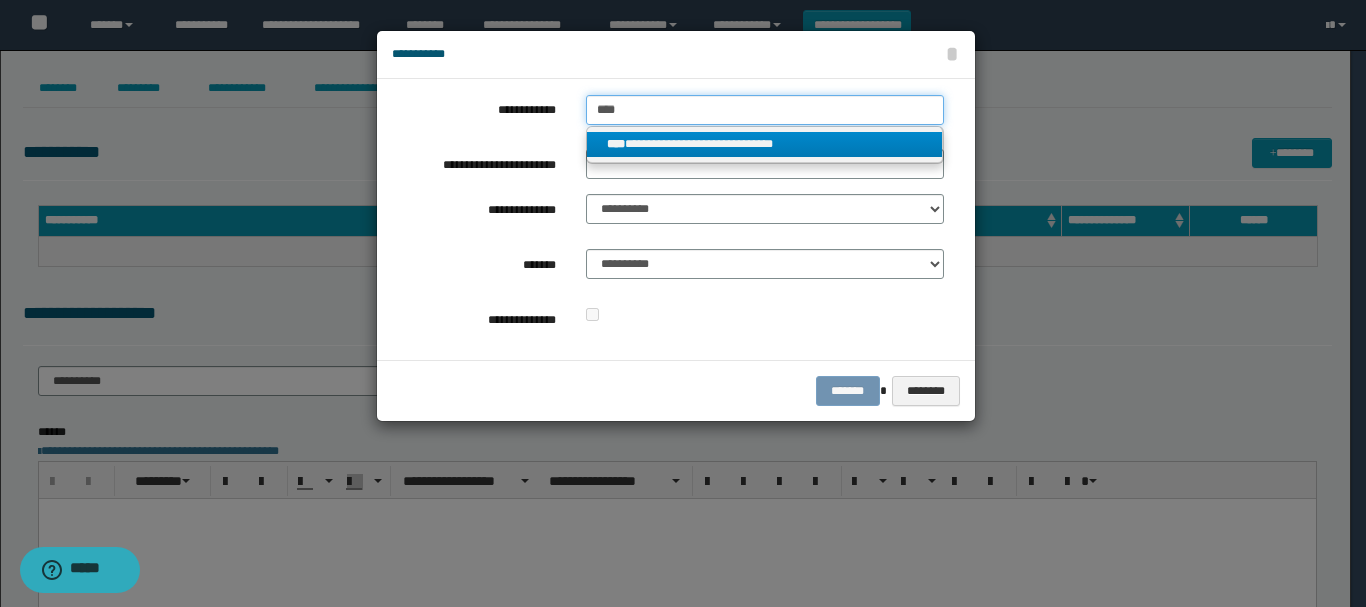 type on "****" 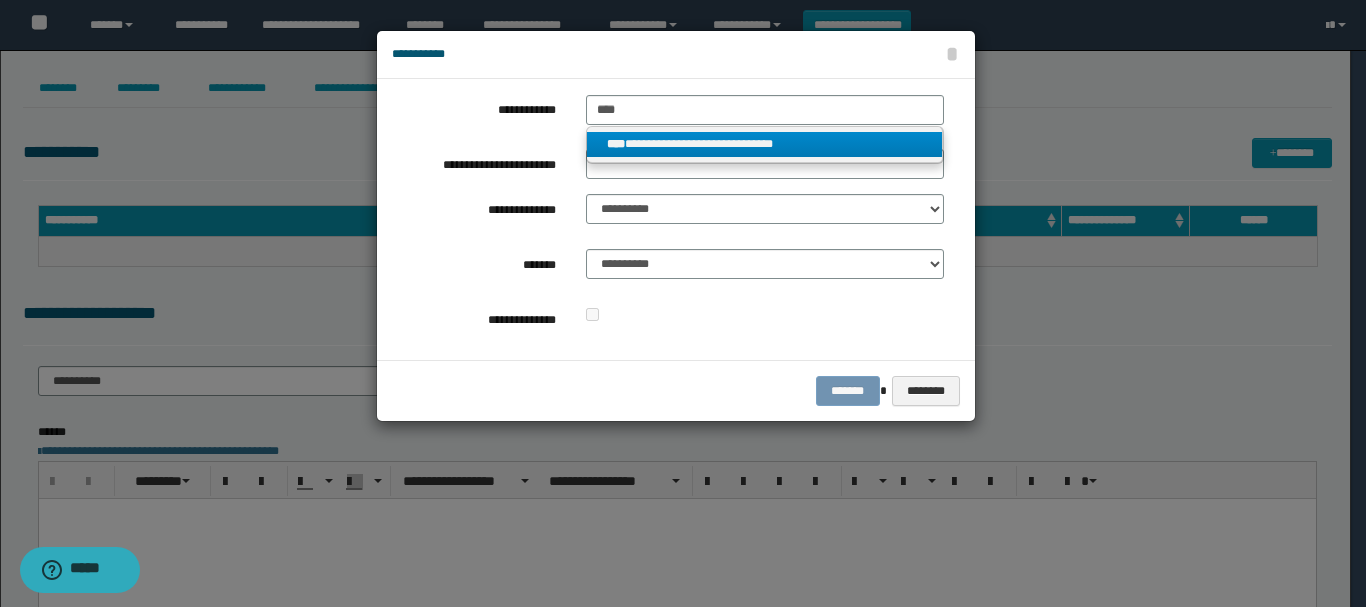 click on "**********" at bounding box center [765, 144] 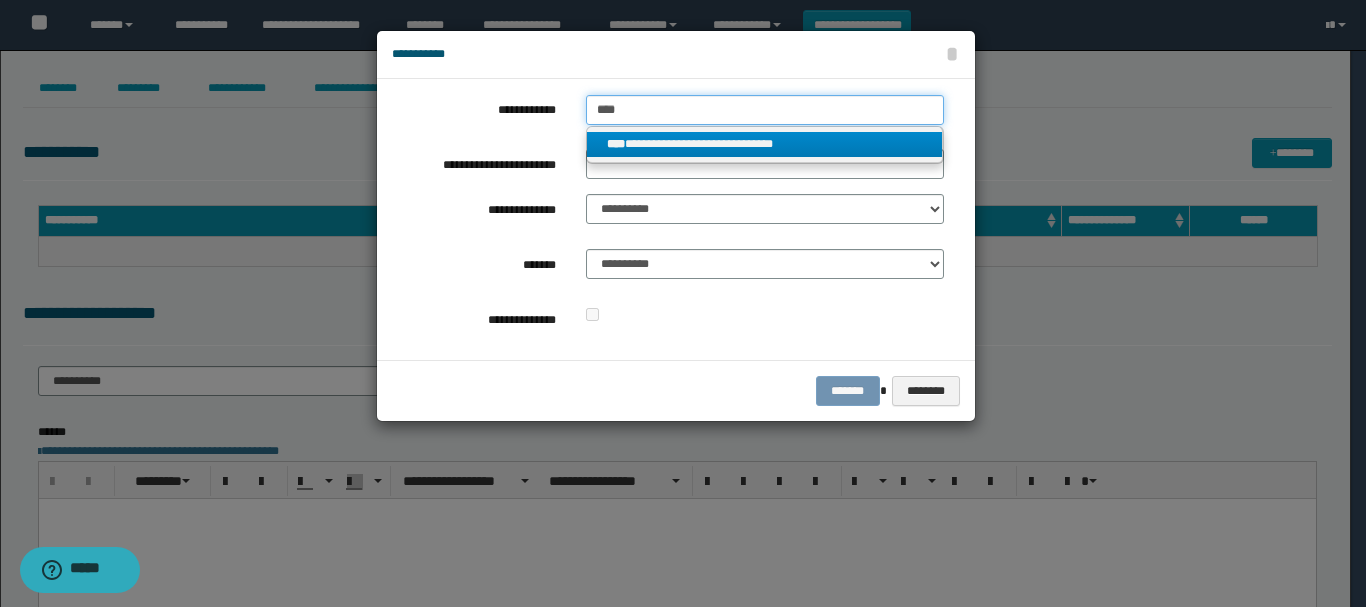 type 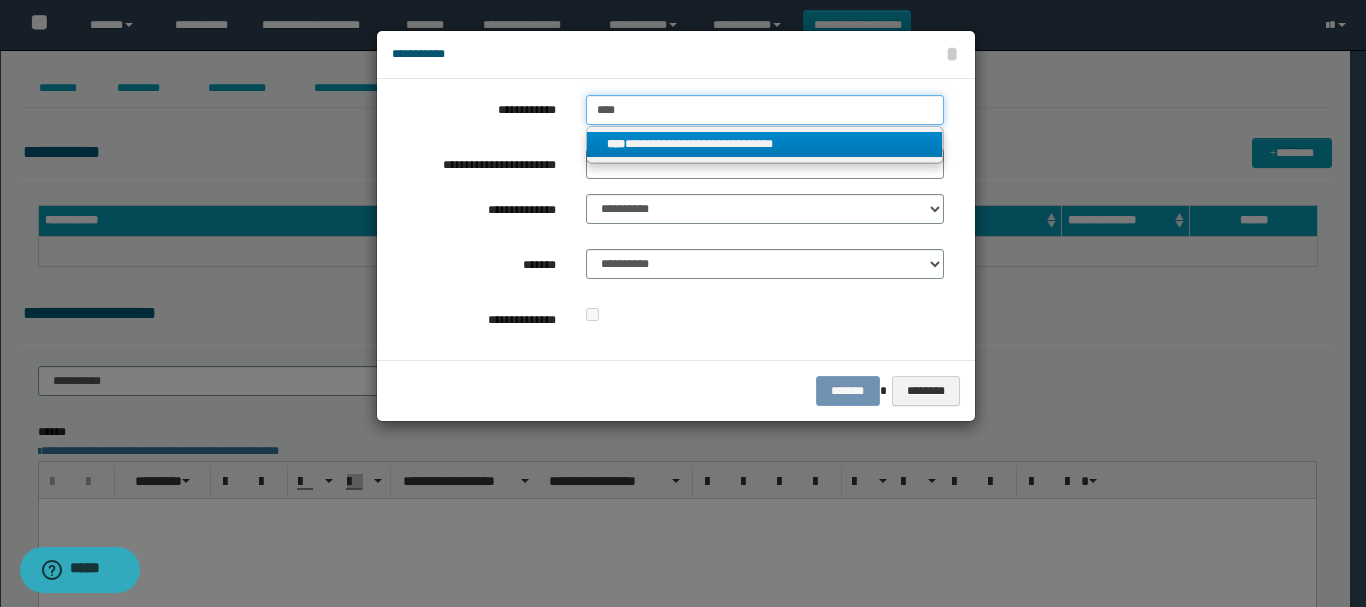 type on "**********" 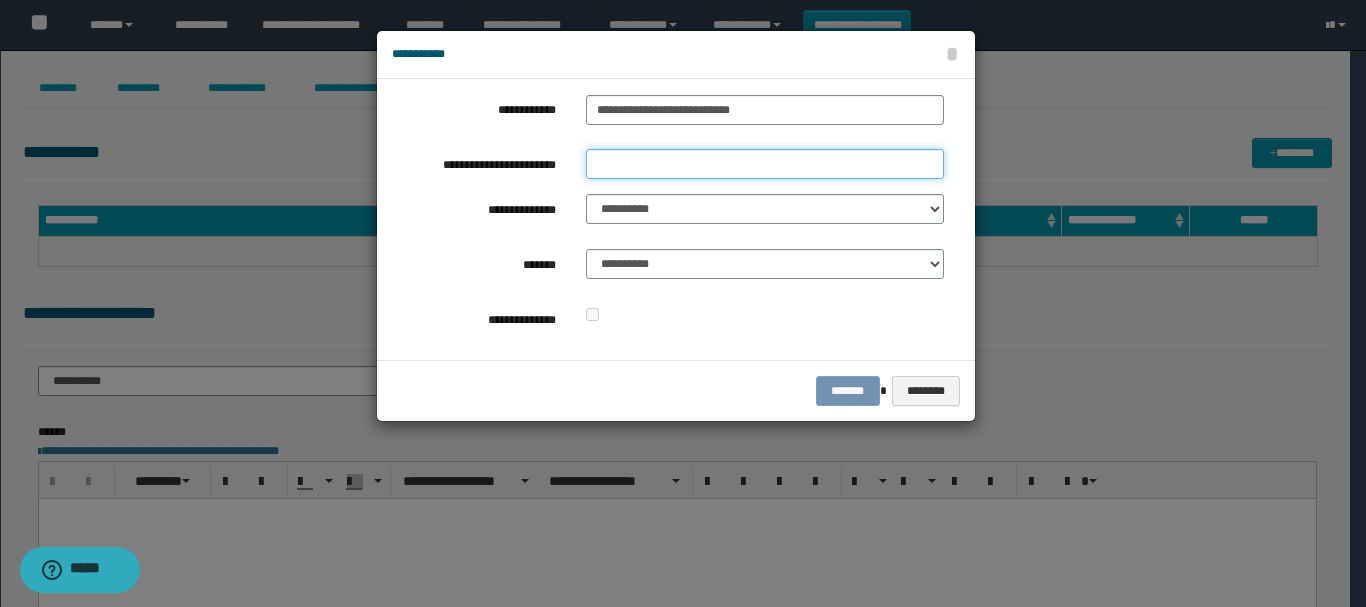 click on "**********" at bounding box center (765, 164) 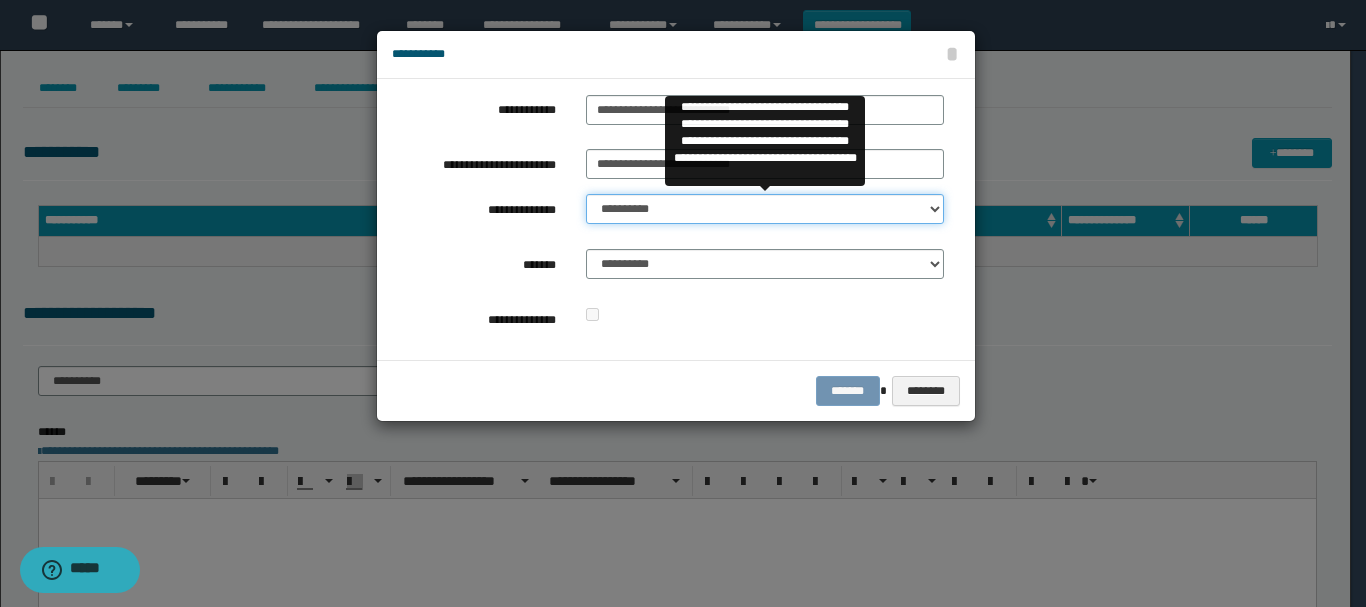 click on "**********" at bounding box center (765, 209) 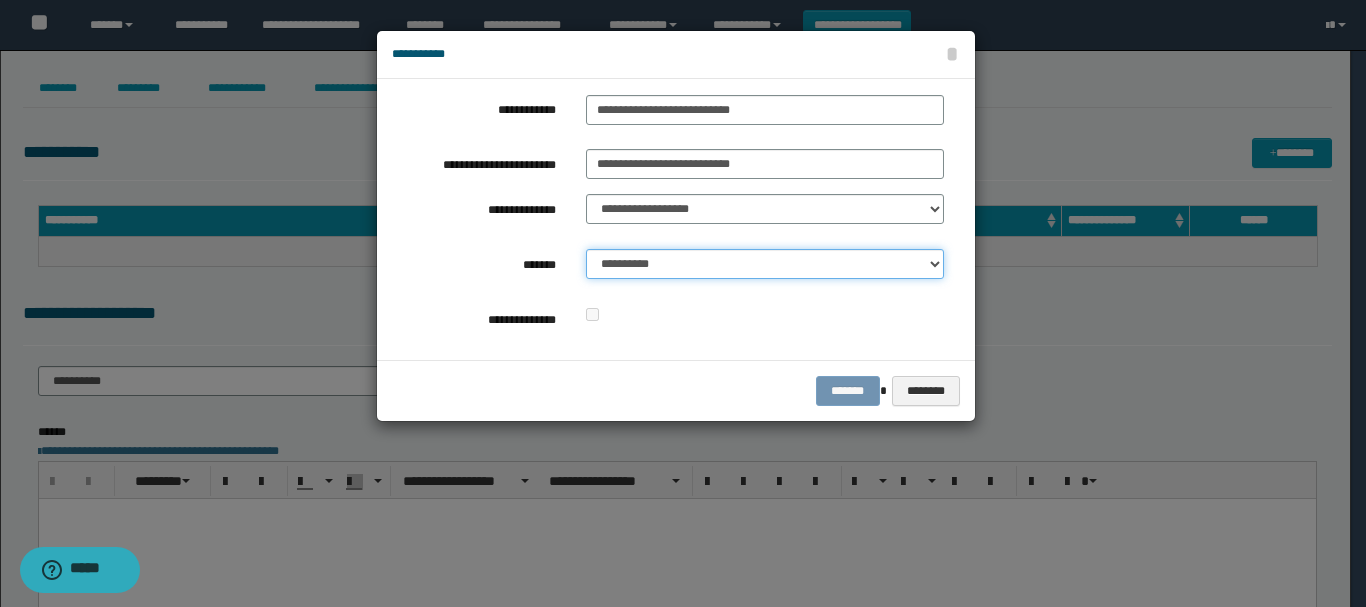 click on "**********" at bounding box center [765, 264] 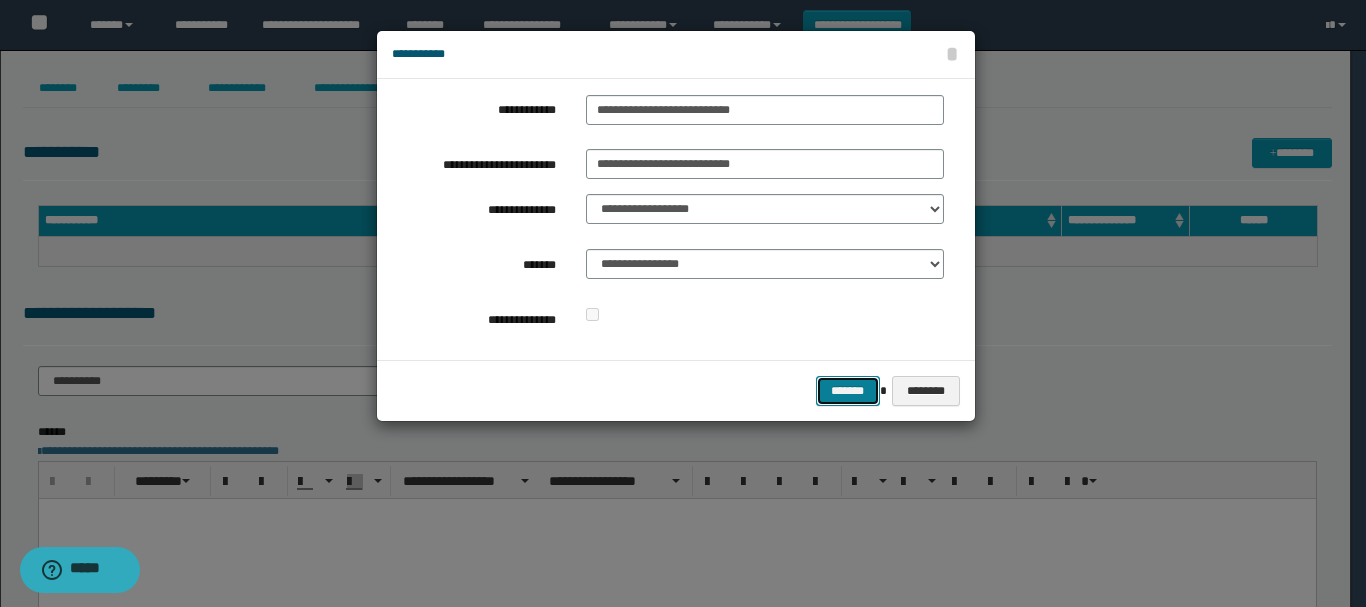 drag, startPoint x: 847, startPoint y: 389, endPoint x: 720, endPoint y: 301, distance: 154.5089 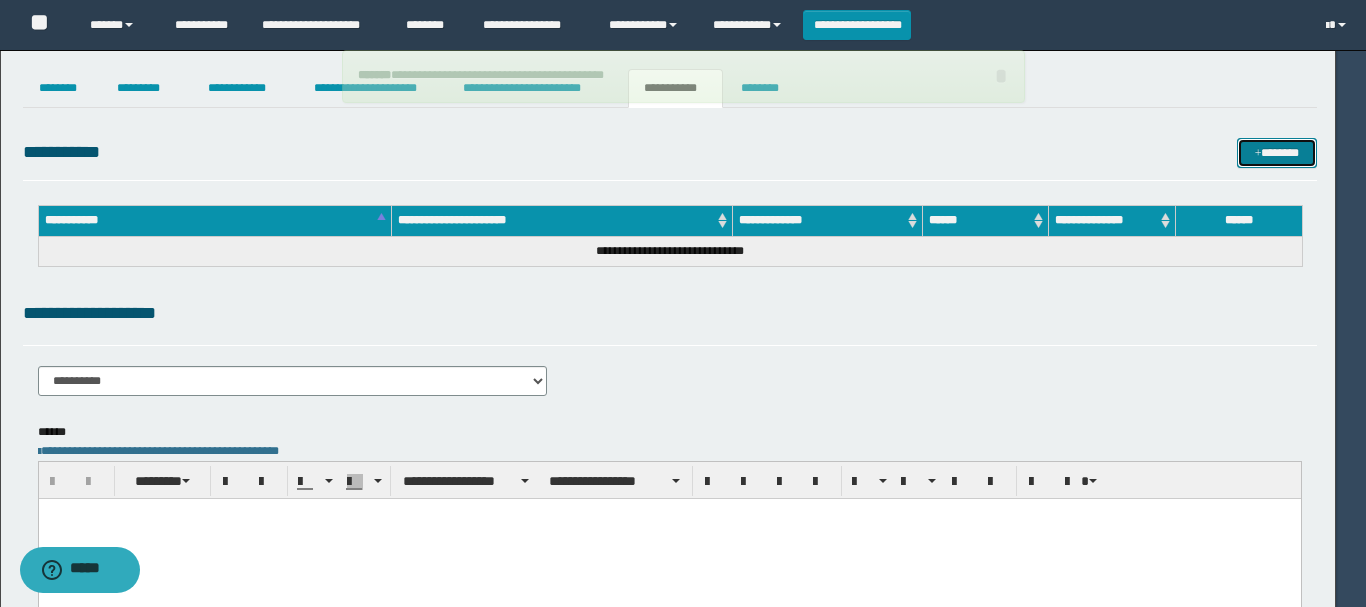 type 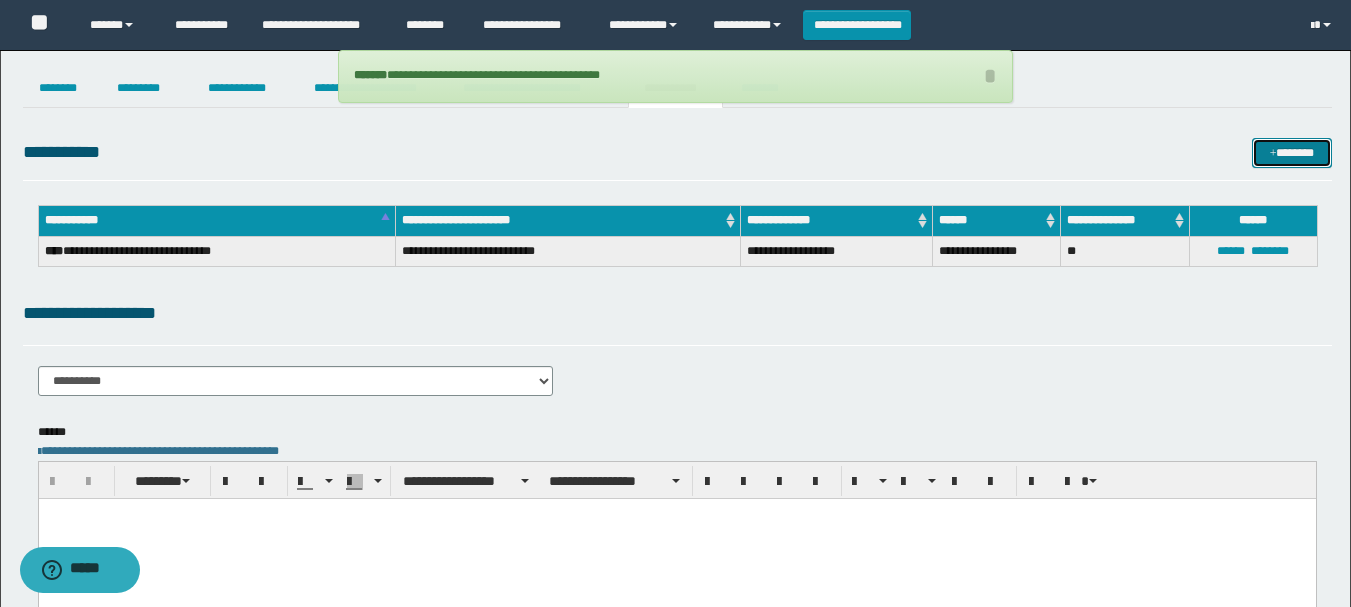 drag, startPoint x: 1294, startPoint y: 145, endPoint x: 777, endPoint y: 165, distance: 517.3867 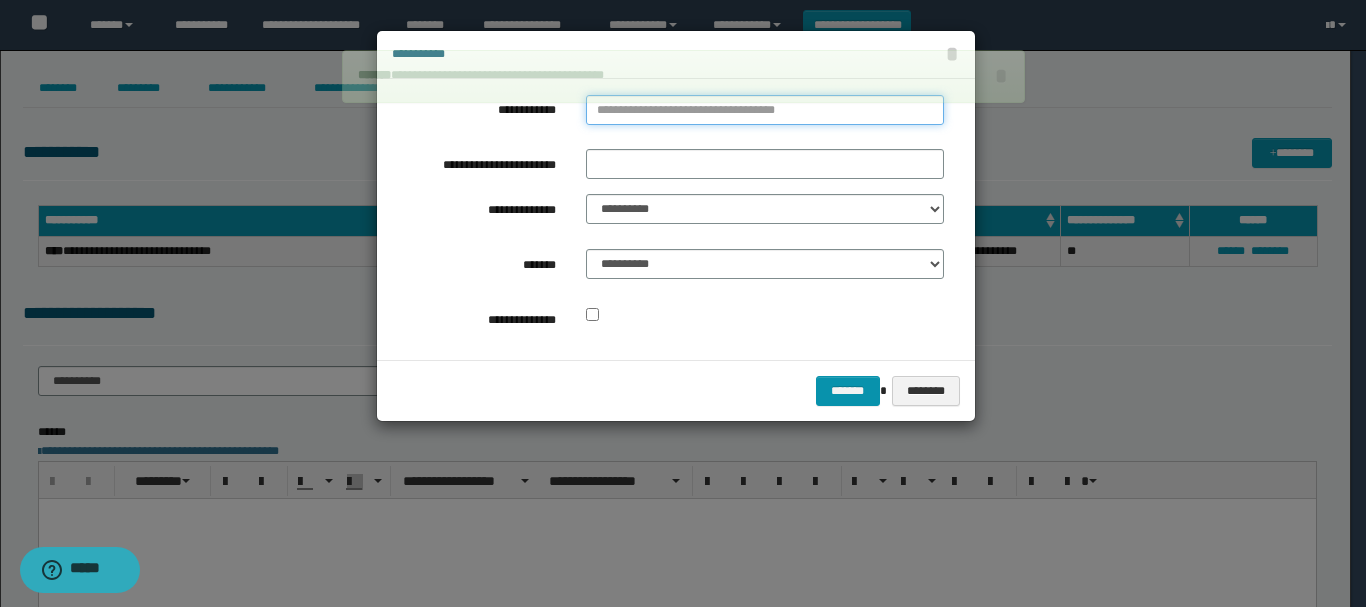 type on "**********" 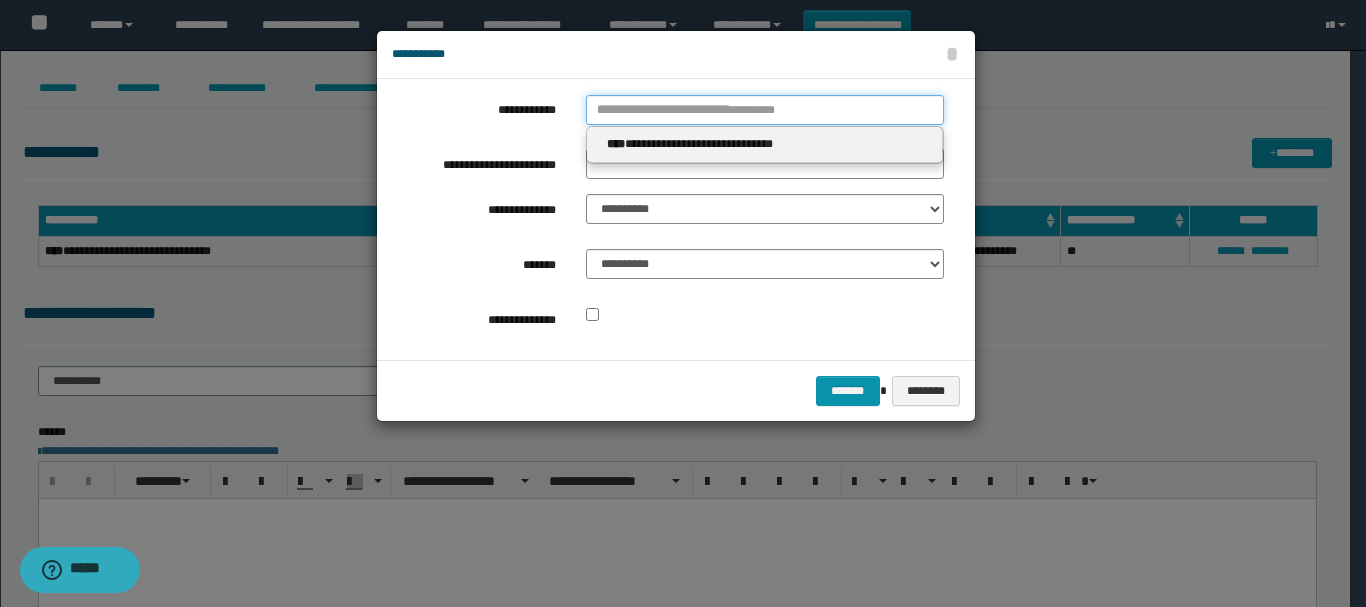click on "**********" at bounding box center (765, 109) 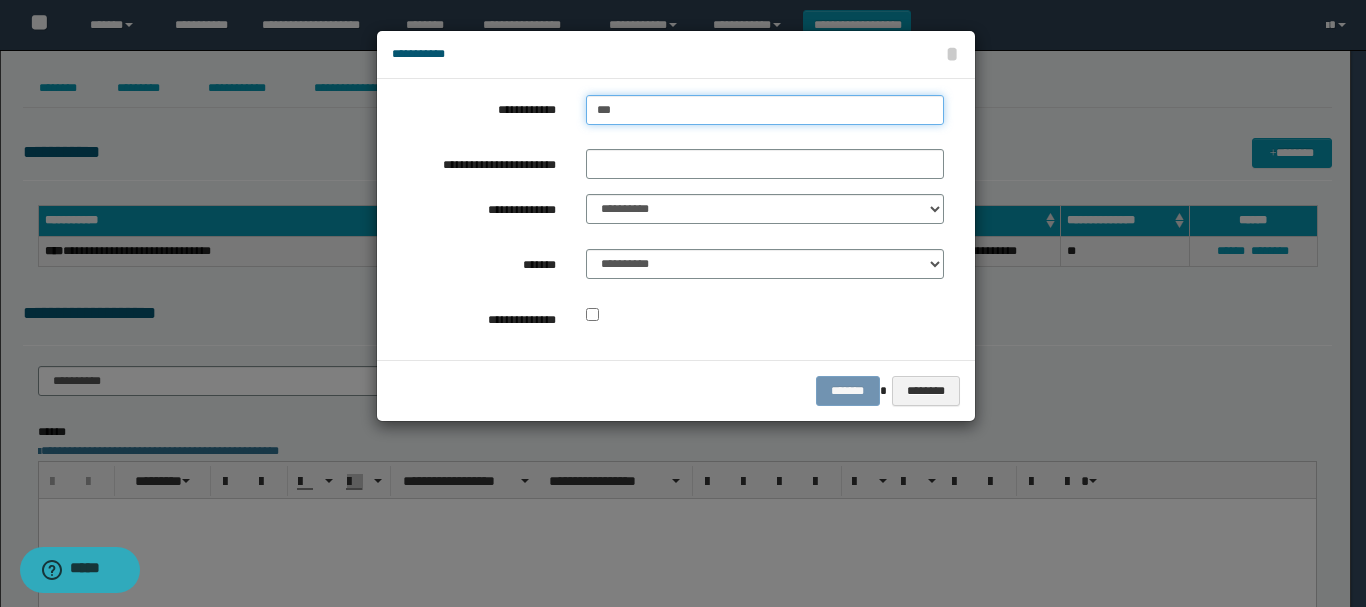 type on "****" 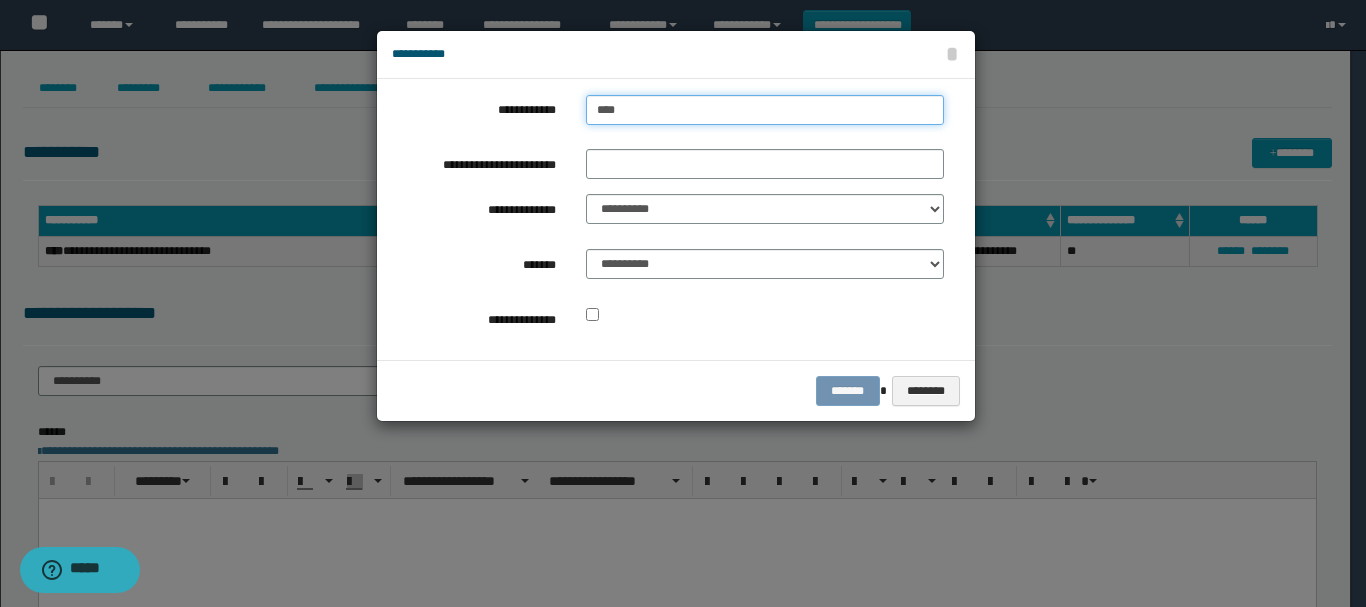 type on "****" 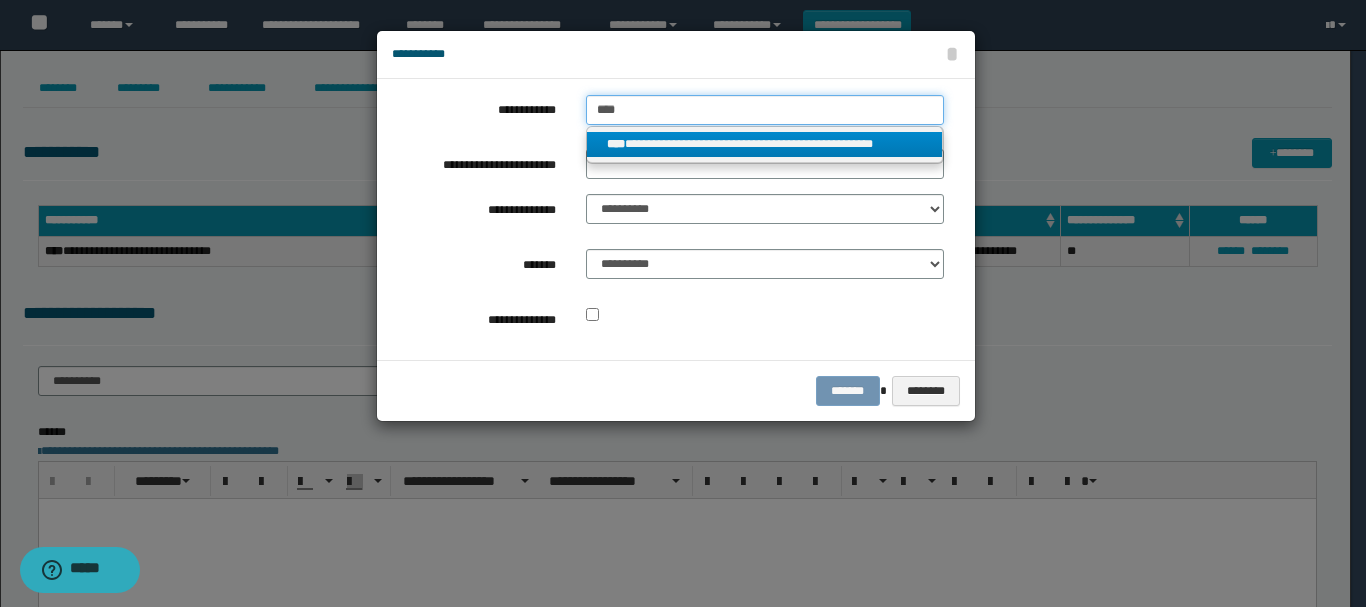 type on "****" 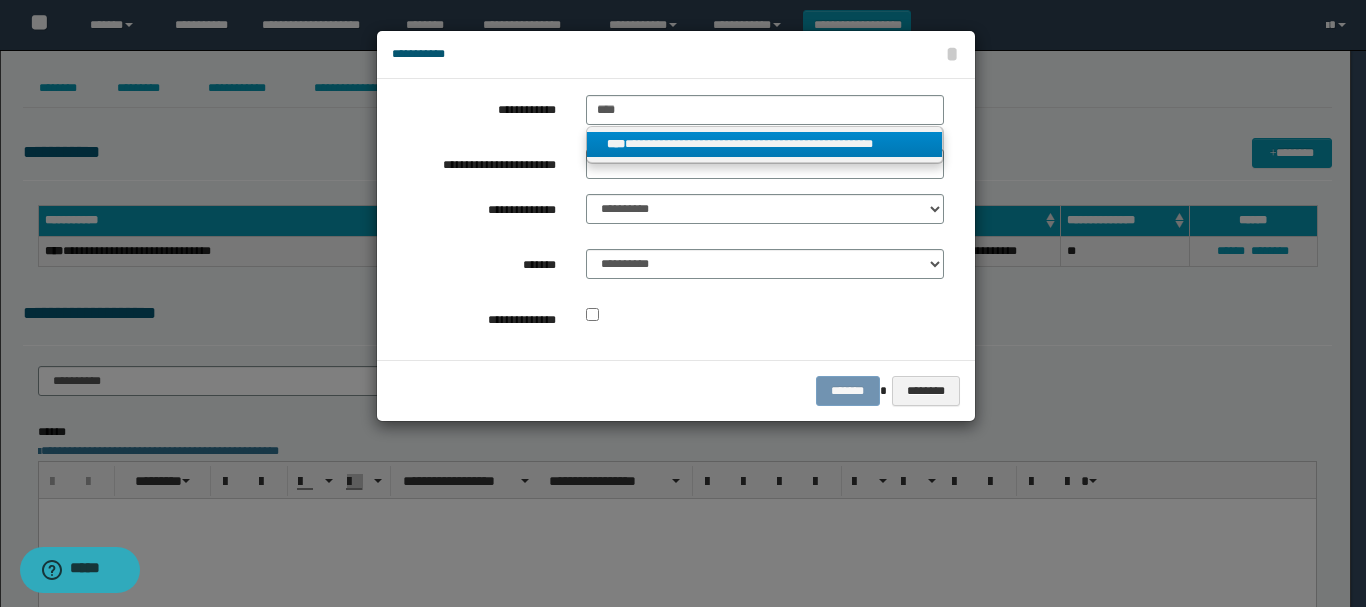 click on "**********" at bounding box center (765, 144) 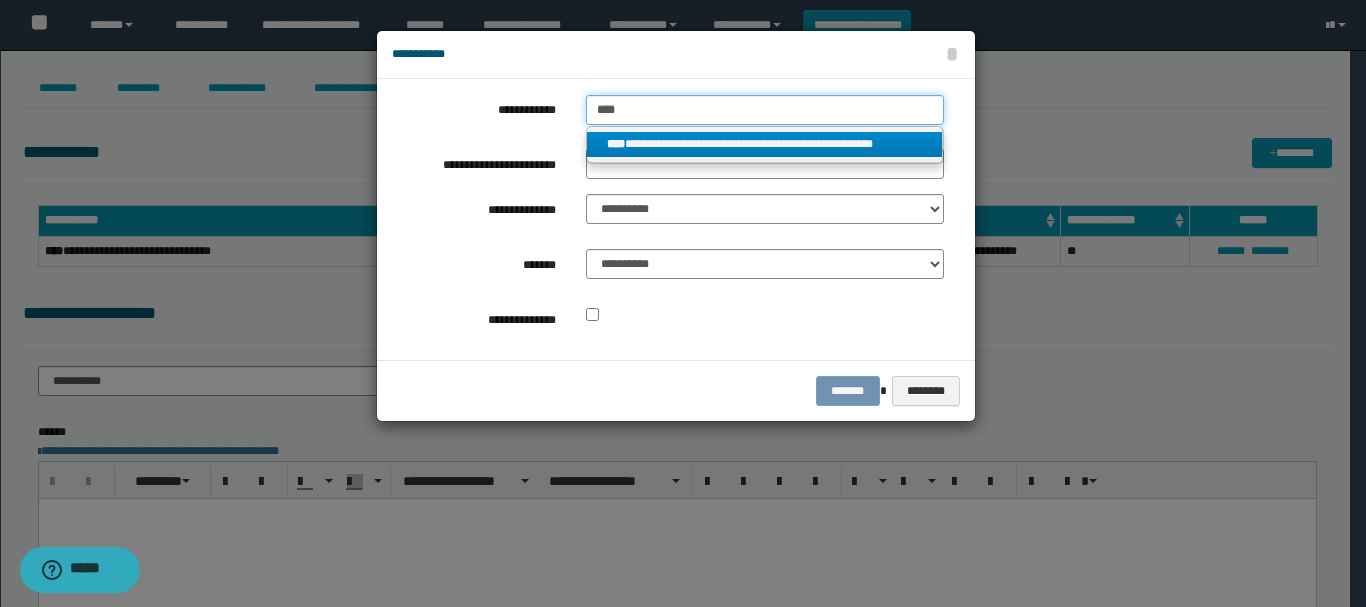 type 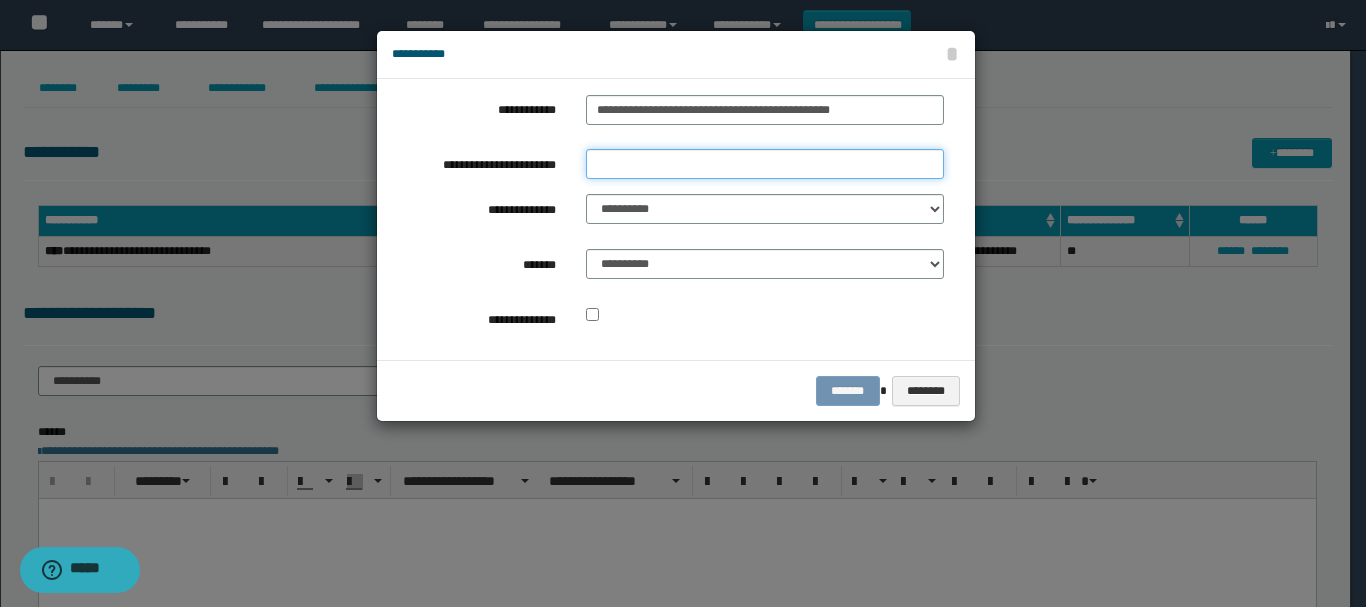click on "**********" at bounding box center (765, 164) 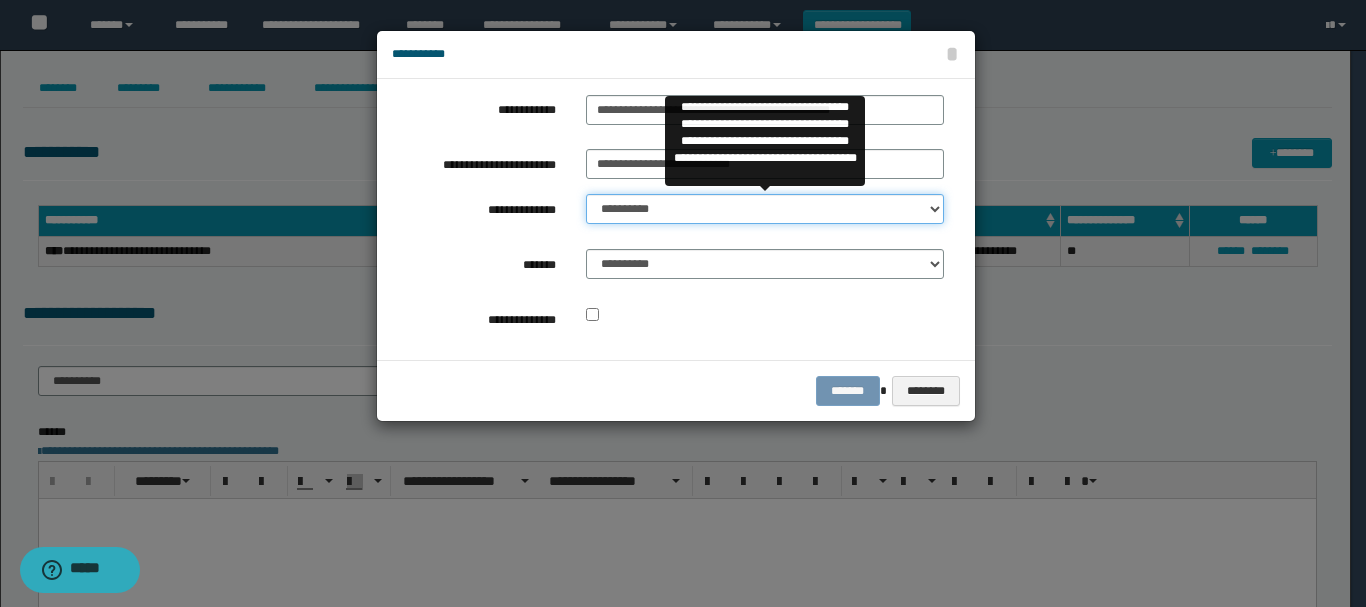 click on "**********" at bounding box center (765, 209) 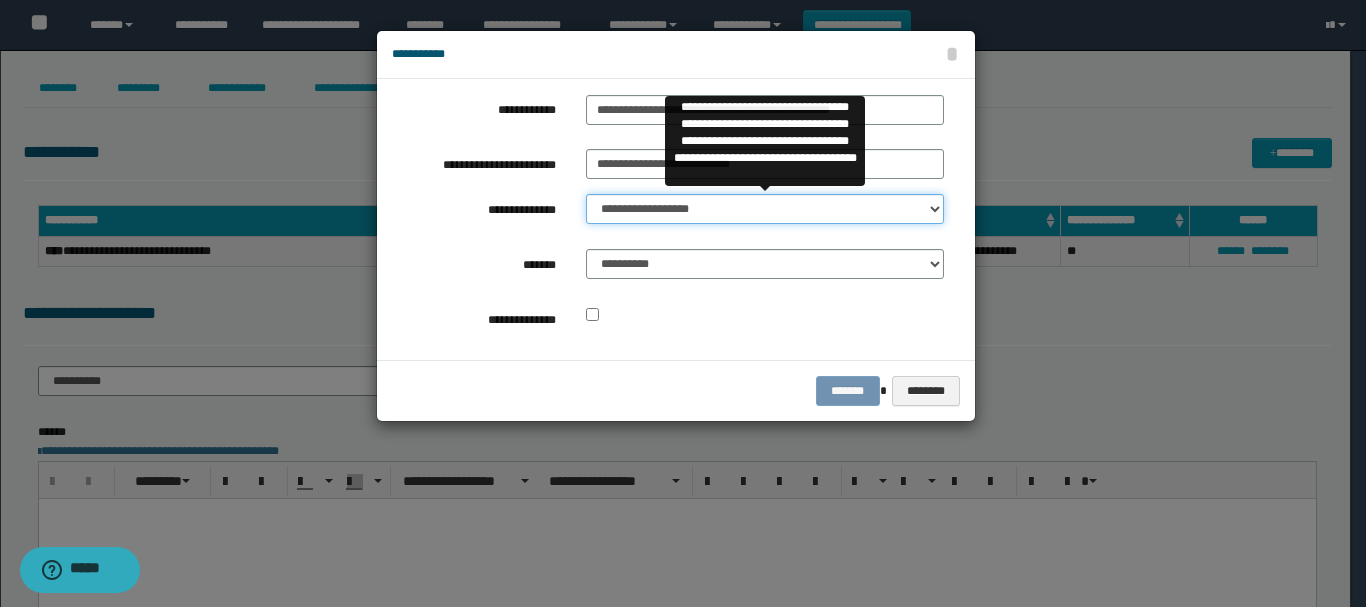 click on "**********" at bounding box center [765, 209] 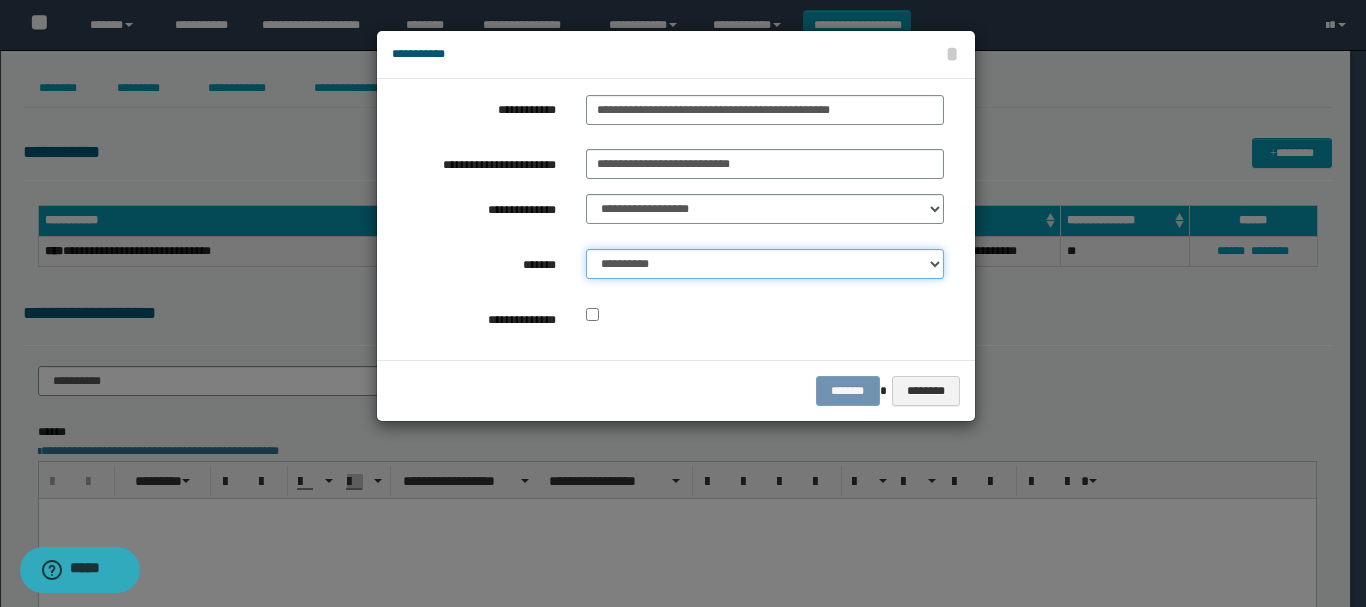click on "**********" at bounding box center (765, 264) 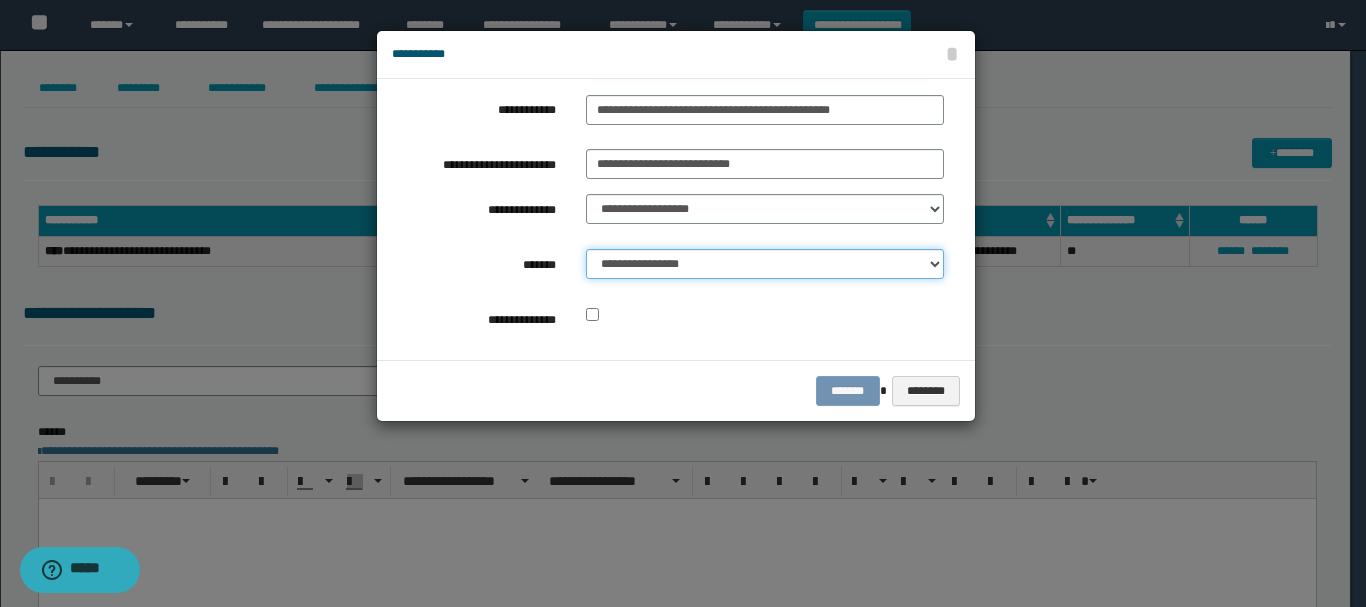 click on "**********" at bounding box center [765, 264] 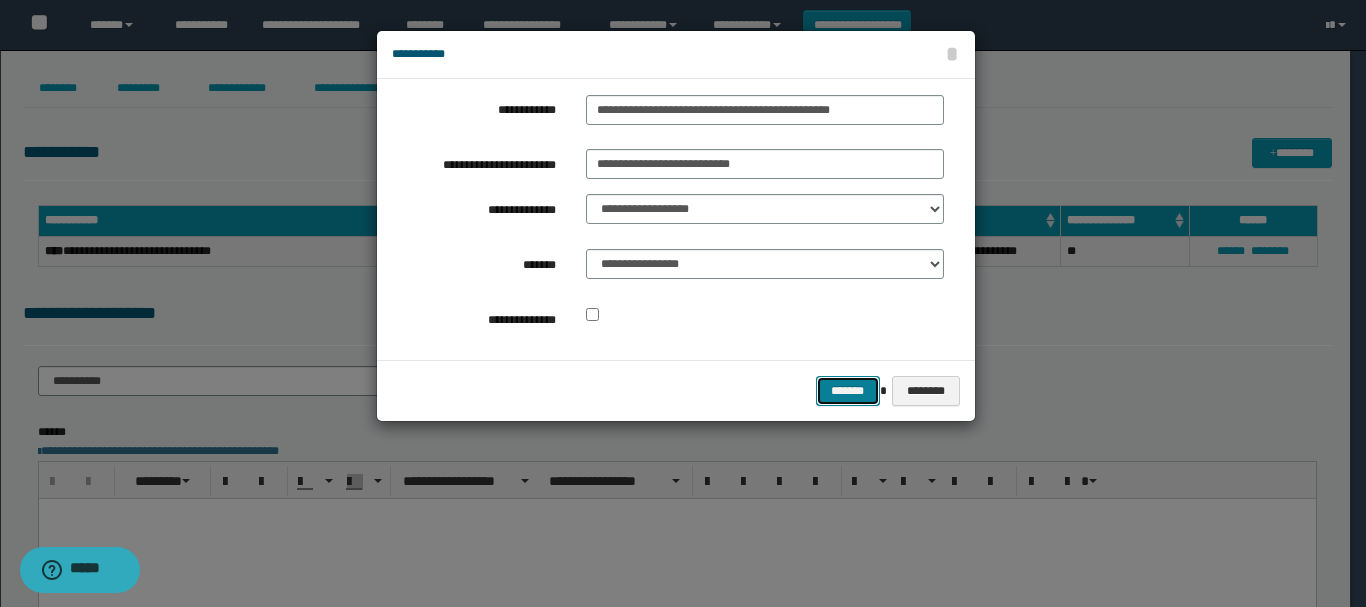 drag, startPoint x: 836, startPoint y: 385, endPoint x: 823, endPoint y: 374, distance: 17.029387 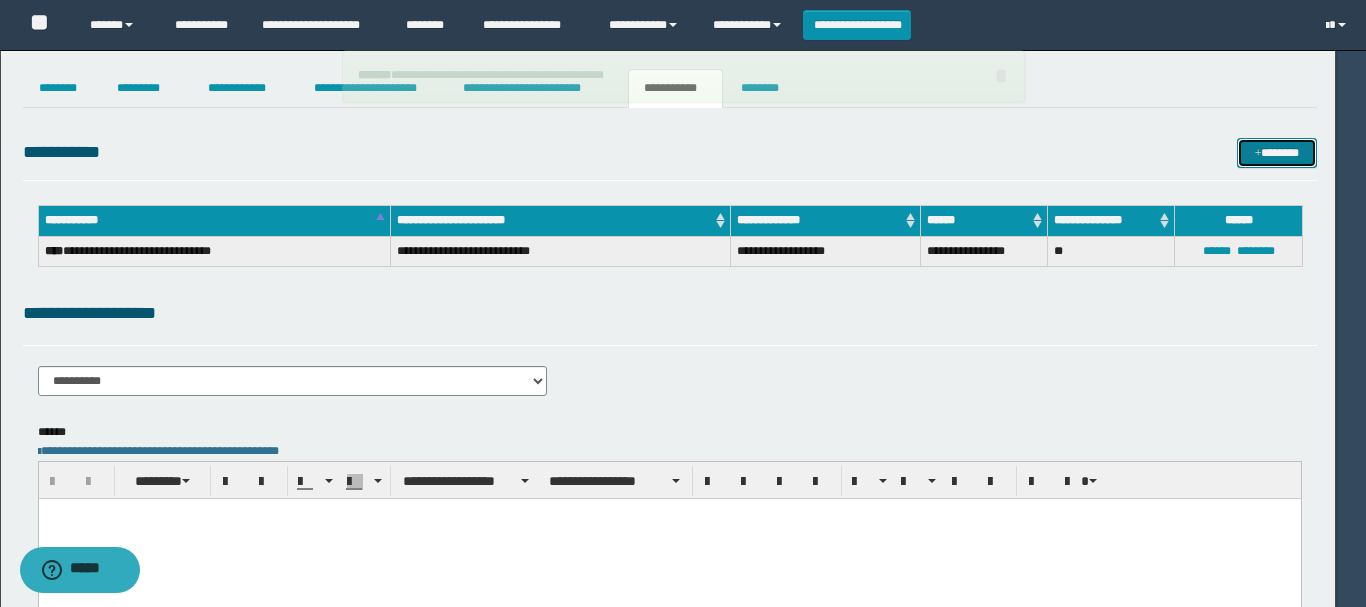 type 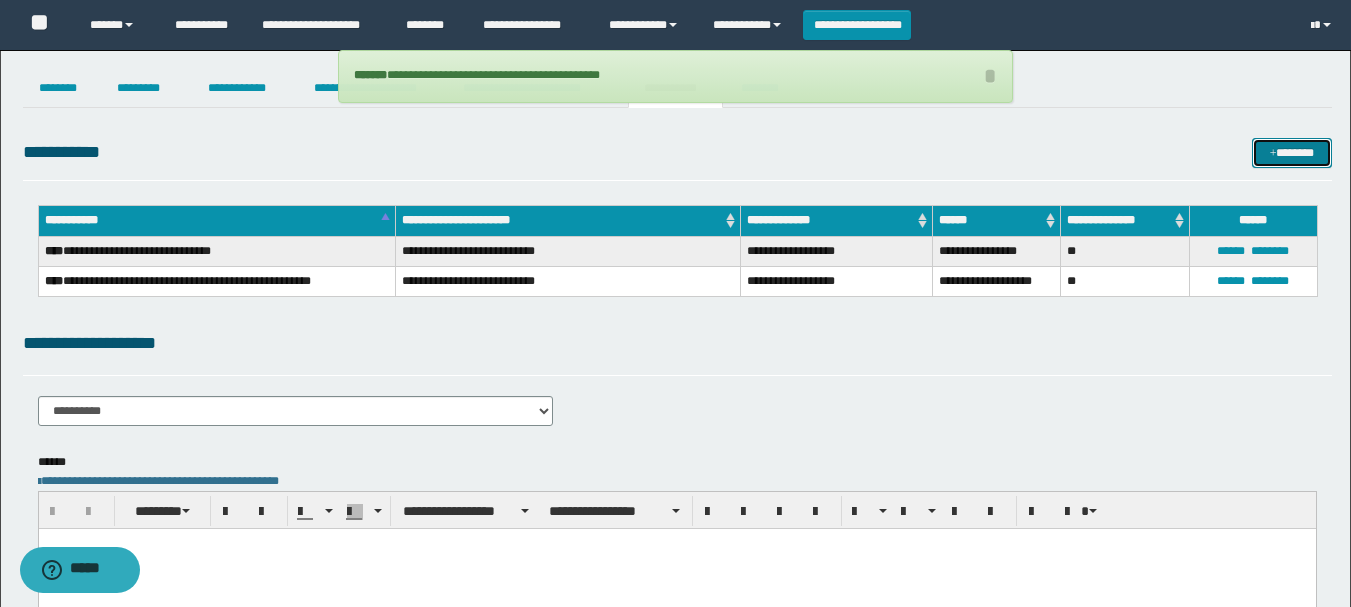 click at bounding box center (1273, 154) 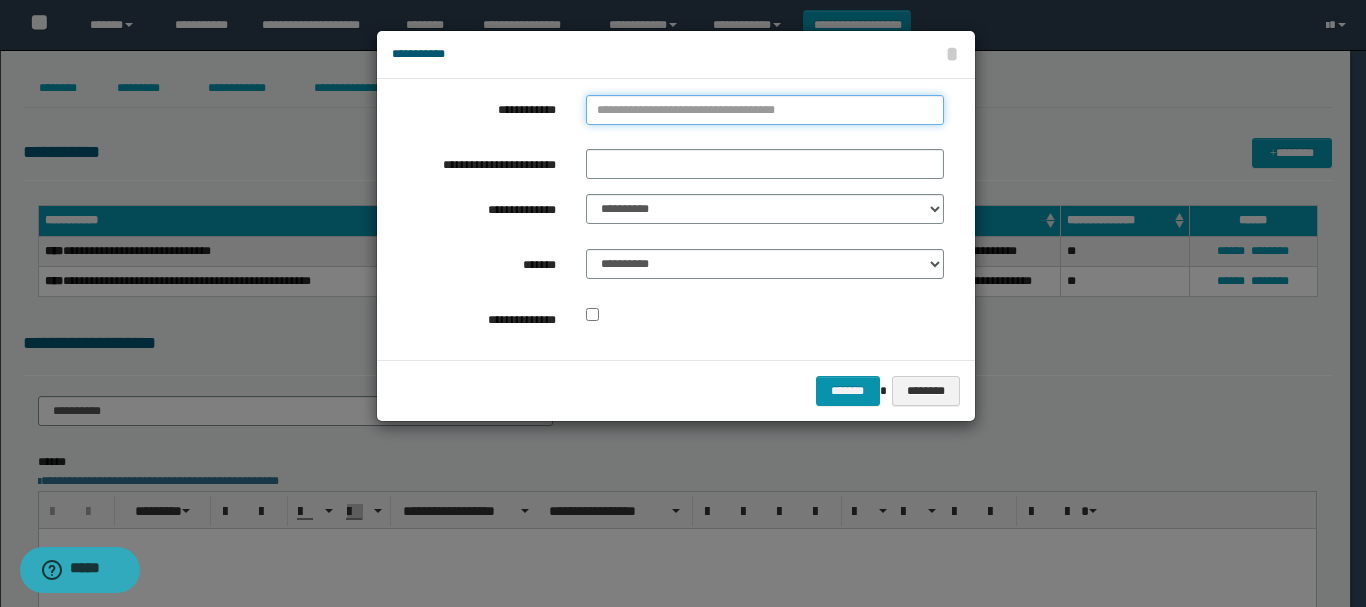 type on "**********" 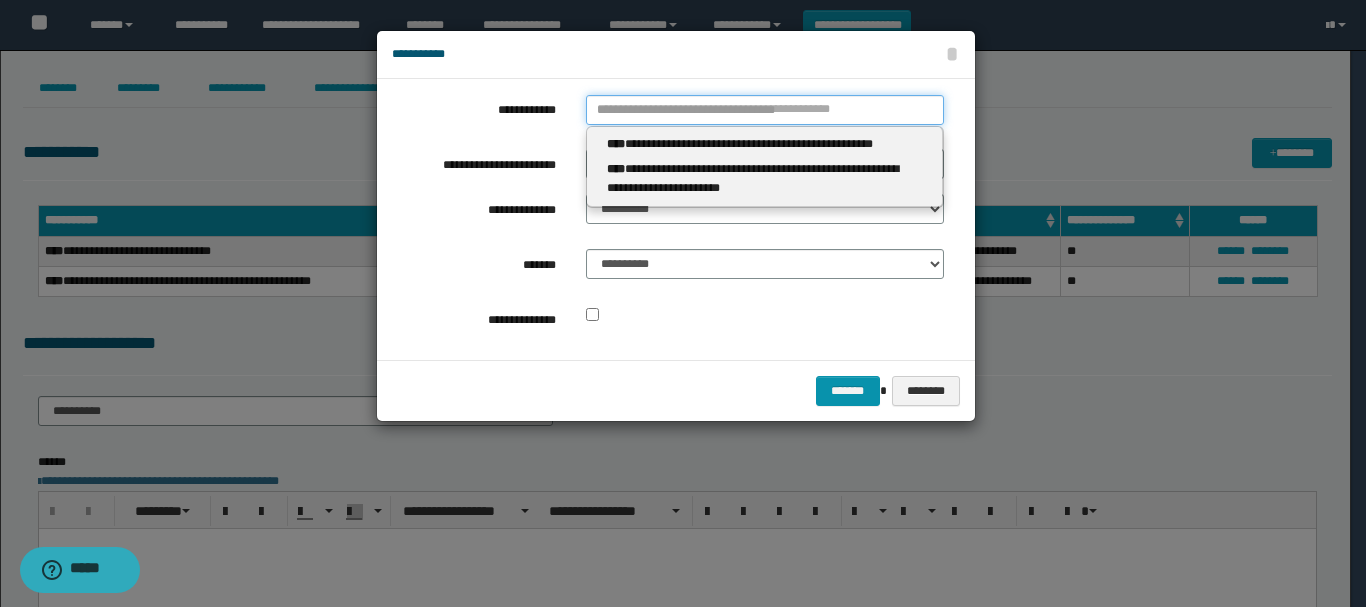click on "**********" at bounding box center [765, 110] 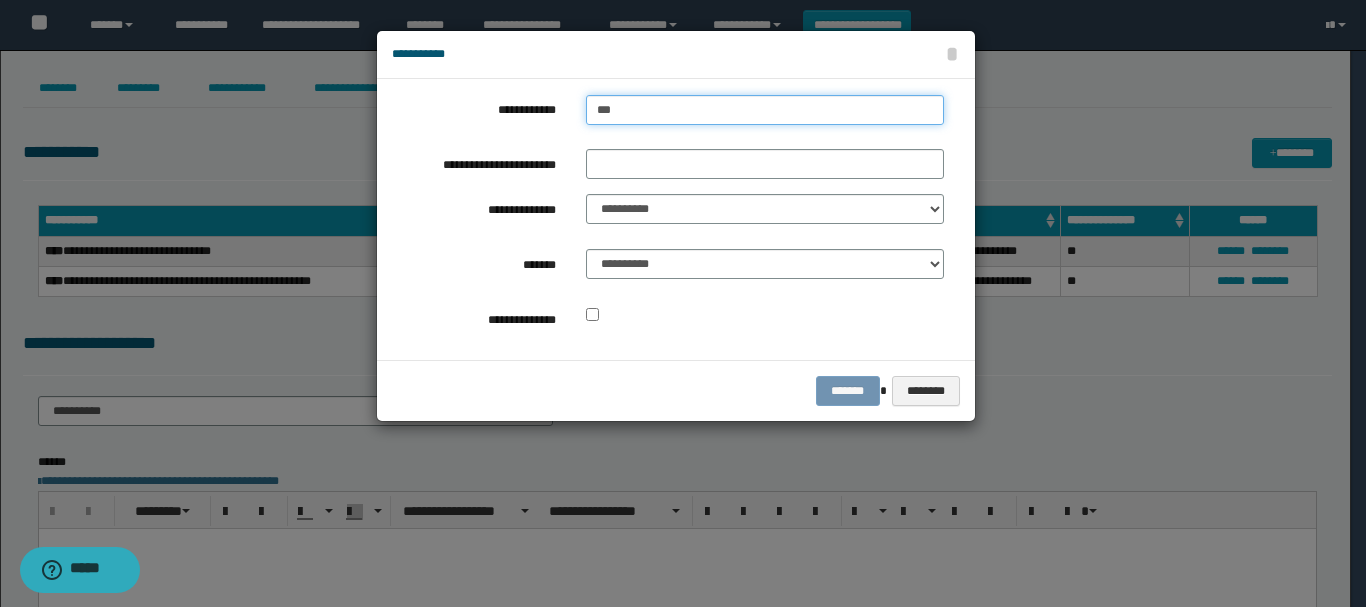 type on "****" 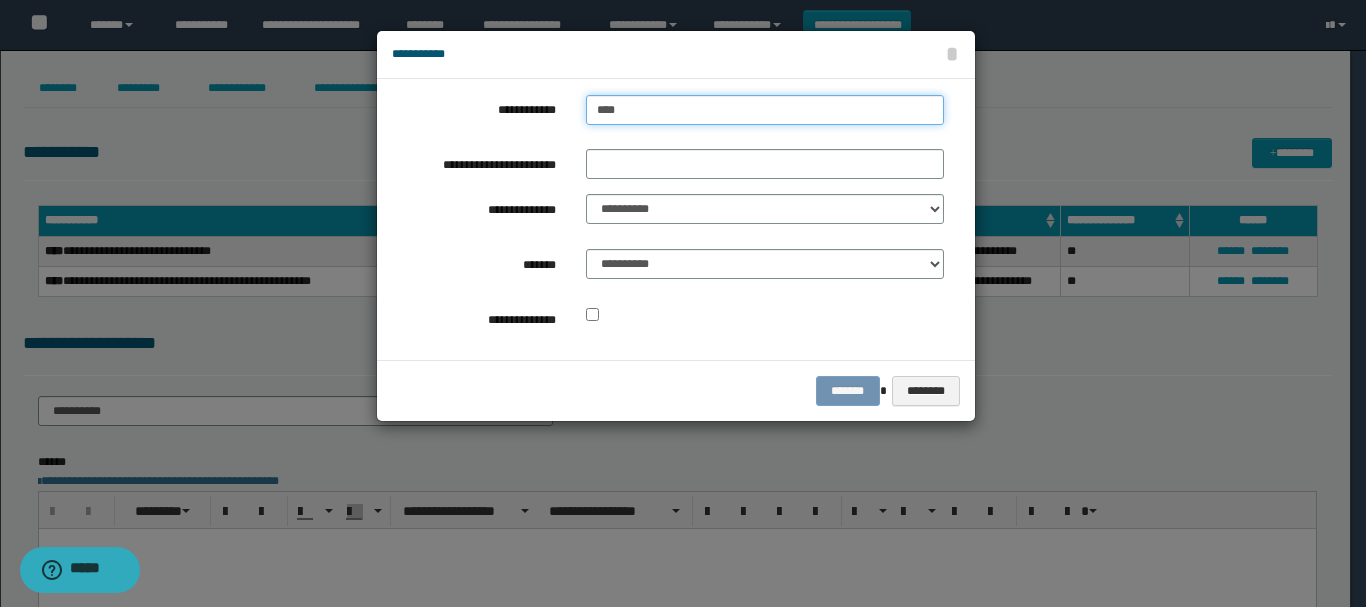 type on "****" 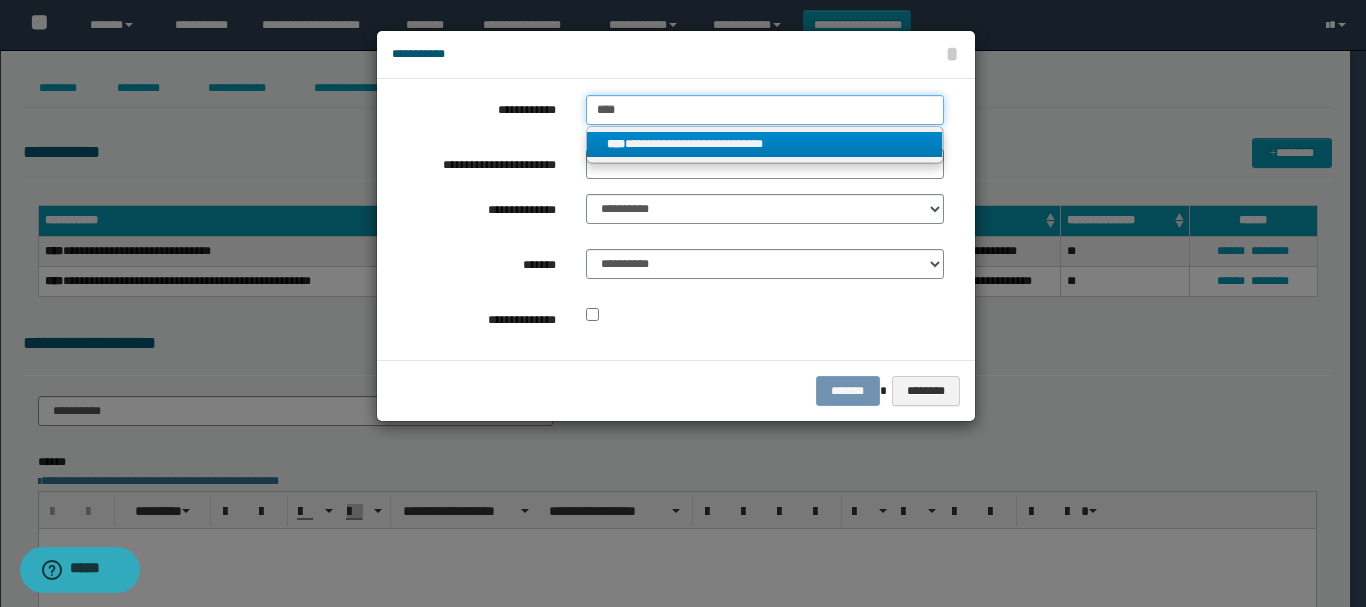 type on "****" 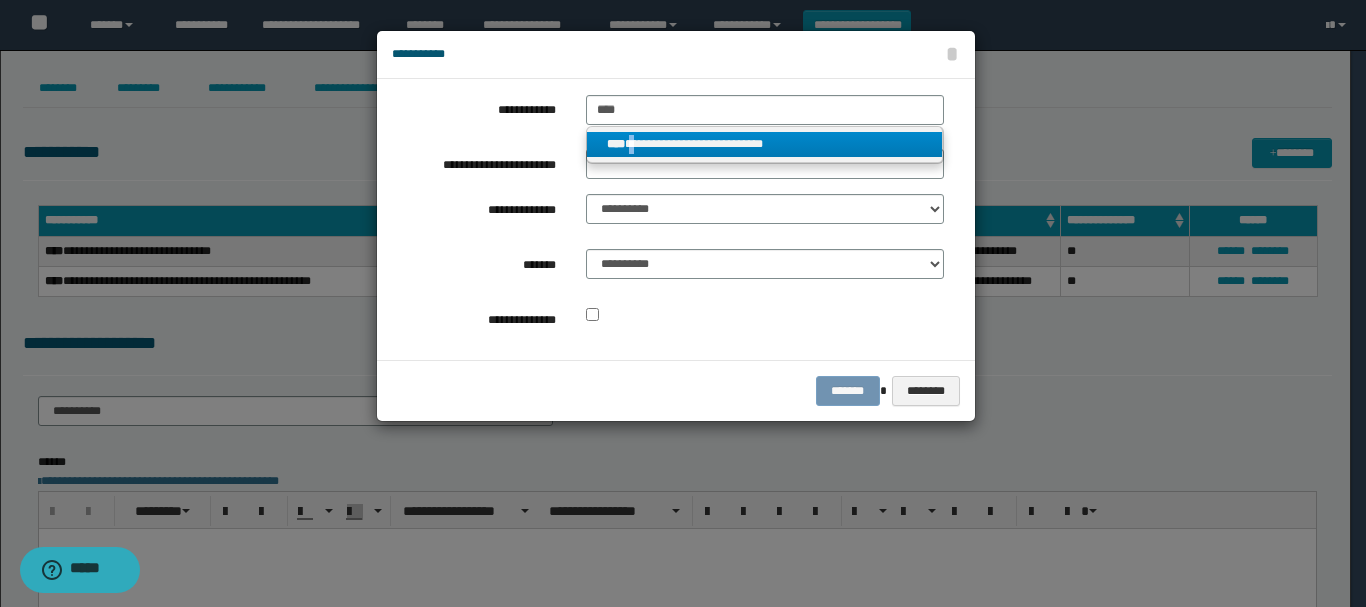 click on "**********" at bounding box center (765, 144) 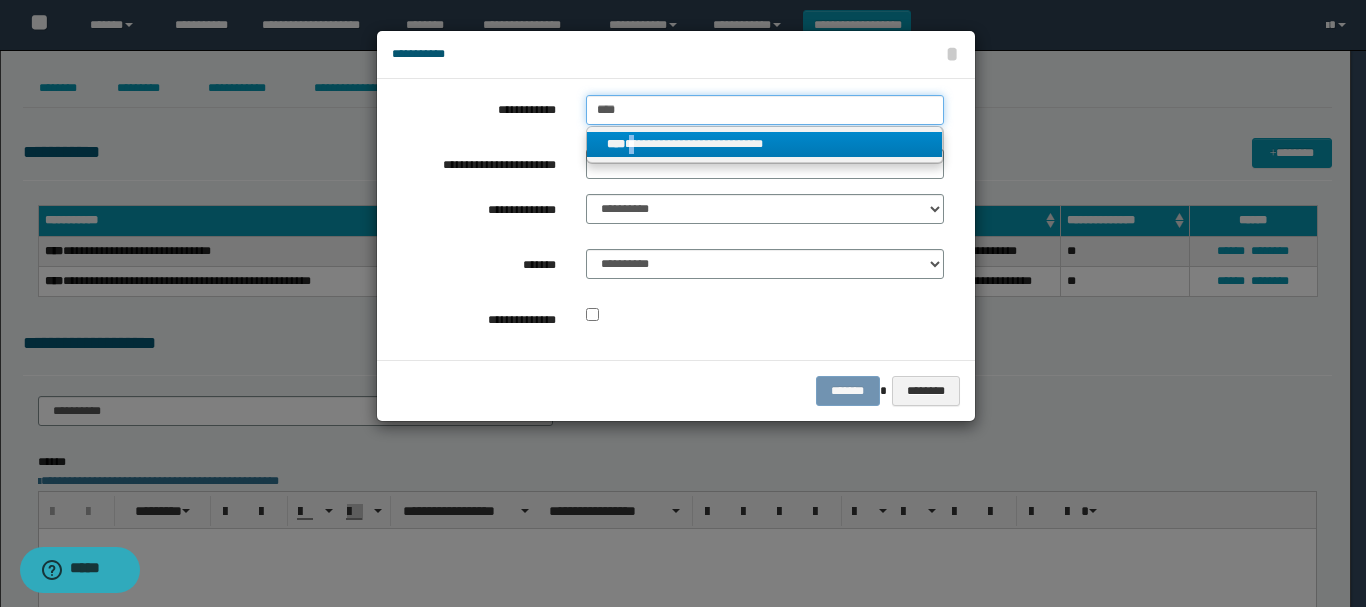 type 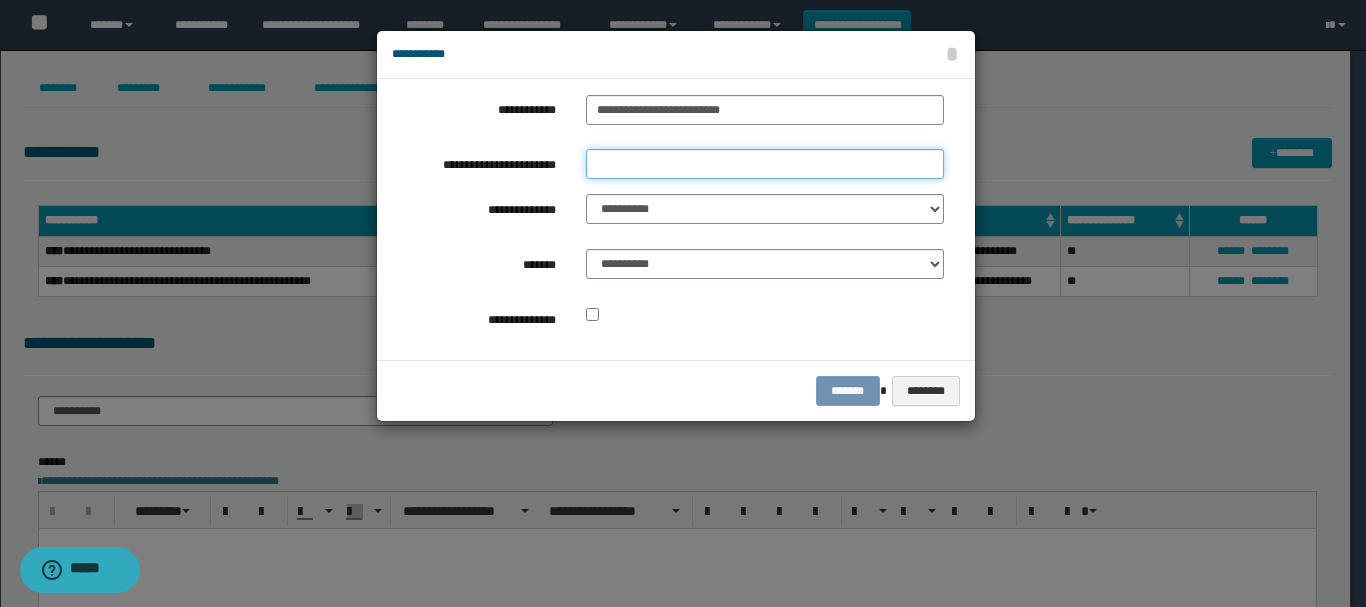 click on "**********" at bounding box center (765, 164) 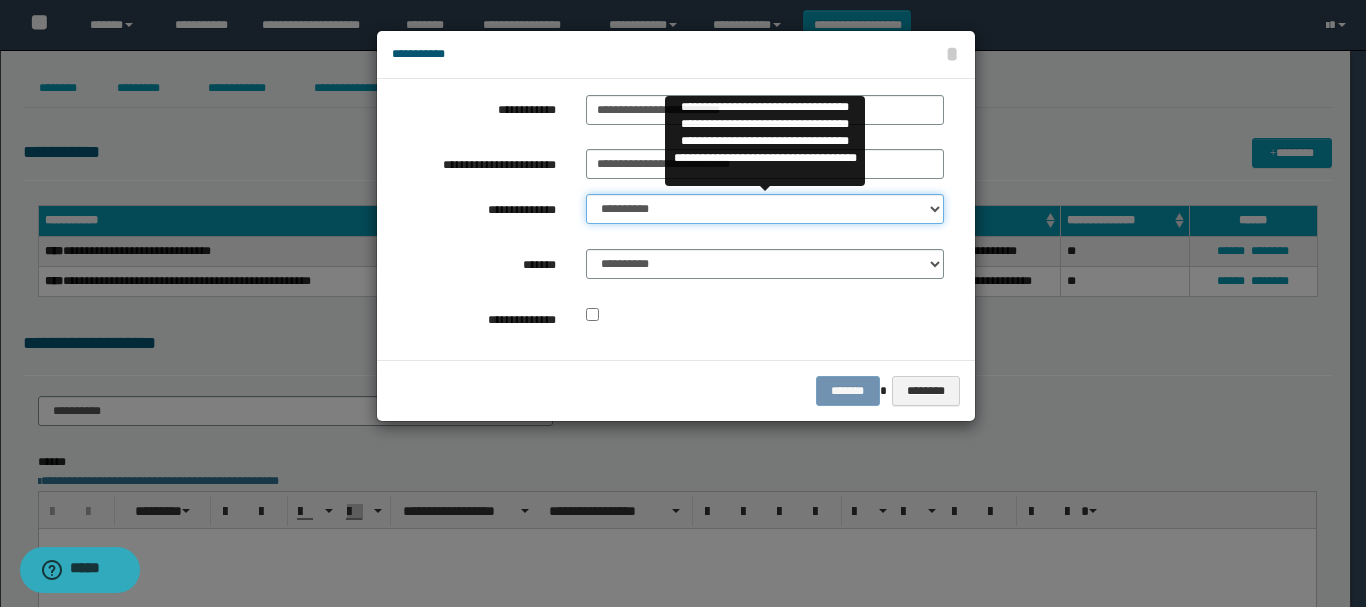 click on "**********" at bounding box center (765, 209) 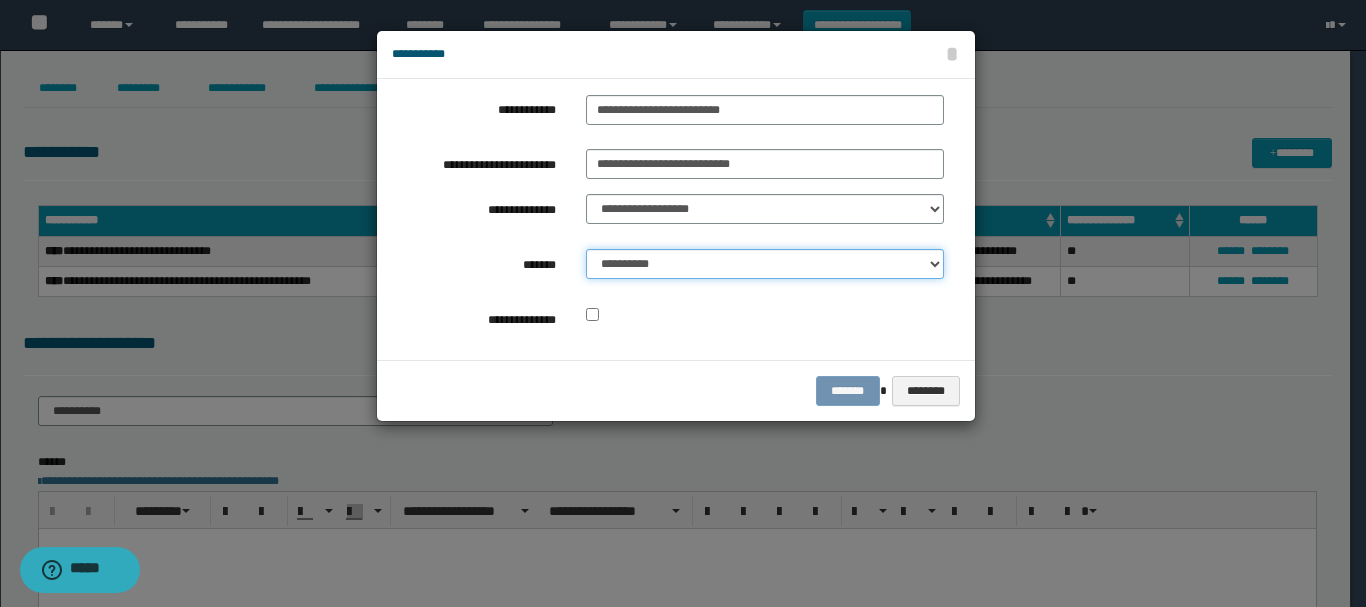 click on "**********" at bounding box center [765, 264] 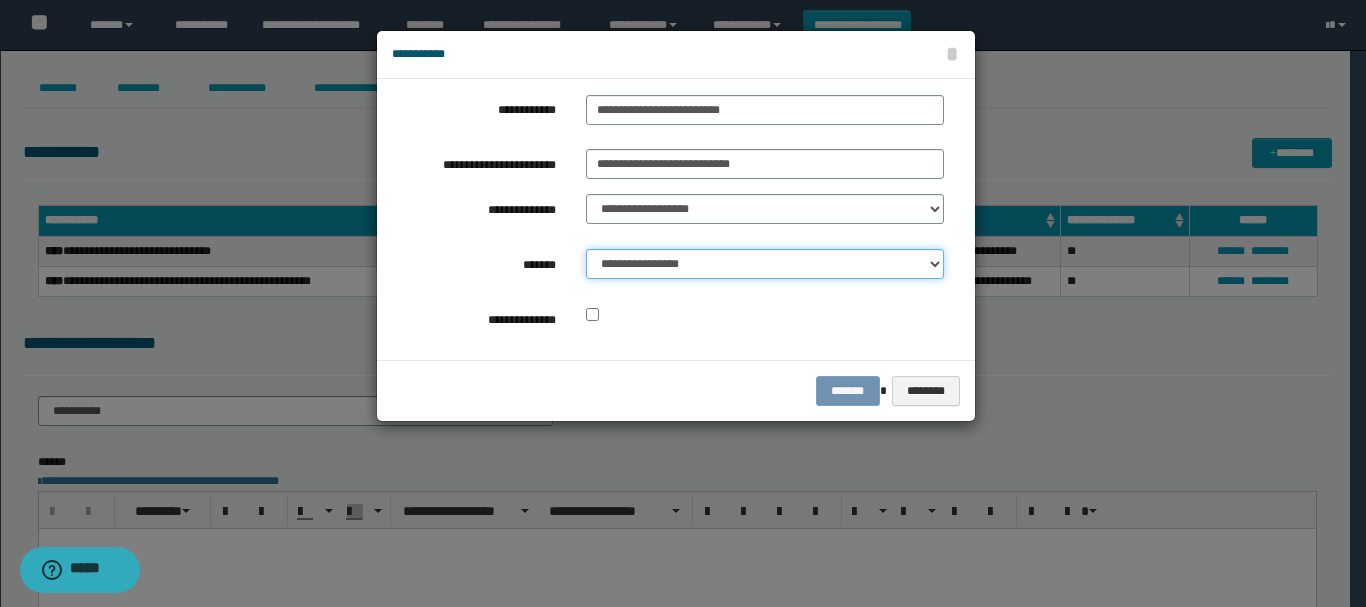 click on "**********" at bounding box center (765, 264) 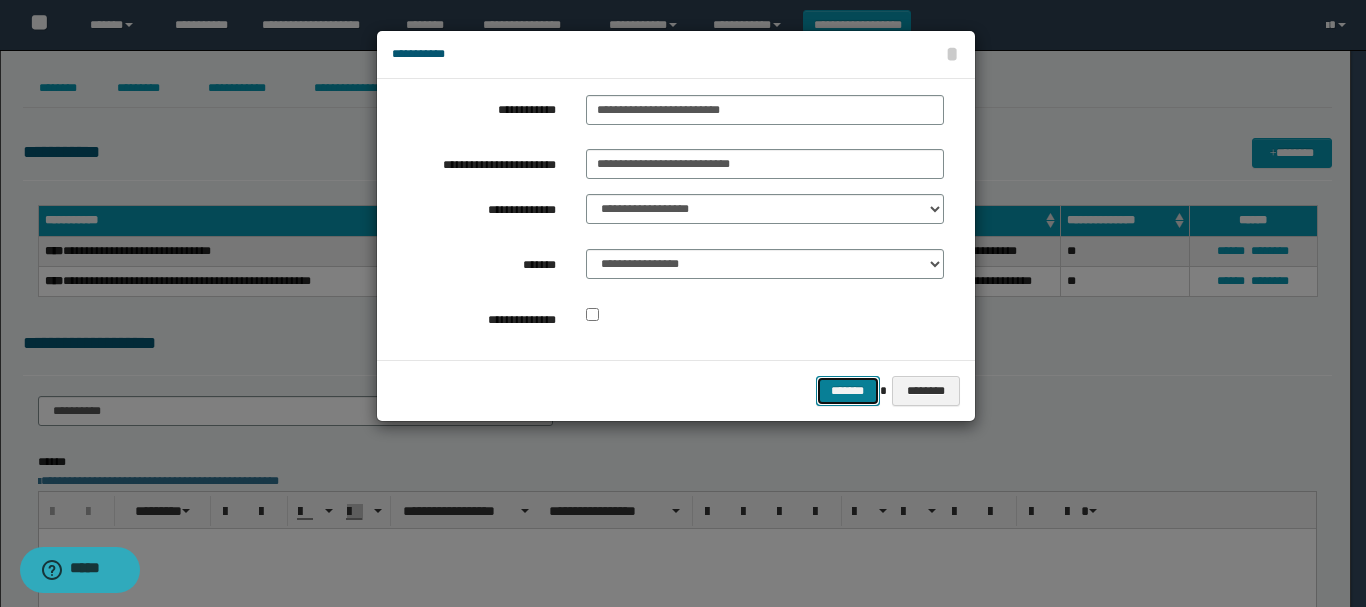 click on "*******" at bounding box center (848, 391) 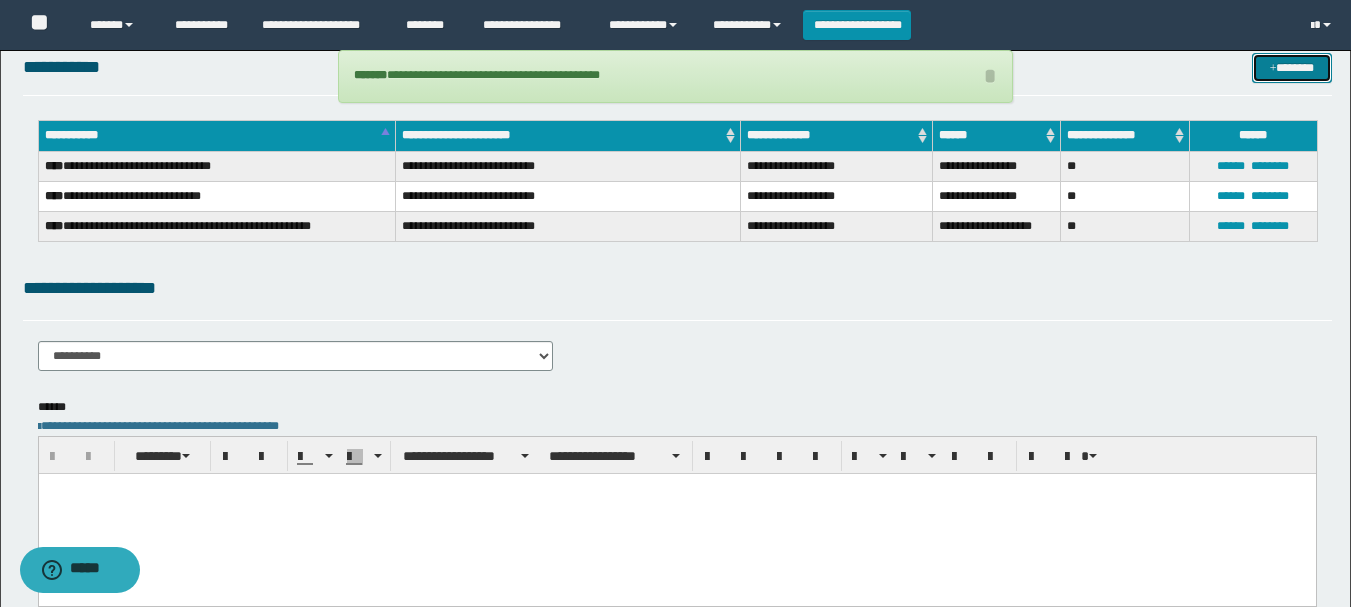 scroll, scrollTop: 200, scrollLeft: 0, axis: vertical 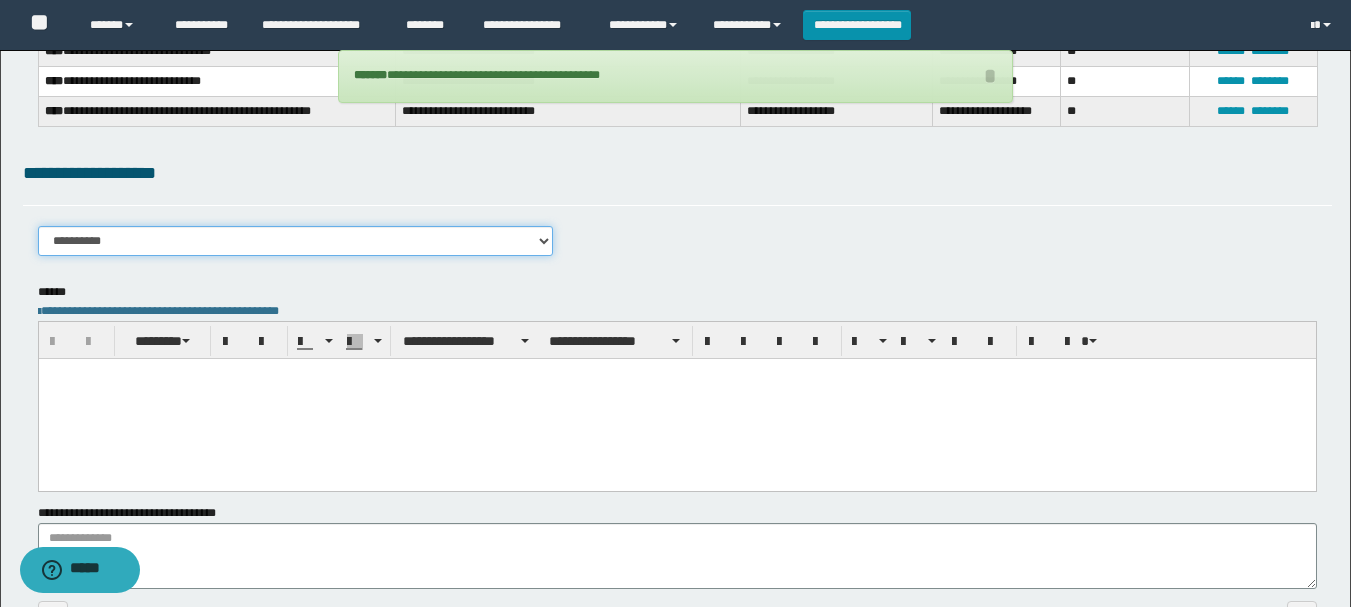 click on "**********" at bounding box center [296, 241] 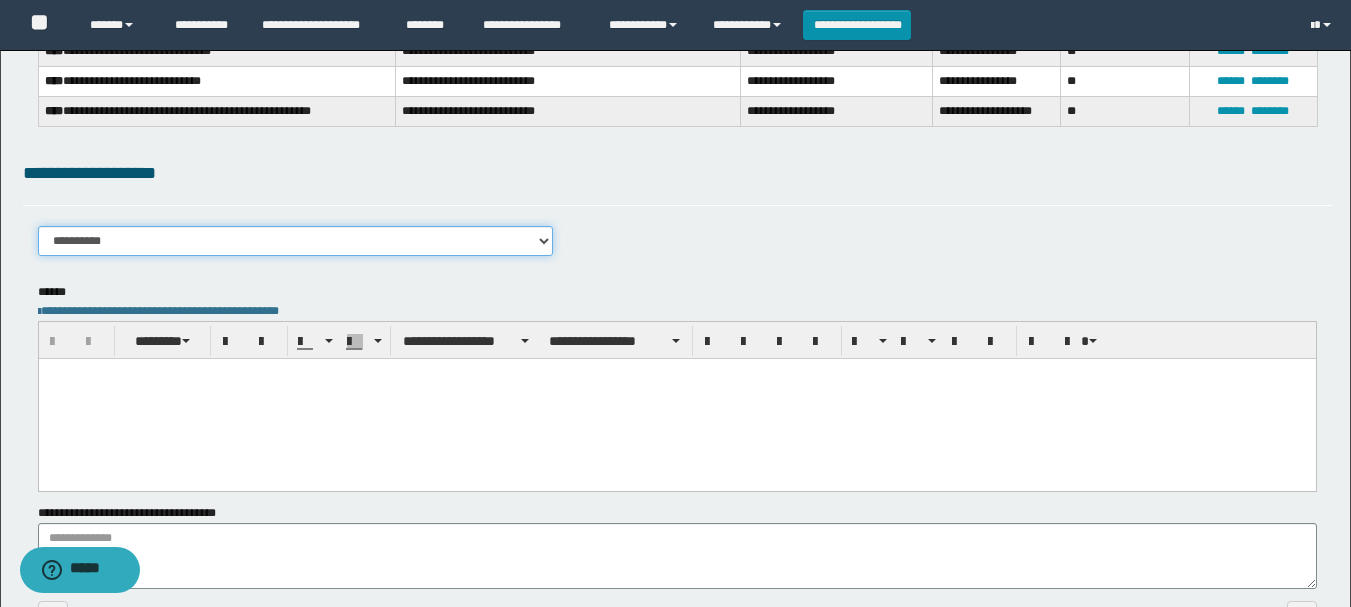 select on "****" 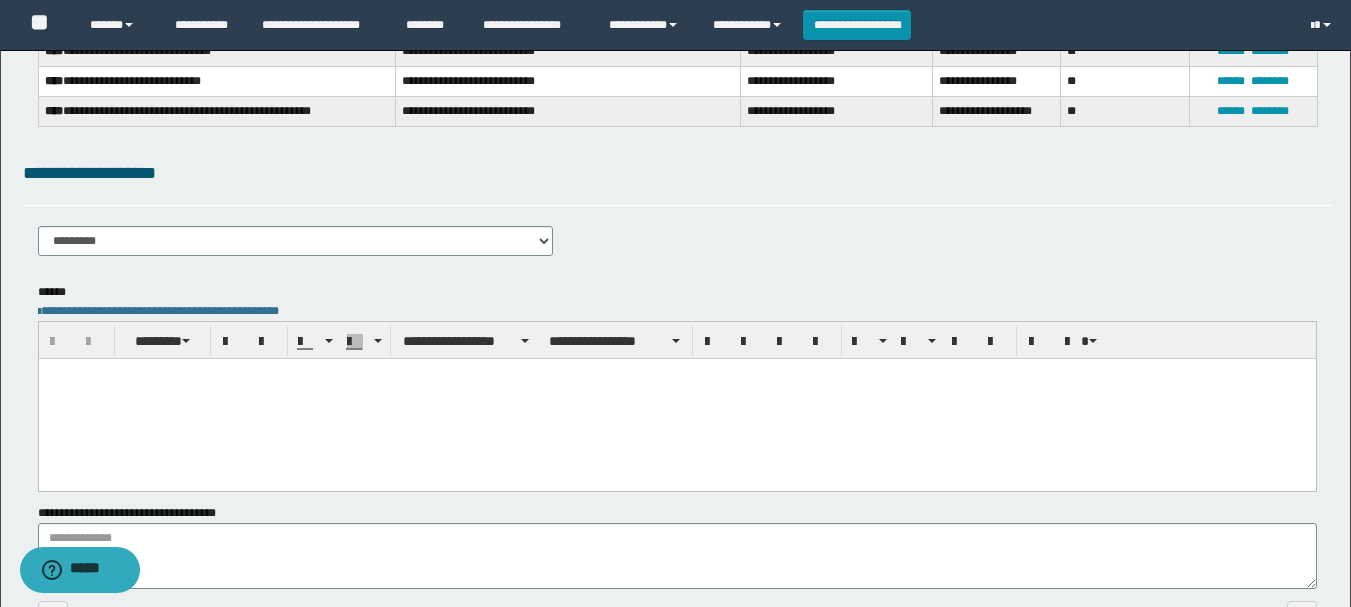 click at bounding box center (676, 398) 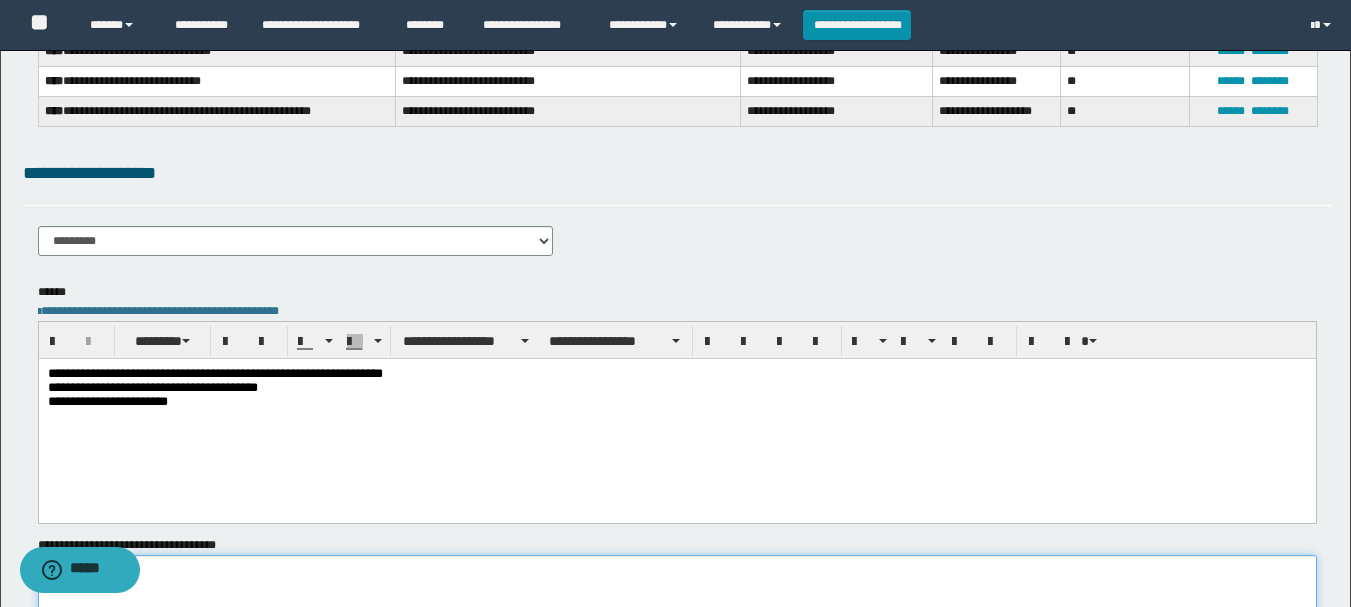click on "**********" at bounding box center [677, 588] 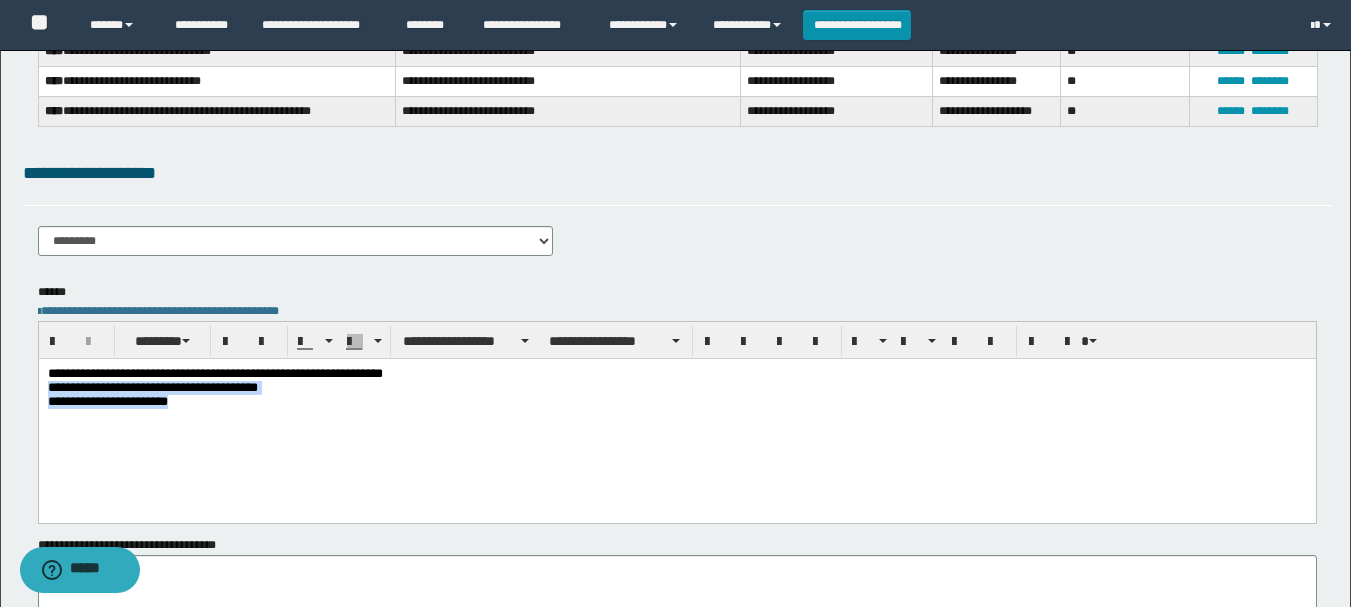 drag, startPoint x: 45, startPoint y: 390, endPoint x: 252, endPoint y: 408, distance: 207.78113 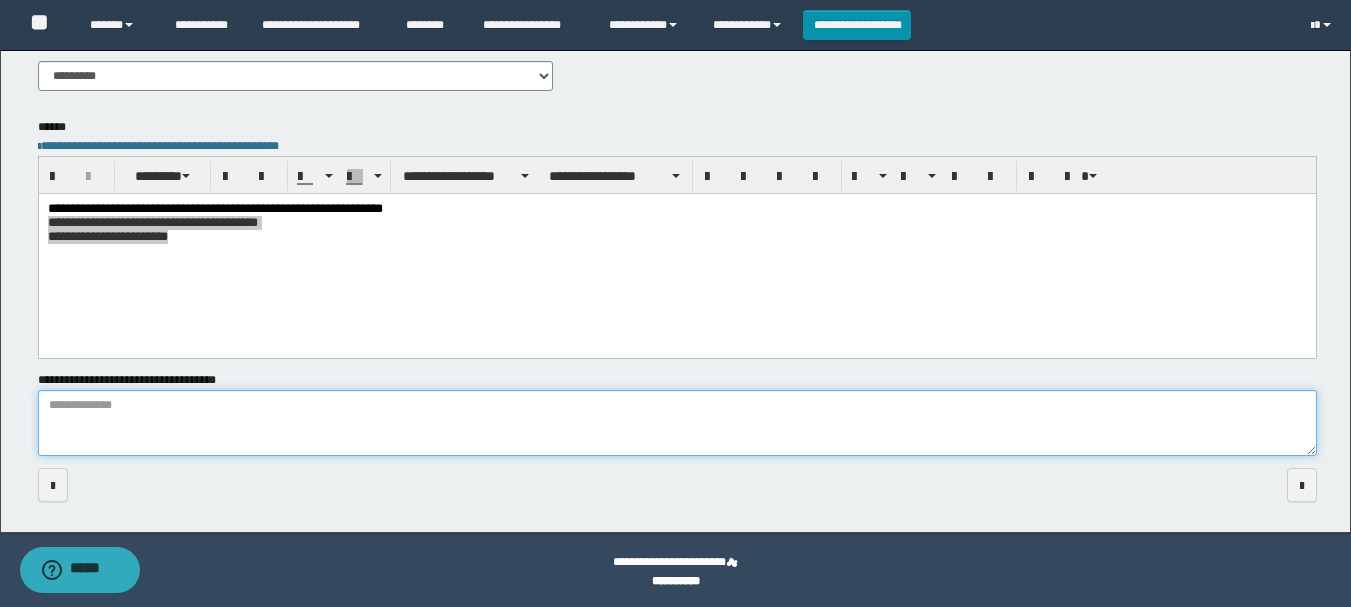 click on "**********" at bounding box center (677, 423) 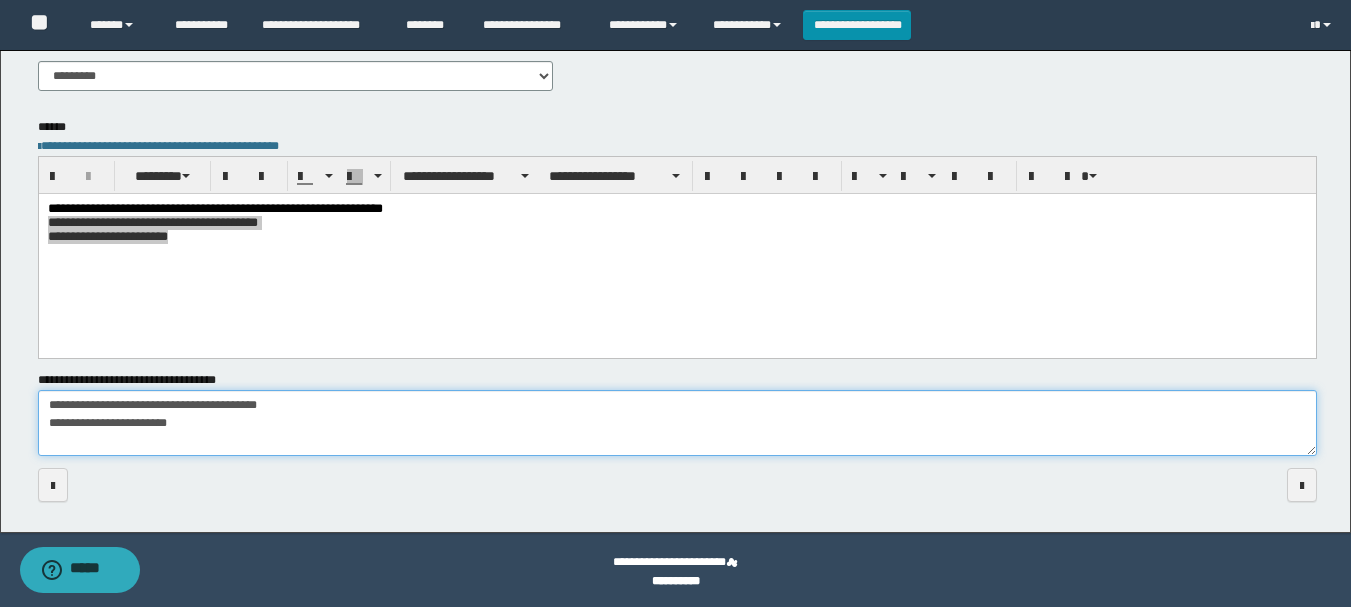 scroll, scrollTop: 0, scrollLeft: 0, axis: both 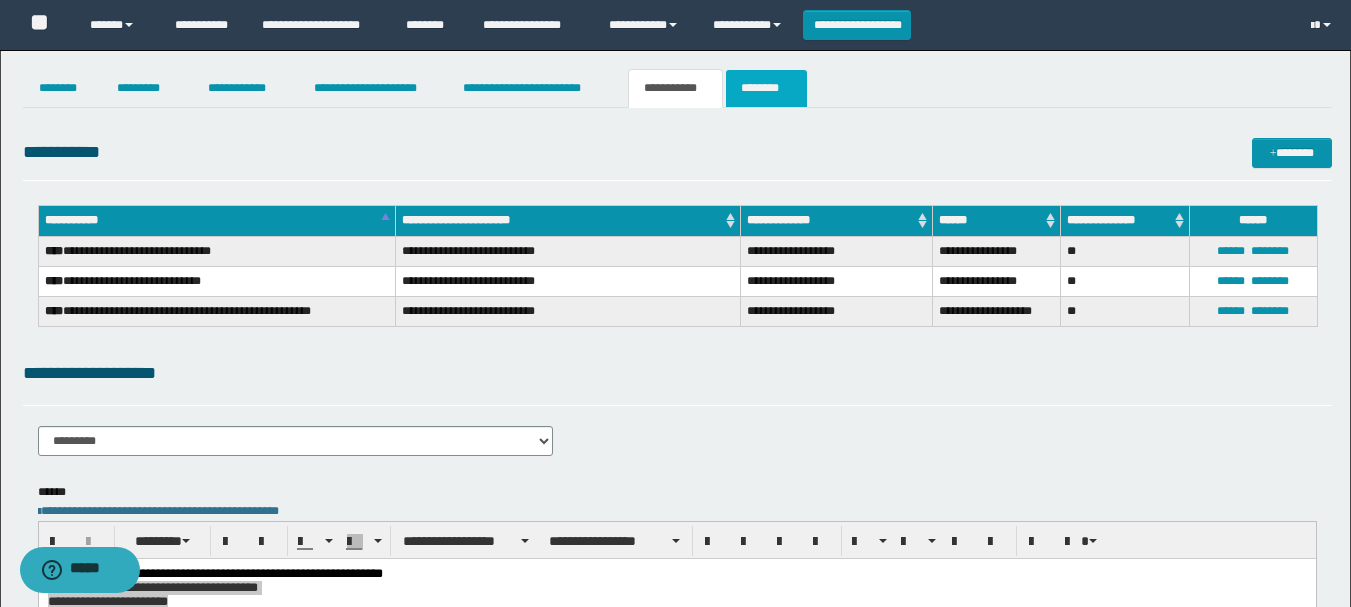 type on "**********" 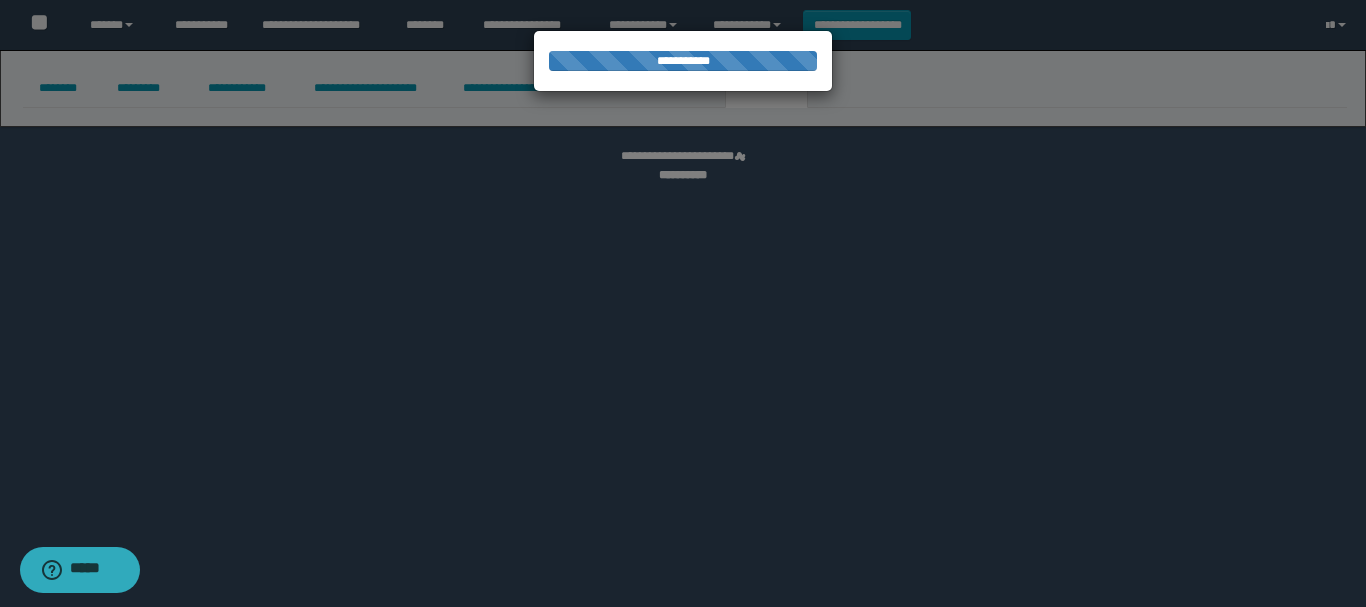 select 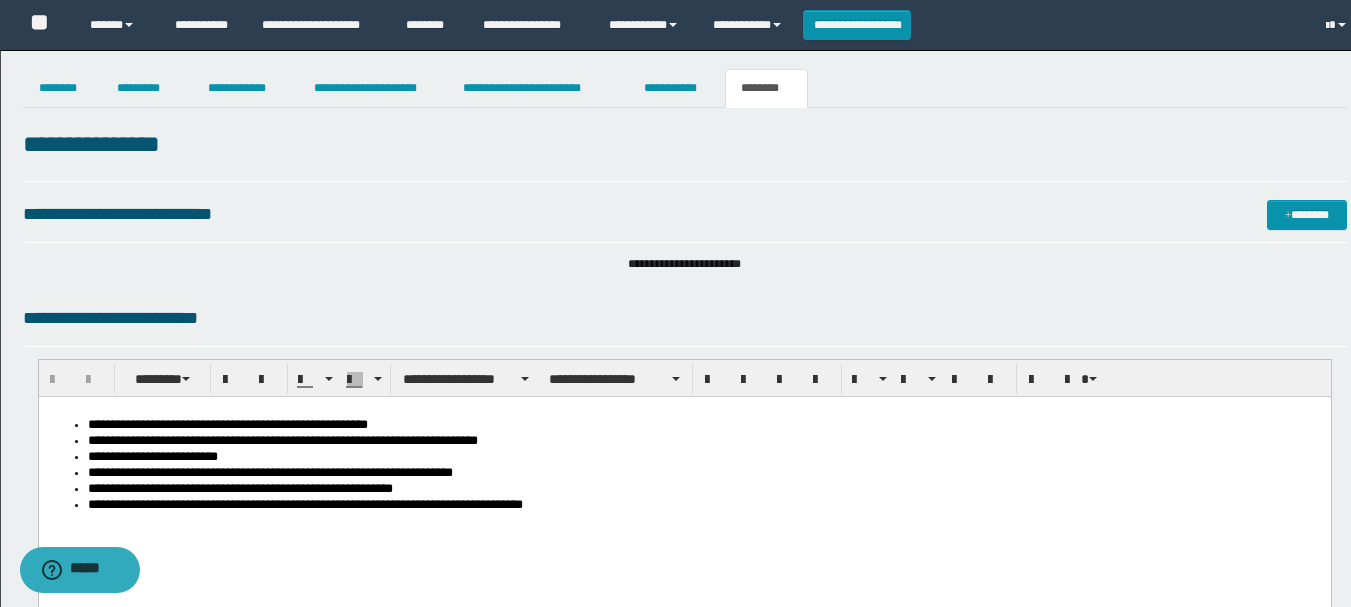 scroll, scrollTop: 0, scrollLeft: 0, axis: both 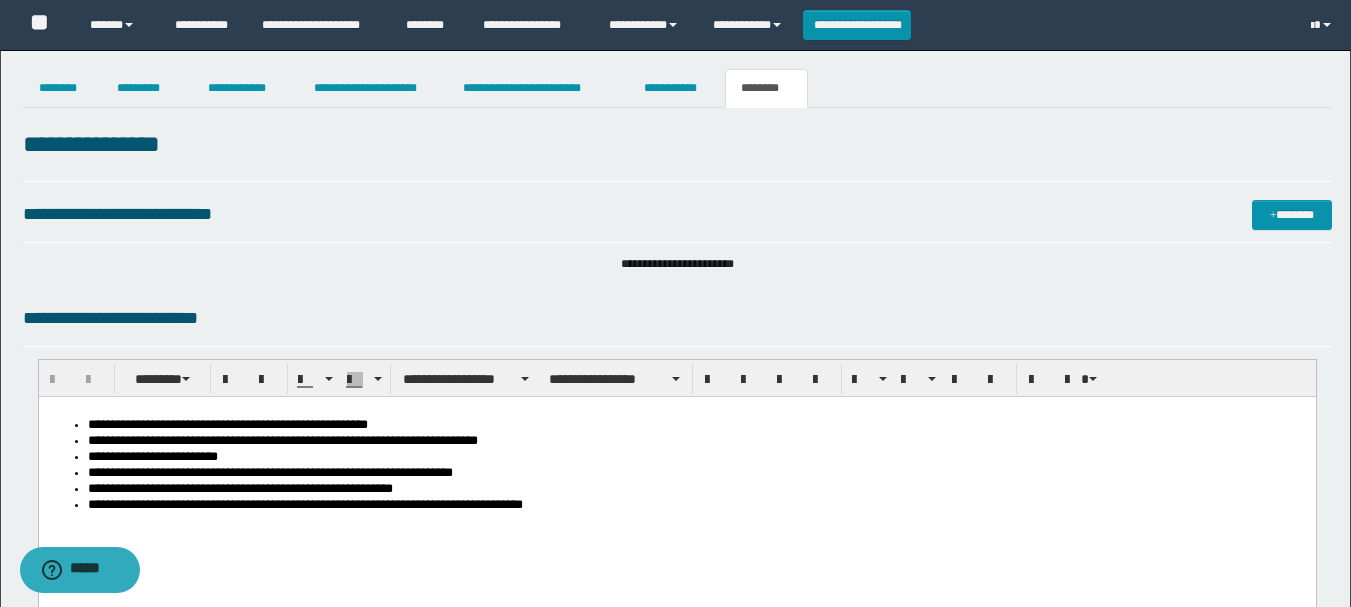 click on "**********" at bounding box center [696, 506] 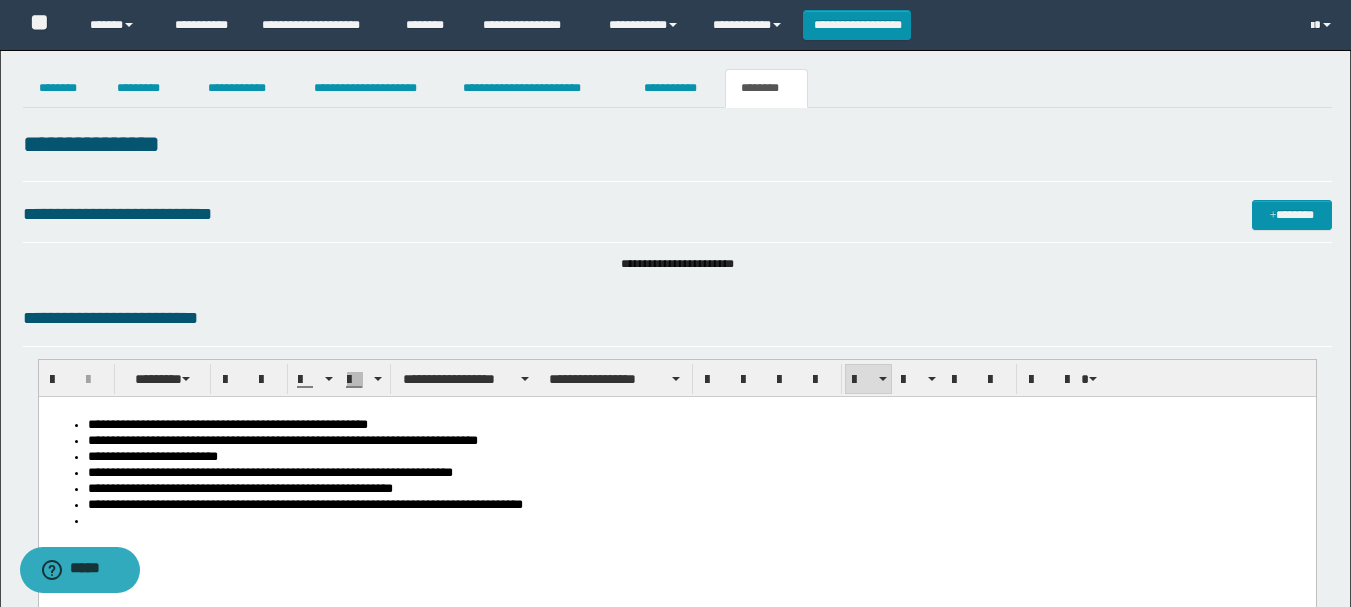 paste 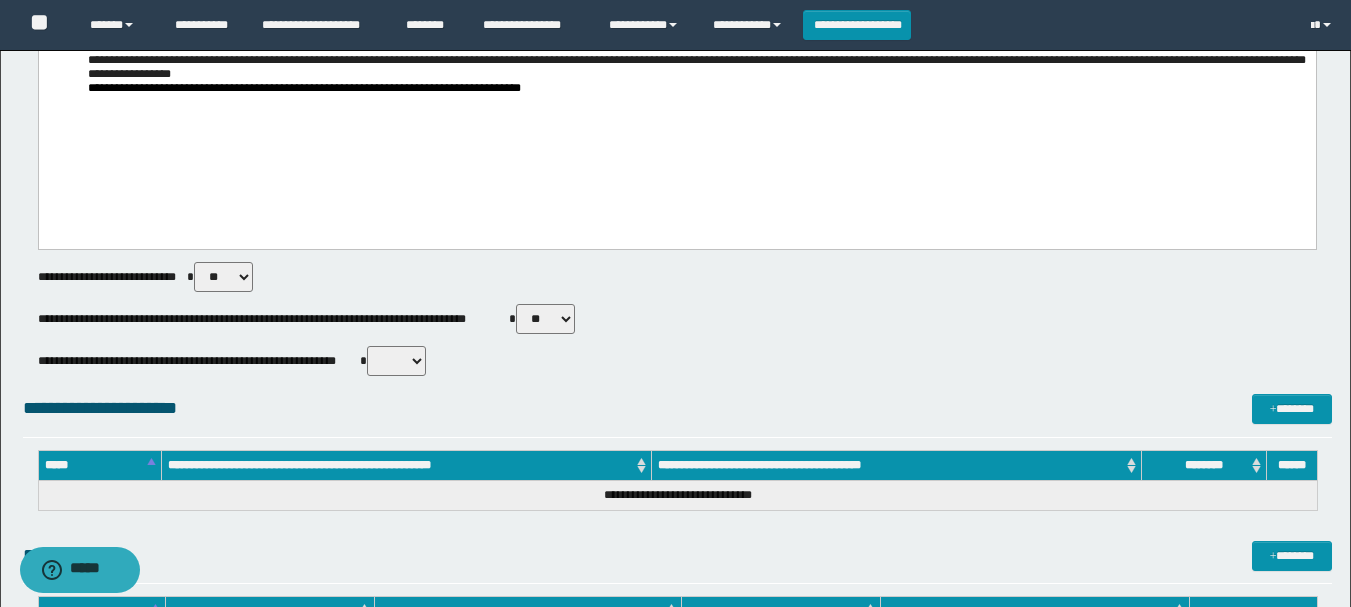 scroll, scrollTop: 519, scrollLeft: 0, axis: vertical 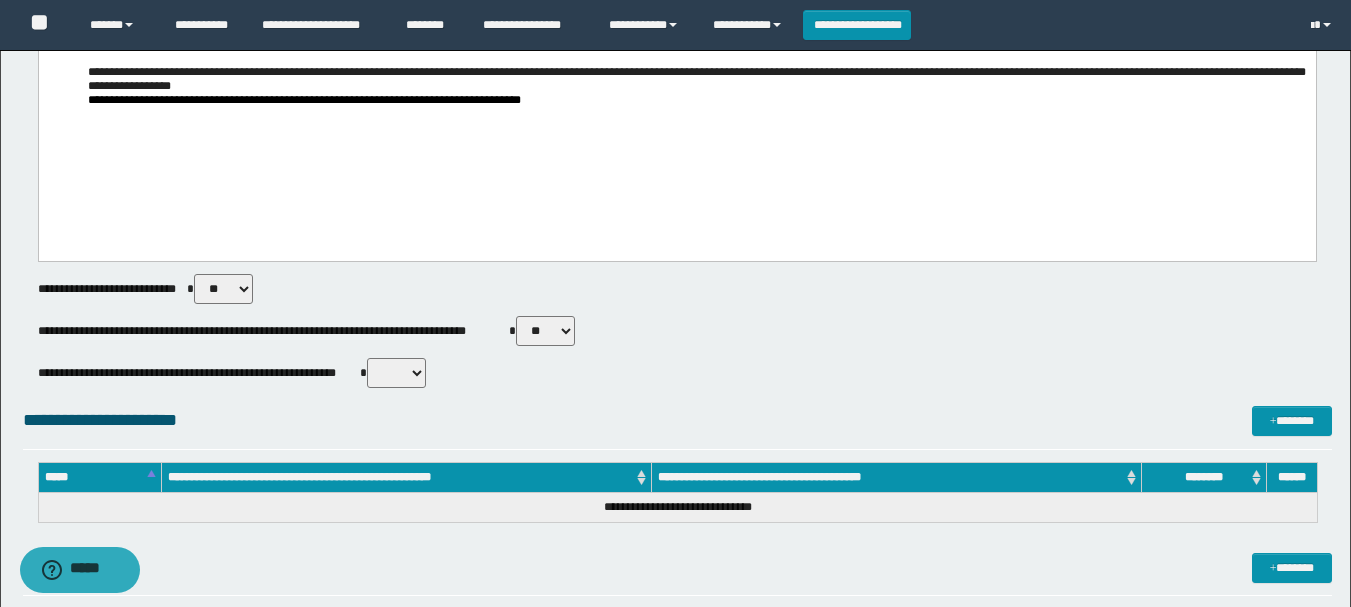 click on "**
**" at bounding box center (396, 373) 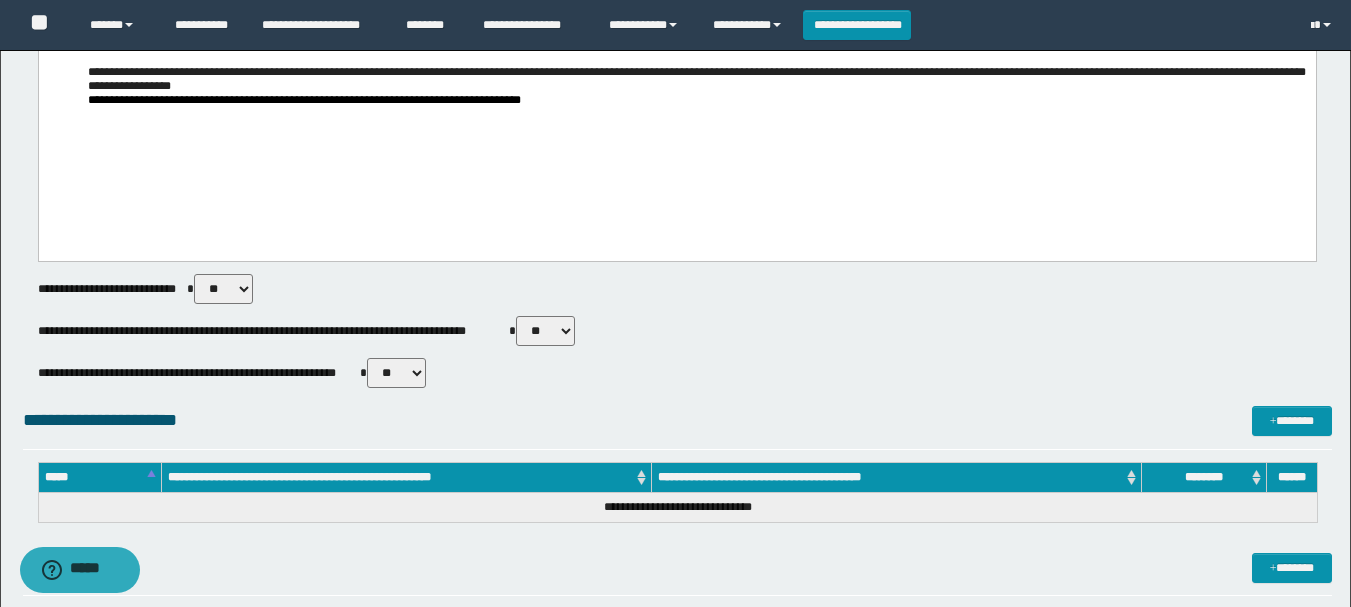 click on "**
**" at bounding box center [396, 373] 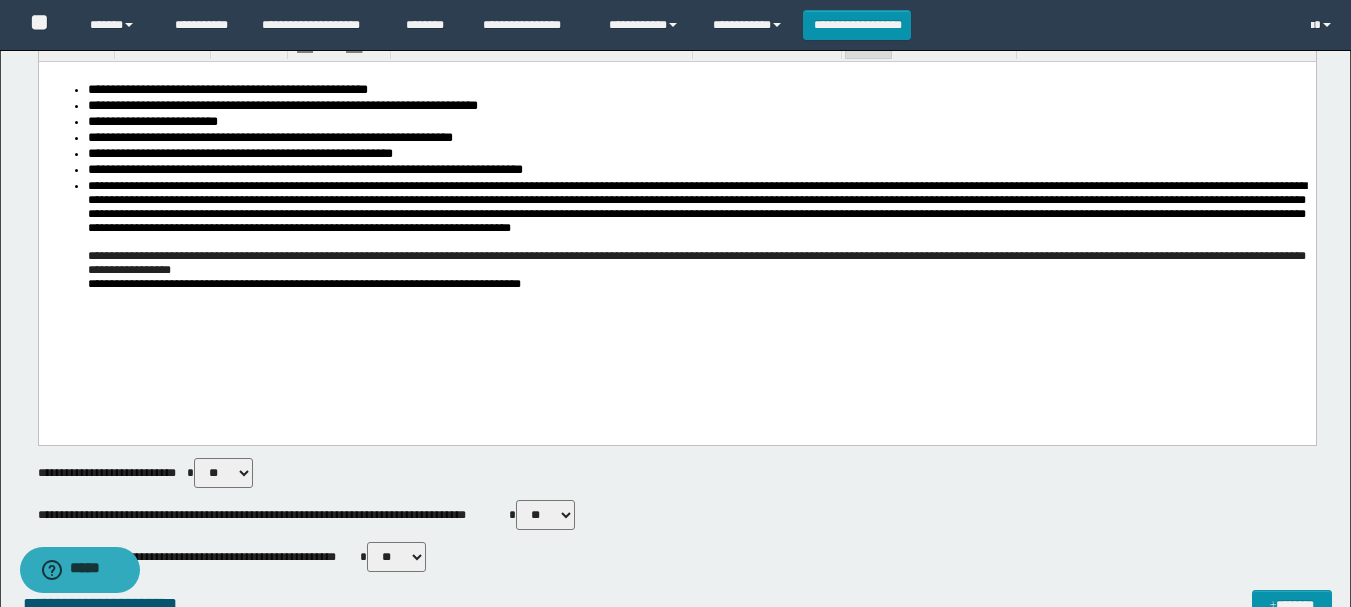 scroll, scrollTop: 0, scrollLeft: 0, axis: both 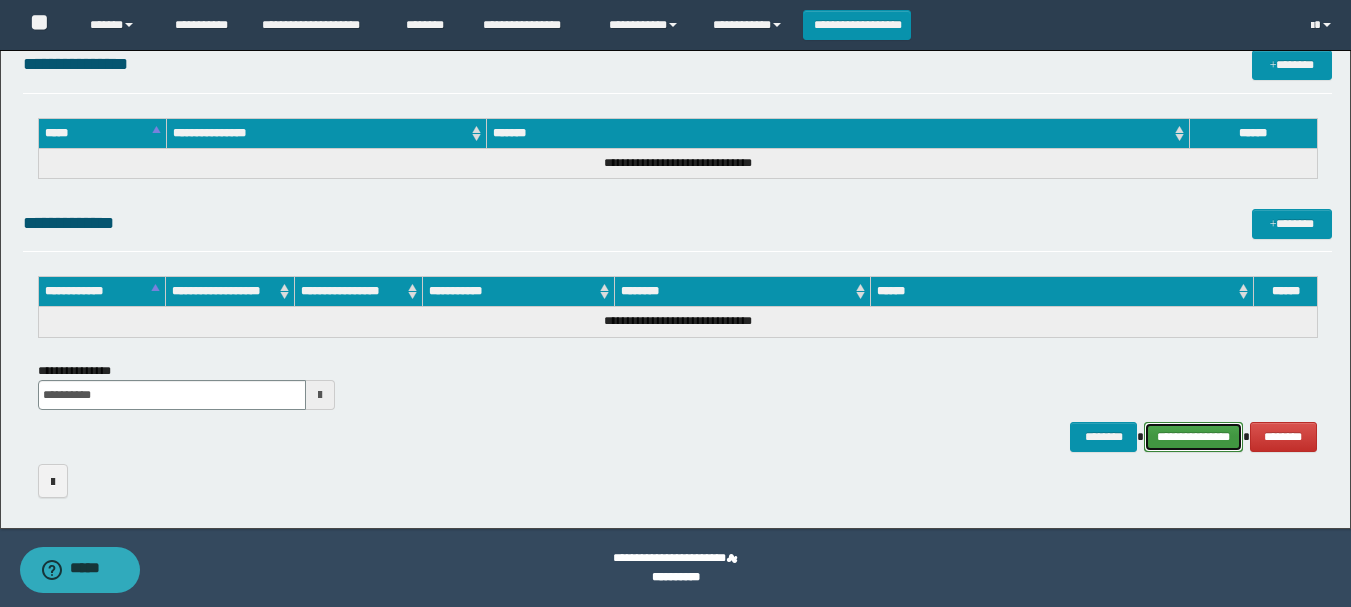 click on "**********" at bounding box center [1193, 437] 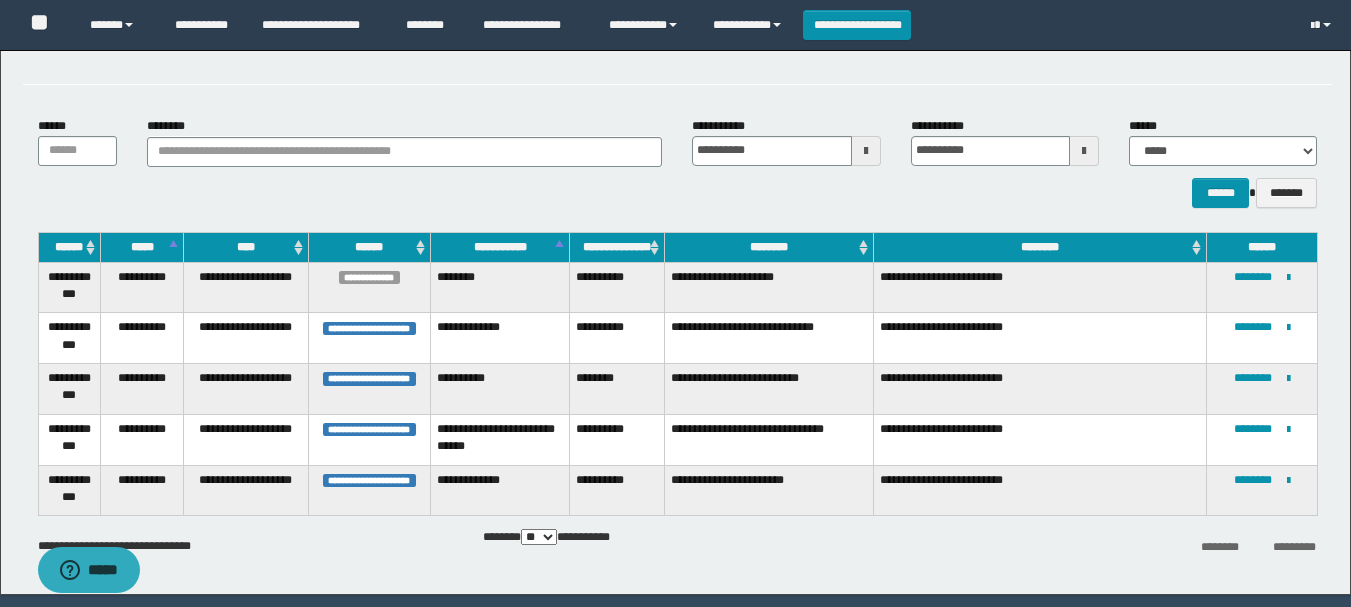 scroll, scrollTop: 64, scrollLeft: 0, axis: vertical 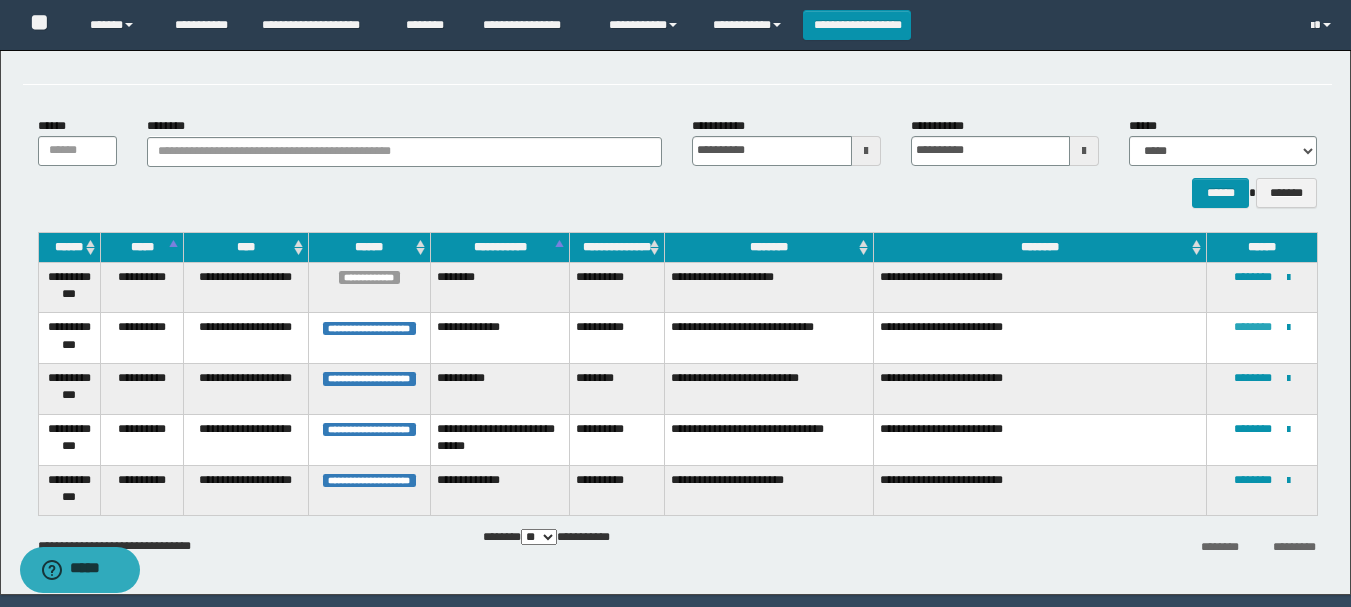 click on "********" at bounding box center [1253, 327] 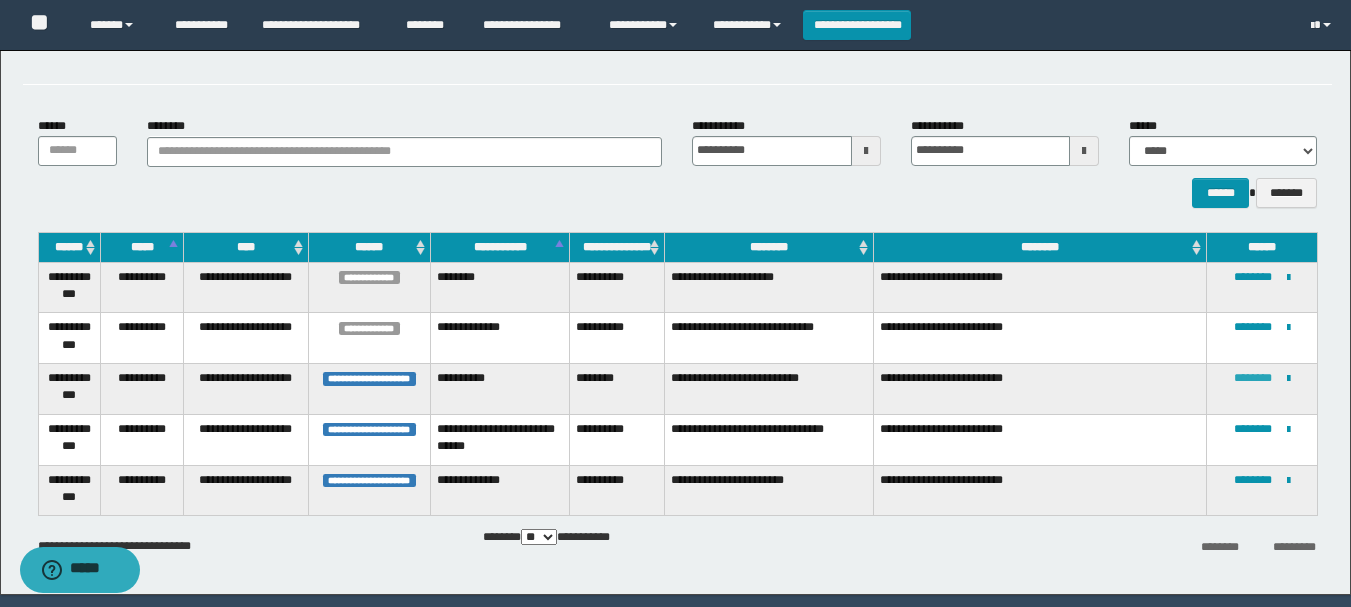 click on "********" at bounding box center (1253, 378) 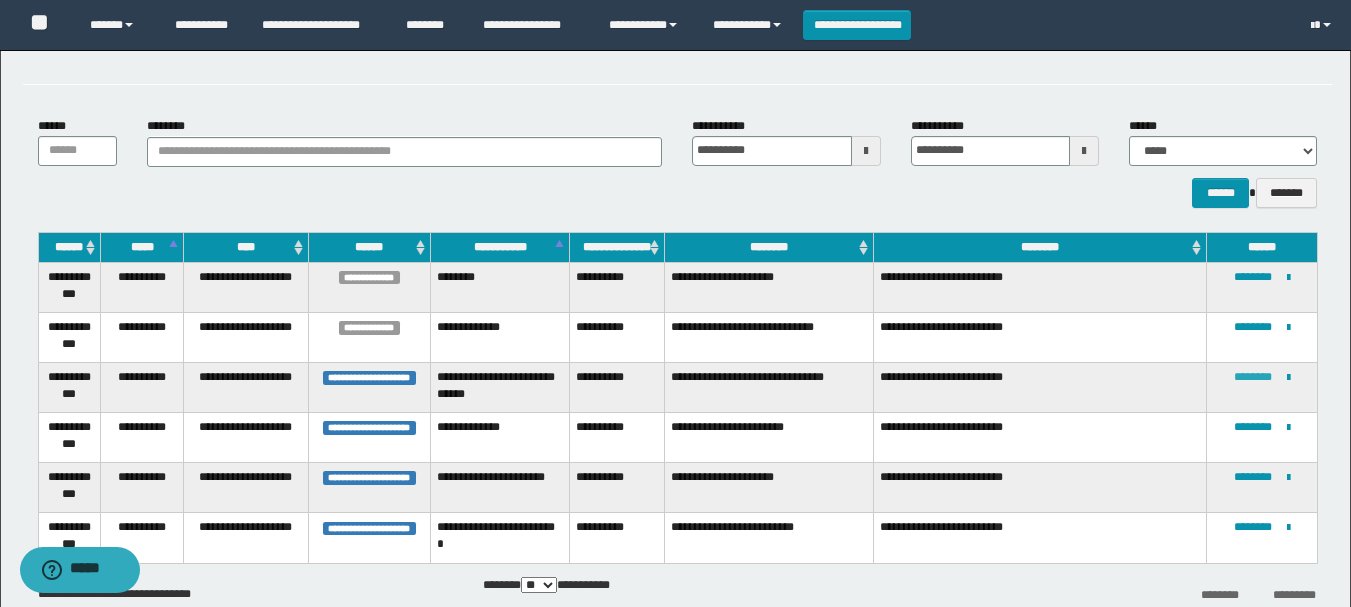 click on "********" at bounding box center [1253, 377] 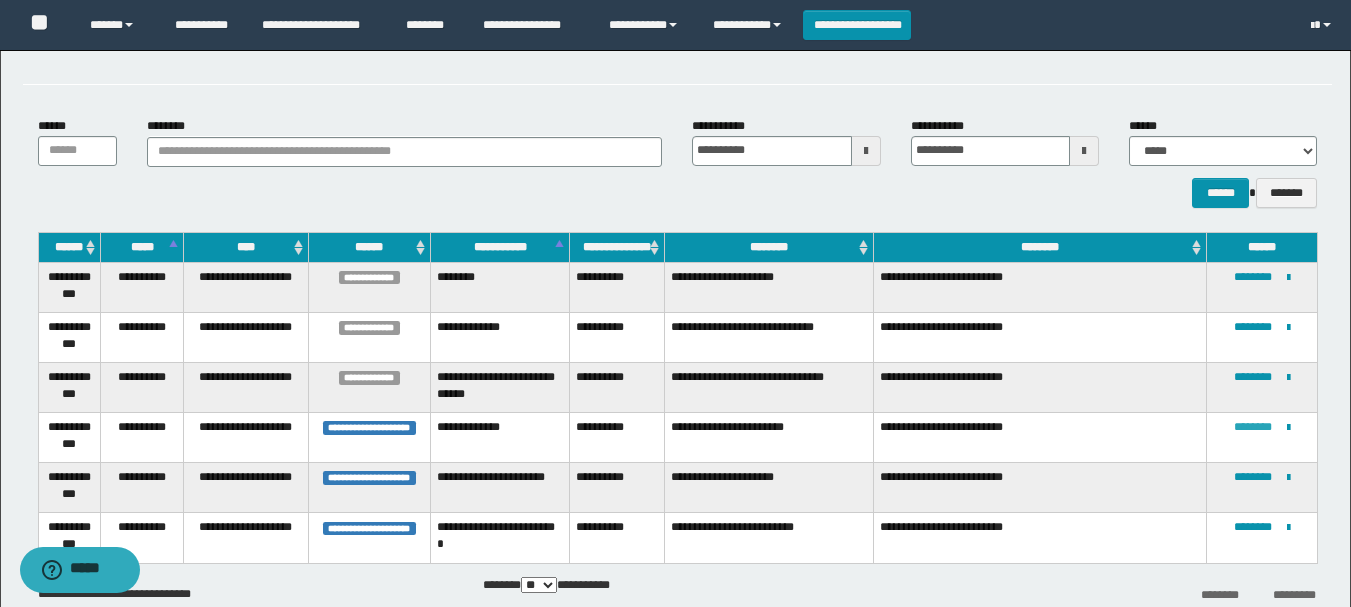 click on "********" at bounding box center [1253, 427] 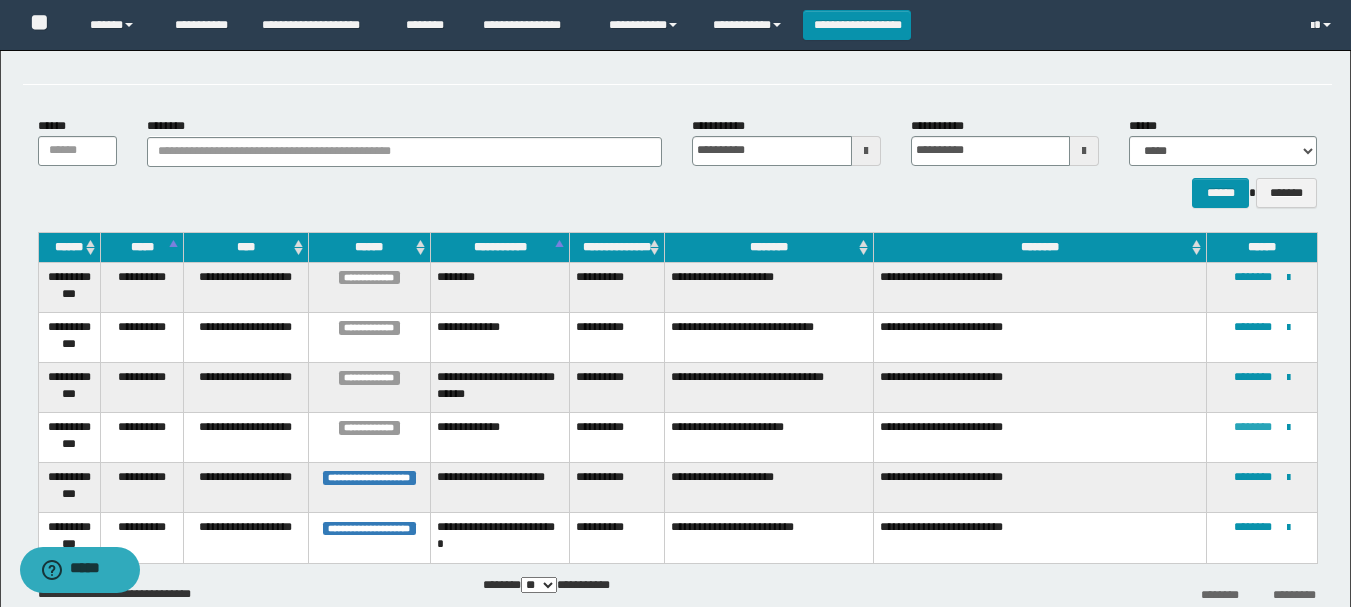click on "********" at bounding box center (1253, 427) 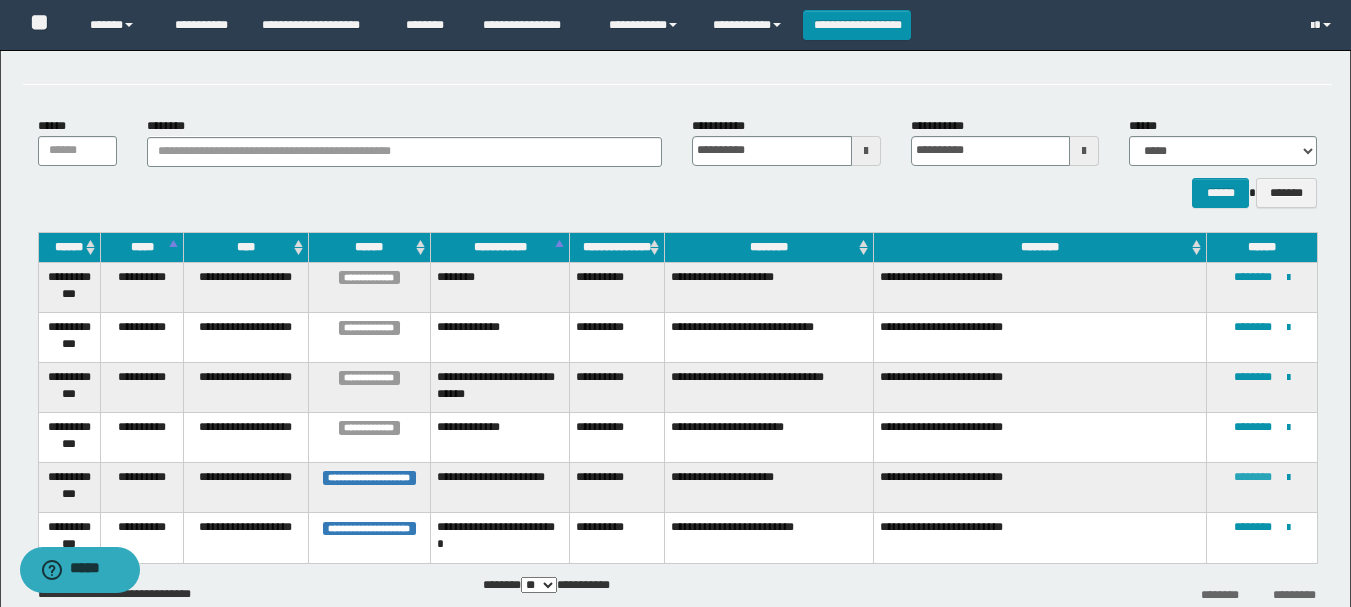 click on "********" at bounding box center [1253, 477] 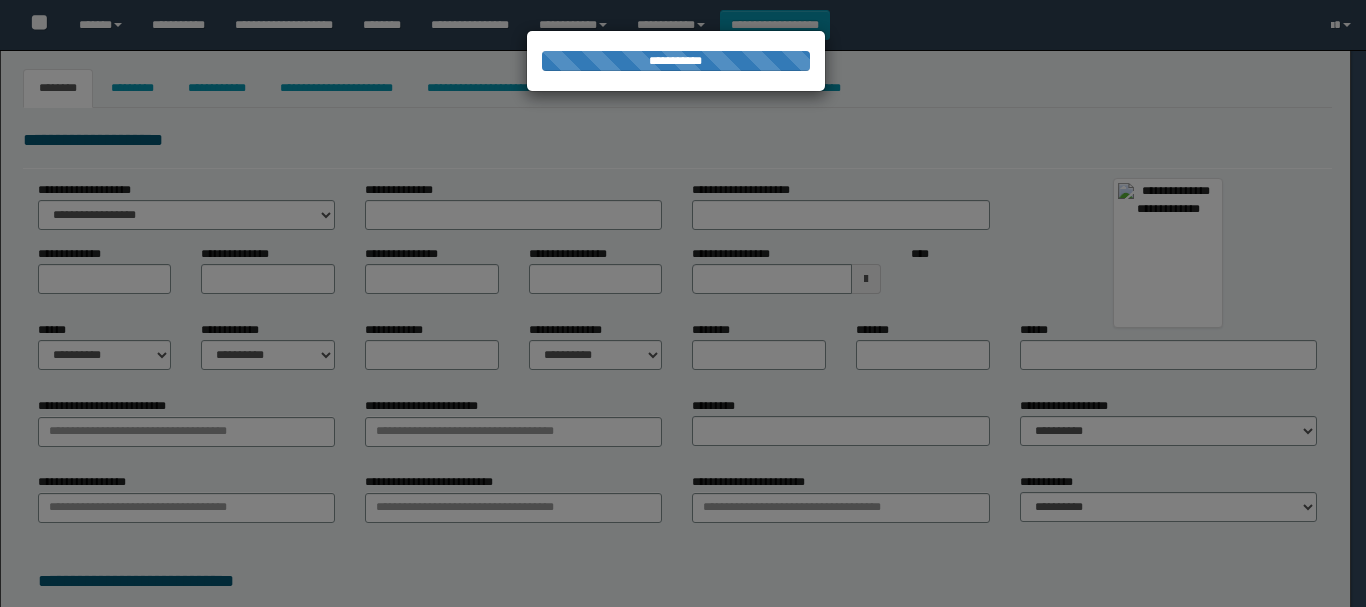 type on "**********" 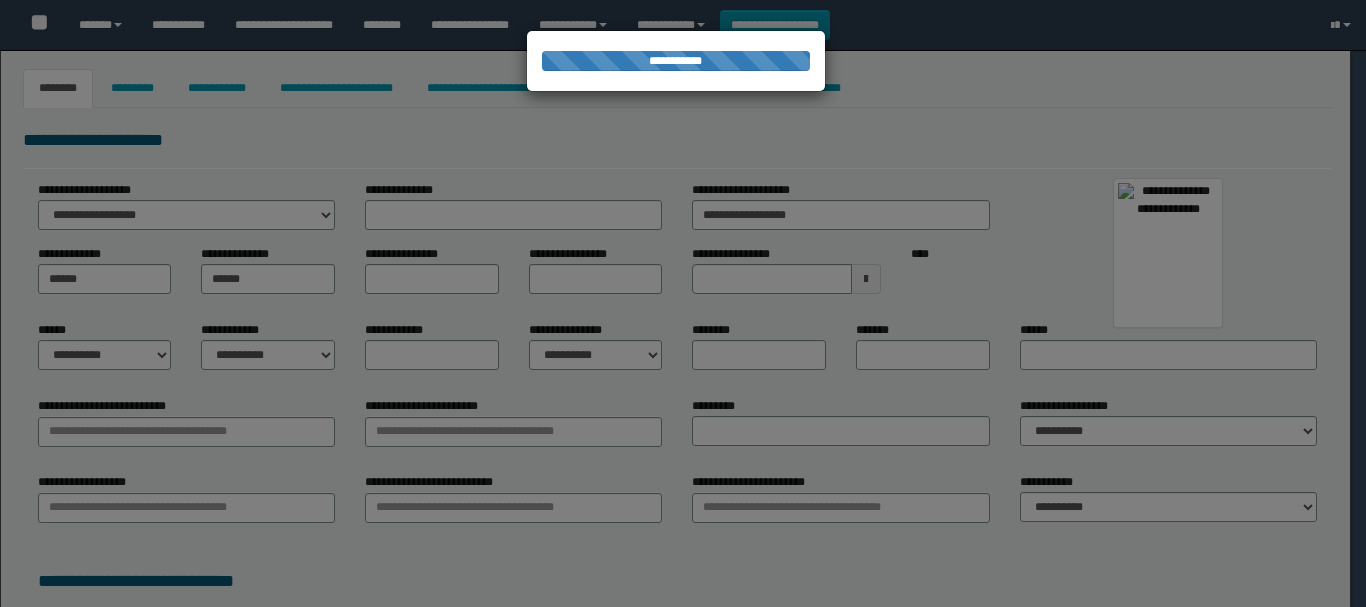 type on "******" 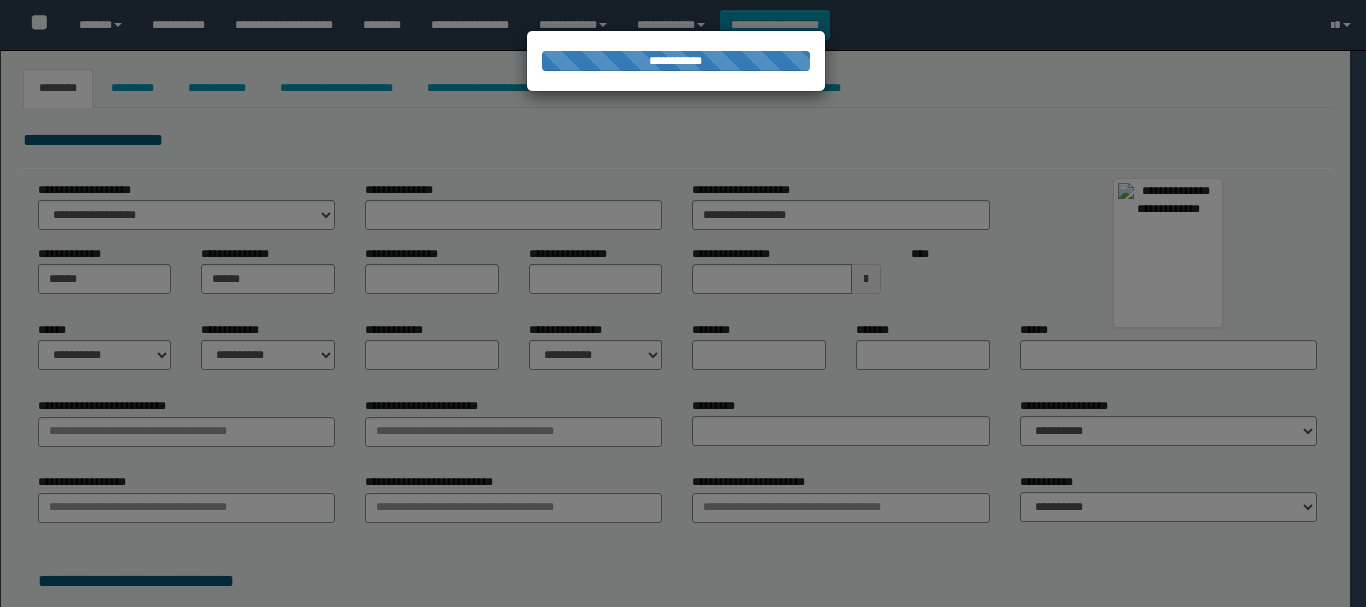 type on "********" 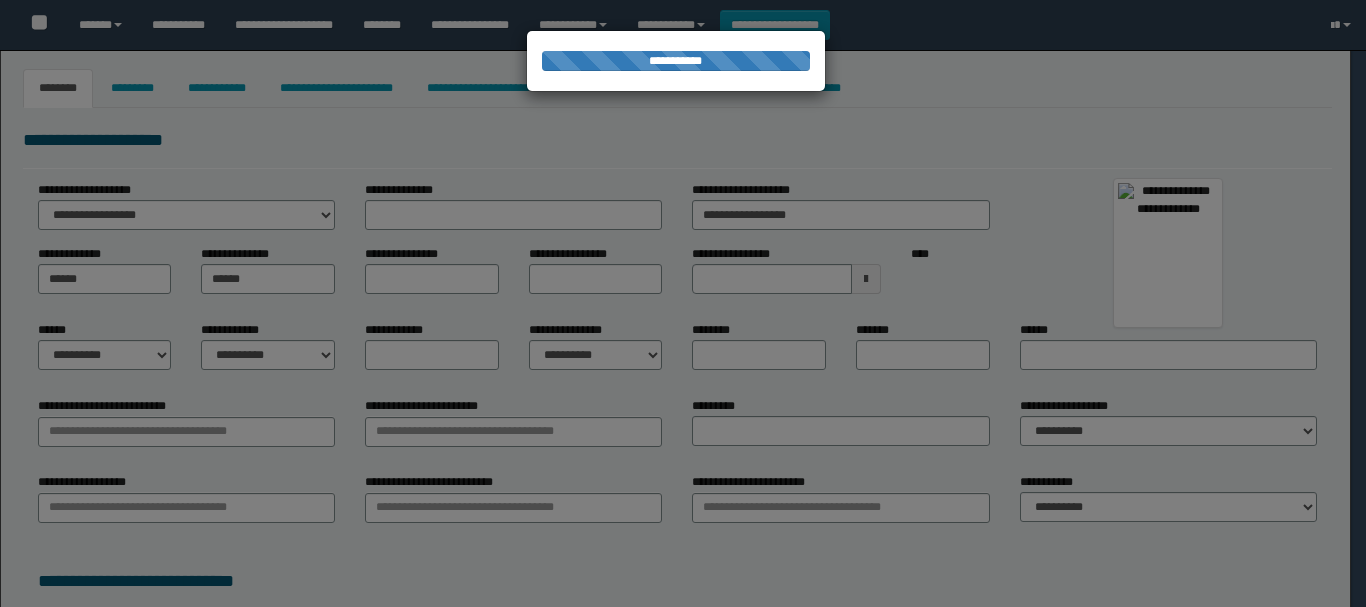 select on "*" 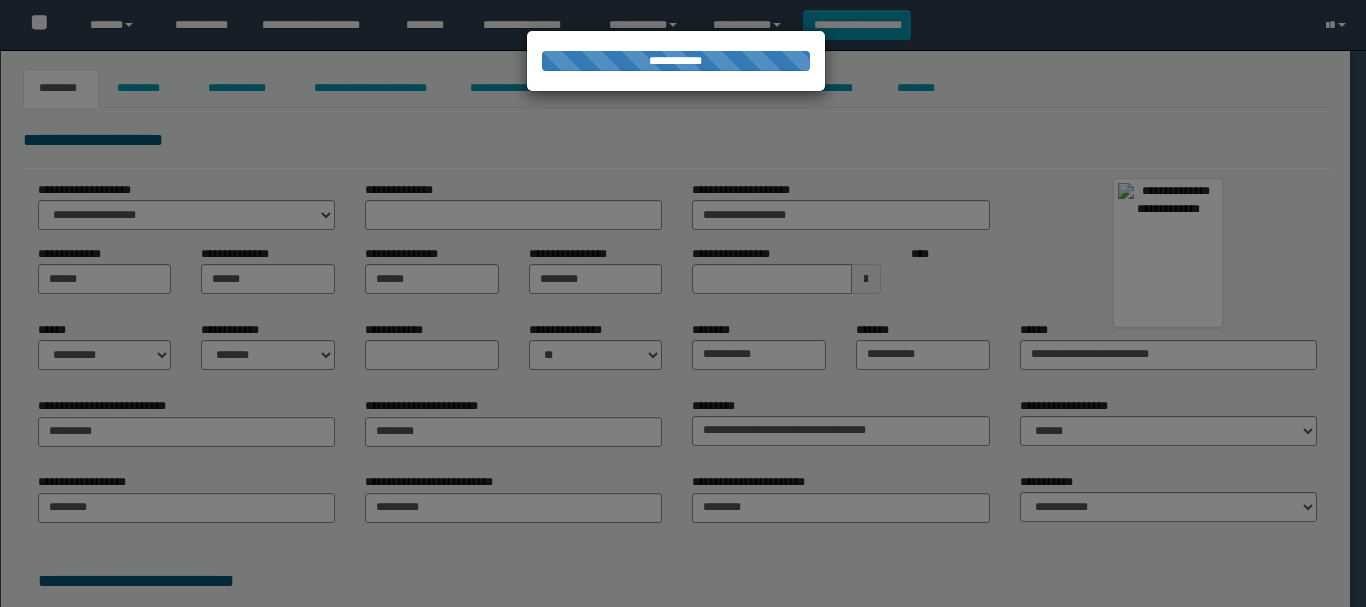 scroll, scrollTop: 0, scrollLeft: 0, axis: both 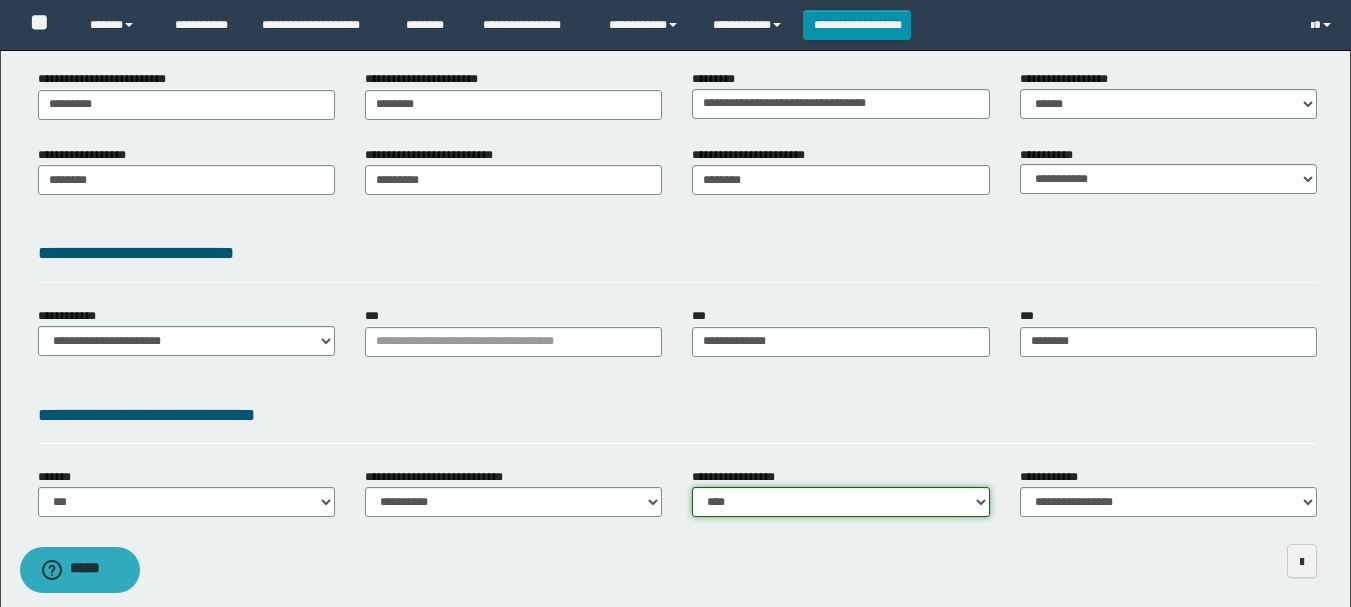 click on "**********" at bounding box center [840, 502] 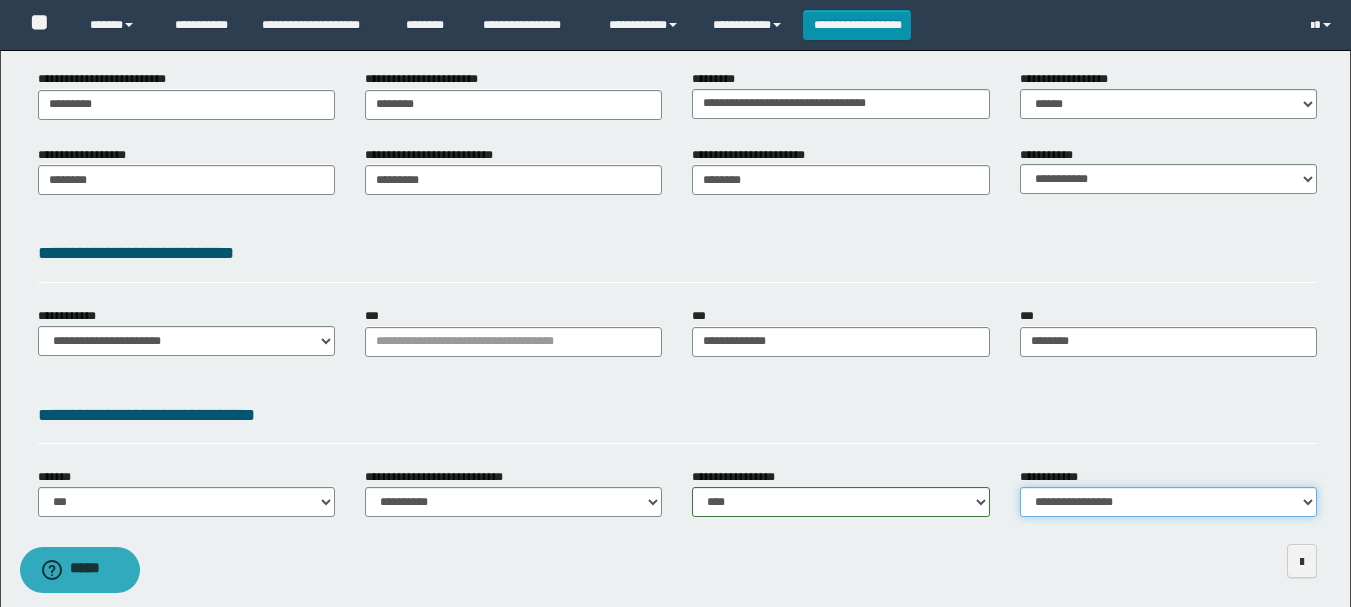 click on "**********" at bounding box center [1168, 502] 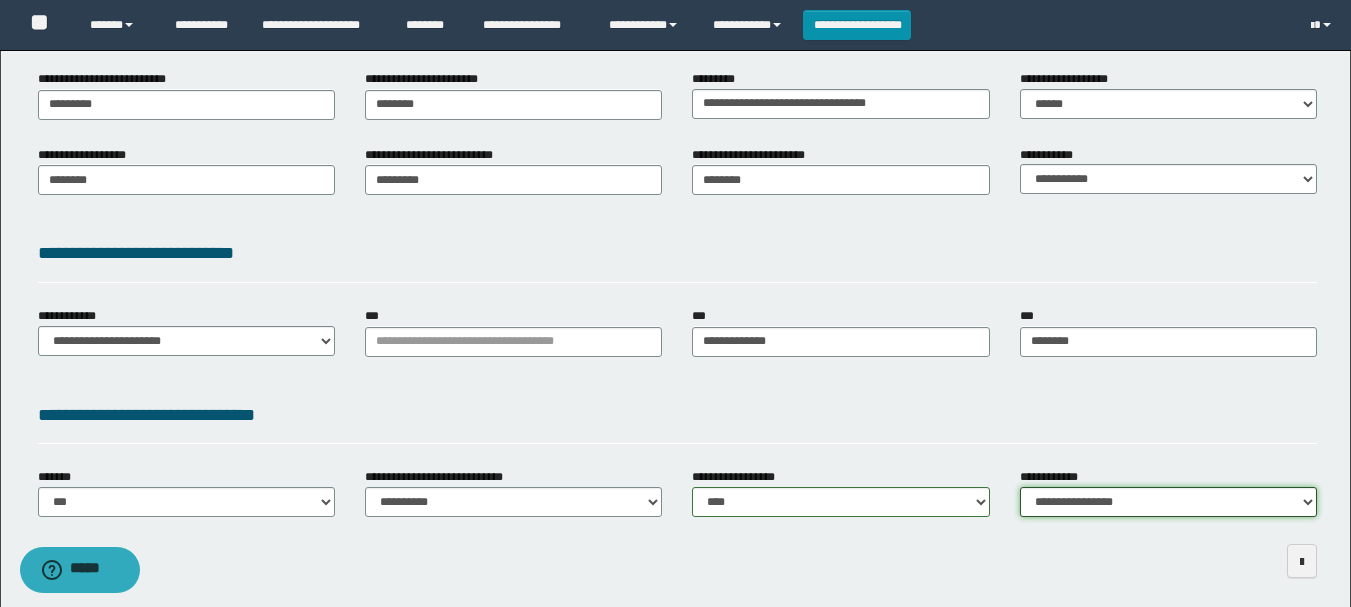 click on "**********" at bounding box center (1168, 502) 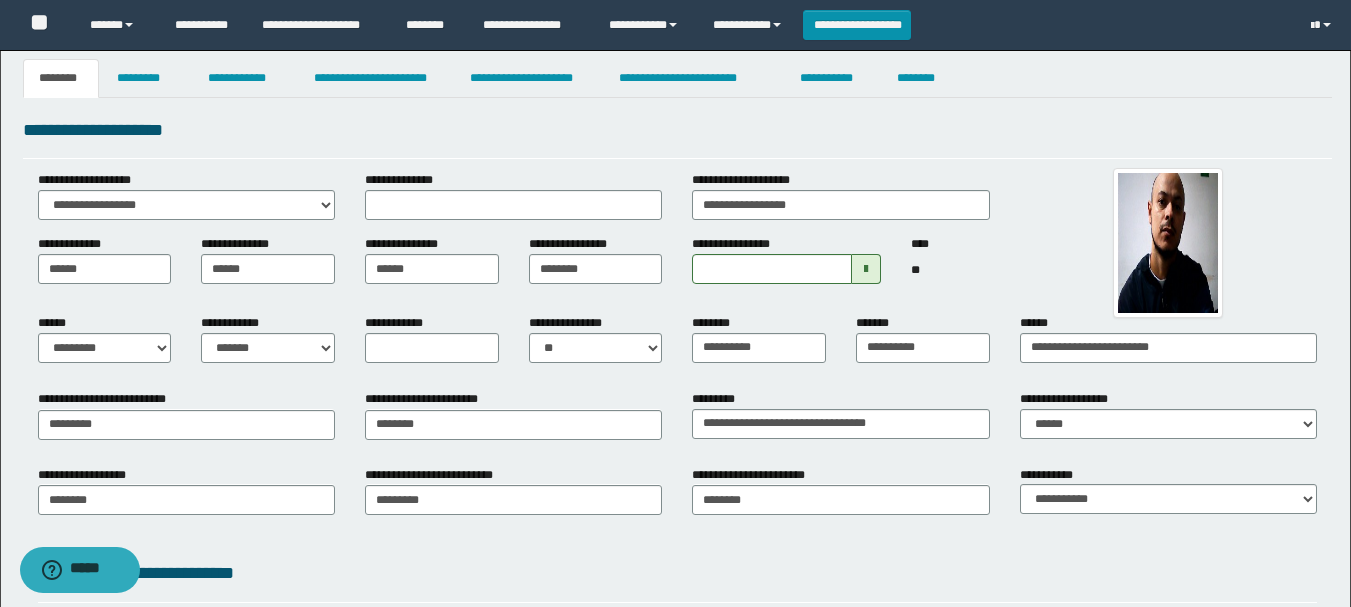 scroll, scrollTop: 0, scrollLeft: 0, axis: both 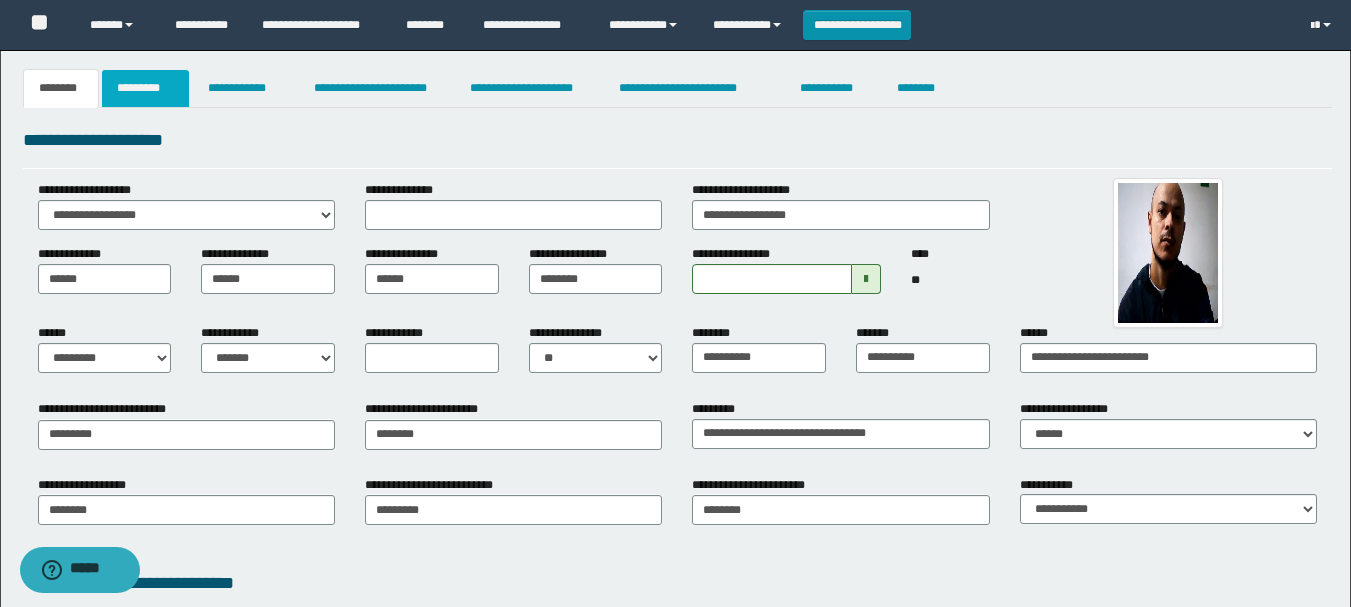 click on "*********" at bounding box center [145, 88] 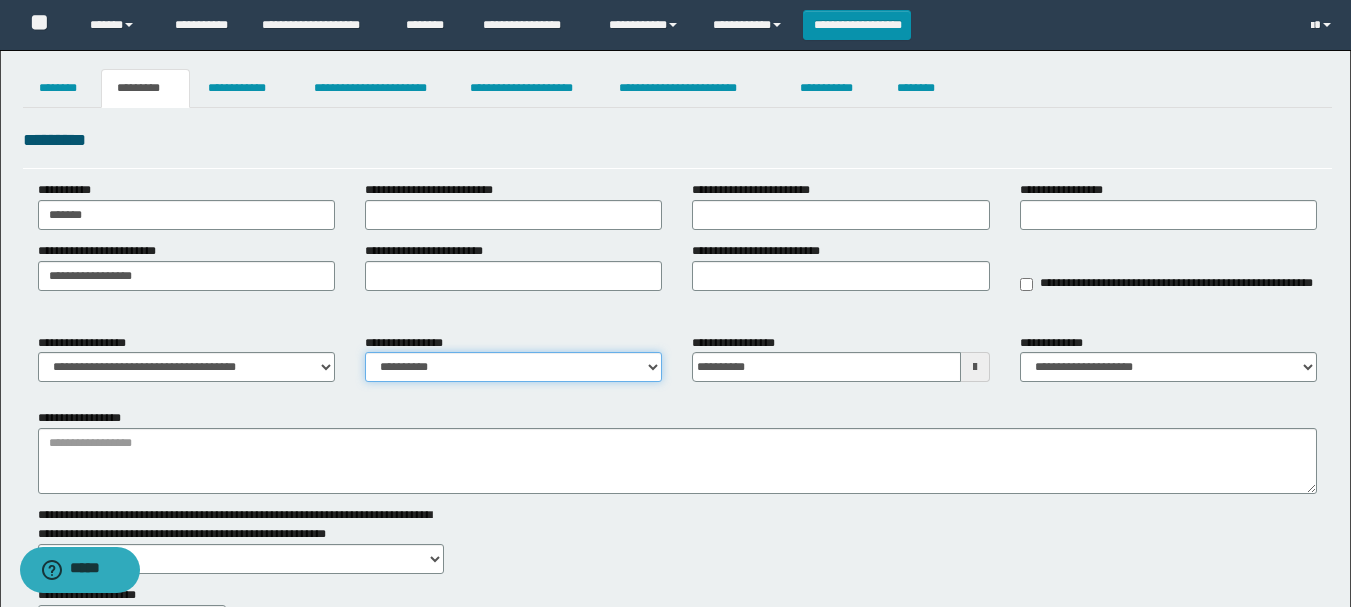 click on "**********" at bounding box center (513, 367) 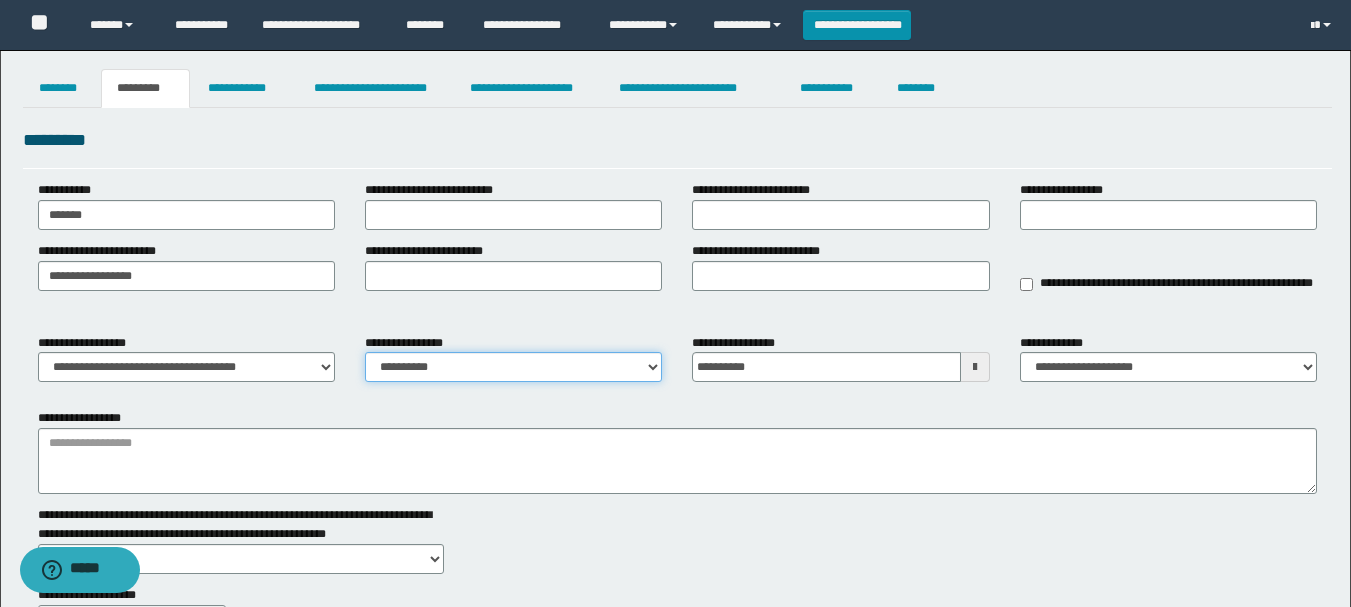 select on "****" 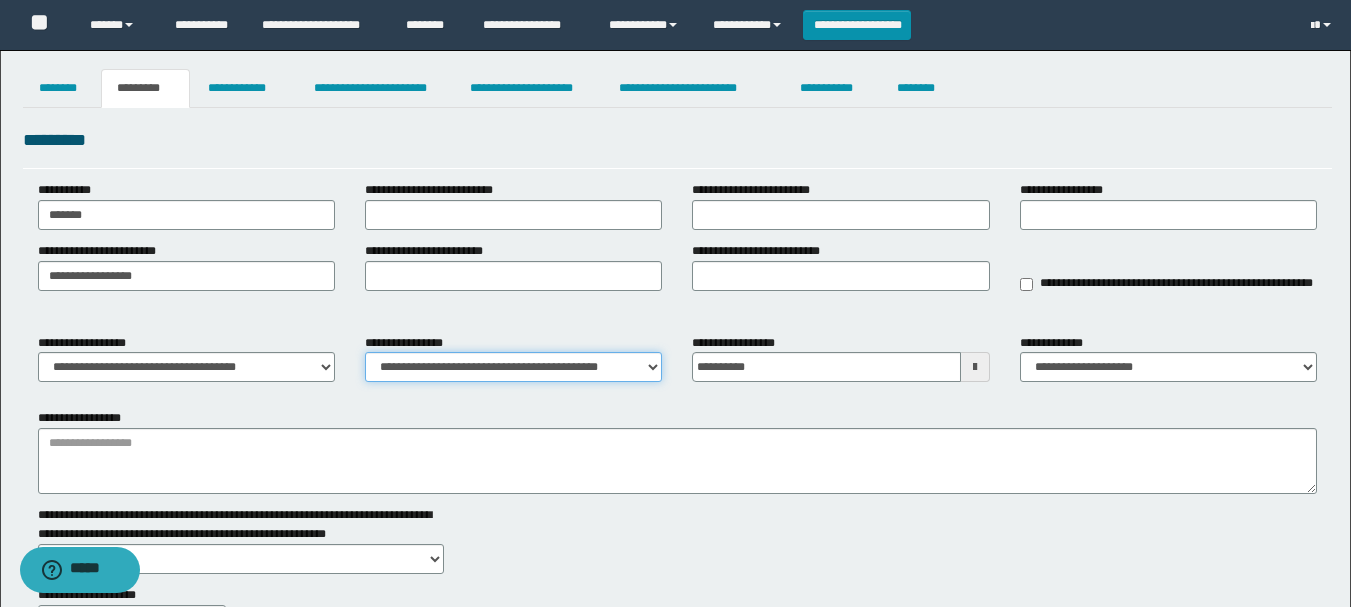 click on "**********" at bounding box center (513, 367) 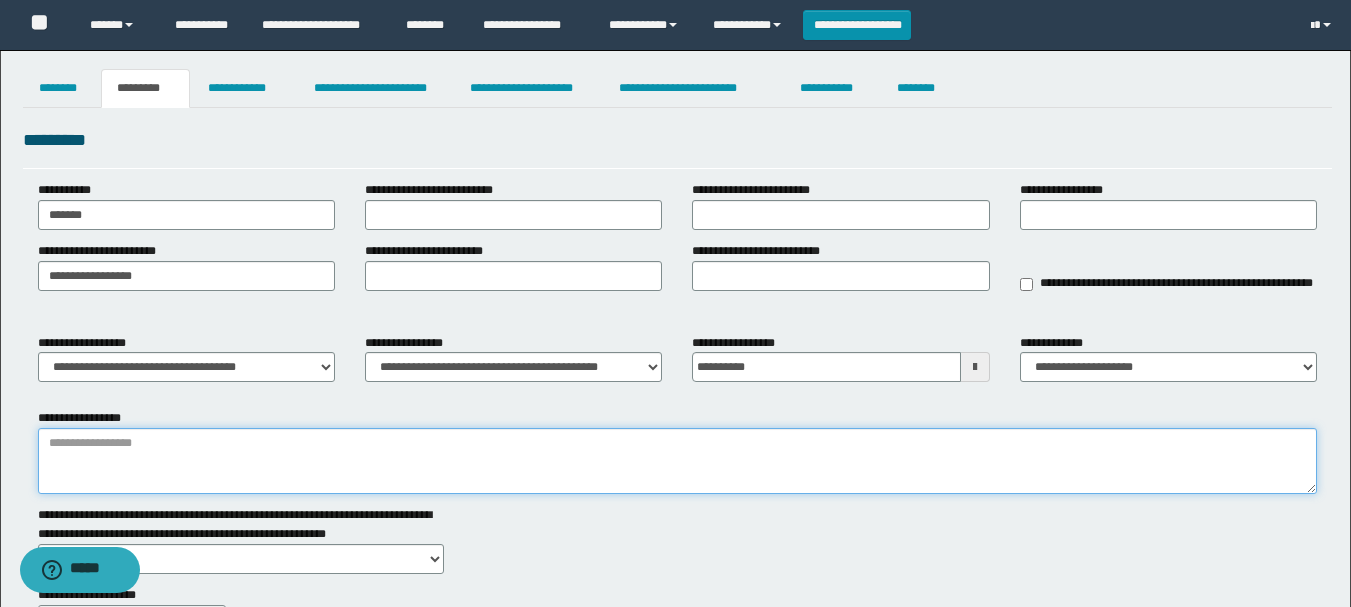 click on "**********" at bounding box center [677, 461] 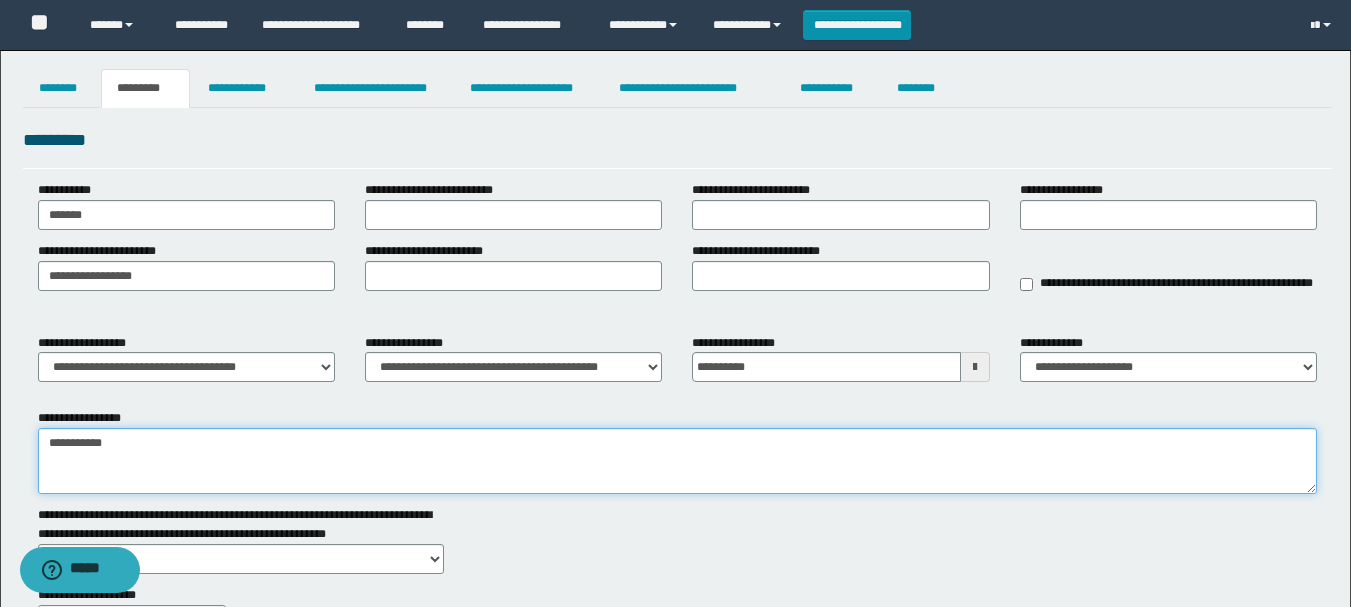 drag, startPoint x: 49, startPoint y: 440, endPoint x: 186, endPoint y: 442, distance: 137.0146 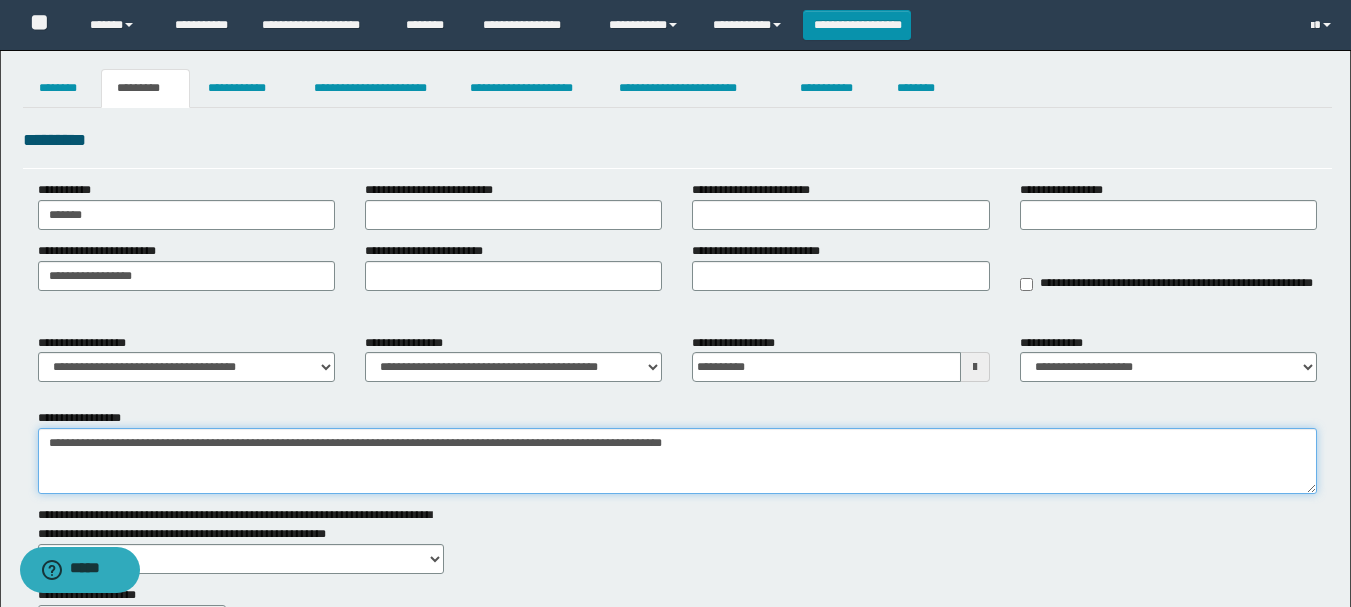 drag, startPoint x: 50, startPoint y: 447, endPoint x: 766, endPoint y: 439, distance: 716.0447 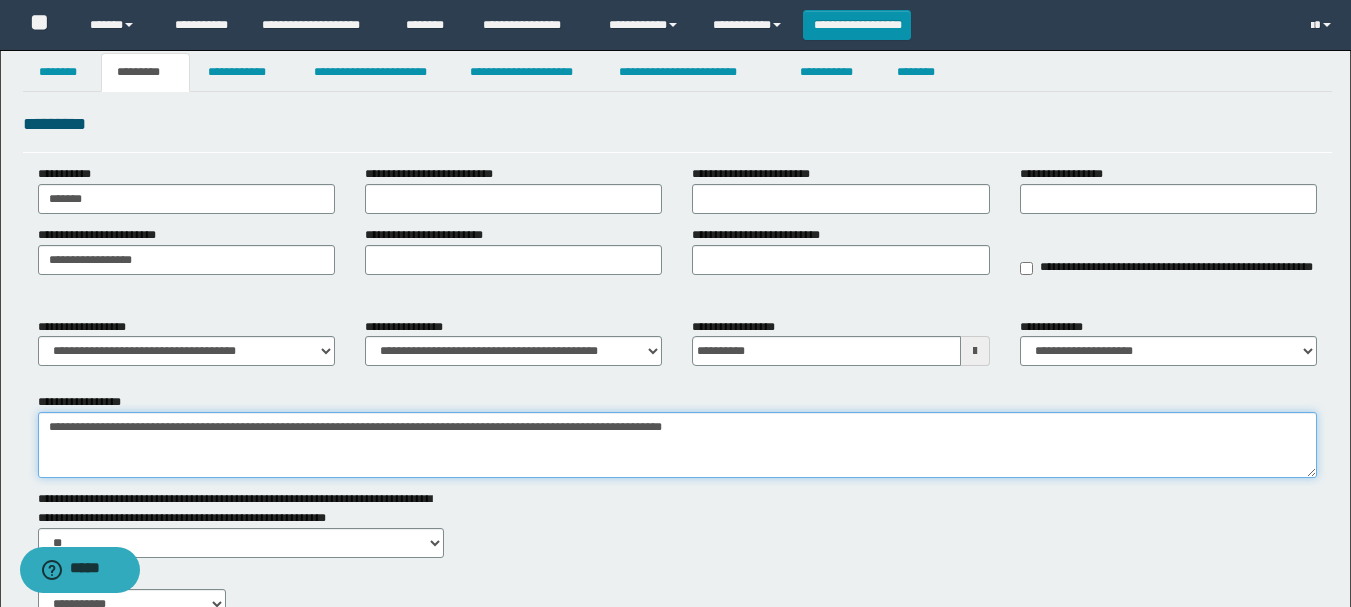 scroll, scrollTop: 321, scrollLeft: 0, axis: vertical 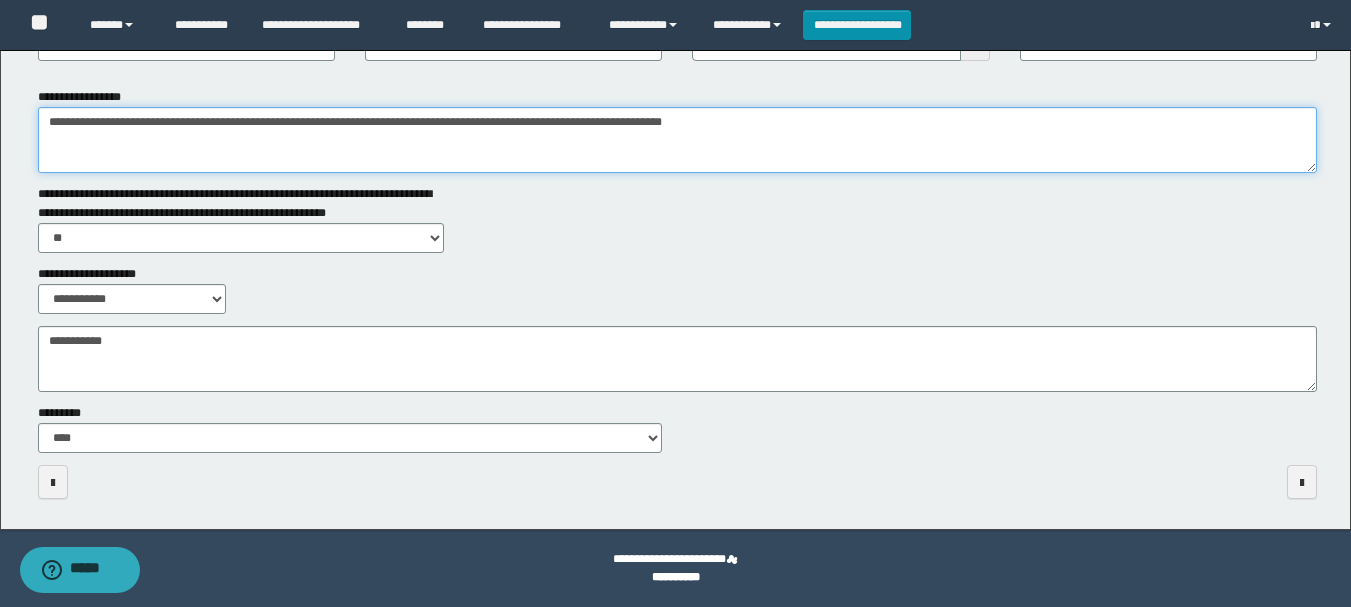 type on "**********" 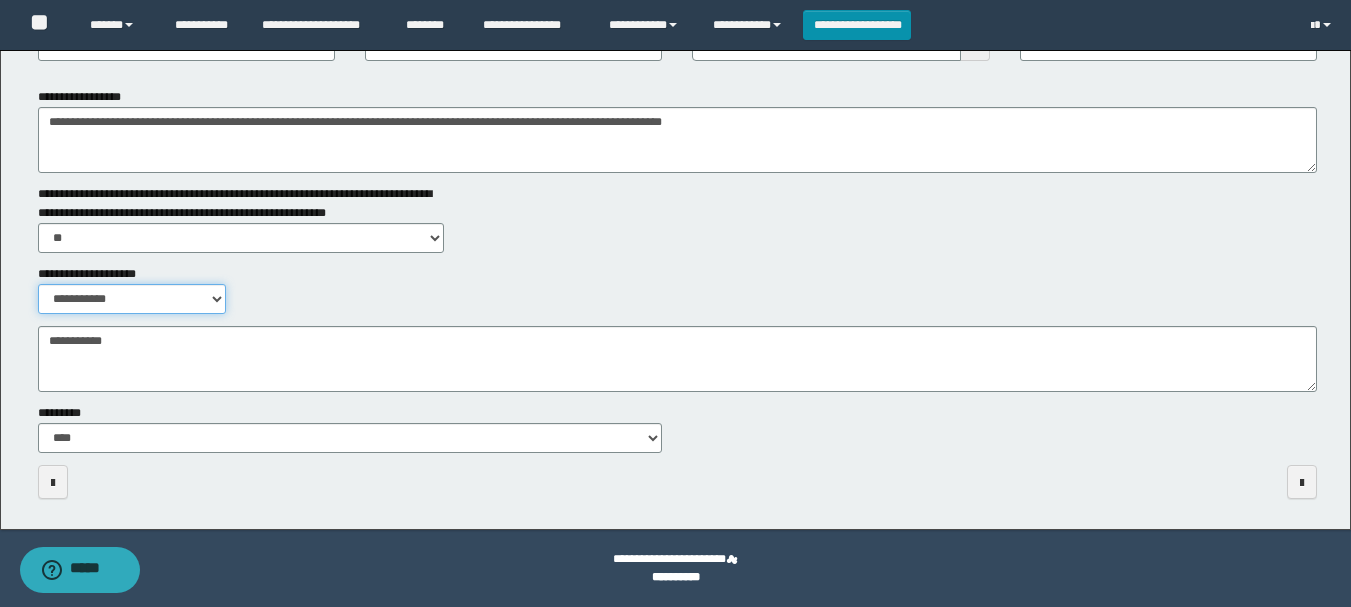 click on "**********" at bounding box center (132, 299) 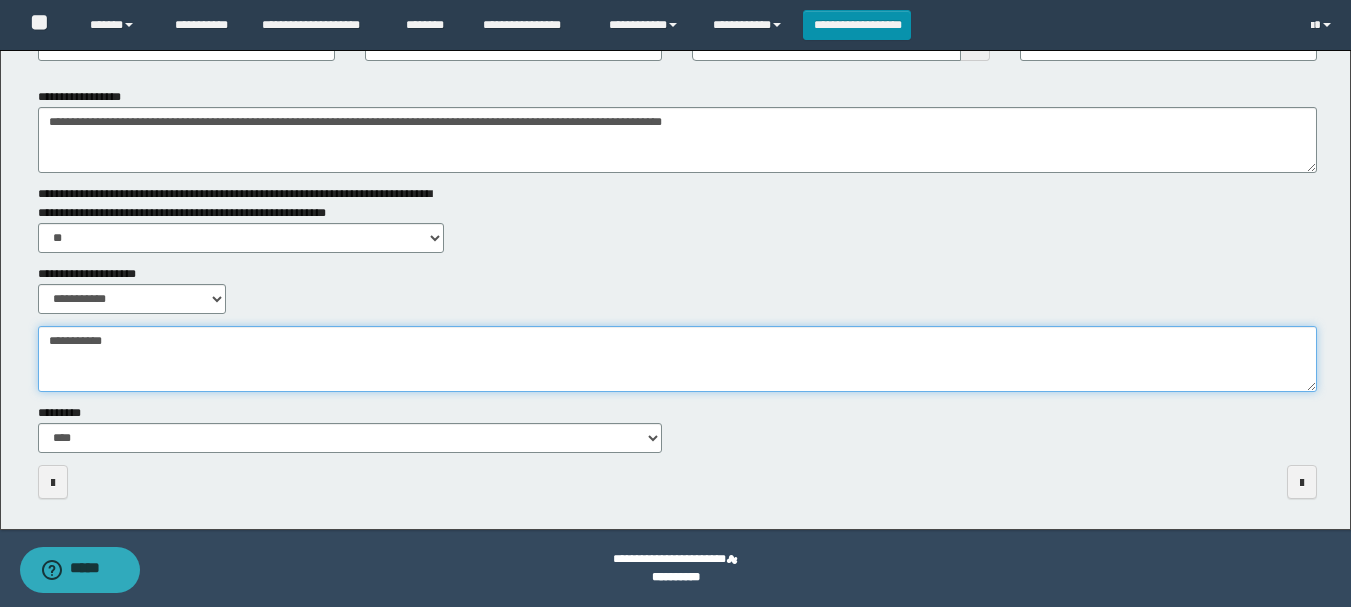 click on "**********" at bounding box center [677, 359] 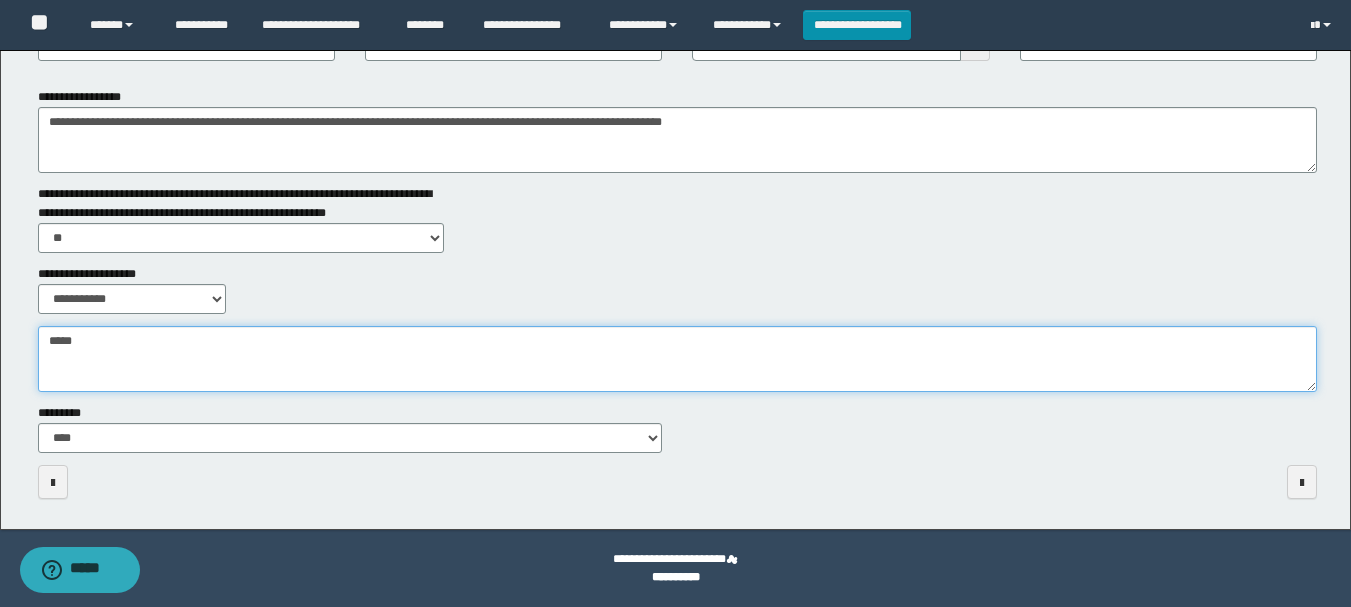 type on "*****" 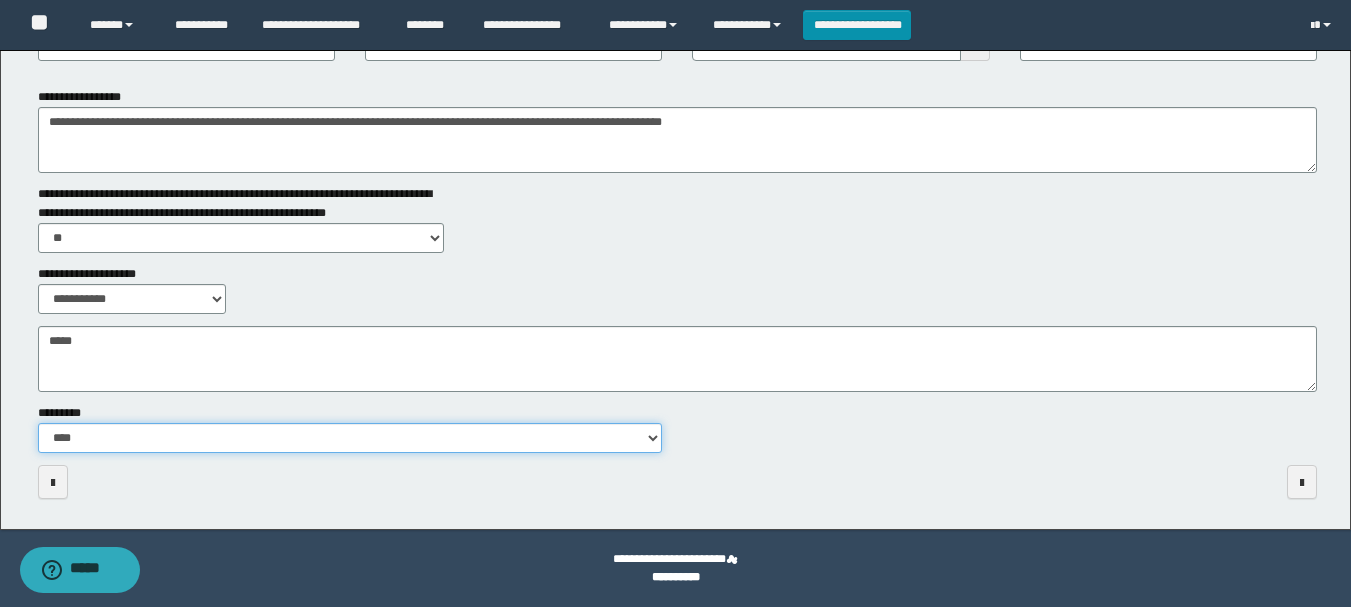 click on "**********" at bounding box center (350, 438) 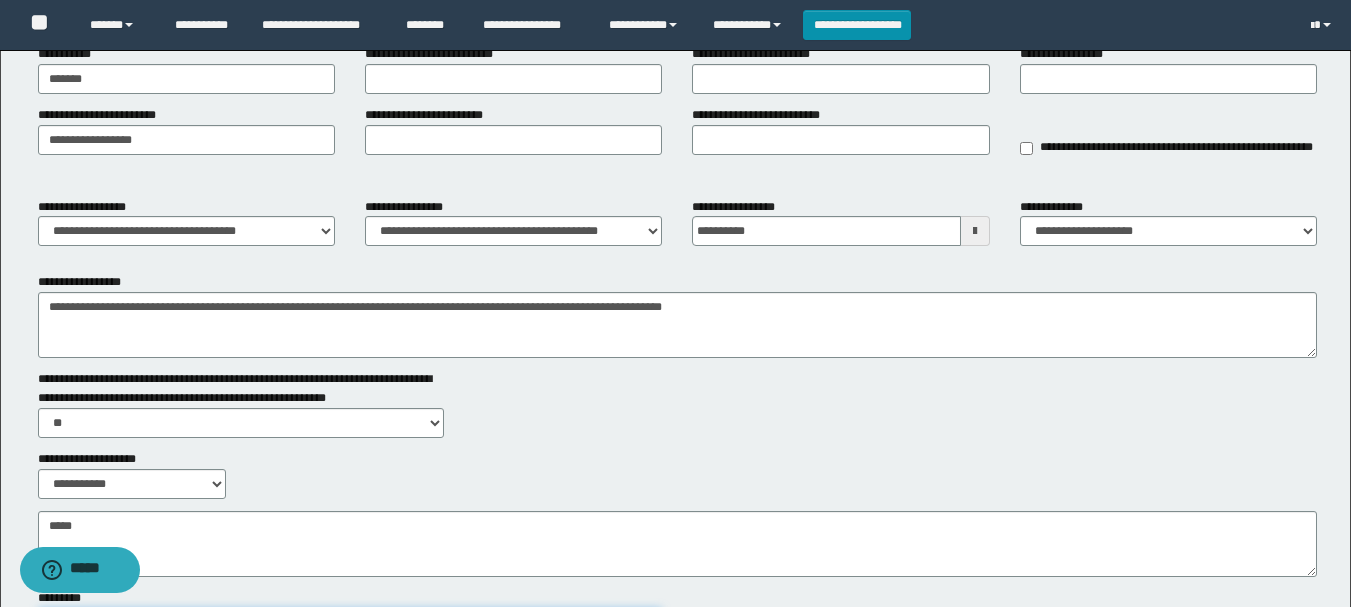 scroll, scrollTop: 0, scrollLeft: 0, axis: both 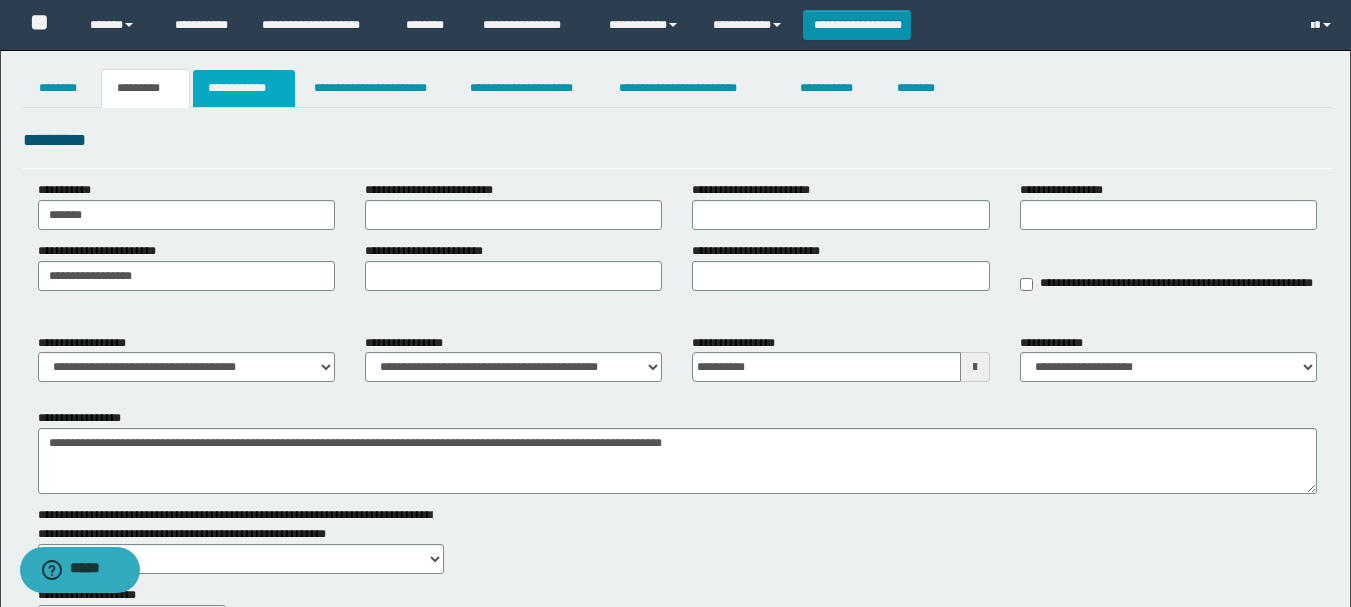 click on "**********" at bounding box center (244, 88) 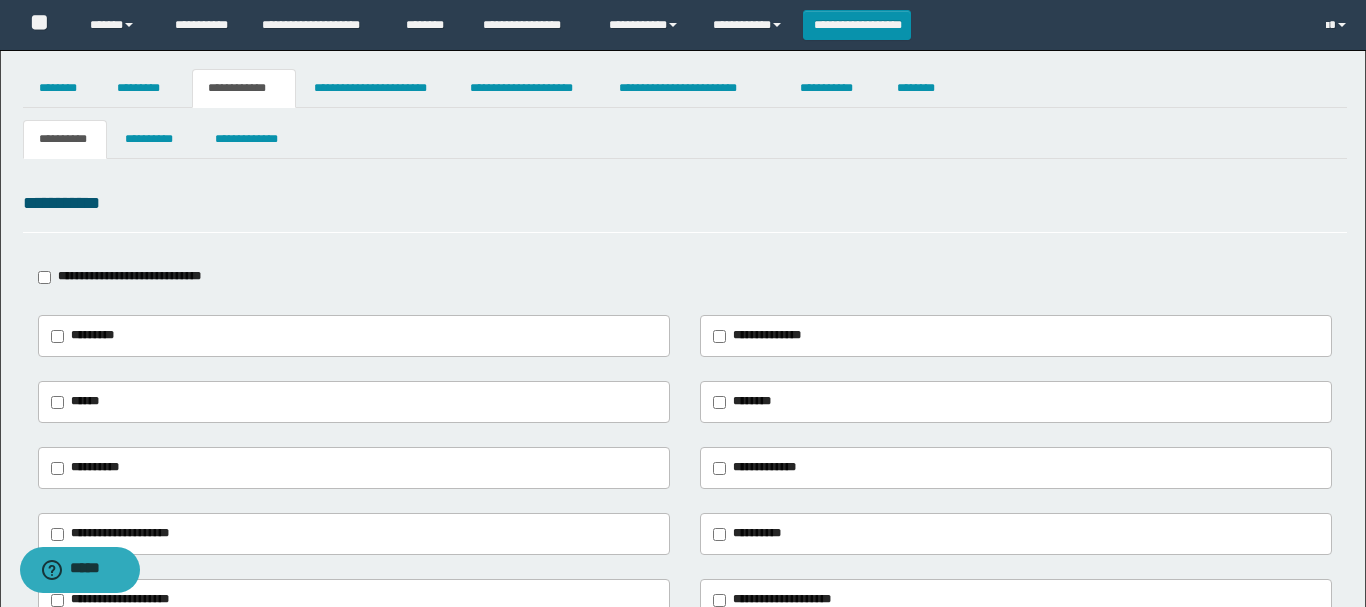 type on "**********" 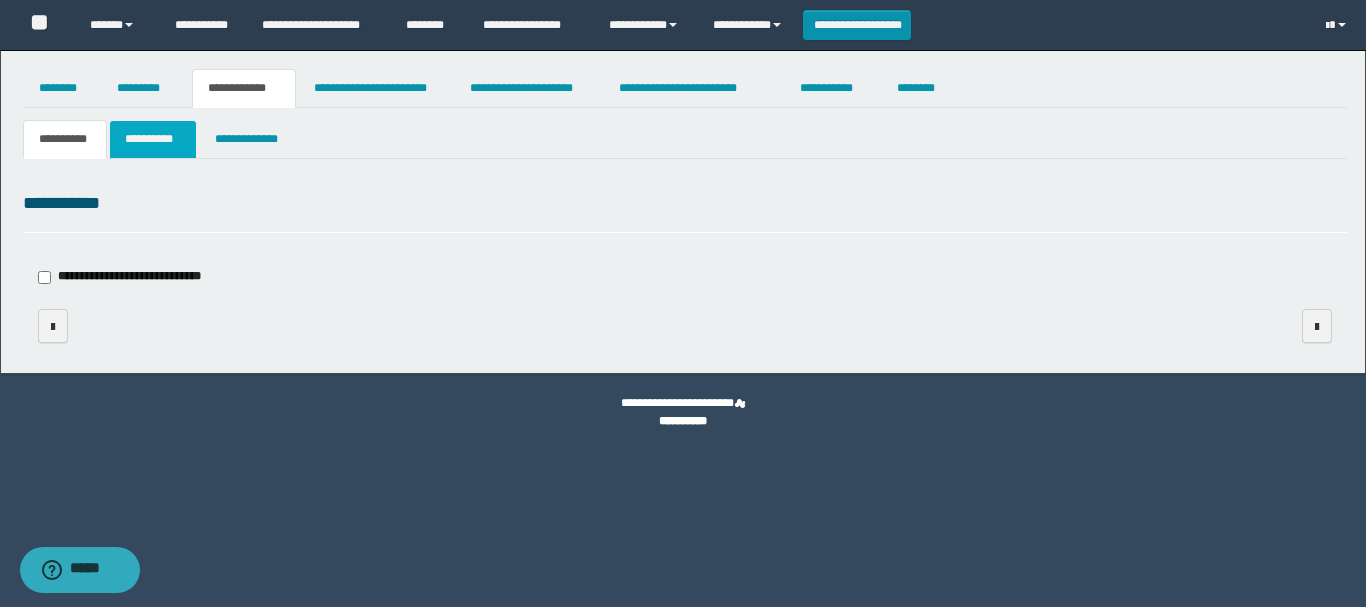 click on "**********" at bounding box center (153, 139) 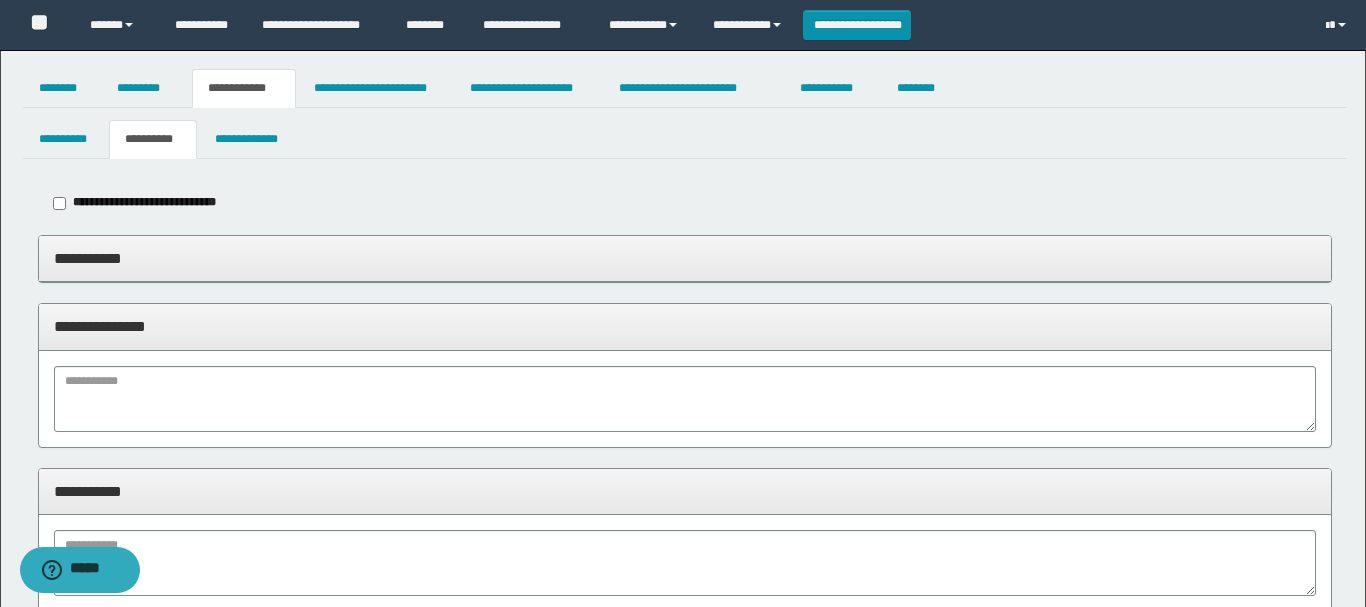 type on "*****" 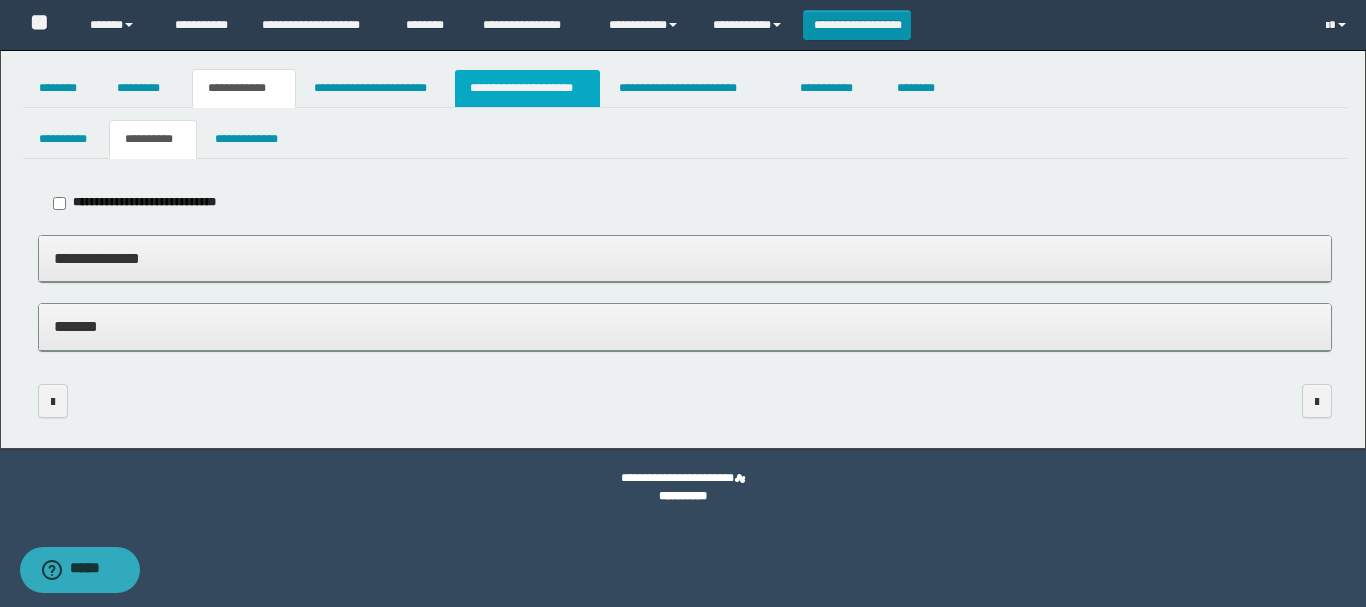 click on "**********" at bounding box center [527, 88] 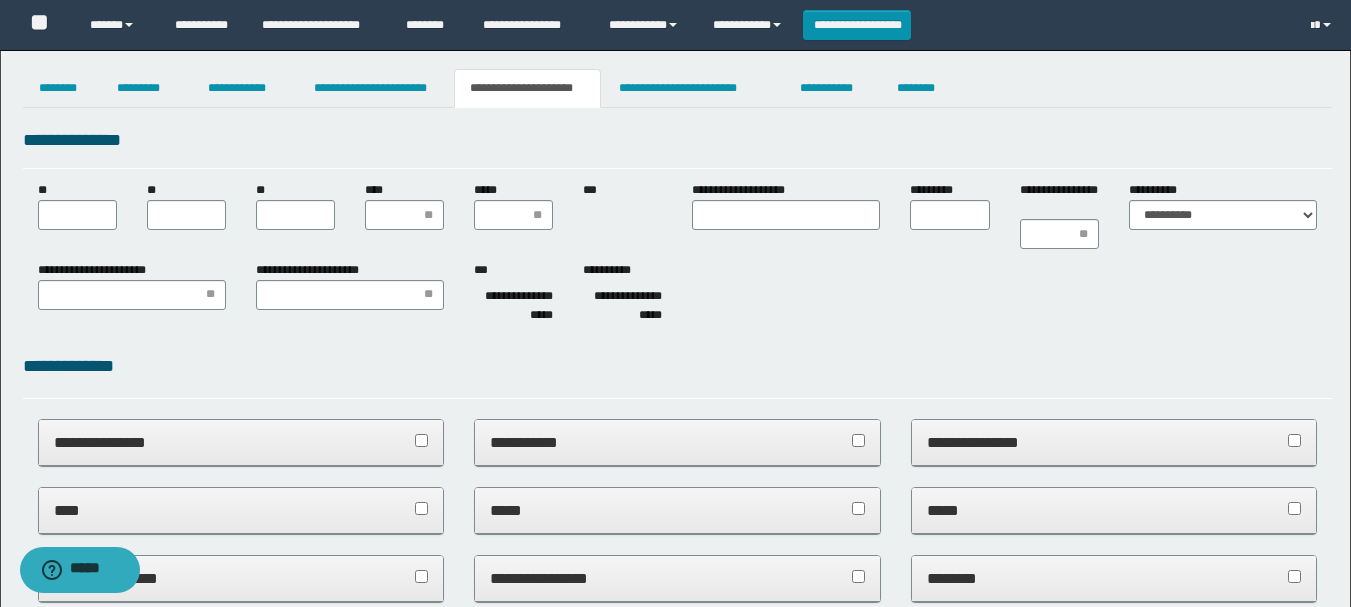 scroll, scrollTop: 0, scrollLeft: 0, axis: both 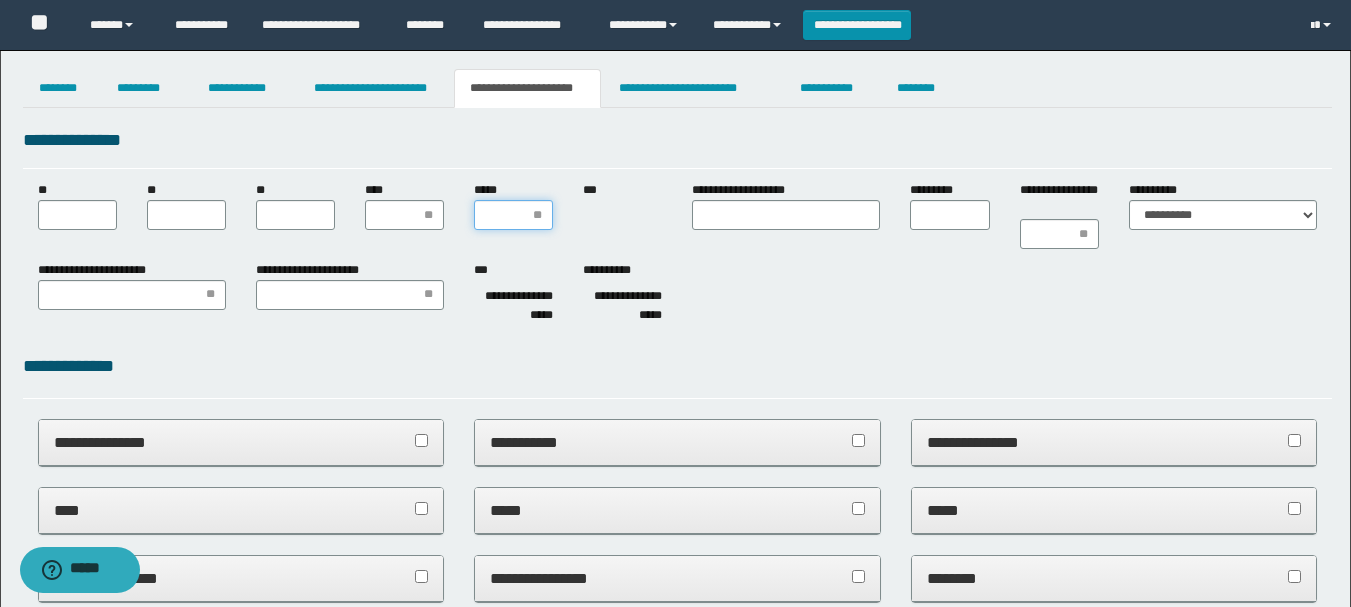 click on "*****" at bounding box center [513, 215] 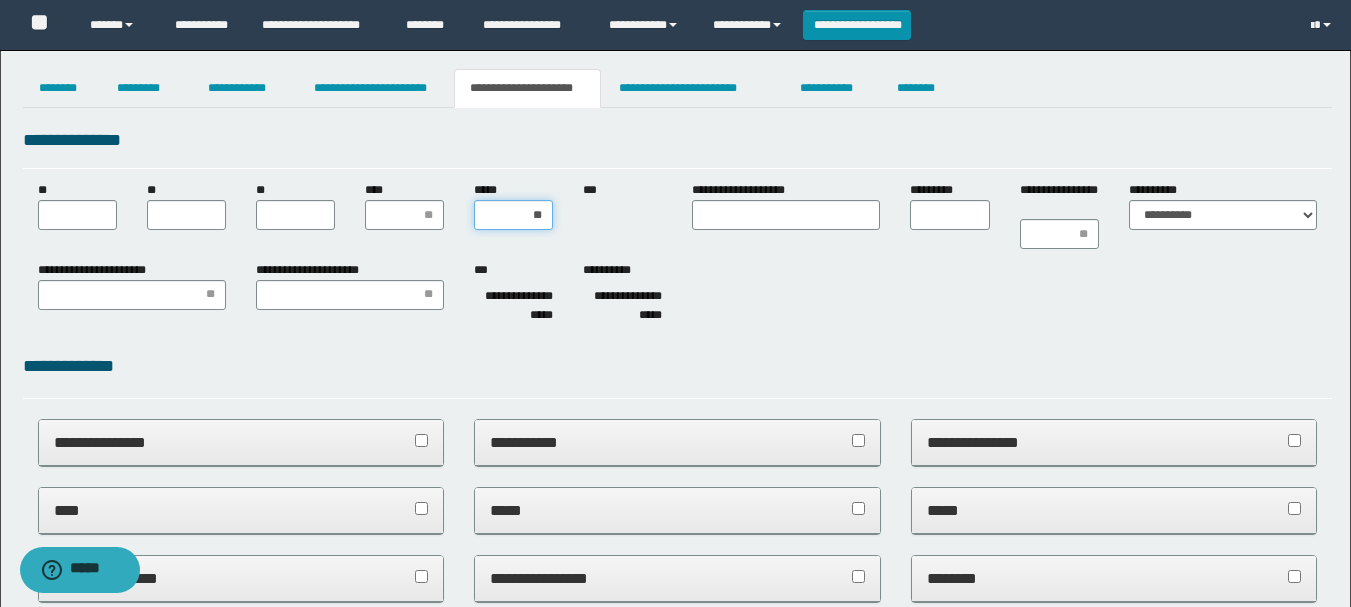 type on "***" 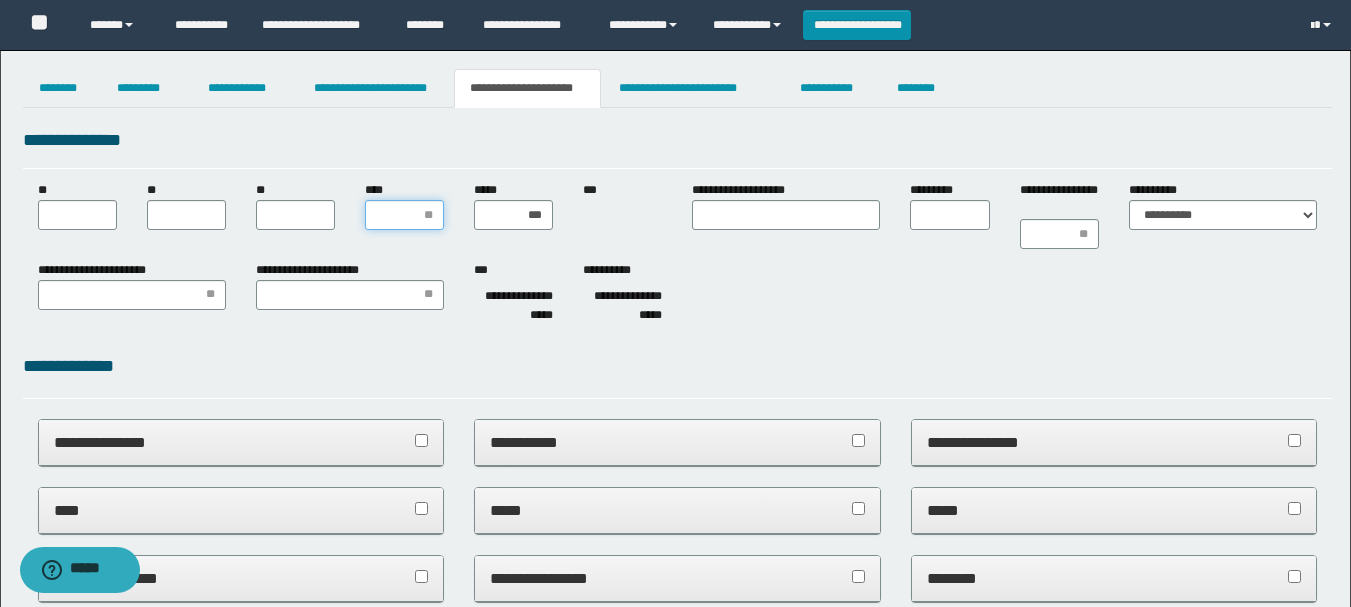 click on "****" at bounding box center [404, 215] 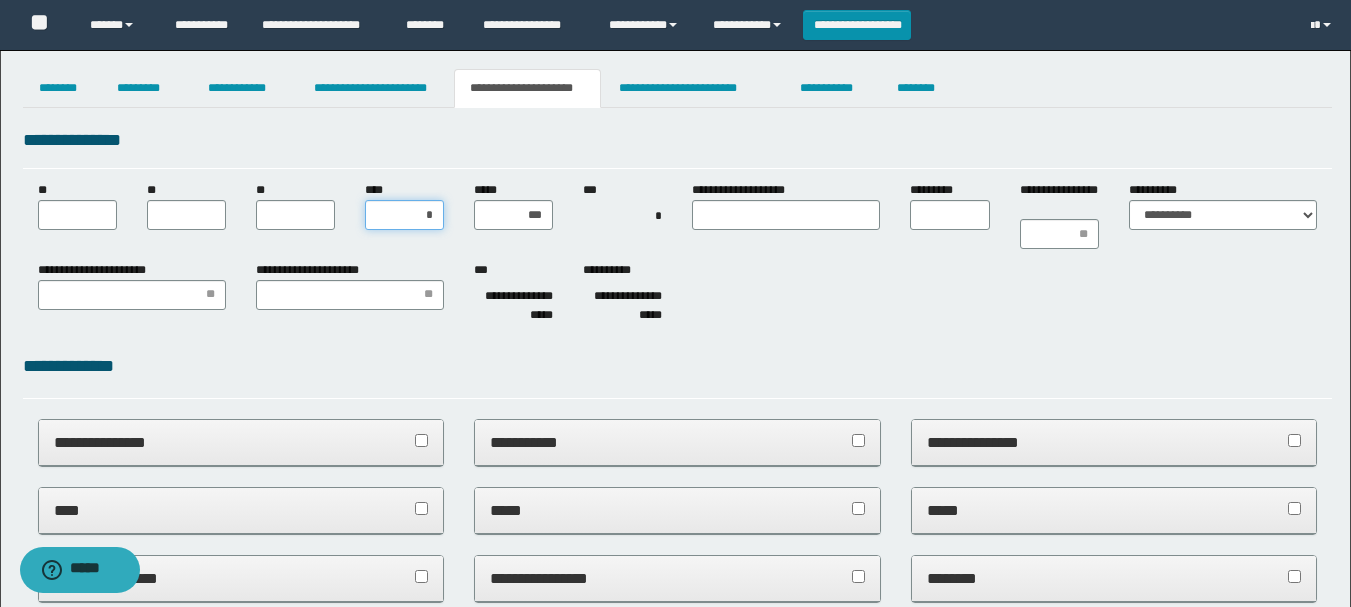 type on "**" 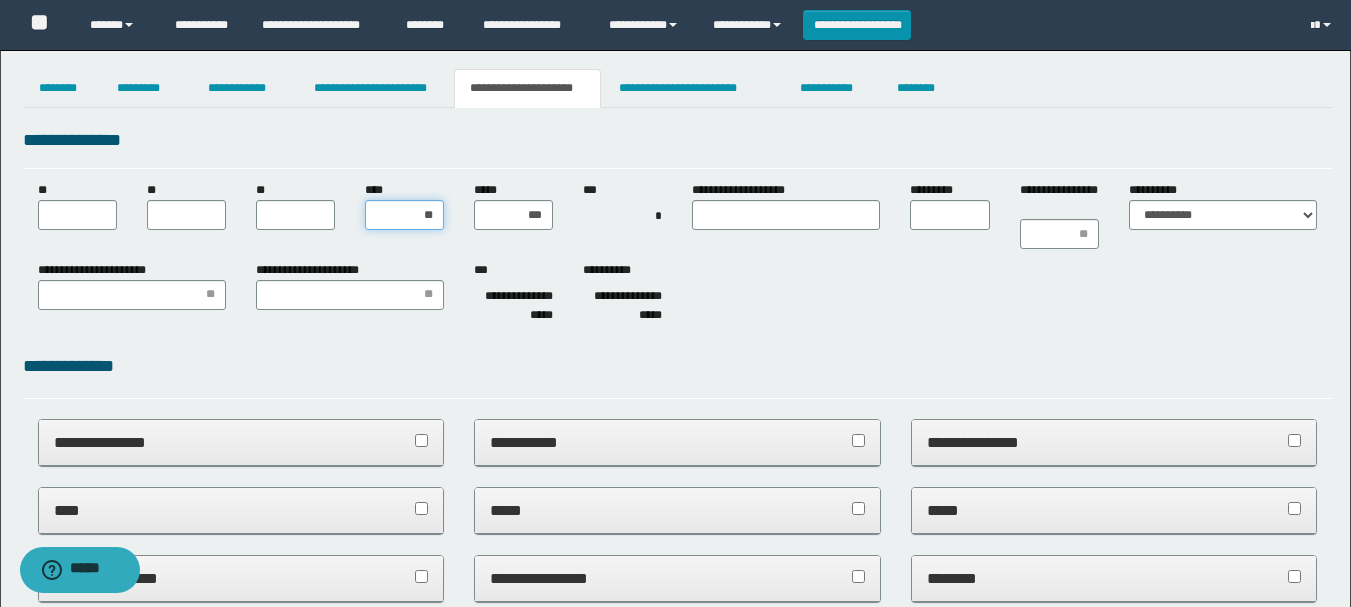 type 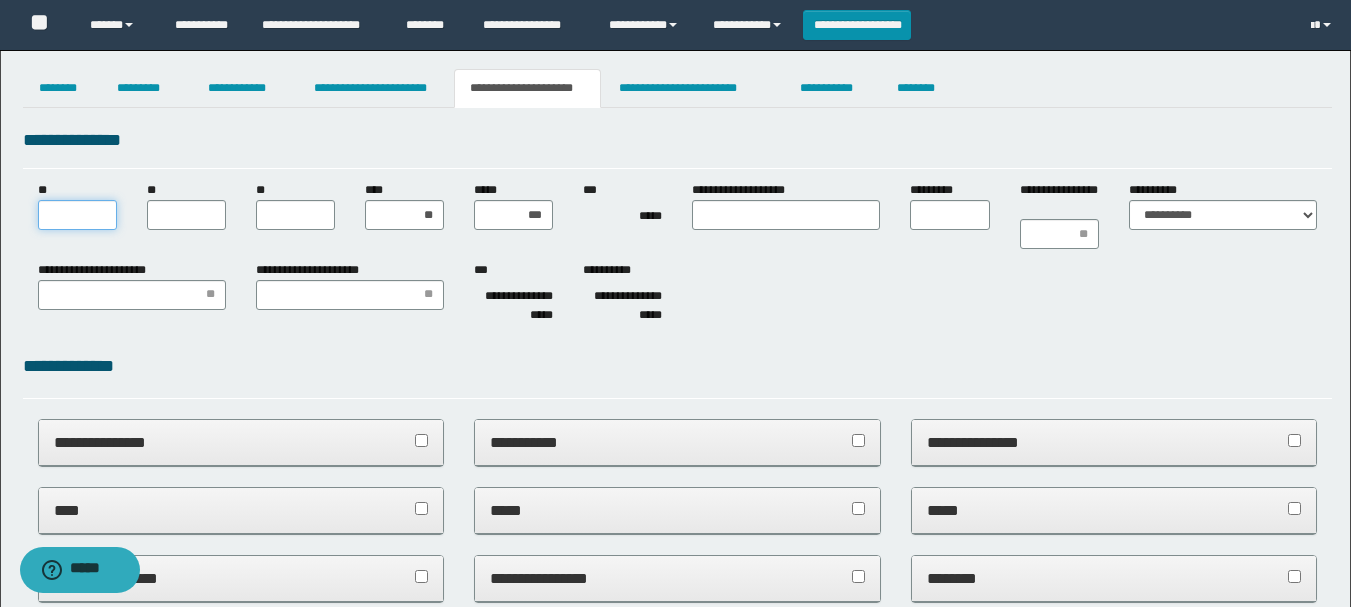 click on "**" at bounding box center (77, 215) 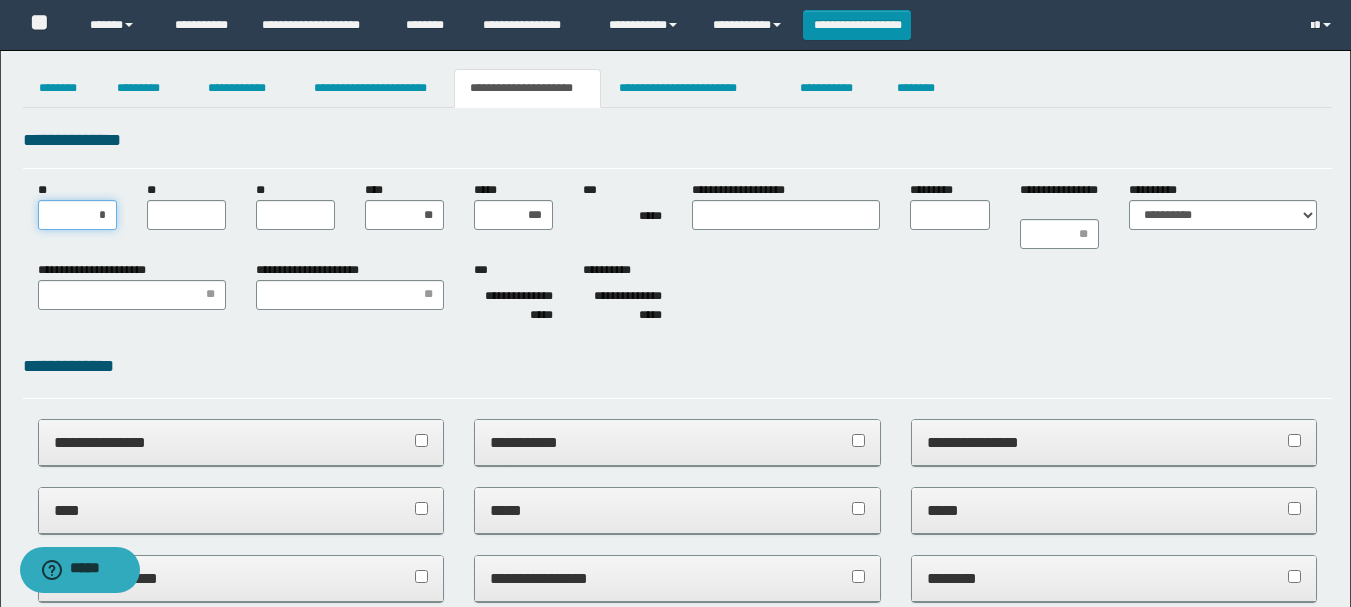 type on "**" 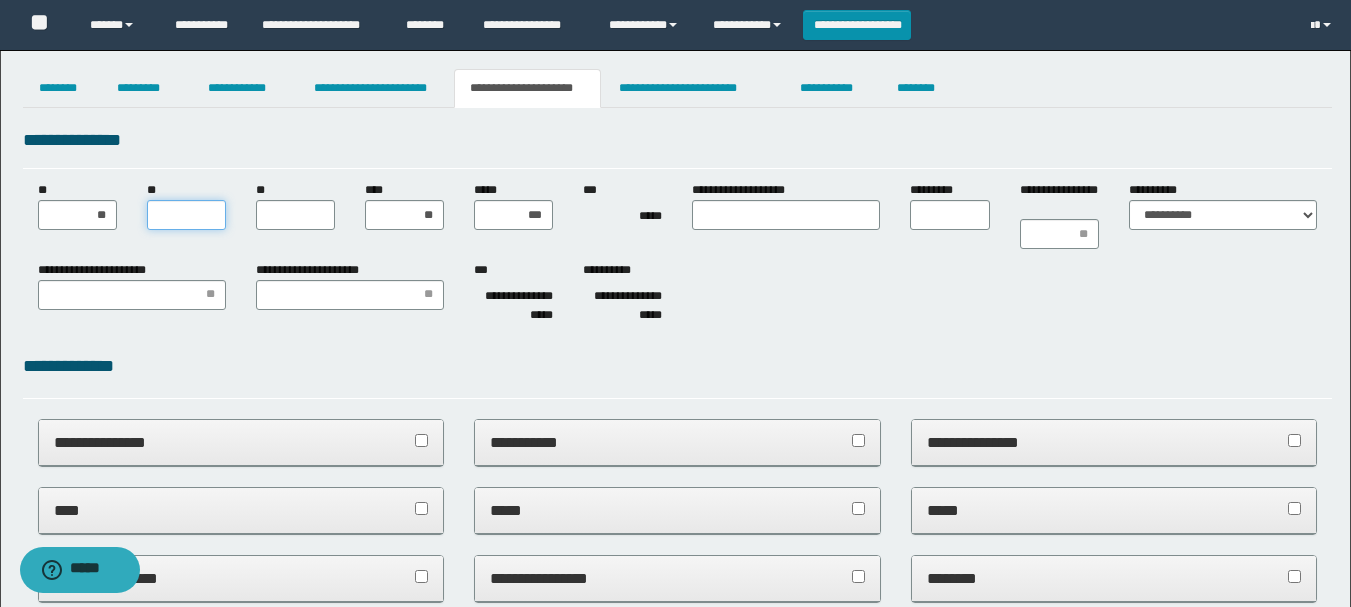 click on "**" at bounding box center [186, 215] 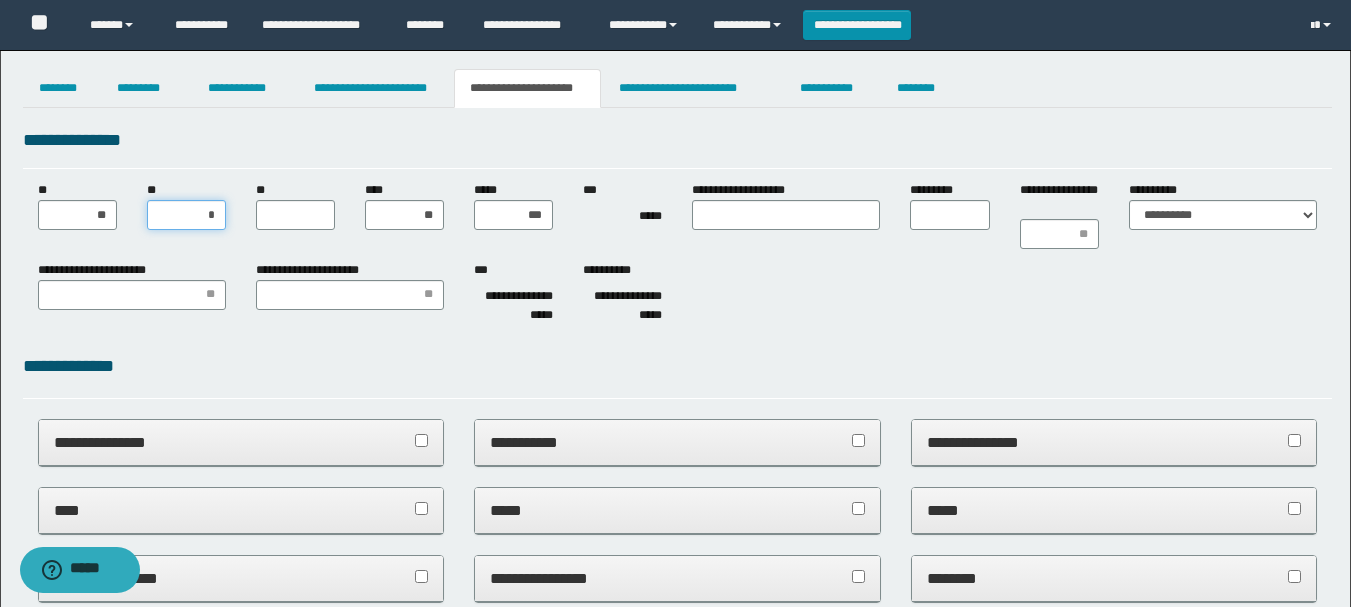 type on "**" 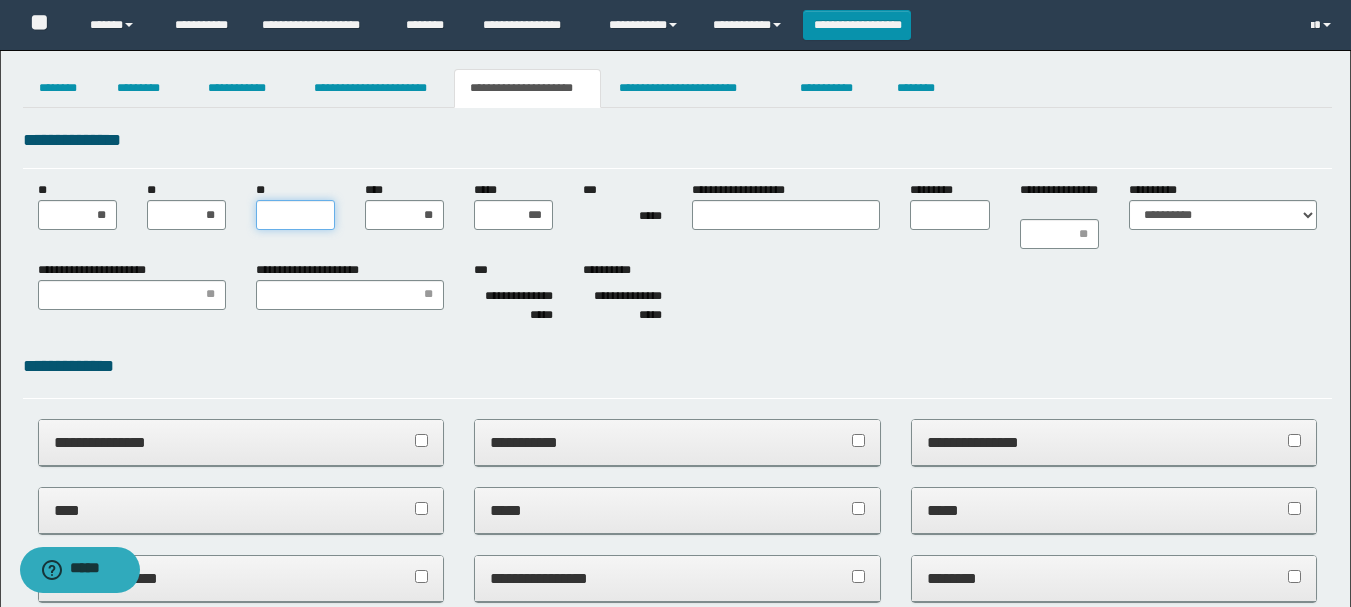 click on "**" at bounding box center [295, 215] 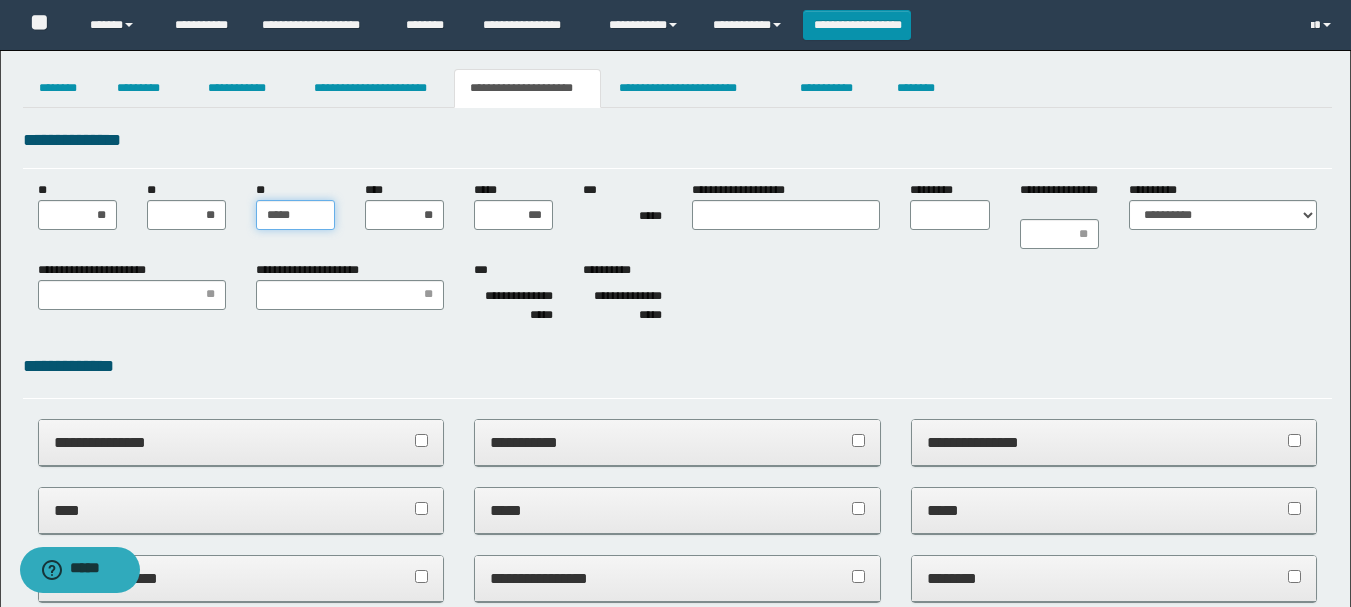 type on "******" 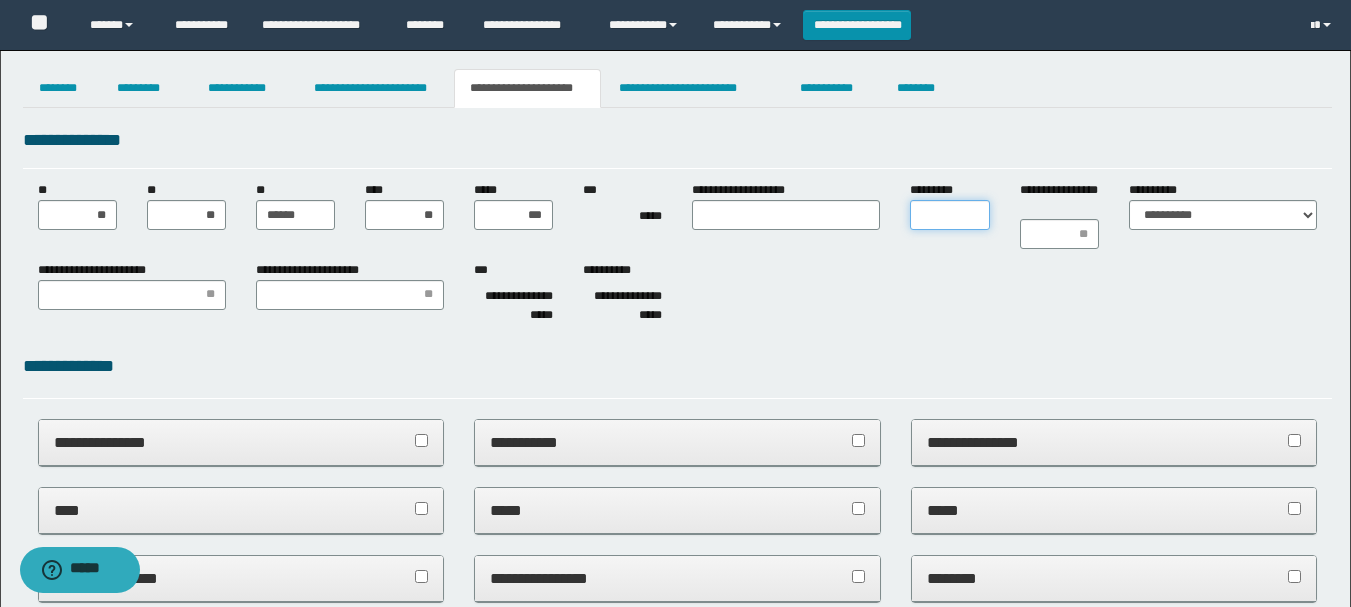 click on "*********" at bounding box center (949, 215) 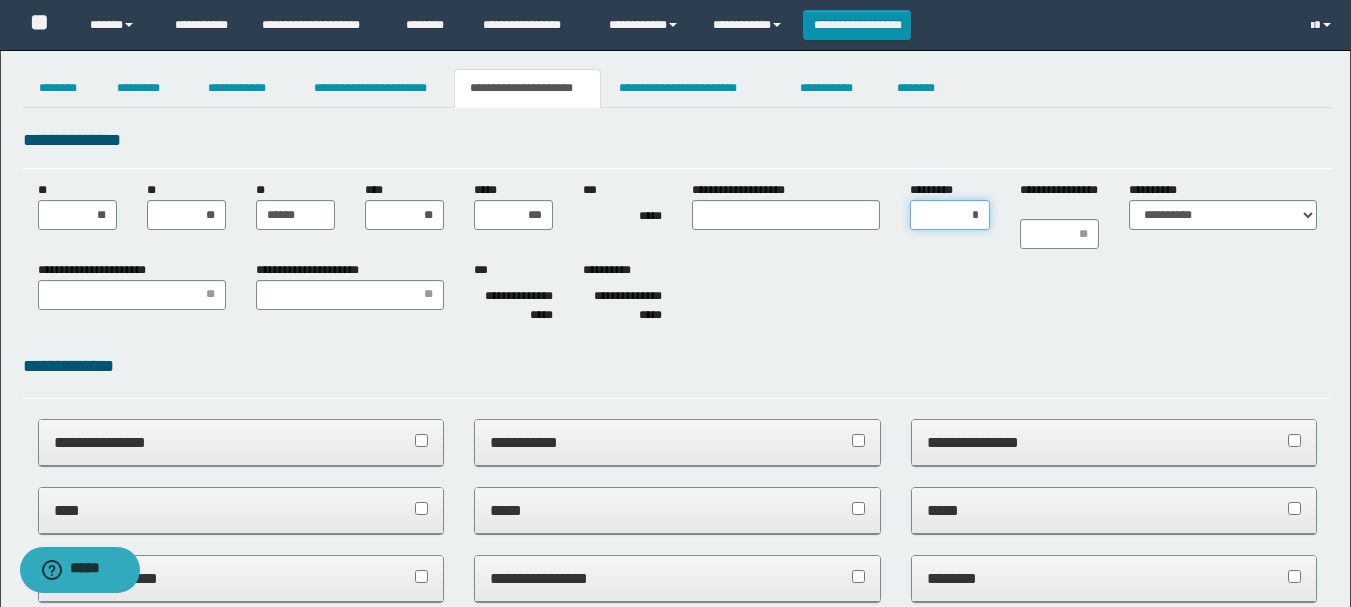 type on "**" 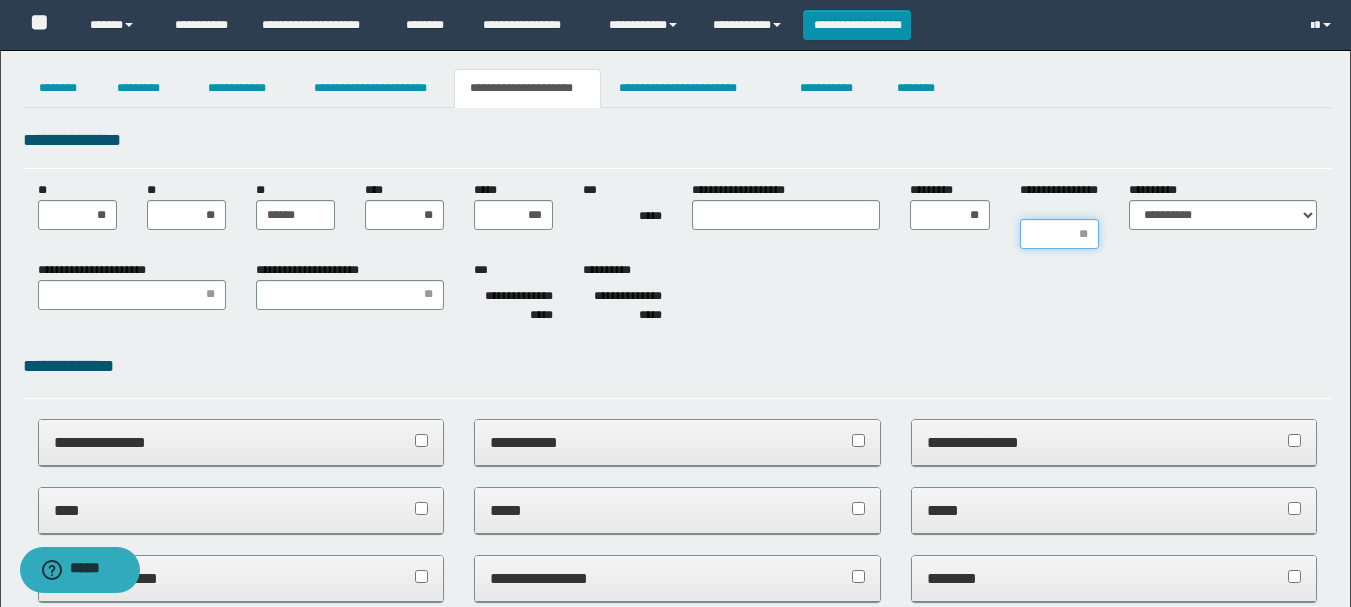 click on "**********" at bounding box center (1059, 234) 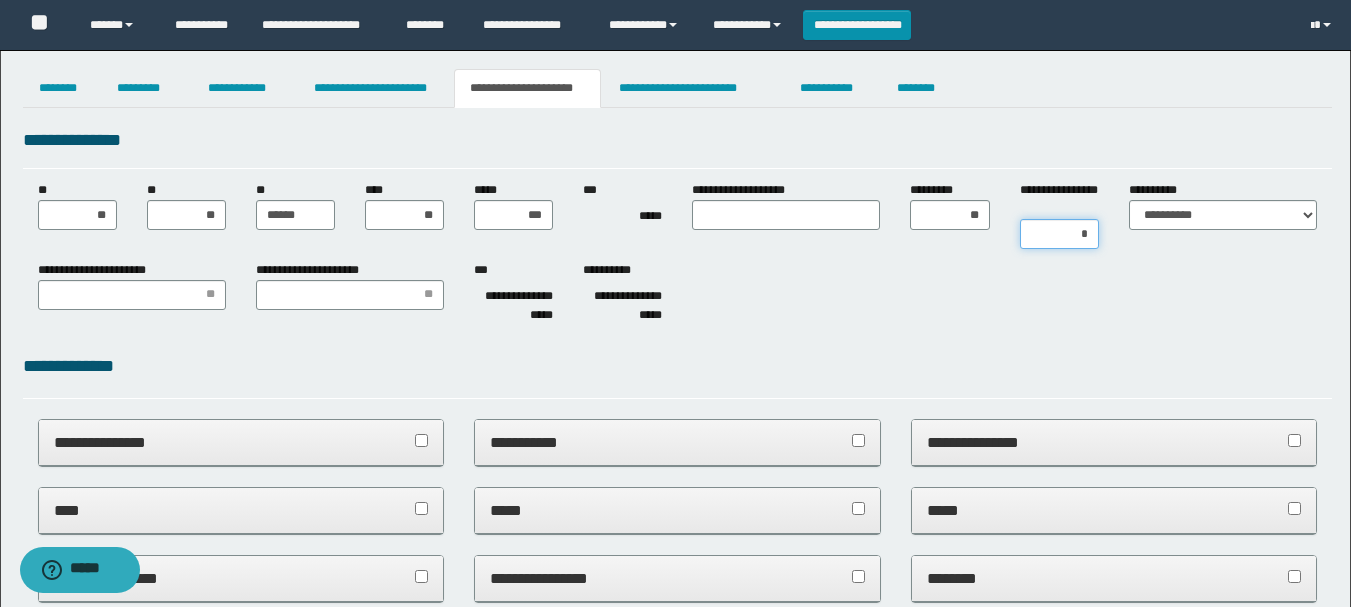 type on "**" 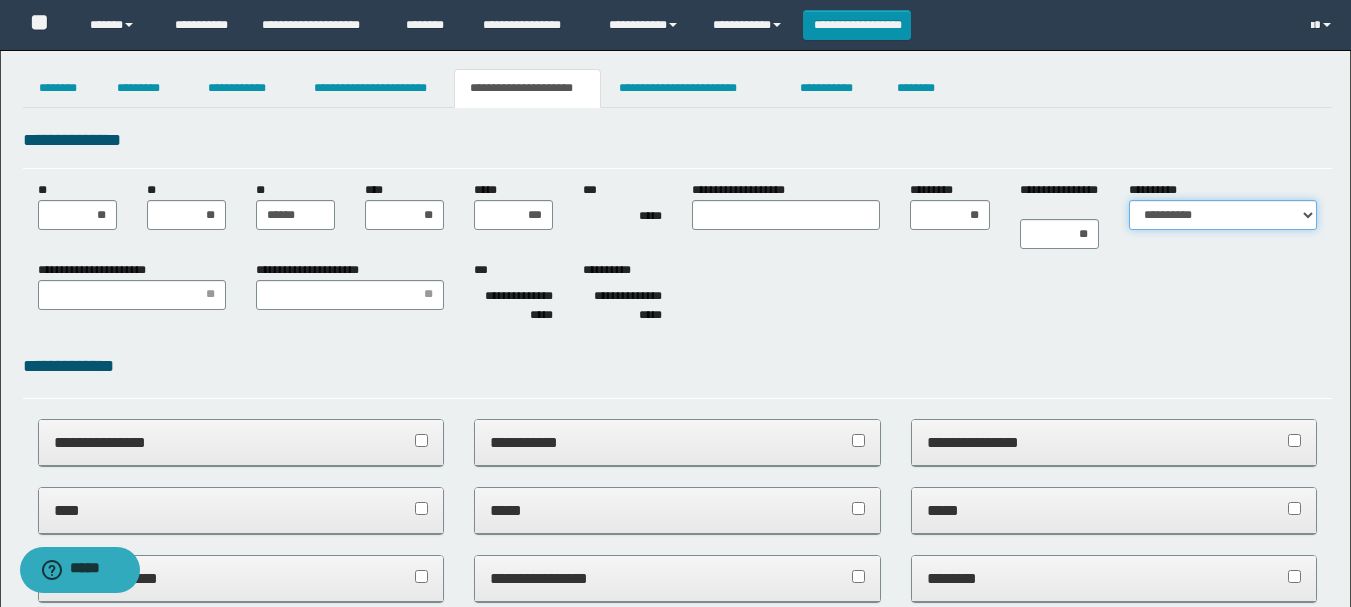 click on "**********" at bounding box center [1223, 215] 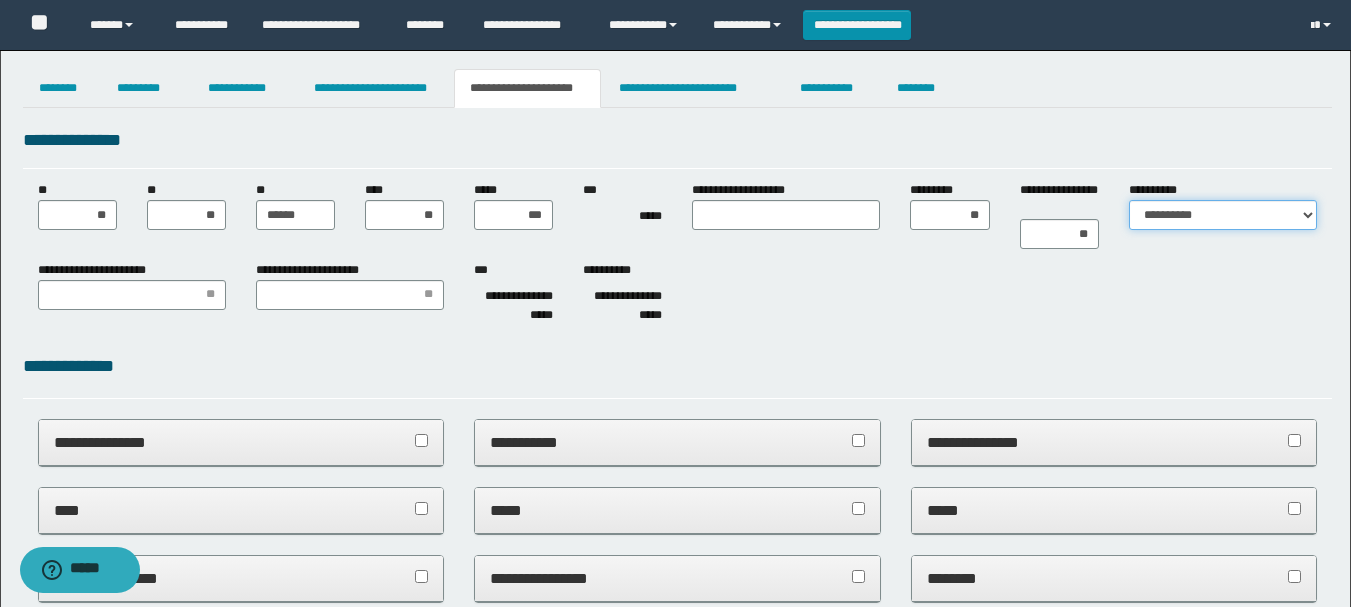 select on "*" 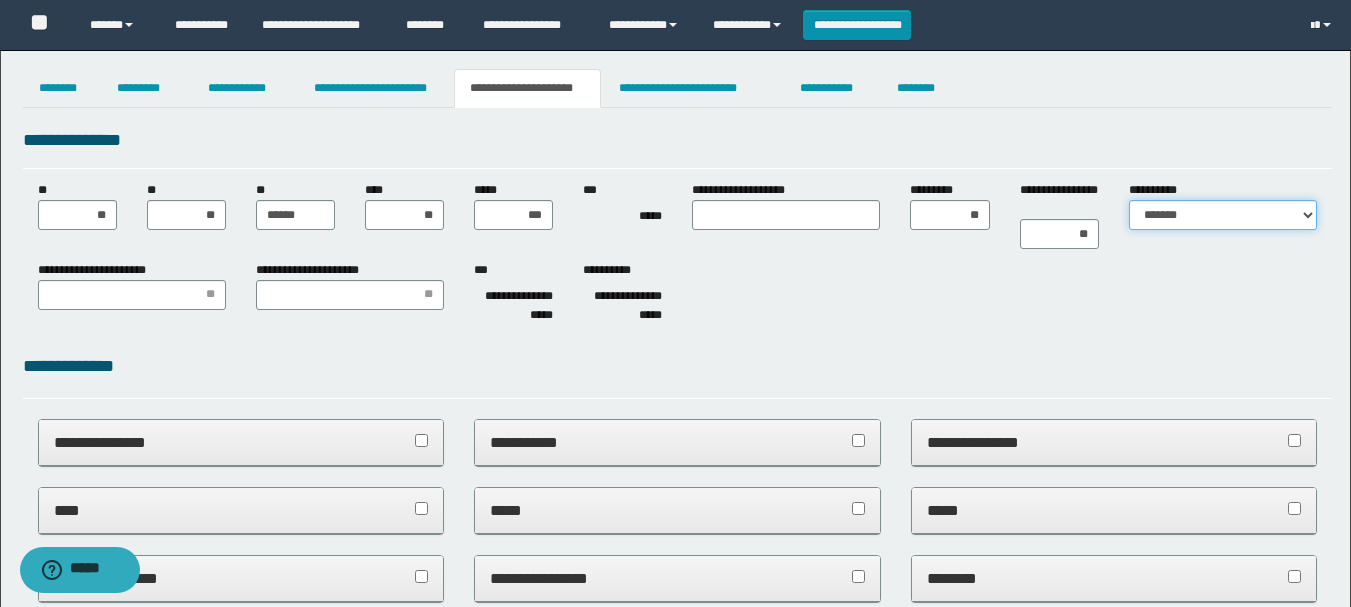 click on "**********" at bounding box center (1223, 215) 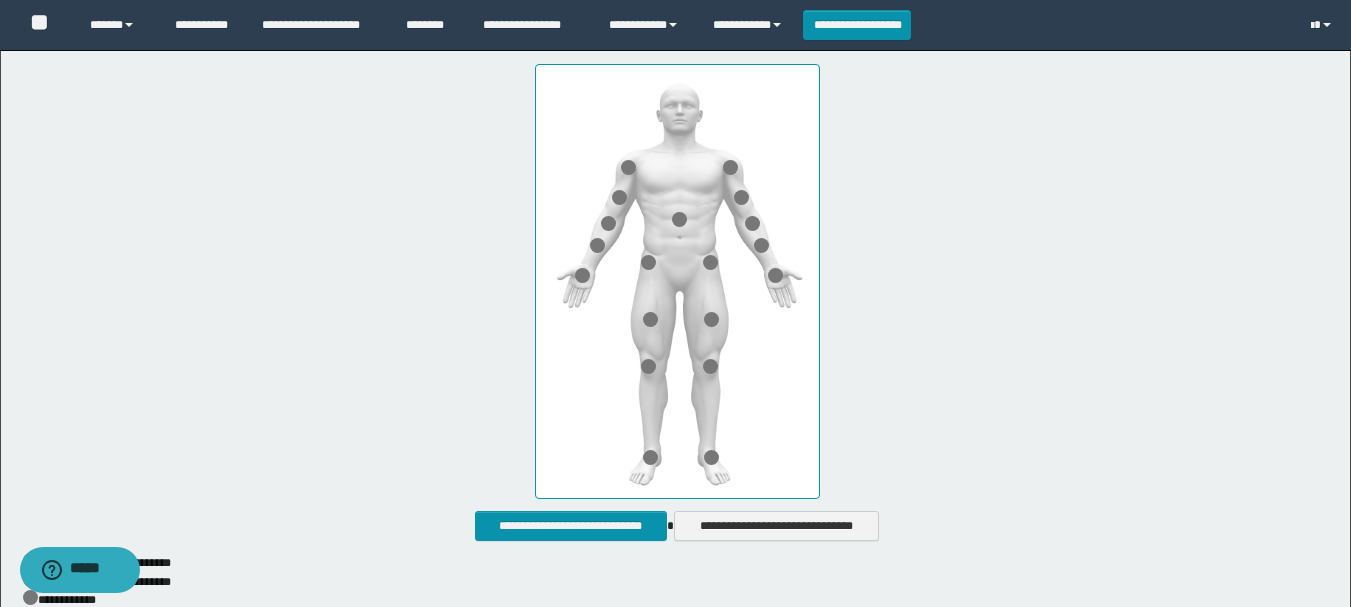 scroll, scrollTop: 1000, scrollLeft: 0, axis: vertical 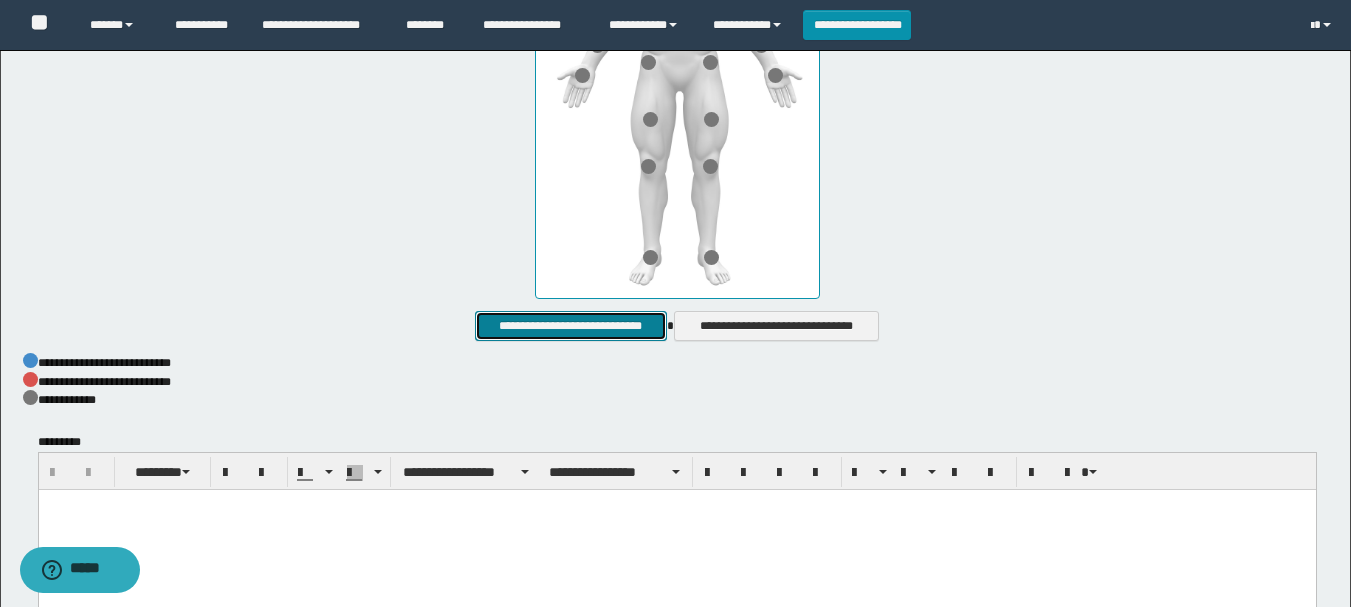 click on "**********" at bounding box center [570, 326] 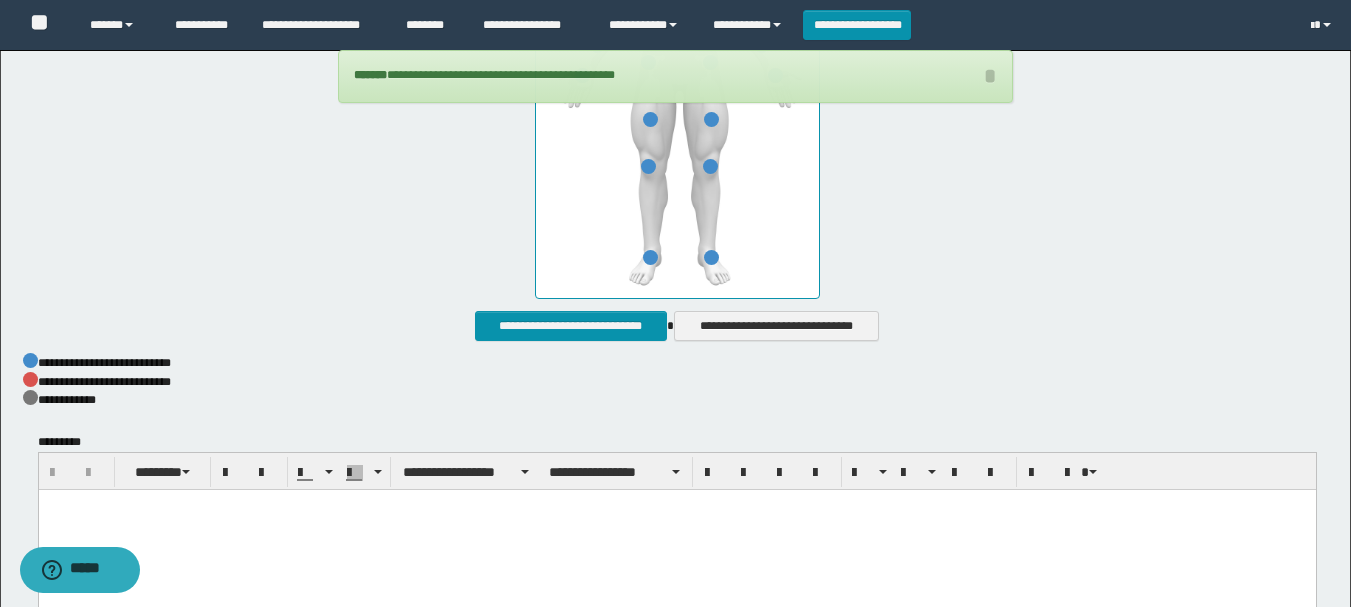 click at bounding box center (676, 531) 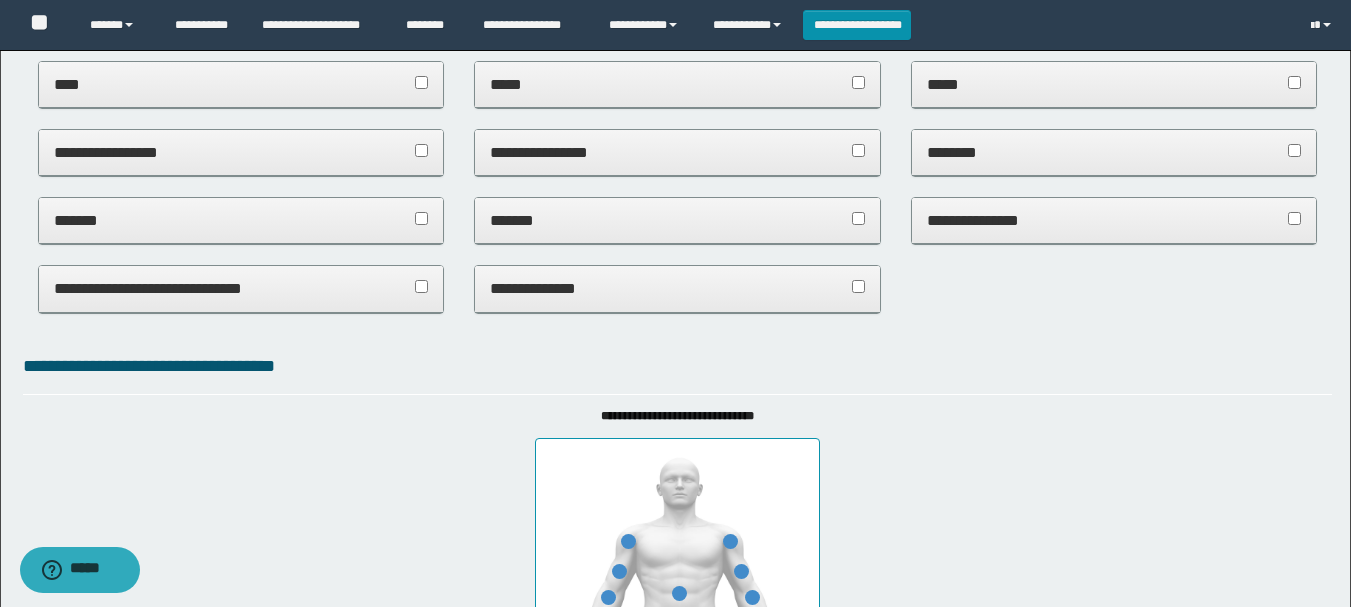 scroll, scrollTop: 0, scrollLeft: 0, axis: both 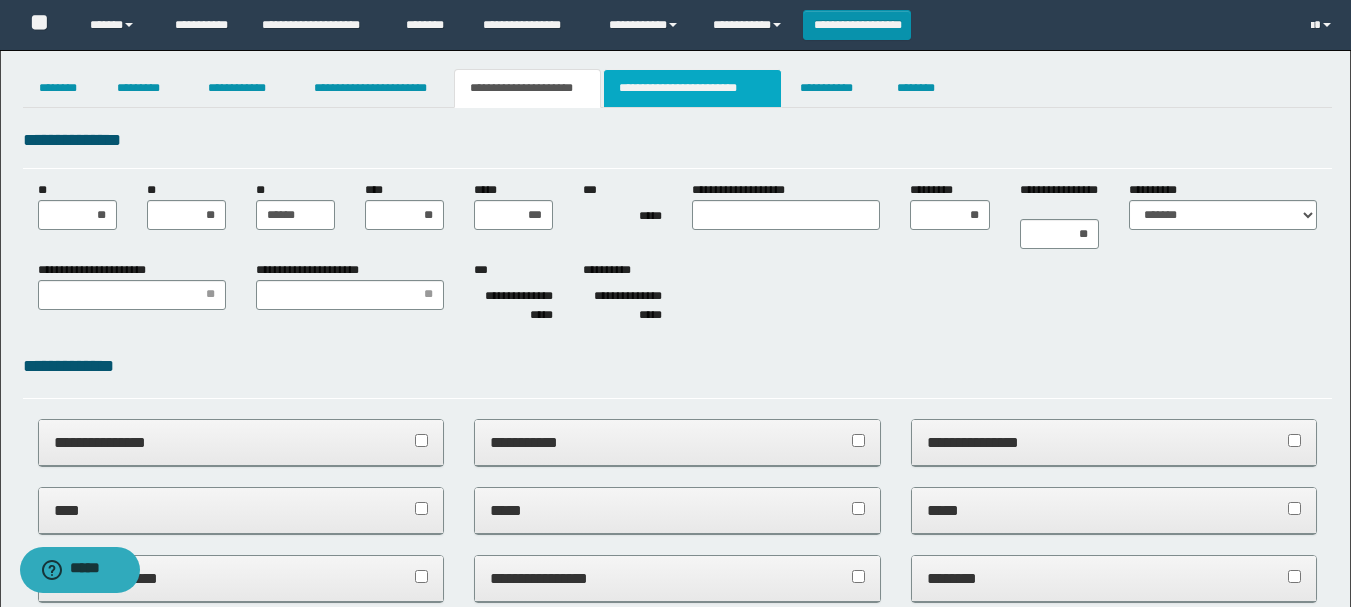 click on "**********" at bounding box center [693, 88] 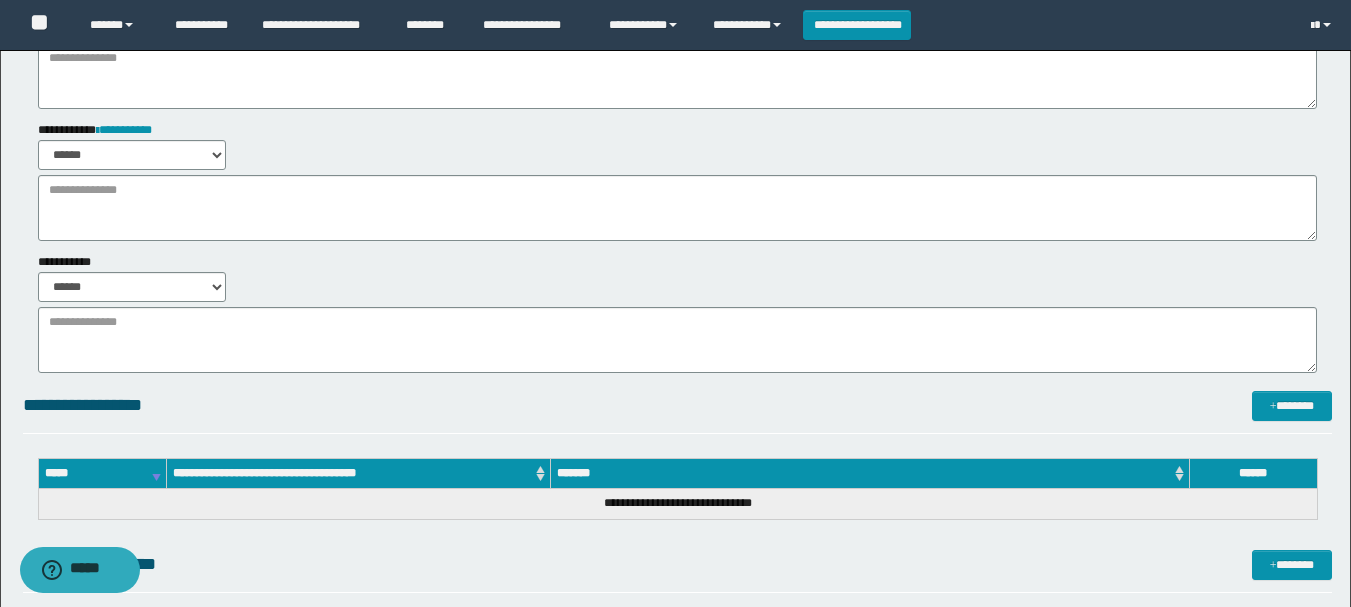 scroll, scrollTop: 200, scrollLeft: 0, axis: vertical 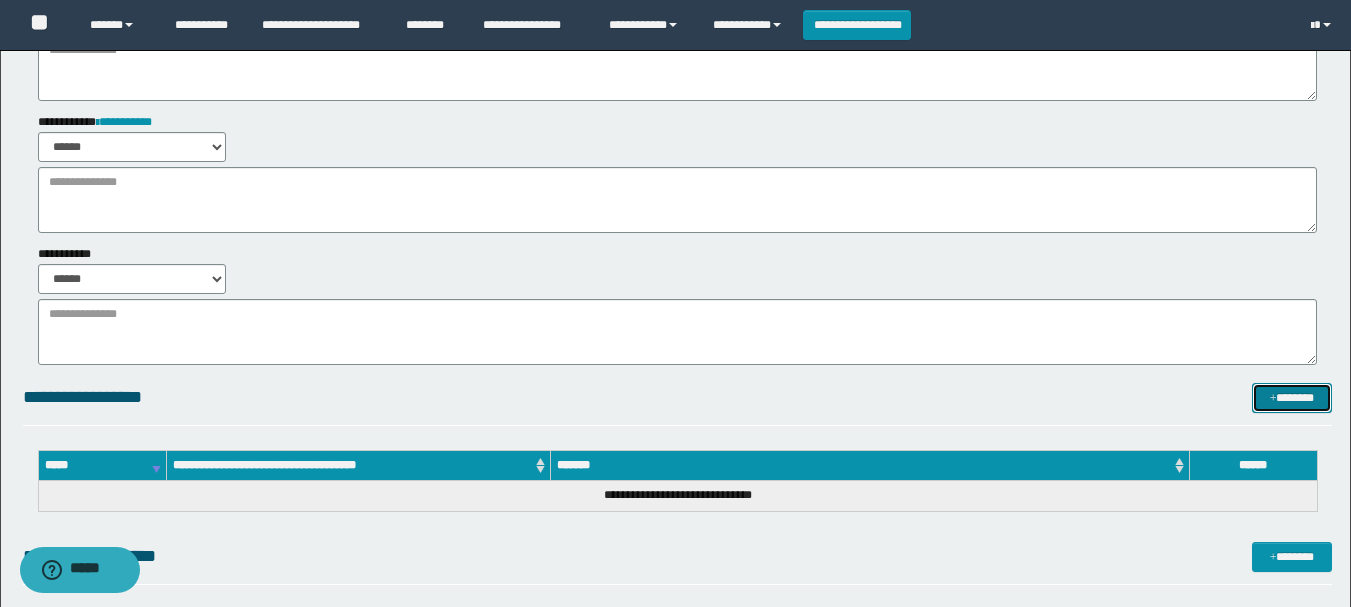 click at bounding box center (1273, 399) 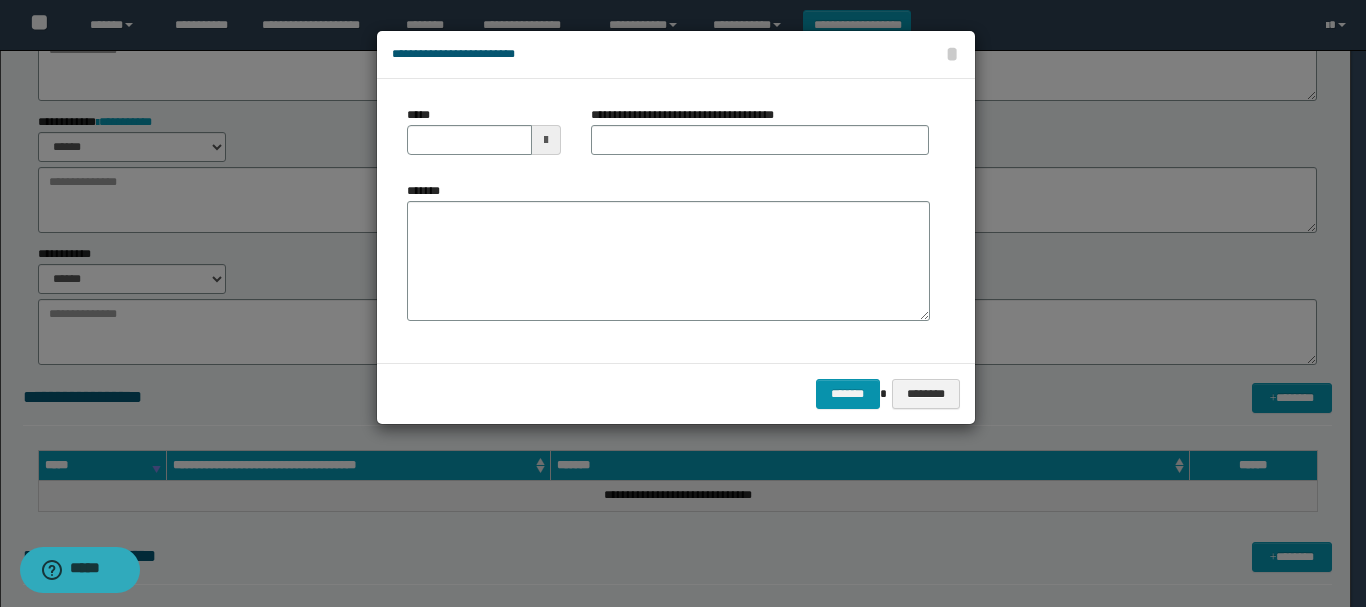 click at bounding box center (546, 140) 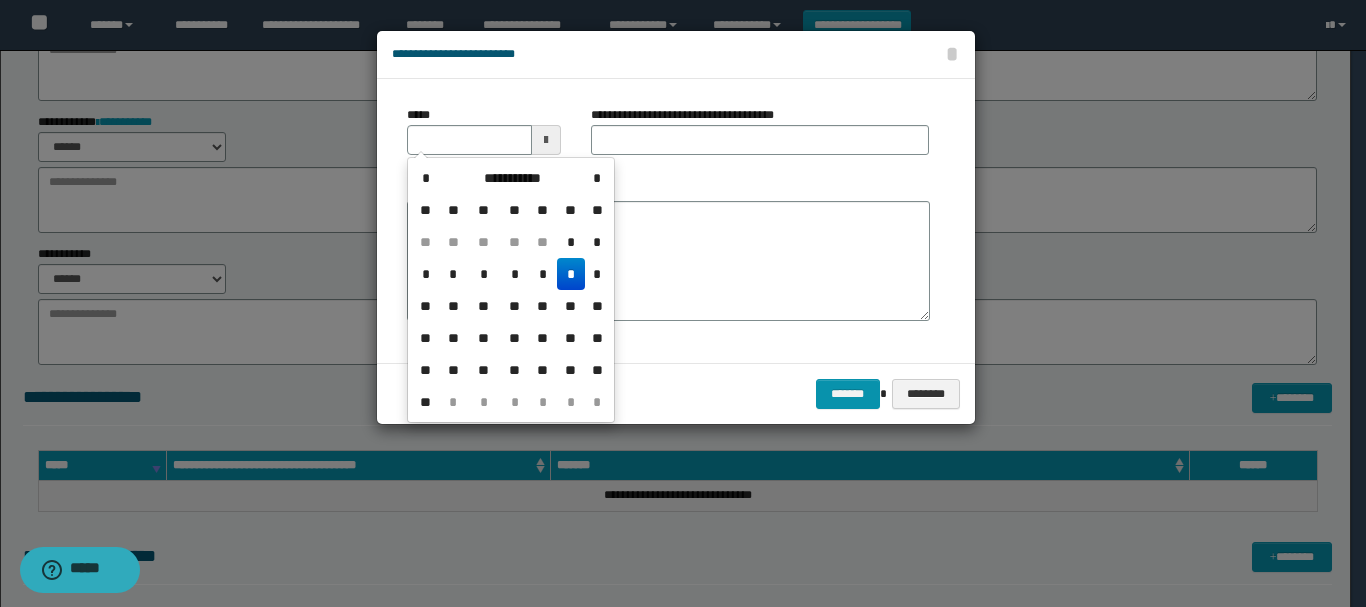drag, startPoint x: 568, startPoint y: 263, endPoint x: 637, endPoint y: 148, distance: 134.1119 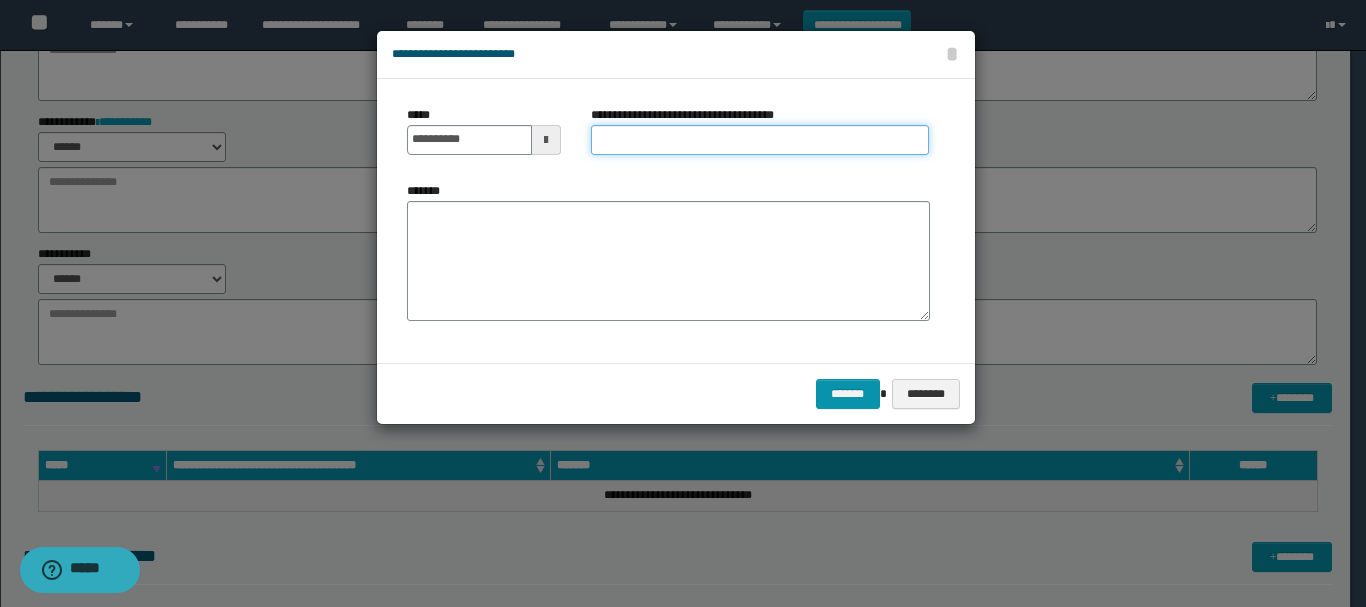 click on "**********" at bounding box center (760, 140) 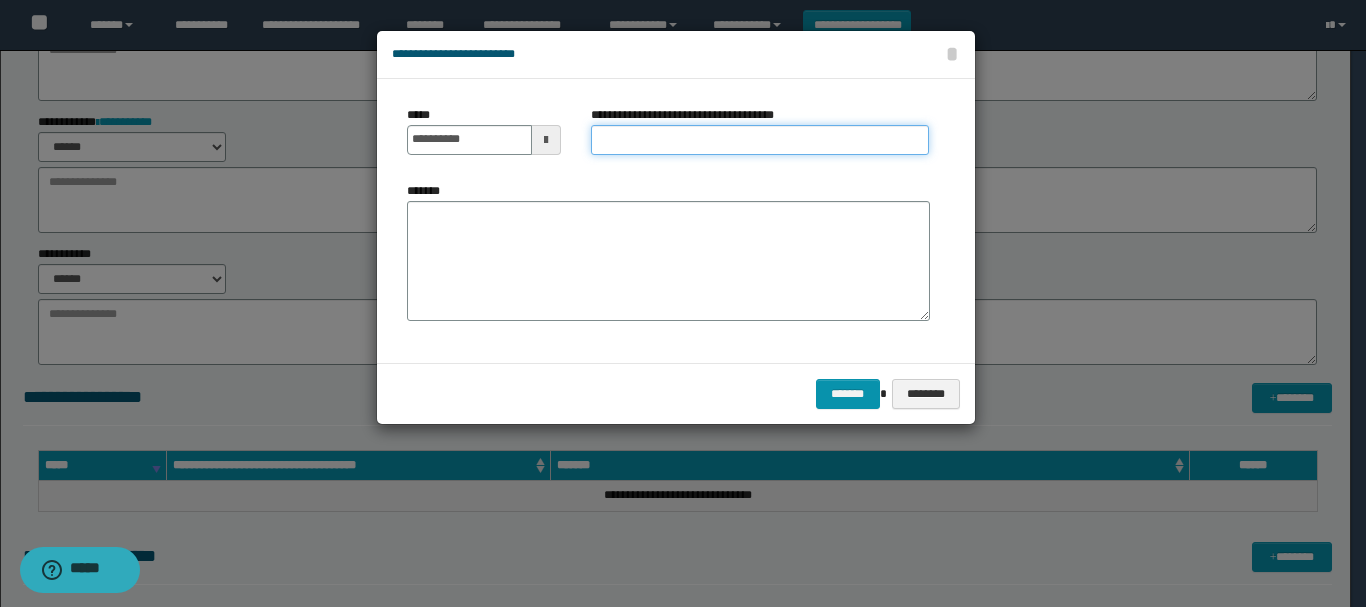 type on "**********" 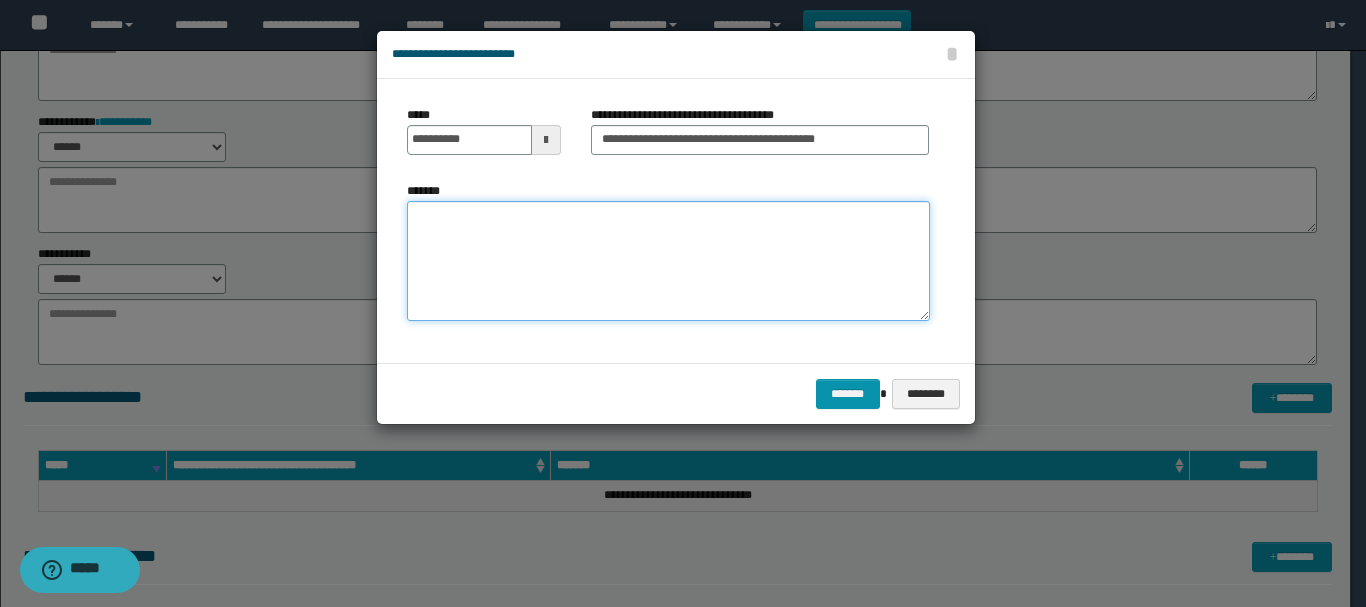 click on "*******" at bounding box center (668, 261) 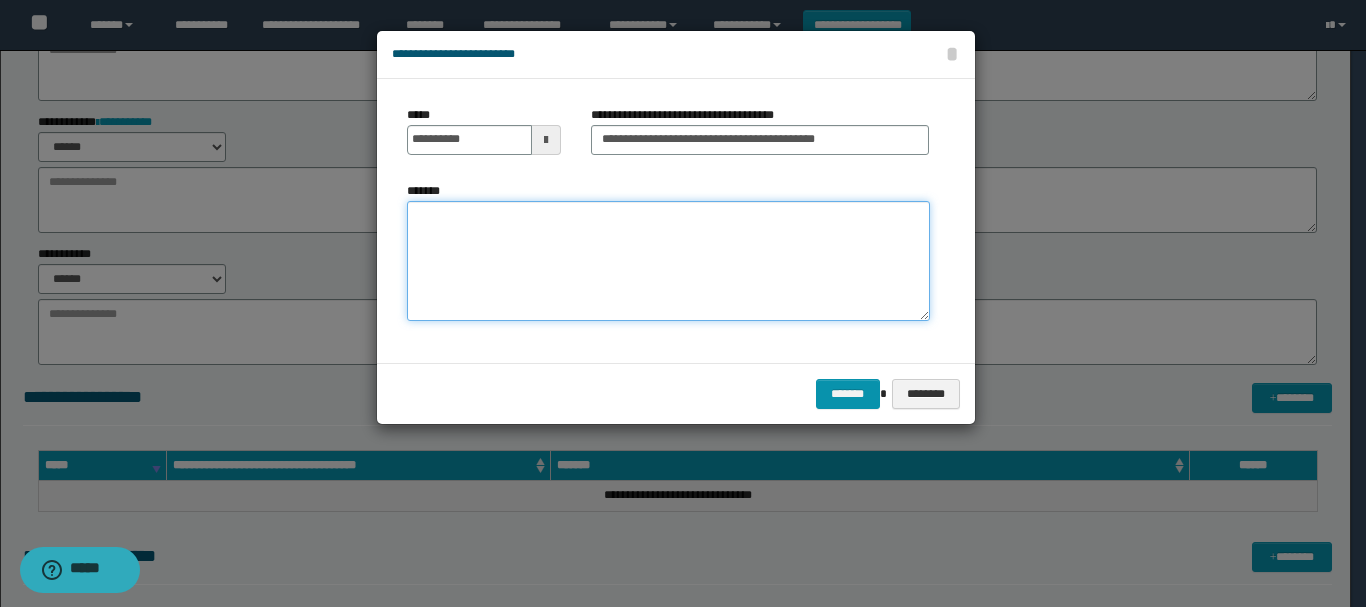 paste on "**********" 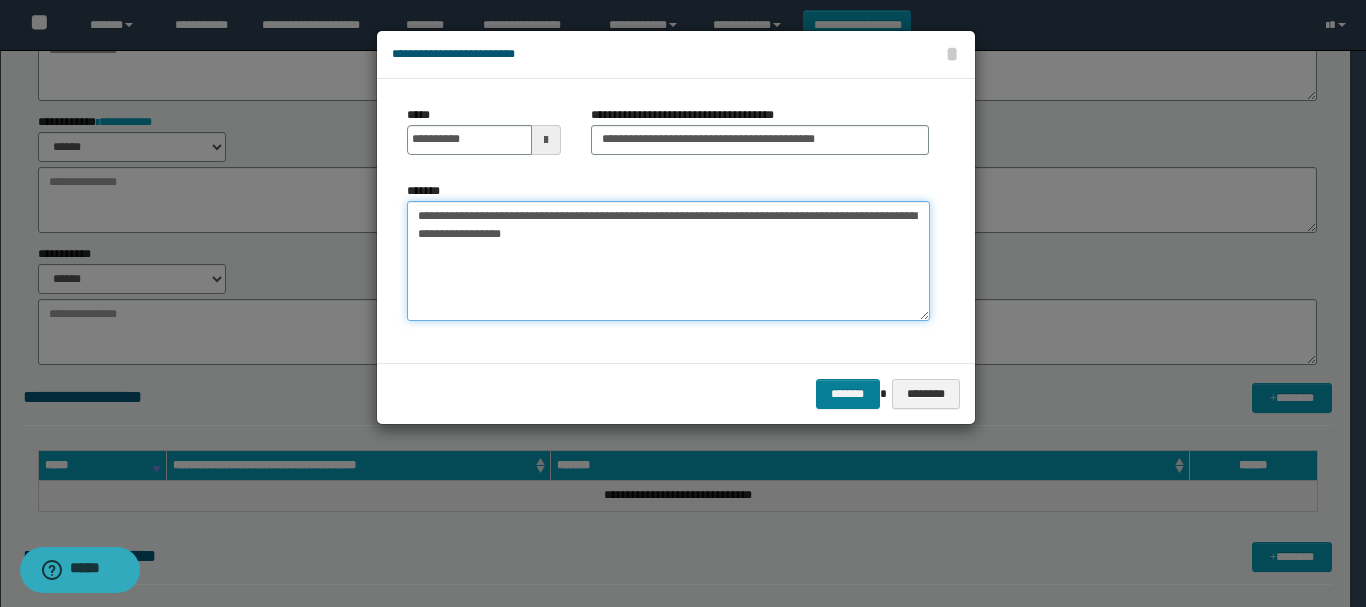 type on "**********" 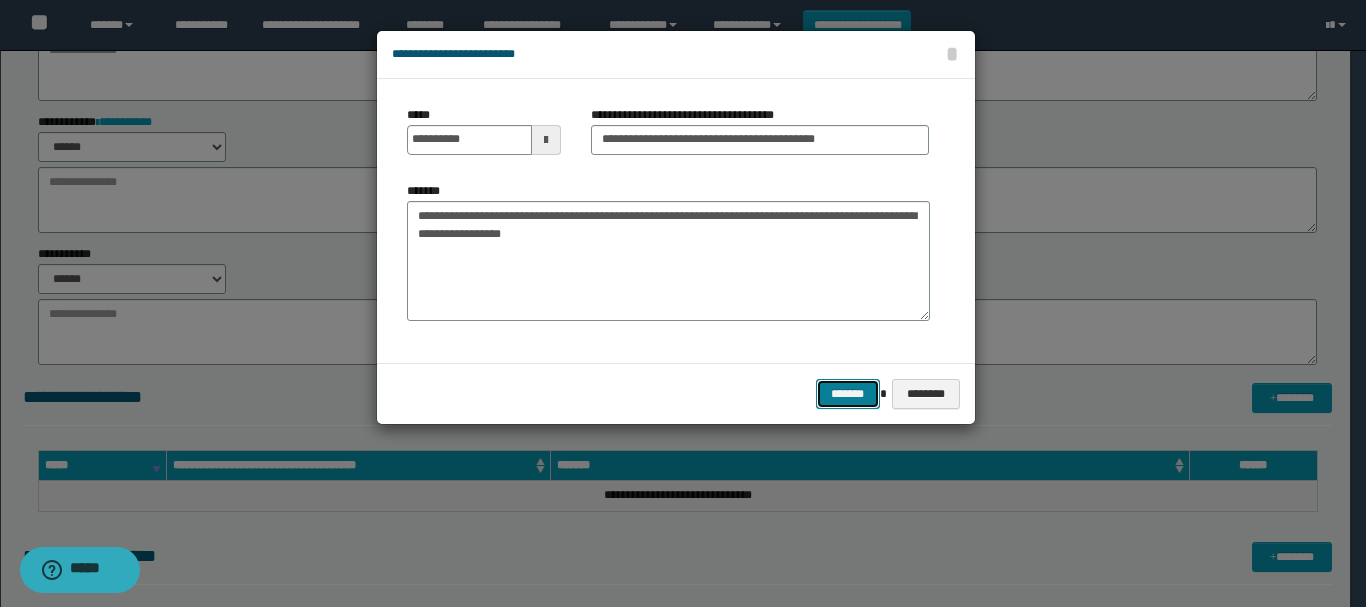 click on "*******" at bounding box center [848, 394] 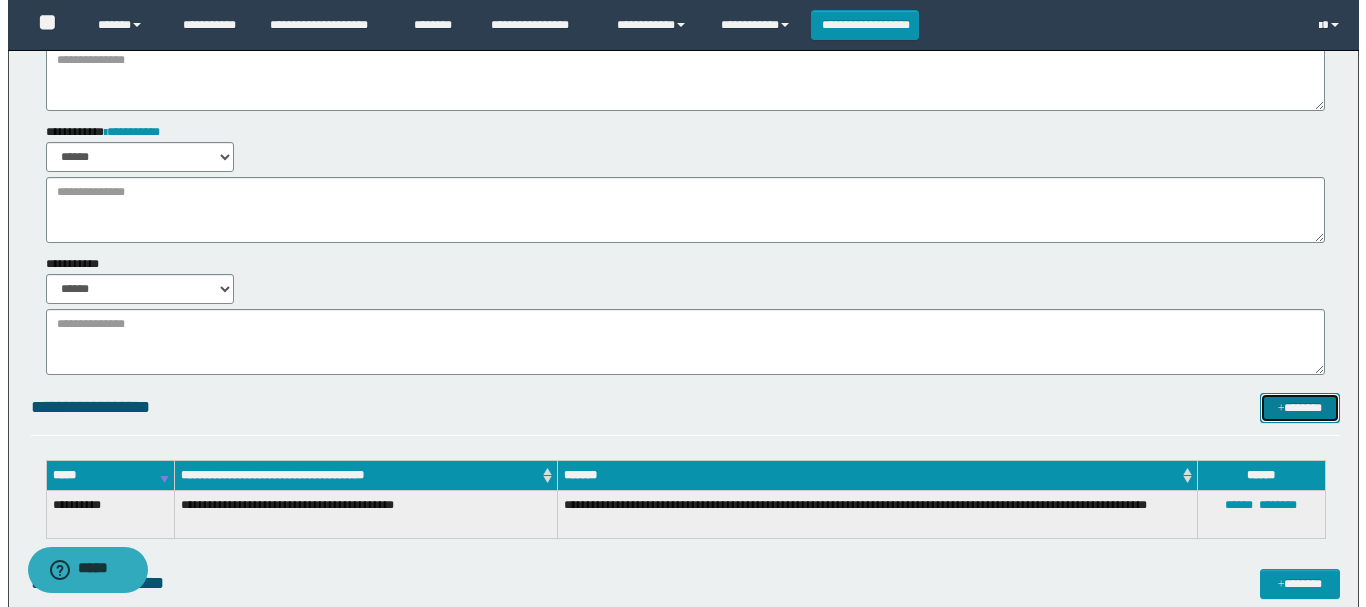 scroll, scrollTop: 0, scrollLeft: 0, axis: both 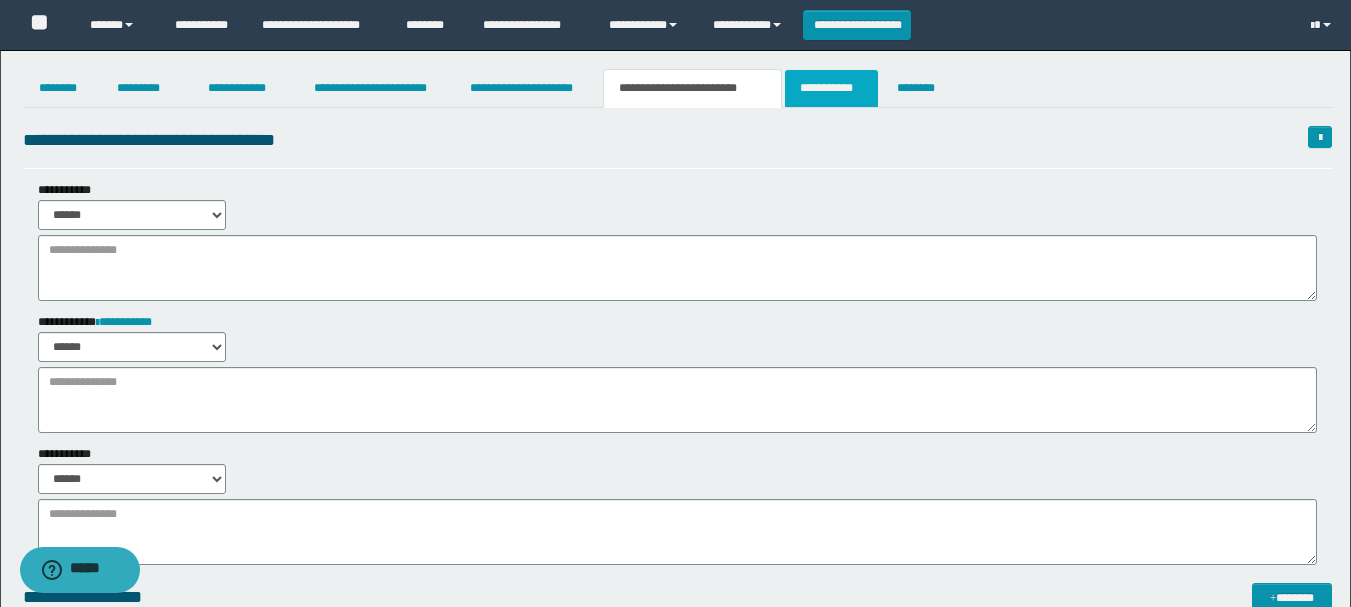 click on "**********" at bounding box center [831, 88] 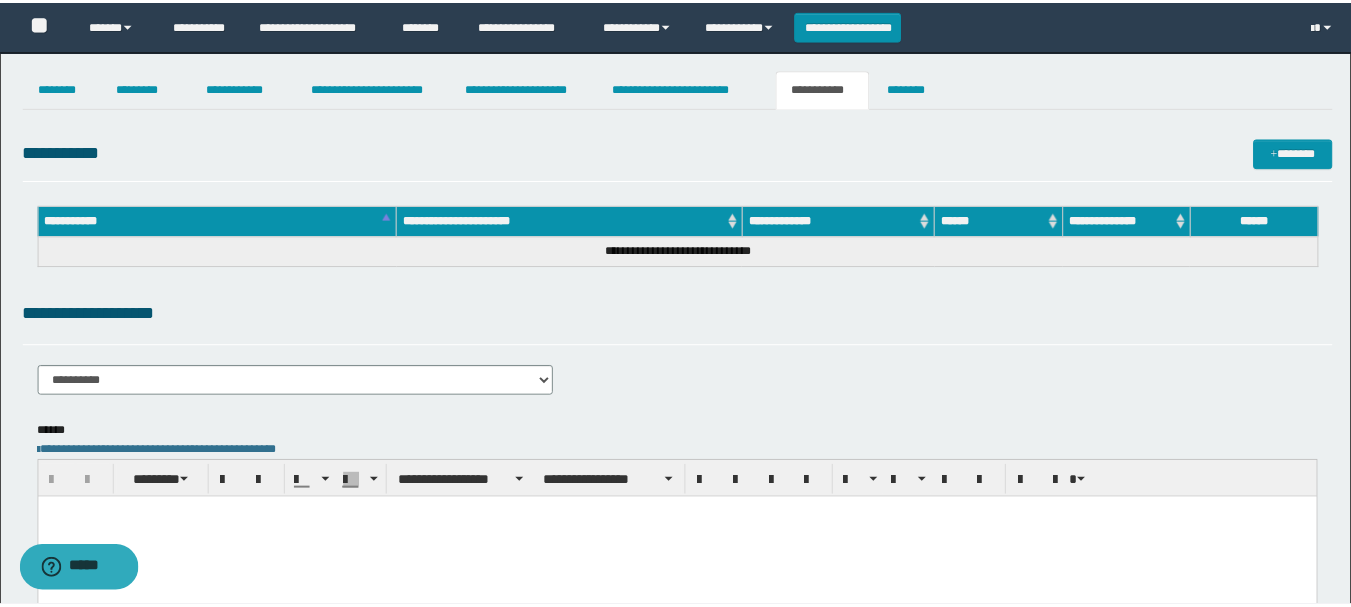 scroll, scrollTop: 0, scrollLeft: 0, axis: both 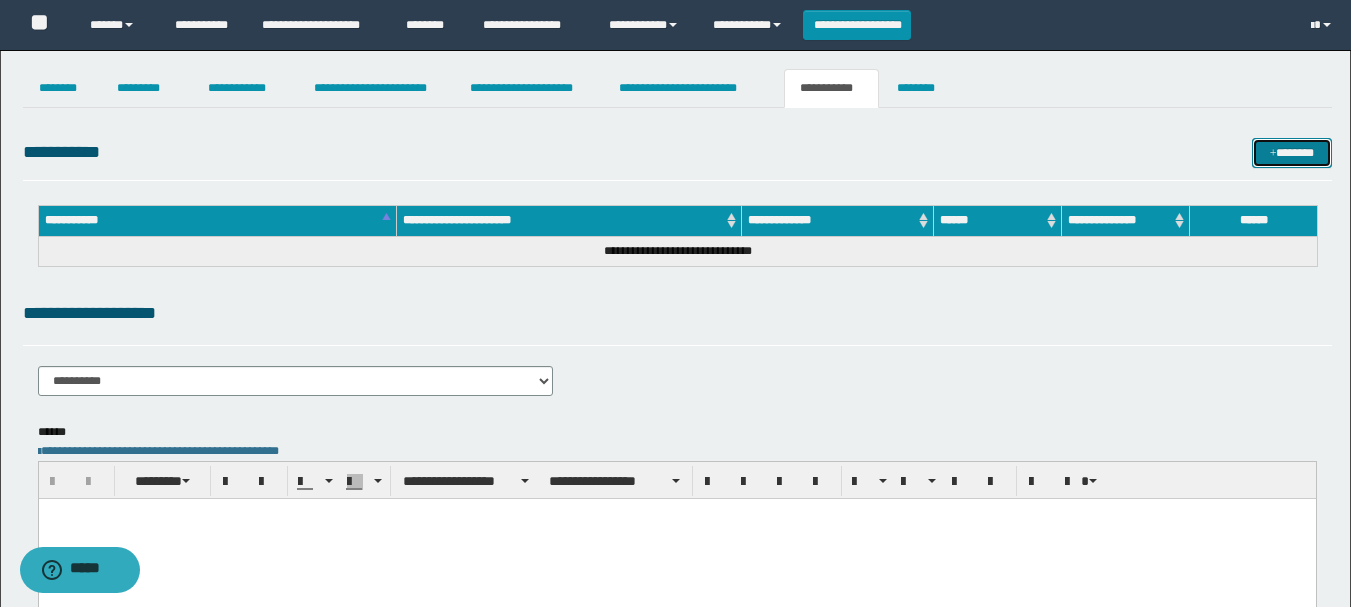 drag, startPoint x: 1272, startPoint y: 151, endPoint x: 684, endPoint y: 136, distance: 588.1913 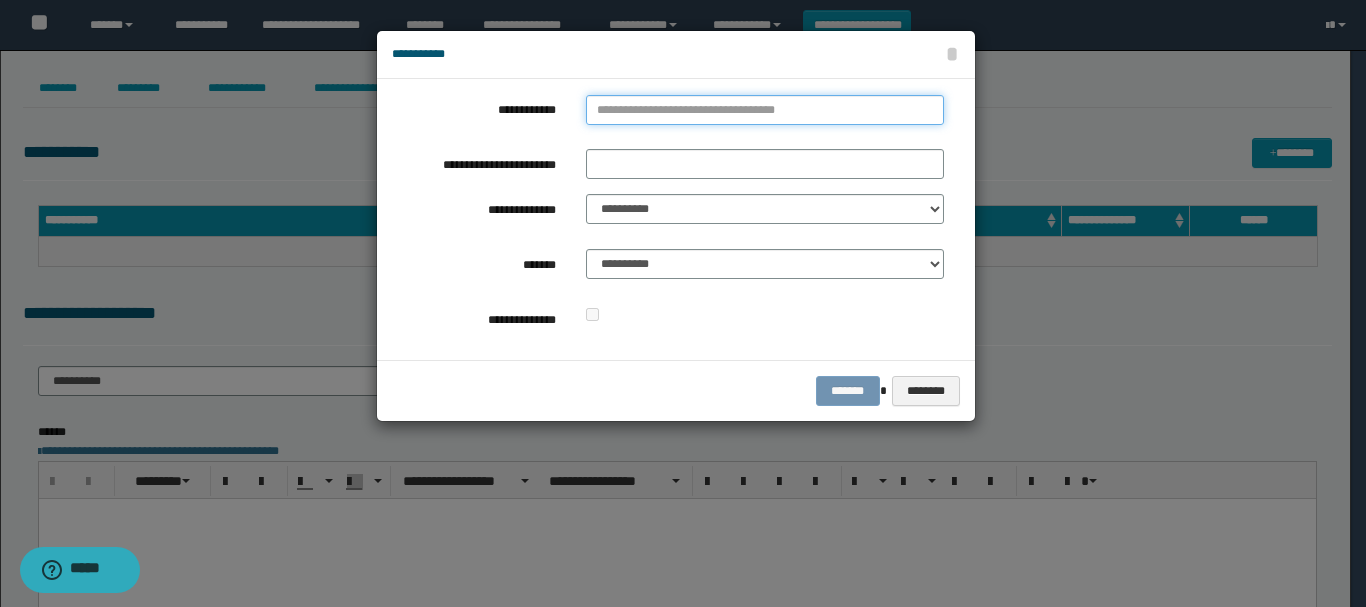 click on "**********" at bounding box center (765, 110) 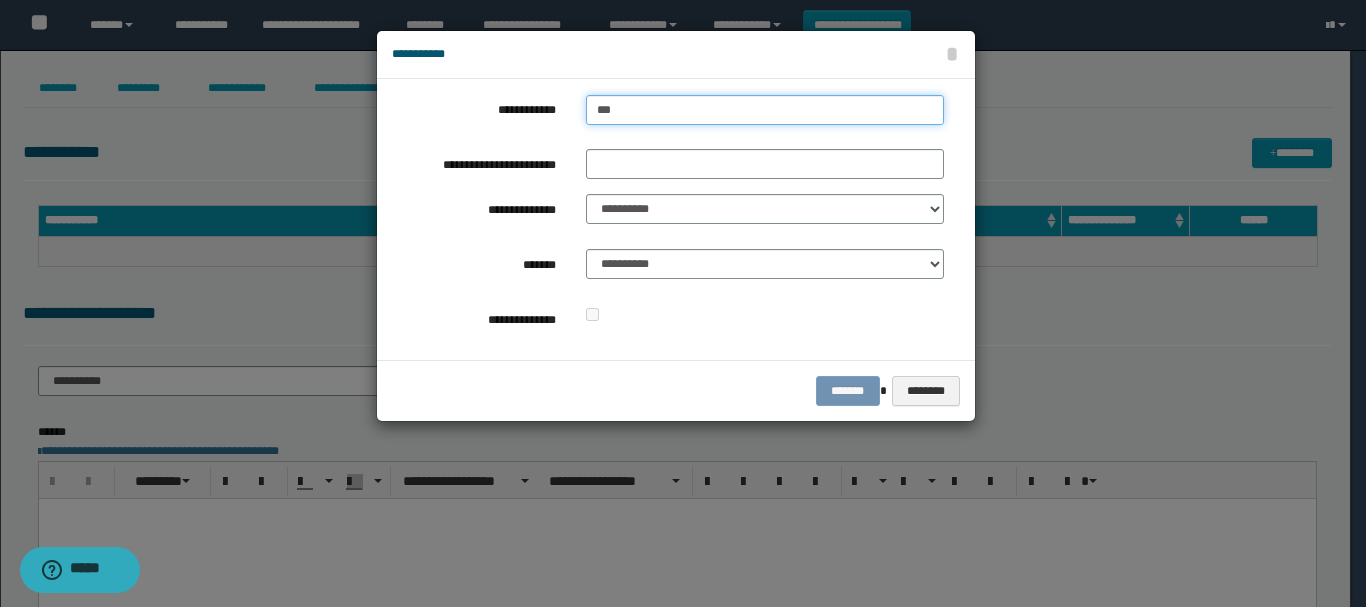 type on "****" 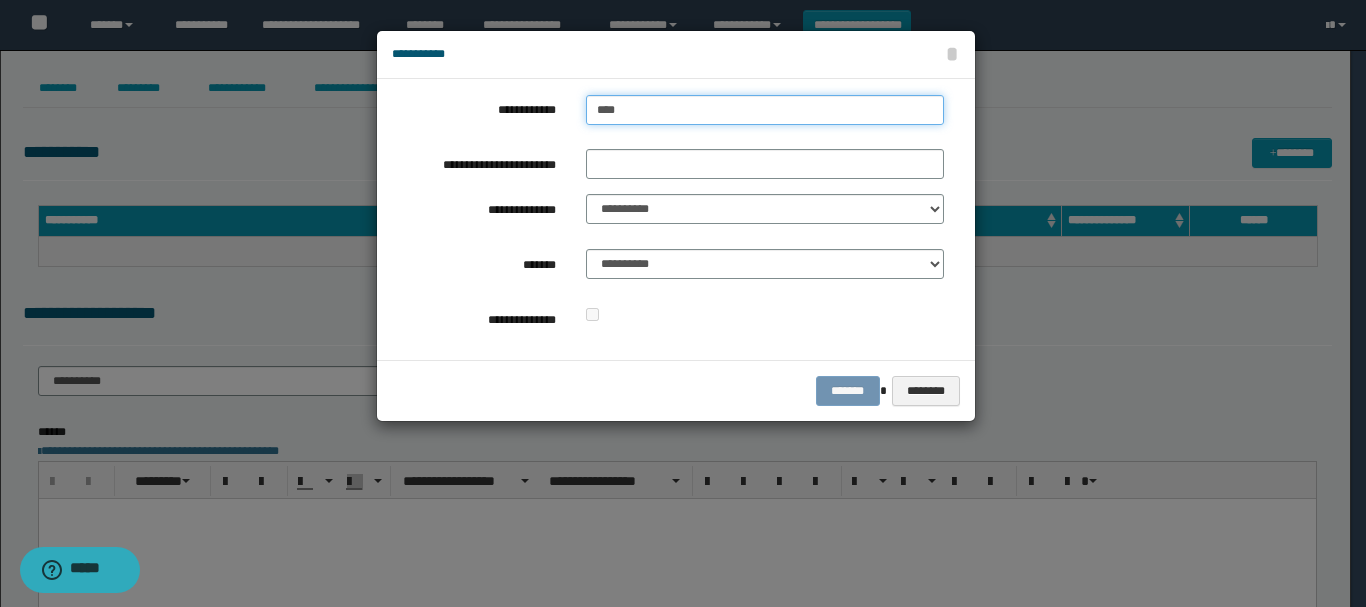 type on "****" 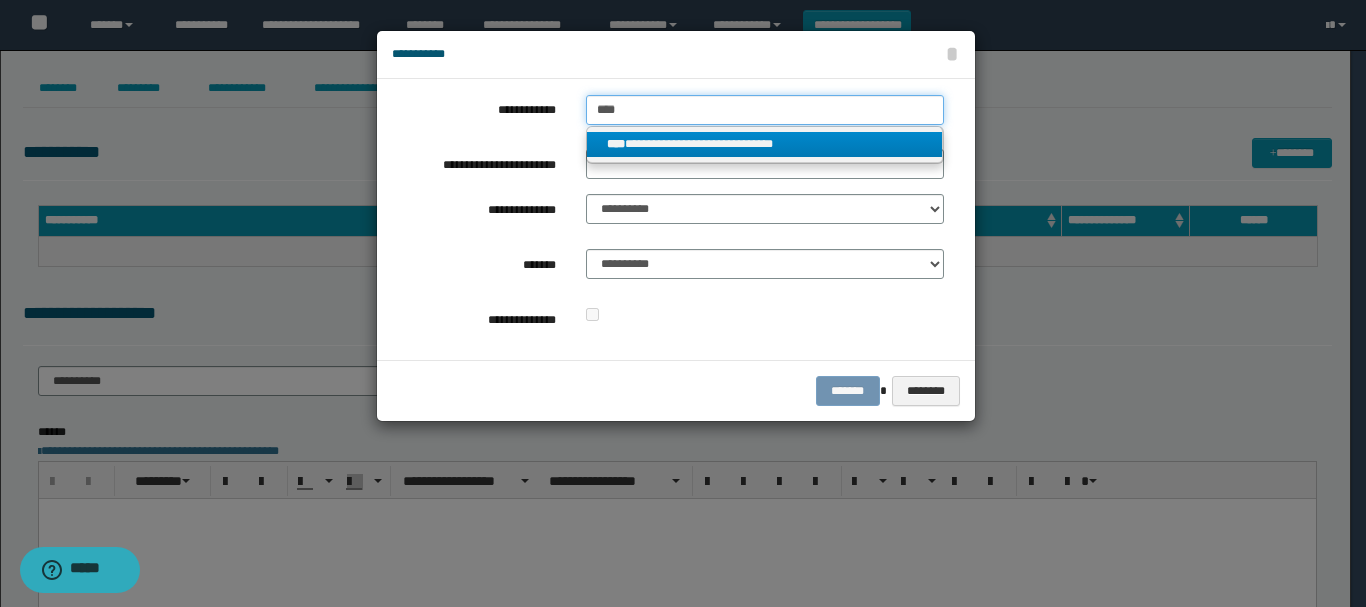 type on "****" 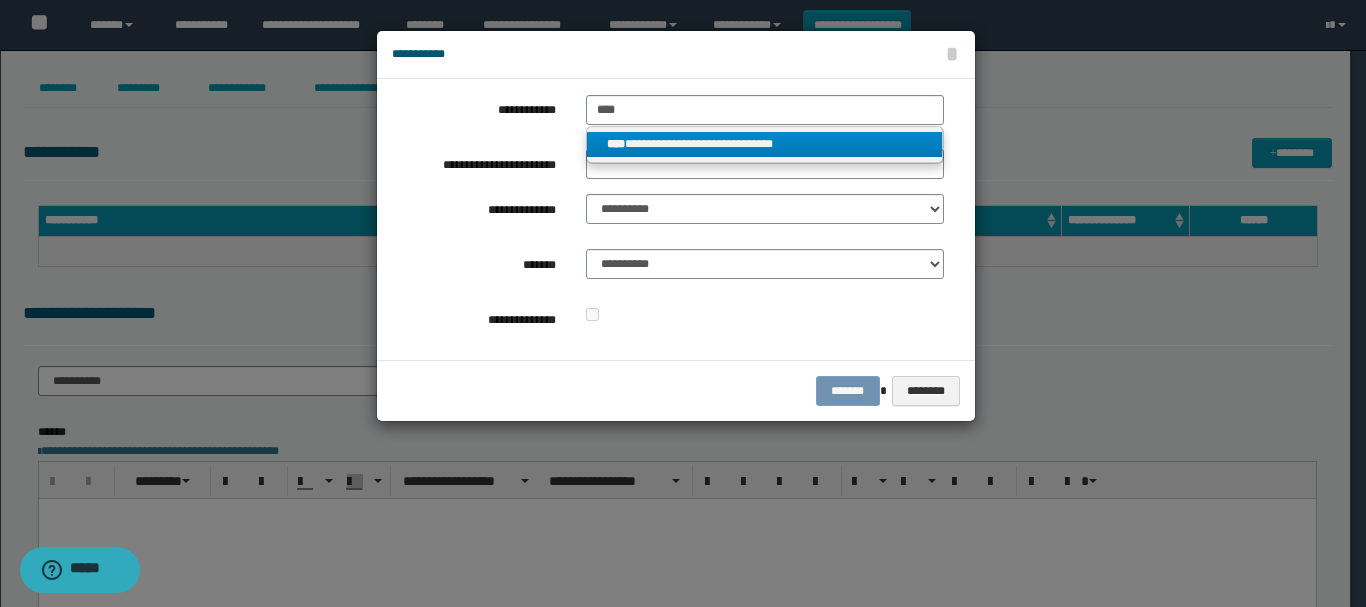 click on "**********" at bounding box center (765, 144) 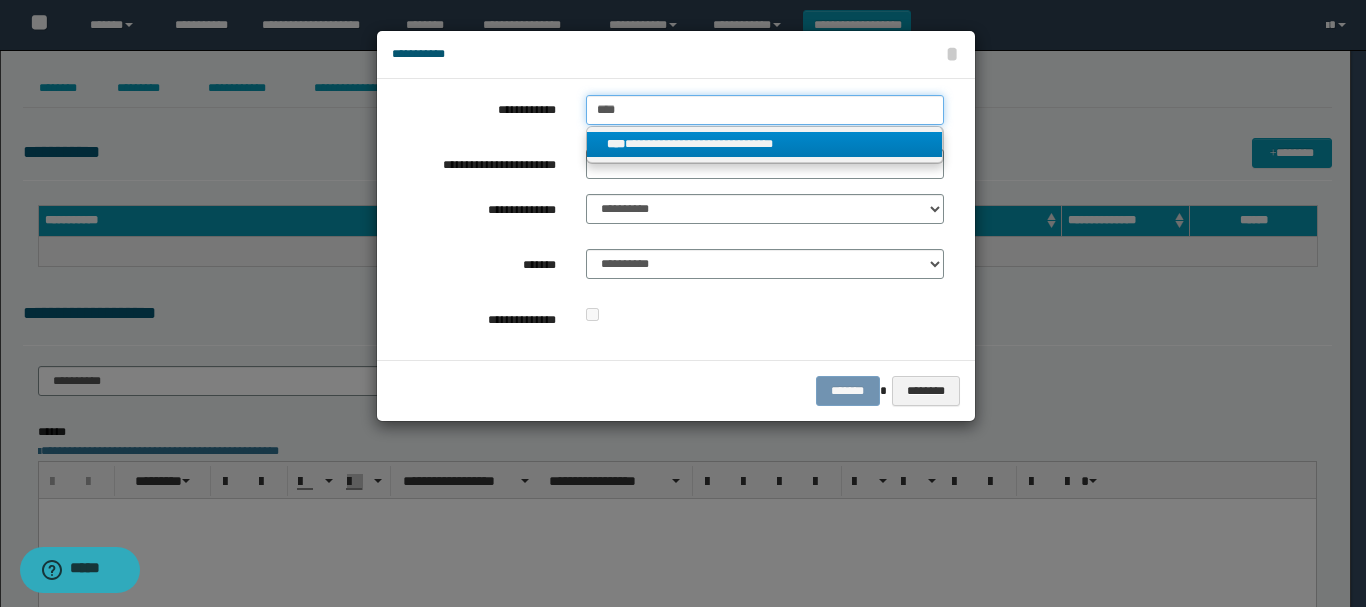 type 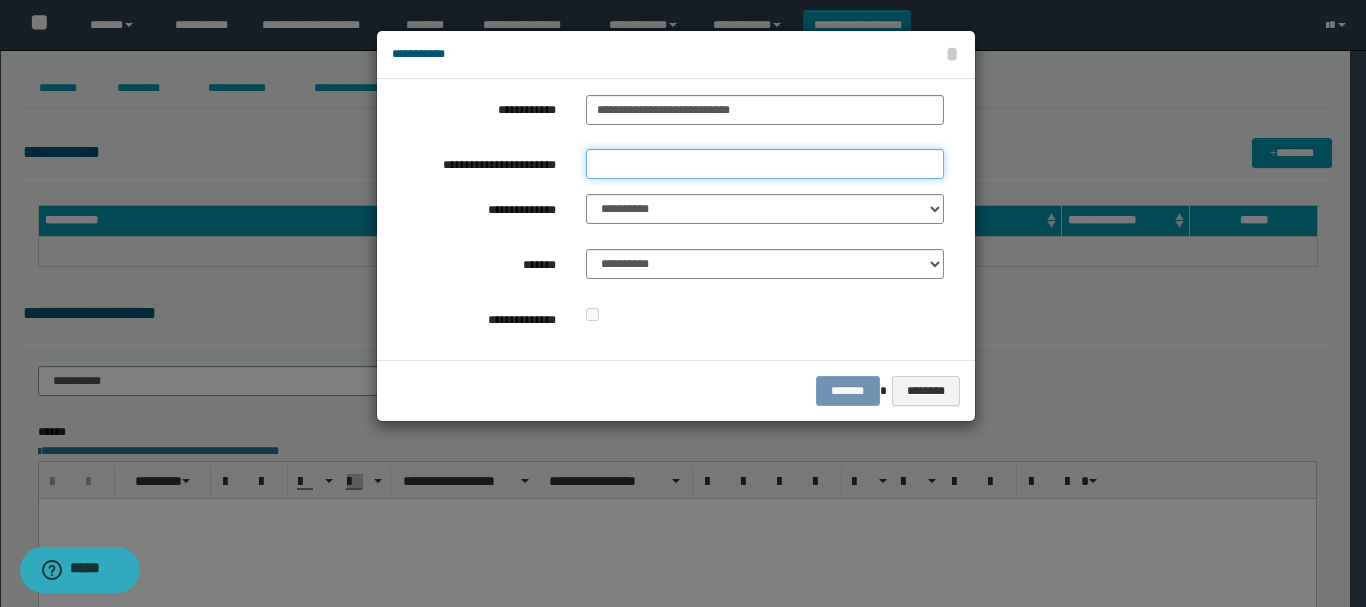 click on "**********" at bounding box center [765, 164] 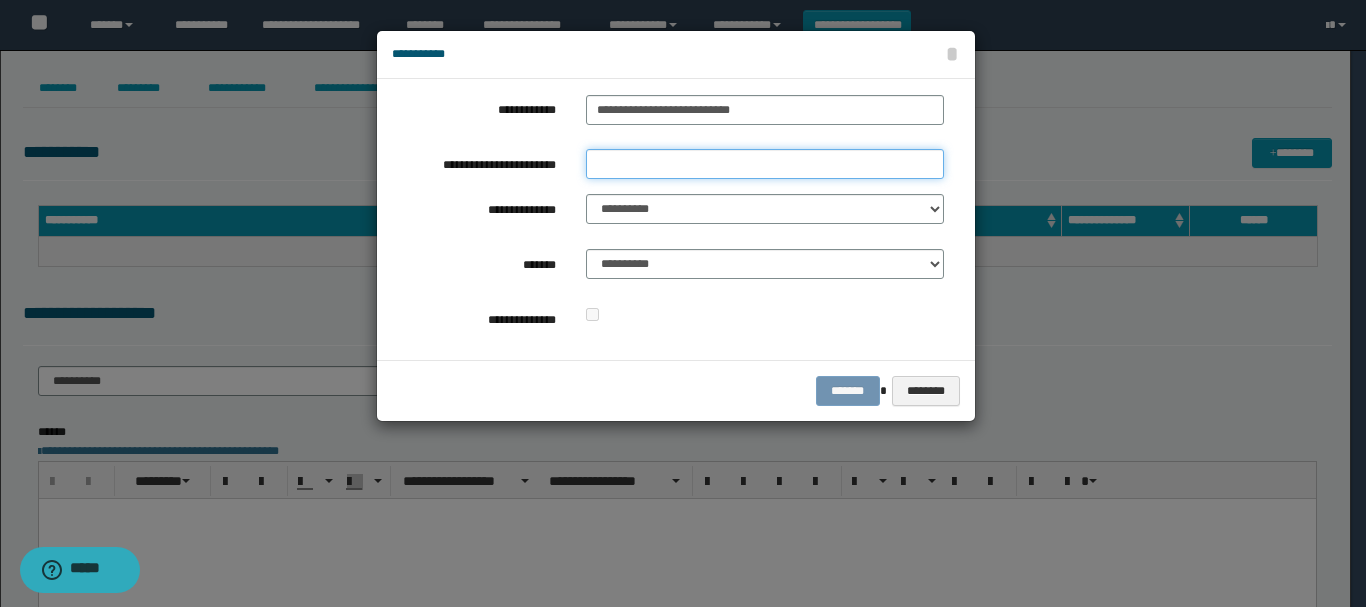type on "**********" 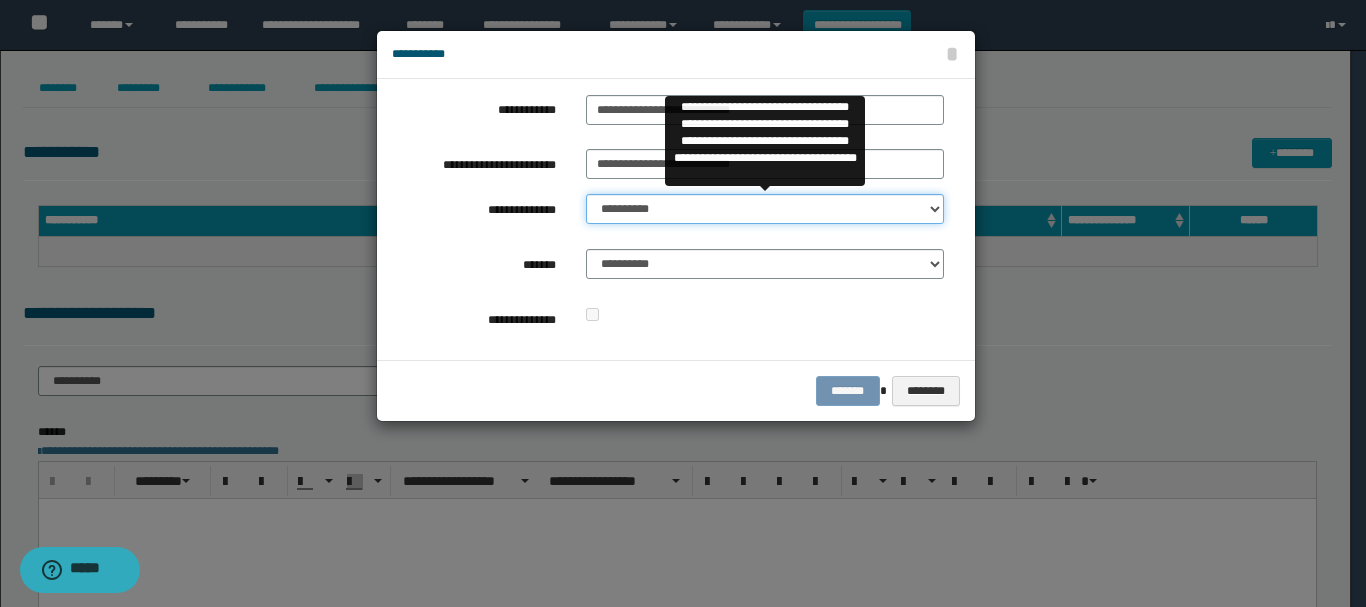 click on "**********" at bounding box center [765, 209] 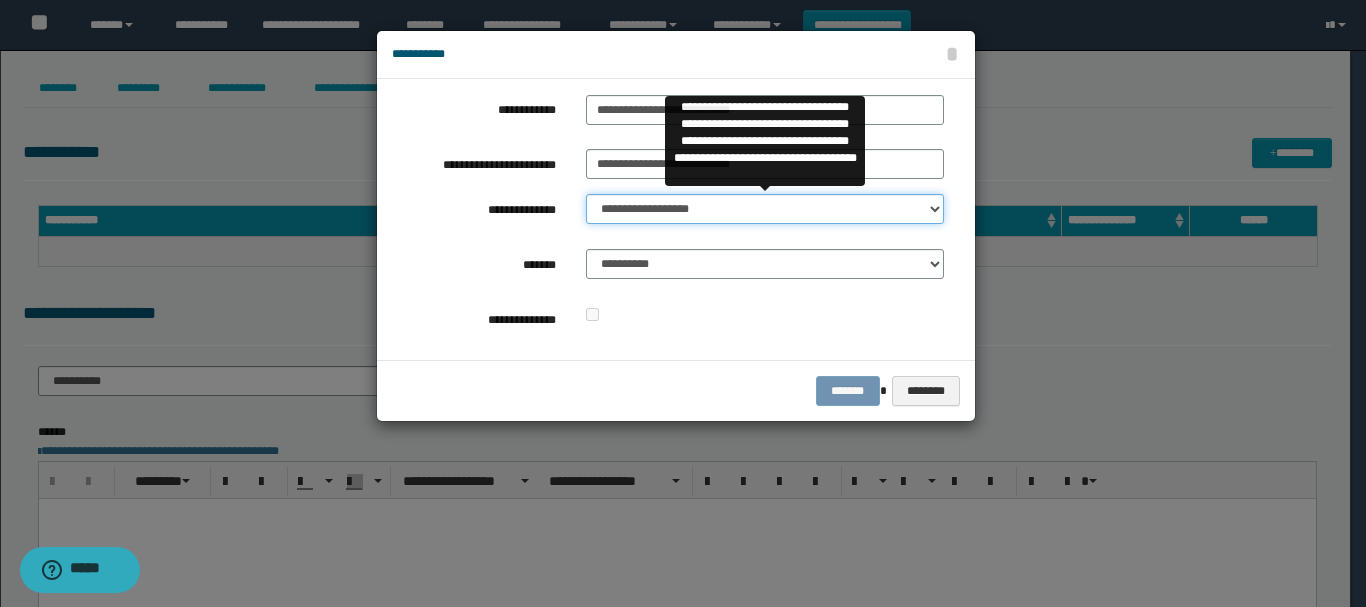 click on "**********" at bounding box center [765, 209] 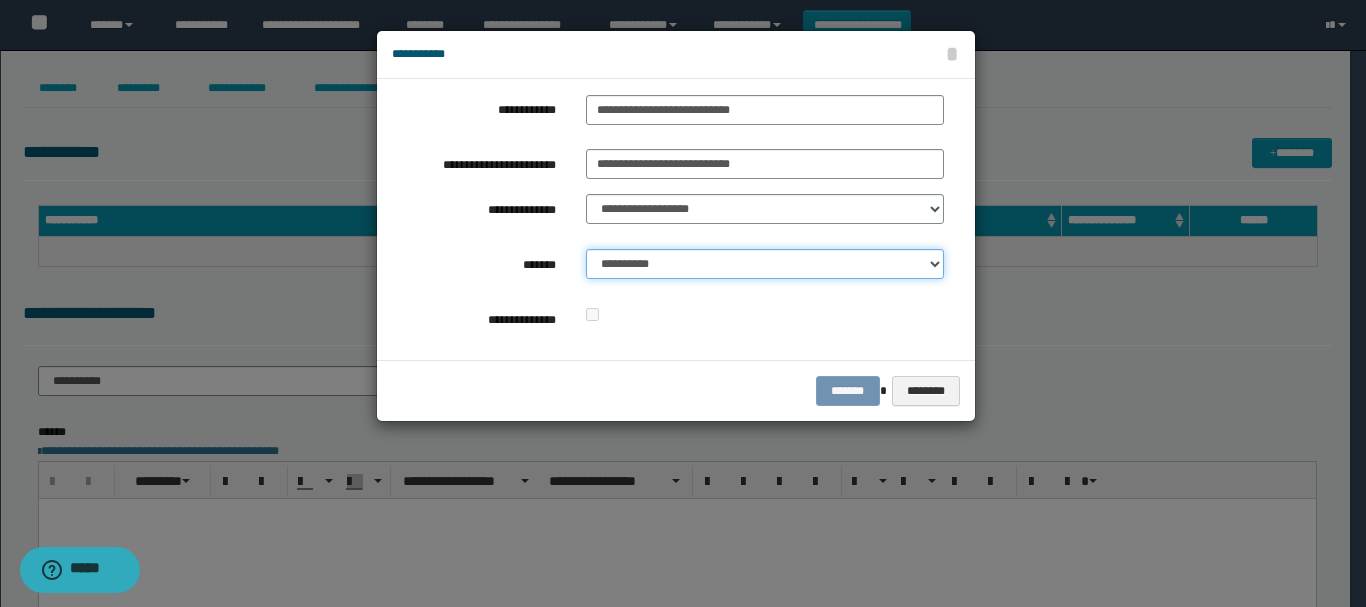 click on "**********" at bounding box center [765, 264] 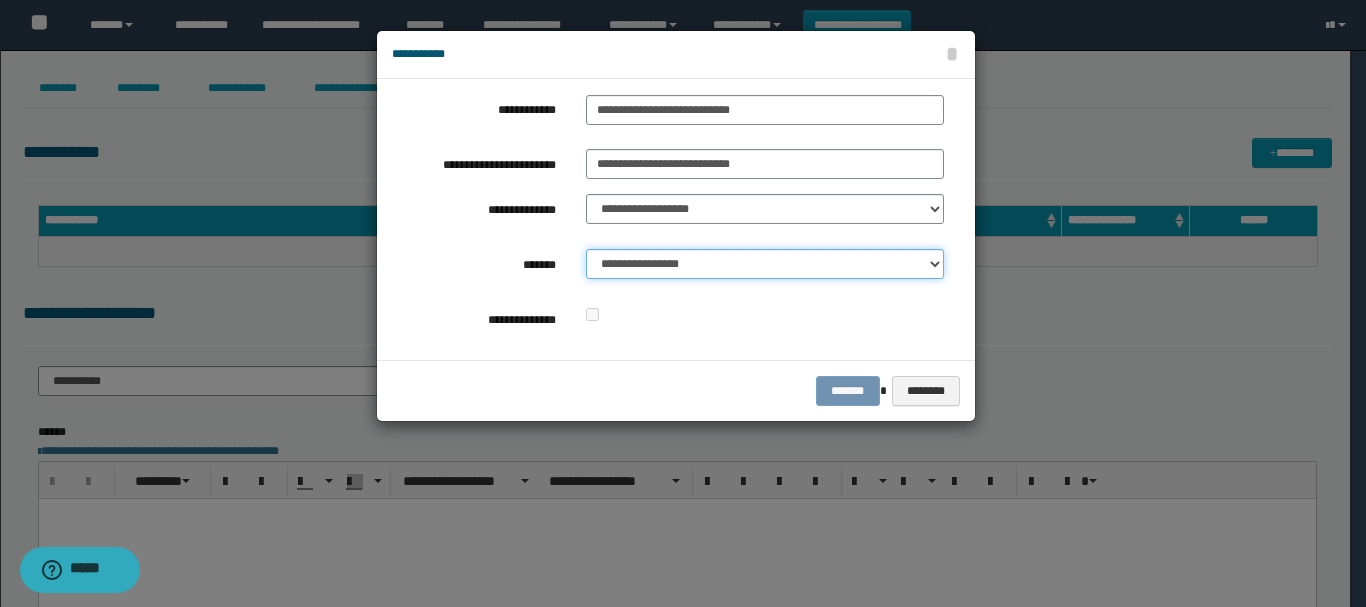 click on "**********" at bounding box center [765, 264] 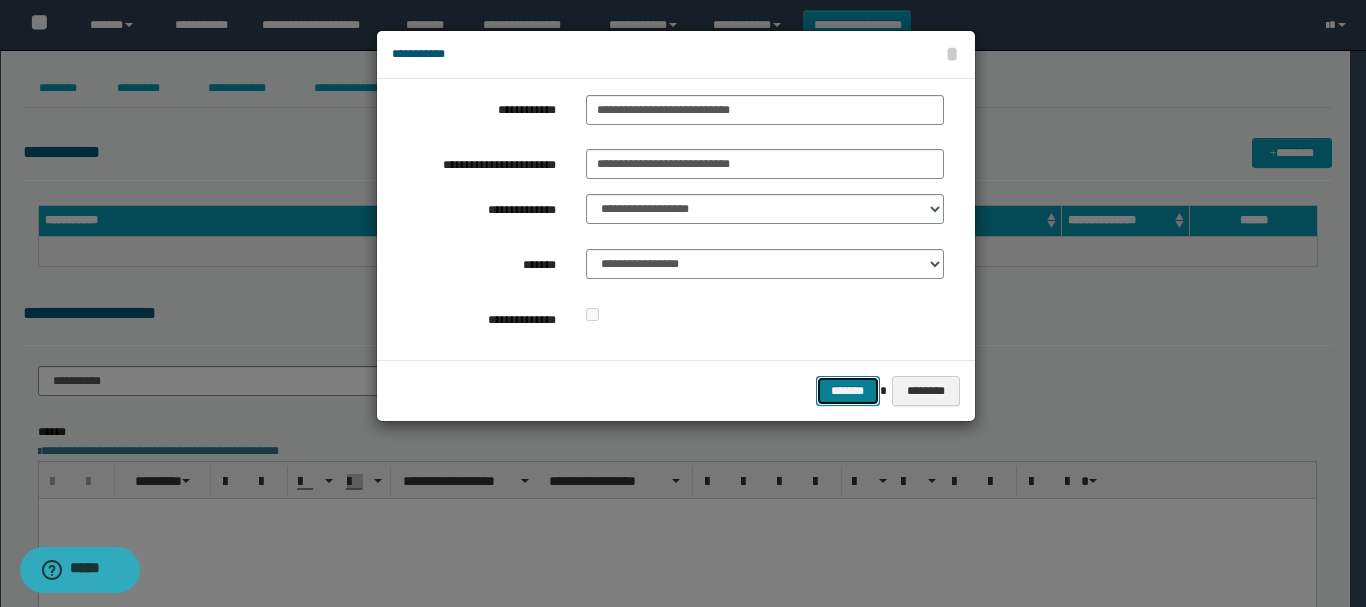 drag, startPoint x: 849, startPoint y: 388, endPoint x: 617, endPoint y: 362, distance: 233.45235 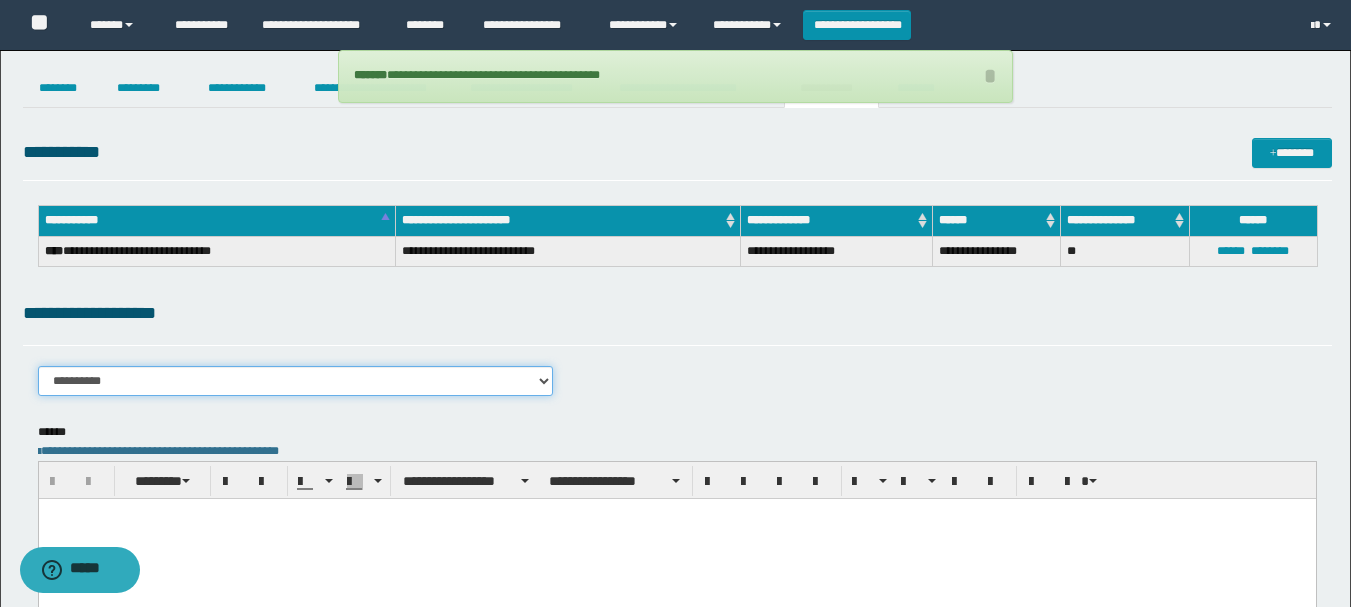 click on "**********" at bounding box center [296, 381] 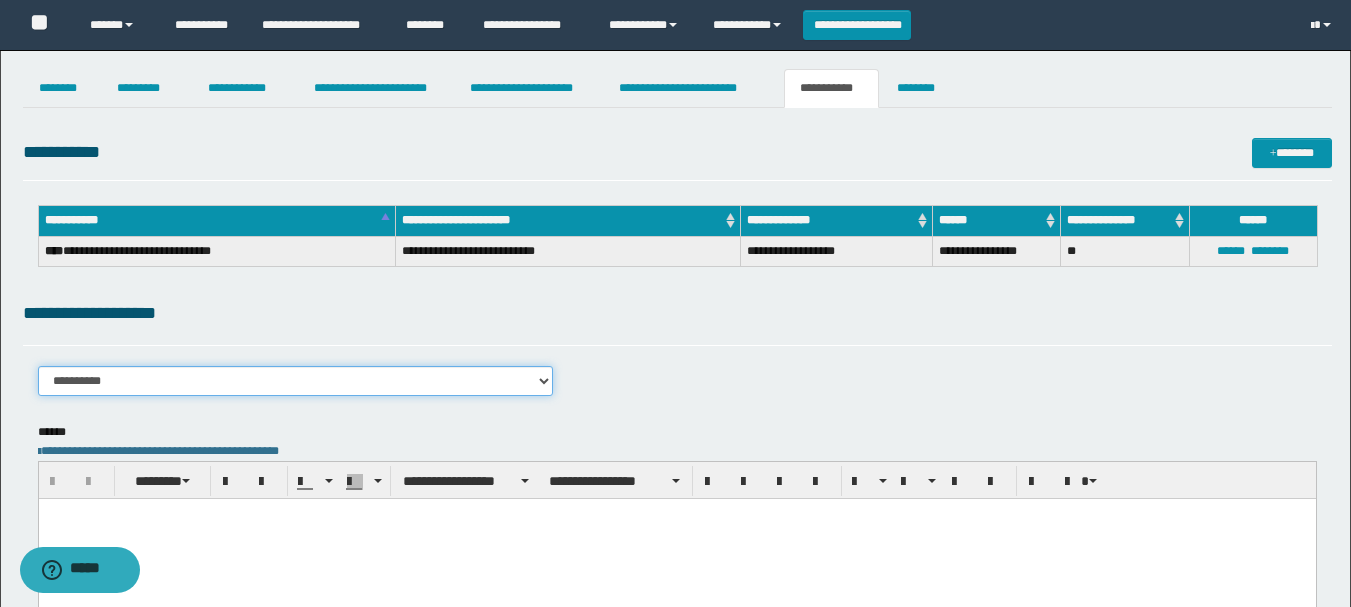 select on "****" 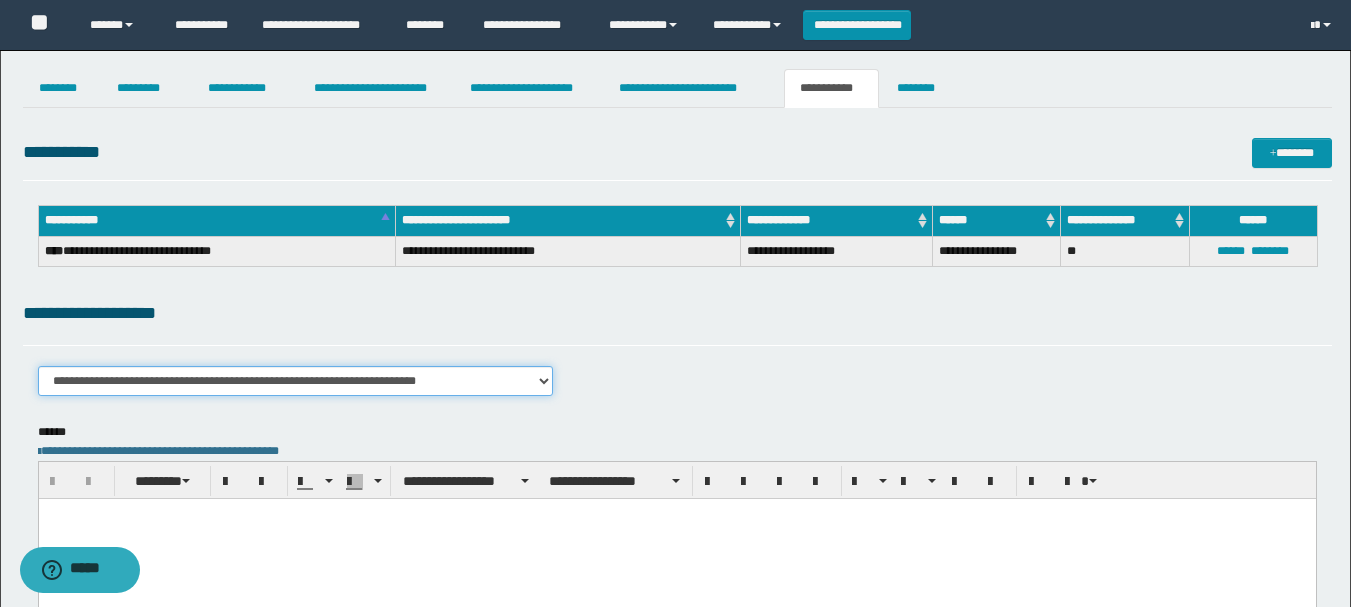 click on "**********" at bounding box center [296, 381] 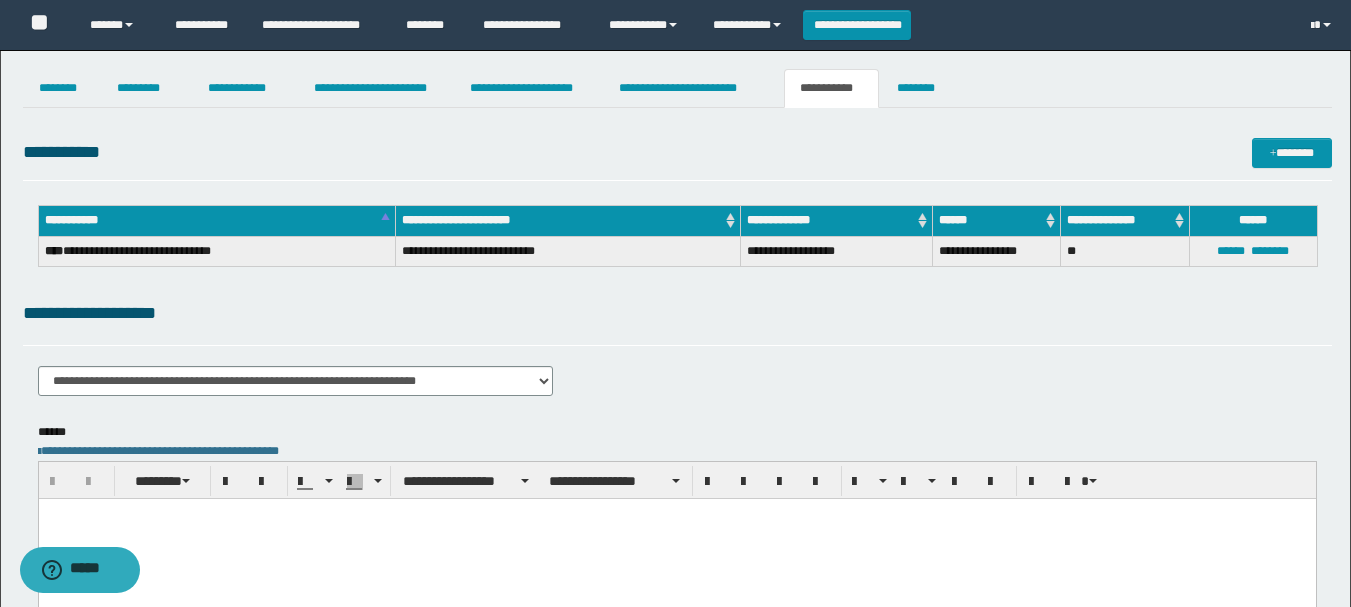 type 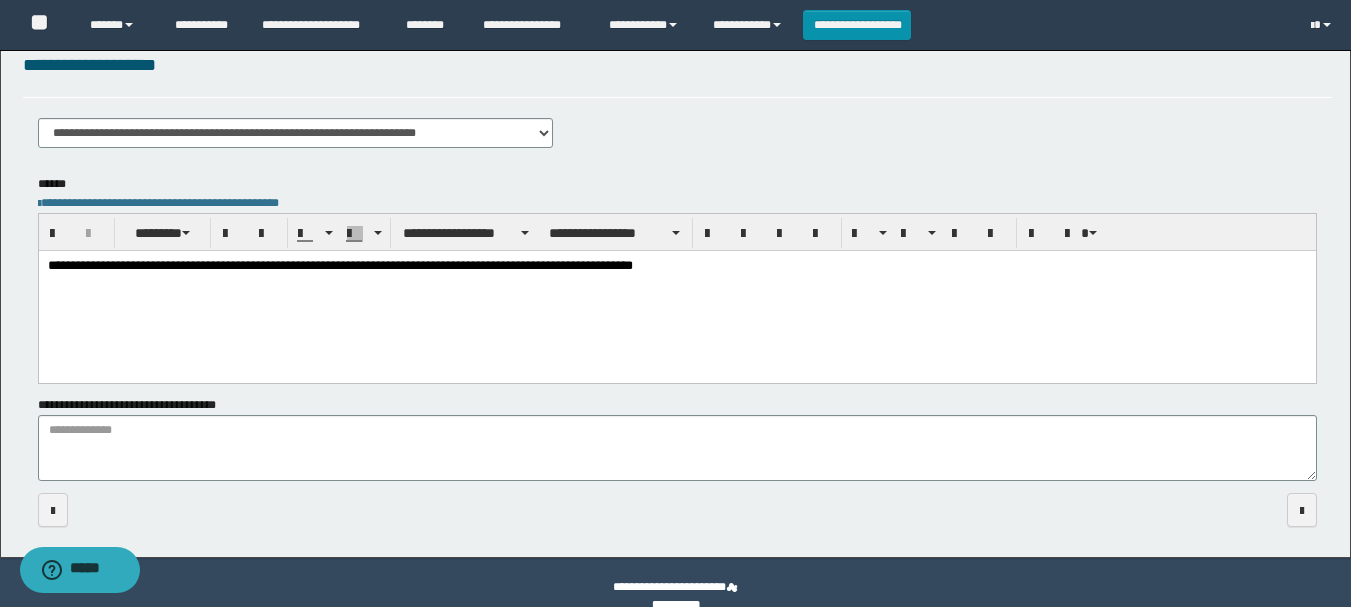 scroll, scrollTop: 276, scrollLeft: 0, axis: vertical 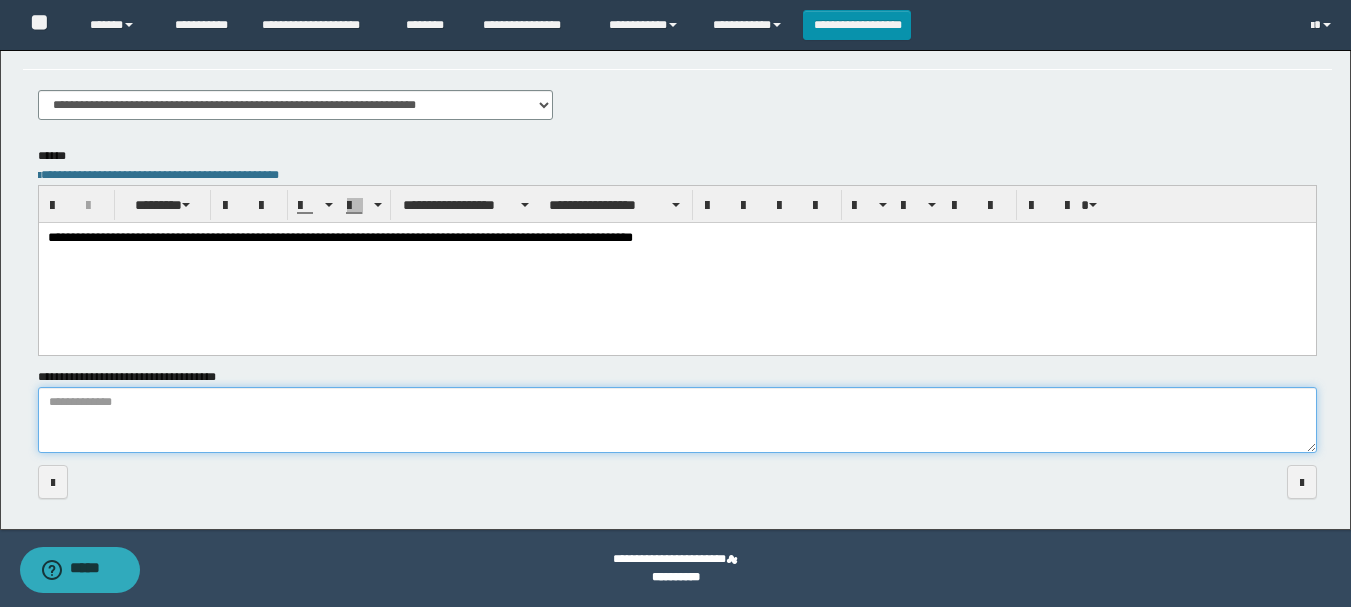 click on "**********" at bounding box center [677, 420] 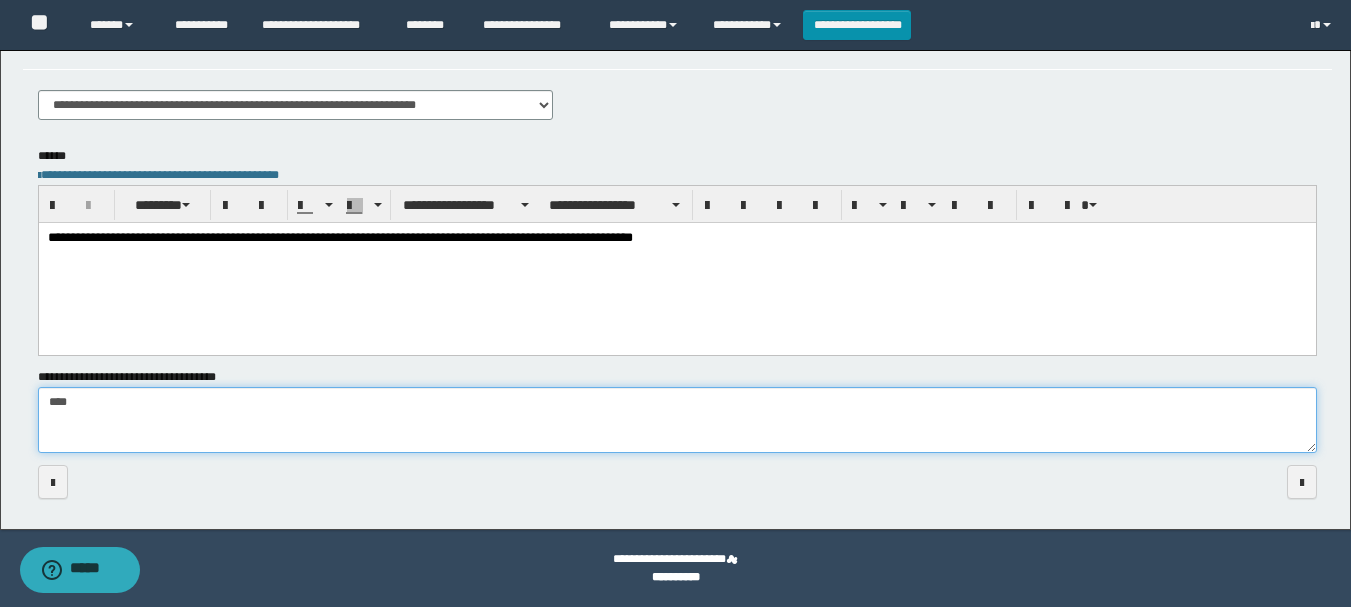 scroll, scrollTop: 0, scrollLeft: 0, axis: both 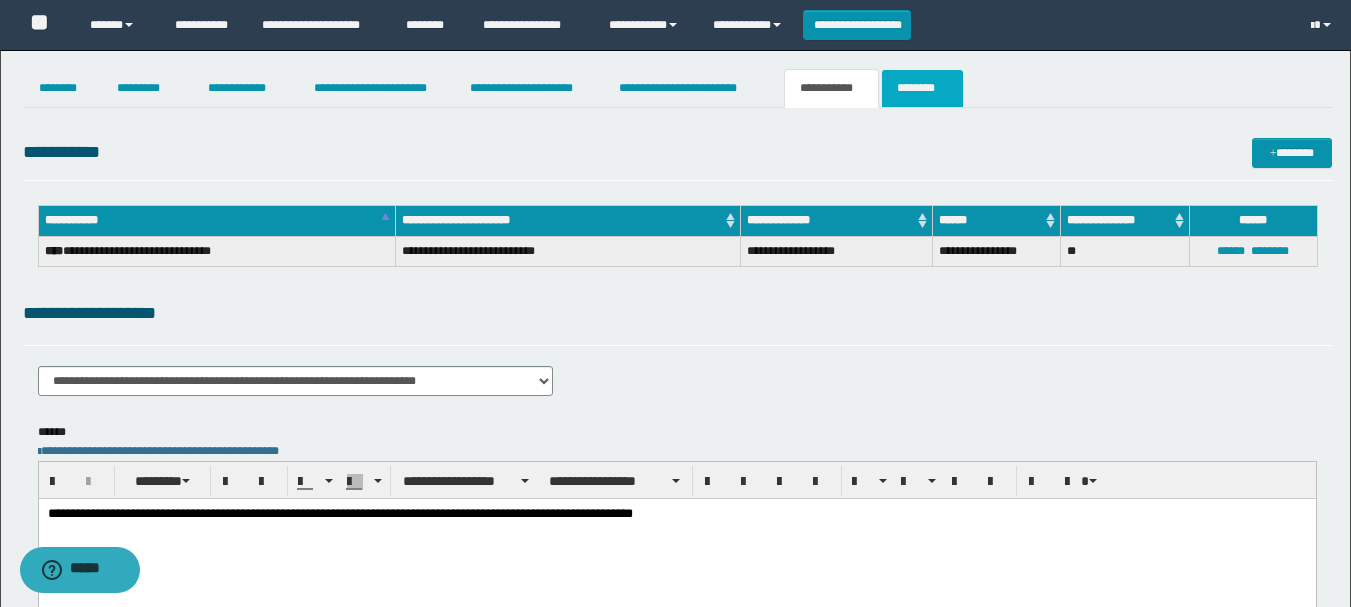 type on "****" 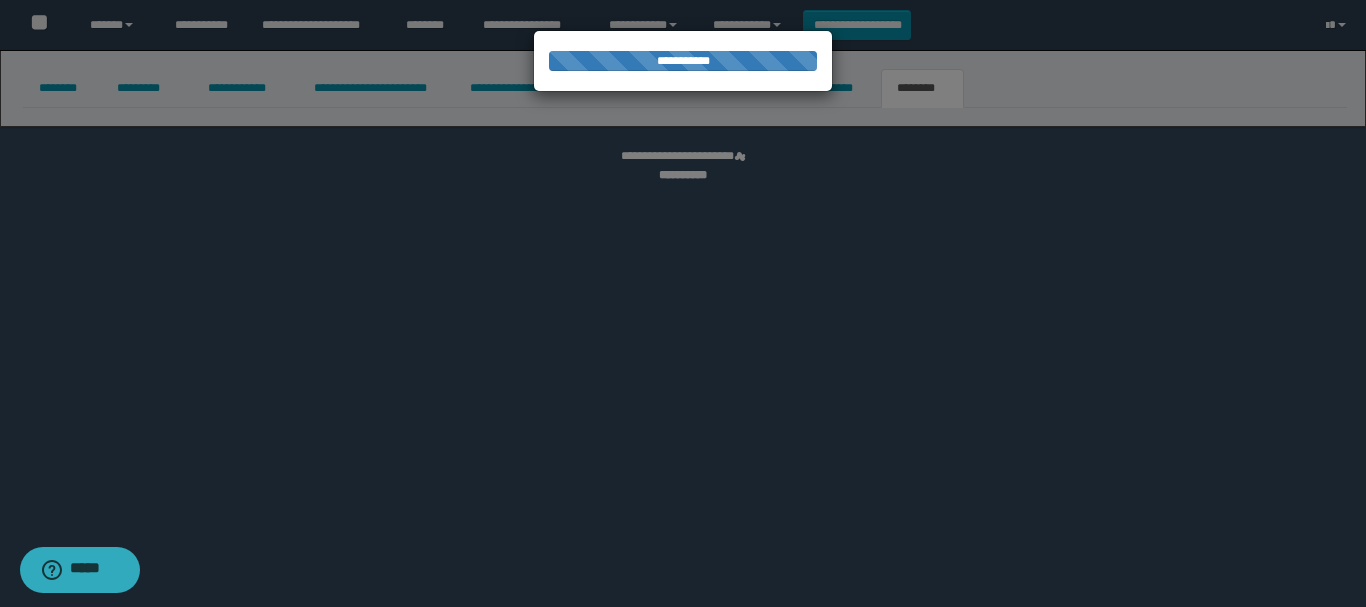 select 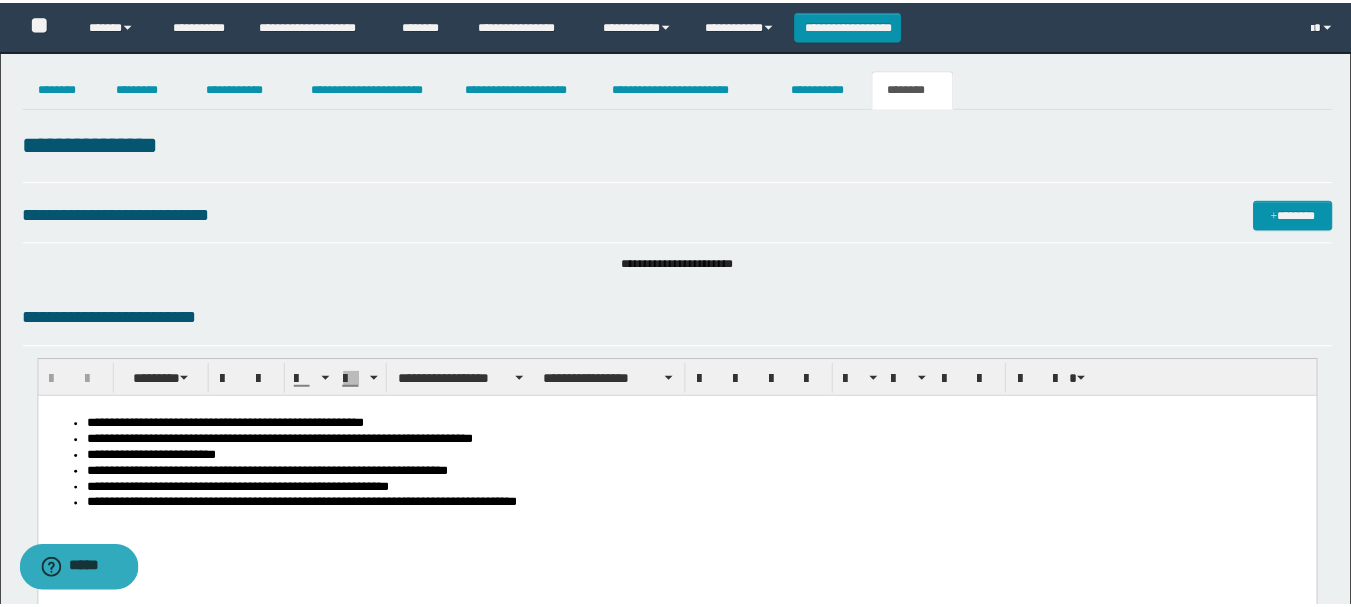 scroll, scrollTop: 0, scrollLeft: 0, axis: both 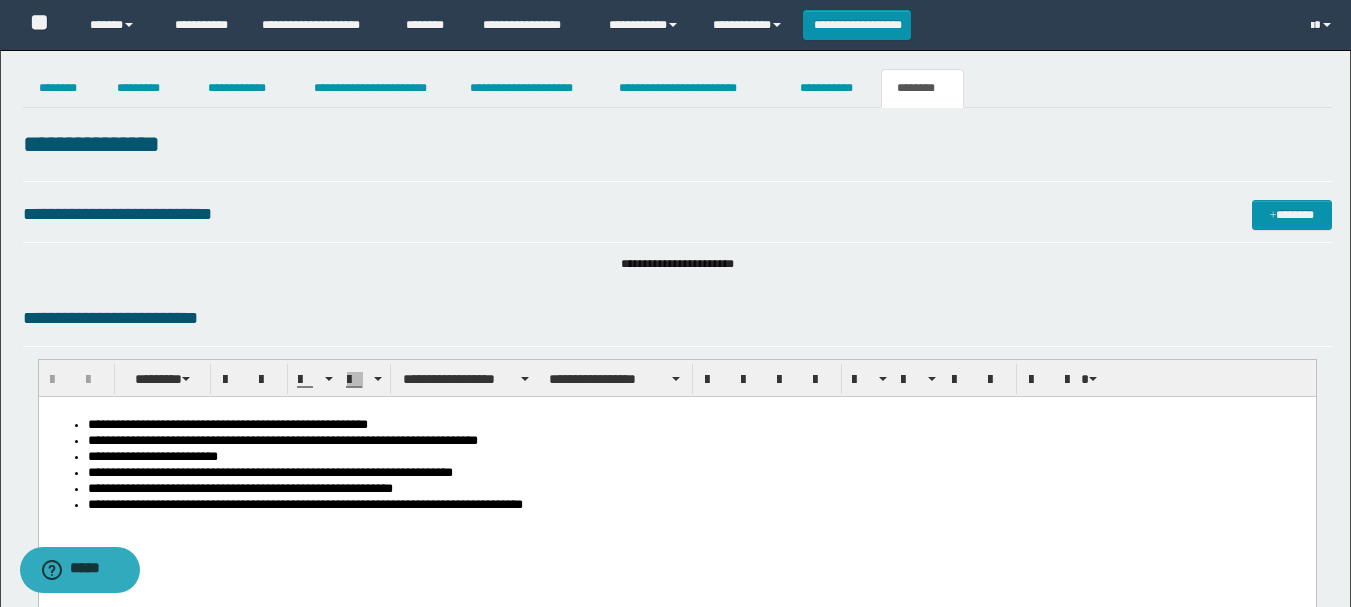 click on "**********" at bounding box center [696, 506] 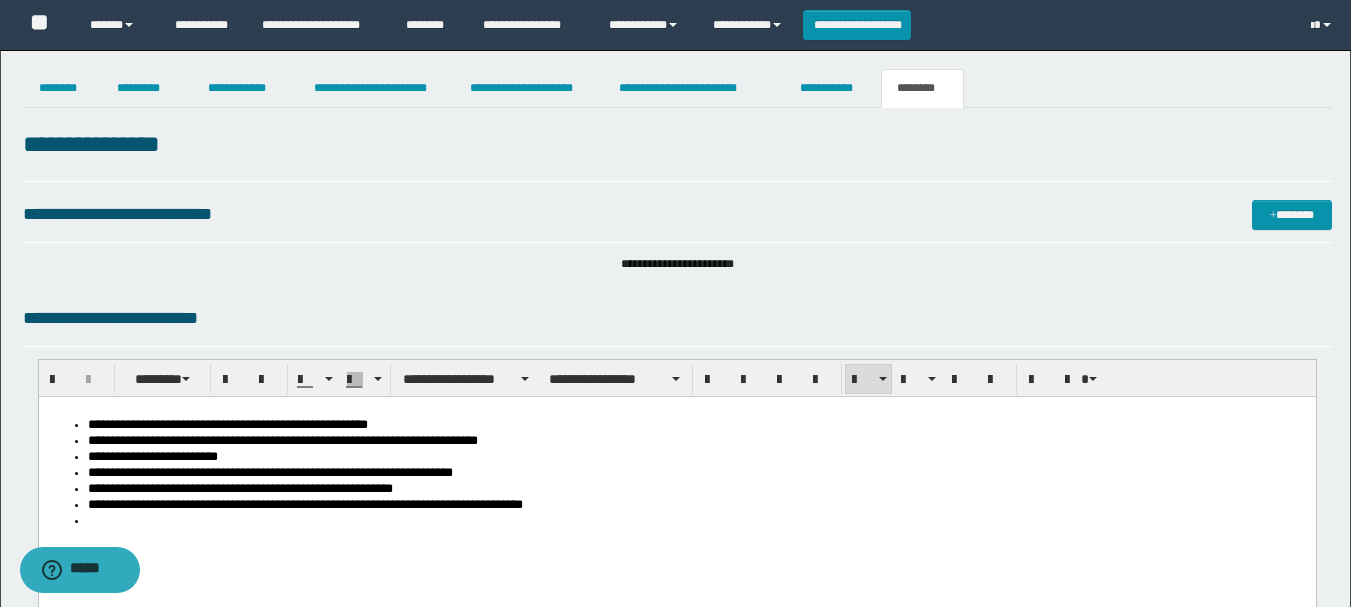 paste 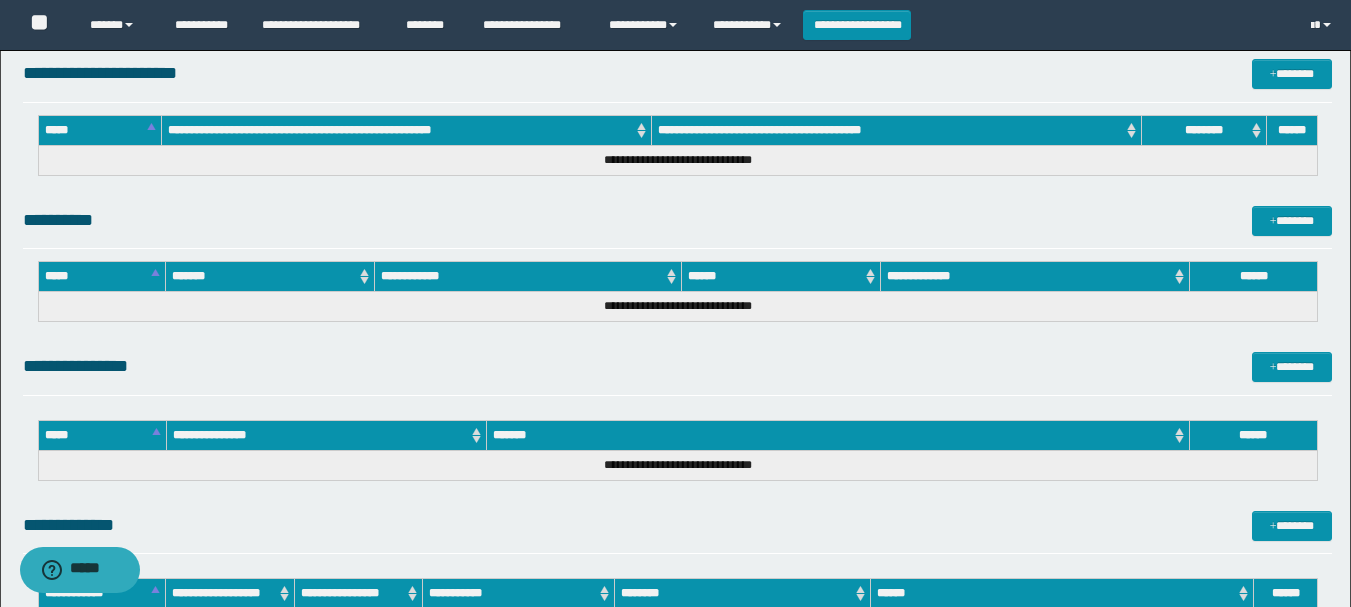 scroll, scrollTop: 865, scrollLeft: 0, axis: vertical 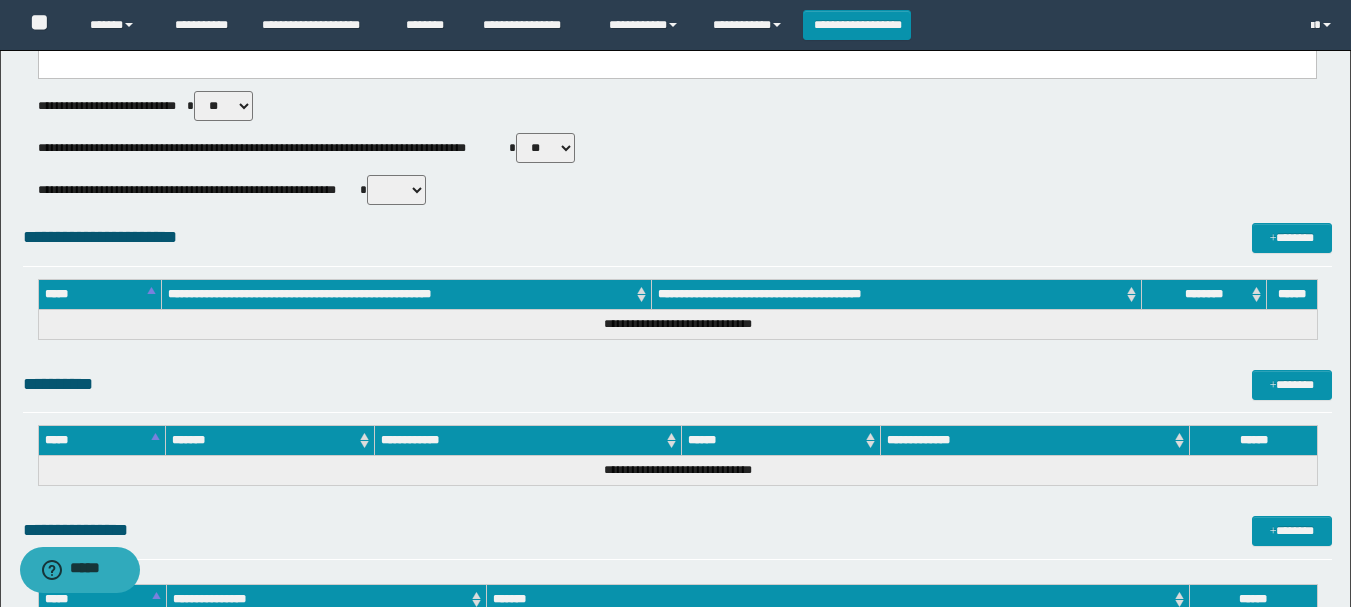 click on "**
**" at bounding box center (396, 190) 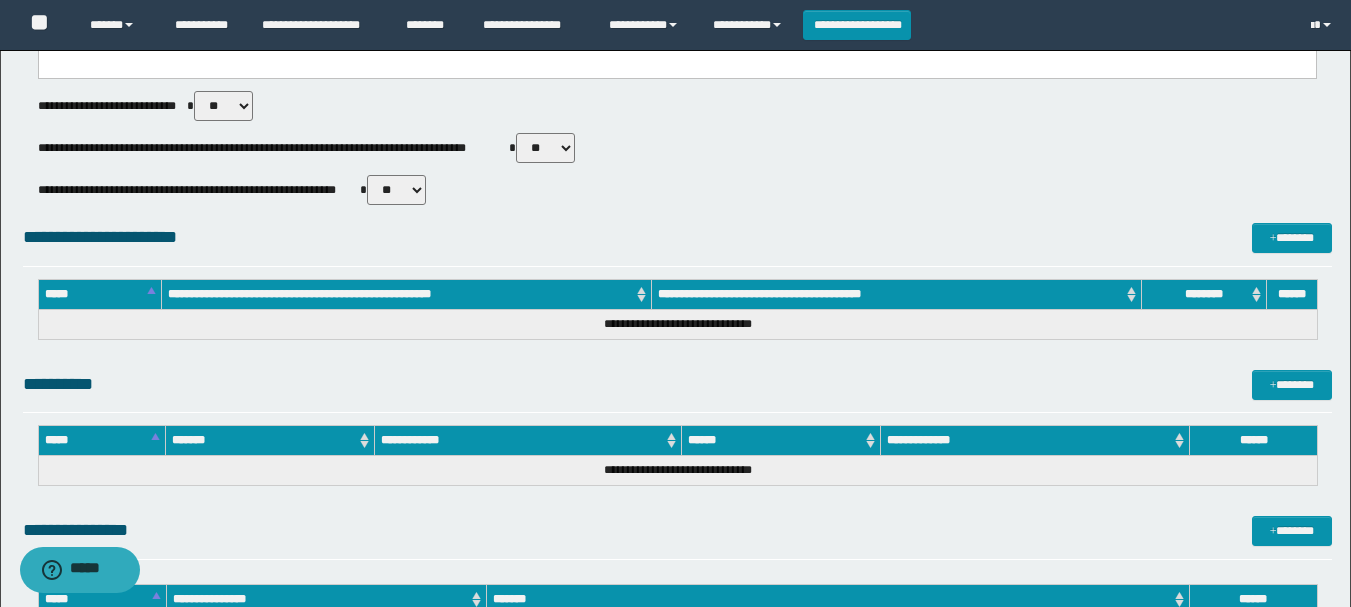 click on "**
**" at bounding box center (396, 190) 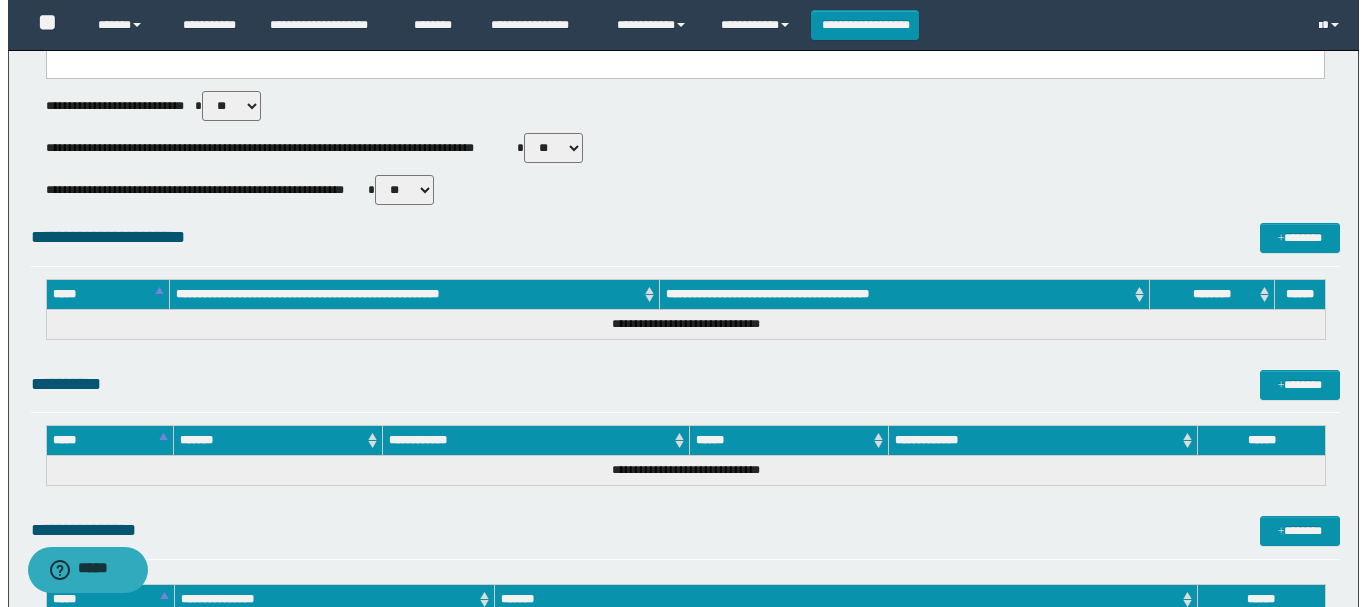 scroll, scrollTop: 1376, scrollLeft: 0, axis: vertical 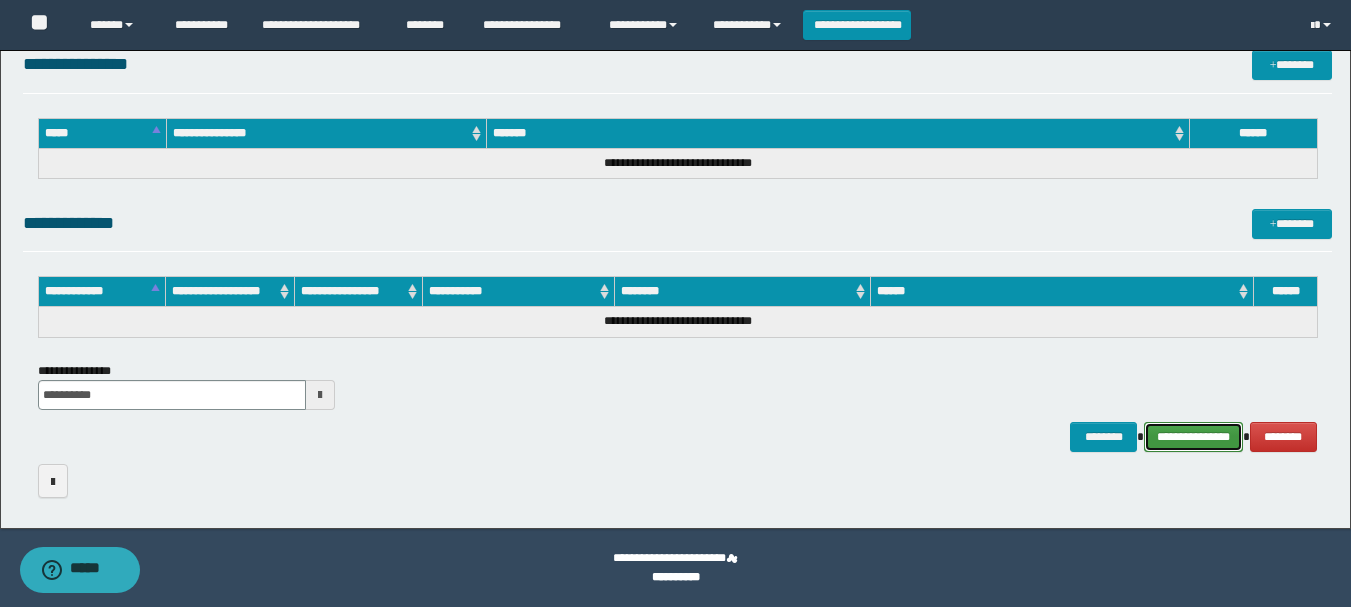 click on "**********" at bounding box center (1193, 437) 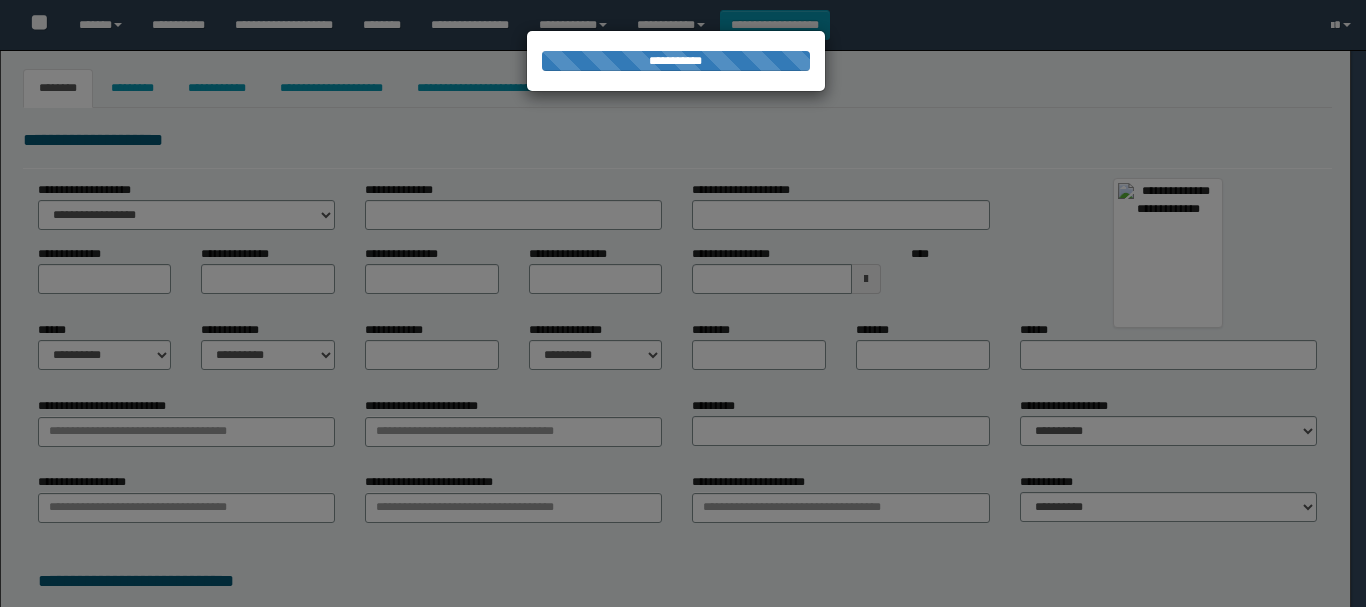 type on "********" 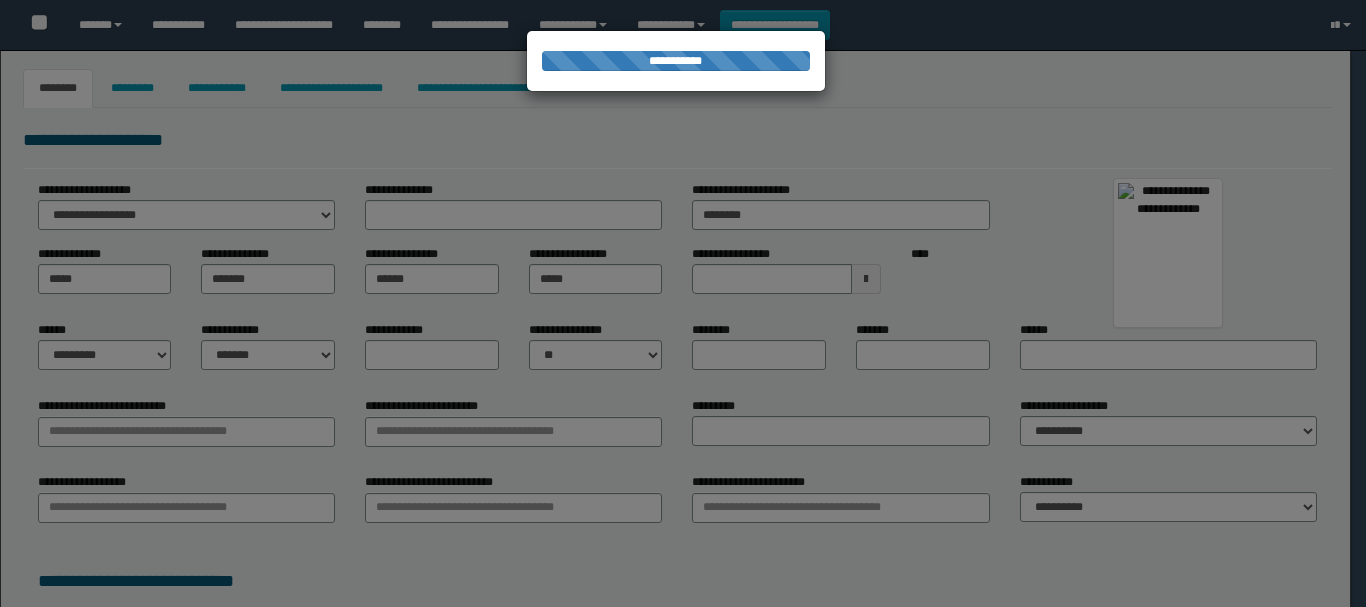 type on "**********" 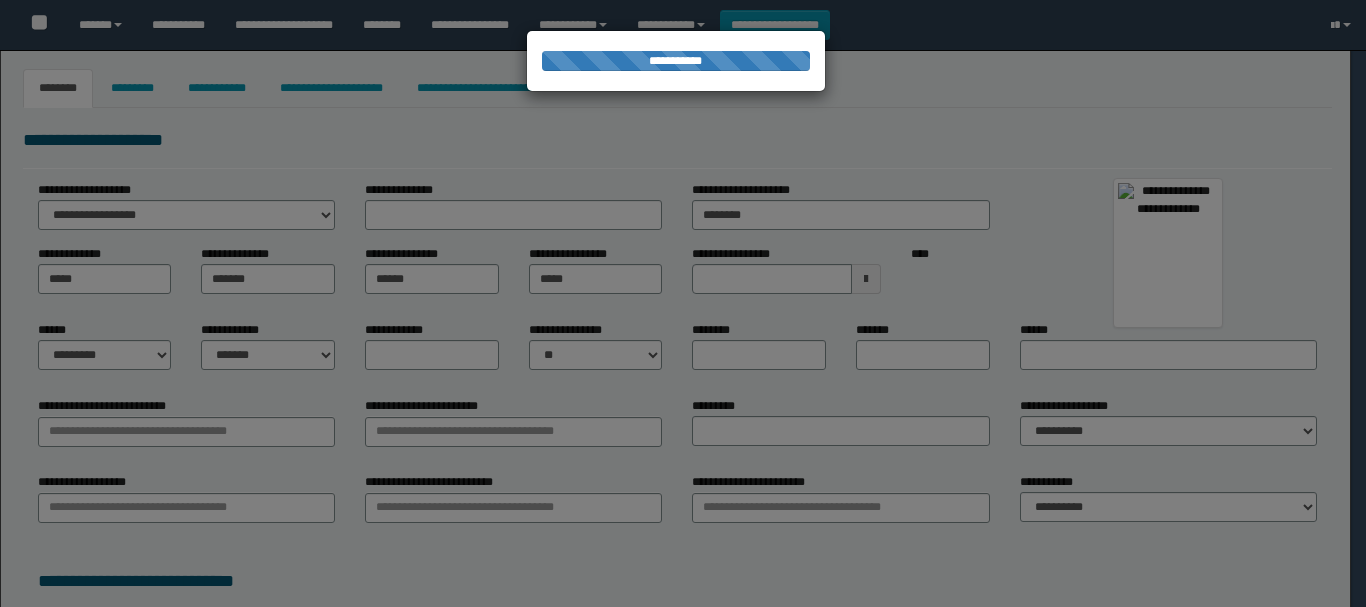 type on "**********" 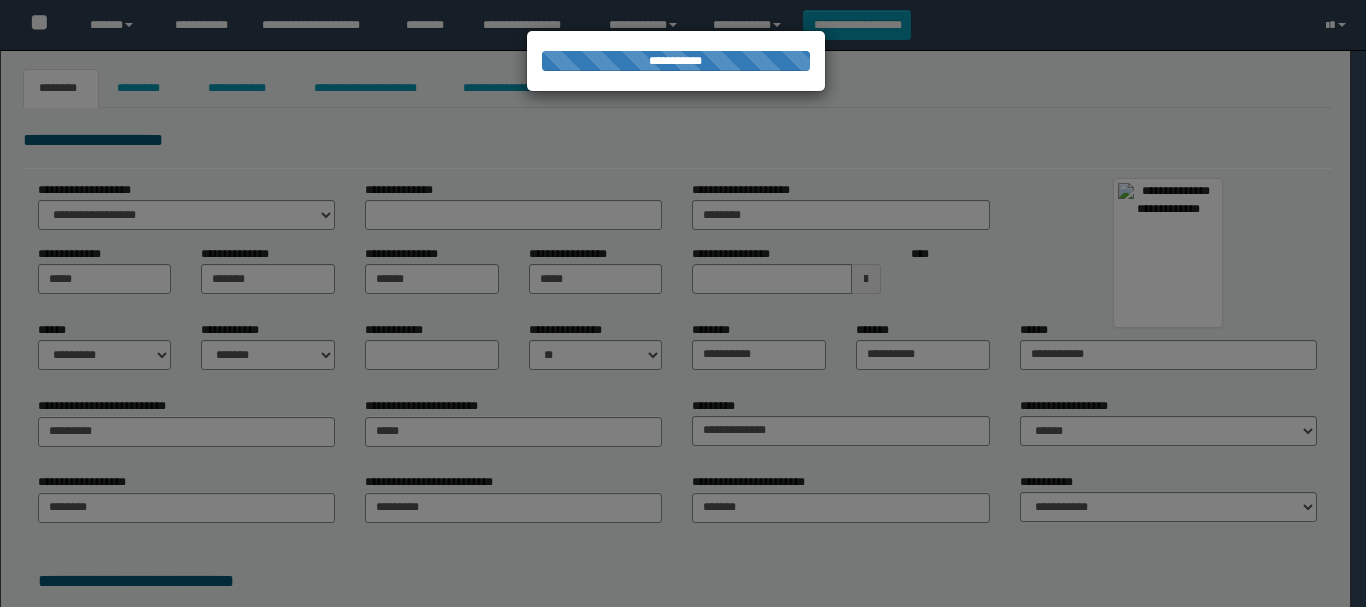 scroll, scrollTop: 0, scrollLeft: 0, axis: both 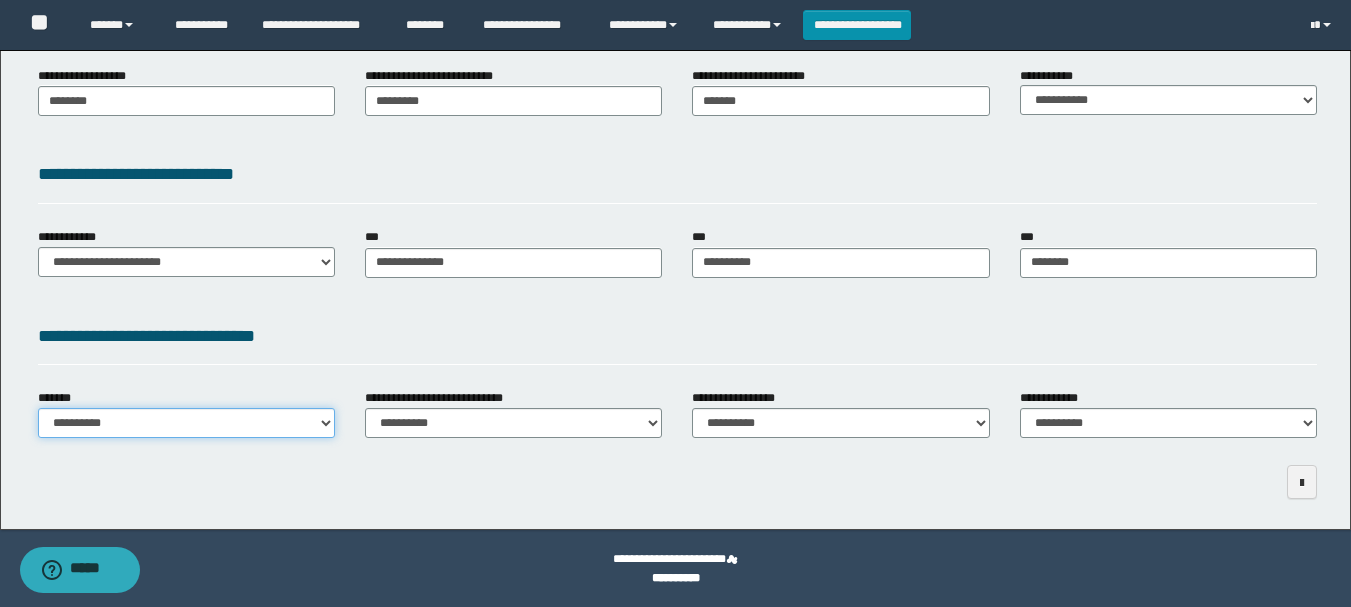 click on "**********" at bounding box center (186, 423) 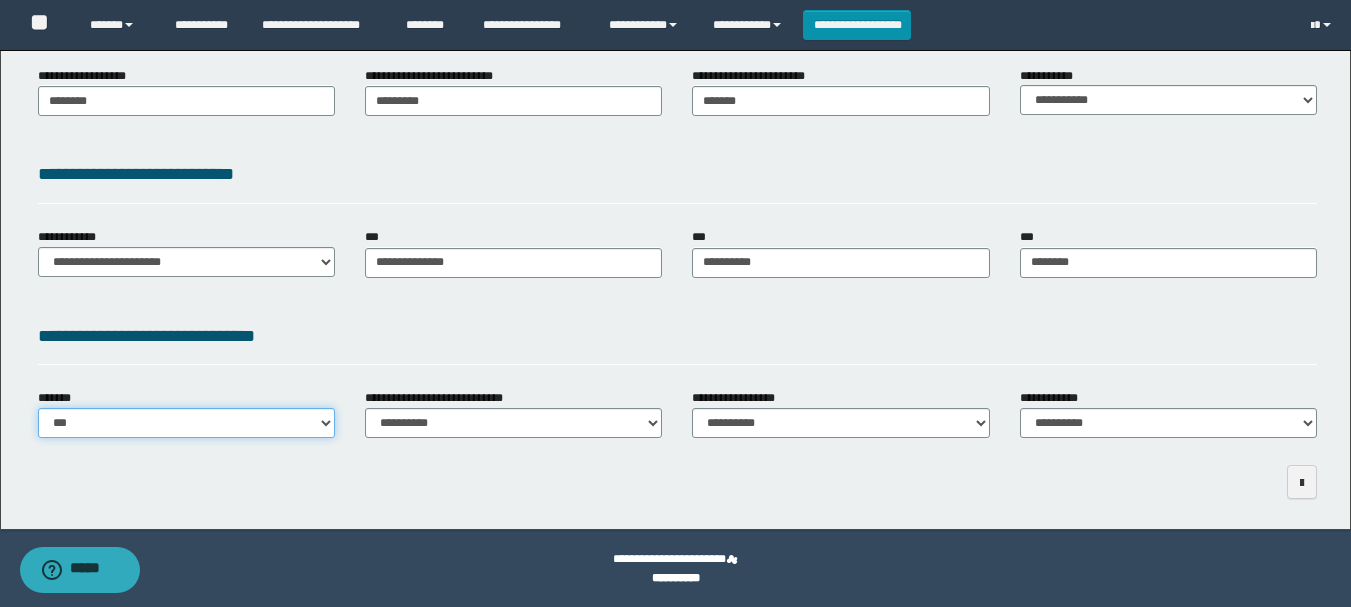 click on "**********" at bounding box center [186, 423] 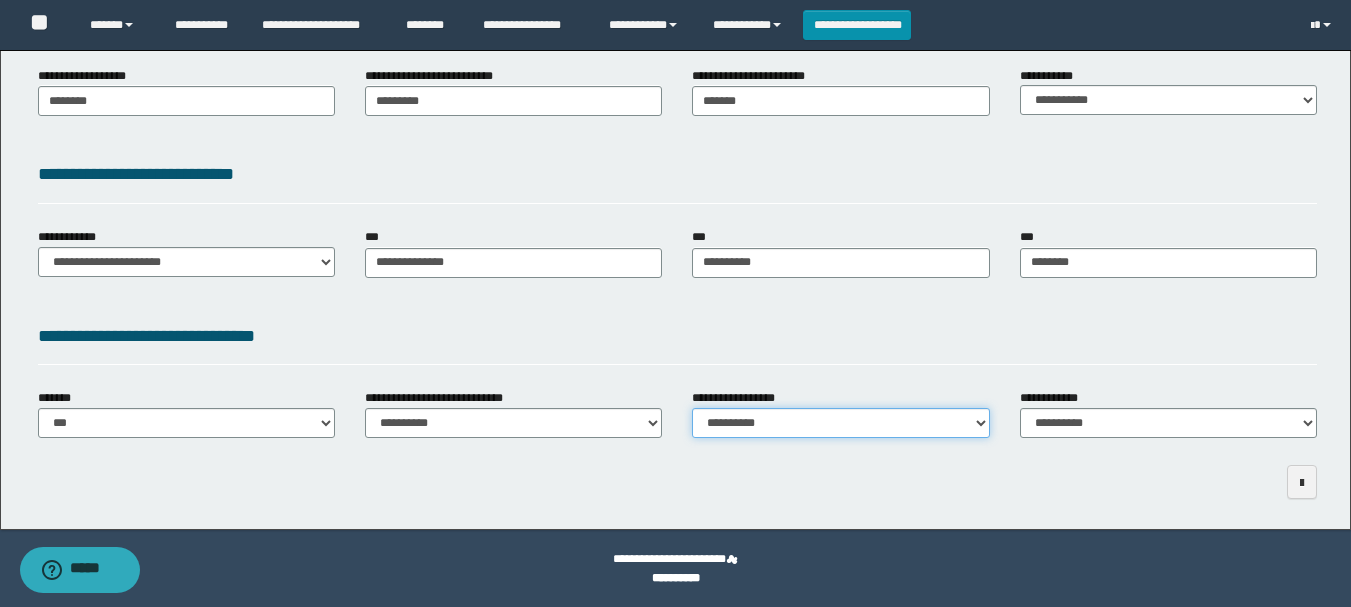 click on "**********" at bounding box center [840, 423] 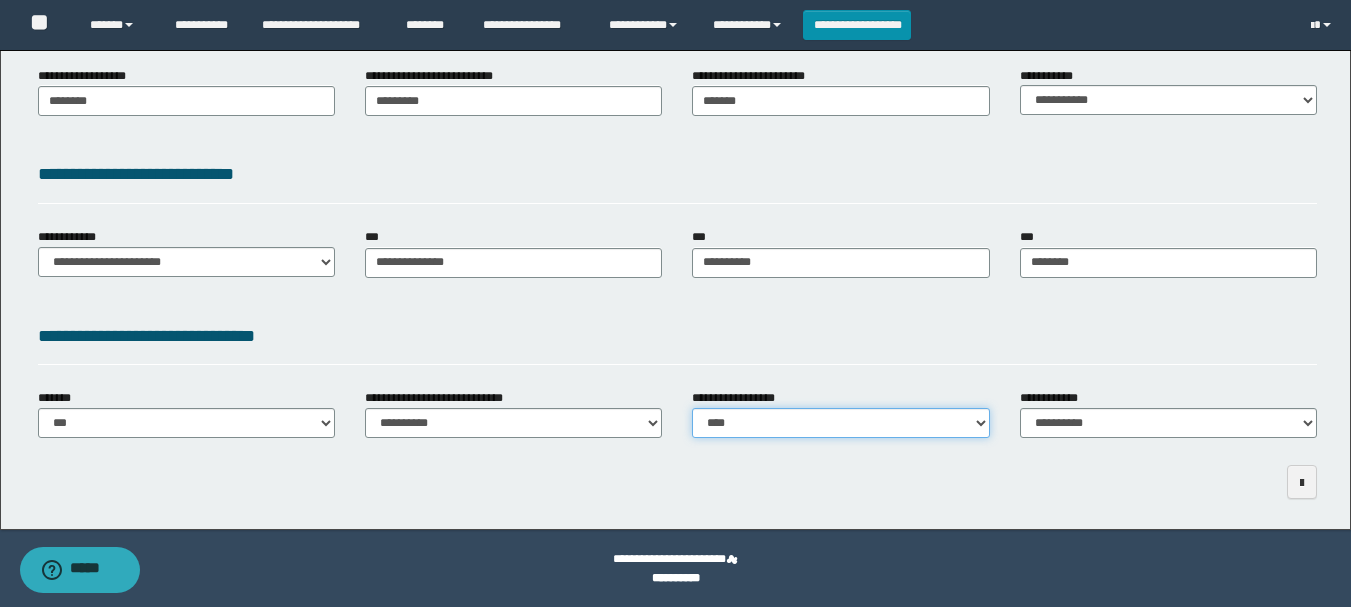 click on "**********" at bounding box center (840, 423) 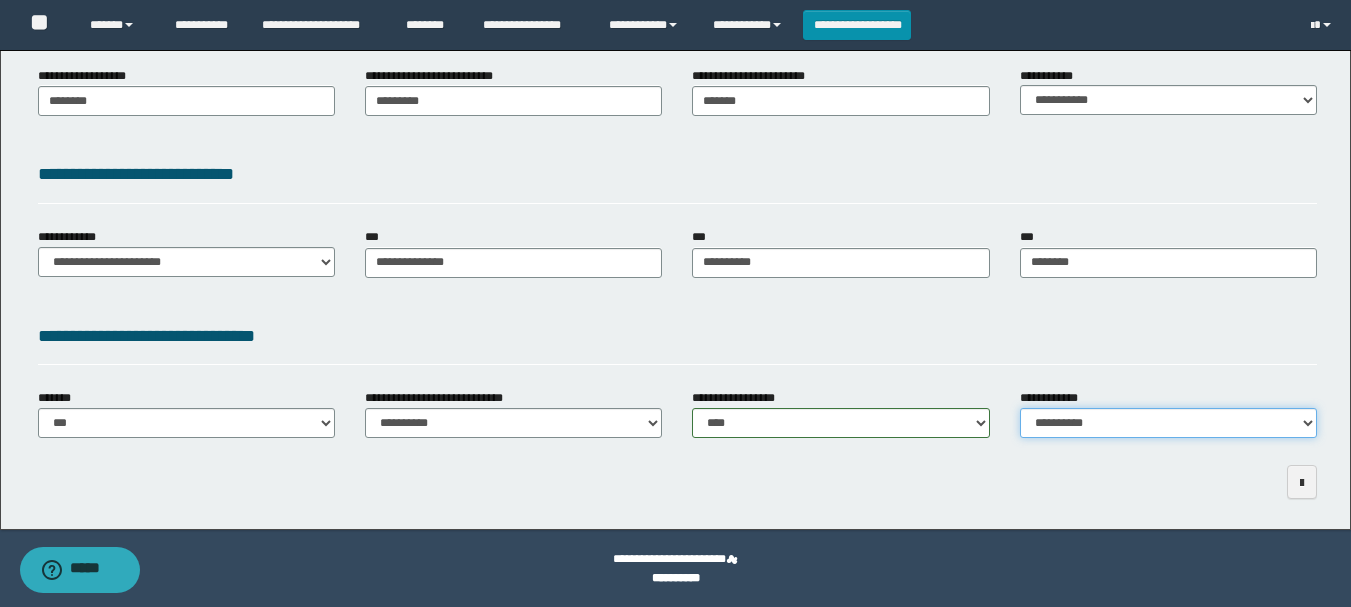 click on "**********" at bounding box center (1168, 423) 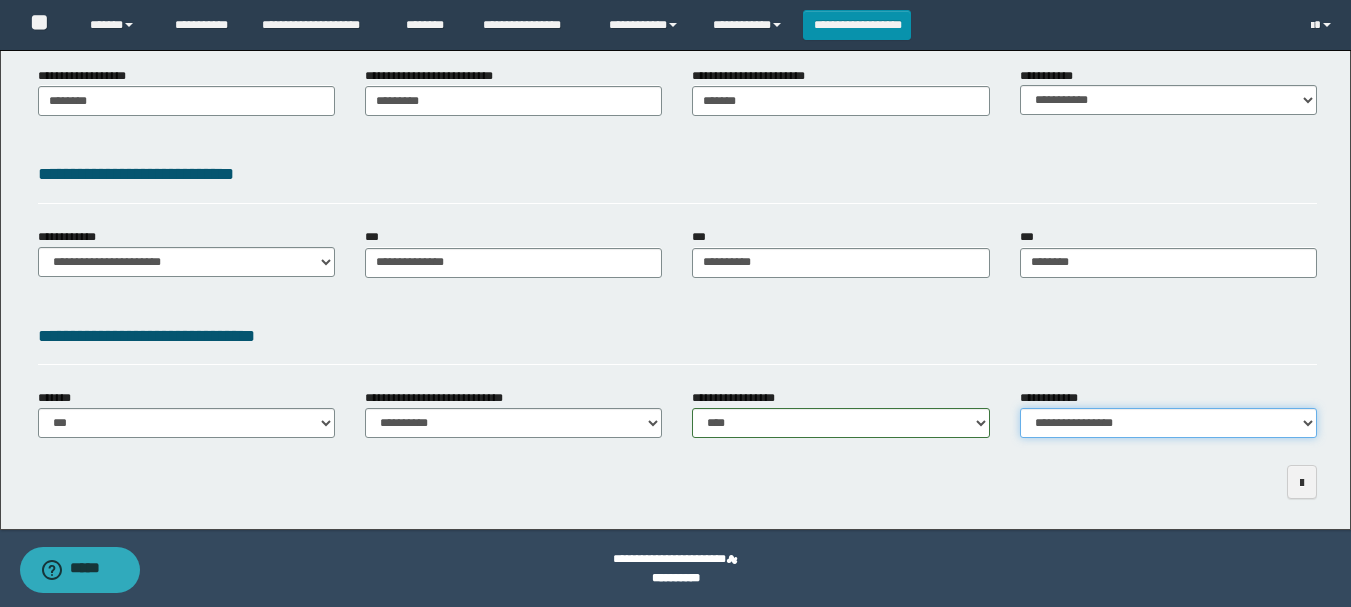 click on "**********" at bounding box center (1168, 423) 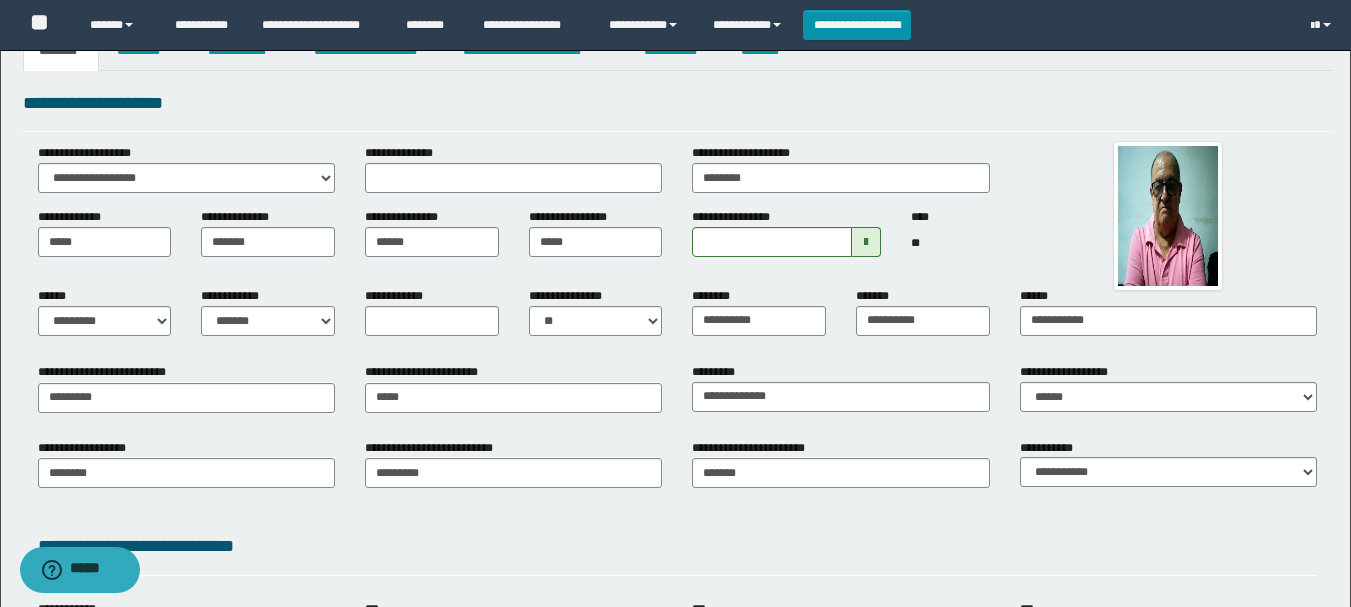 scroll, scrollTop: 0, scrollLeft: 0, axis: both 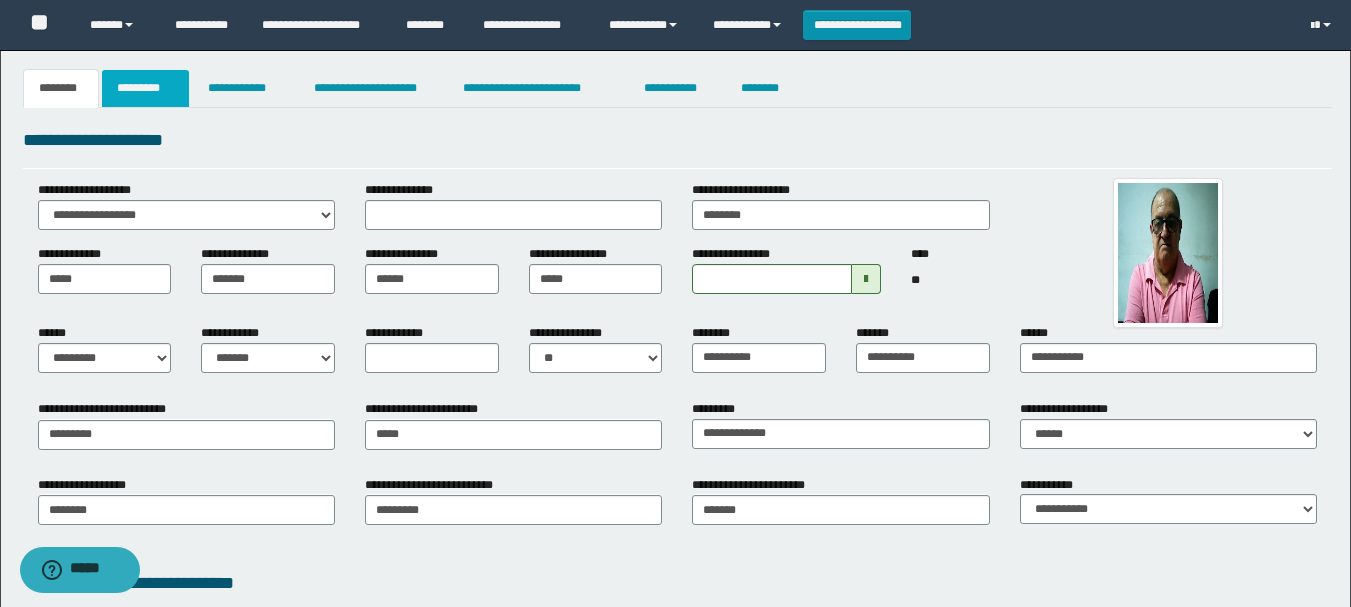 click on "*********" at bounding box center [145, 88] 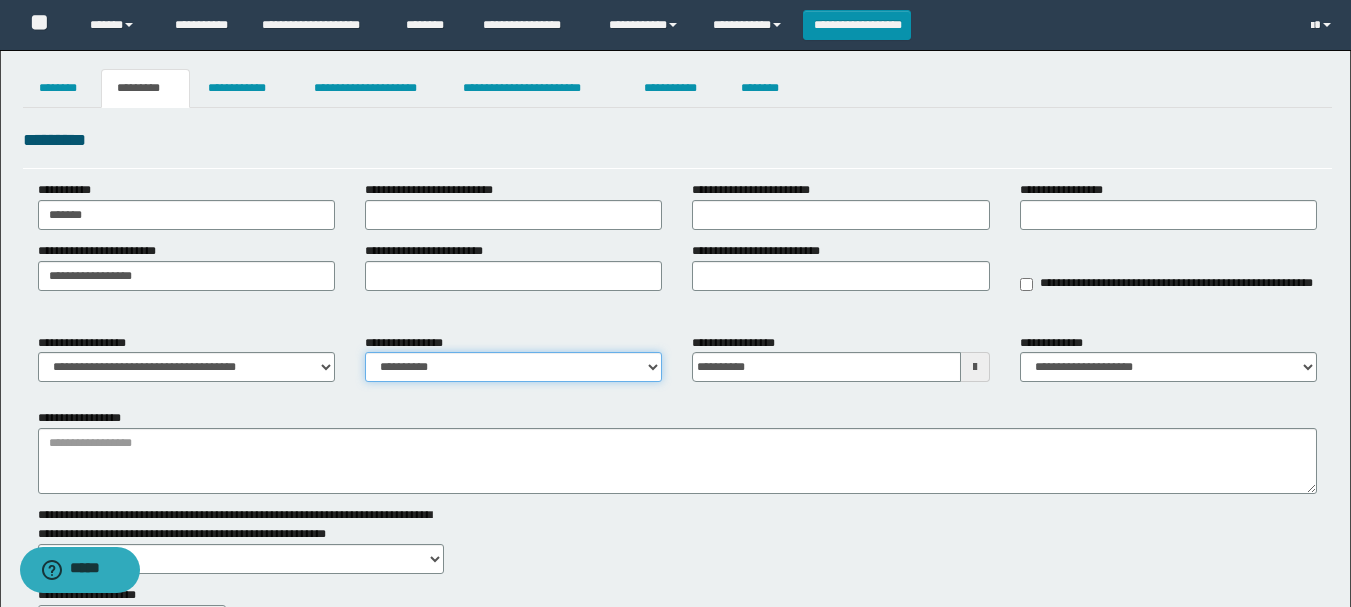 click on "**********" at bounding box center [513, 367] 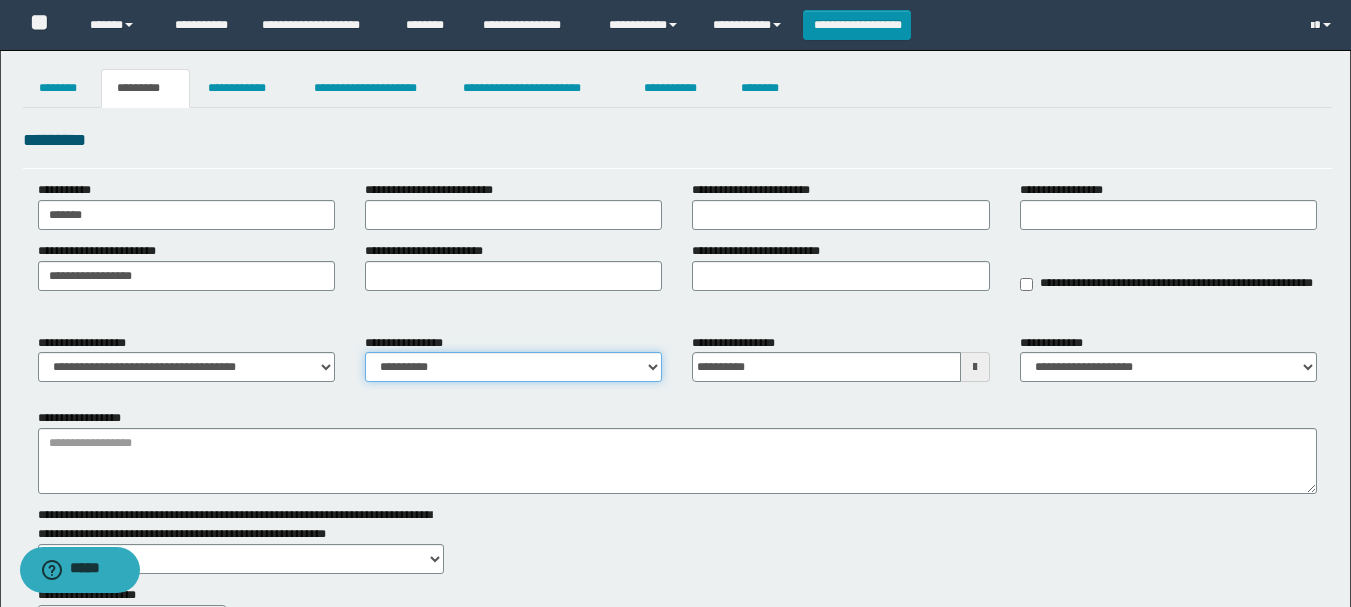 select on "****" 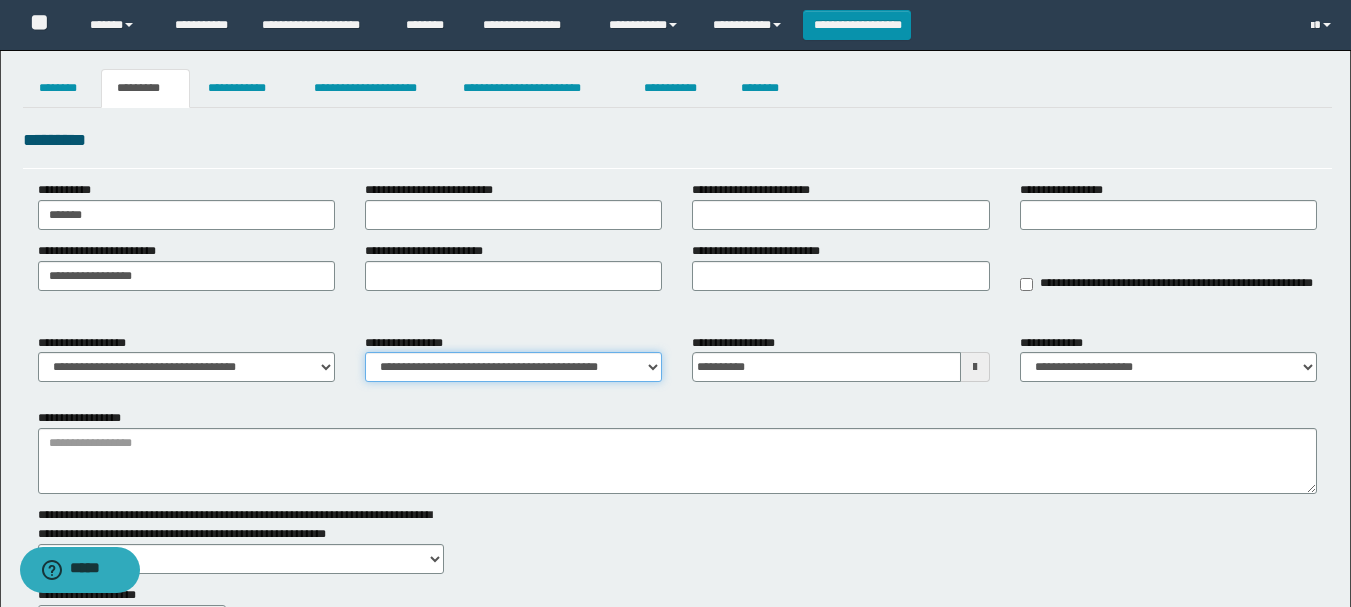 click on "**********" at bounding box center (513, 367) 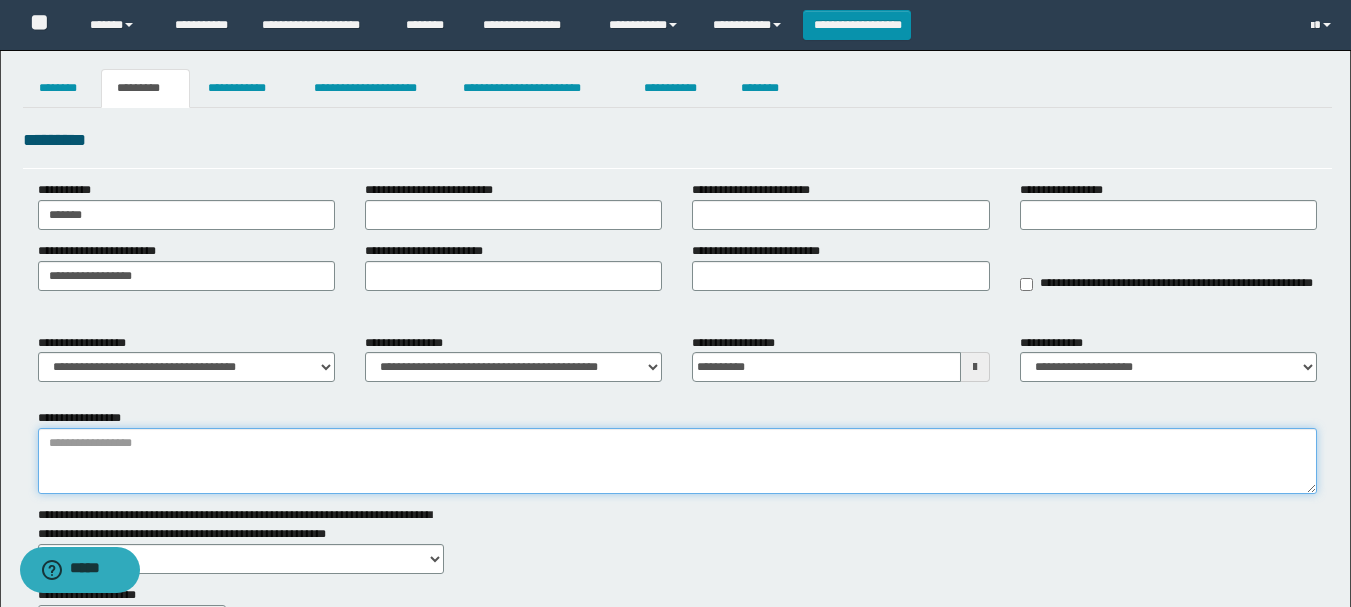 click on "**********" at bounding box center (677, 461) 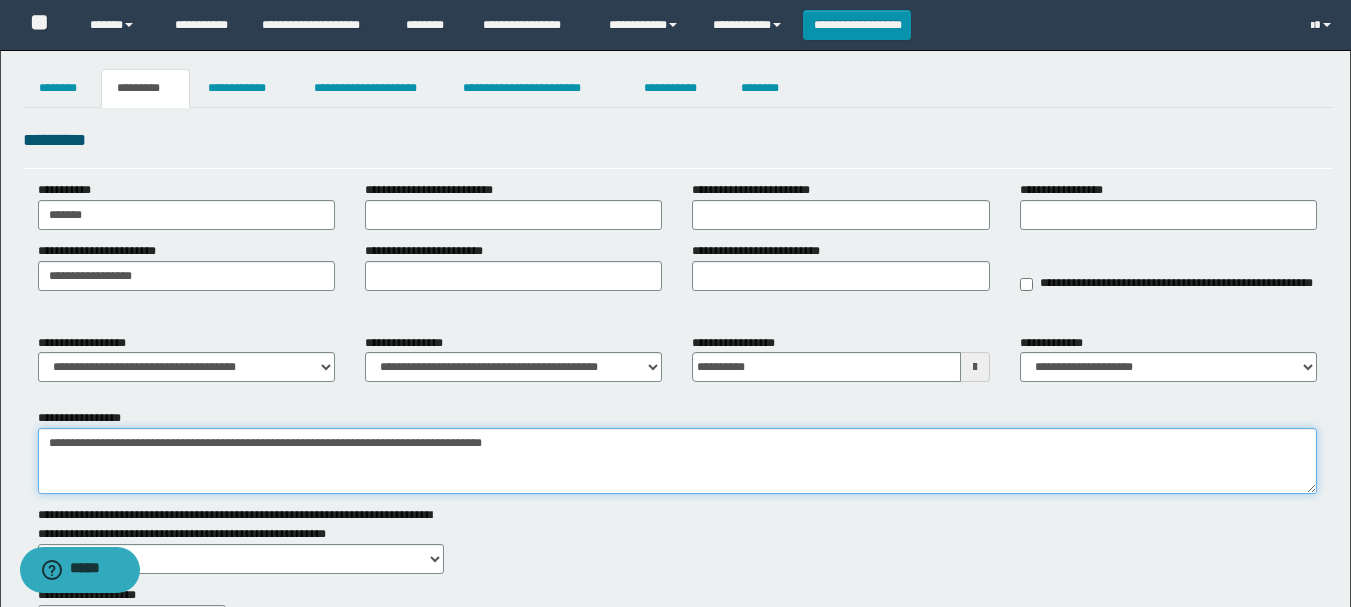 drag, startPoint x: 51, startPoint y: 447, endPoint x: 537, endPoint y: 439, distance: 486.06583 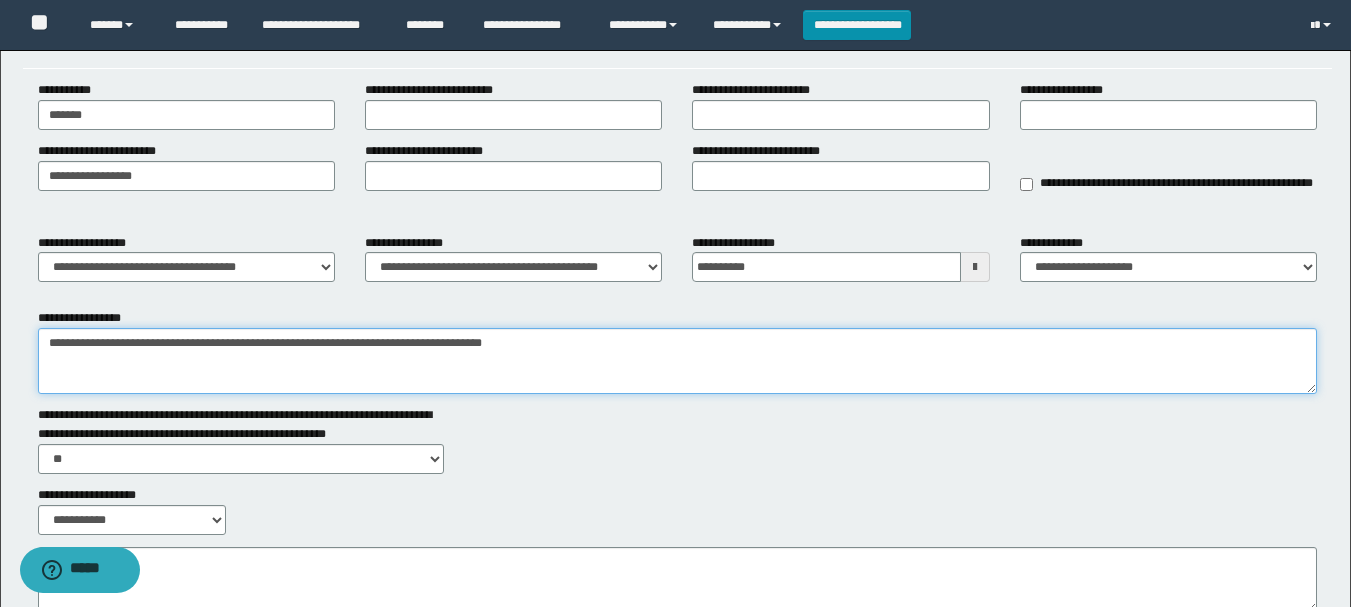 scroll, scrollTop: 200, scrollLeft: 0, axis: vertical 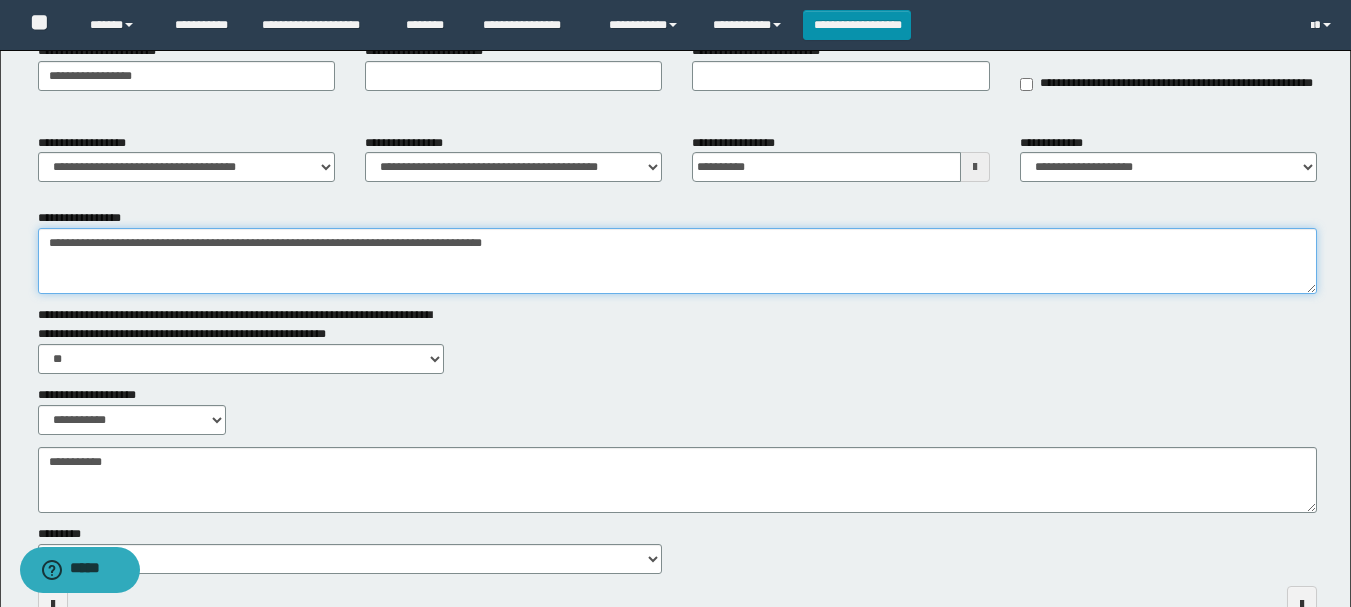 type on "**********" 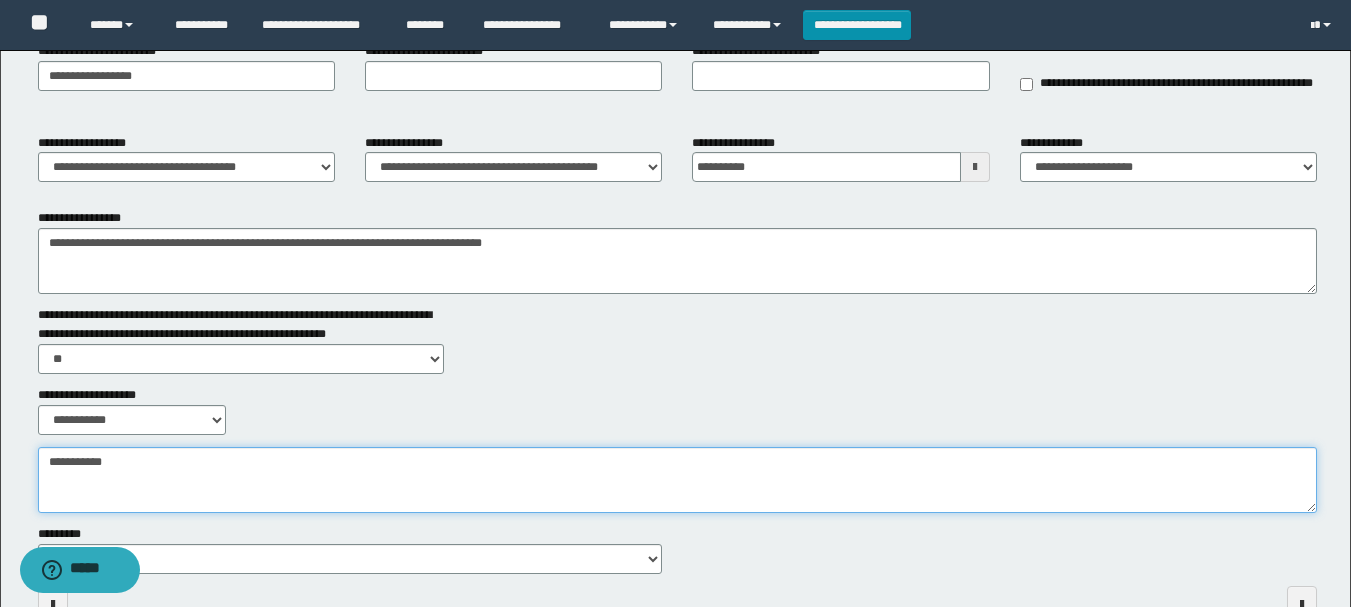 click on "**********" at bounding box center (677, 480) 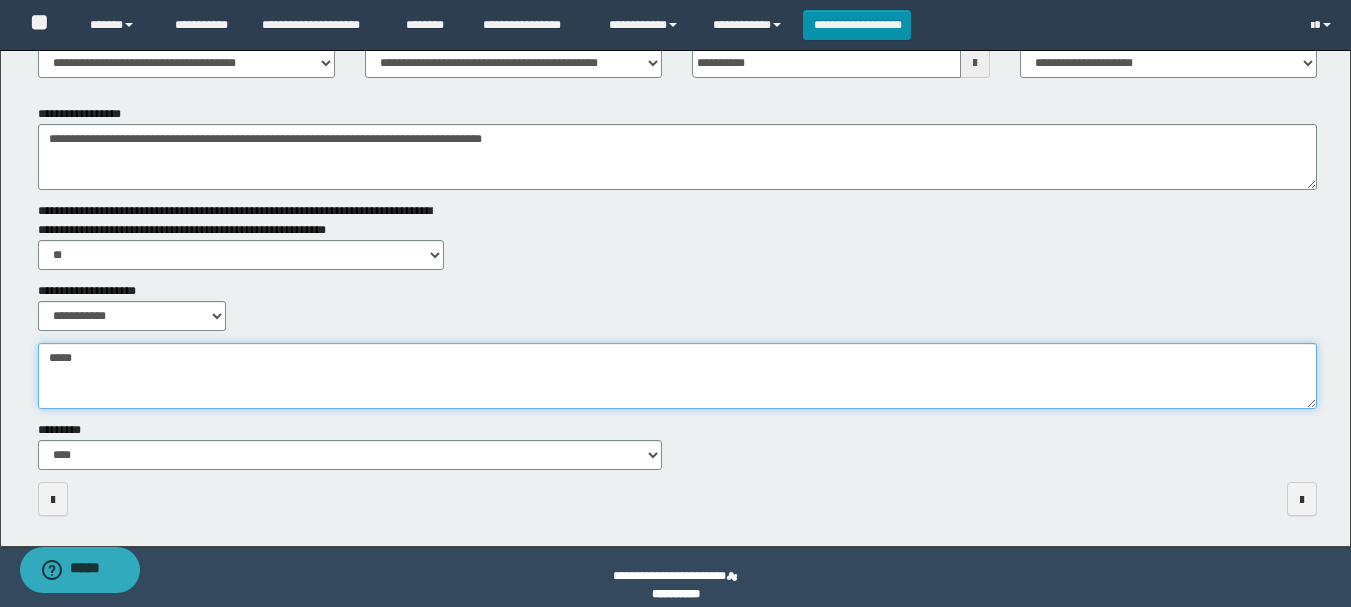 scroll, scrollTop: 321, scrollLeft: 0, axis: vertical 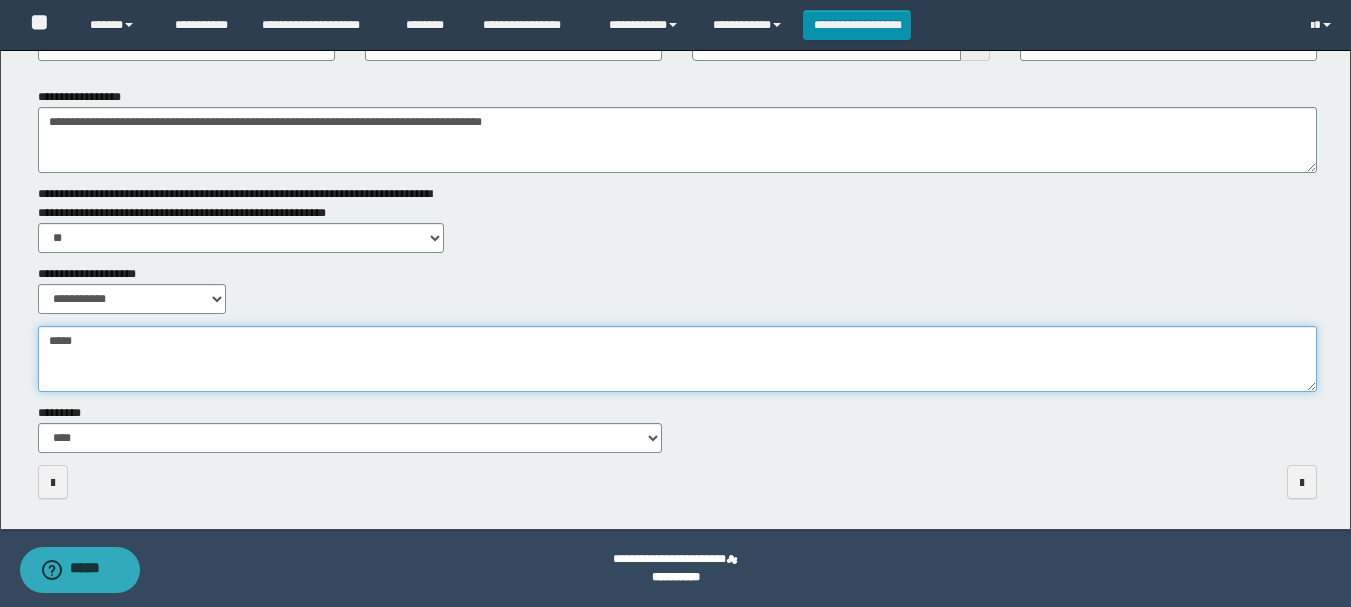 type on "*****" 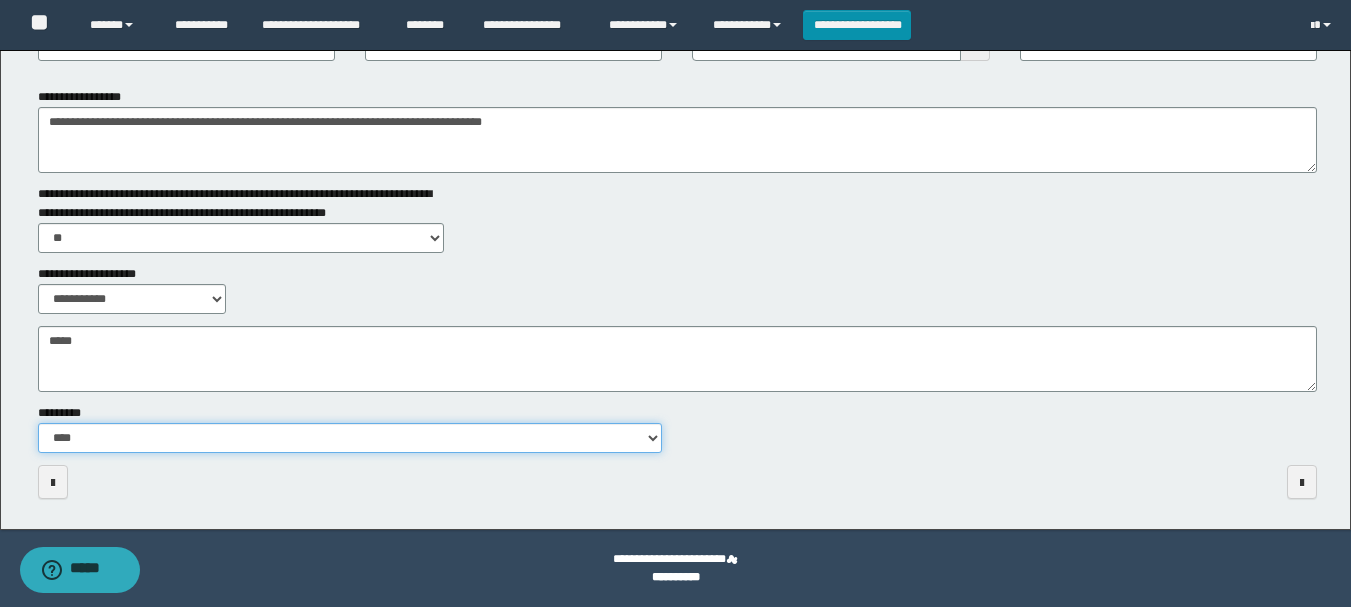 click on "**********" at bounding box center [350, 438] 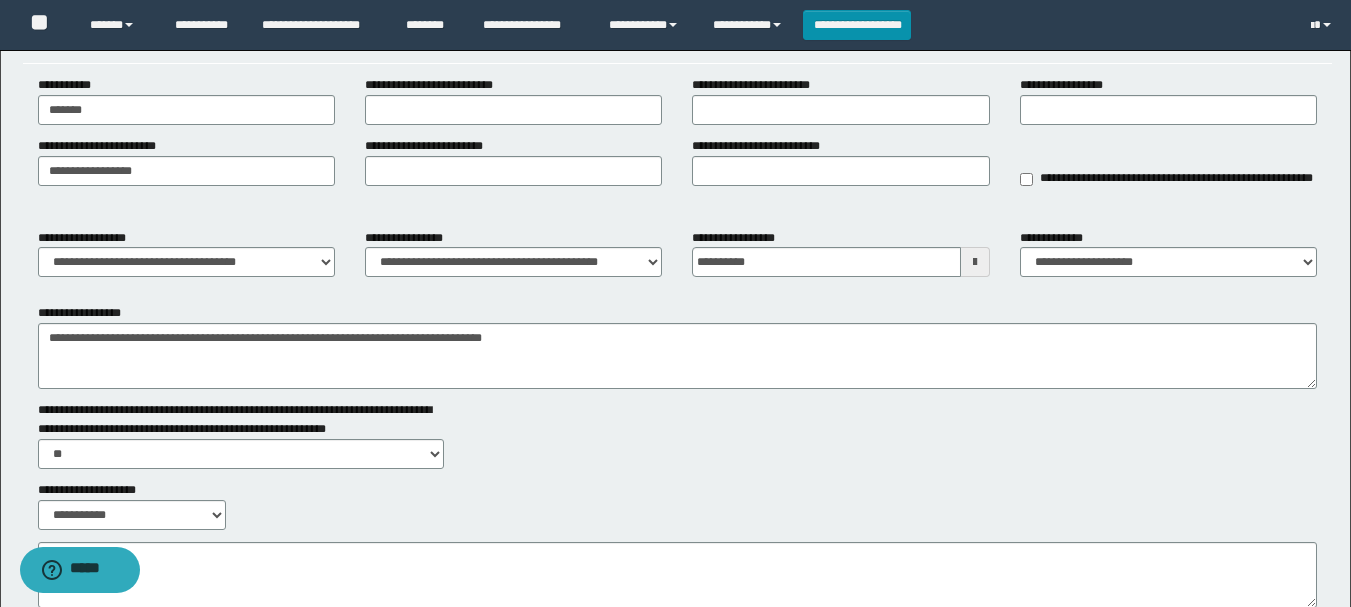 scroll, scrollTop: 0, scrollLeft: 0, axis: both 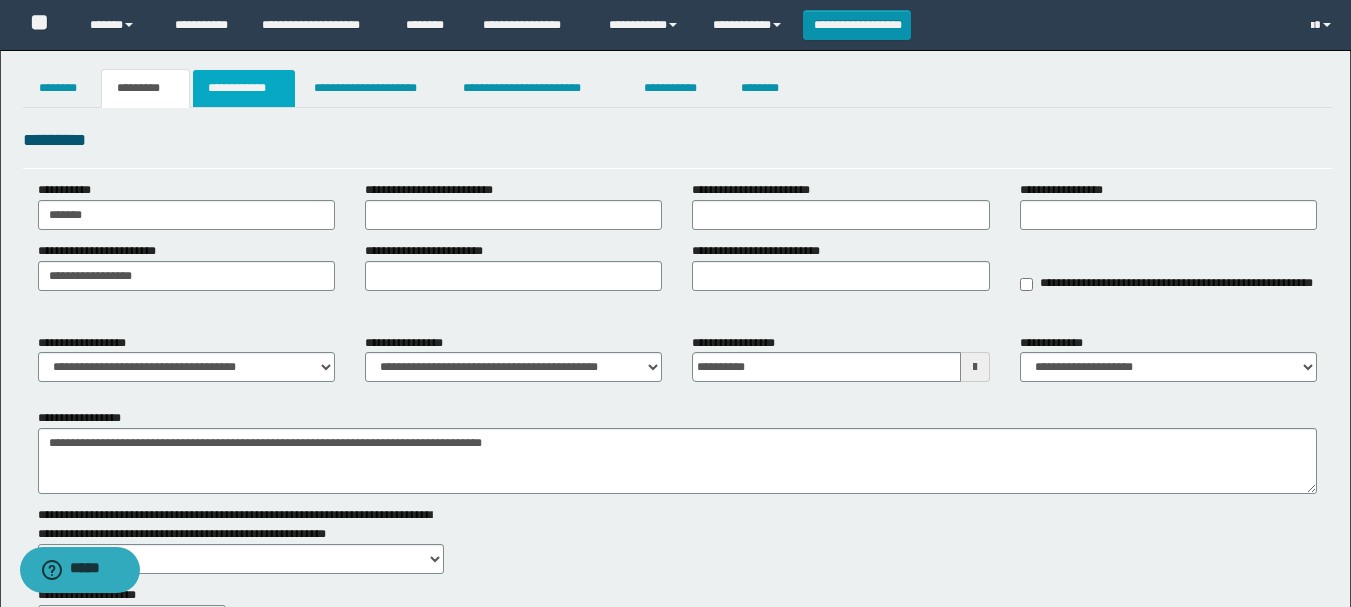 click on "**********" at bounding box center (244, 88) 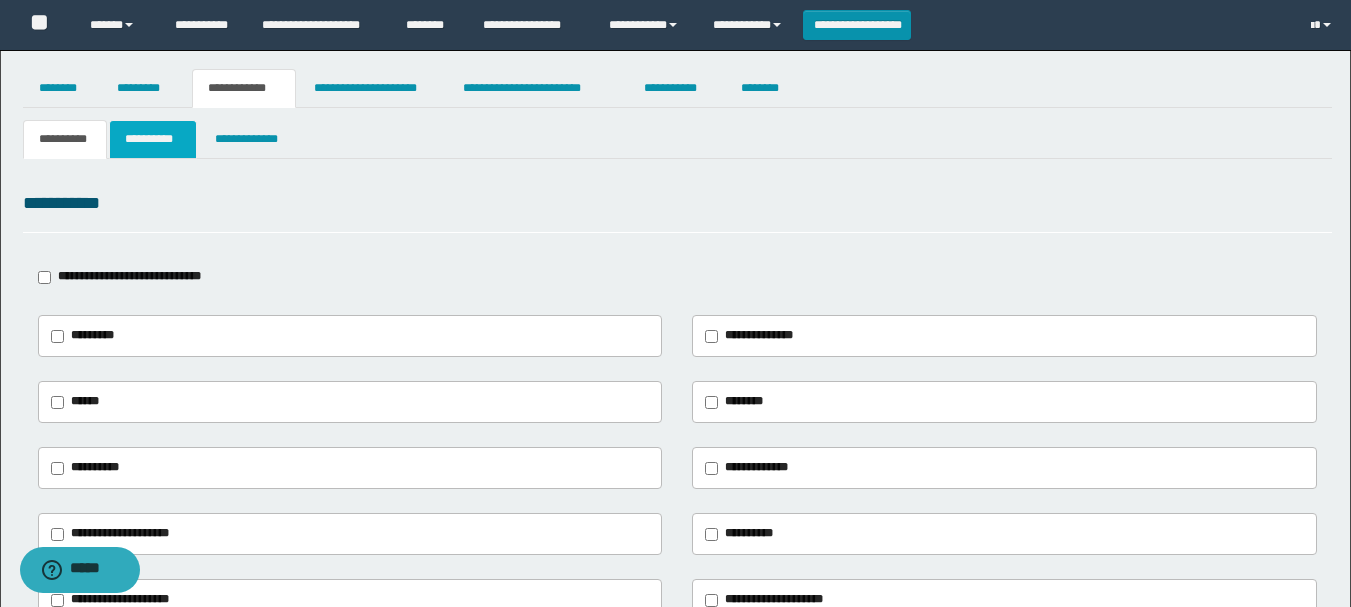 click on "**********" at bounding box center [153, 139] 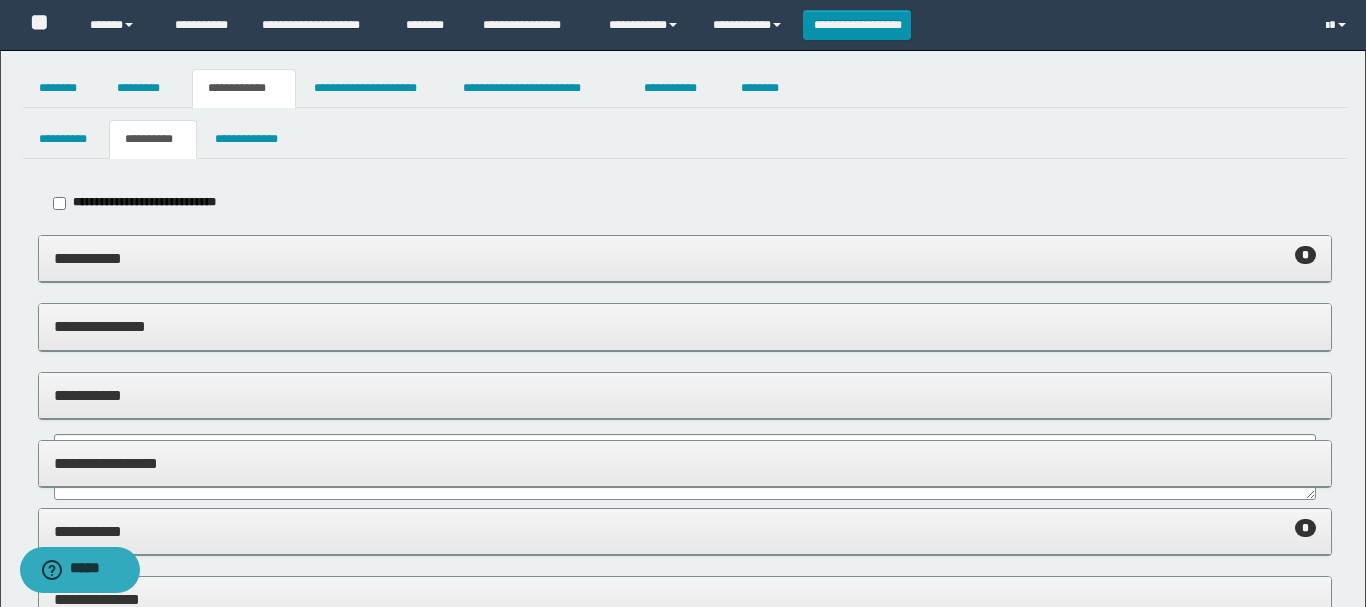 type on "**********" 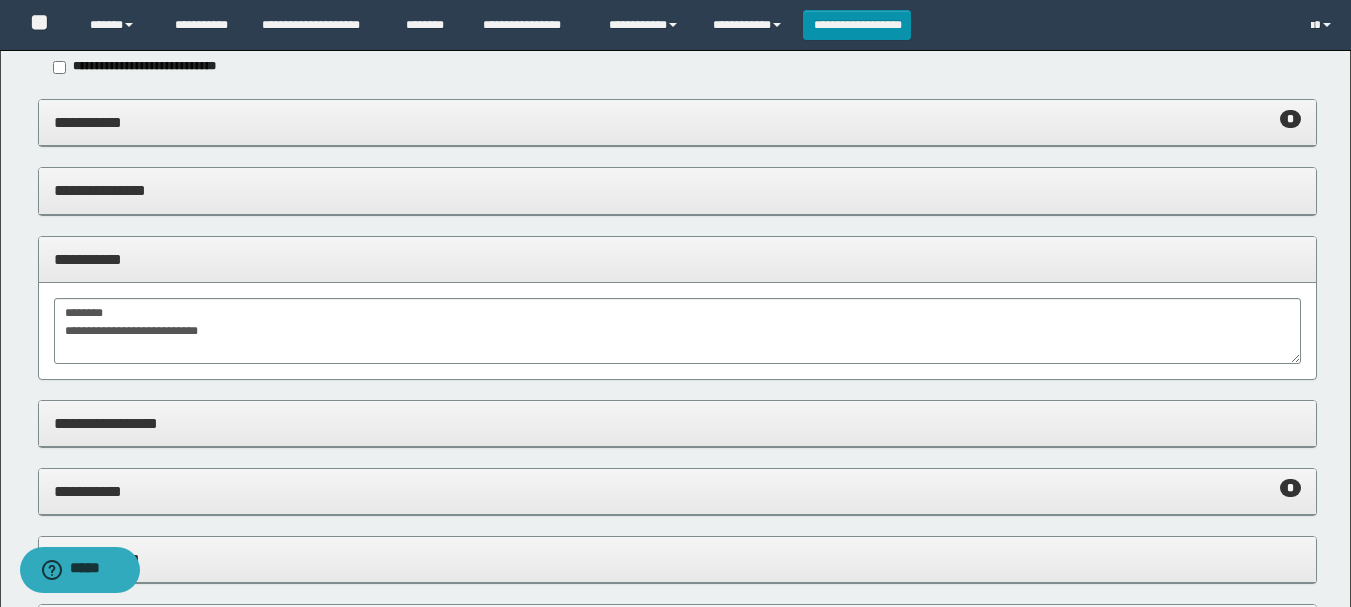 scroll, scrollTop: 0, scrollLeft: 0, axis: both 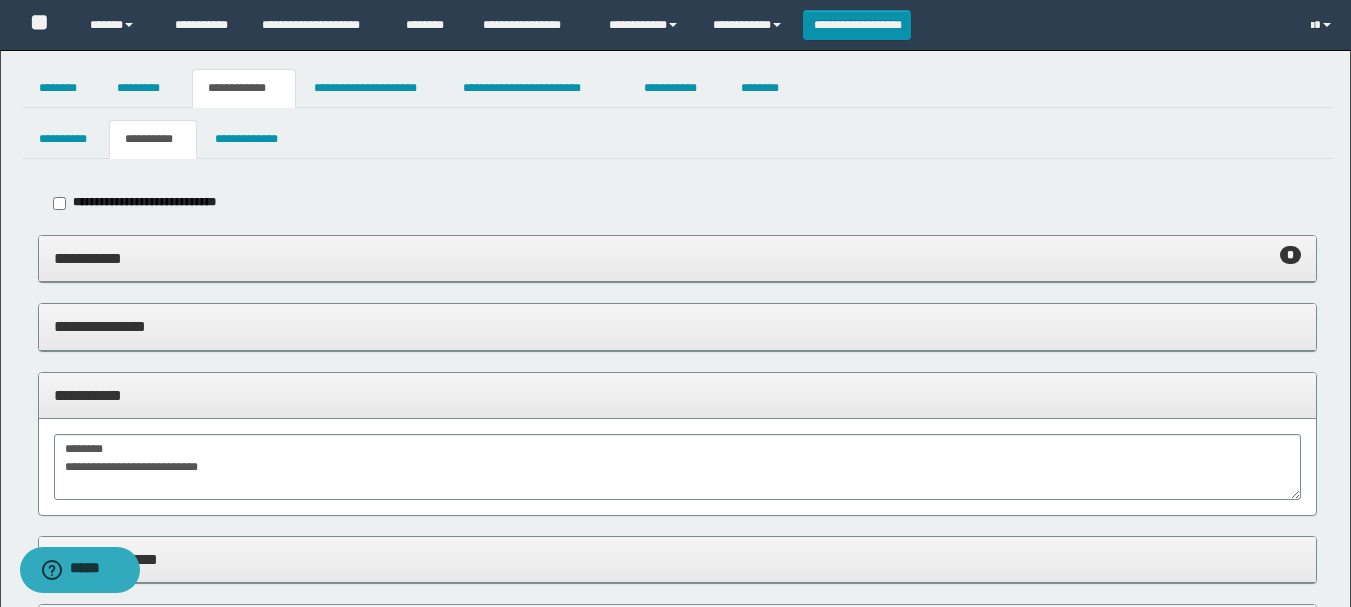 click on "**********" at bounding box center (677, 258) 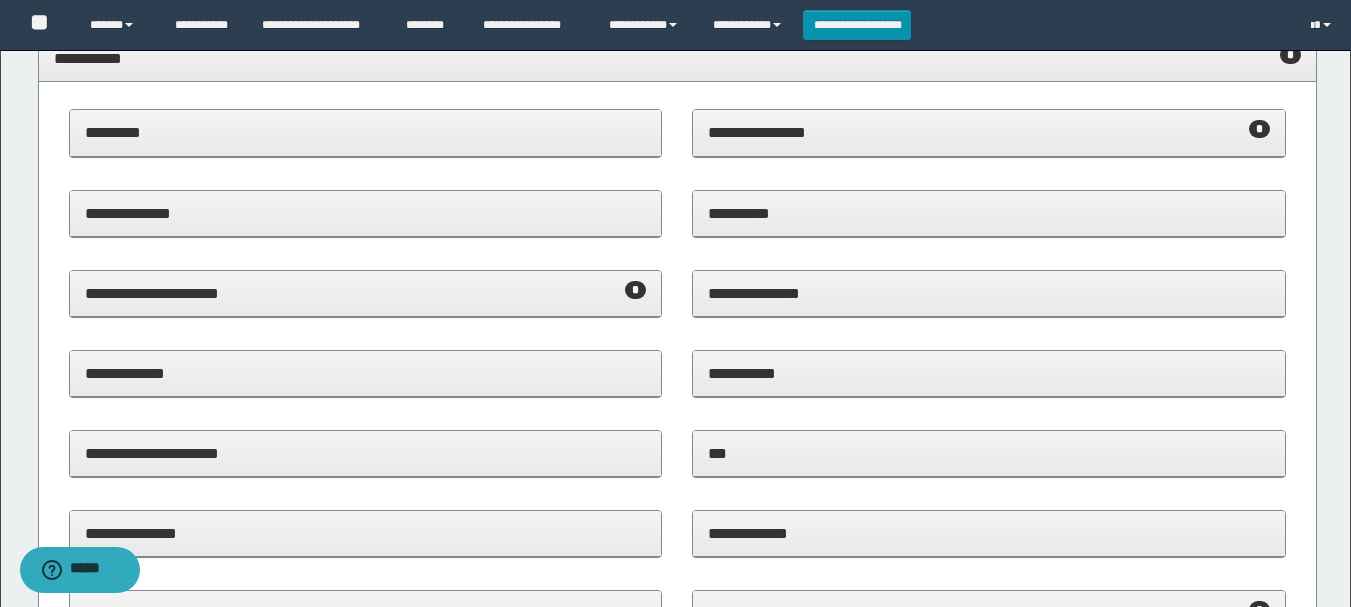 scroll, scrollTop: 0, scrollLeft: 0, axis: both 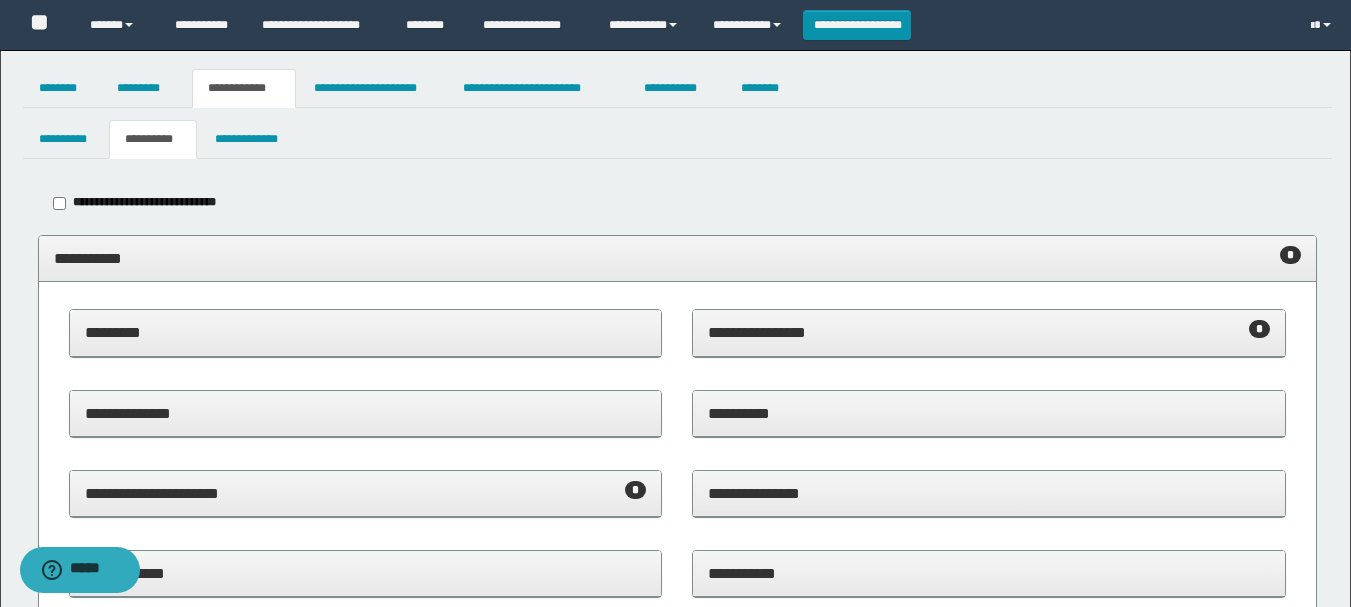 click on "**********" at bounding box center [989, 332] 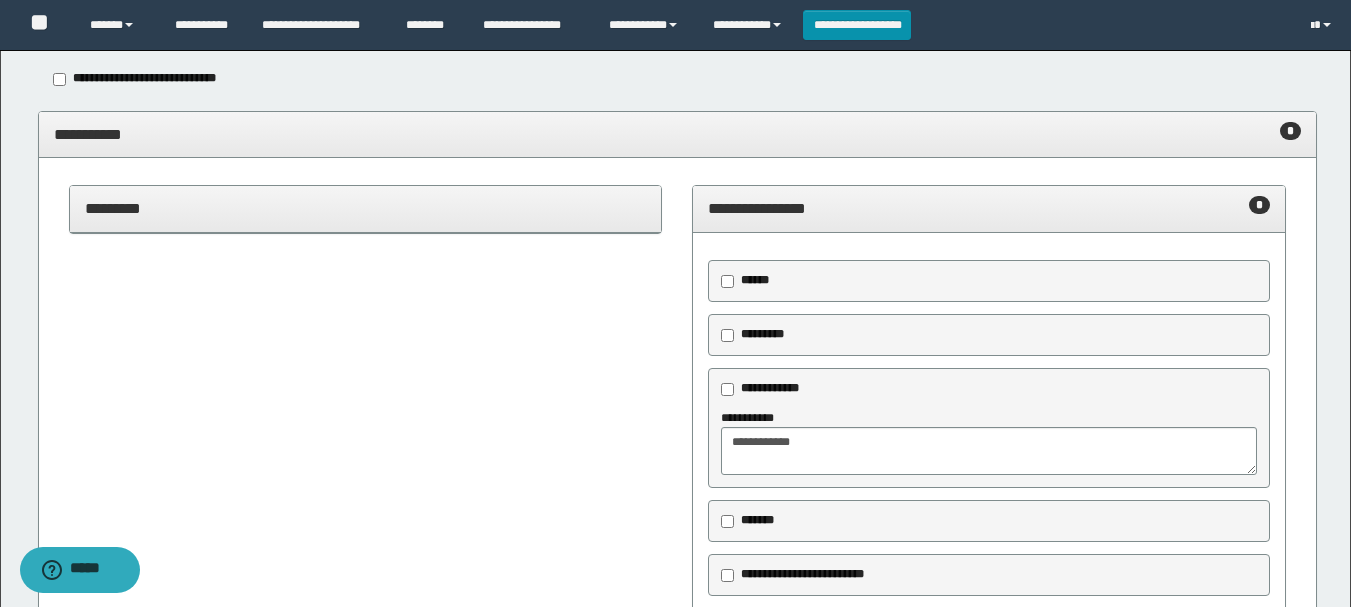 scroll, scrollTop: 0, scrollLeft: 0, axis: both 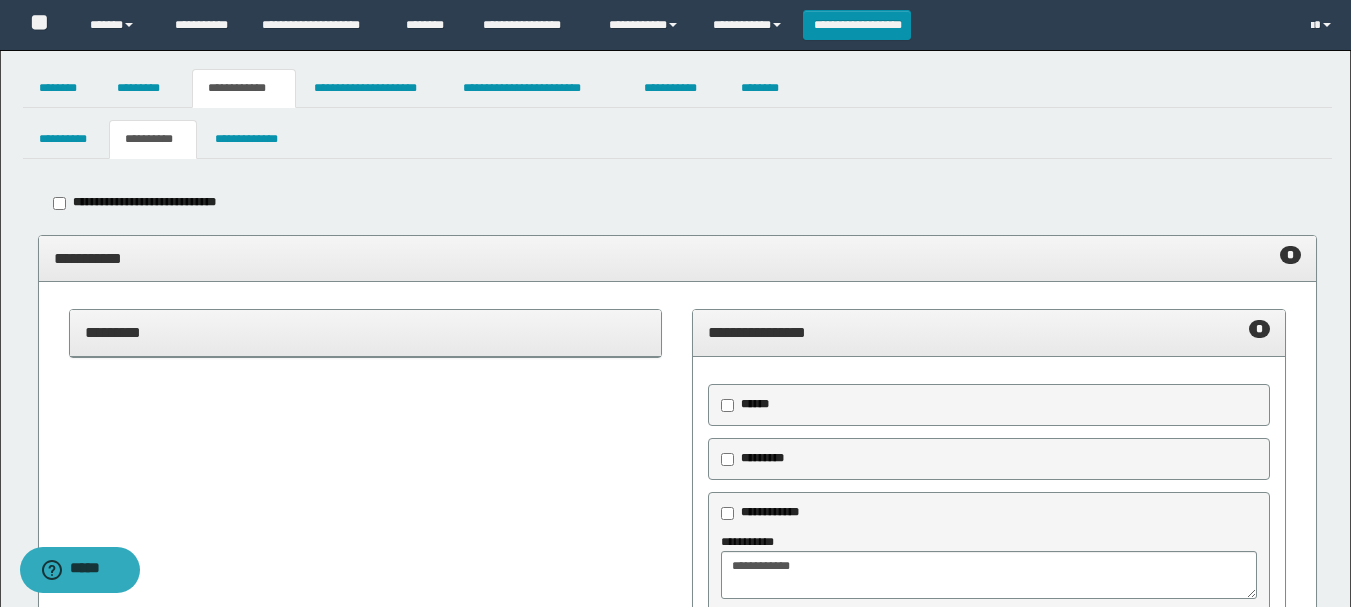 drag, startPoint x: 785, startPoint y: 337, endPoint x: 530, endPoint y: 256, distance: 267.5556 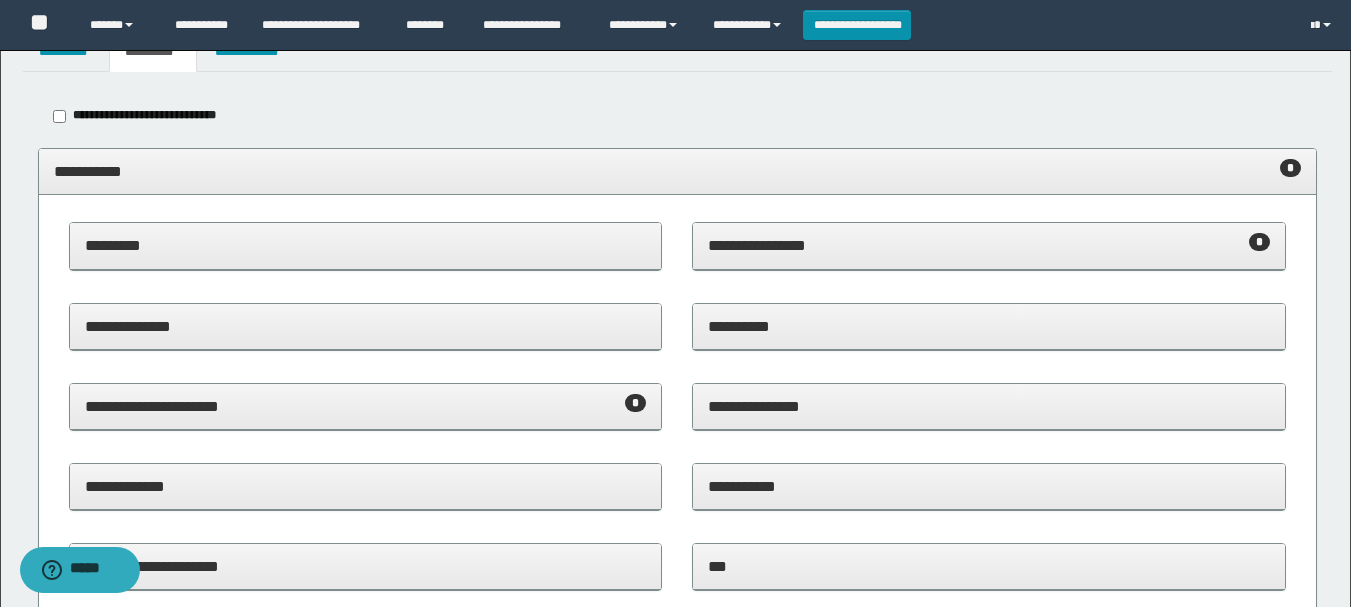 scroll, scrollTop: 200, scrollLeft: 0, axis: vertical 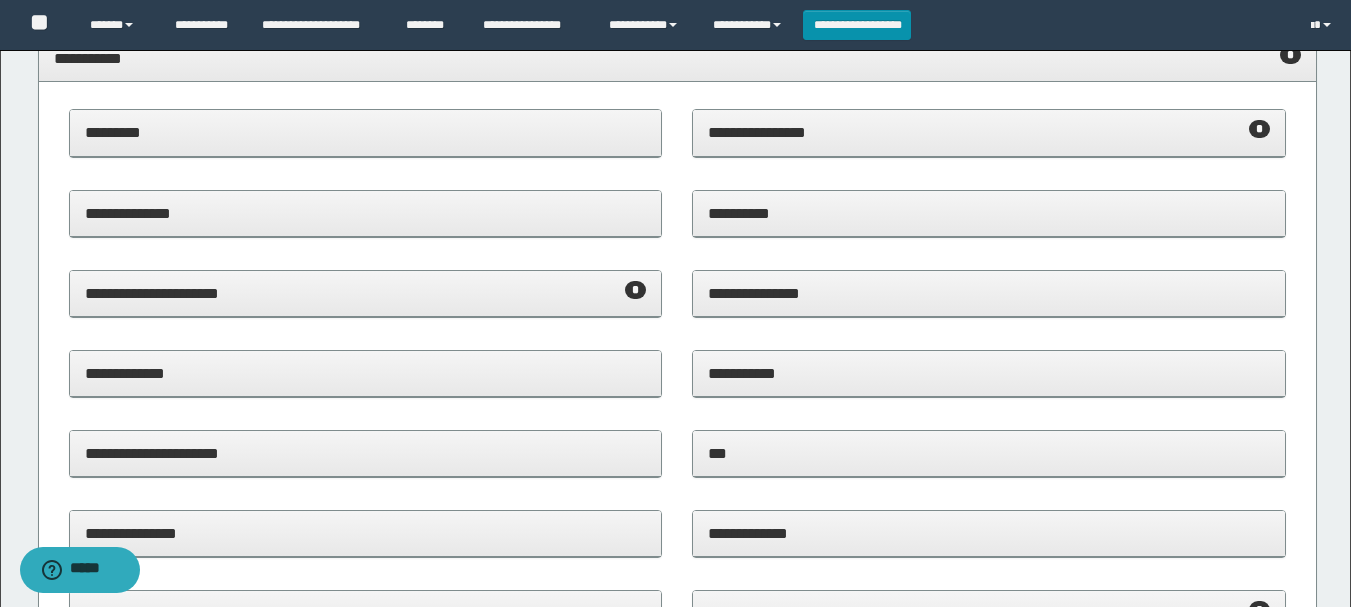 click on "**********" at bounding box center [366, 293] 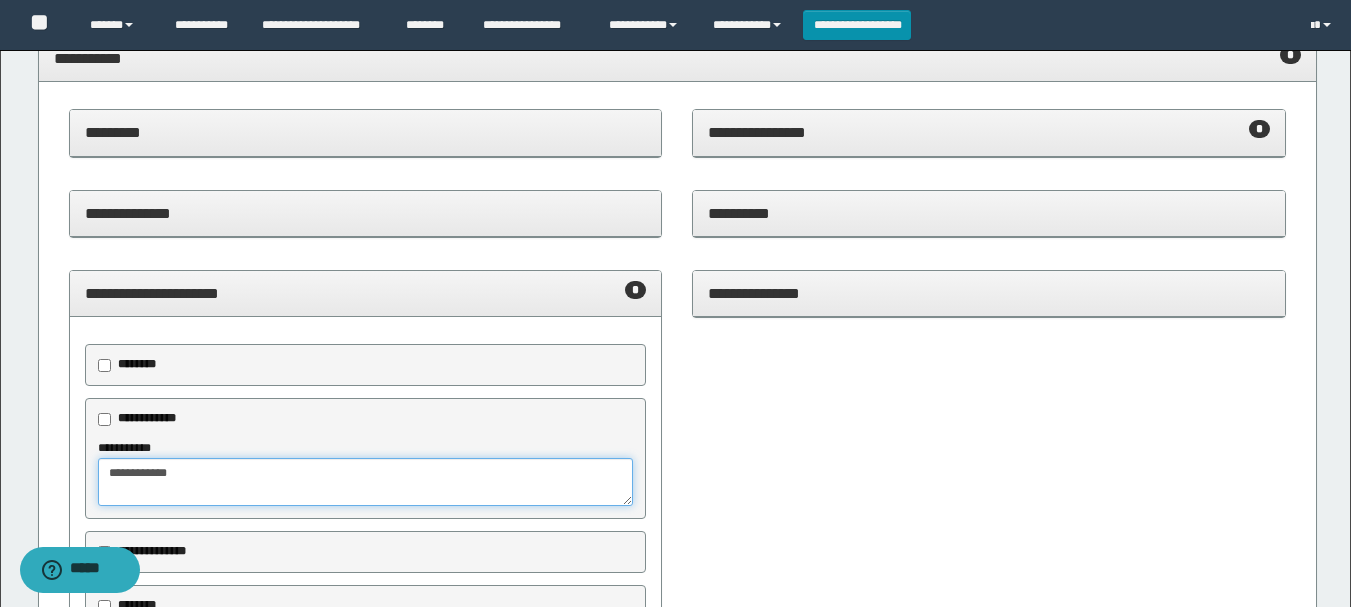 click on "**********" at bounding box center (366, 482) 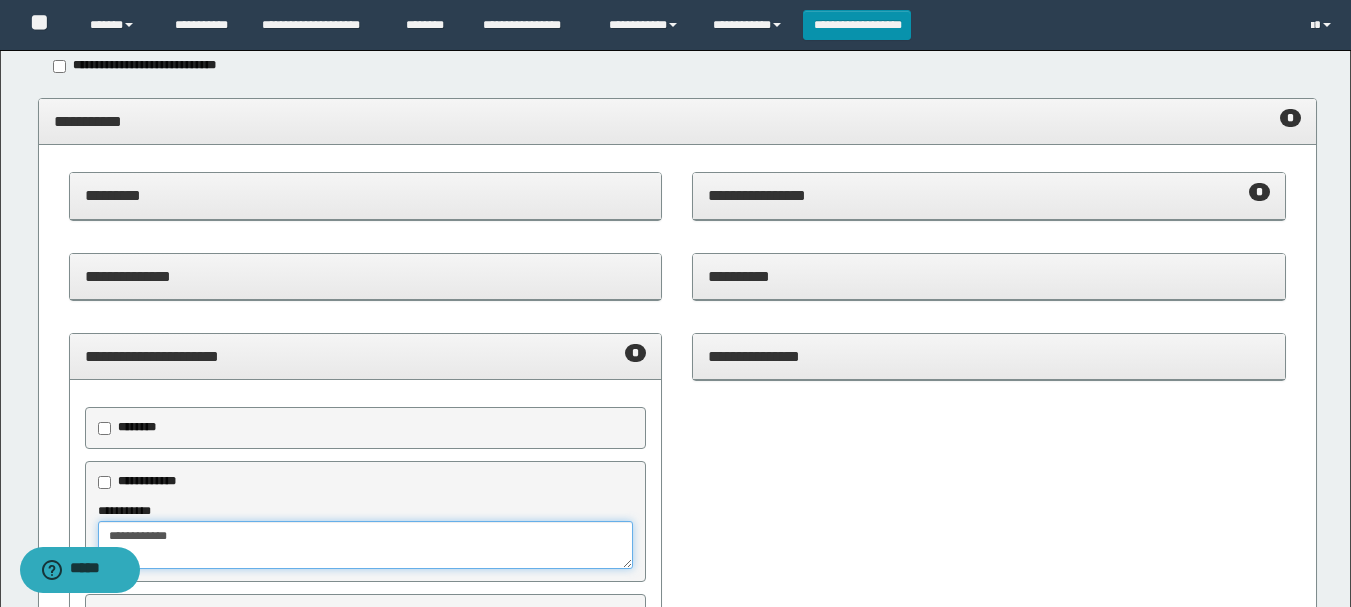 scroll, scrollTop: 0, scrollLeft: 0, axis: both 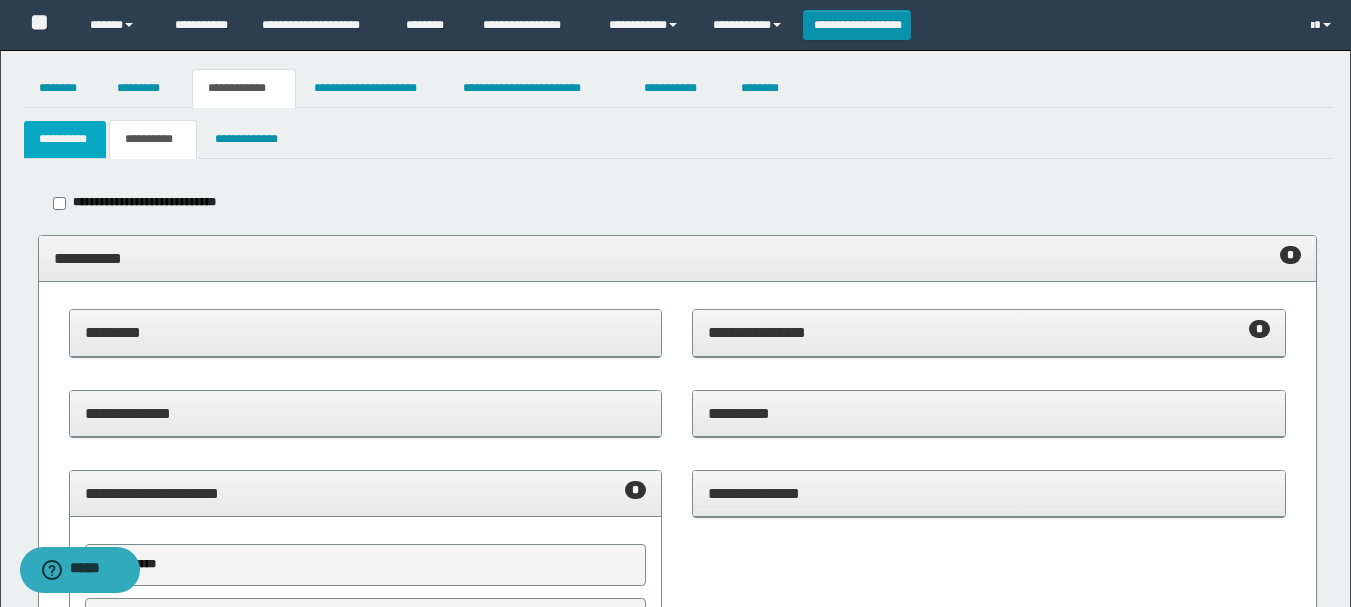 click on "**********" at bounding box center [65, 139] 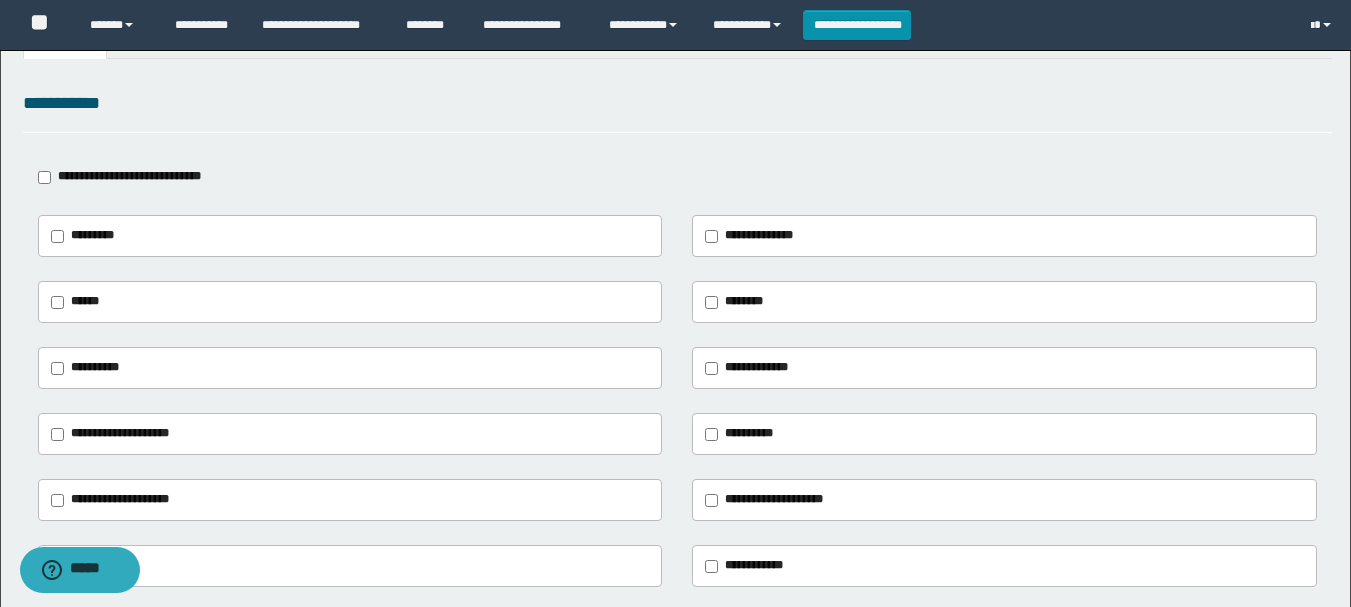 scroll, scrollTop: 300, scrollLeft: 0, axis: vertical 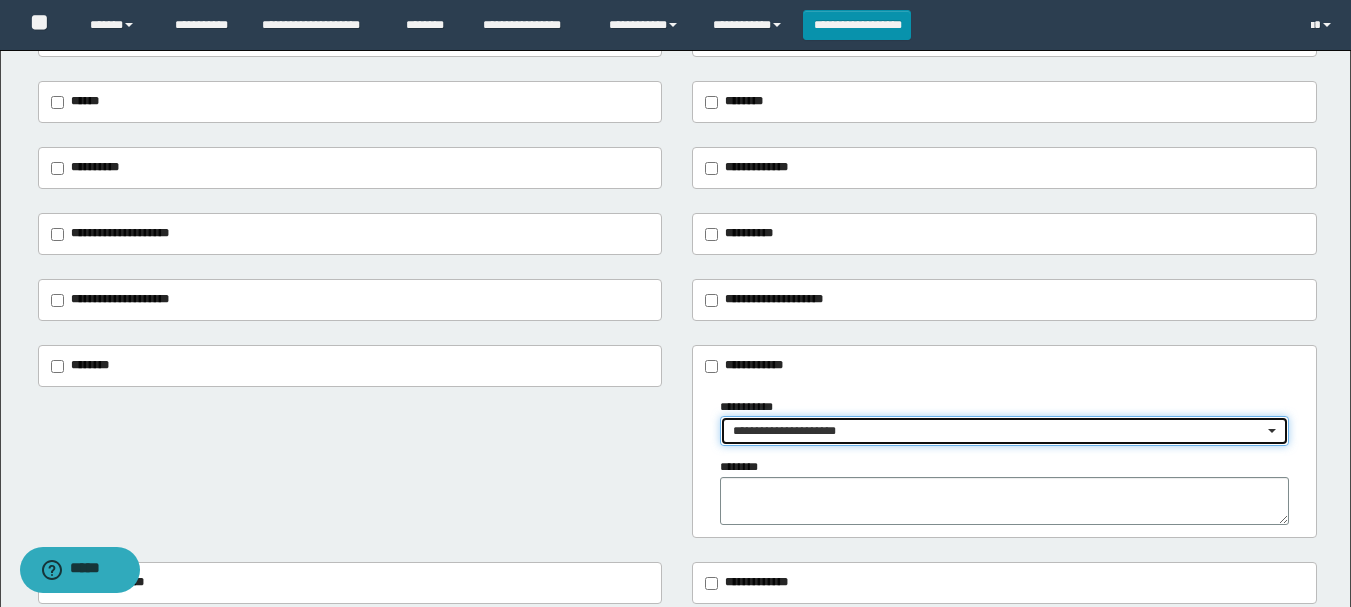 click on "**********" at bounding box center (998, 431) 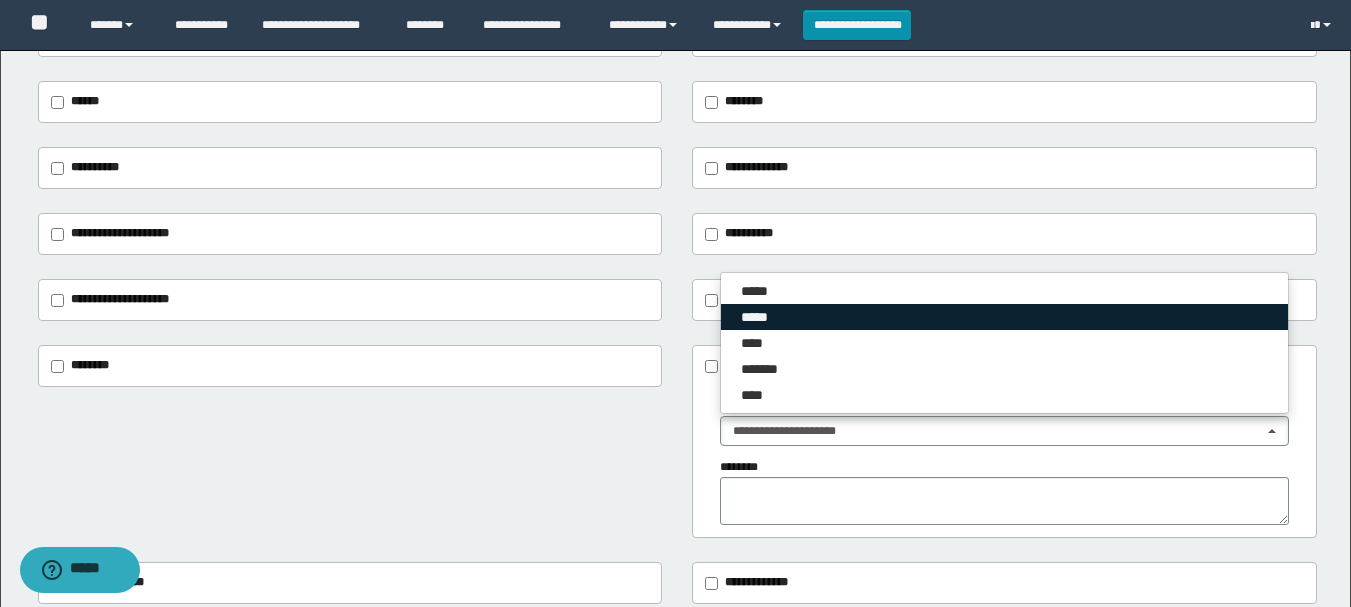 click on "*****" at bounding box center (761, 317) 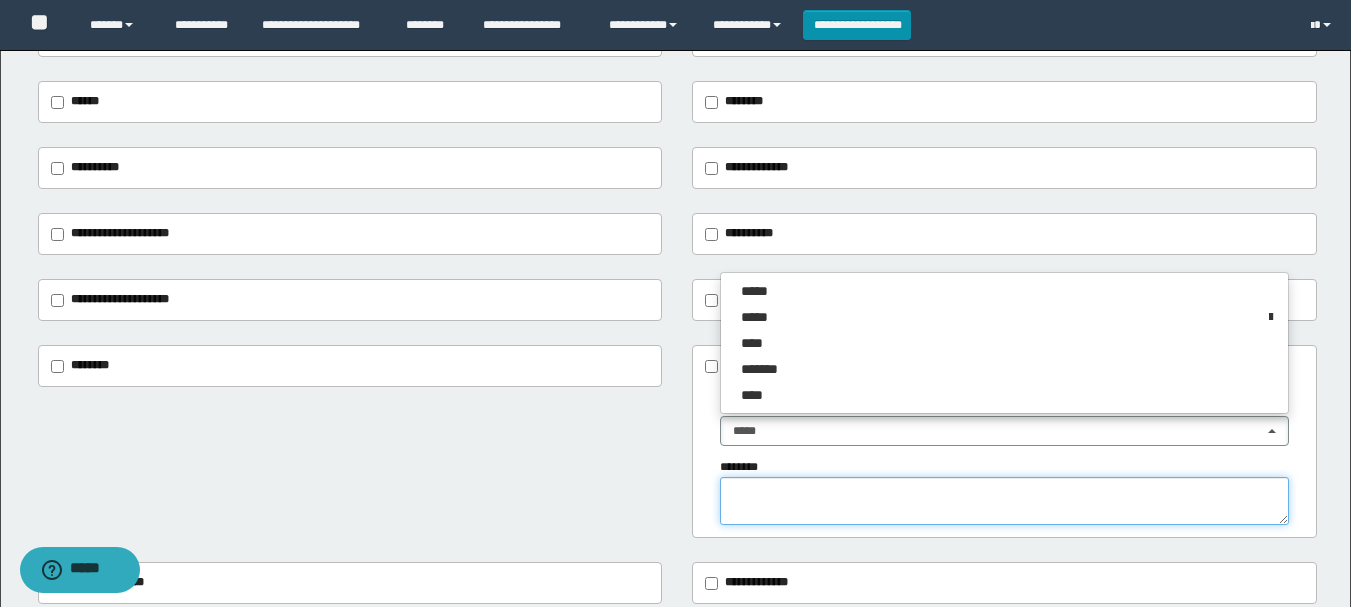 click at bounding box center (1004, 501) 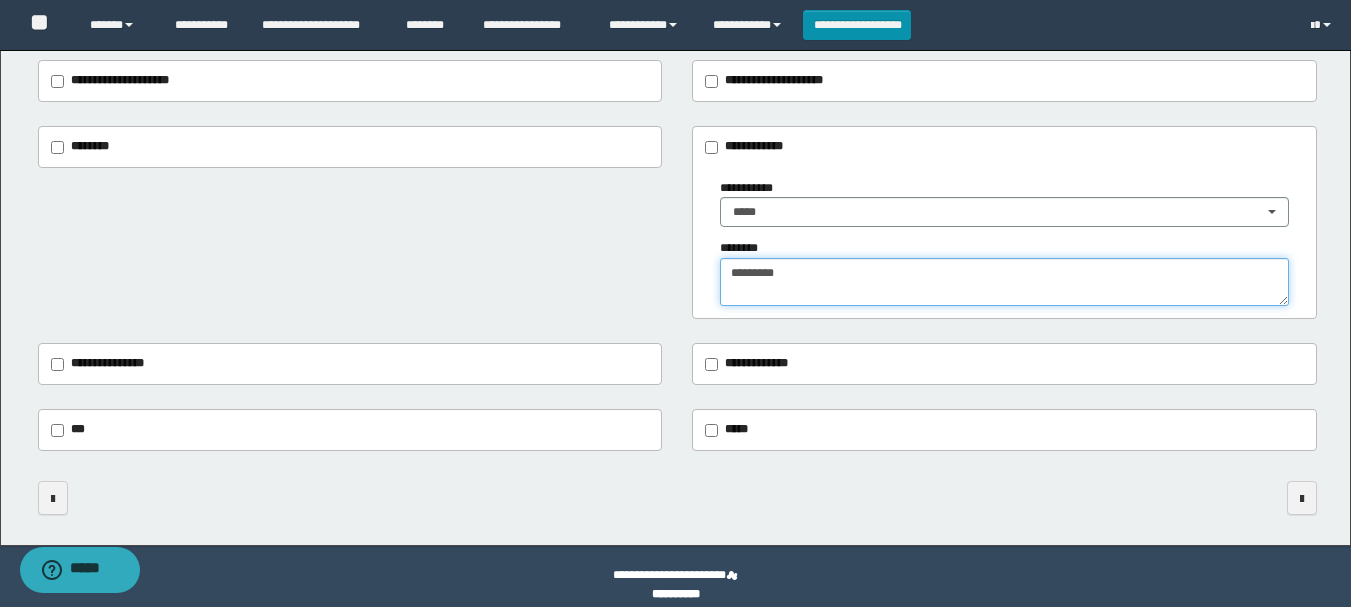scroll, scrollTop: 536, scrollLeft: 0, axis: vertical 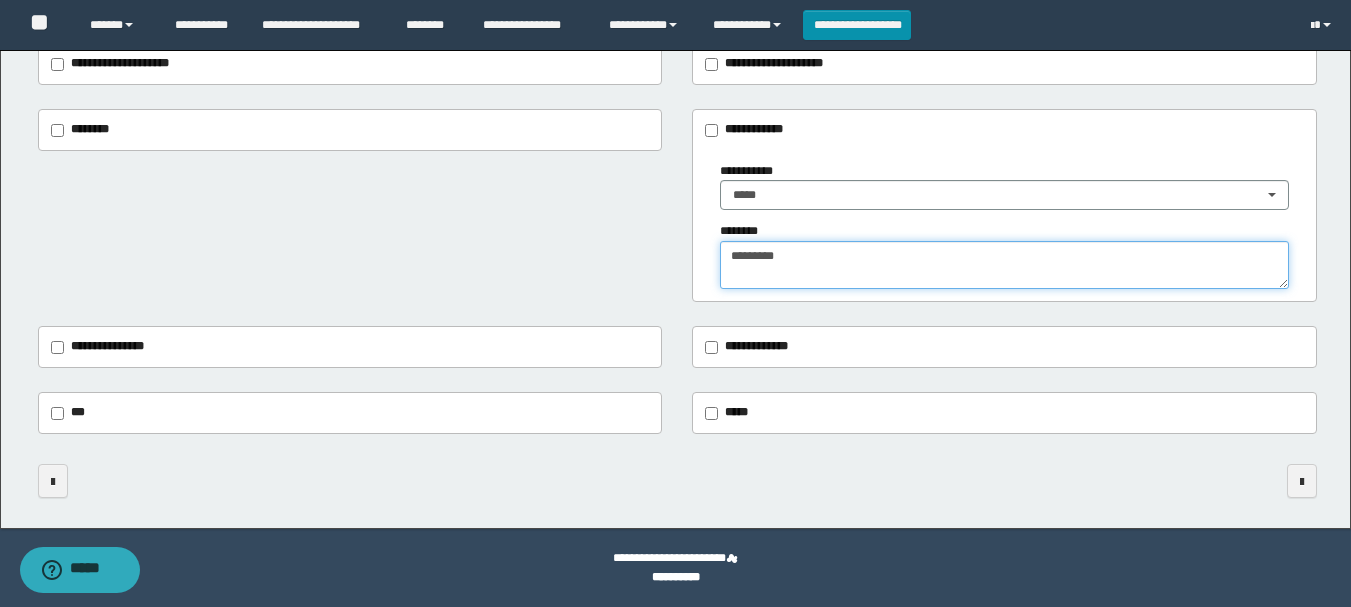 type on "*********" 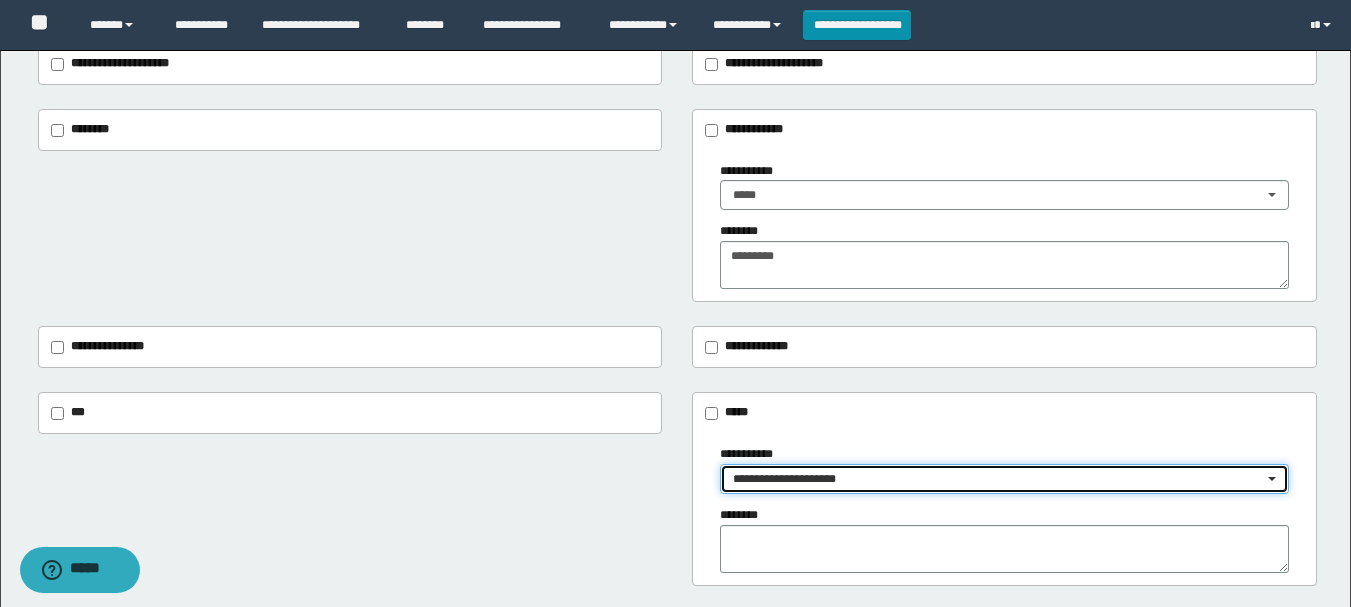 click on "**********" at bounding box center [998, 479] 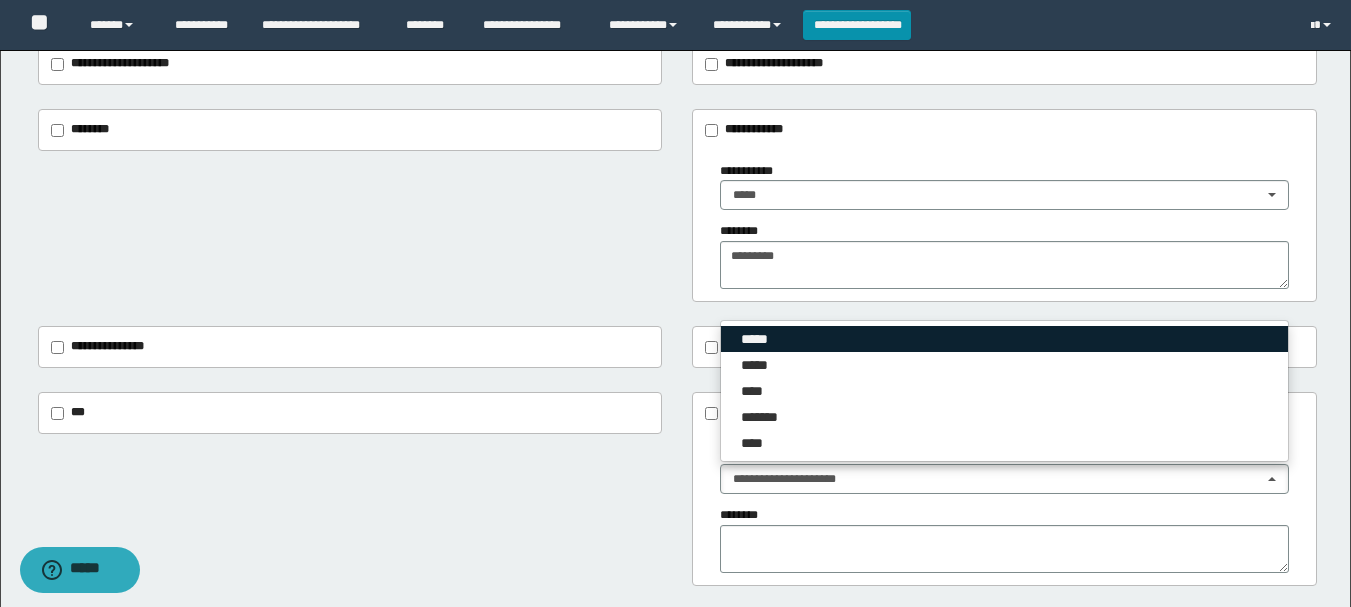 click on "*****" at bounding box center (758, 339) 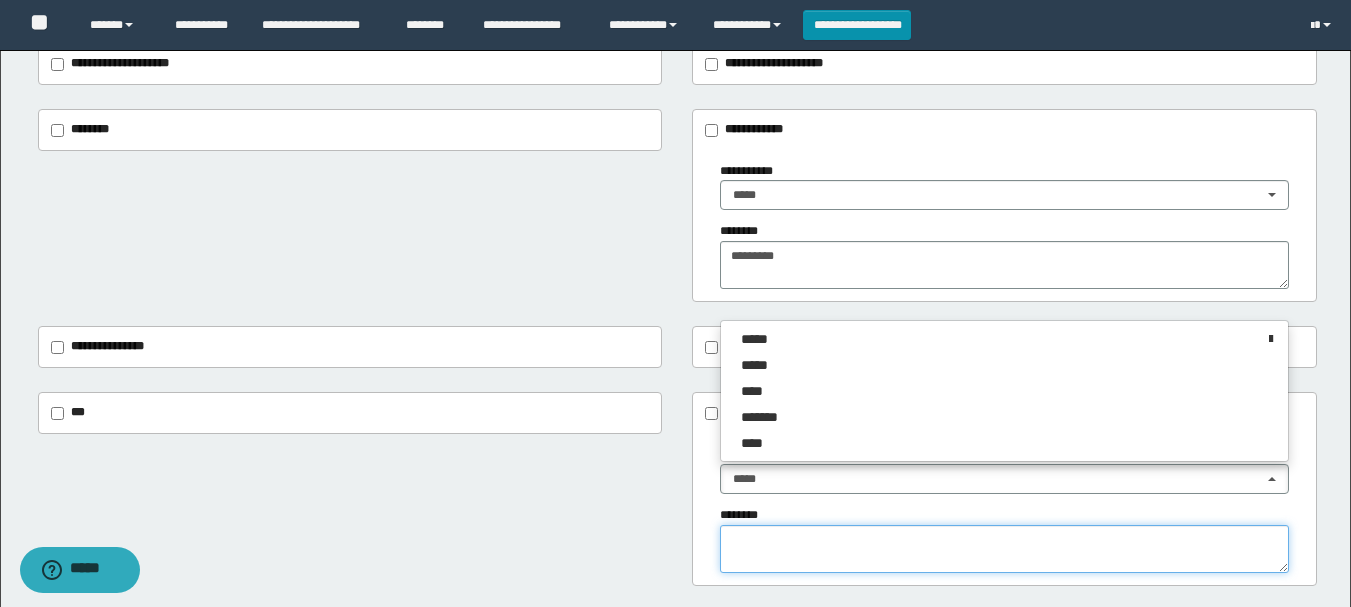 click at bounding box center (1004, 549) 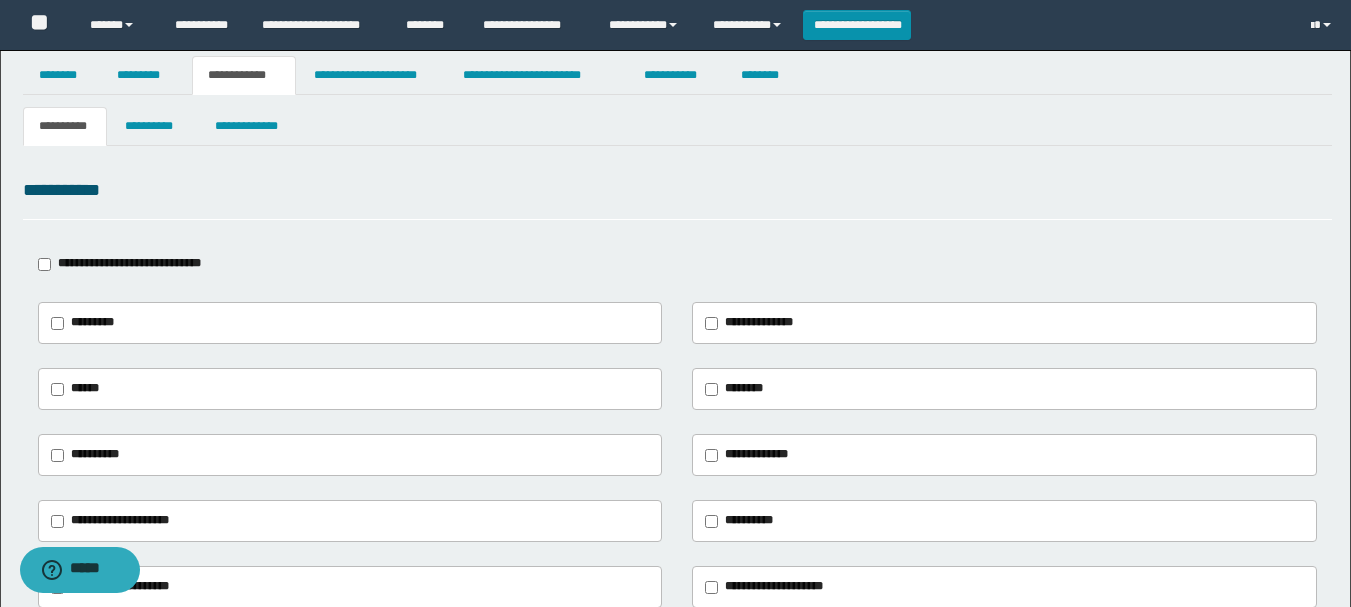 scroll, scrollTop: 0, scrollLeft: 0, axis: both 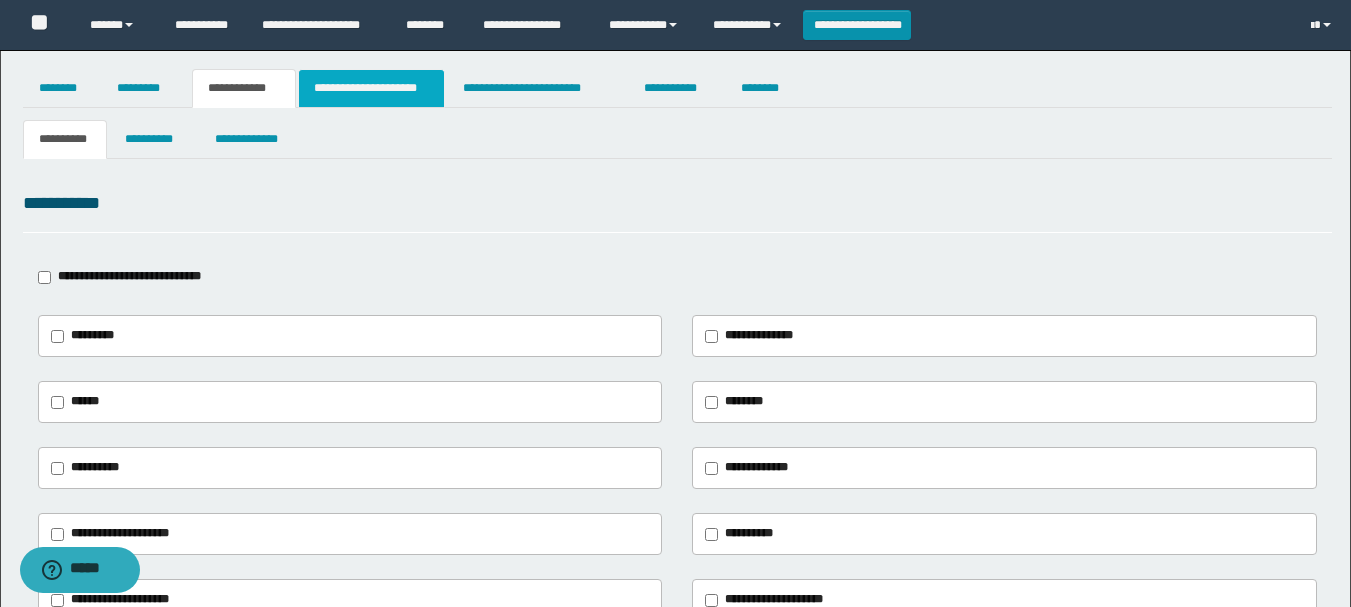 type on "****" 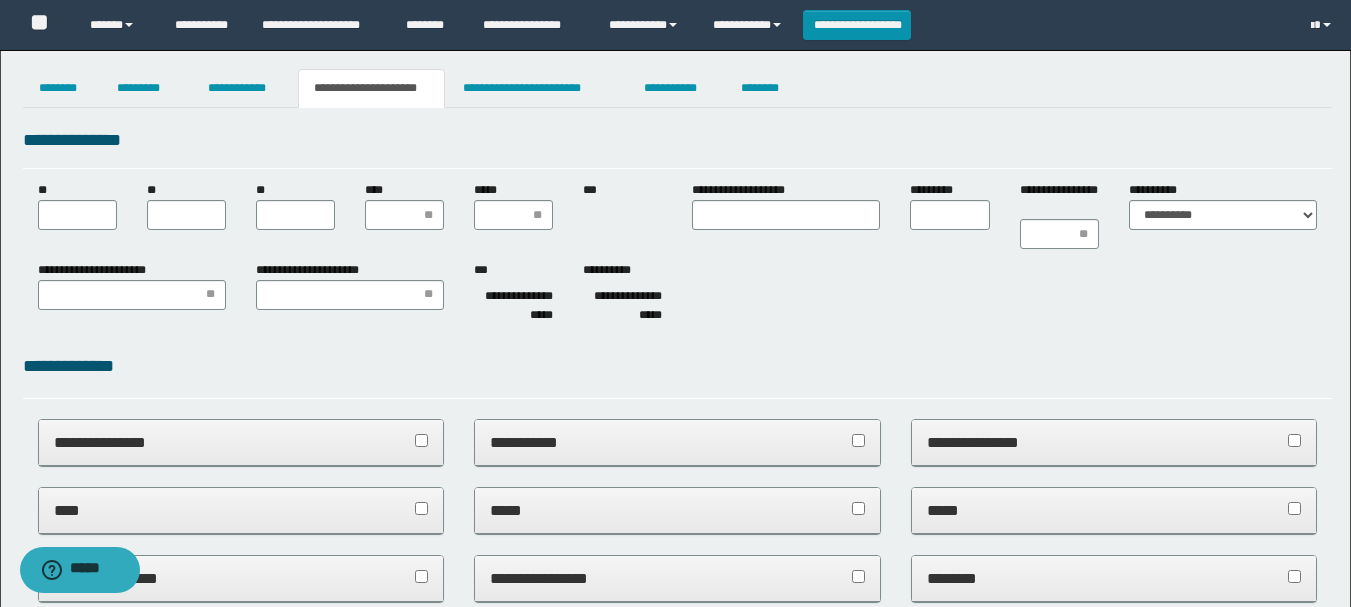 scroll, scrollTop: 0, scrollLeft: 0, axis: both 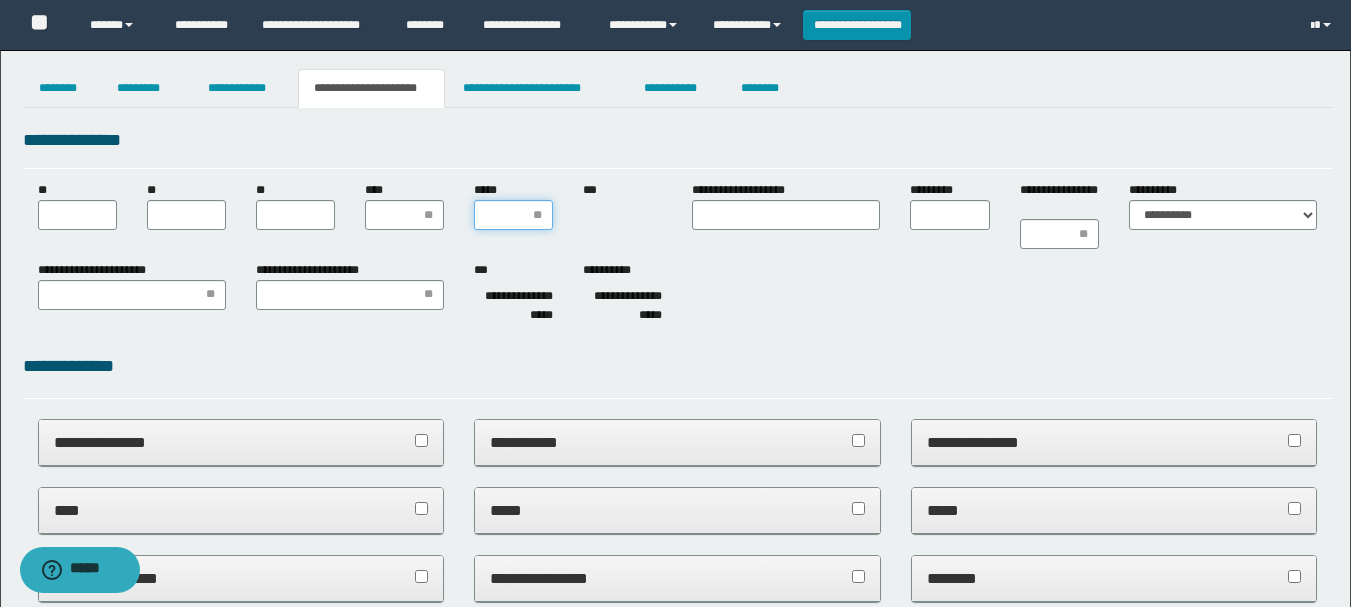 click on "*****" at bounding box center (513, 215) 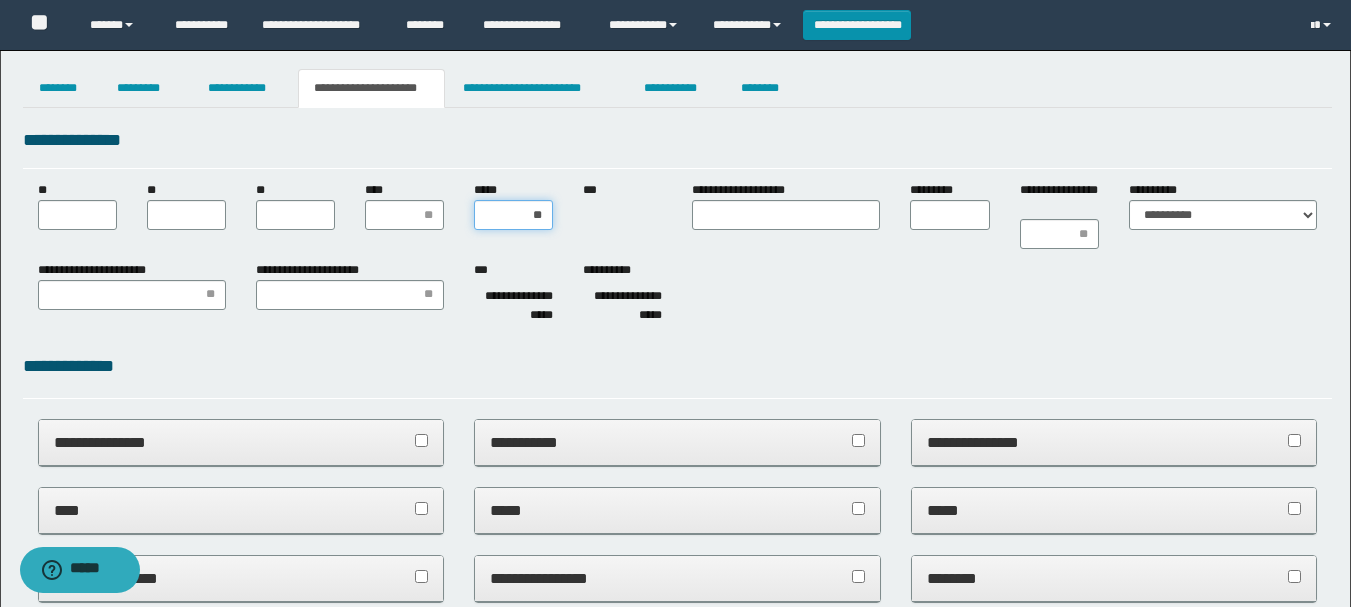 type on "***" 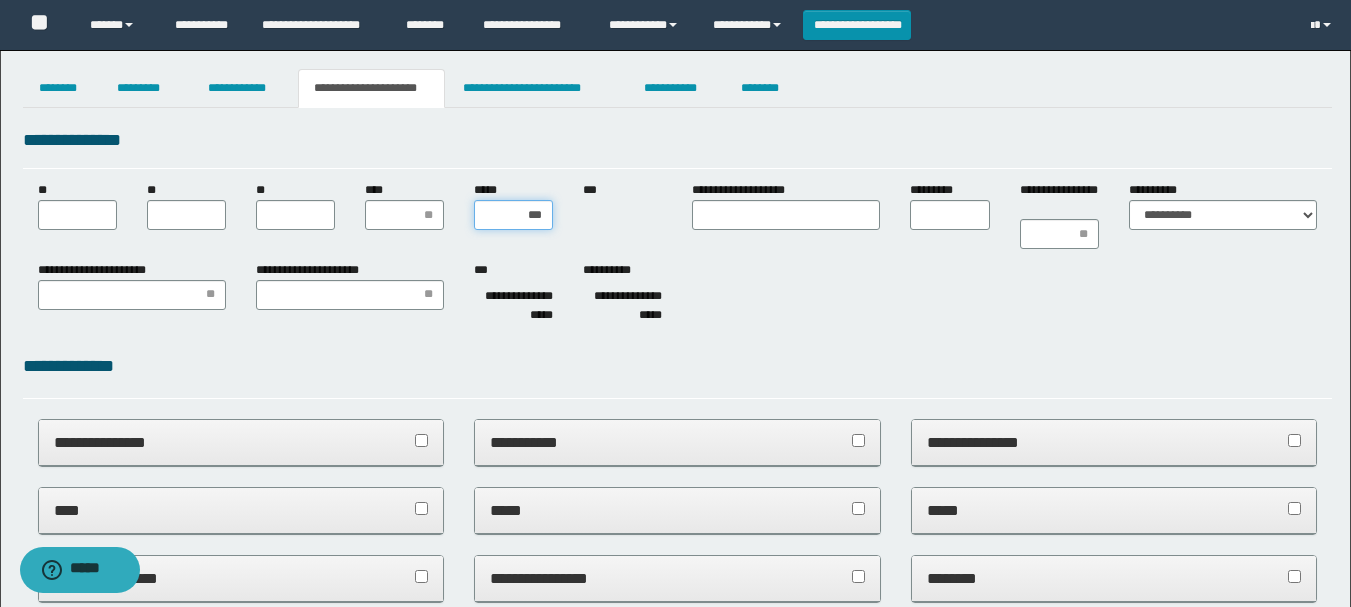 type 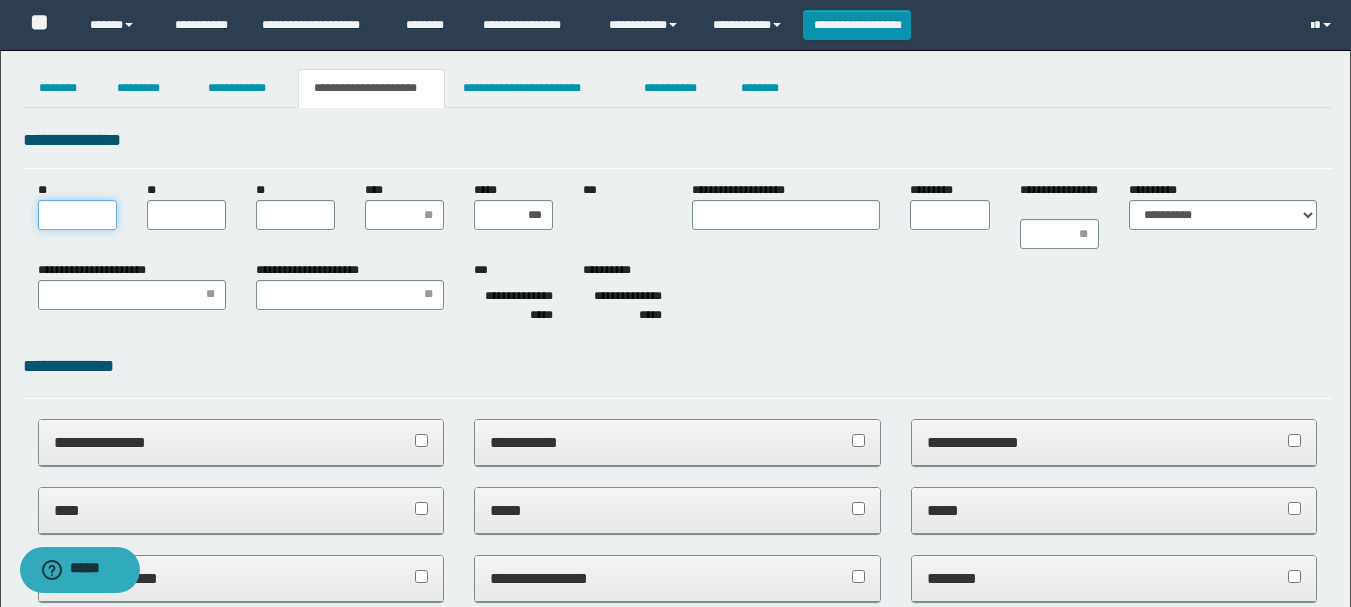 click on "**" at bounding box center [77, 215] 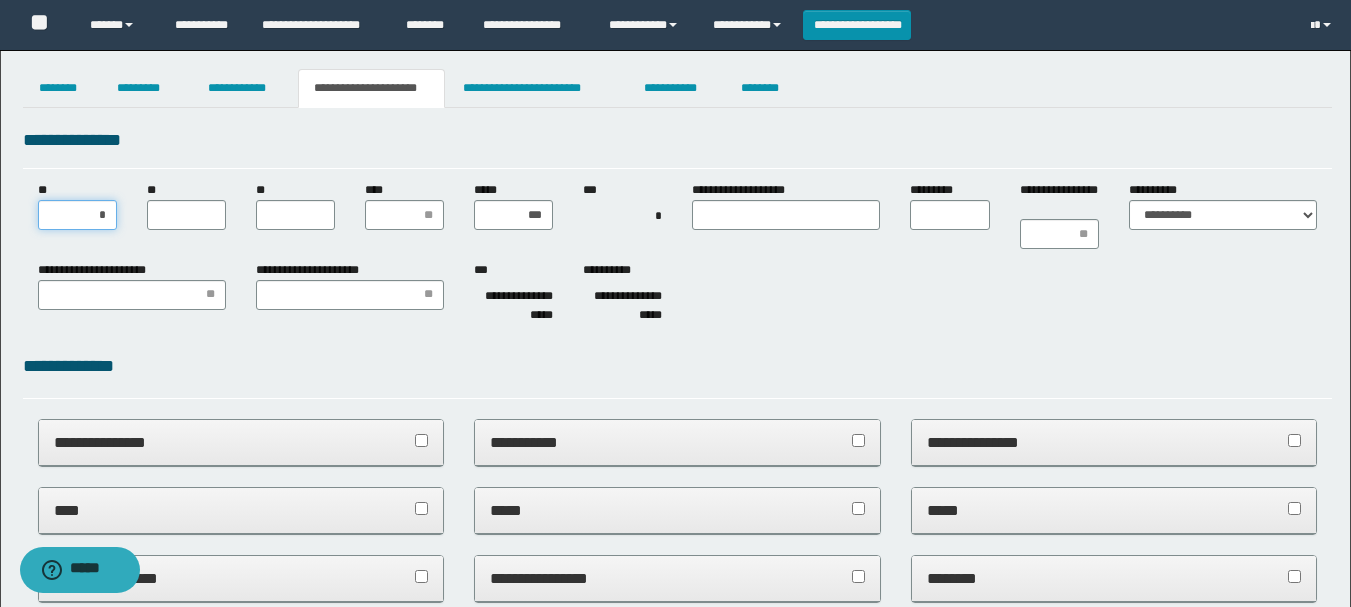 type on "**" 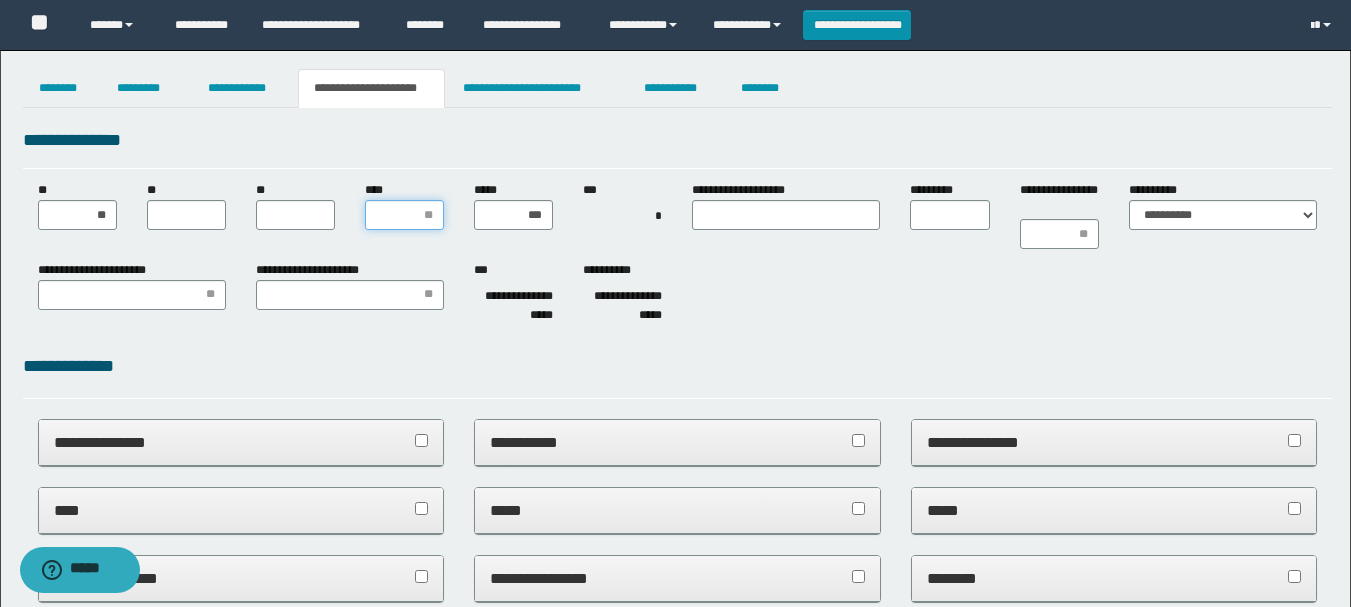 click on "****" at bounding box center [404, 215] 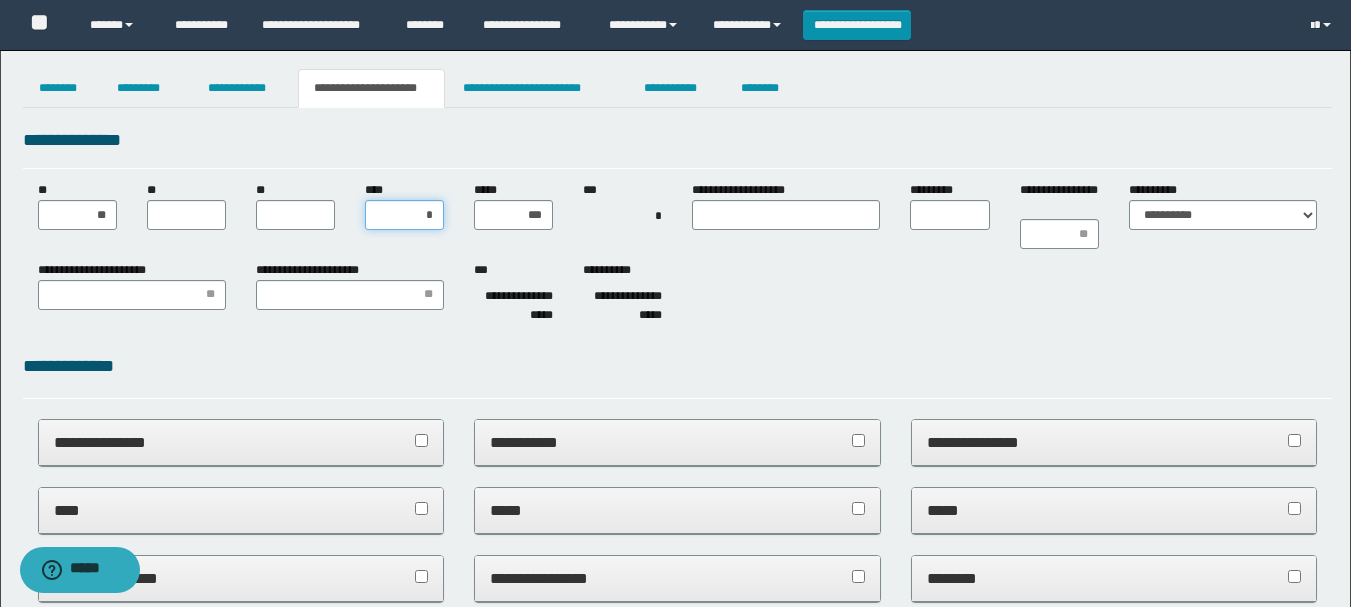 type on "**" 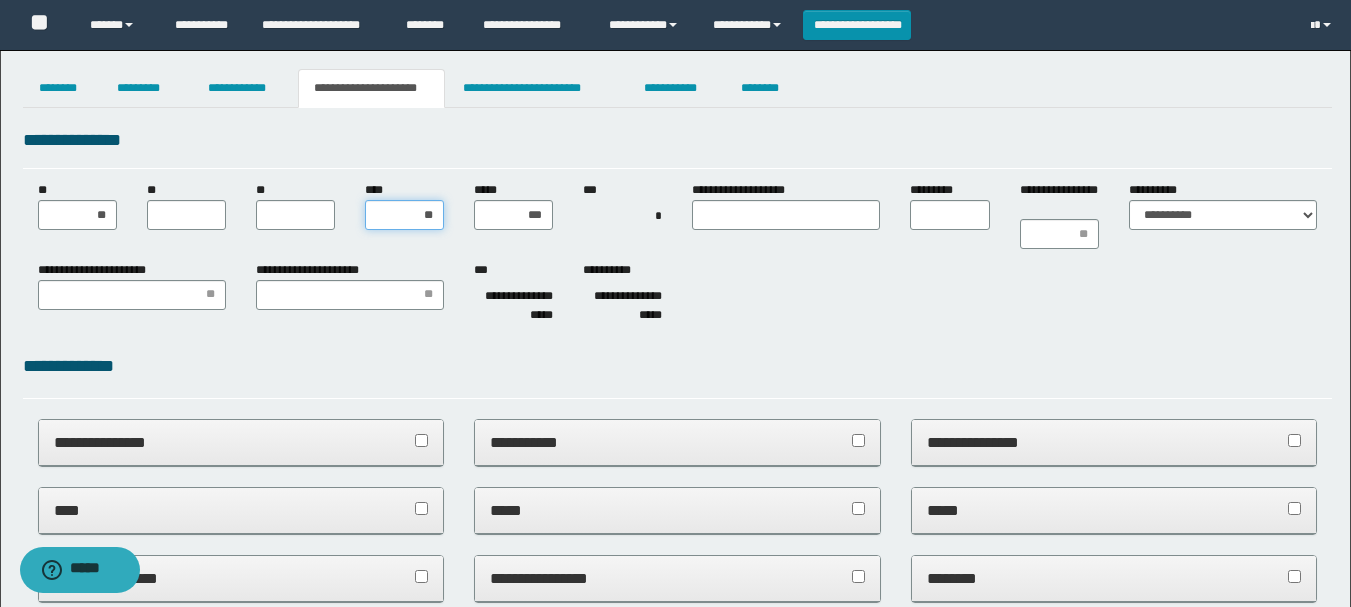 type 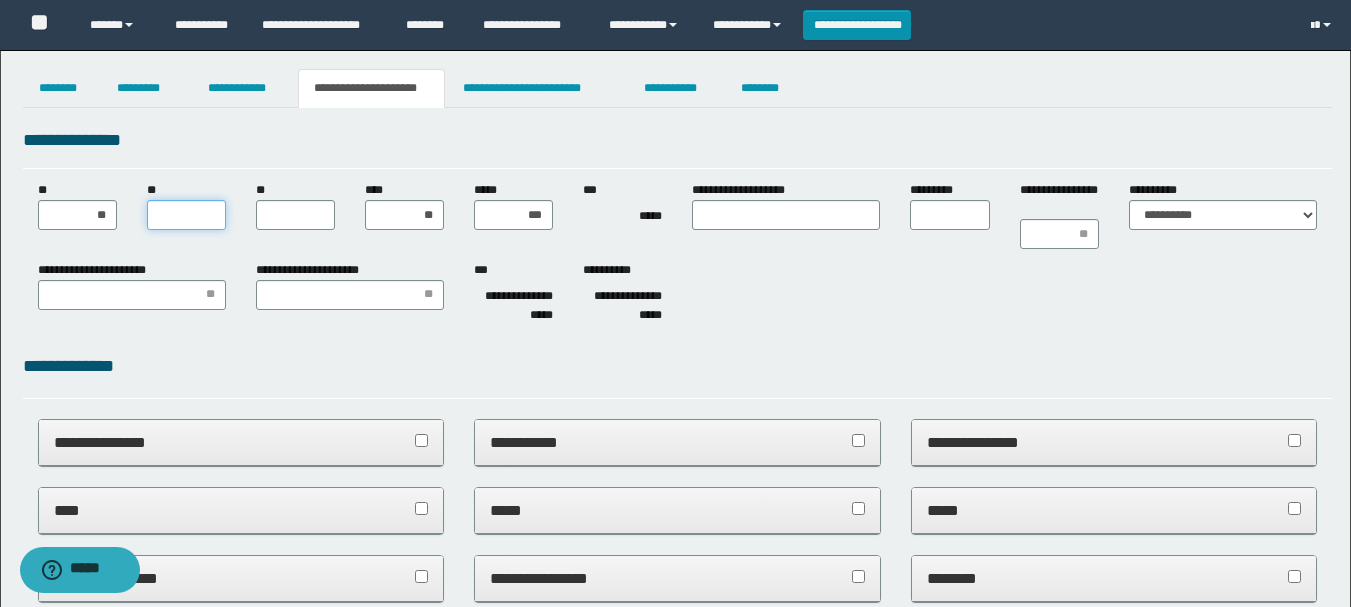 click on "**" at bounding box center [186, 215] 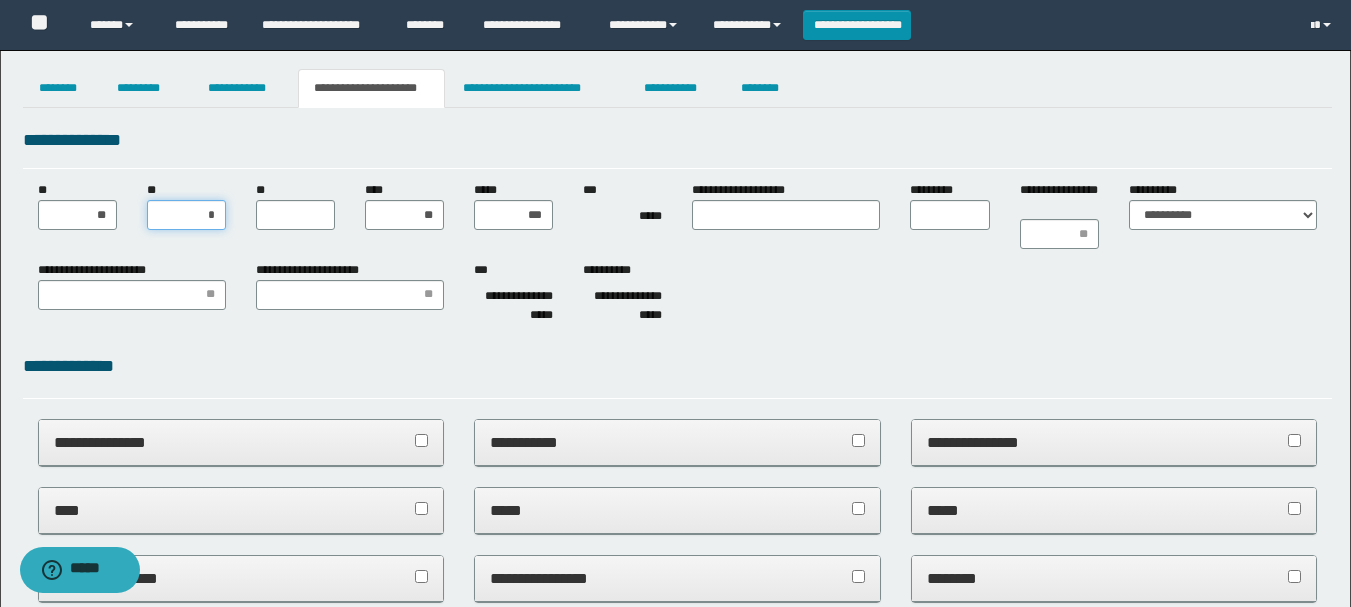 type on "**" 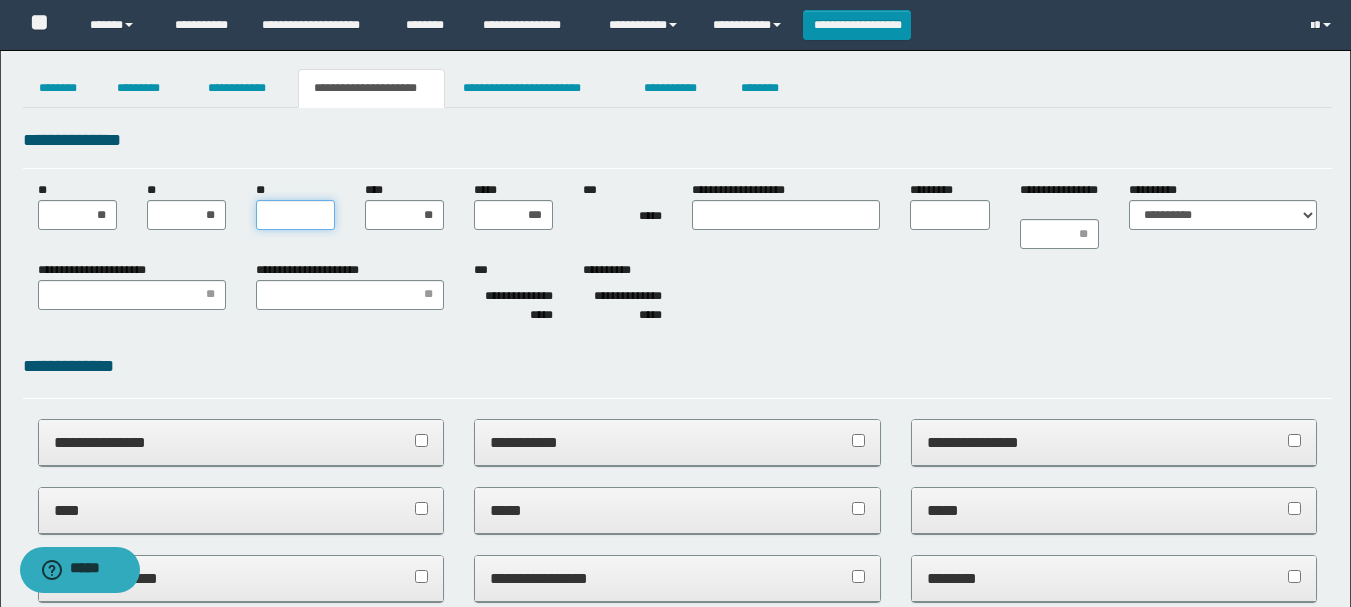 click on "**" at bounding box center (295, 215) 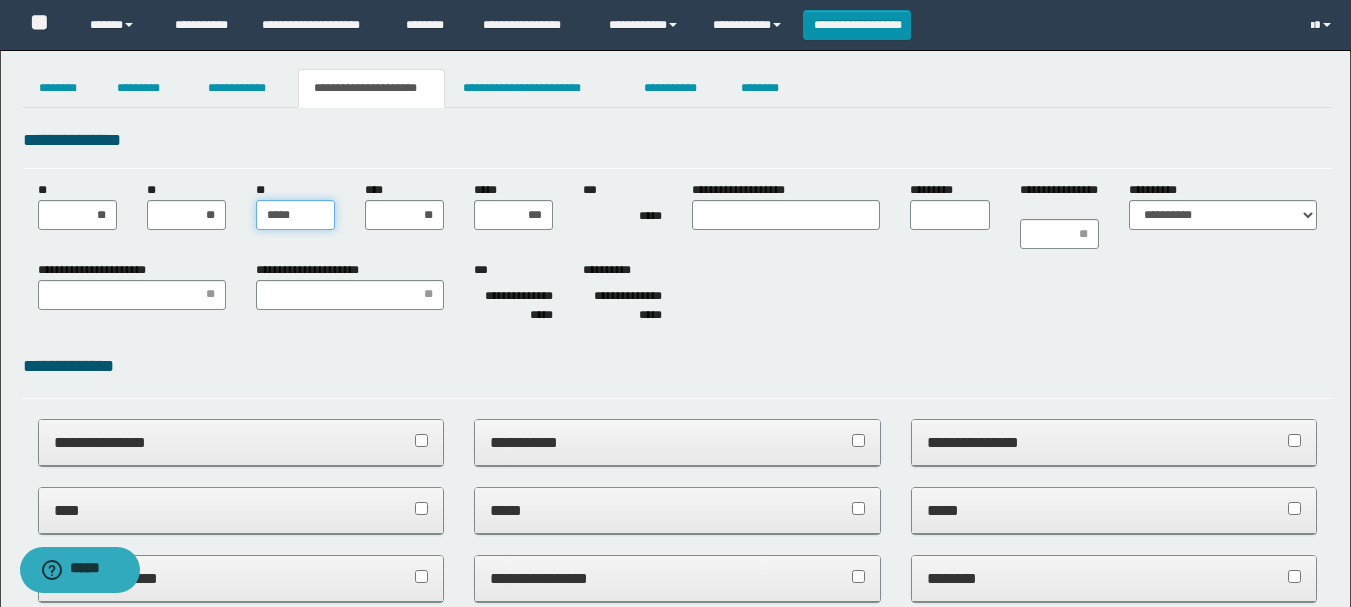 type on "******" 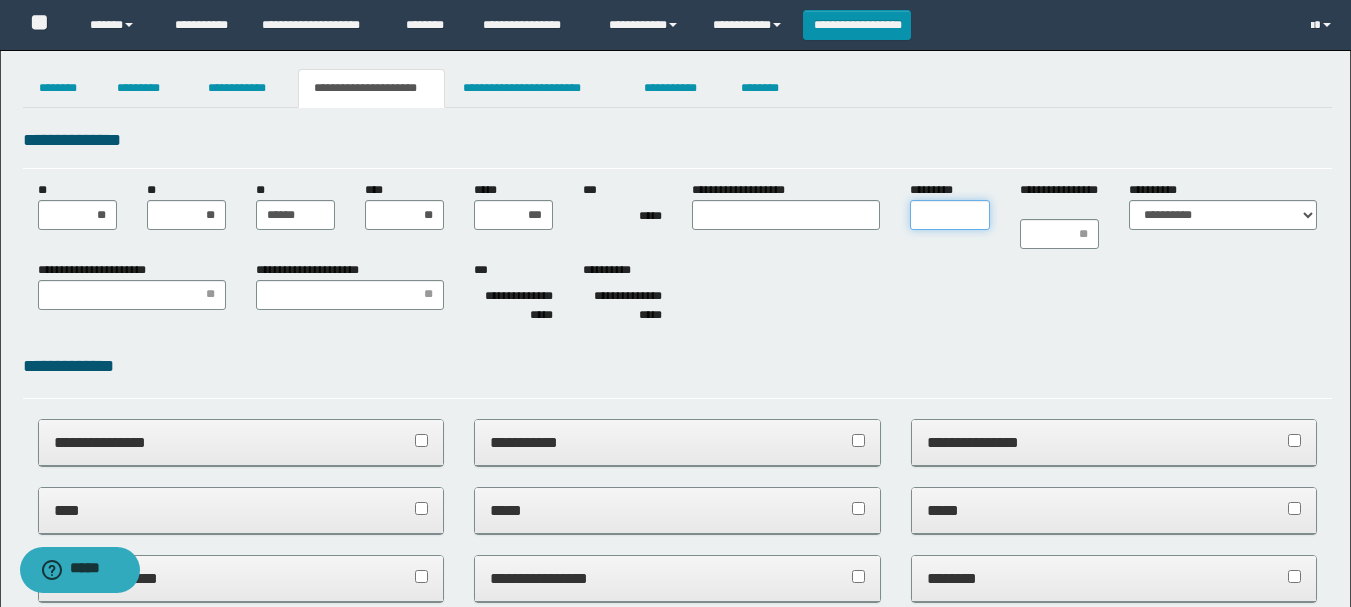 click on "*********" at bounding box center [949, 215] 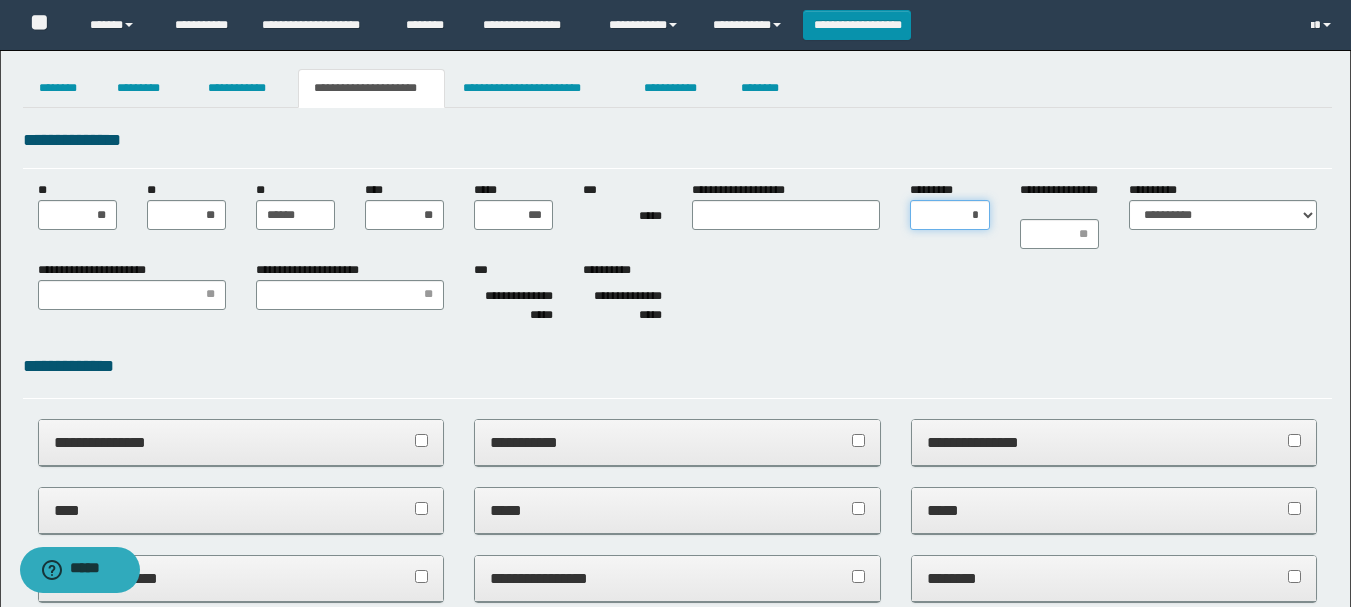 type on "**" 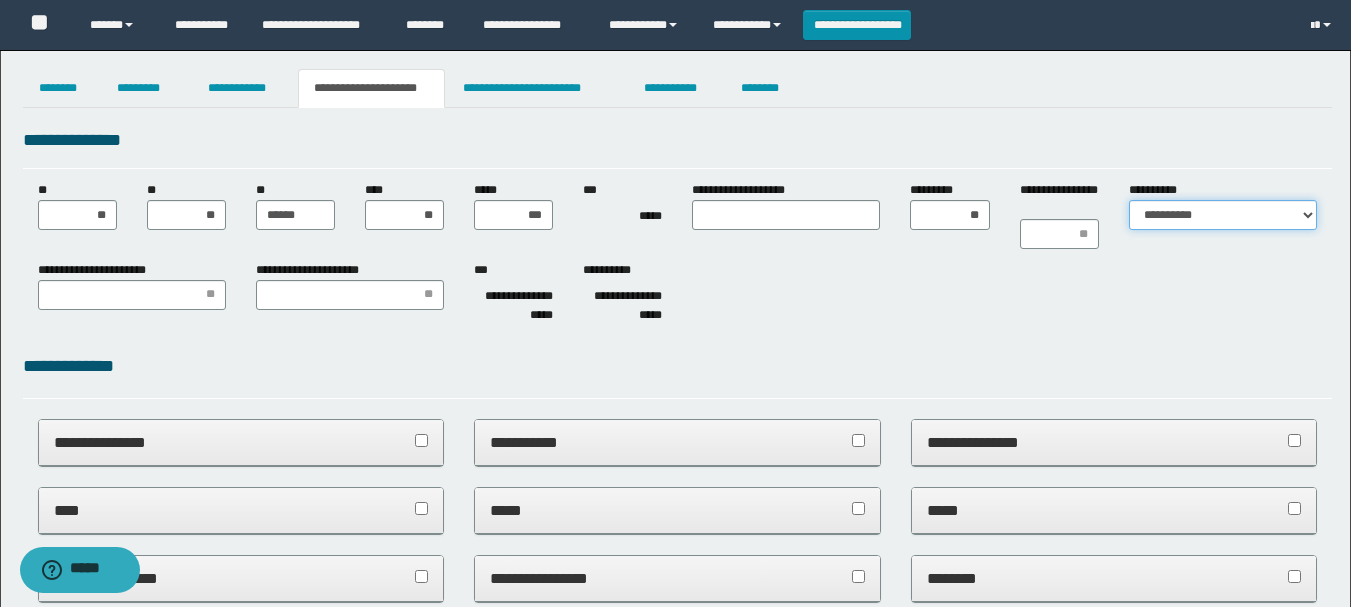 click on "**********" at bounding box center [1223, 215] 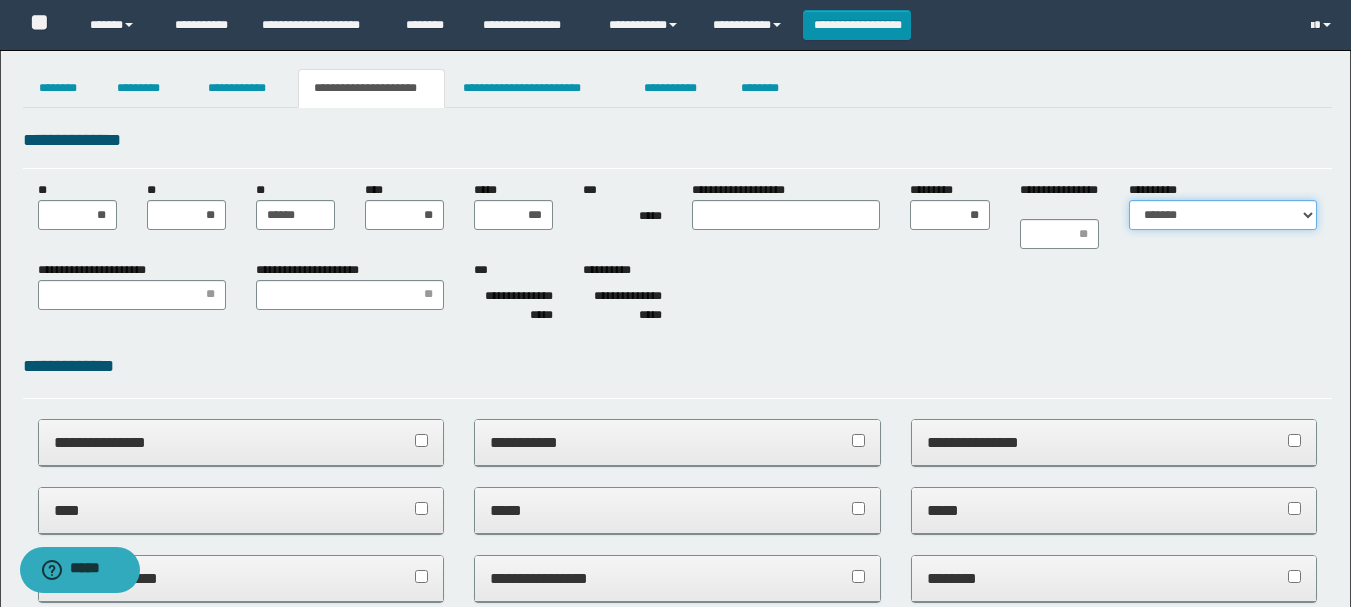 click on "**********" at bounding box center [1223, 215] 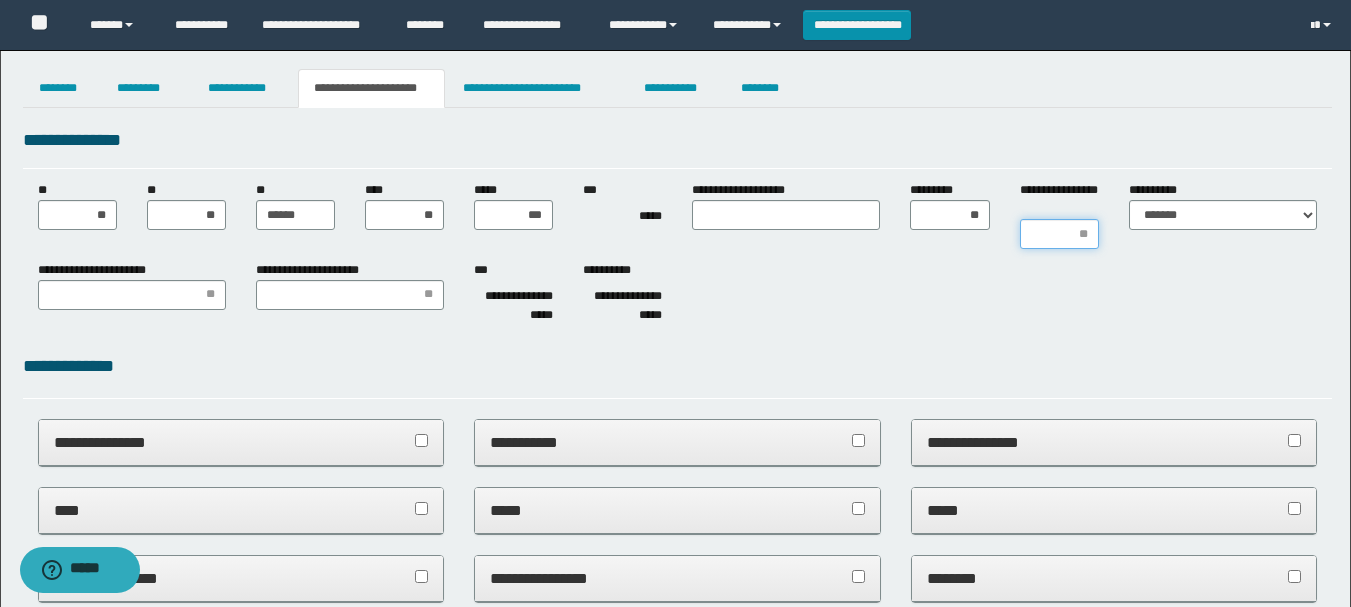 click on "**********" at bounding box center (1059, 234) 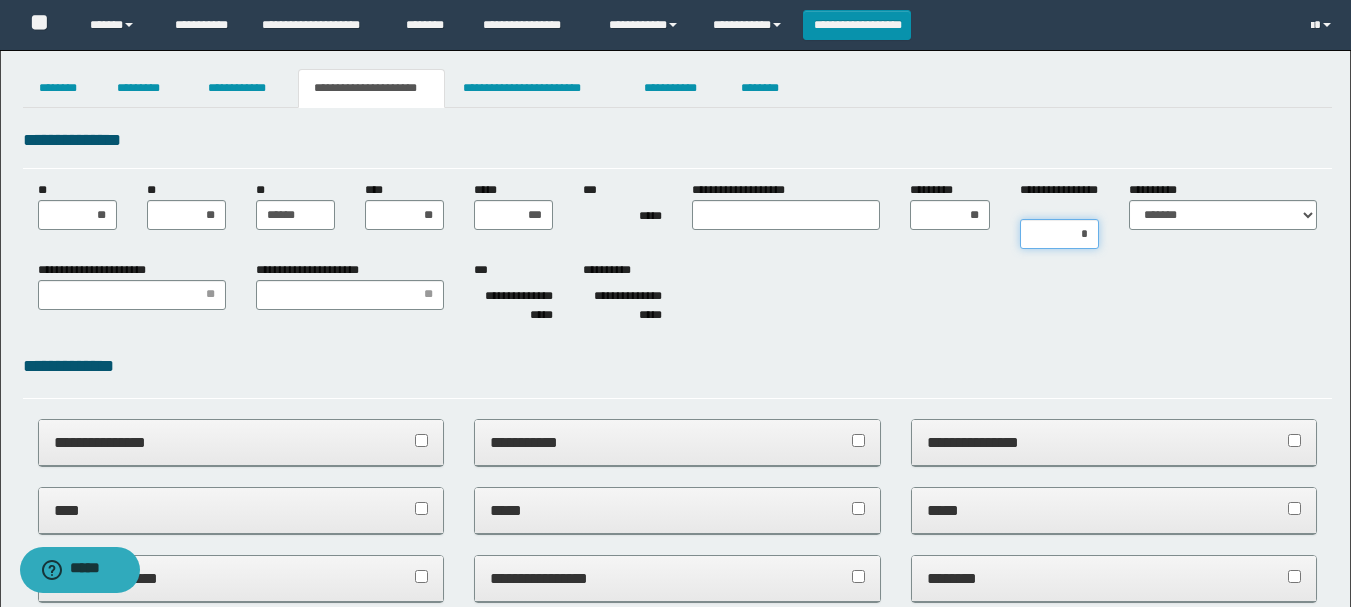 type on "**" 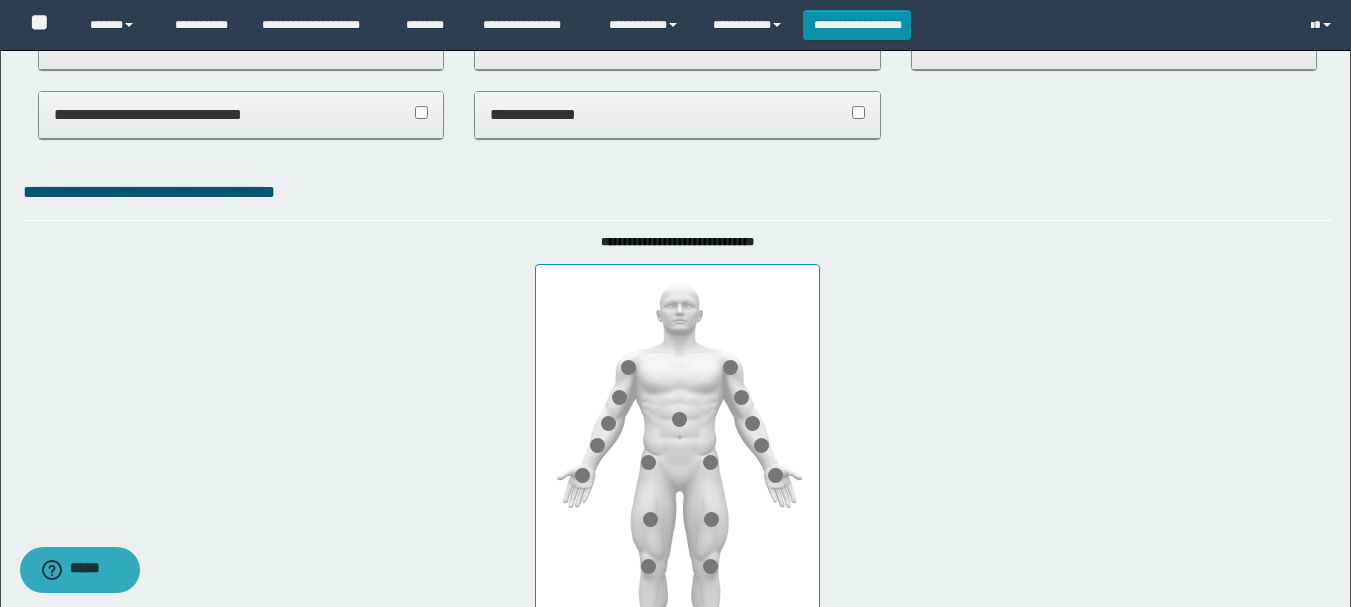 scroll, scrollTop: 900, scrollLeft: 0, axis: vertical 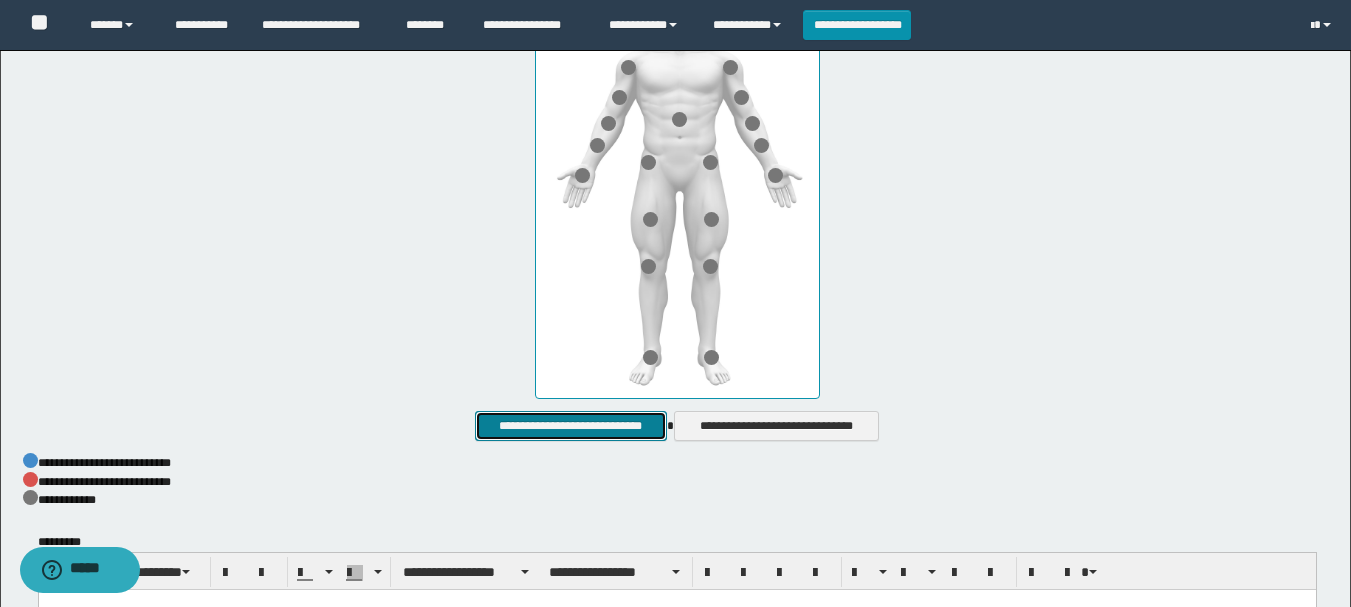 click on "**********" at bounding box center [570, 426] 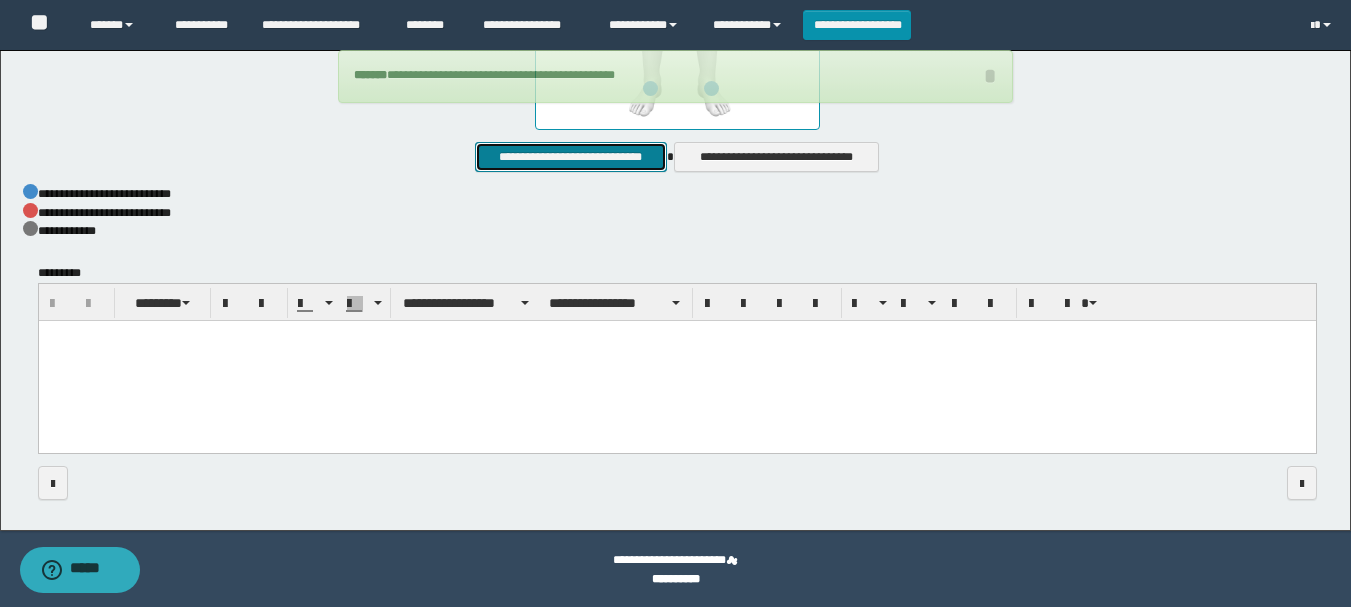 scroll, scrollTop: 1171, scrollLeft: 0, axis: vertical 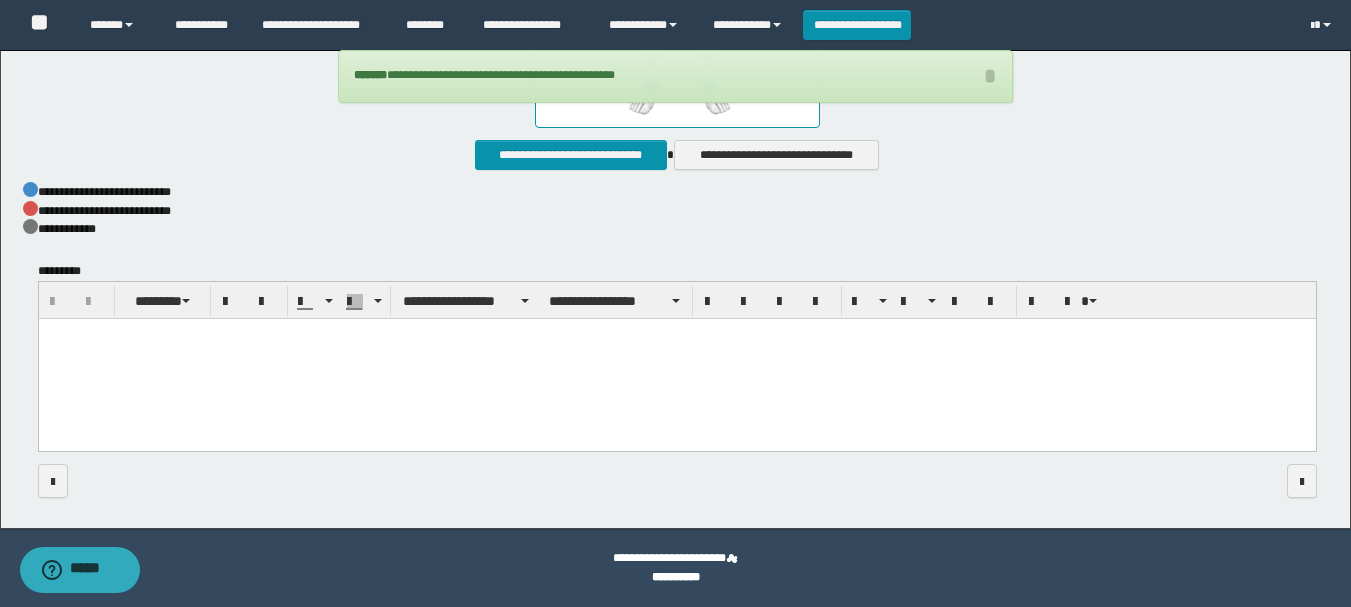 click at bounding box center (676, 360) 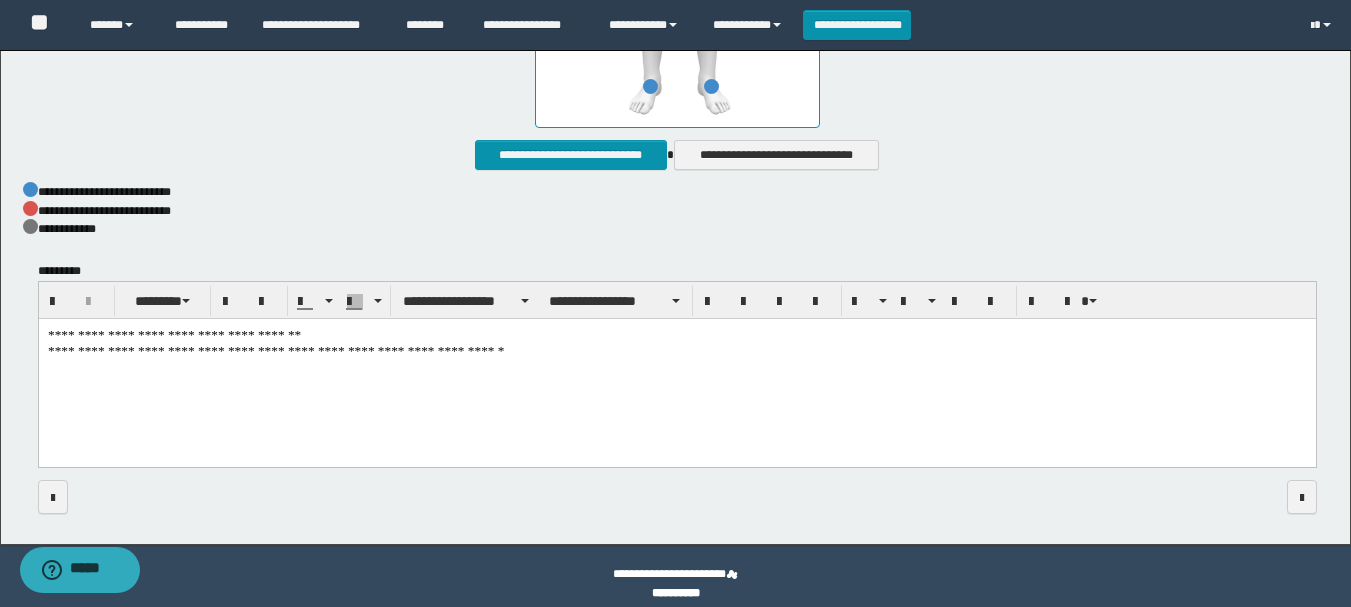 click on "**********" at bounding box center [676, 368] 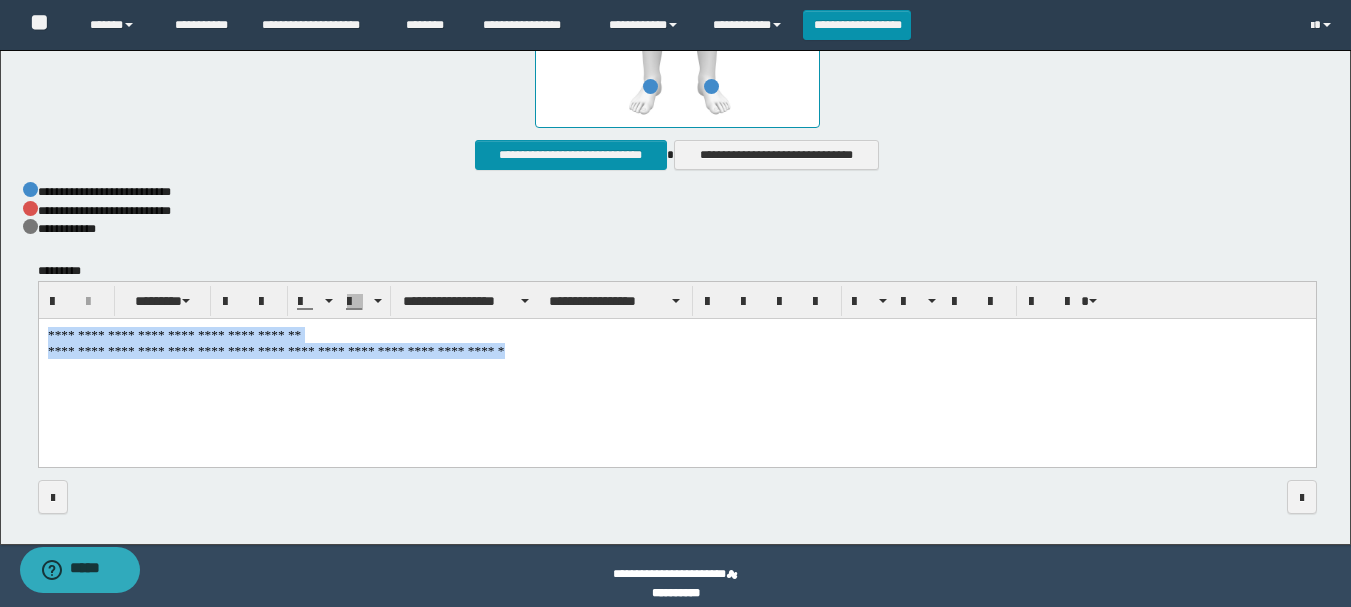 drag, startPoint x: 45, startPoint y: 331, endPoint x: 688, endPoint y: 365, distance: 643.89825 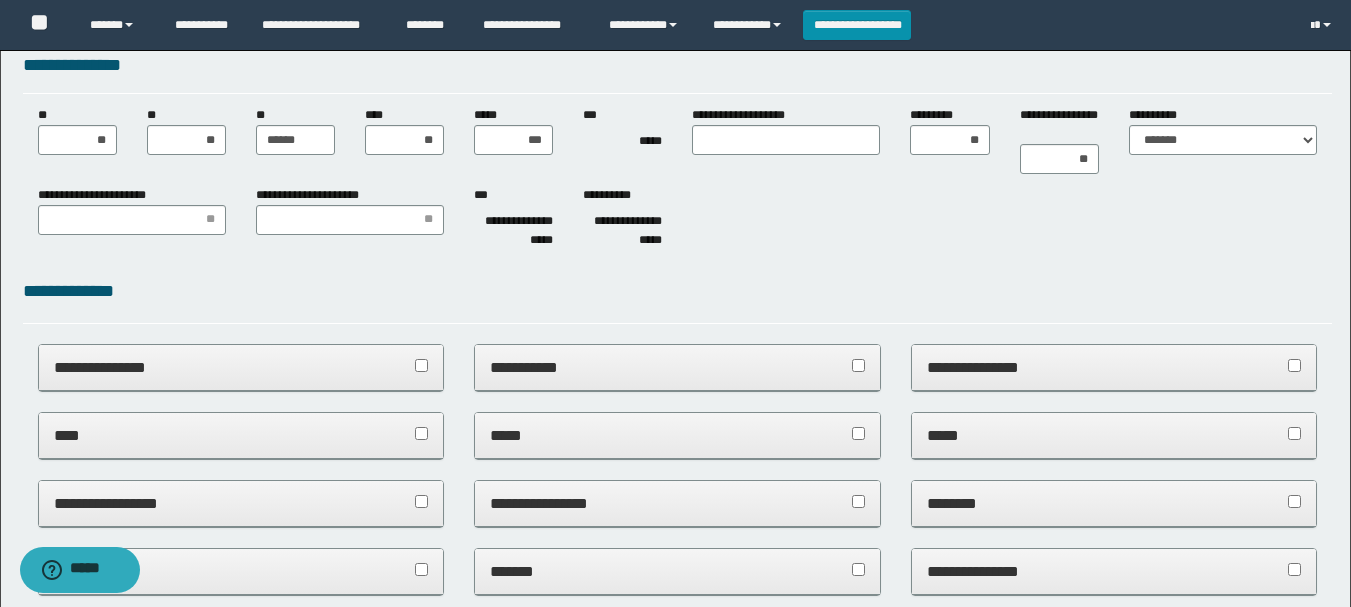 scroll, scrollTop: 63, scrollLeft: 0, axis: vertical 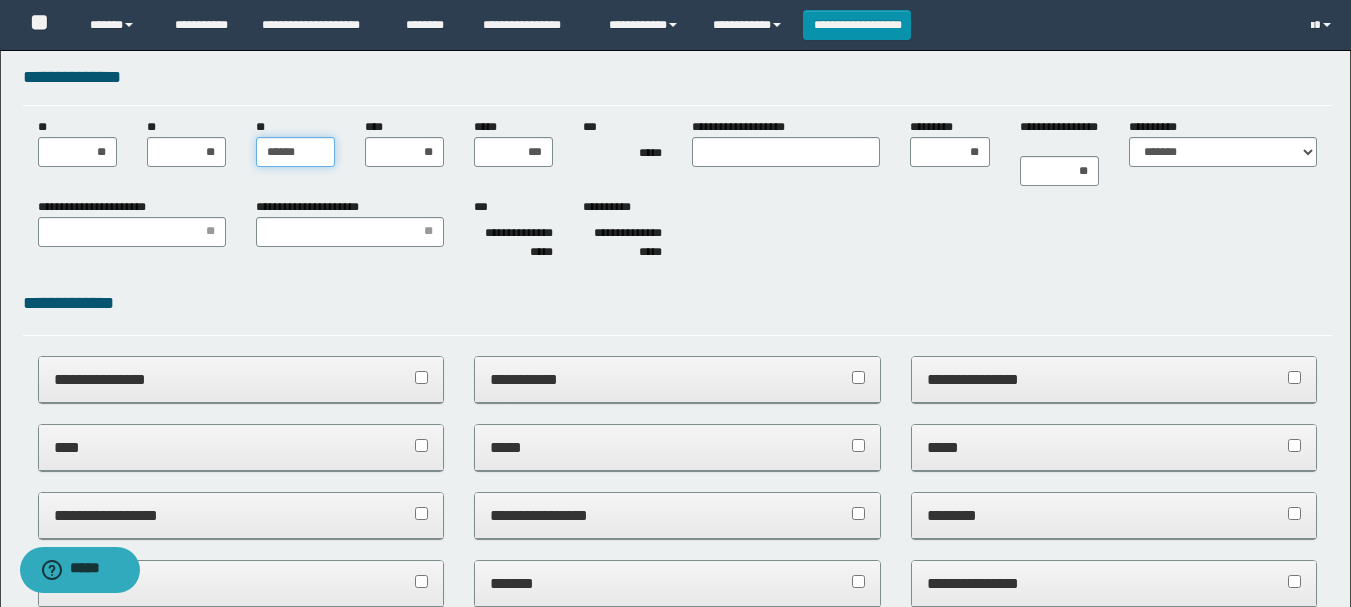 drag, startPoint x: 268, startPoint y: 153, endPoint x: 309, endPoint y: 146, distance: 41.59327 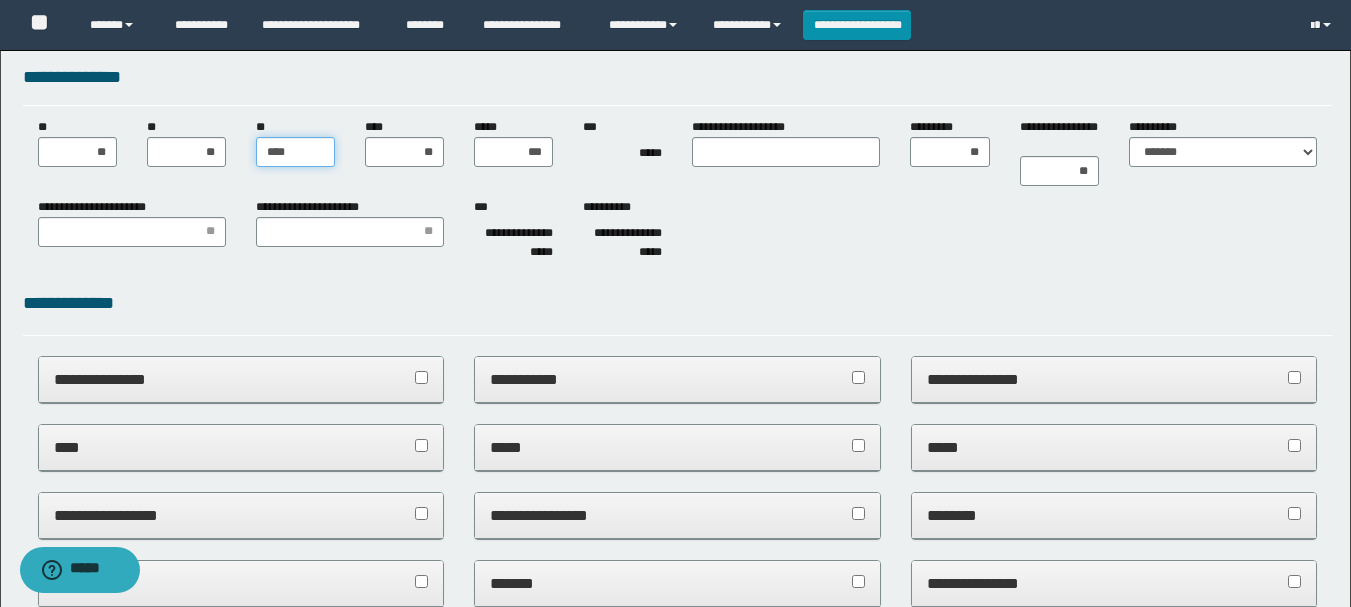 type on "*****" 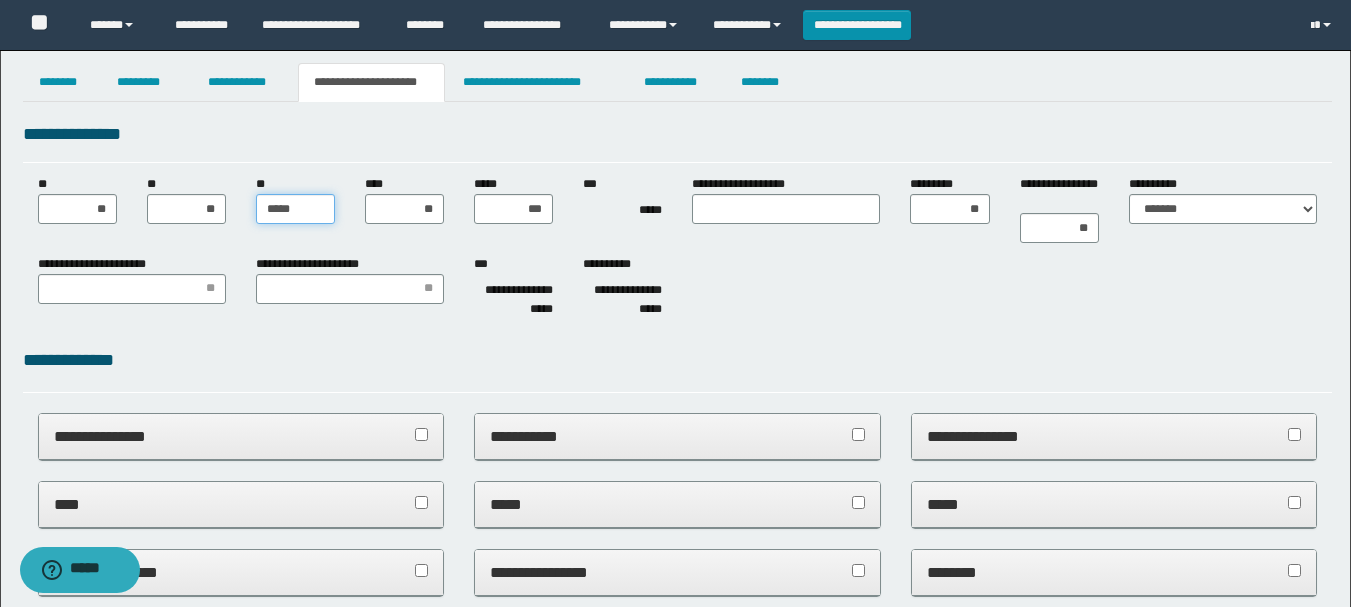scroll, scrollTop: 0, scrollLeft: 0, axis: both 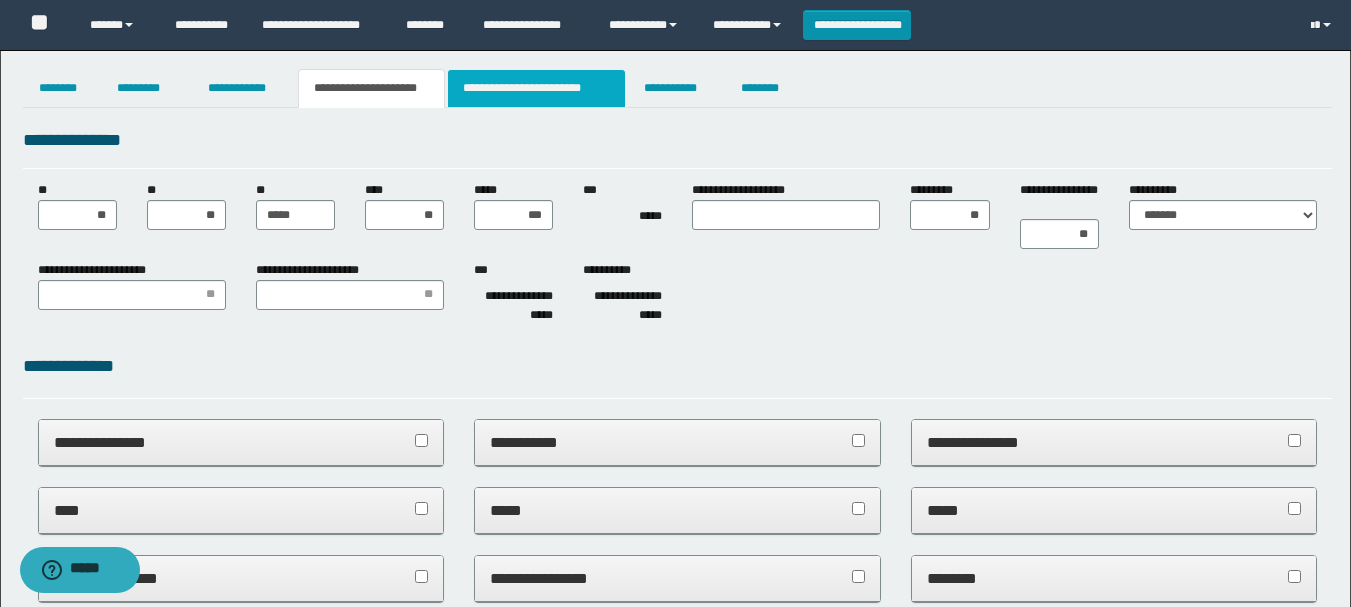 click on "**********" at bounding box center [537, 88] 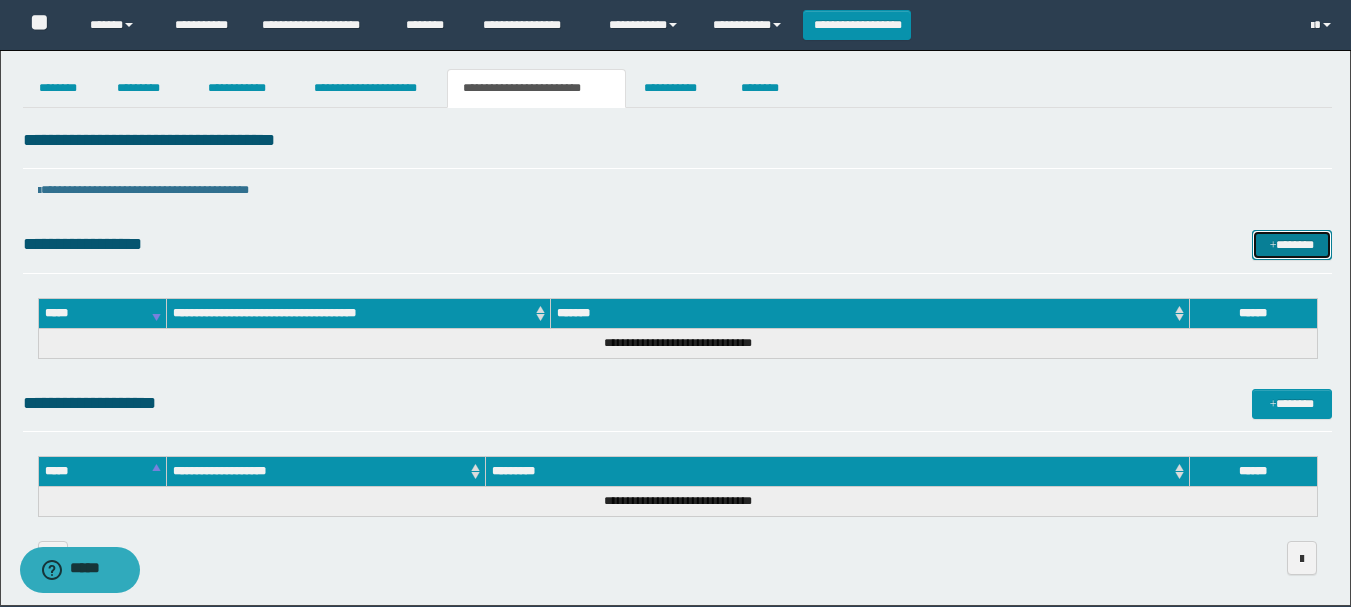 drag, startPoint x: 1261, startPoint y: 240, endPoint x: 675, endPoint y: 268, distance: 586.6686 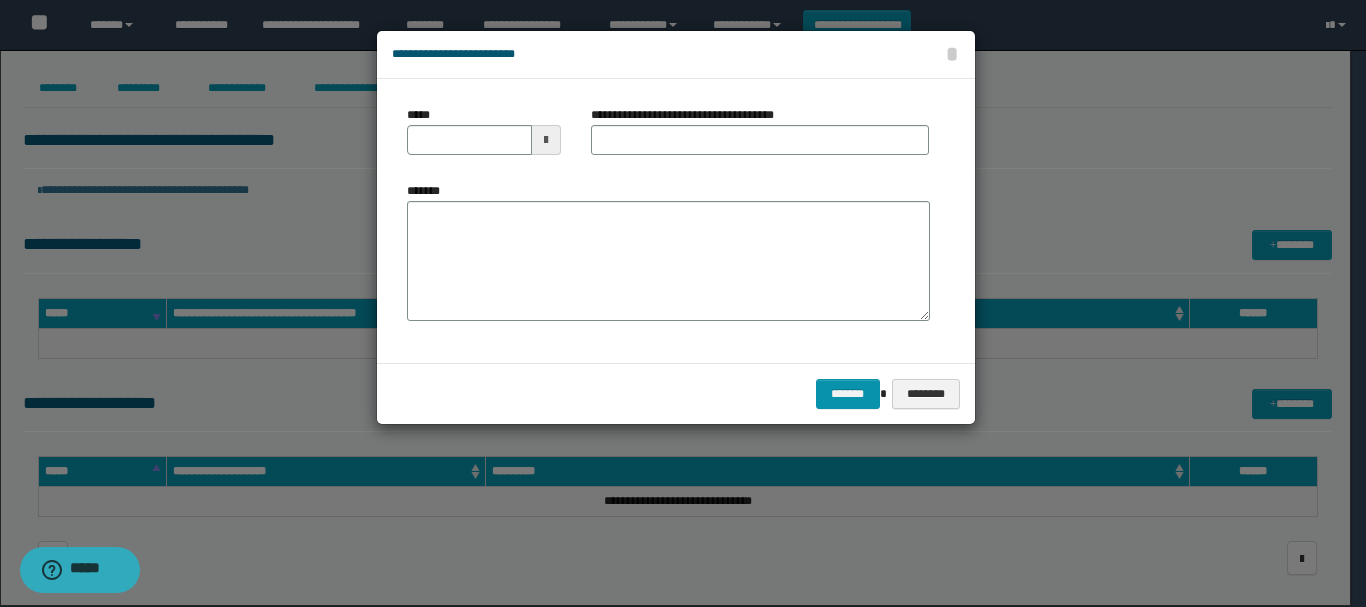 click at bounding box center (546, 140) 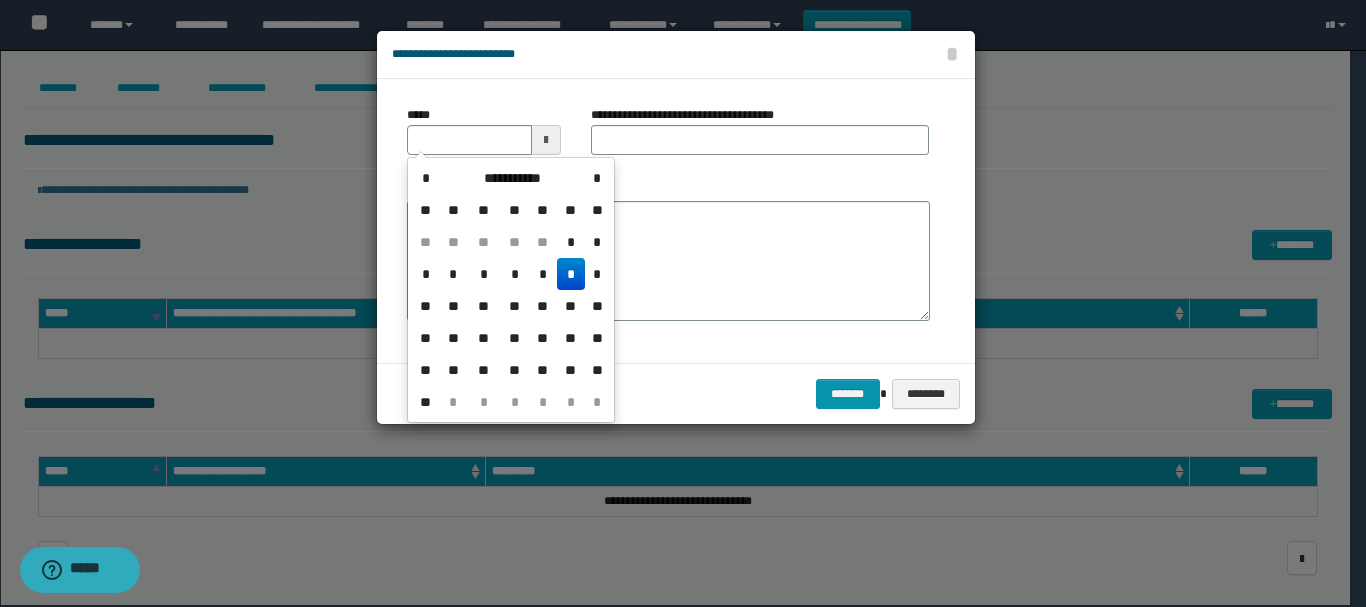 click on "*" at bounding box center [571, 274] 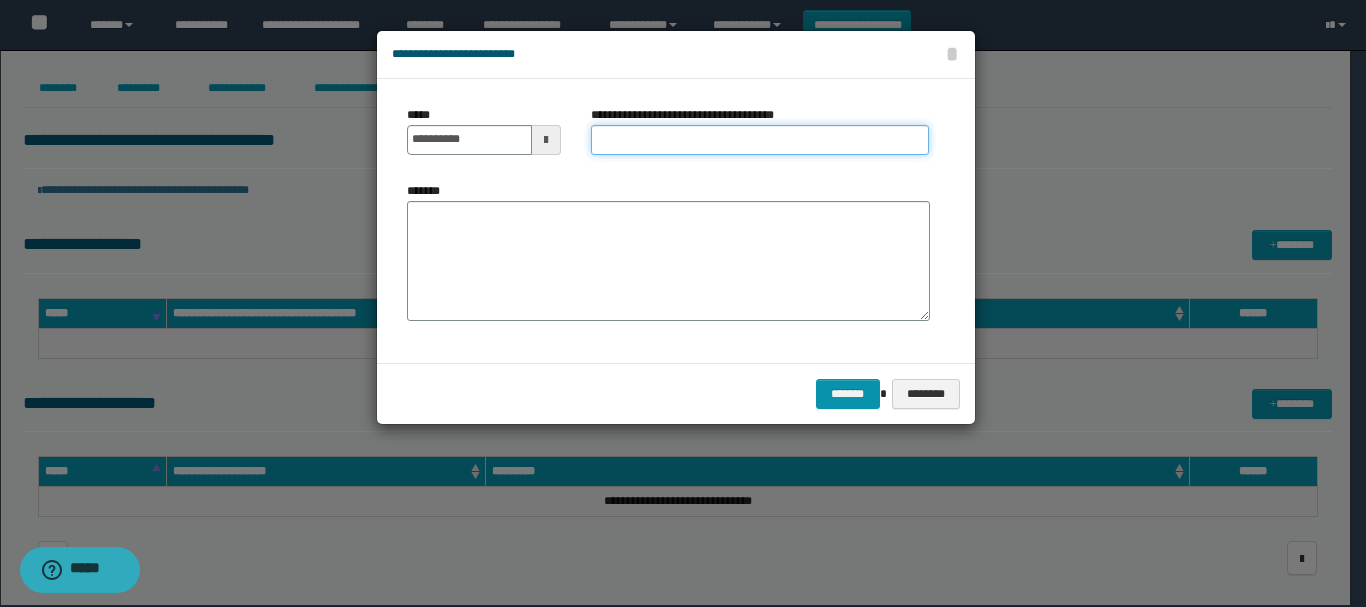 click on "**********" at bounding box center (760, 140) 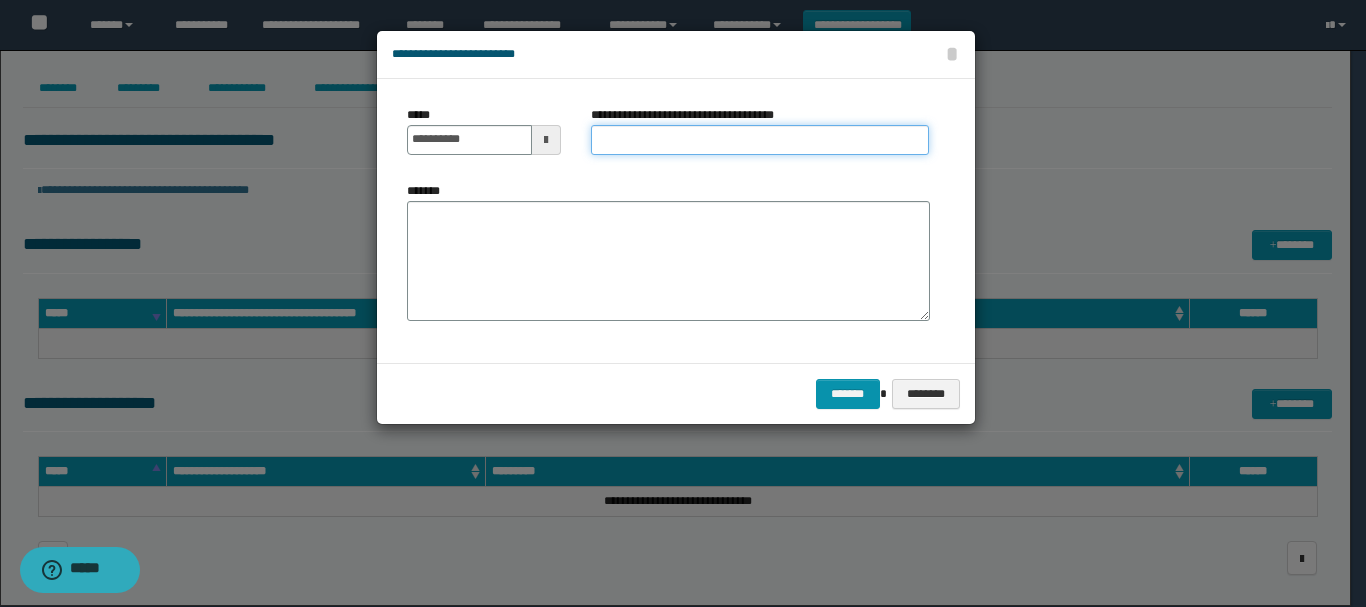 type on "**********" 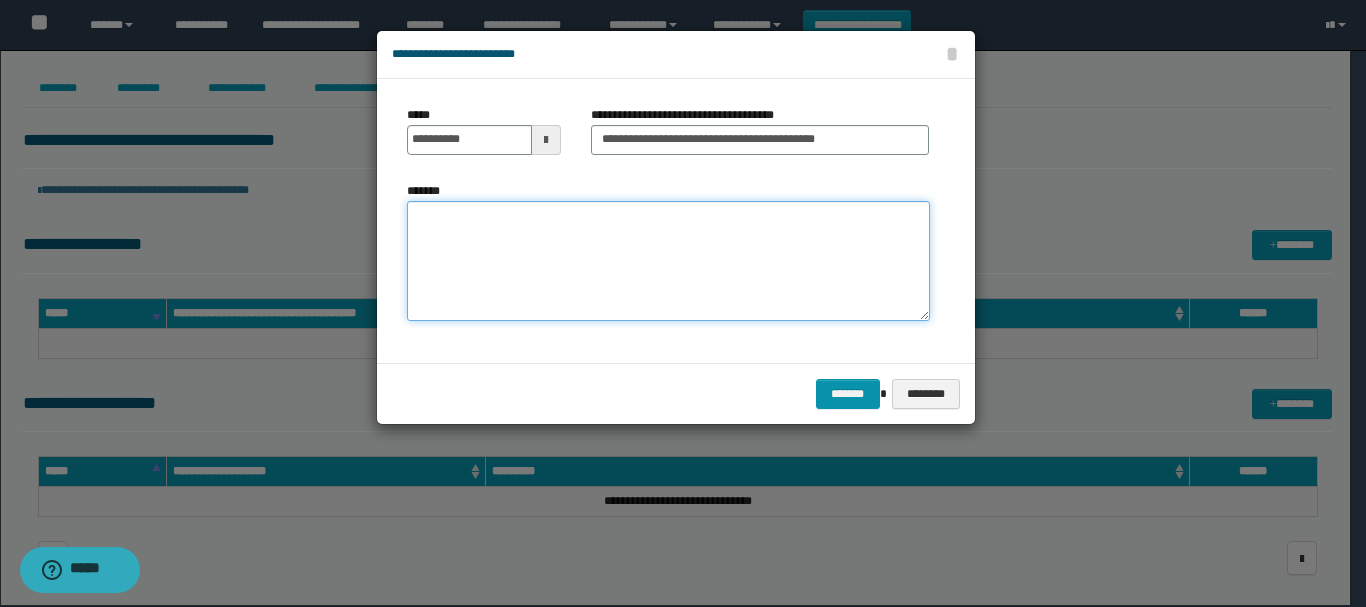 click on "*******" at bounding box center [668, 261] 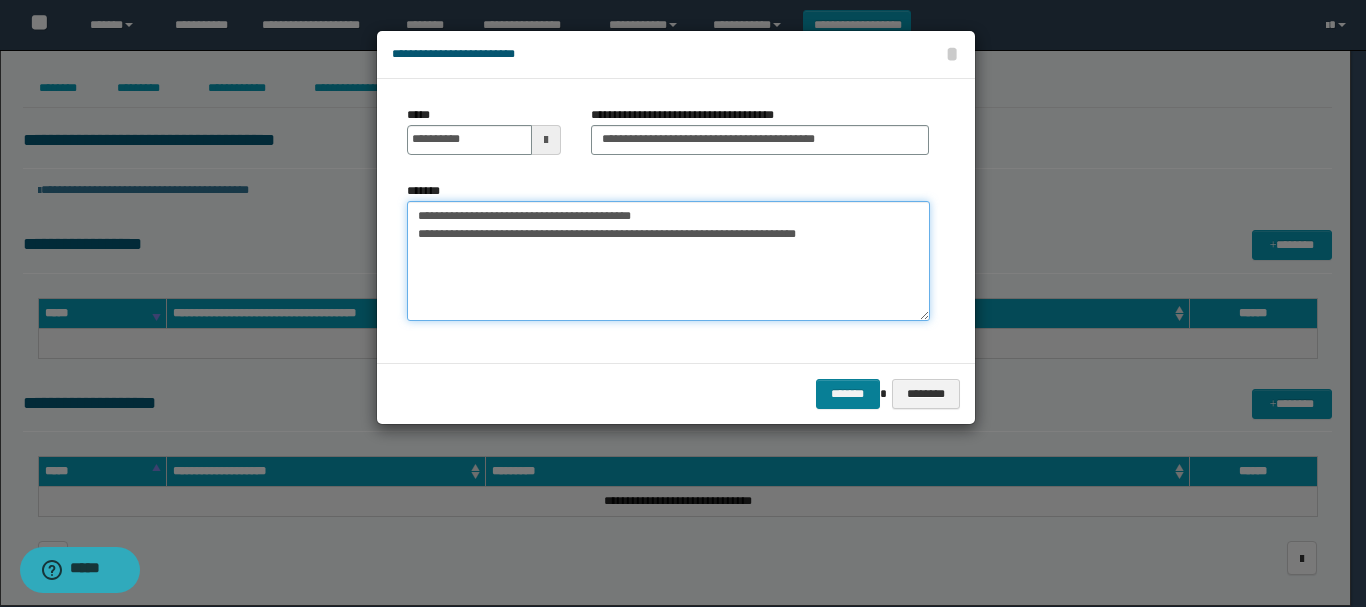 type on "**********" 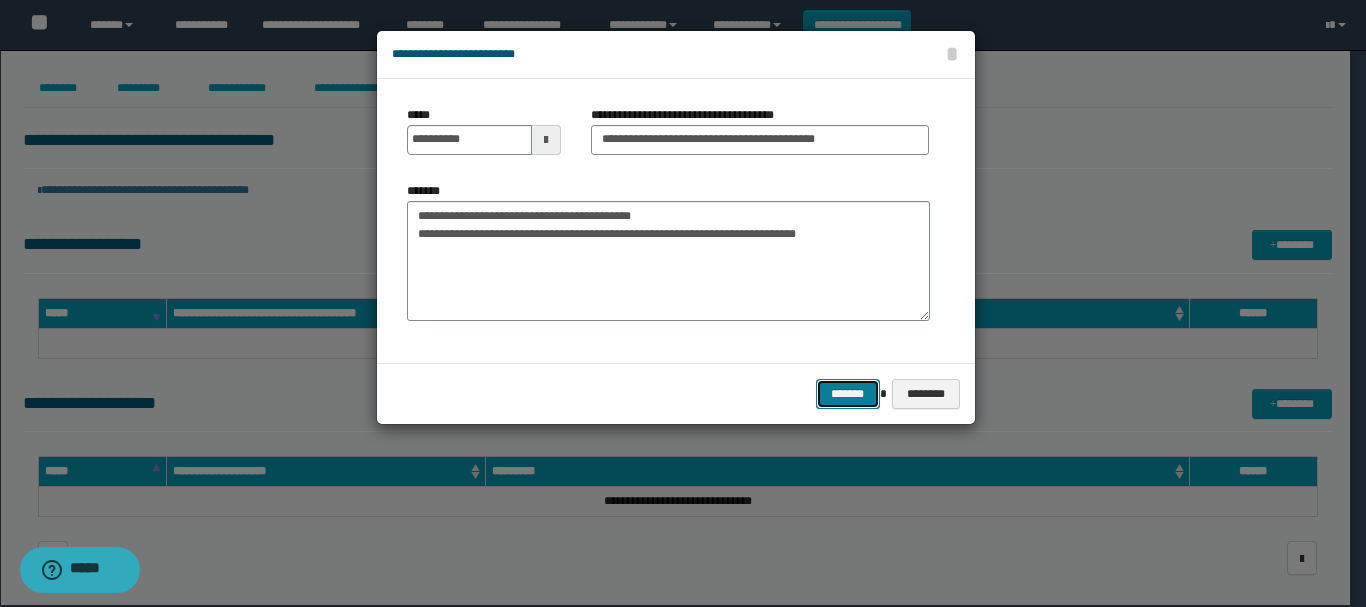 click on "*******" at bounding box center (848, 394) 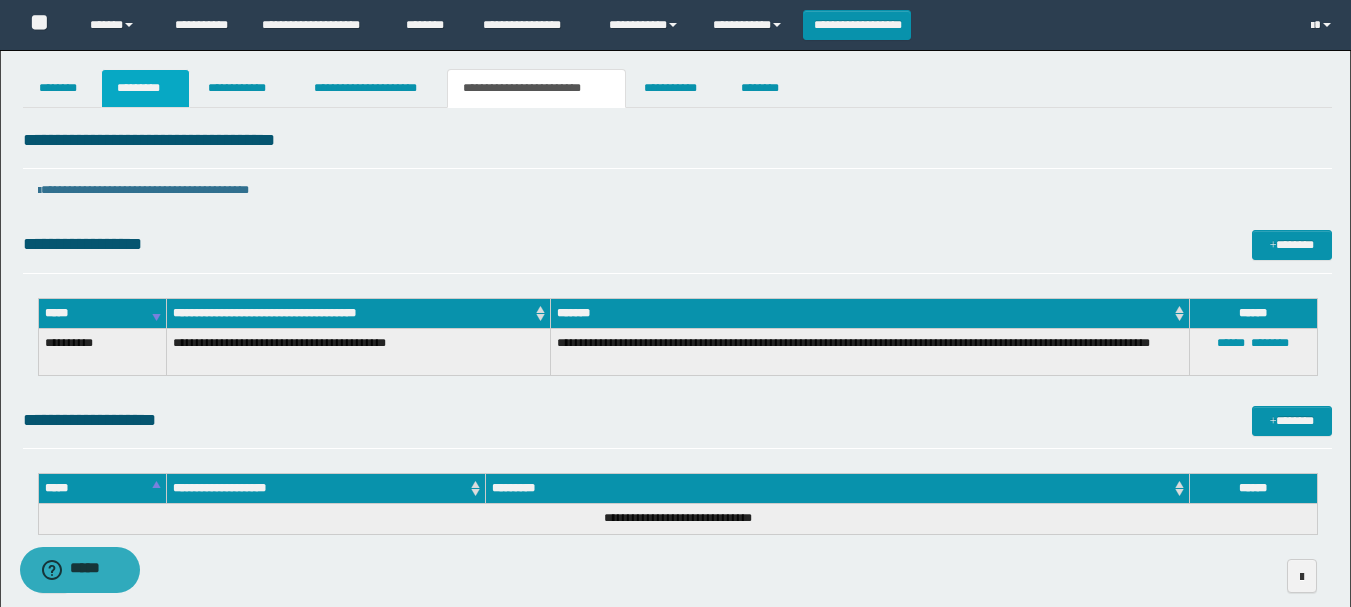click on "*********" at bounding box center (145, 88) 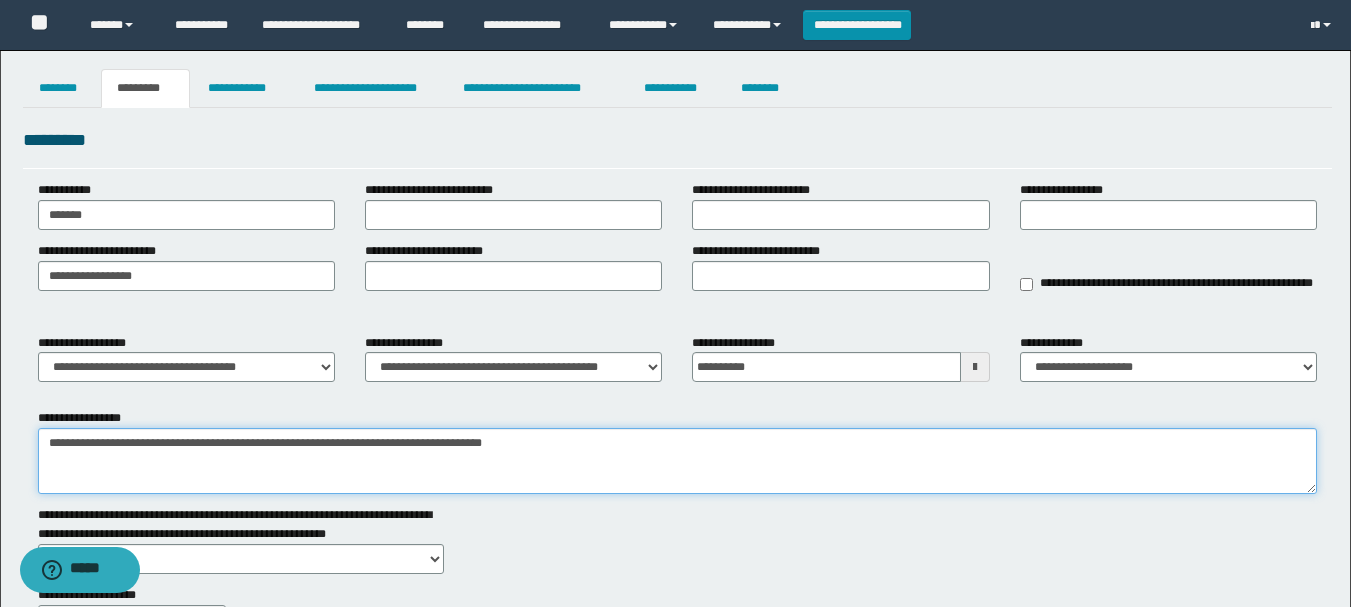 drag, startPoint x: 45, startPoint y: 439, endPoint x: 533, endPoint y: 430, distance: 488.08298 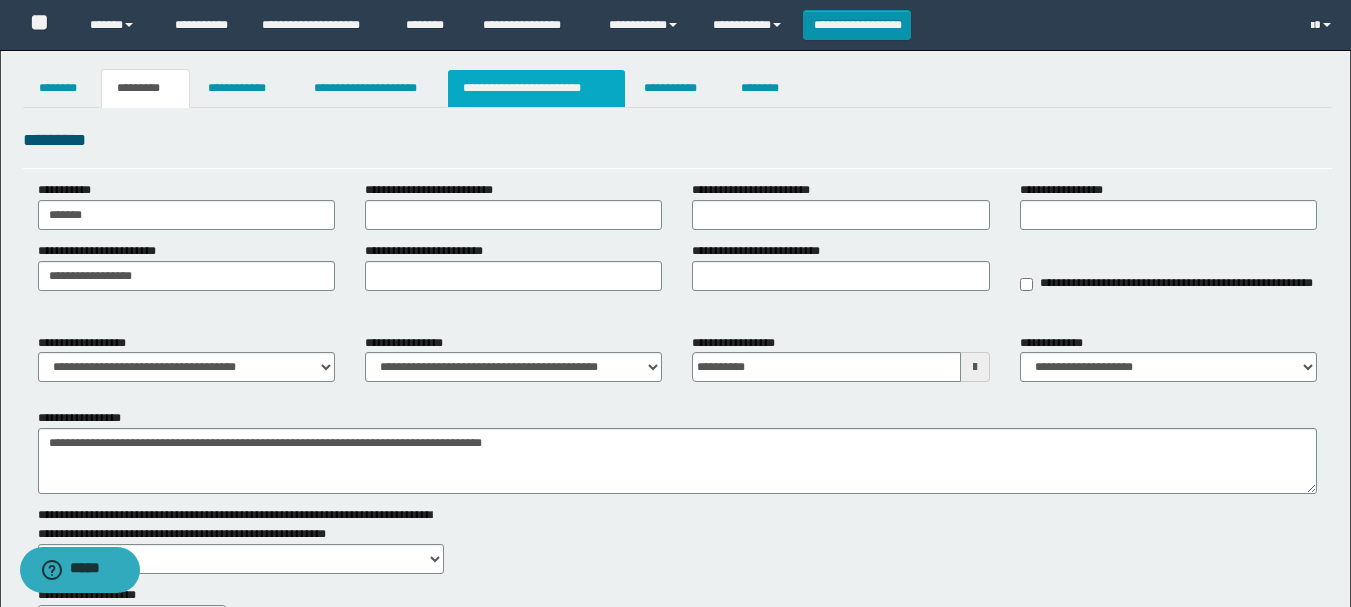 click on "**********" at bounding box center [537, 88] 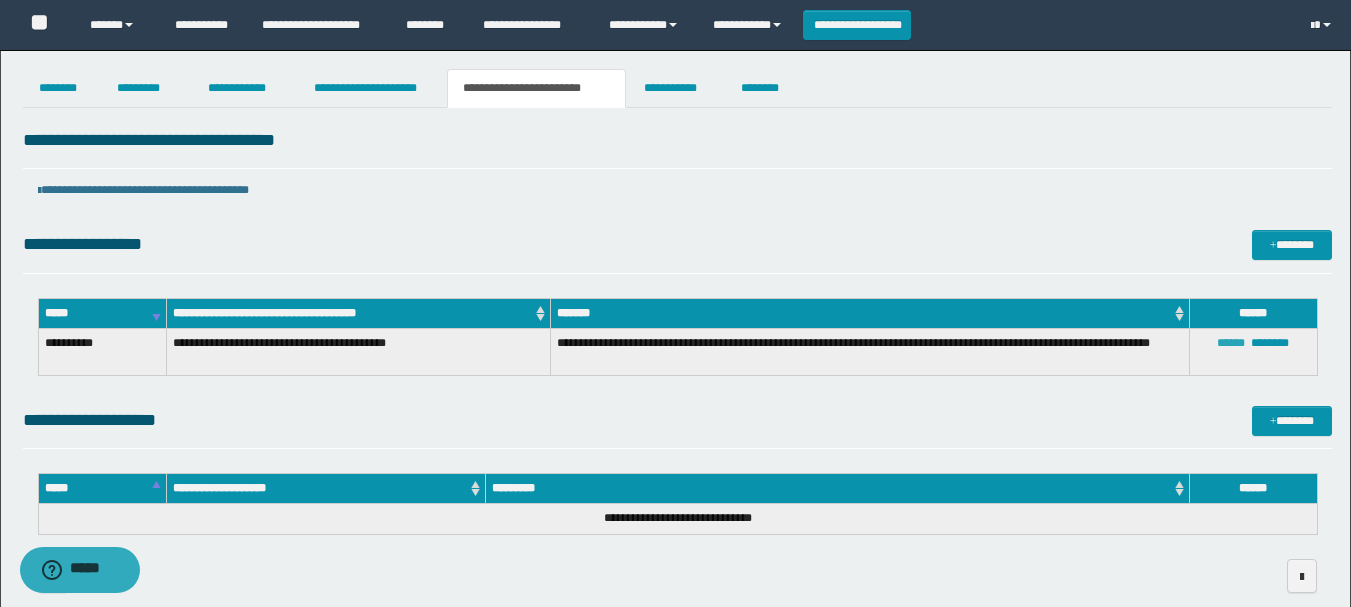 click on "******" at bounding box center (1231, 343) 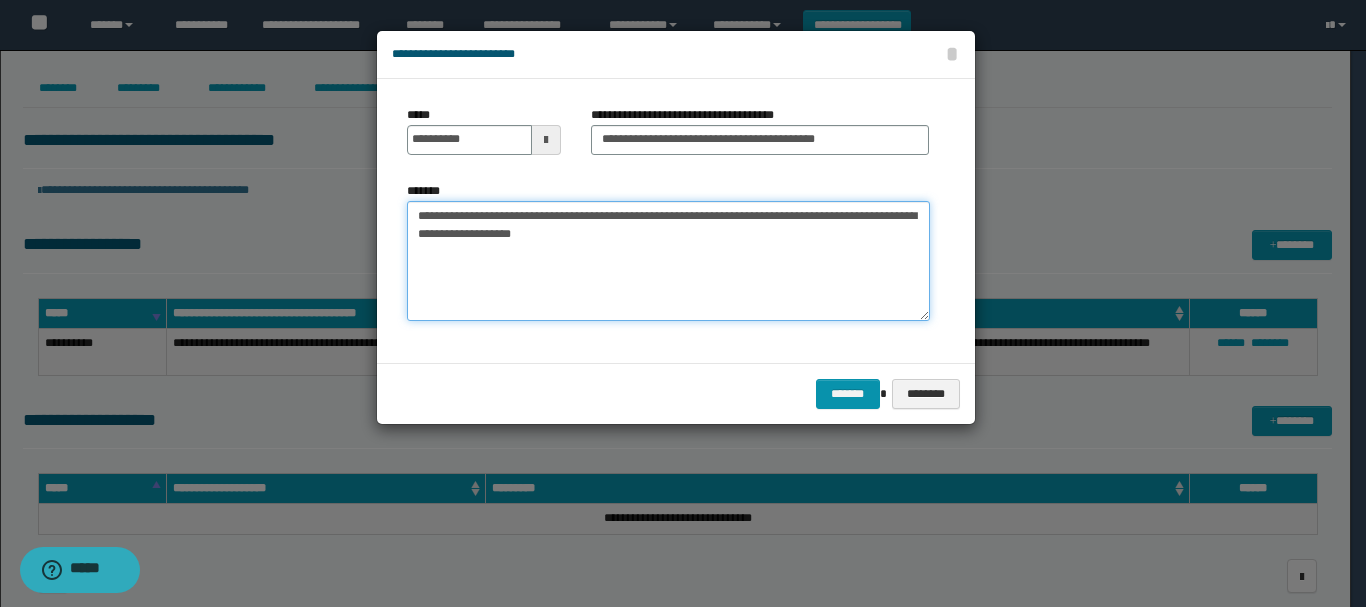 click on "**********" at bounding box center (668, 261) 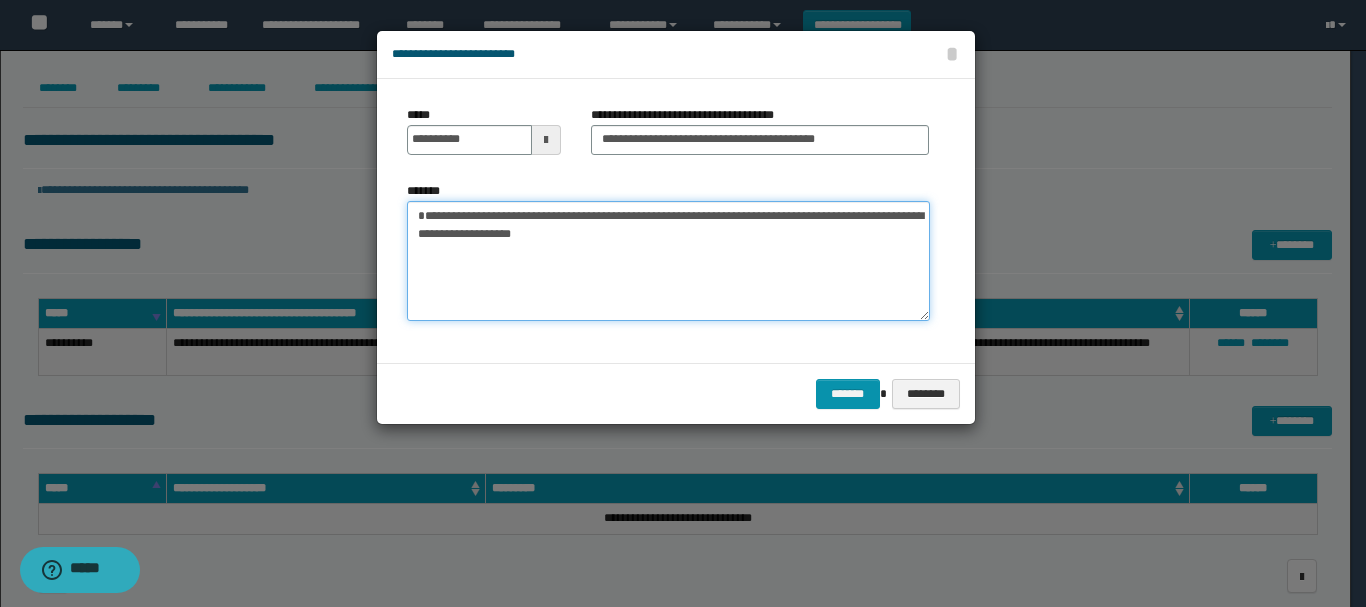 click on "**********" at bounding box center (668, 261) 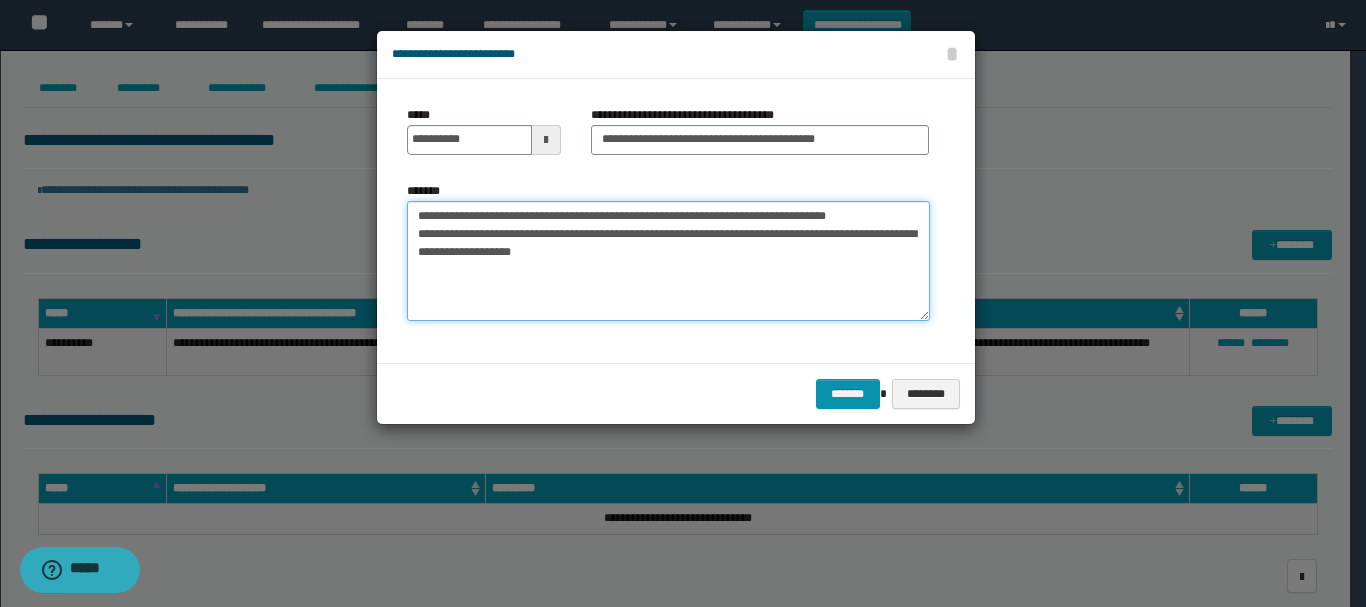 drag, startPoint x: 416, startPoint y: 218, endPoint x: 699, endPoint y: 267, distance: 287.21072 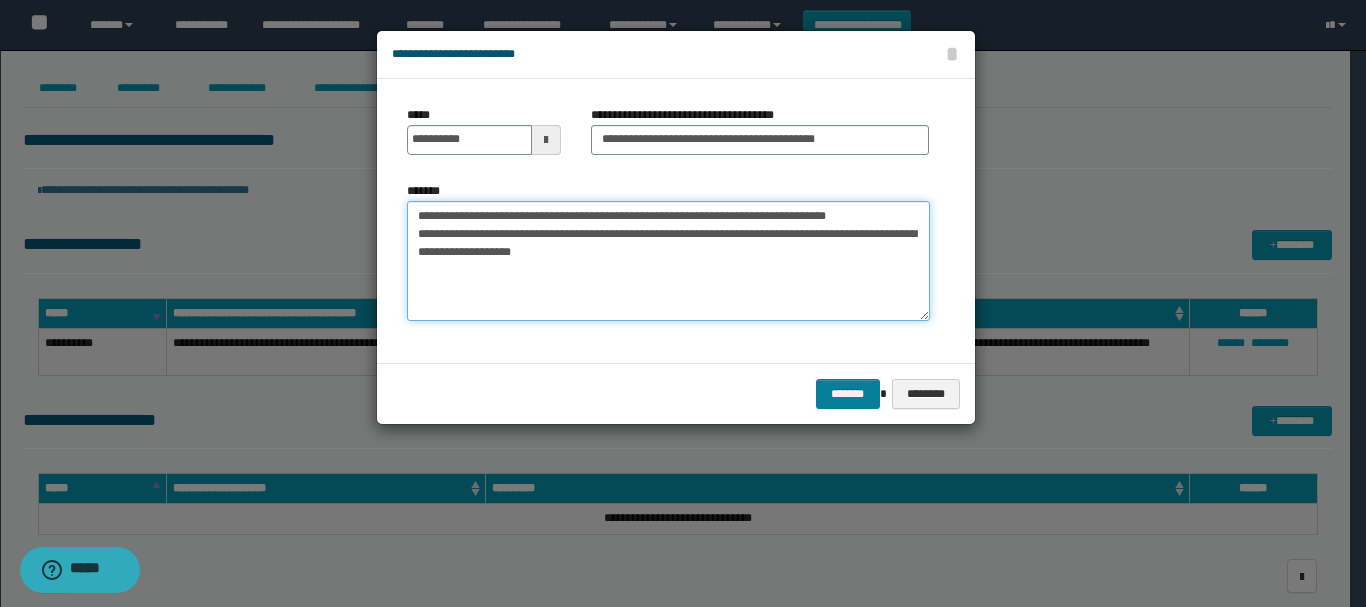 type on "**********" 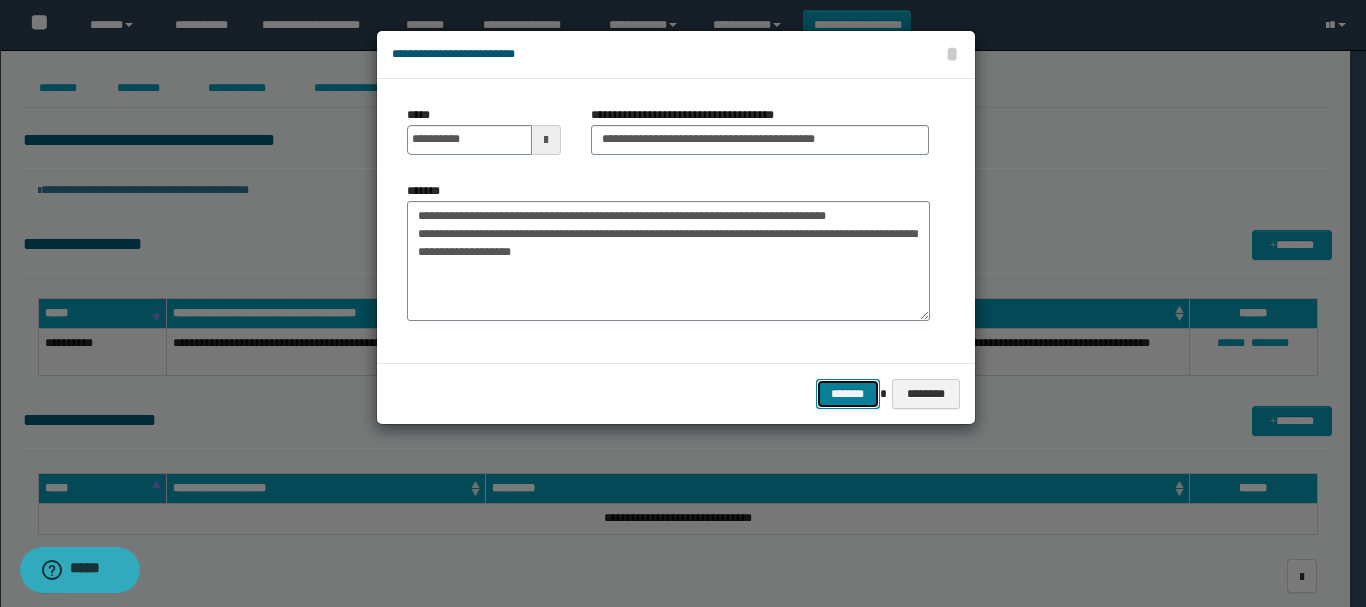 click on "*******" at bounding box center [848, 394] 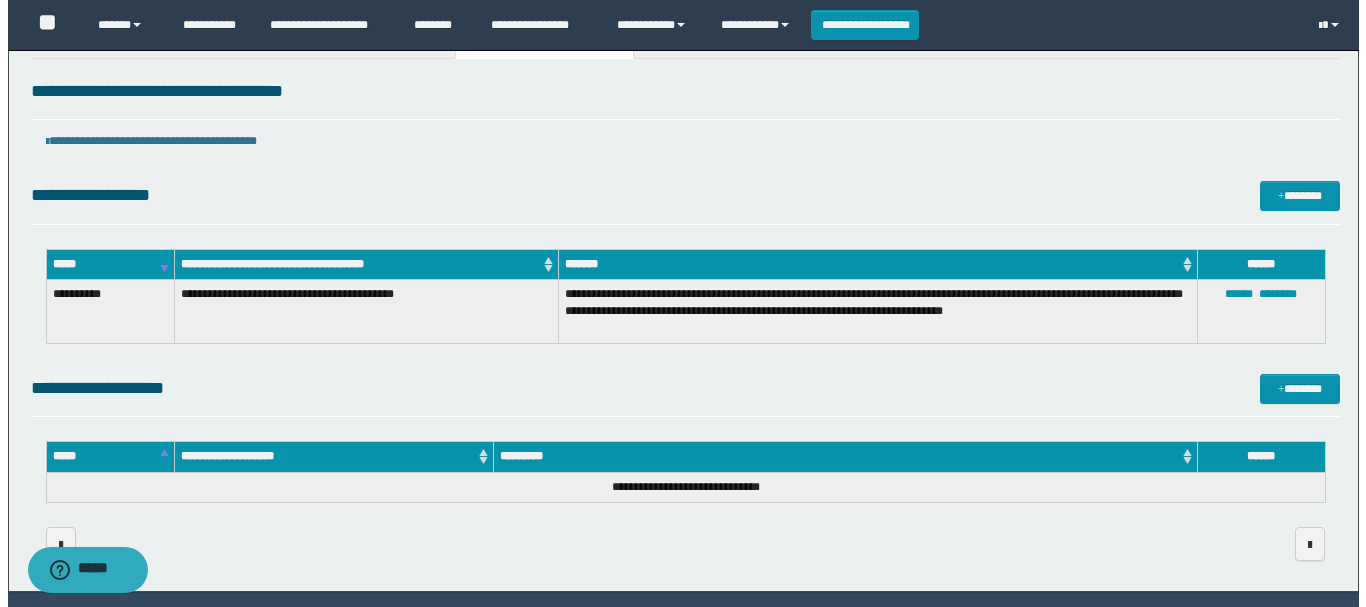 scroll, scrollTop: 0, scrollLeft: 0, axis: both 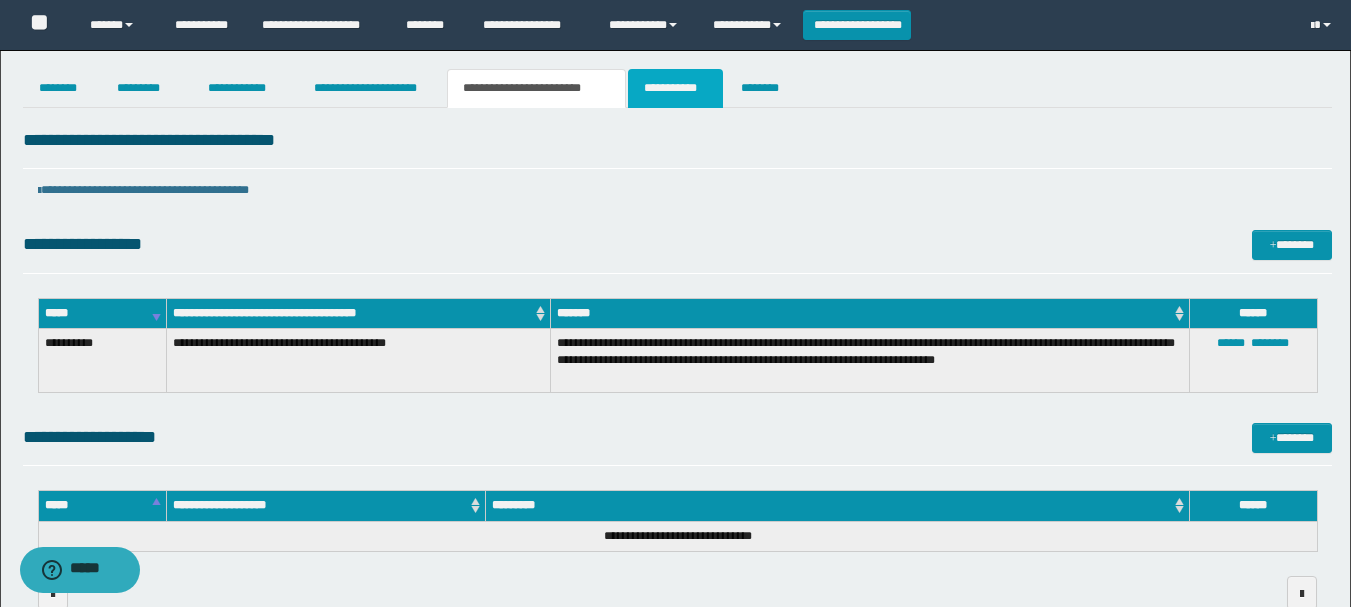 drag, startPoint x: 657, startPoint y: 82, endPoint x: 741, endPoint y: 147, distance: 106.21205 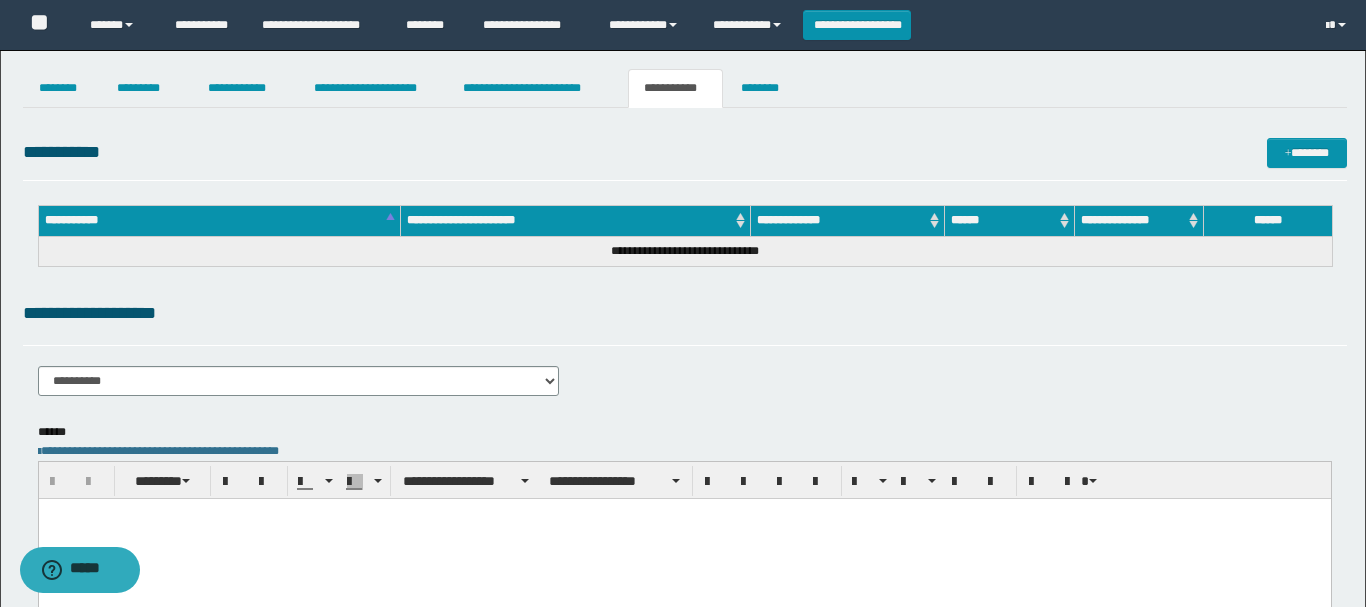 scroll, scrollTop: 0, scrollLeft: 0, axis: both 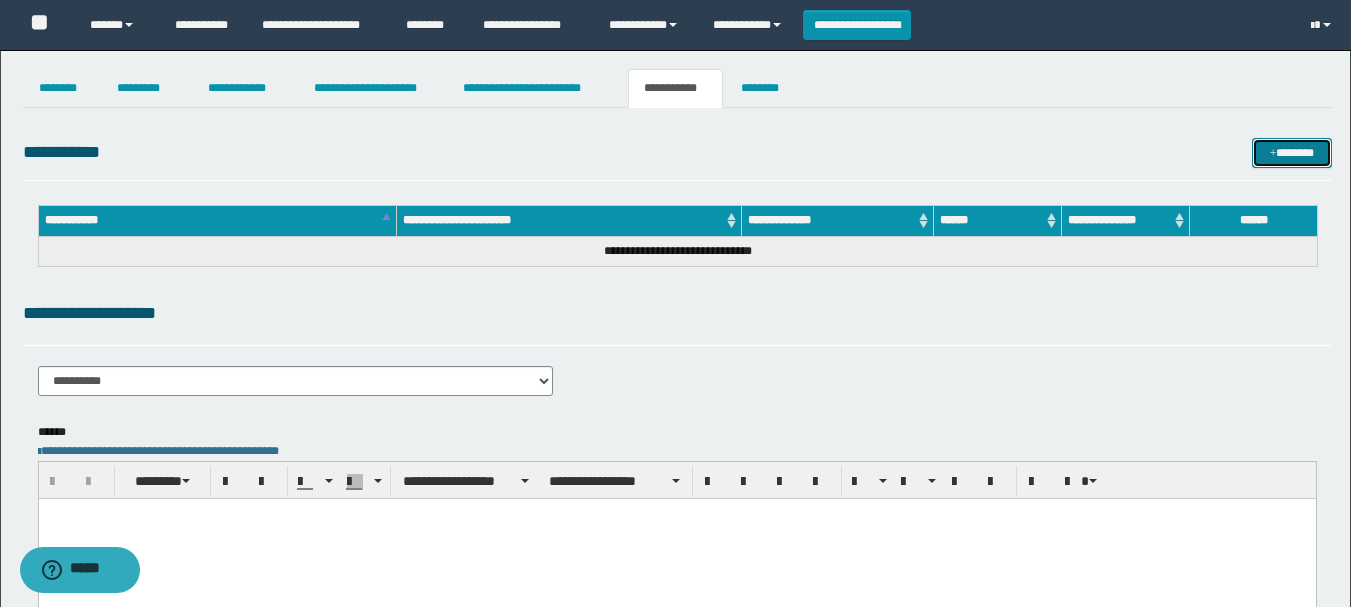 drag, startPoint x: 1296, startPoint y: 154, endPoint x: 459, endPoint y: 223, distance: 839.8393 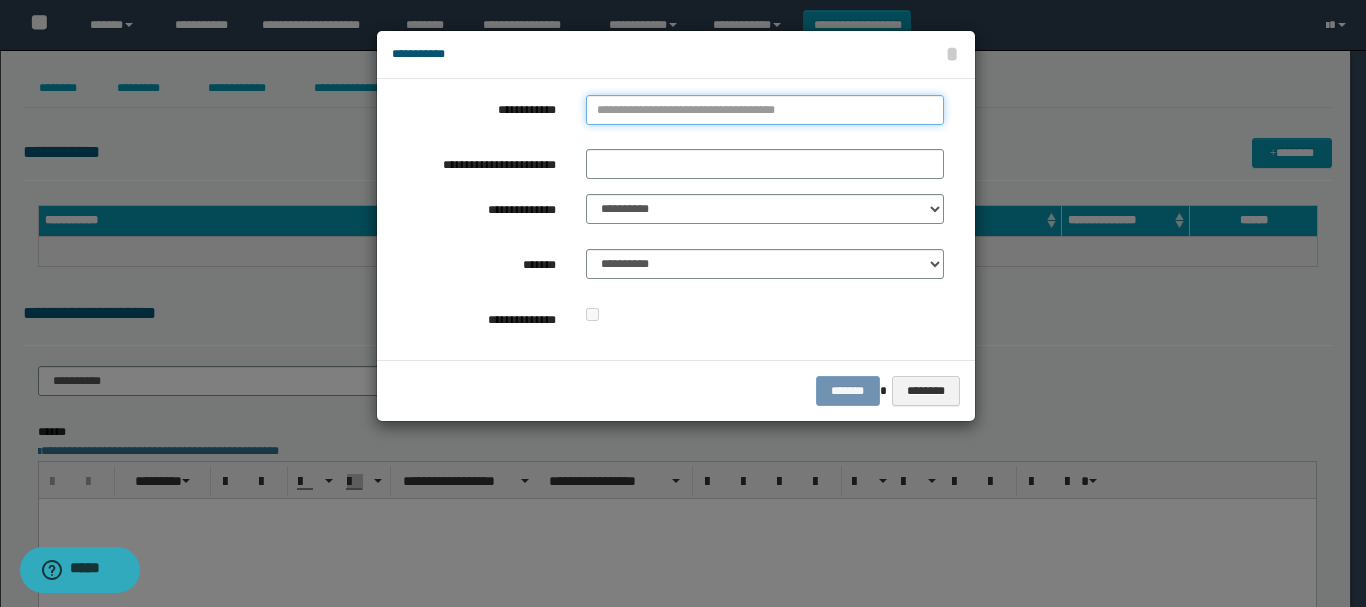 click on "**********" at bounding box center (765, 110) 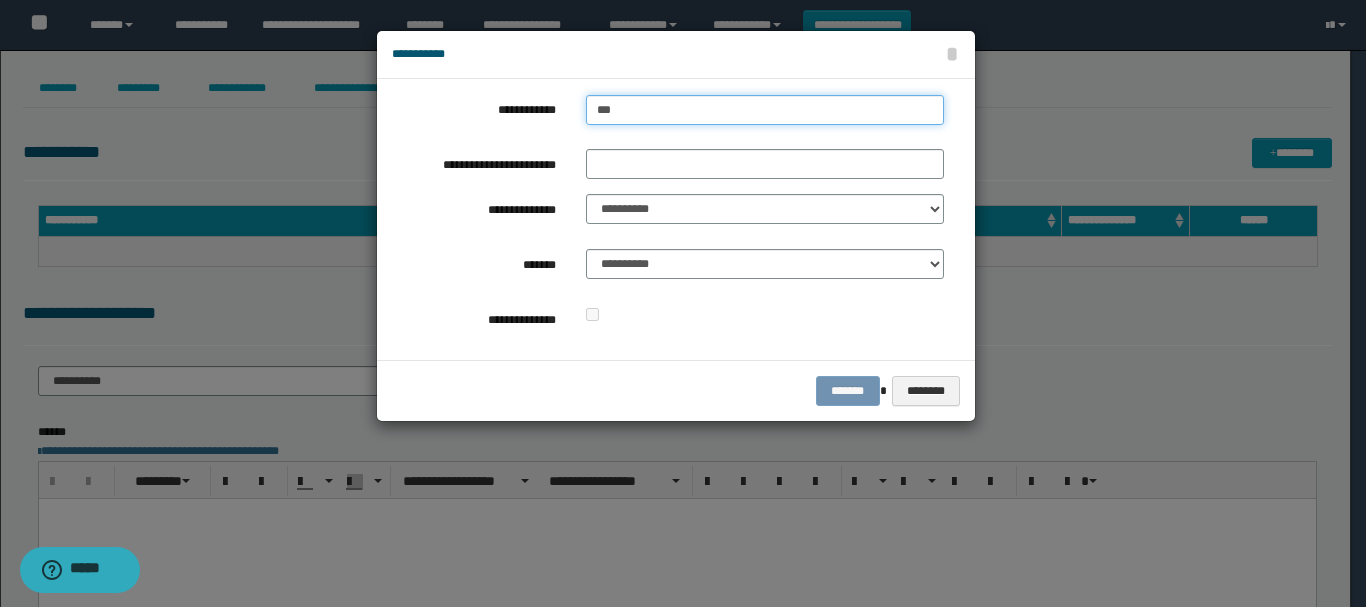 type on "****" 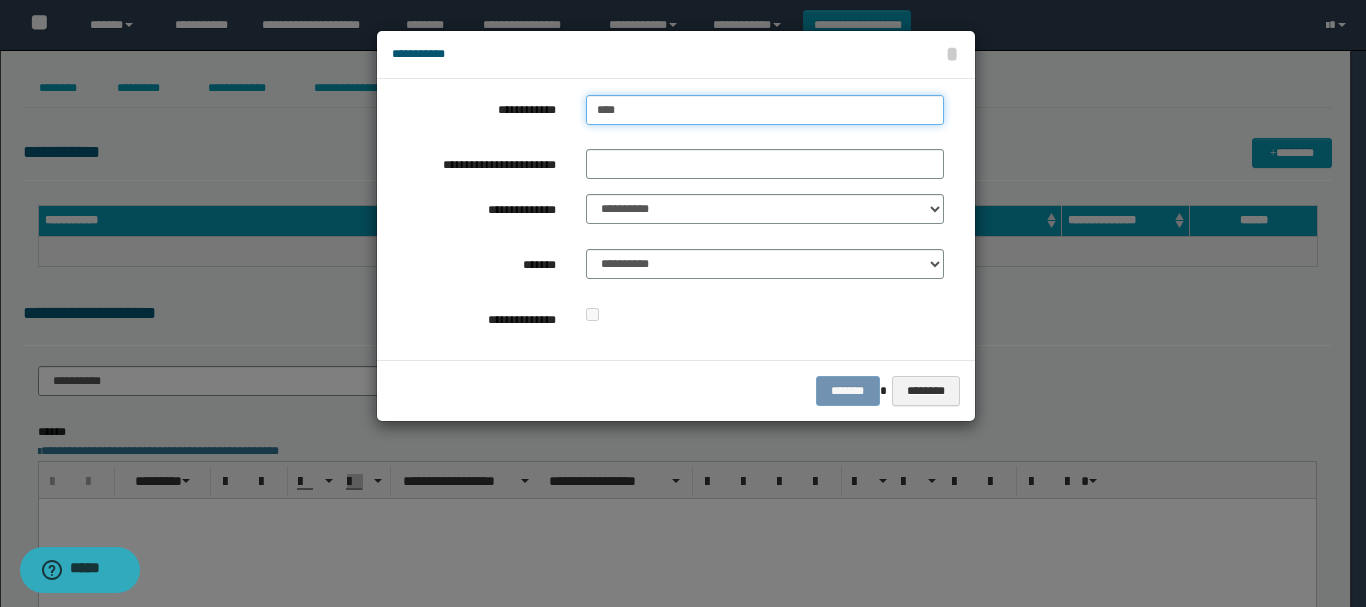 type on "****" 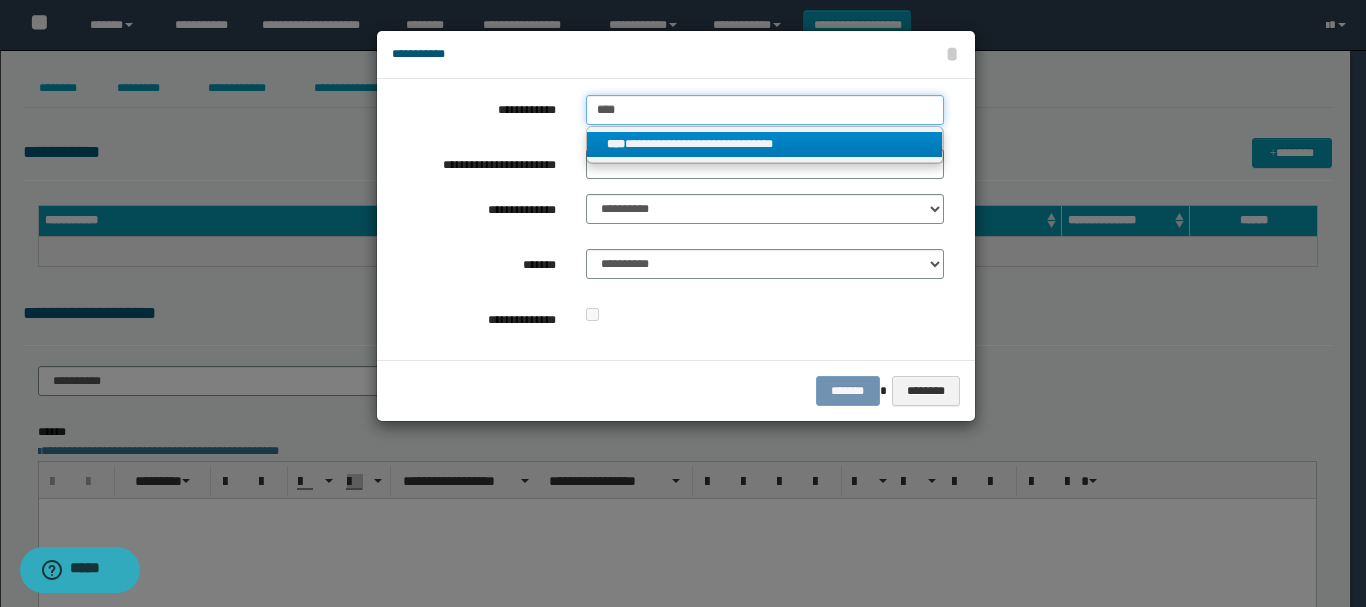 type on "****" 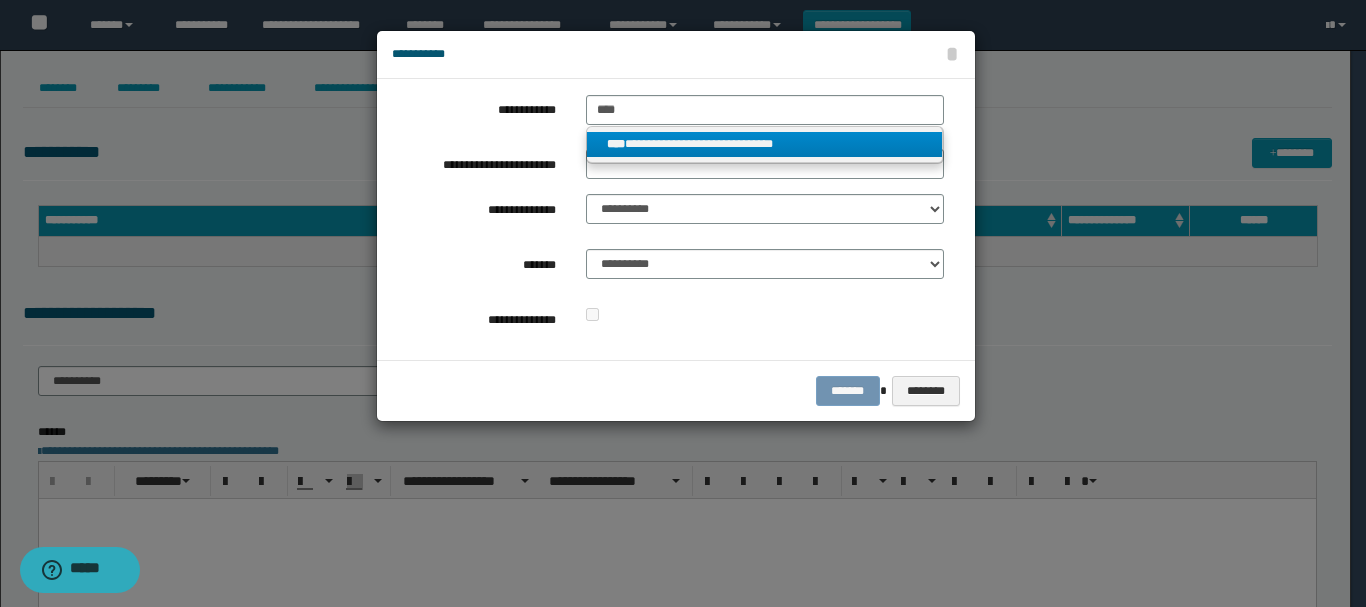 click on "**********" at bounding box center [765, 144] 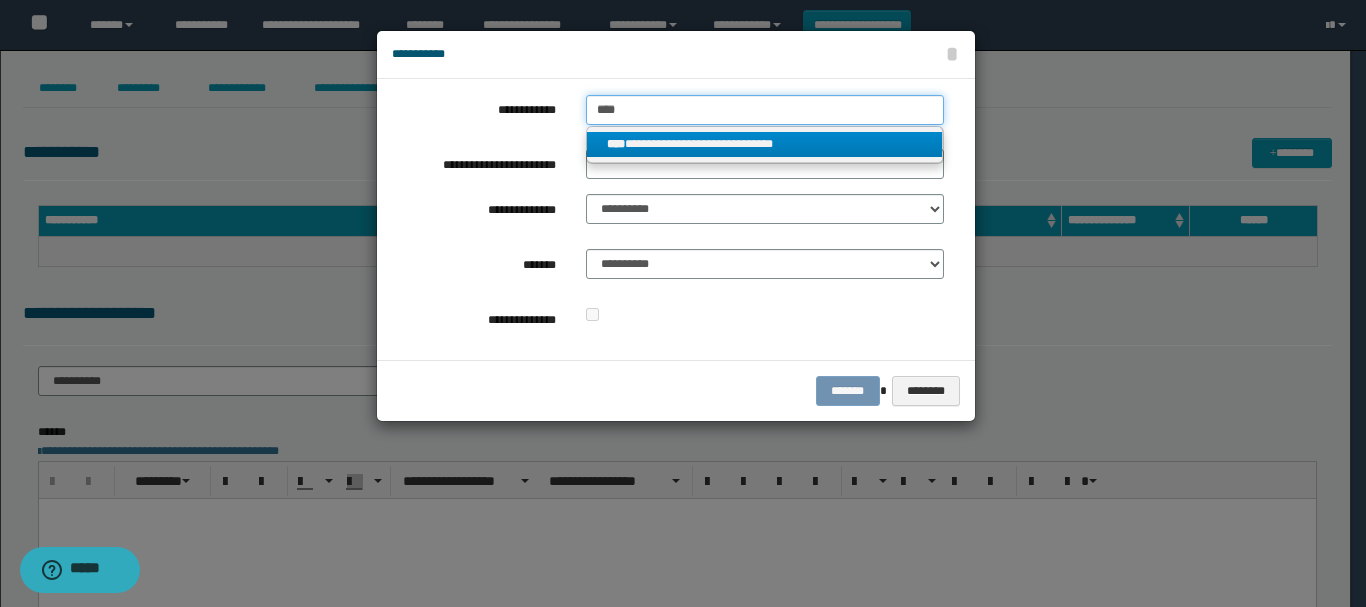 type 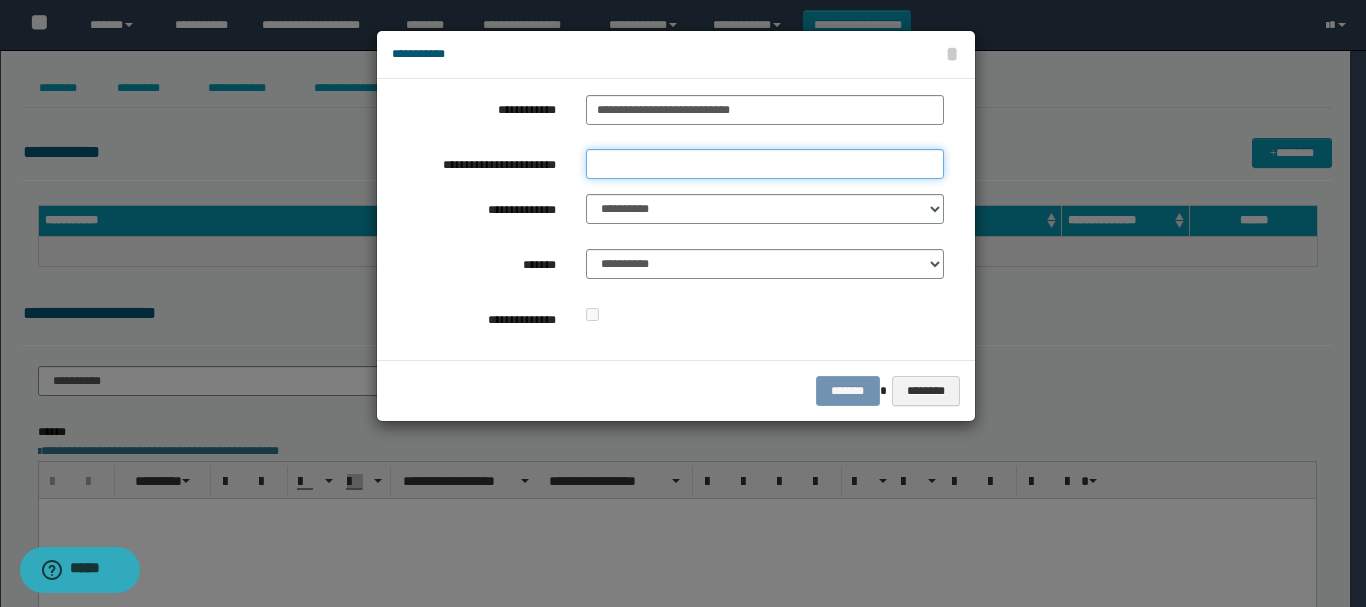 click on "**********" at bounding box center [765, 164] 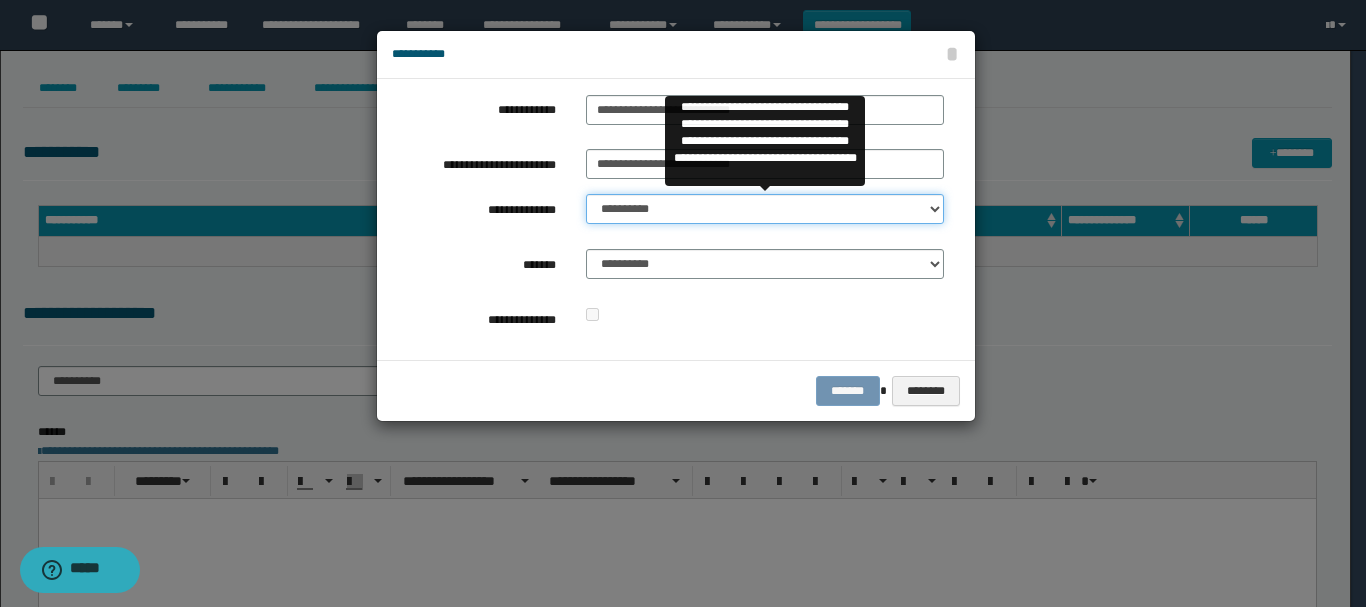 click on "**********" at bounding box center (765, 209) 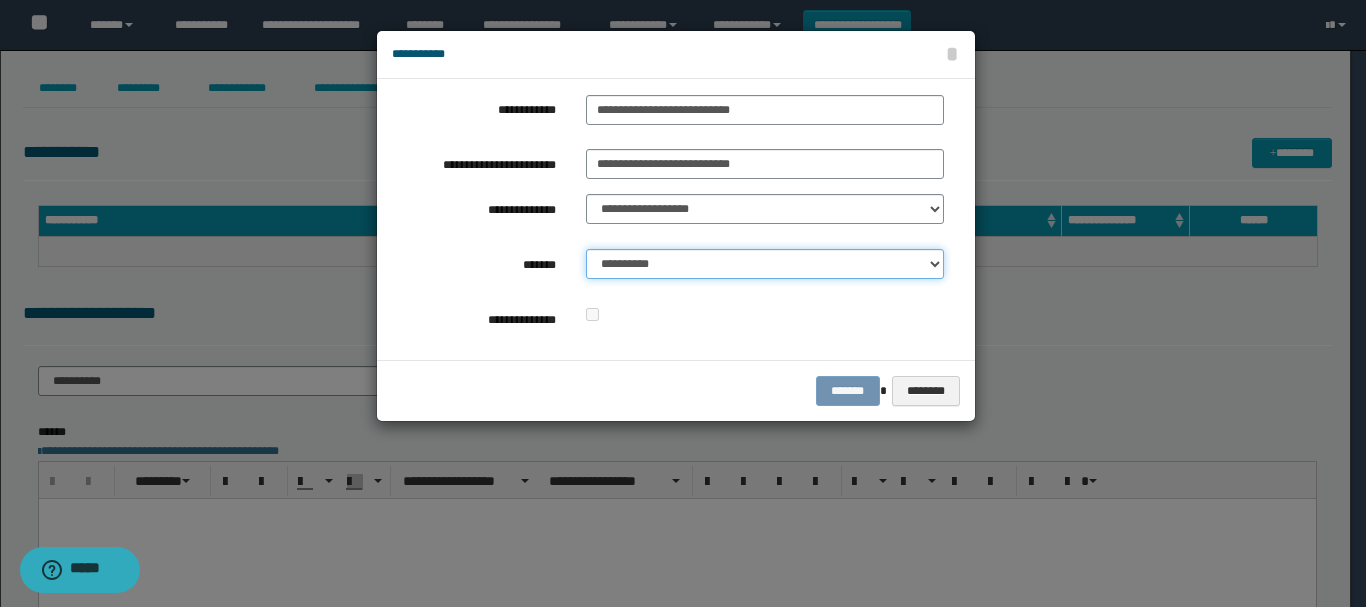 click on "**********" at bounding box center [765, 264] 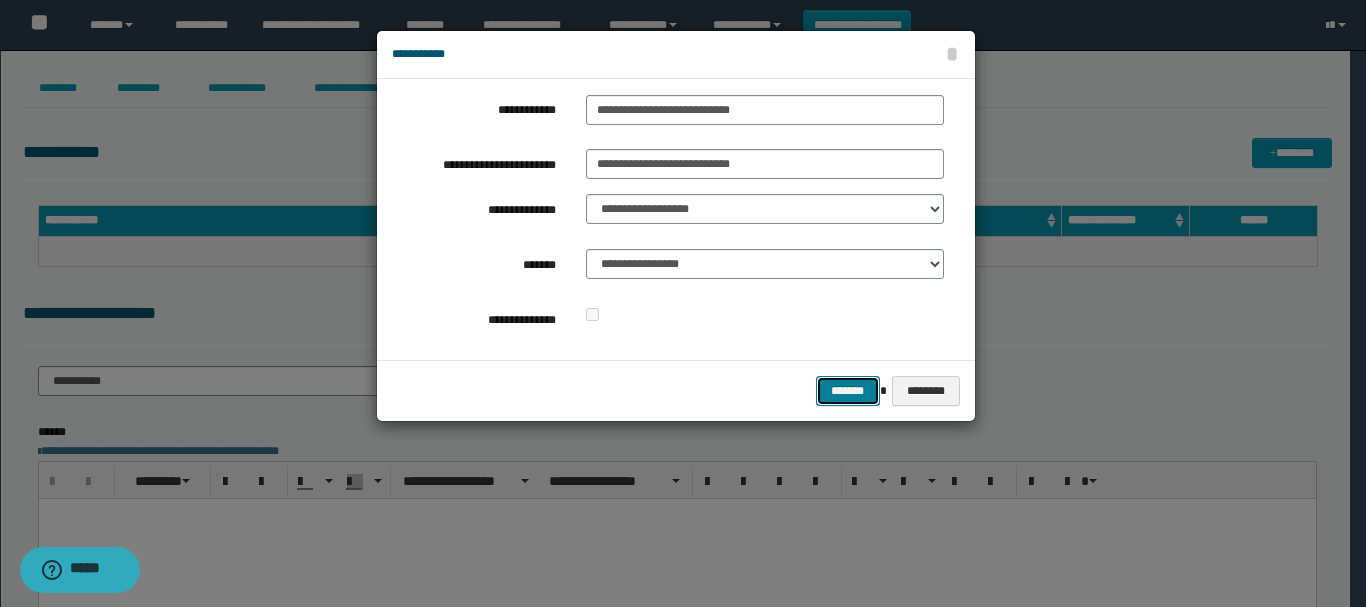 click on "*******" at bounding box center (848, 391) 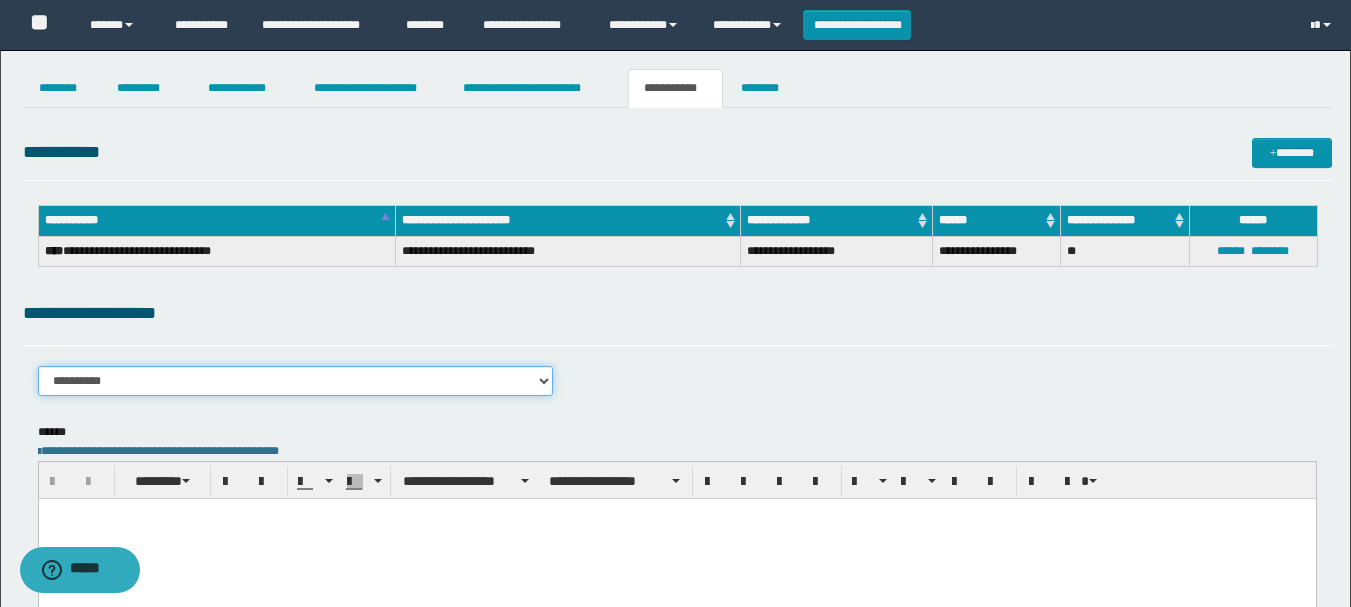 click on "**********" at bounding box center (296, 381) 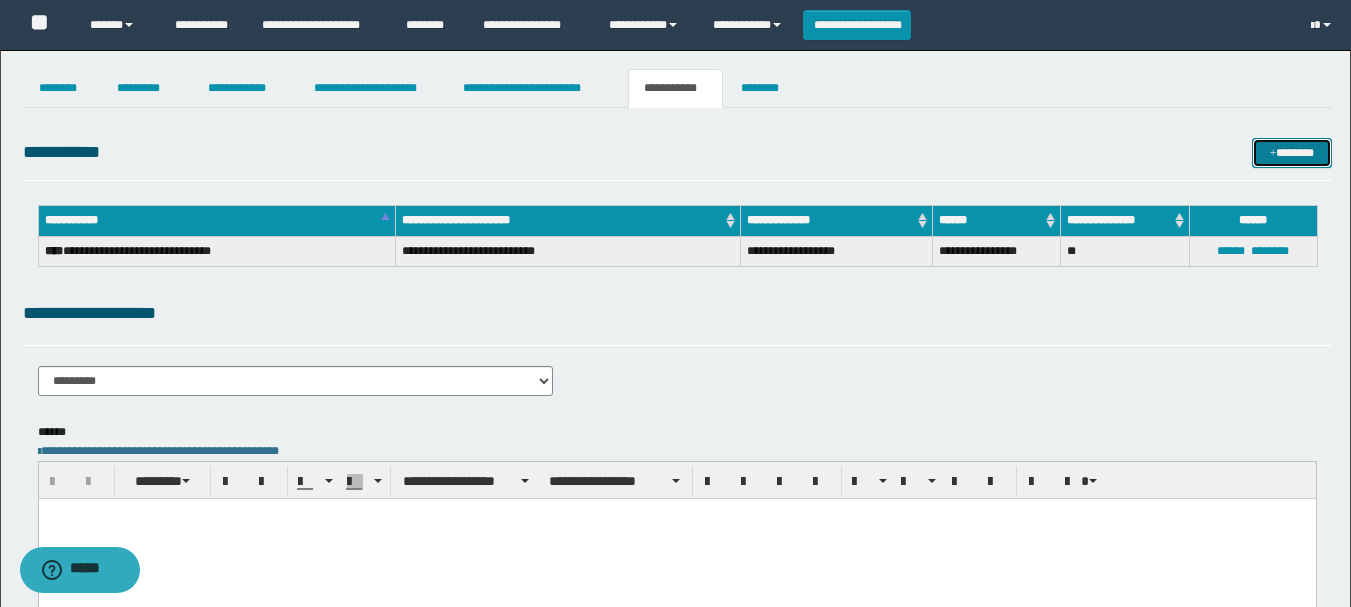 drag, startPoint x: 1305, startPoint y: 154, endPoint x: 1247, endPoint y: 148, distance: 58.30952 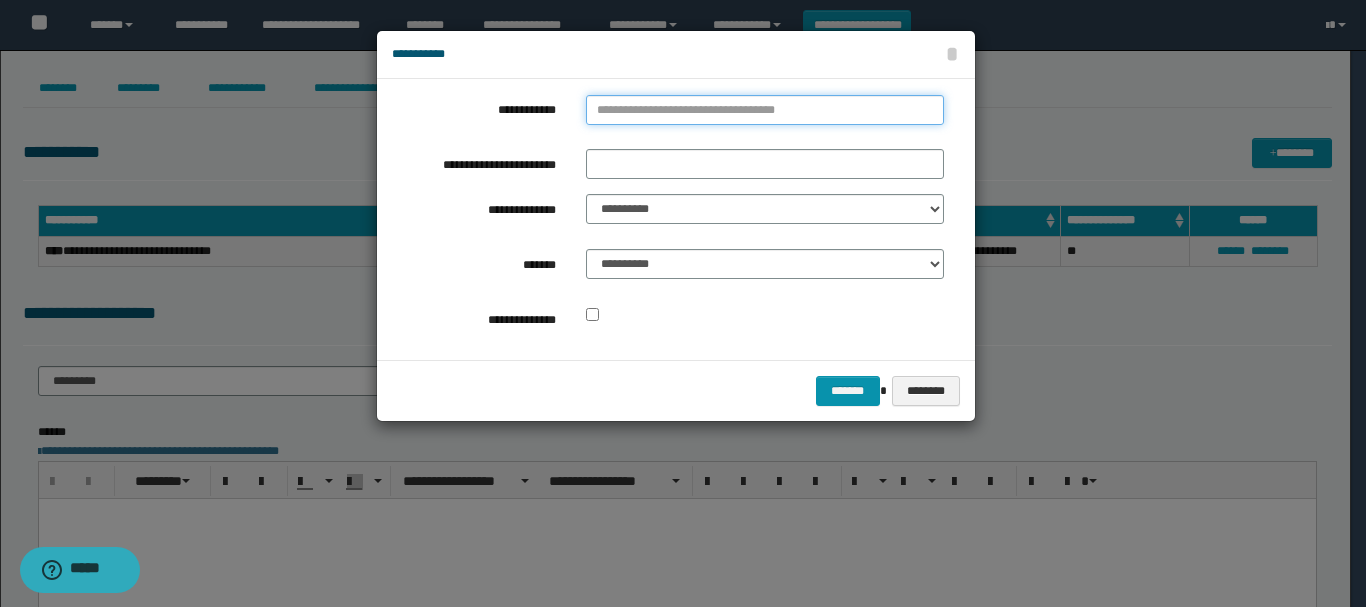 type on "**********" 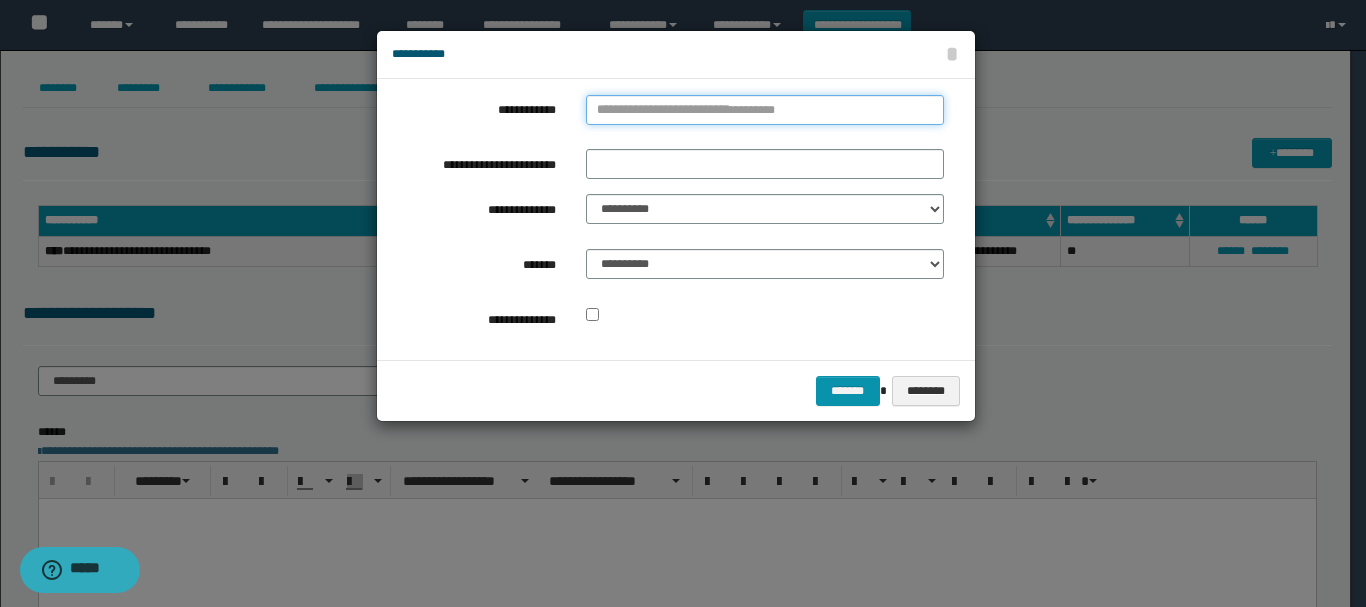 click on "**********" at bounding box center (765, 110) 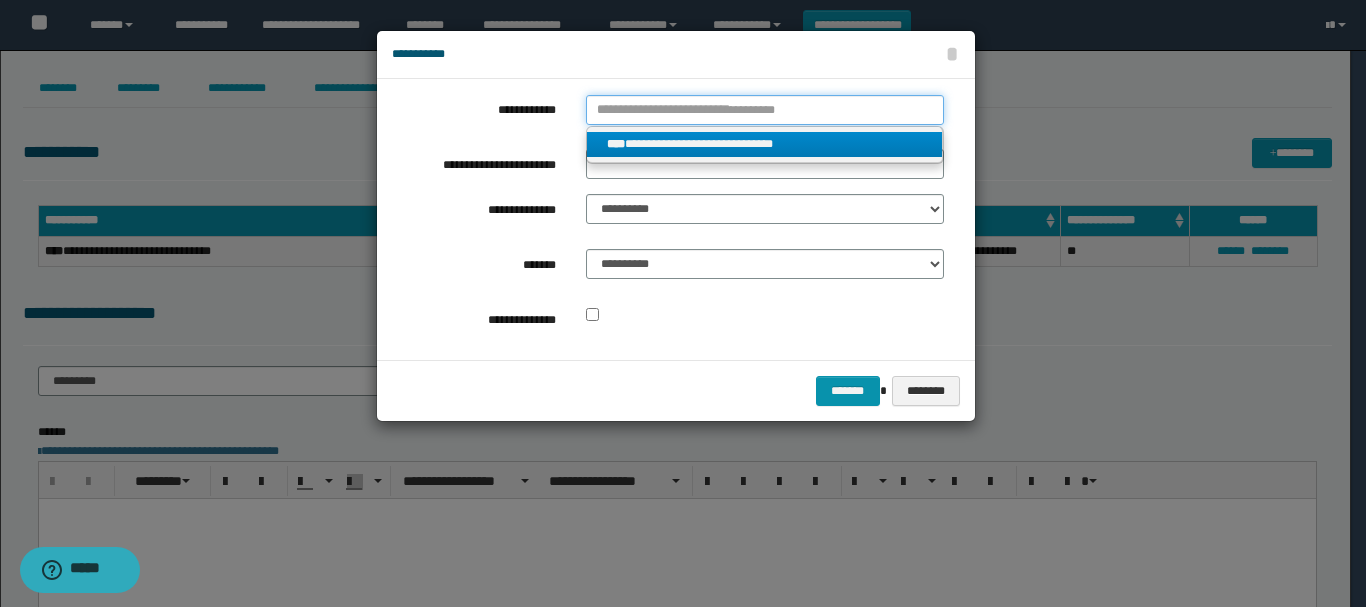 type 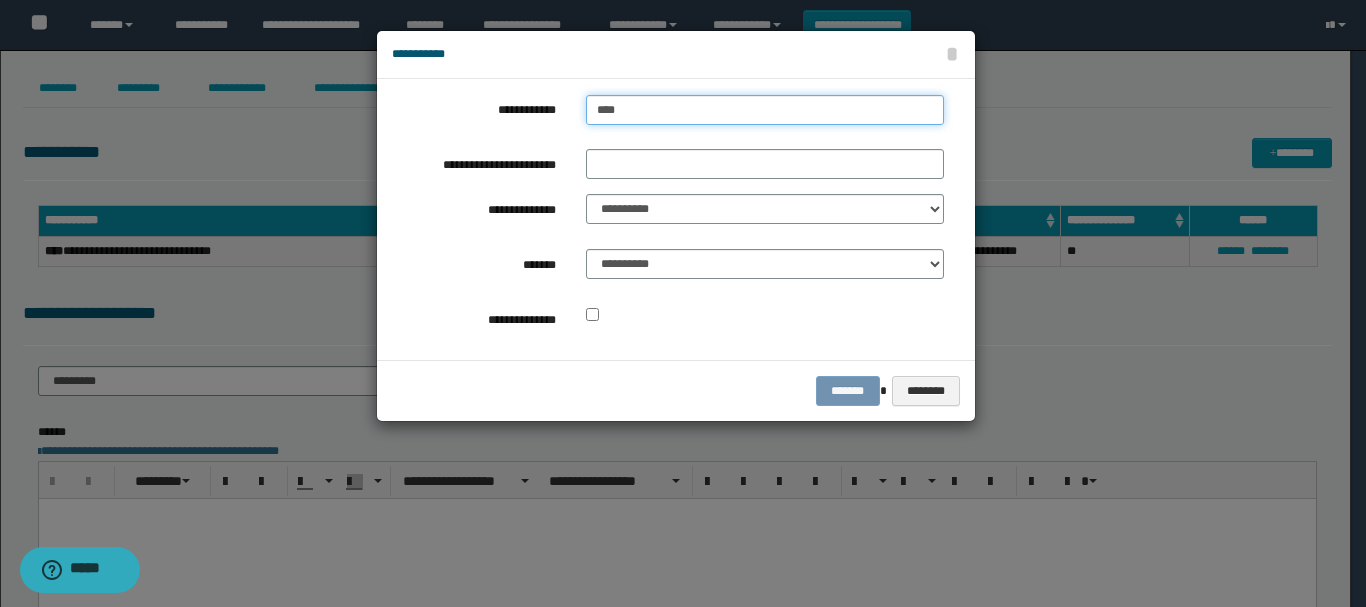 type on "****" 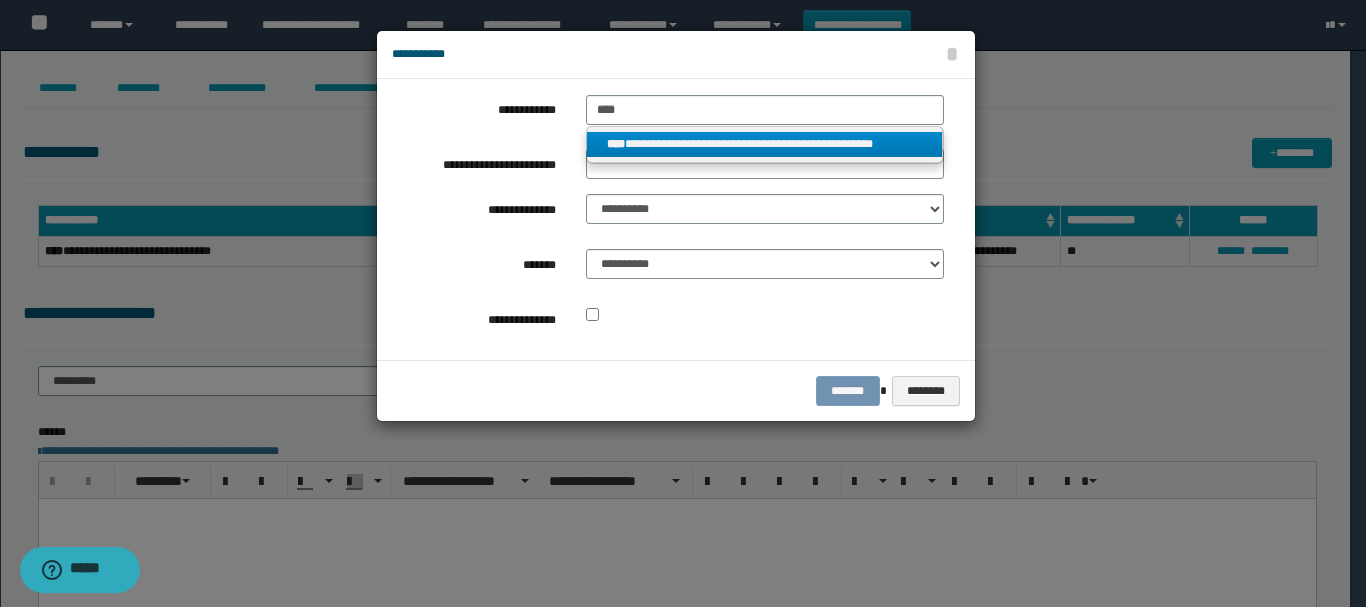 click on "**********" at bounding box center [765, 144] 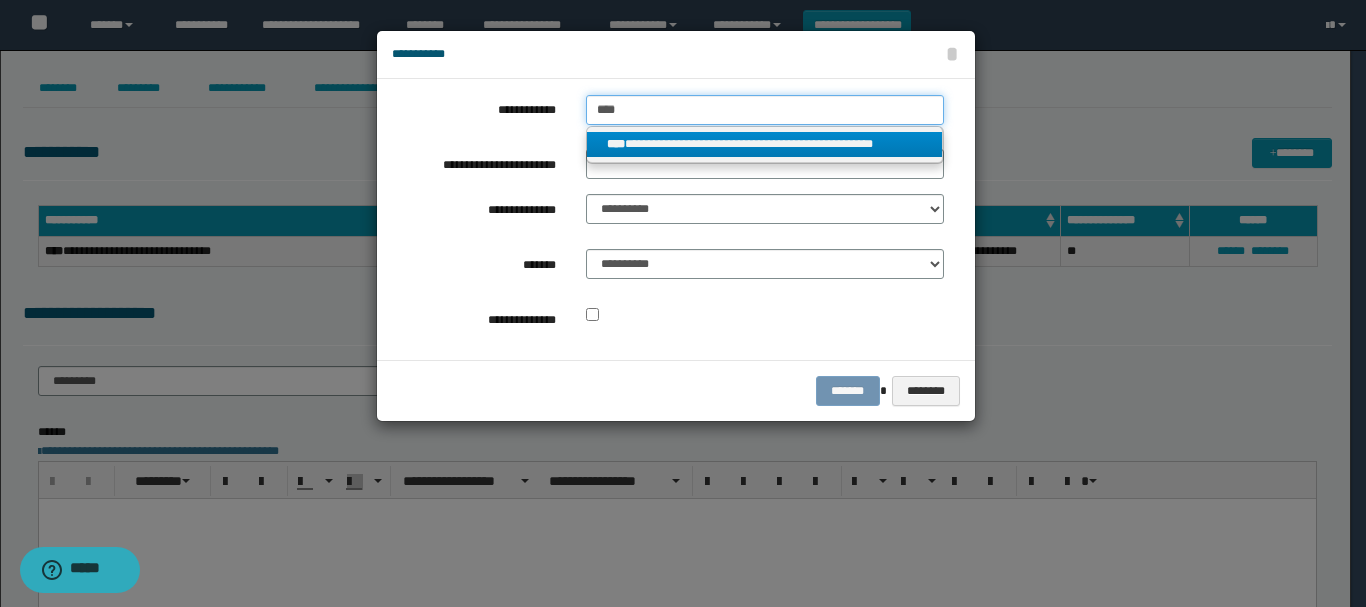 type 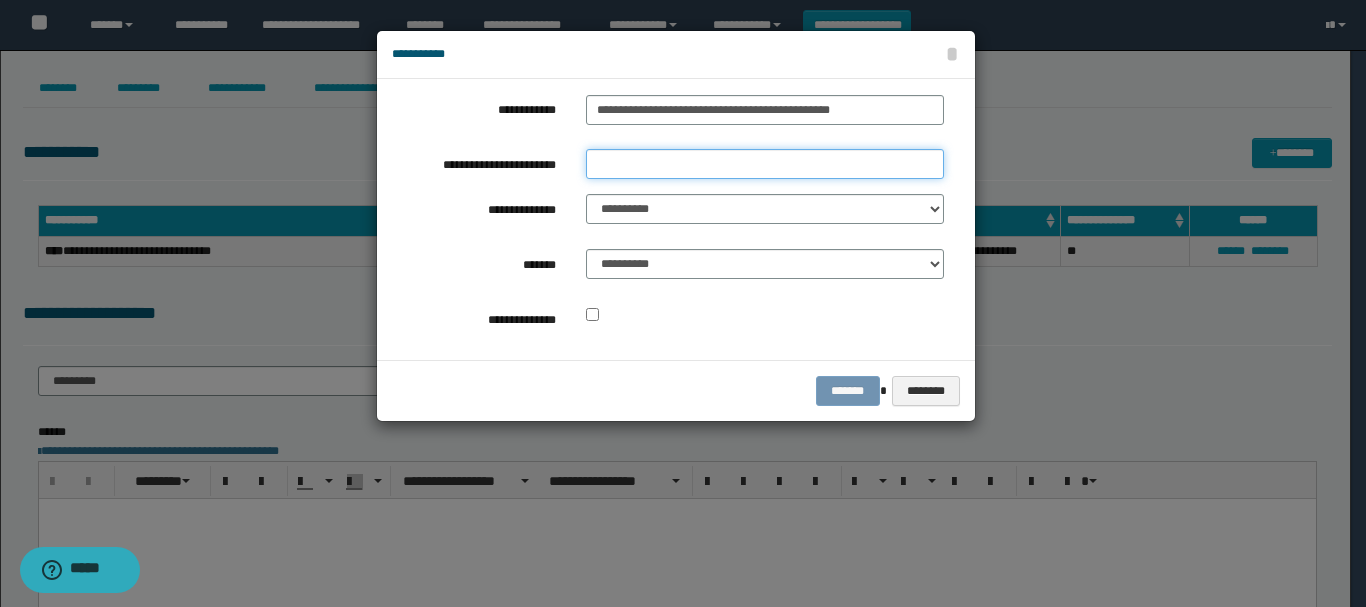 click on "**********" at bounding box center (765, 164) 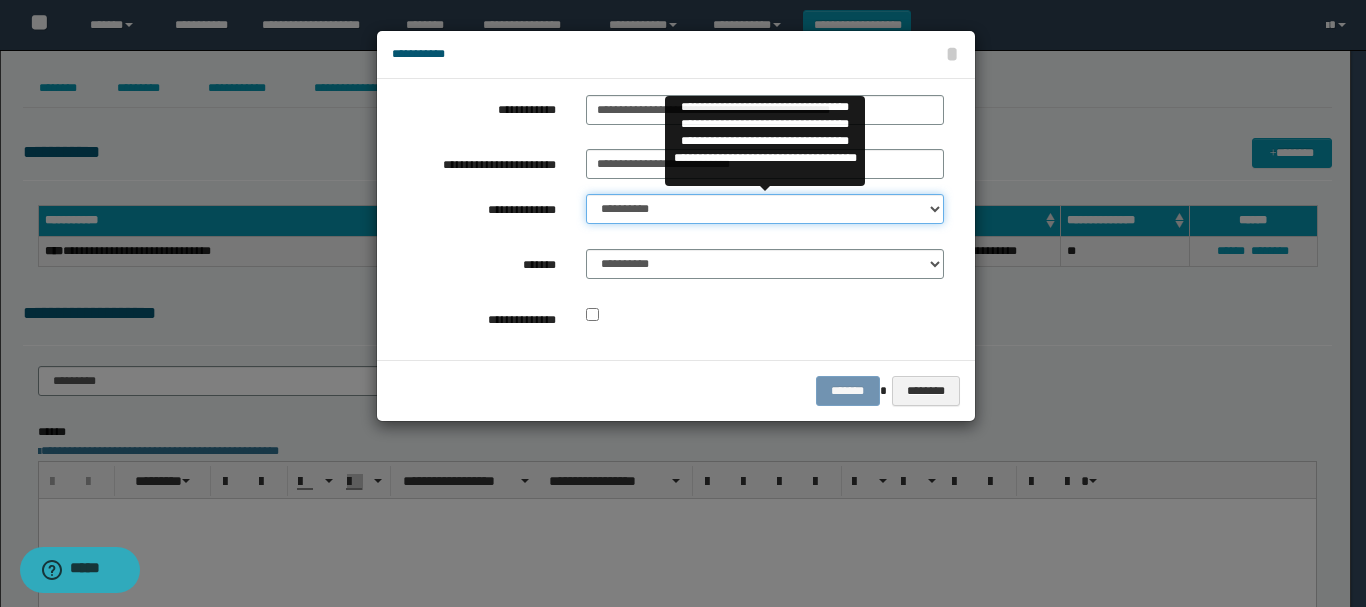 click on "**********" at bounding box center (765, 209) 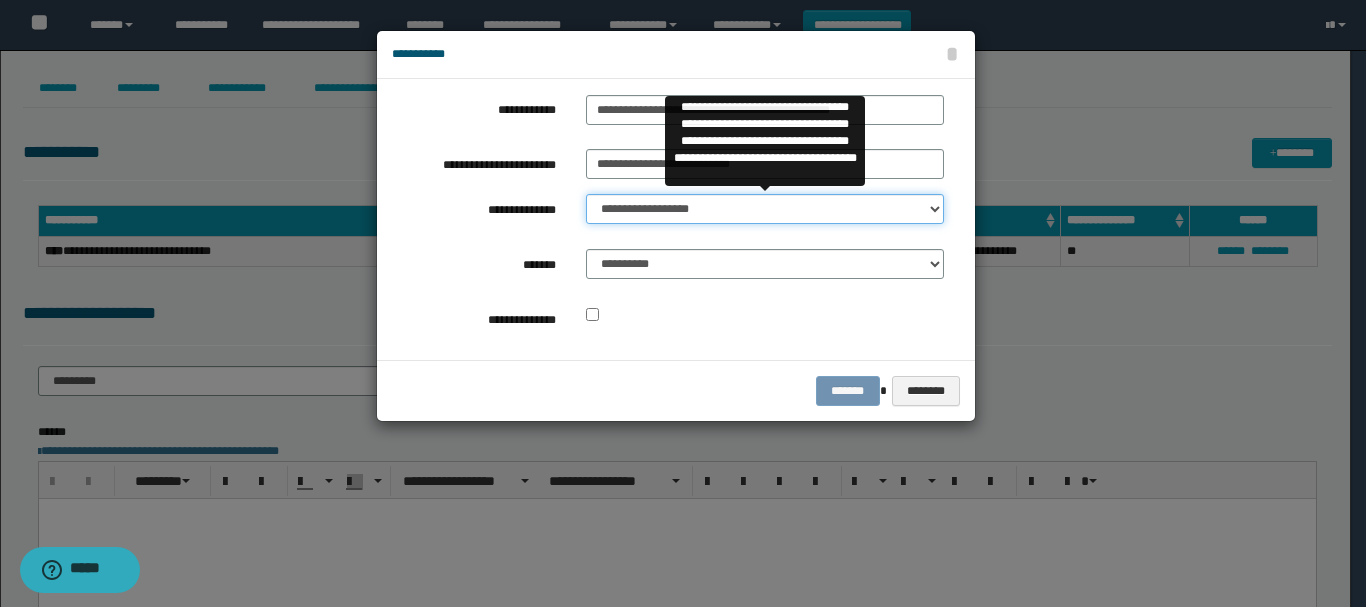 click on "**********" at bounding box center (765, 209) 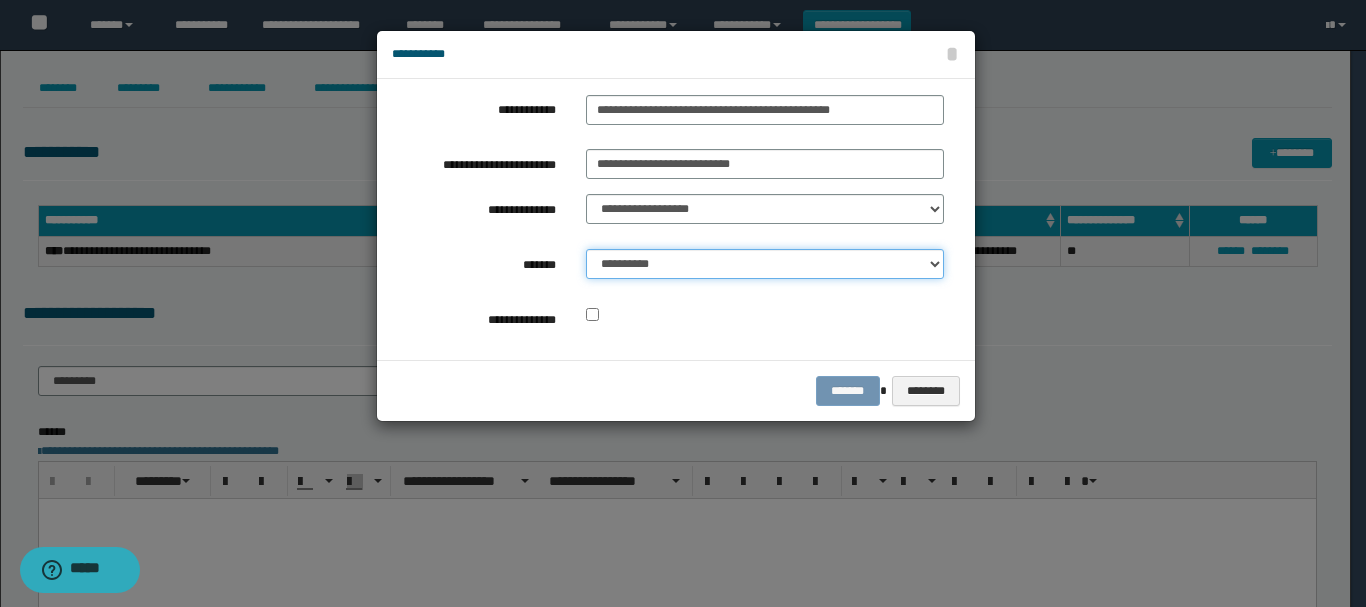 click on "**********" at bounding box center (765, 264) 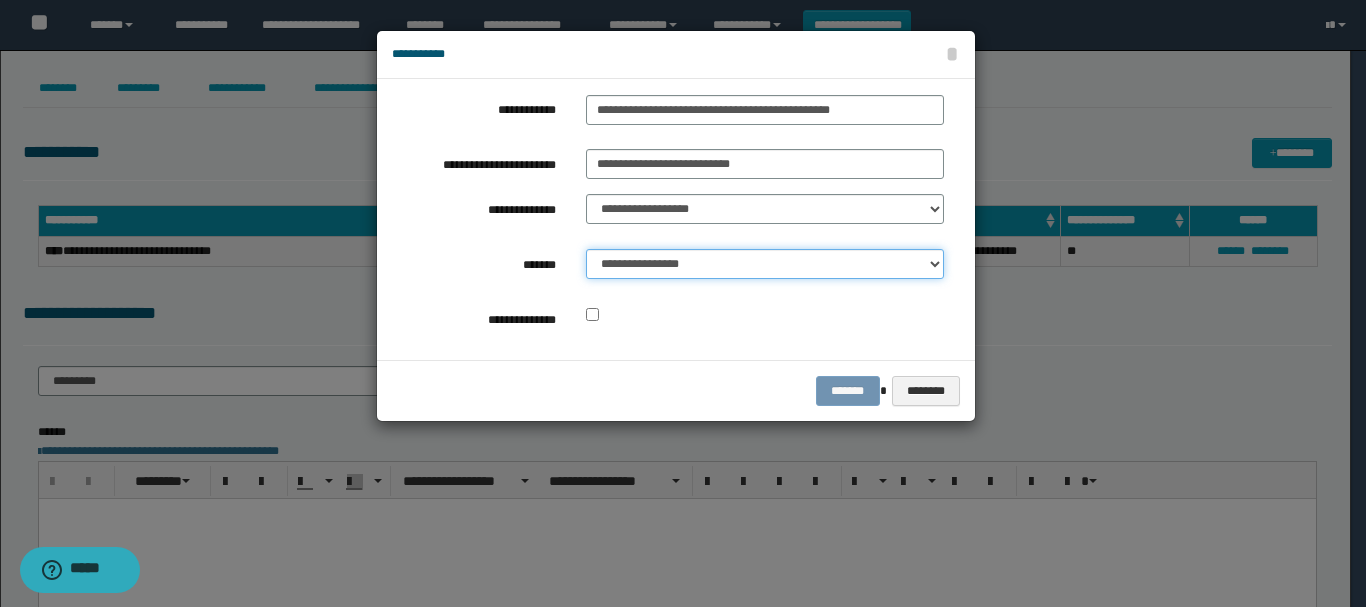 click on "**********" at bounding box center [765, 264] 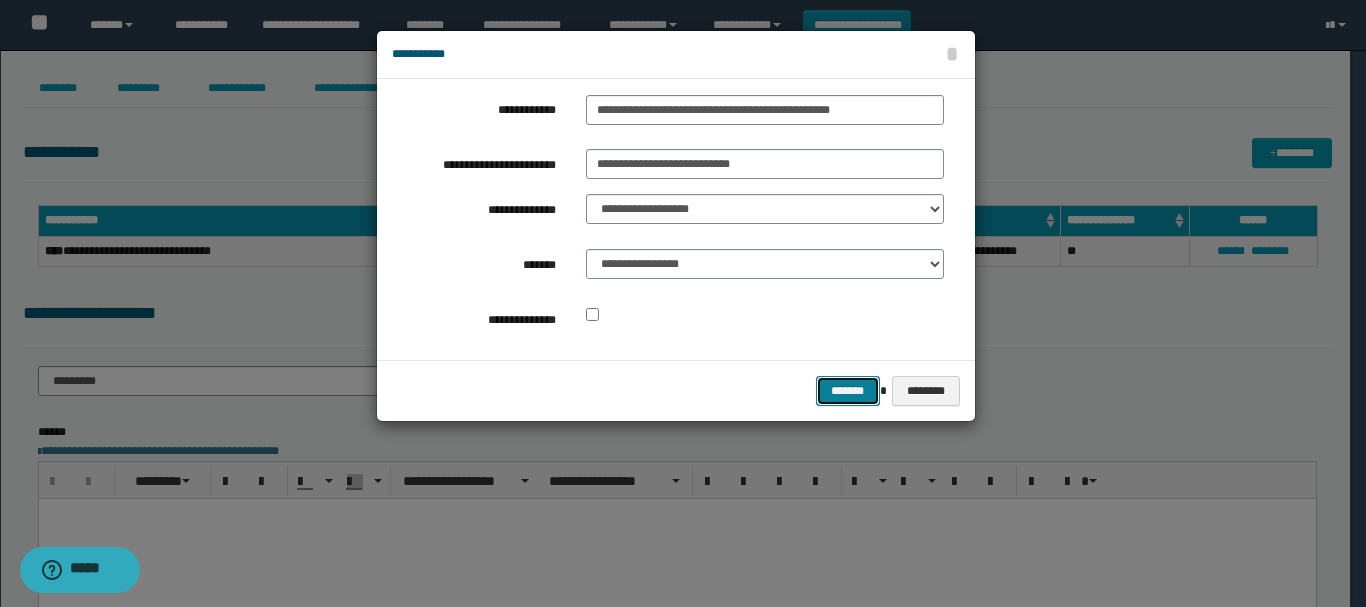click on "*******" at bounding box center (848, 391) 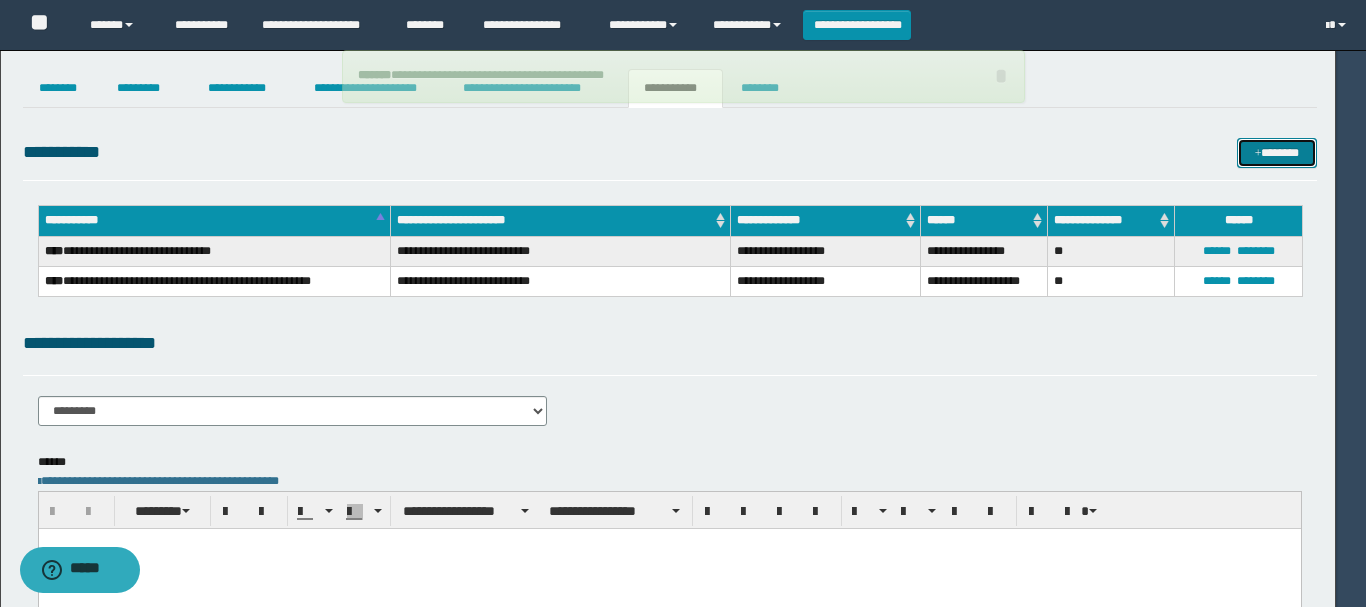 type 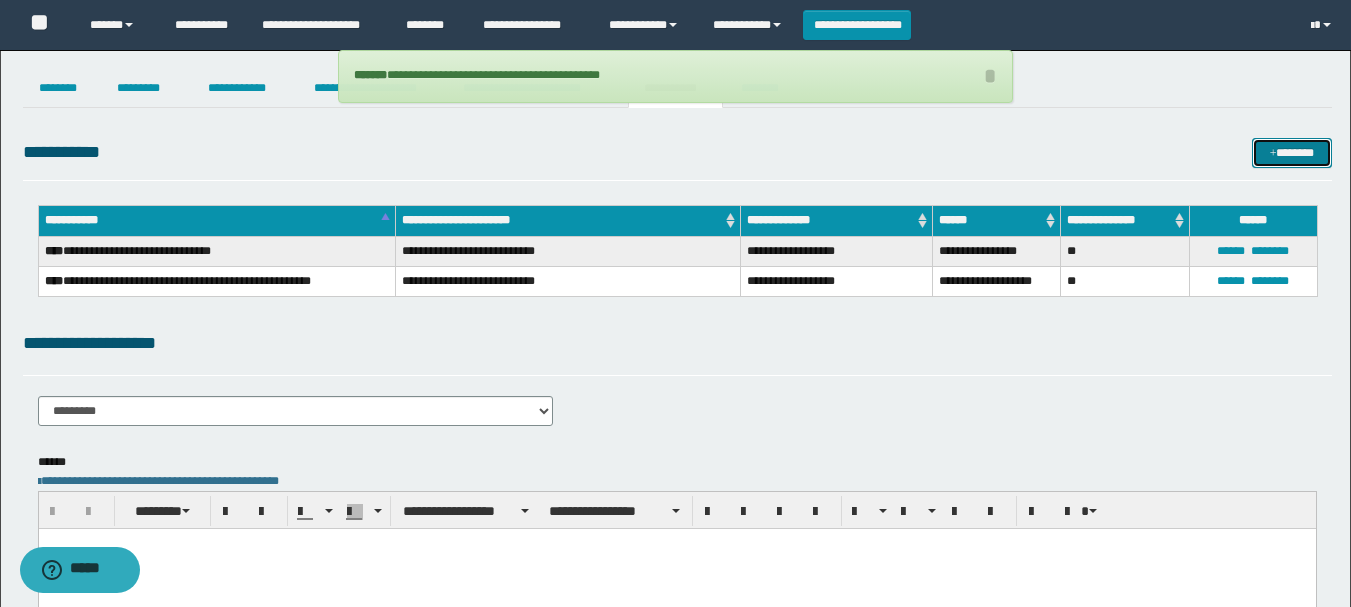 drag, startPoint x: 1273, startPoint y: 152, endPoint x: 1075, endPoint y: 150, distance: 198.0101 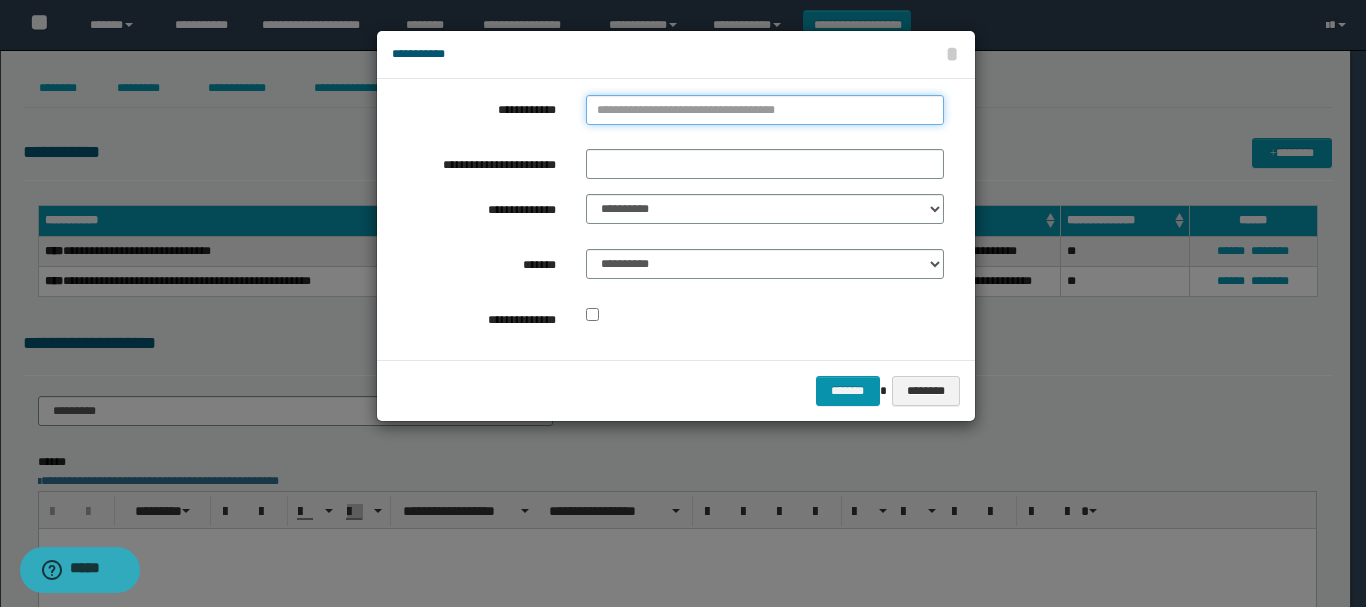 type on "**********" 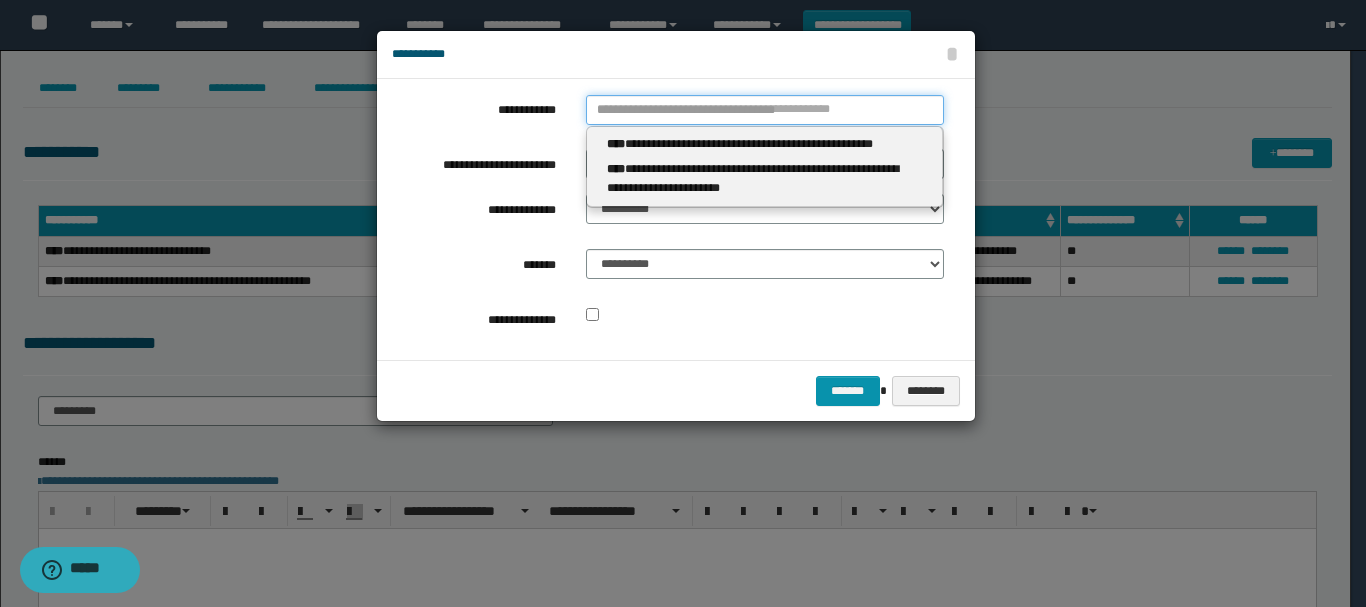 click on "**********" at bounding box center (765, 110) 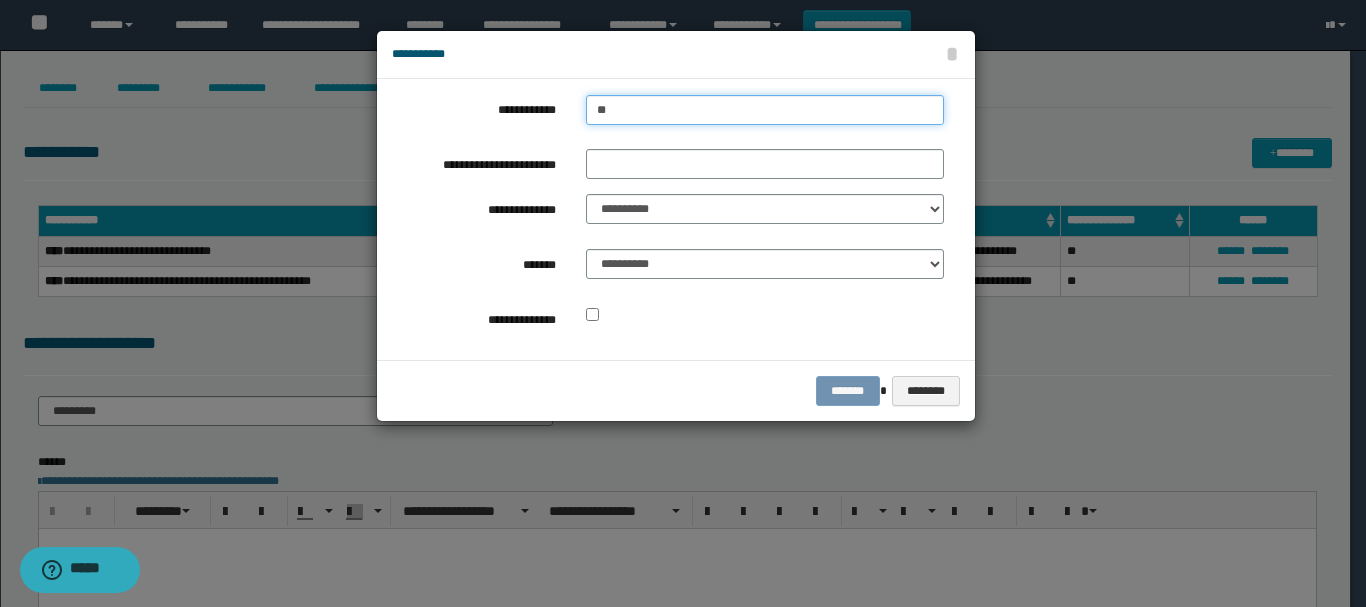 type on "***" 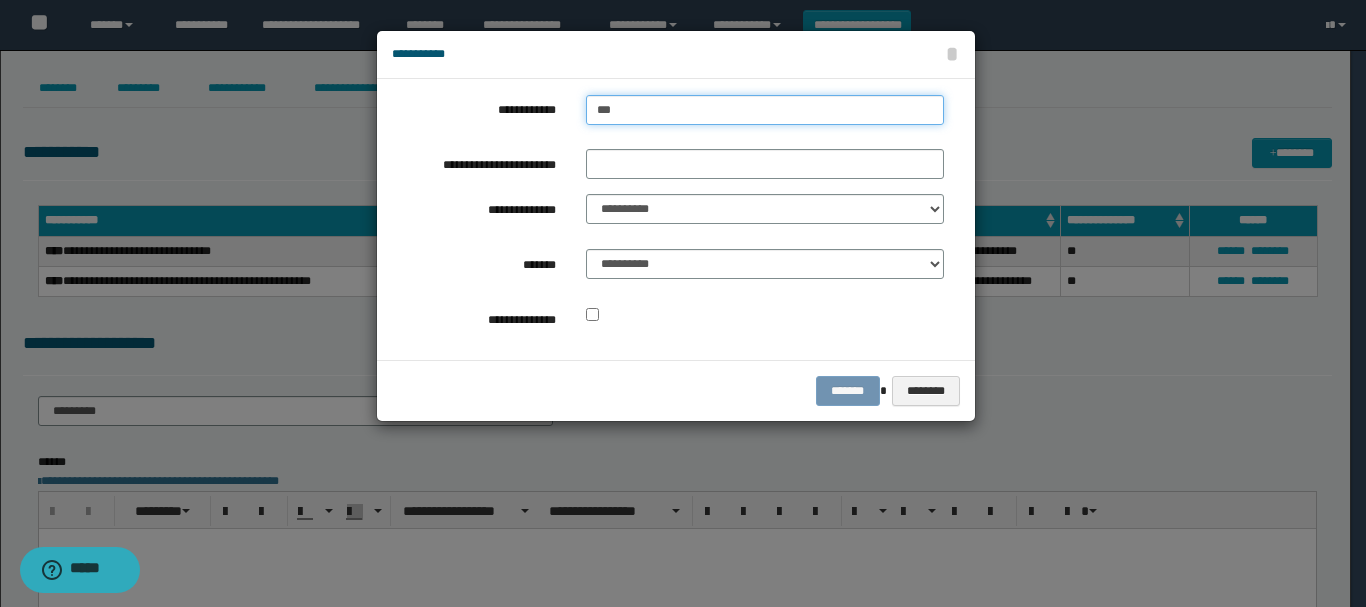 type on "***" 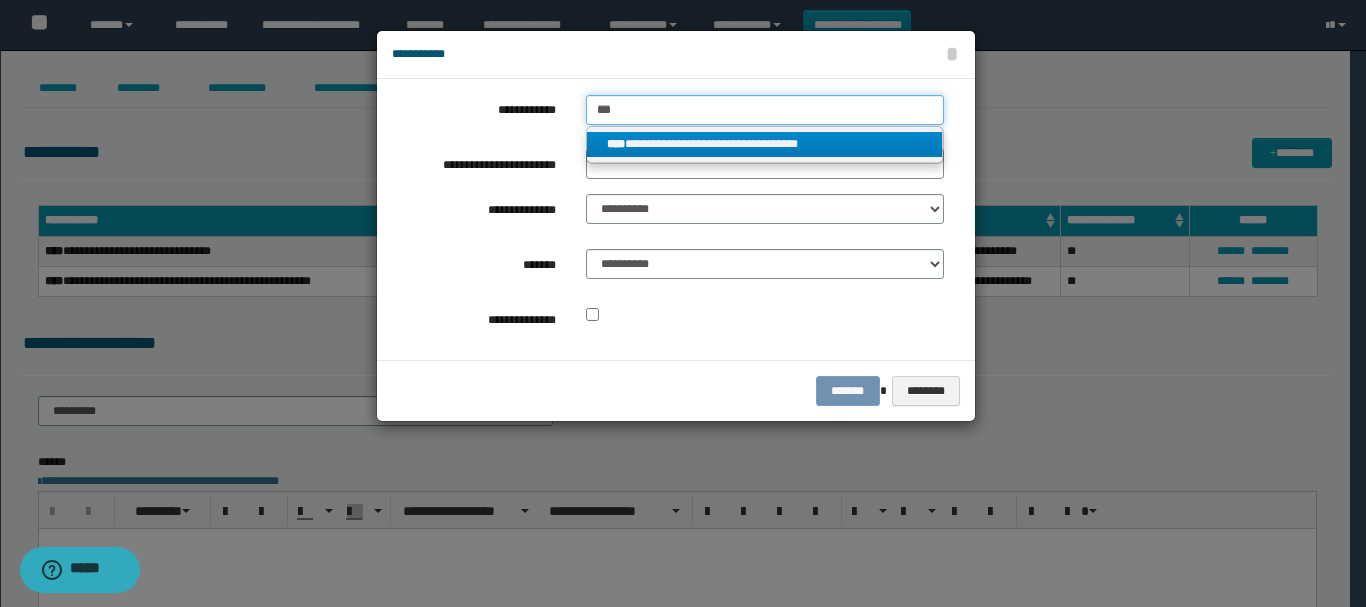 type on "***" 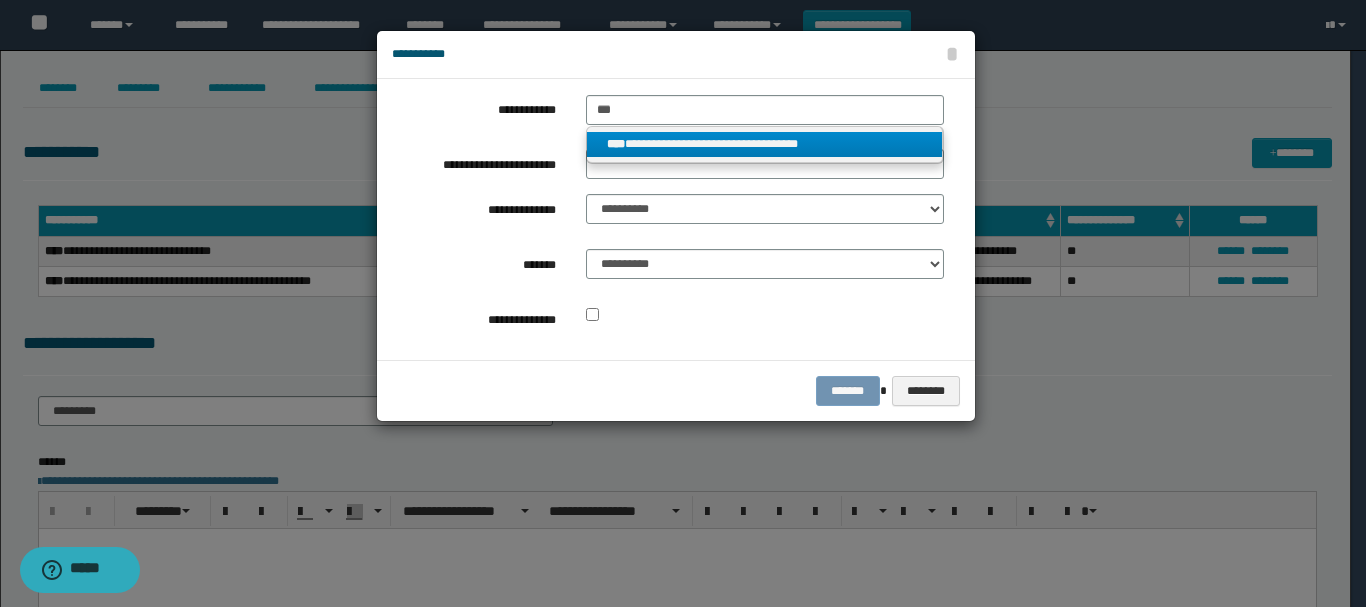 click on "**********" at bounding box center (765, 144) 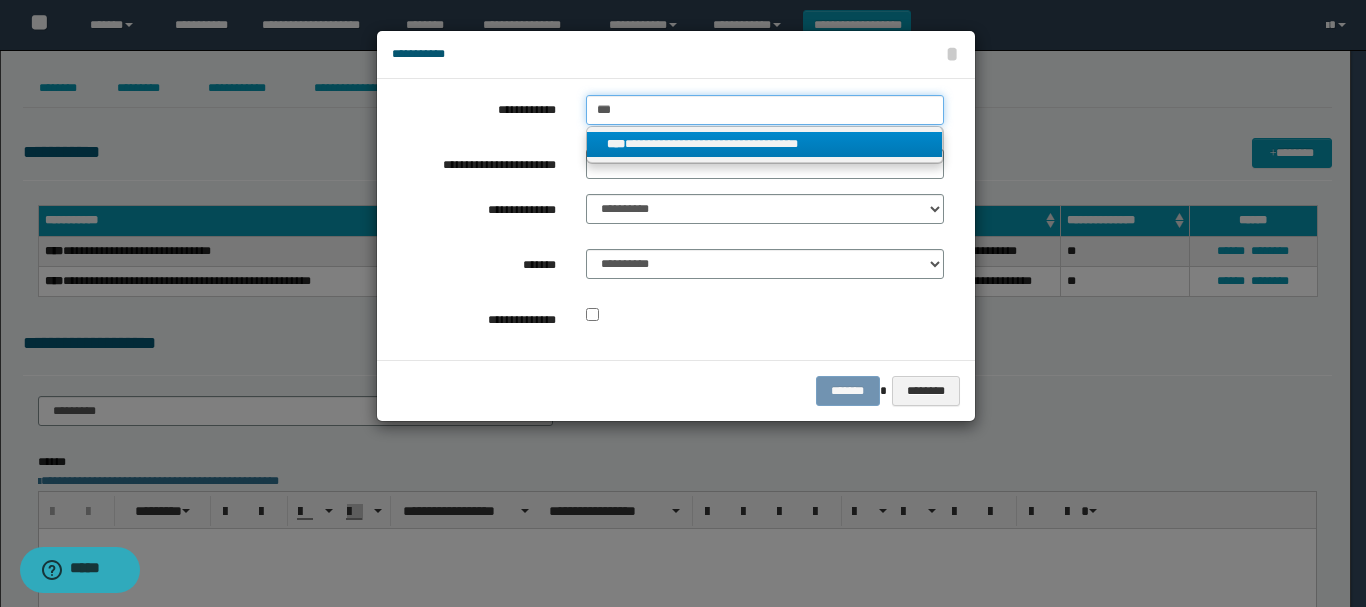 type 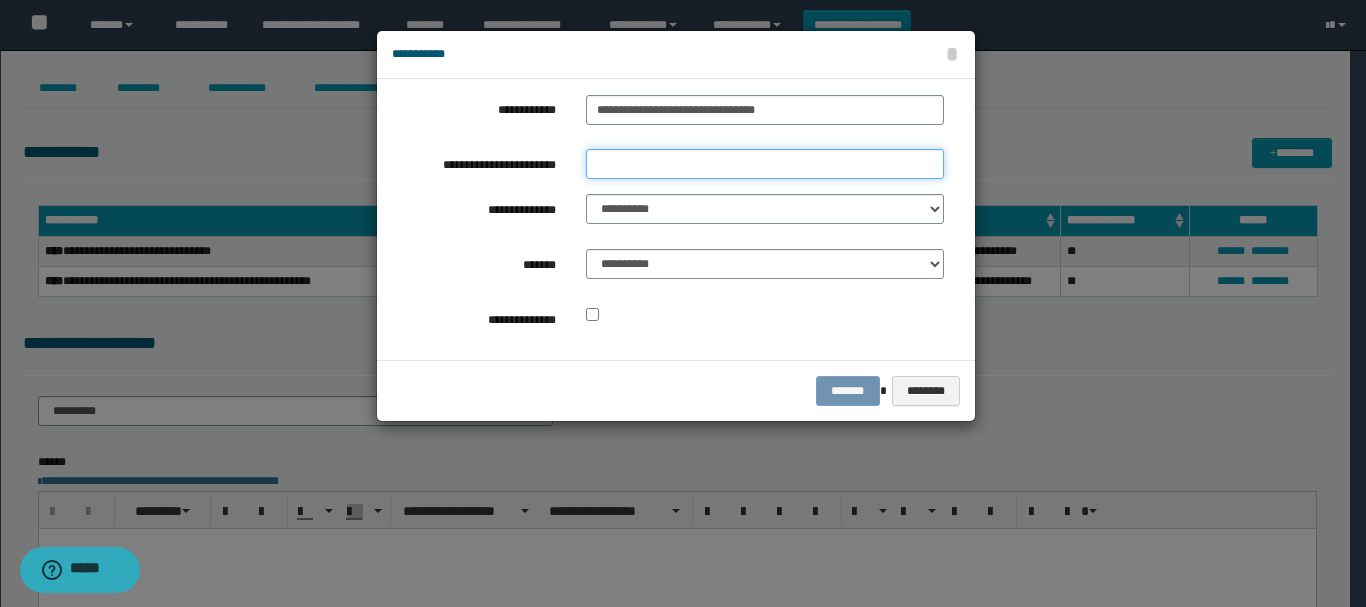 click on "**********" at bounding box center (765, 164) 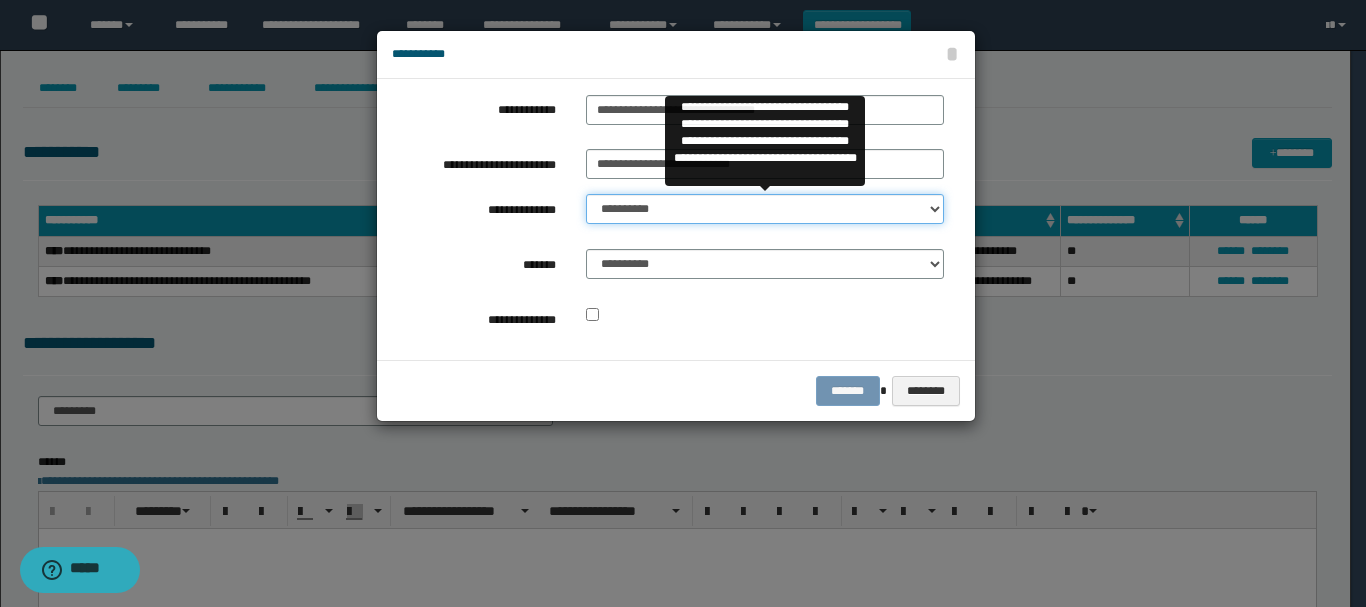click on "**********" at bounding box center [765, 209] 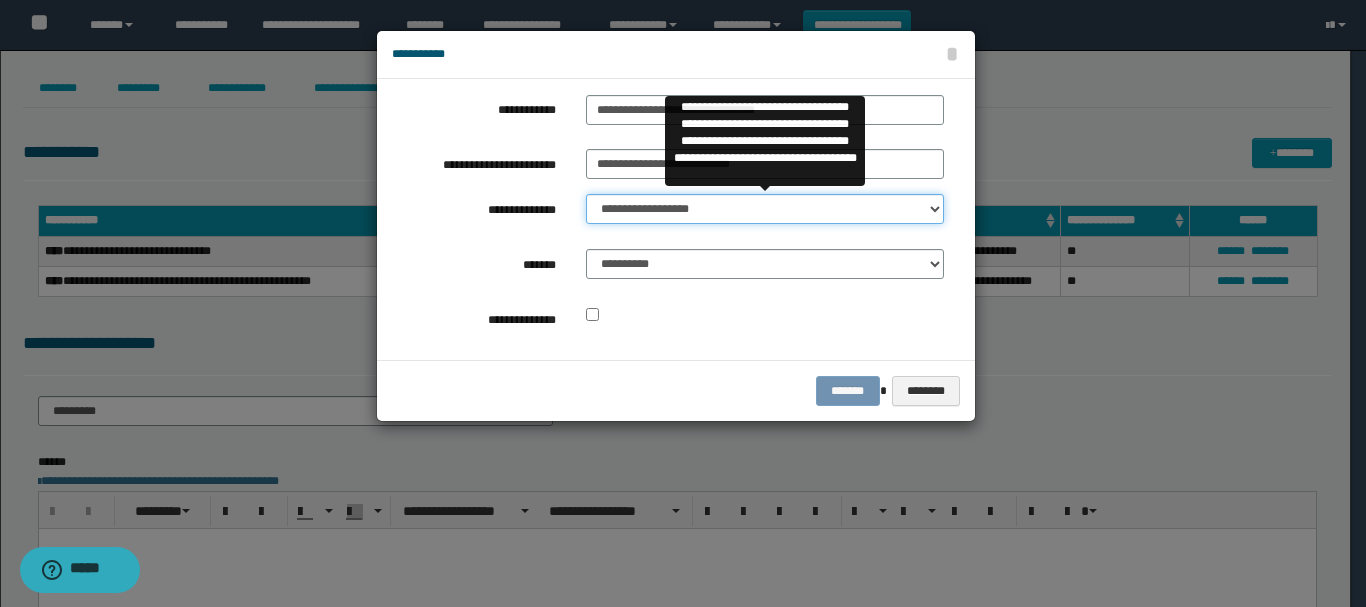 click on "**********" at bounding box center (765, 209) 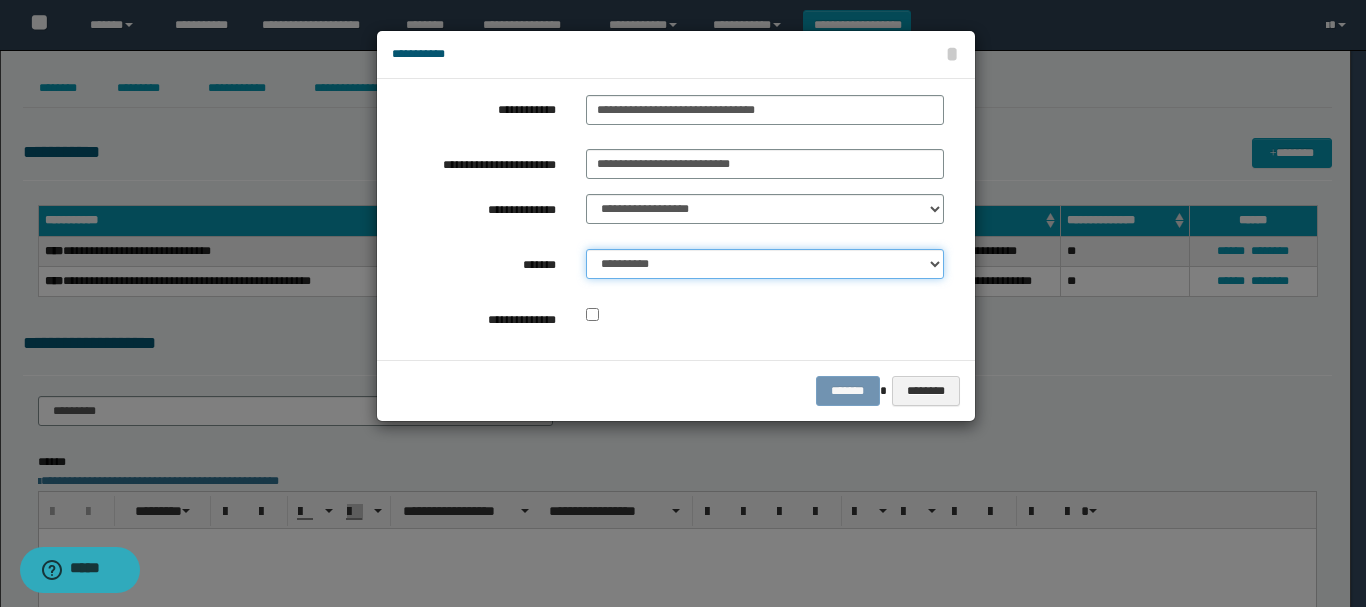 click on "**********" at bounding box center (765, 264) 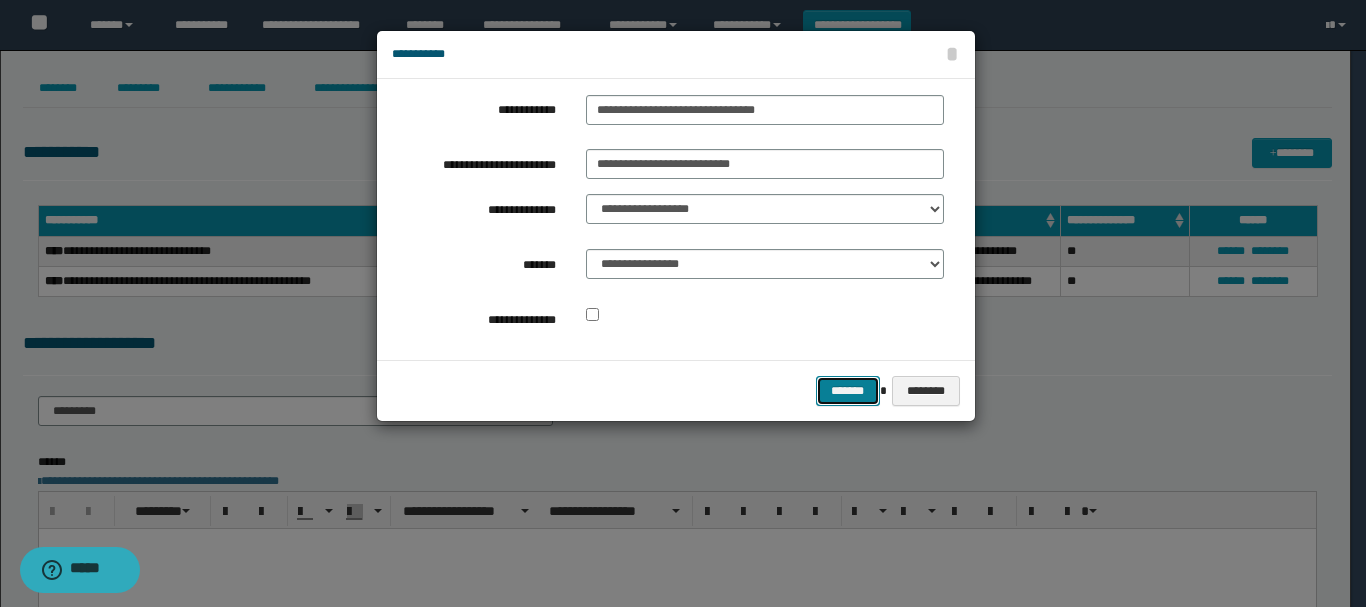 click on "*******" at bounding box center (848, 391) 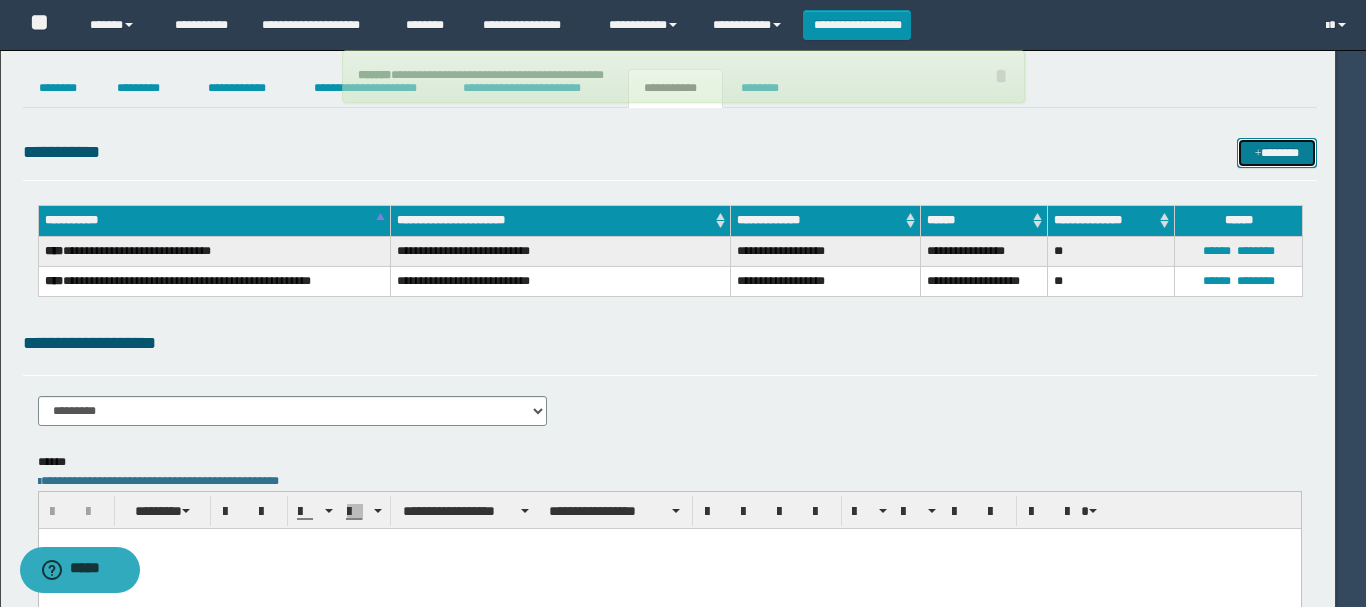 type 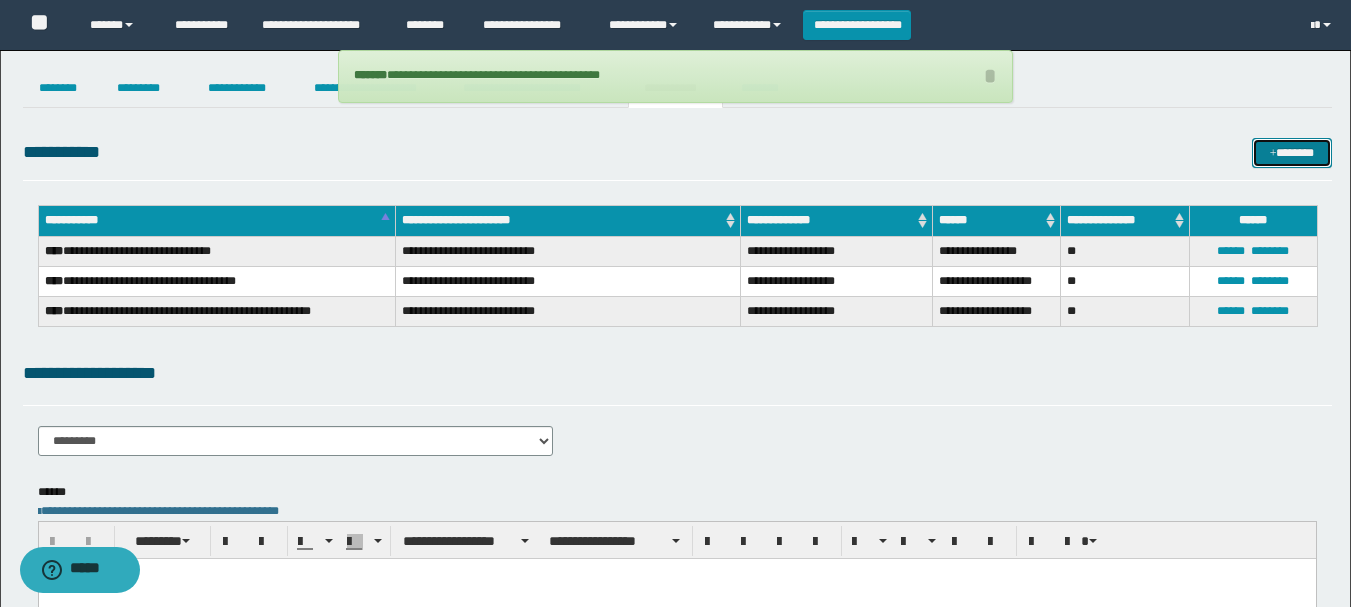 click on "*******" at bounding box center (1292, 153) 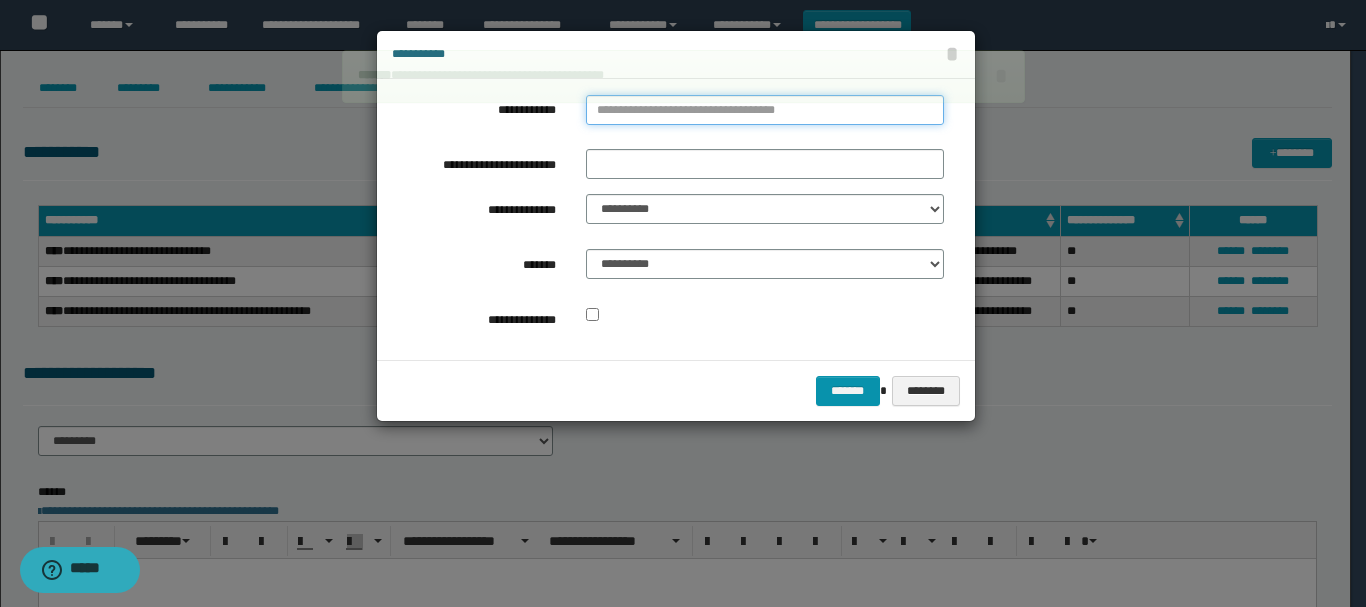 type on "**********" 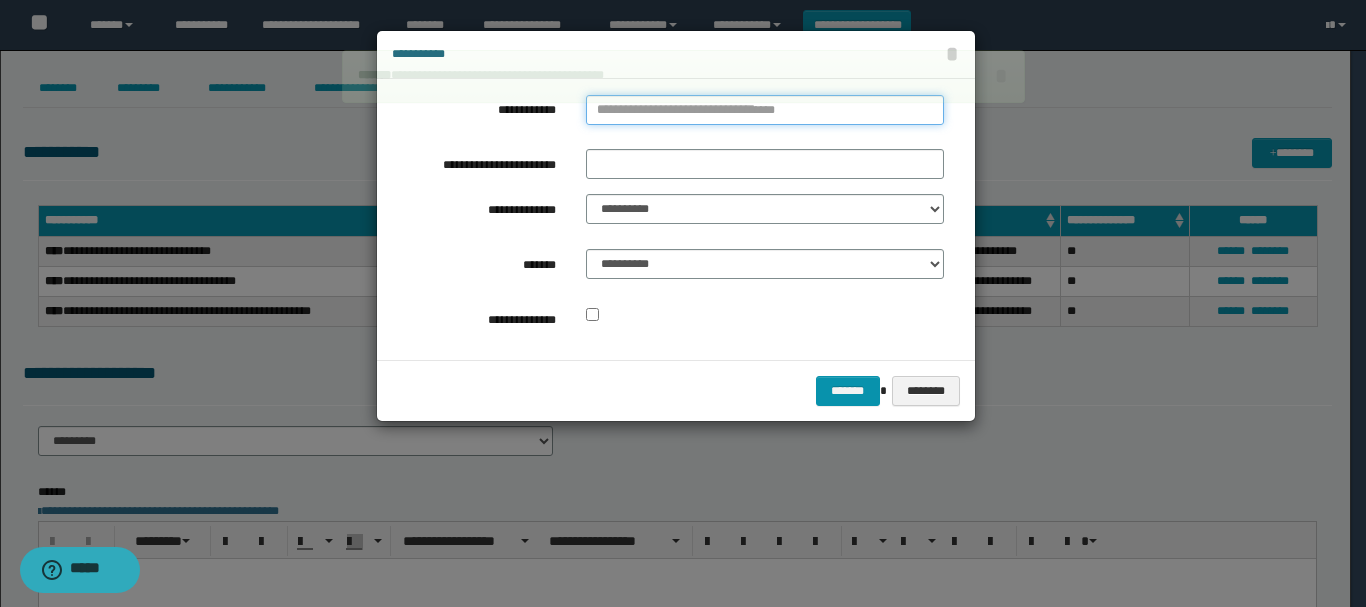 click on "**********" at bounding box center [765, 110] 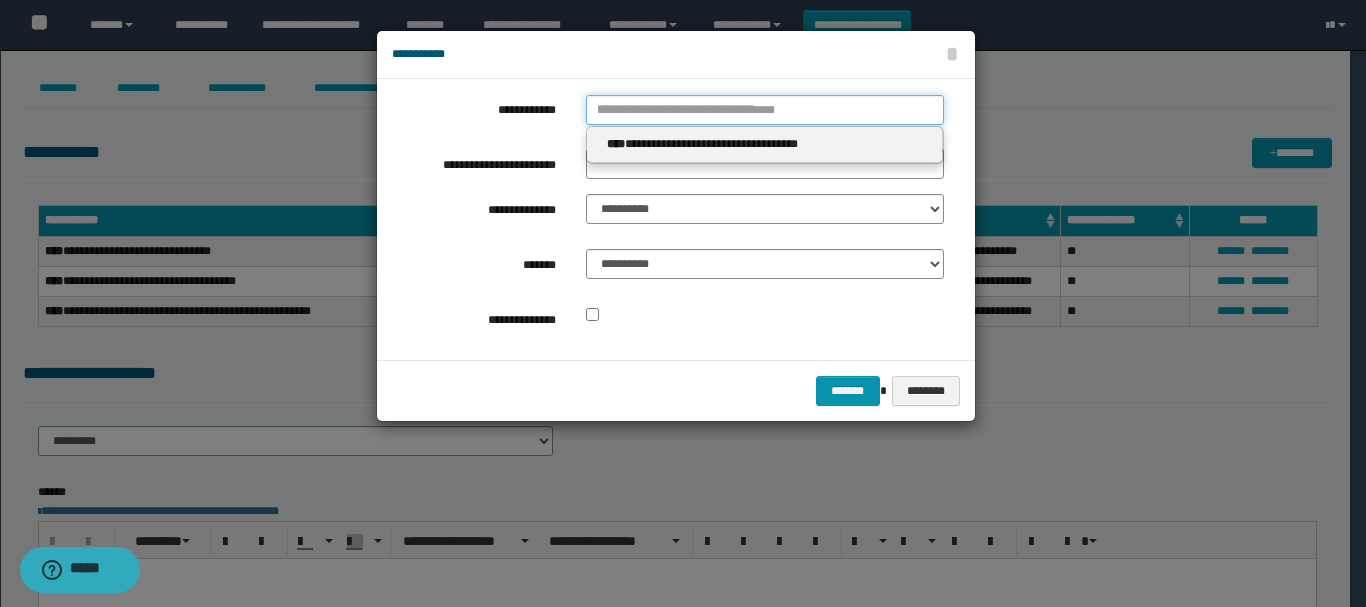 type 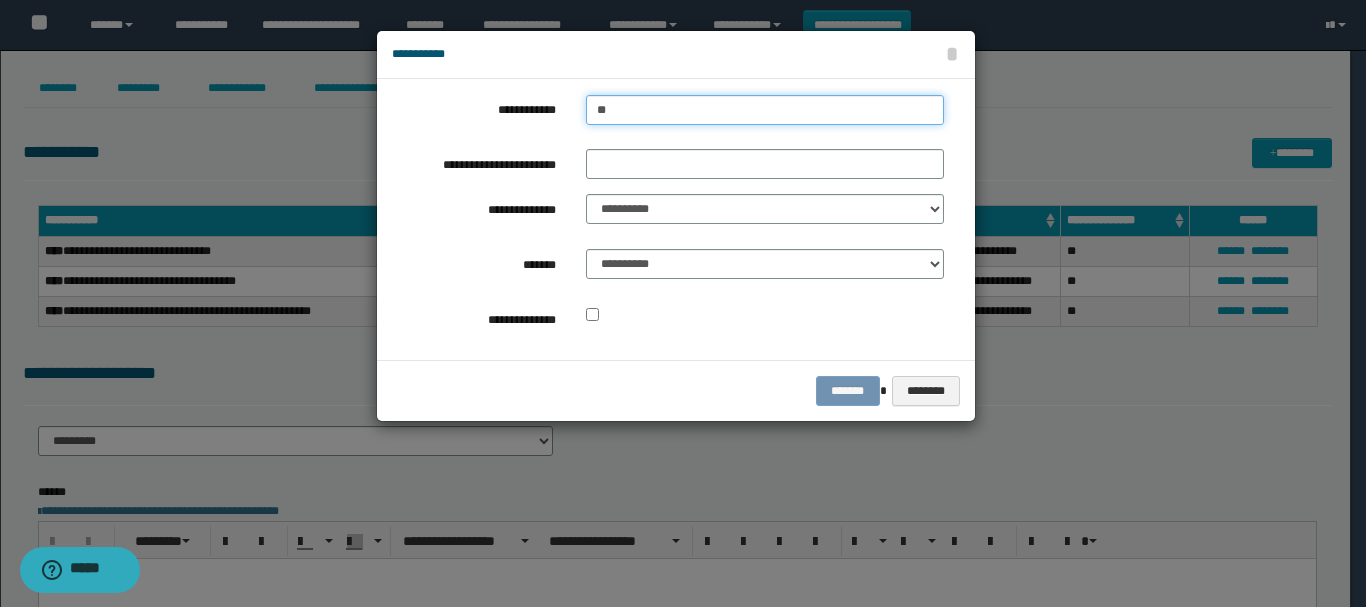 type on "***" 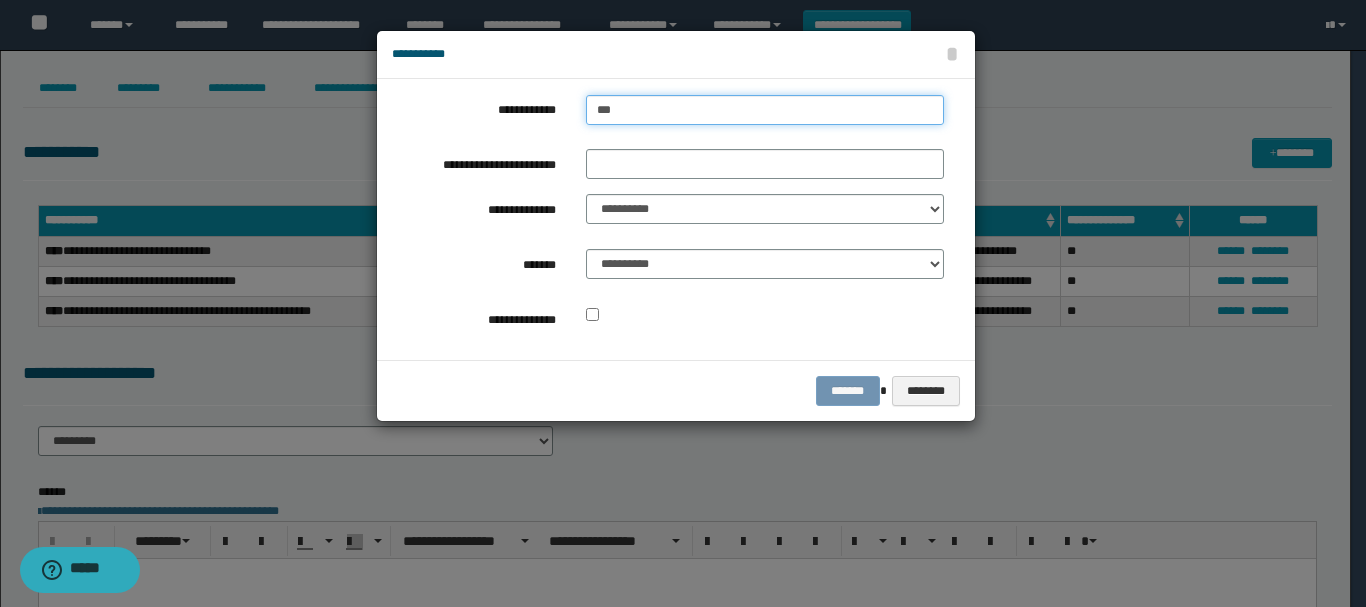 type on "***" 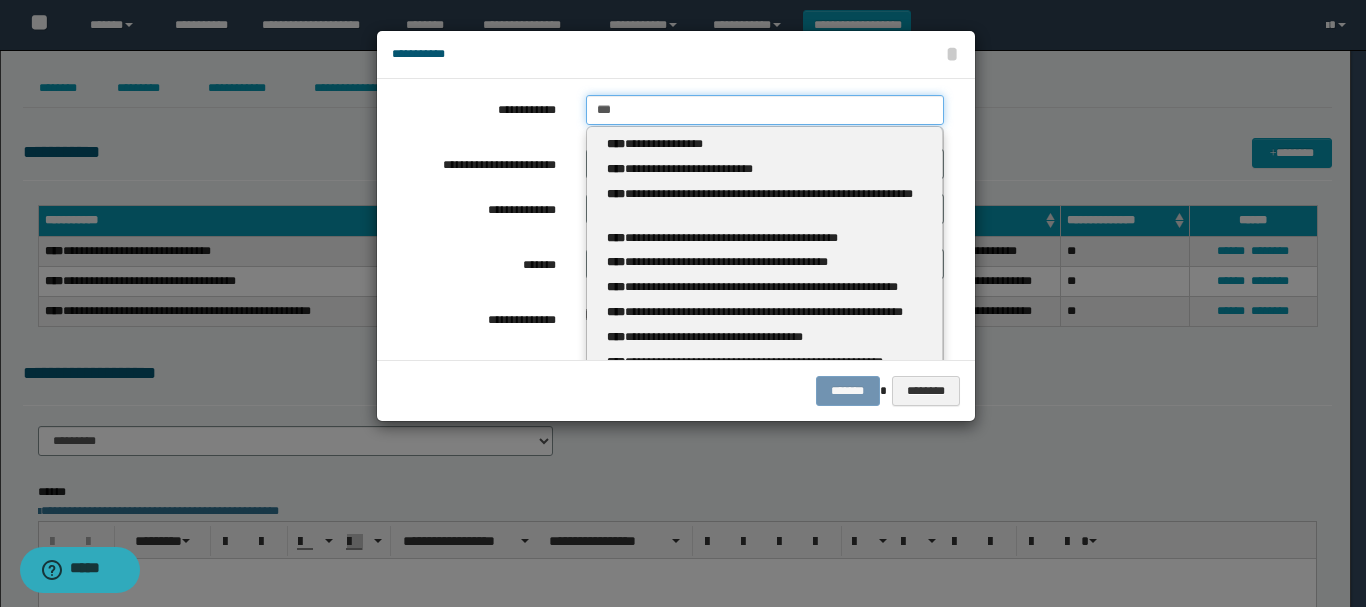 type 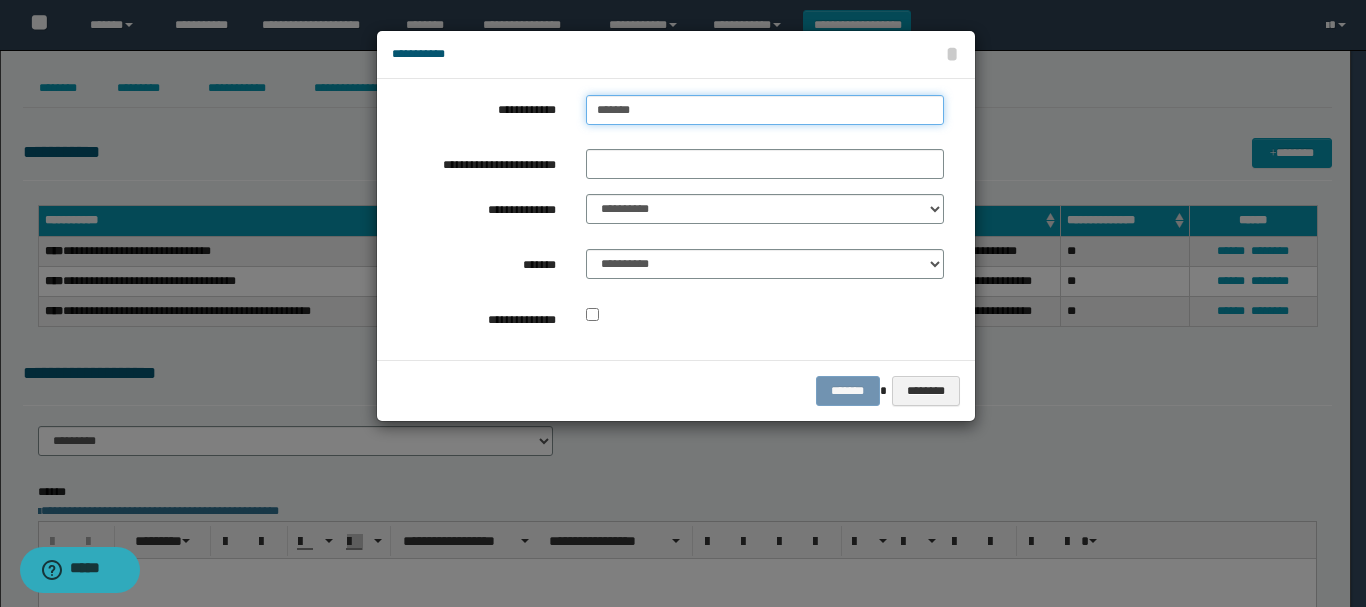 type on "********" 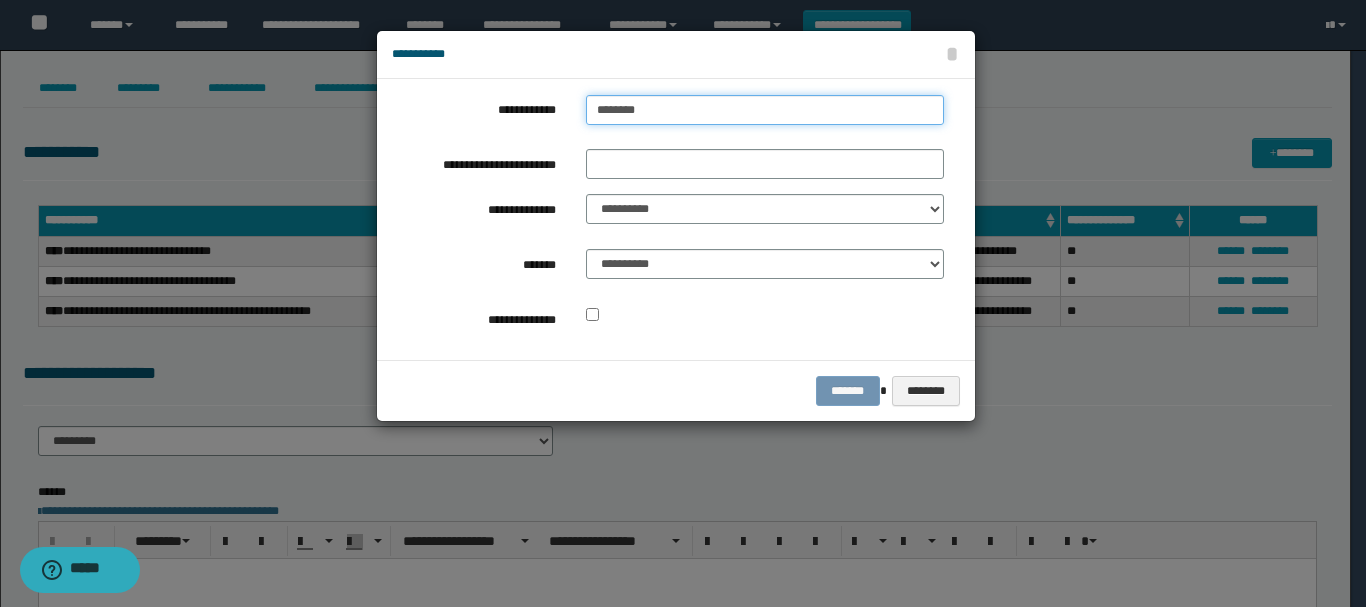 type on "**********" 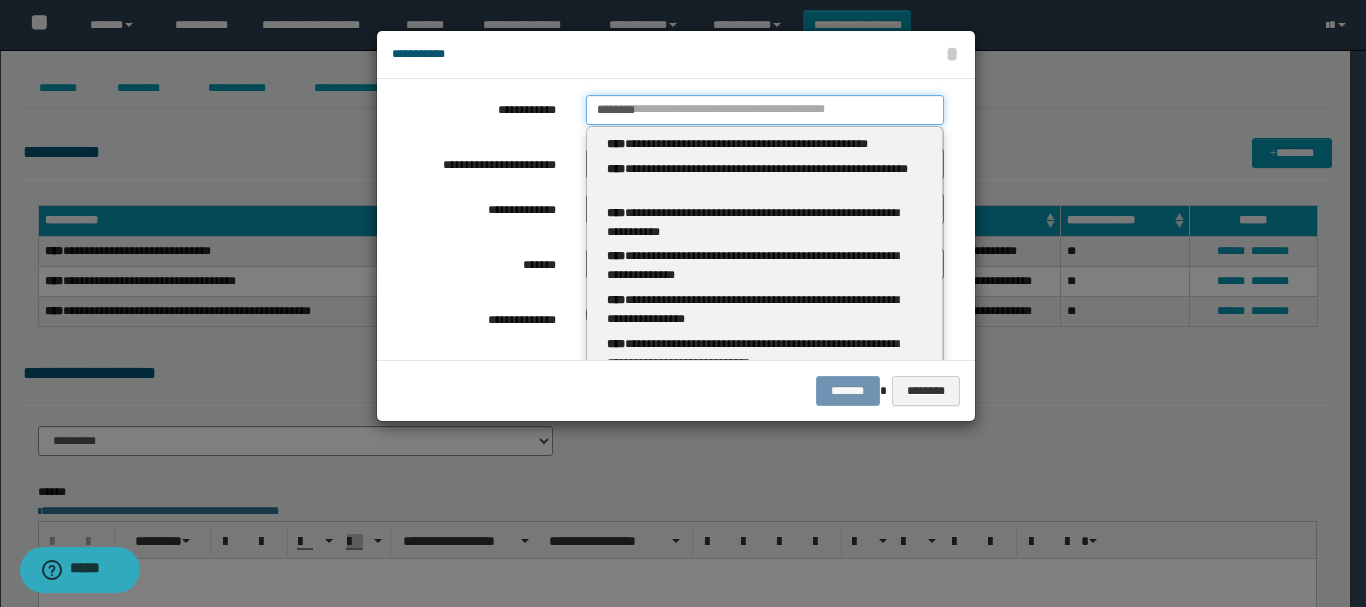 type on "********" 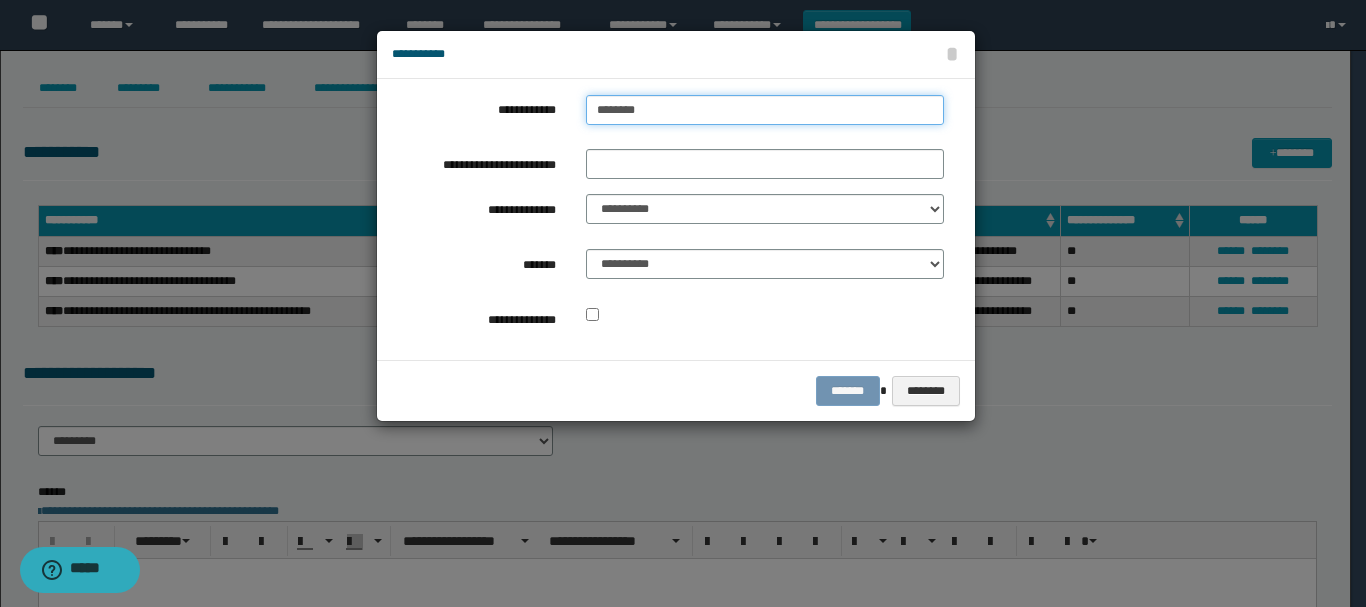 type on "**********" 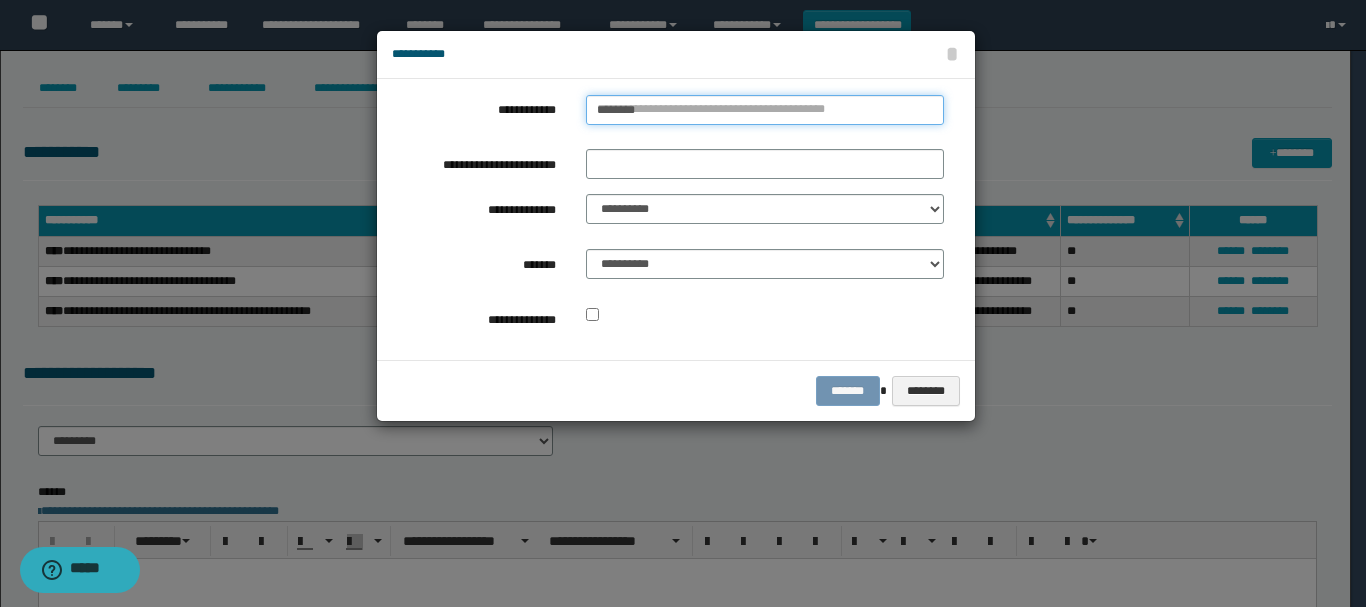 click on "********" at bounding box center [765, 110] 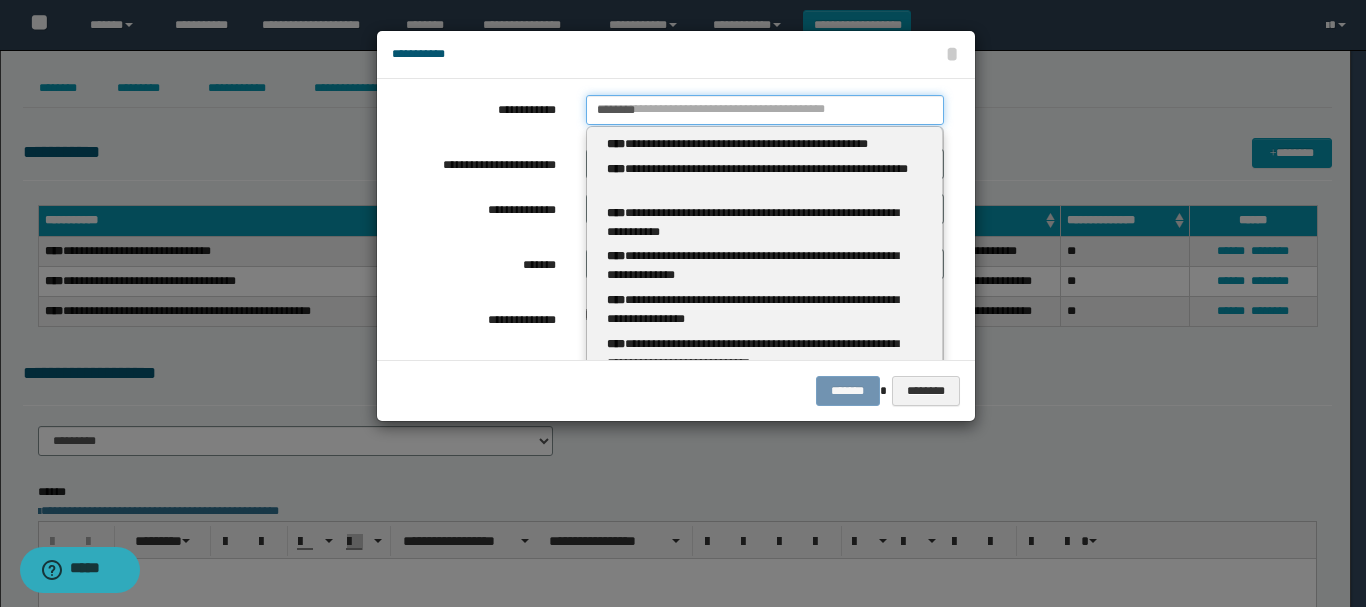 type 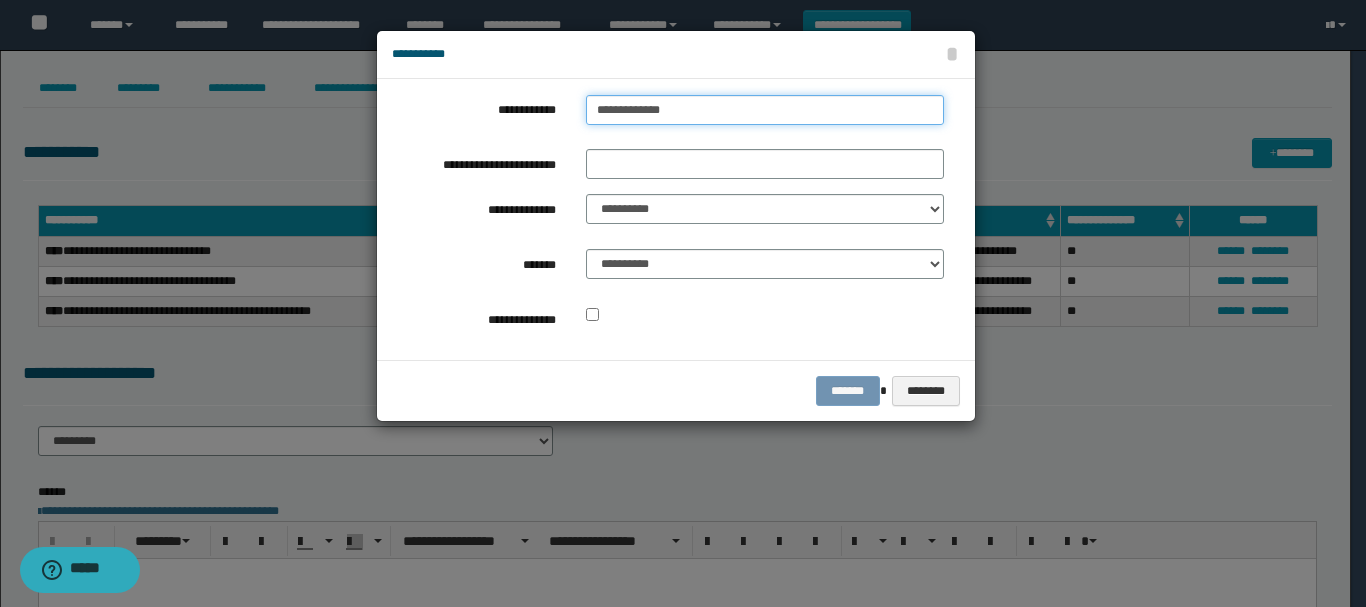 type on "**********" 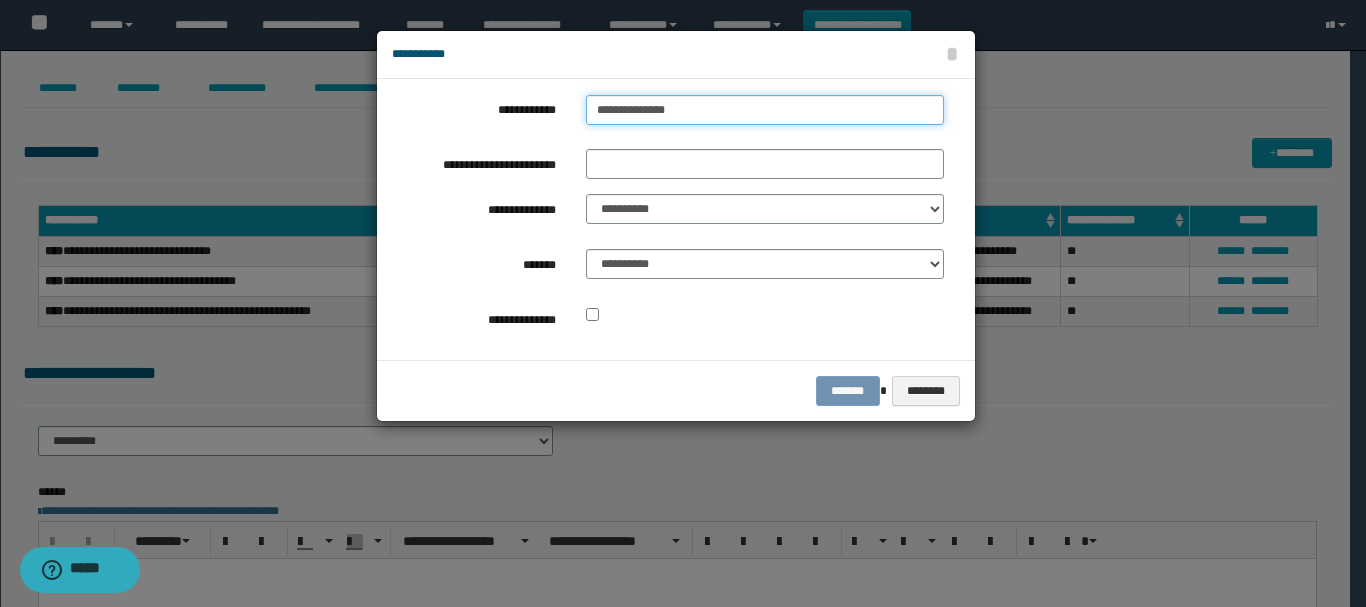 type on "**********" 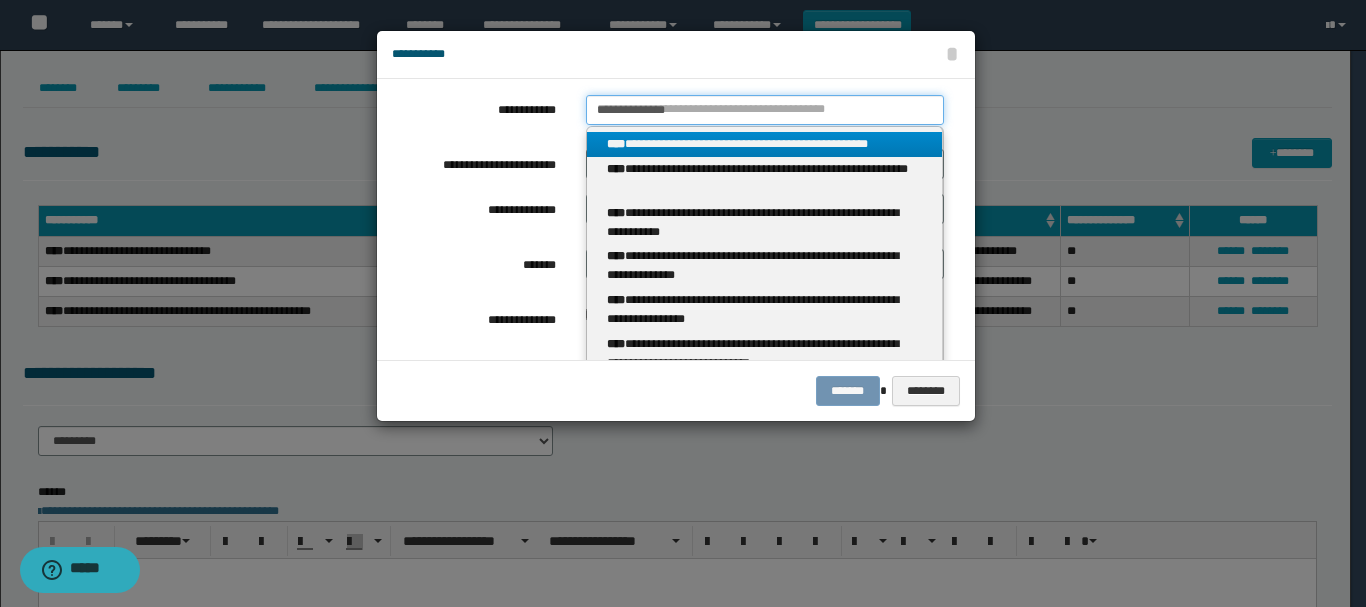 type on "**********" 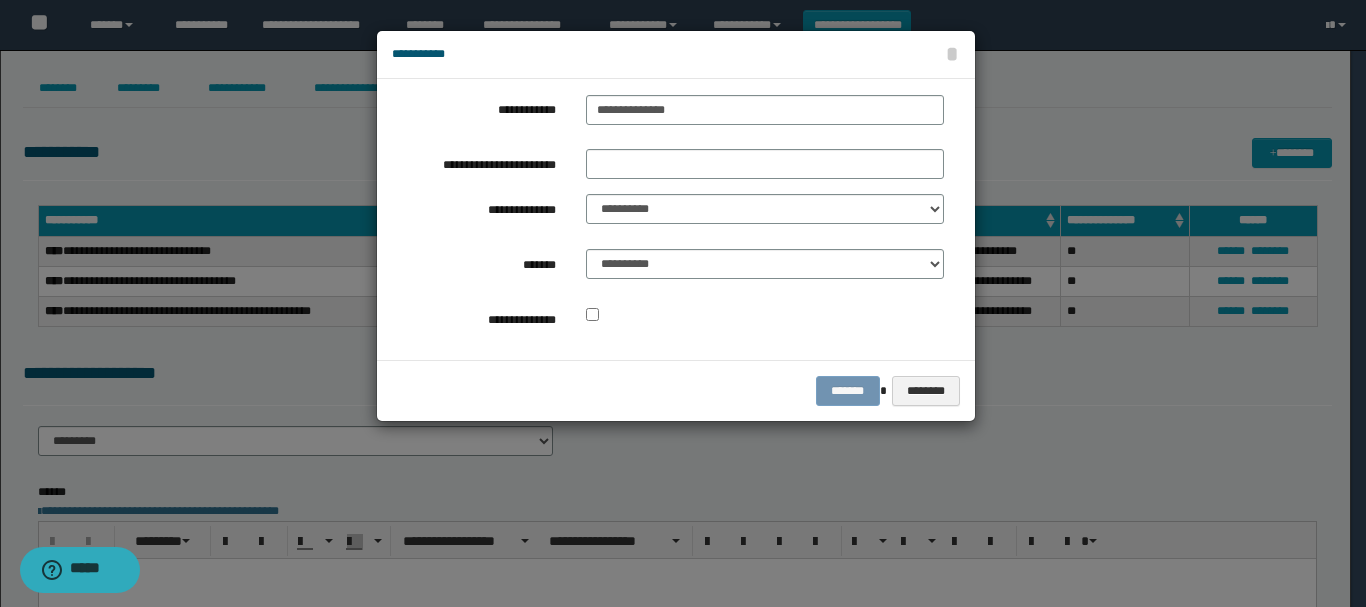 drag, startPoint x: 745, startPoint y: 147, endPoint x: 714, endPoint y: 133, distance: 34.0147 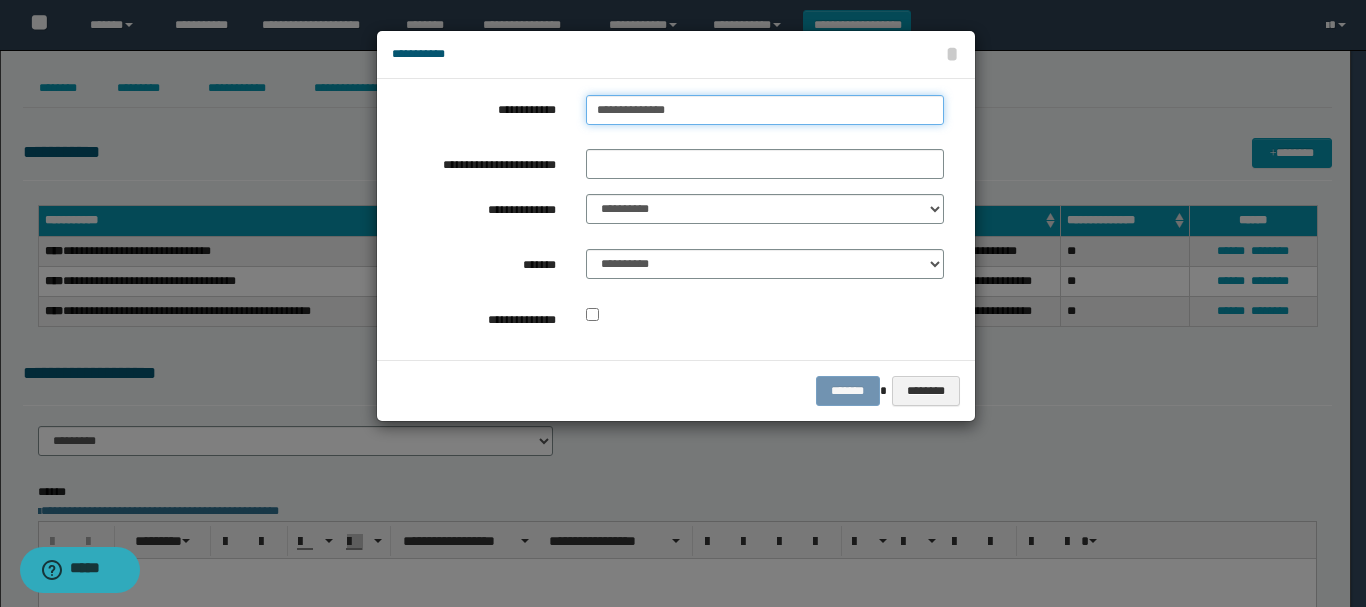 type on "**********" 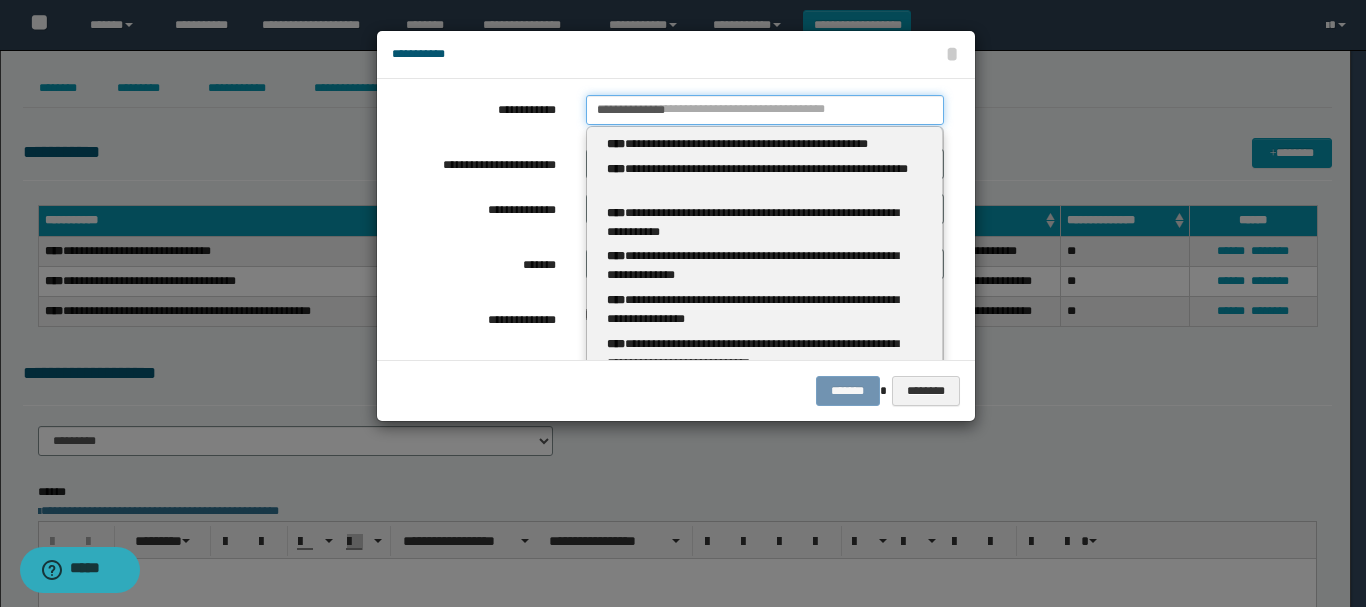 drag, startPoint x: 658, startPoint y: 113, endPoint x: 701, endPoint y: 107, distance: 43.416588 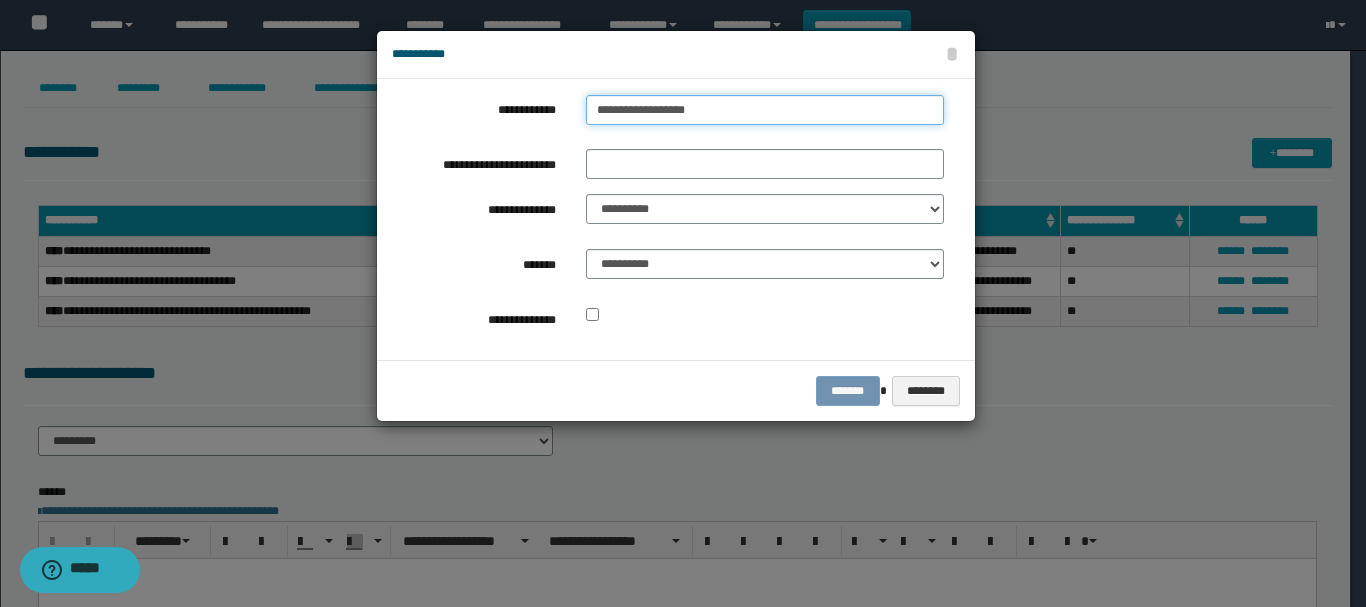 type on "**********" 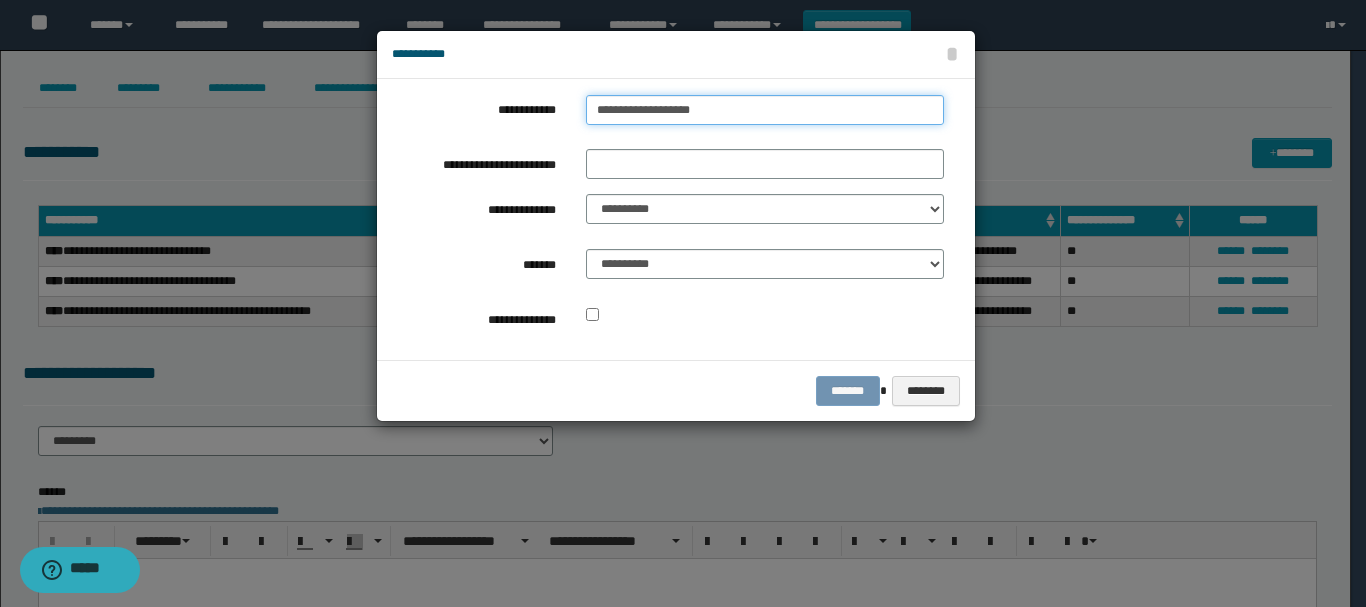 type on "**********" 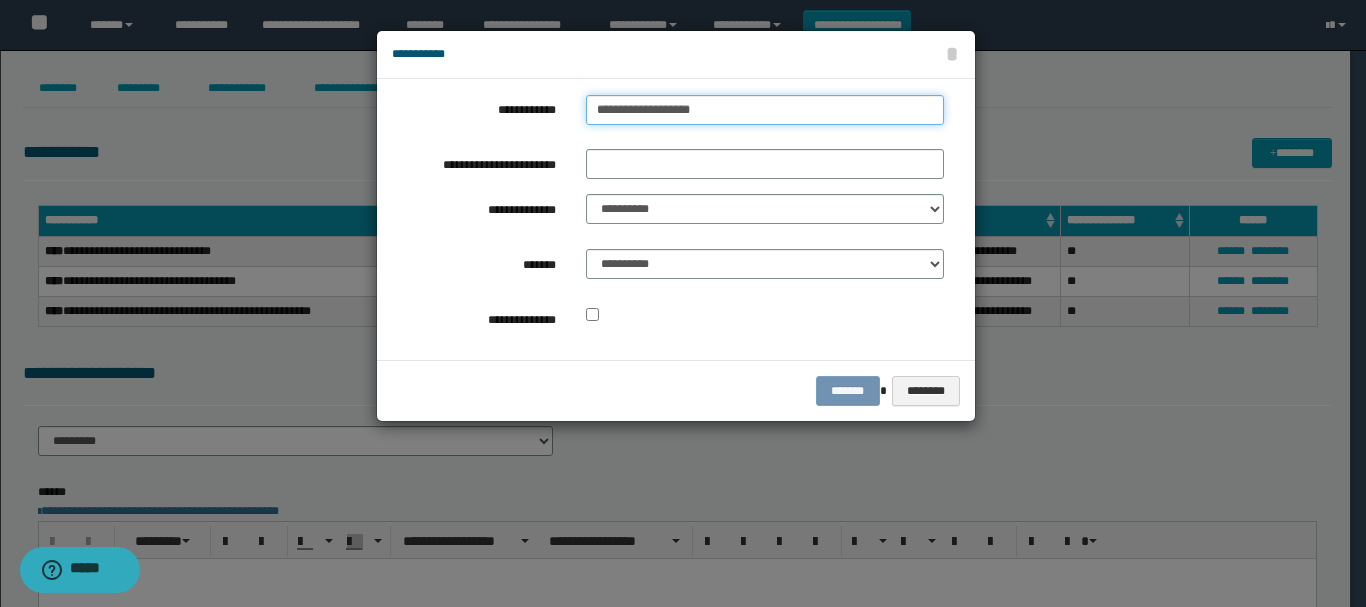 type 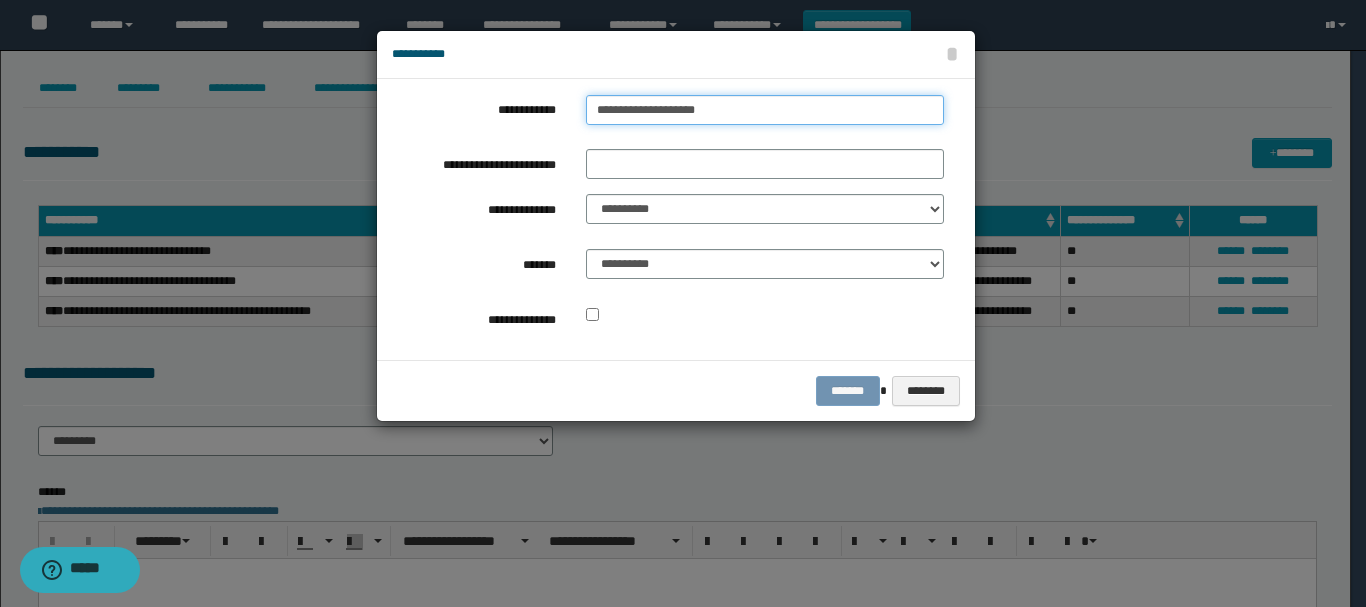 type on "**********" 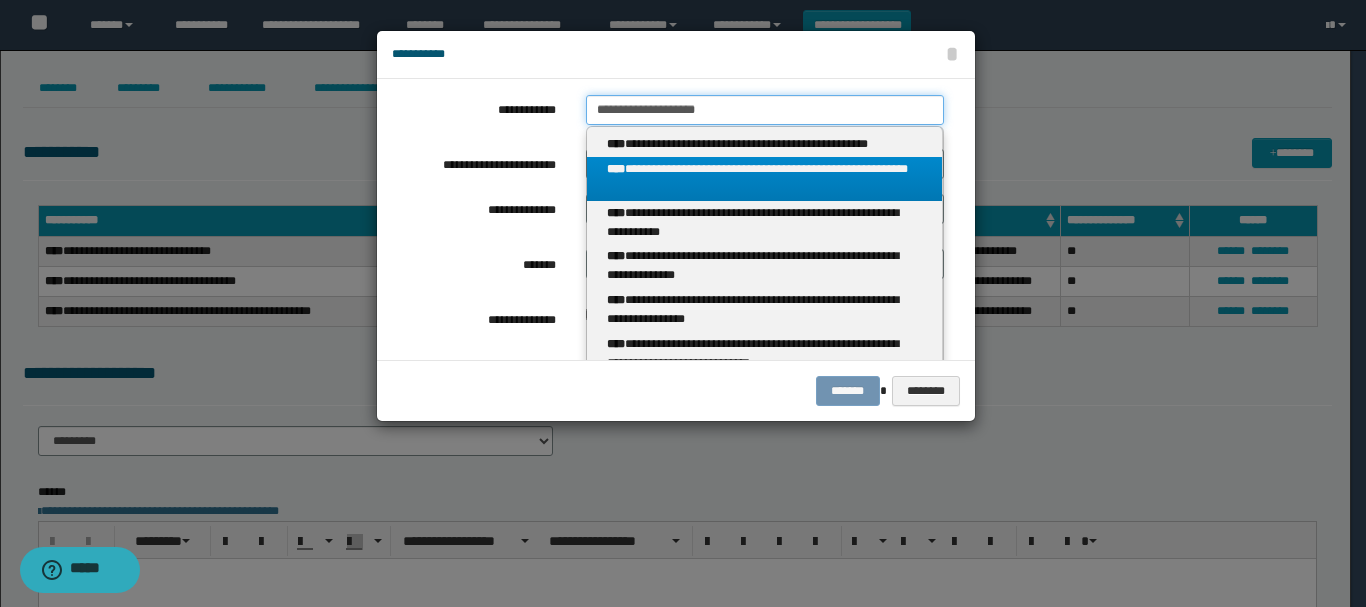 type on "**********" 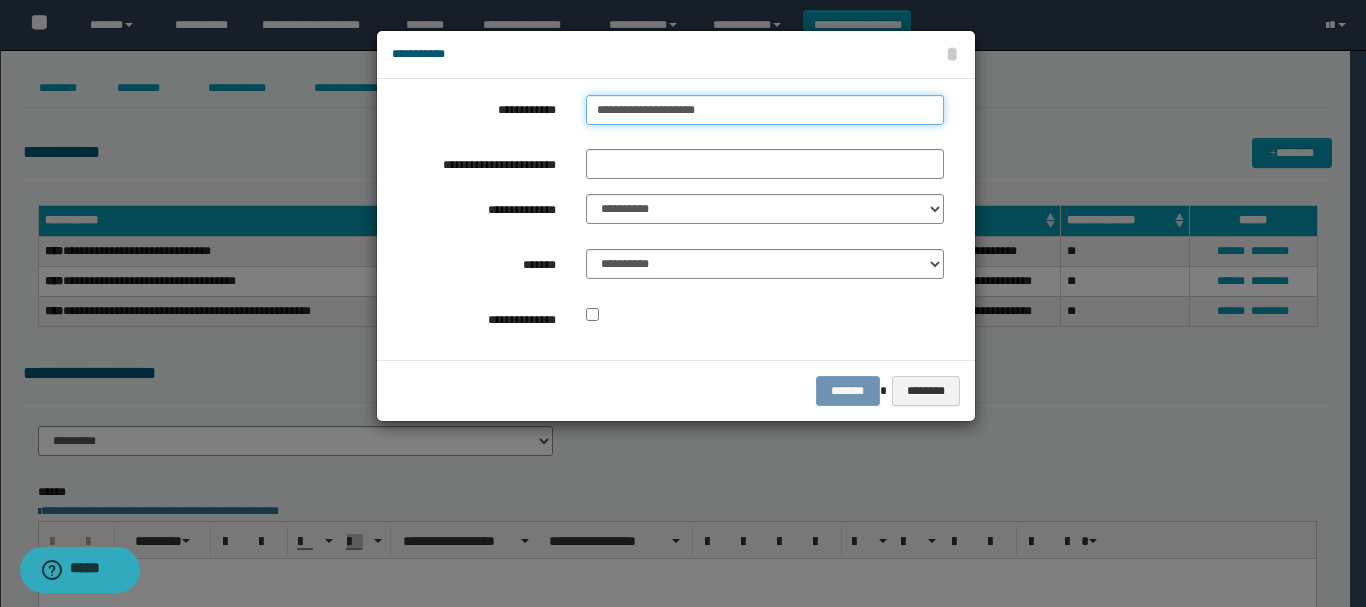 type on "**********" 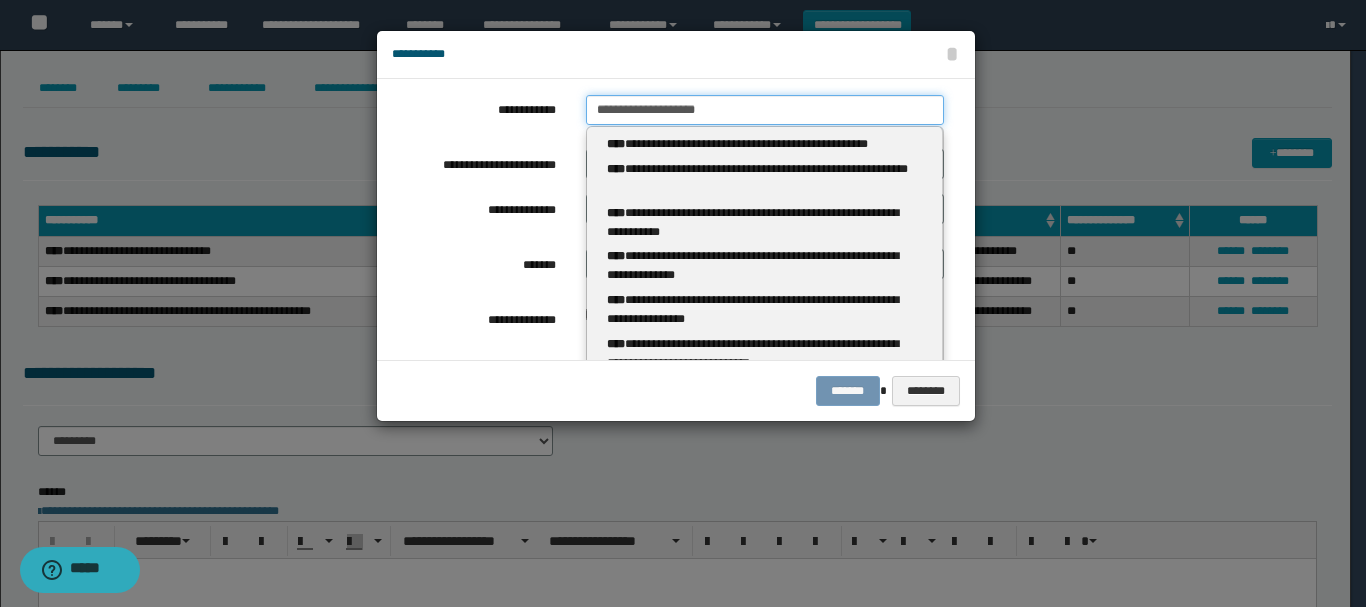 click on "**********" at bounding box center (765, 110) 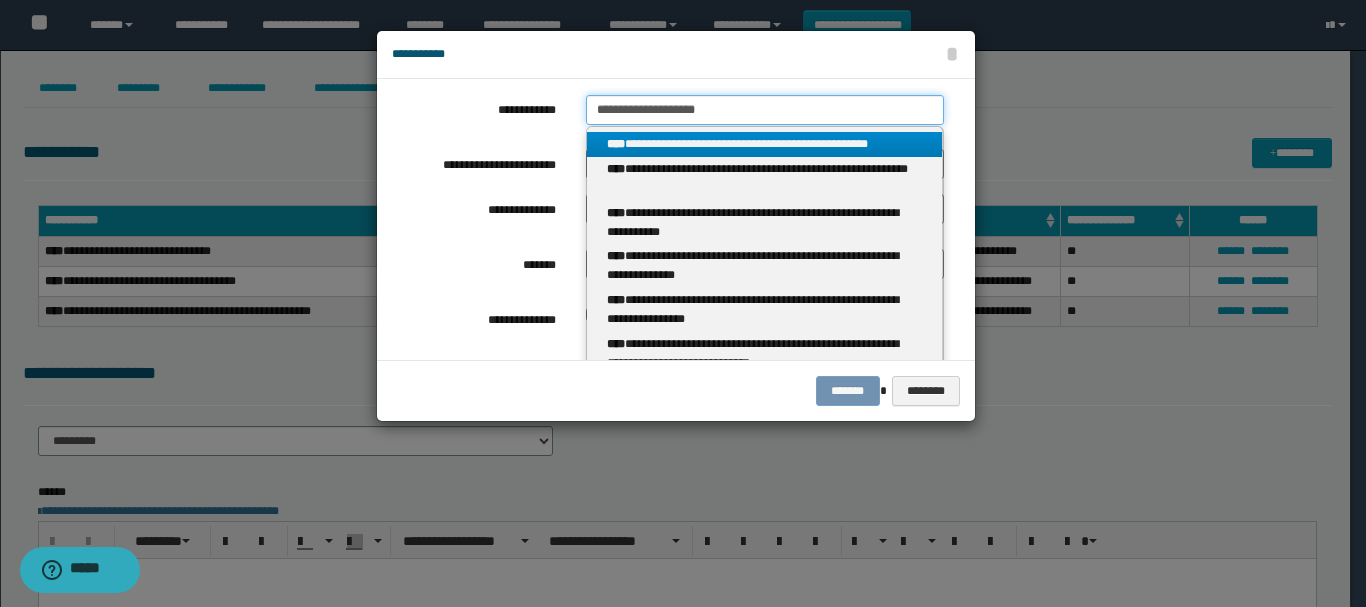 click on "**********" at bounding box center [765, 110] 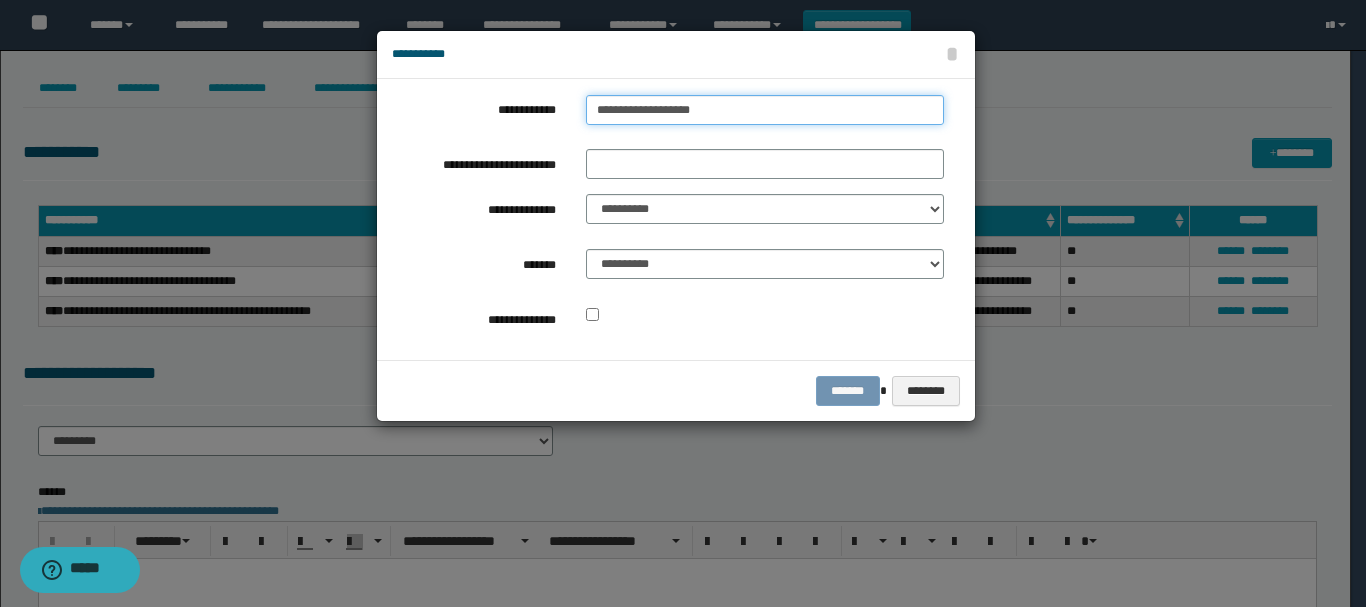 type on "**********" 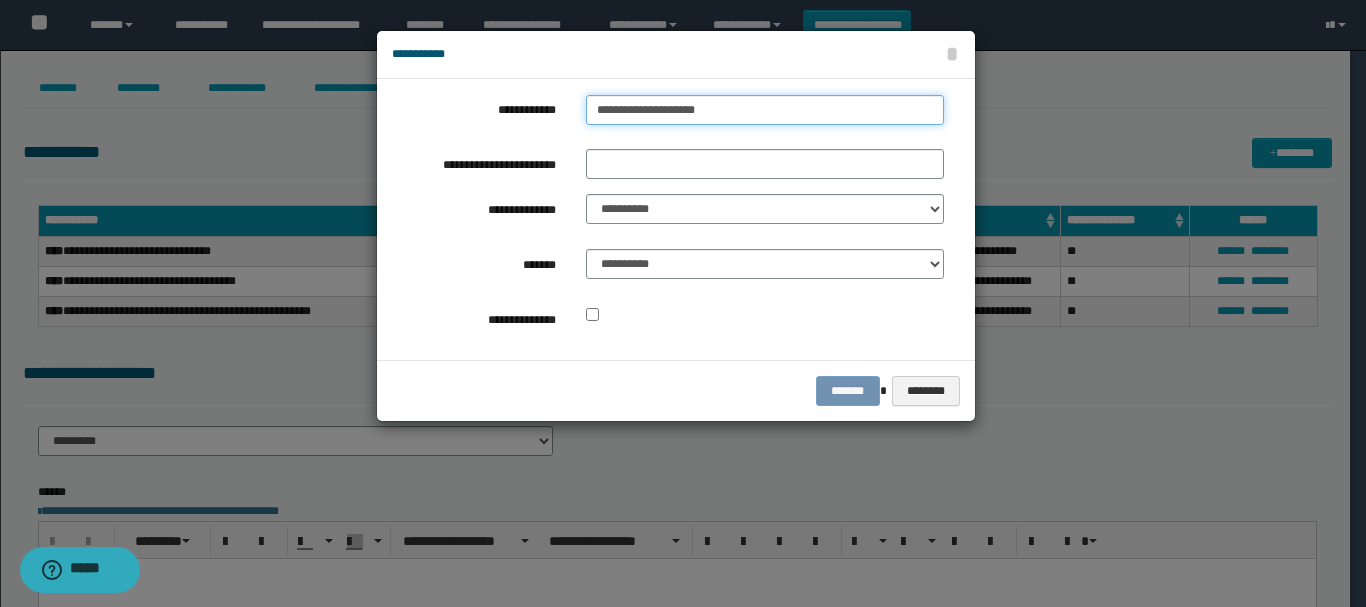 type on "**********" 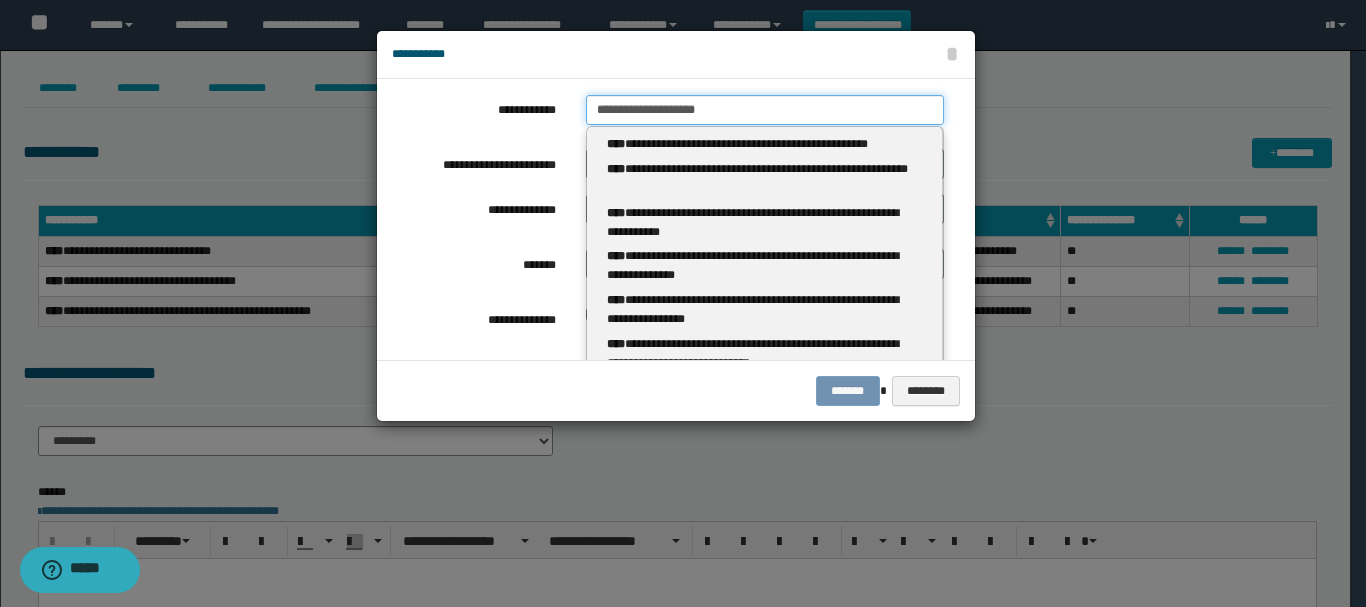 click on "**********" at bounding box center [765, 110] 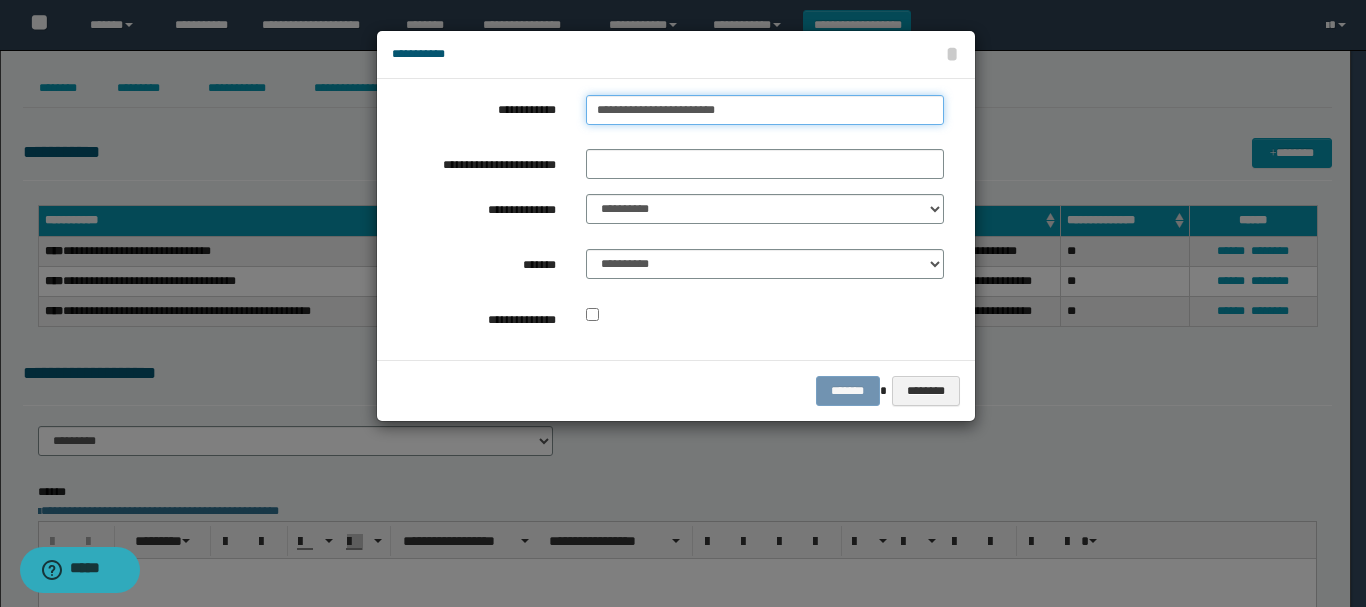 type on "**********" 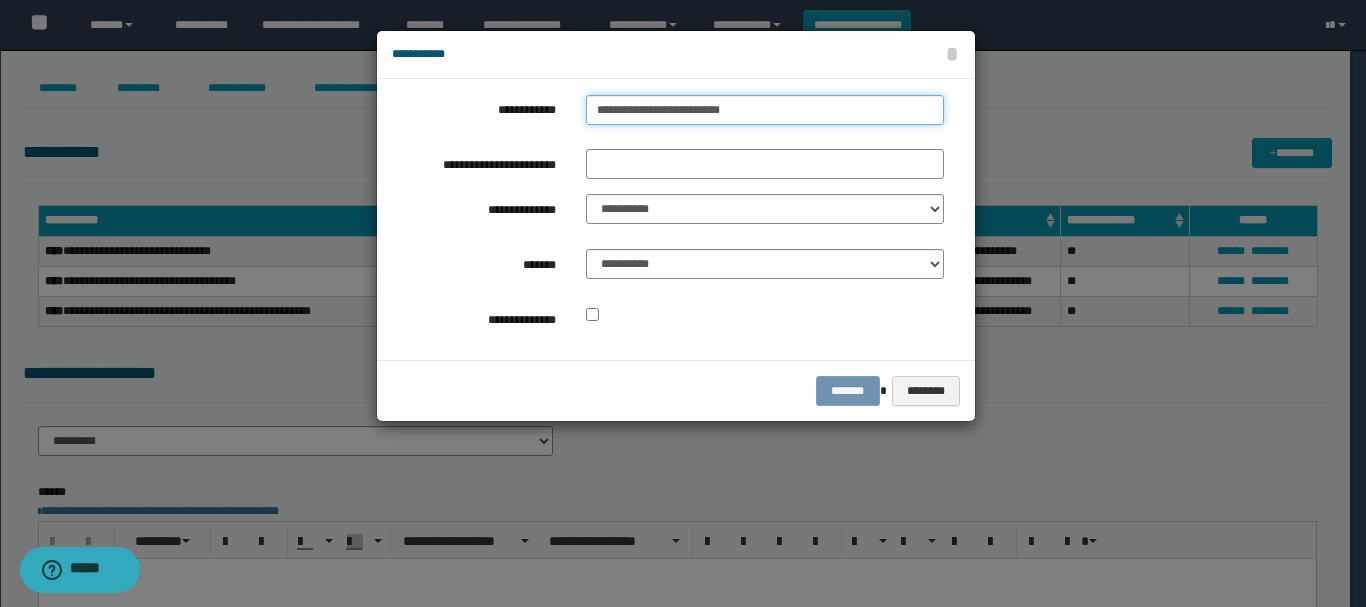 type on "**********" 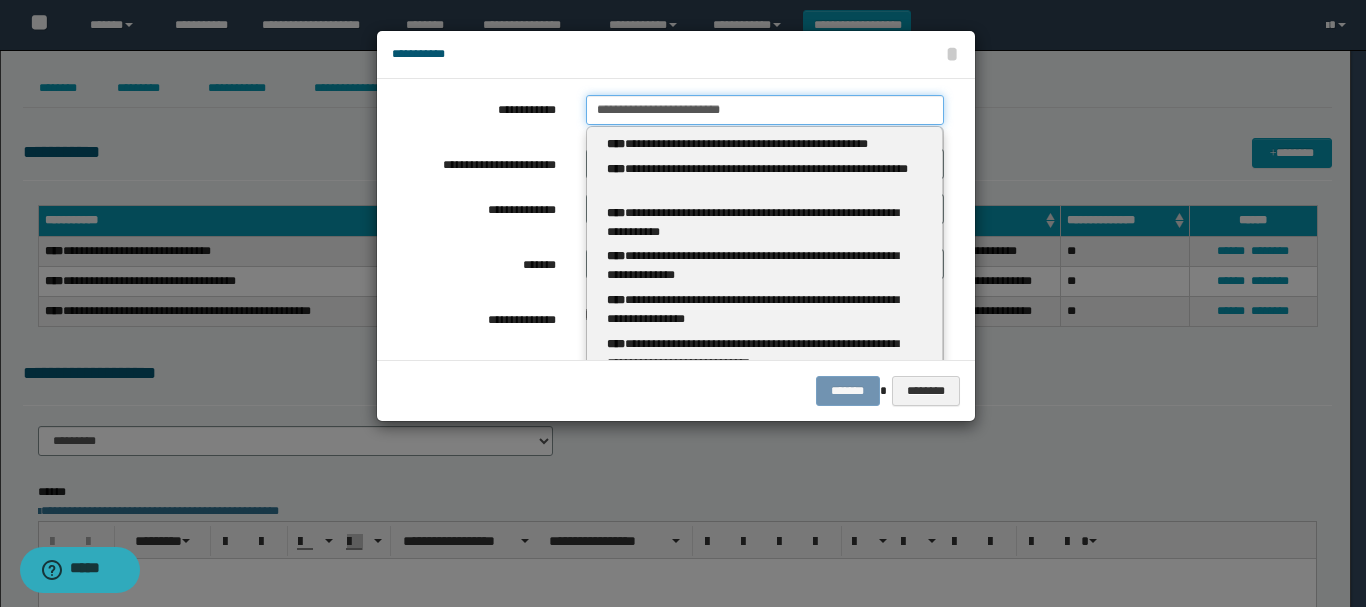 type on "**********" 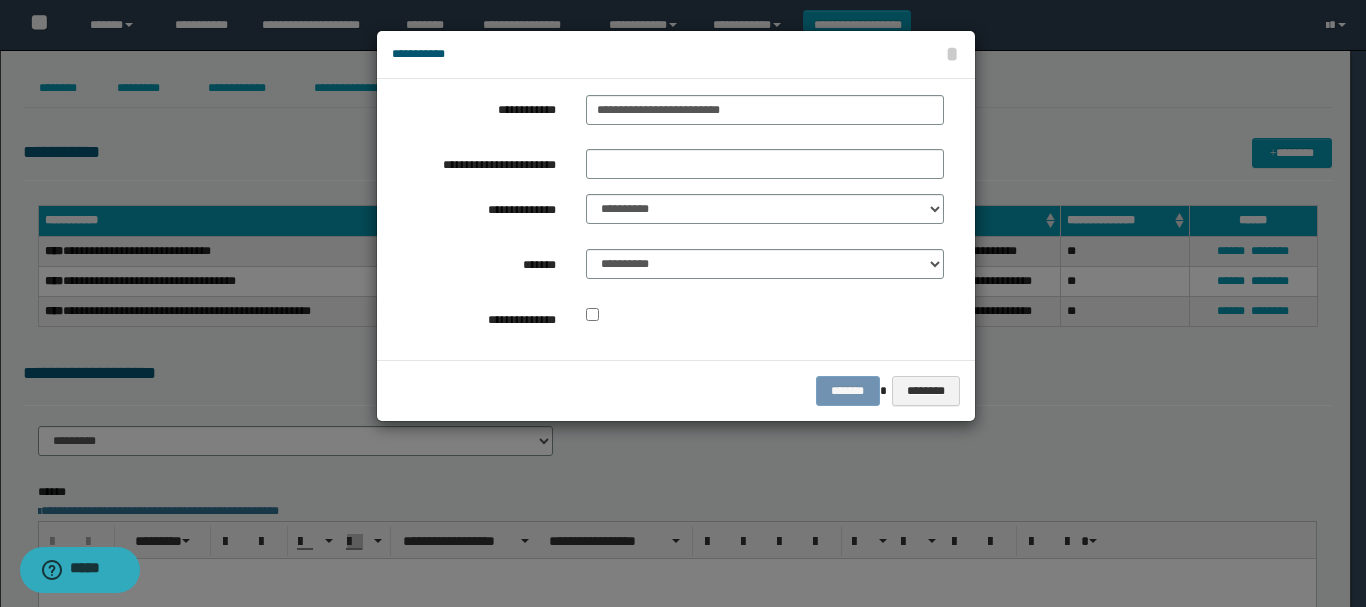 click on "**********" at bounding box center [474, 107] 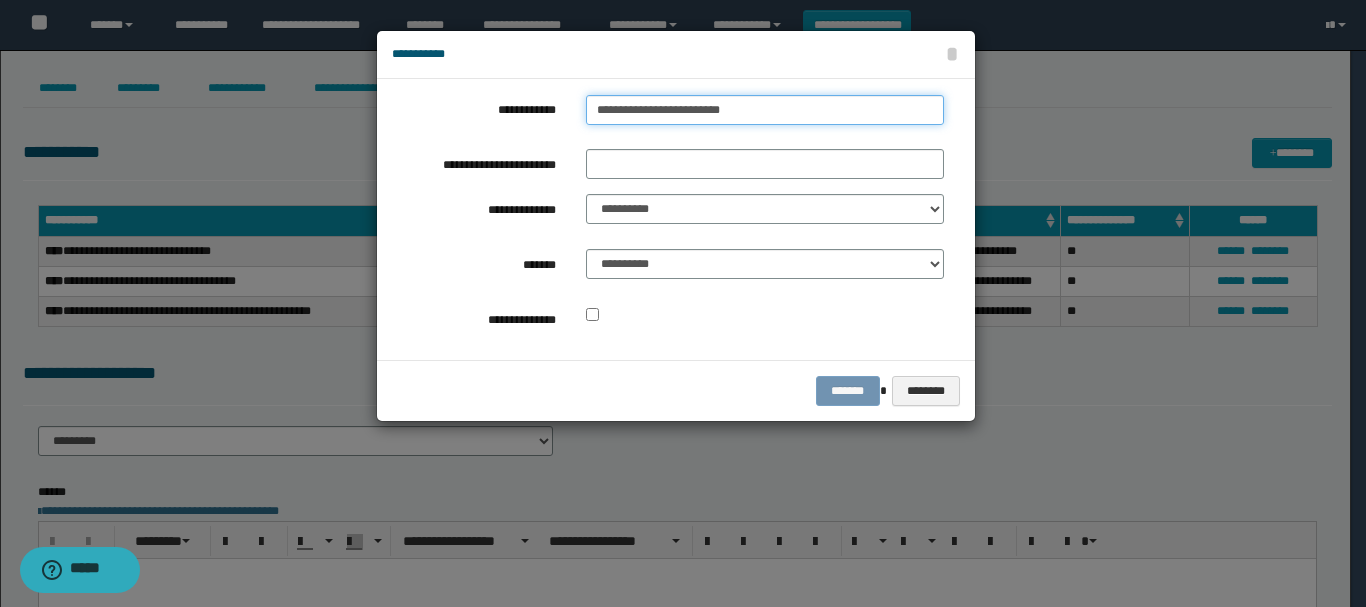 click on "**********" at bounding box center (765, 110) 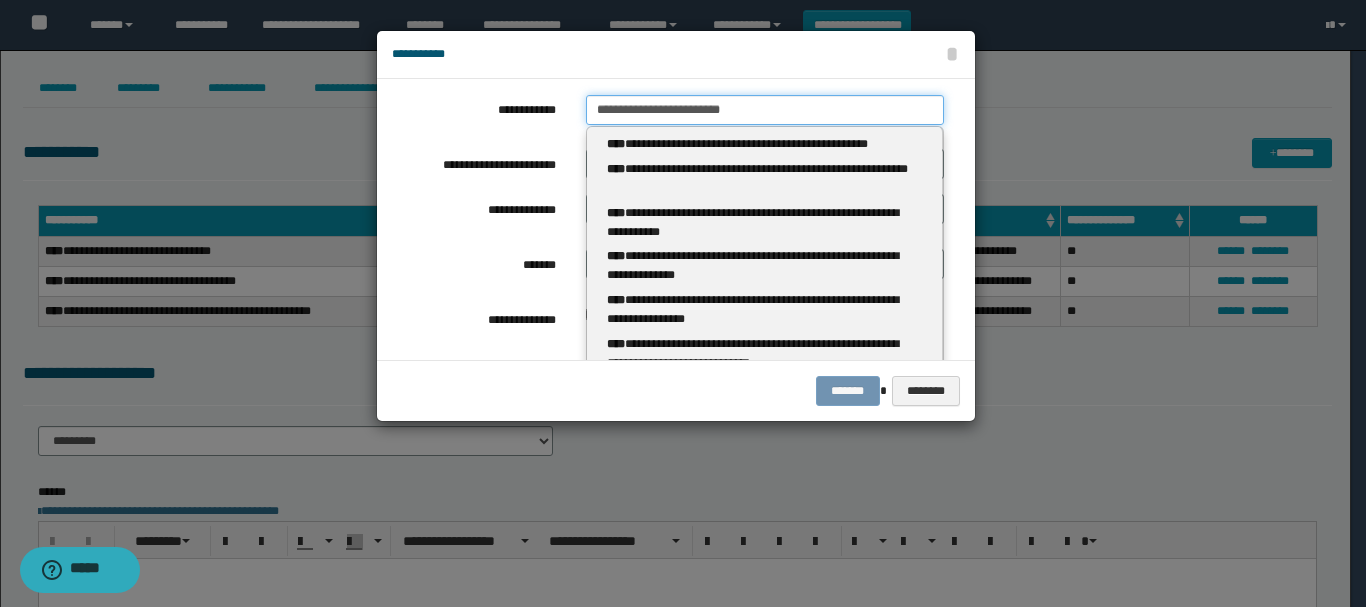 drag, startPoint x: 596, startPoint y: 103, endPoint x: 775, endPoint y: 110, distance: 179.13683 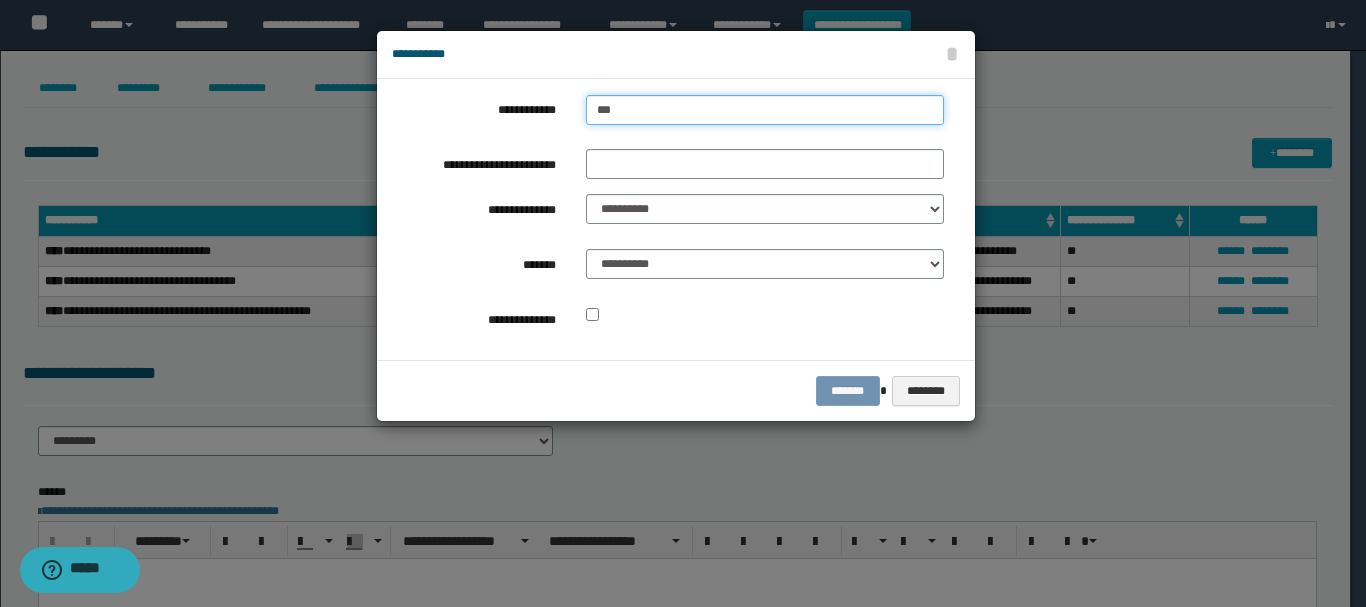 type on "****" 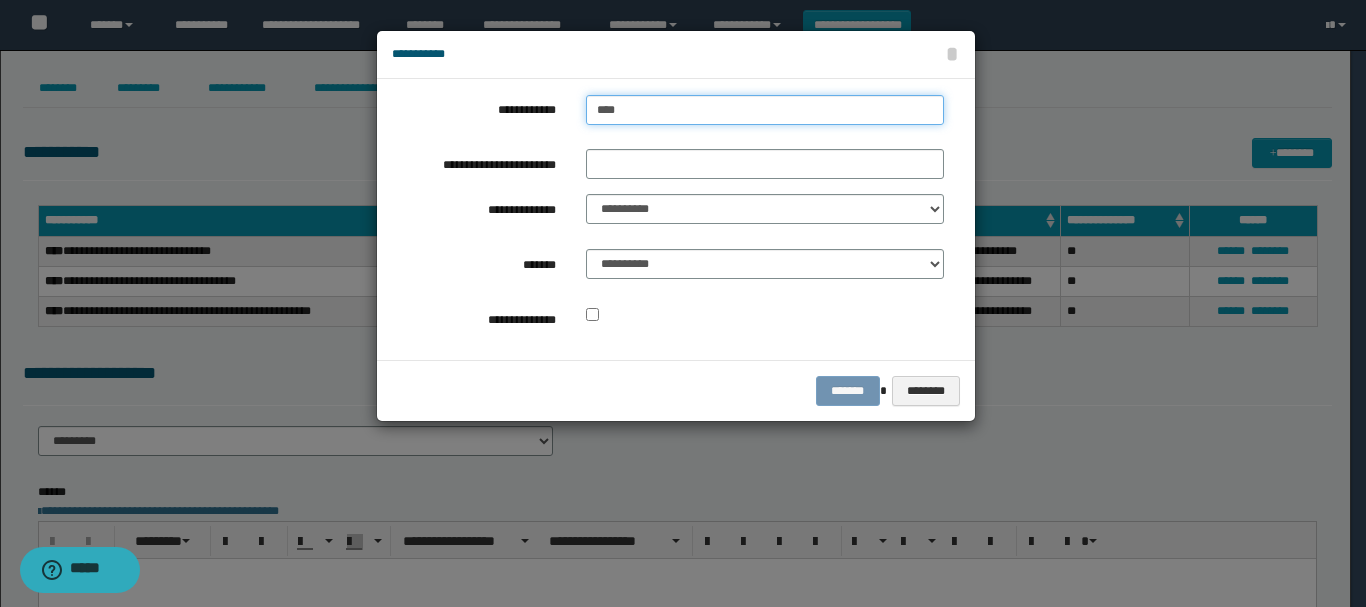 type on "****" 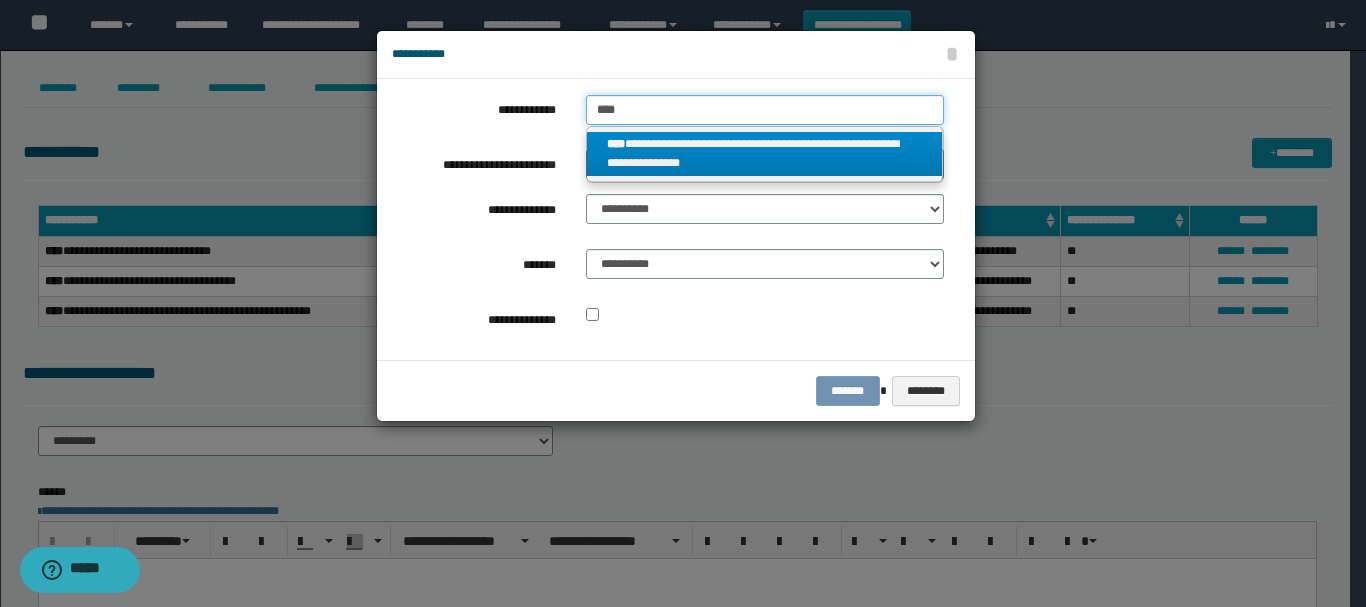 type on "****" 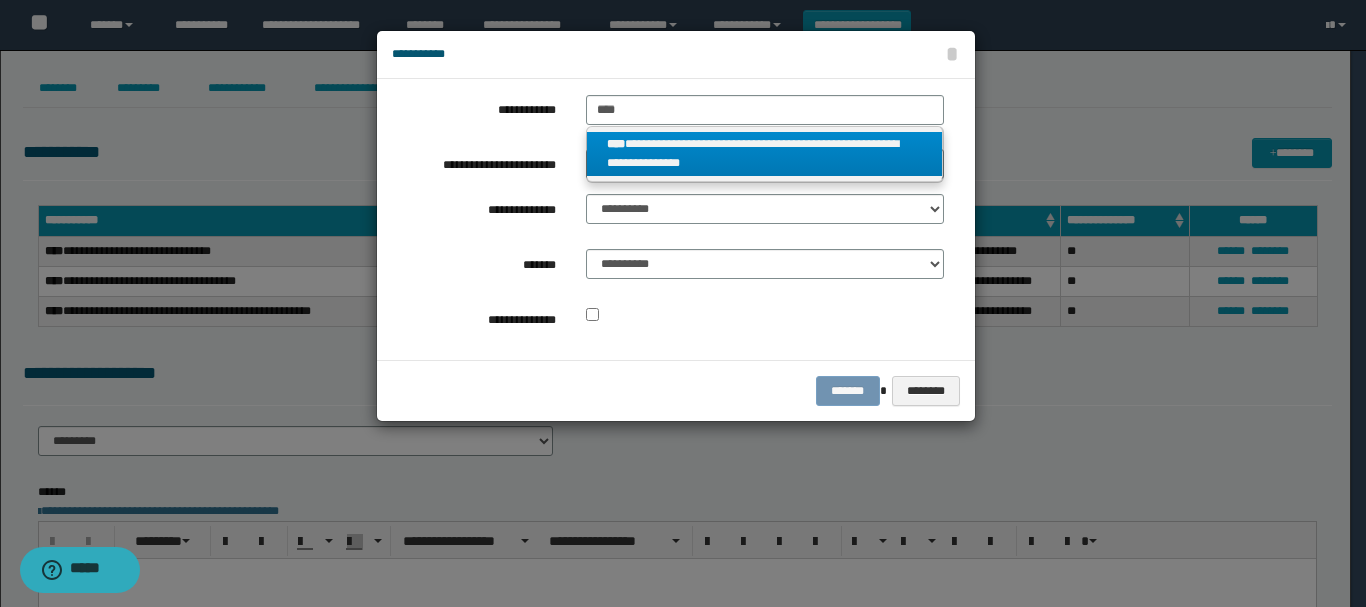 click on "**********" at bounding box center [765, 154] 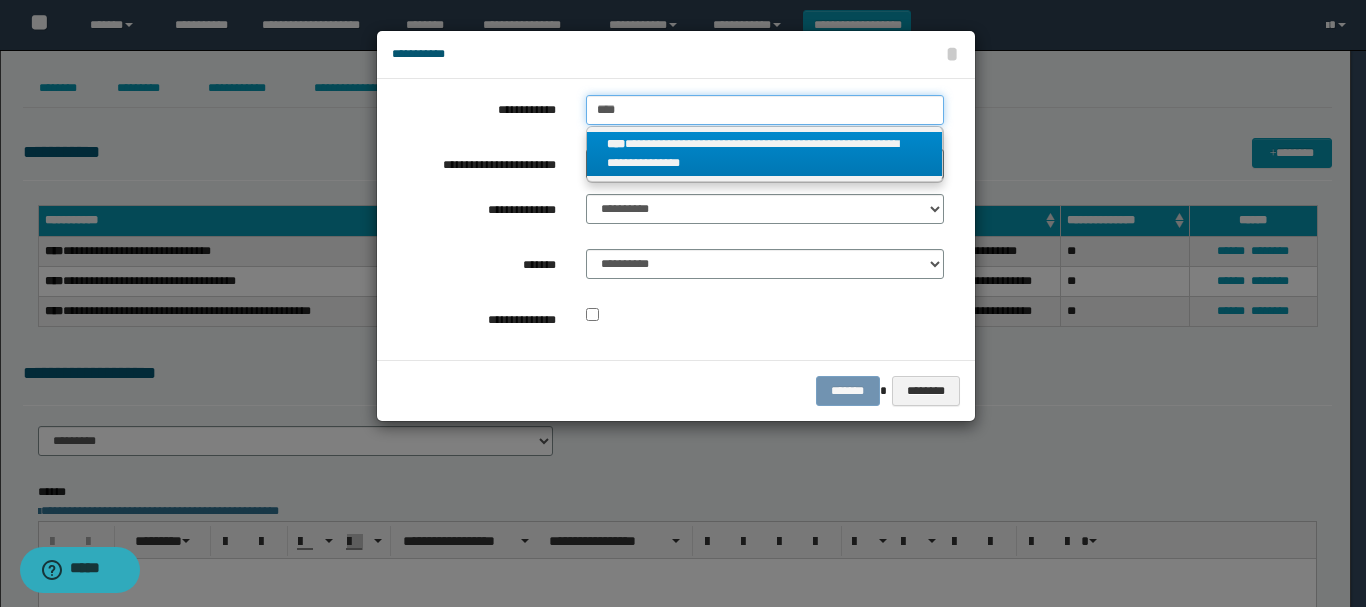type 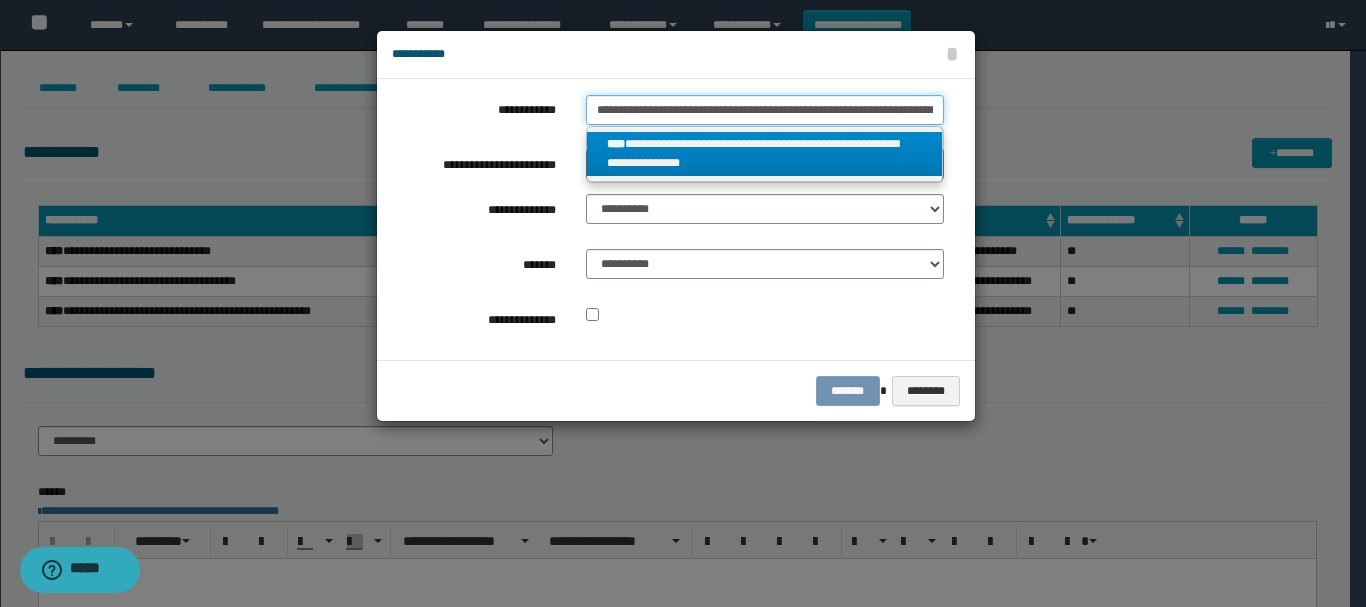 scroll, scrollTop: 0, scrollLeft: 39, axis: horizontal 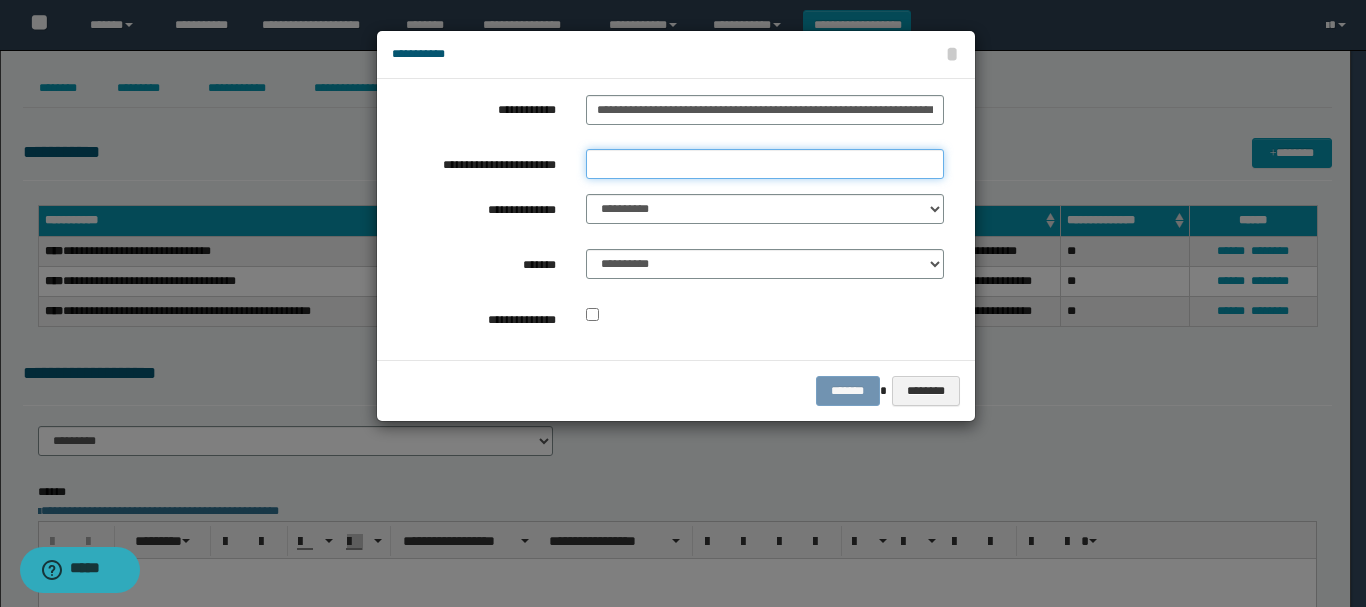 click on "**********" at bounding box center (765, 164) 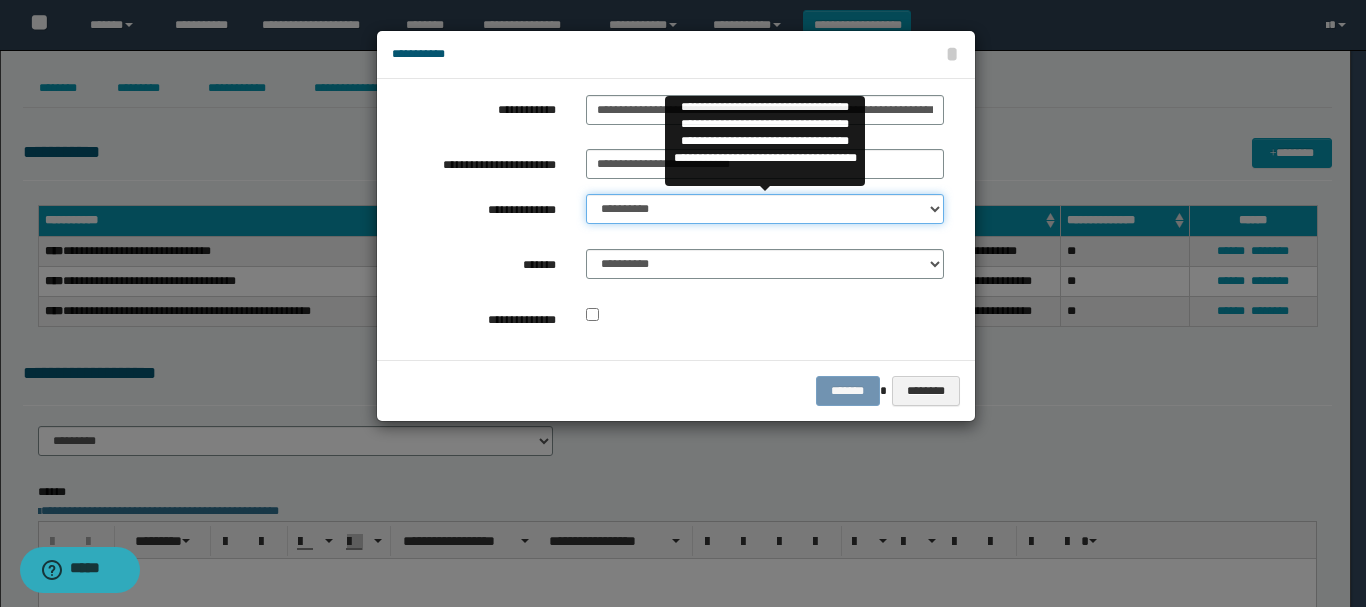 click on "**********" at bounding box center (765, 209) 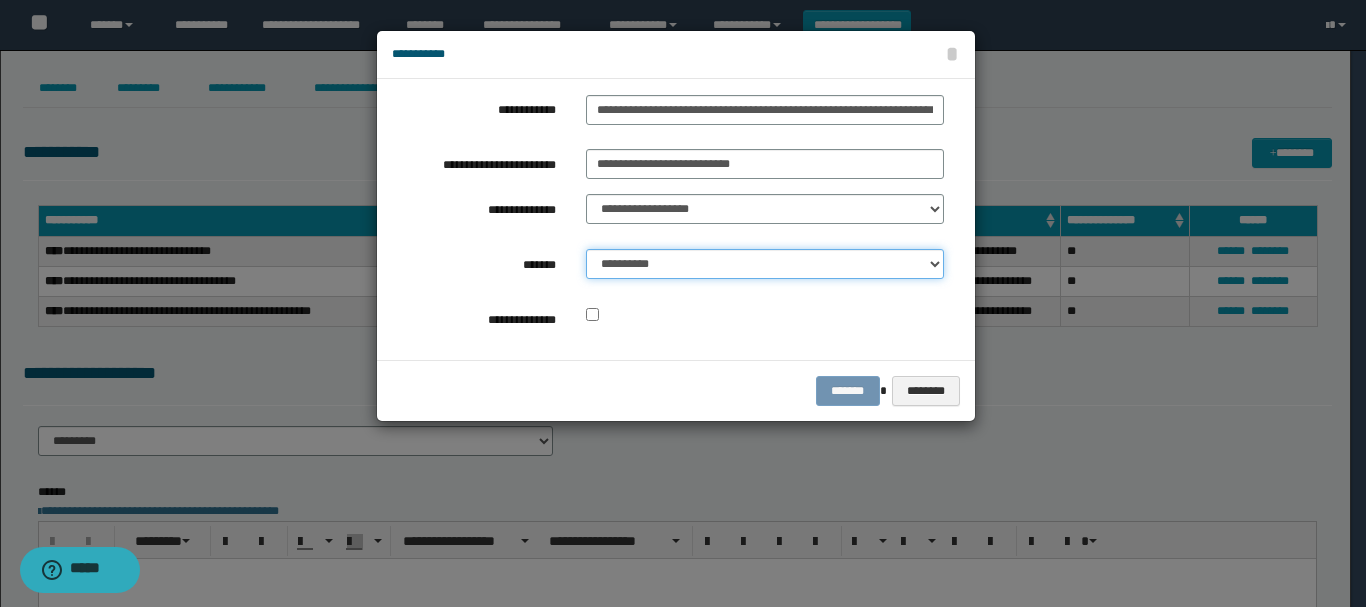 click on "**********" at bounding box center (765, 264) 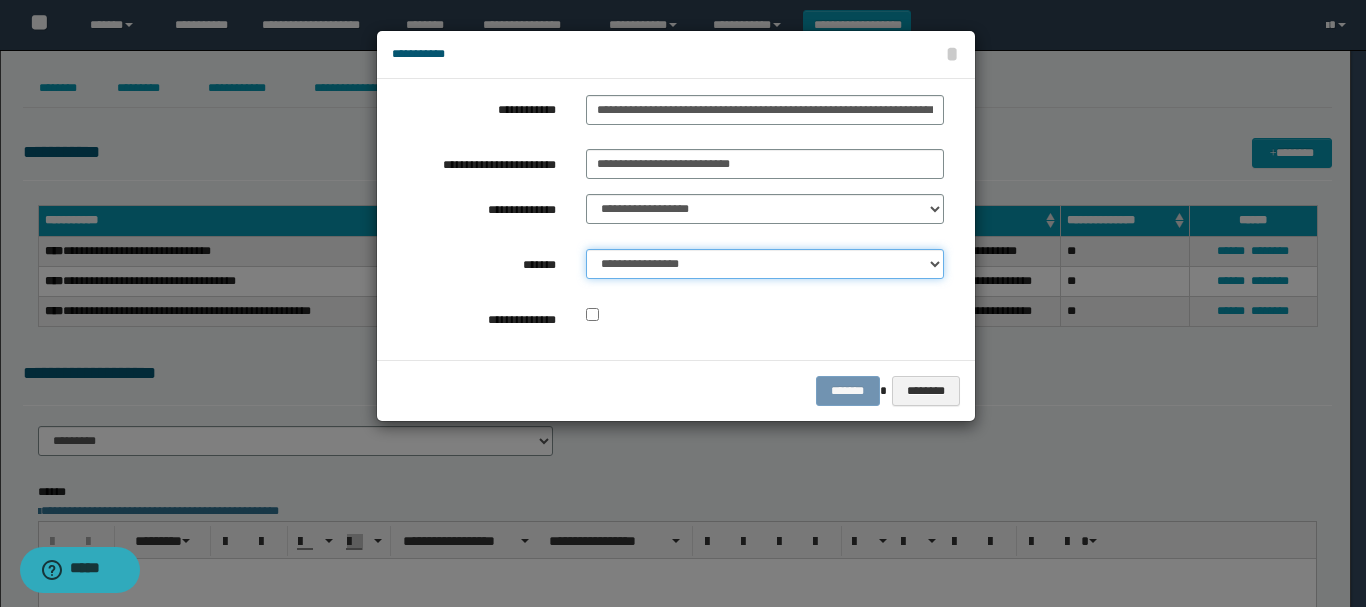 click on "**********" at bounding box center (765, 264) 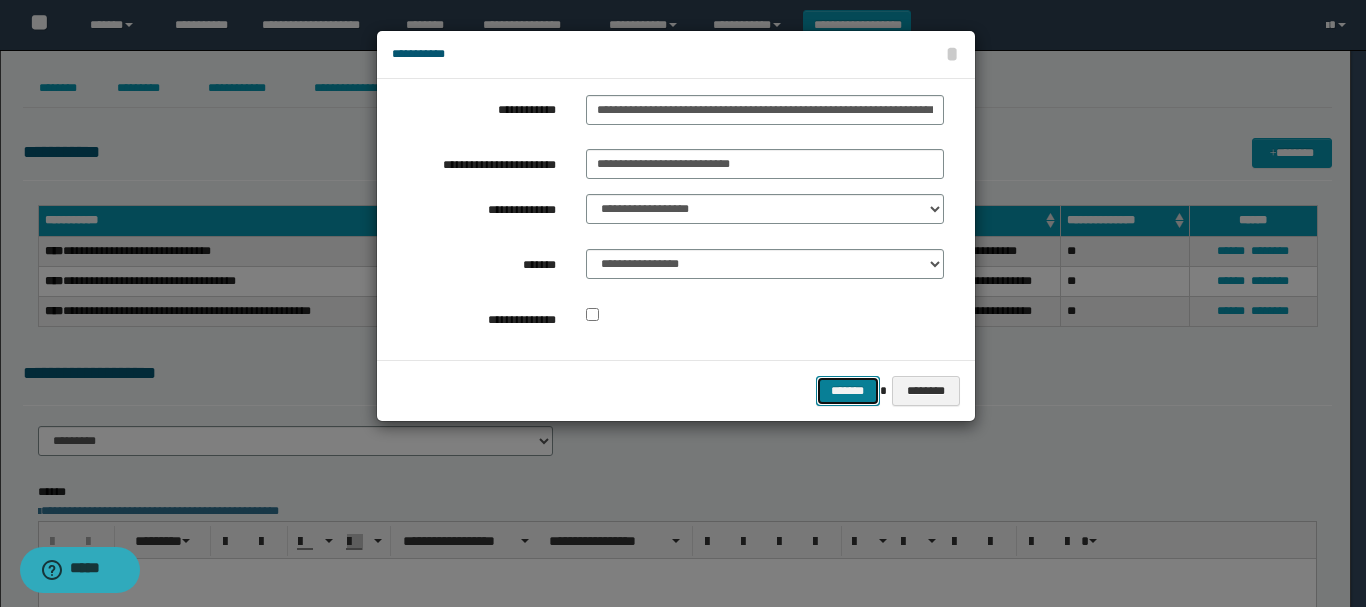 click on "*******" at bounding box center (848, 391) 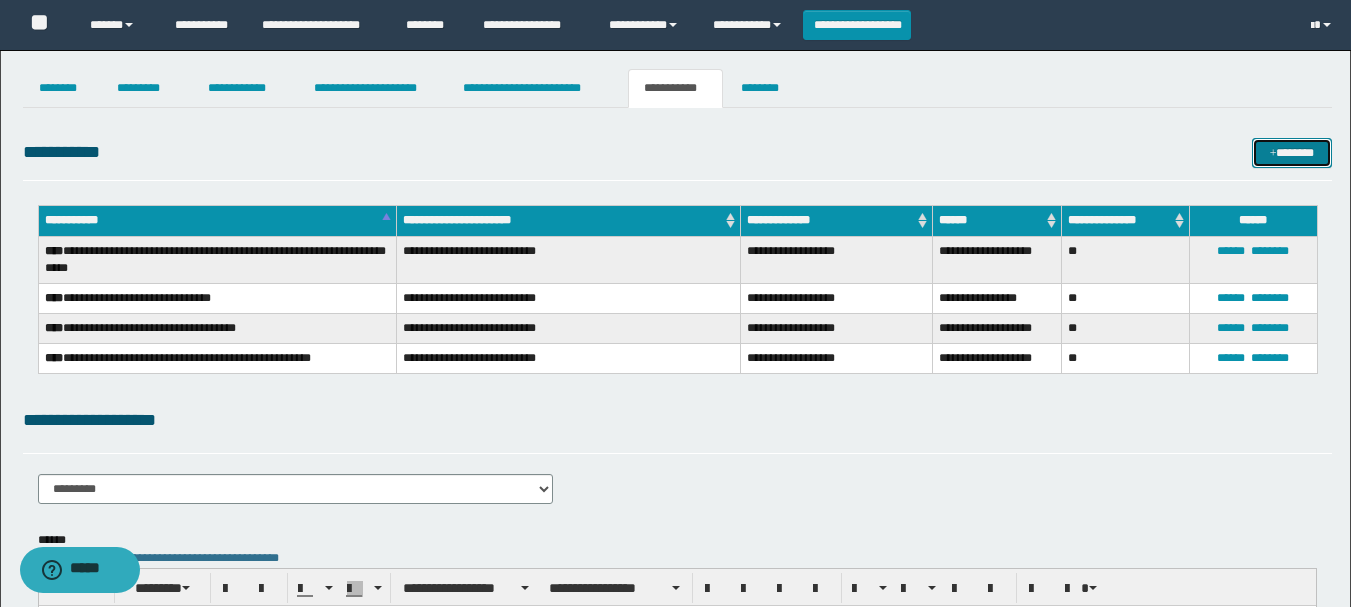 click on "*******" at bounding box center [1292, 153] 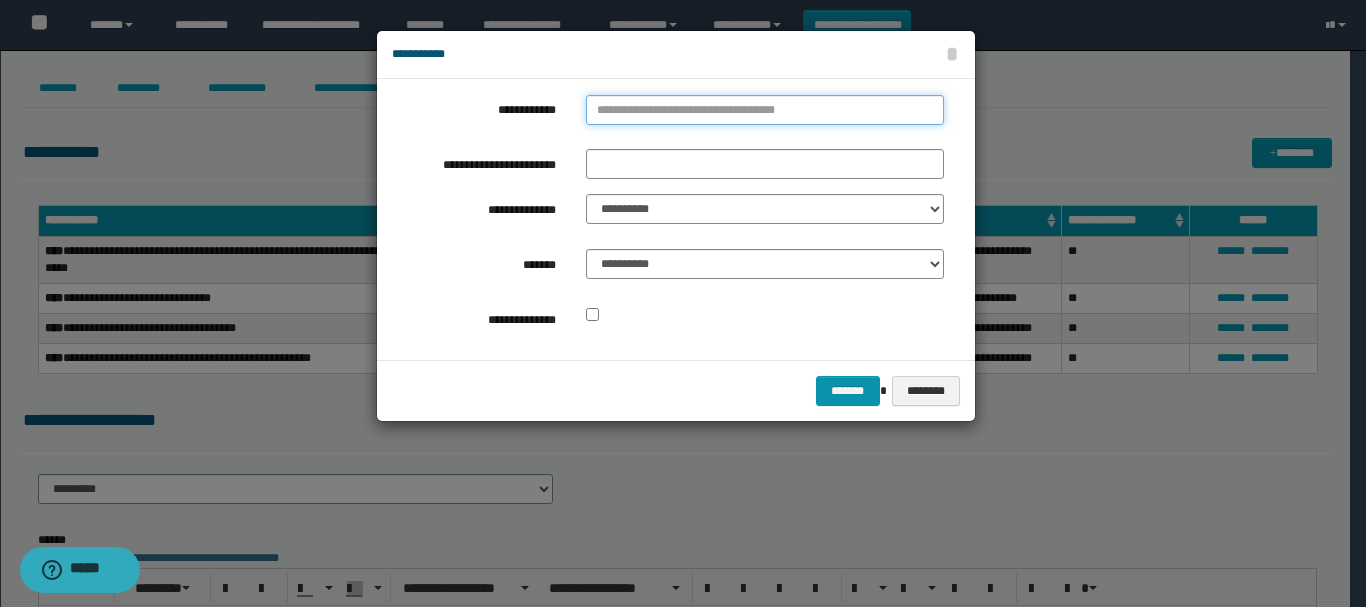 type on "**********" 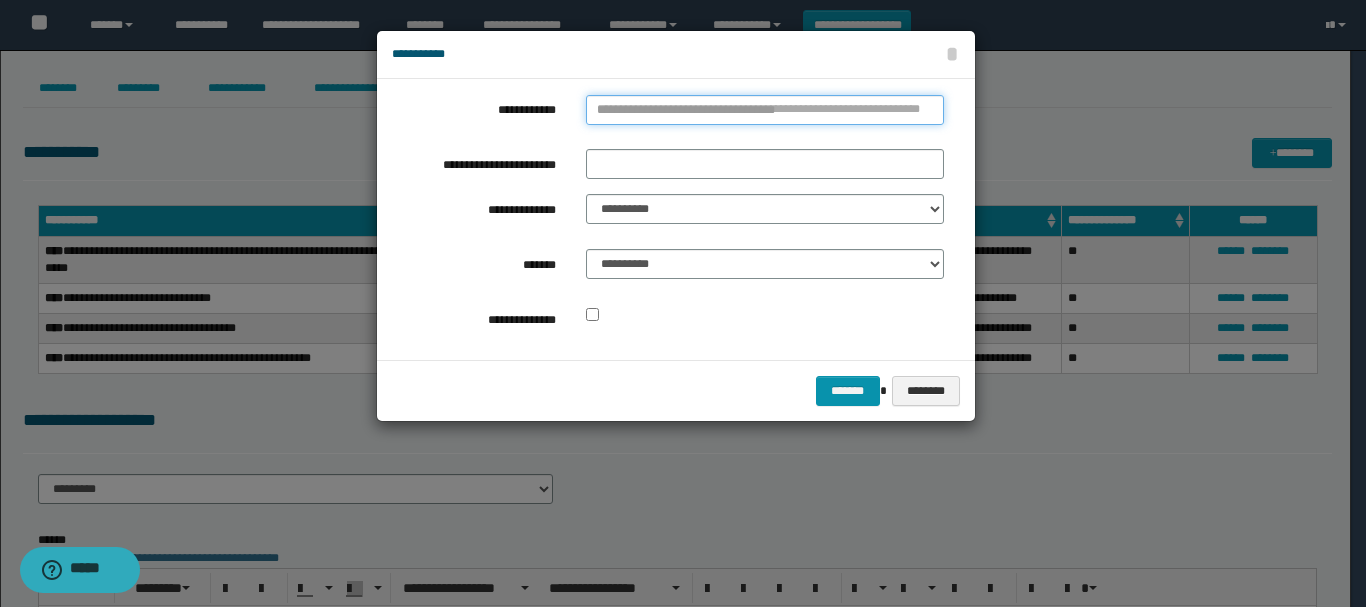 click on "**********" at bounding box center [765, 110] 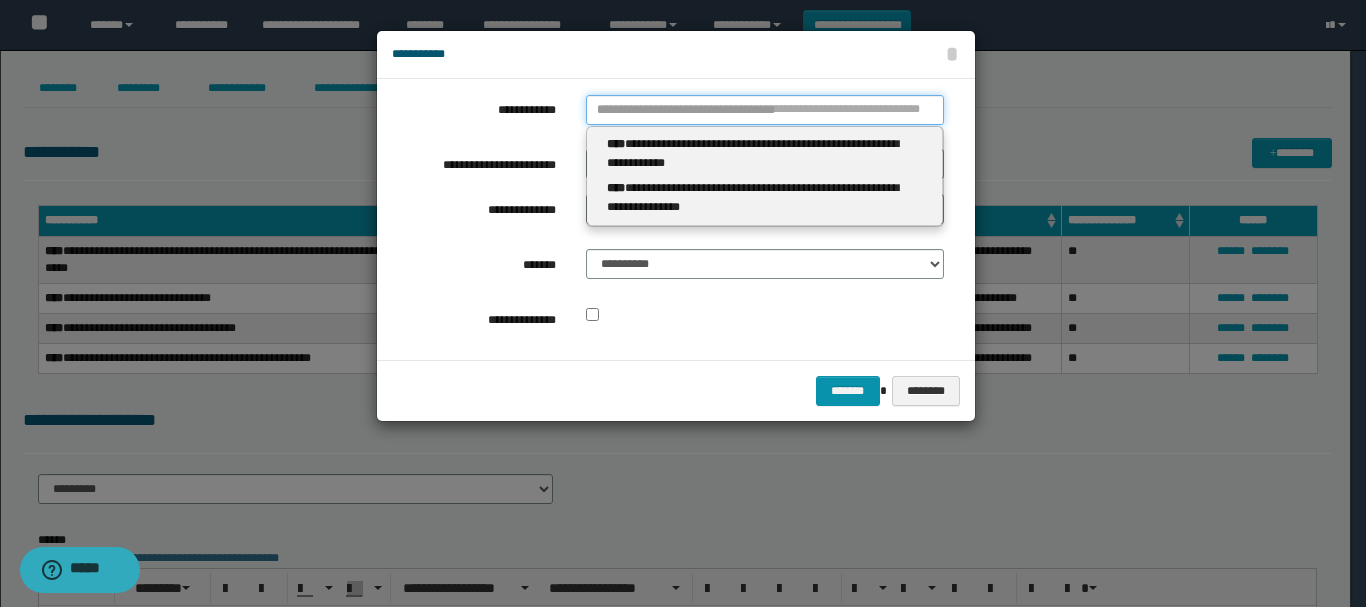 type 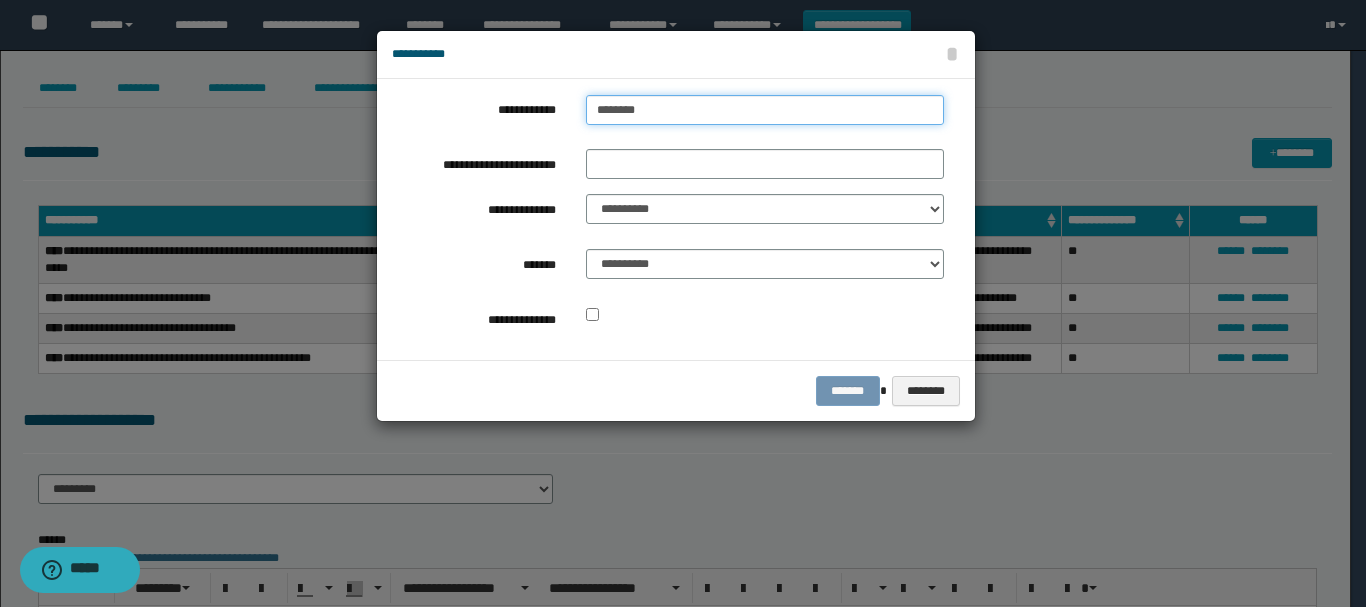 type on "*********" 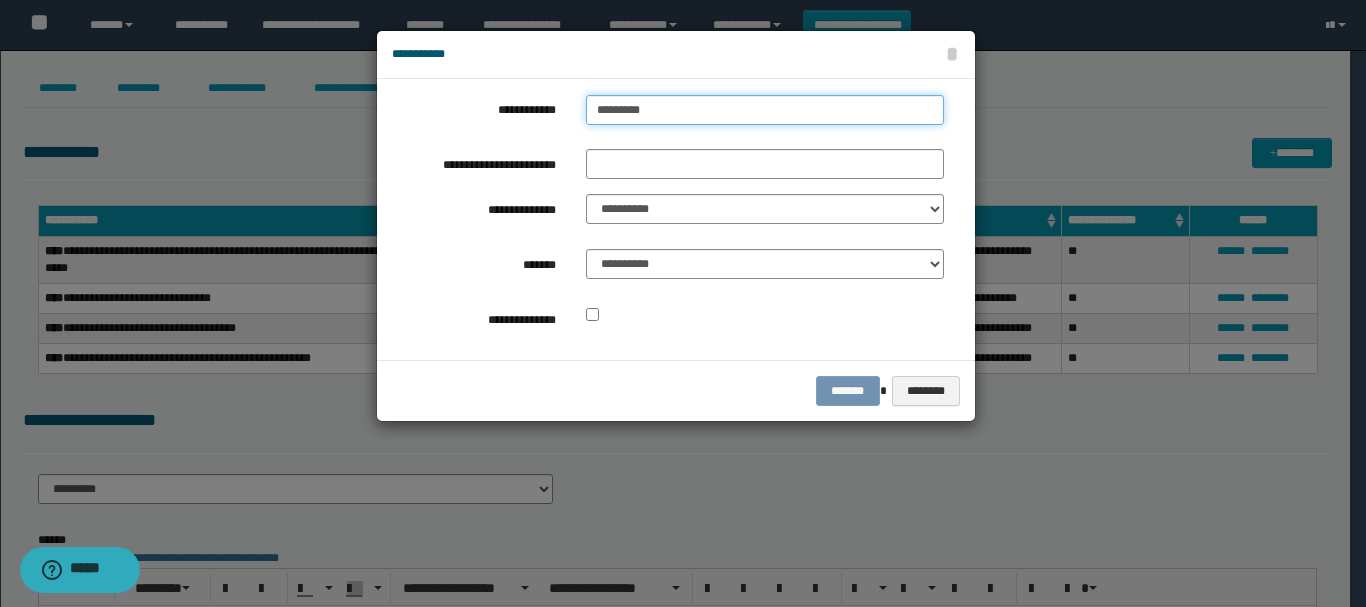 type on "**********" 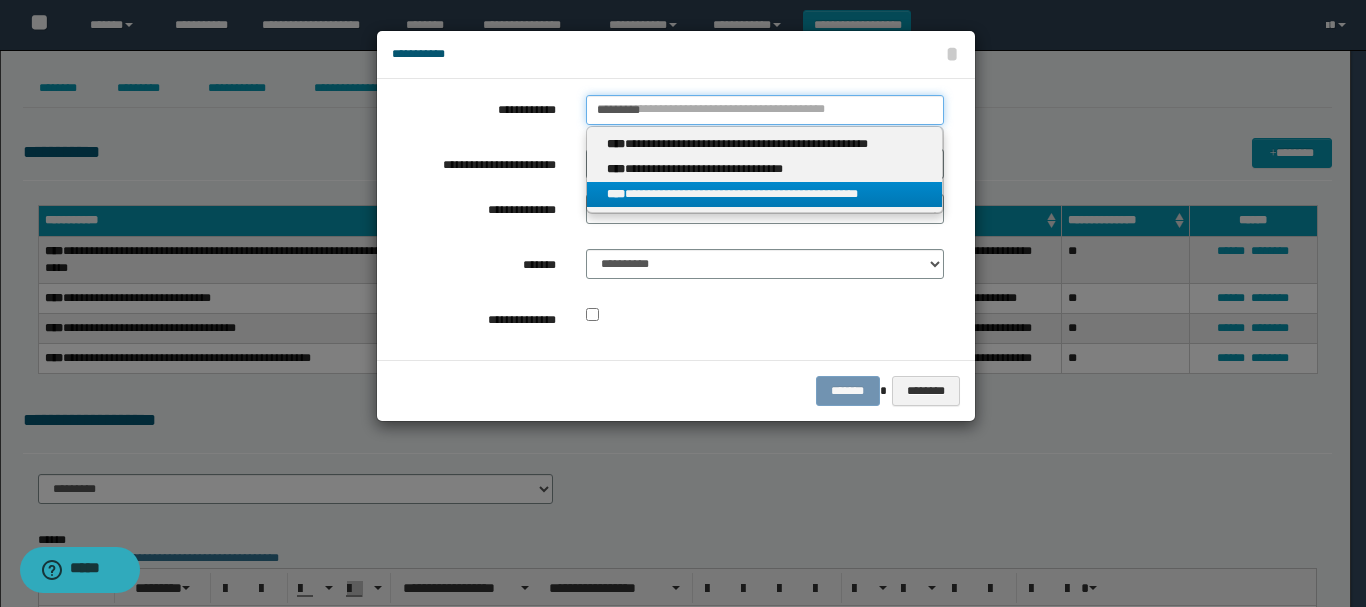type on "*********" 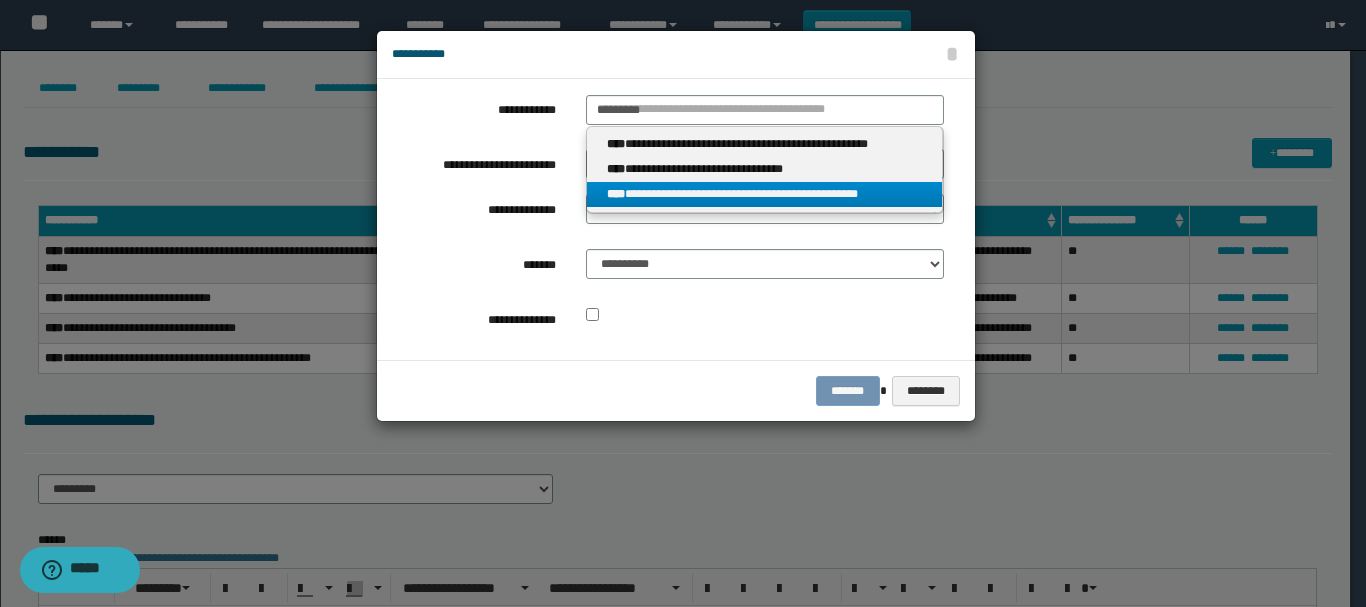 click on "**********" at bounding box center (765, 194) 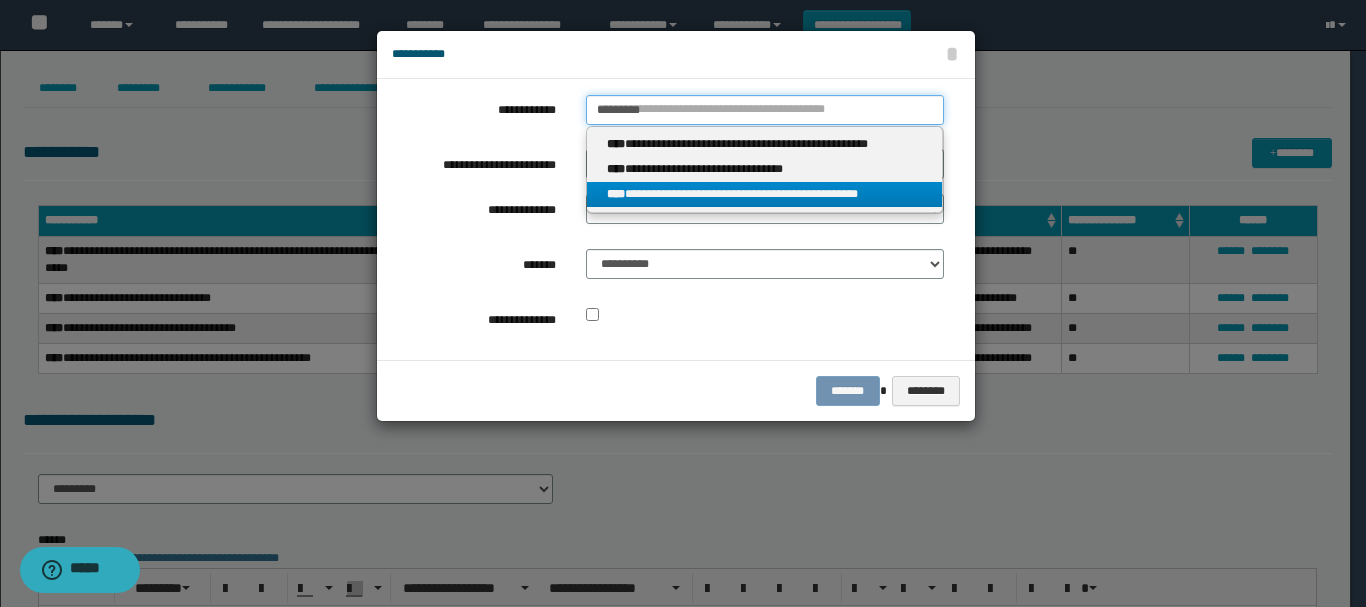 type 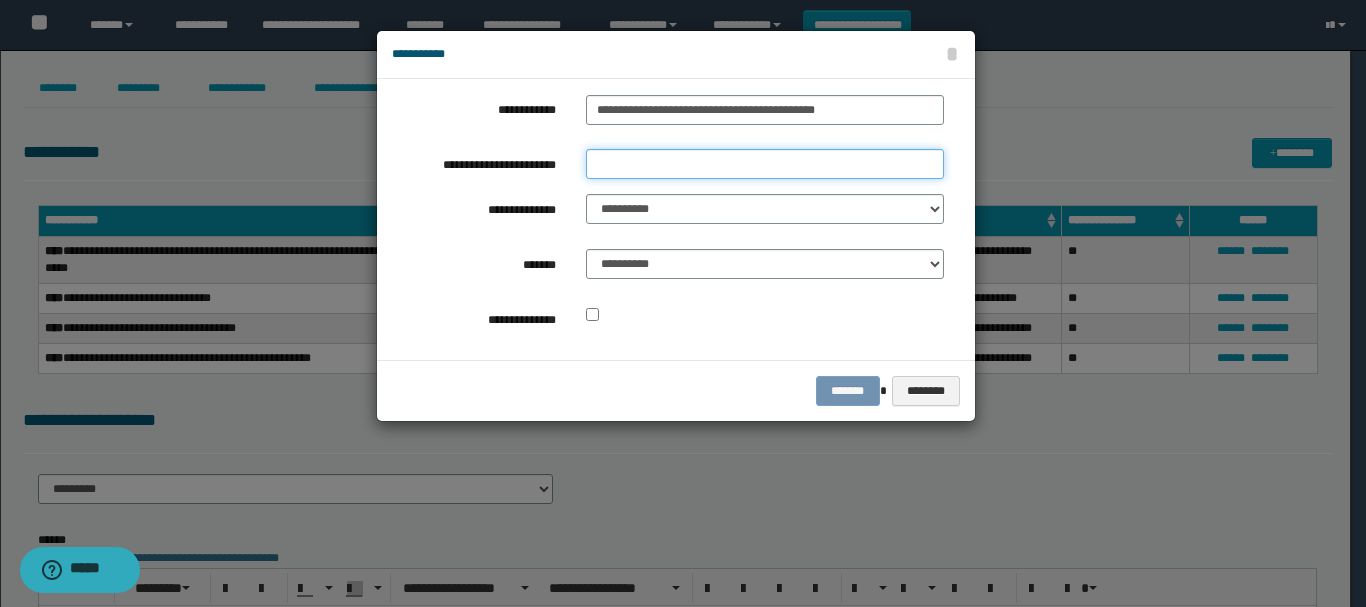 click on "**********" at bounding box center [765, 164] 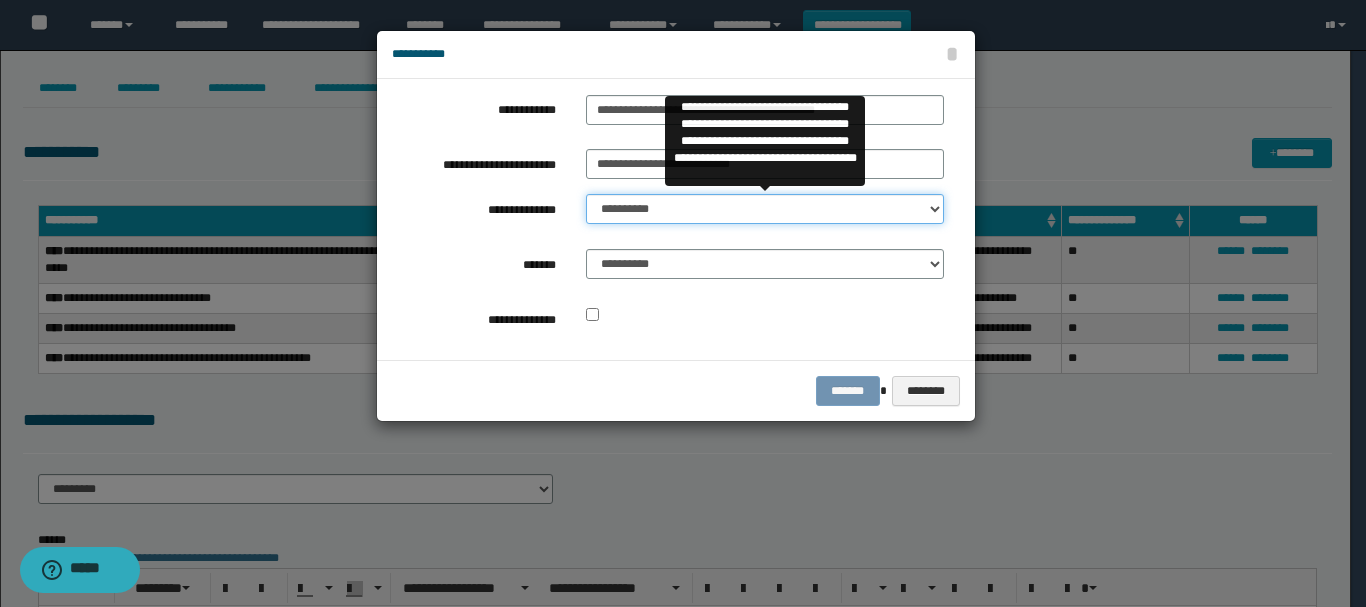click on "**********" at bounding box center (765, 209) 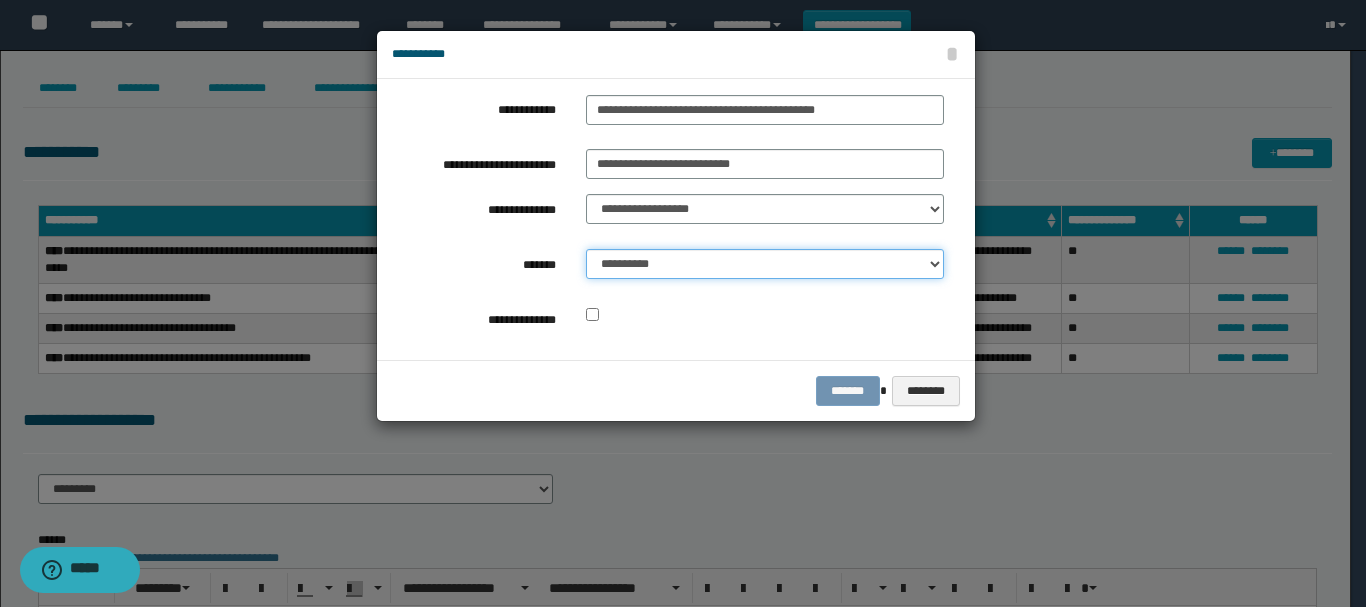 click on "**********" at bounding box center [765, 264] 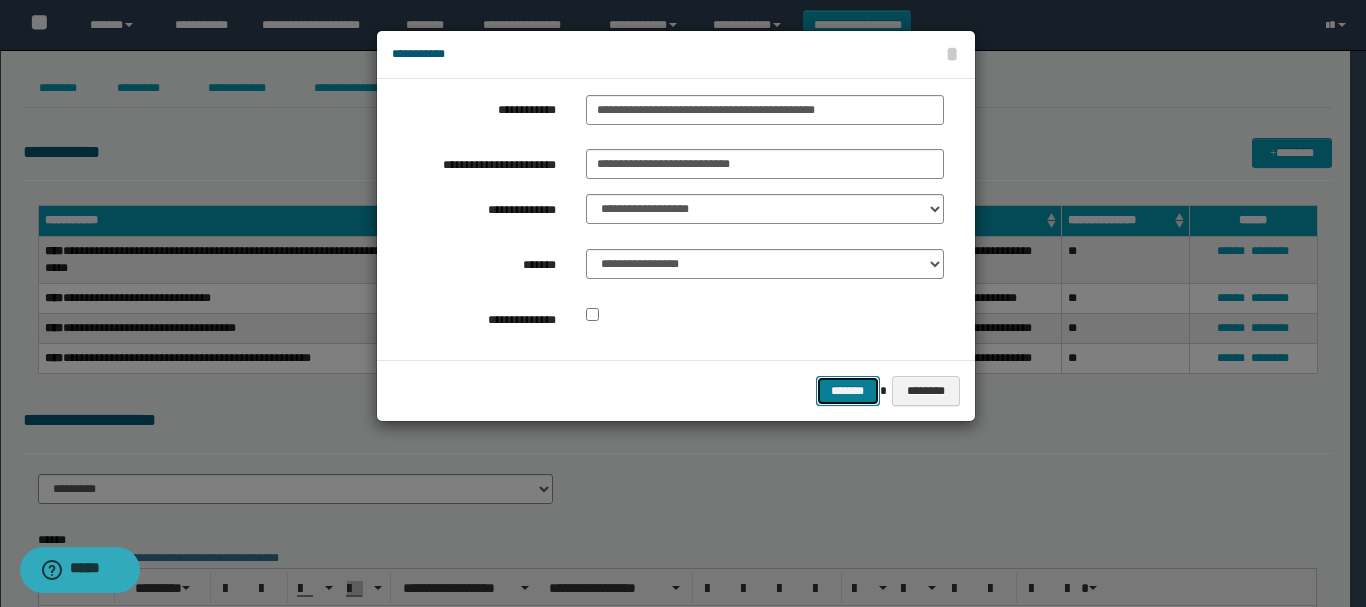 click on "*******" at bounding box center (848, 391) 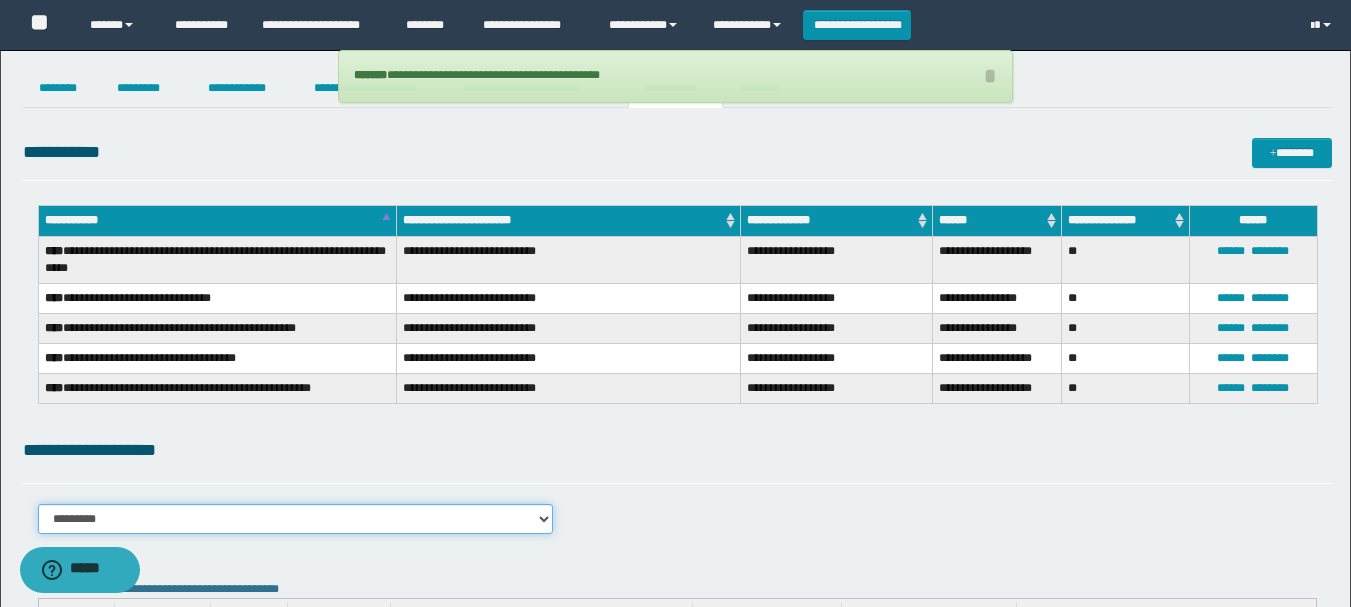 click on "**********" at bounding box center (296, 519) 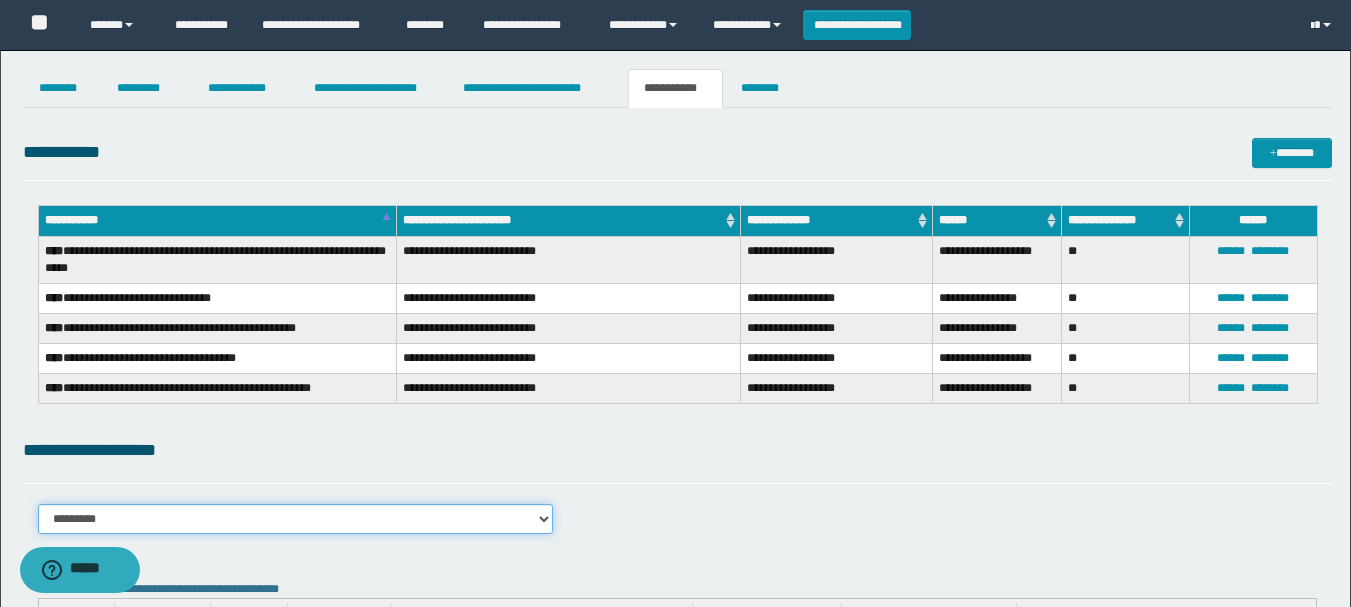 select on "****" 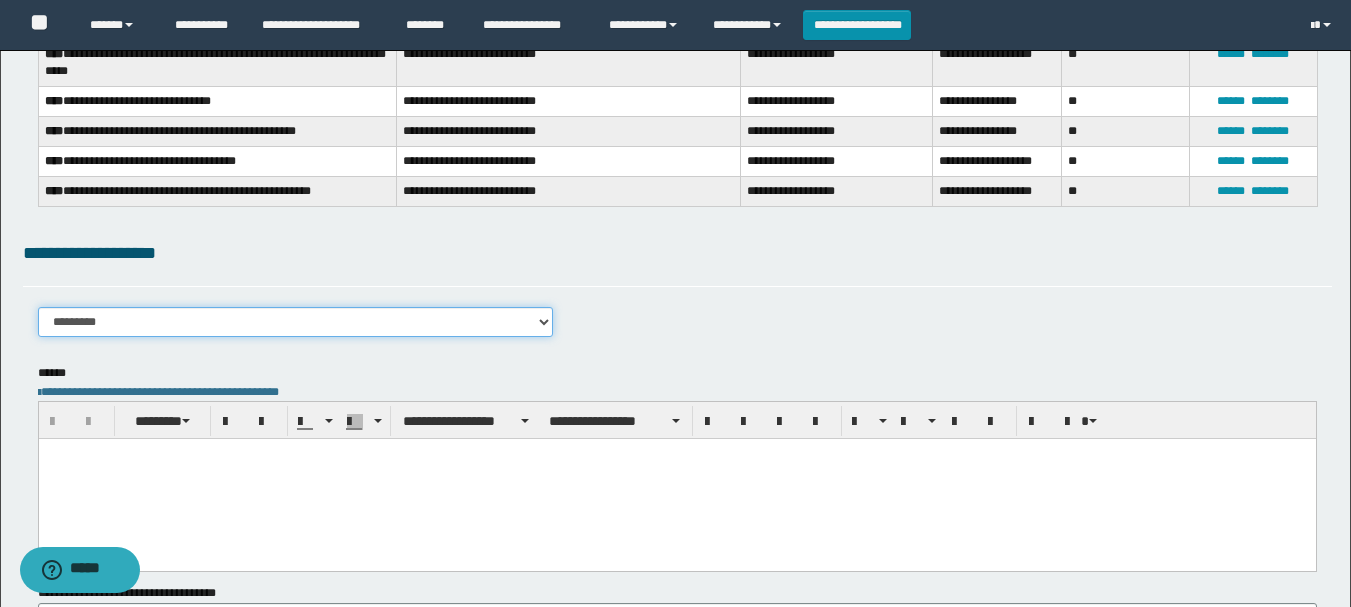 scroll, scrollTop: 400, scrollLeft: 0, axis: vertical 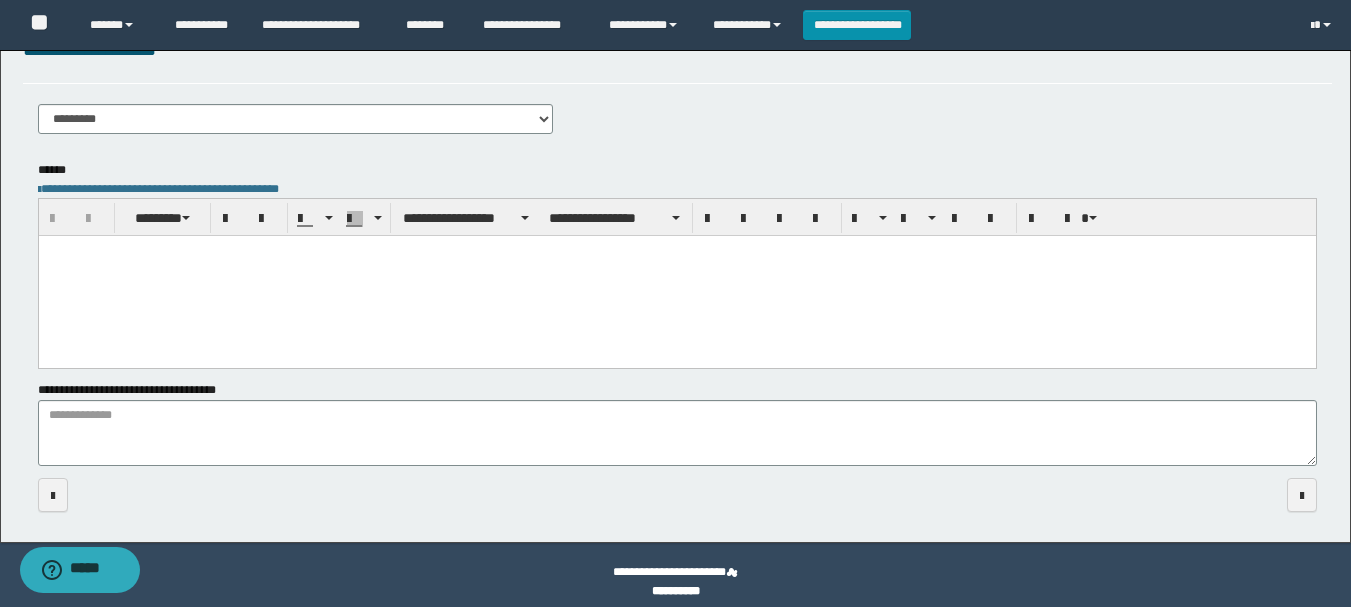 click at bounding box center [676, 276] 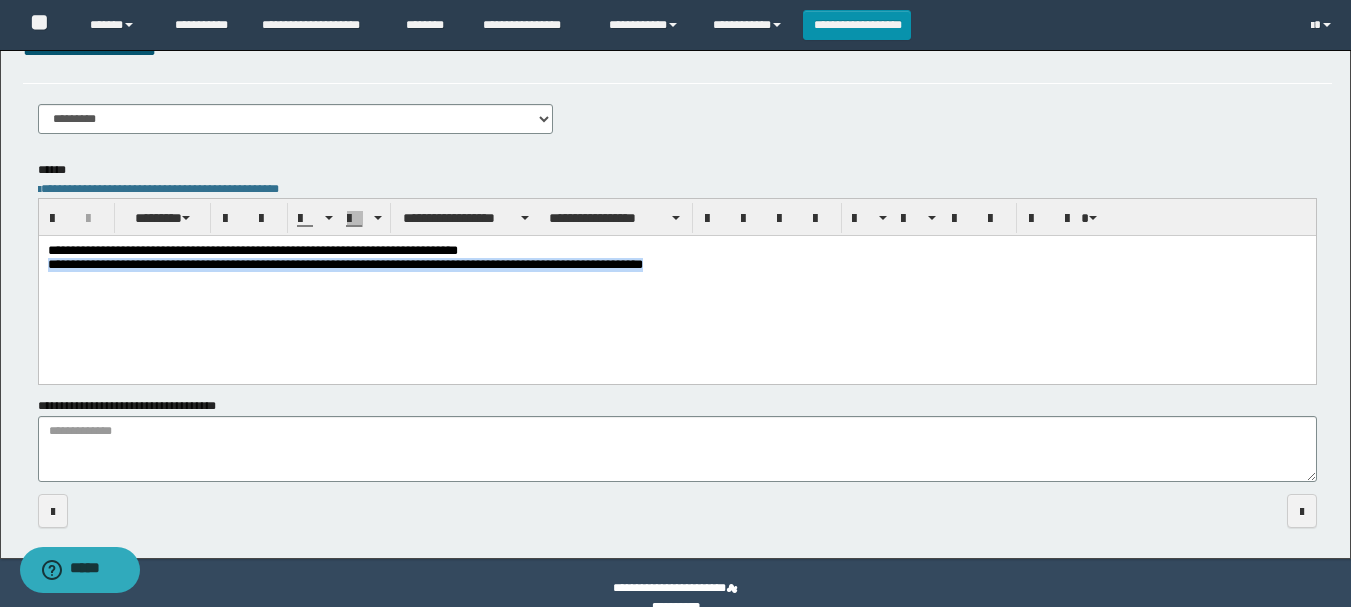 drag, startPoint x: 97, startPoint y: 272, endPoint x: 965, endPoint y: 273, distance: 868.00055 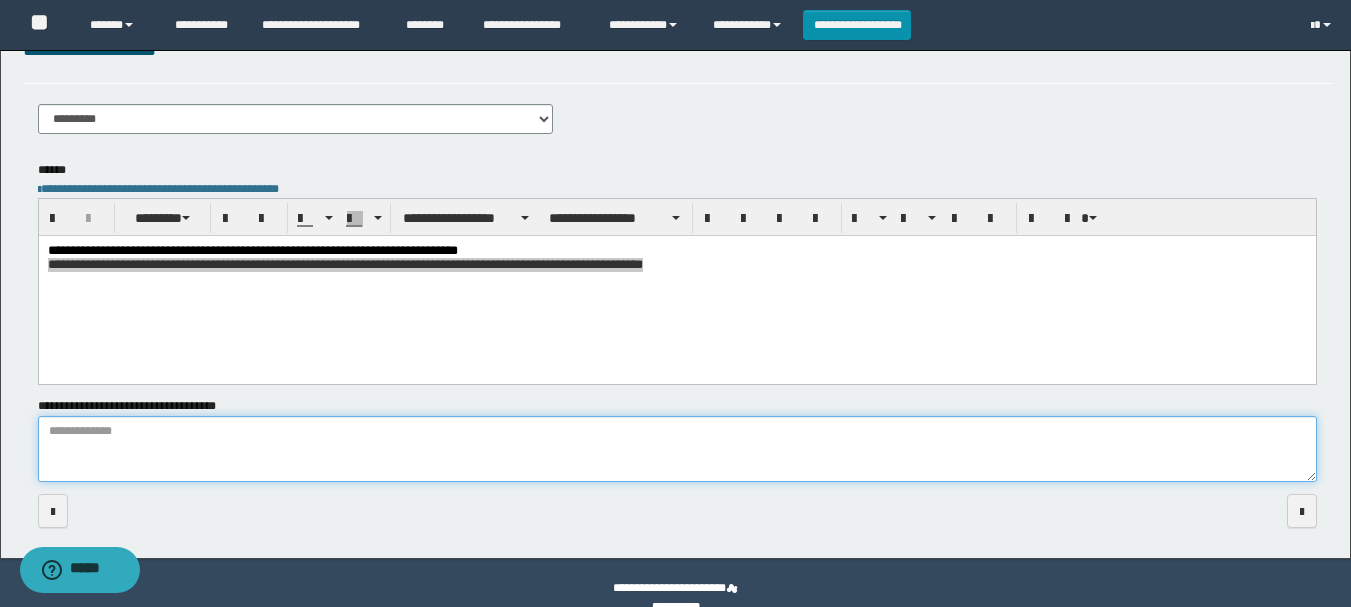 click on "**********" at bounding box center (677, 449) 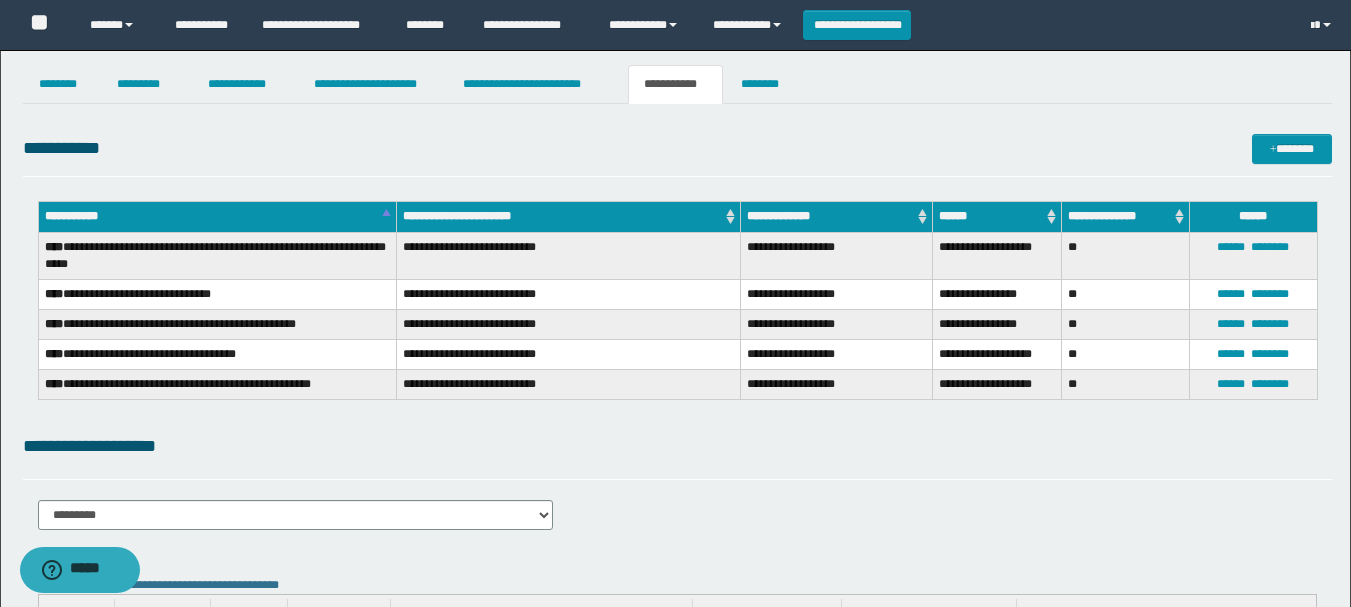 scroll, scrollTop: 0, scrollLeft: 0, axis: both 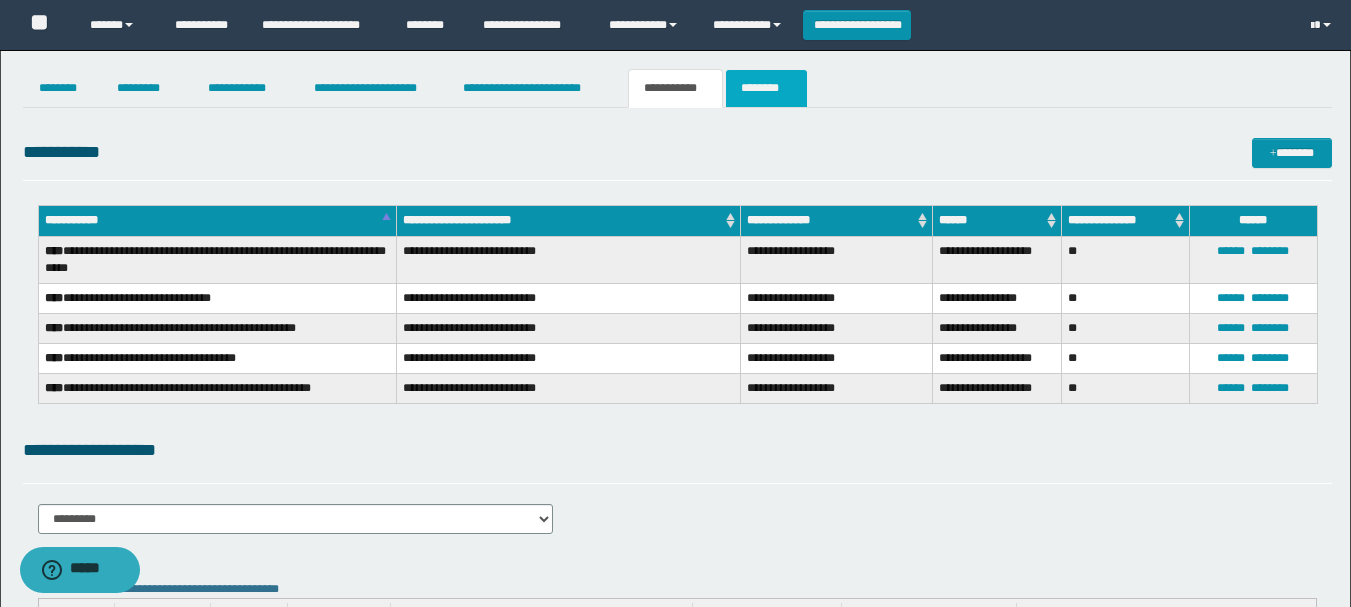 type on "**********" 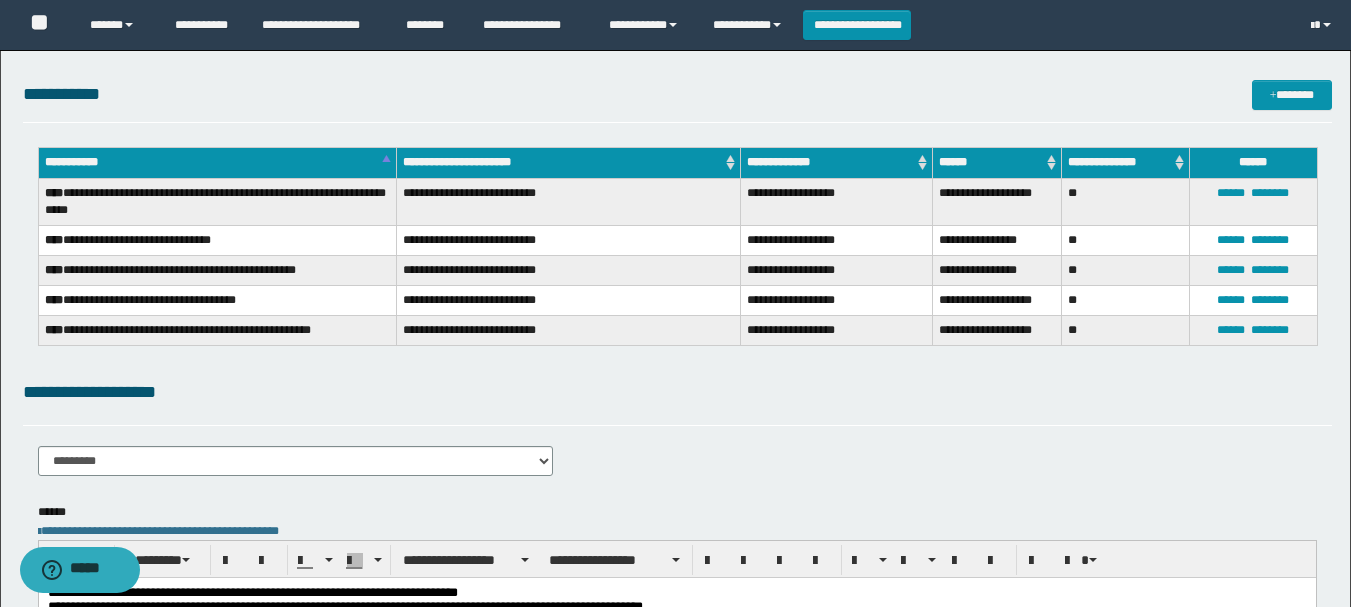 scroll, scrollTop: 0, scrollLeft: 0, axis: both 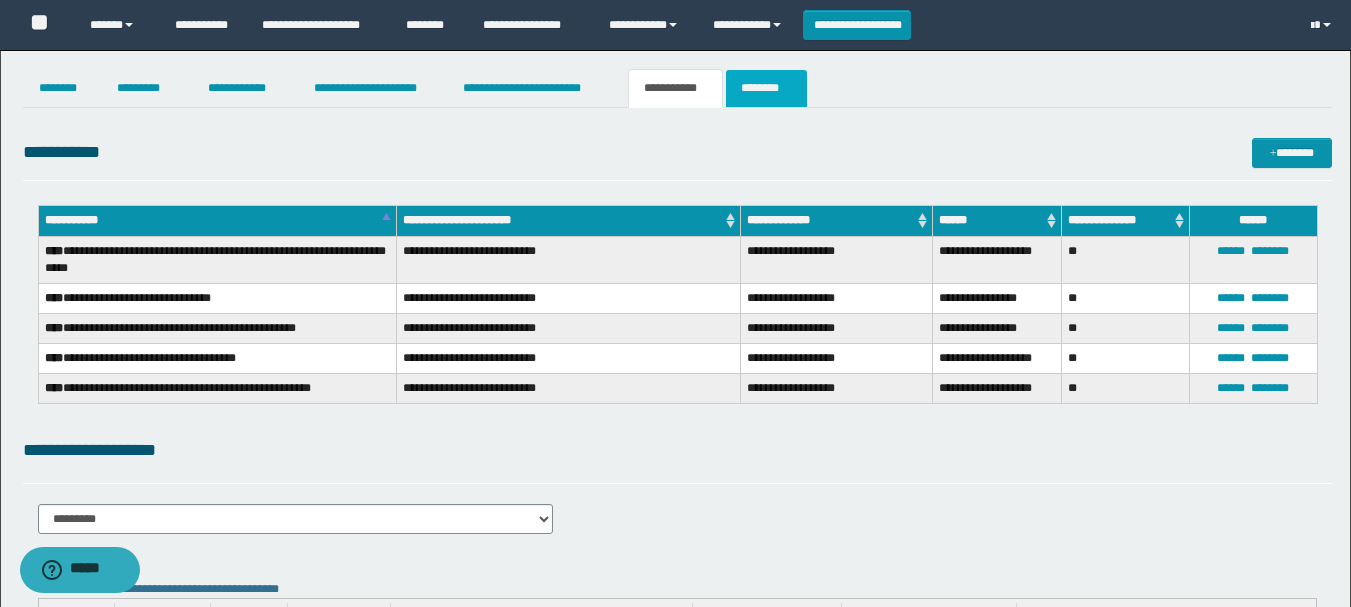 click on "********" at bounding box center (766, 88) 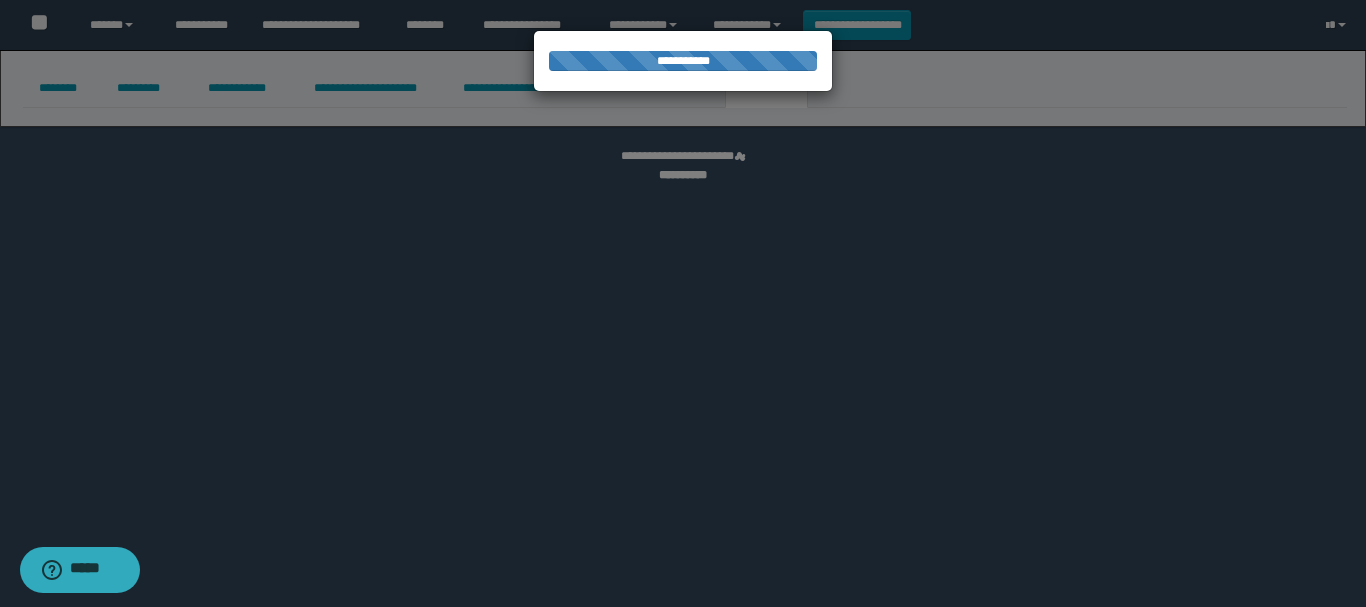 select 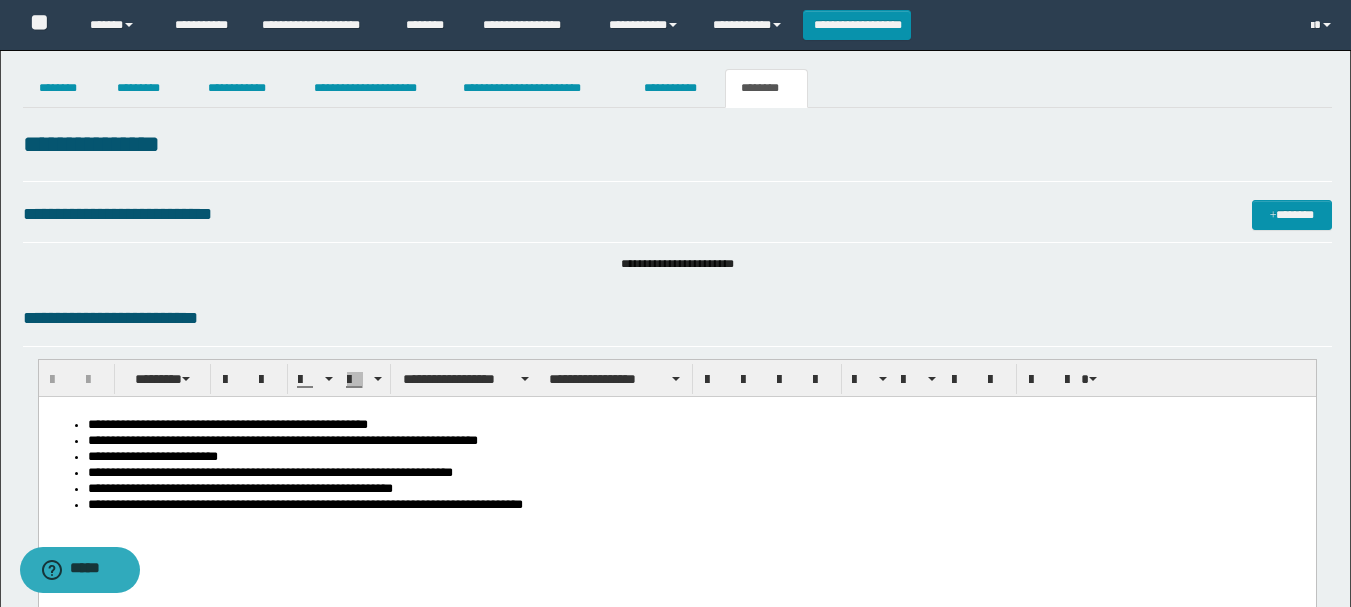 scroll, scrollTop: 0, scrollLeft: 0, axis: both 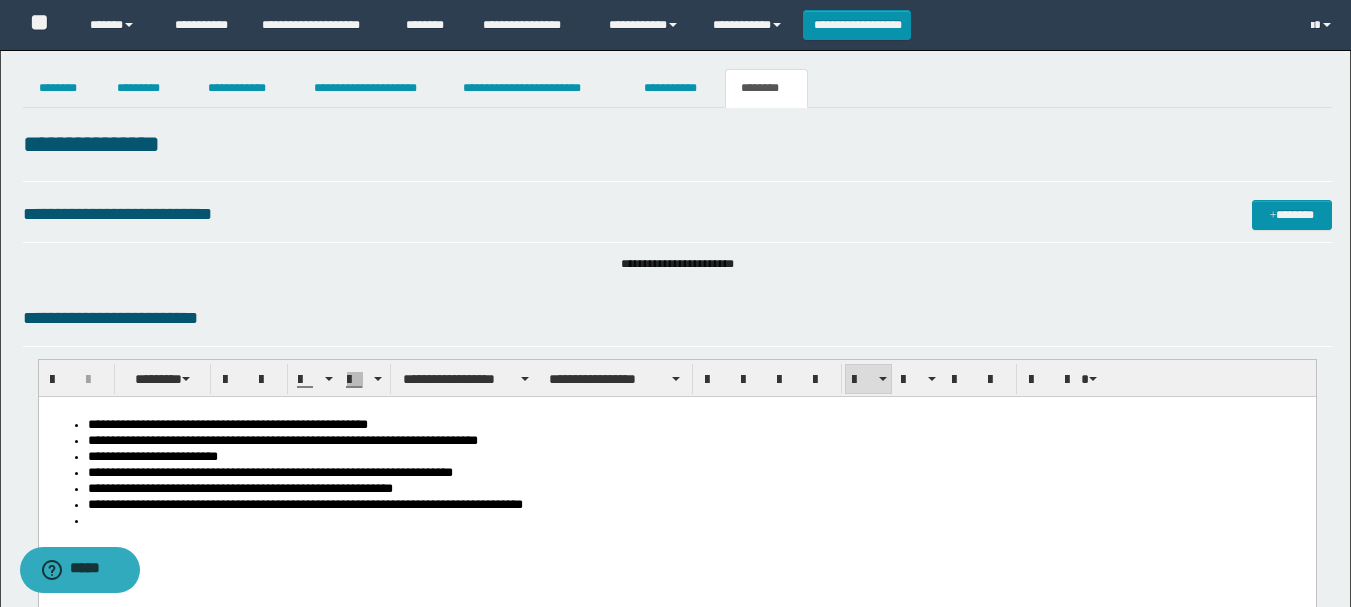 type 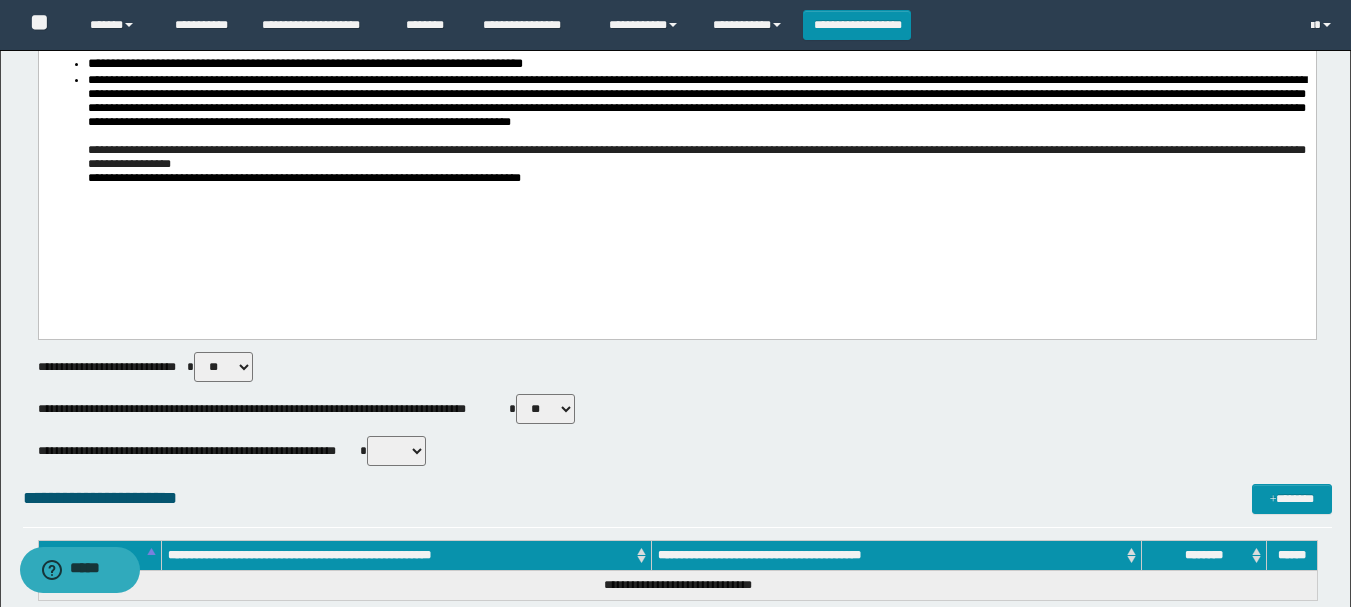 scroll, scrollTop: 450, scrollLeft: 0, axis: vertical 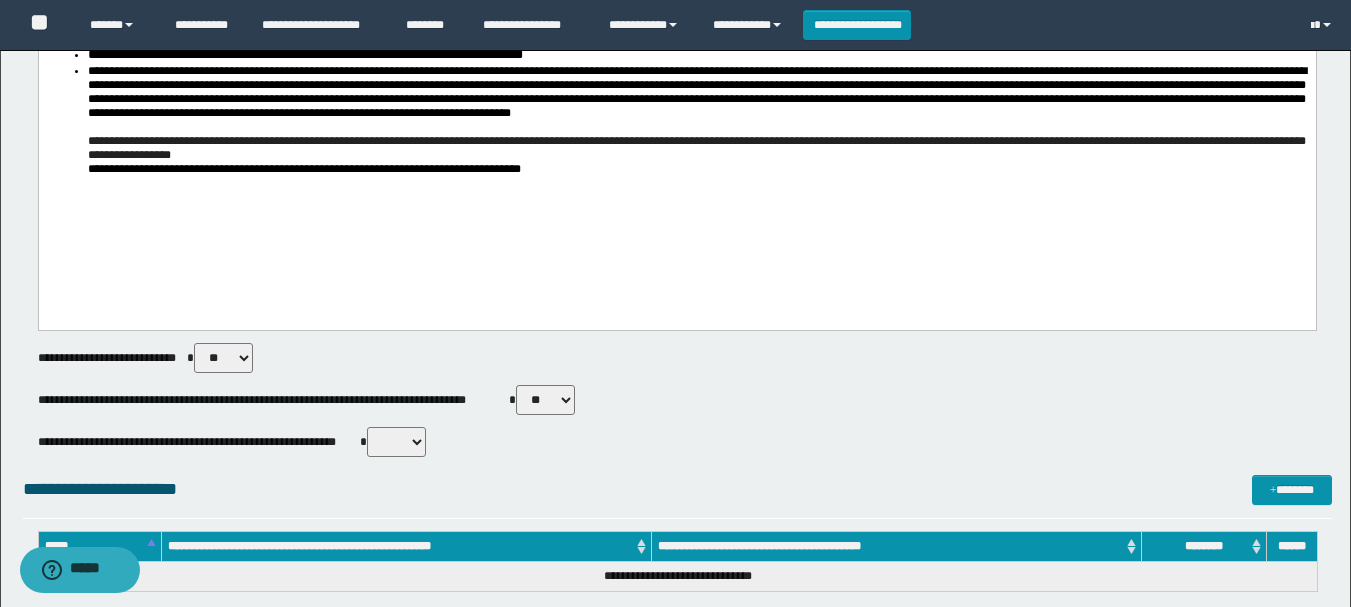 click on "**
**" at bounding box center (396, 442) 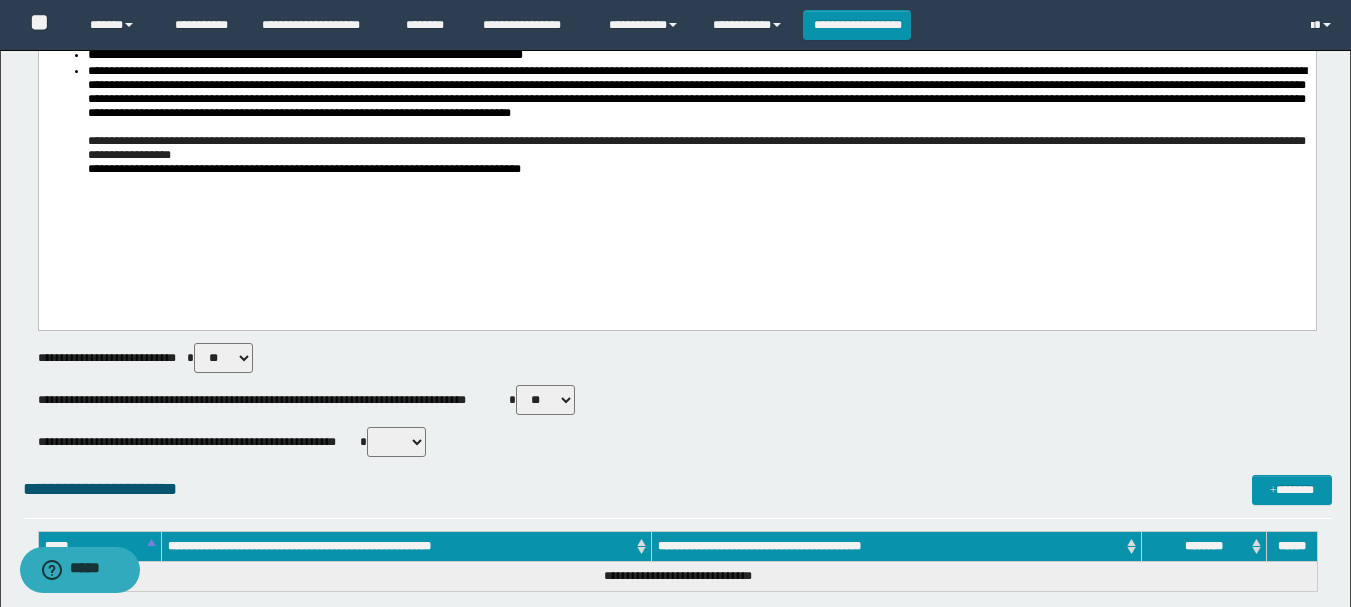 select on "*****" 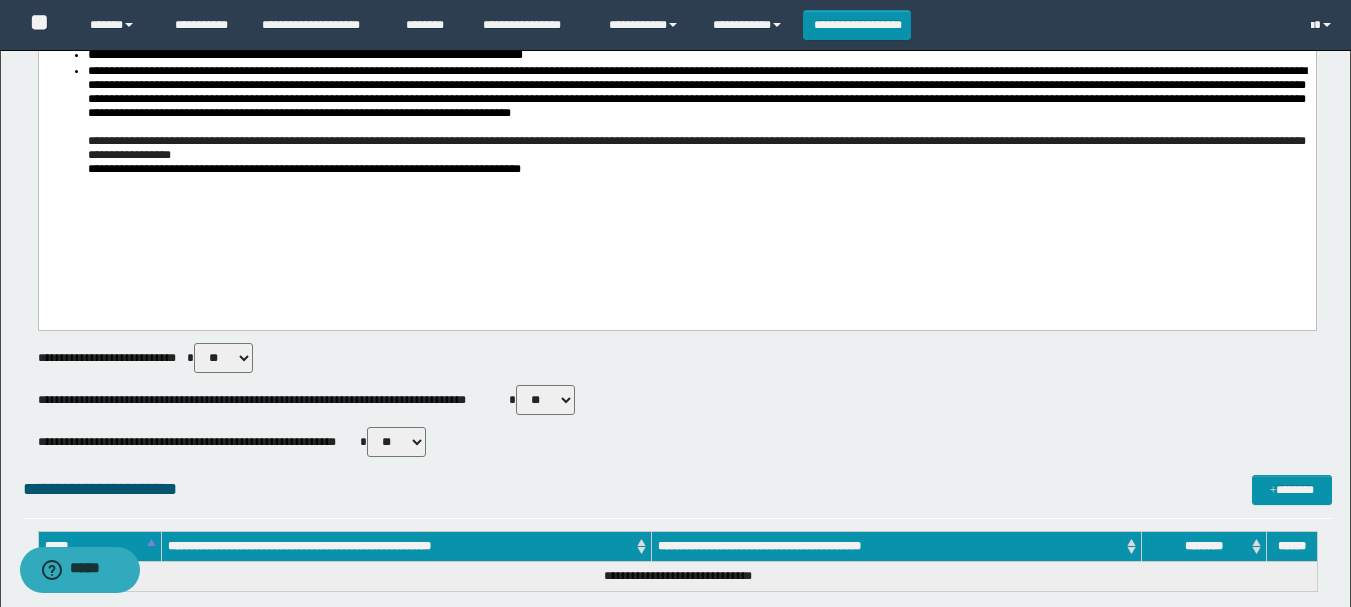 click on "**
**" at bounding box center [396, 442] 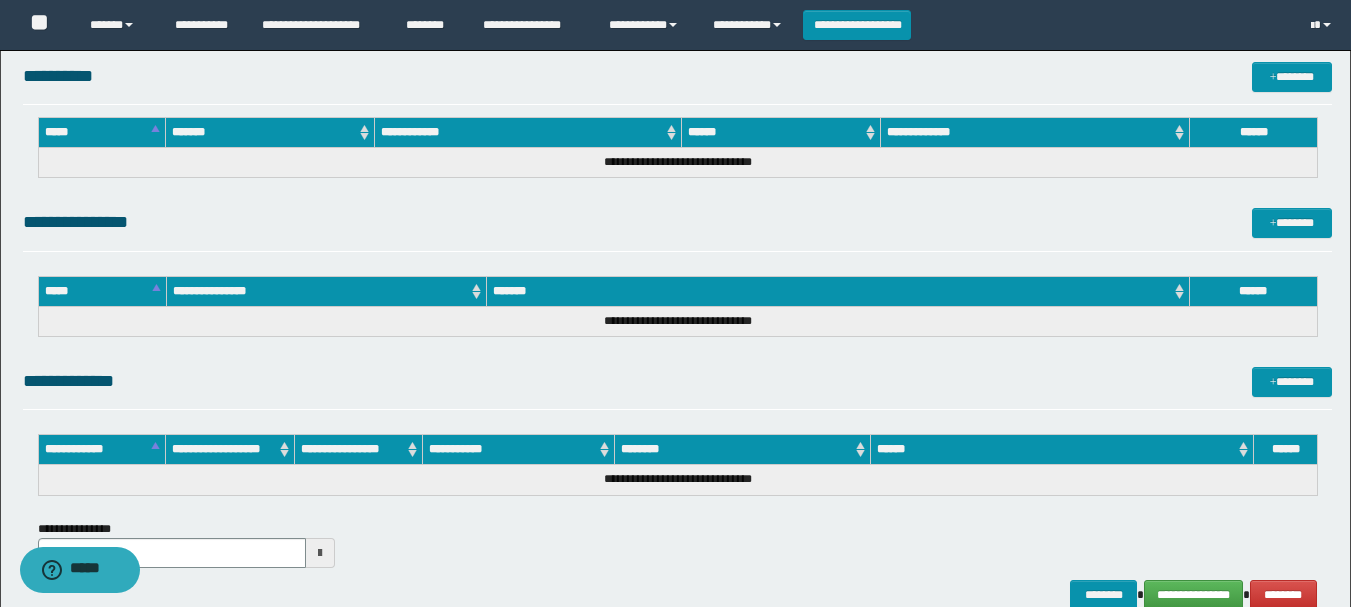 scroll, scrollTop: 1168, scrollLeft: 0, axis: vertical 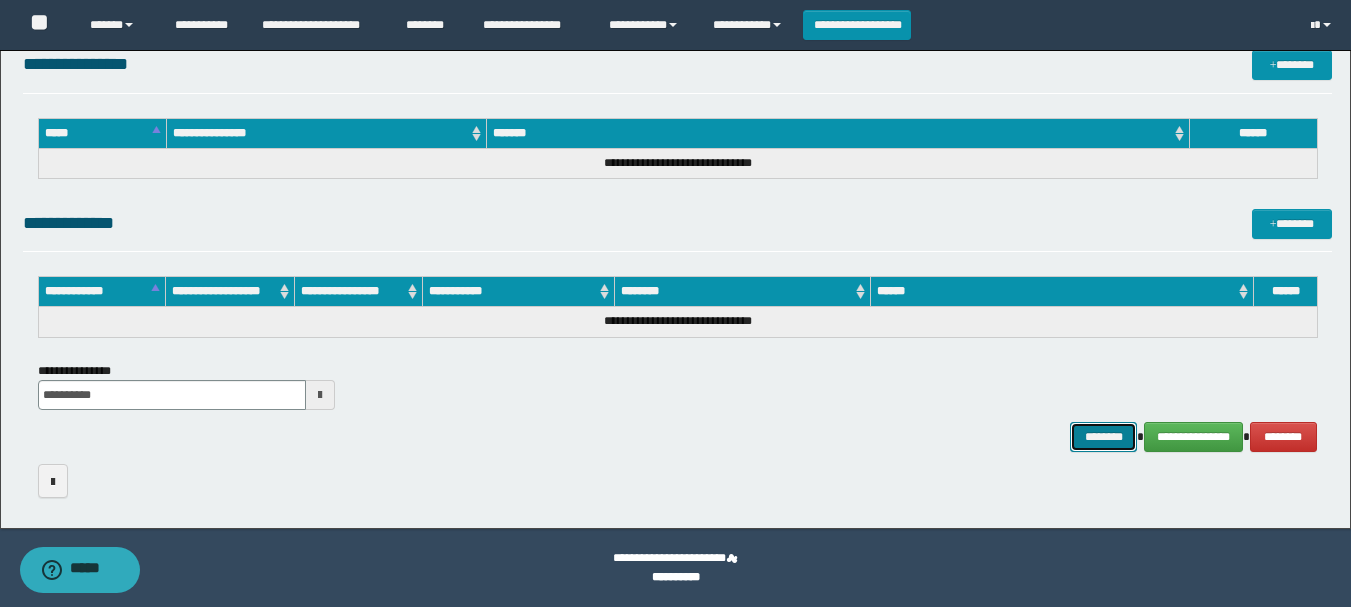 click on "********" at bounding box center [1104, 437] 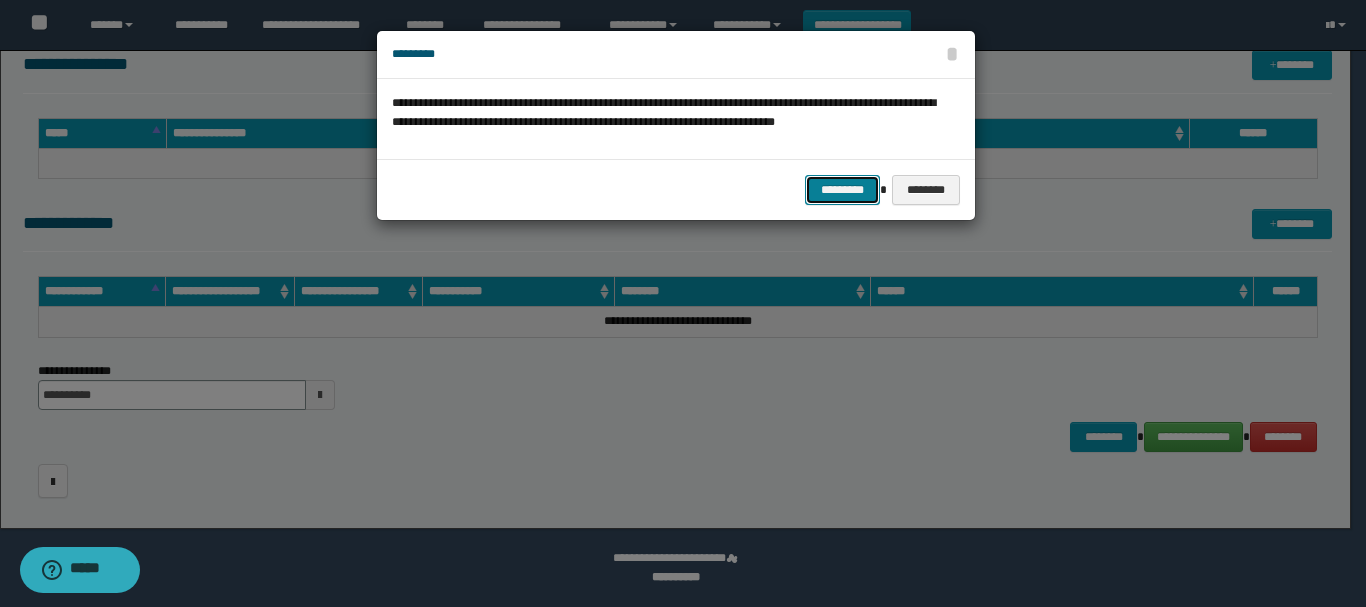 click on "*********" at bounding box center [842, 190] 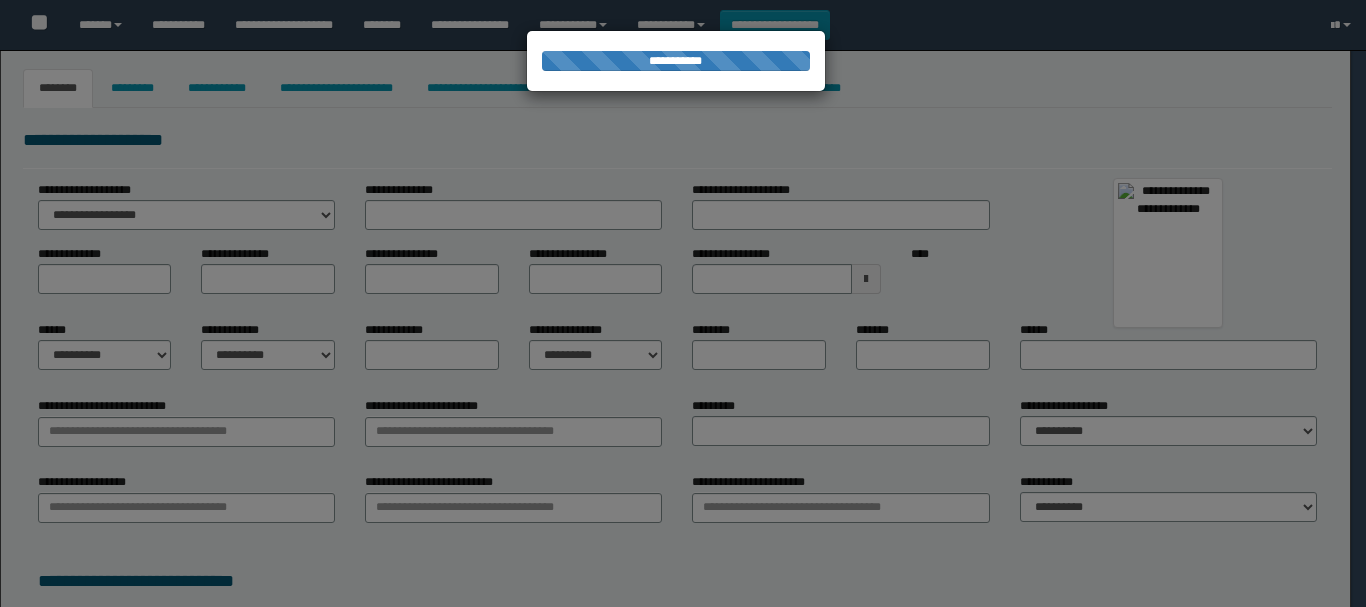 type on "********" 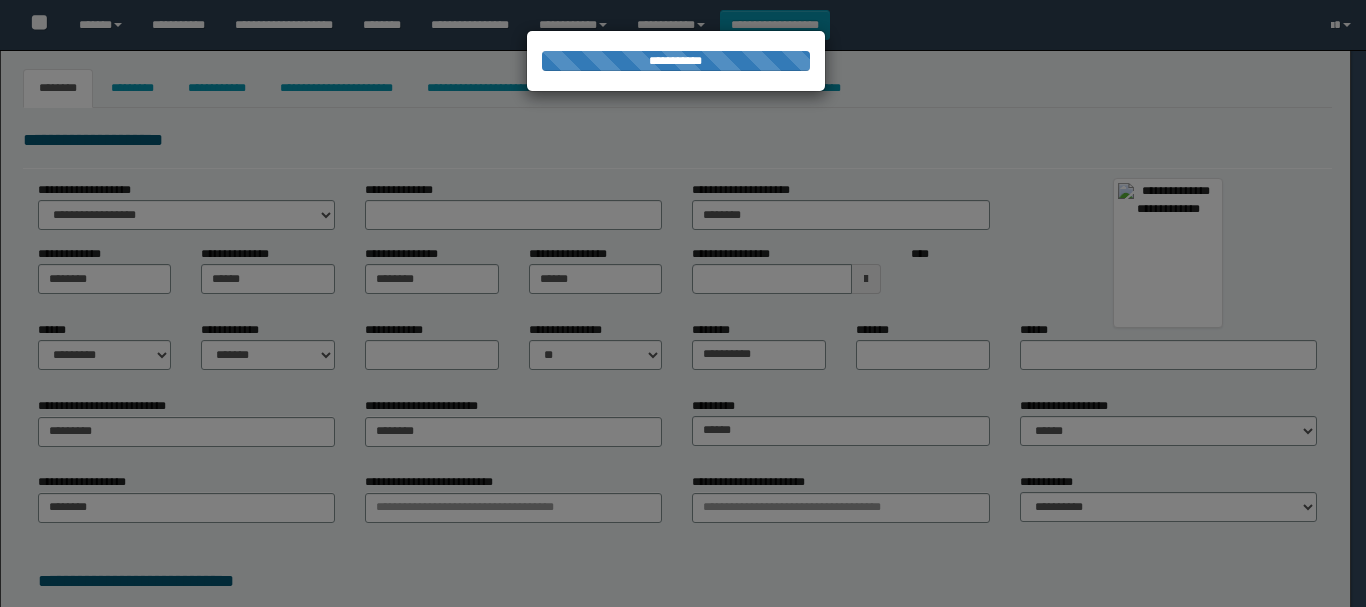 type on "****" 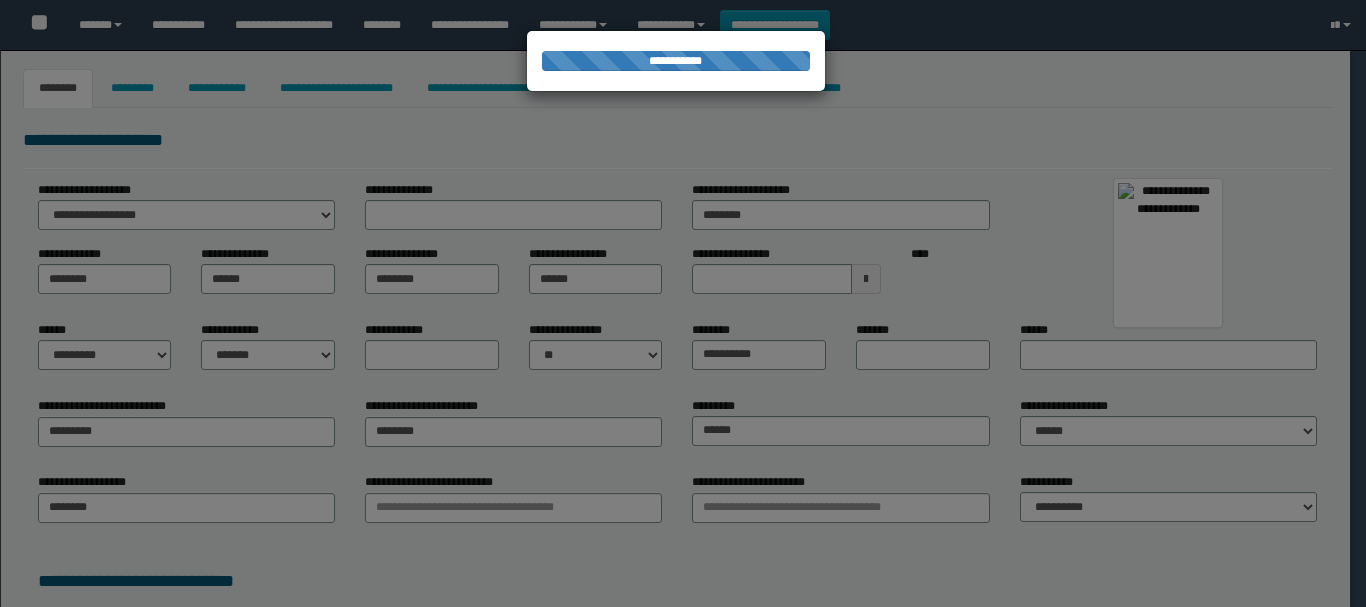 type on "**********" 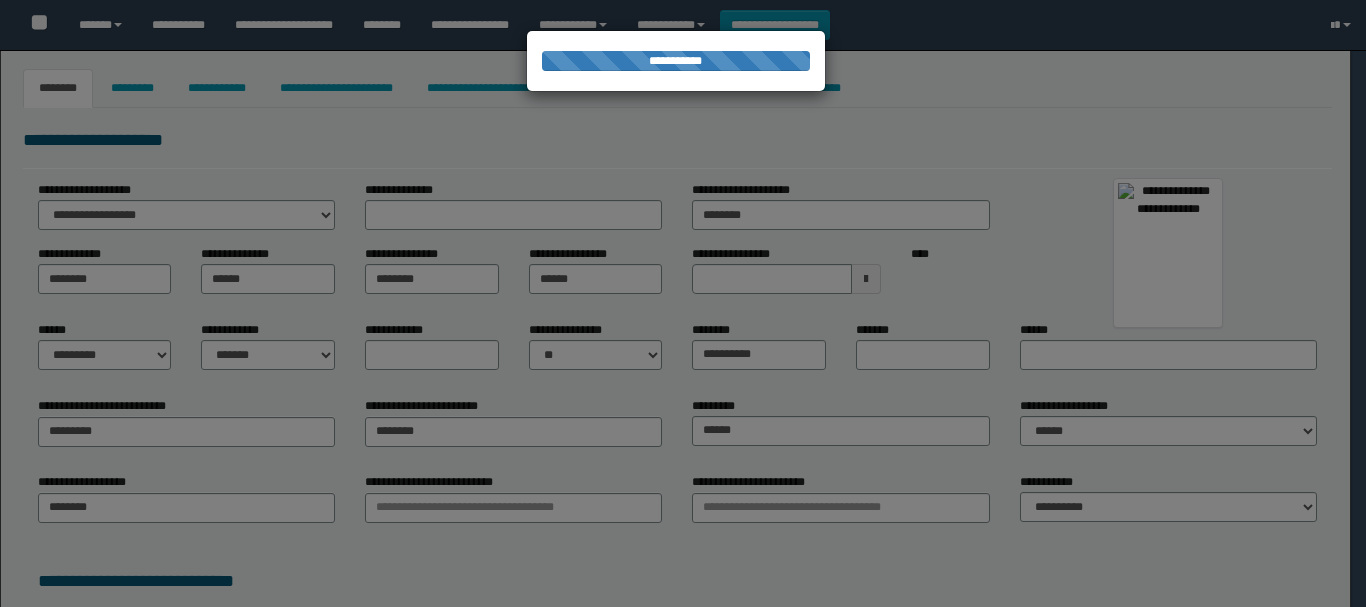 select on "*" 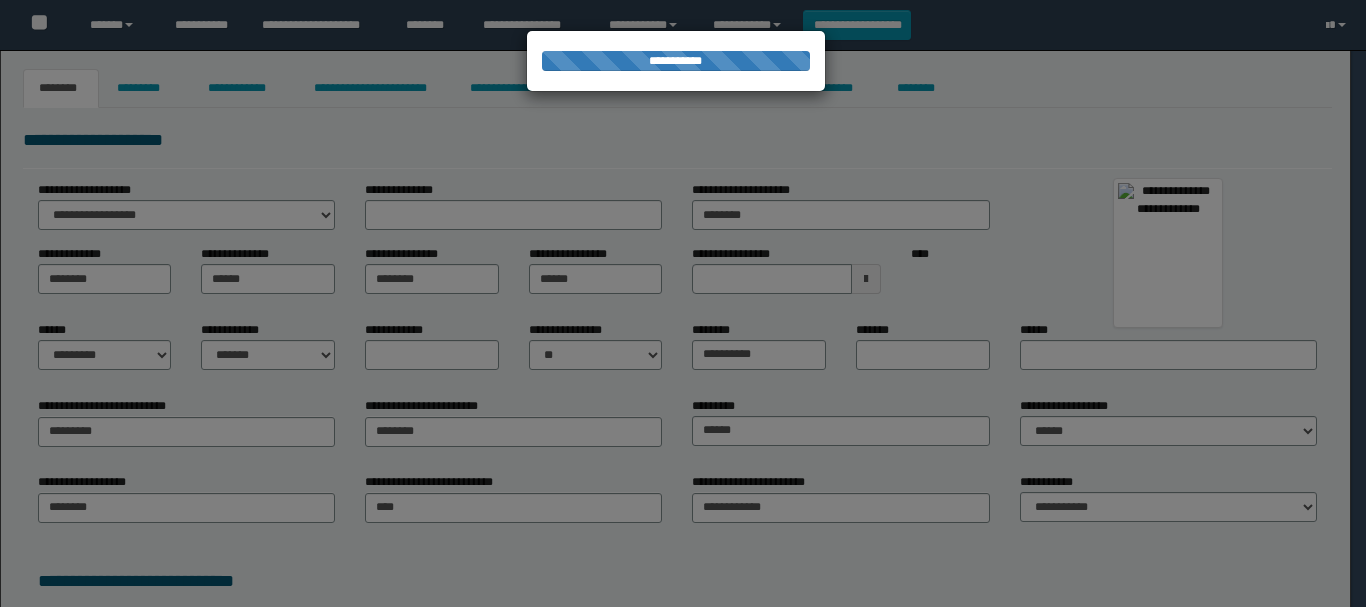 scroll, scrollTop: 0, scrollLeft: 0, axis: both 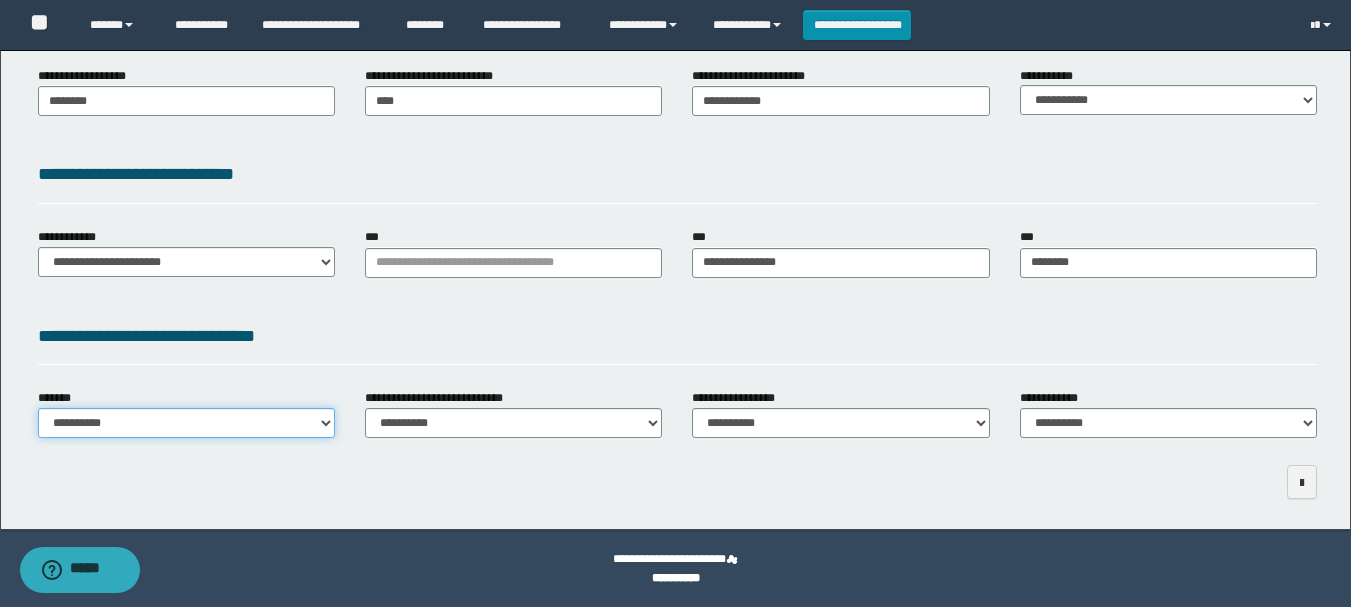 click on "**********" at bounding box center (186, 423) 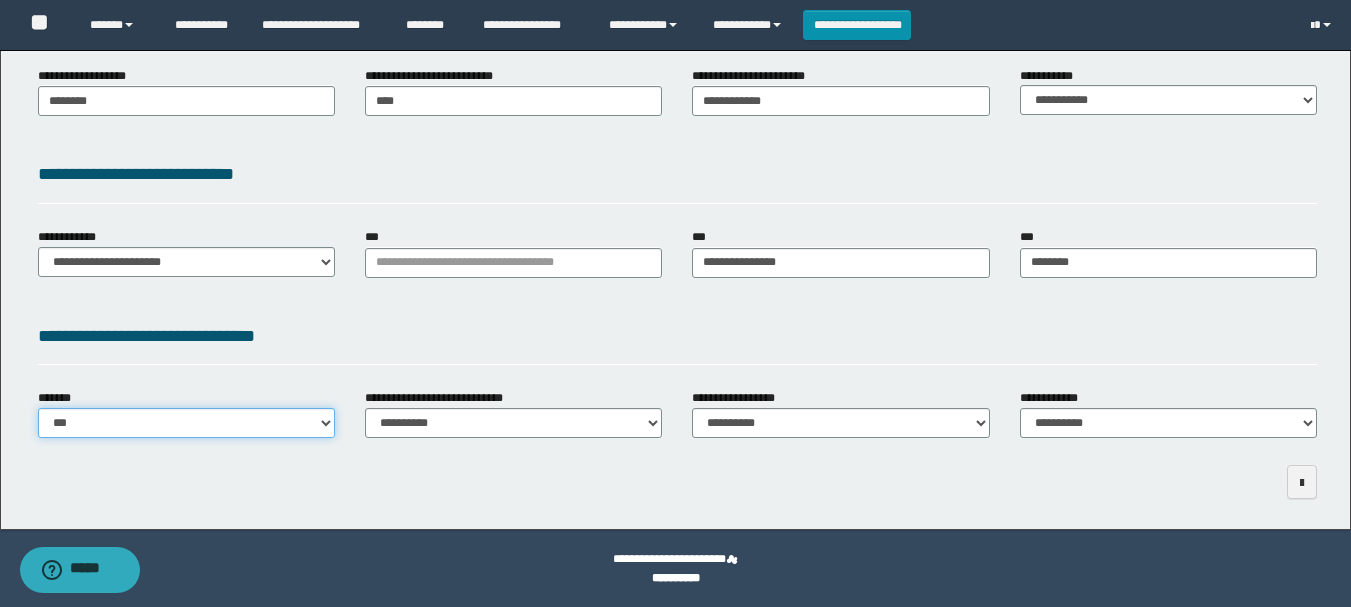 click on "**********" at bounding box center (186, 423) 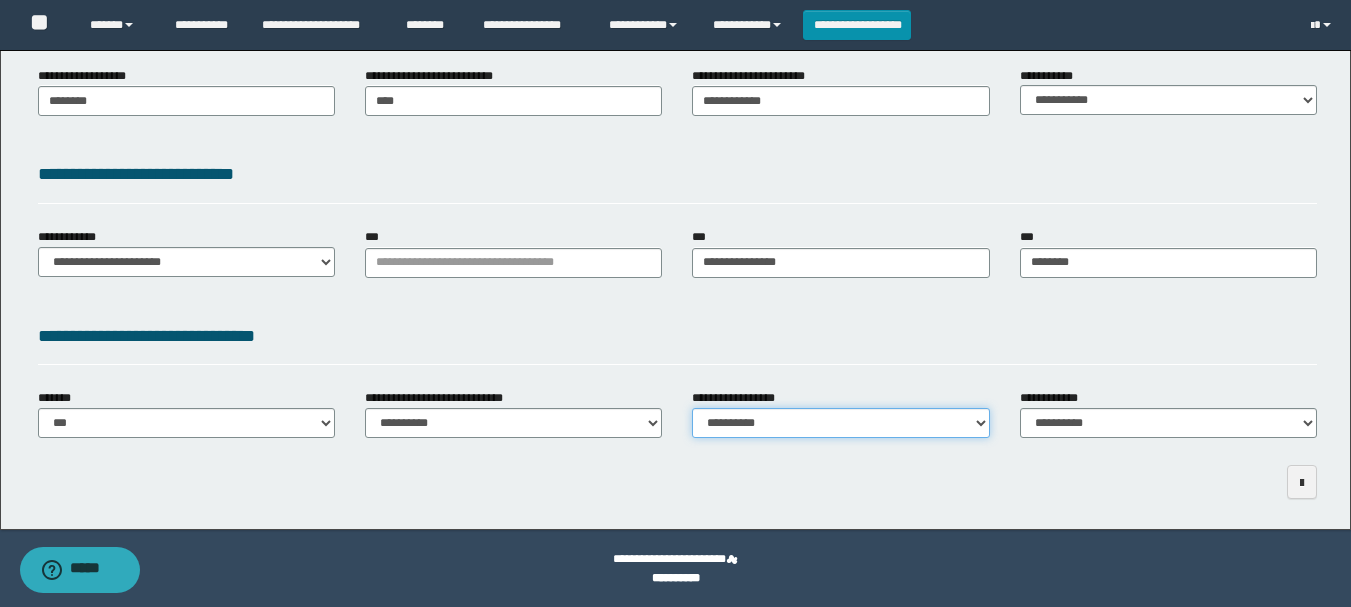 click on "**********" at bounding box center [840, 423] 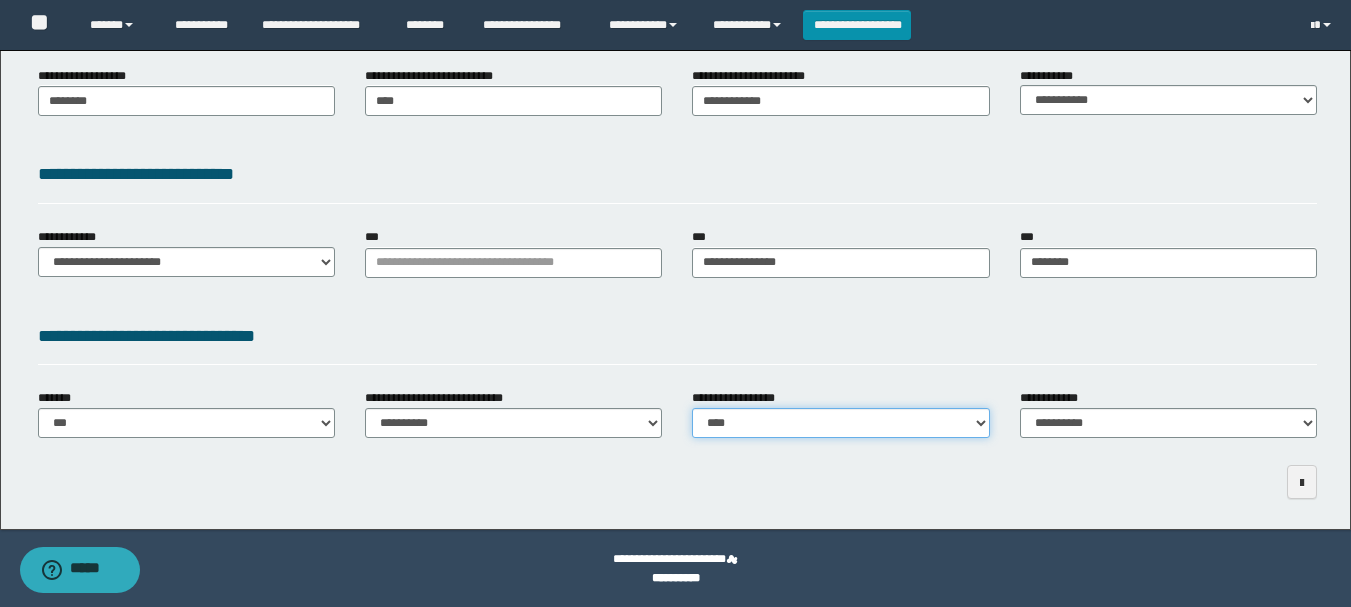 click on "**********" at bounding box center [840, 423] 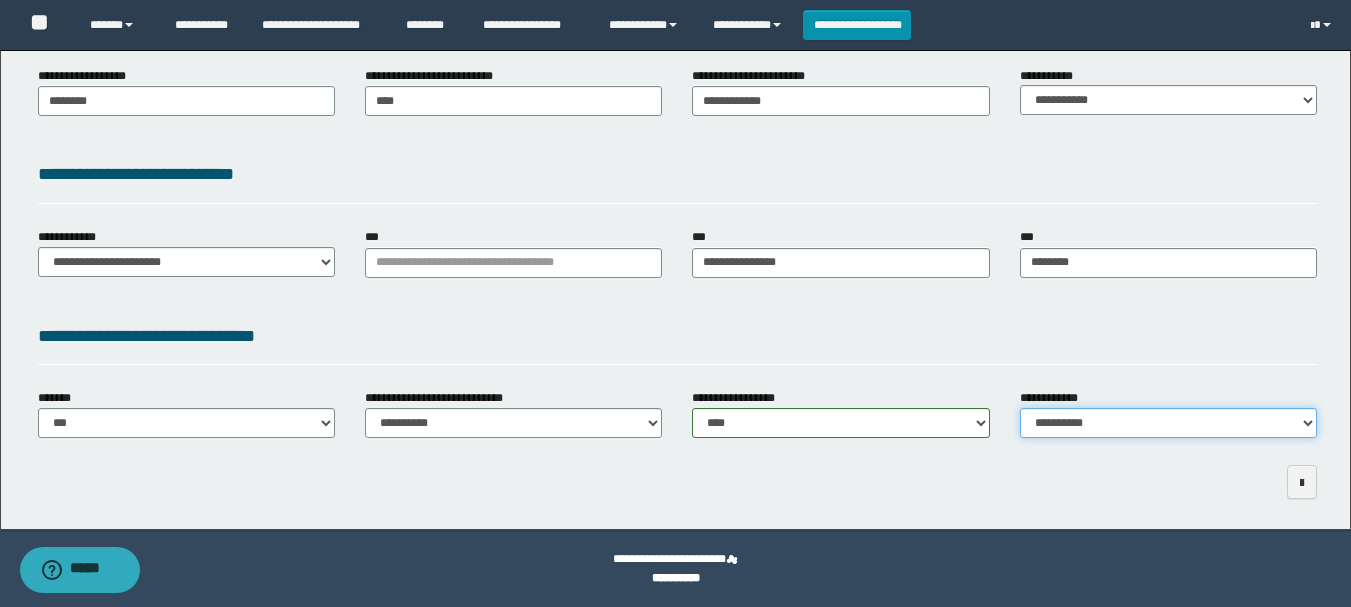 click on "**********" at bounding box center [1168, 423] 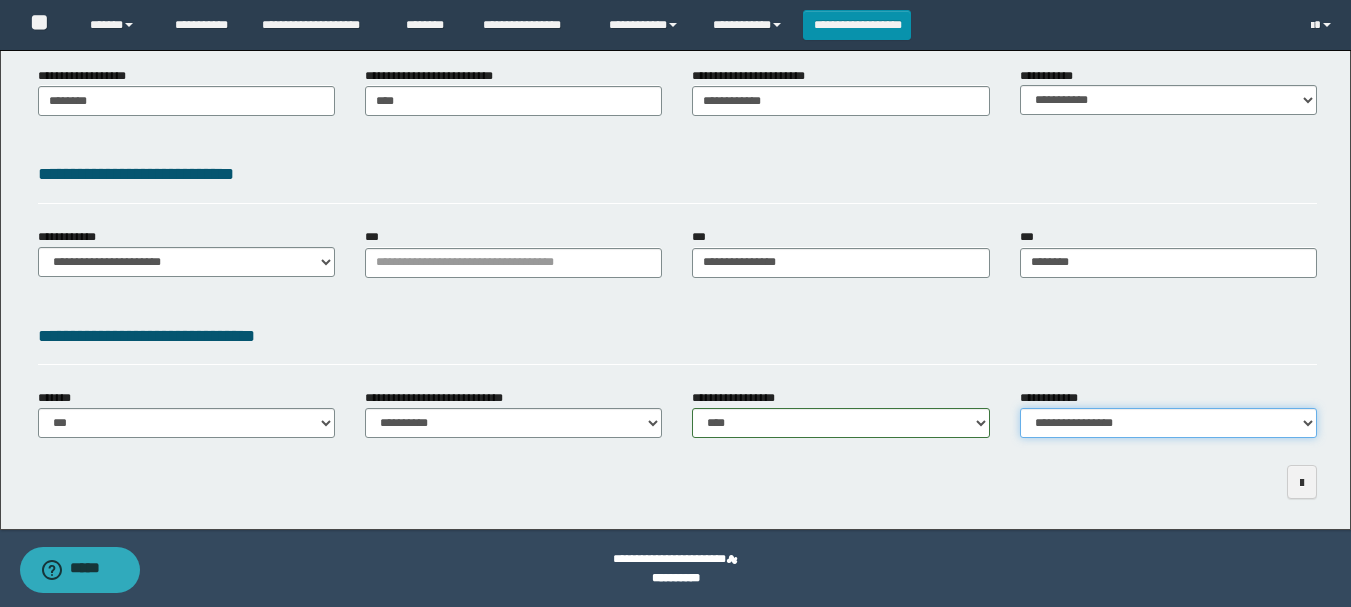 click on "**********" at bounding box center [1168, 423] 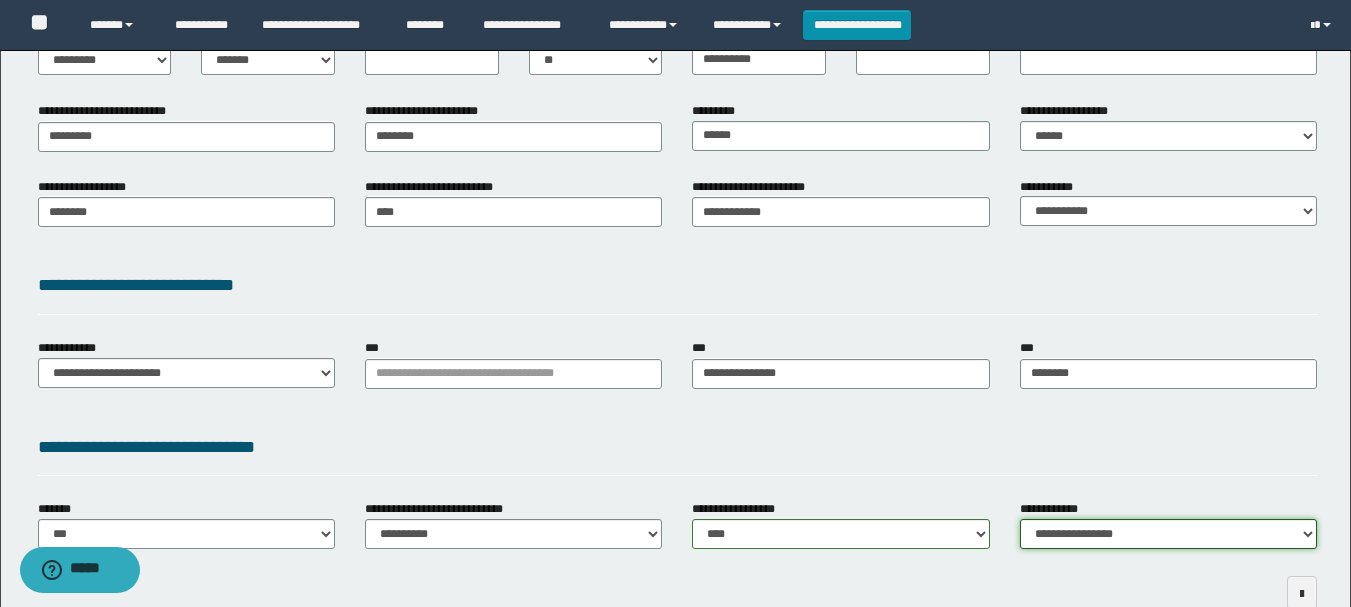 scroll, scrollTop: 0, scrollLeft: 0, axis: both 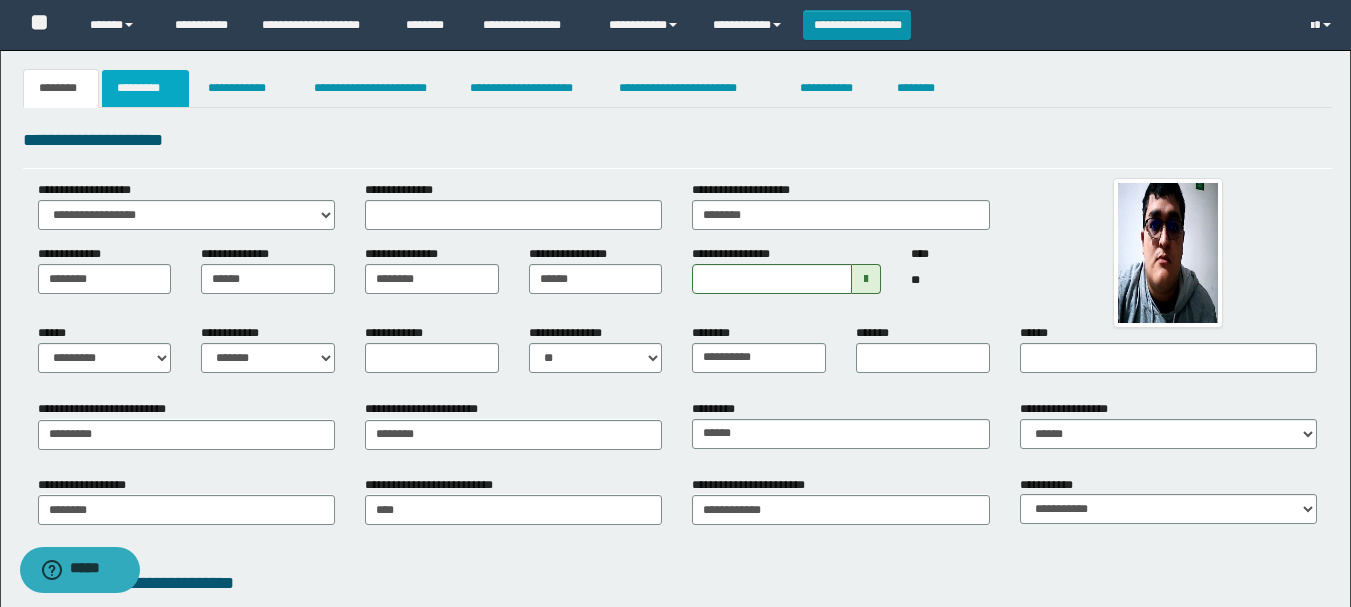 click on "*********" at bounding box center [145, 88] 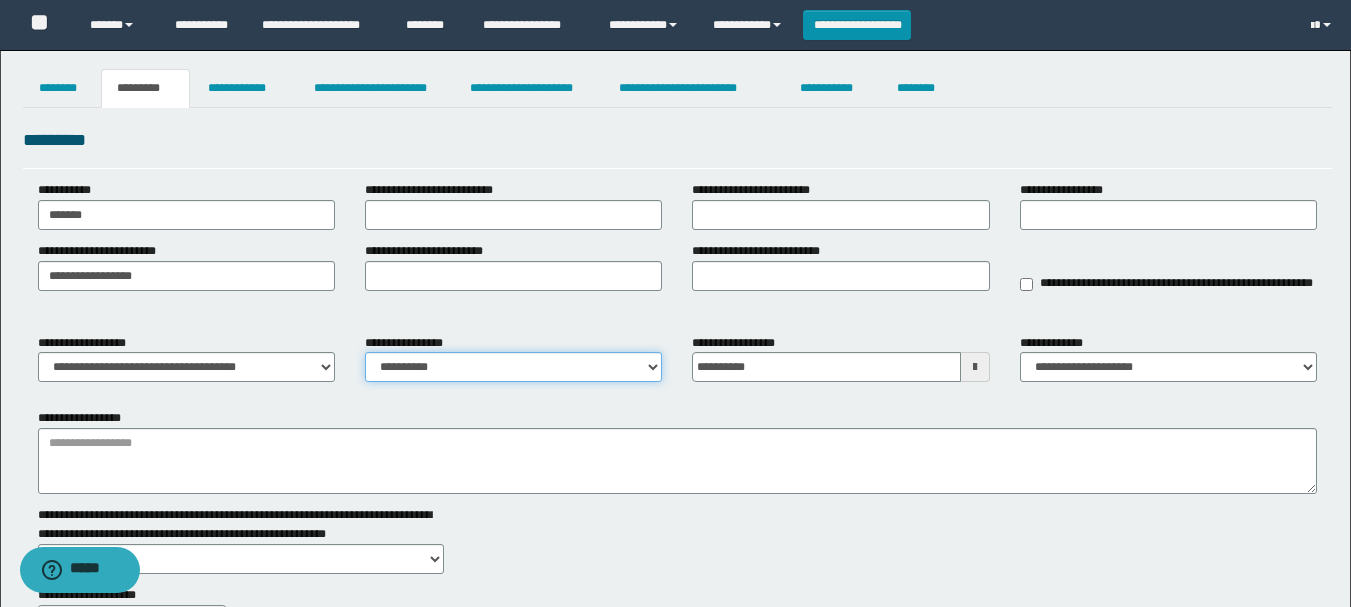 click on "**********" at bounding box center [513, 367] 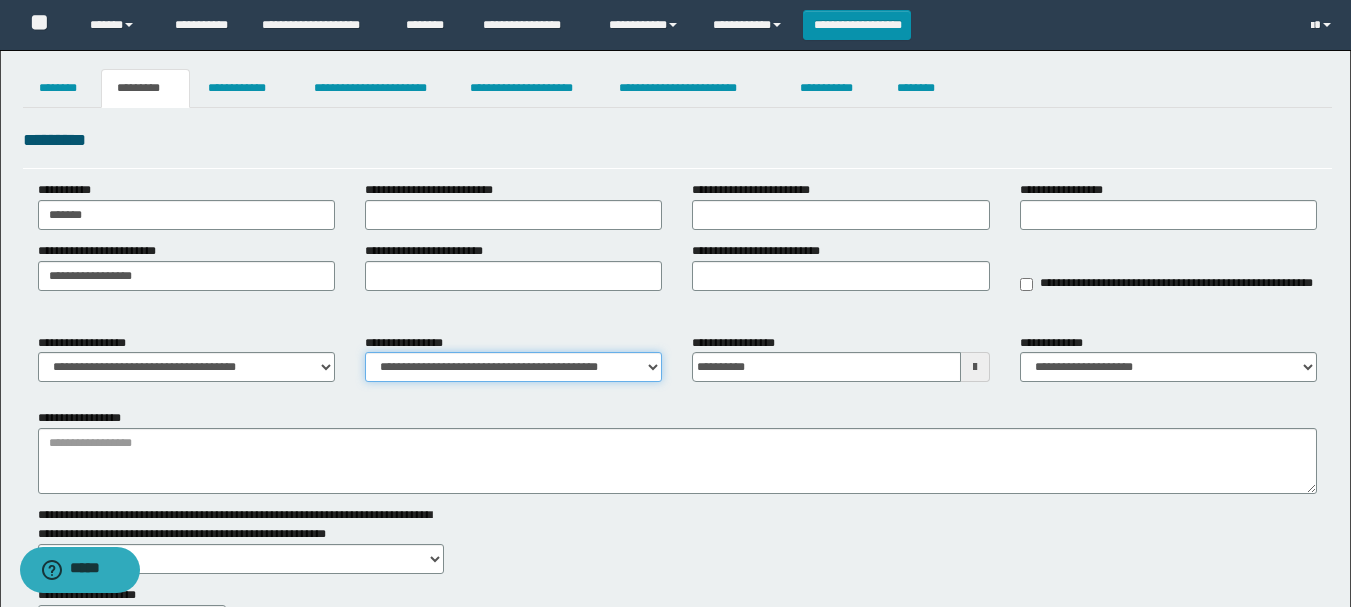 click on "**********" at bounding box center [513, 367] 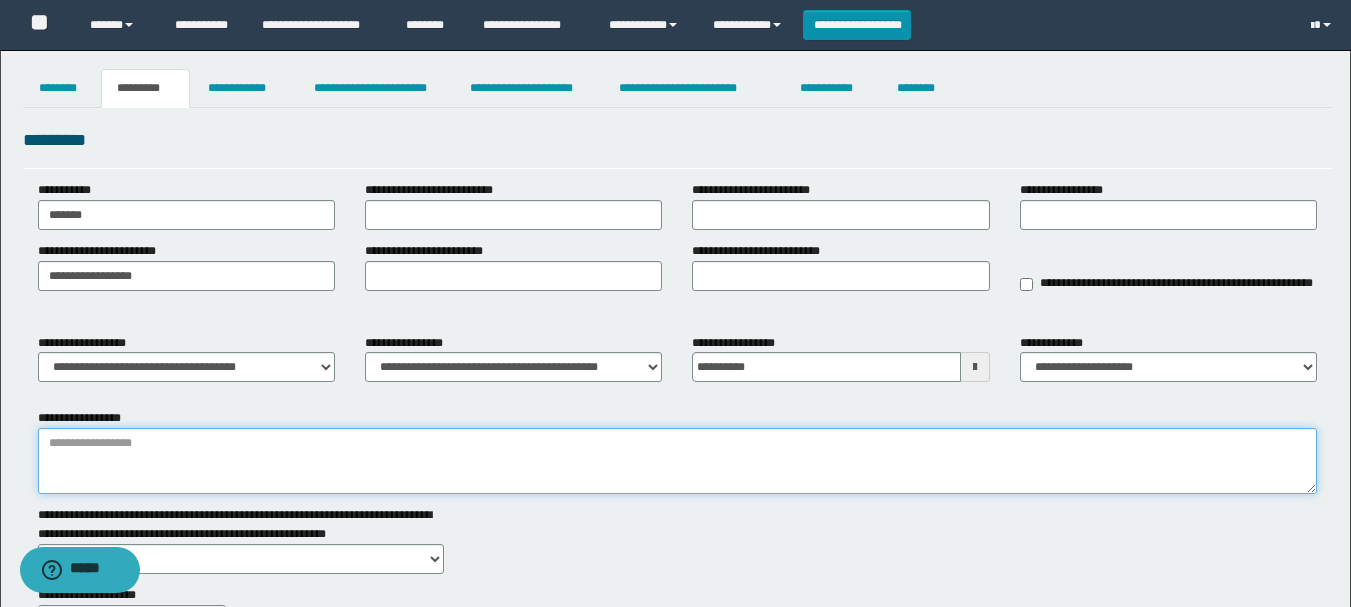 click on "**********" at bounding box center (677, 461) 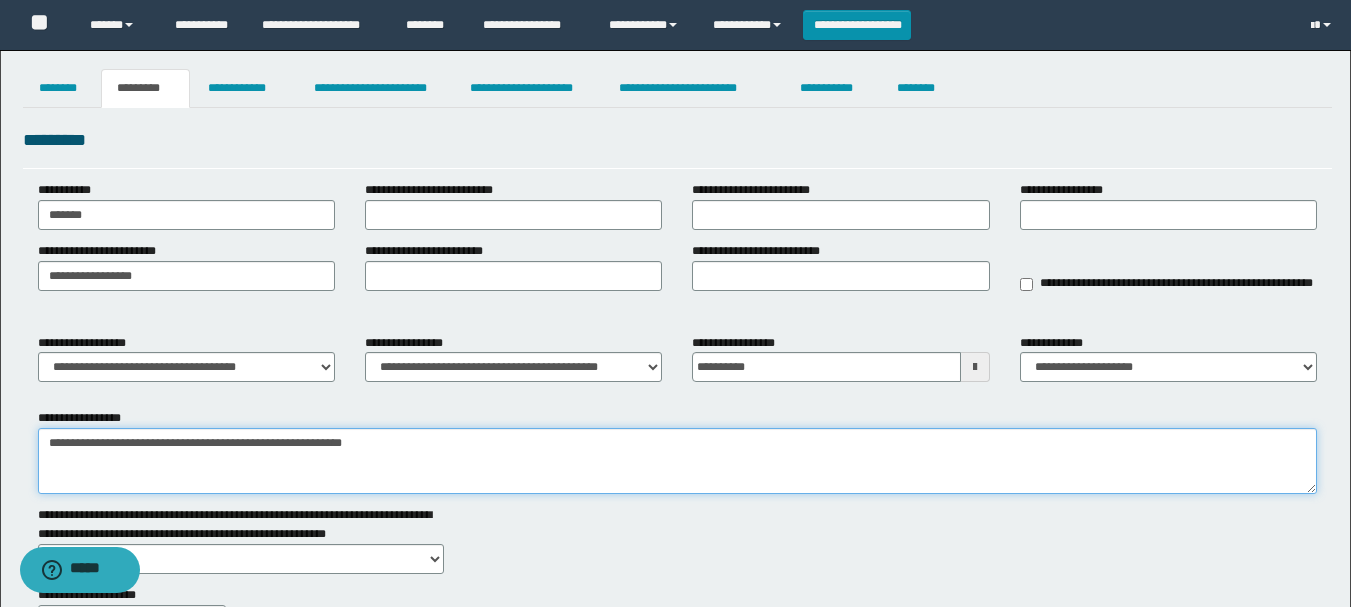 drag, startPoint x: 423, startPoint y: 443, endPoint x: 502, endPoint y: 462, distance: 81.25269 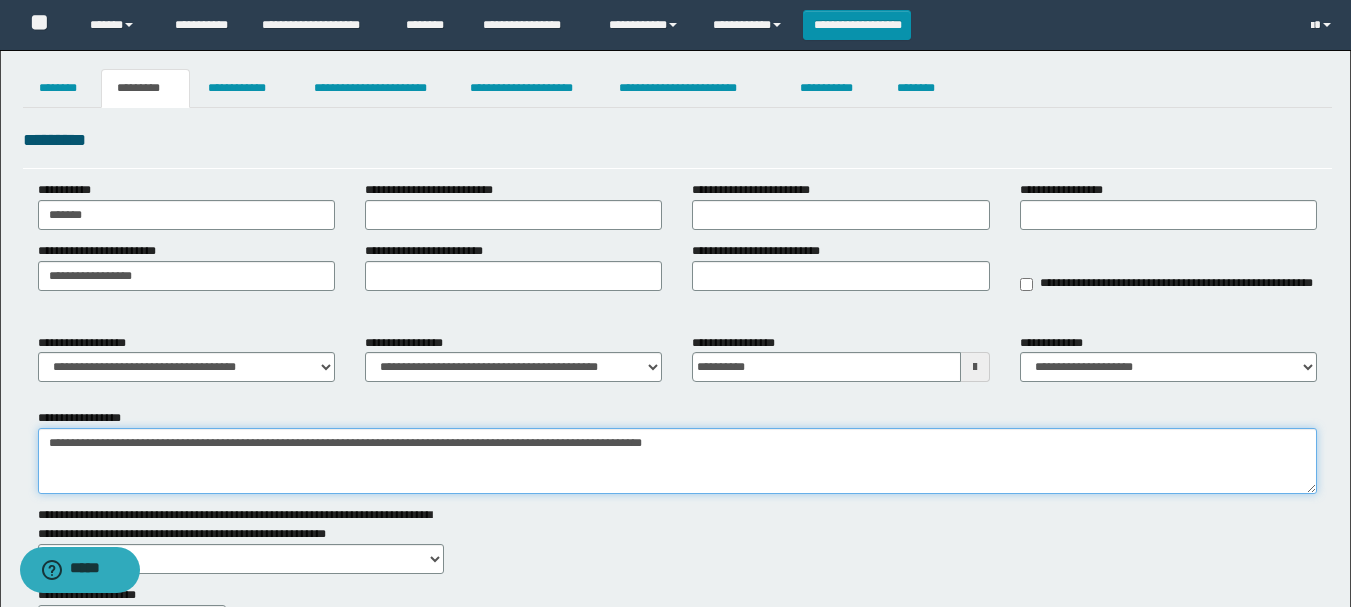 click on "**********" at bounding box center [677, 461] 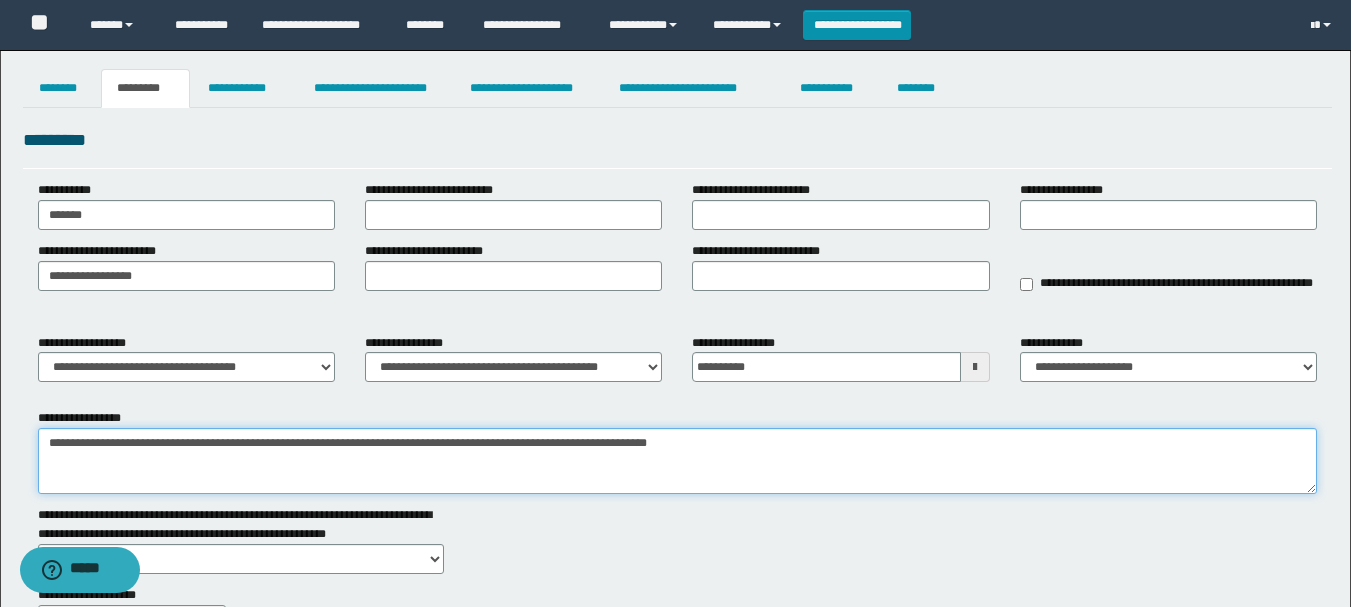 drag, startPoint x: 48, startPoint y: 439, endPoint x: 750, endPoint y: 474, distance: 702.87195 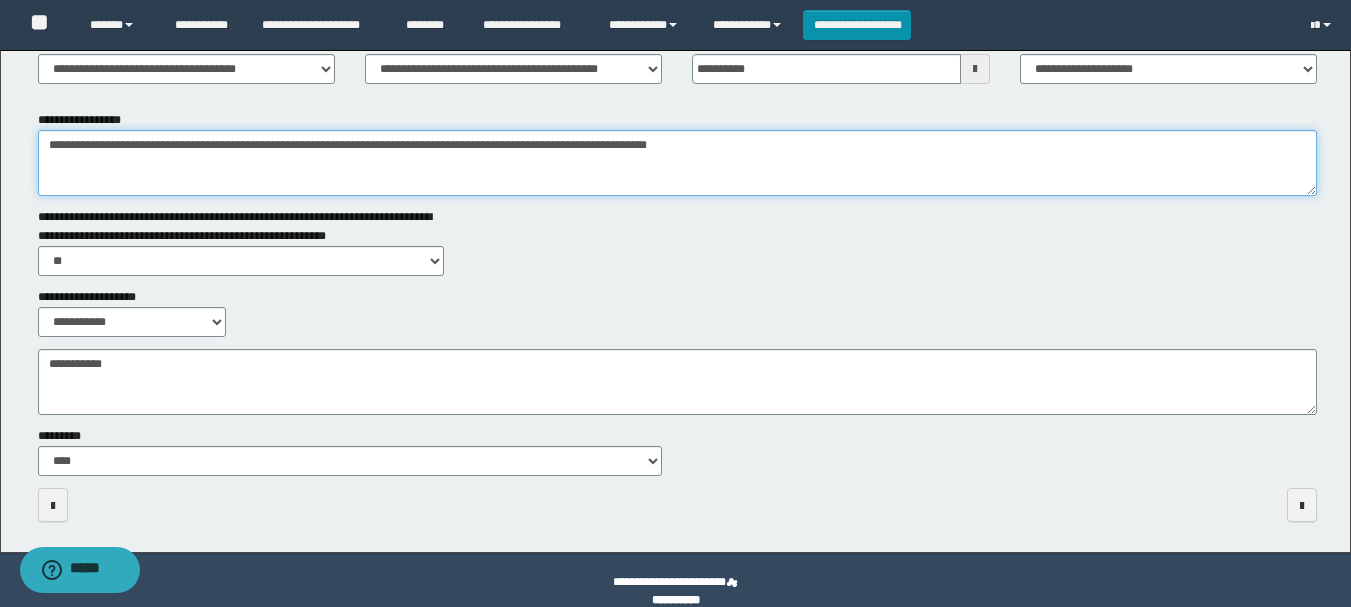 scroll, scrollTop: 300, scrollLeft: 0, axis: vertical 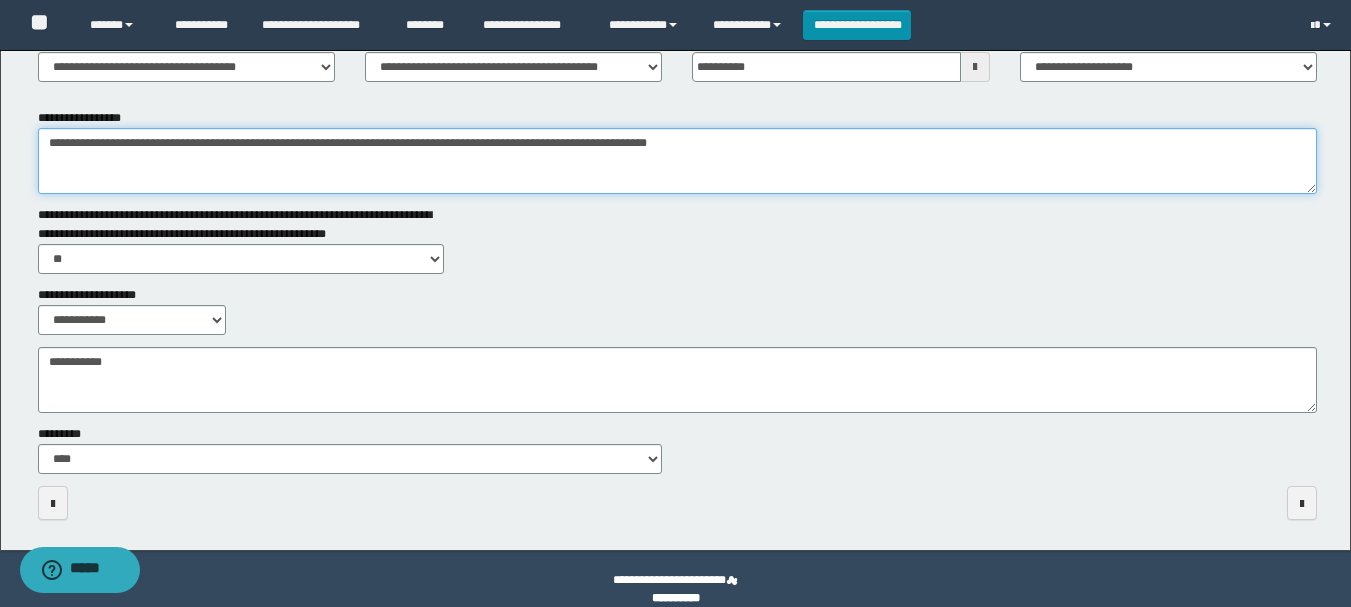 type on "**********" 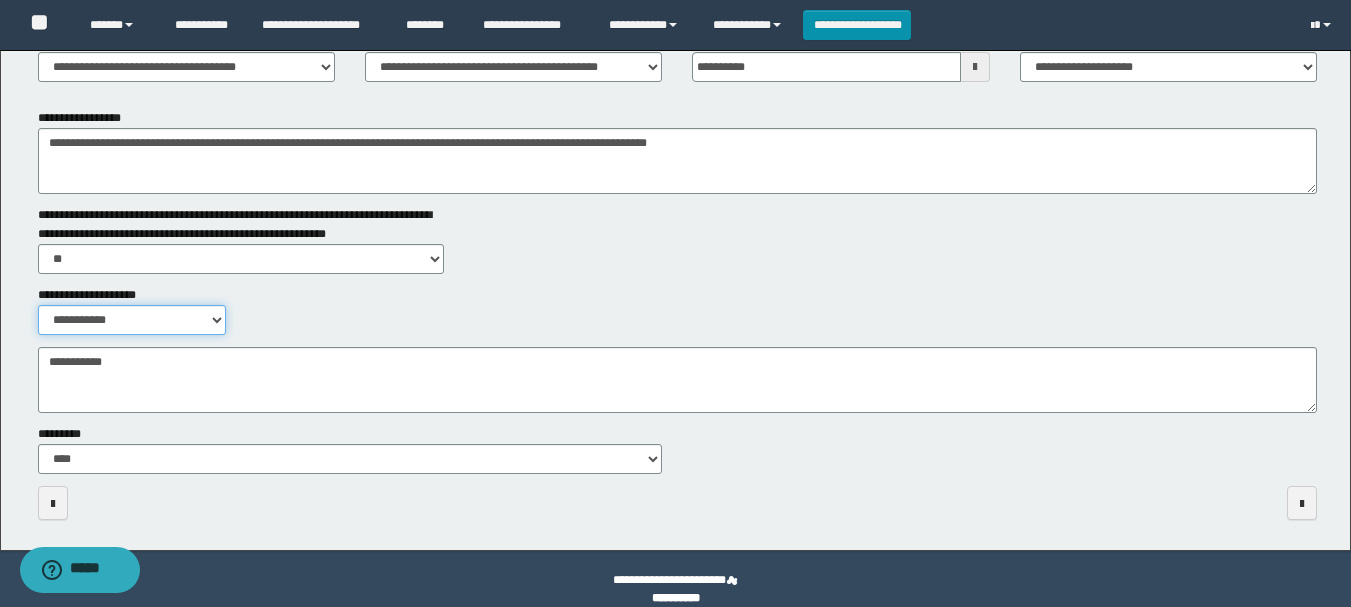 click on "**********" at bounding box center [132, 320] 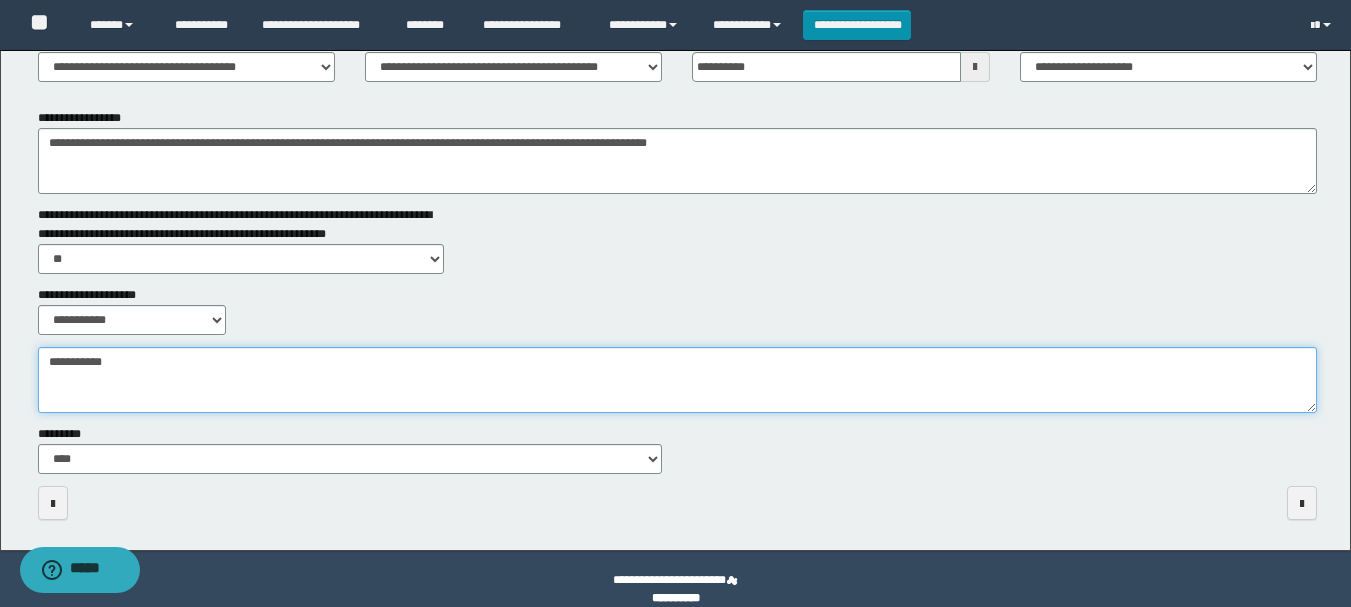 click on "**********" at bounding box center (677, 380) 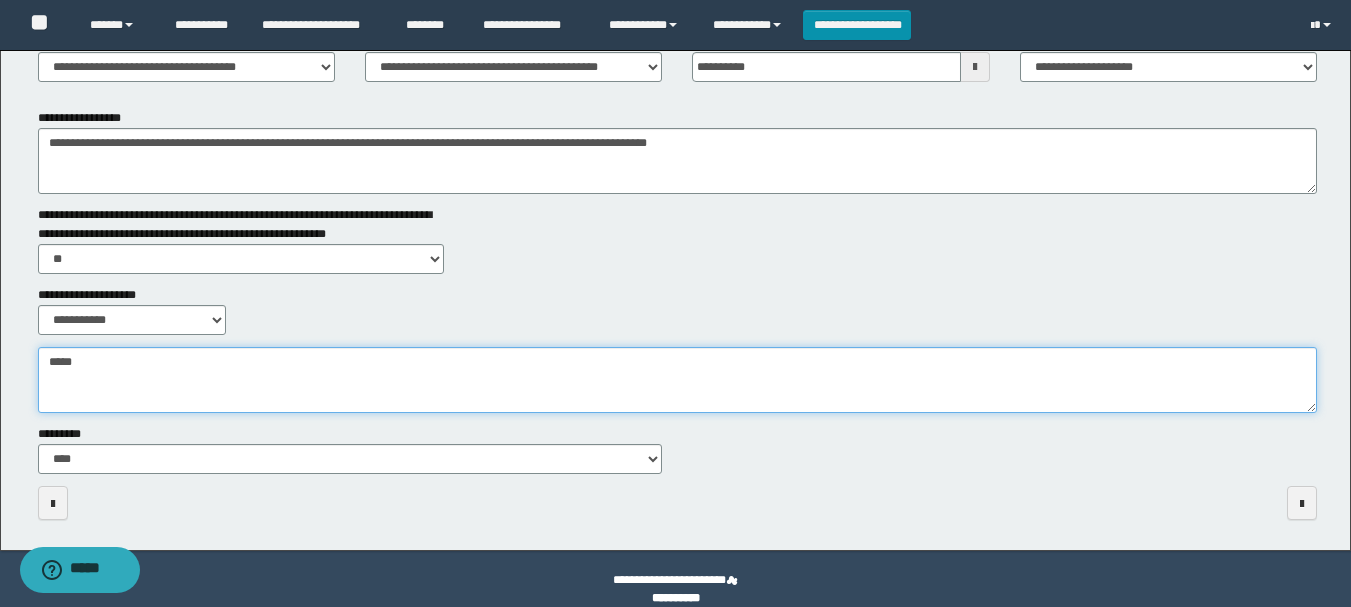 type on "*****" 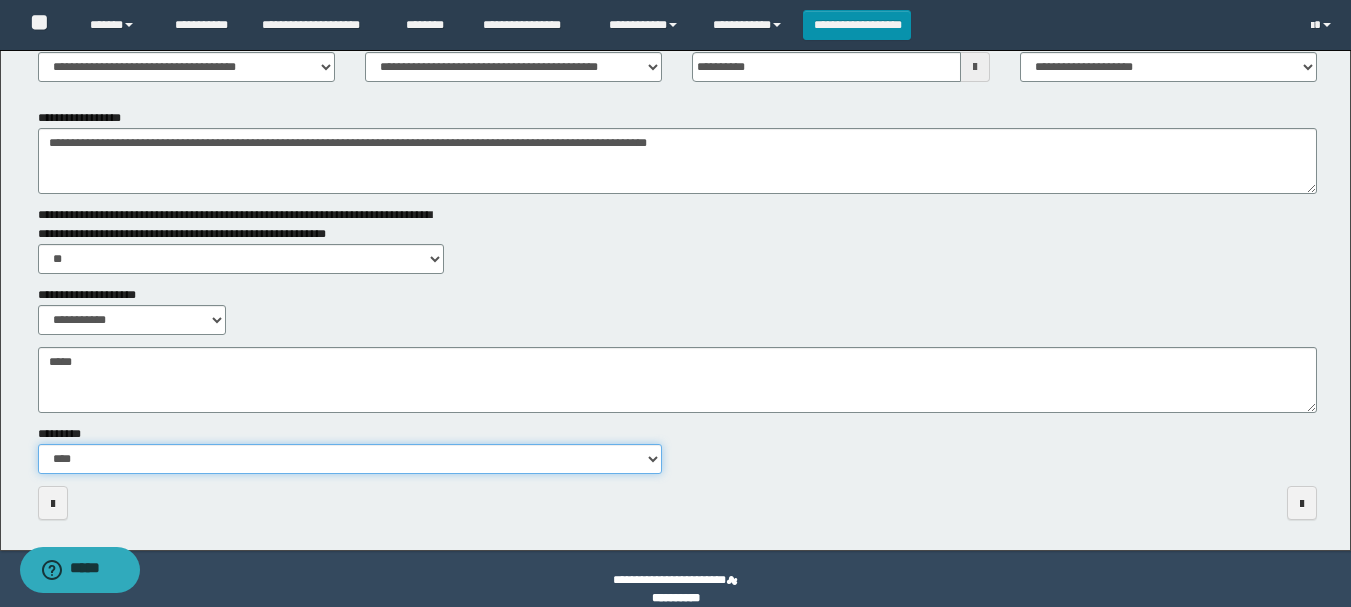 click on "**********" at bounding box center (350, 459) 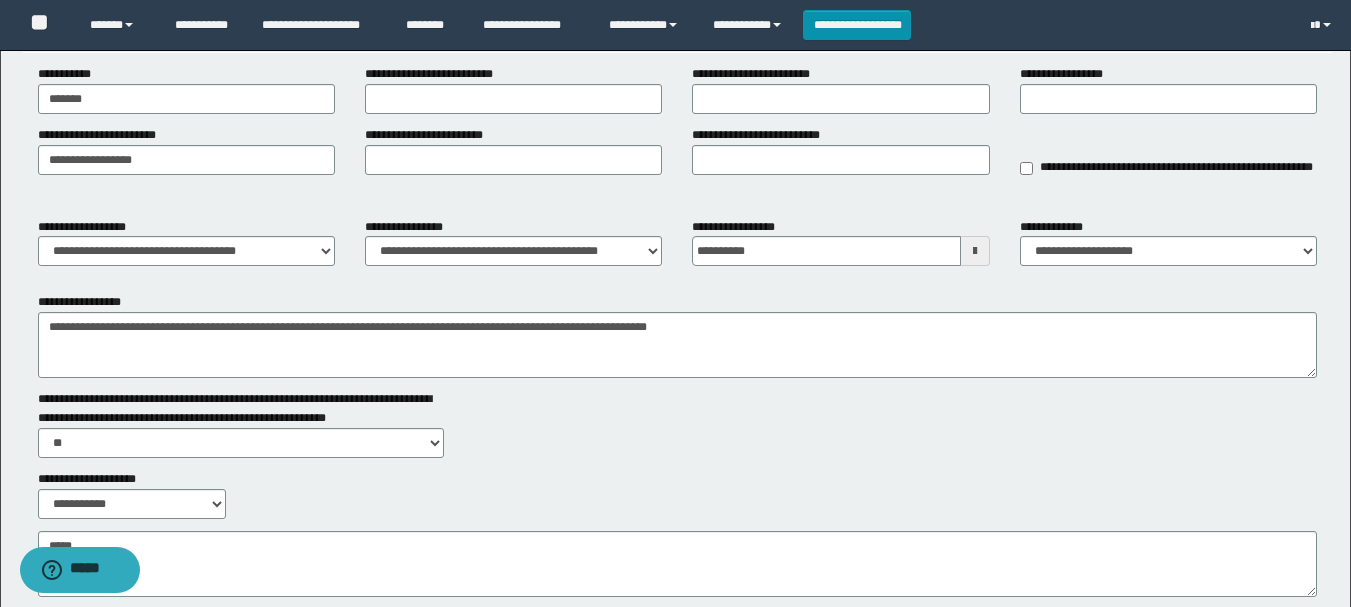 scroll, scrollTop: 0, scrollLeft: 0, axis: both 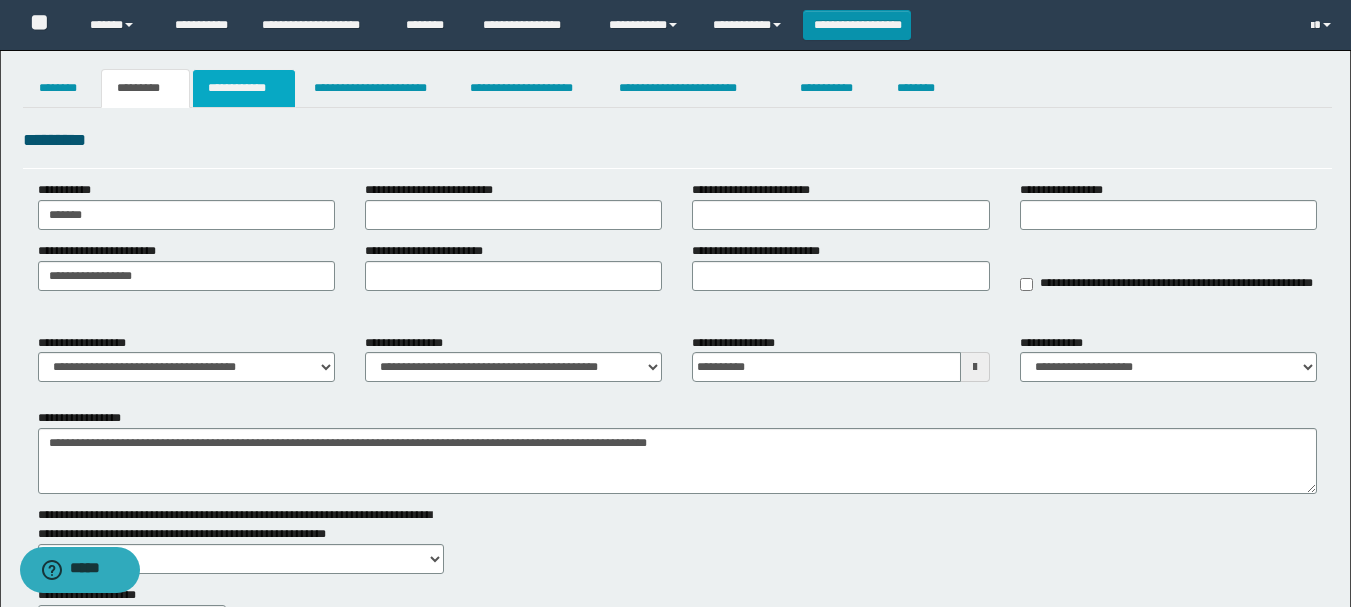 click on "**********" at bounding box center (244, 88) 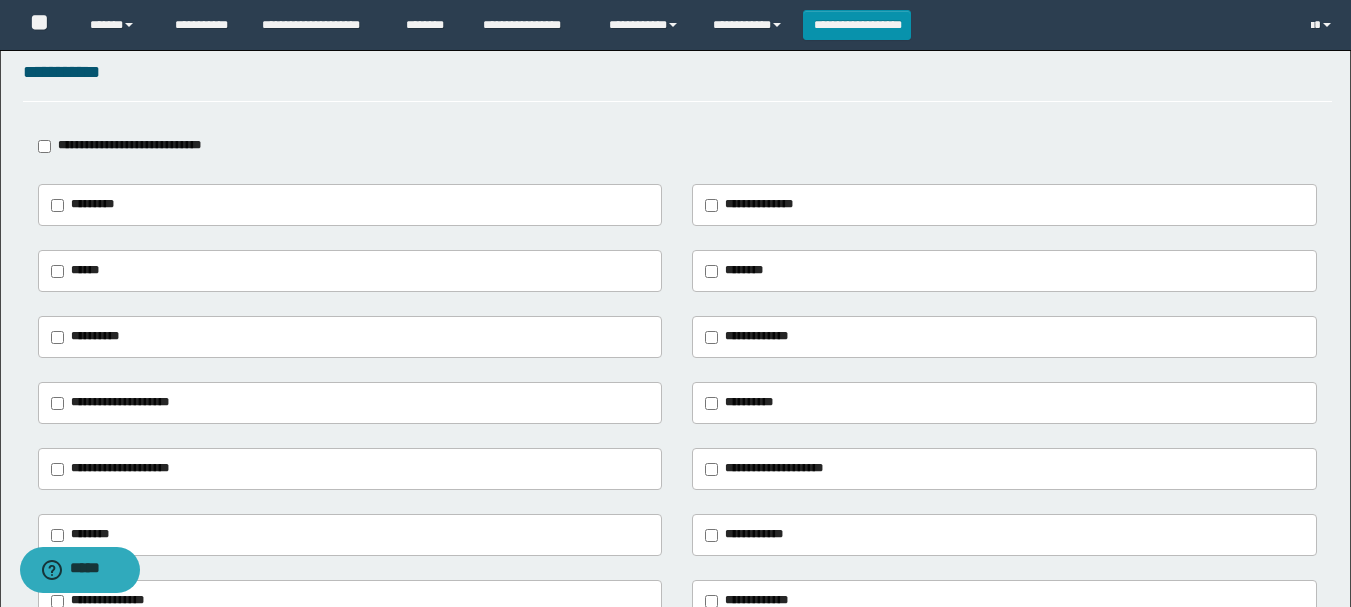 scroll, scrollTop: 300, scrollLeft: 0, axis: vertical 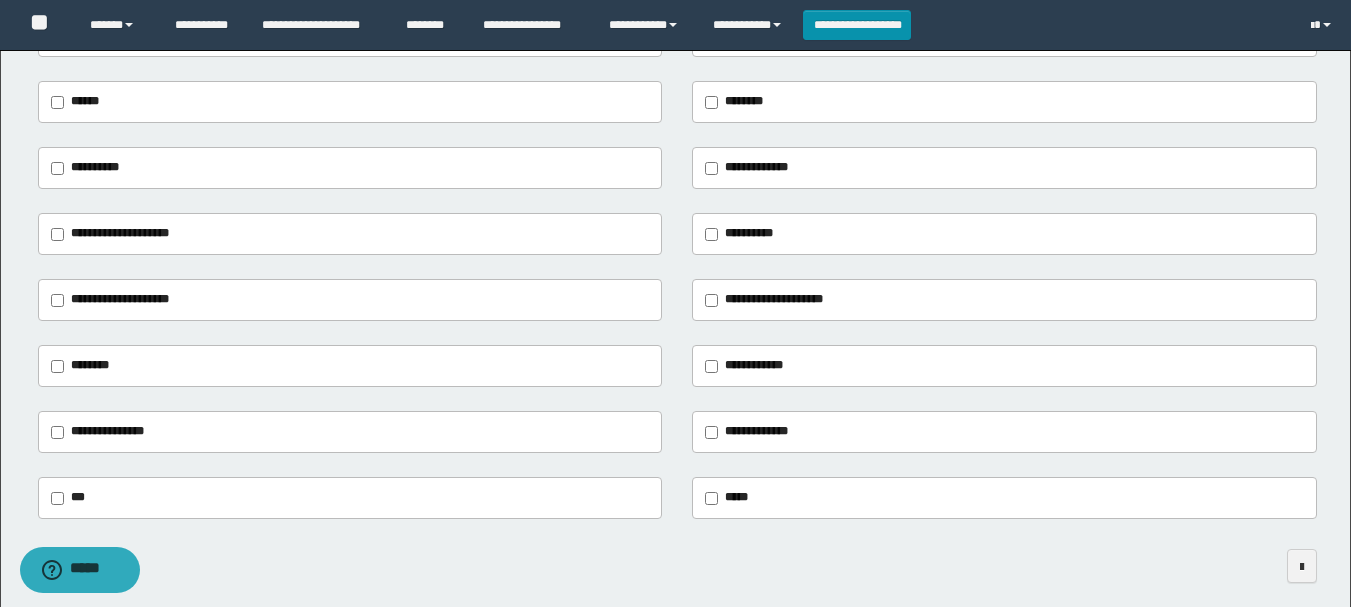 click on "**********" at bounding box center [350, 234] 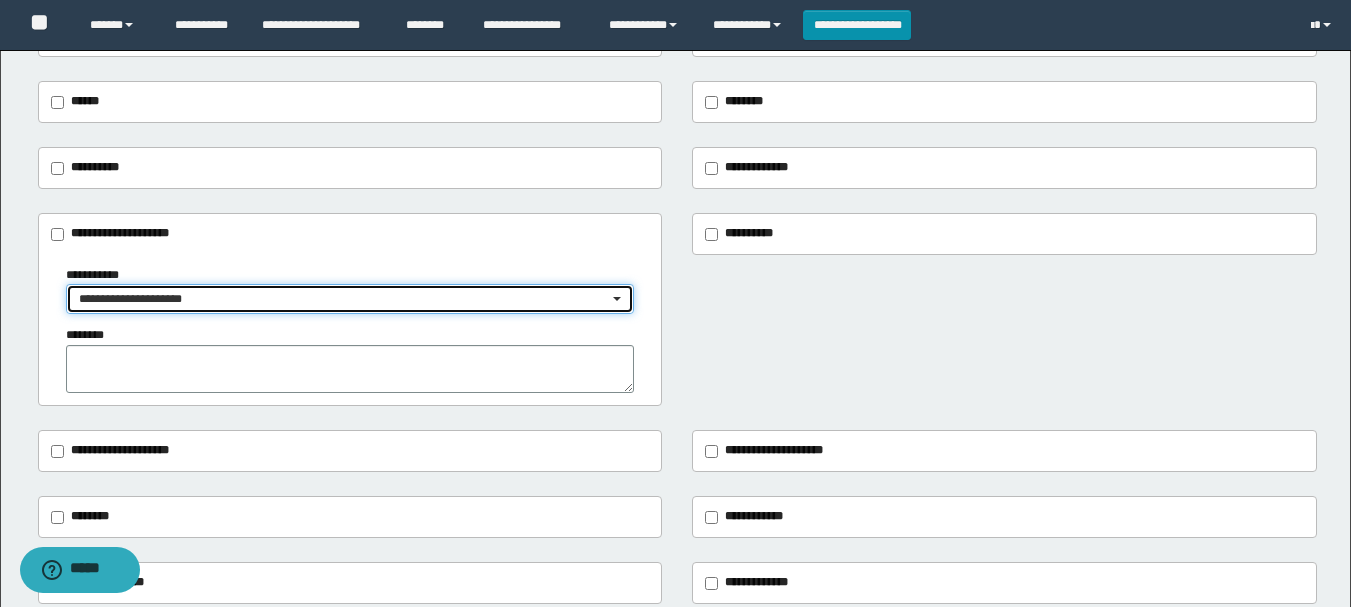 click on "**********" at bounding box center [344, 299] 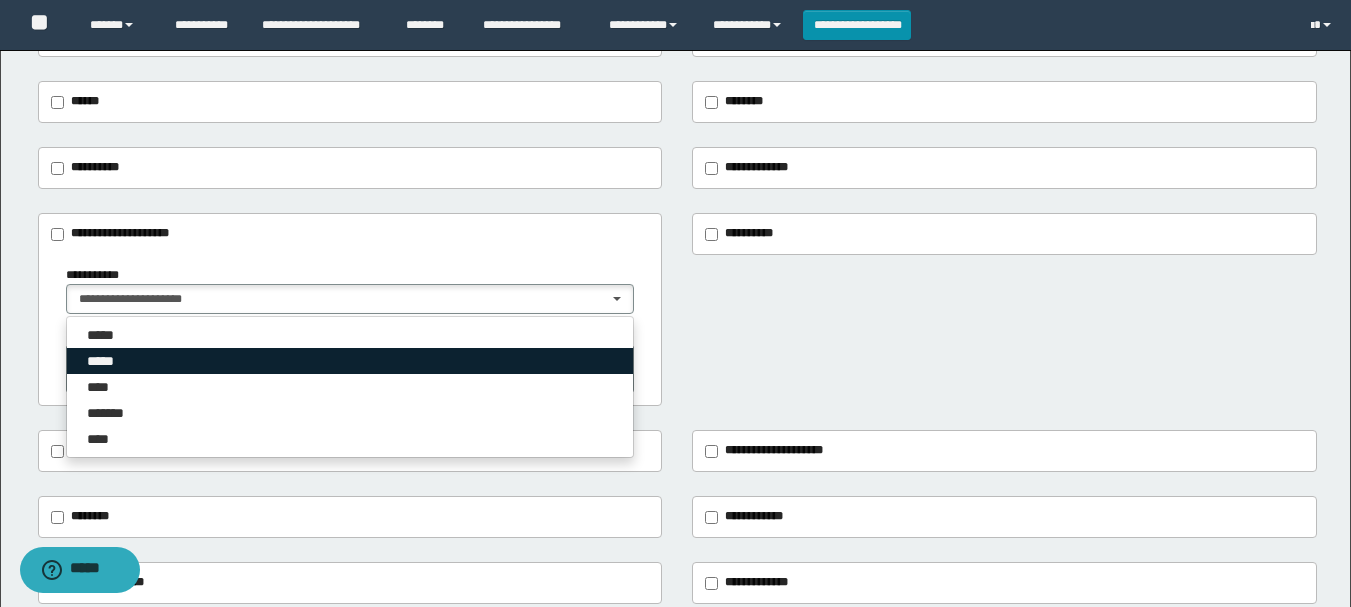 drag, startPoint x: 111, startPoint y: 356, endPoint x: 132, endPoint y: 319, distance: 42.544094 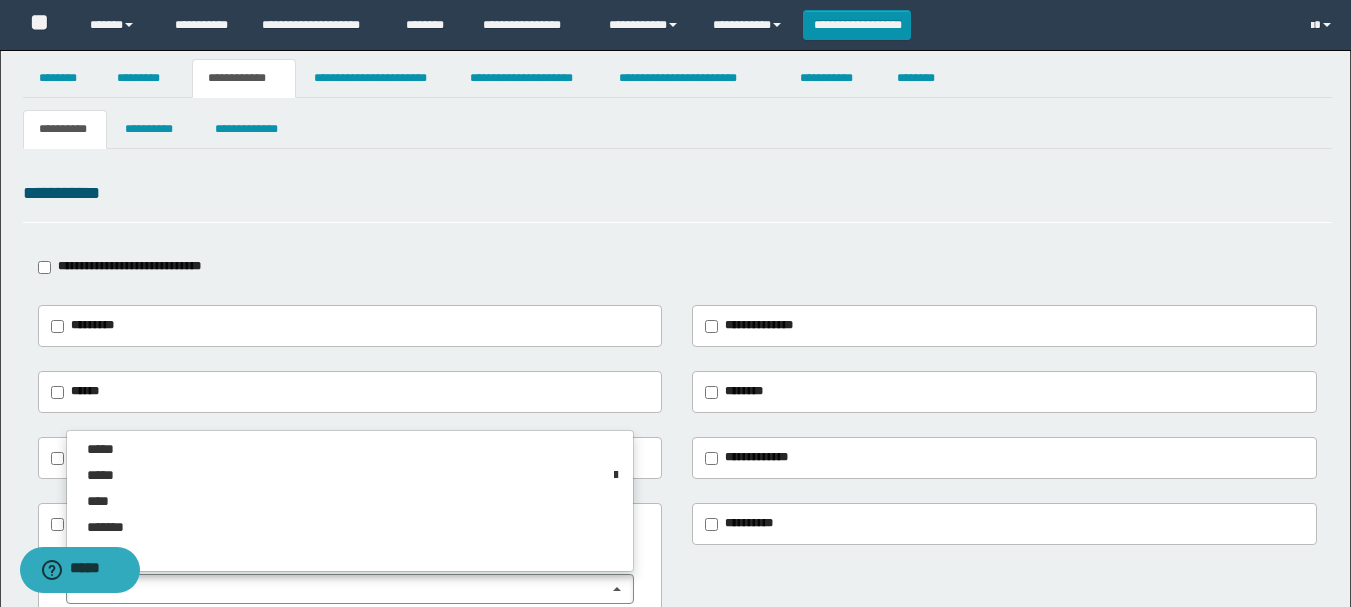 scroll, scrollTop: 0, scrollLeft: 0, axis: both 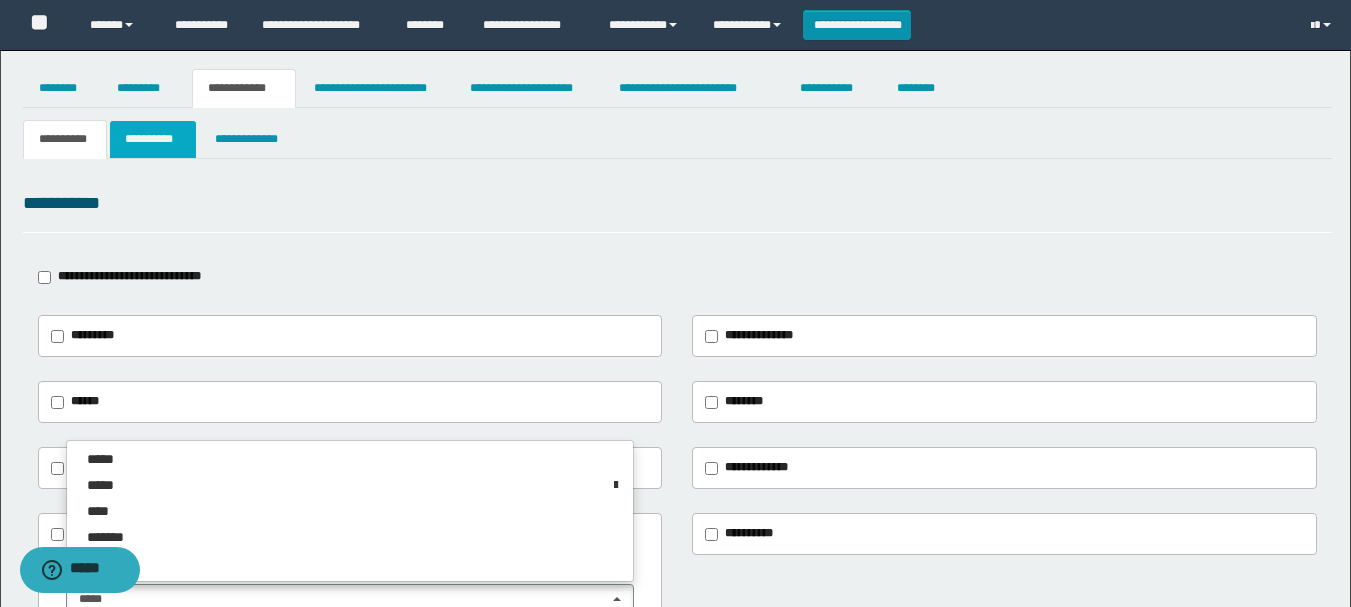 click on "**********" at bounding box center [153, 139] 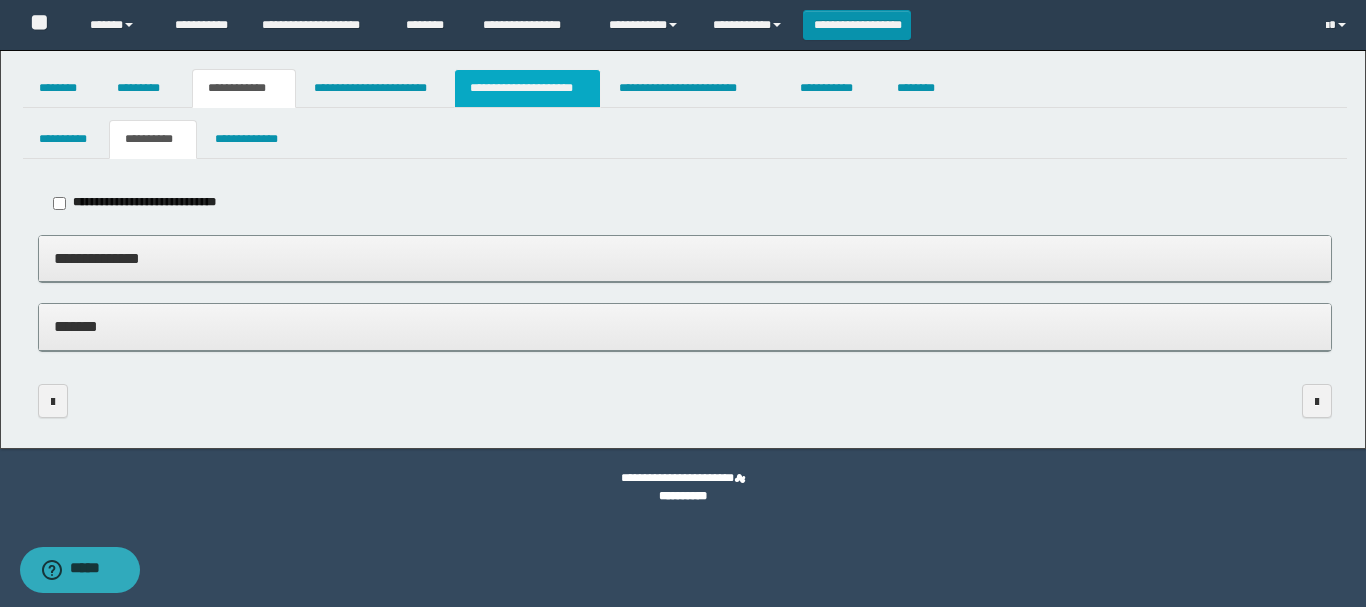 click on "**********" at bounding box center [527, 88] 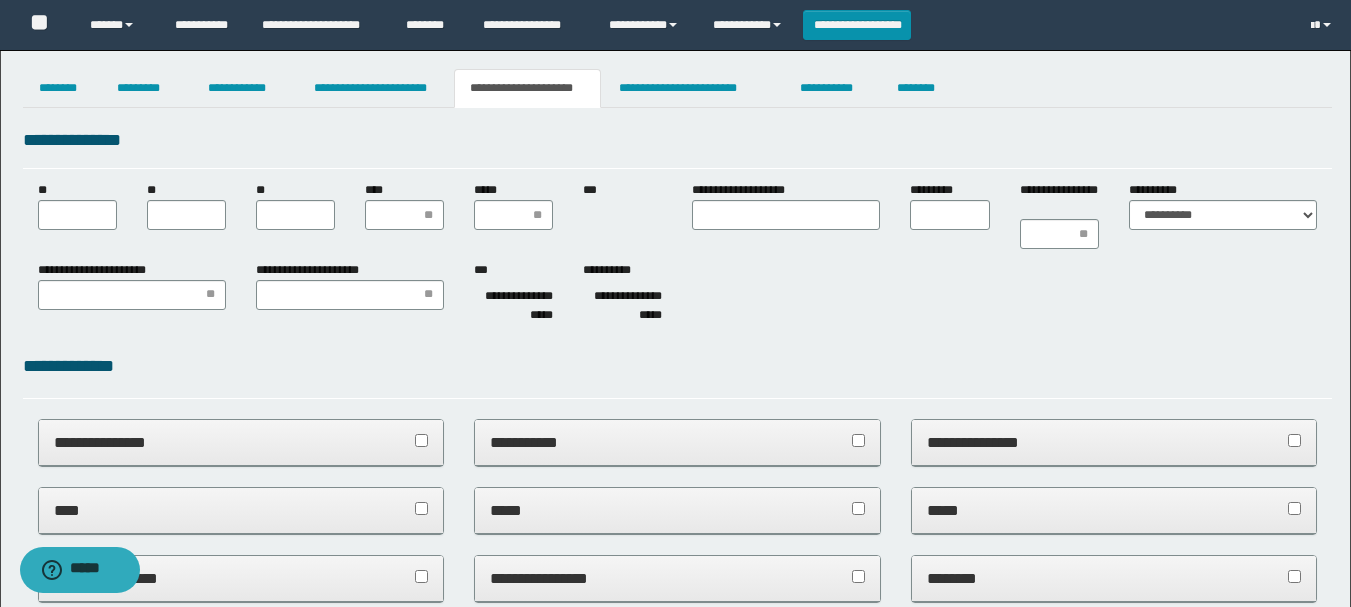 scroll, scrollTop: 0, scrollLeft: 0, axis: both 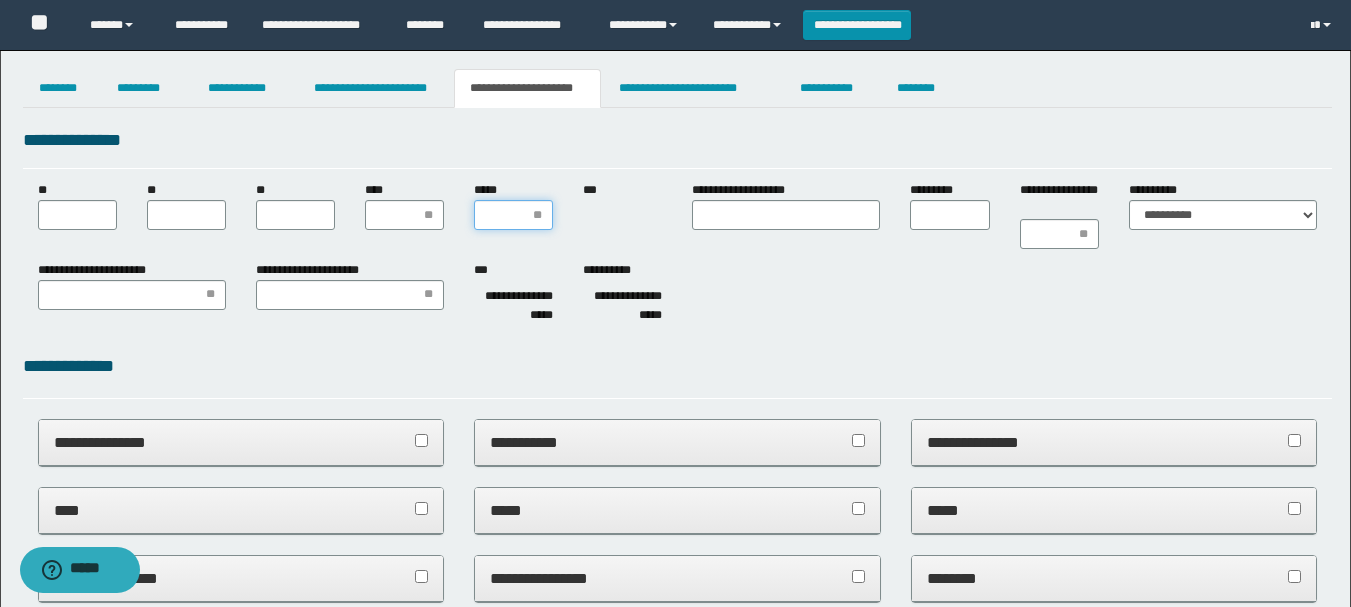 click on "*****" at bounding box center (513, 215) 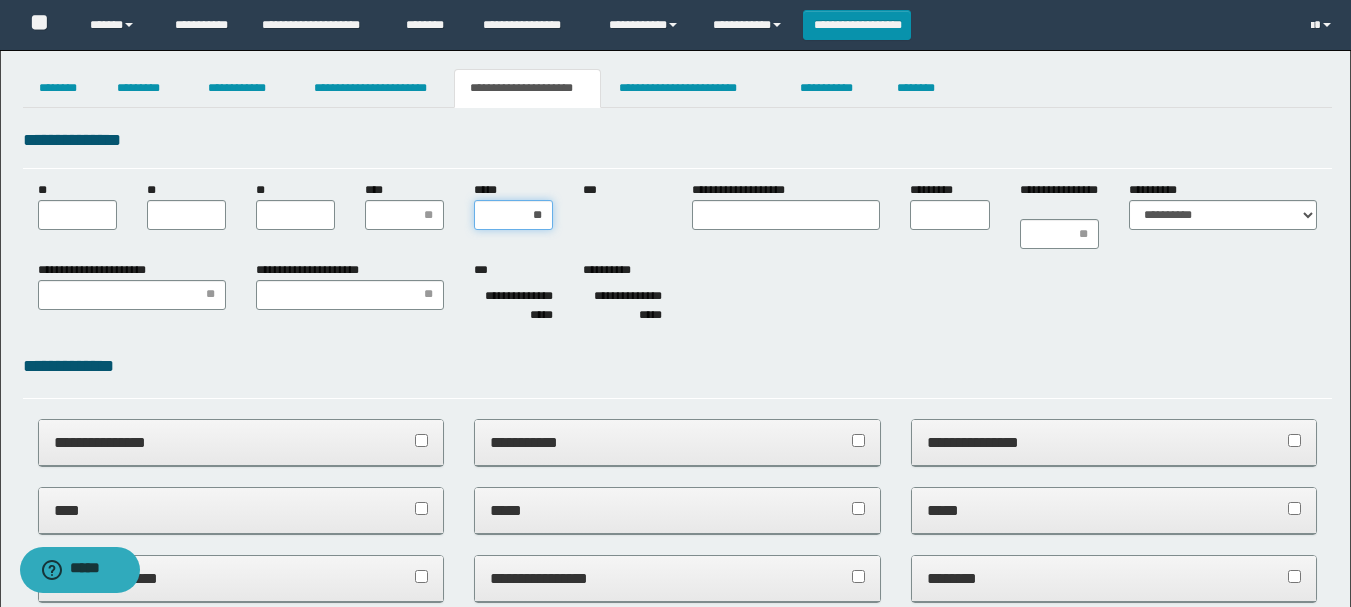type on "***" 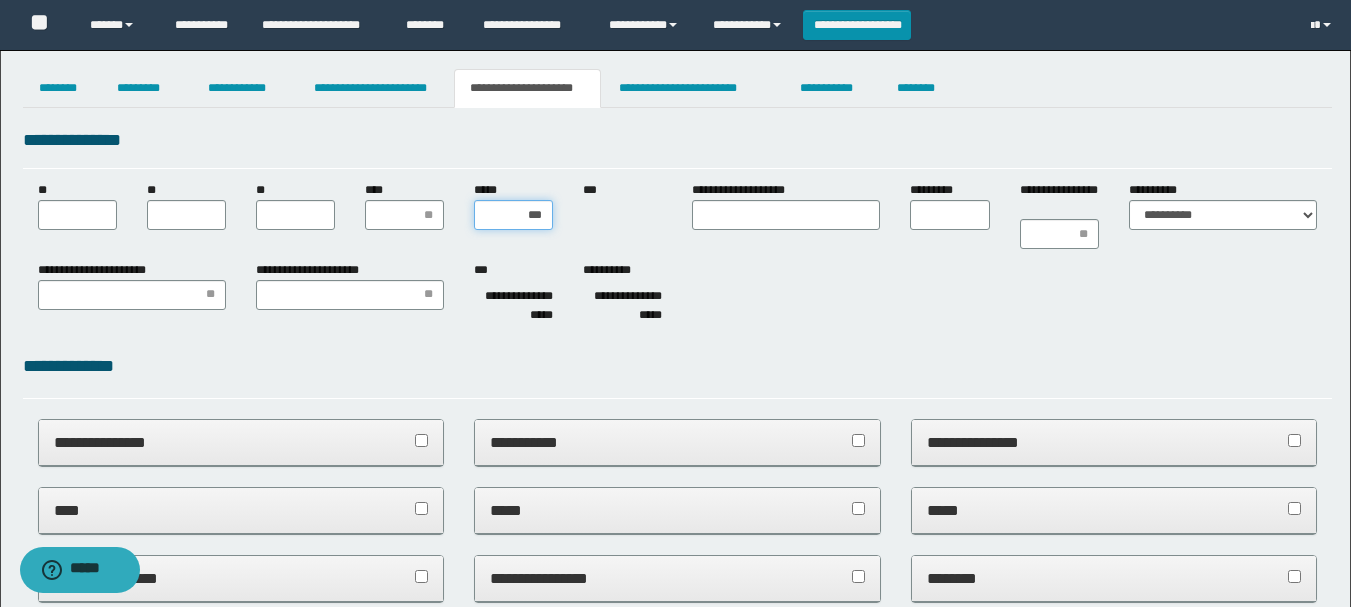 type 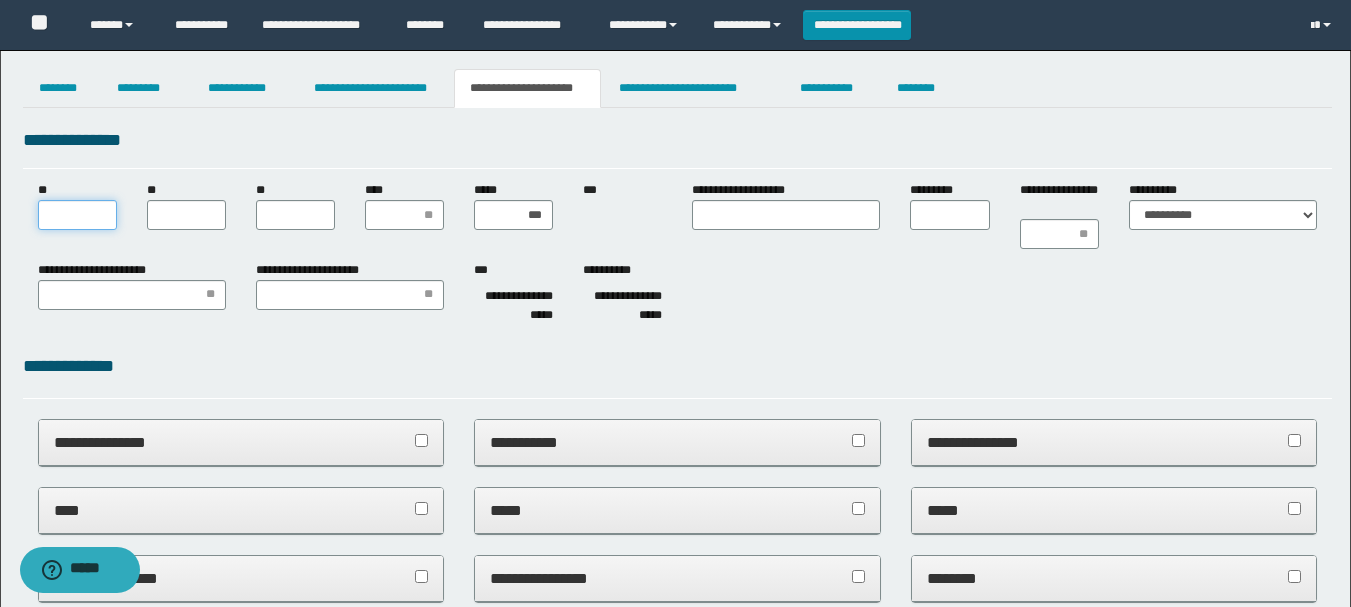click on "**" at bounding box center (77, 215) 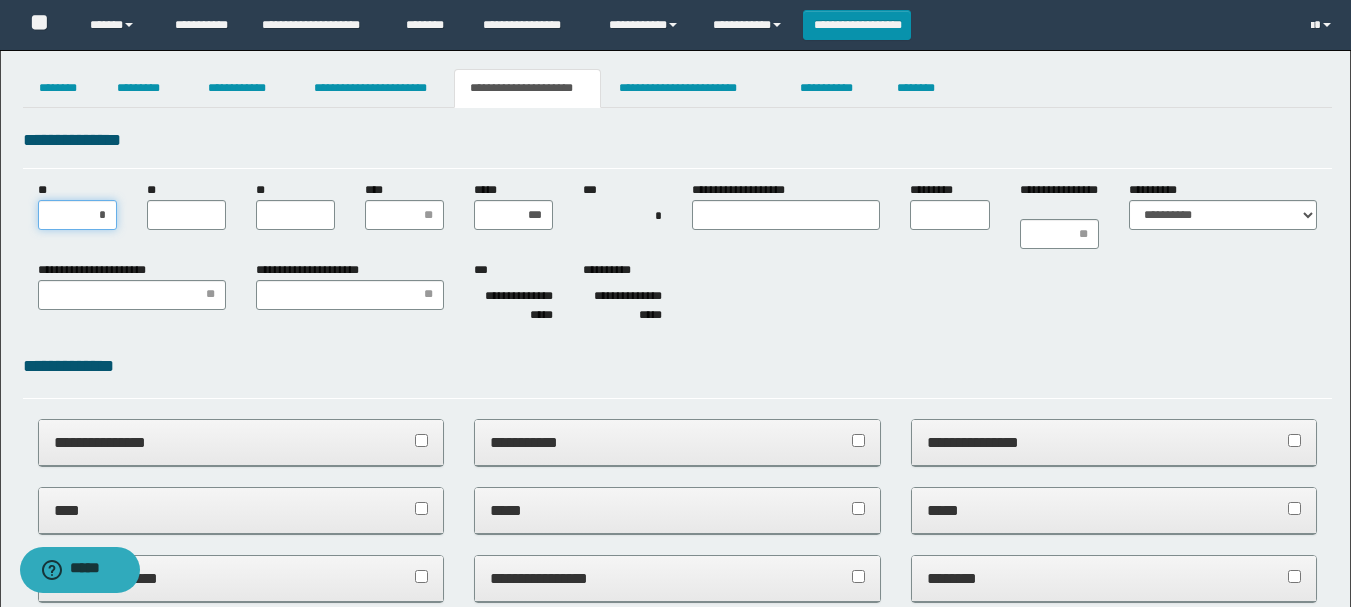 type on "**" 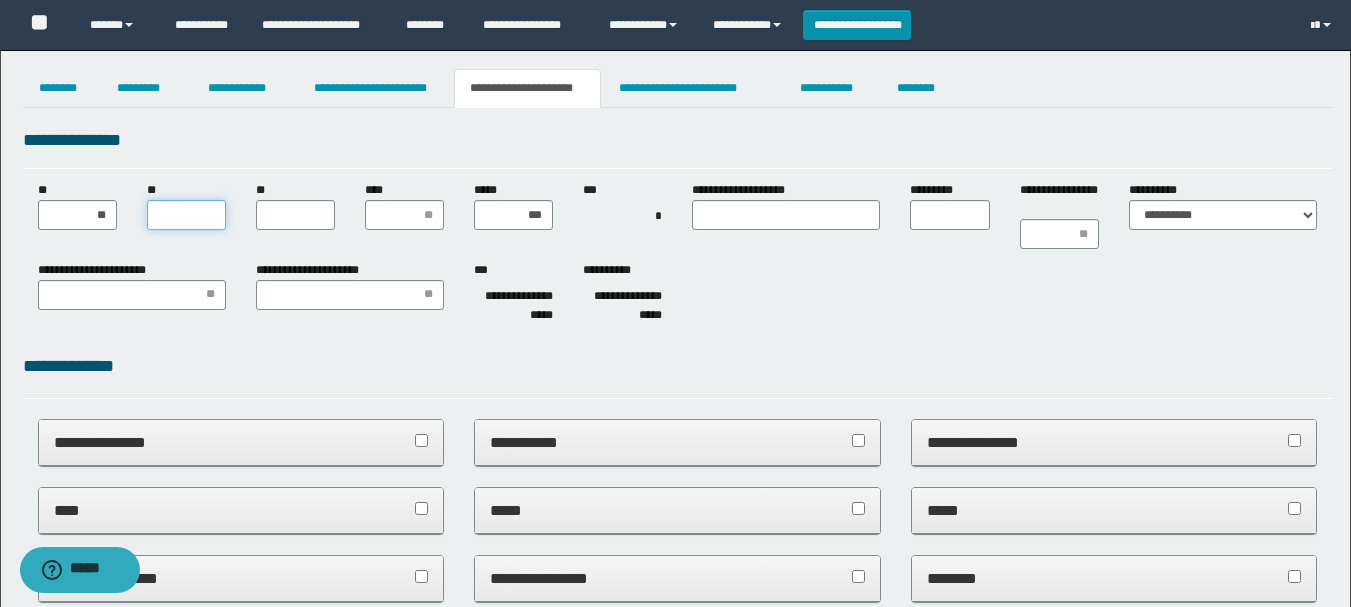 click on "**" at bounding box center (186, 215) 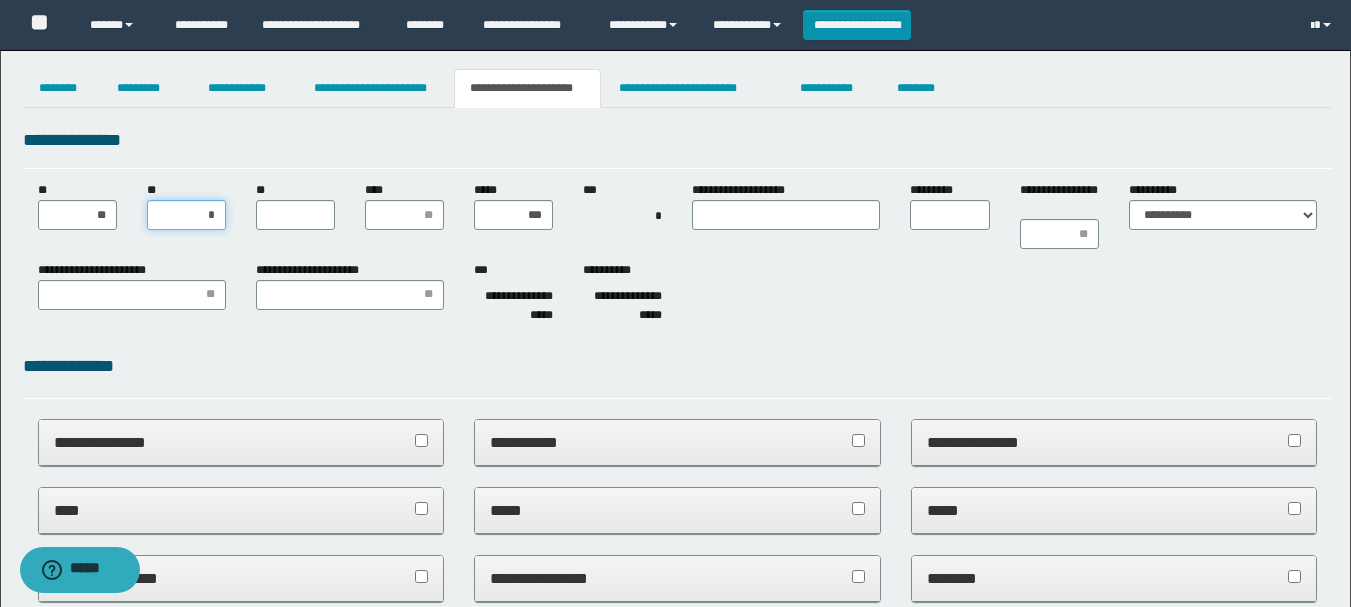 type on "**" 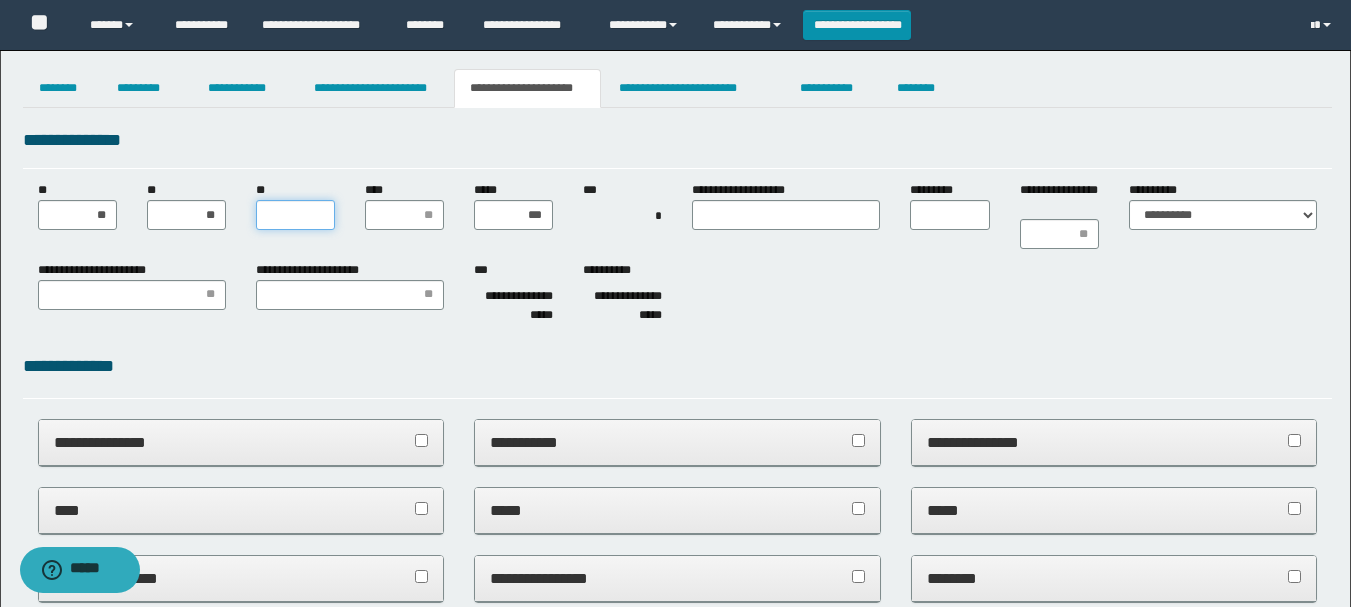 click on "**" at bounding box center (295, 215) 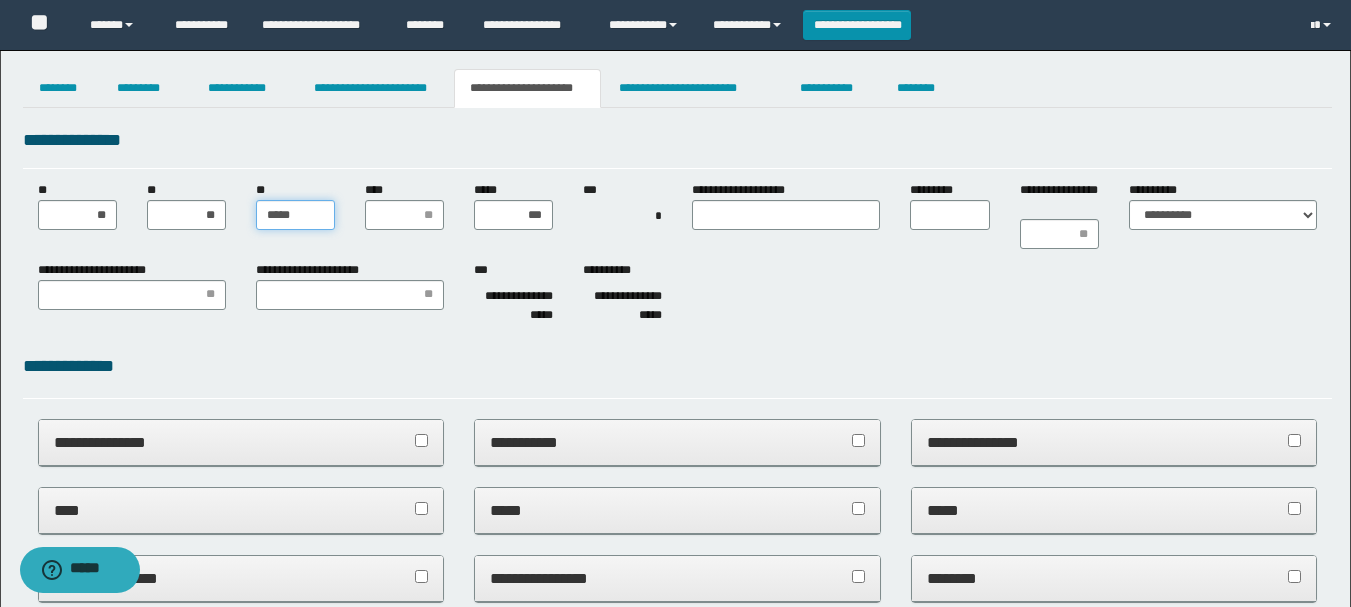type on "******" 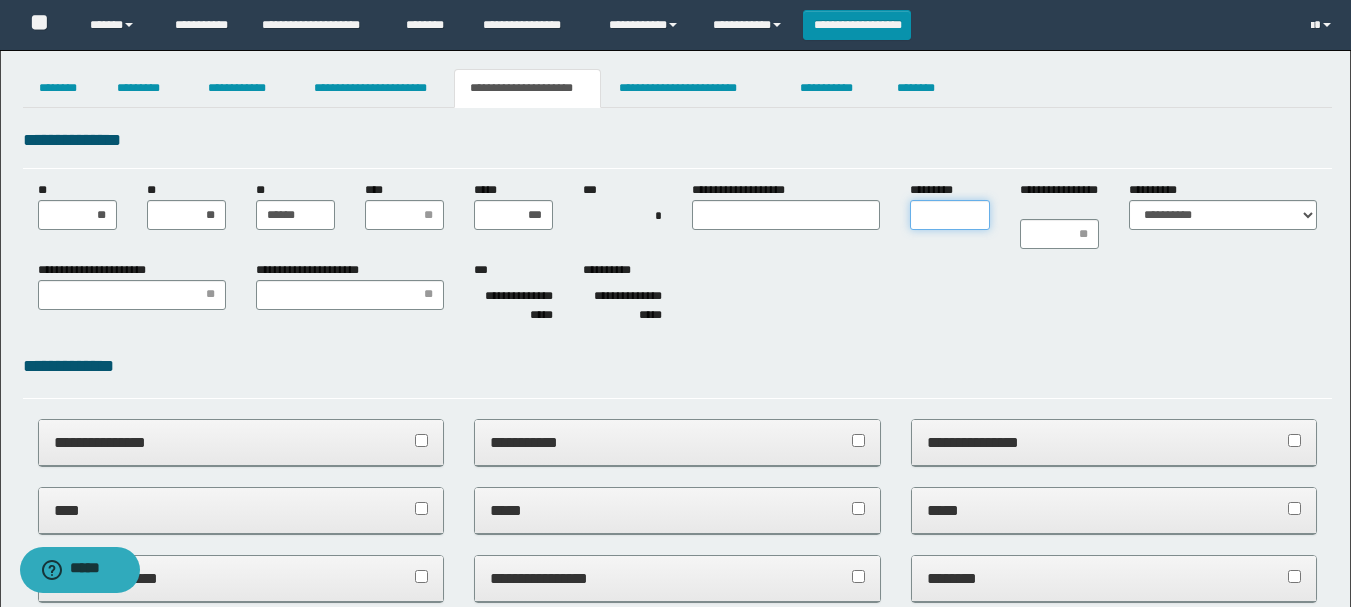 click on "*********" at bounding box center (949, 215) 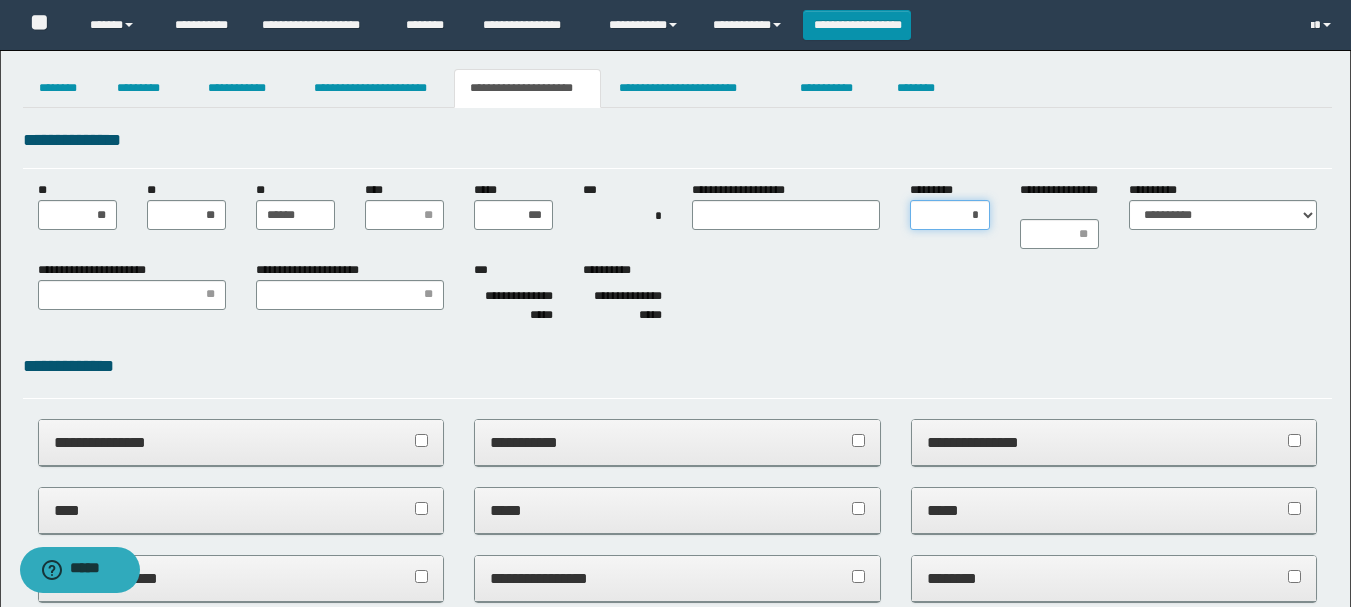 type on "**" 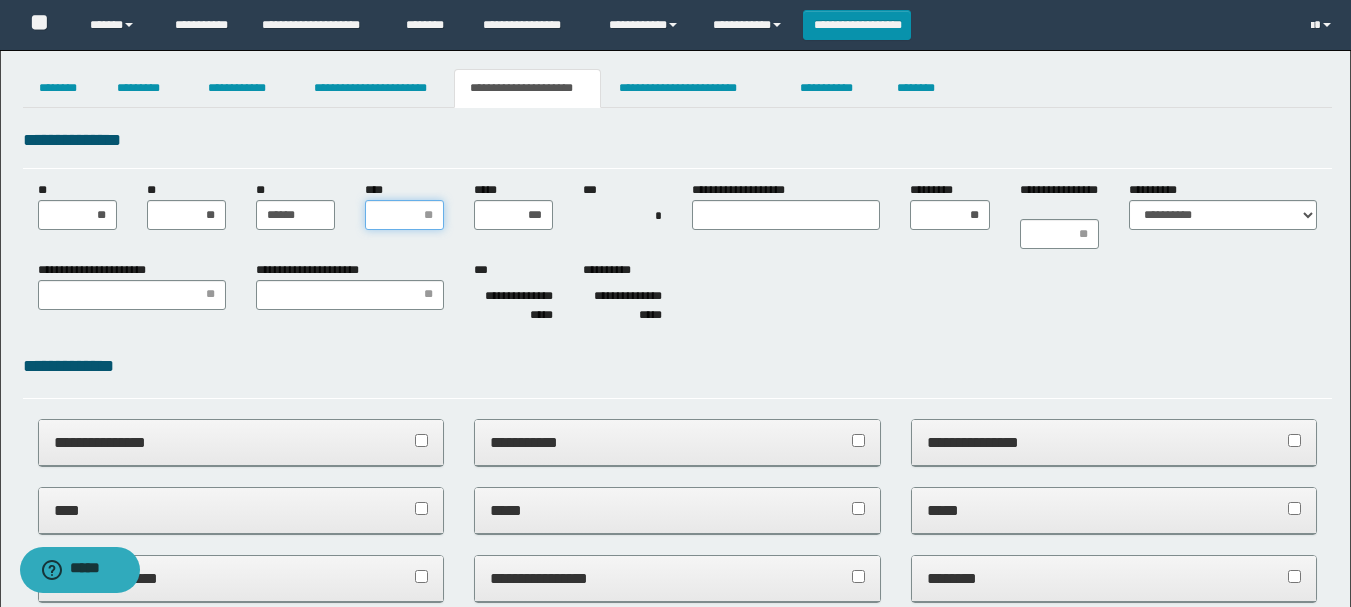 click on "****" at bounding box center (404, 215) 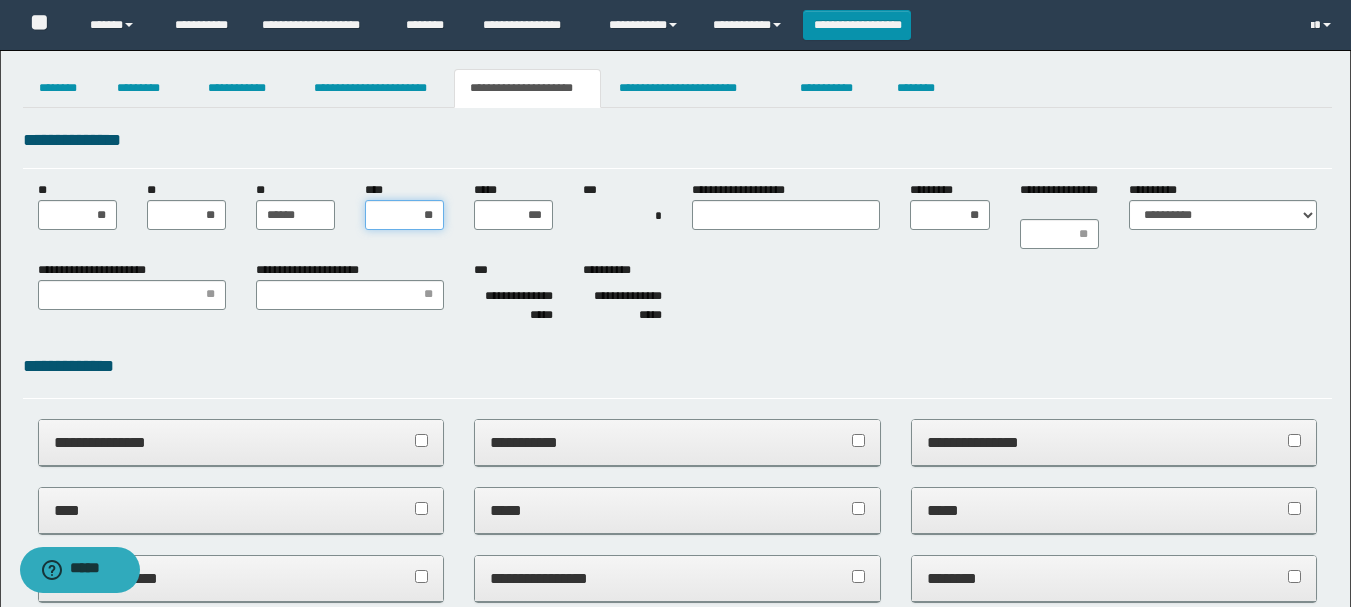 type on "***" 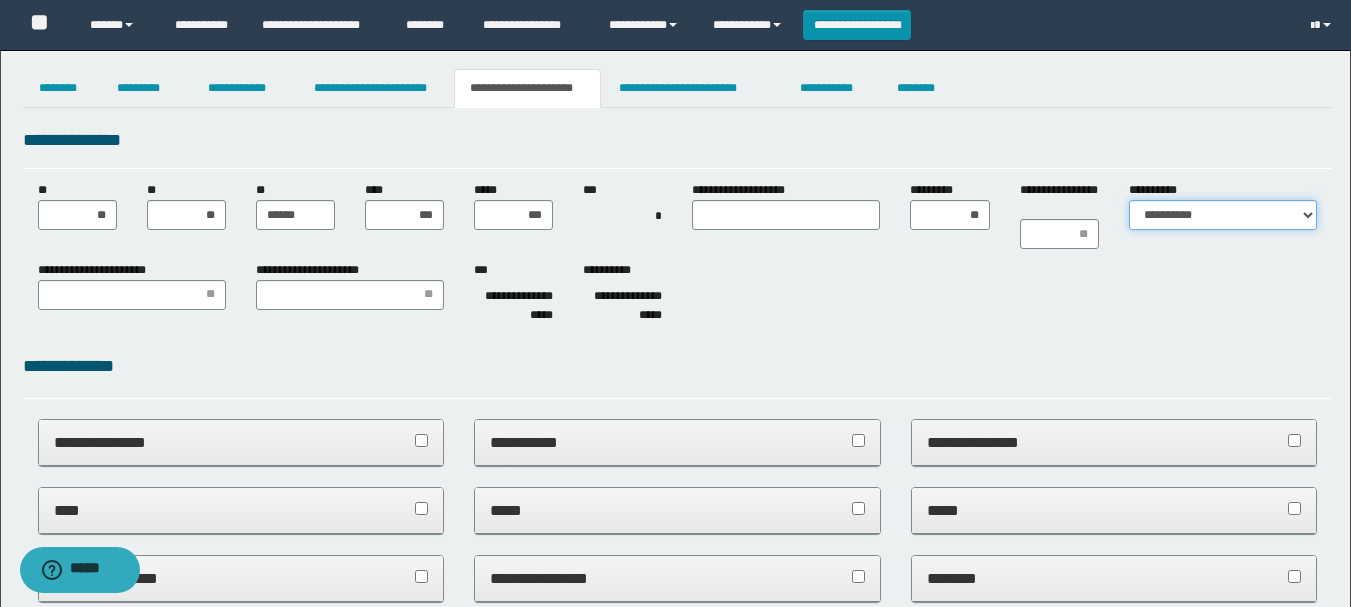 click on "**********" at bounding box center (1223, 215) 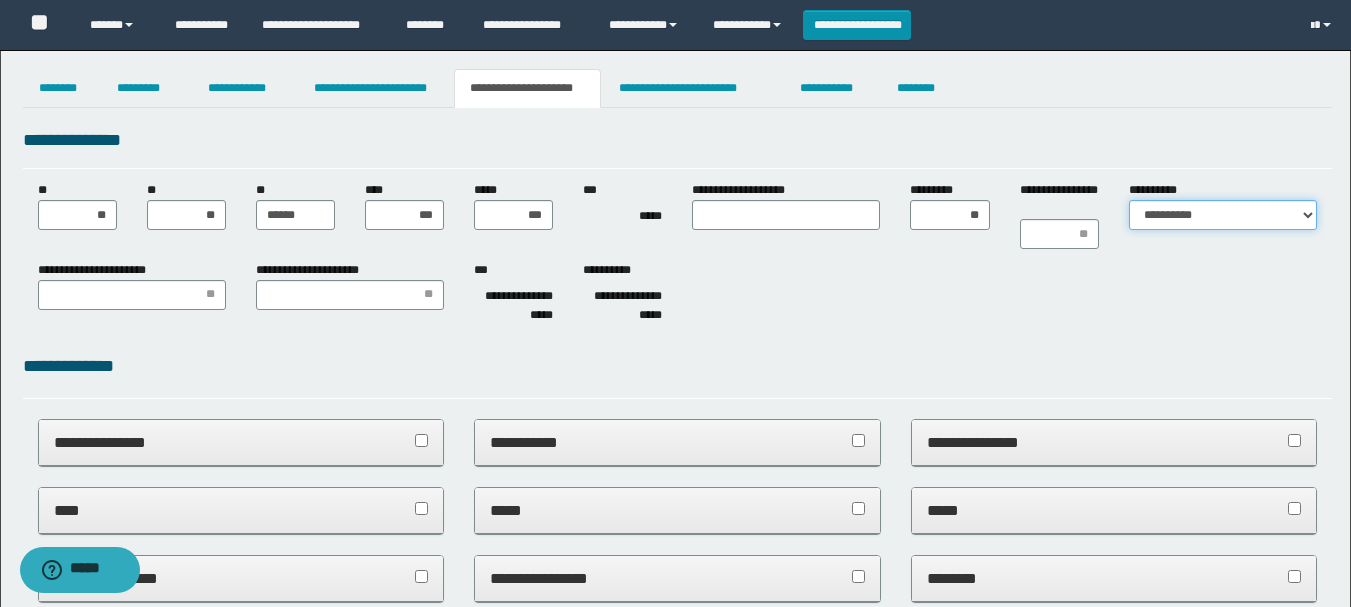 select on "*" 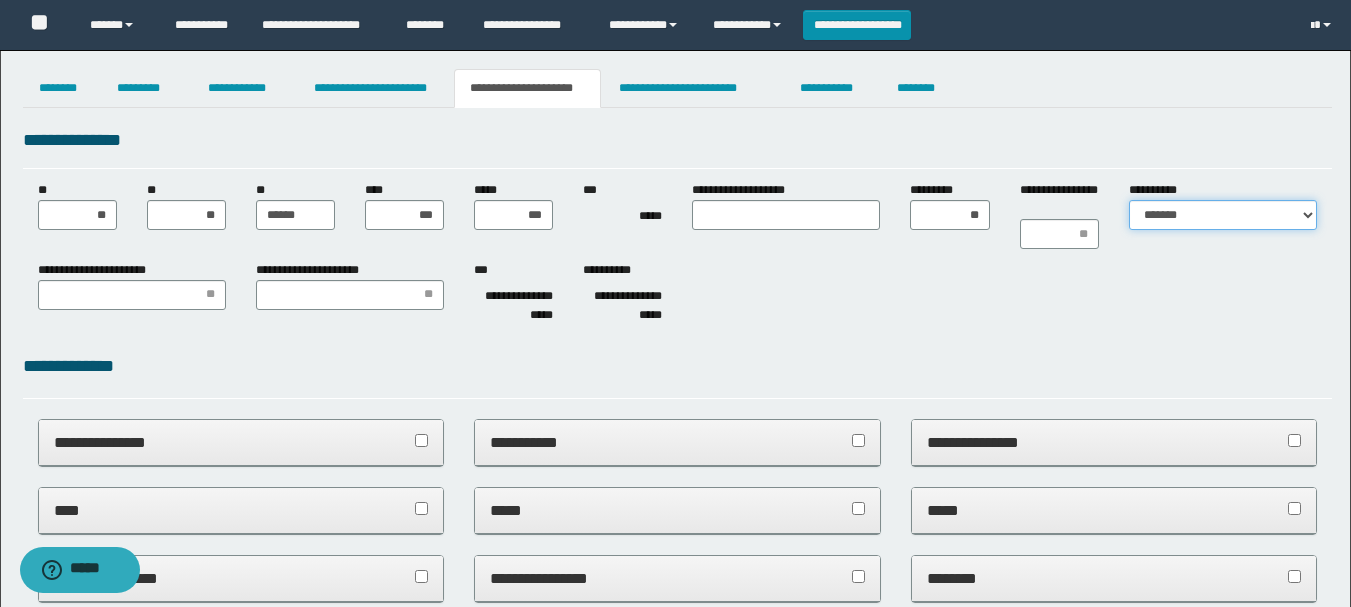 click on "**********" at bounding box center (1223, 215) 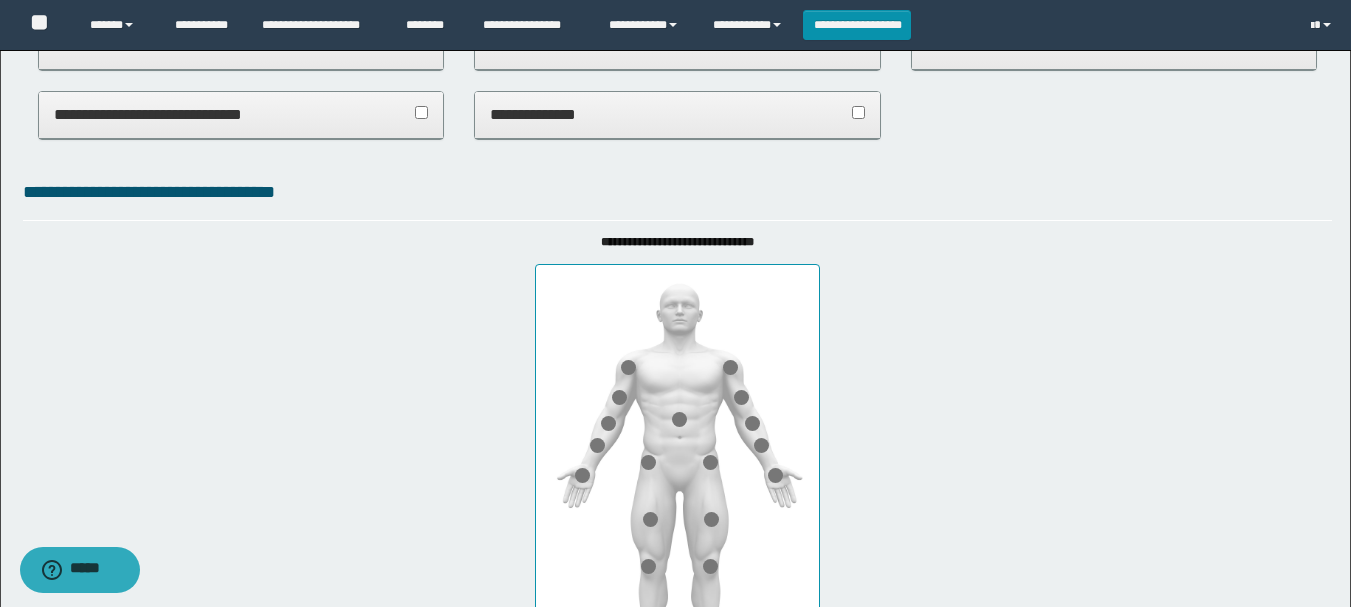 scroll, scrollTop: 900, scrollLeft: 0, axis: vertical 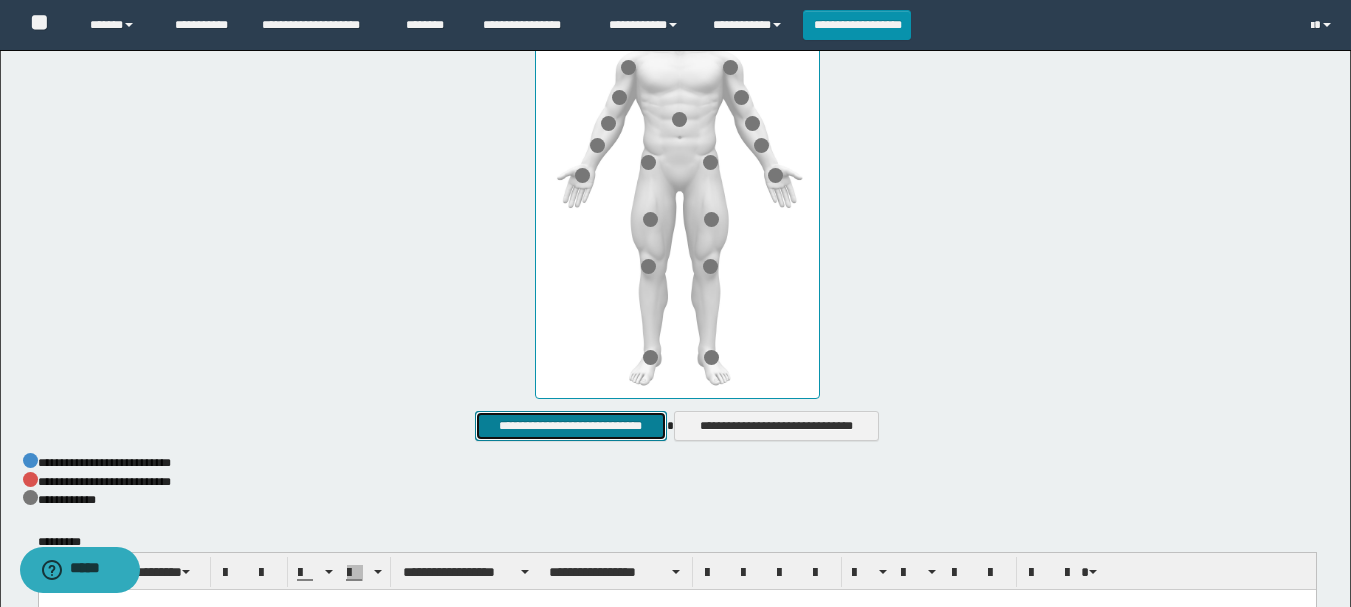 click on "**********" at bounding box center (570, 426) 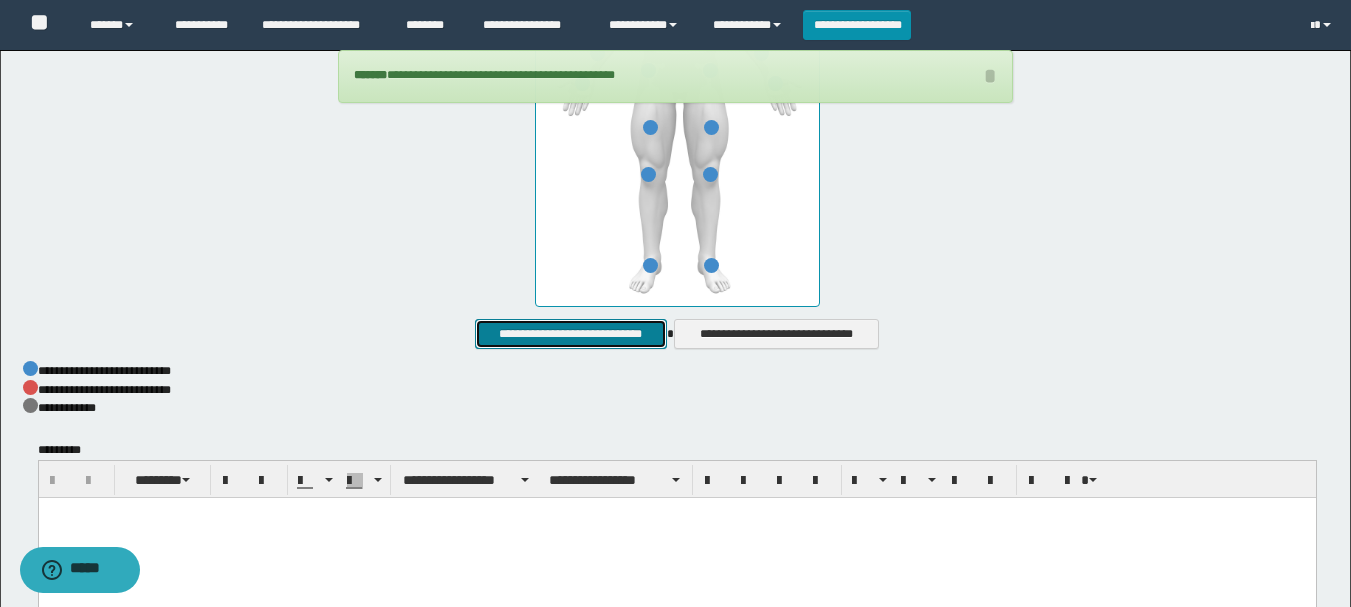 scroll, scrollTop: 1171, scrollLeft: 0, axis: vertical 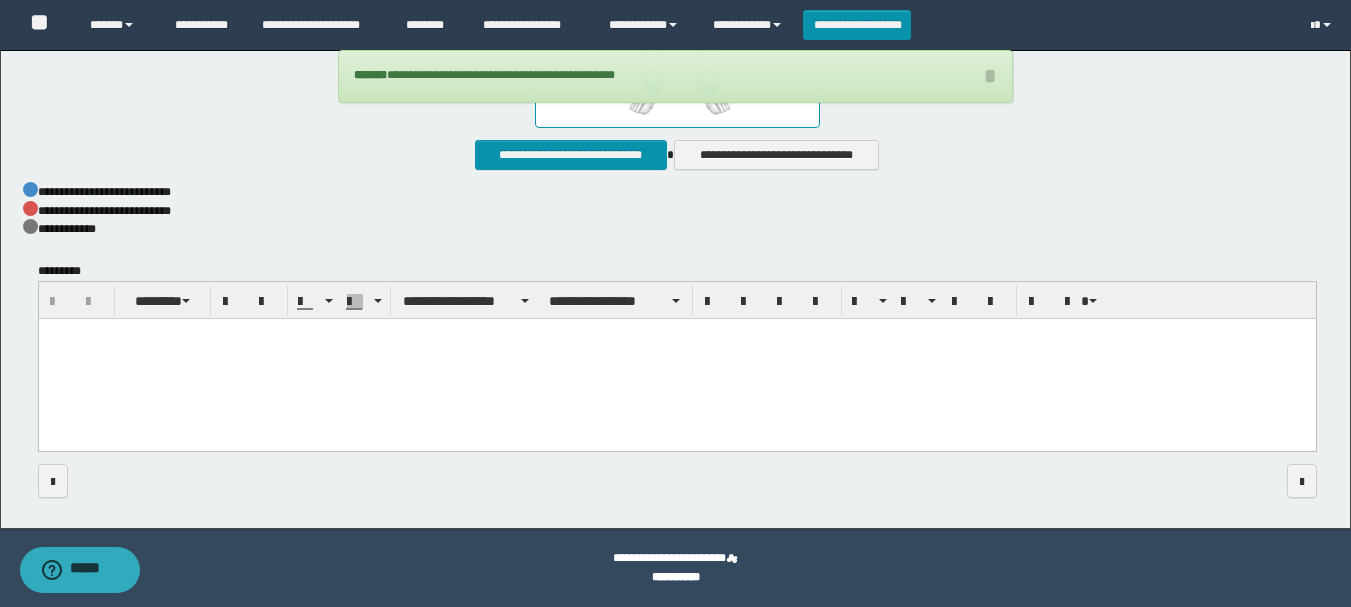 click at bounding box center [676, 360] 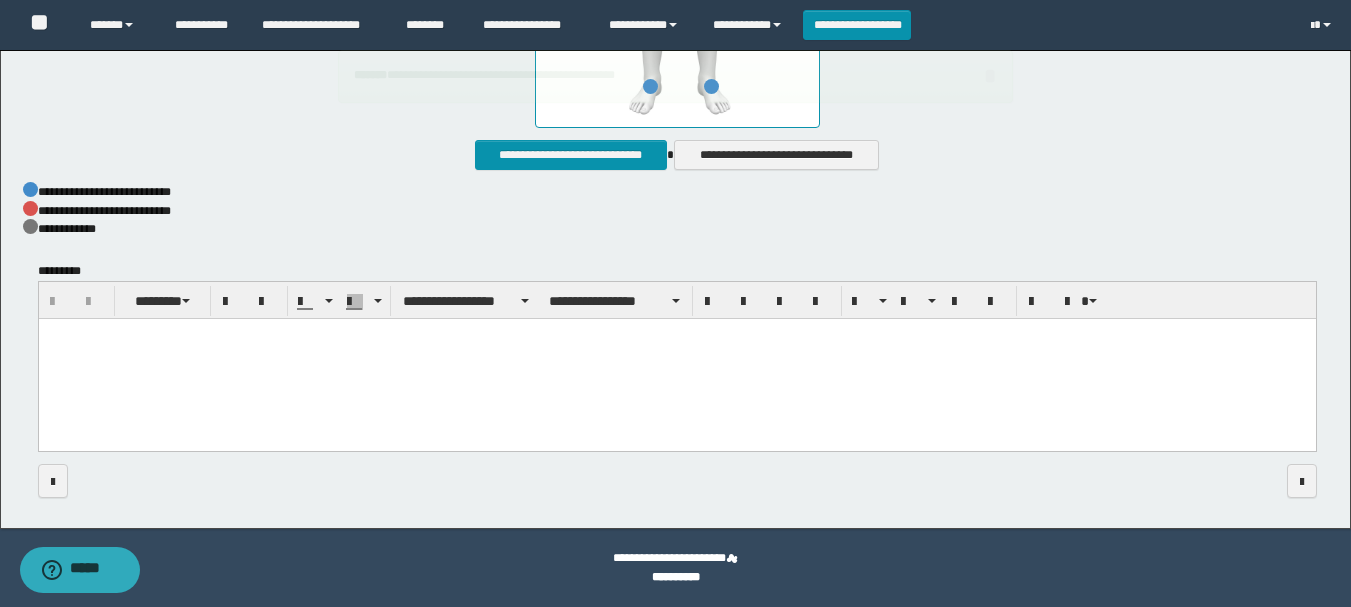 type 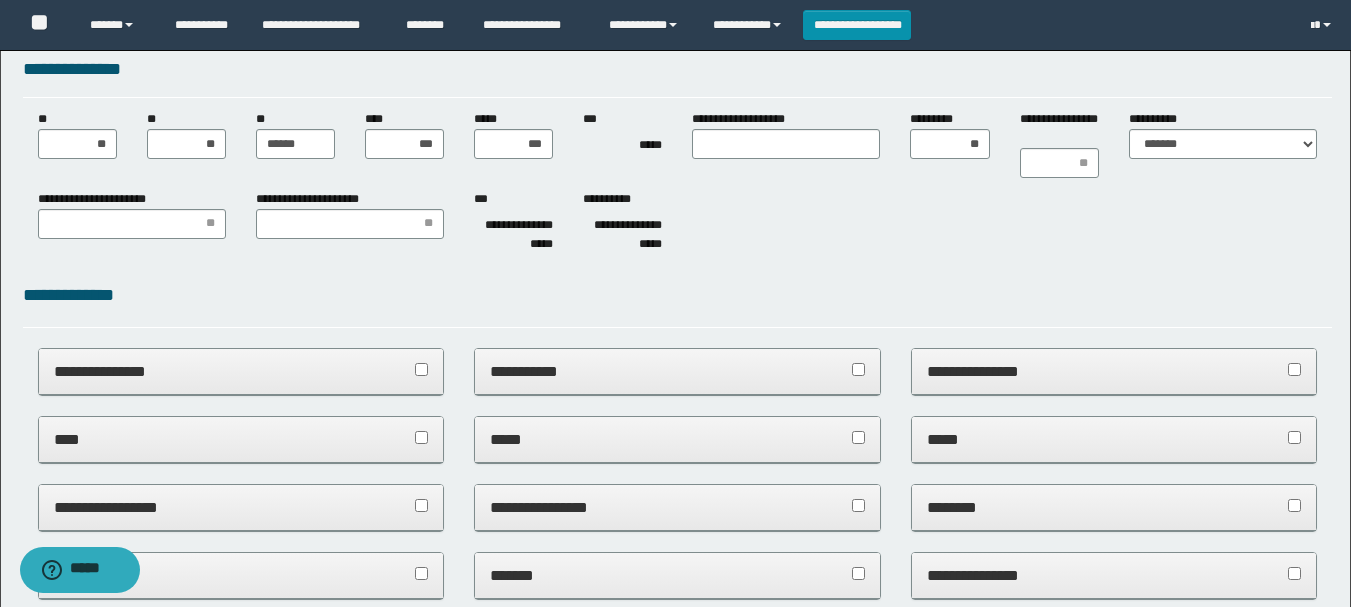 scroll, scrollTop: 0, scrollLeft: 0, axis: both 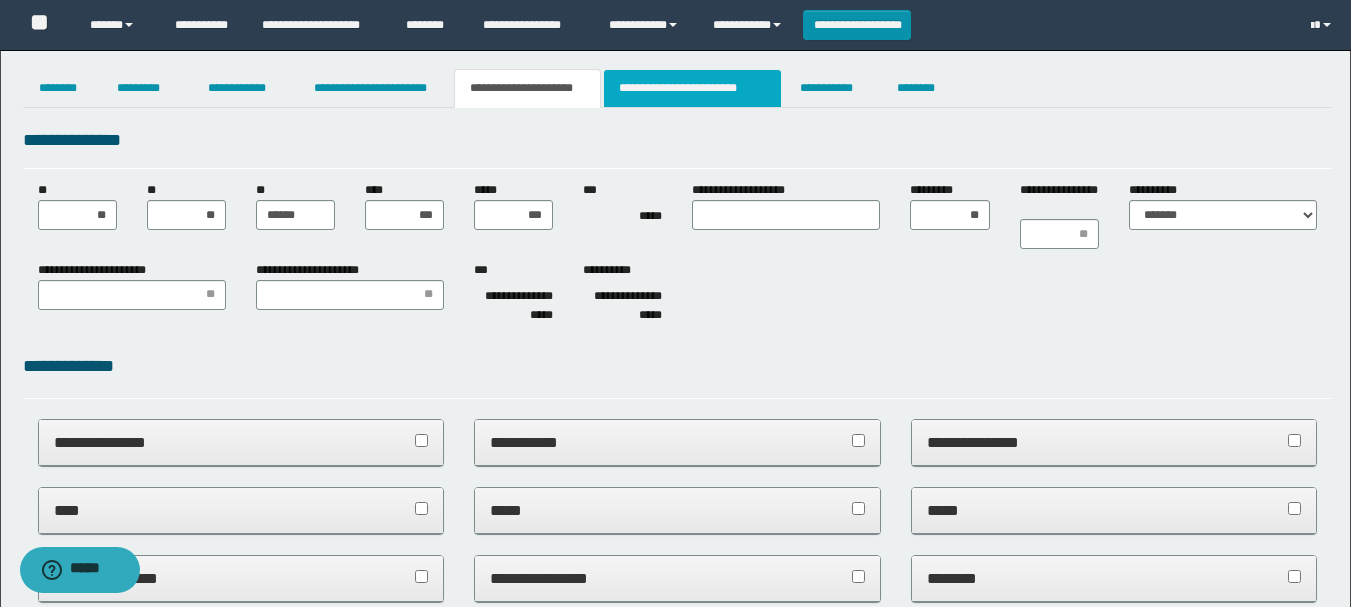 click on "**********" at bounding box center (693, 88) 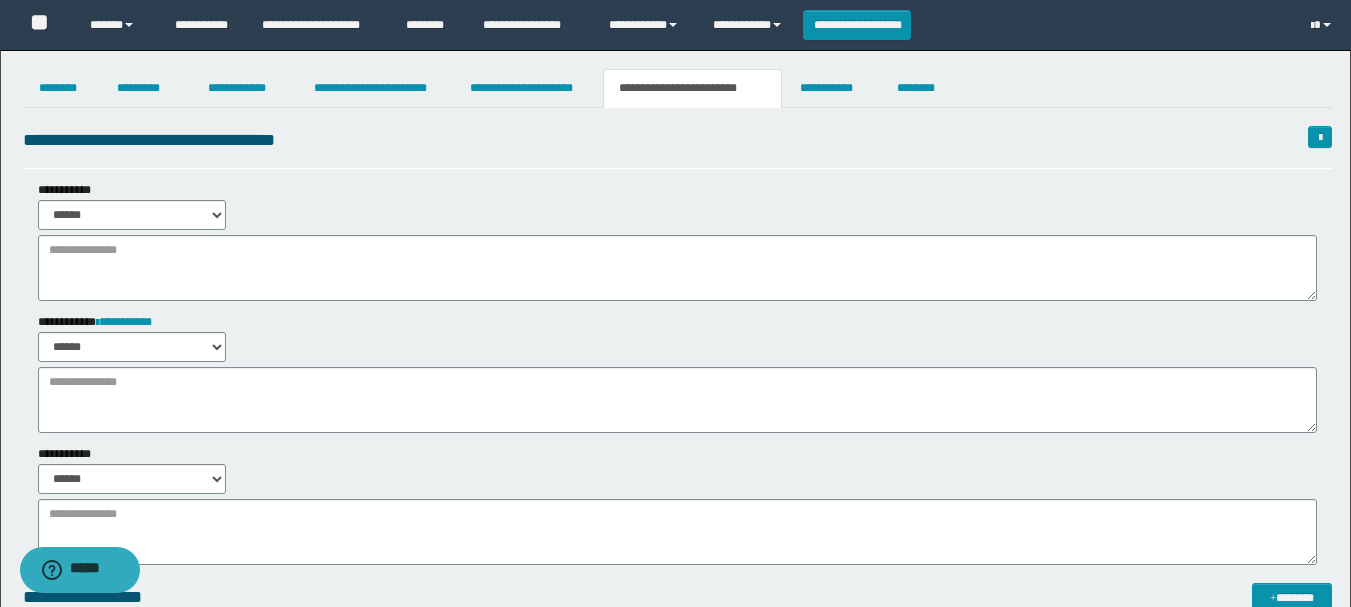 scroll, scrollTop: 300, scrollLeft: 0, axis: vertical 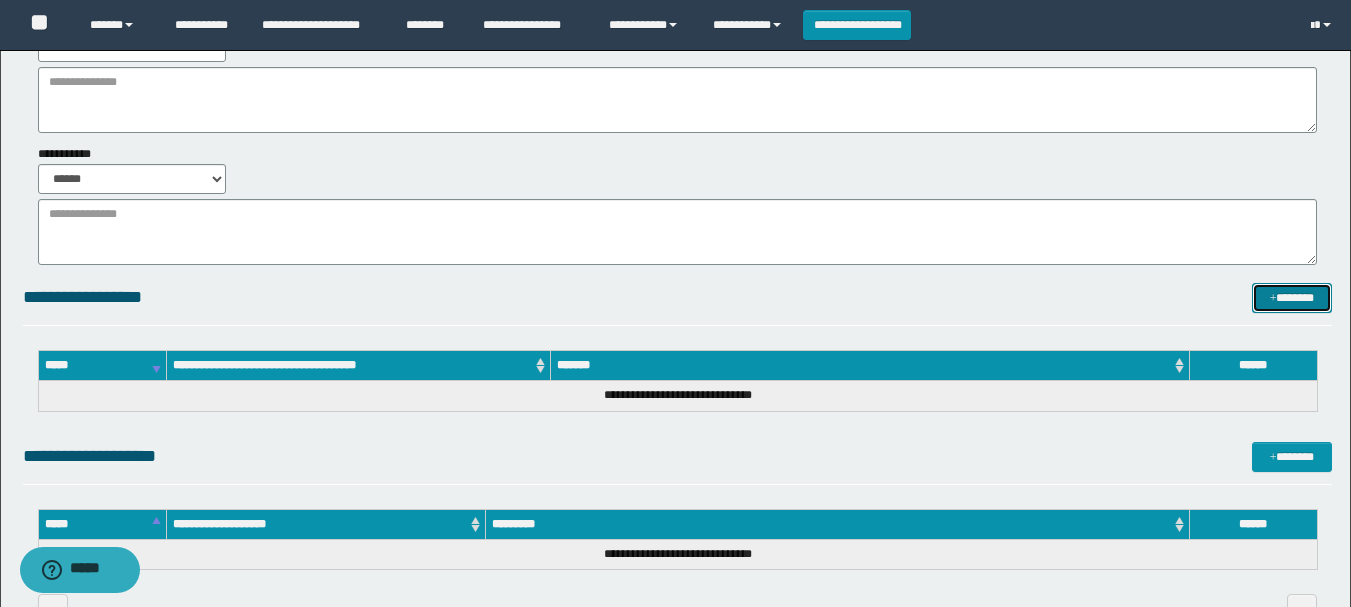 click on "*******" at bounding box center [1292, 298] 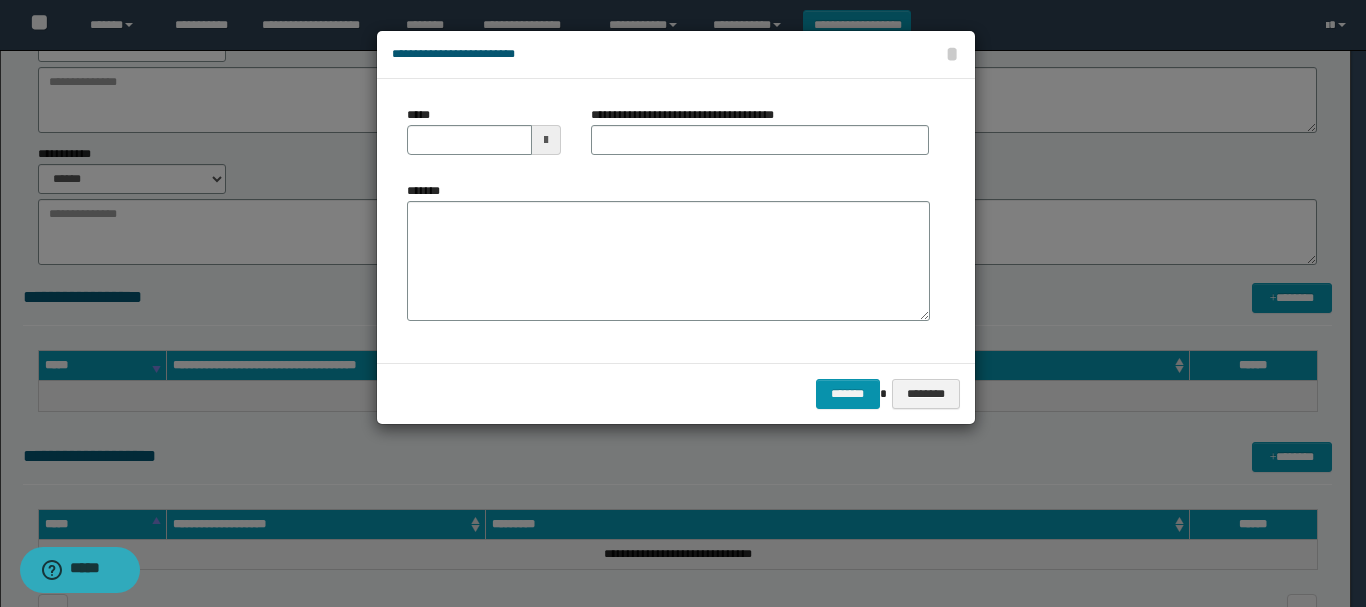 click at bounding box center (546, 140) 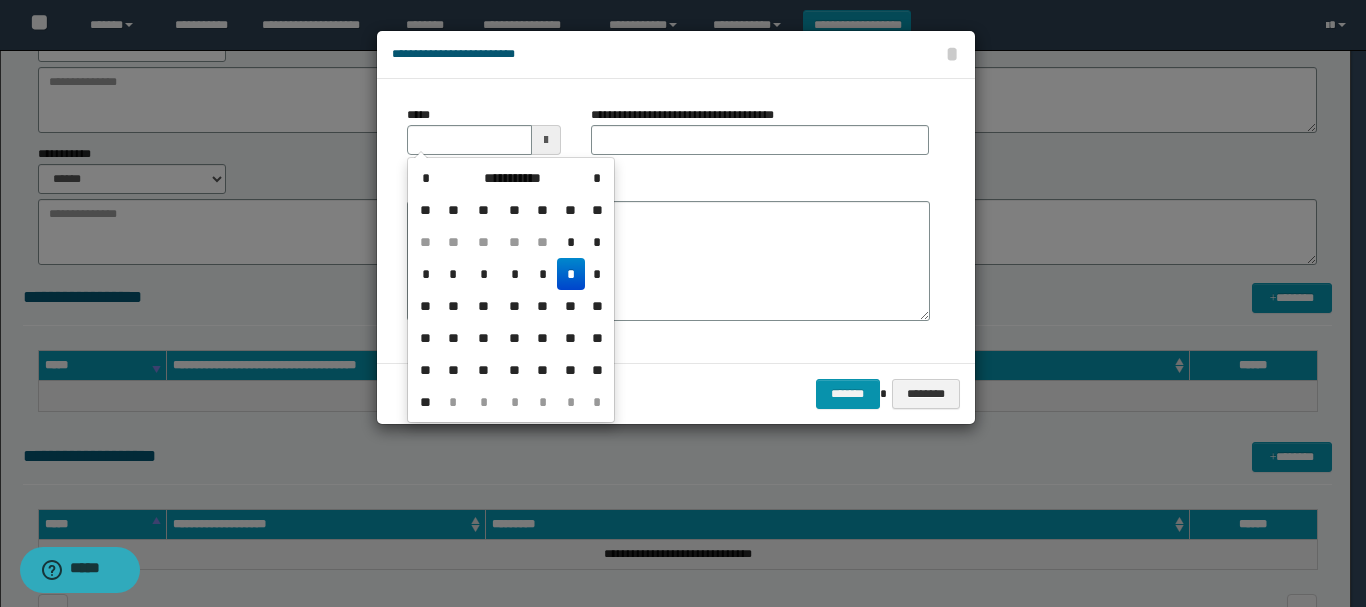 click on "*" at bounding box center (571, 274) 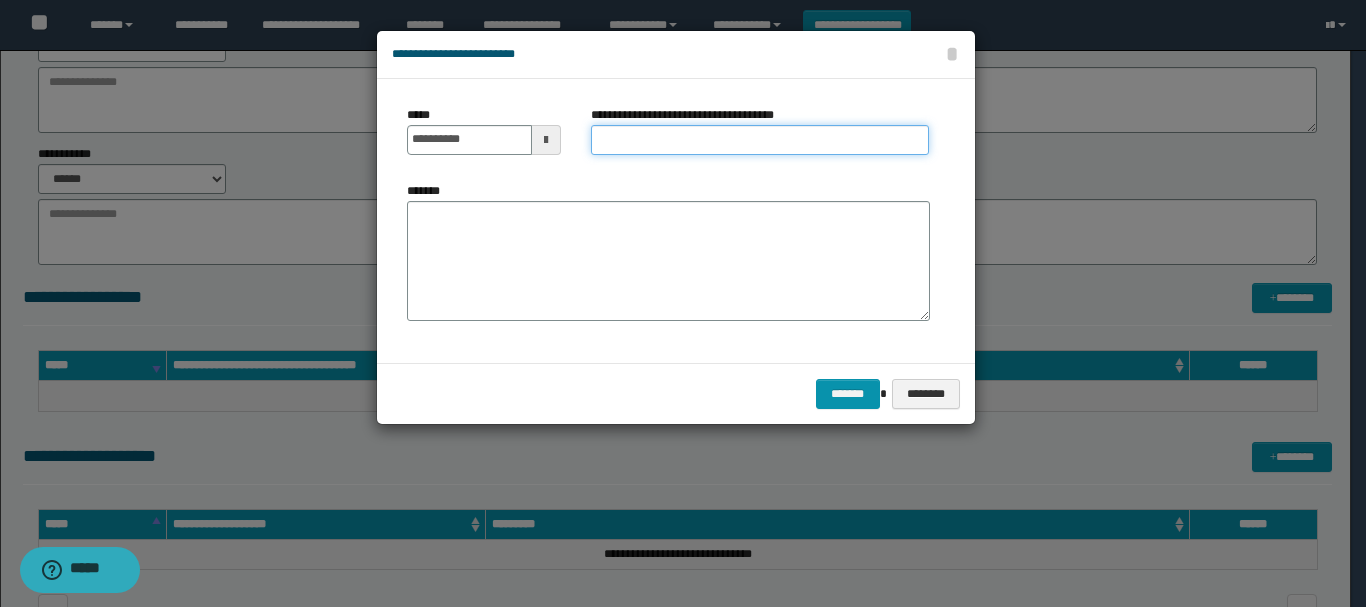 click on "**********" at bounding box center [760, 140] 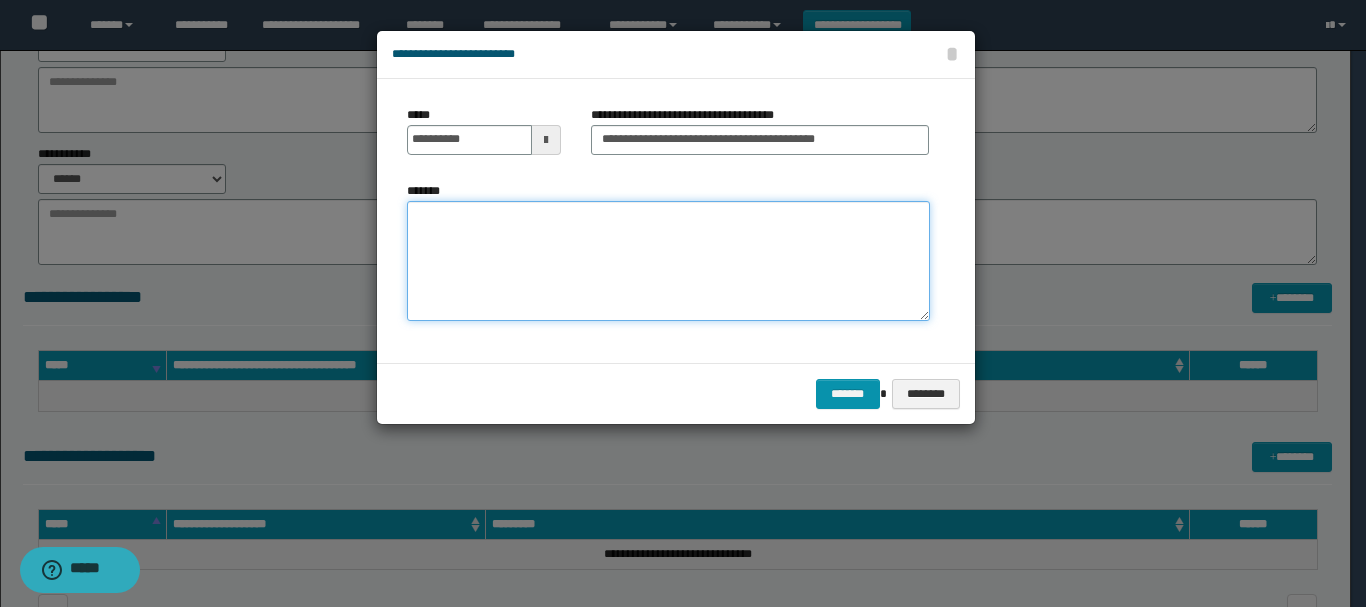 click on "*******" at bounding box center (668, 261) 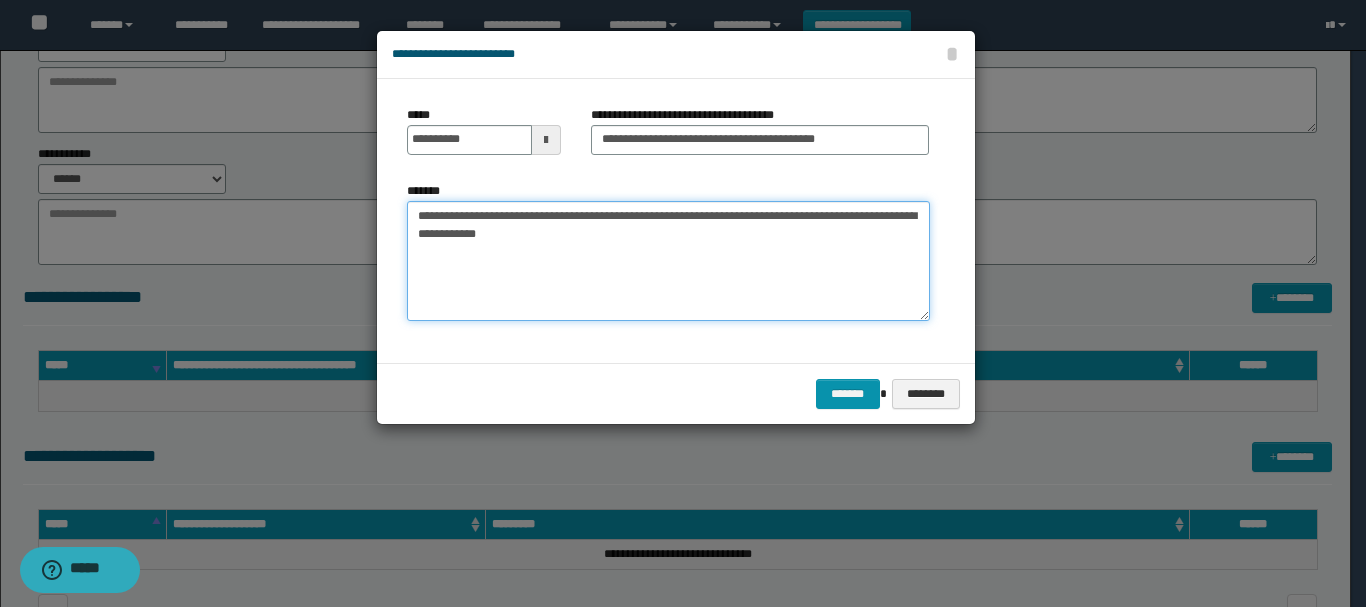 click on "**********" at bounding box center (668, 261) 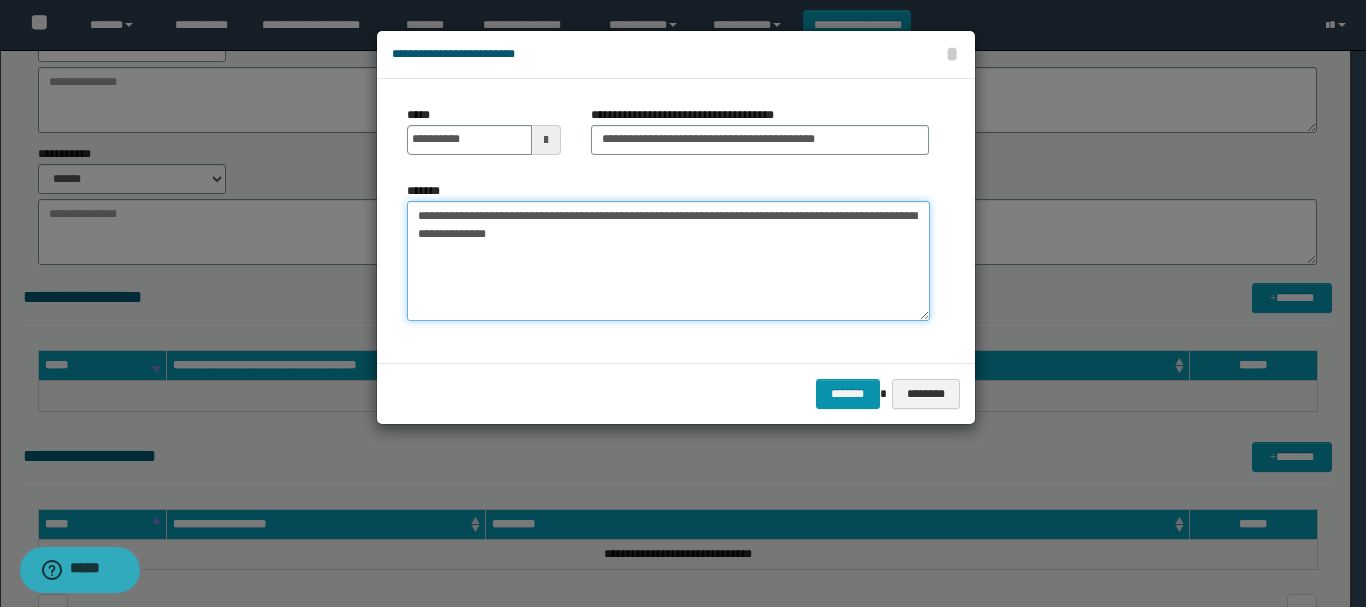 click on "**********" at bounding box center [668, 261] 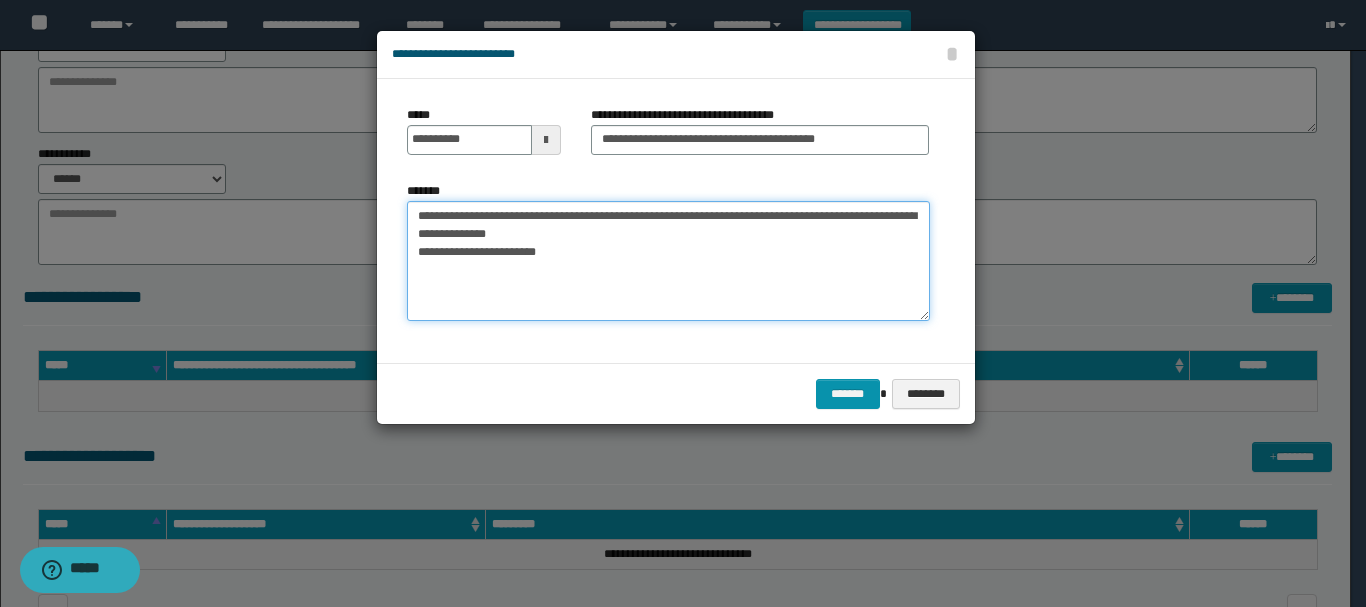 drag, startPoint x: 420, startPoint y: 220, endPoint x: 588, endPoint y: 275, distance: 176.77386 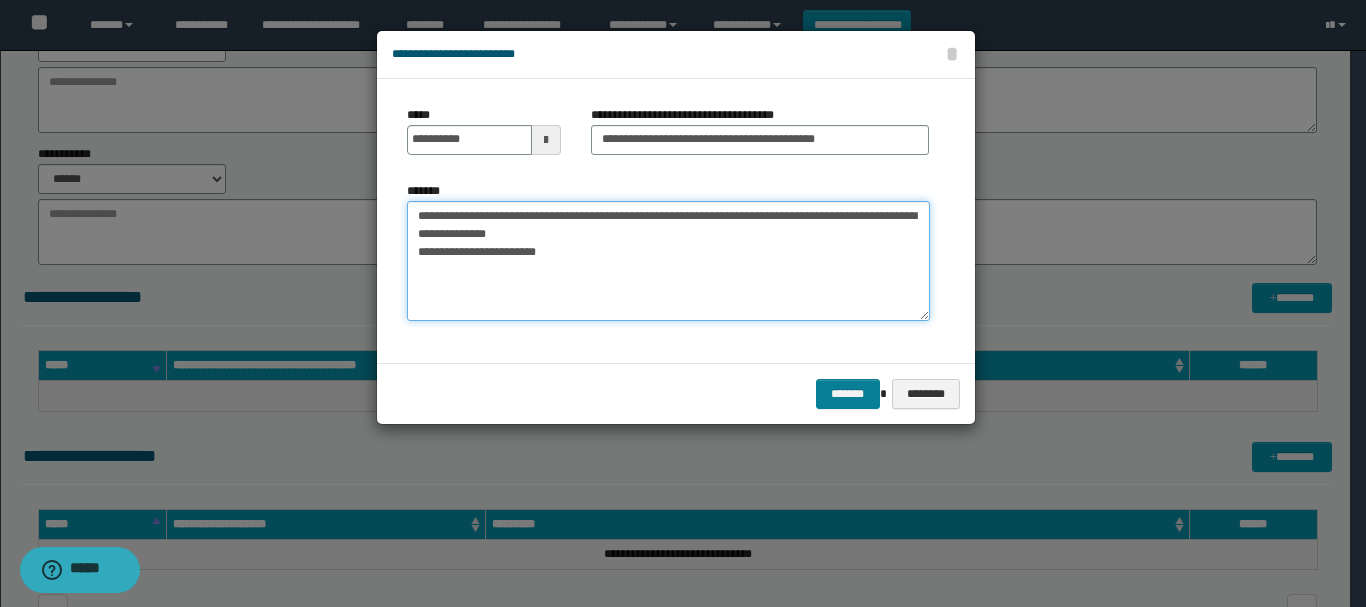 type on "**********" 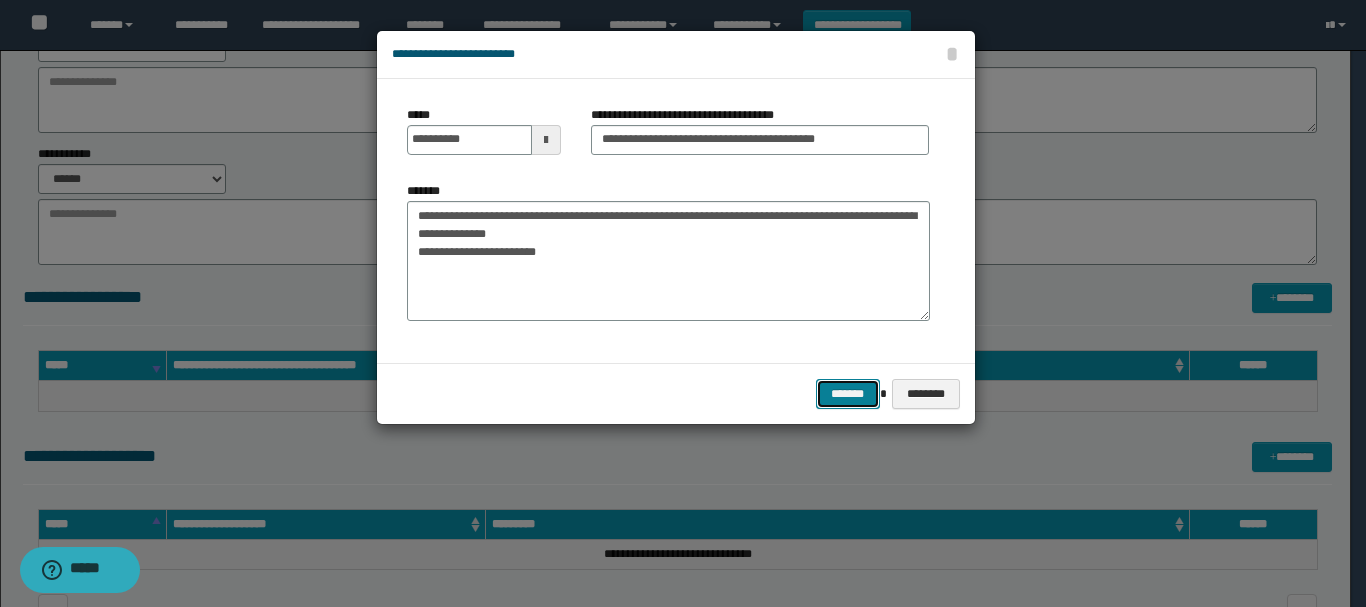 click on "*******" at bounding box center (848, 394) 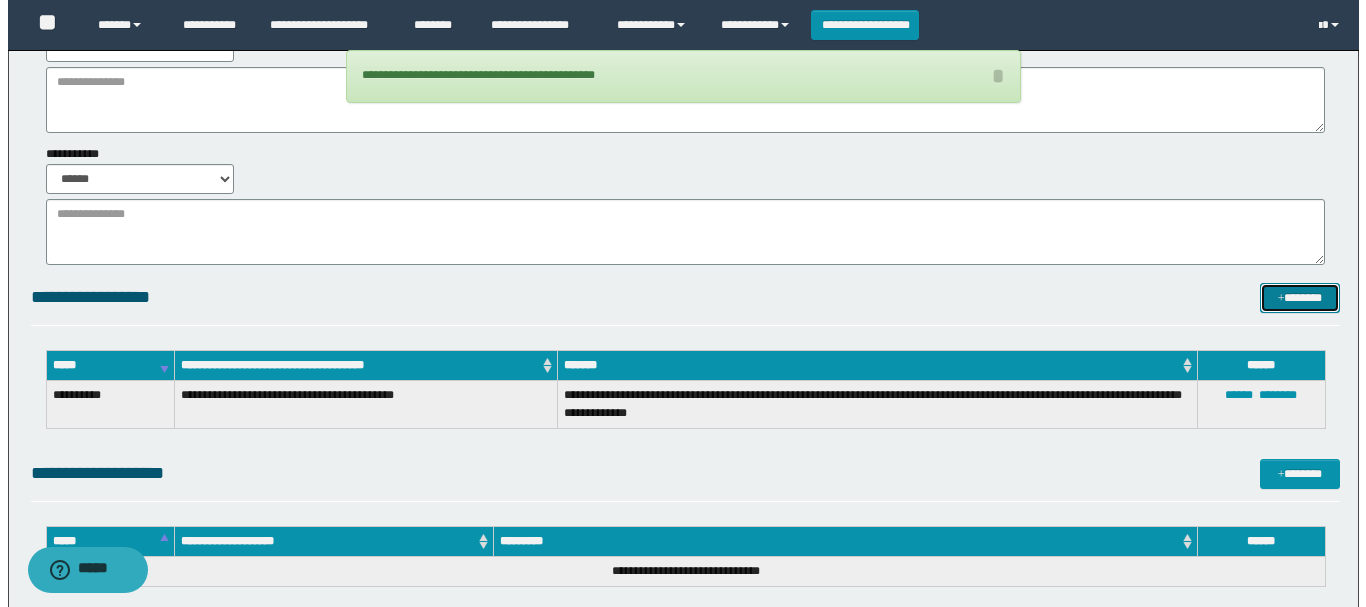 scroll, scrollTop: 0, scrollLeft: 0, axis: both 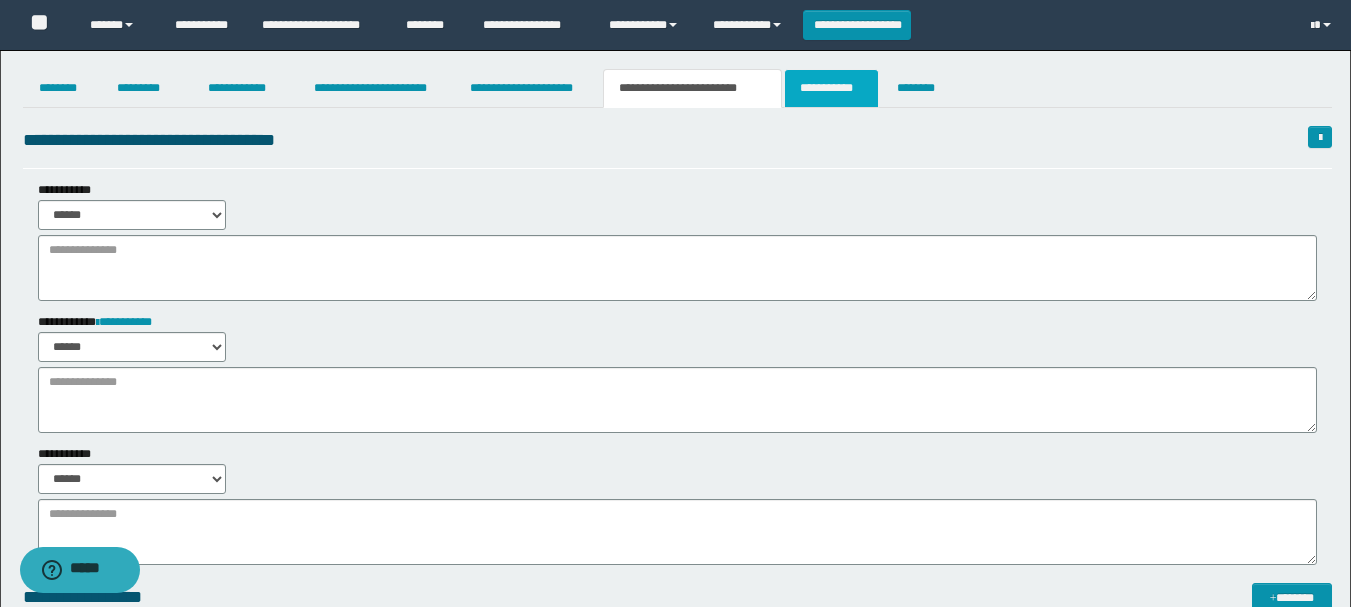 click on "**********" at bounding box center (831, 88) 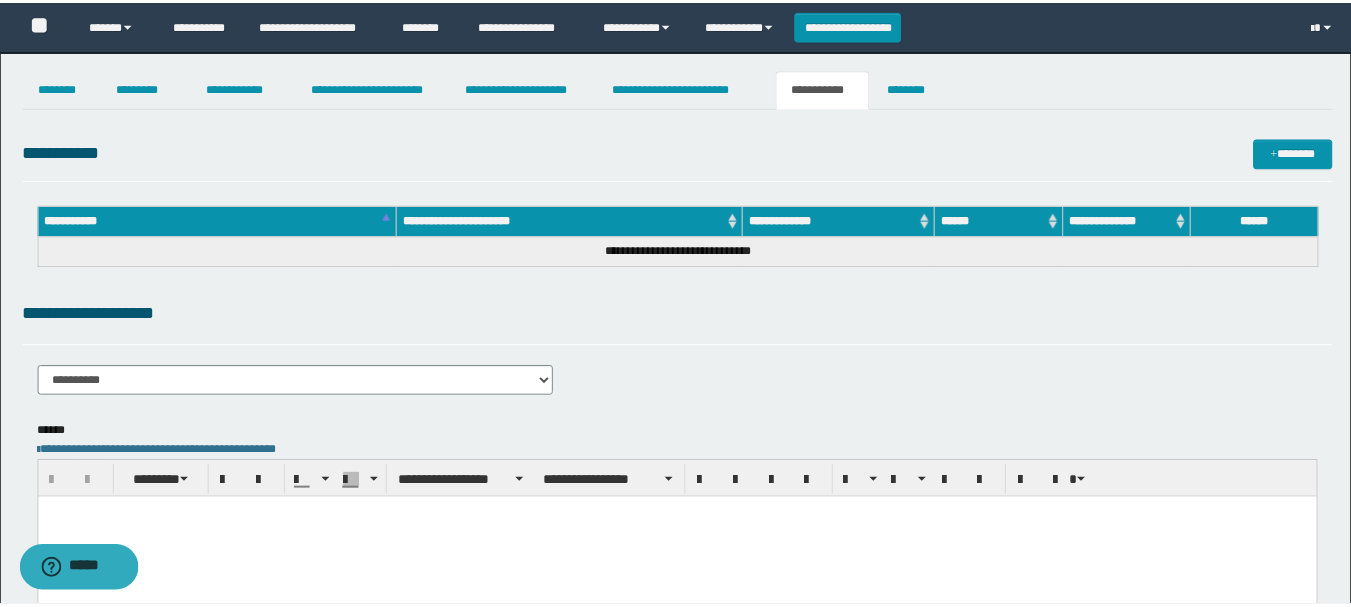 scroll, scrollTop: 0, scrollLeft: 0, axis: both 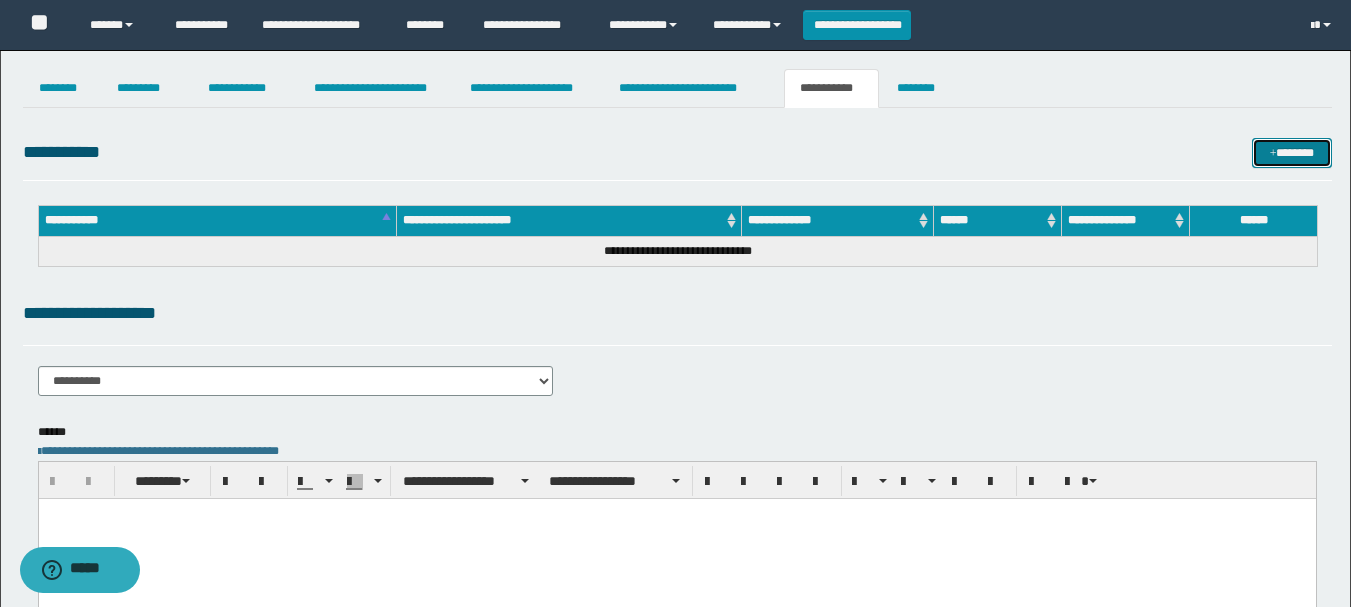 click on "*******" at bounding box center (1292, 153) 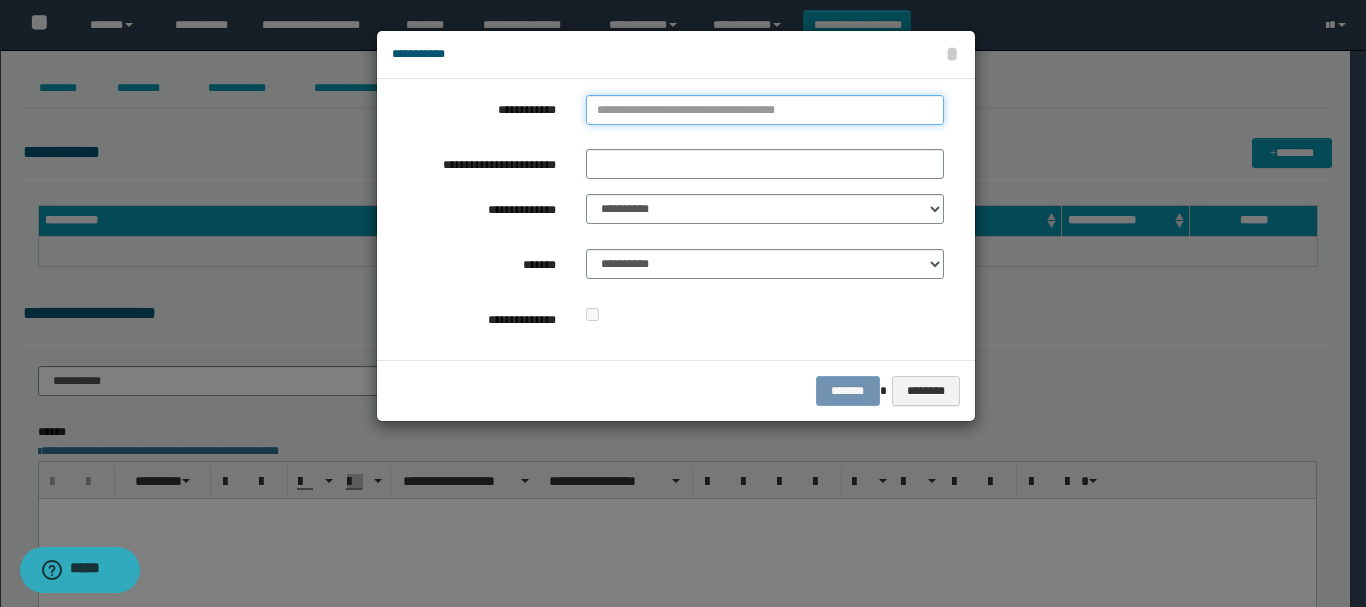 click on "**********" at bounding box center [765, 110] 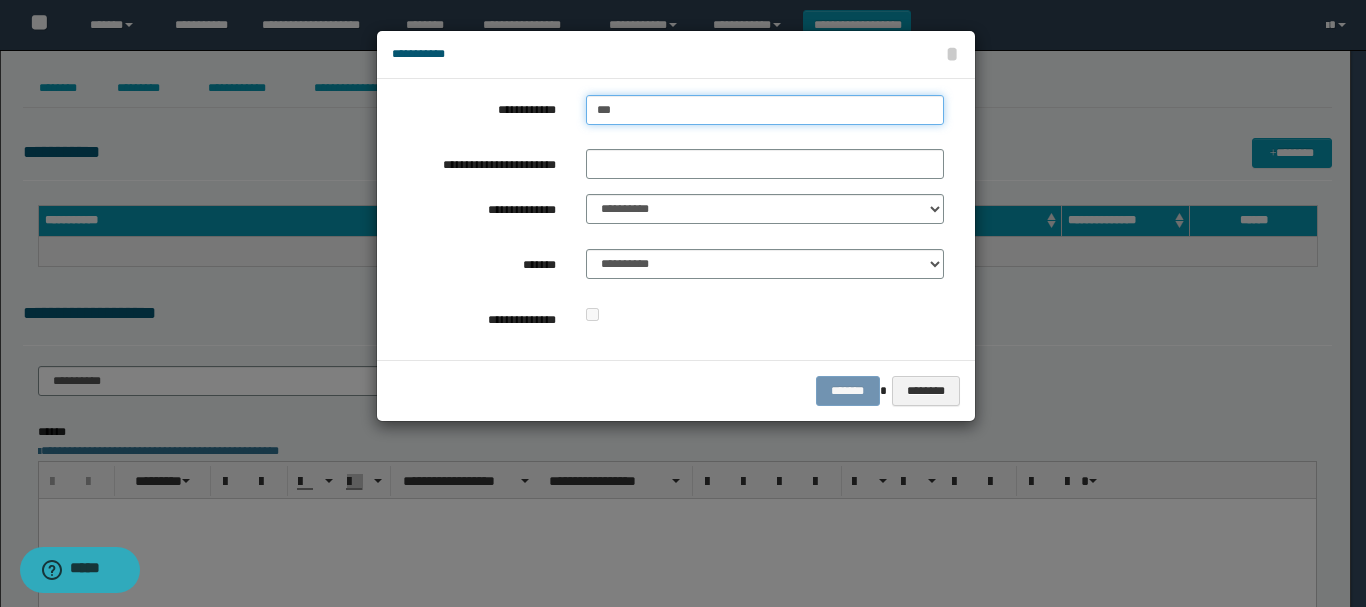 type on "****" 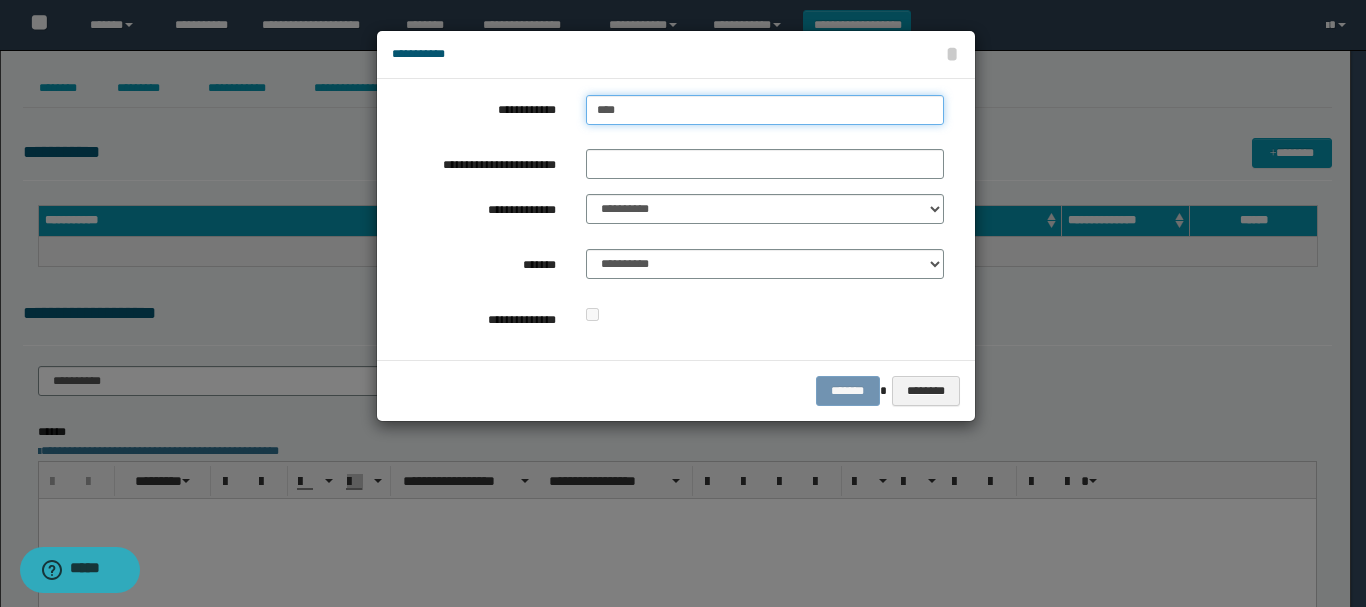 type on "****" 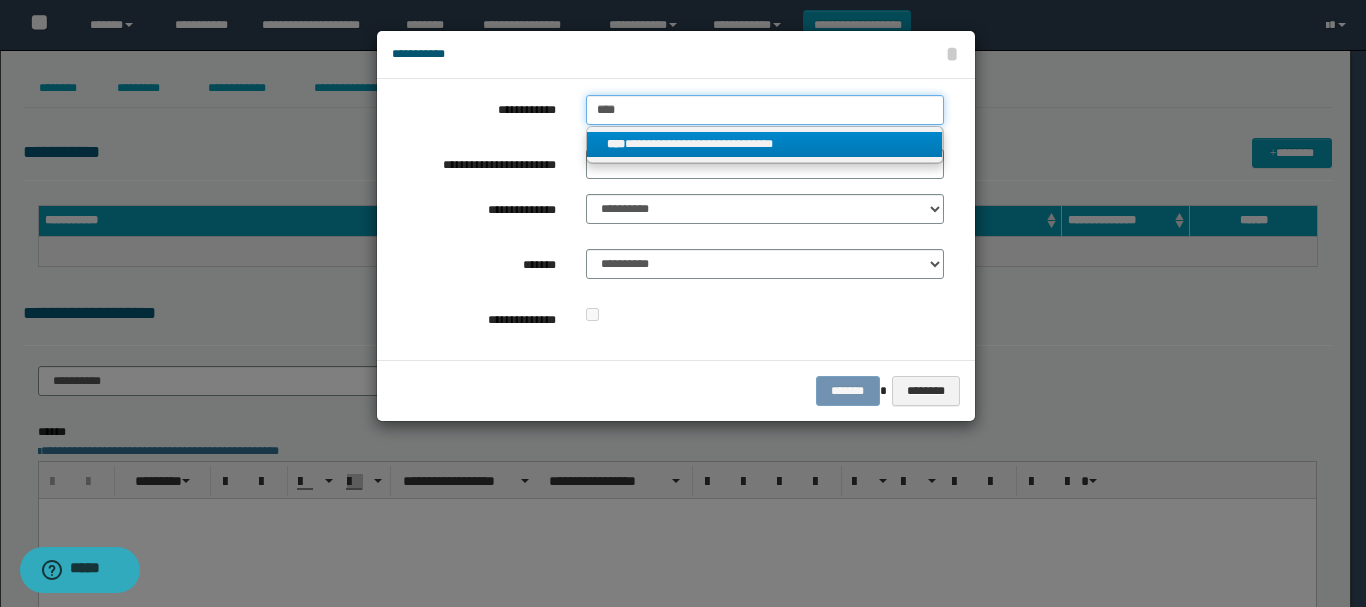 type on "****" 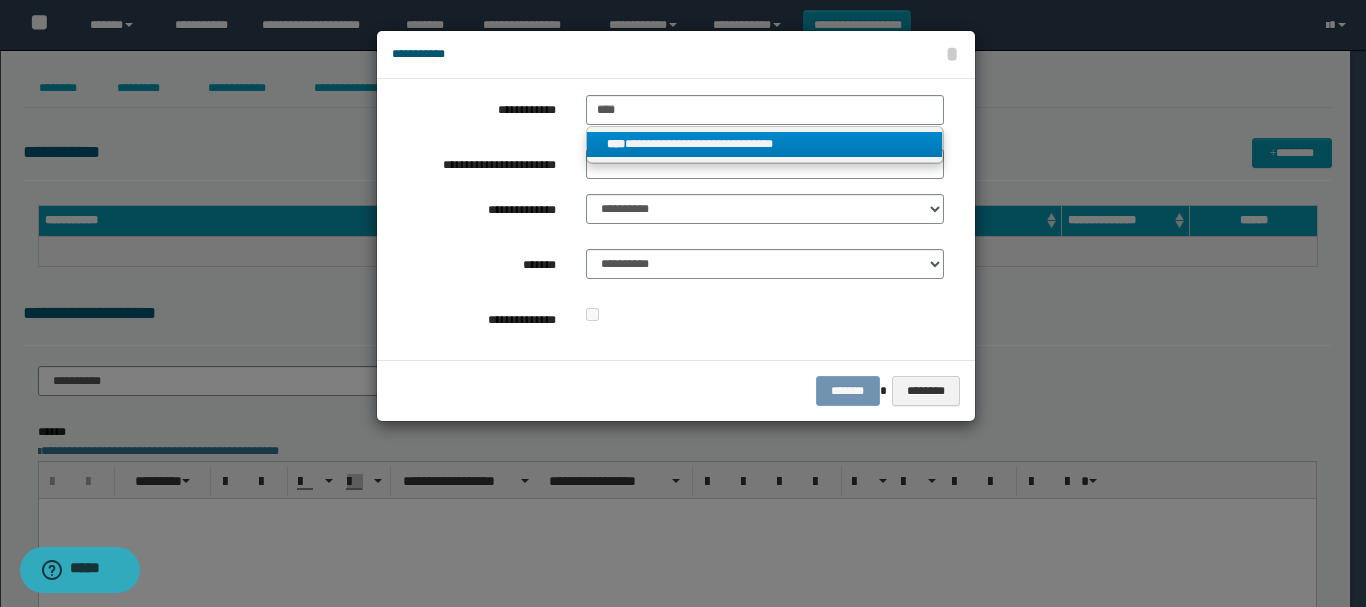 click on "**********" at bounding box center [765, 144] 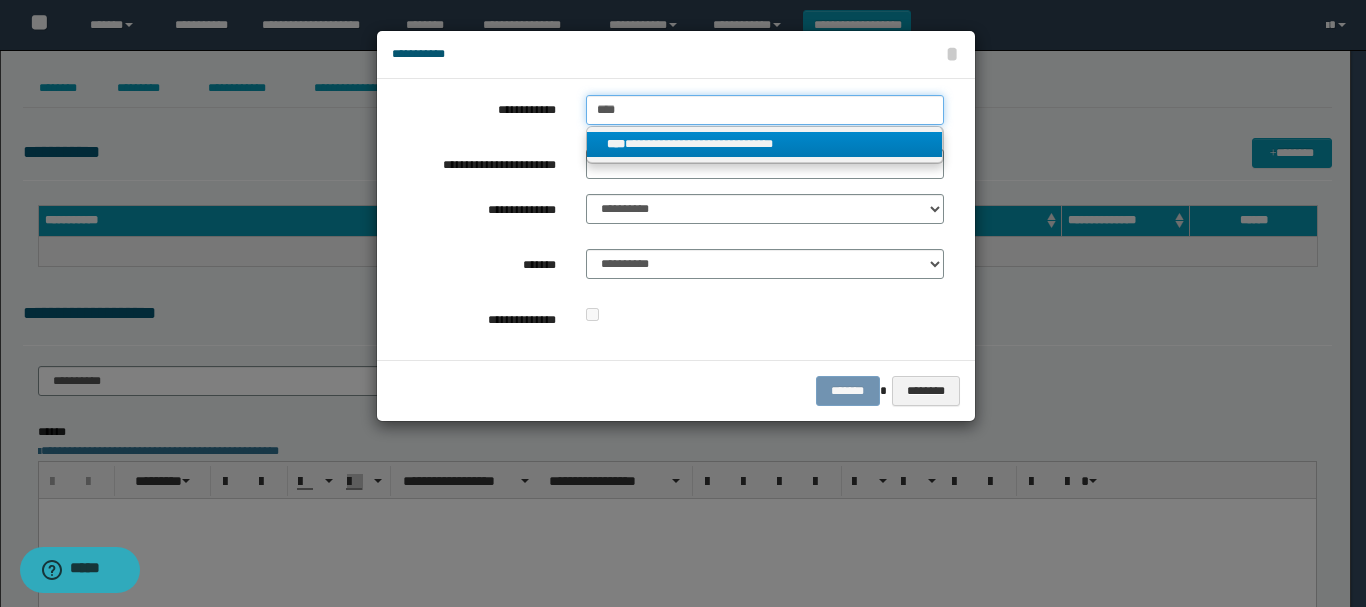 type 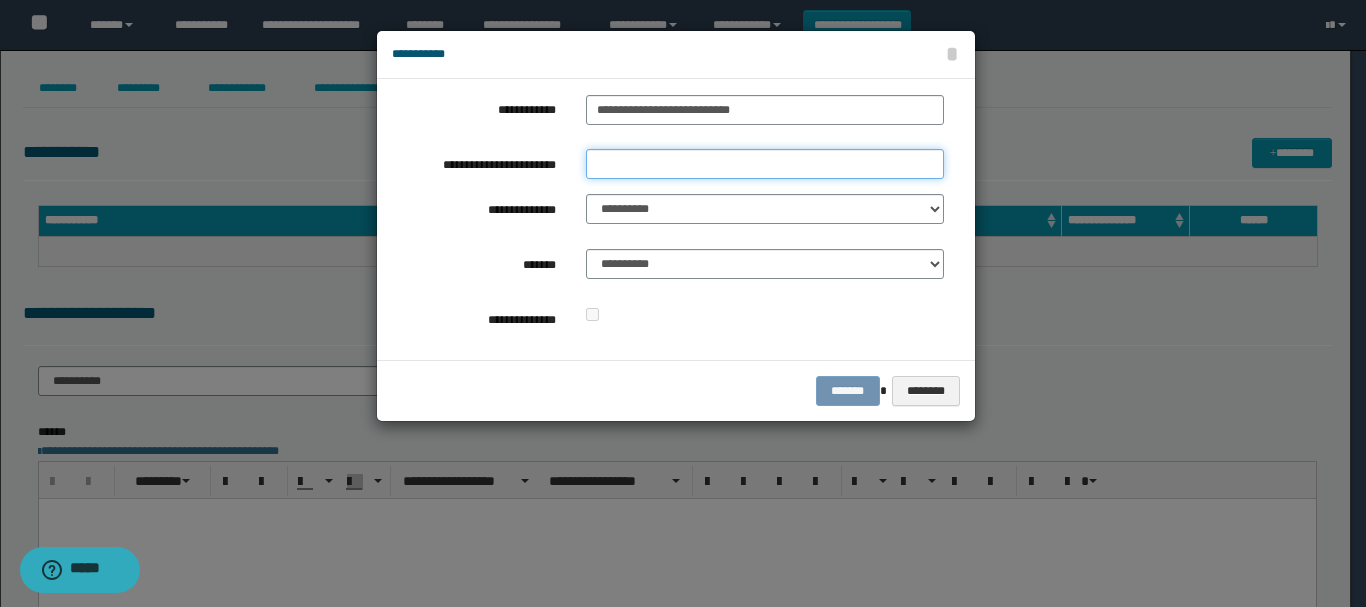 click on "**********" at bounding box center (765, 164) 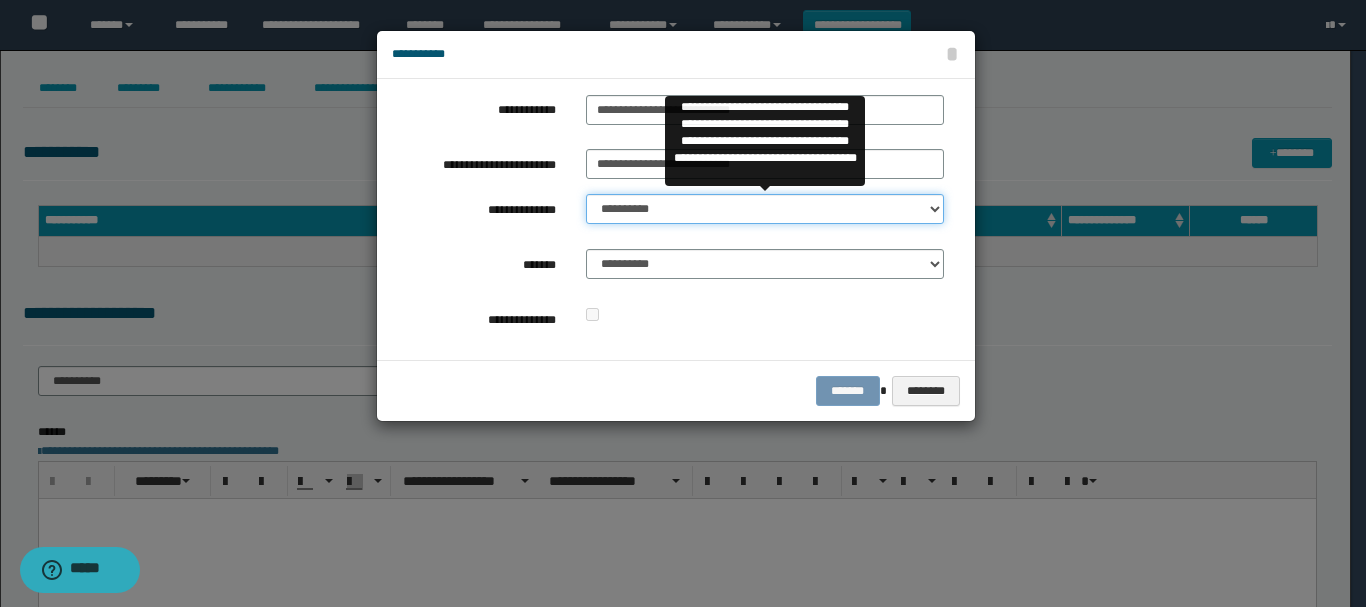 click on "**********" at bounding box center (765, 209) 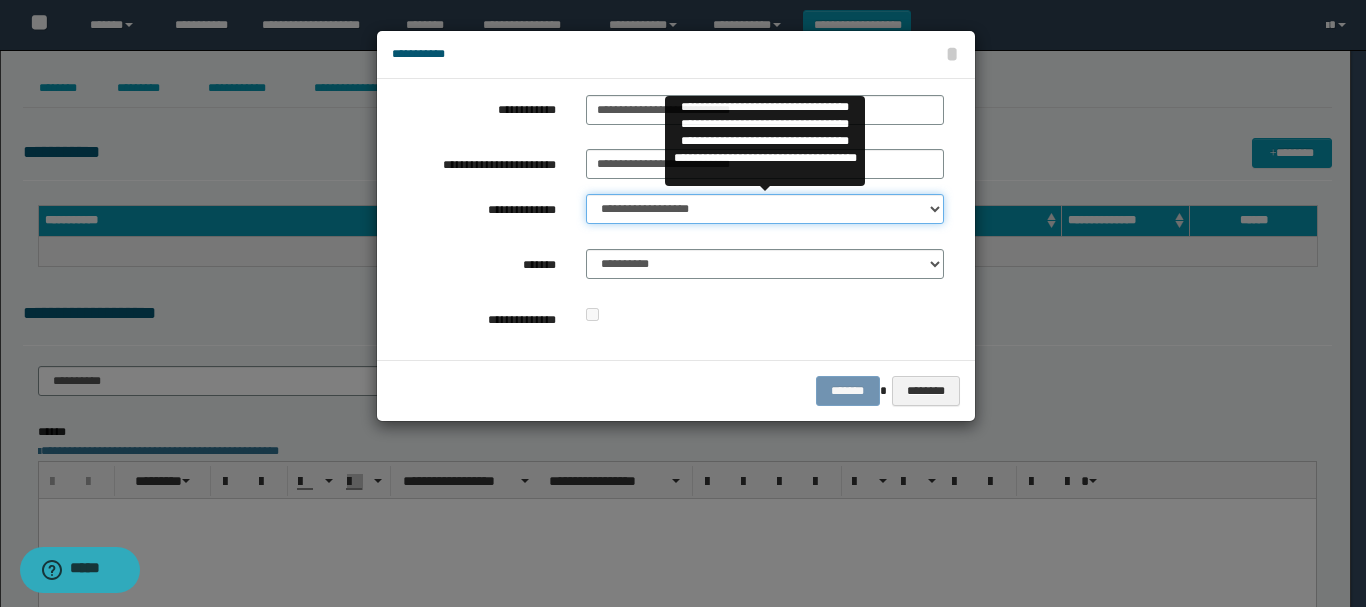 click on "**********" at bounding box center (765, 209) 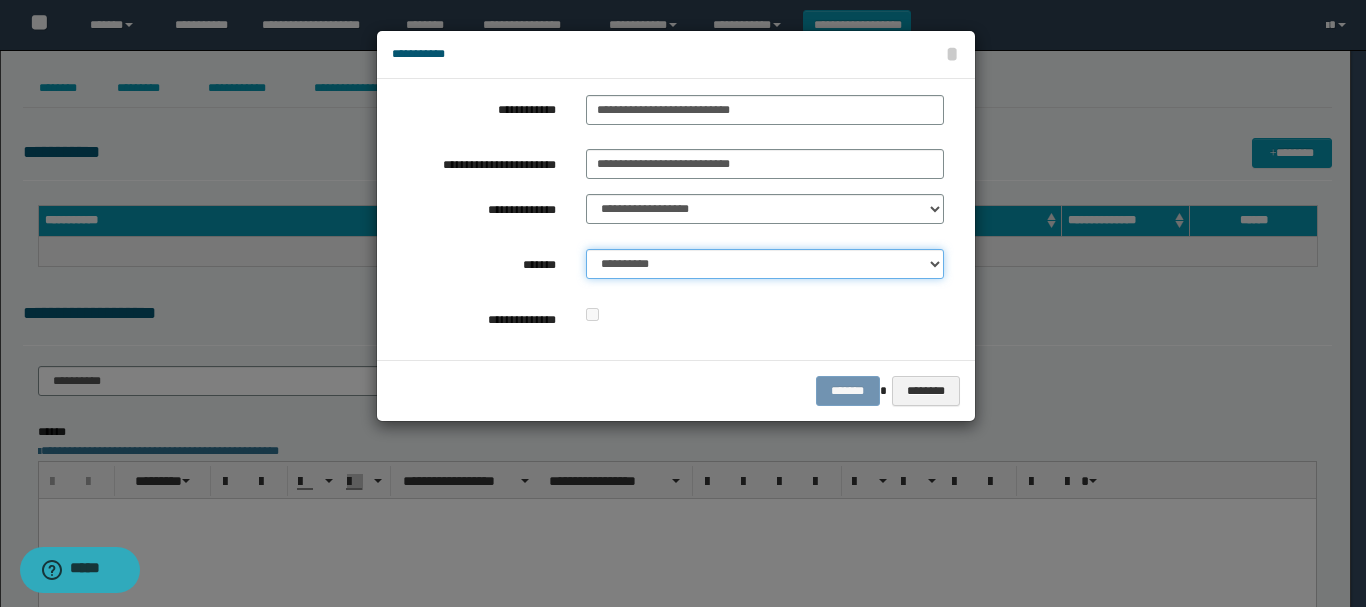 click on "**********" at bounding box center [765, 264] 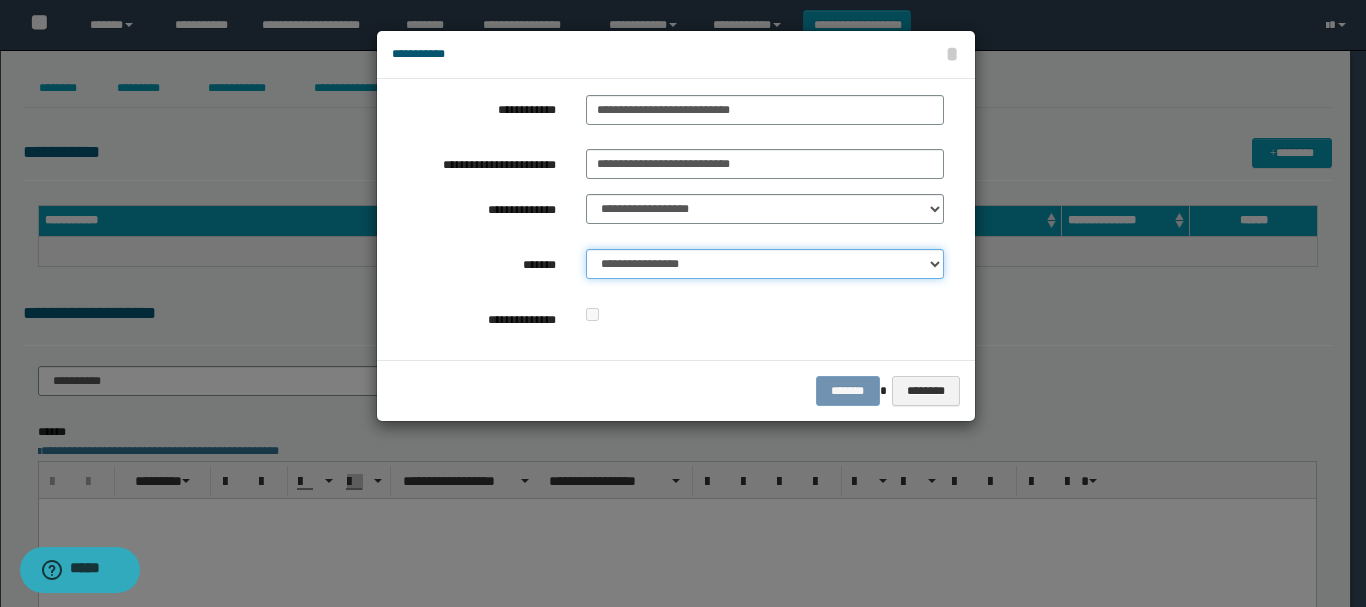click on "**********" at bounding box center [765, 264] 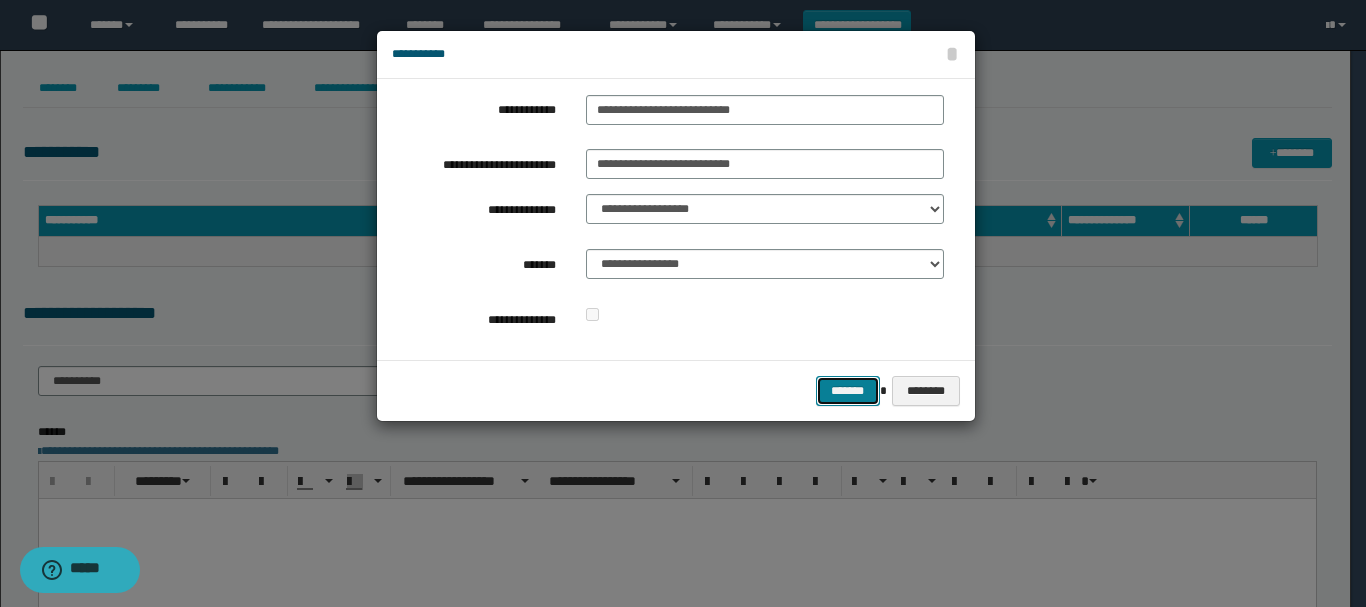 drag, startPoint x: 837, startPoint y: 384, endPoint x: 791, endPoint y: 247, distance: 144.51643 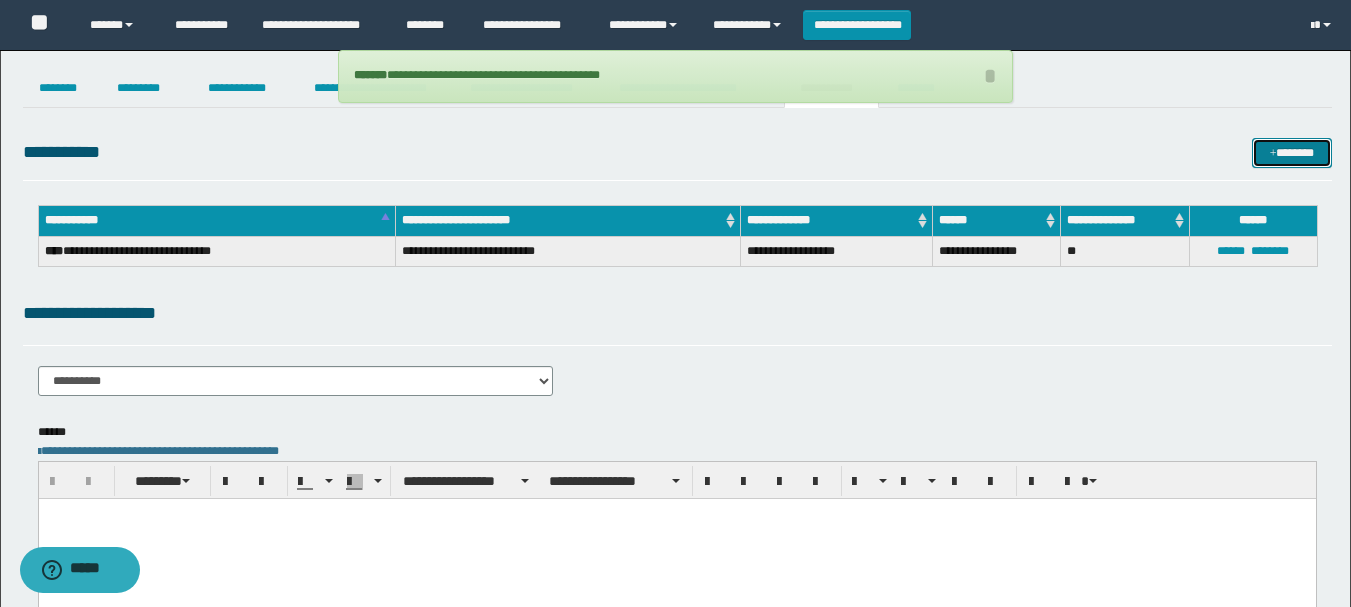 click on "*******" at bounding box center (1292, 153) 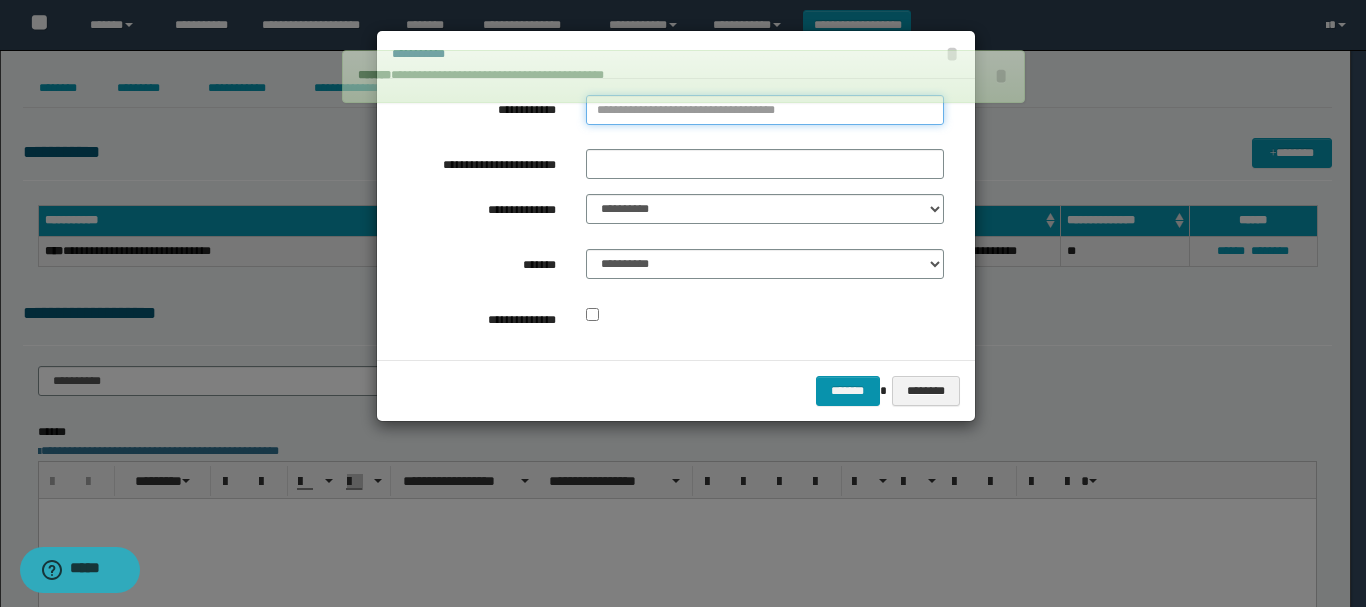 type on "**********" 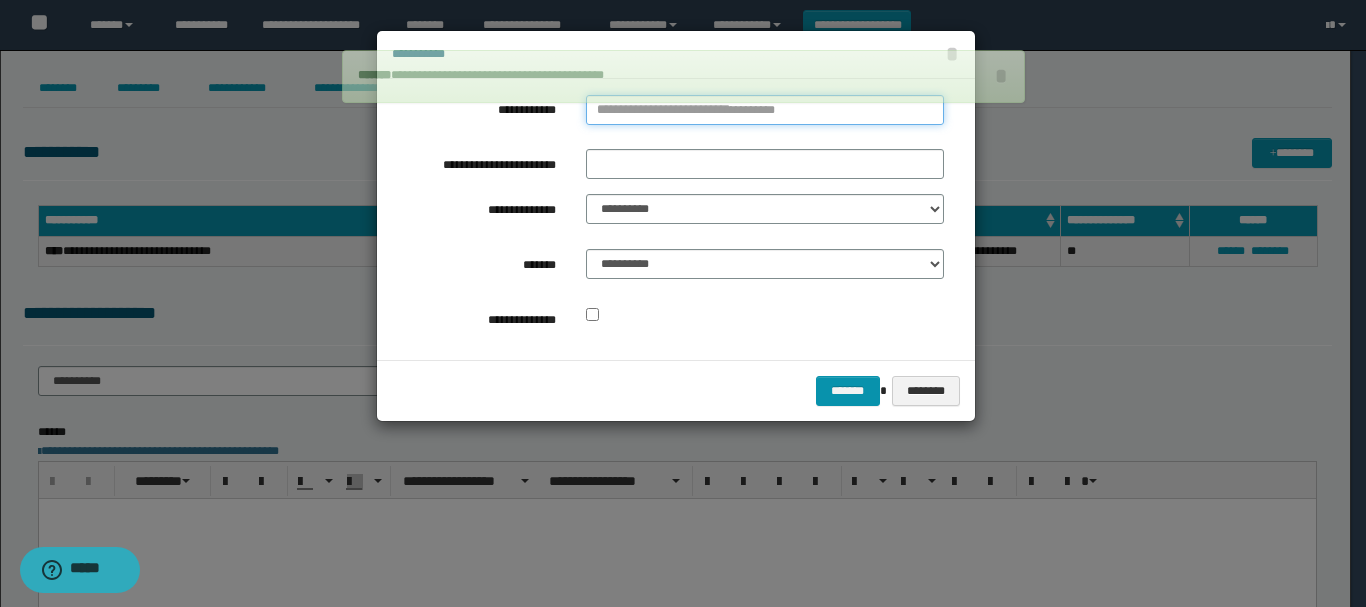 click on "**********" at bounding box center [765, 110] 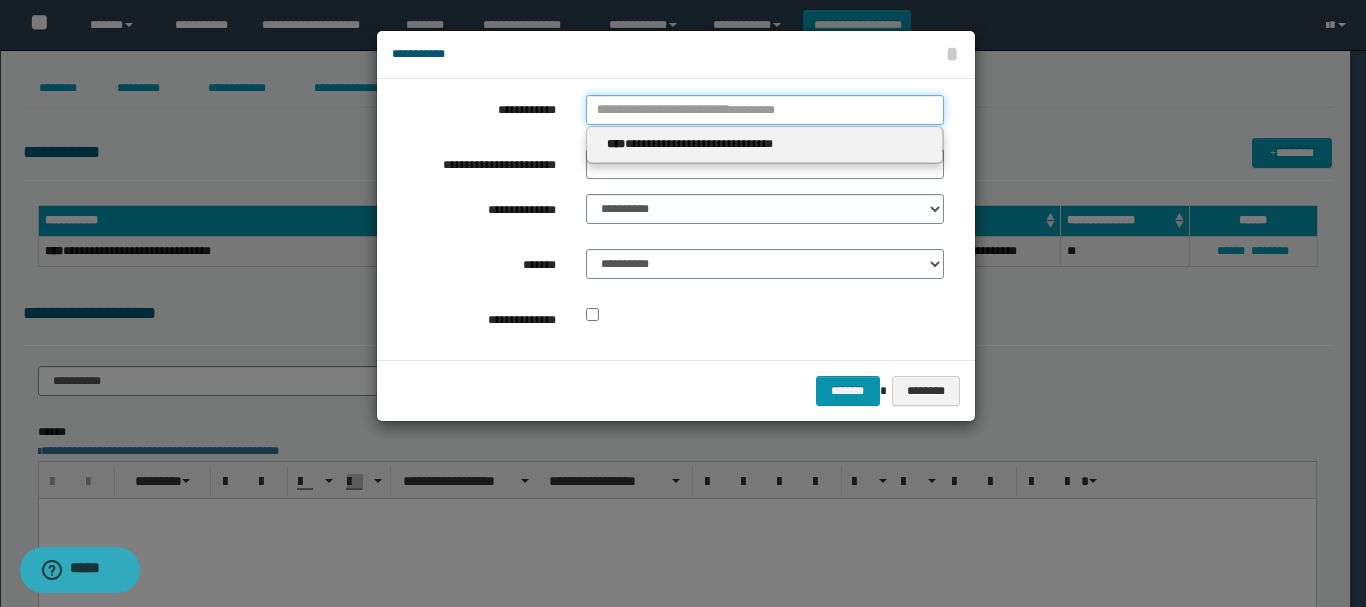 type 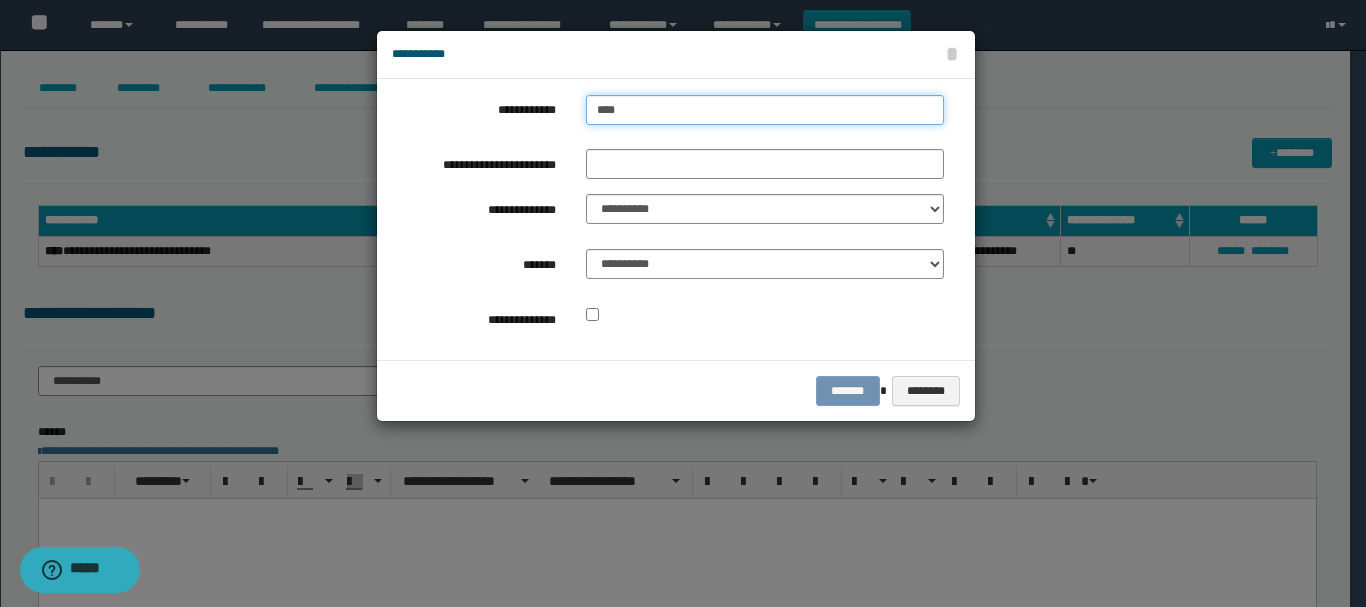type on "****" 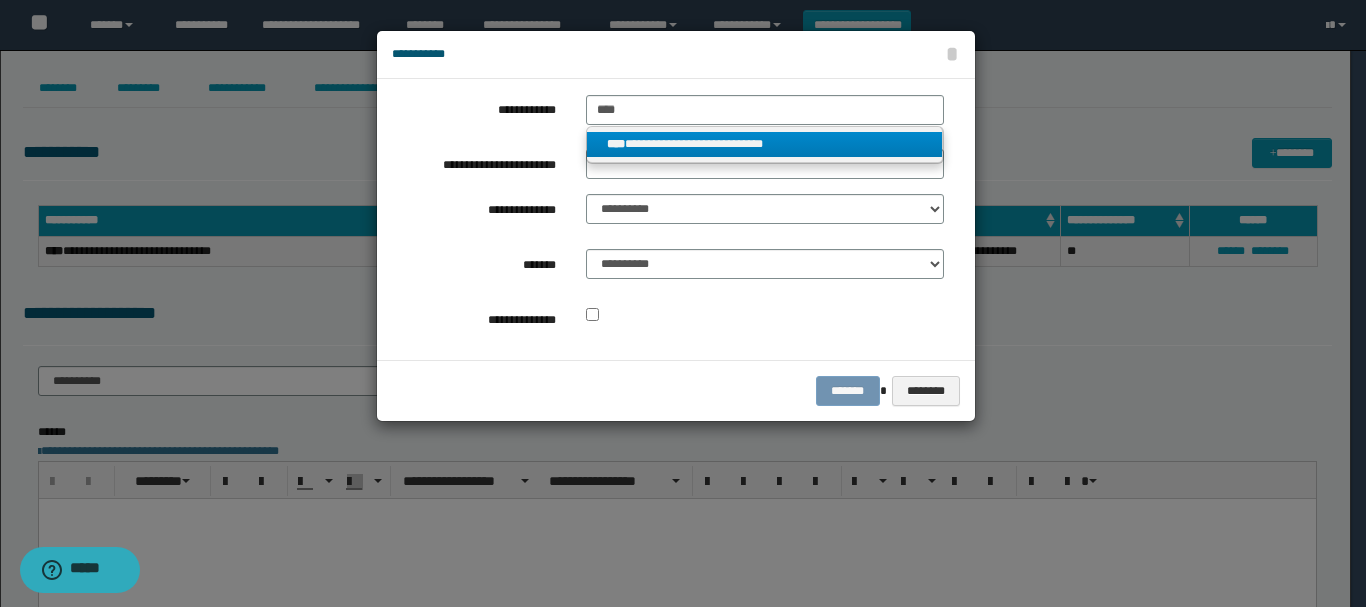 click on "**********" at bounding box center (765, 144) 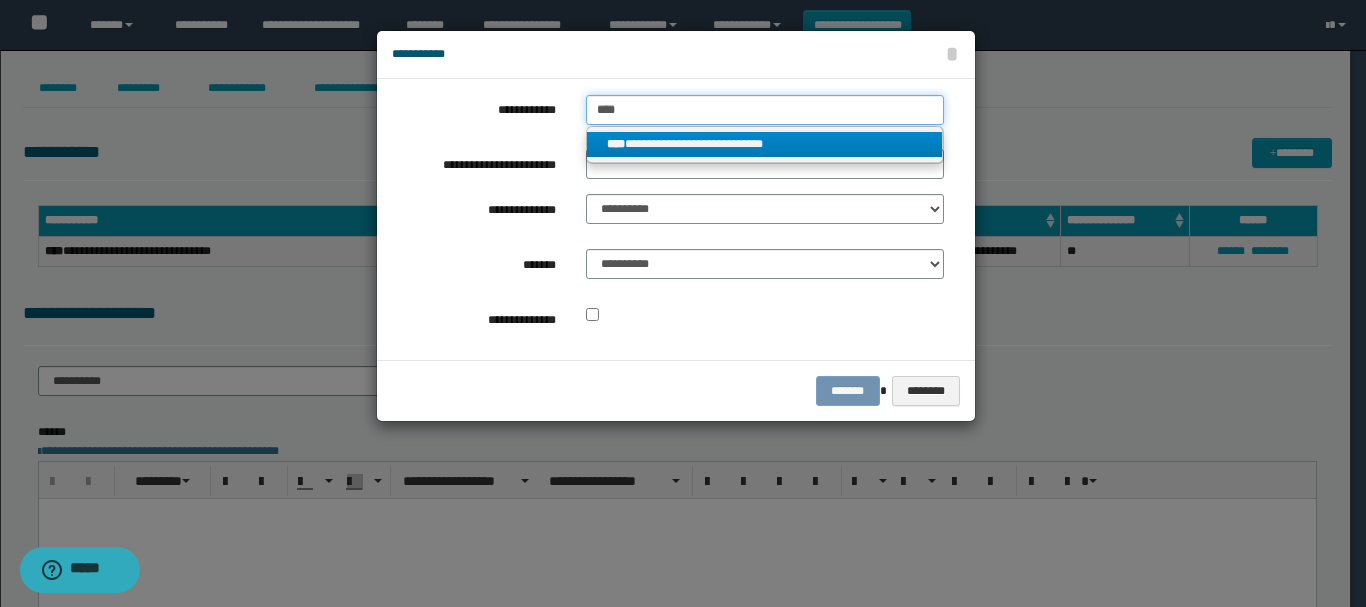 type 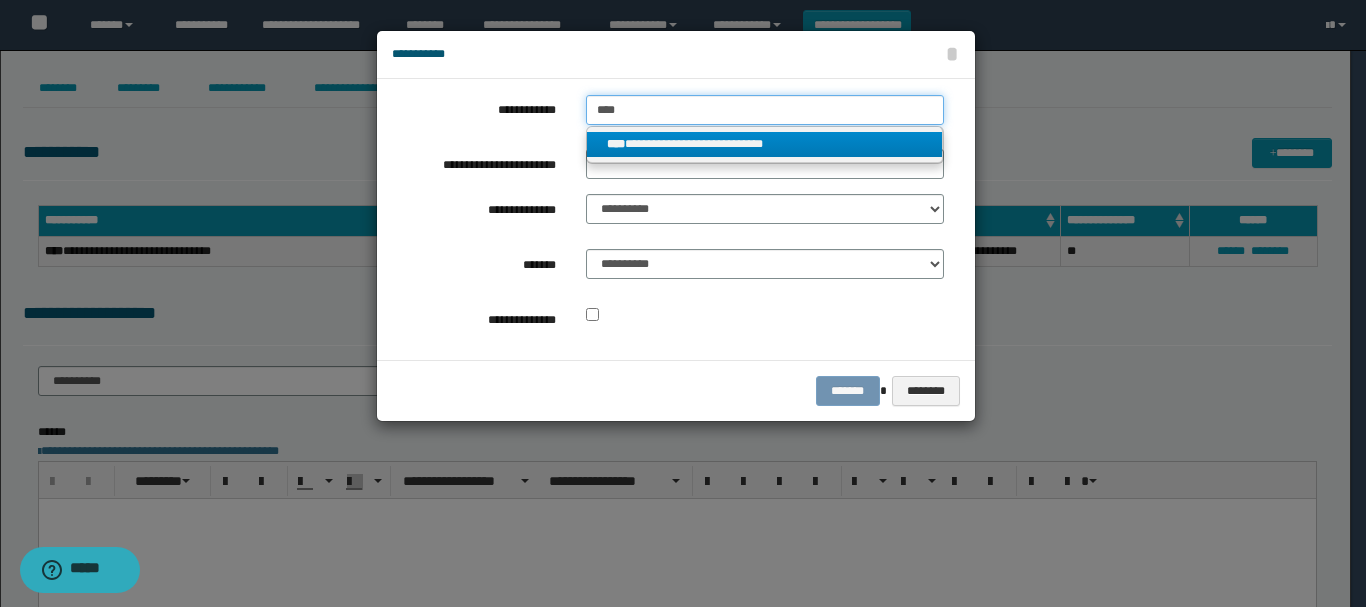 type on "**********" 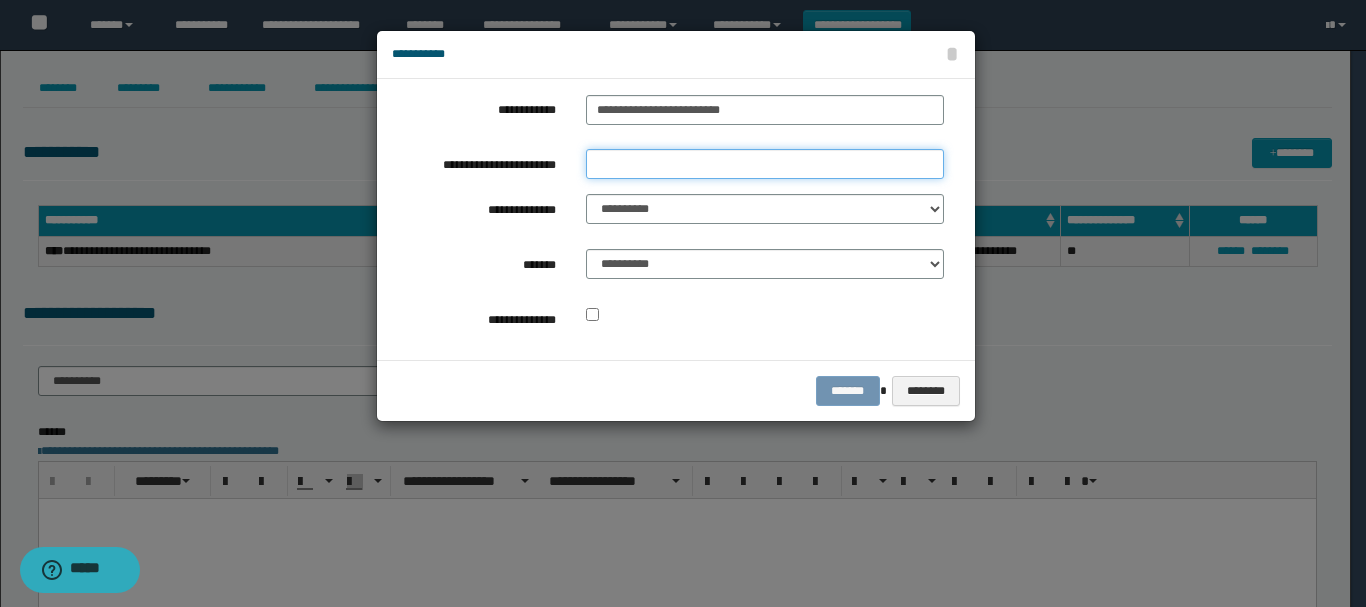 click on "**********" at bounding box center (765, 164) 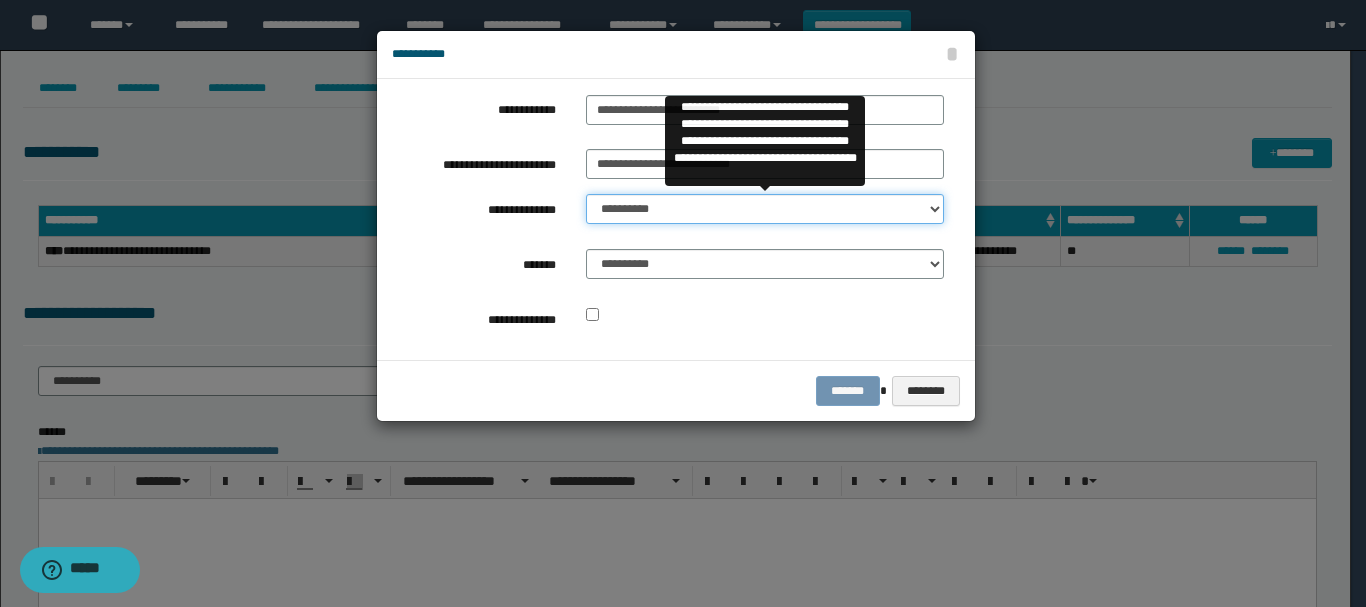 click on "**********" at bounding box center (765, 209) 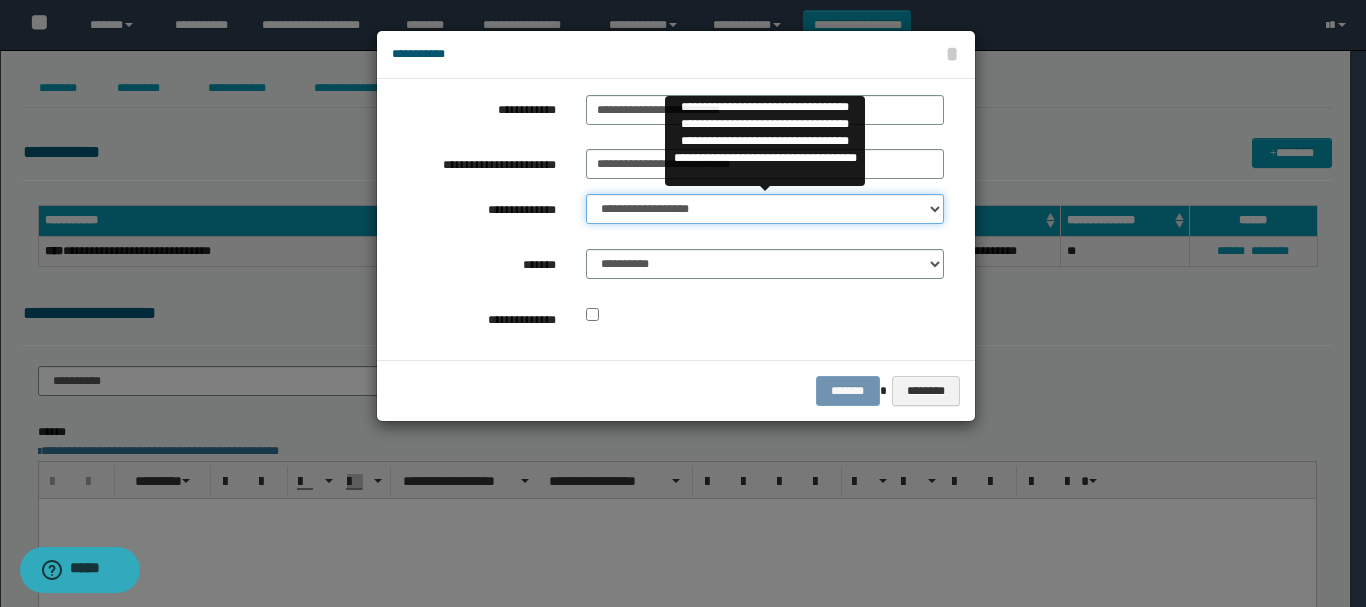 click on "**********" at bounding box center [765, 209] 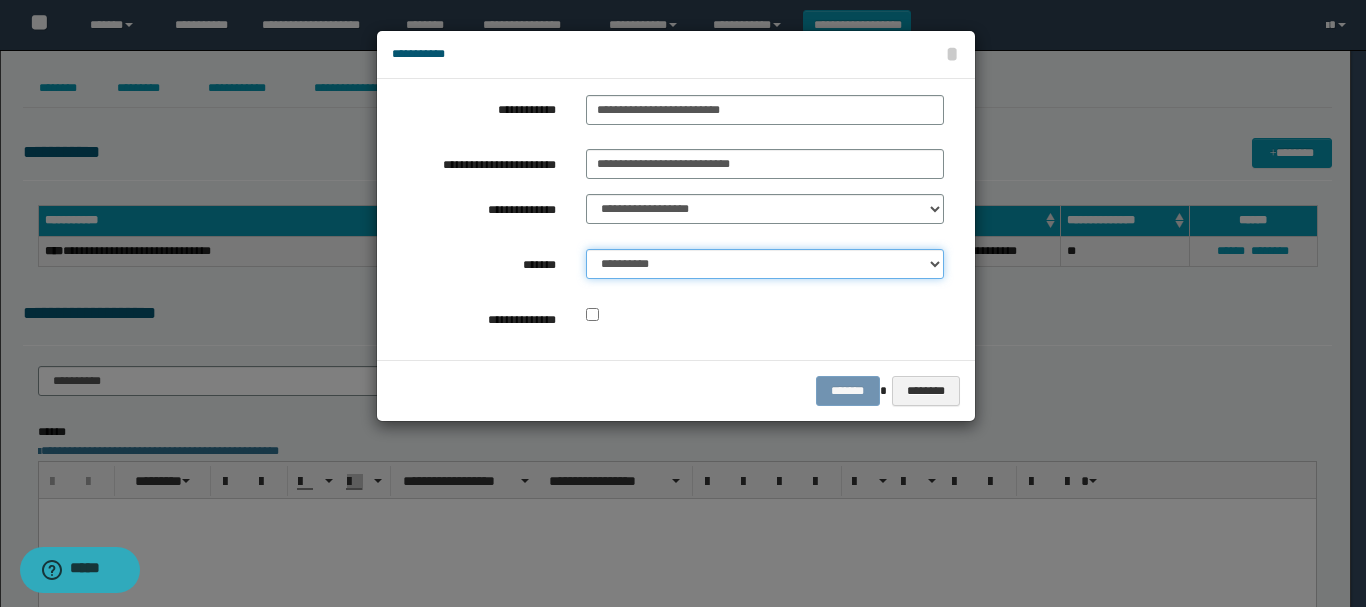 click on "**********" at bounding box center (765, 264) 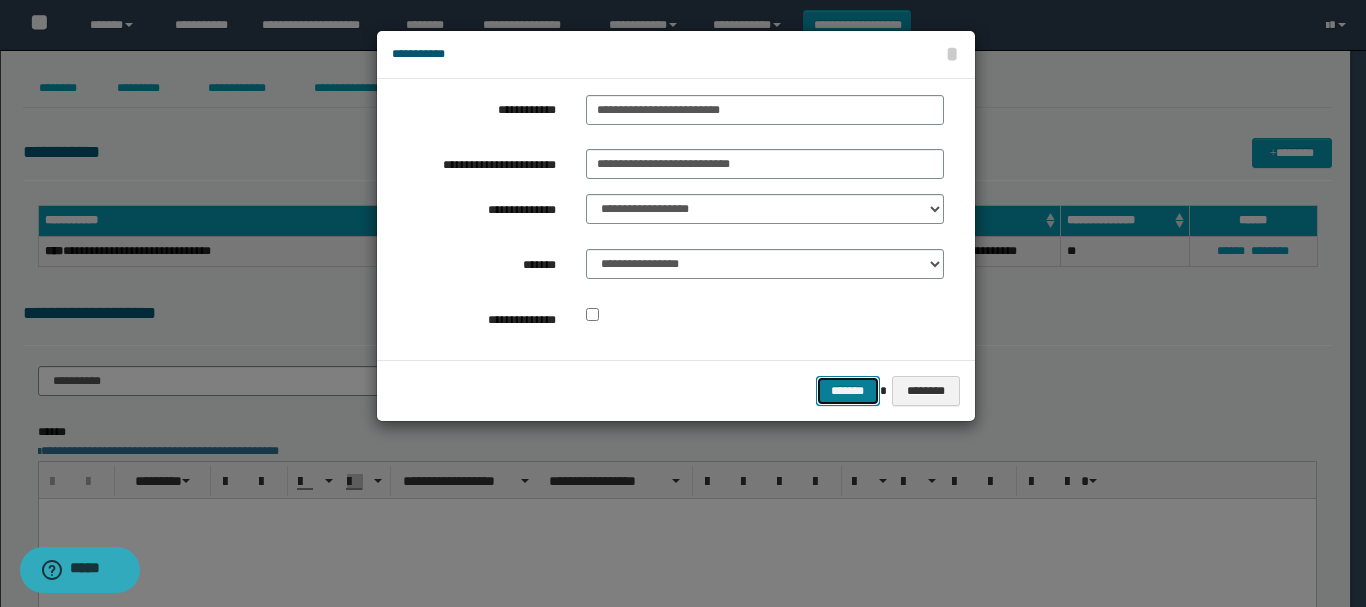click on "*******" at bounding box center (848, 391) 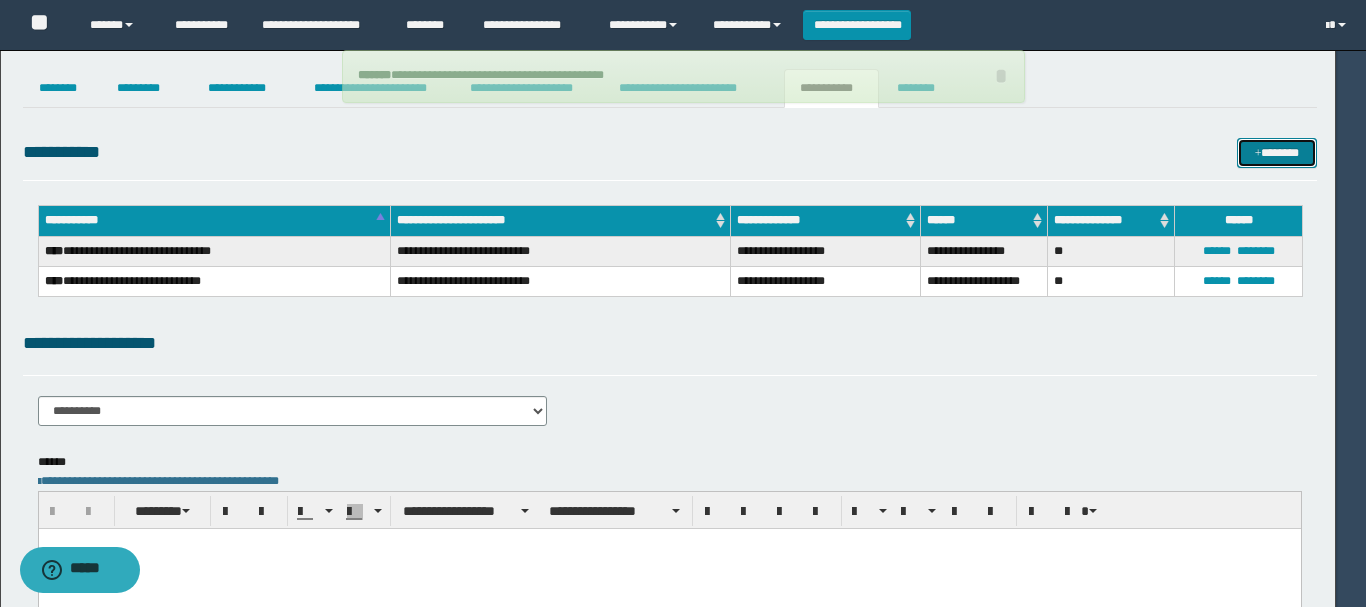 type 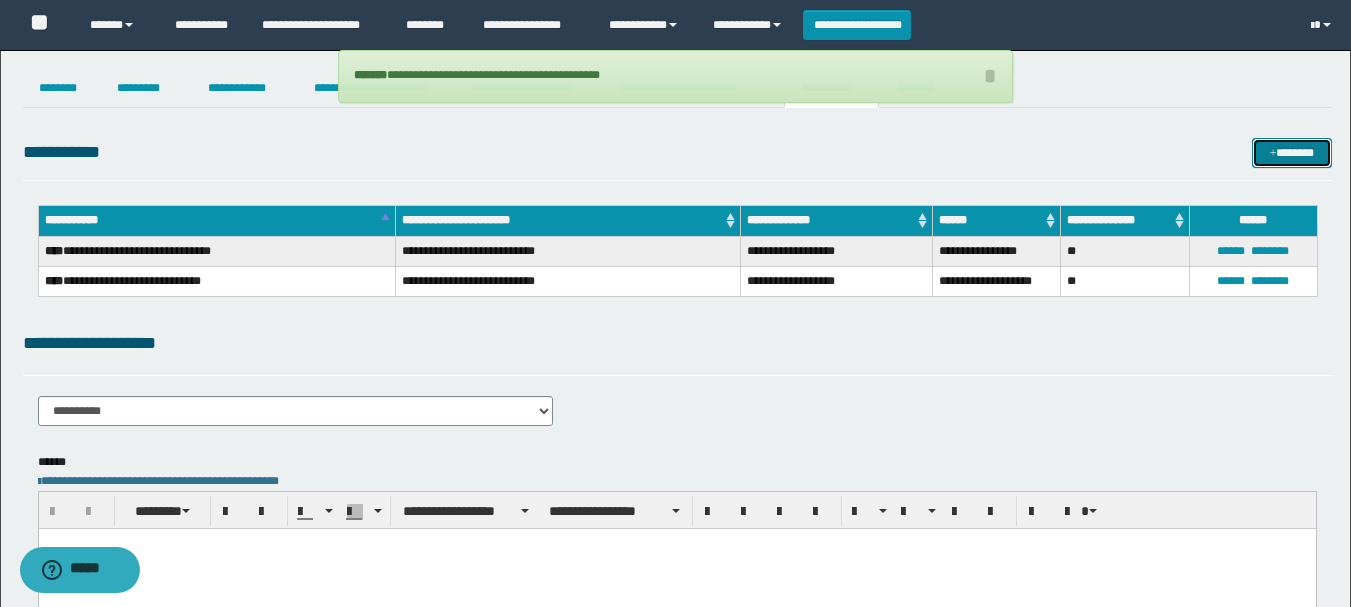 drag, startPoint x: 1270, startPoint y: 148, endPoint x: 1243, endPoint y: 148, distance: 27 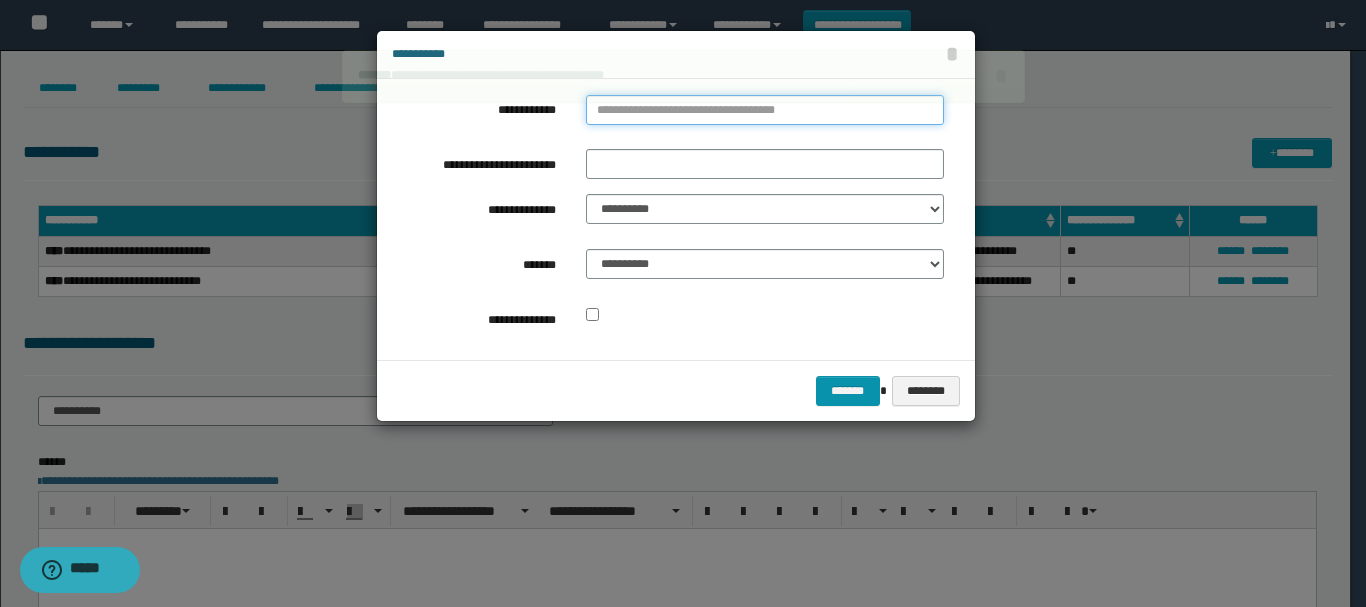 type on "**********" 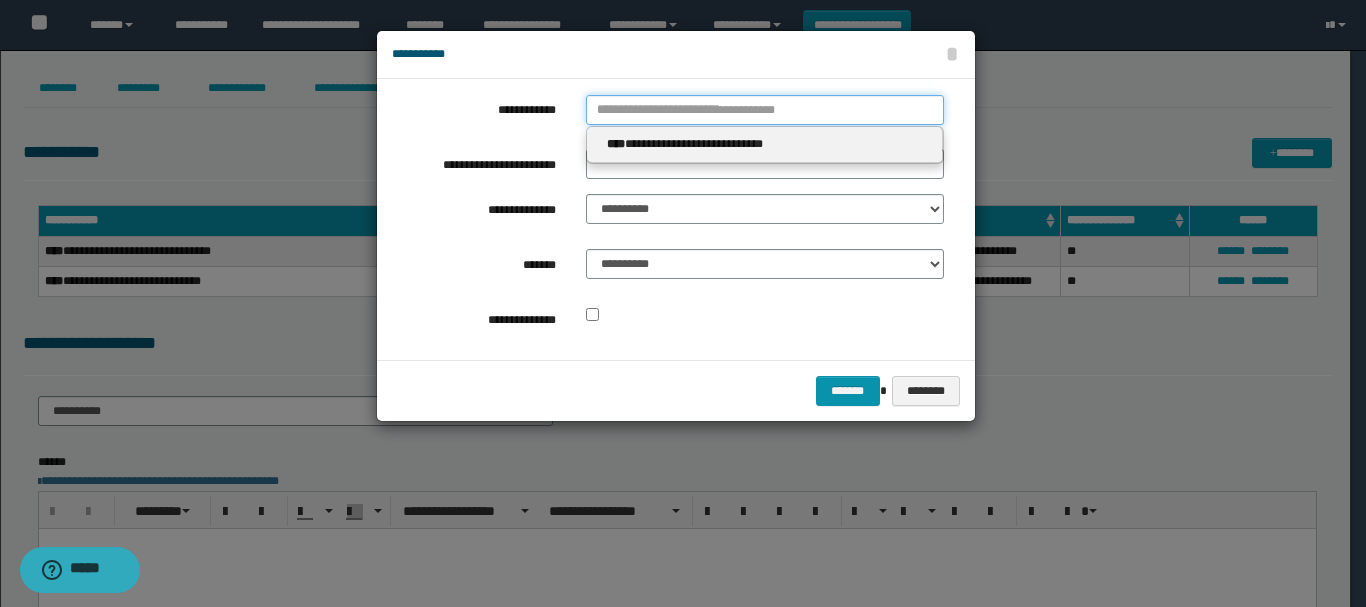 click on "**********" at bounding box center (765, 110) 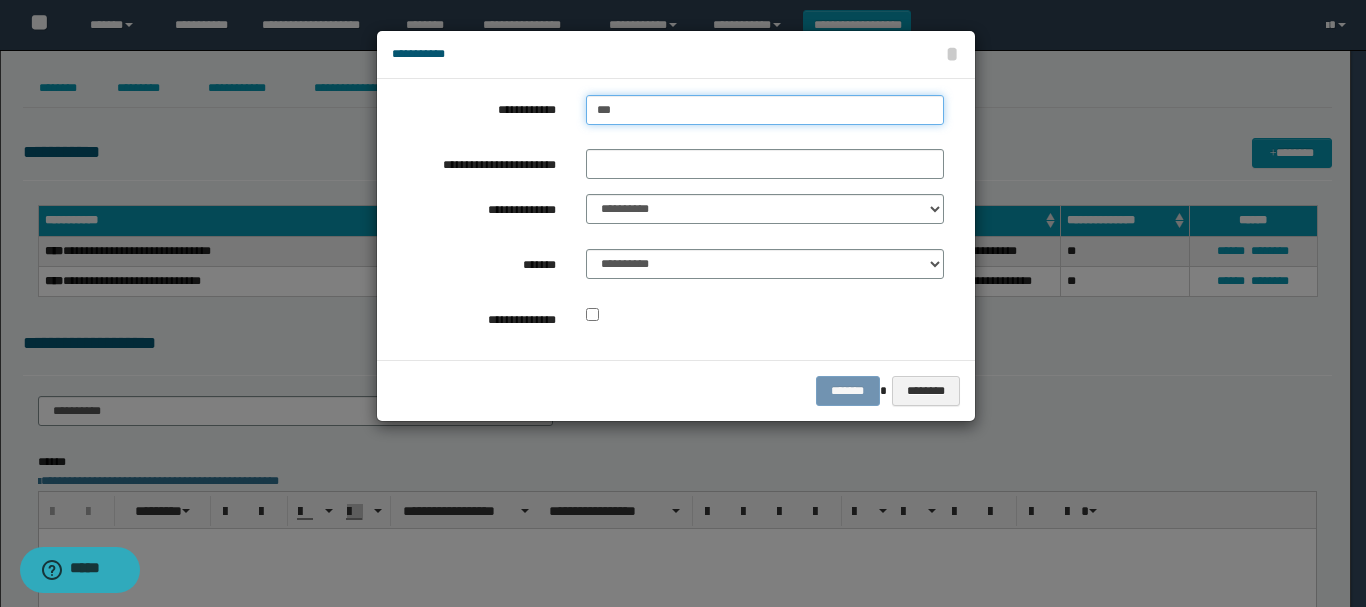 type on "****" 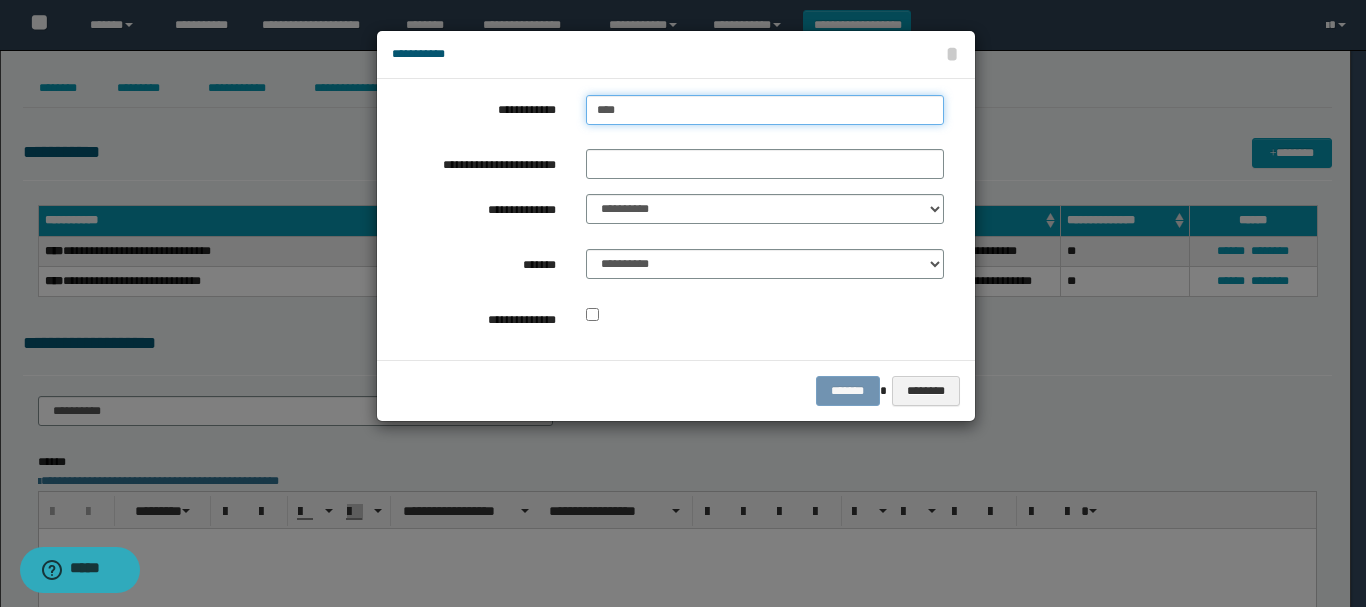type on "****" 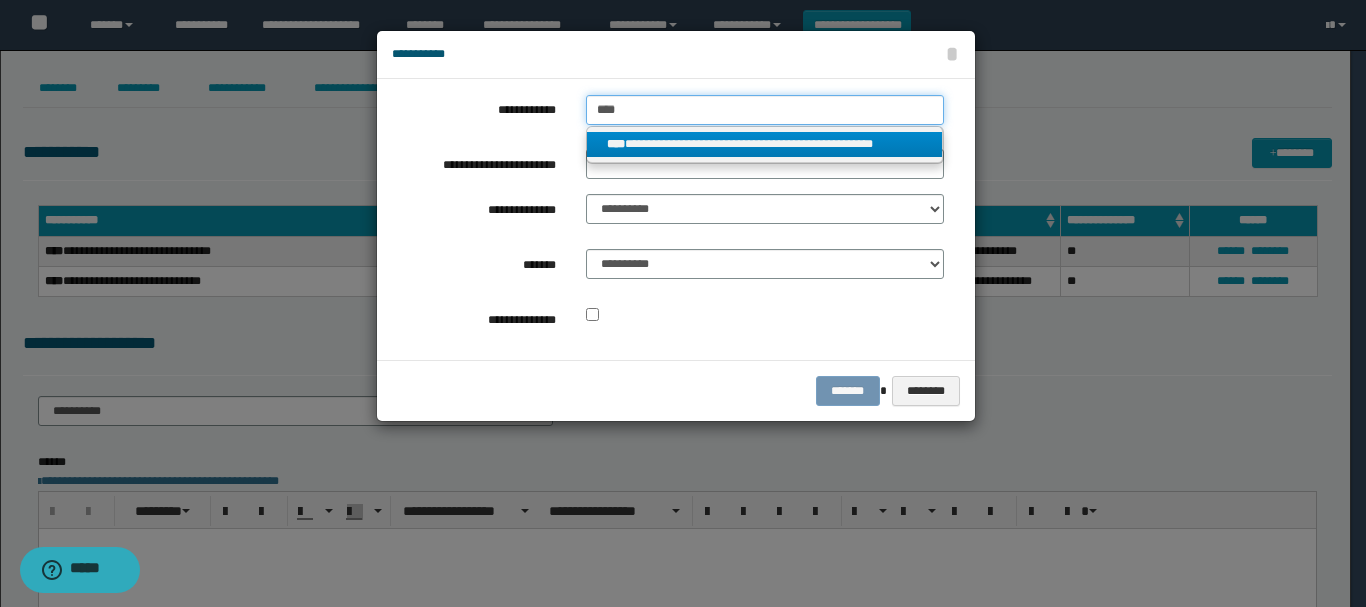 type on "****" 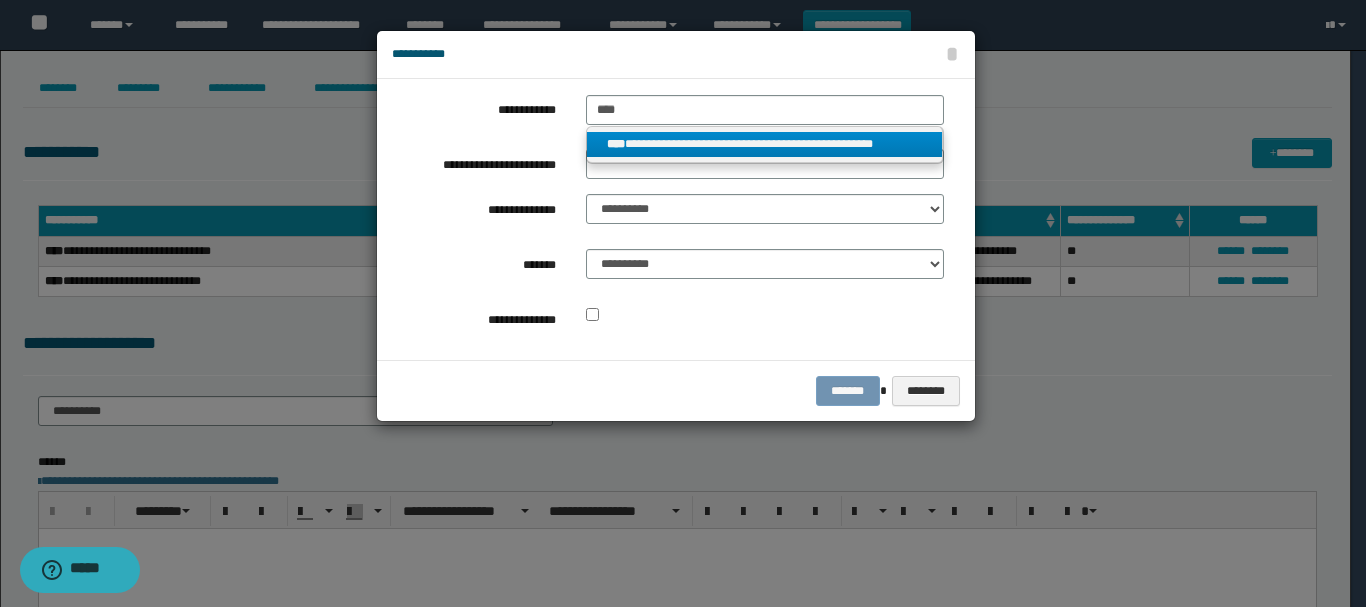 click on "**********" at bounding box center (765, 144) 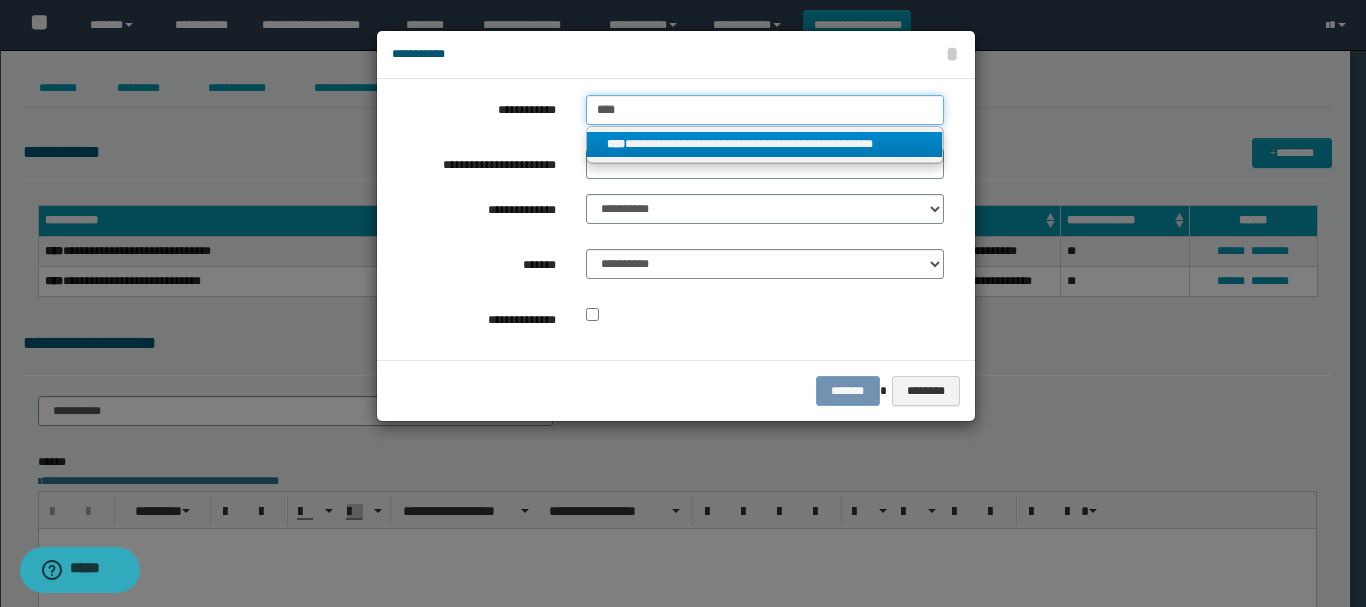 type 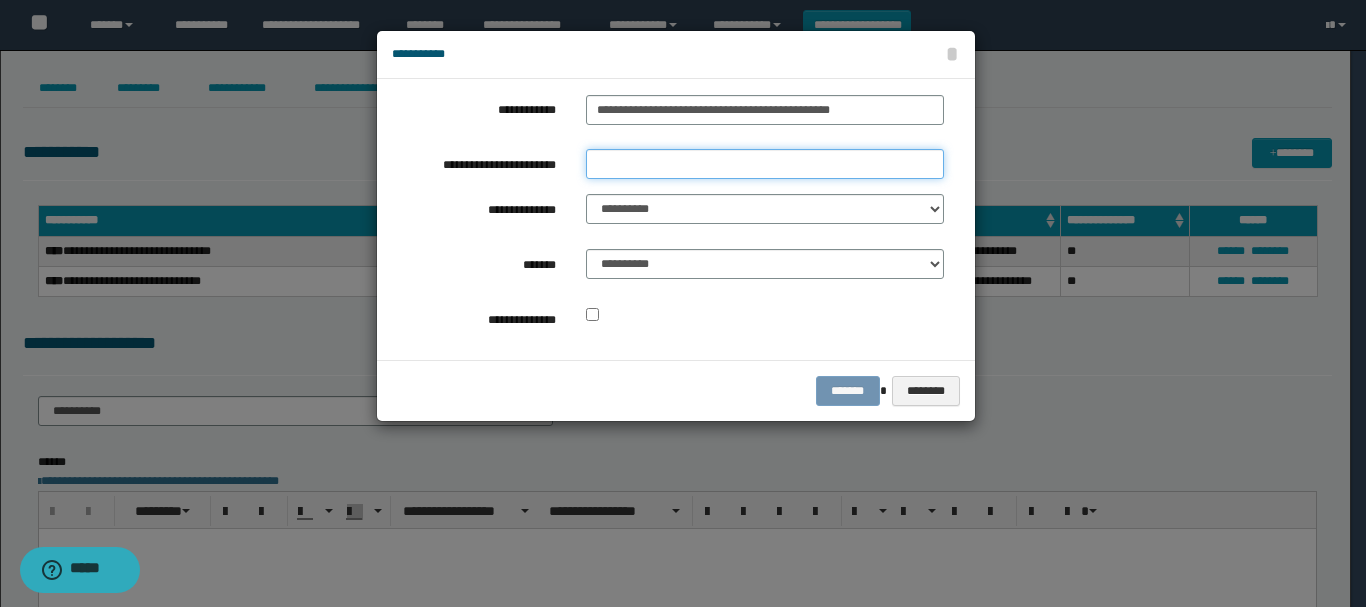 click on "**********" at bounding box center [765, 164] 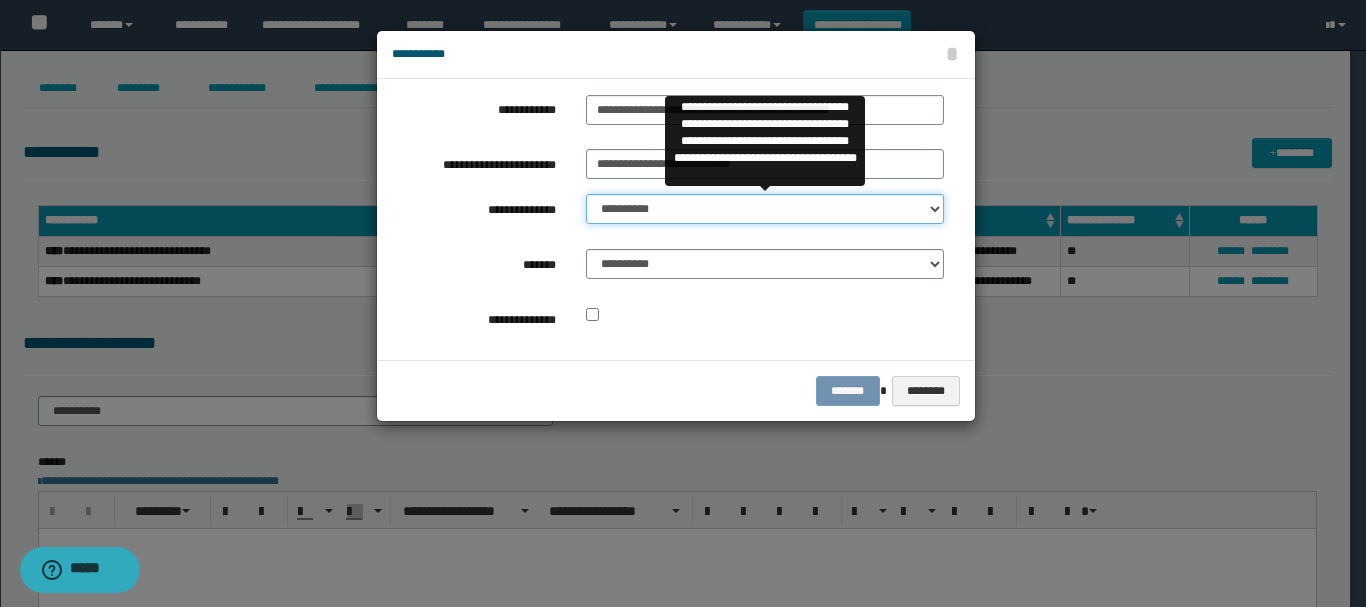 click on "**********" at bounding box center [765, 209] 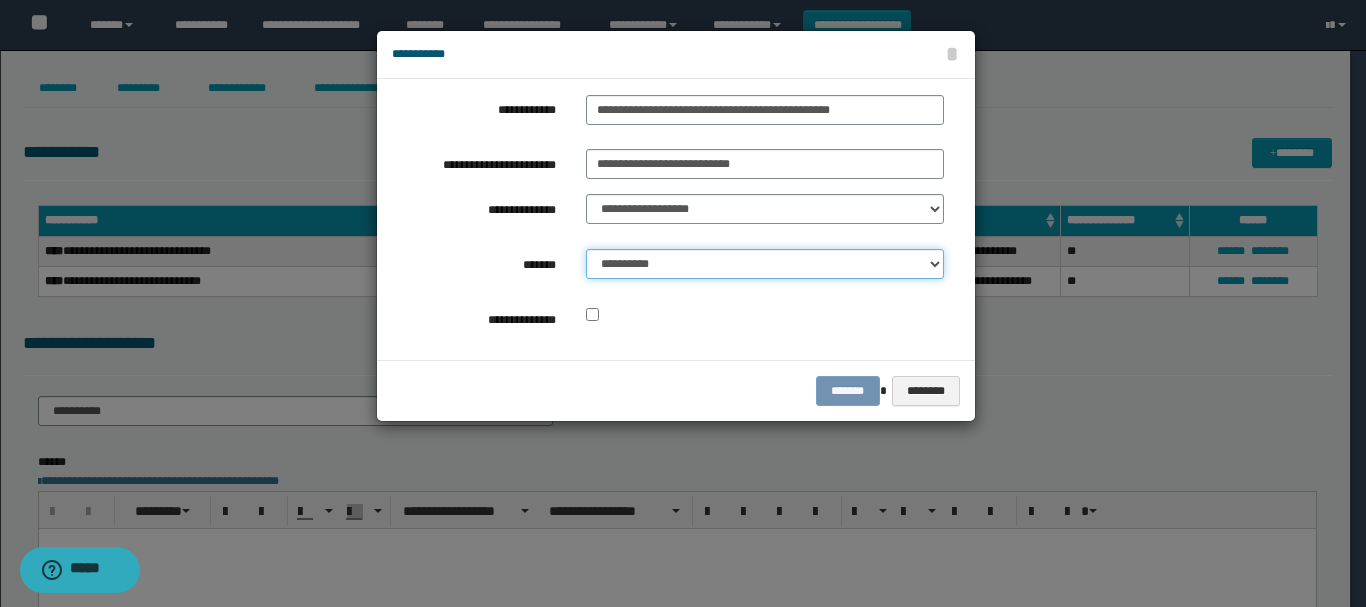 click on "**********" at bounding box center [765, 264] 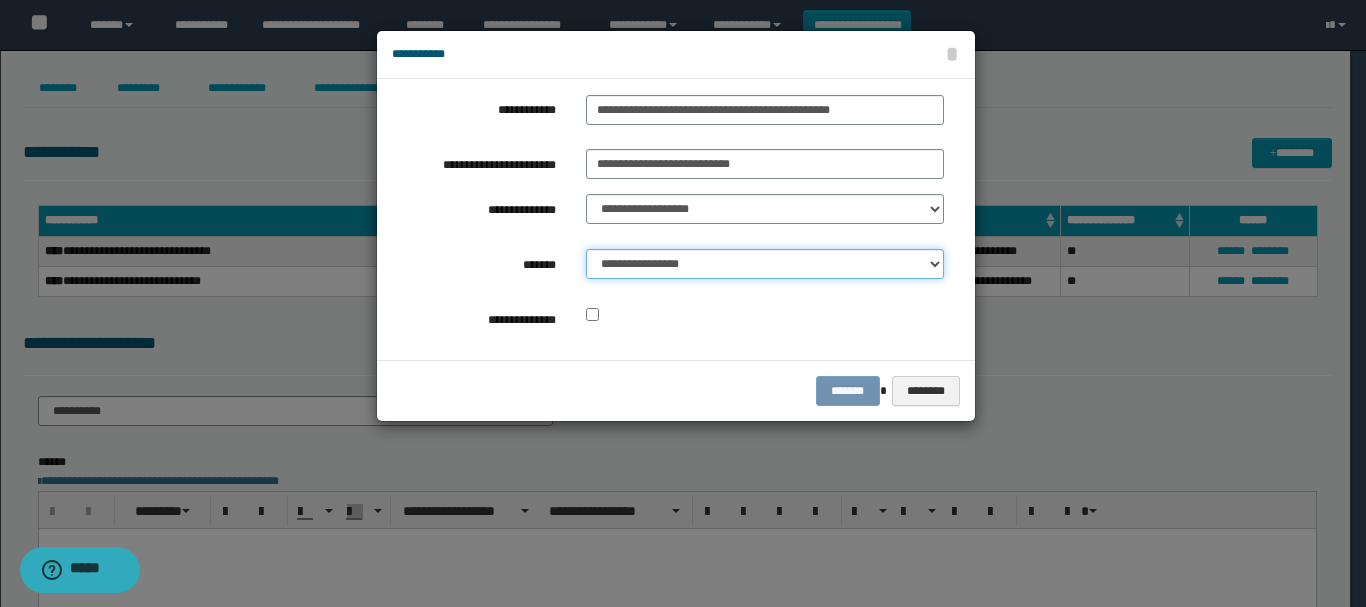 click on "**********" at bounding box center (765, 264) 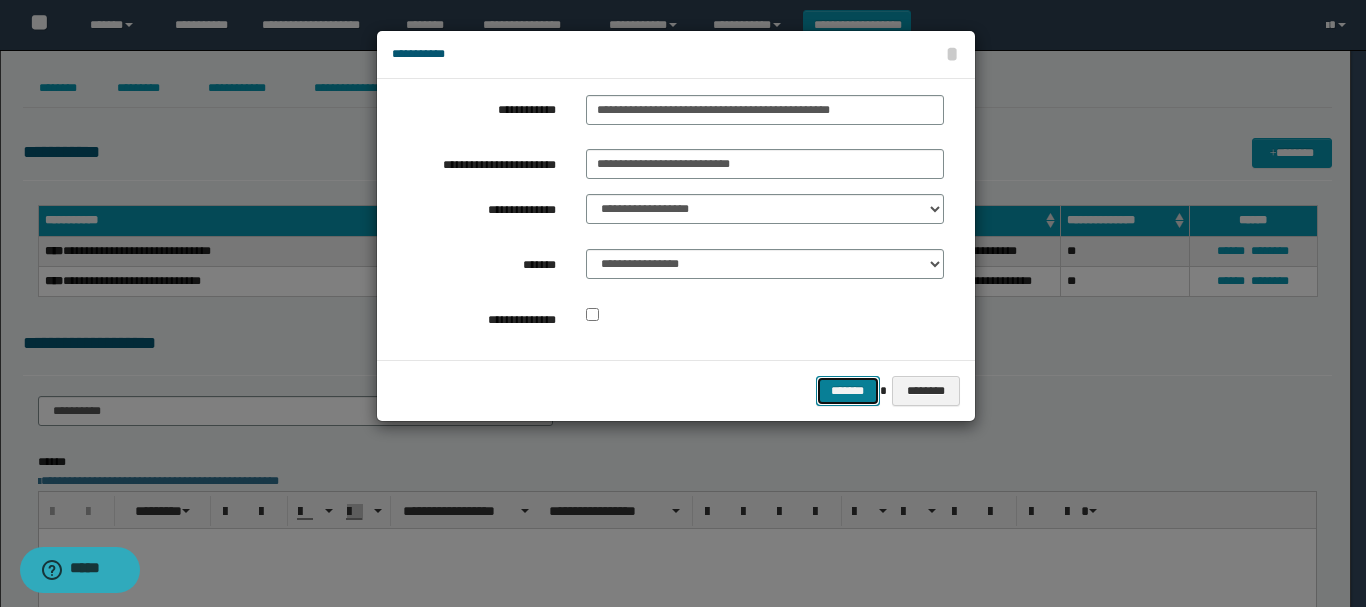 click on "*******" at bounding box center (848, 391) 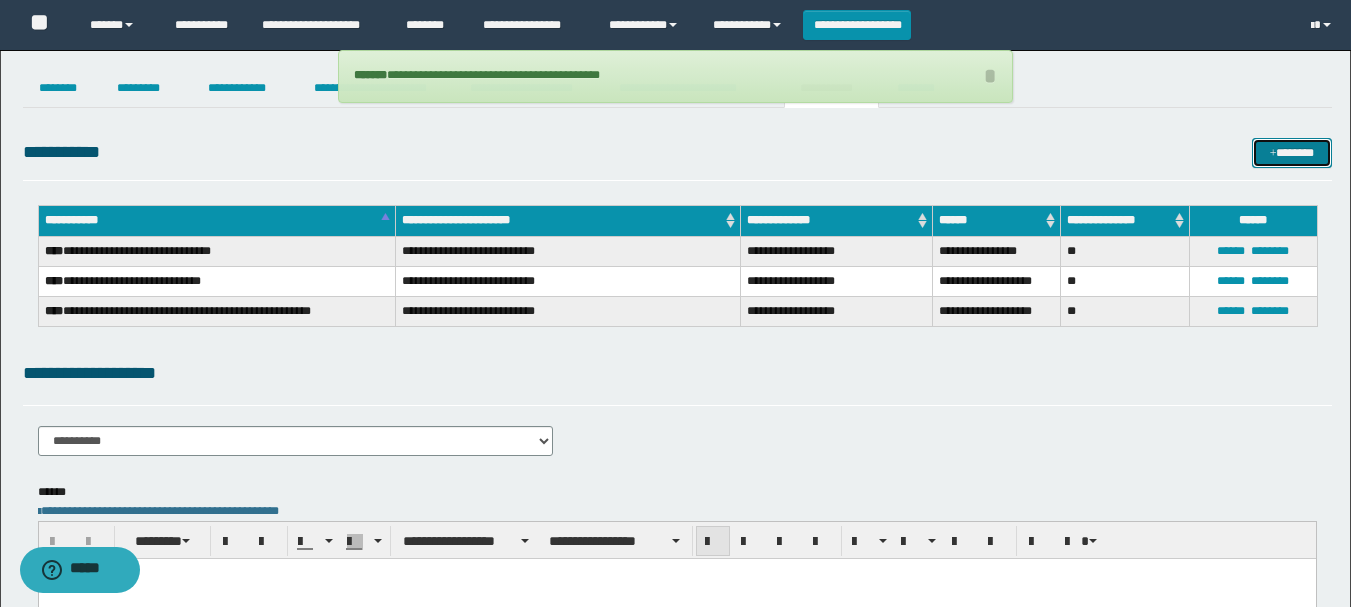 scroll, scrollTop: 300, scrollLeft: 0, axis: vertical 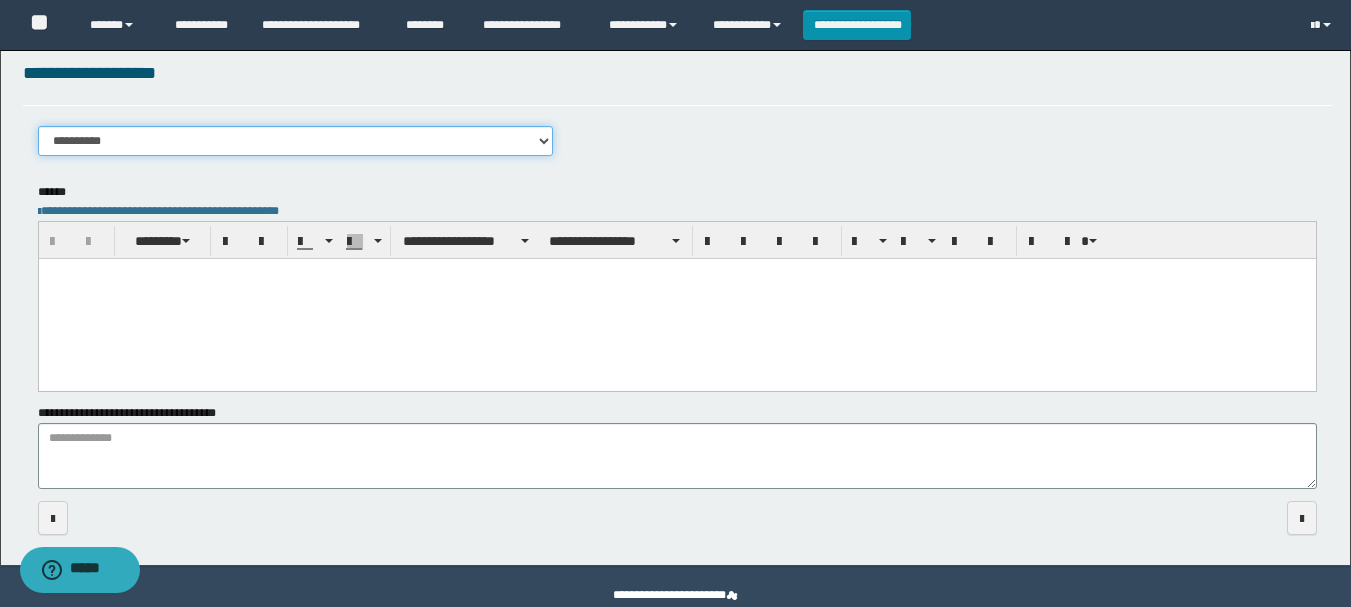 click on "**********" at bounding box center [296, 141] 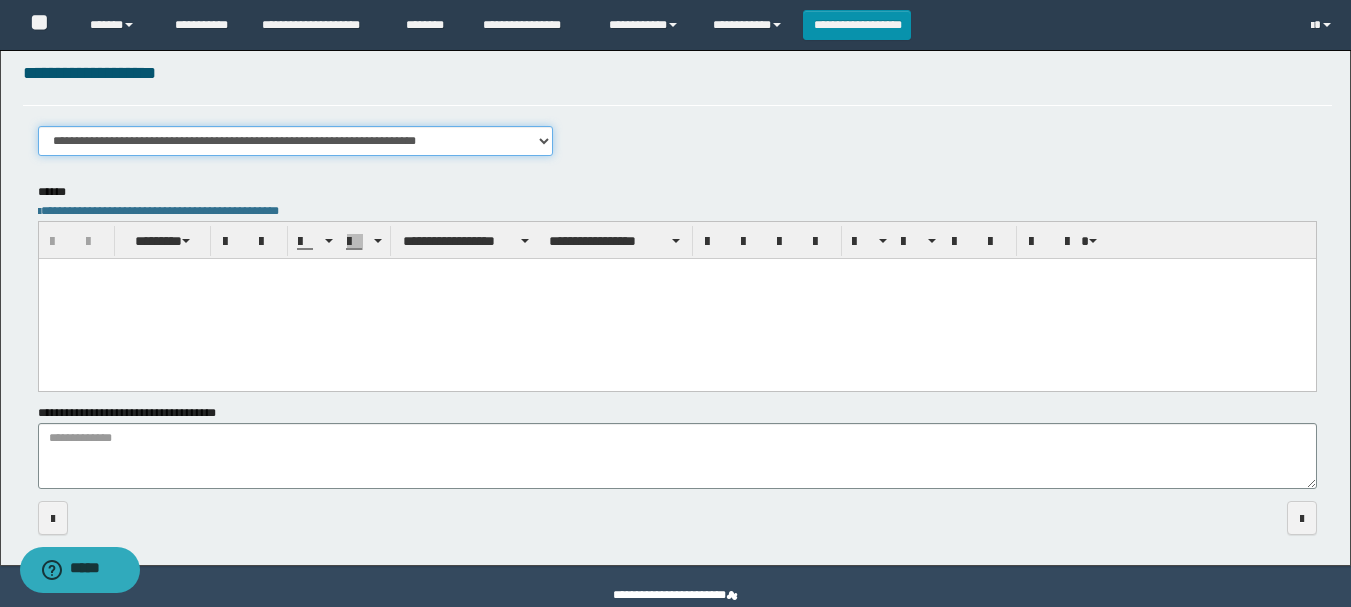 click on "**********" at bounding box center [296, 141] 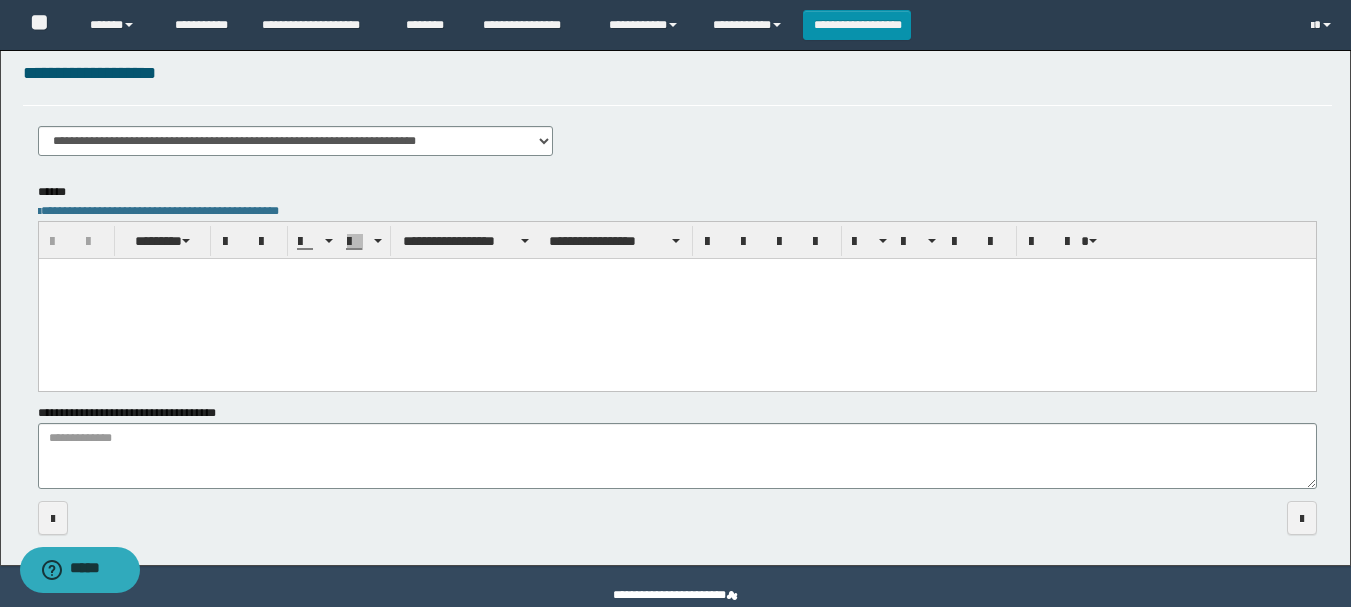 paste 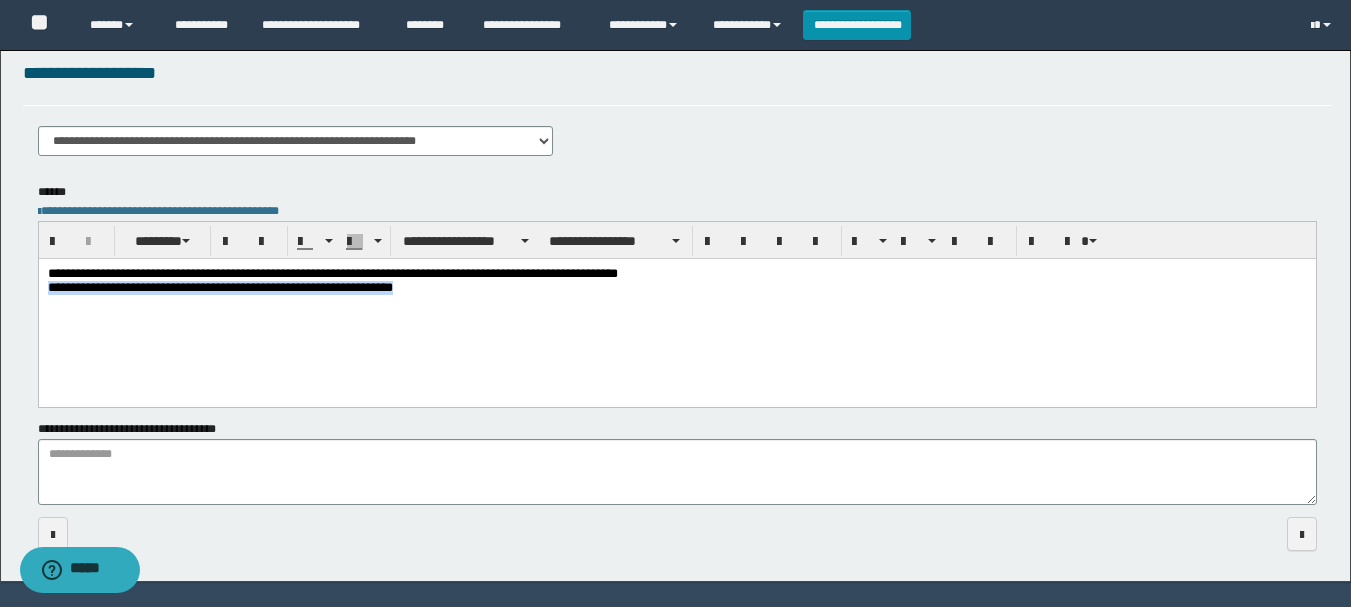 drag, startPoint x: 46, startPoint y: 290, endPoint x: 595, endPoint y: 314, distance: 549.52435 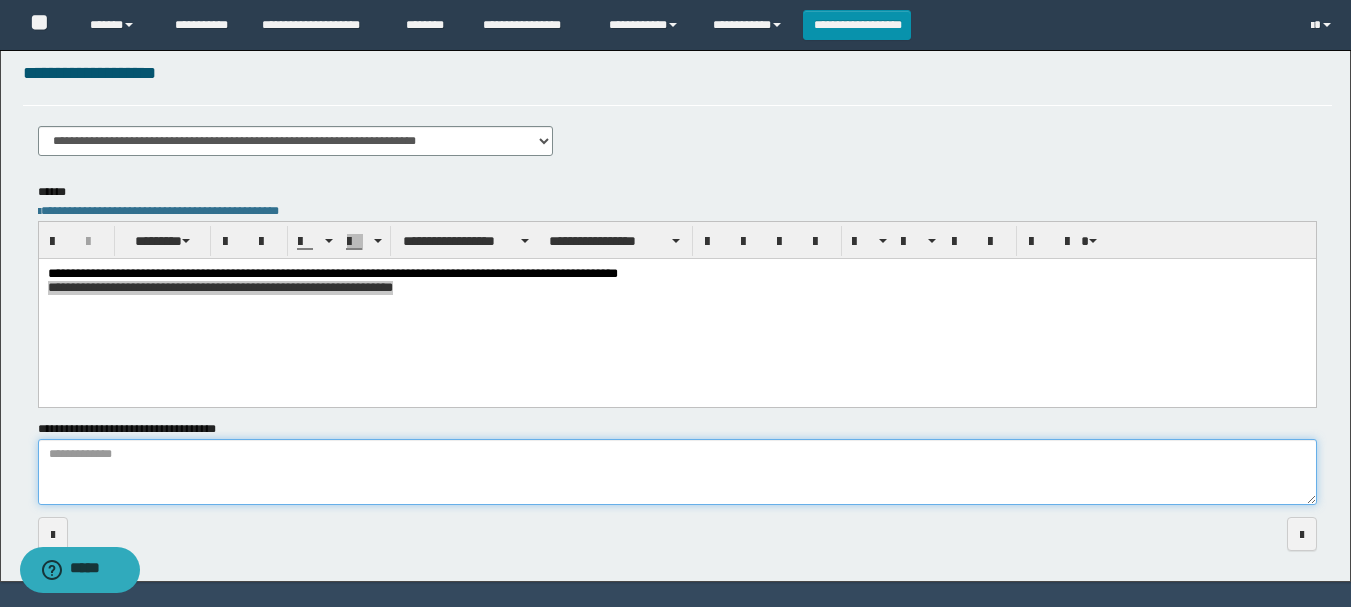 click on "**********" at bounding box center [677, 472] 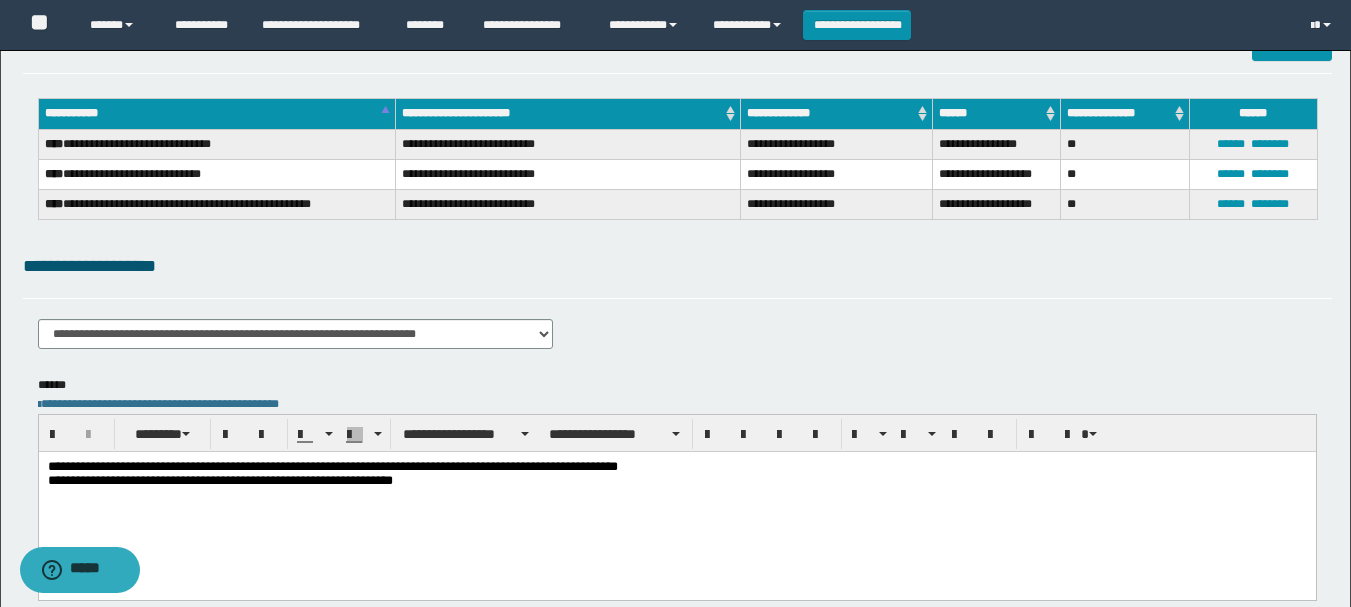 scroll, scrollTop: 0, scrollLeft: 0, axis: both 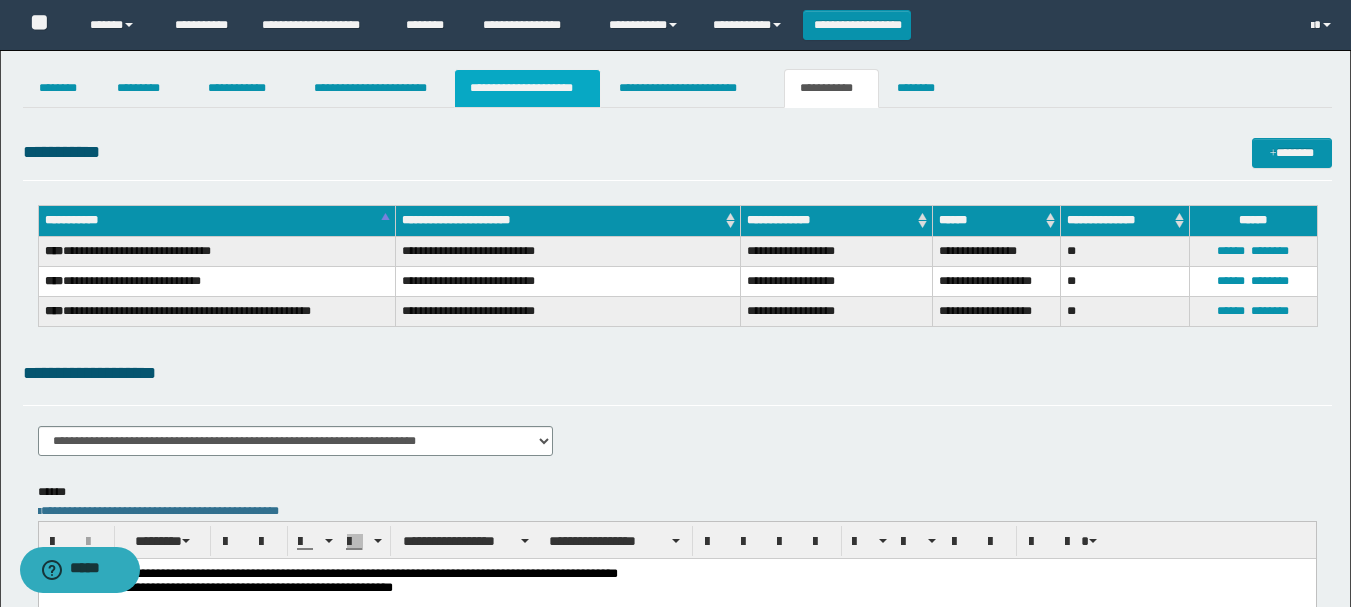 type on "**********" 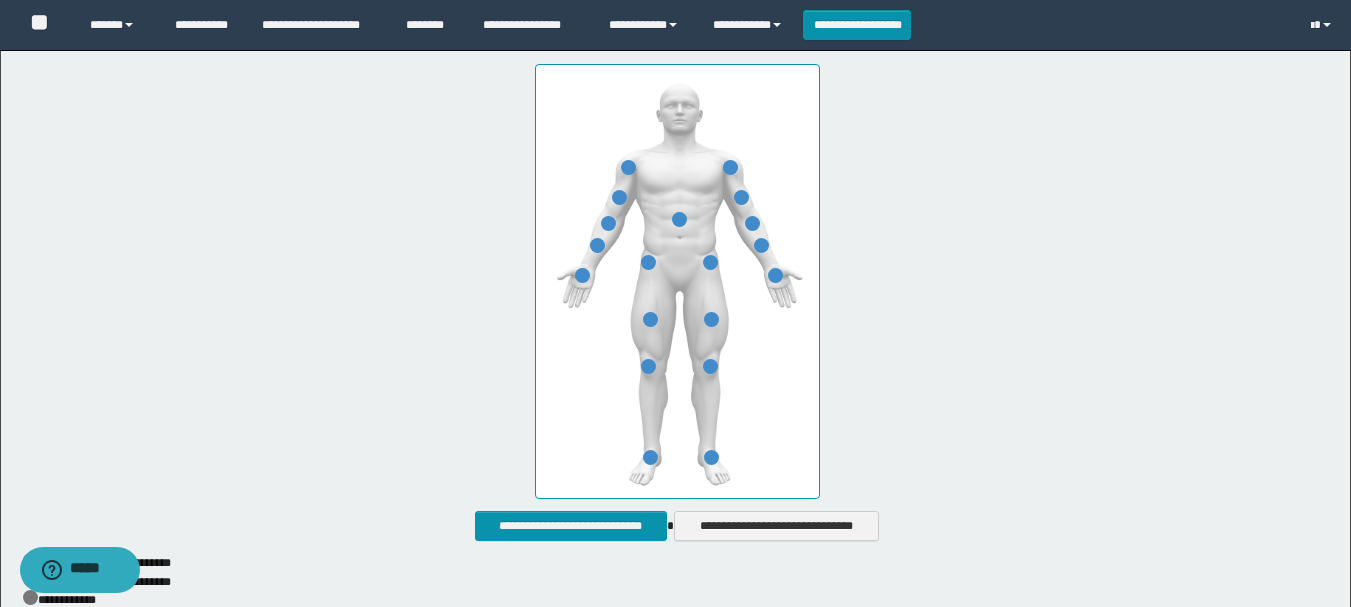 scroll, scrollTop: 1171, scrollLeft: 0, axis: vertical 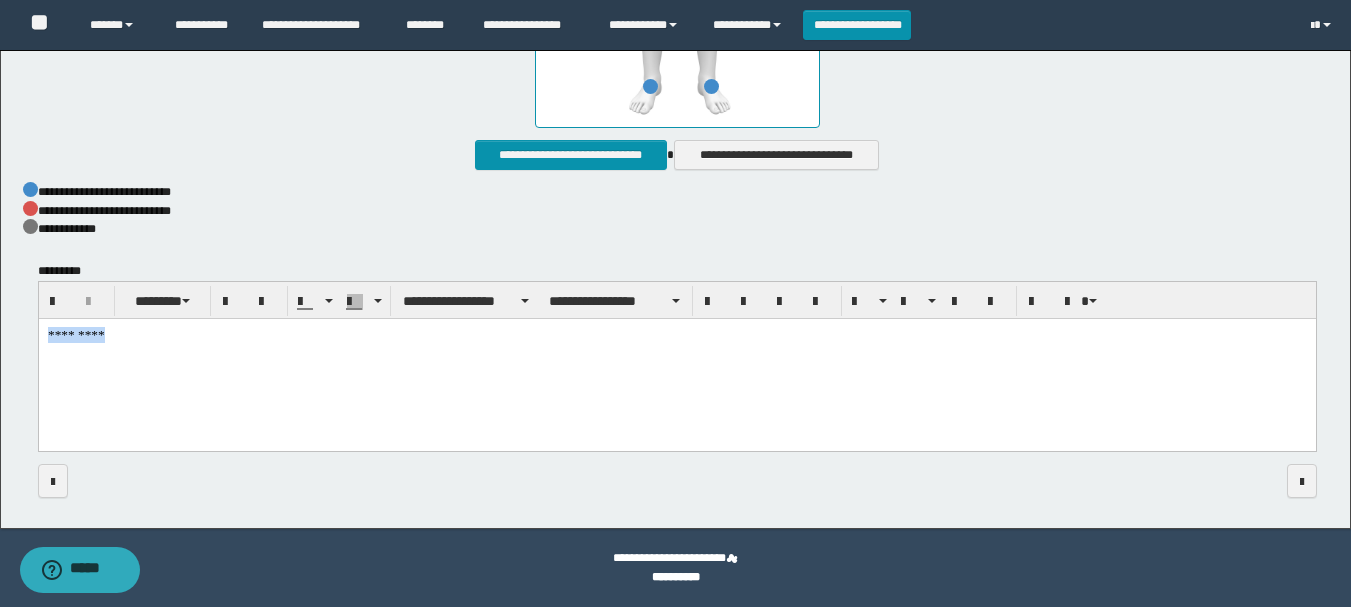drag, startPoint x: 46, startPoint y: 327, endPoint x: 181, endPoint y: 327, distance: 135 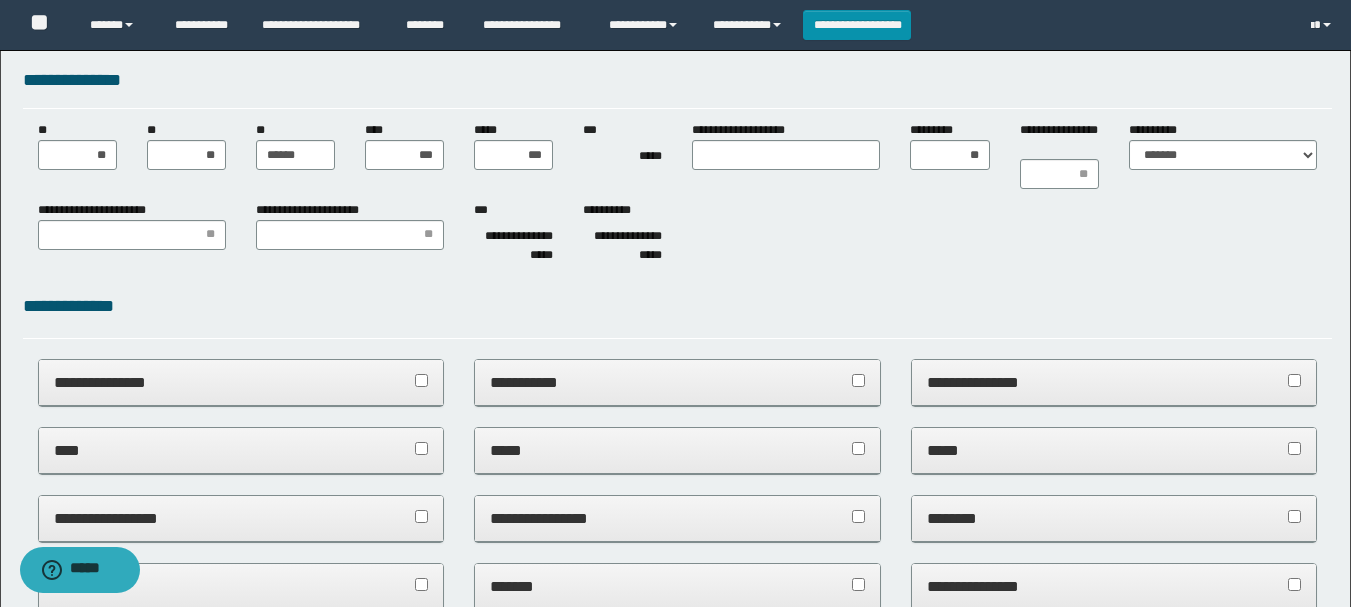 scroll, scrollTop: 0, scrollLeft: 0, axis: both 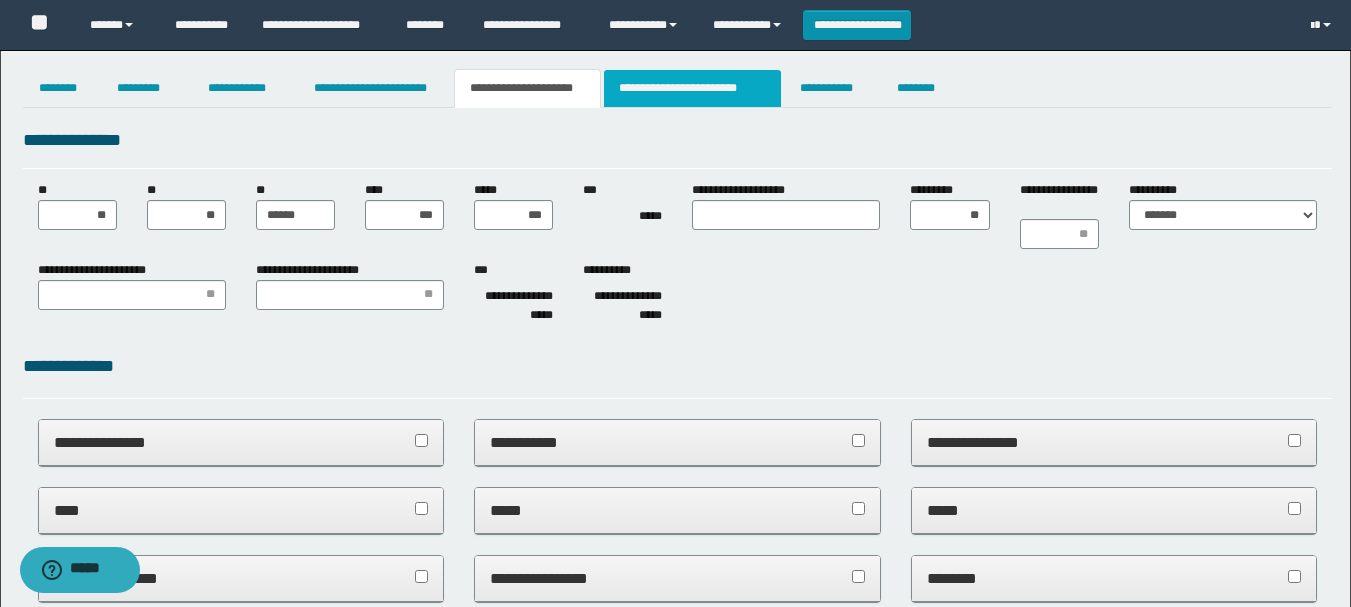 click on "**********" at bounding box center (693, 88) 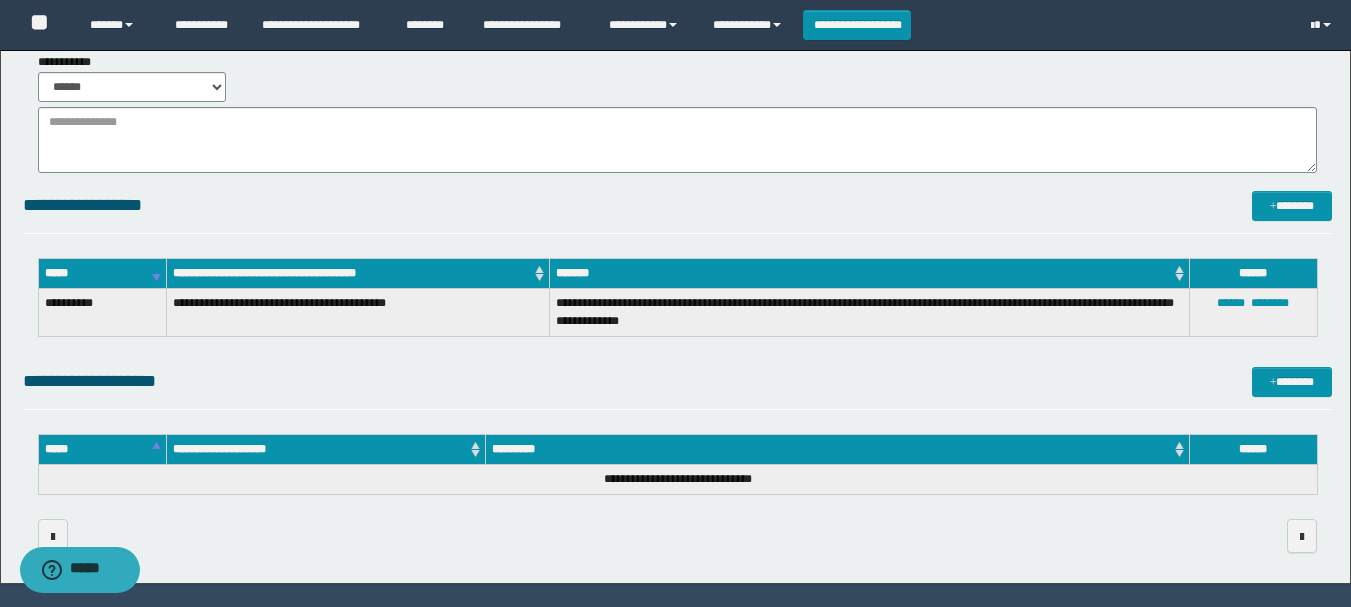 scroll, scrollTop: 400, scrollLeft: 0, axis: vertical 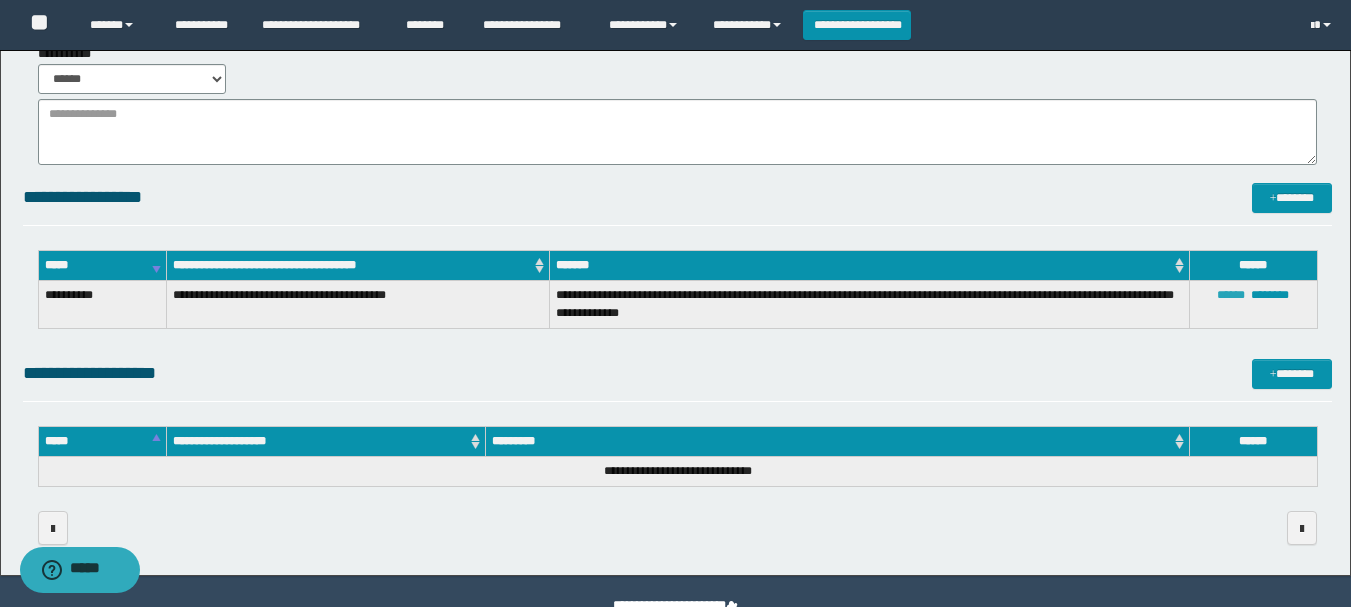 click on "******" at bounding box center [1231, 295] 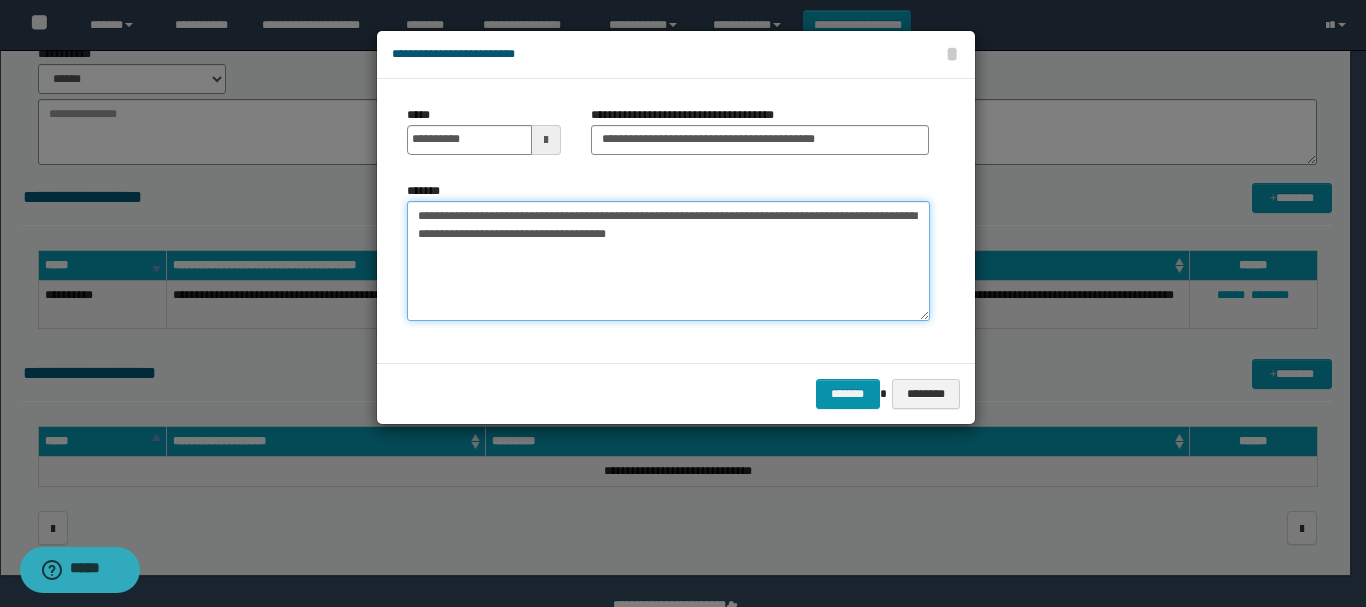 click on "**********" at bounding box center (668, 261) 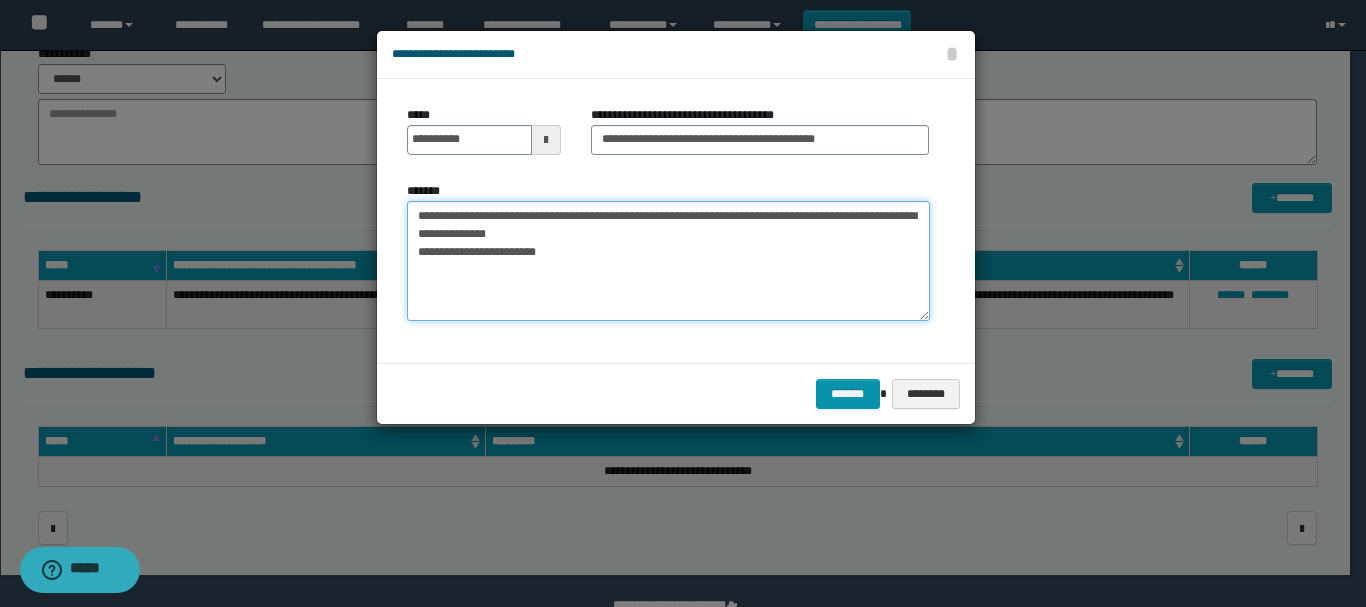 drag, startPoint x: 415, startPoint y: 254, endPoint x: 588, endPoint y: 256, distance: 173.01157 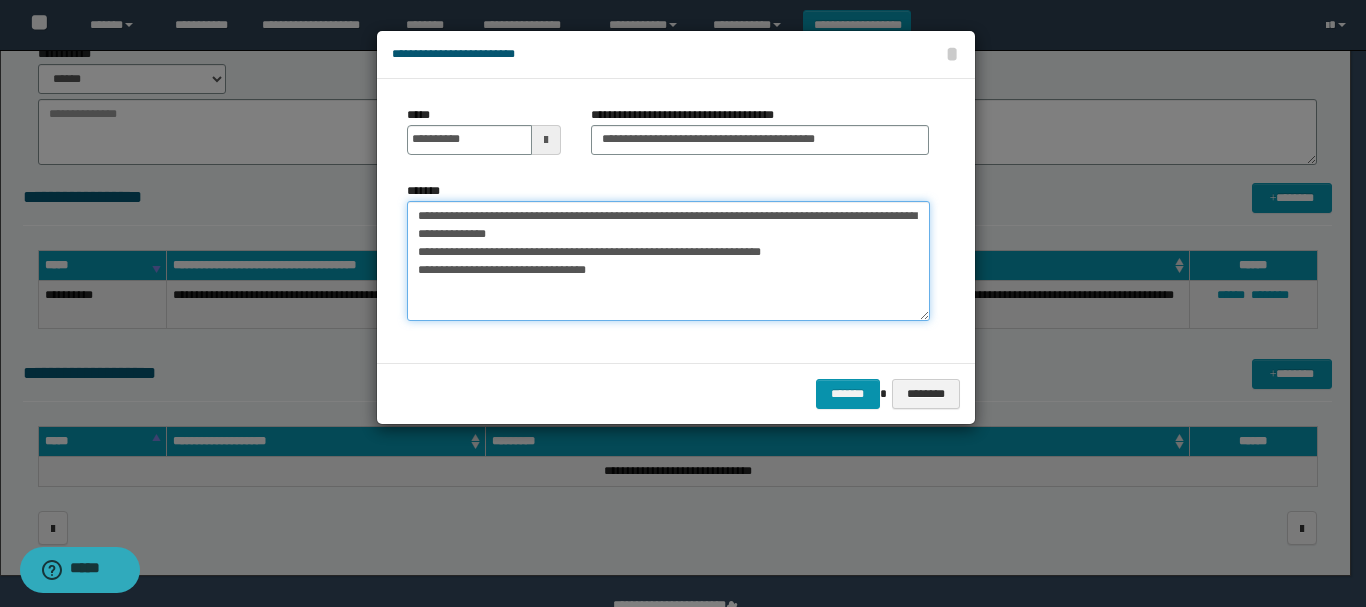 drag, startPoint x: 417, startPoint y: 253, endPoint x: 639, endPoint y: 269, distance: 222.57584 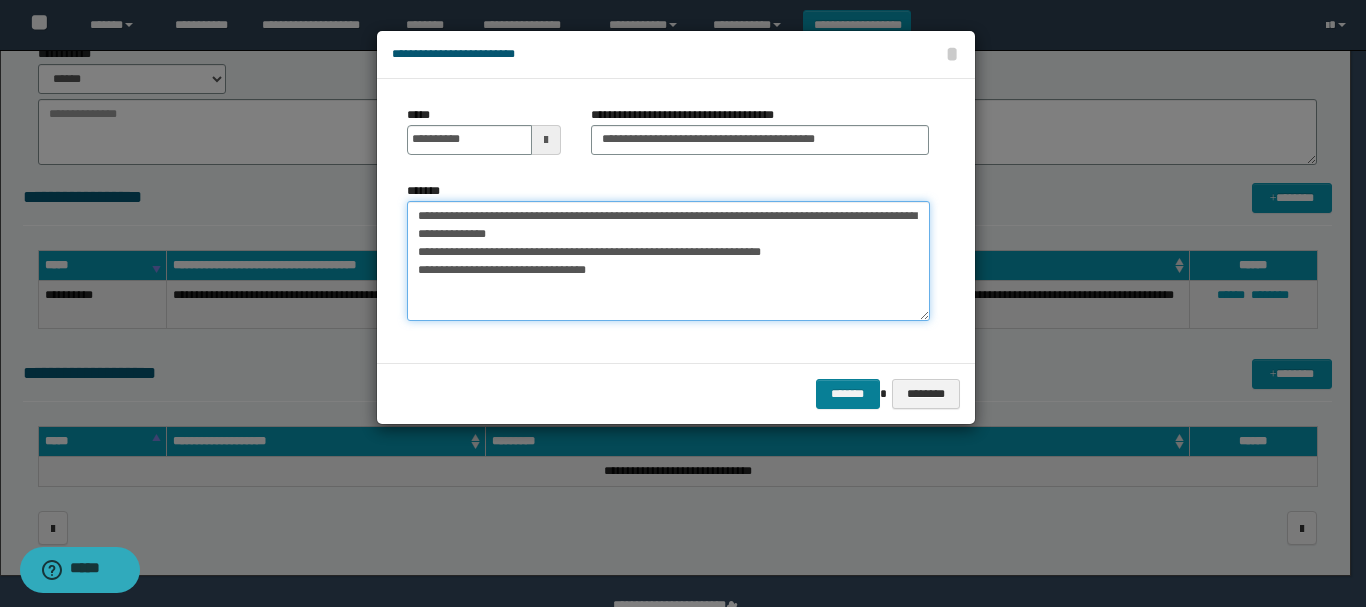 type on "**********" 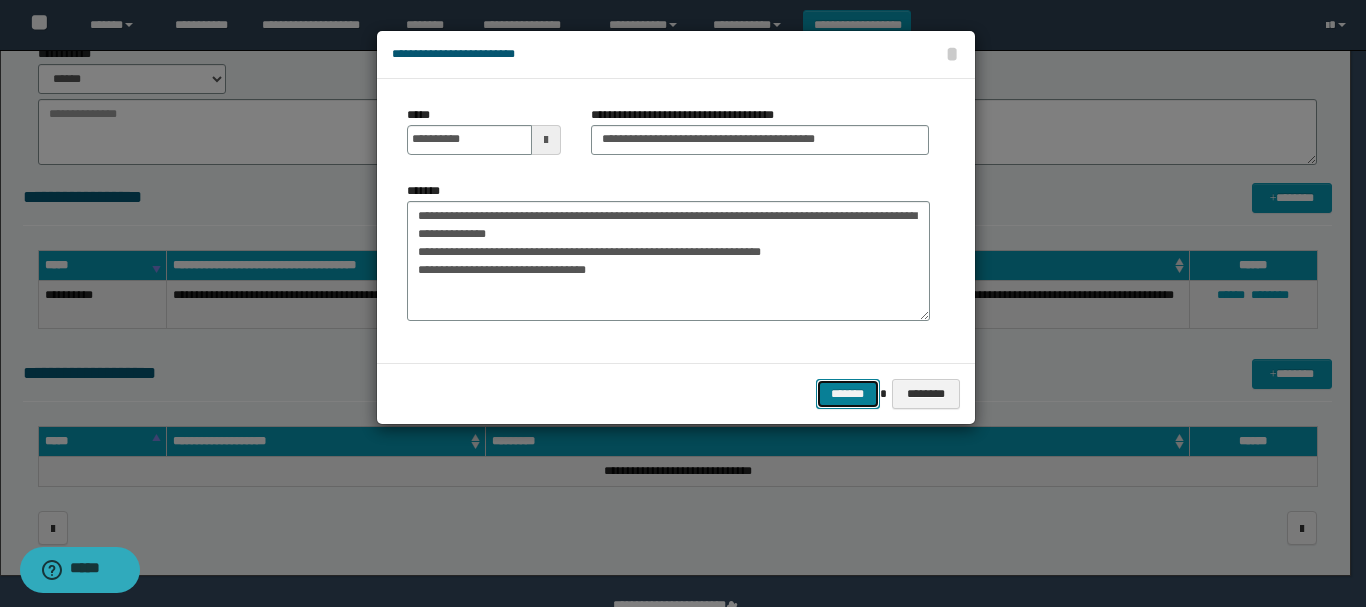 click on "*******" at bounding box center [848, 394] 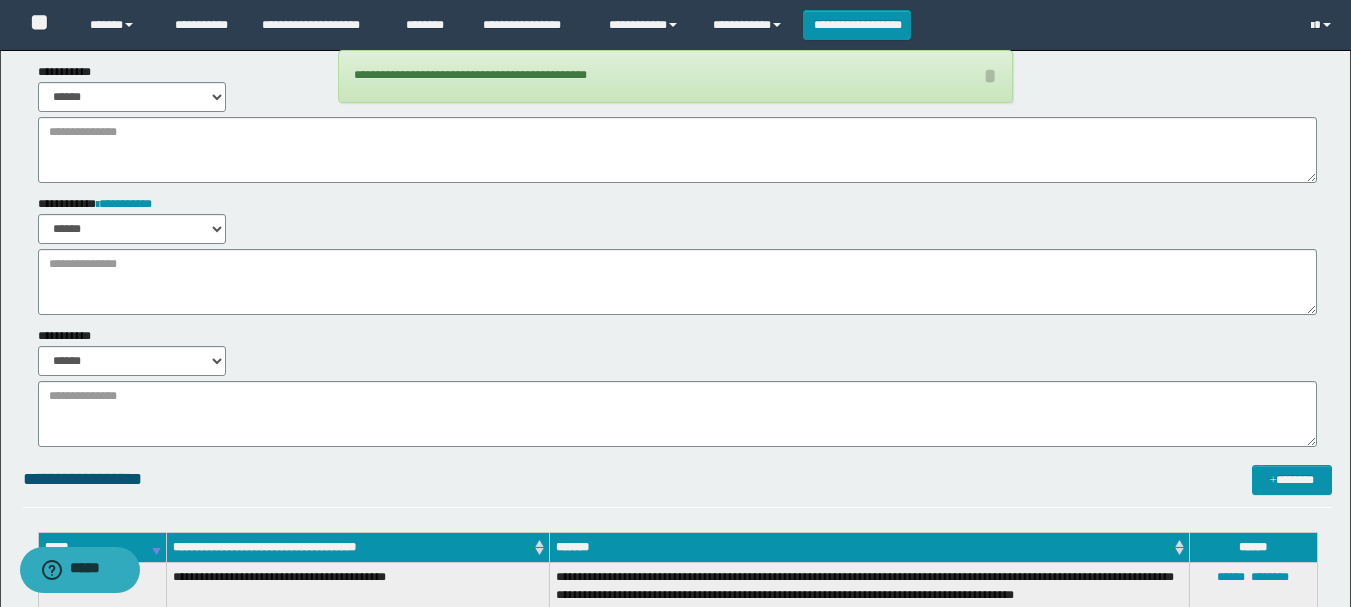 scroll, scrollTop: 0, scrollLeft: 0, axis: both 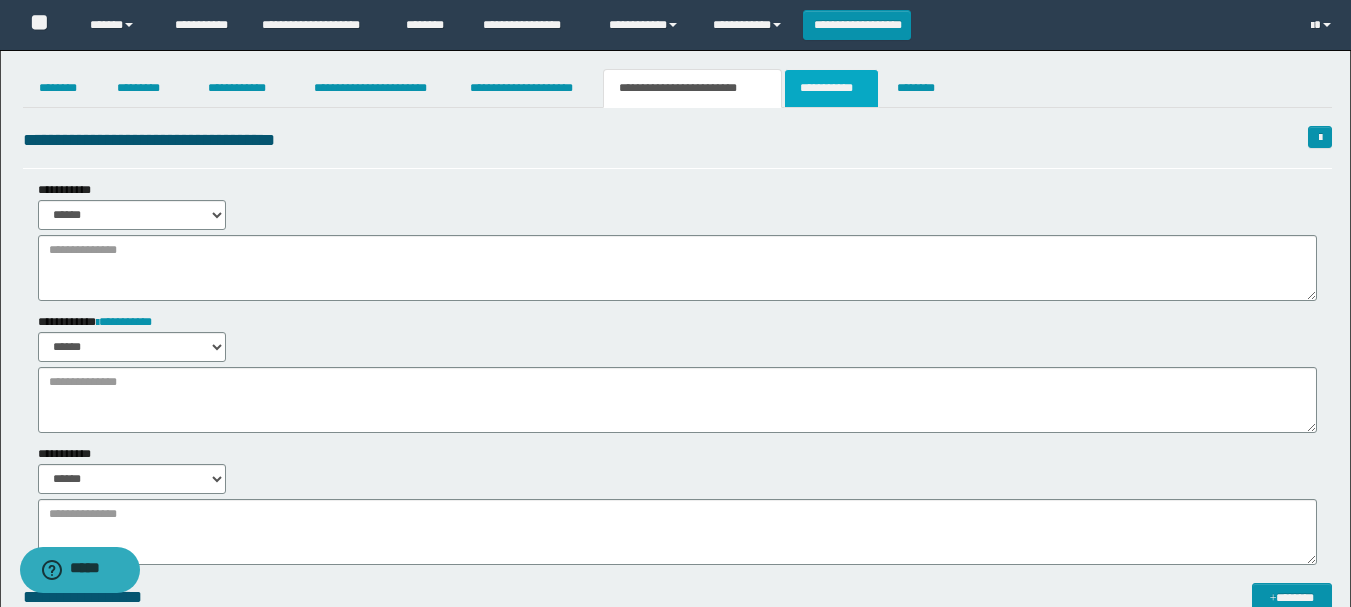 click on "**********" at bounding box center [831, 88] 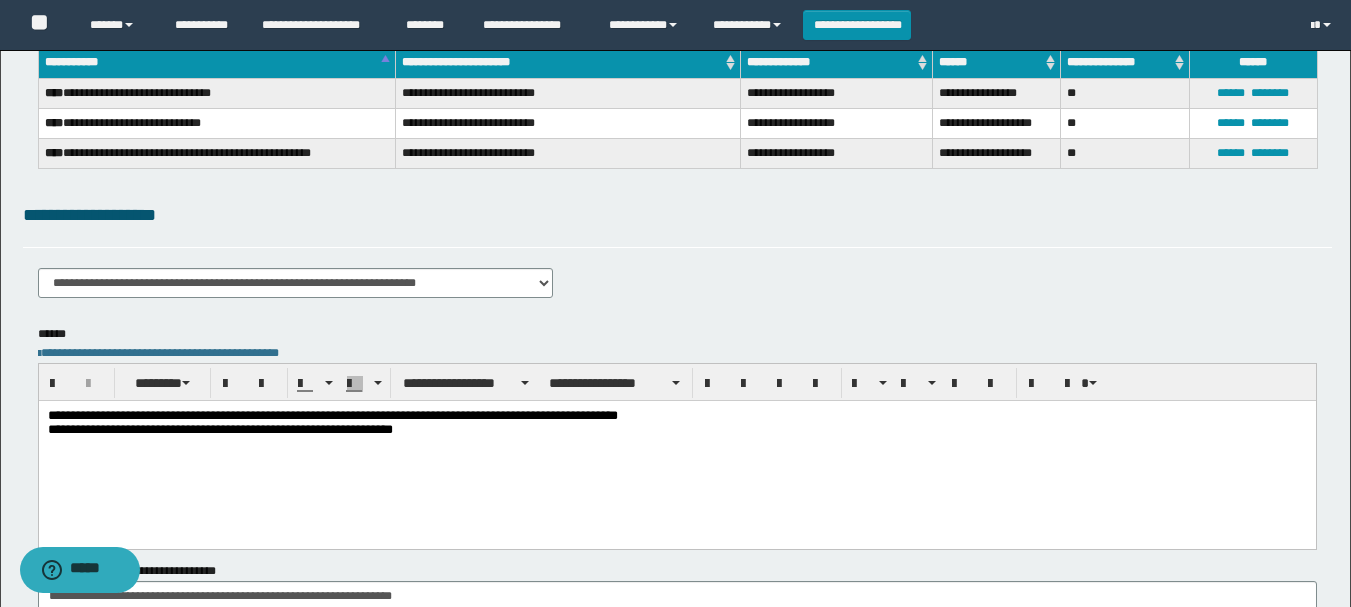 scroll, scrollTop: 352, scrollLeft: 0, axis: vertical 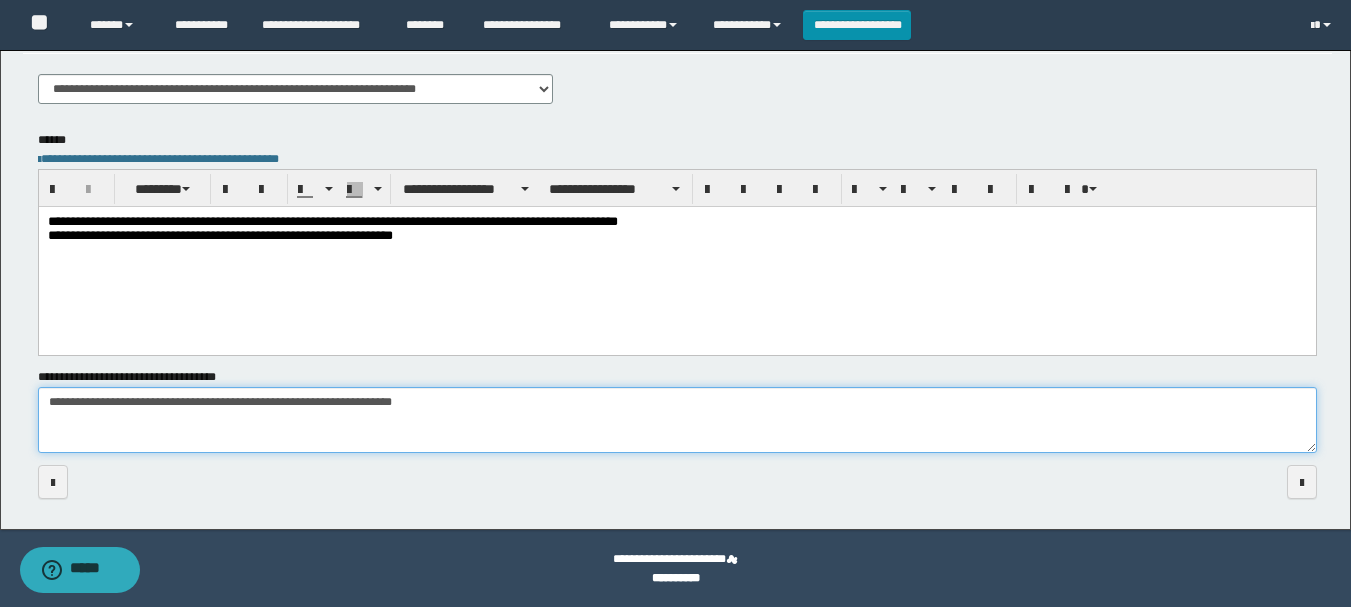 drag, startPoint x: 48, startPoint y: 395, endPoint x: 632, endPoint y: 393, distance: 584.0034 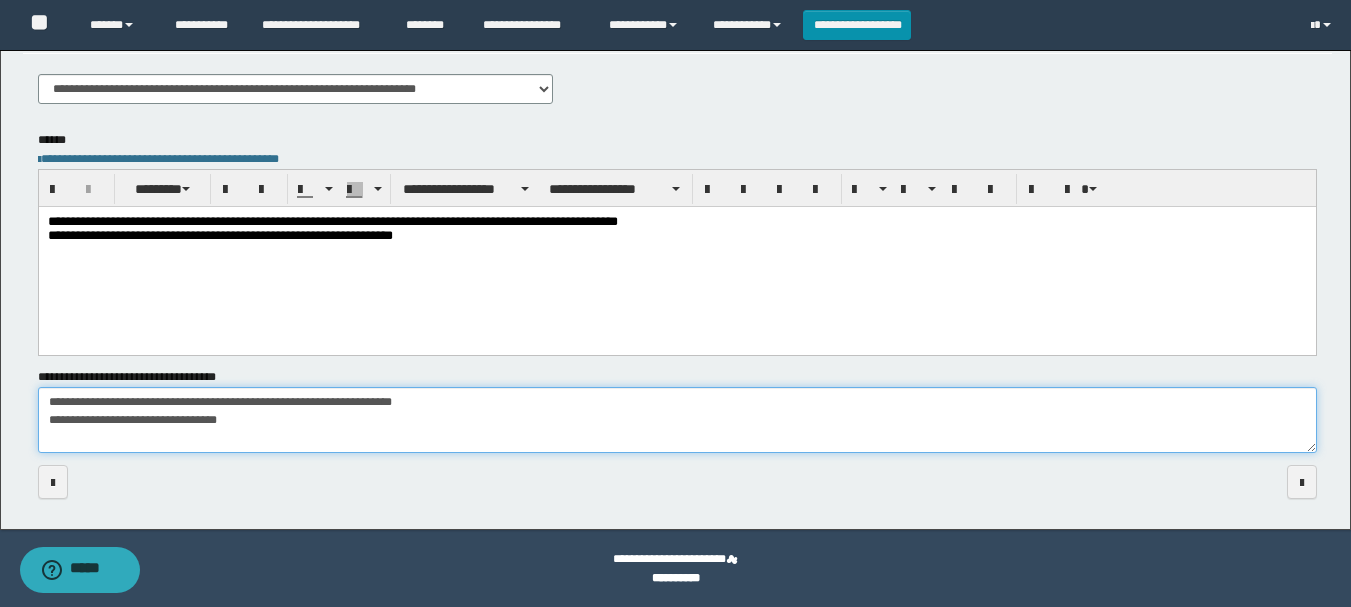 scroll, scrollTop: 0, scrollLeft: 0, axis: both 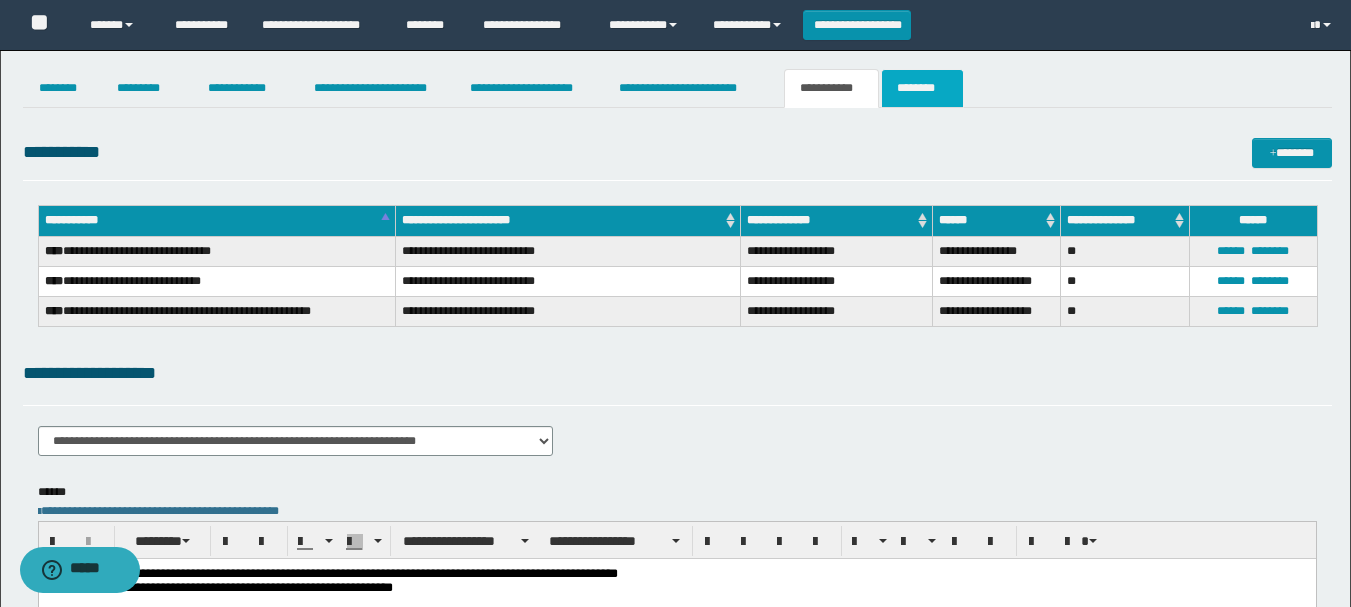 type on "**********" 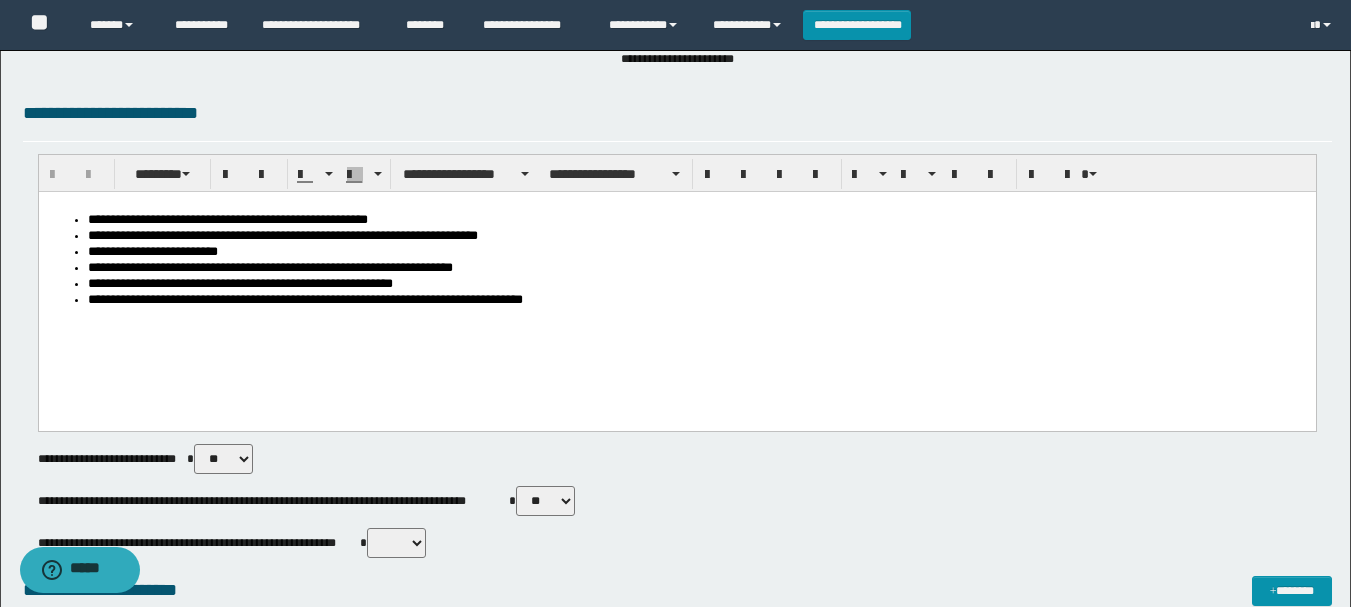 scroll, scrollTop: 400, scrollLeft: 0, axis: vertical 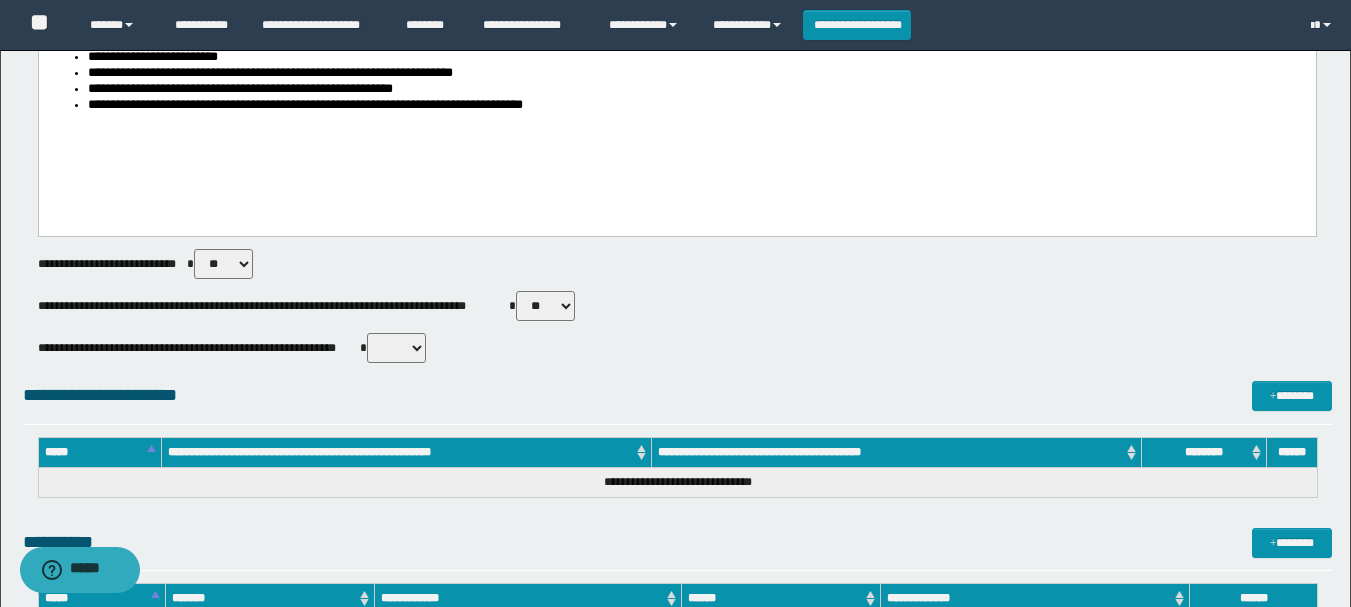 click on "**
**" at bounding box center (396, 348) 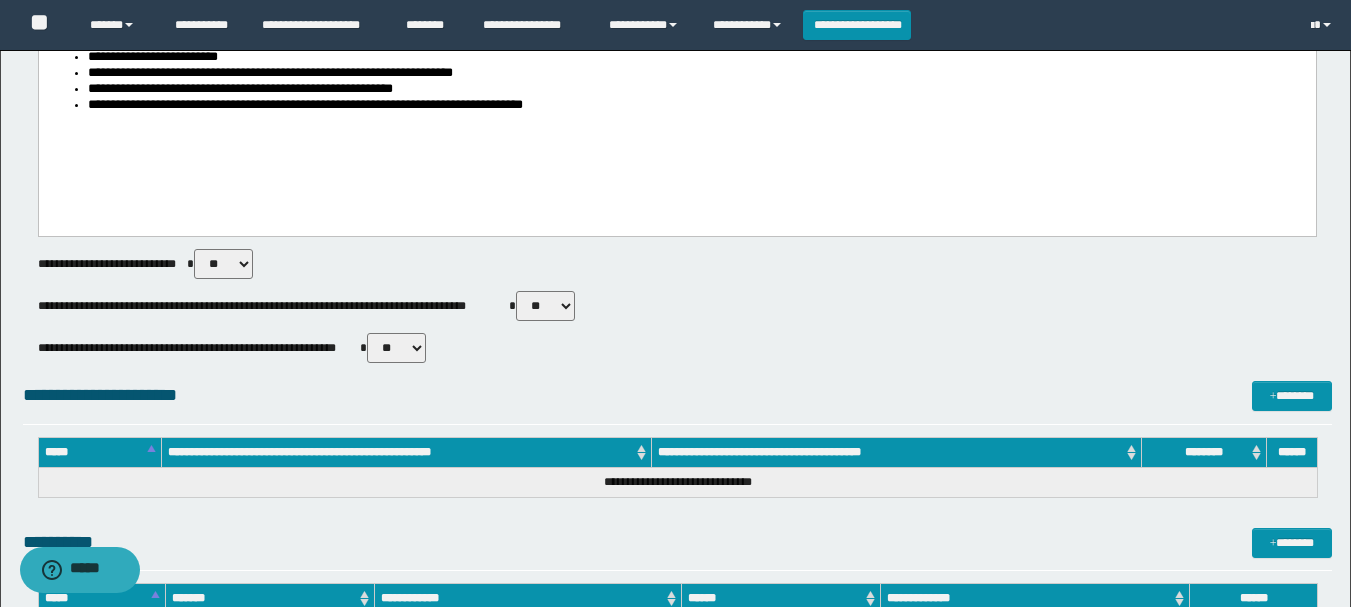 click on "**
**" at bounding box center [396, 348] 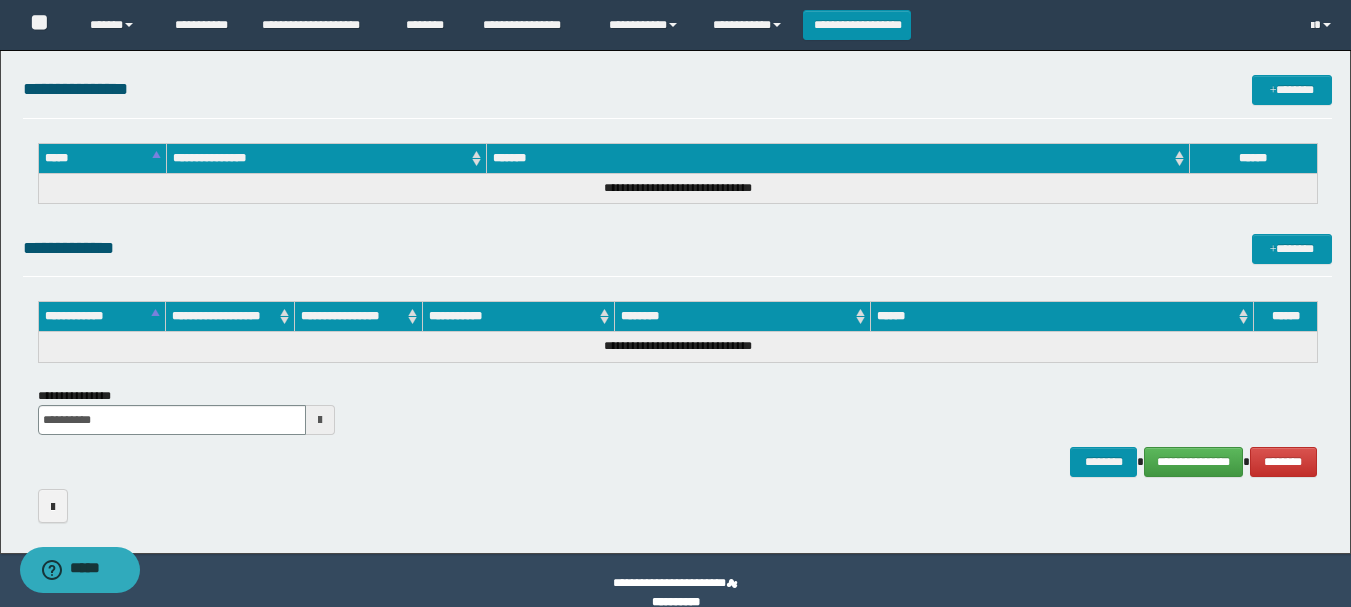 scroll, scrollTop: 1000, scrollLeft: 0, axis: vertical 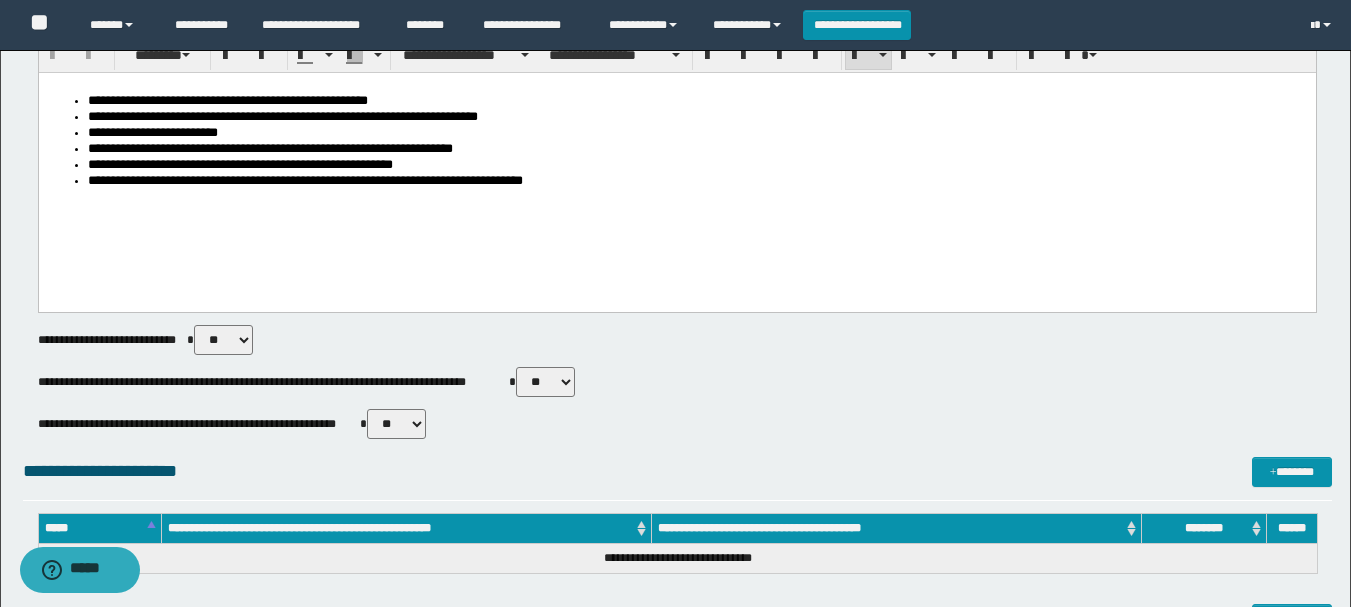 click on "**********" at bounding box center (696, 182) 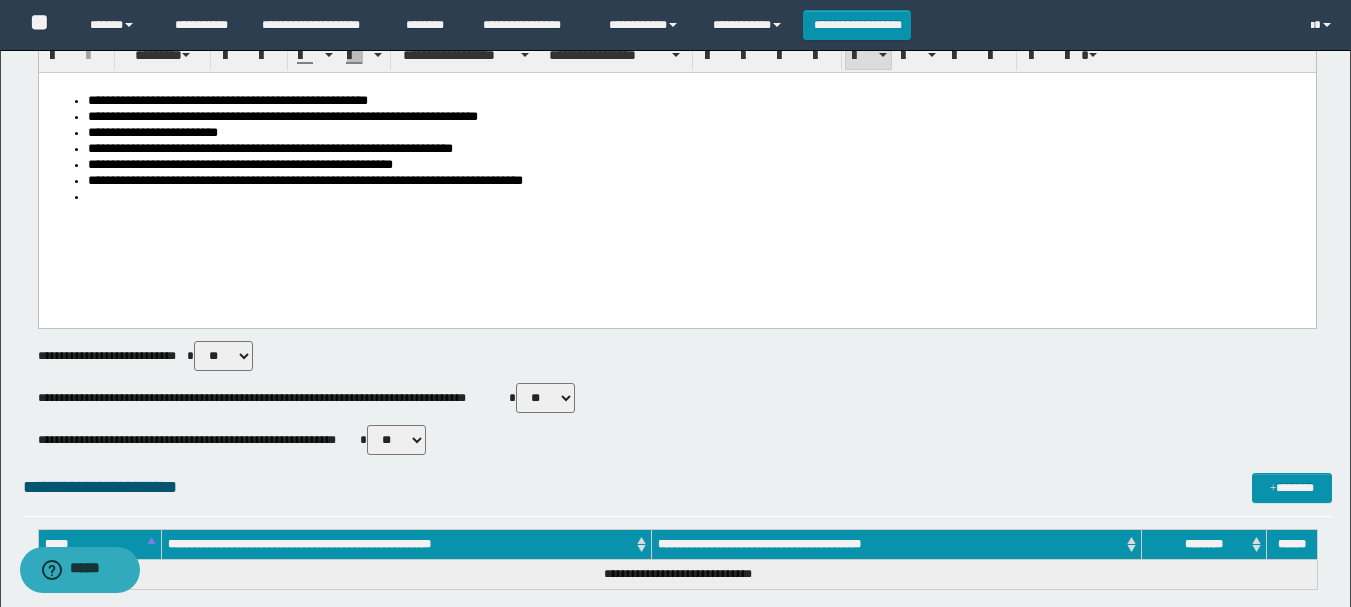 paste 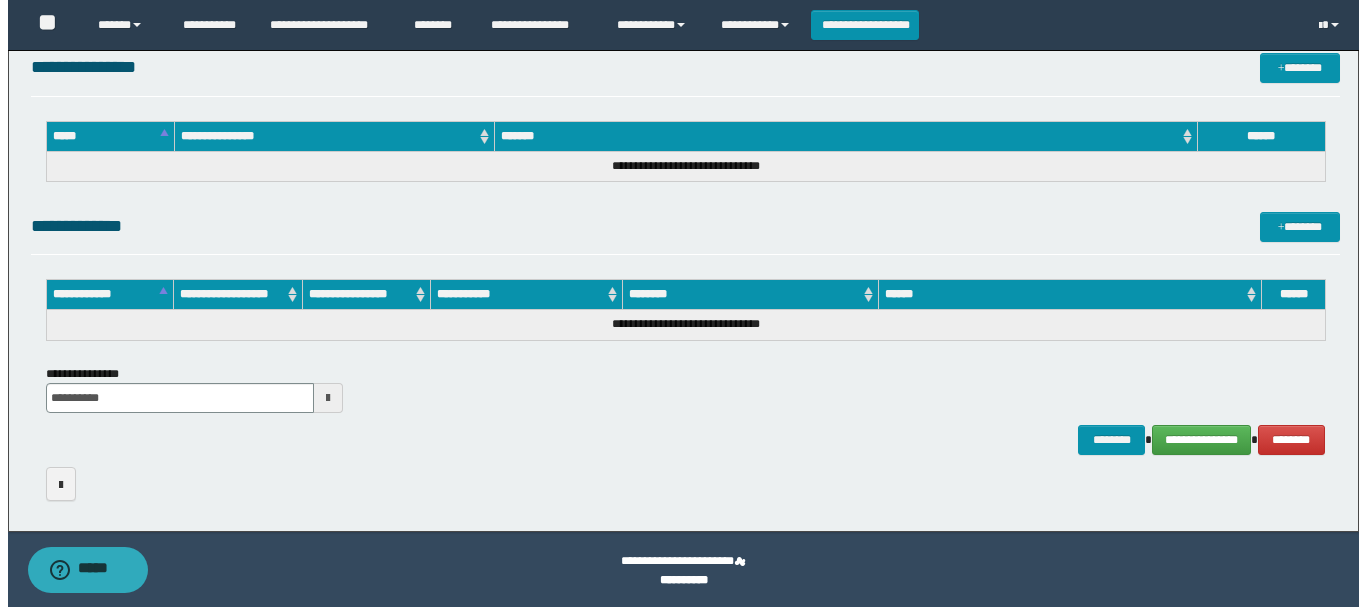 scroll, scrollTop: 1363, scrollLeft: 0, axis: vertical 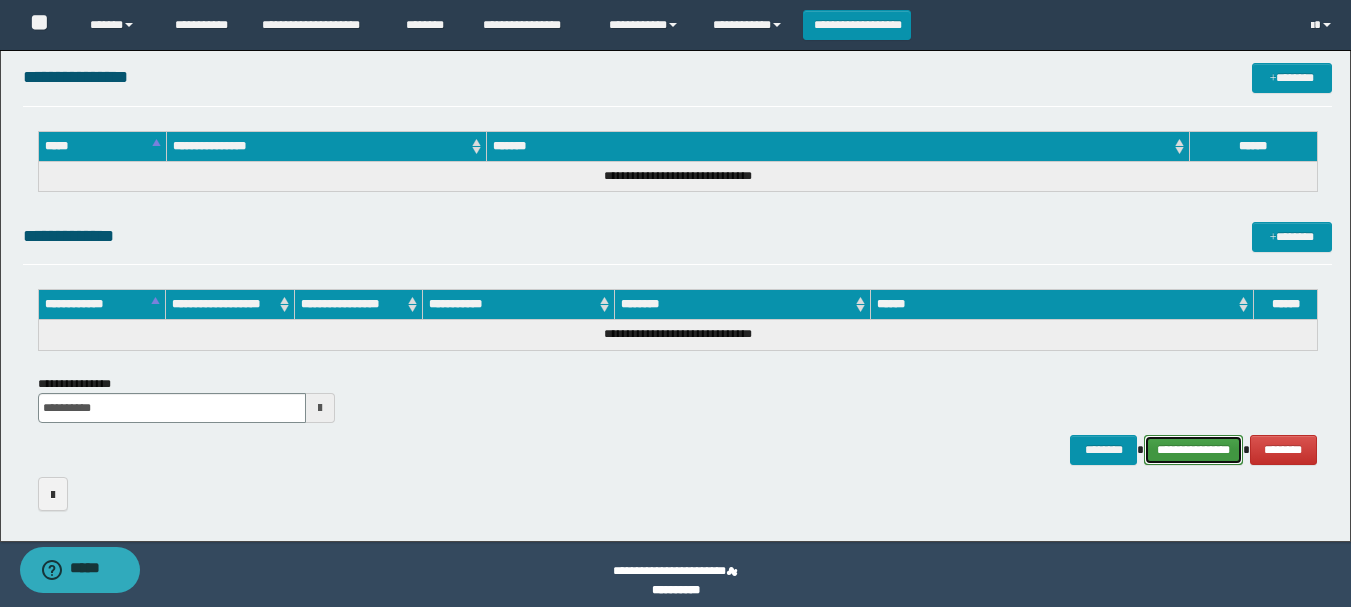 click on "**********" at bounding box center (1193, 450) 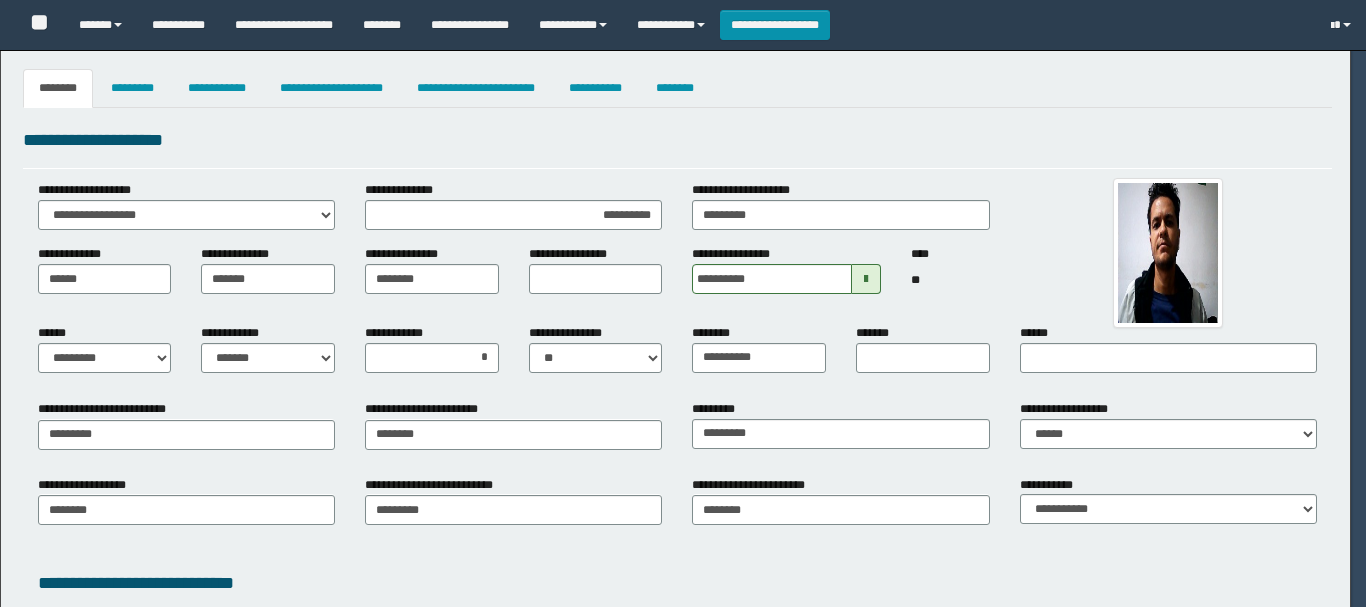 select on "*" 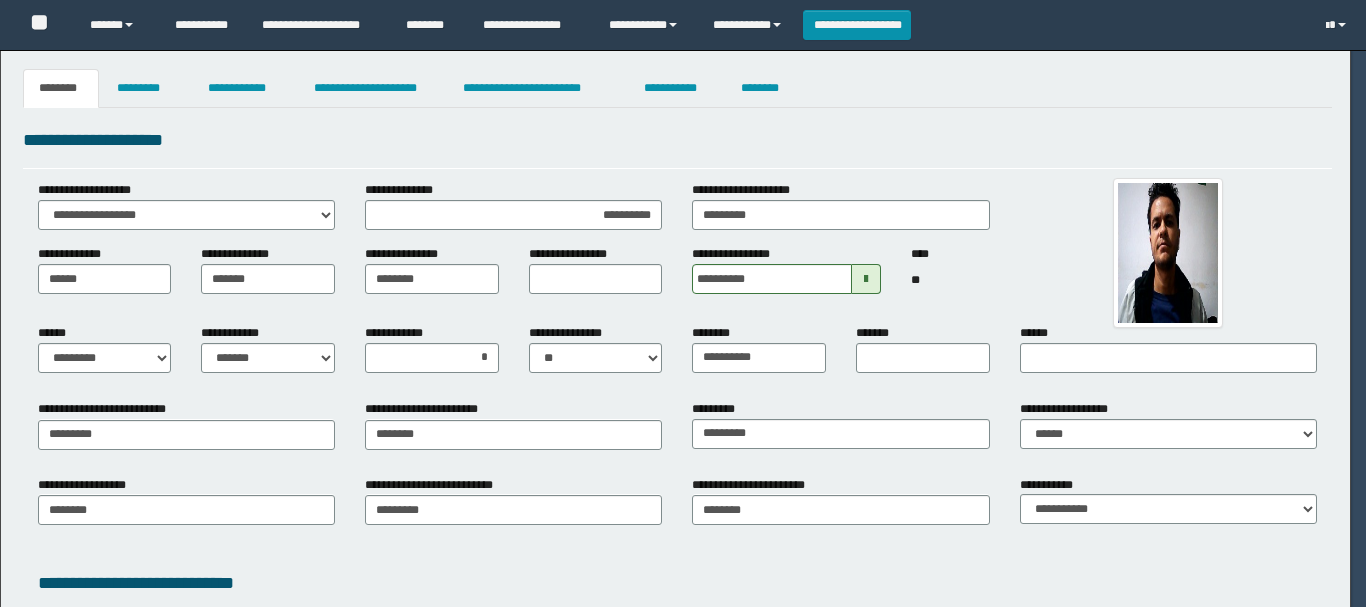 scroll, scrollTop: 0, scrollLeft: 0, axis: both 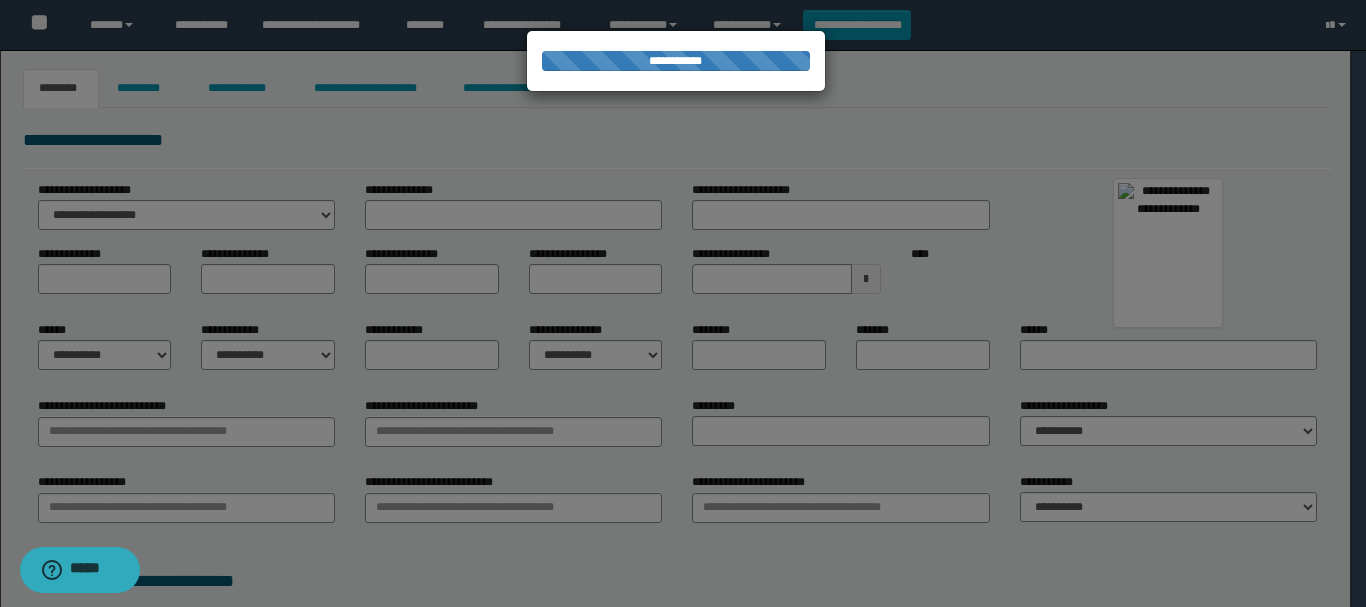 type on "*********" 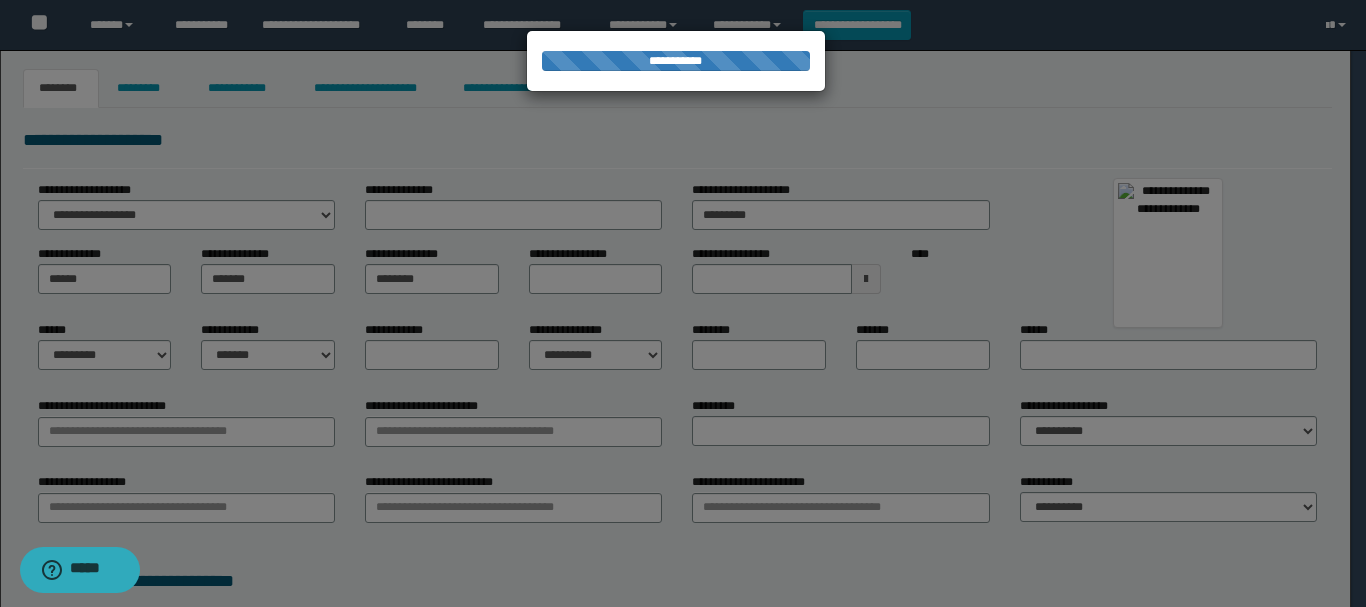 select on "*" 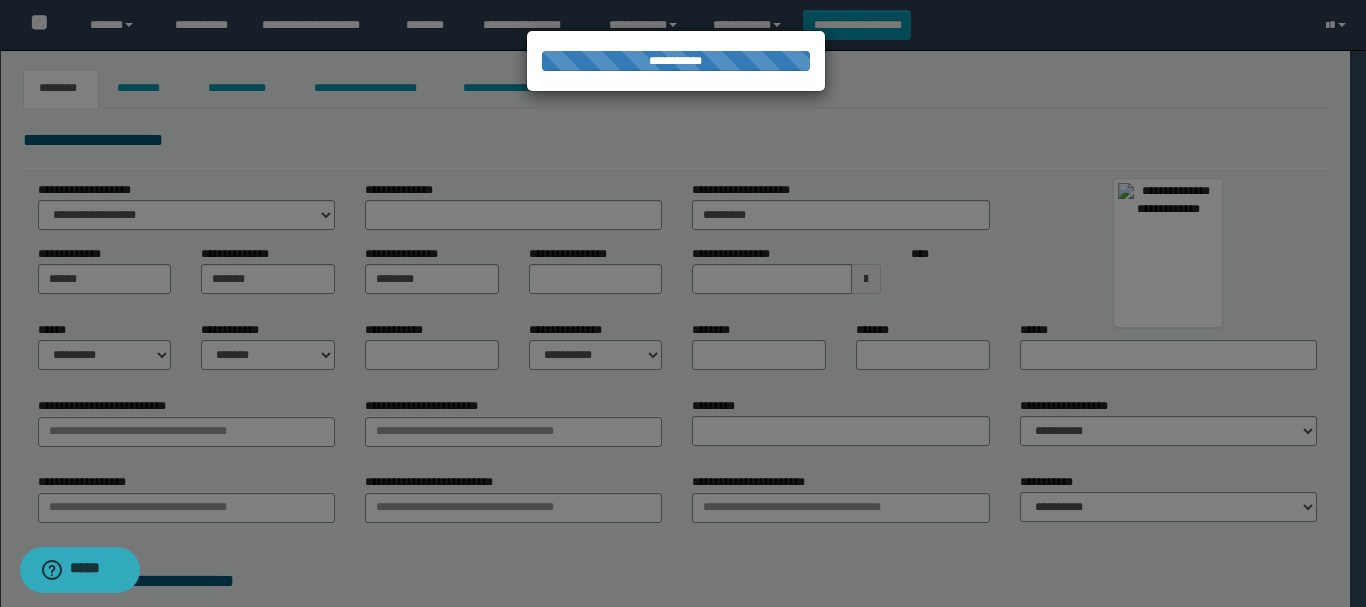 type on "**********" 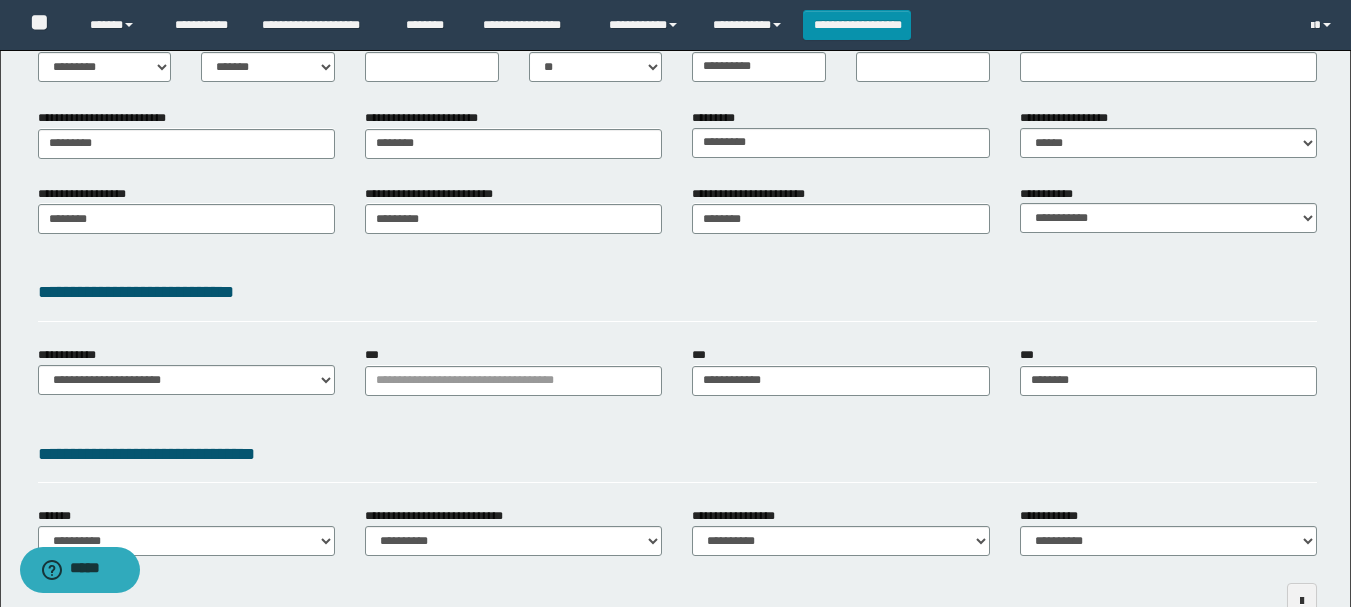 scroll, scrollTop: 409, scrollLeft: 0, axis: vertical 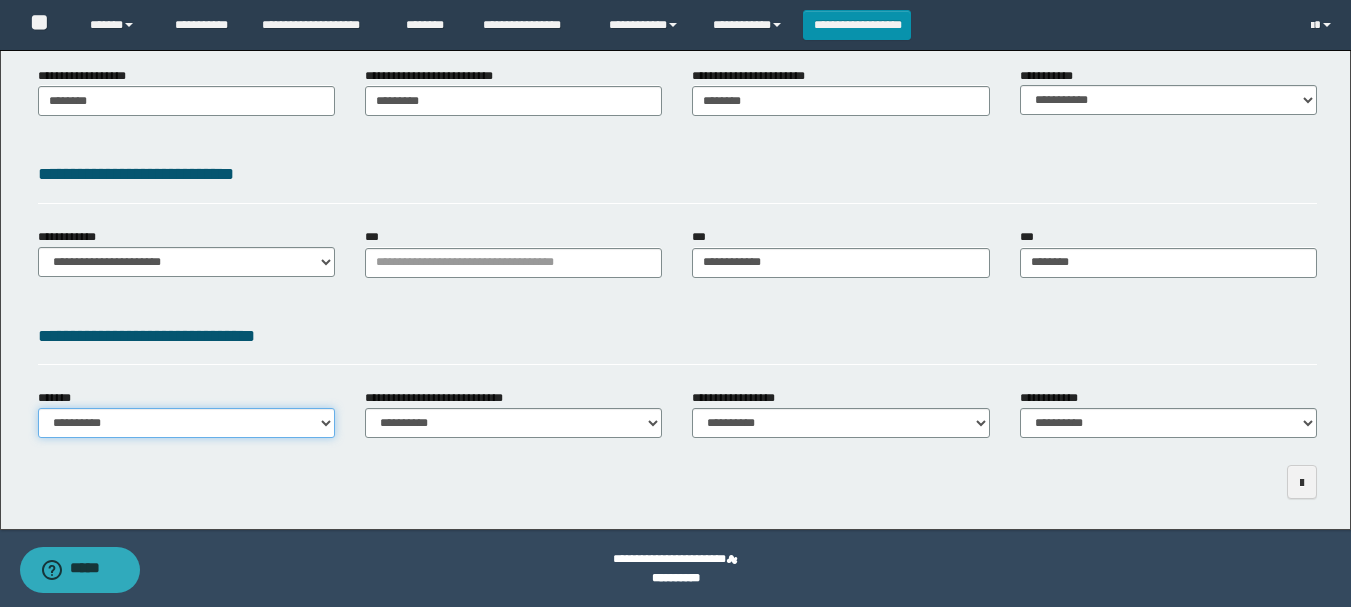 click on "**********" at bounding box center (186, 423) 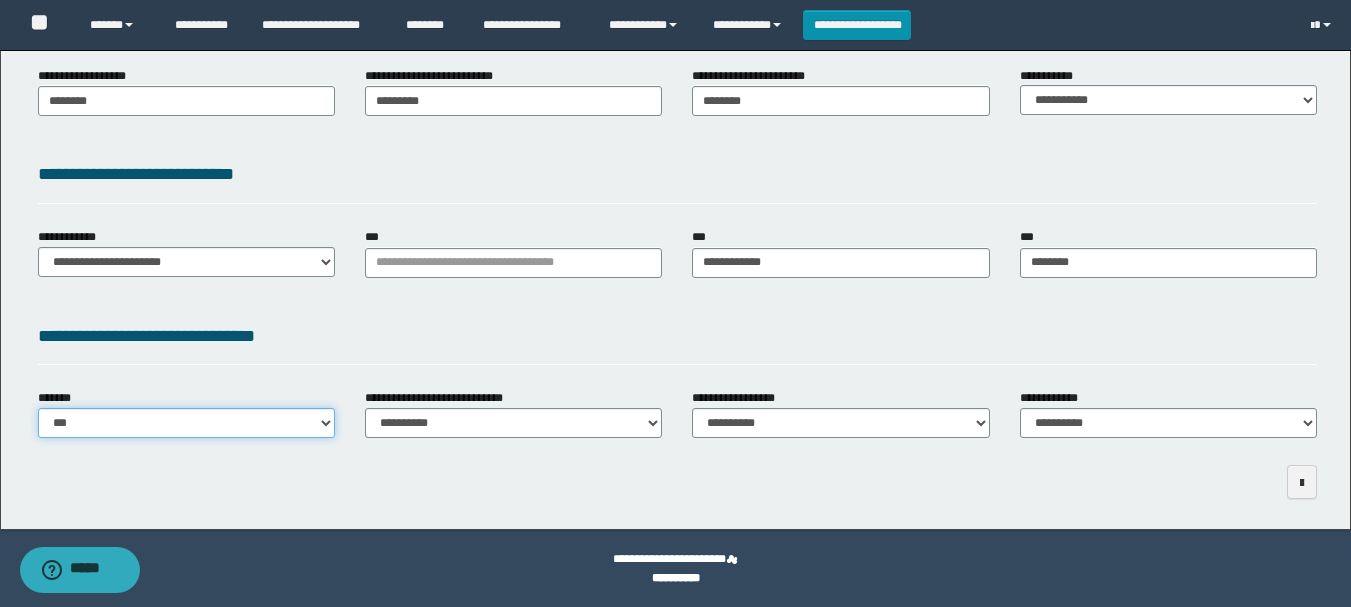 click on "**********" at bounding box center (186, 423) 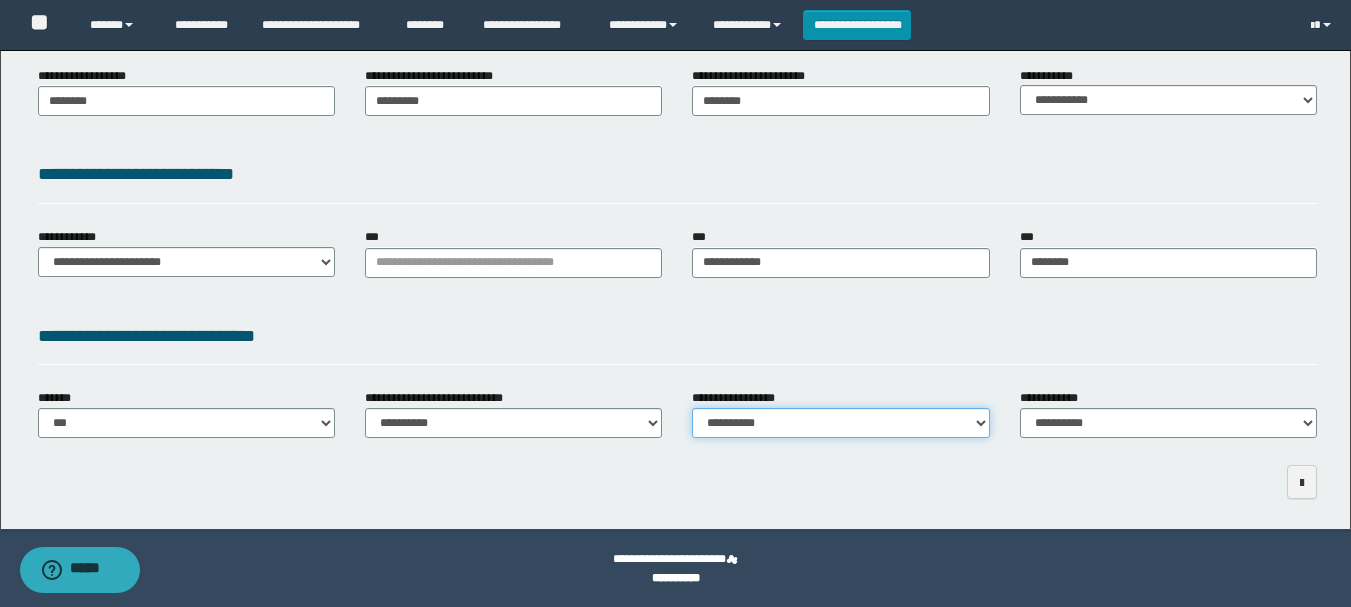 click on "**********" at bounding box center [840, 423] 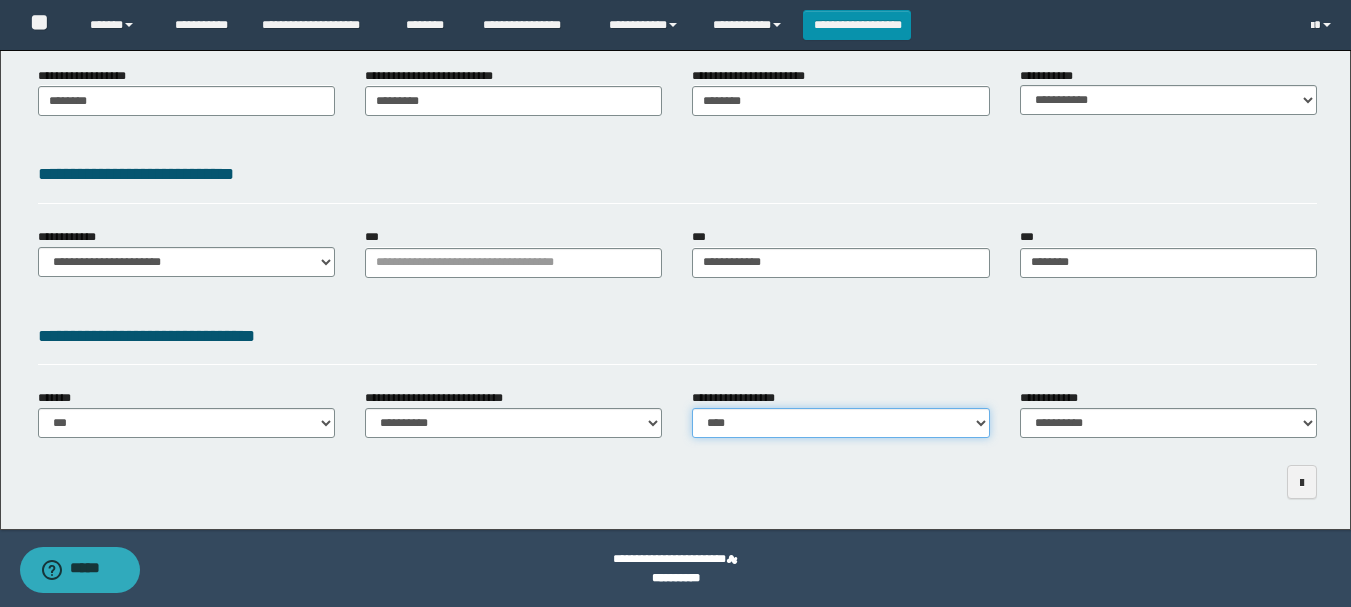 click on "**********" at bounding box center (840, 423) 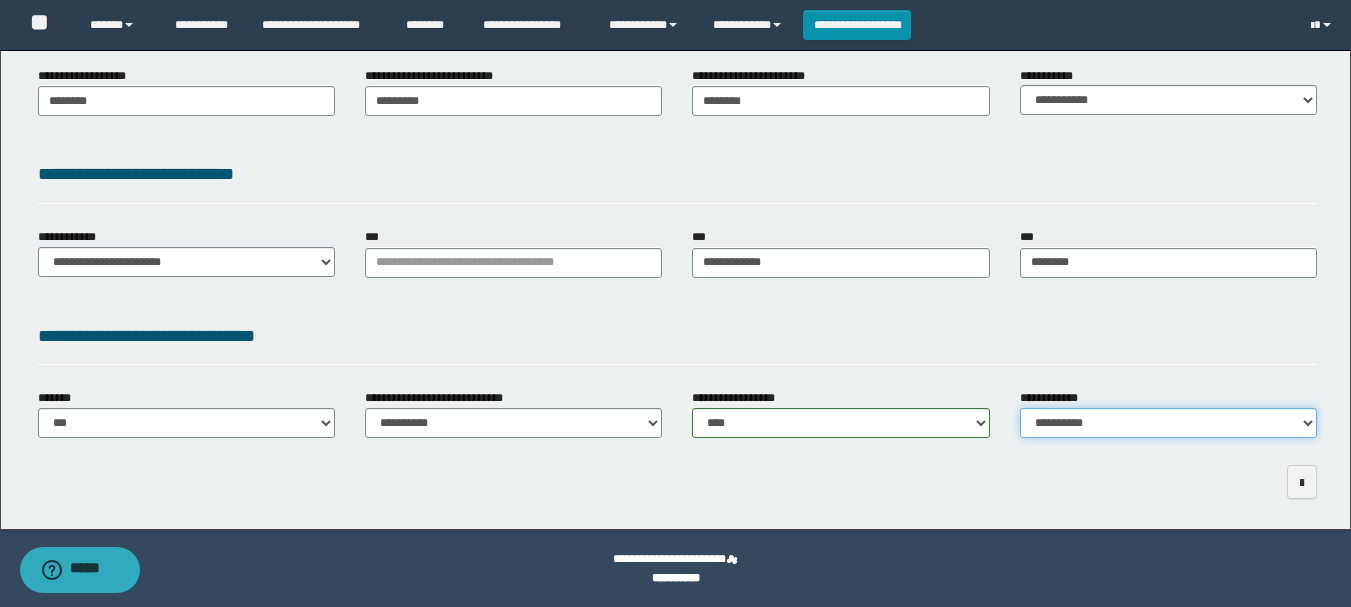 click on "**********" at bounding box center (1168, 423) 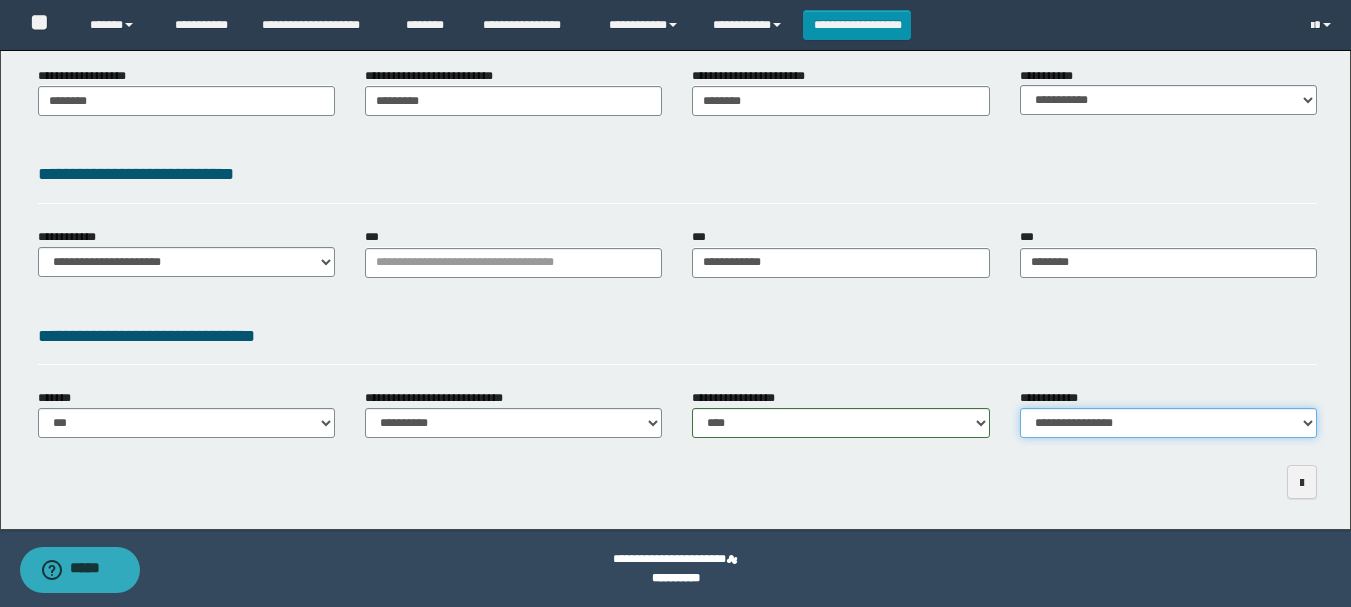 click on "**********" at bounding box center (1168, 423) 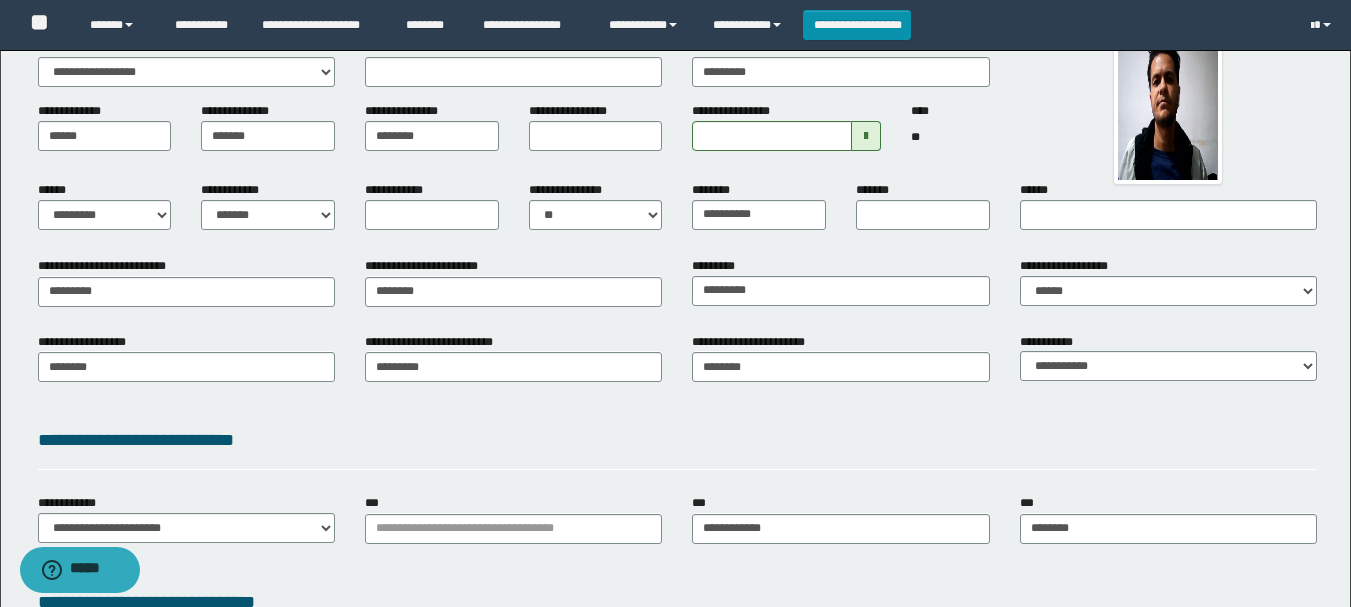 scroll, scrollTop: 0, scrollLeft: 0, axis: both 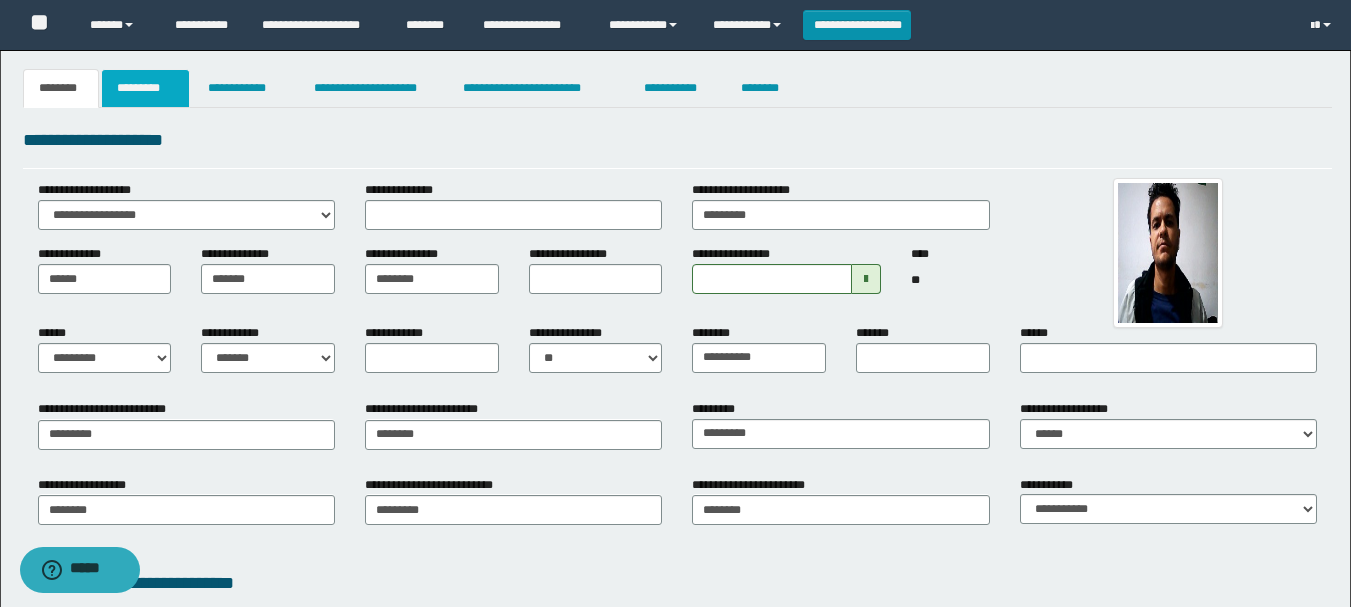 click on "*********" at bounding box center (145, 88) 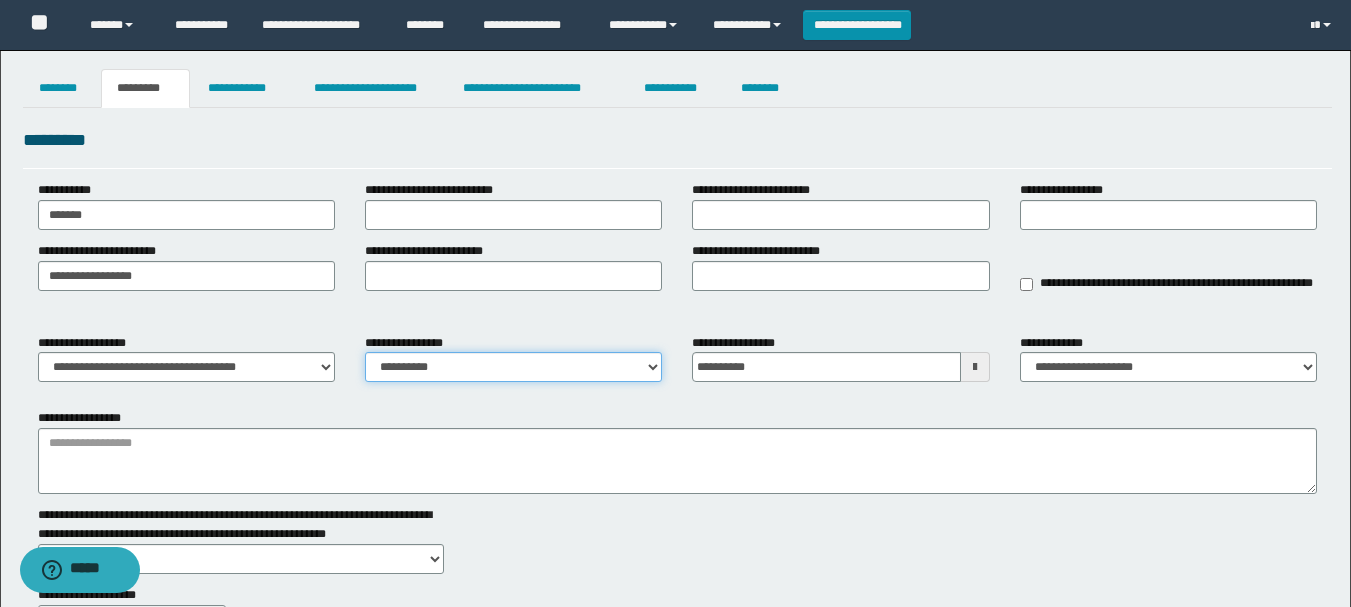 click on "**********" at bounding box center [513, 367] 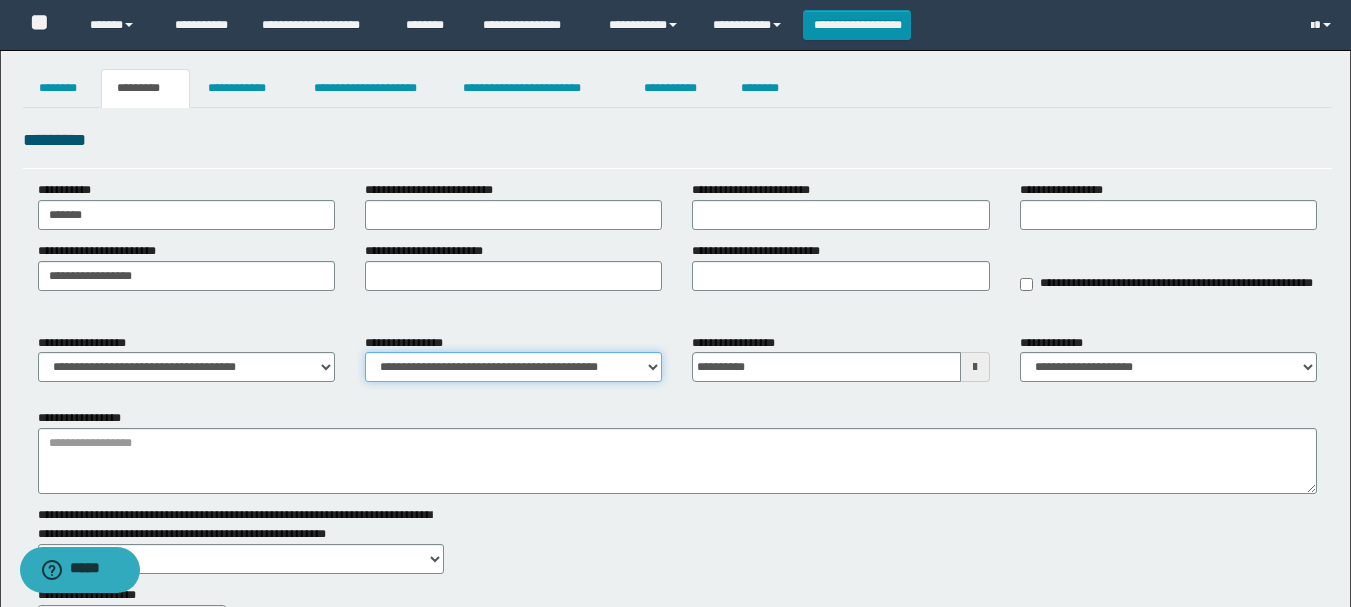 click on "**********" at bounding box center (513, 367) 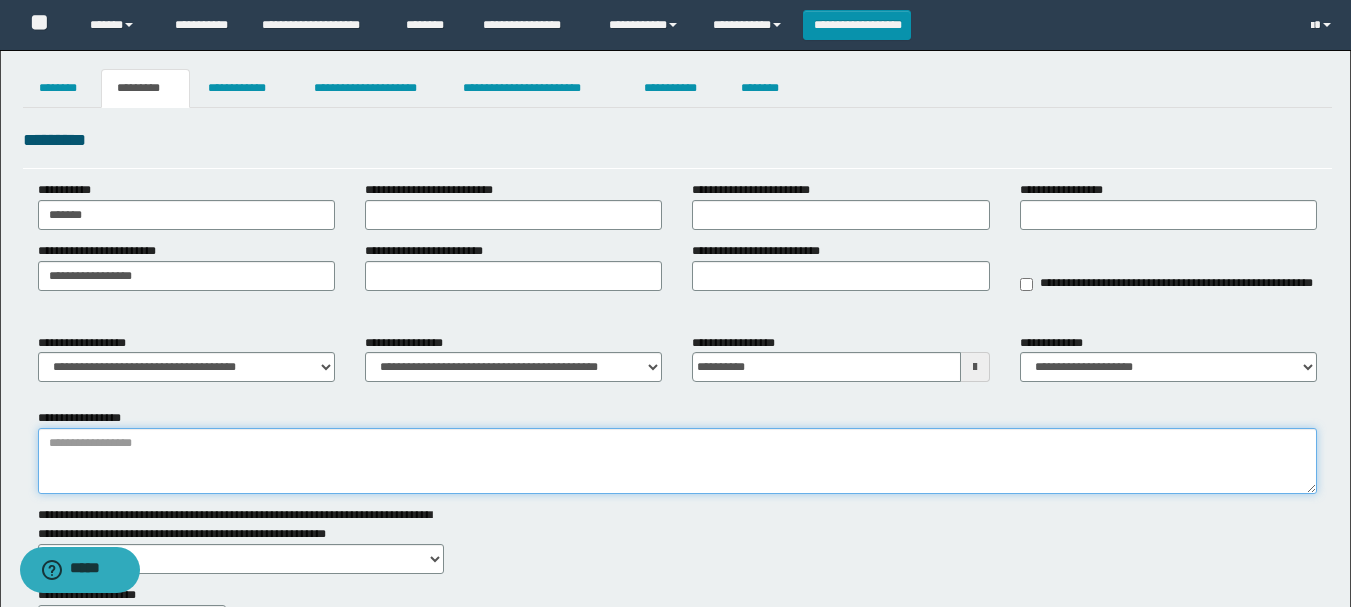 click on "**********" at bounding box center [677, 461] 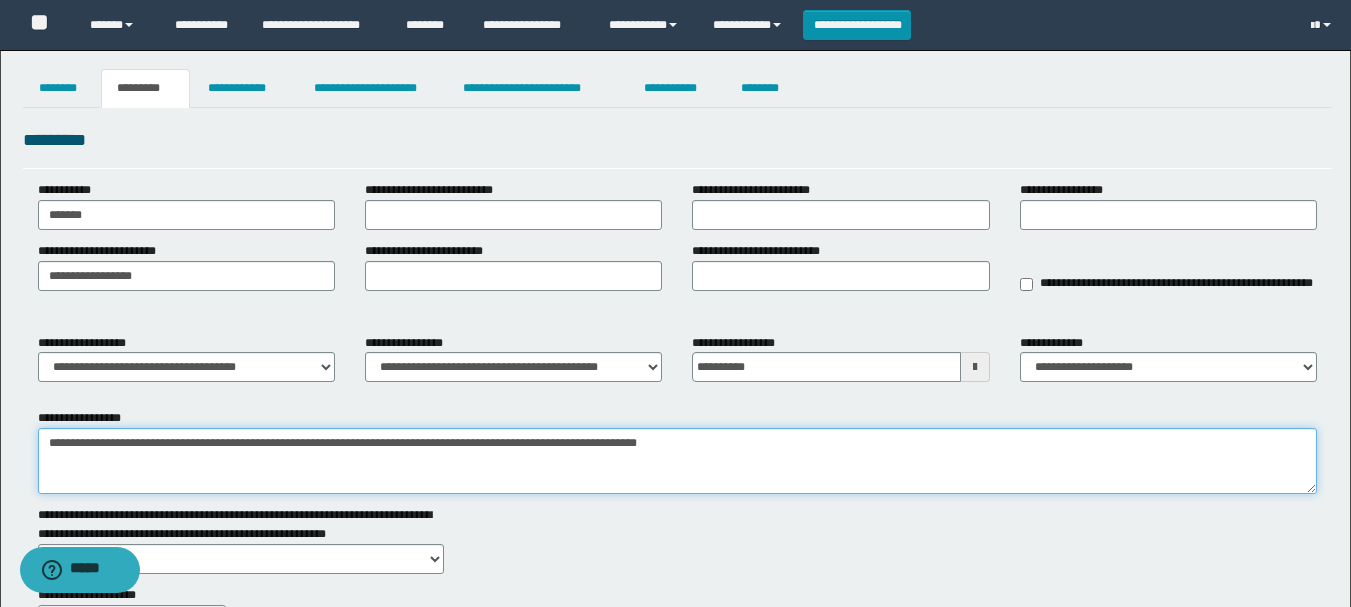 drag, startPoint x: 48, startPoint y: 444, endPoint x: 767, endPoint y: 438, distance: 719.025 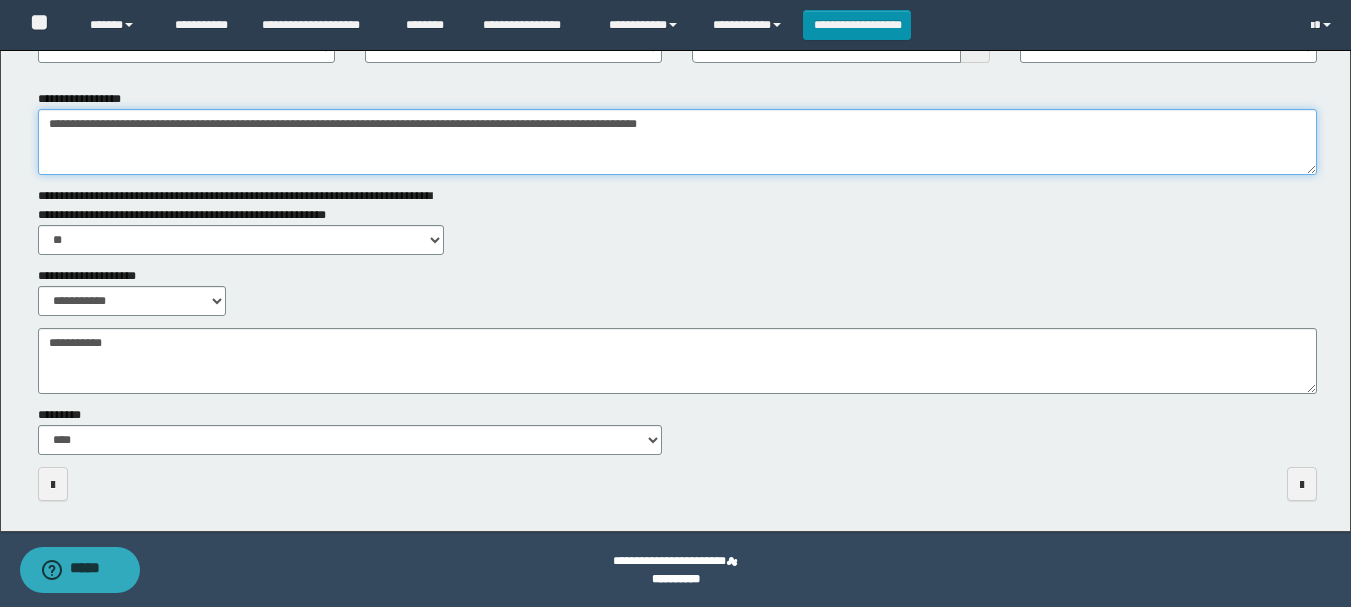 scroll, scrollTop: 321, scrollLeft: 0, axis: vertical 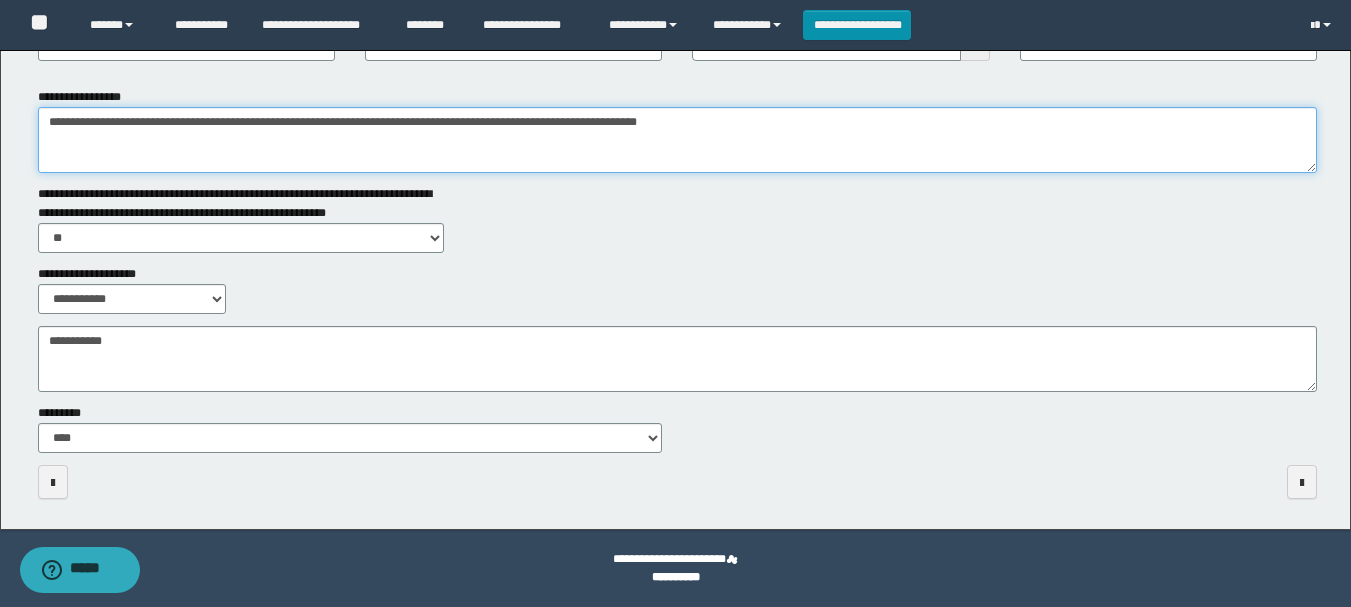 type on "**********" 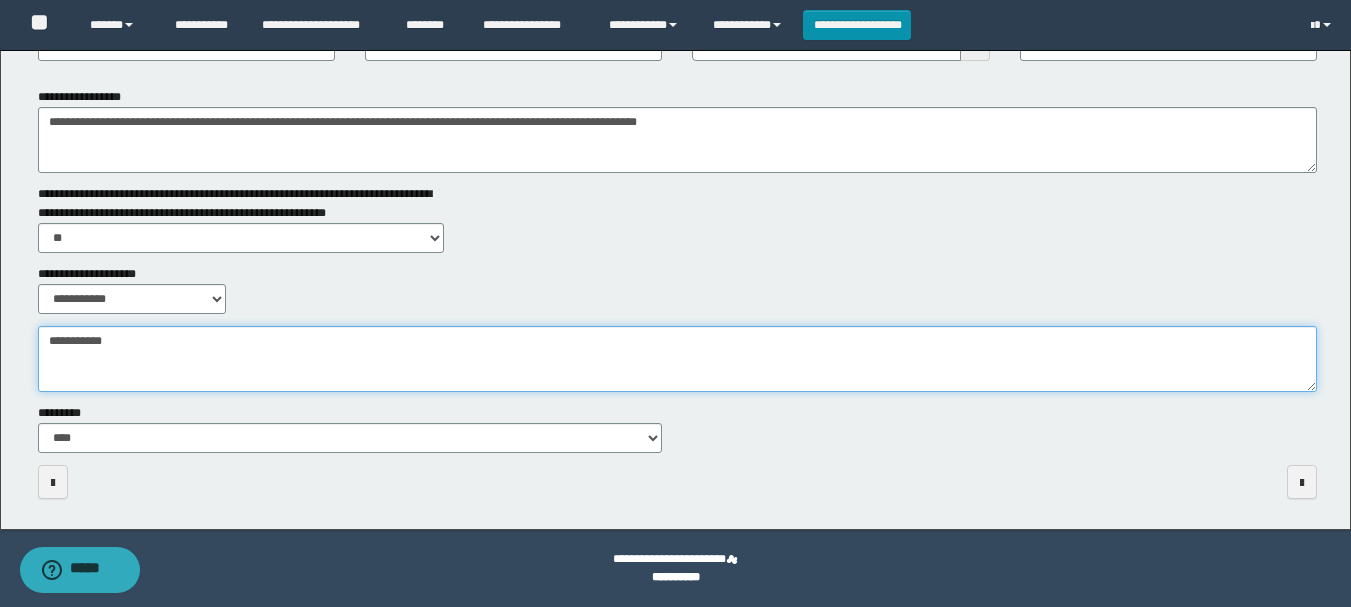 click on "**********" at bounding box center [677, 359] 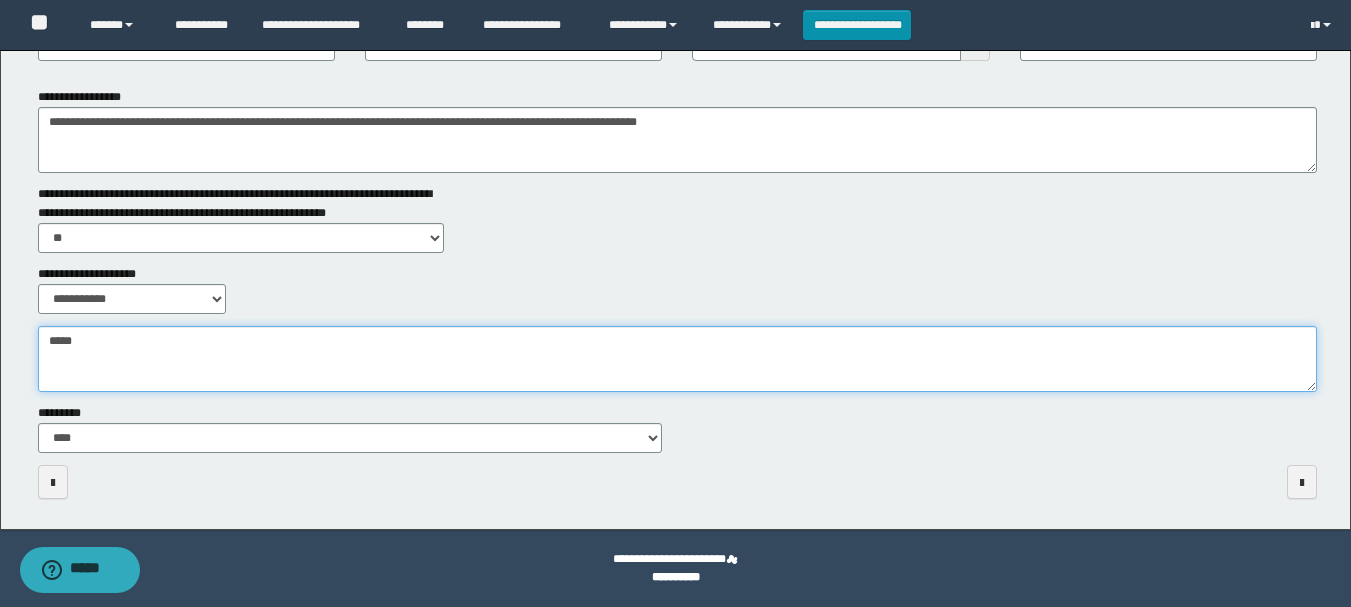 type on "*****" 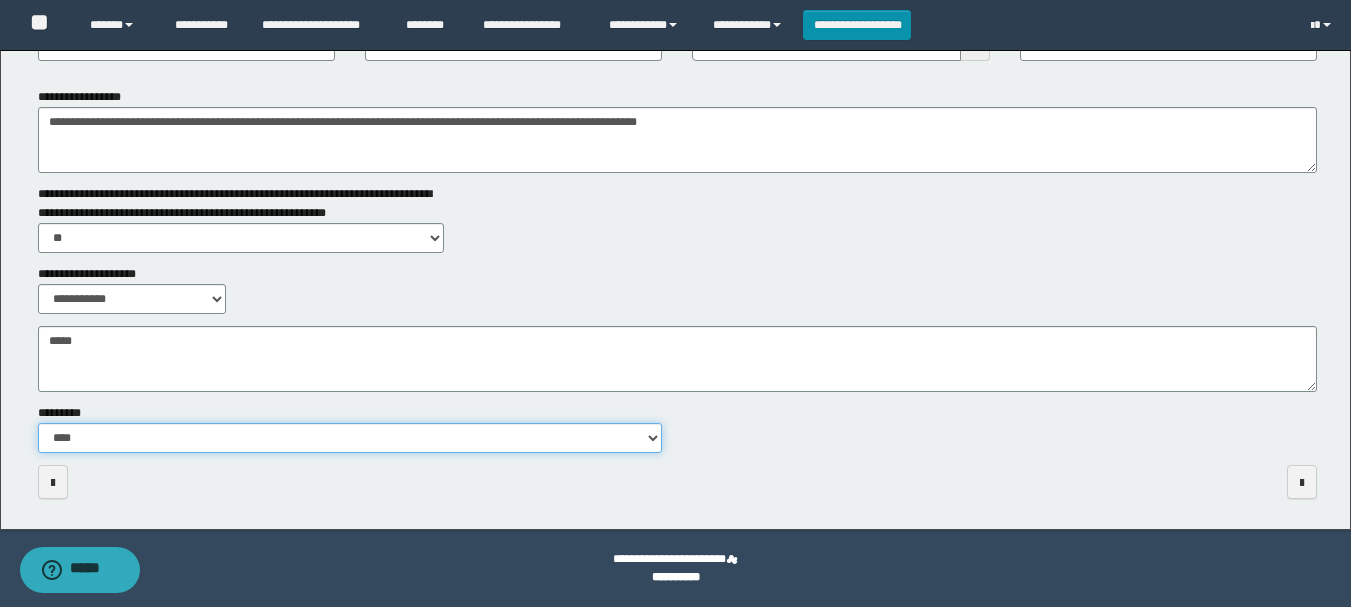 click on "**********" at bounding box center [350, 438] 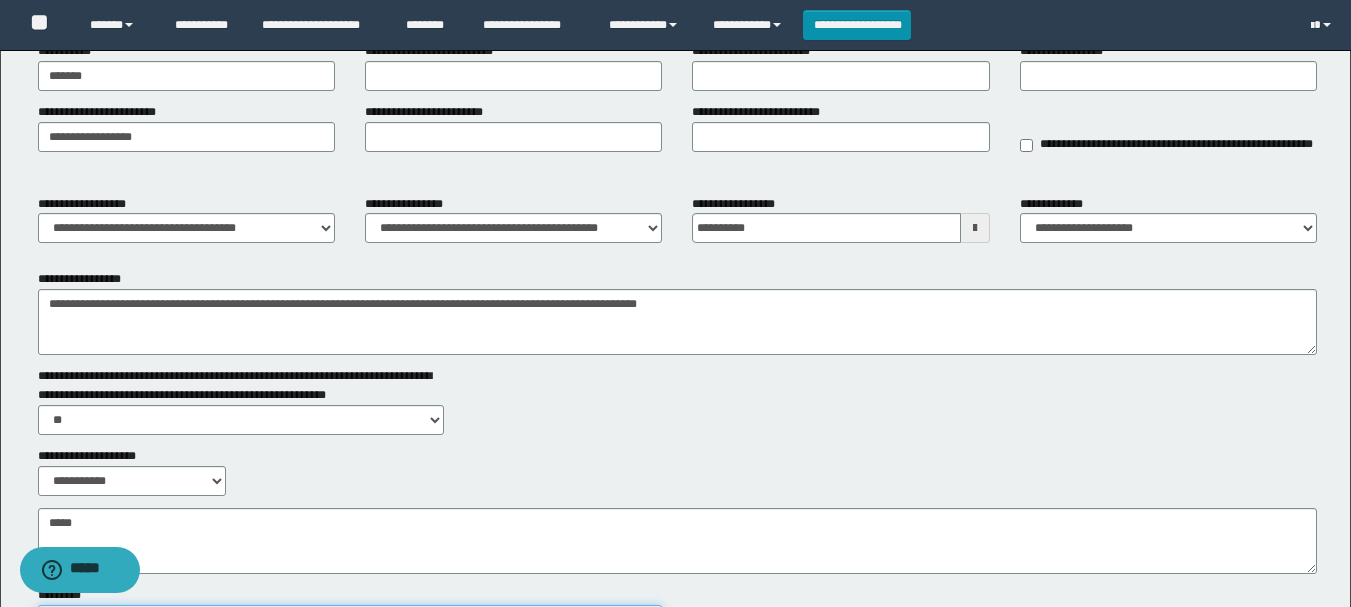 scroll, scrollTop: 0, scrollLeft: 0, axis: both 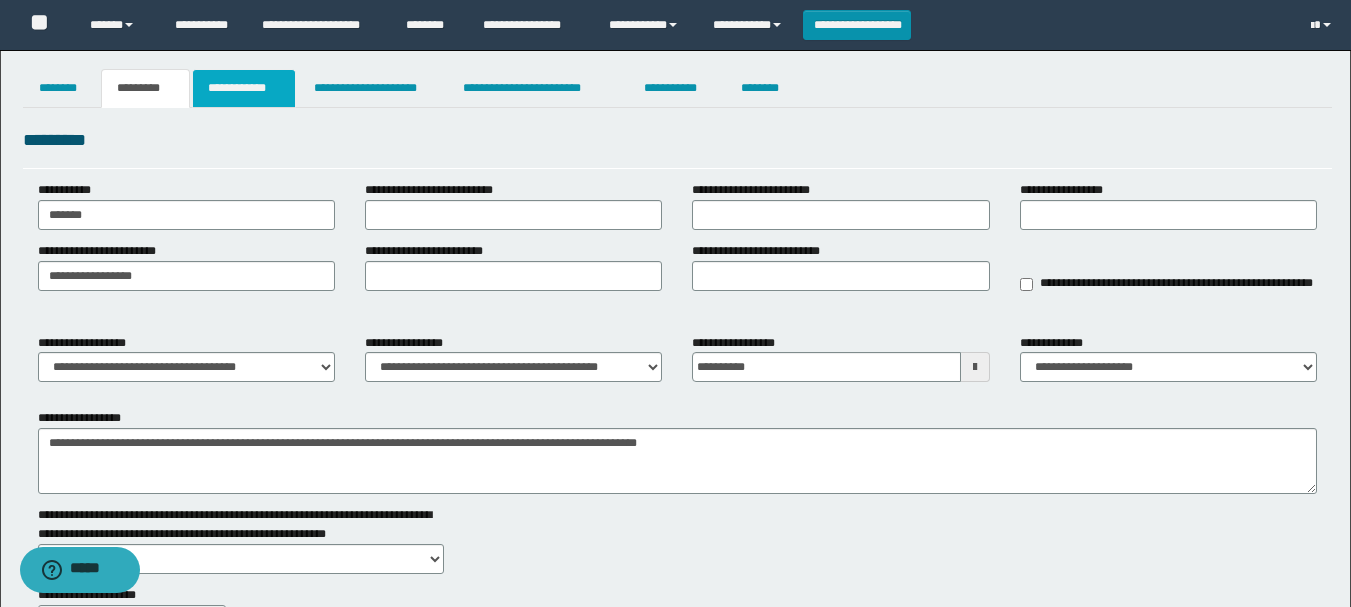 click on "**********" at bounding box center [244, 88] 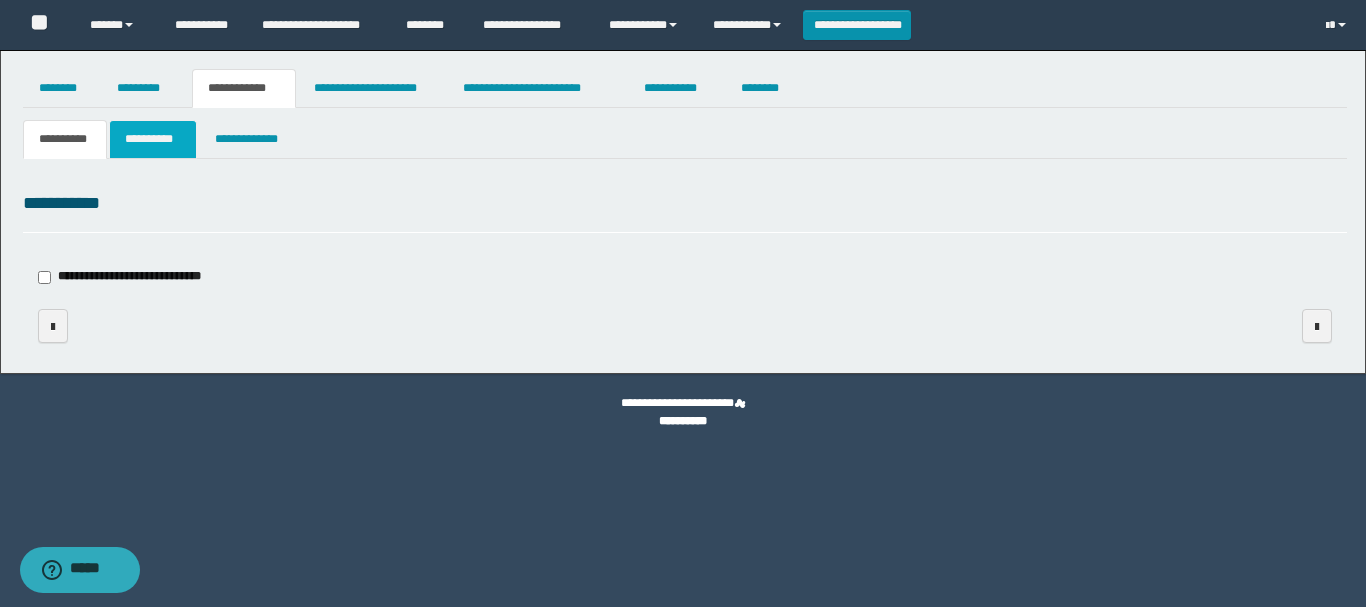 click on "**********" at bounding box center (153, 139) 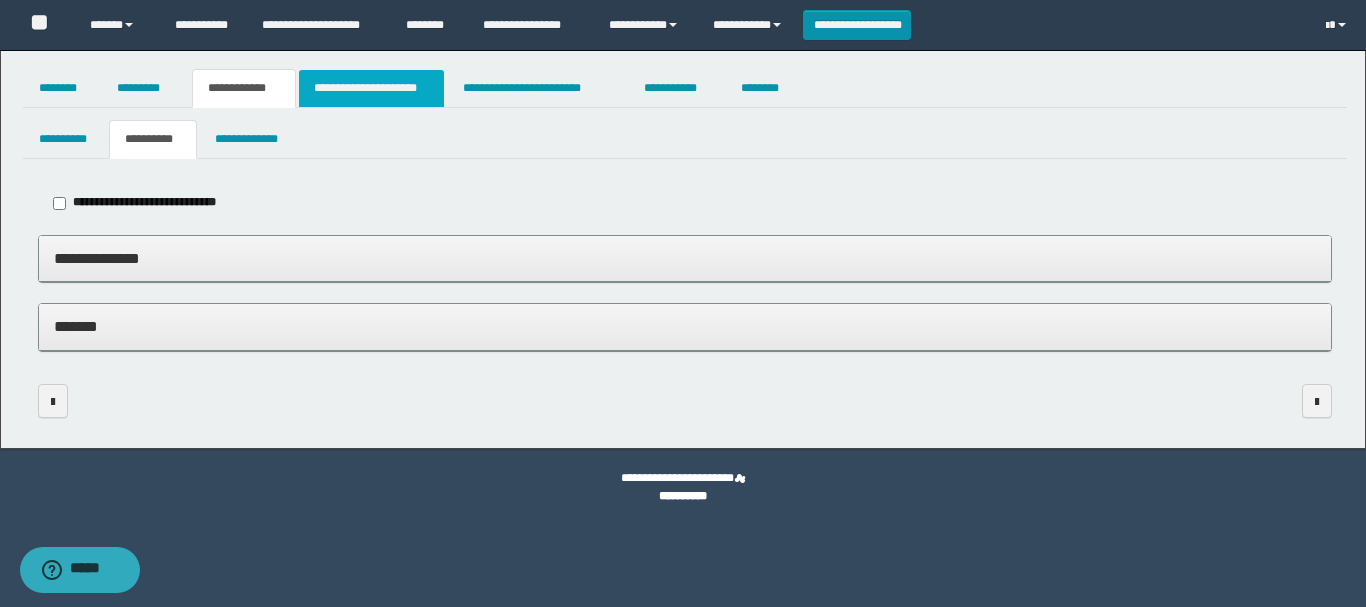 click on "**********" at bounding box center [371, 88] 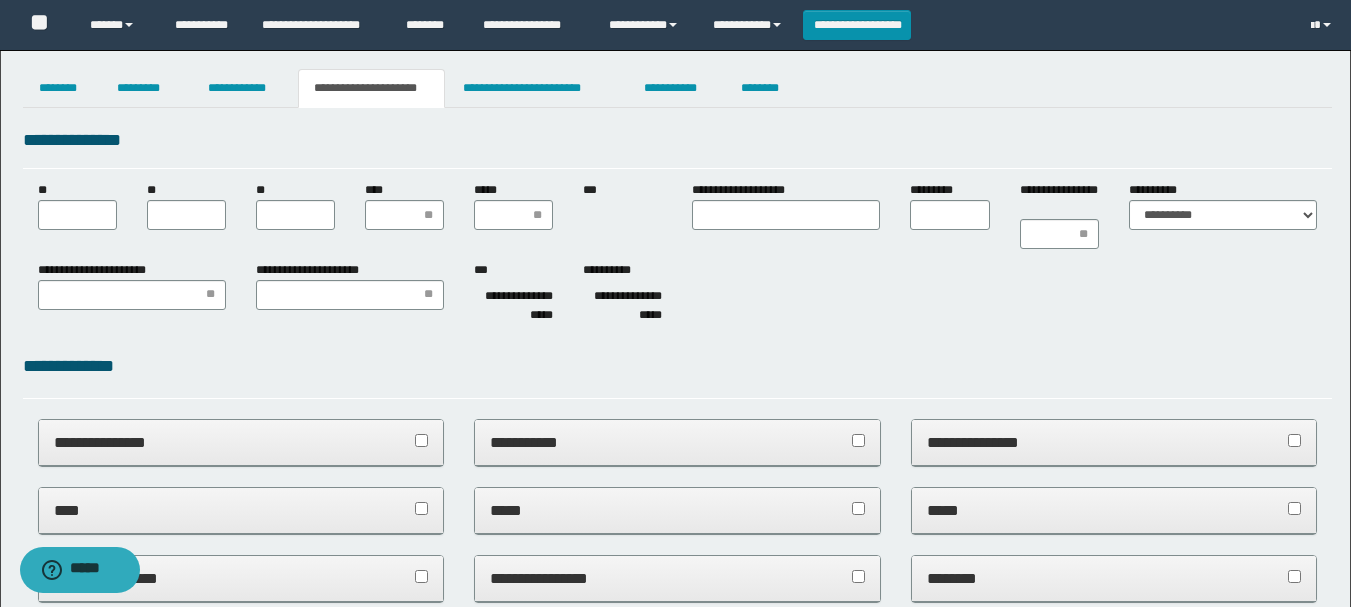 scroll, scrollTop: 0, scrollLeft: 0, axis: both 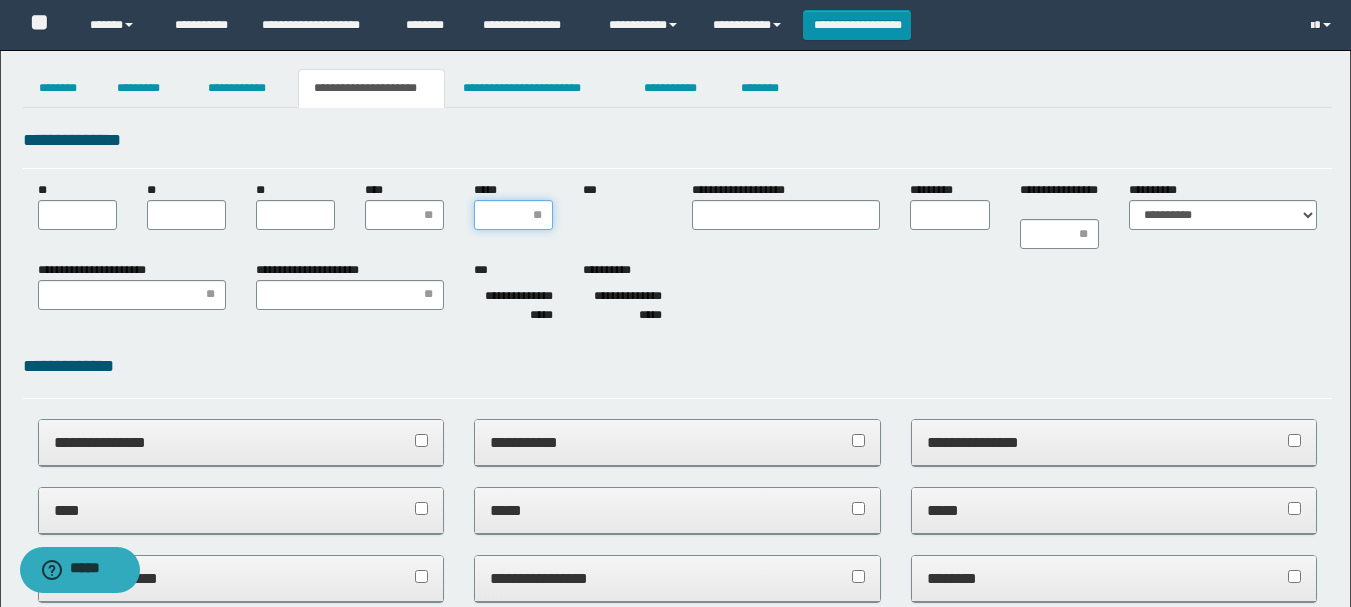 click on "*****" at bounding box center (513, 215) 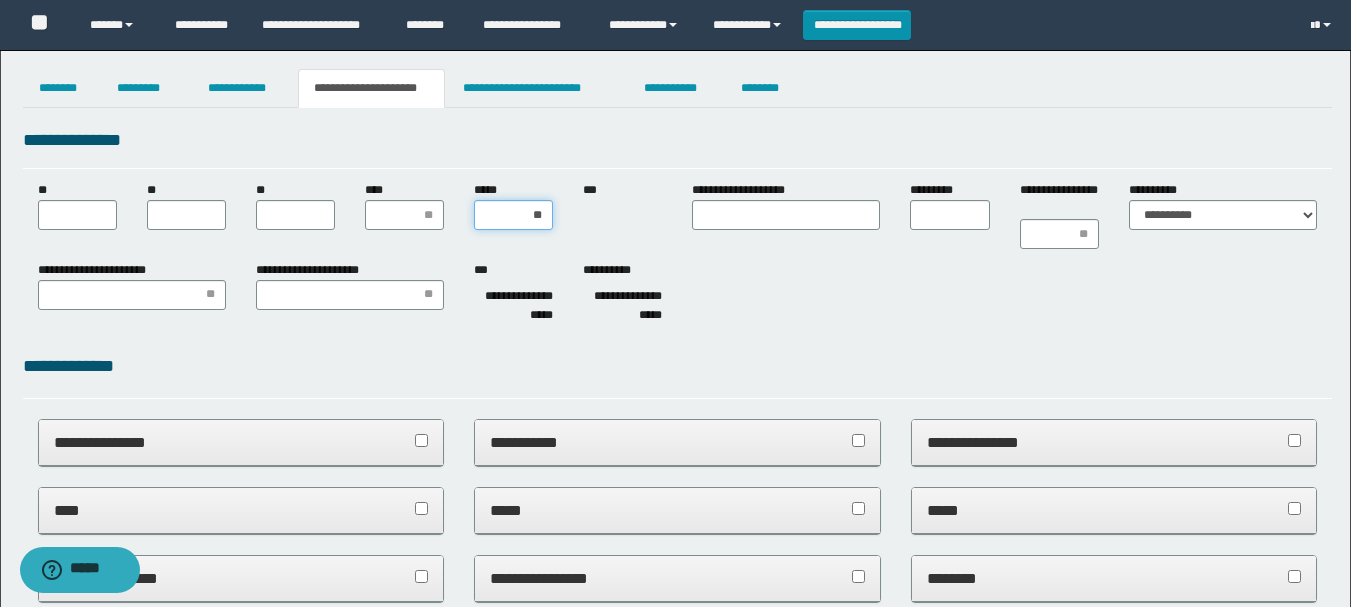 type on "***" 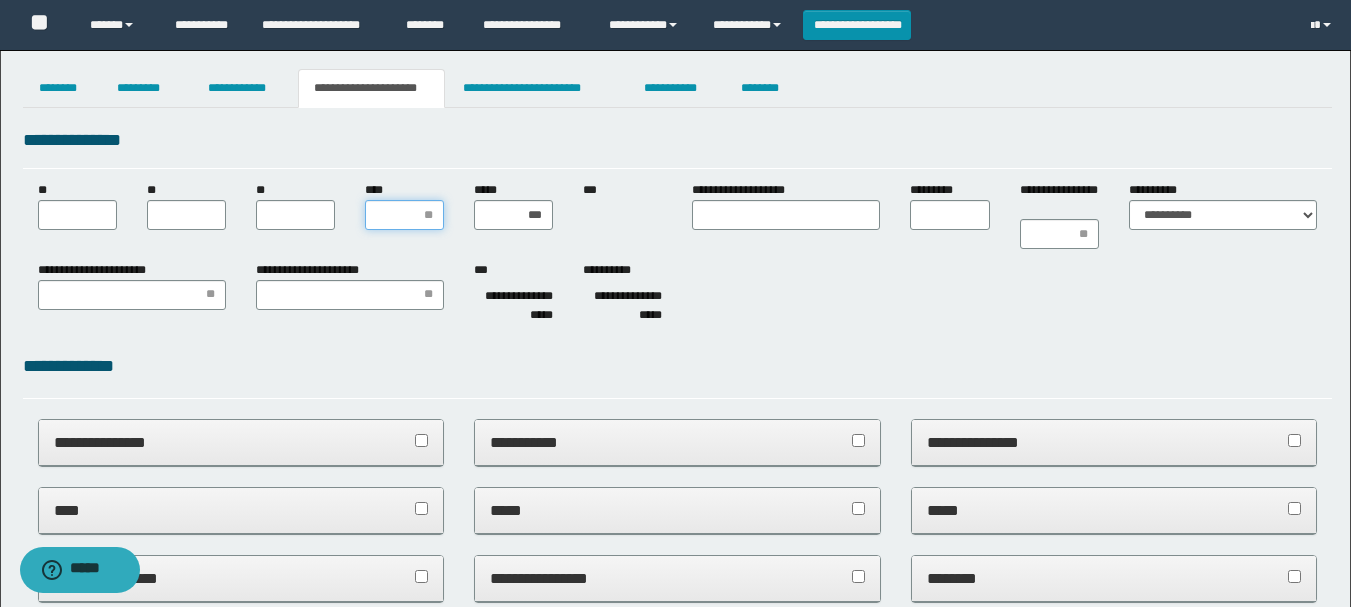 click on "****" at bounding box center [404, 215] 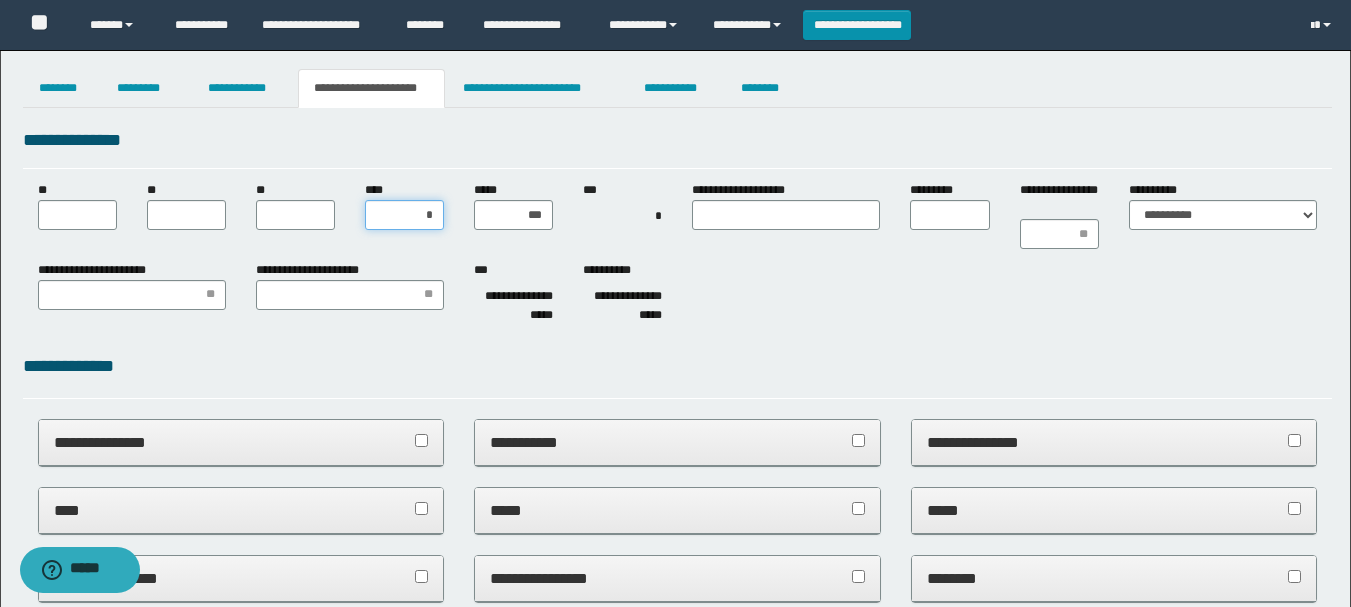 type on "**" 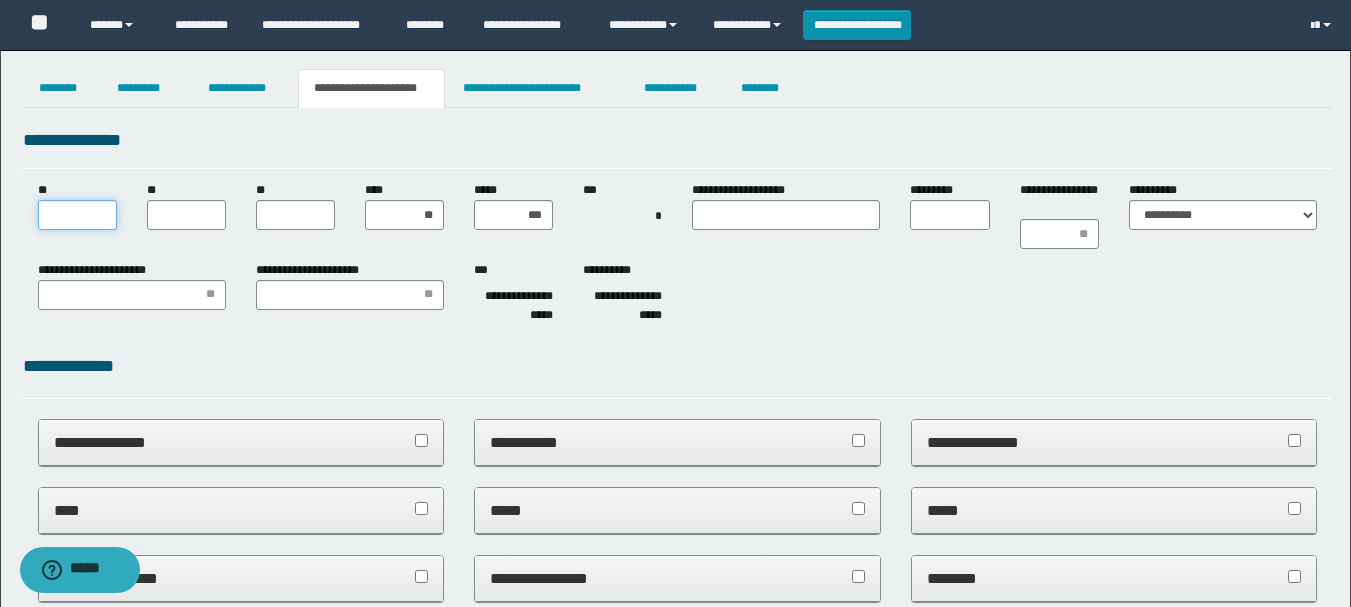 click on "**" at bounding box center [77, 215] 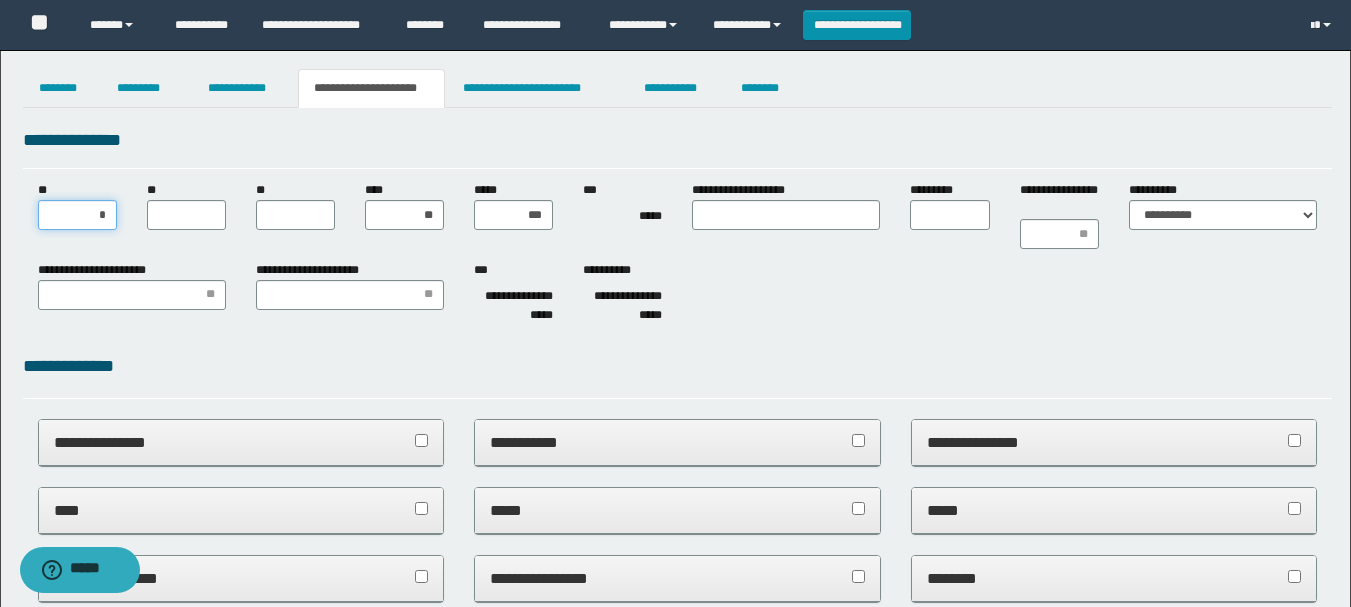 type on "**" 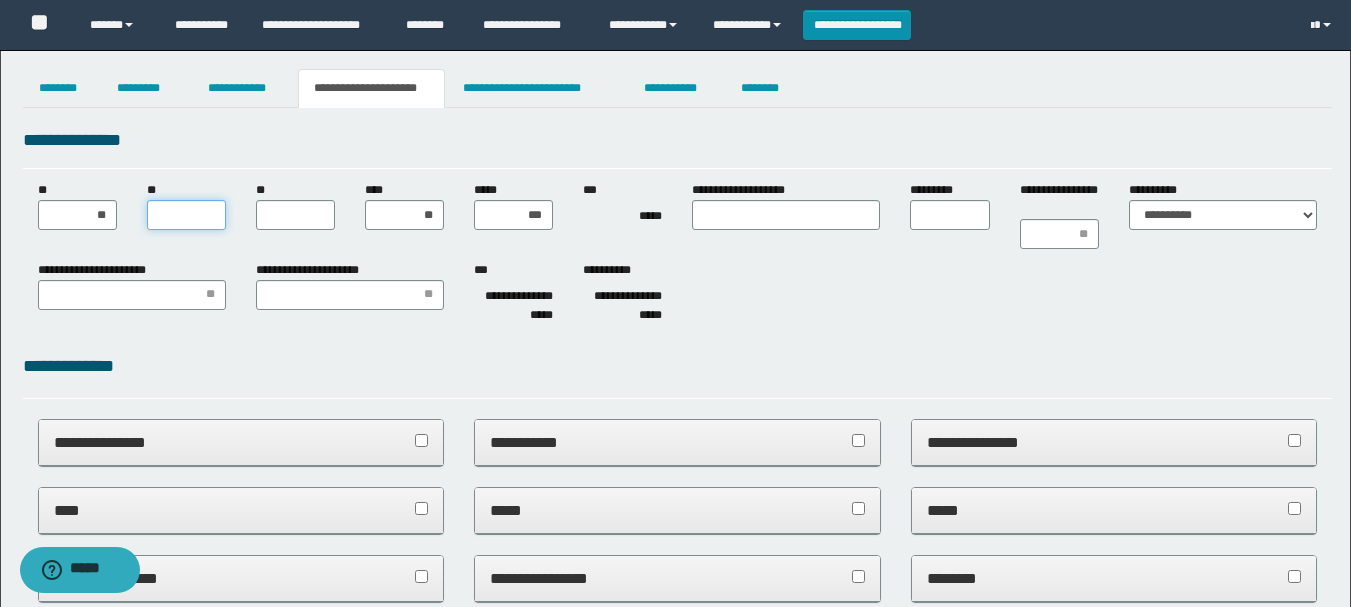 click on "**" at bounding box center (186, 215) 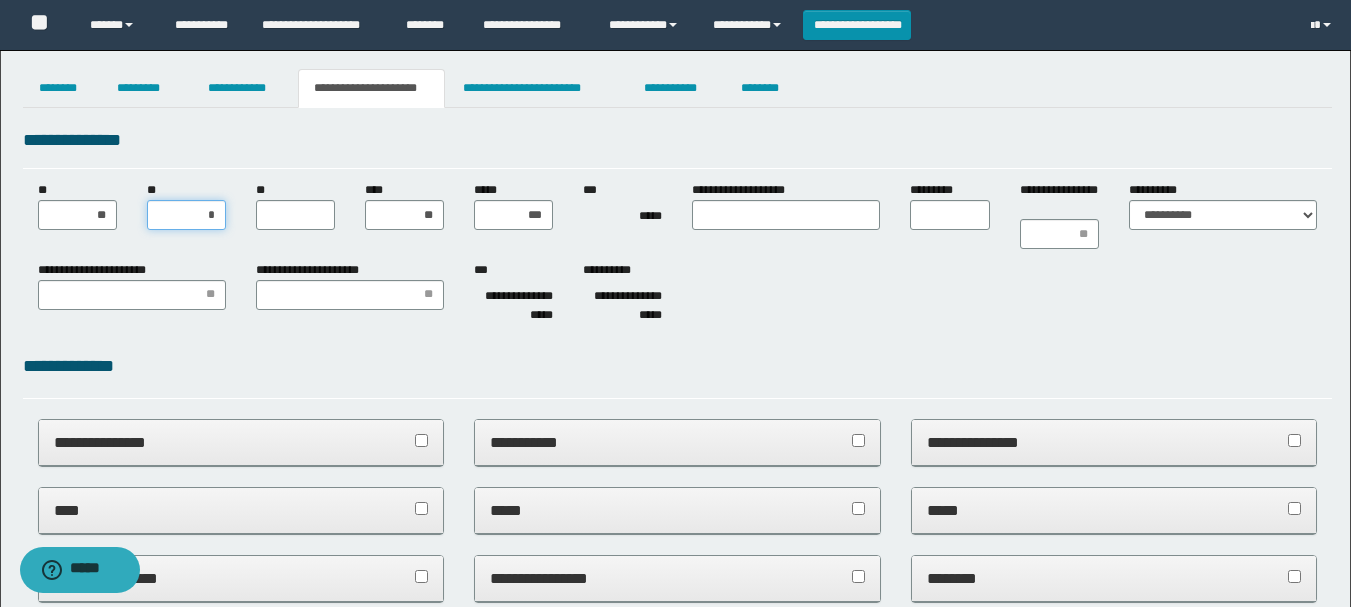 type on "**" 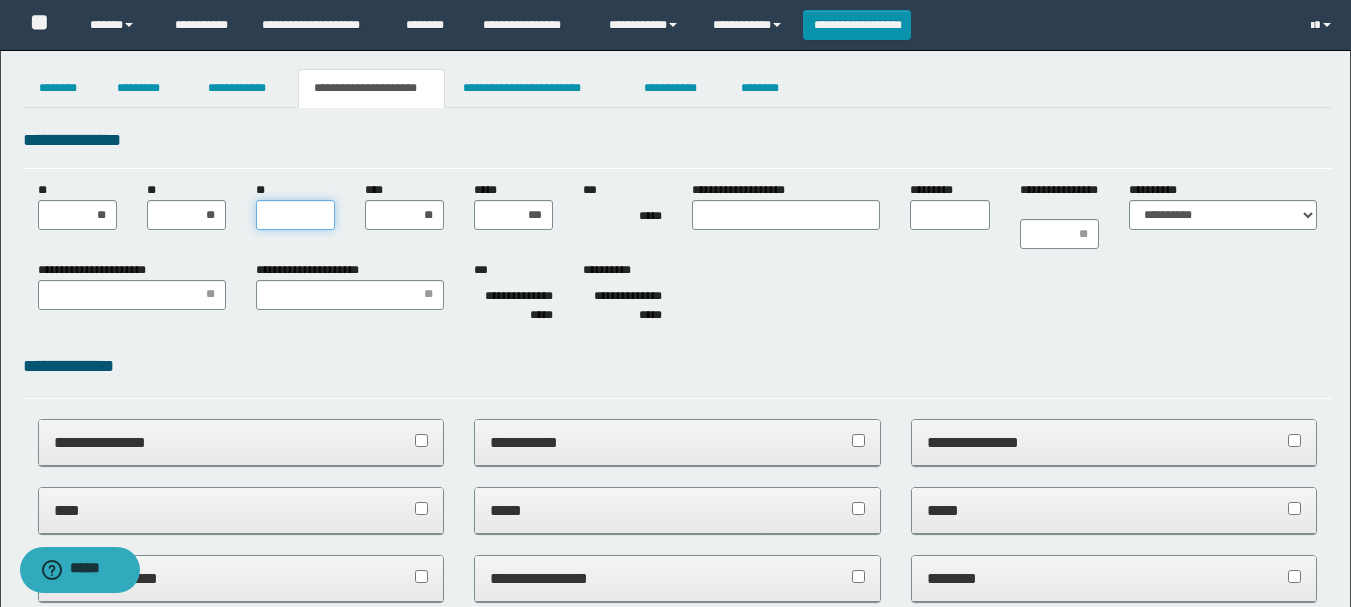 click on "**" at bounding box center [295, 215] 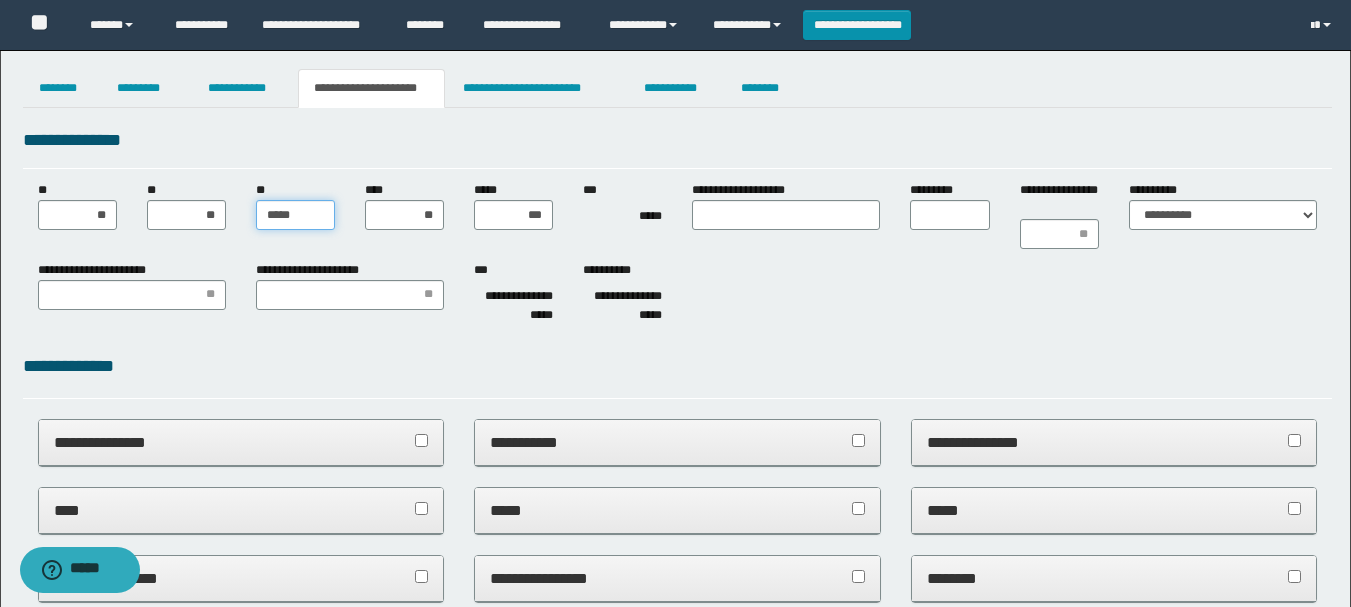 type on "******" 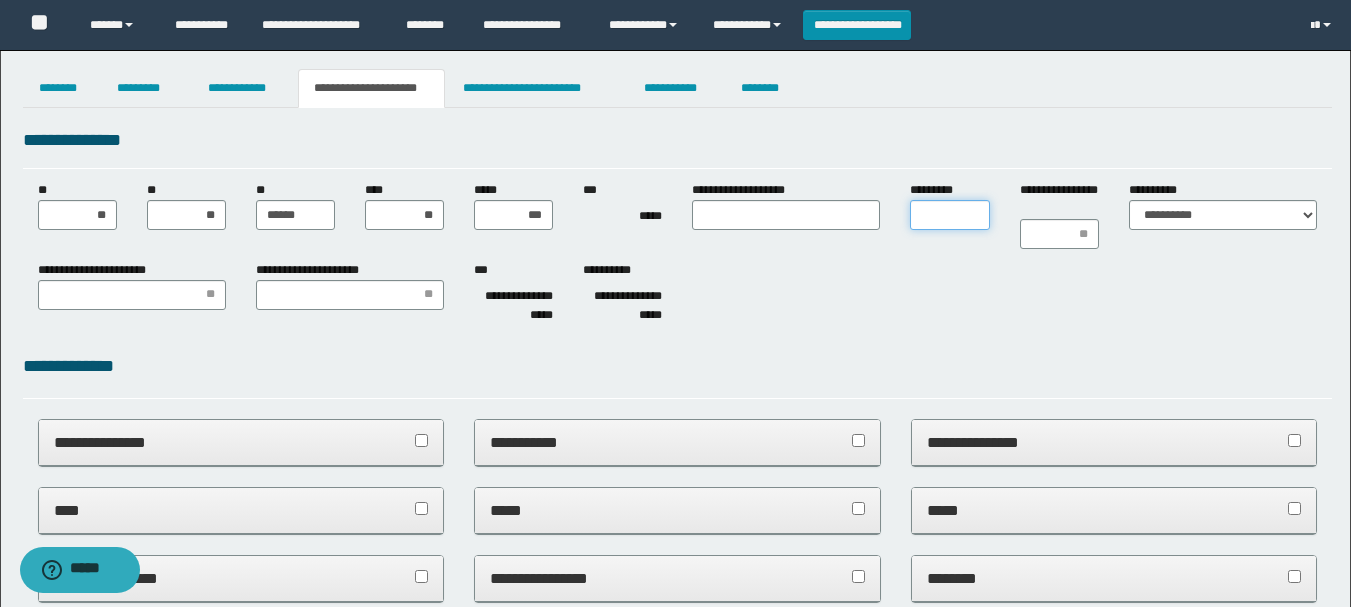 click on "*********" at bounding box center [949, 215] 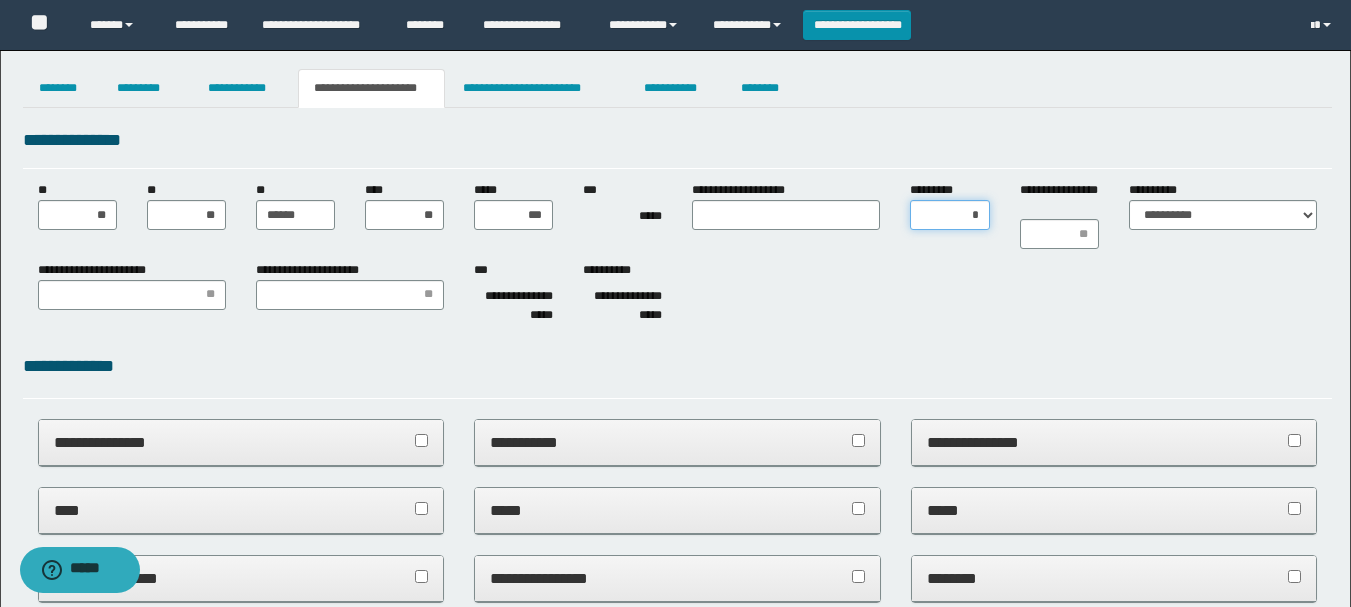 type on "**" 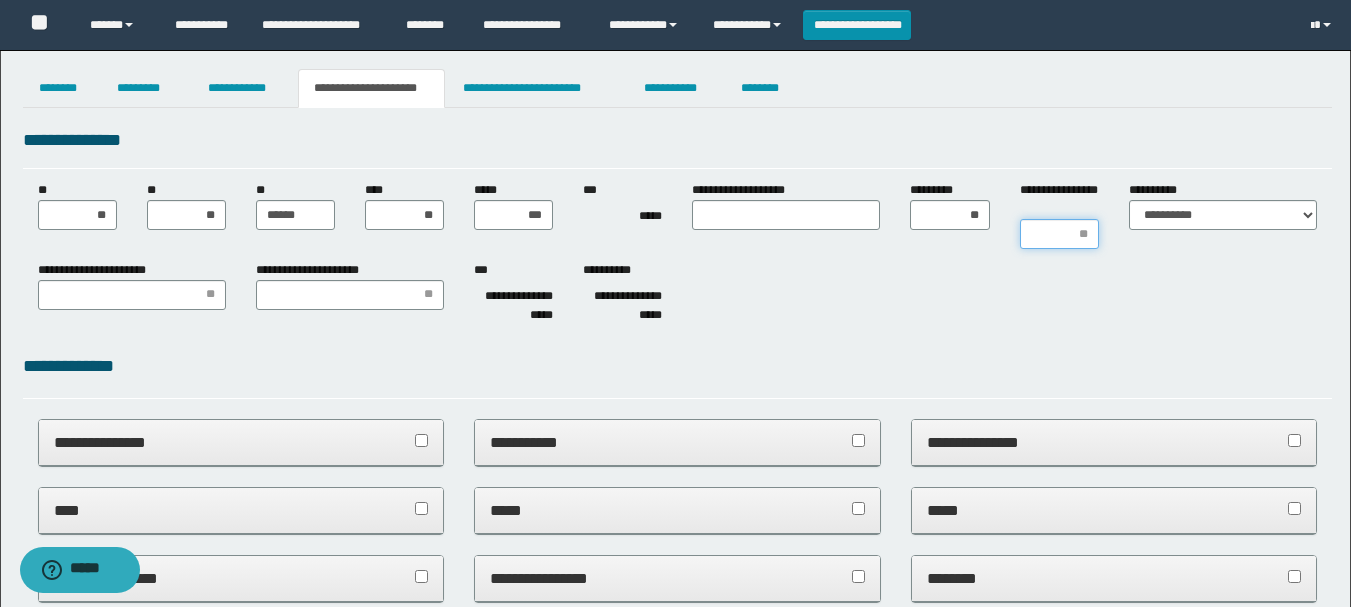click on "**********" at bounding box center [1059, 234] 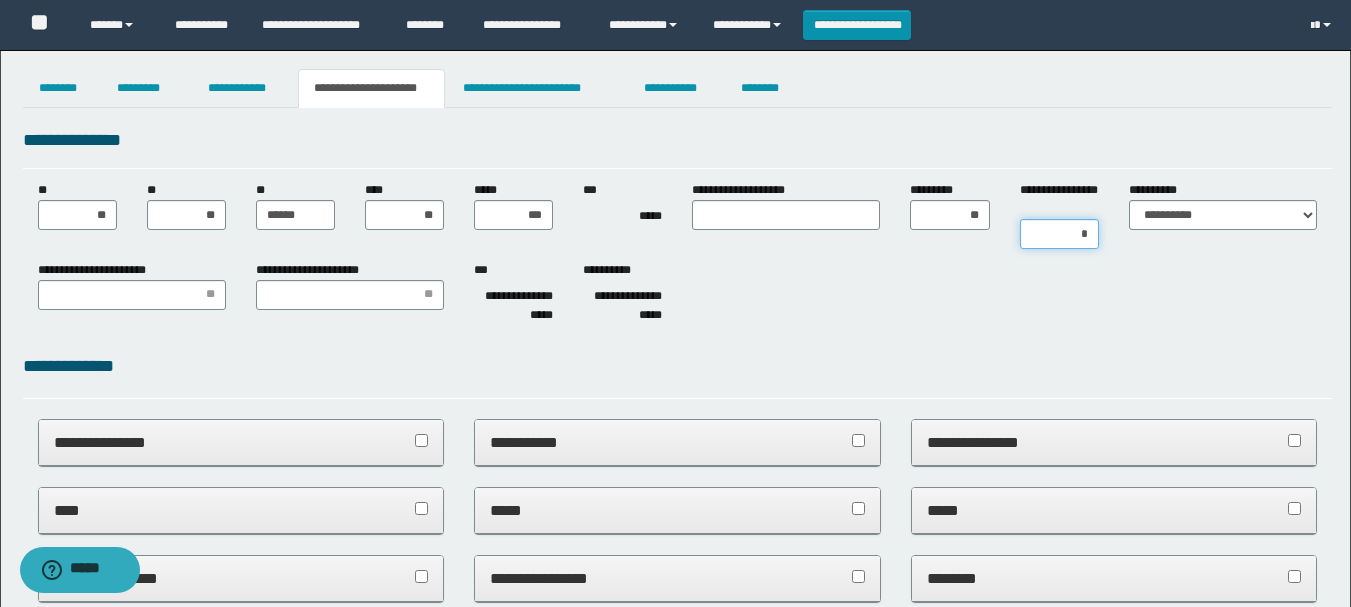 type on "**" 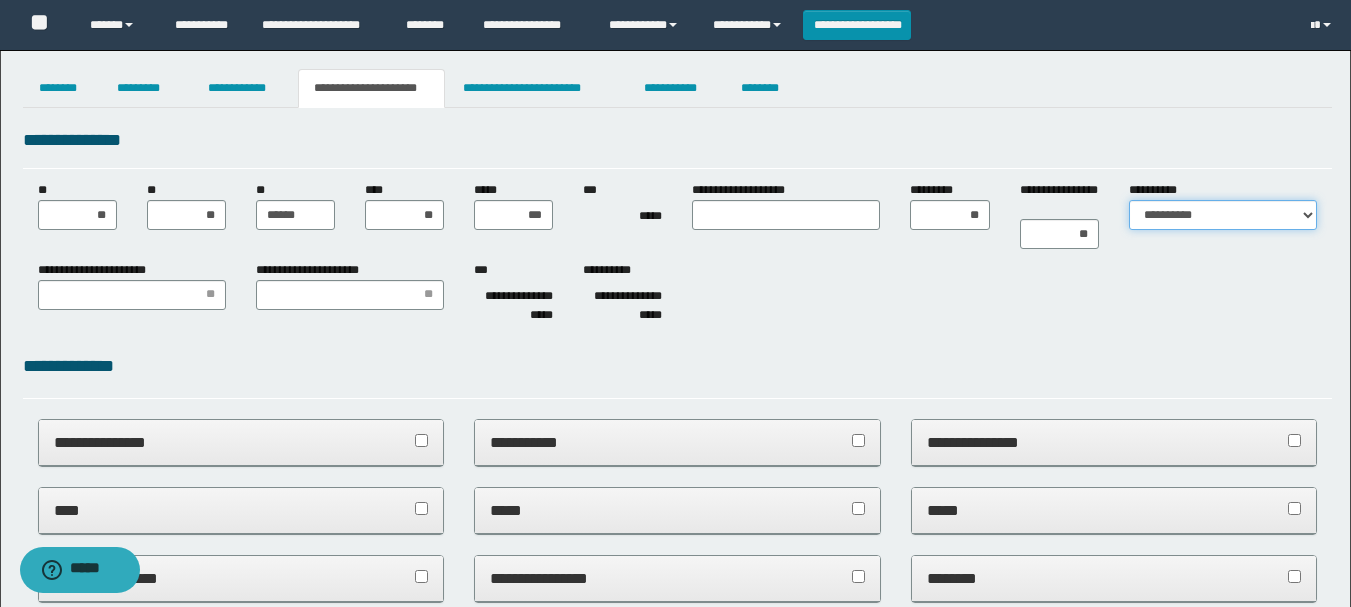 click on "**********" at bounding box center (1223, 215) 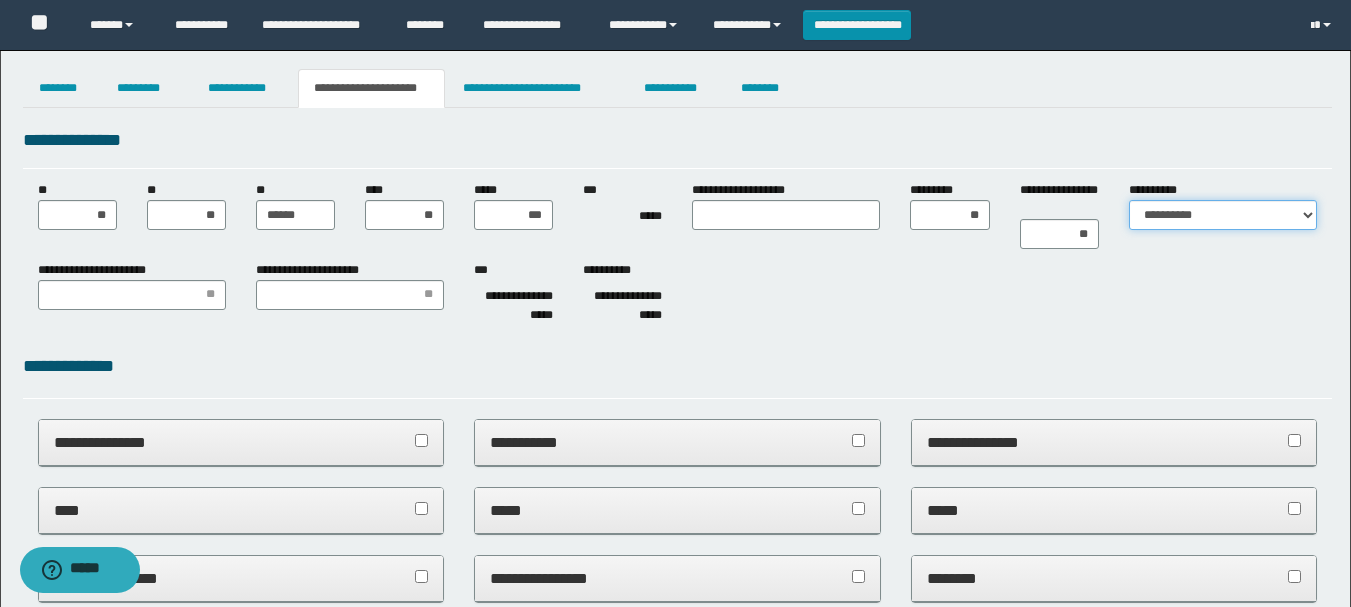 select on "*" 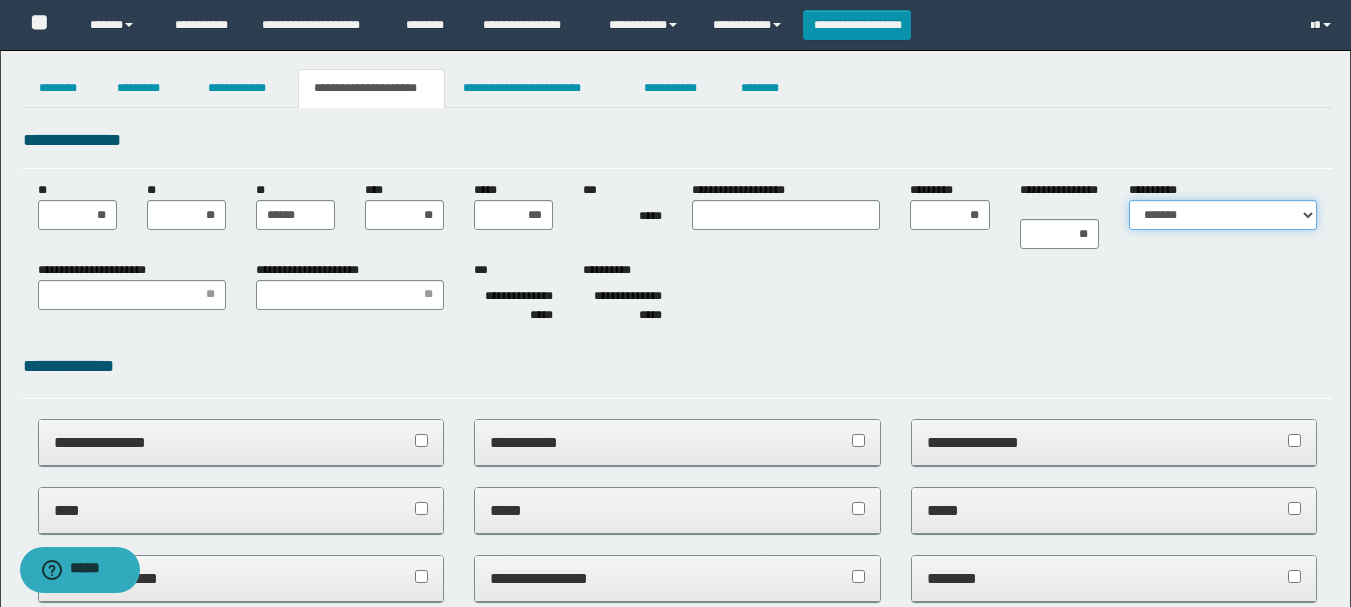 click on "**********" at bounding box center (1223, 215) 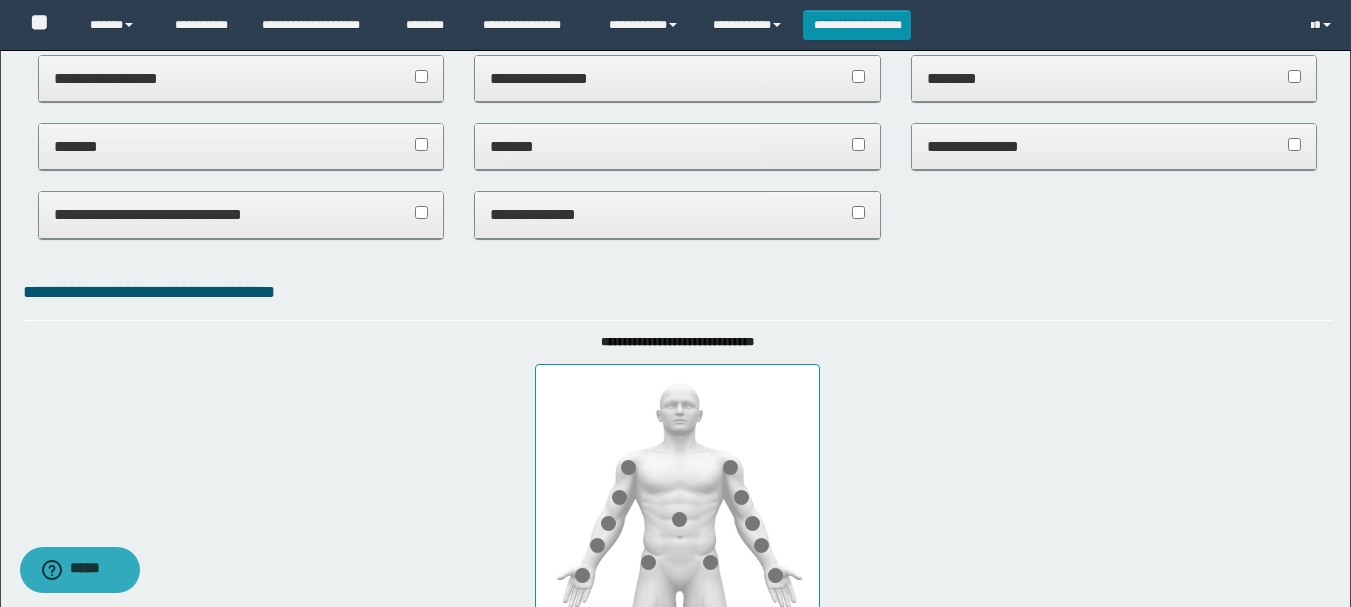 scroll, scrollTop: 800, scrollLeft: 0, axis: vertical 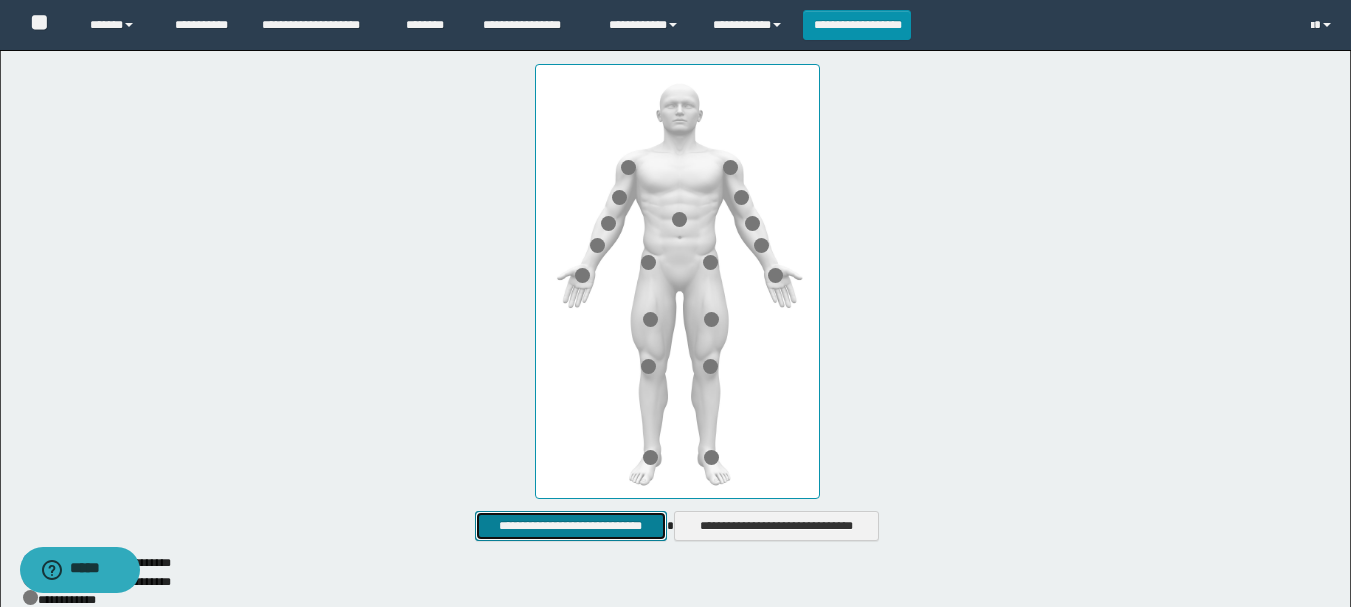 drag, startPoint x: 603, startPoint y: 521, endPoint x: 587, endPoint y: 514, distance: 17.464249 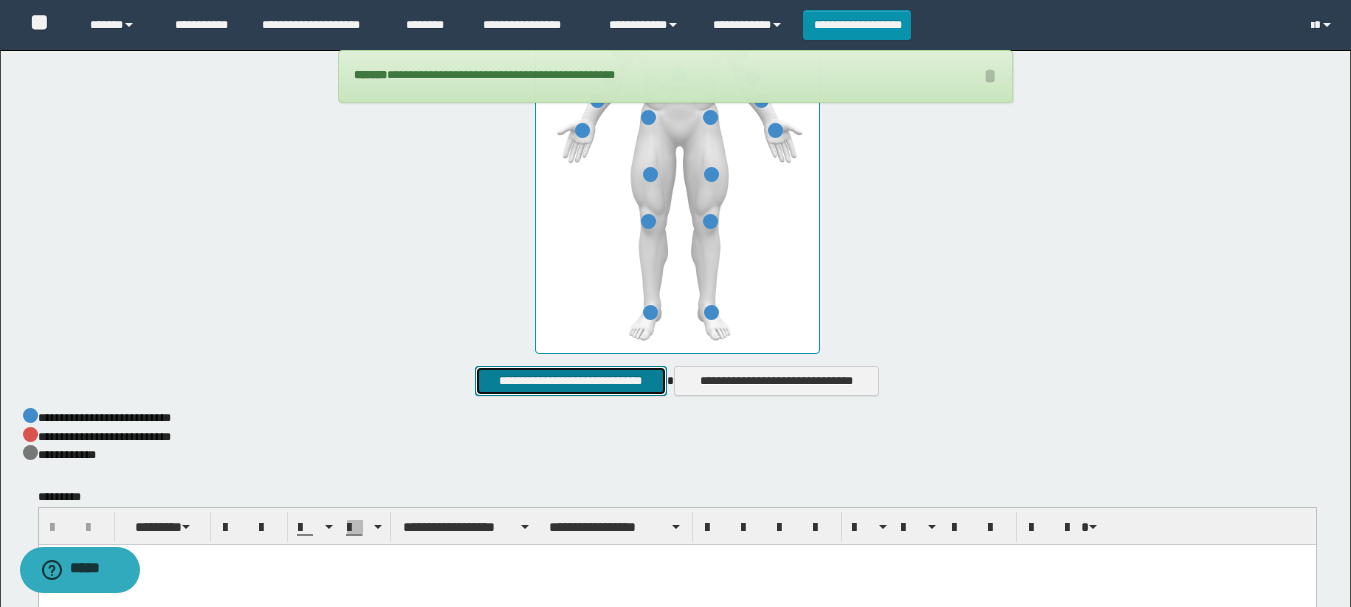scroll, scrollTop: 1171, scrollLeft: 0, axis: vertical 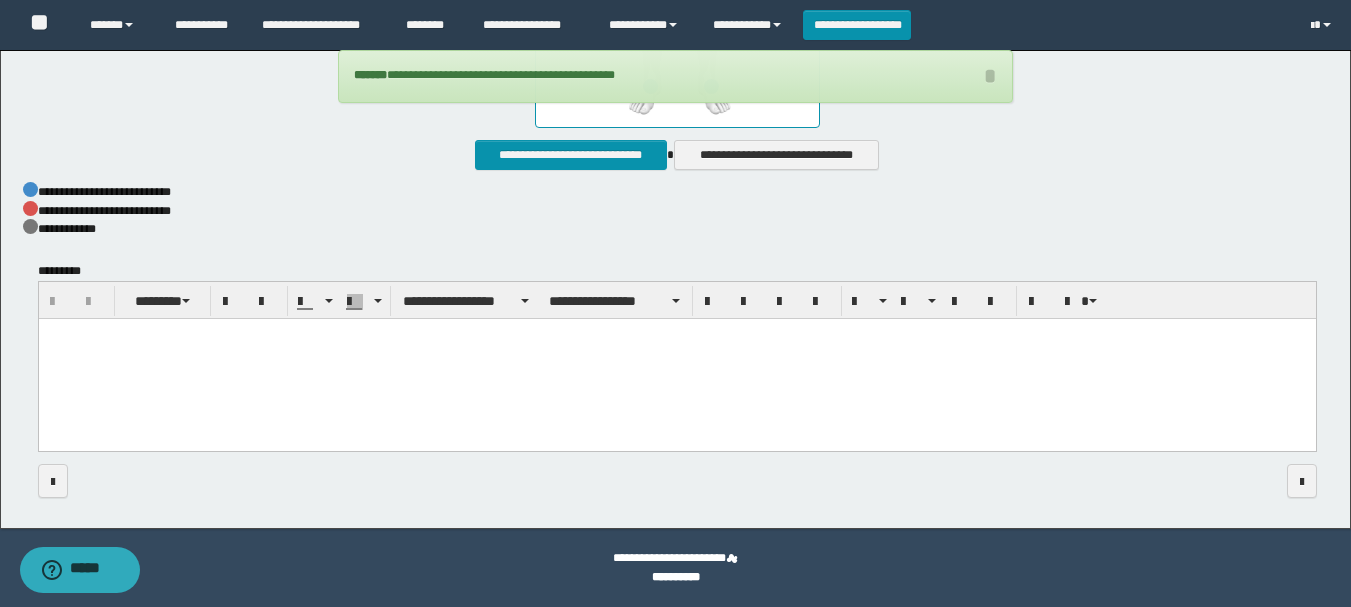 click at bounding box center [676, 360] 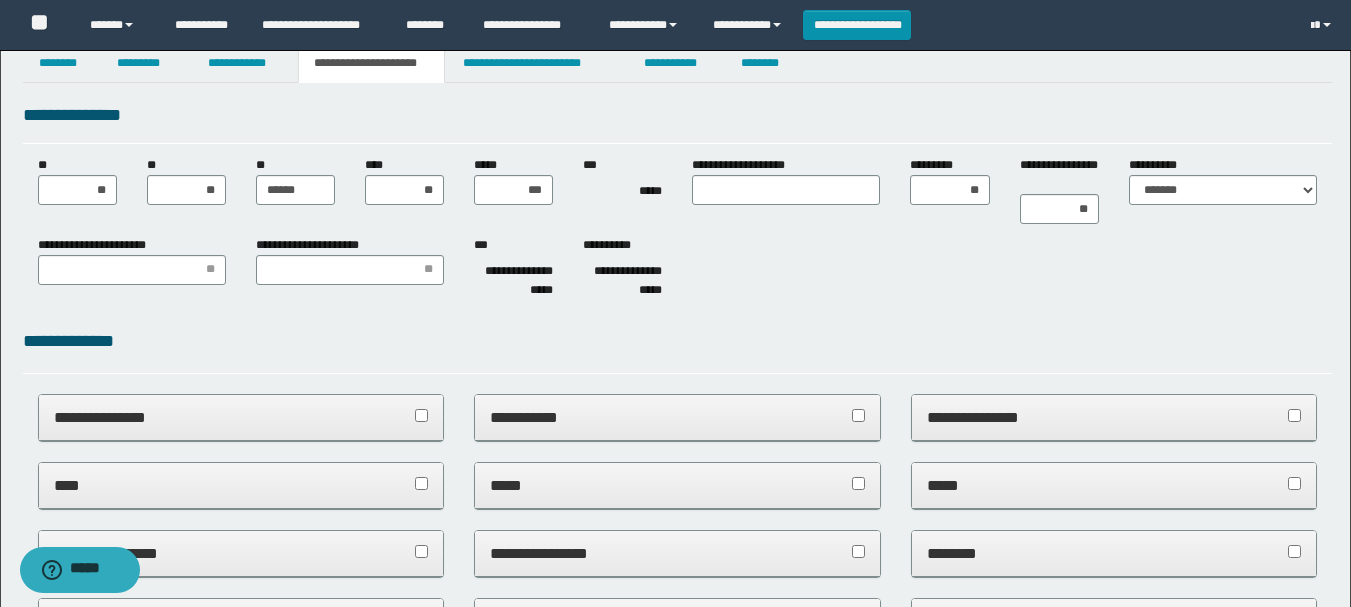 scroll, scrollTop: 0, scrollLeft: 0, axis: both 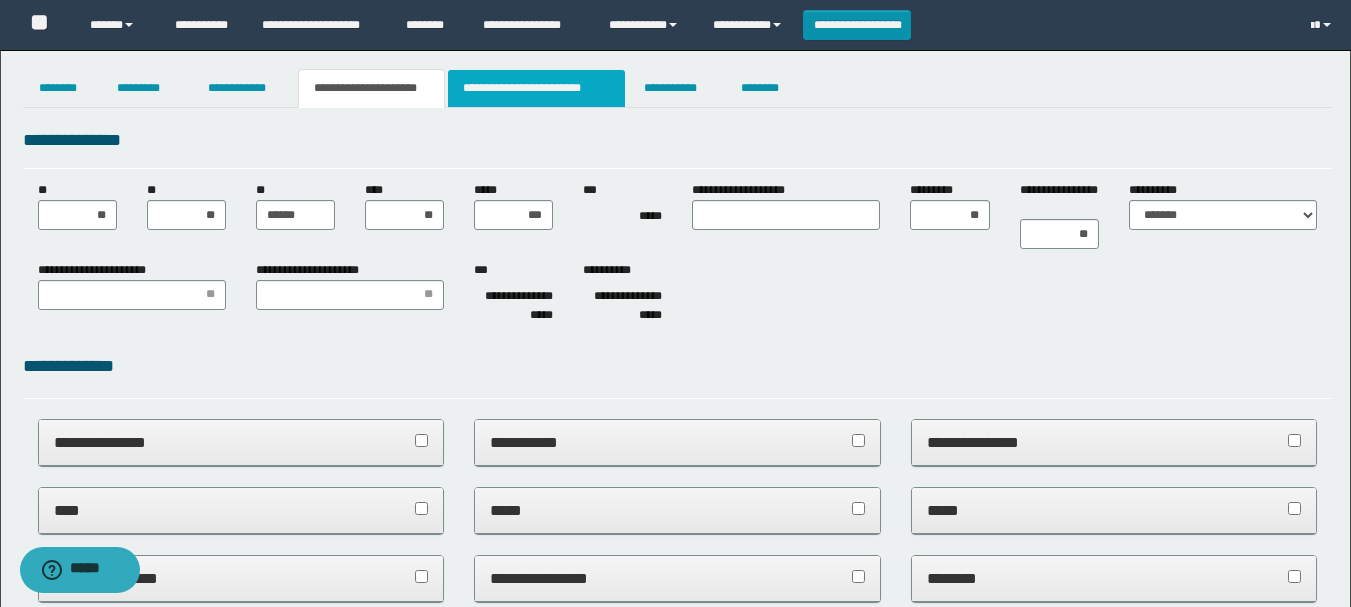 click on "**********" at bounding box center [537, 88] 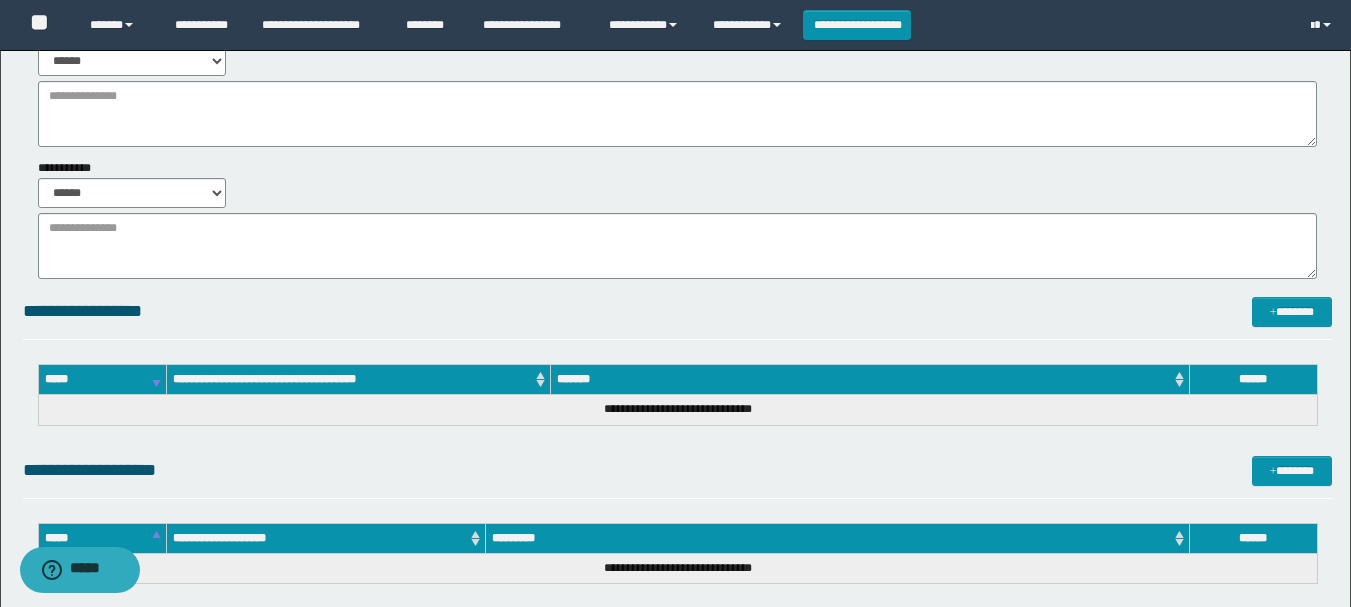 scroll, scrollTop: 400, scrollLeft: 0, axis: vertical 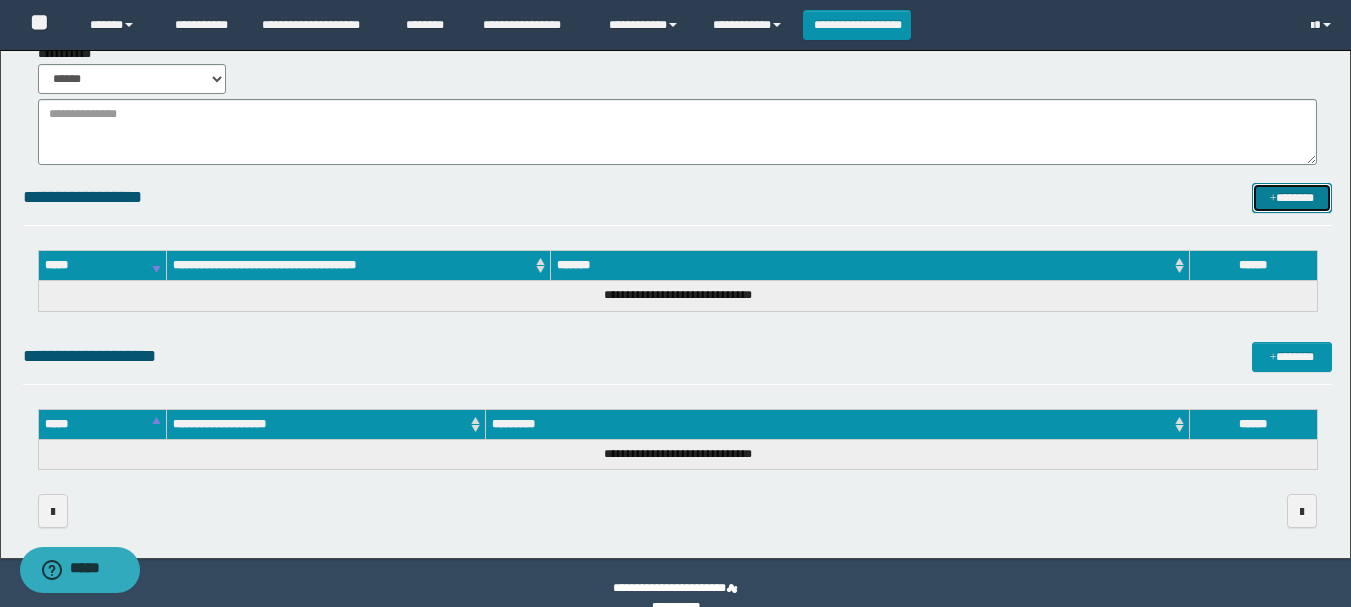 click on "*******" at bounding box center [1292, 198] 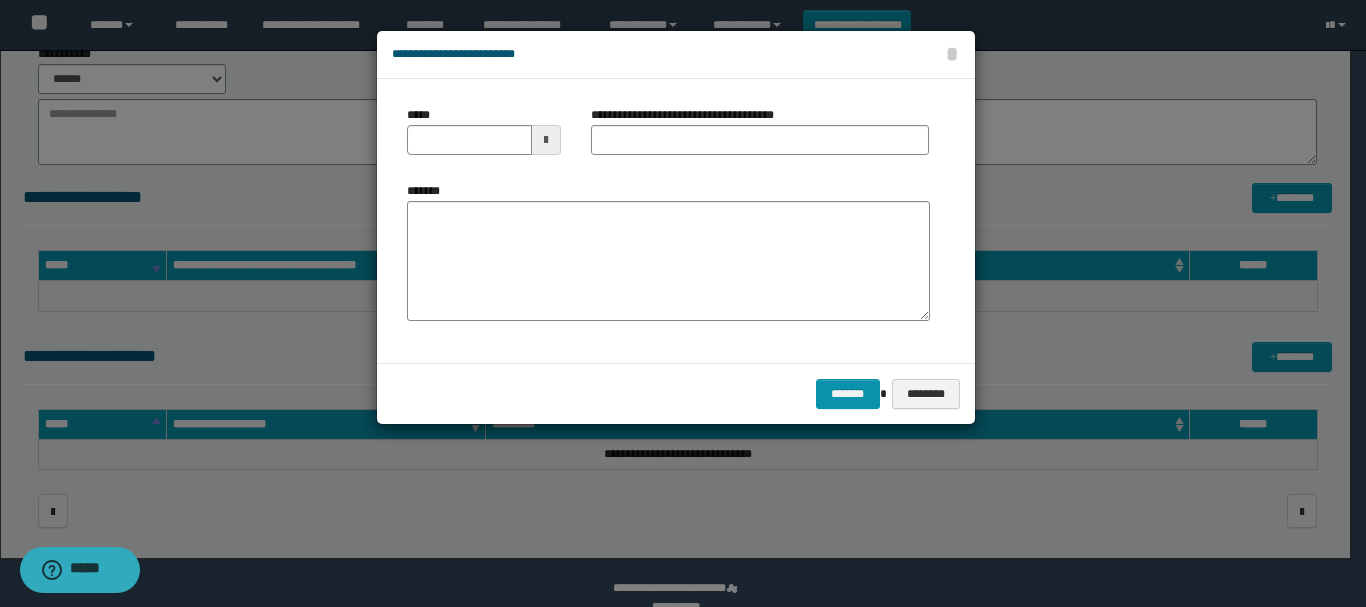 click at bounding box center [546, 140] 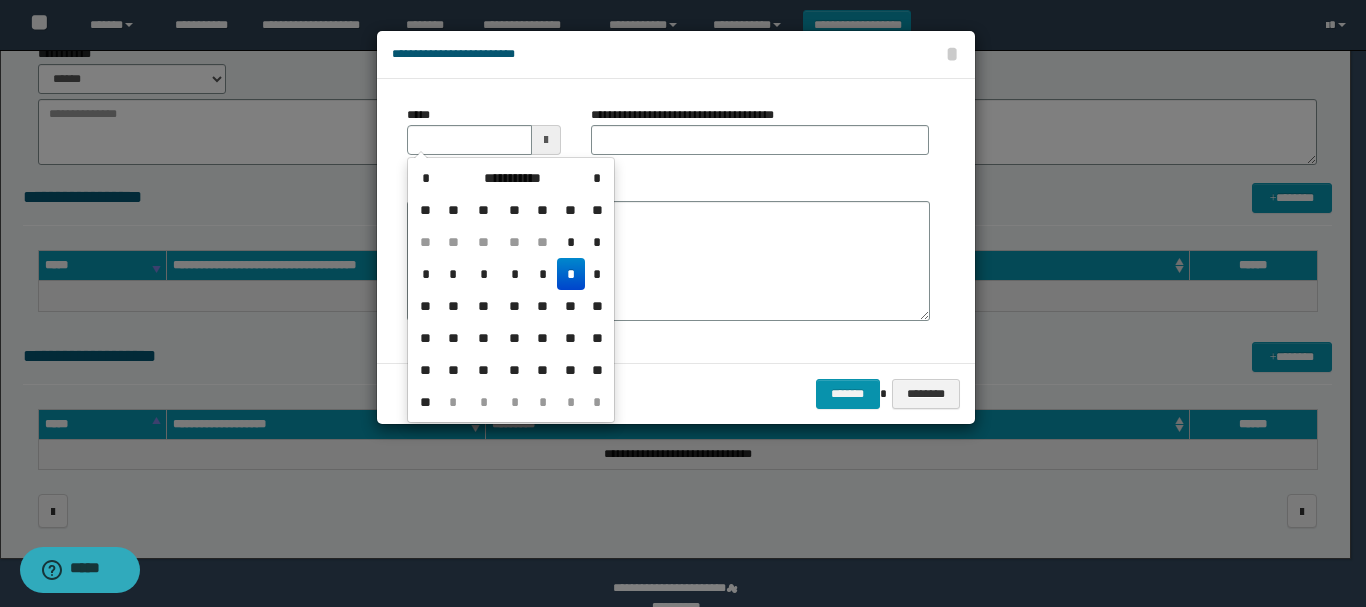 click on "*" at bounding box center (571, 274) 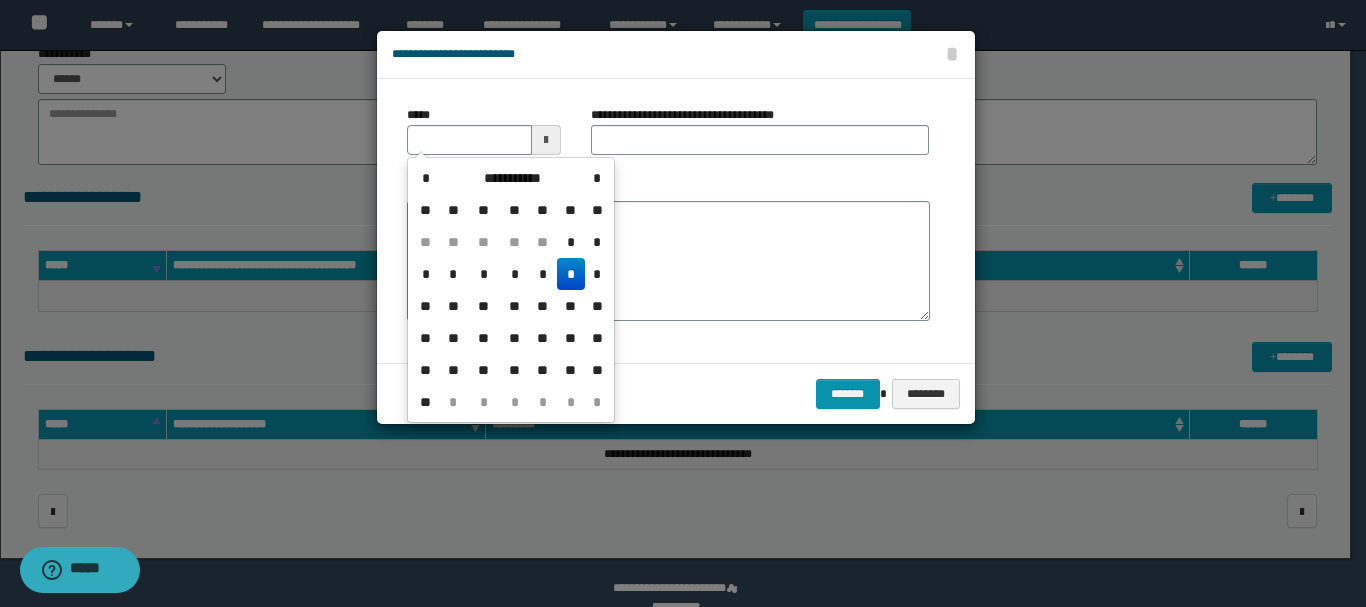 type on "**********" 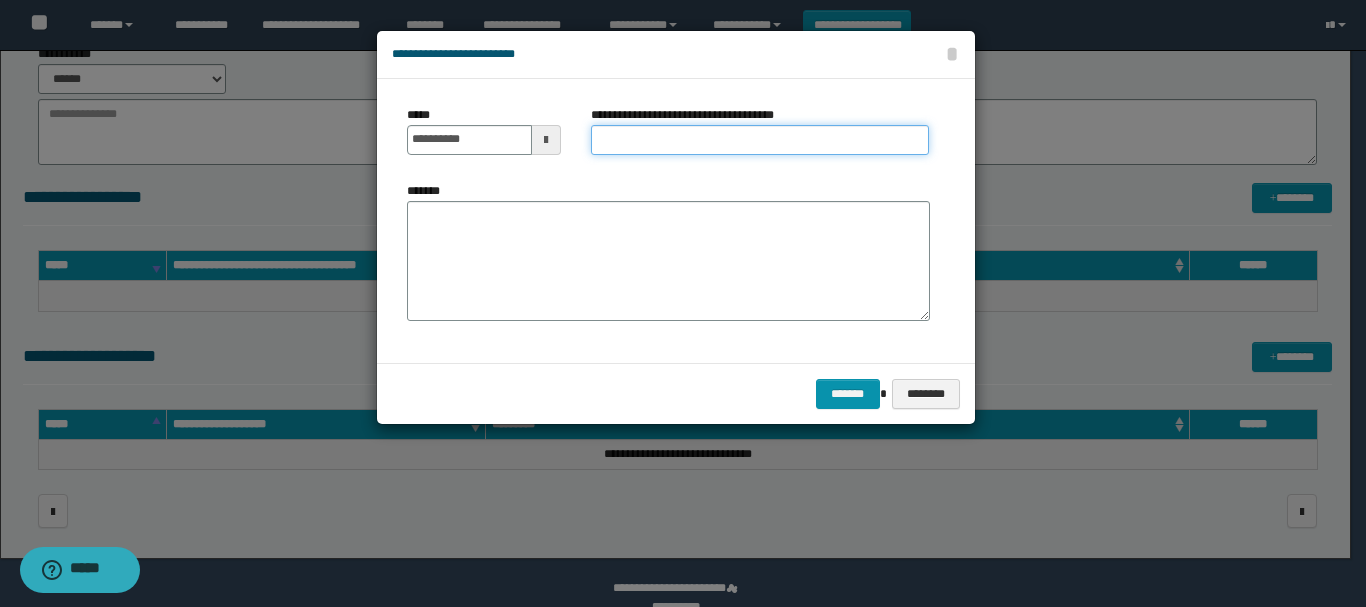 click on "**********" at bounding box center (760, 140) 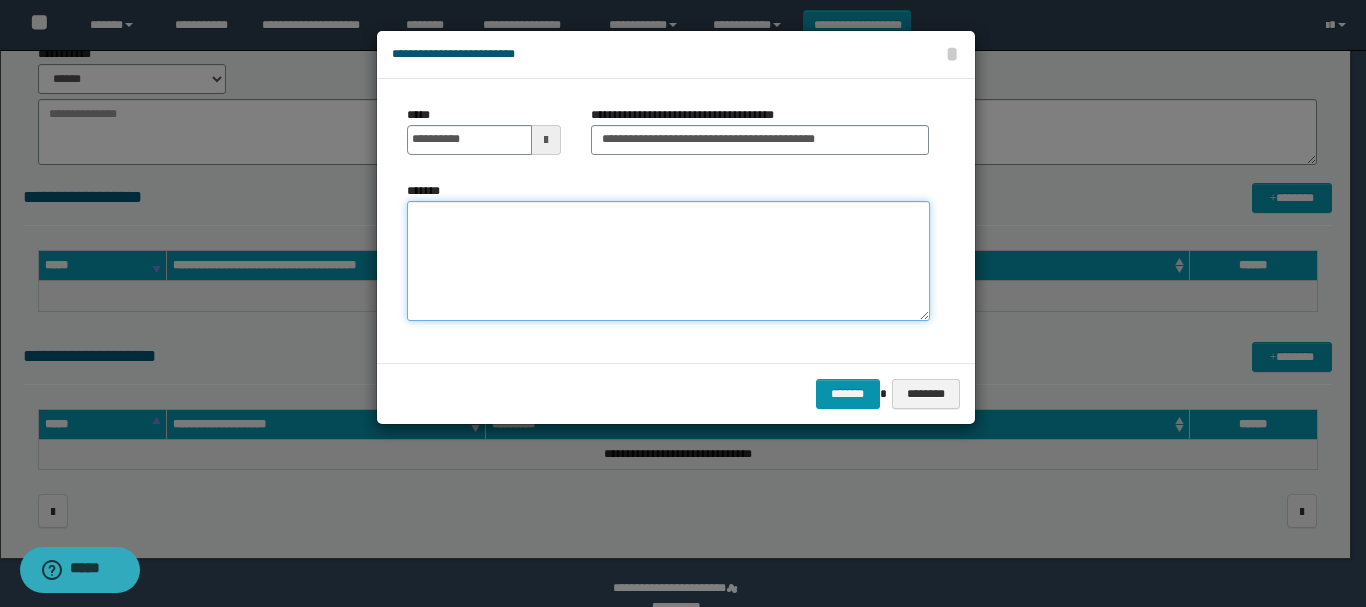 click on "*******" at bounding box center [668, 261] 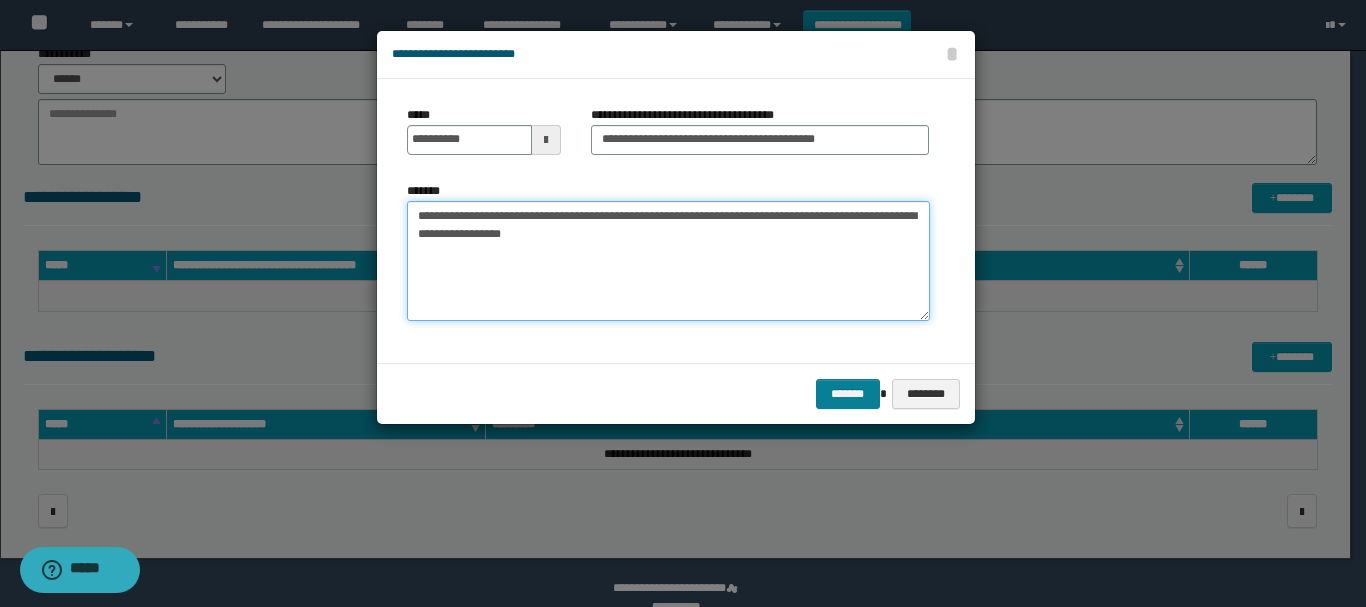 type on "**********" 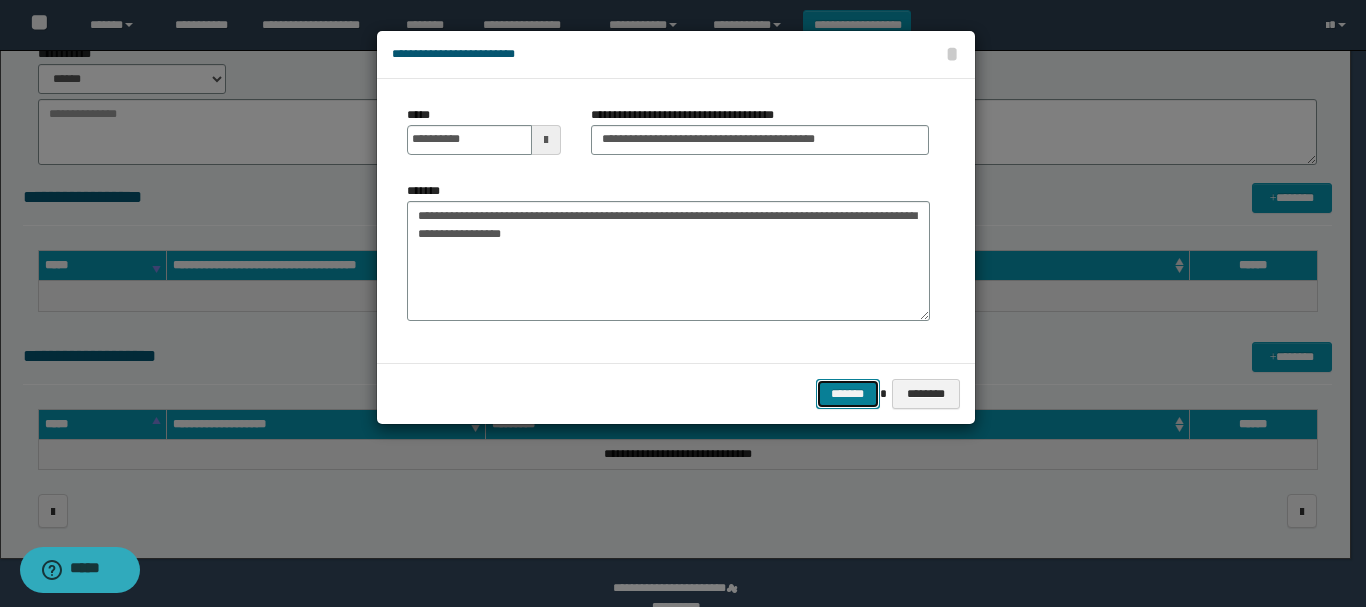 drag, startPoint x: 843, startPoint y: 397, endPoint x: 634, endPoint y: 309, distance: 226.77081 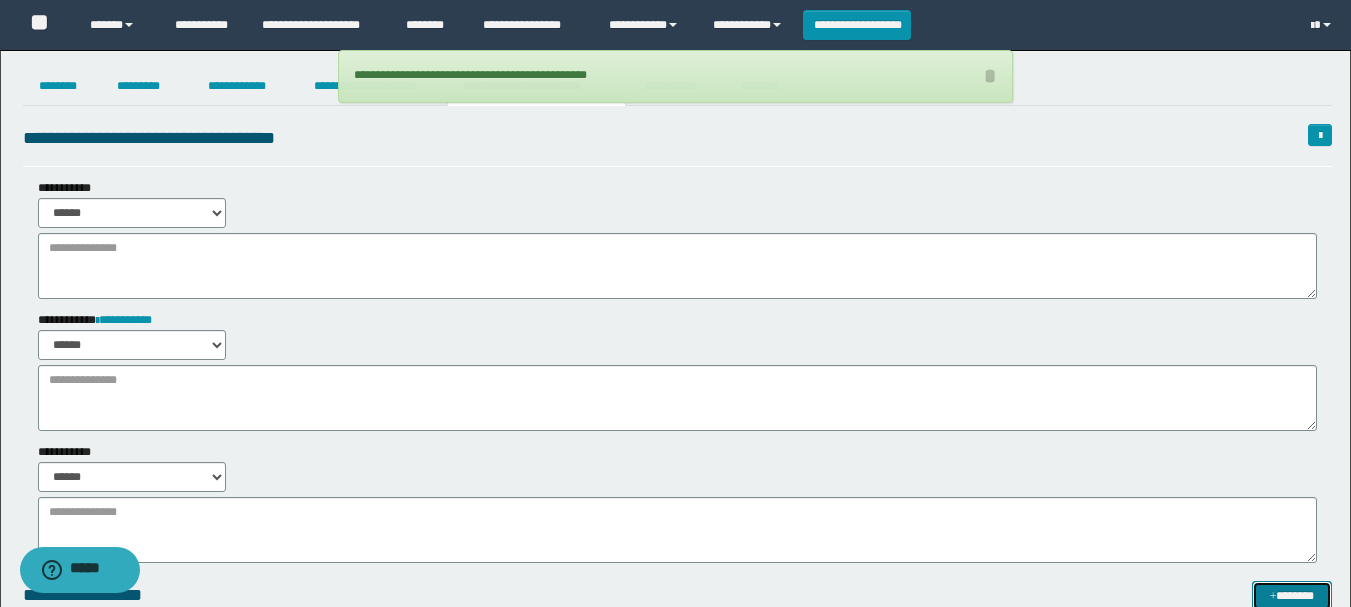 scroll, scrollTop: 0, scrollLeft: 0, axis: both 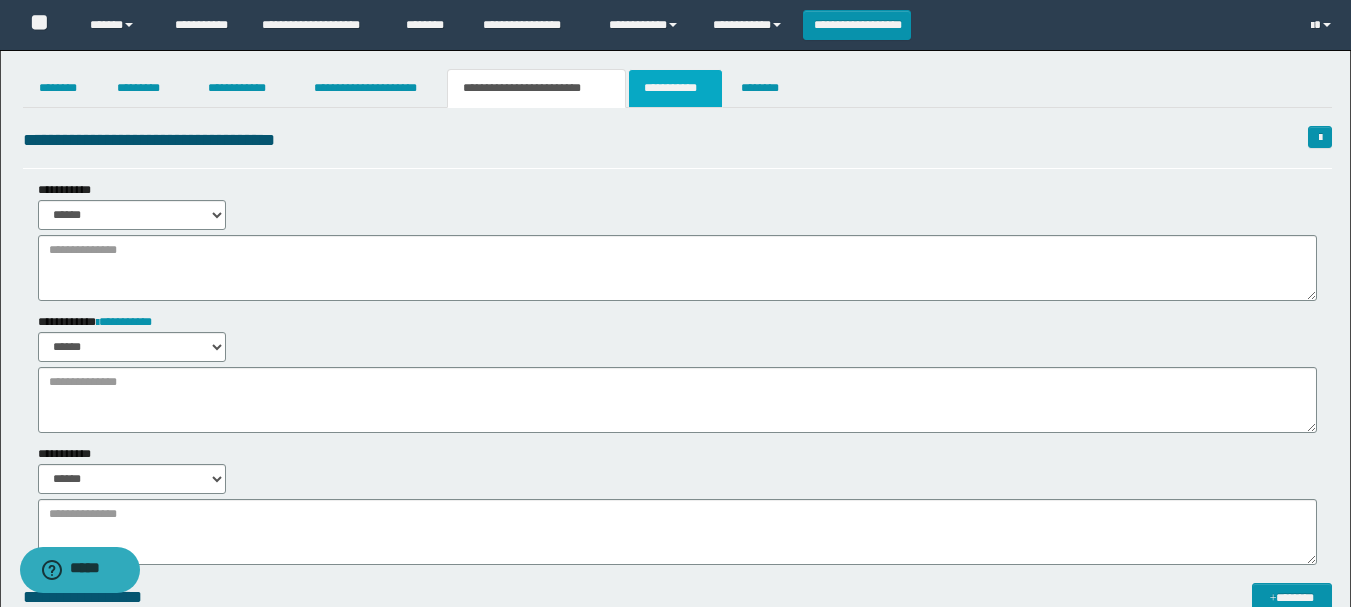 click on "**********" at bounding box center (675, 88) 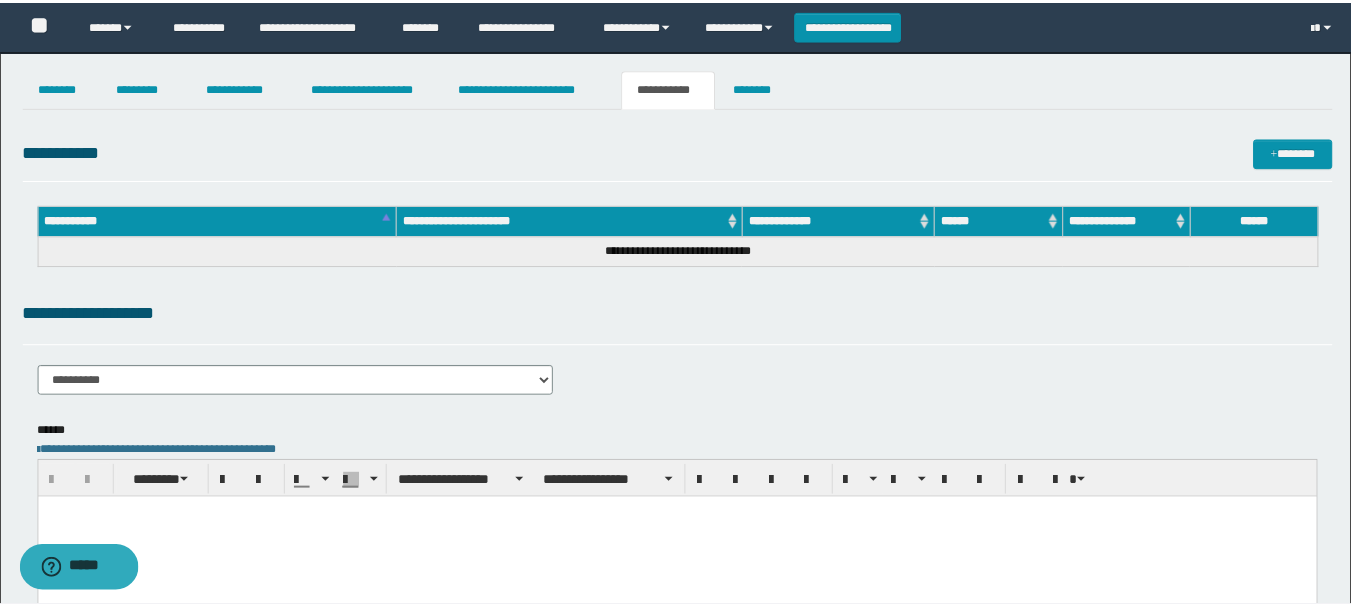 scroll, scrollTop: 0, scrollLeft: 0, axis: both 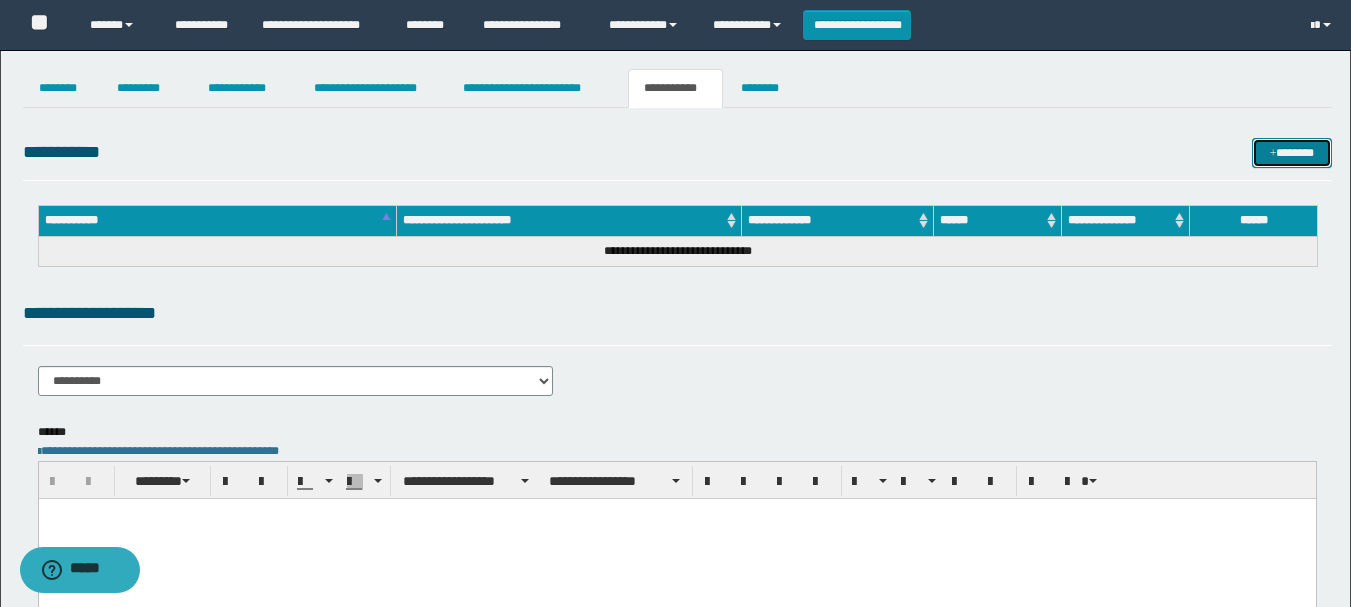 click on "*******" at bounding box center (1292, 153) 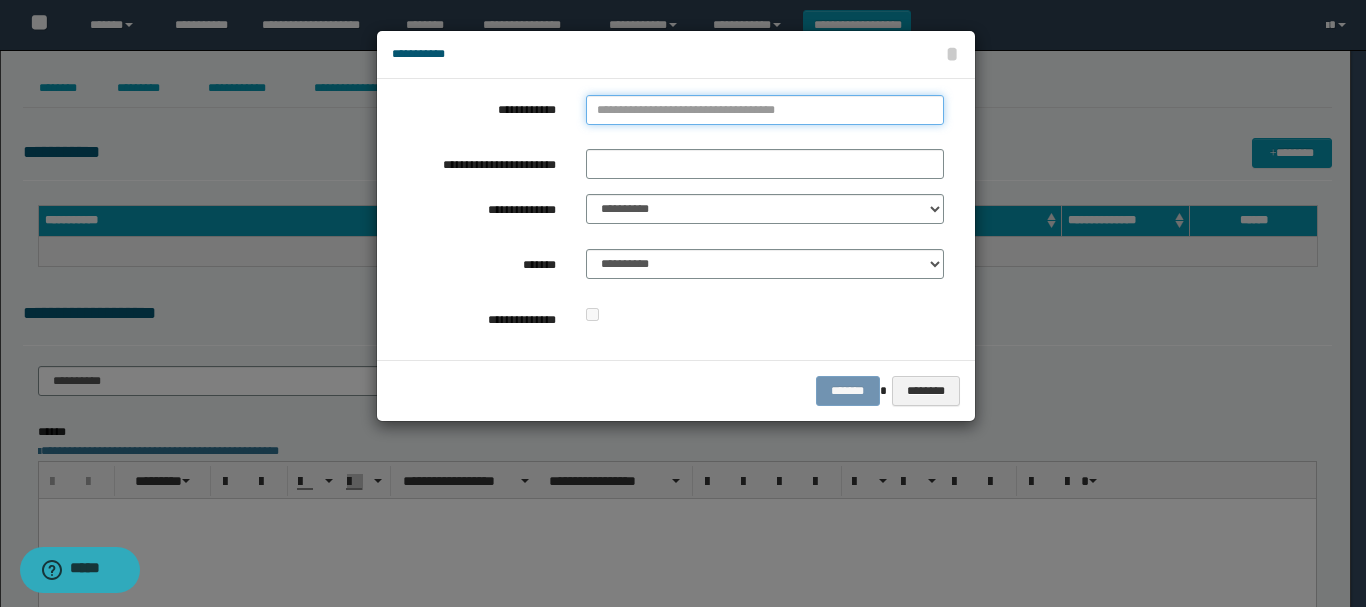 click on "**********" at bounding box center [765, 110] 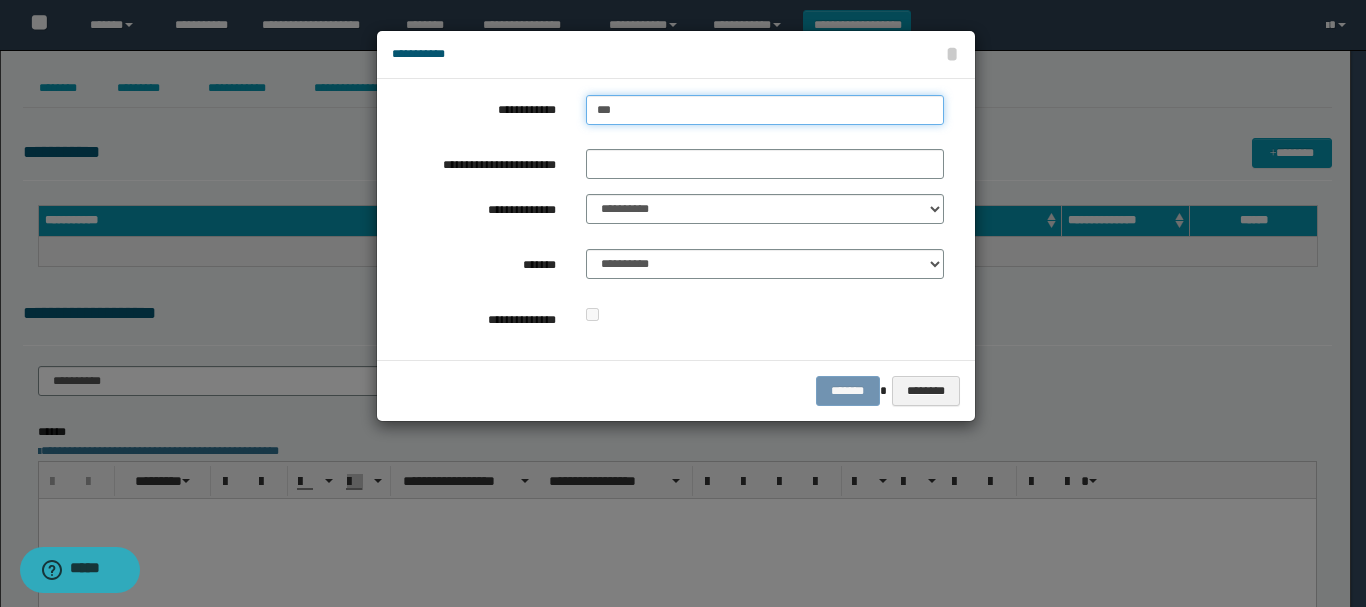 type on "****" 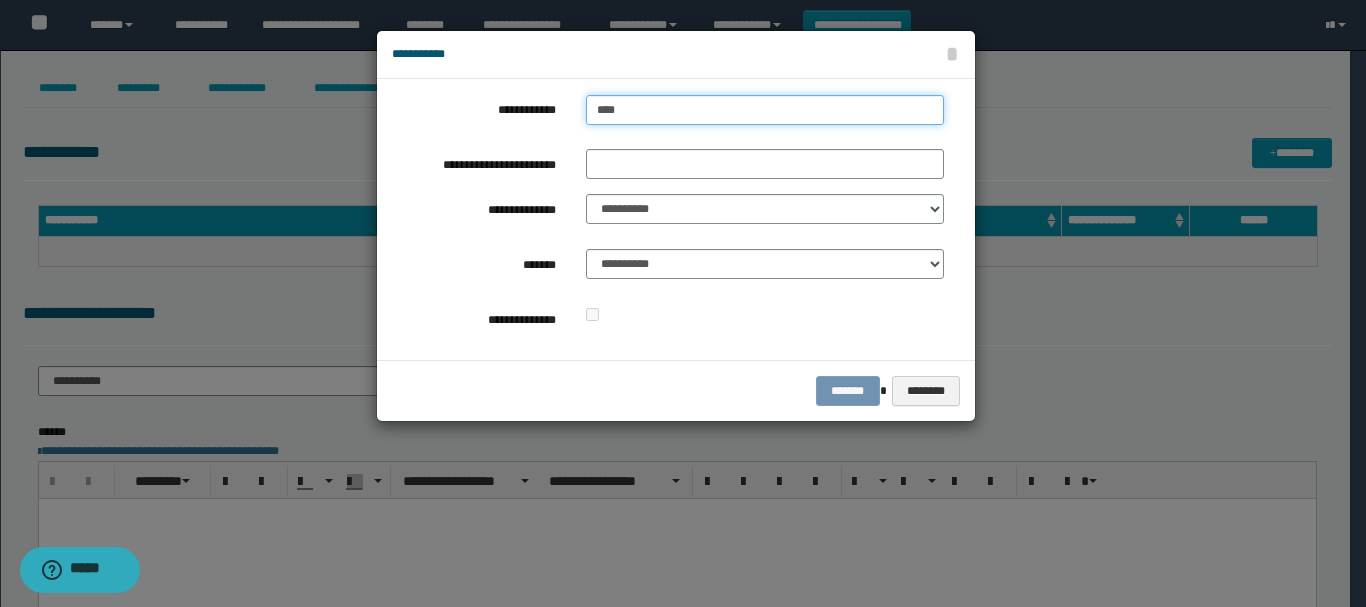 type on "****" 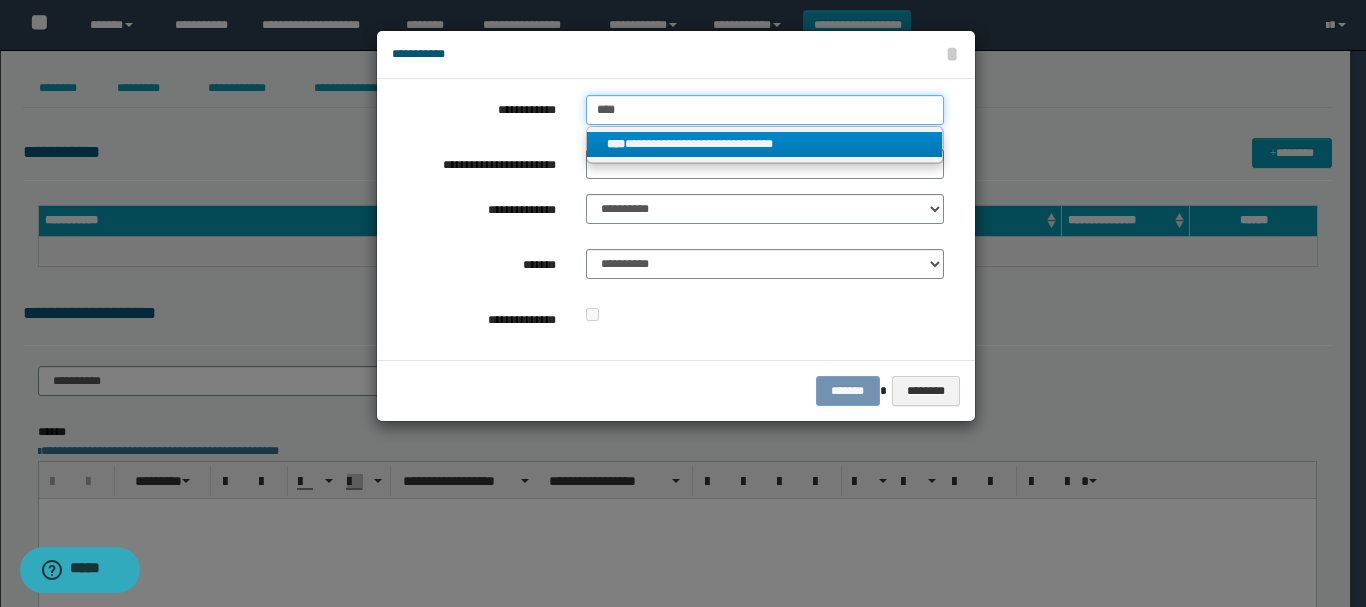 type on "****" 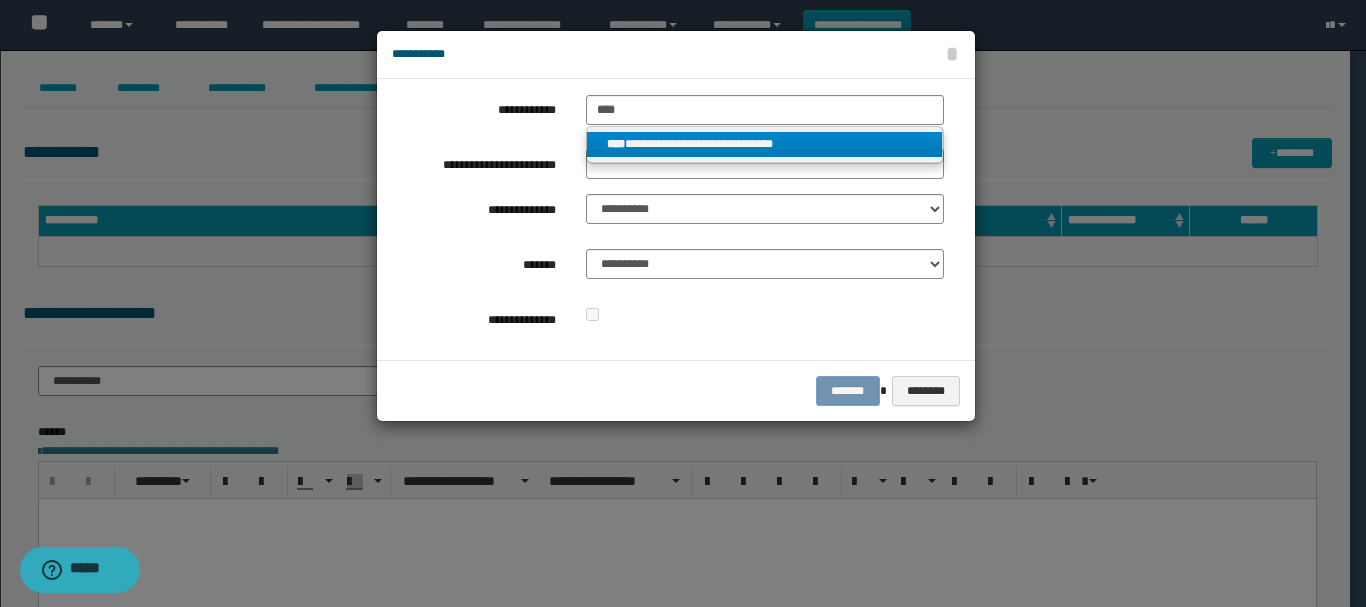 click on "**********" at bounding box center (765, 144) 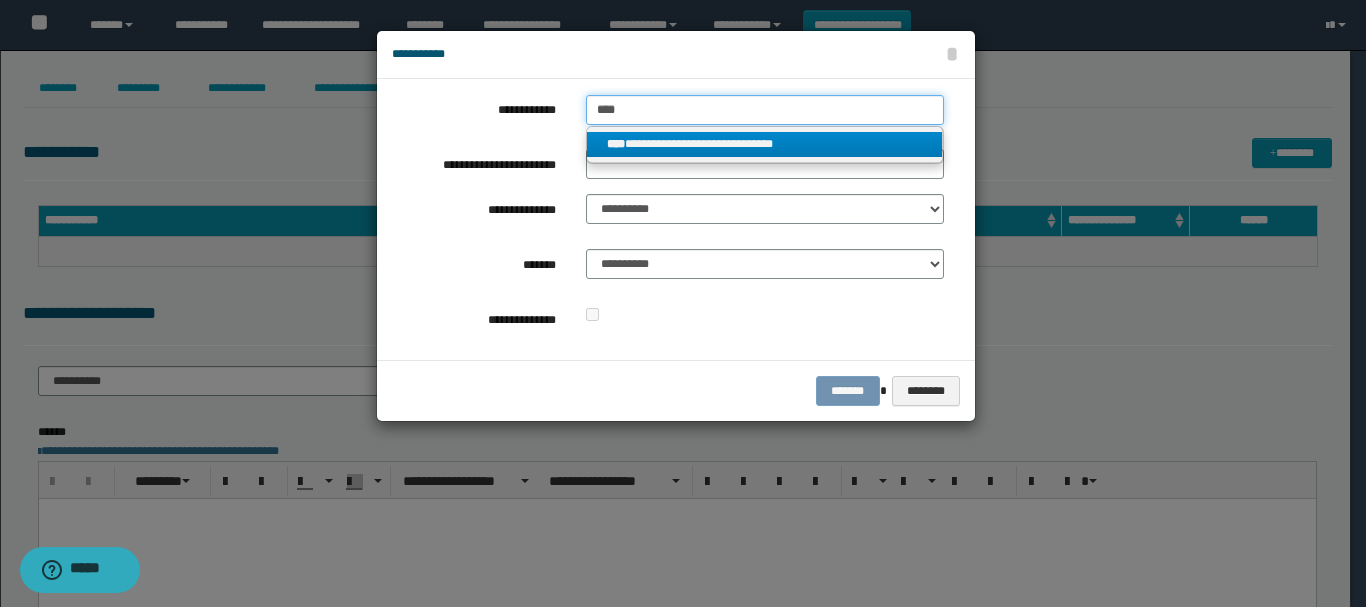 type 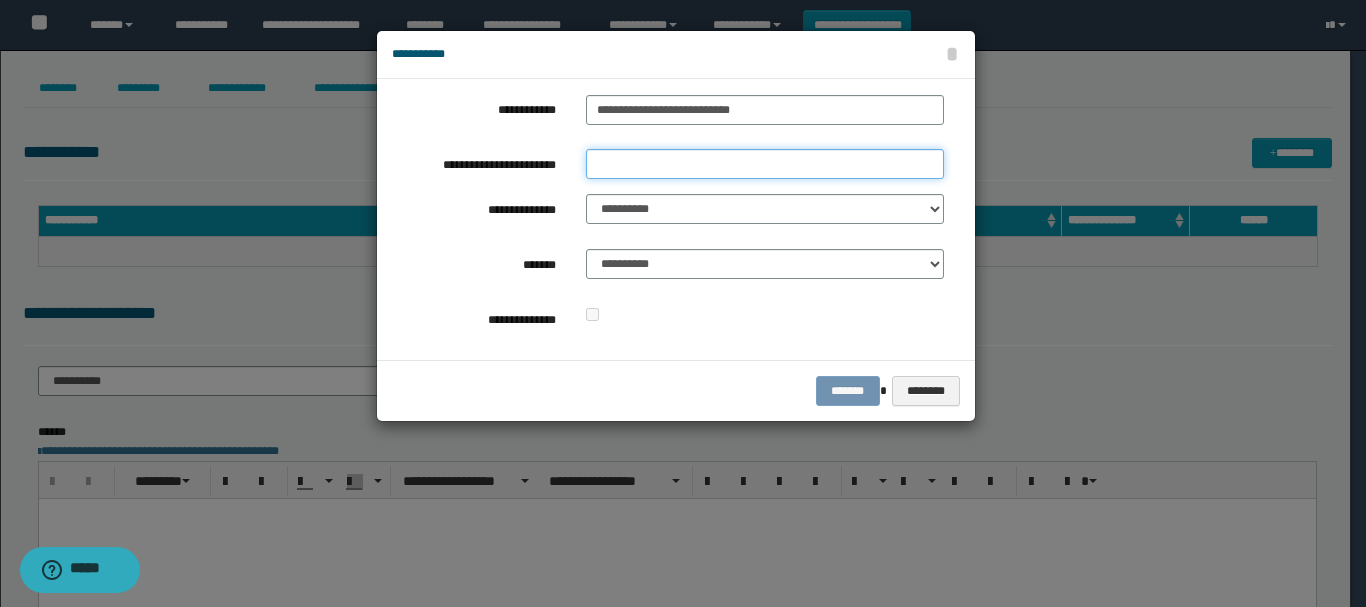 click on "**********" at bounding box center [765, 164] 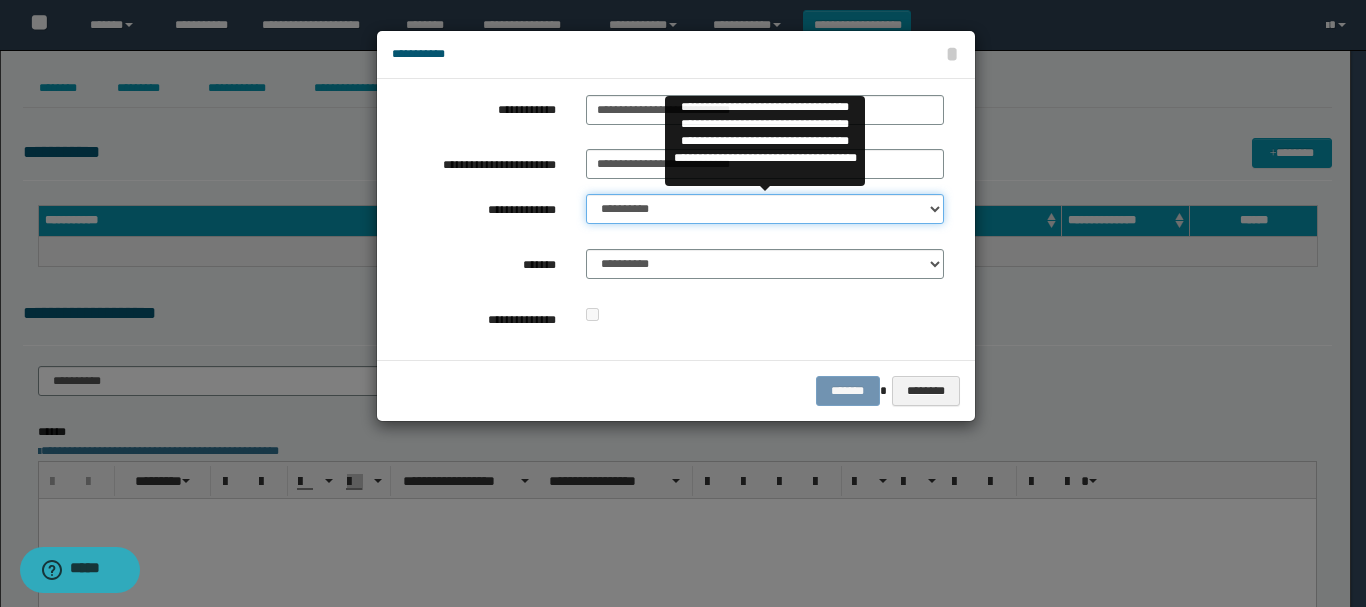 click on "**********" at bounding box center (765, 209) 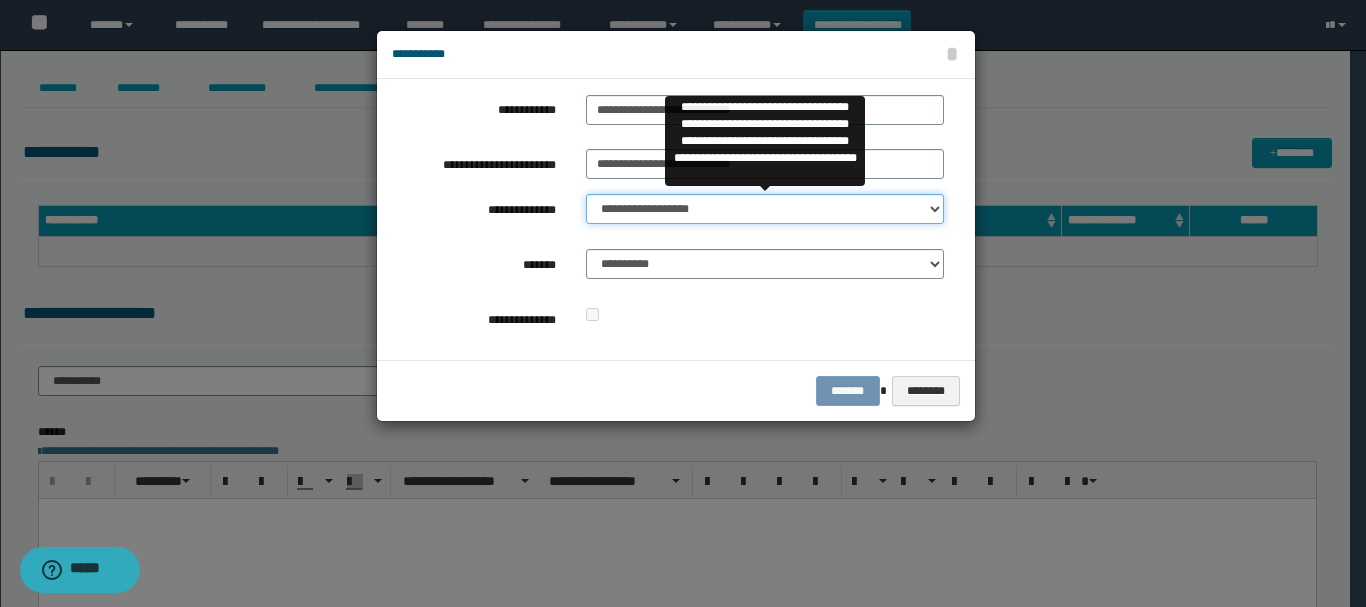 click on "**********" at bounding box center (765, 209) 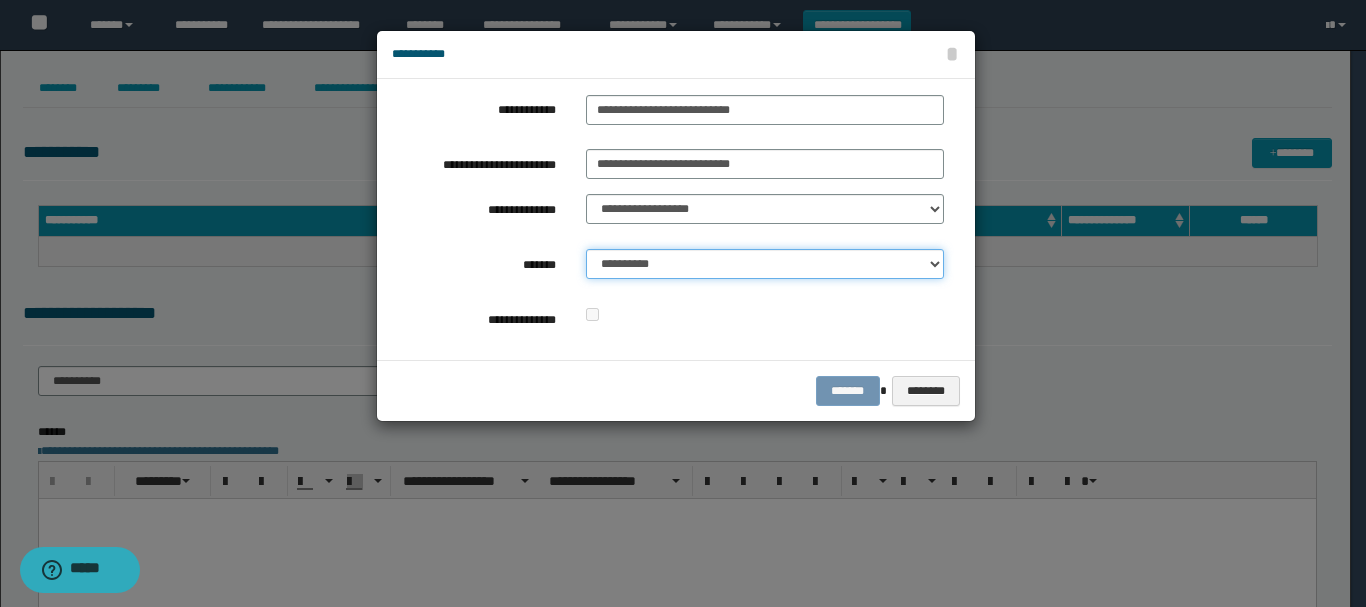click on "**********" at bounding box center [765, 264] 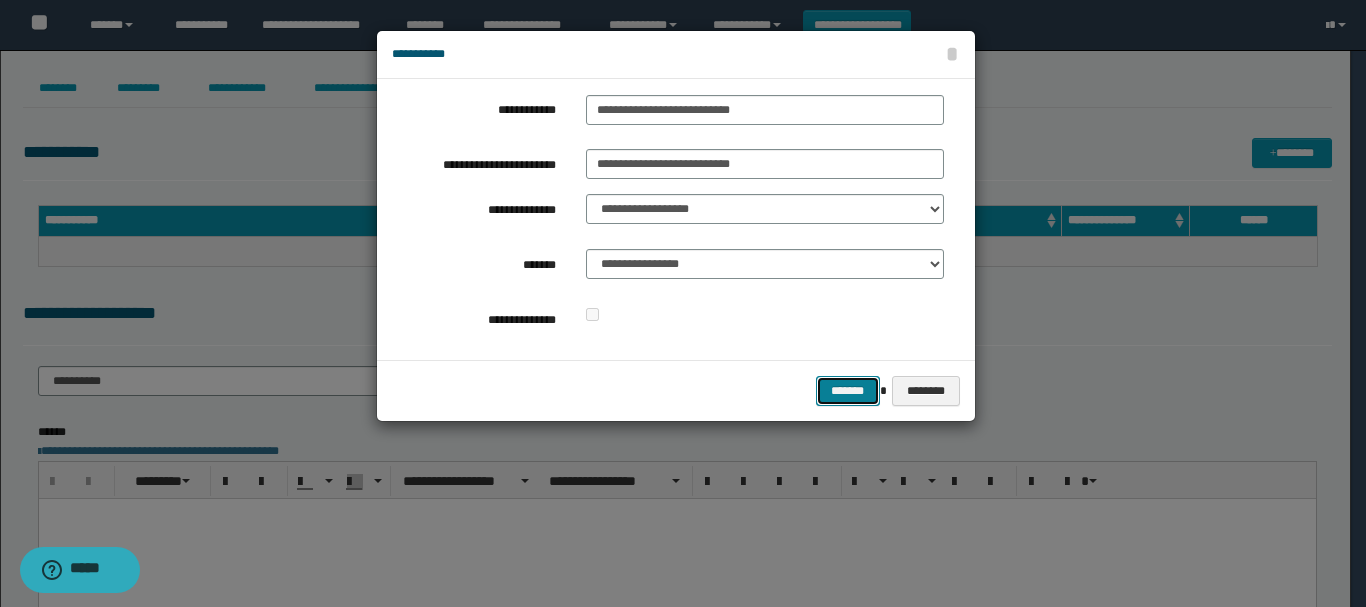 click on "*******" at bounding box center [848, 391] 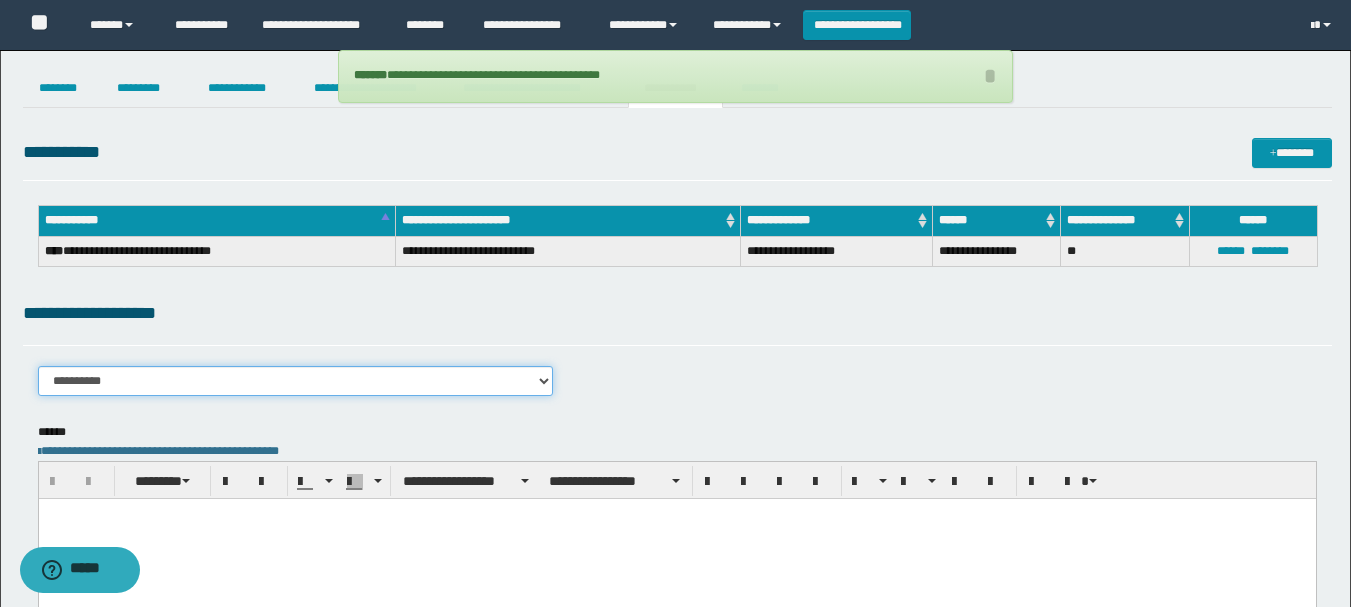 click on "**********" at bounding box center (296, 381) 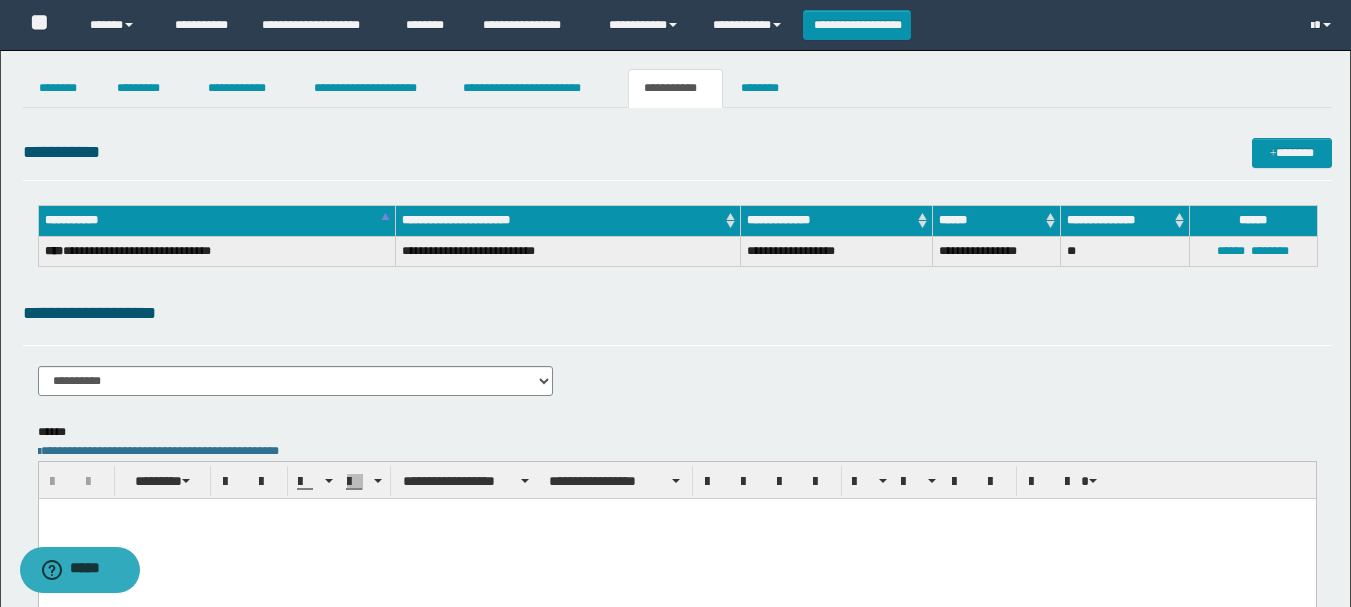 click on "**********" at bounding box center [677, 322] 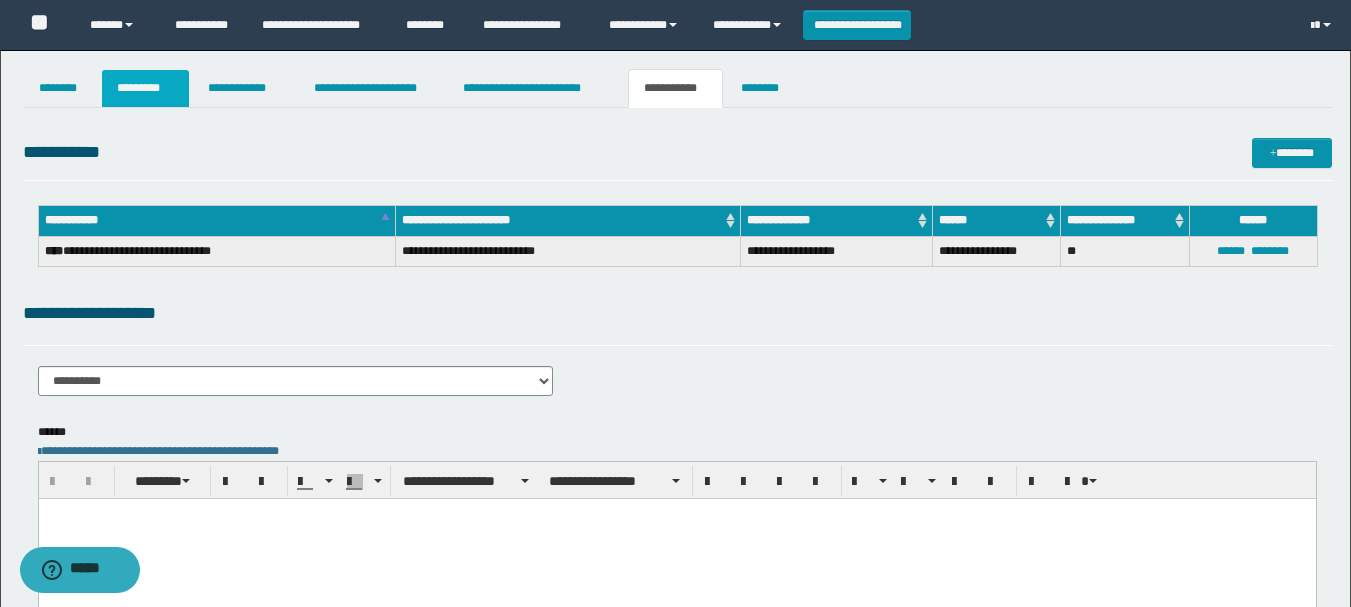 click on "*********" at bounding box center (145, 88) 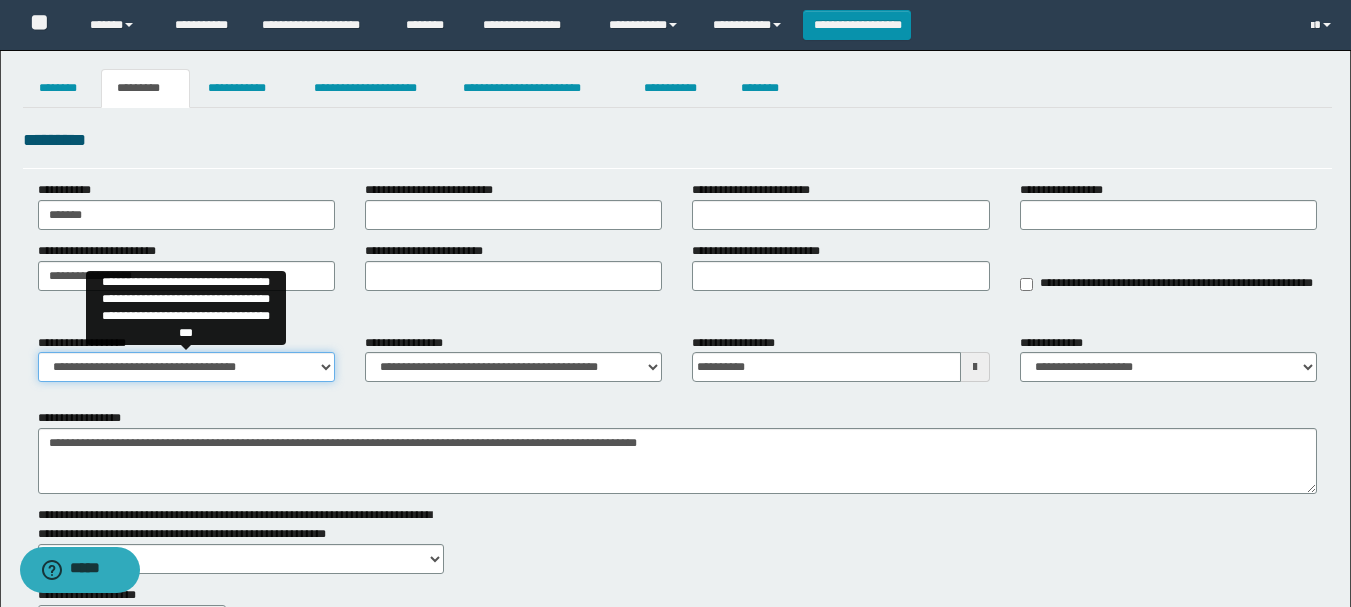 click on "**********" at bounding box center (186, 367) 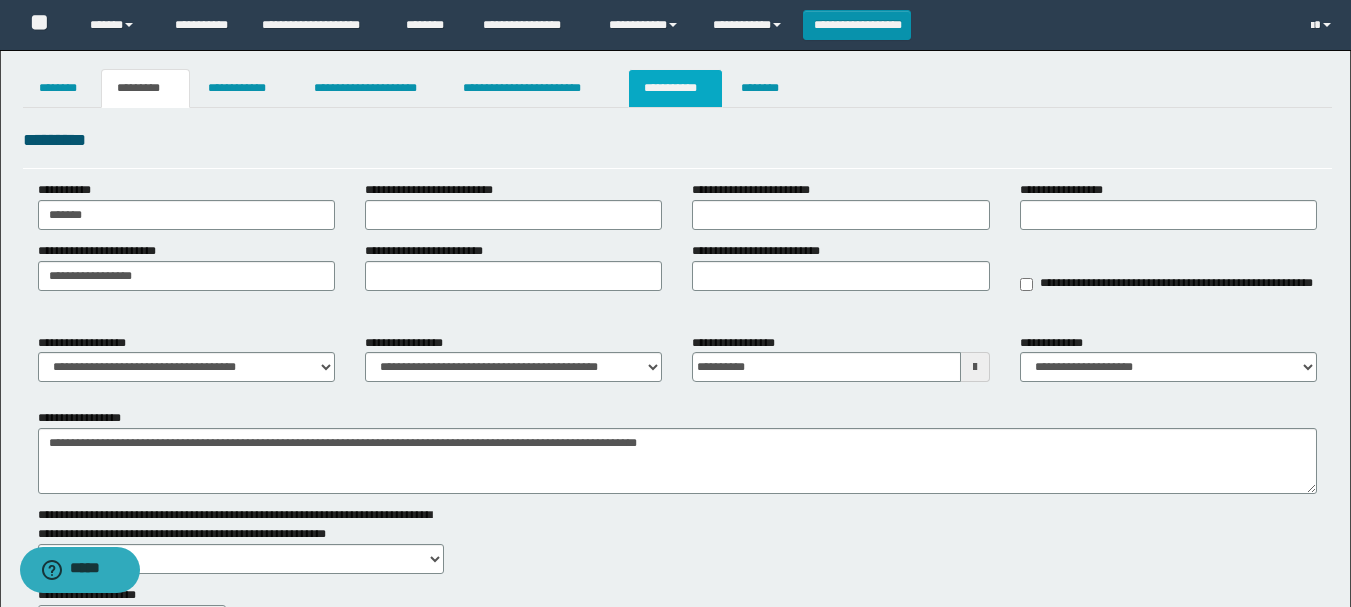 click on "**********" at bounding box center [675, 88] 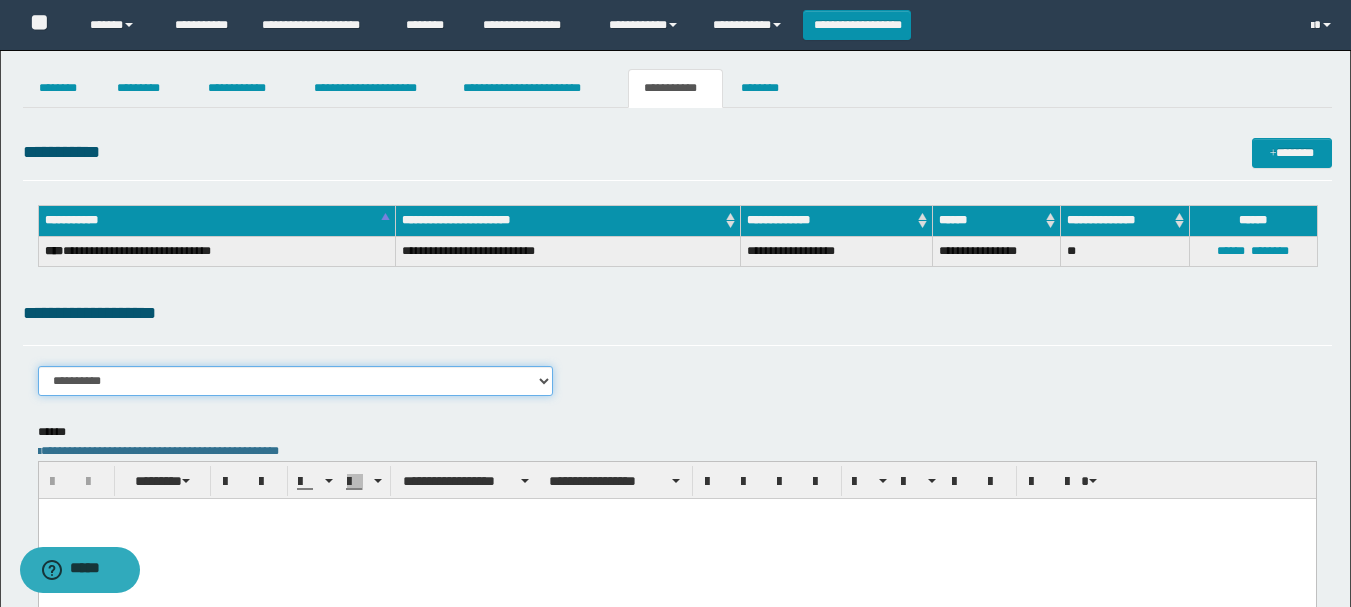 click on "**********" at bounding box center [296, 381] 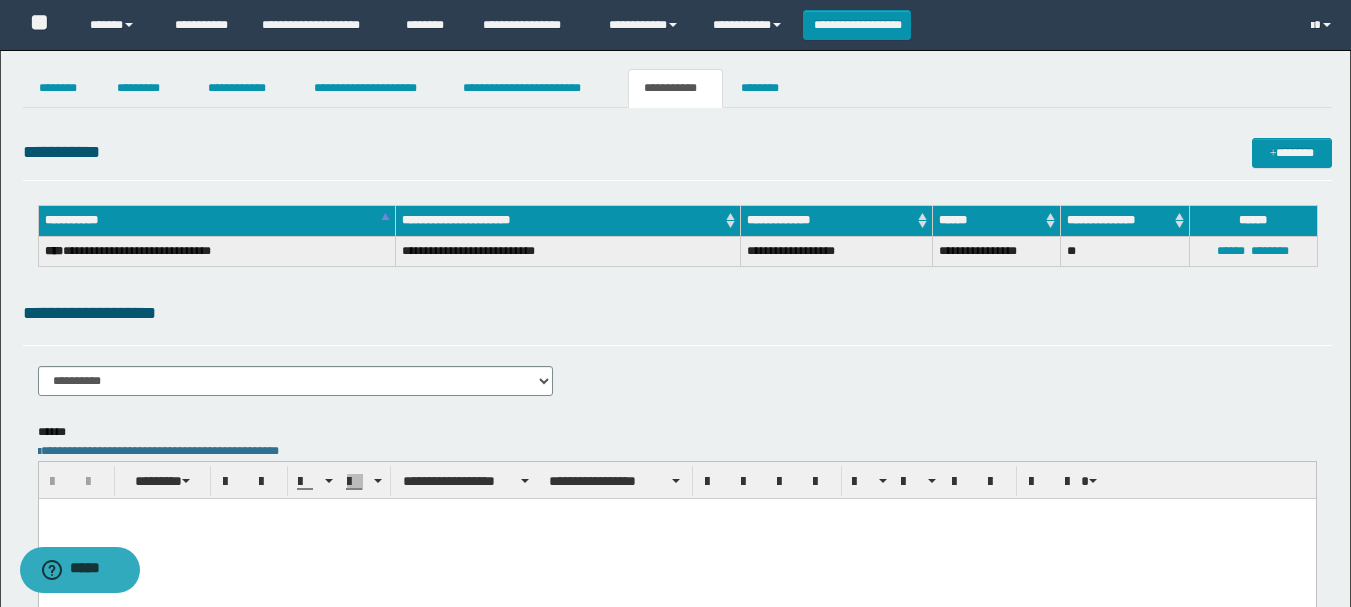 click on "**********" at bounding box center (677, 355) 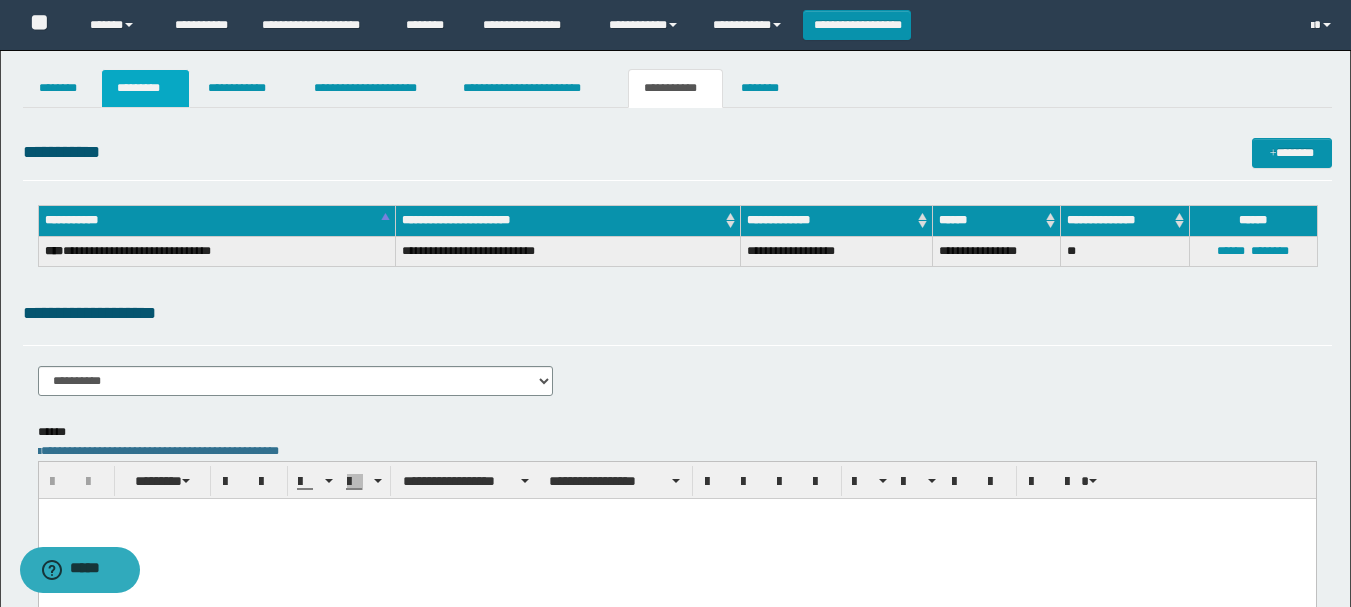 click on "*********" at bounding box center (145, 88) 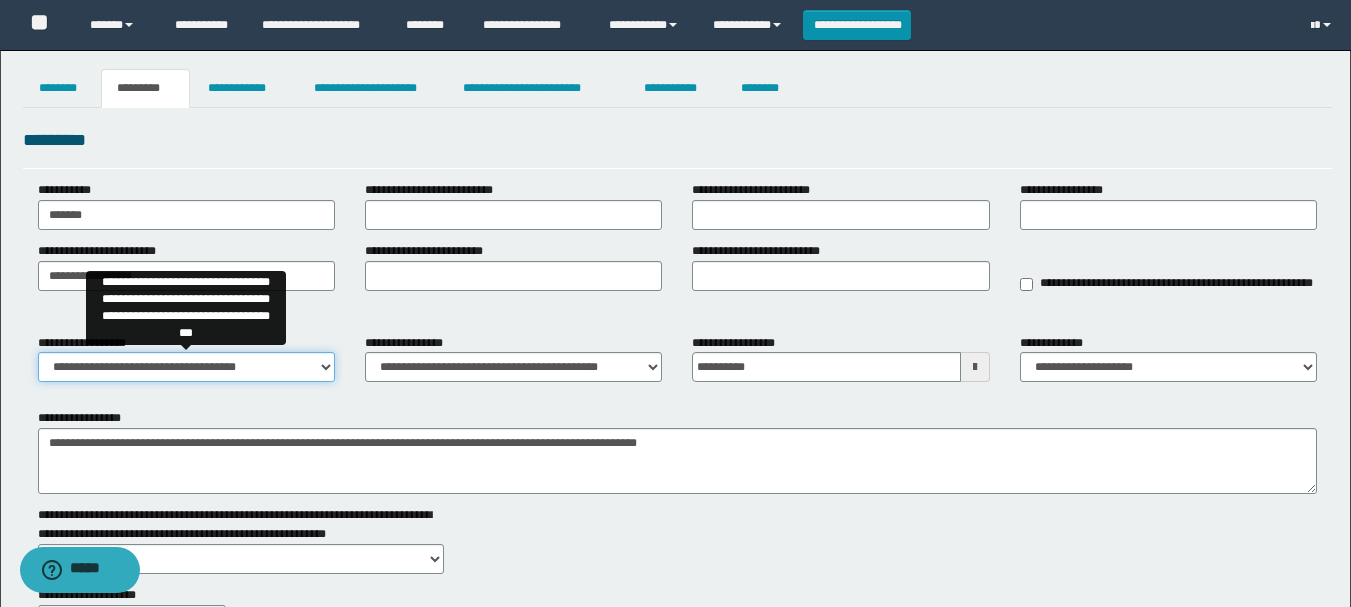 click on "**********" at bounding box center (186, 367) 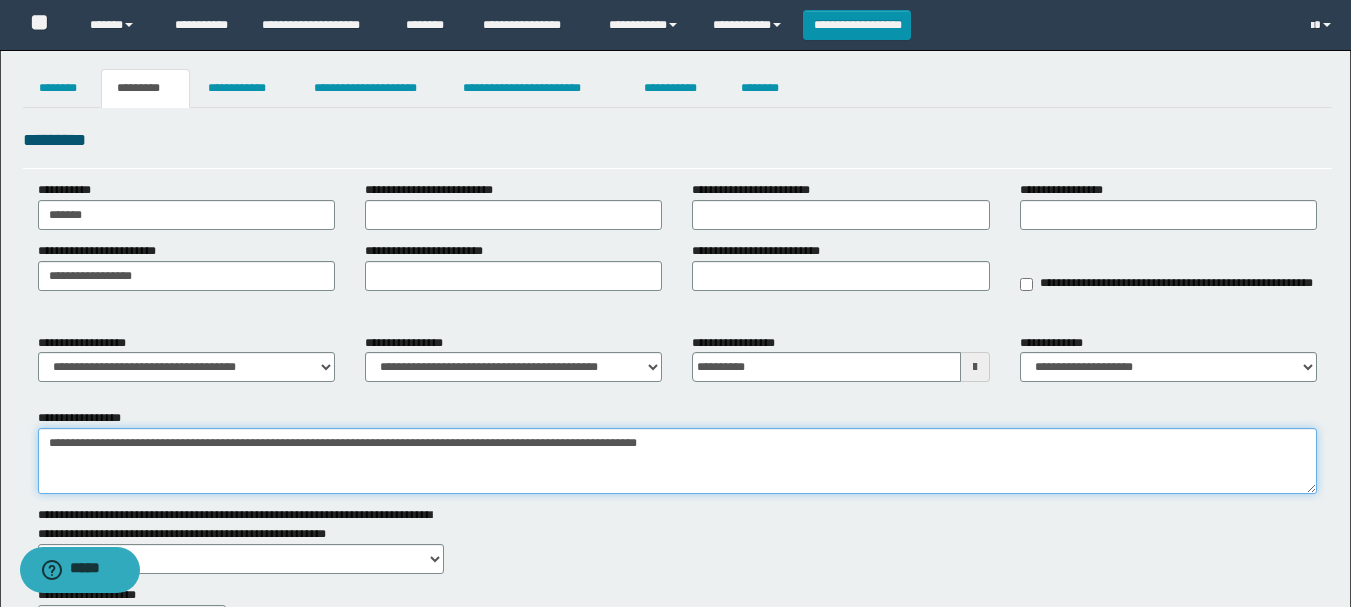 drag, startPoint x: 49, startPoint y: 438, endPoint x: 767, endPoint y: 443, distance: 718.0174 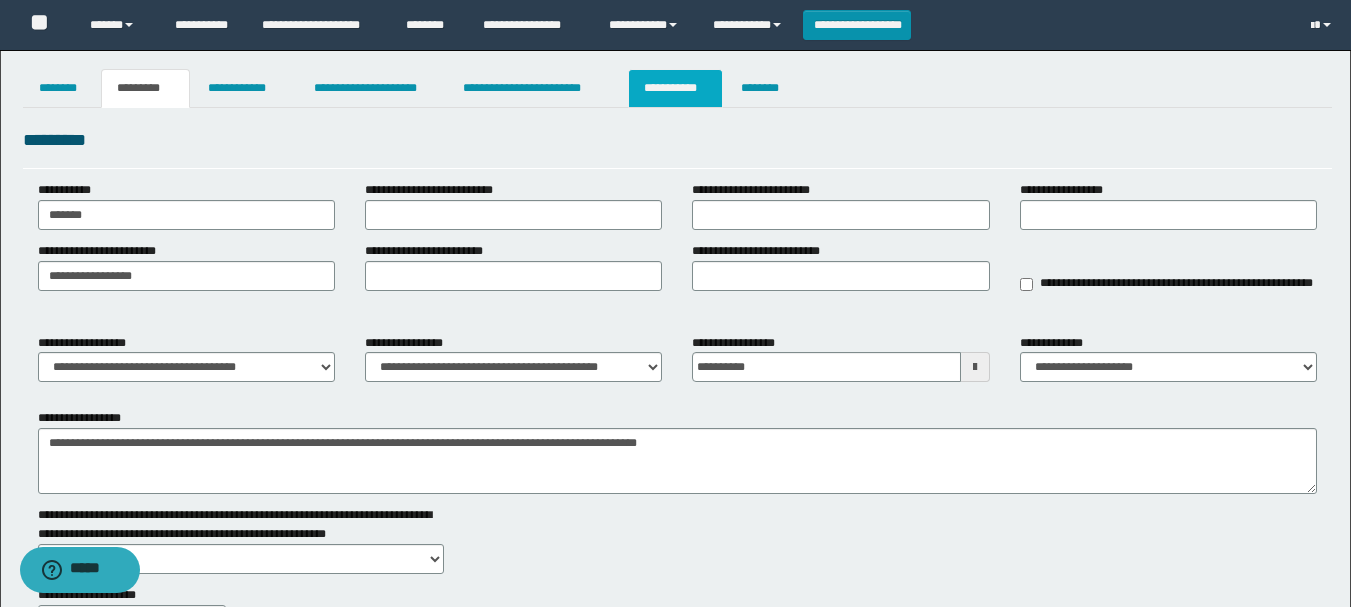 click on "**********" at bounding box center [675, 88] 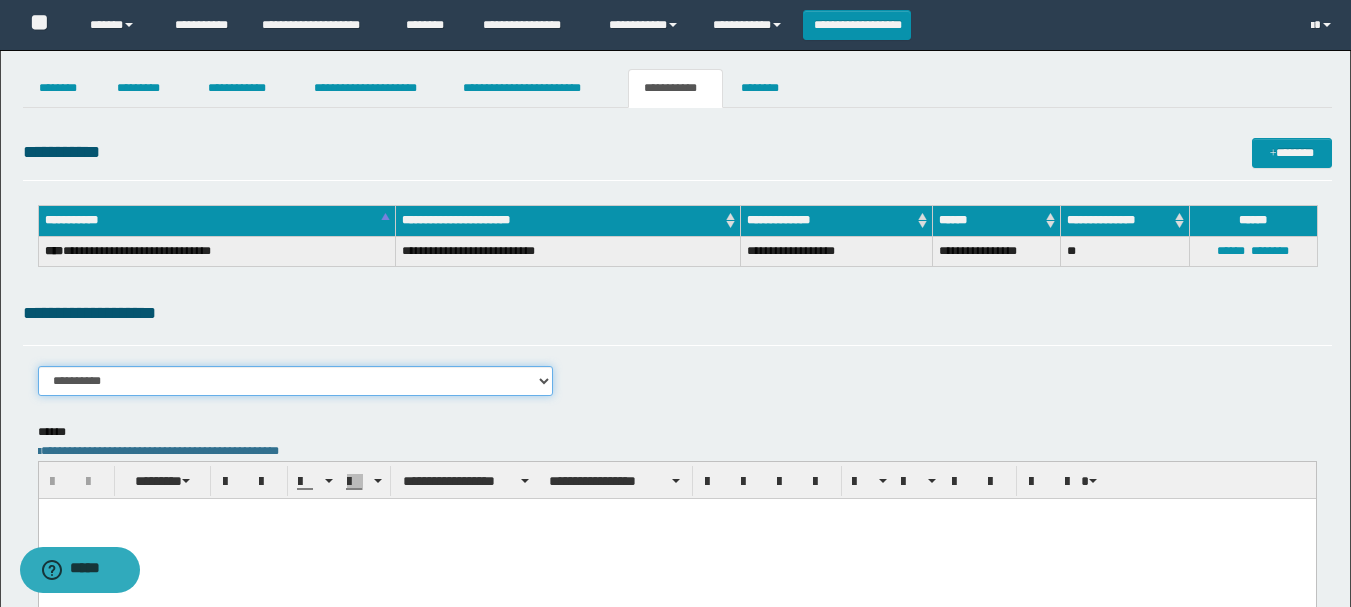 click on "**********" at bounding box center (296, 381) 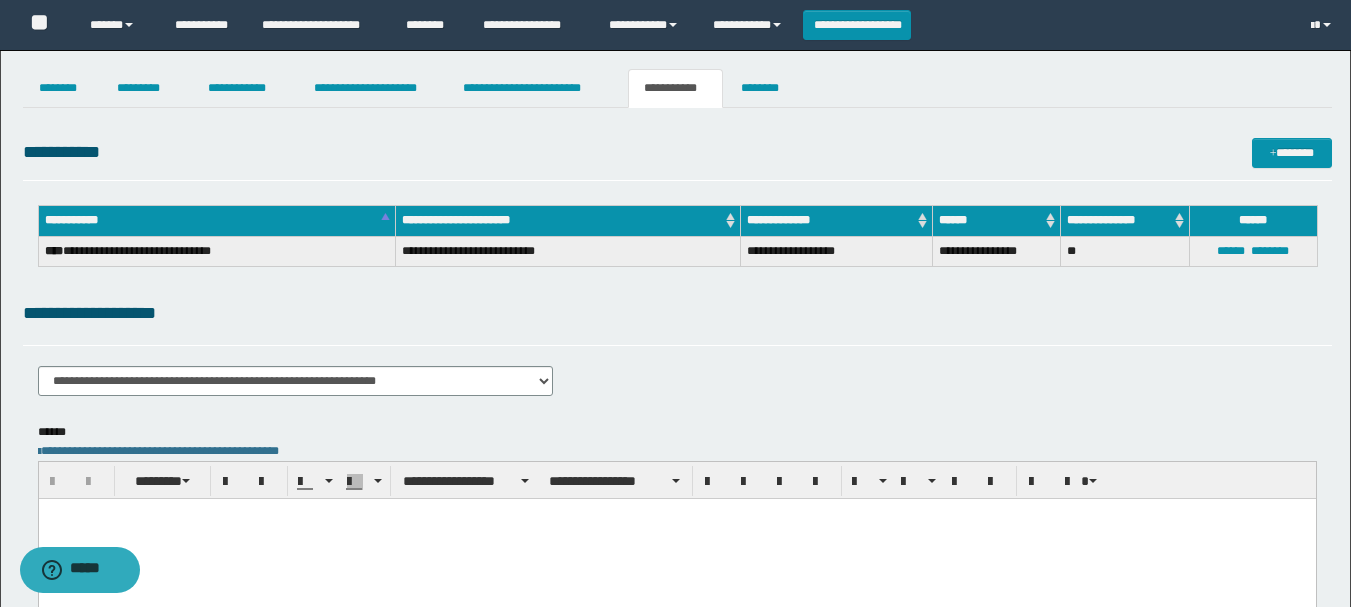 click at bounding box center (676, 538) 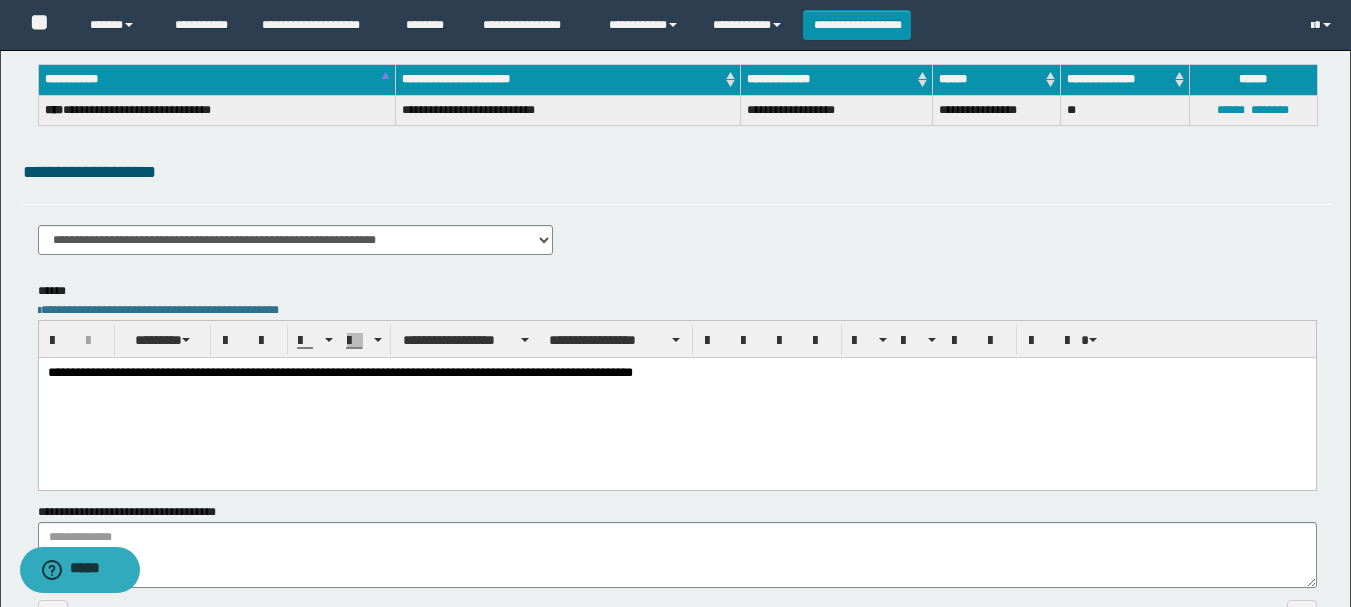 scroll, scrollTop: 276, scrollLeft: 0, axis: vertical 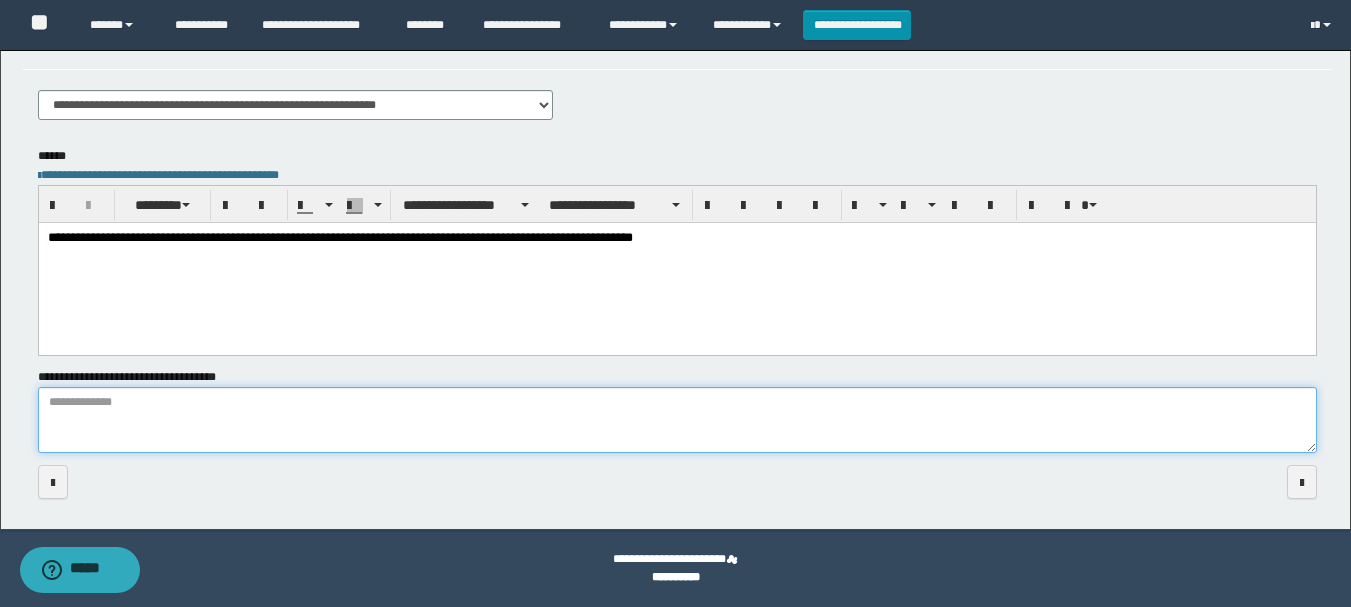 click on "**********" at bounding box center (677, 420) 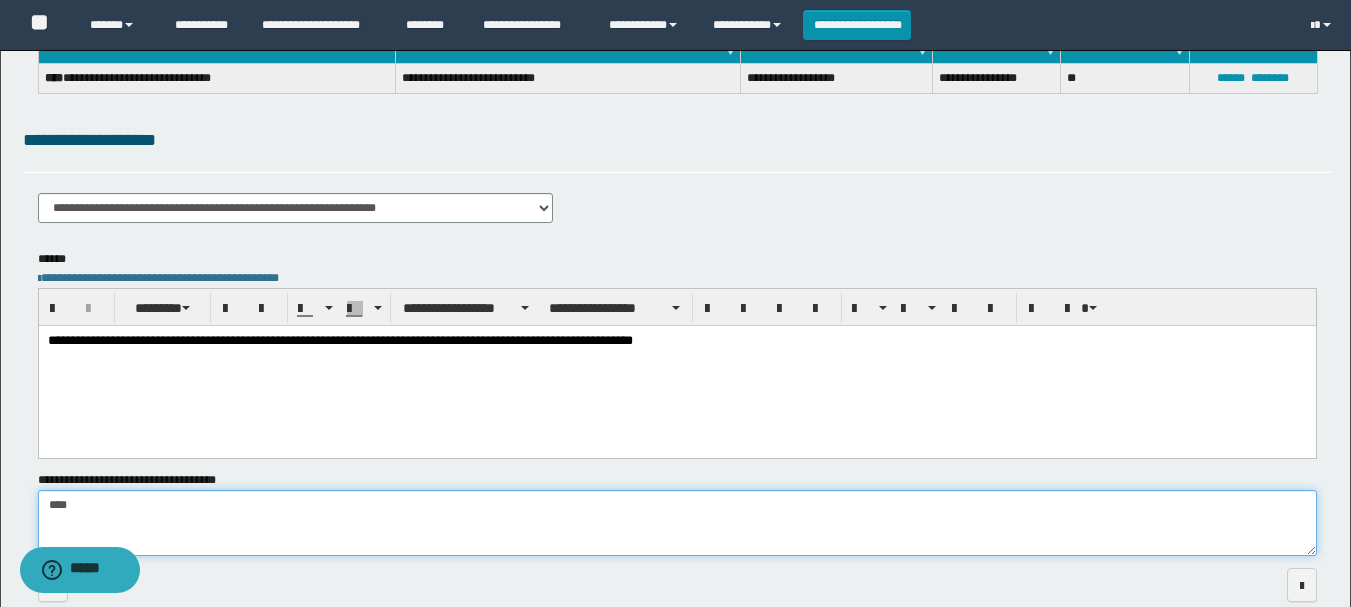 scroll, scrollTop: 0, scrollLeft: 0, axis: both 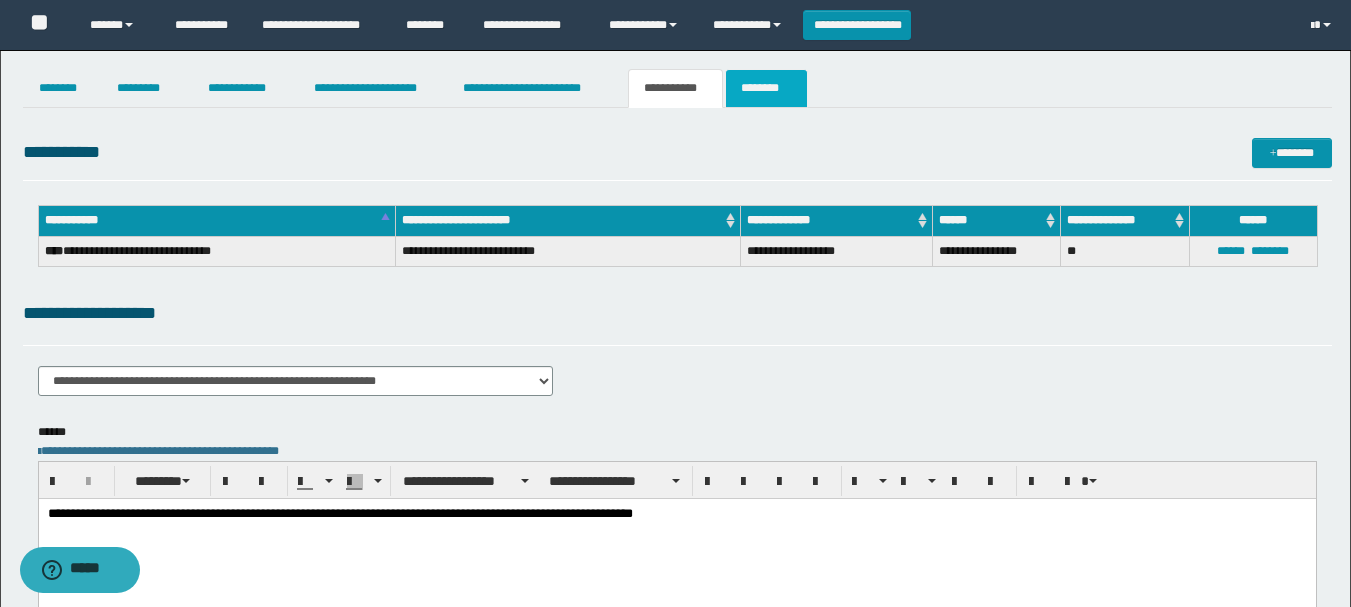 type on "****" 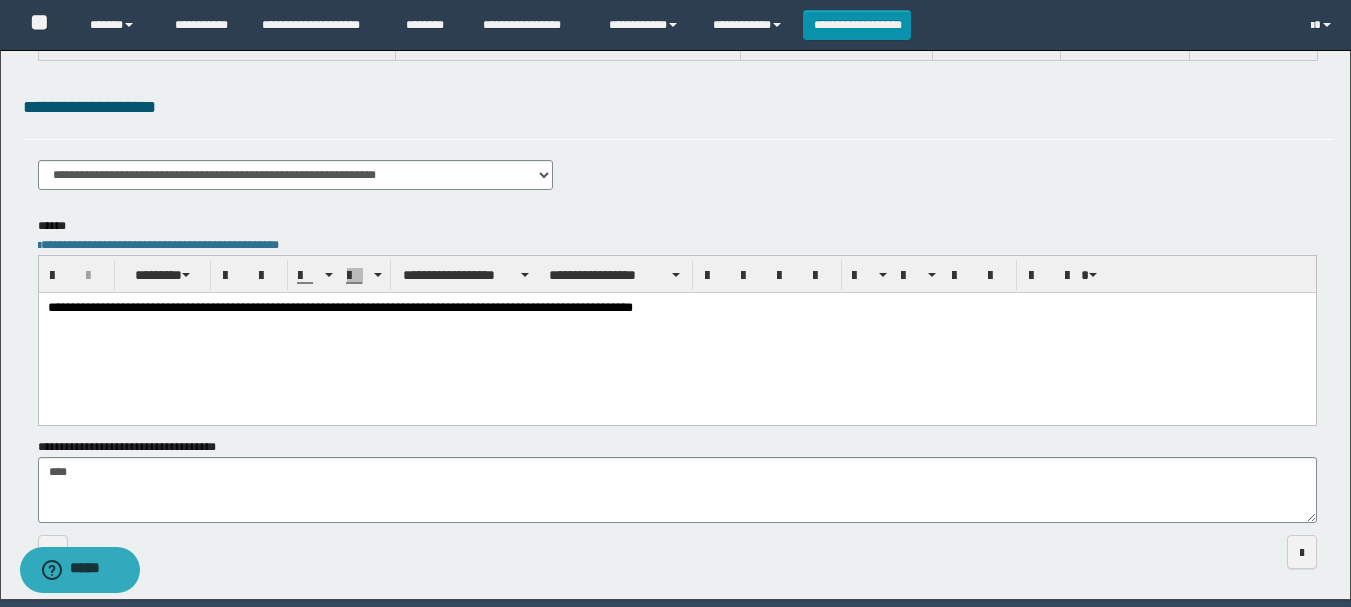 scroll, scrollTop: 276, scrollLeft: 0, axis: vertical 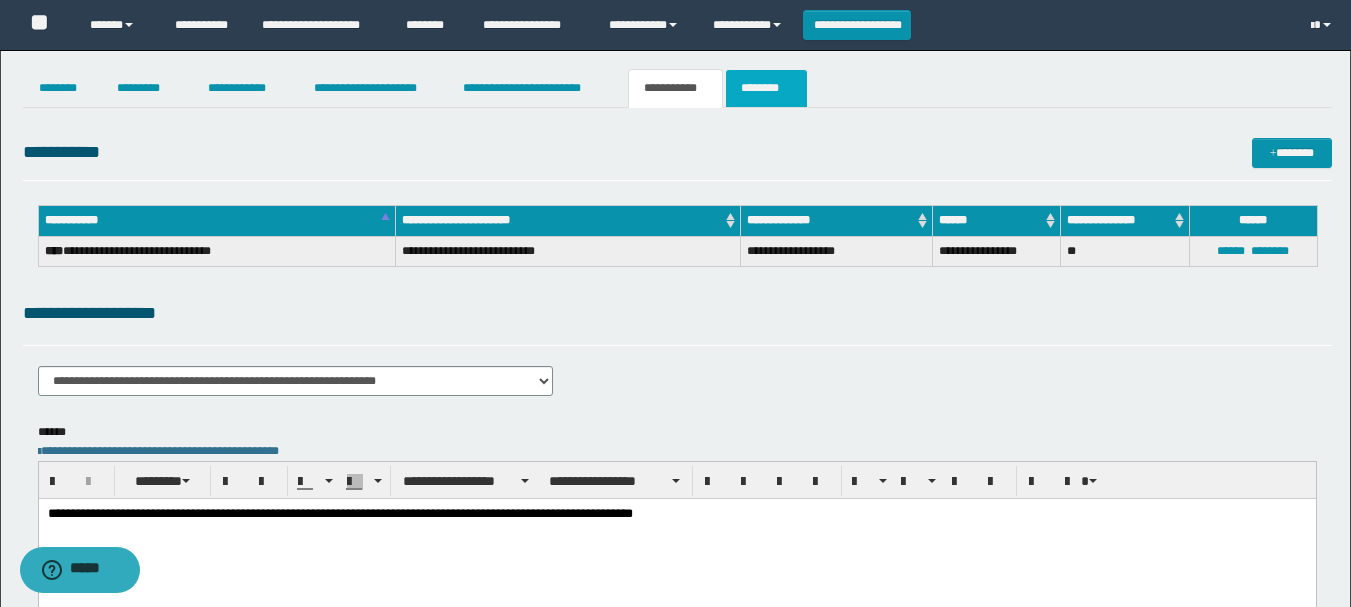 click on "********" at bounding box center [766, 88] 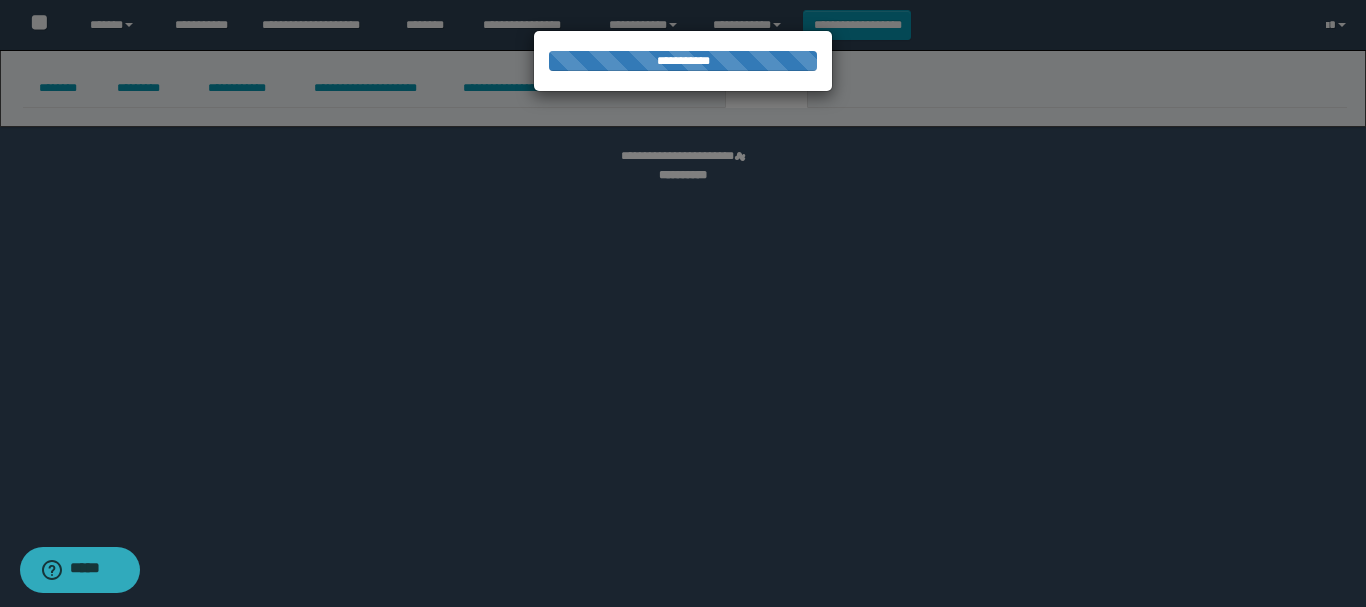select 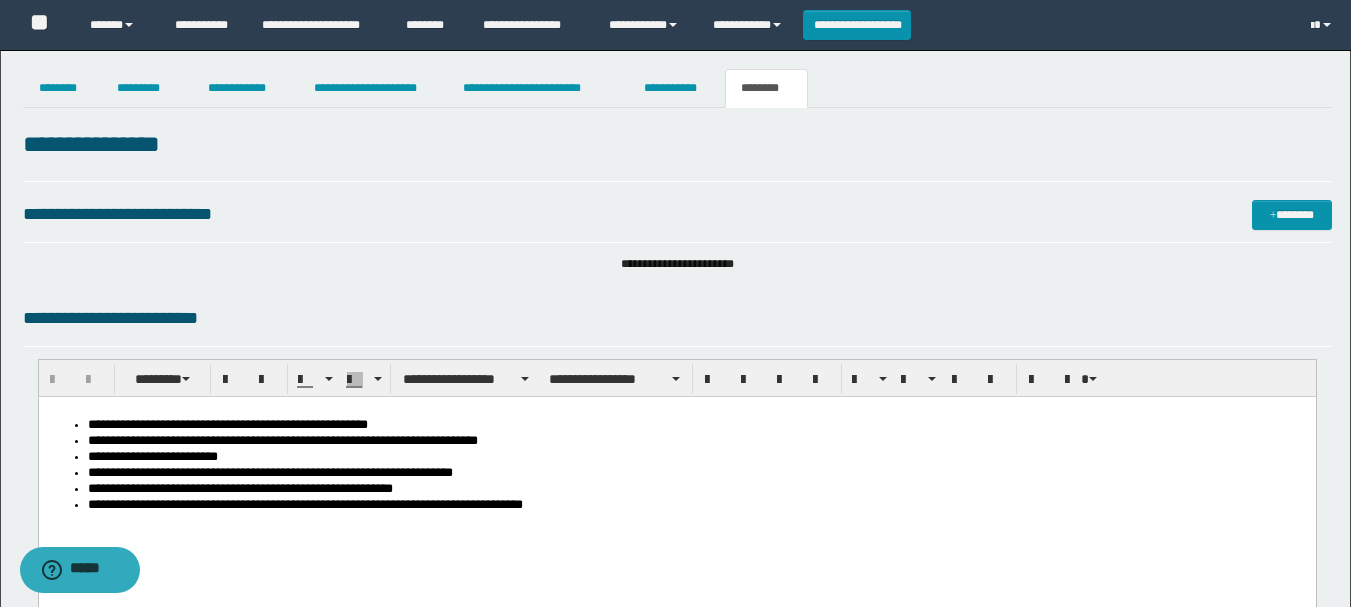scroll, scrollTop: 0, scrollLeft: 0, axis: both 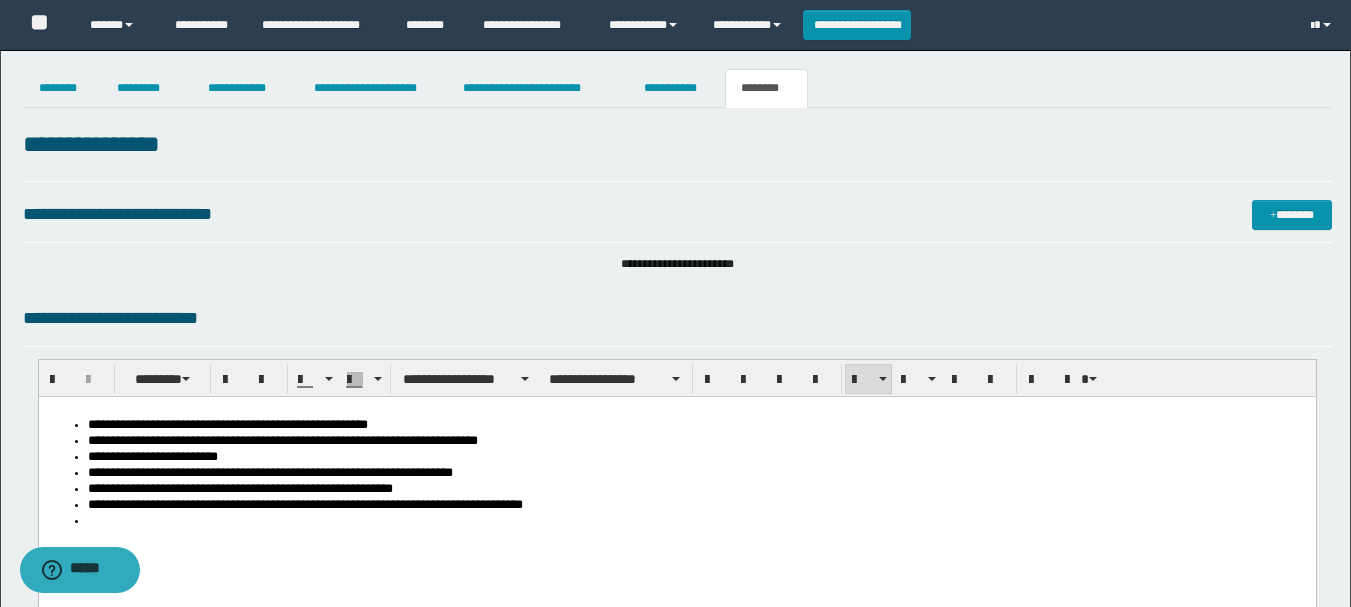 type 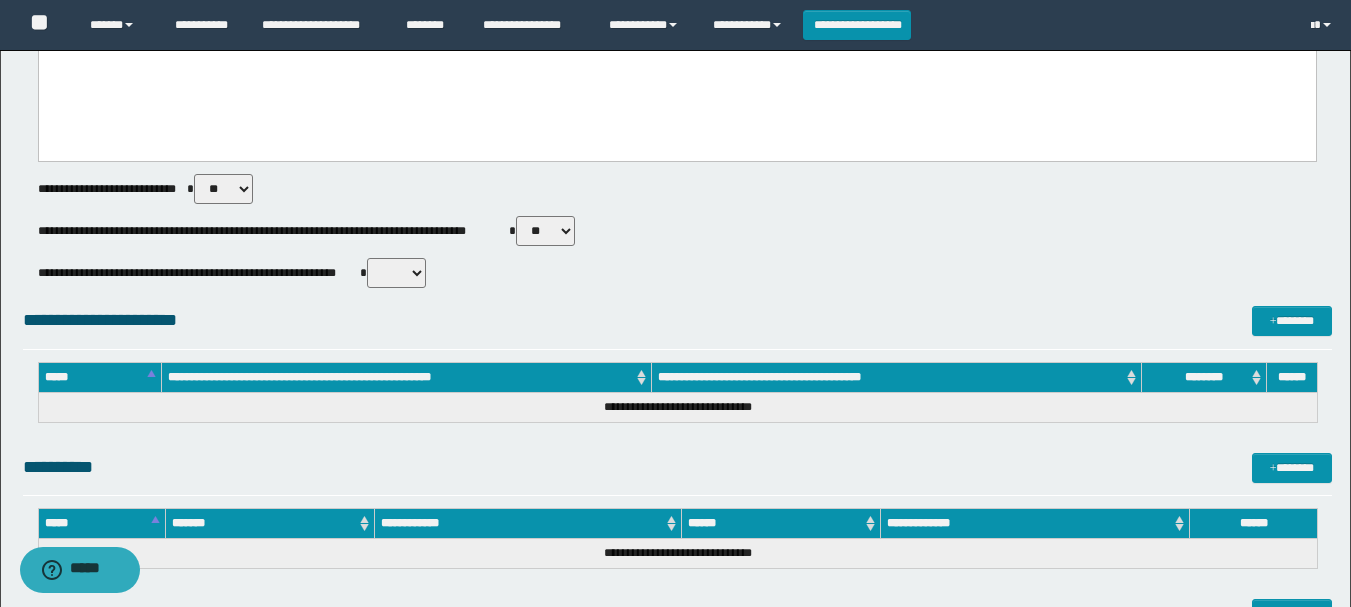 scroll, scrollTop: 775, scrollLeft: 0, axis: vertical 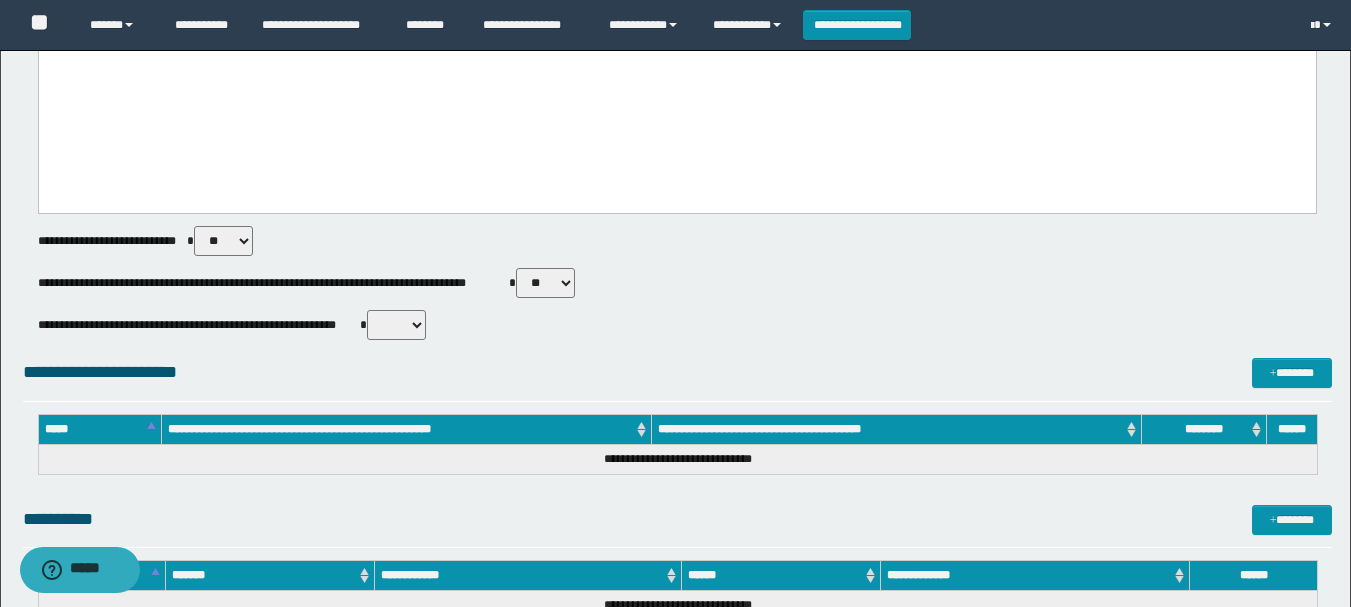 click on "**
**" at bounding box center (396, 325) 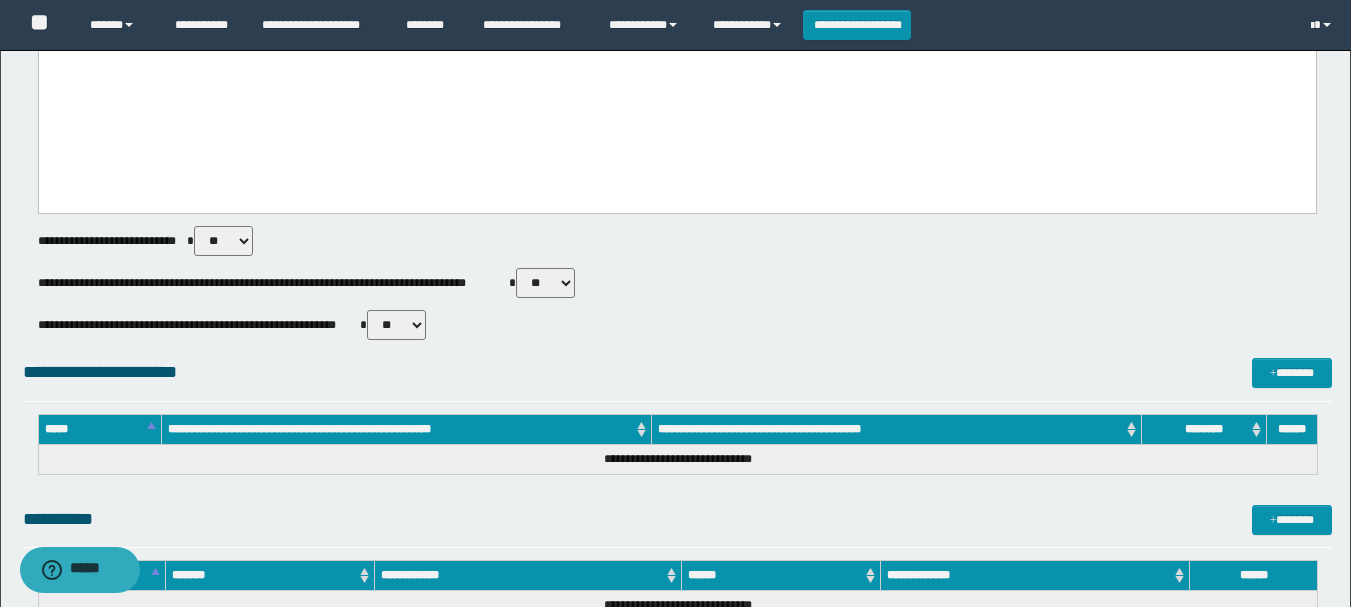 click on "**
**" at bounding box center (396, 325) 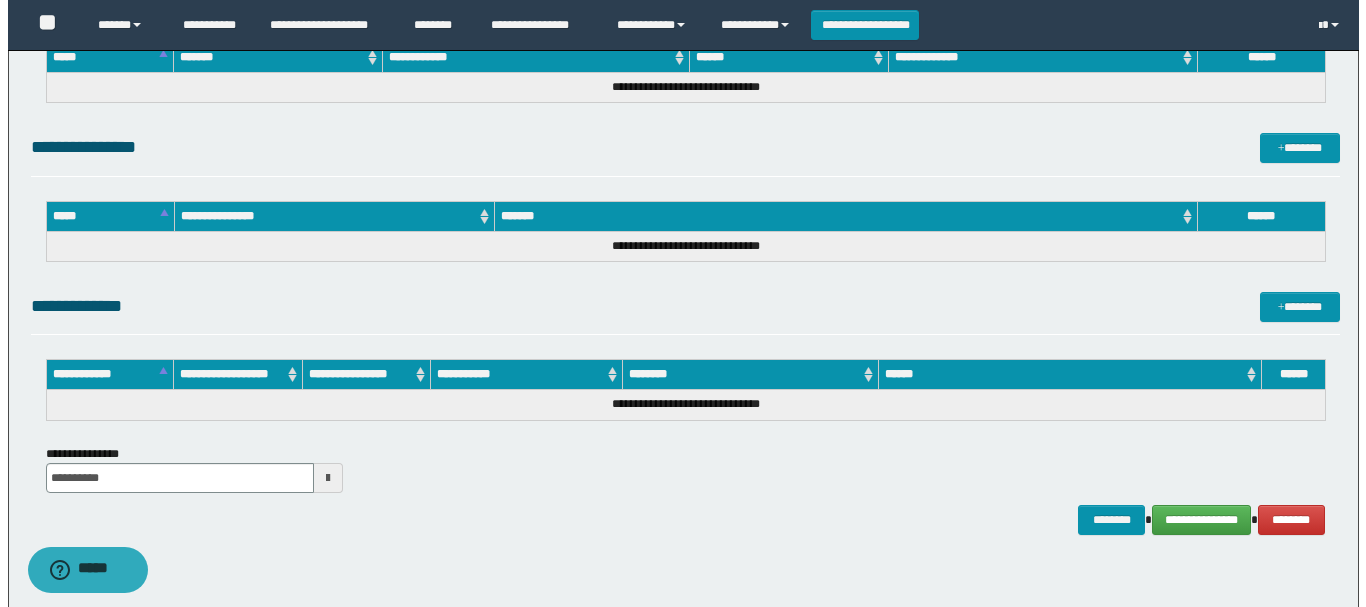 scroll, scrollTop: 1376, scrollLeft: 0, axis: vertical 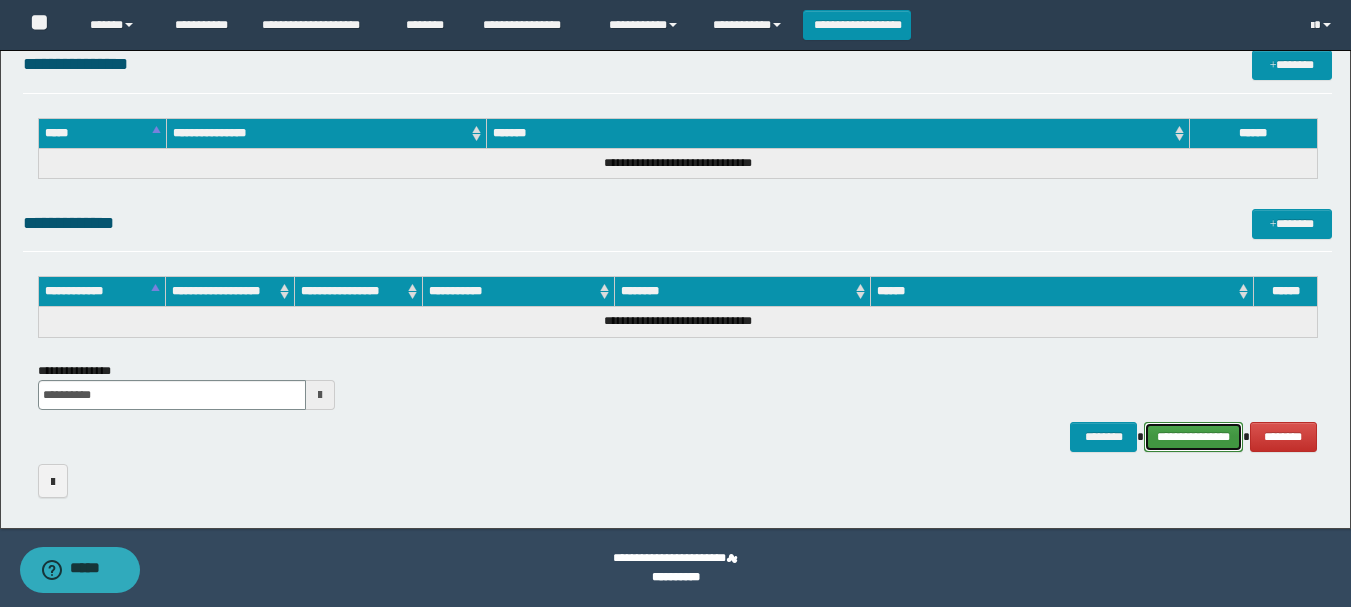 click on "**********" at bounding box center [1193, 437] 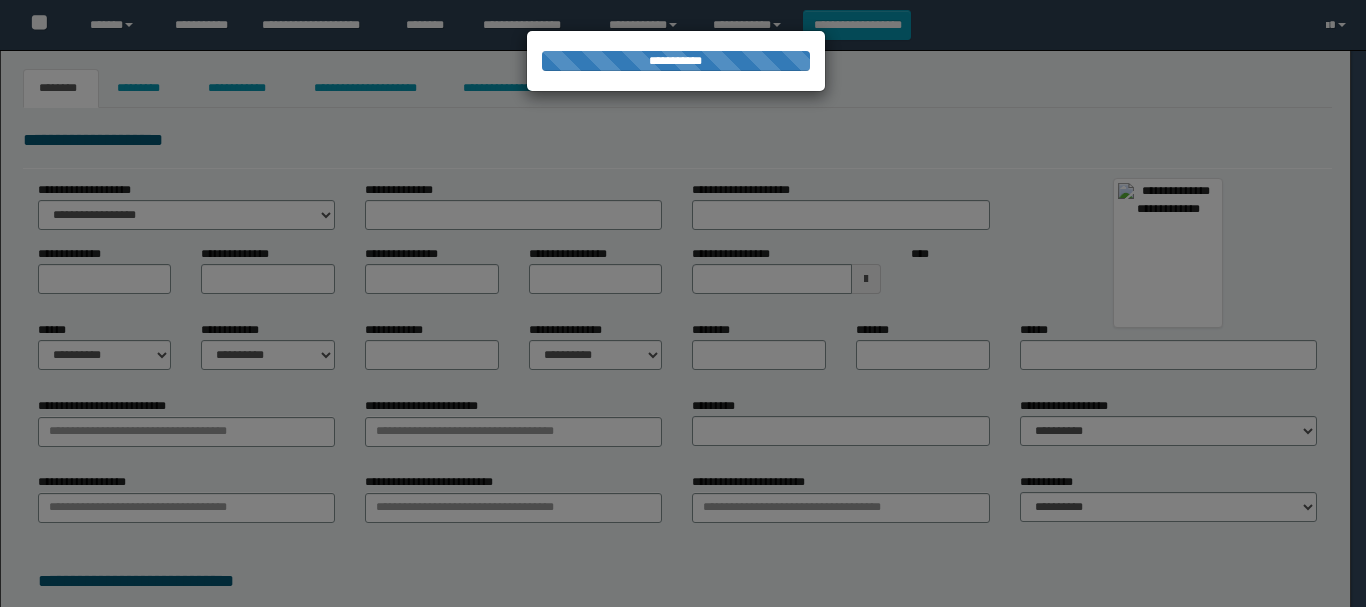 scroll, scrollTop: 0, scrollLeft: 0, axis: both 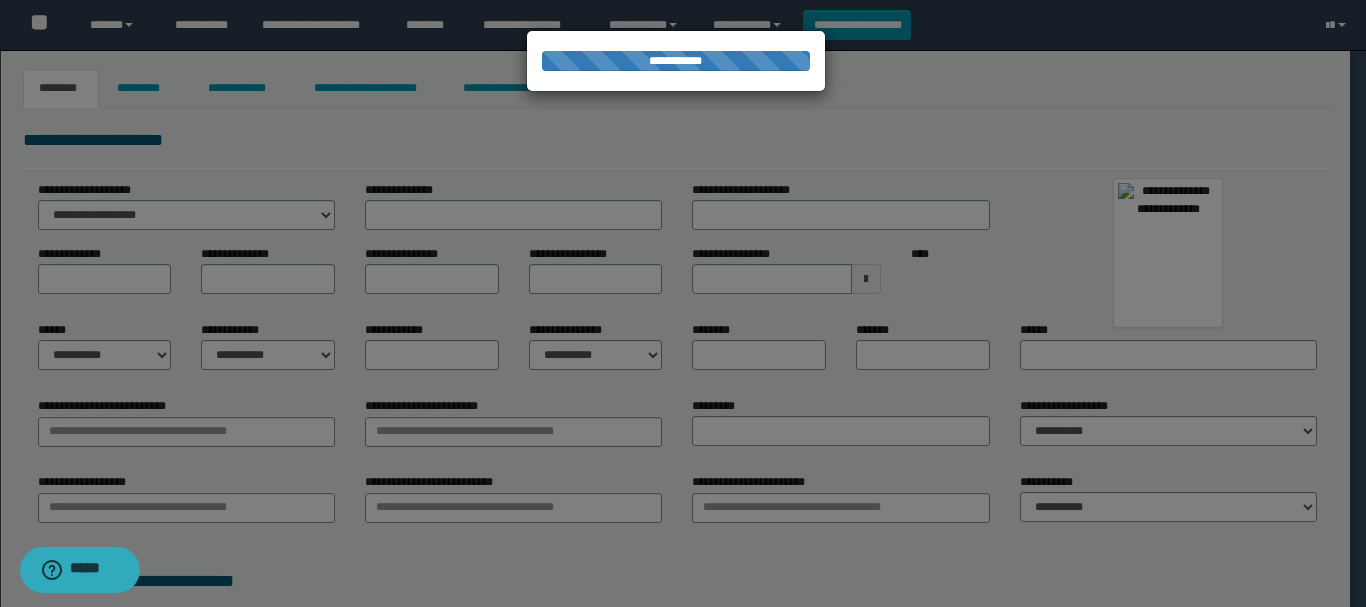 type on "*****" 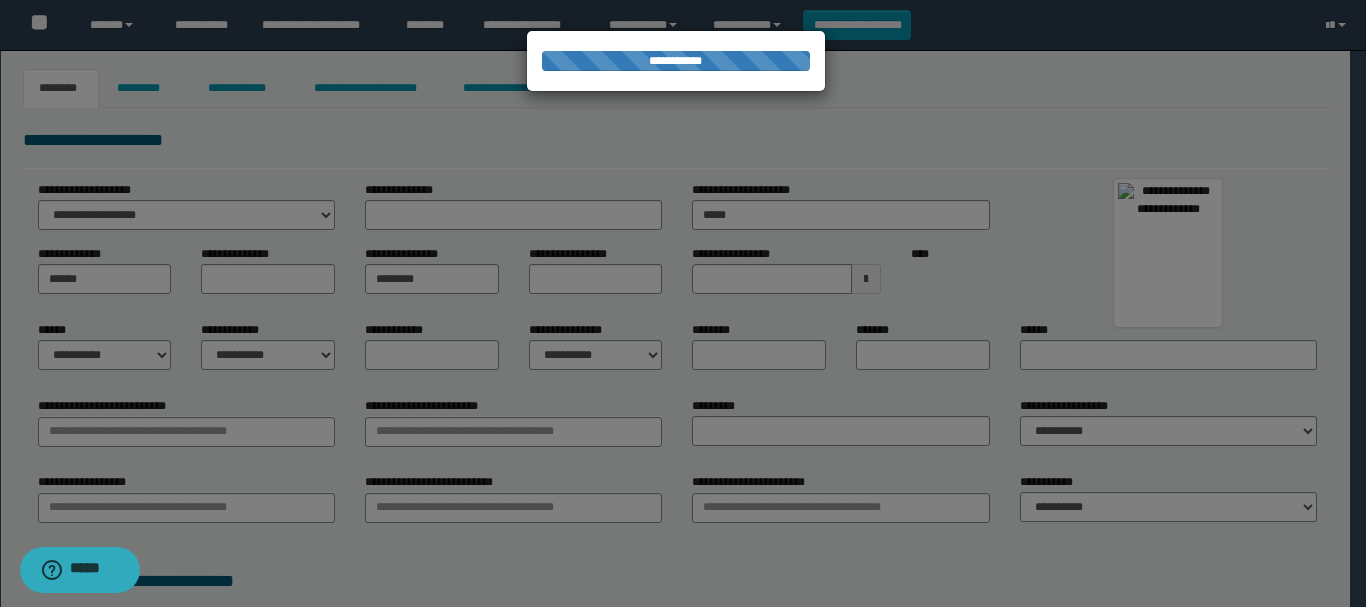 type on "*****" 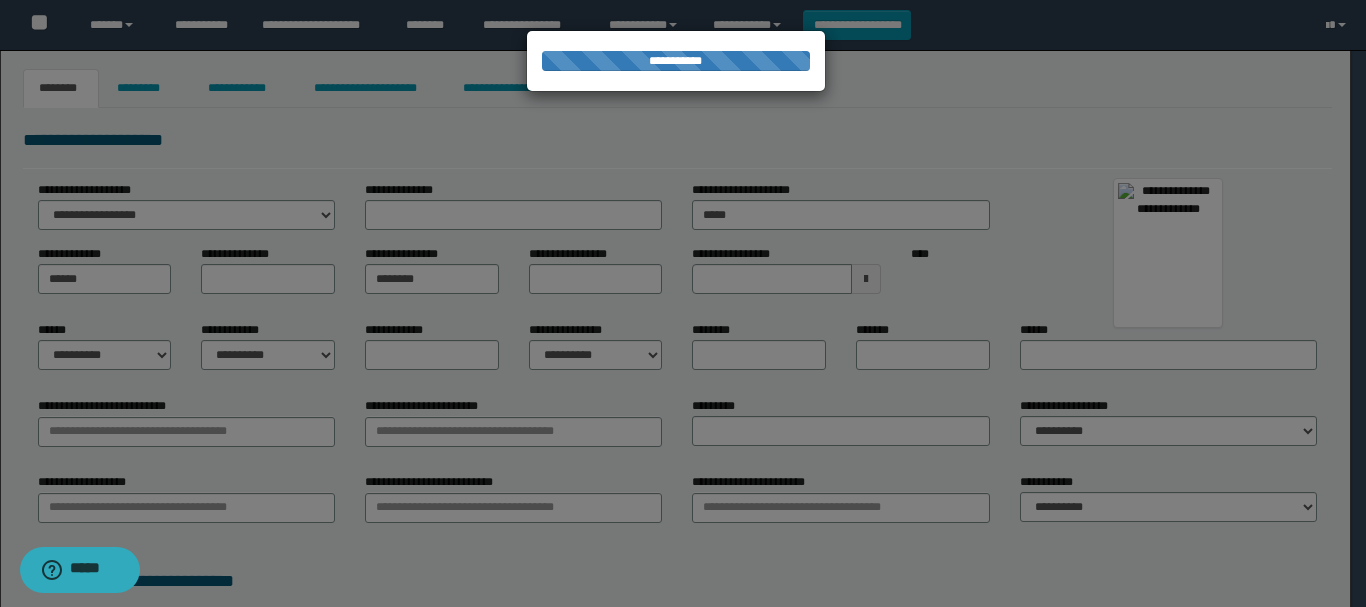 select on "*" 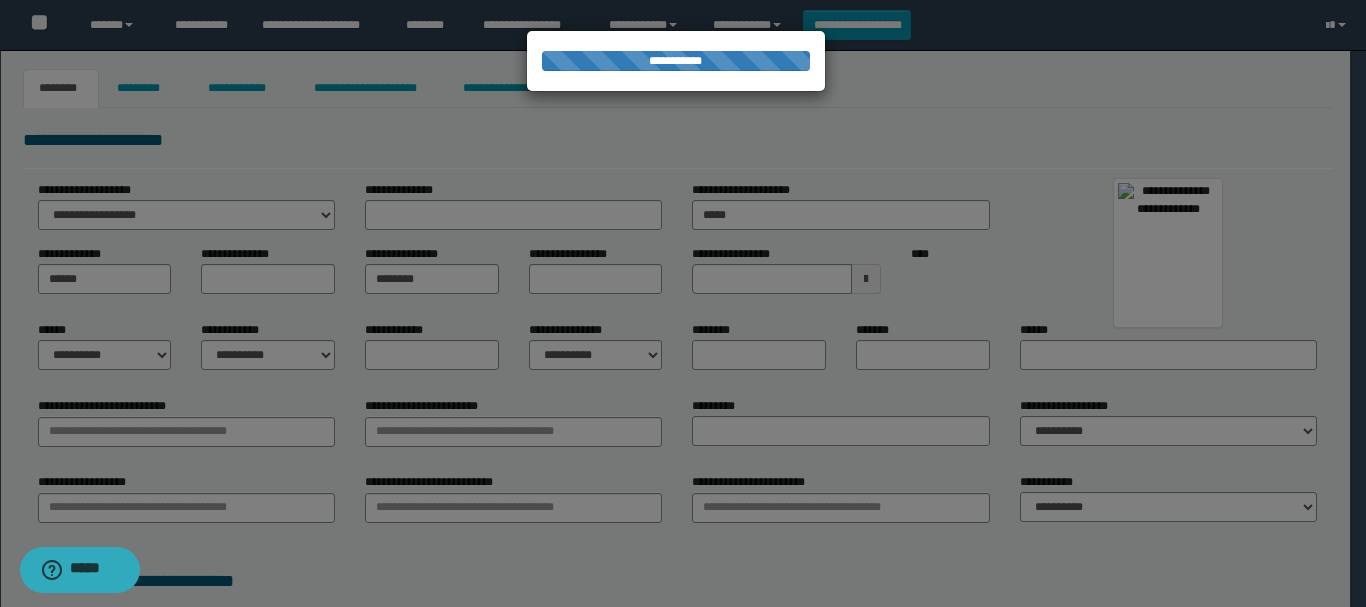 type on "*********" 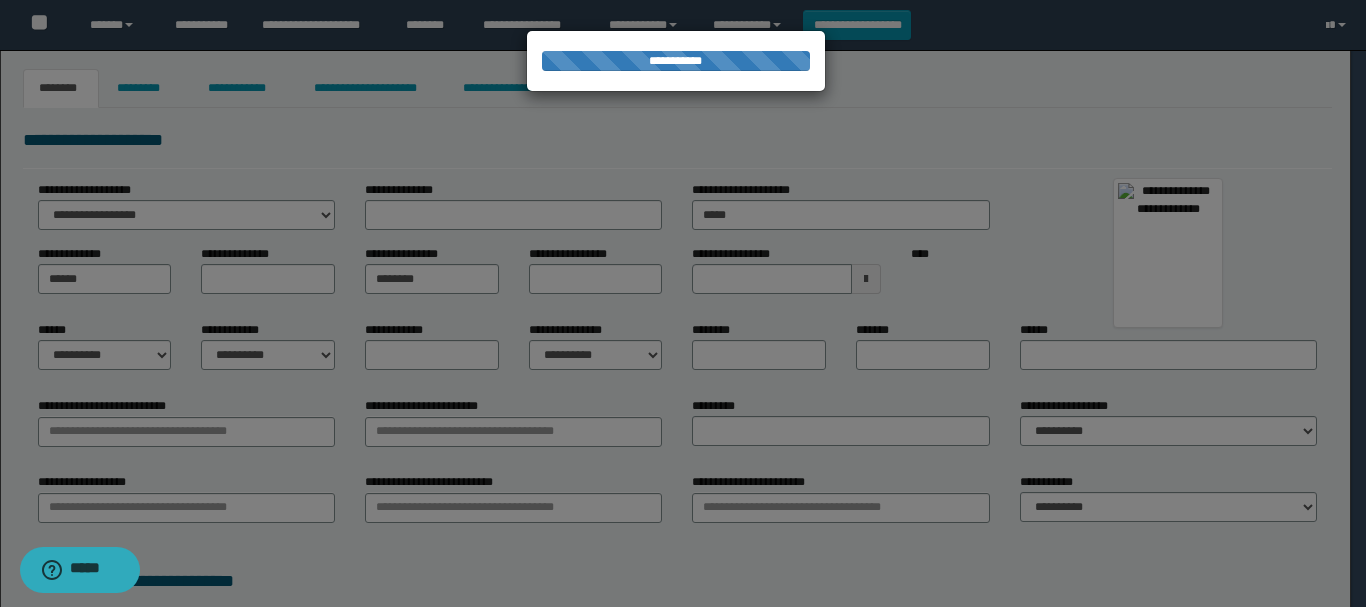 type on "*****" 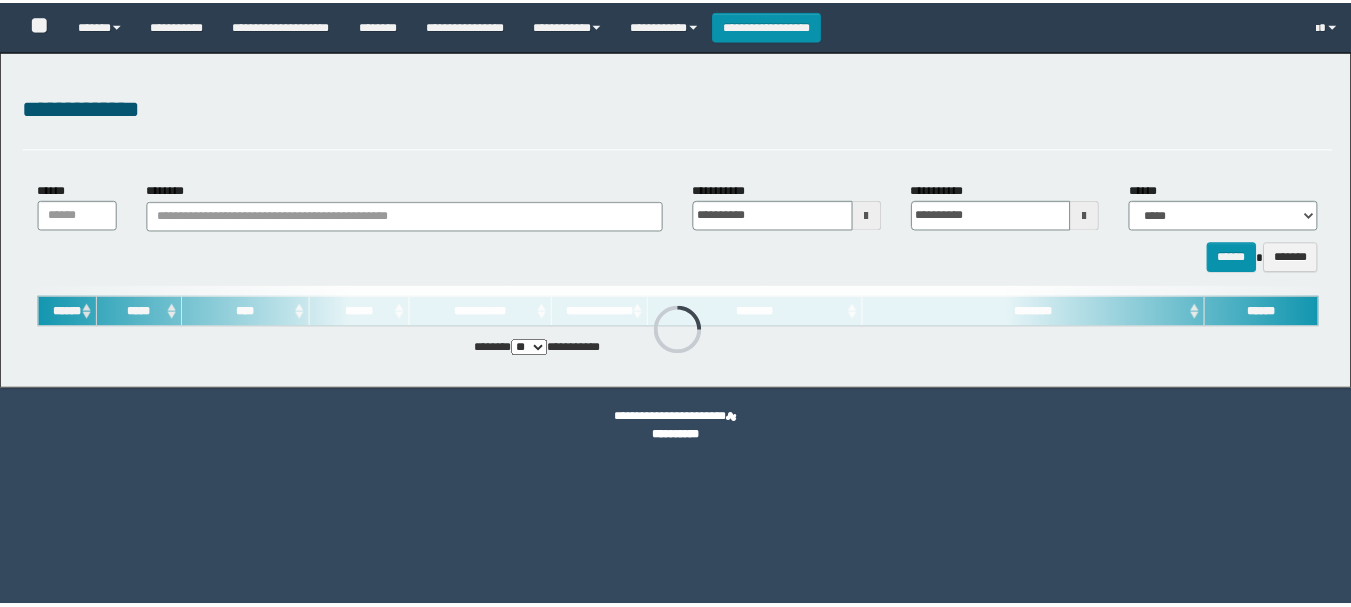 scroll, scrollTop: 0, scrollLeft: 0, axis: both 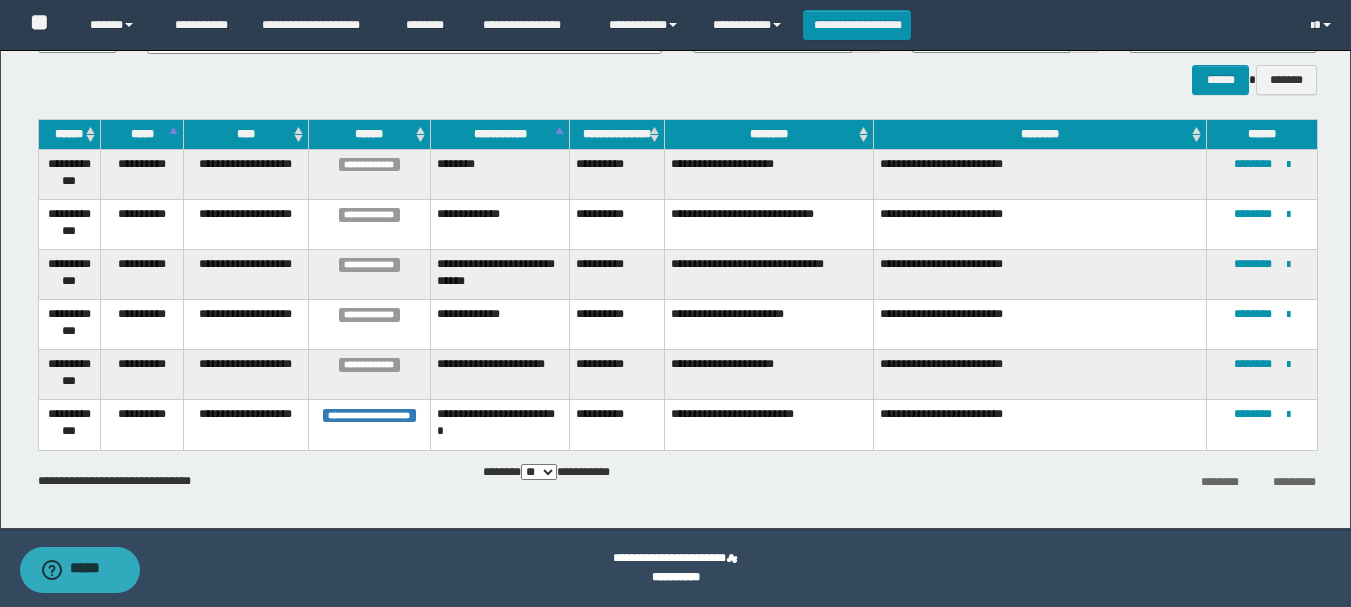 click on "**********" at bounding box center [1262, 375] 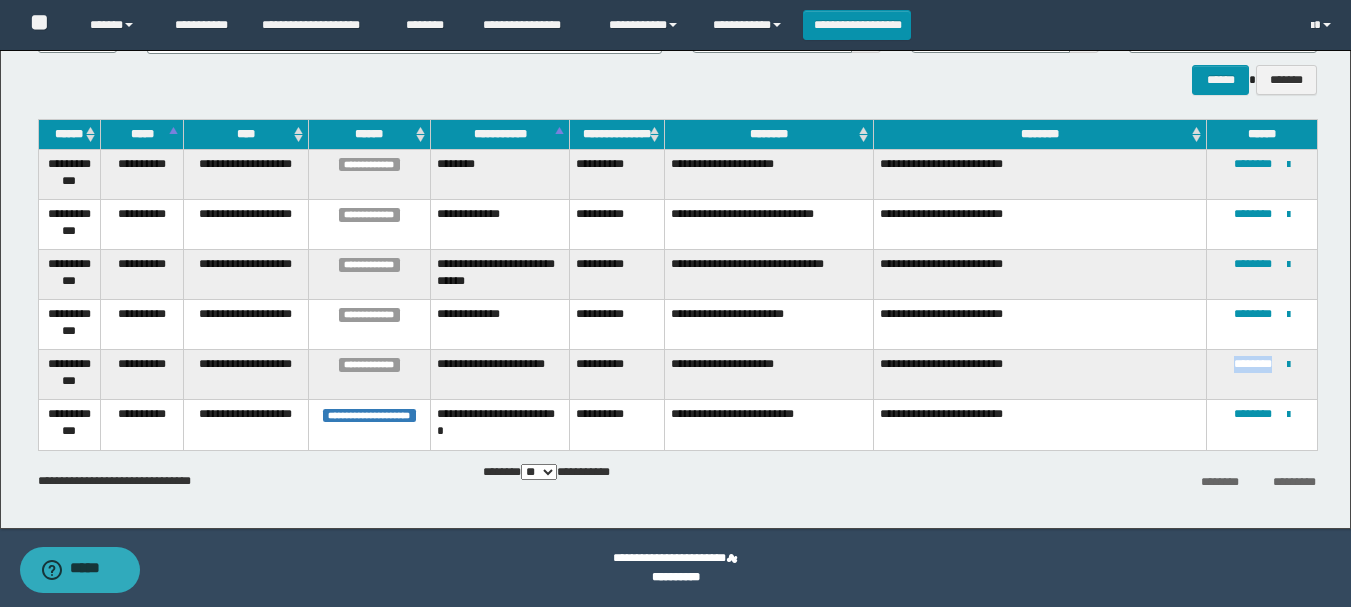 click on "**********" at bounding box center [1262, 375] 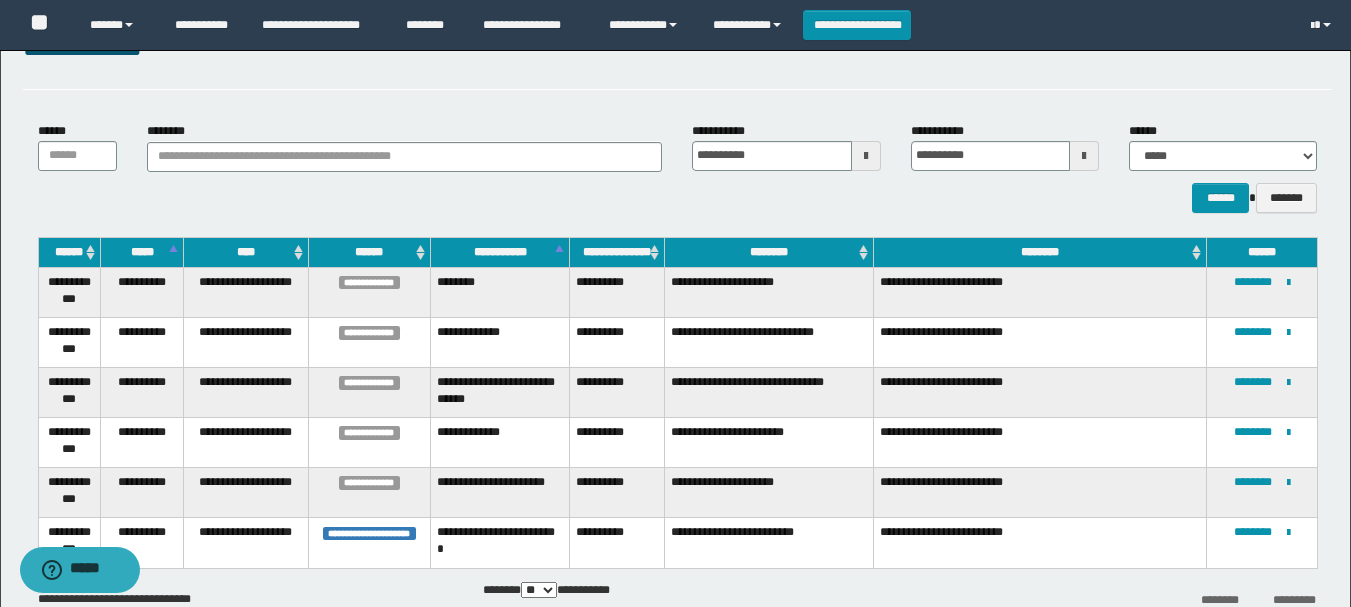 scroll, scrollTop: 177, scrollLeft: 0, axis: vertical 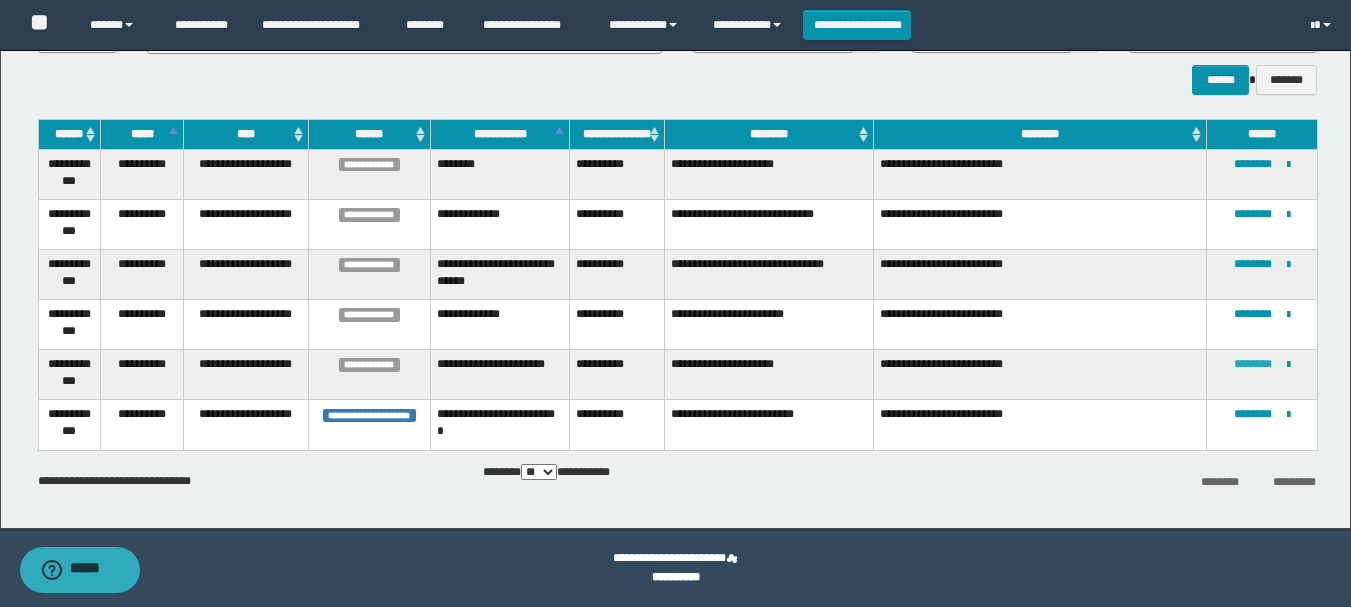 click on "********" at bounding box center (1253, 364) 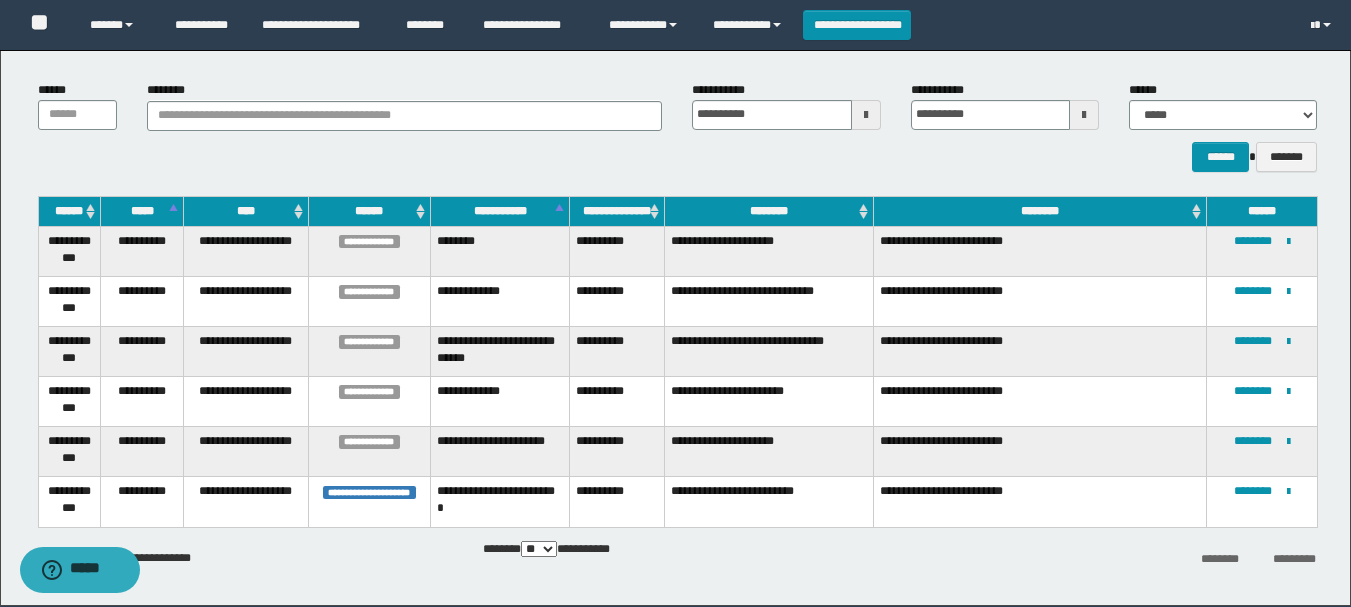 scroll, scrollTop: 177, scrollLeft: 0, axis: vertical 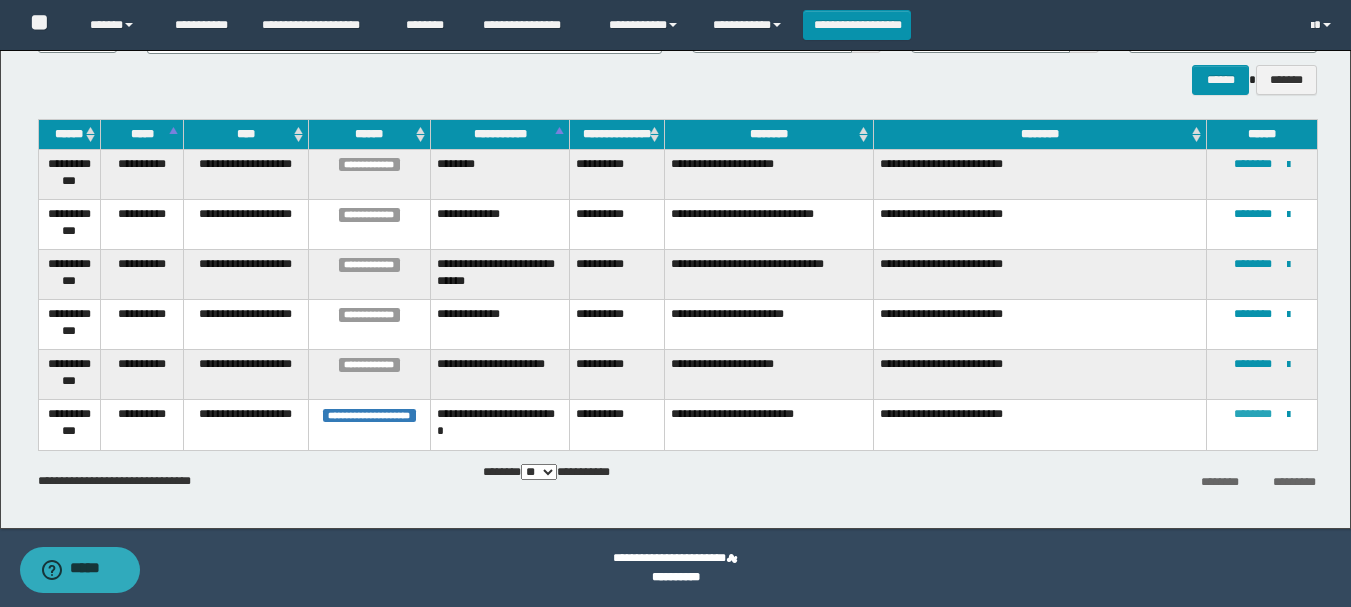 click on "********" at bounding box center (1253, 414) 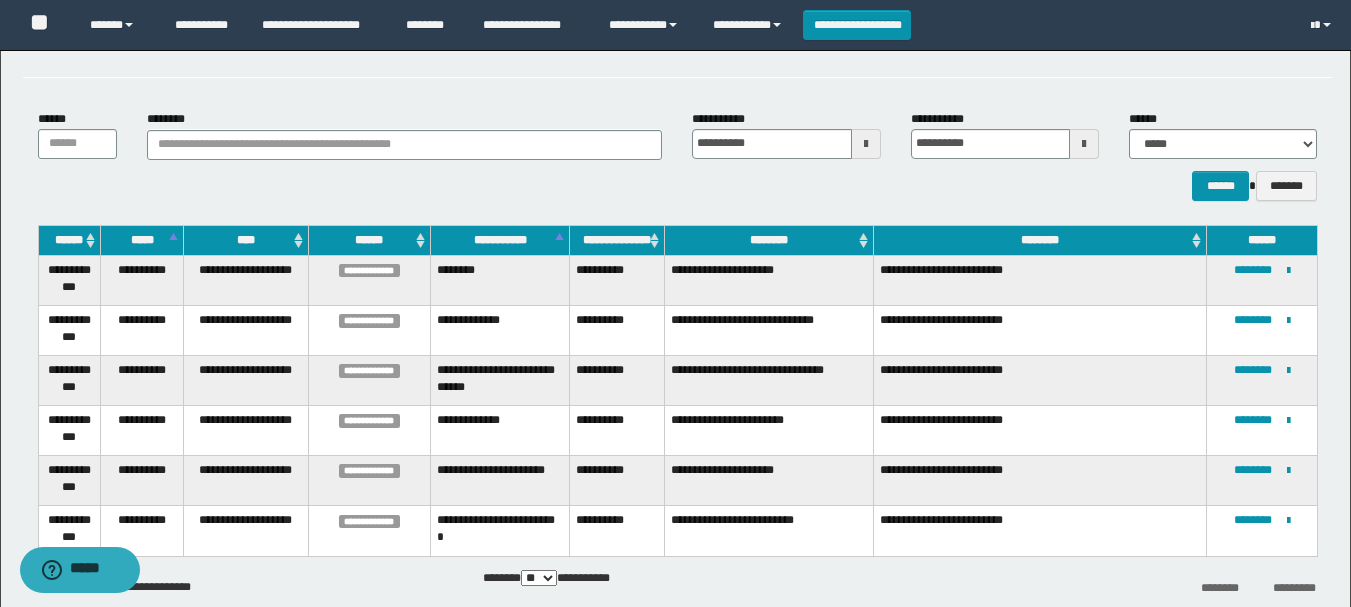 scroll, scrollTop: 177, scrollLeft: 0, axis: vertical 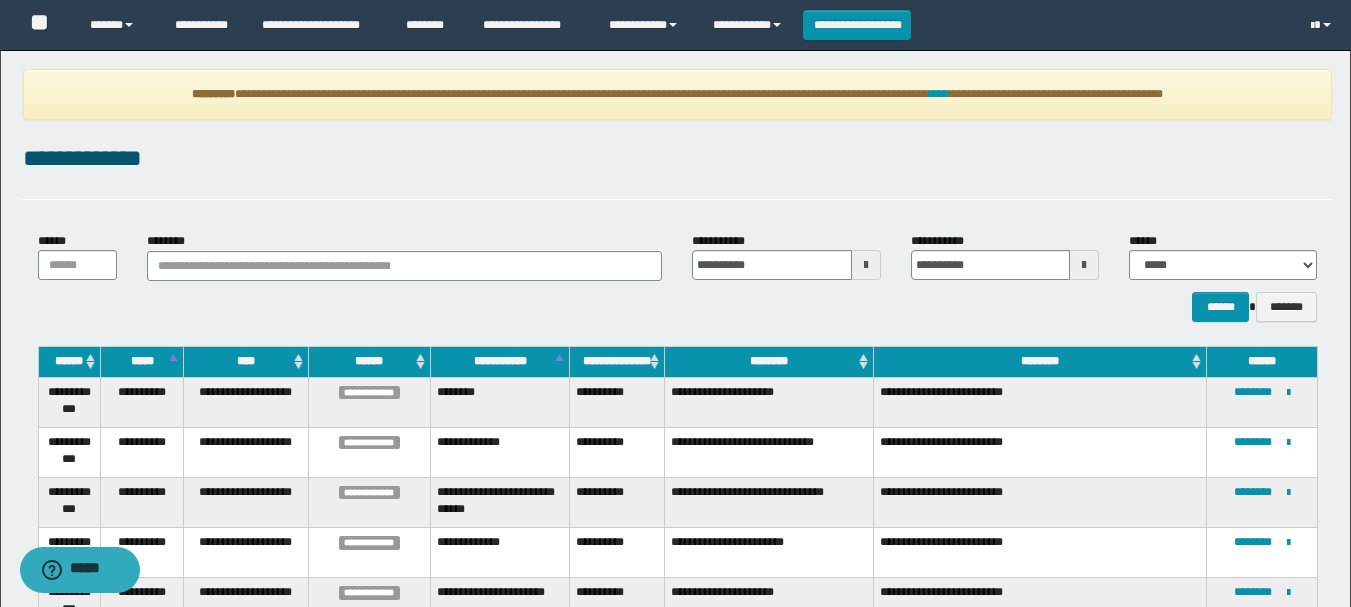 click on "**********" at bounding box center (677, 94) 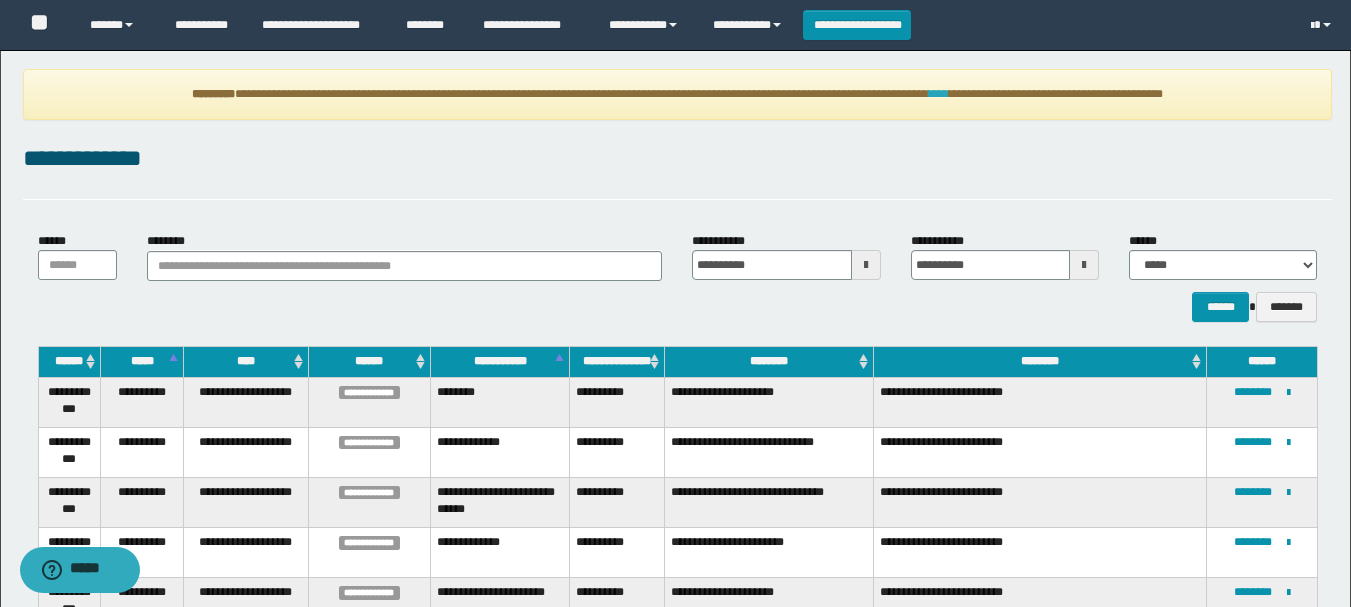 click on "****" at bounding box center (939, 94) 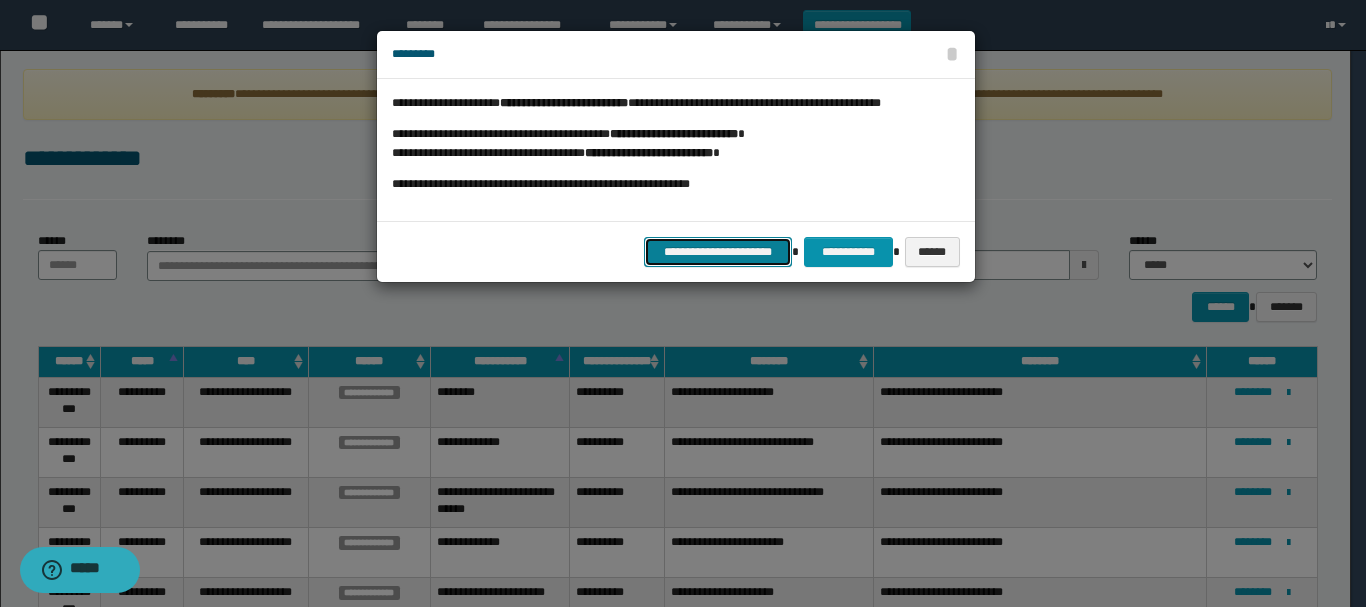 click on "**********" at bounding box center [718, 252] 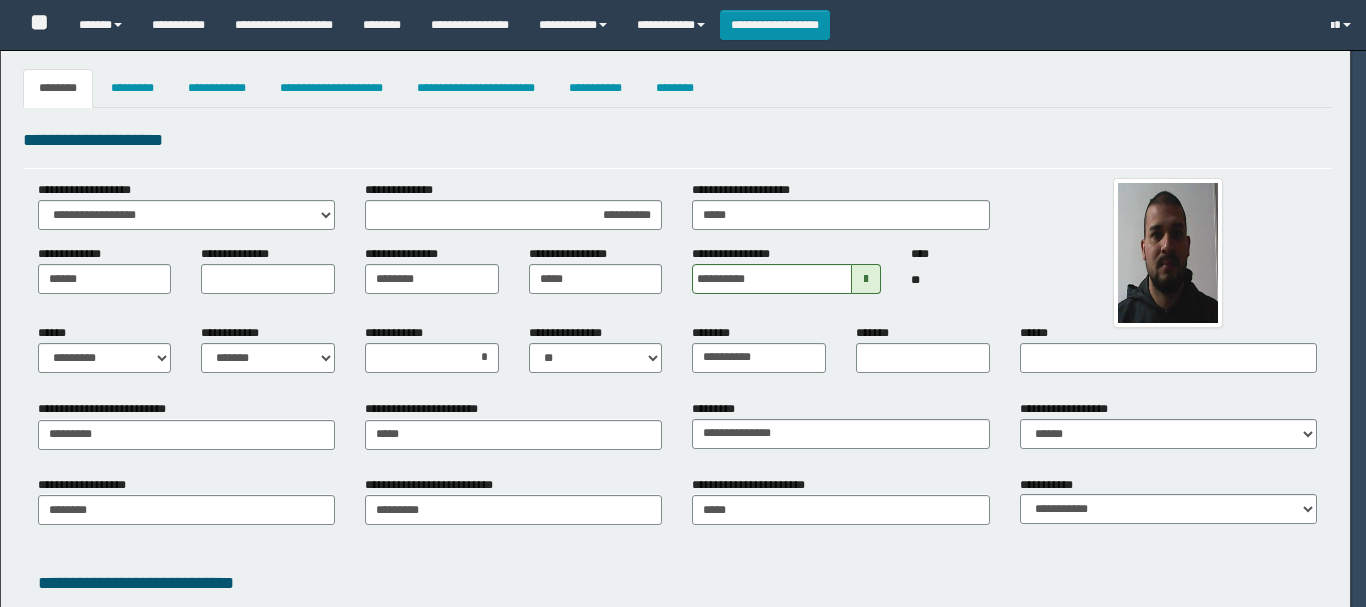select on "*" 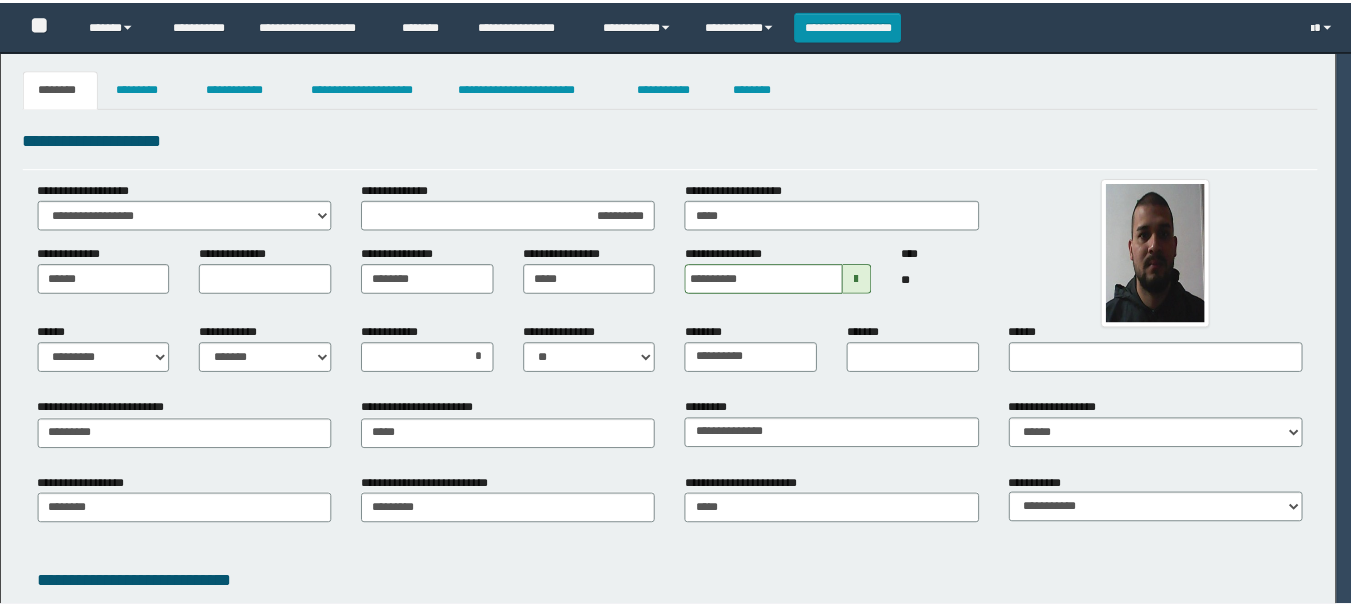 scroll, scrollTop: 0, scrollLeft: 0, axis: both 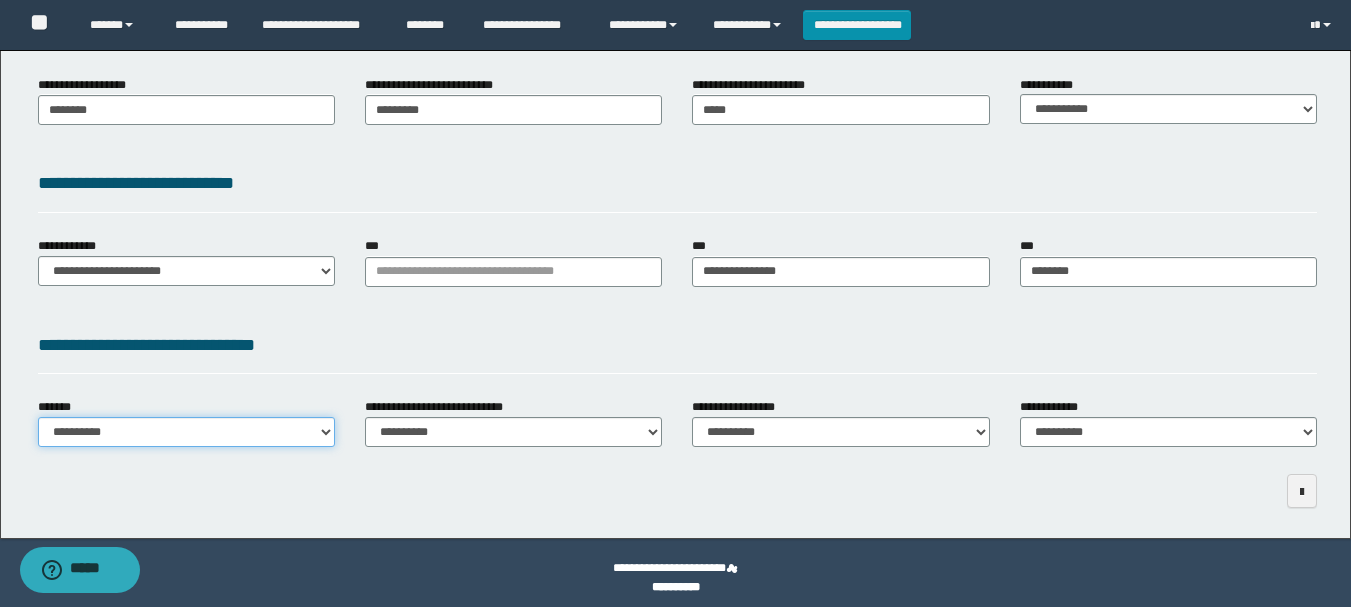 click on "**********" at bounding box center (186, 432) 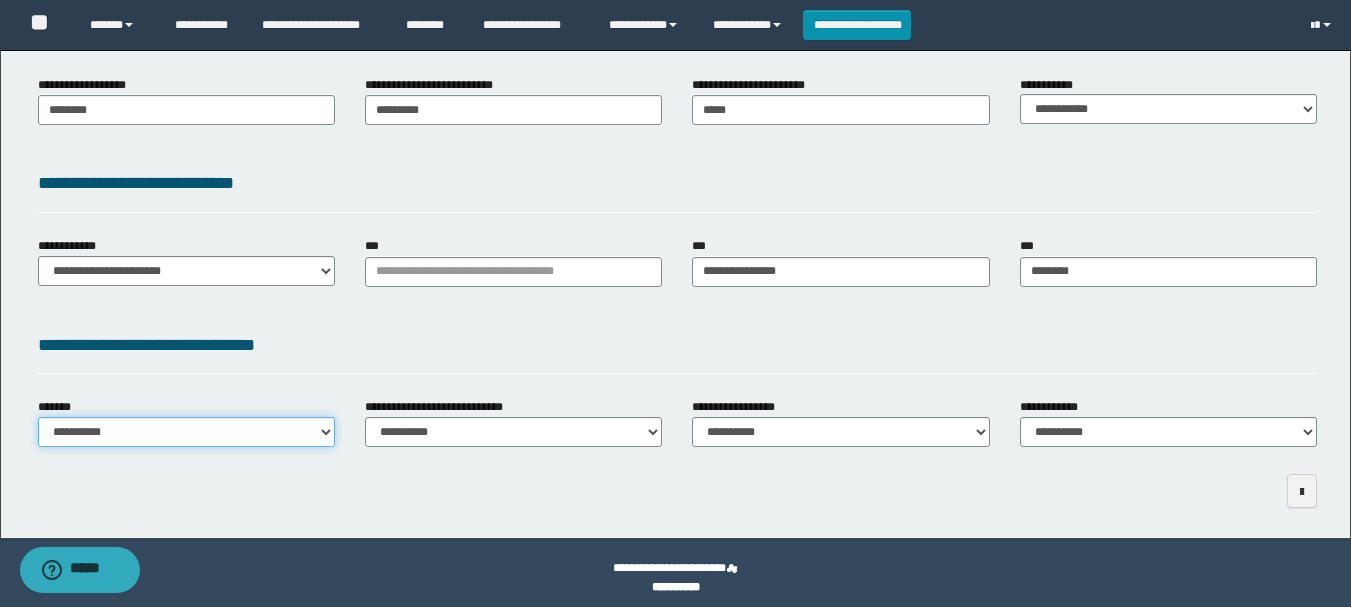 select on "*" 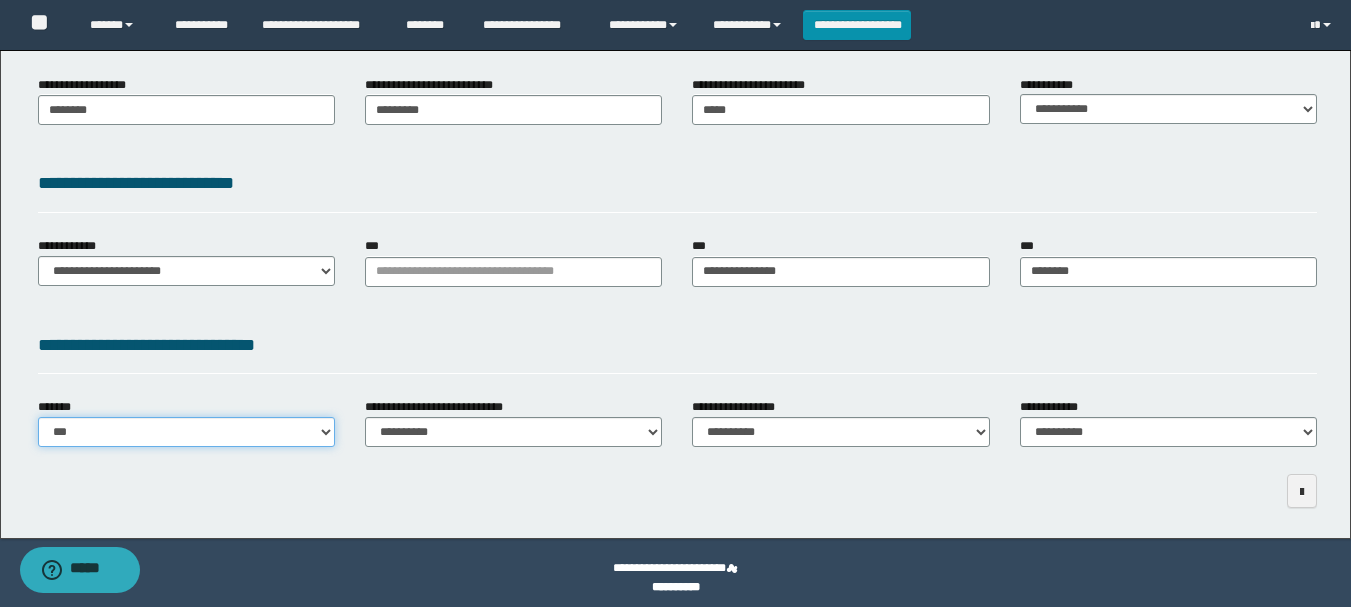 click on "**********" at bounding box center (186, 432) 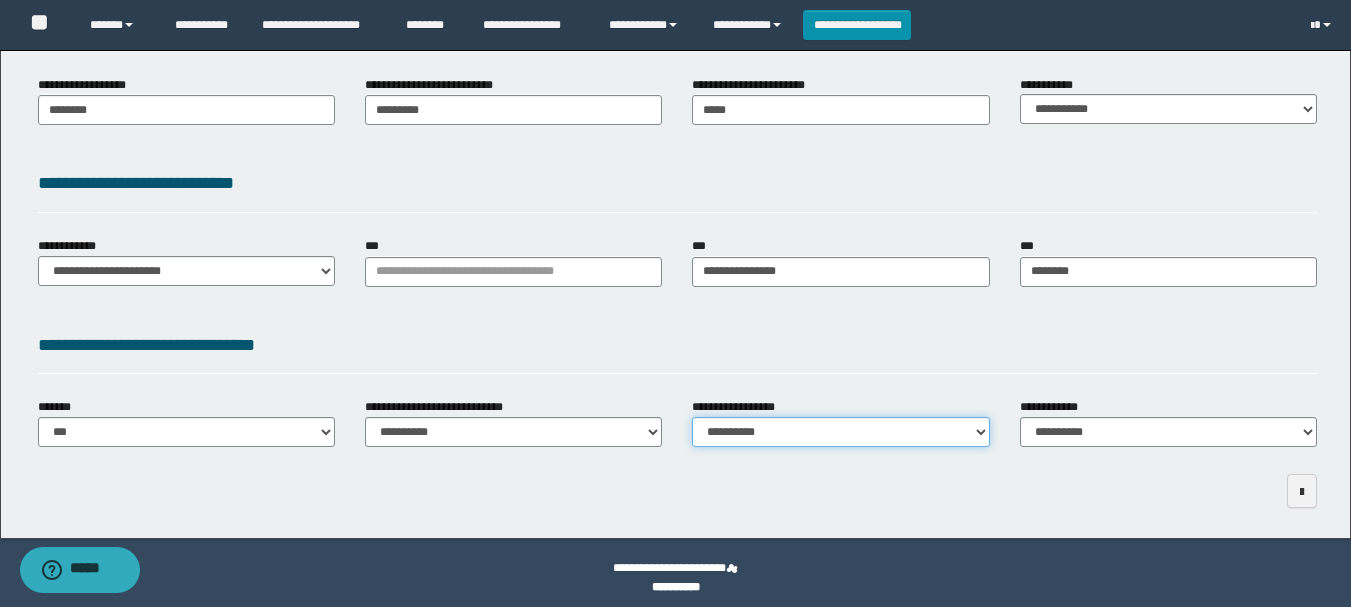 click on "**********" at bounding box center [840, 432] 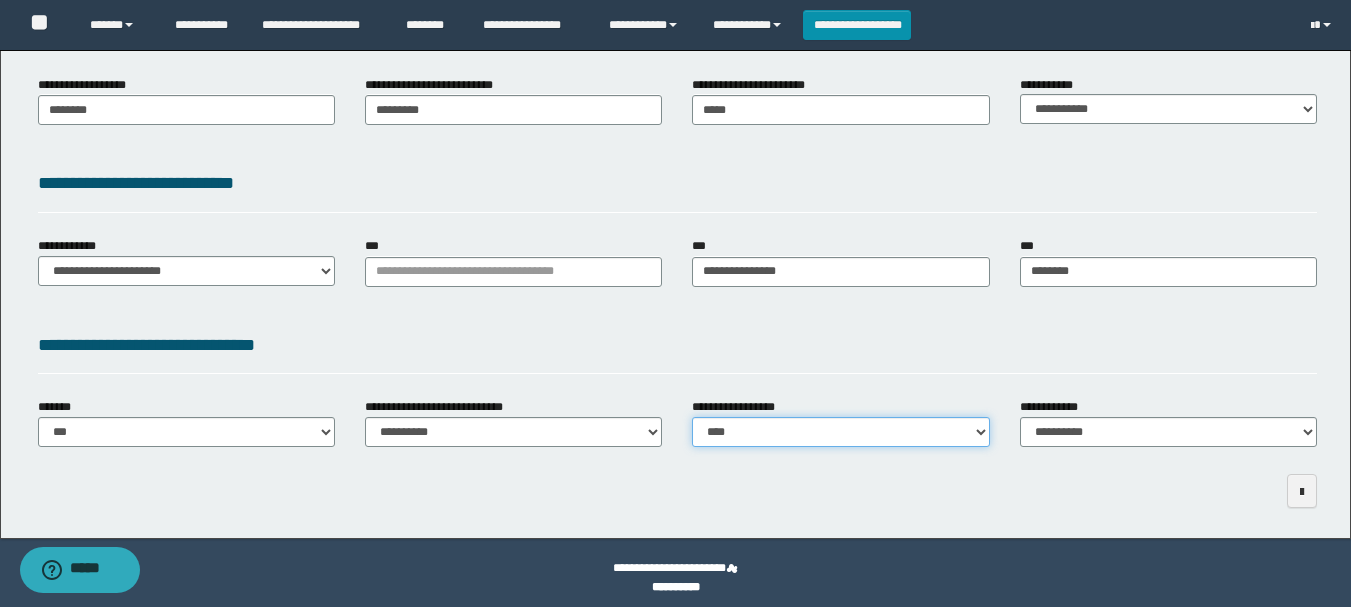 click on "**********" at bounding box center [840, 432] 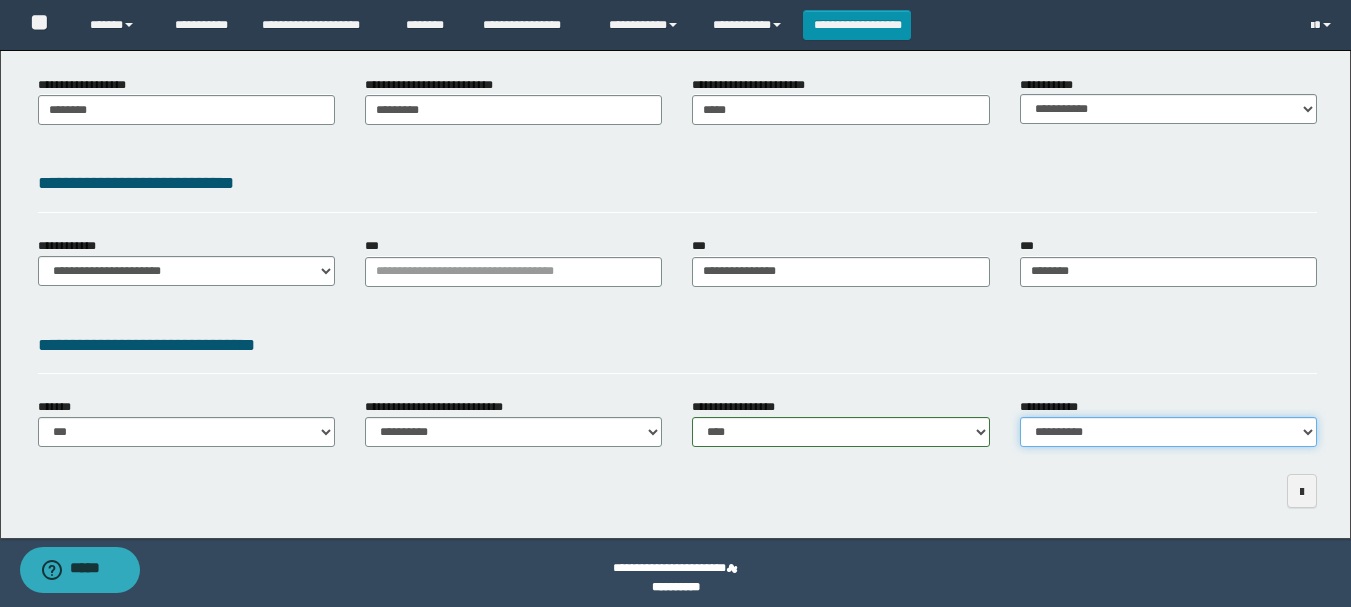 click on "**********" at bounding box center (1168, 432) 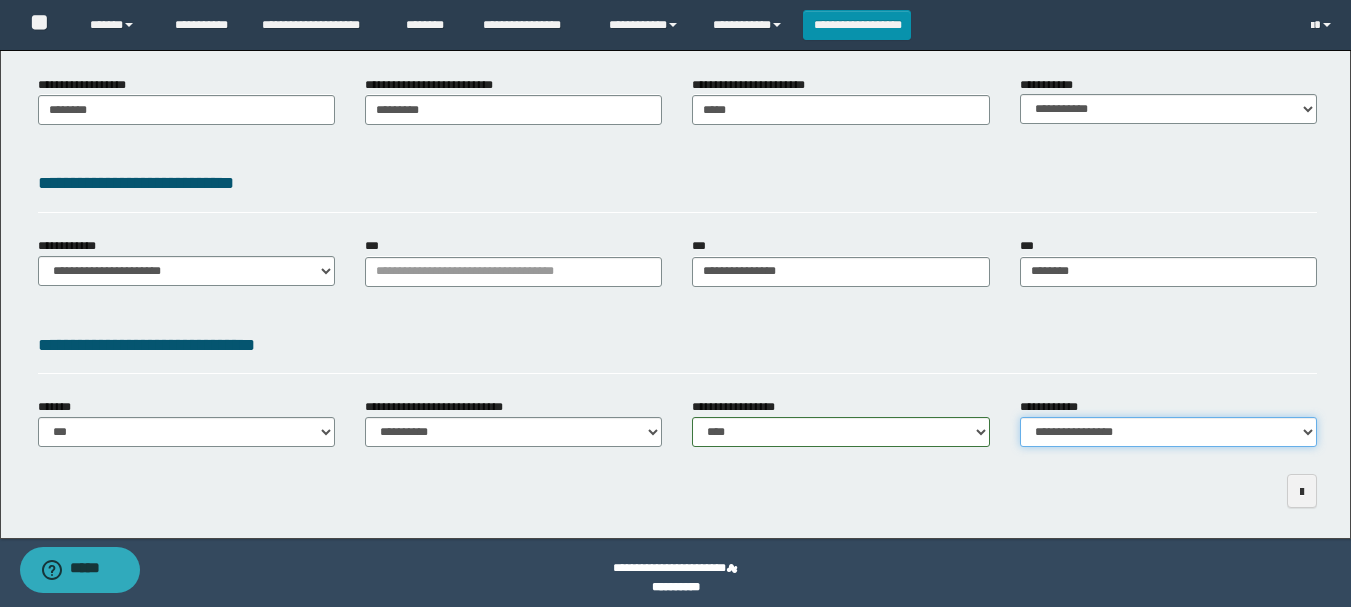 click on "**********" at bounding box center (1168, 432) 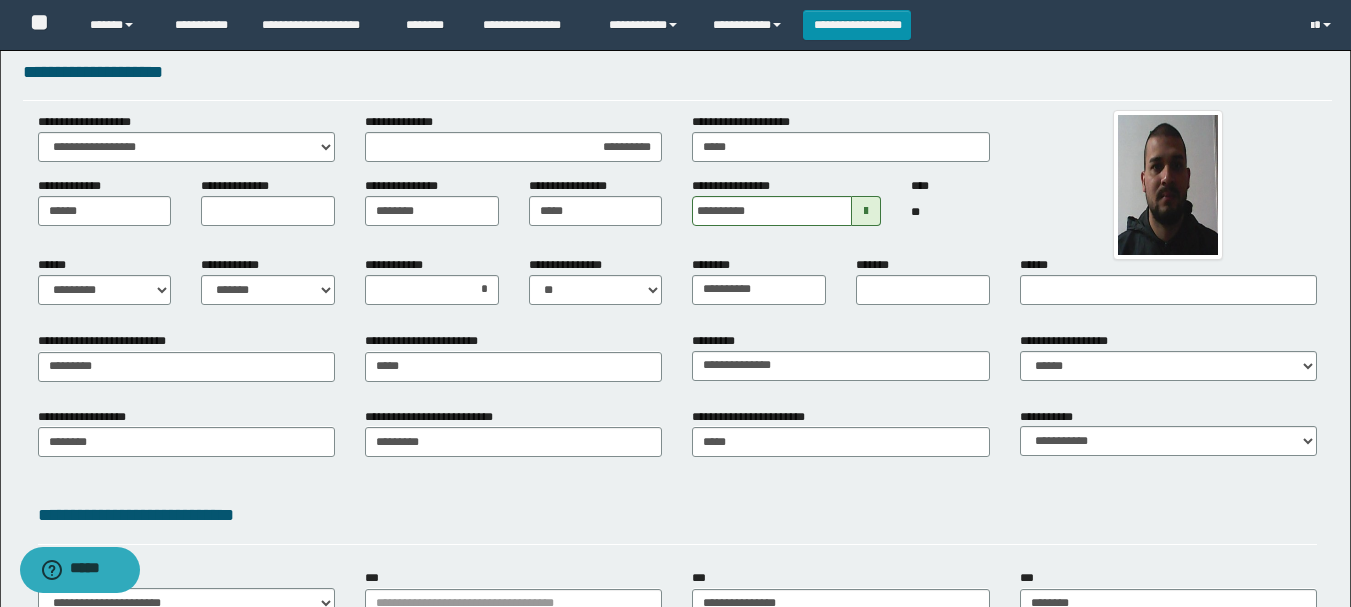 scroll, scrollTop: 0, scrollLeft: 0, axis: both 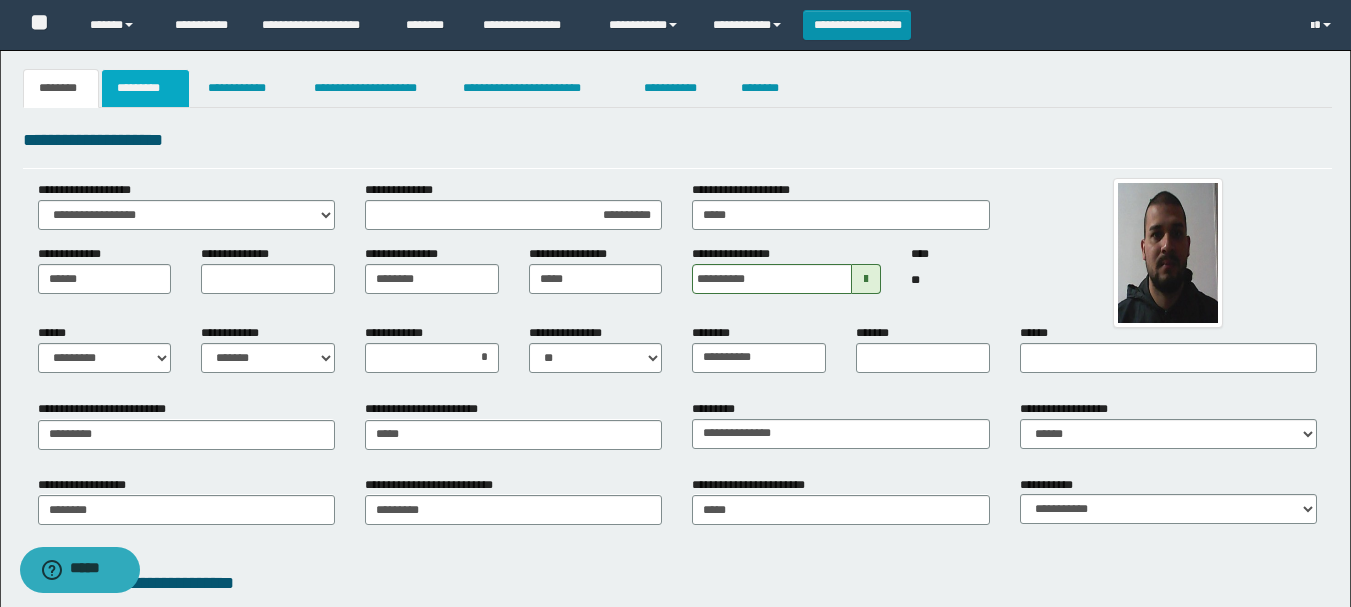 click on "*********" at bounding box center [145, 88] 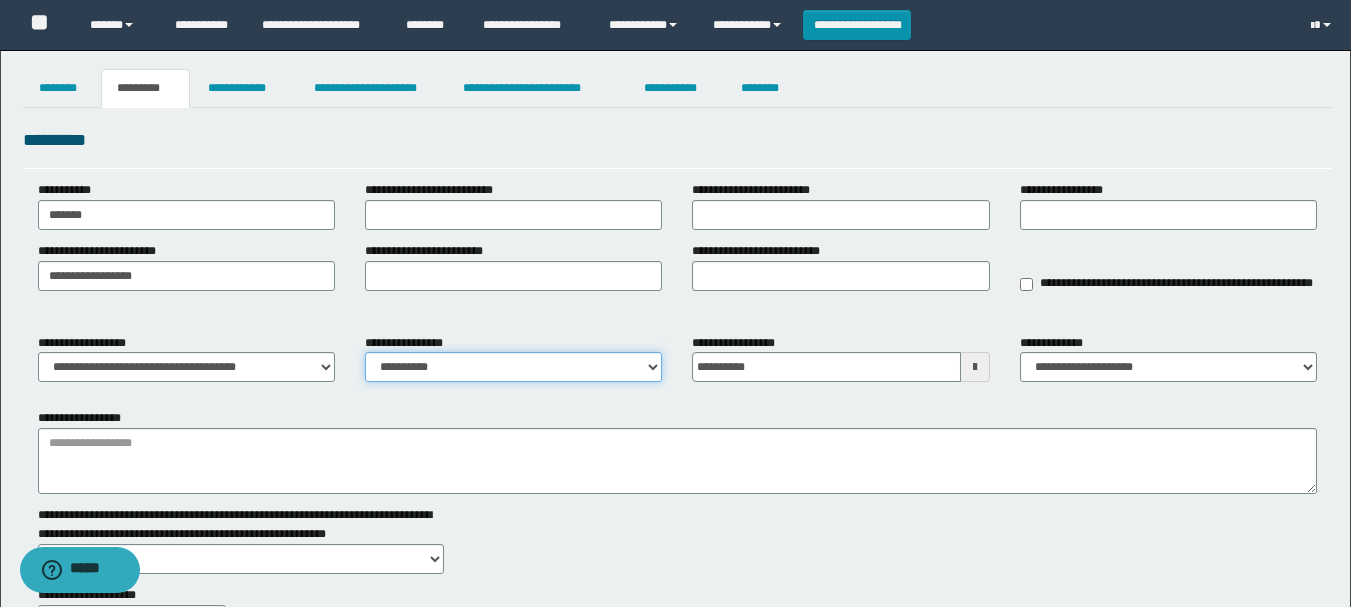 click on "**********" at bounding box center (513, 367) 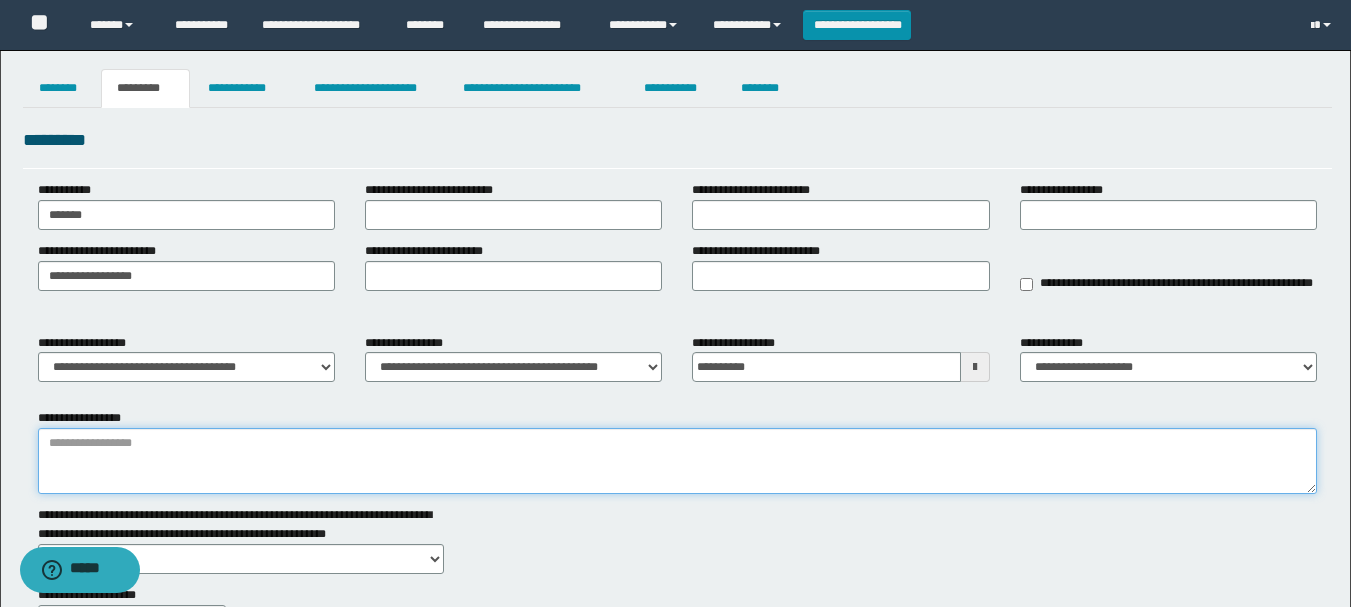 drag, startPoint x: 93, startPoint y: 454, endPoint x: 132, endPoint y: 462, distance: 39.812057 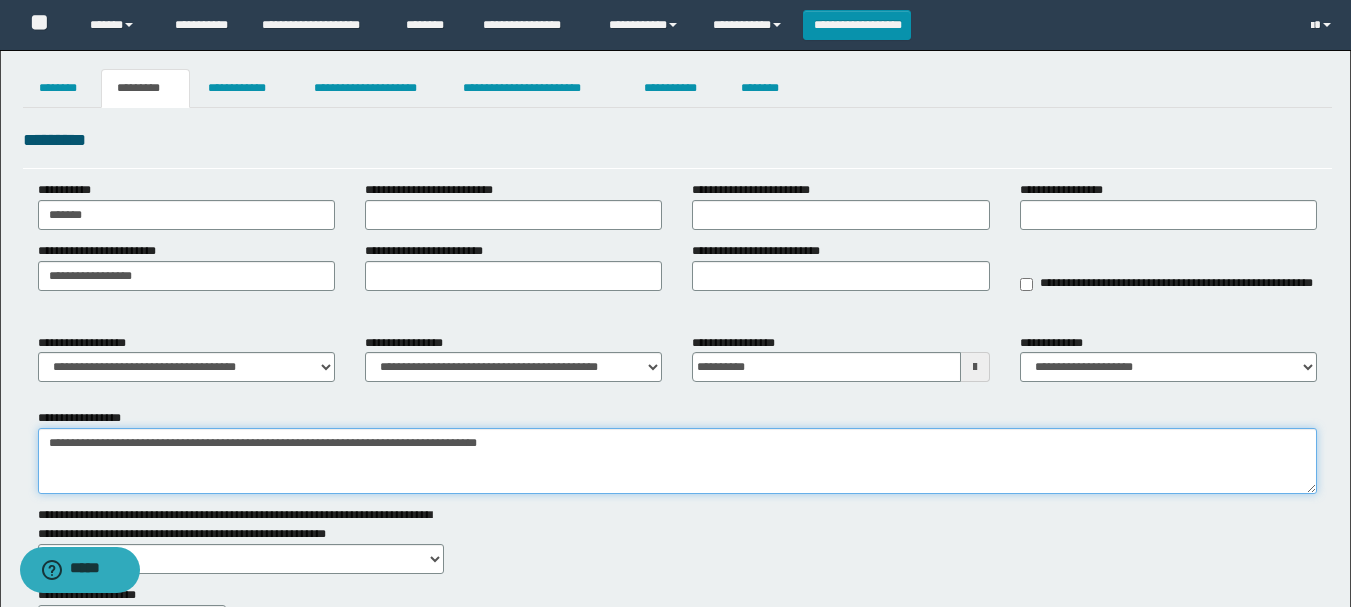 drag, startPoint x: 46, startPoint y: 442, endPoint x: 536, endPoint y: 441, distance: 490.001 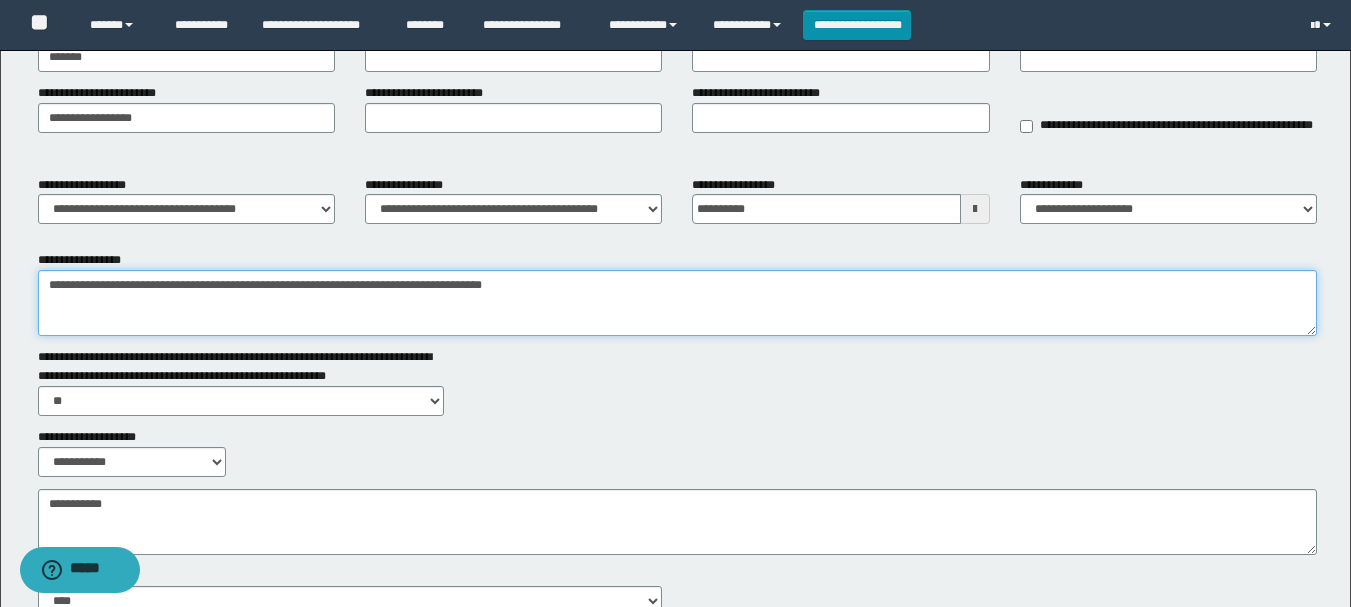 scroll, scrollTop: 321, scrollLeft: 0, axis: vertical 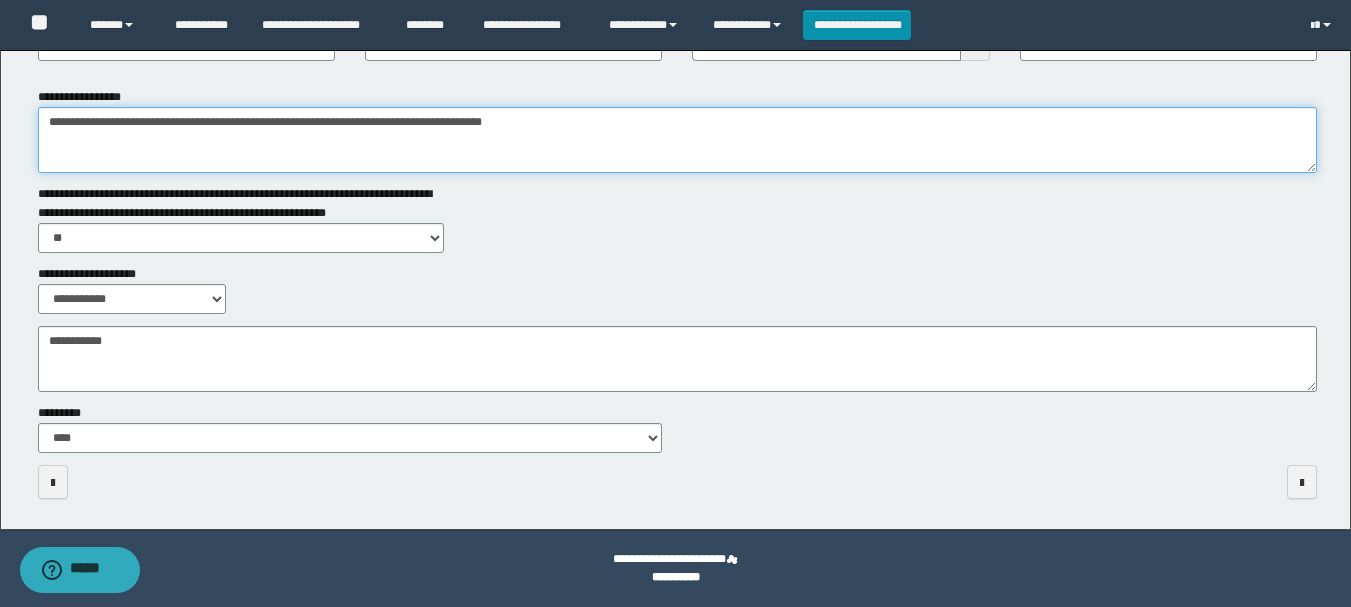 type on "**********" 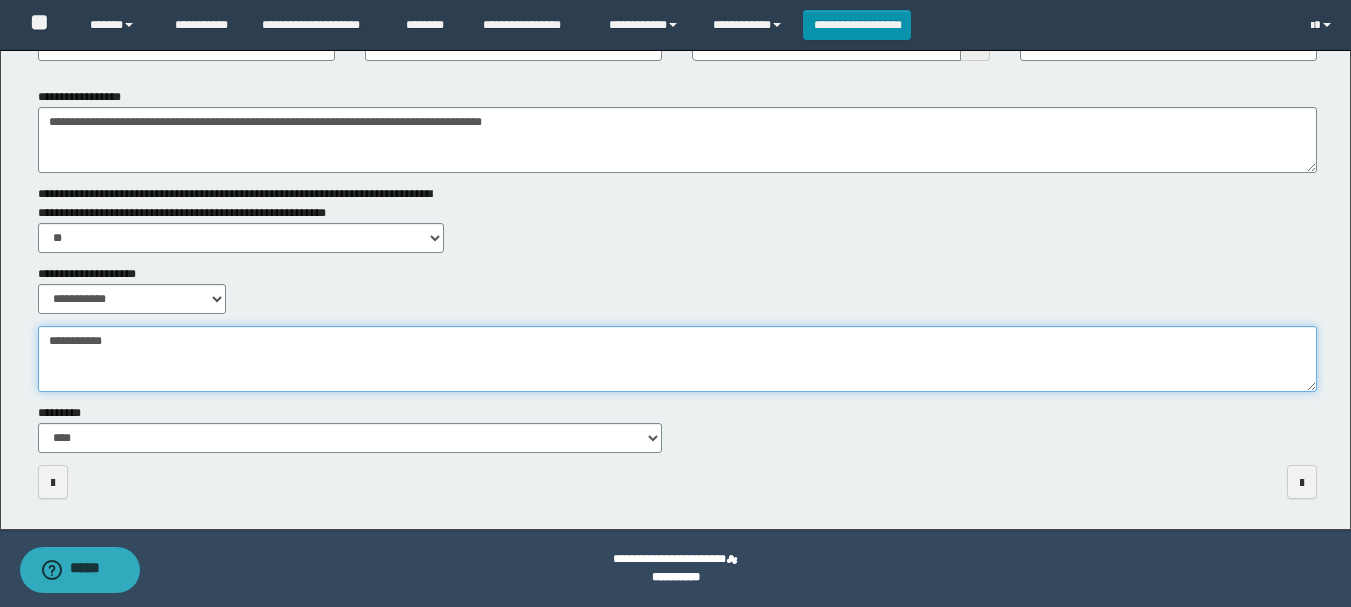 click on "**********" at bounding box center [677, 359] 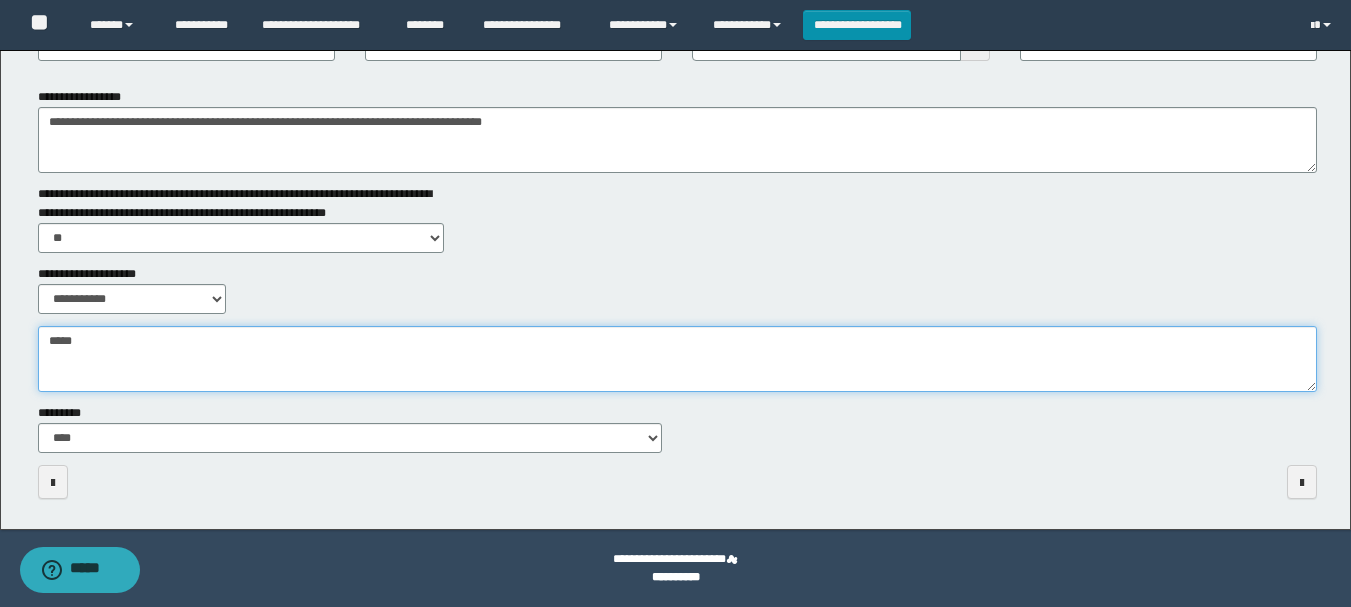 type on "*****" 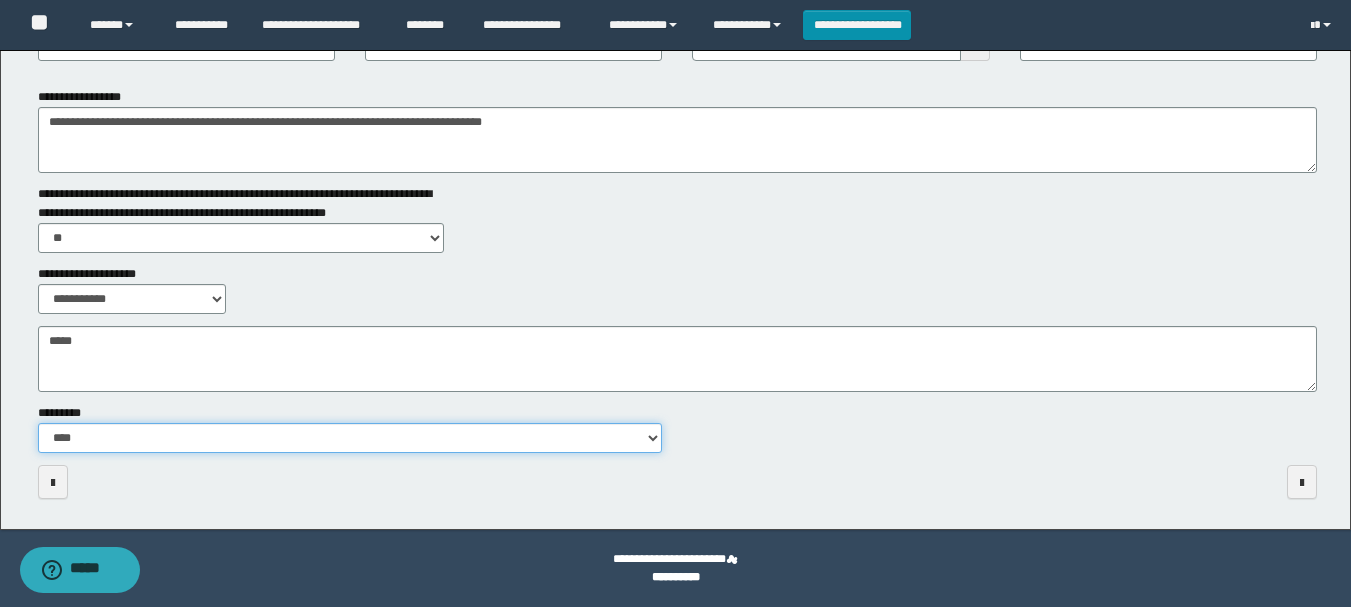 click on "**********" at bounding box center [350, 438] 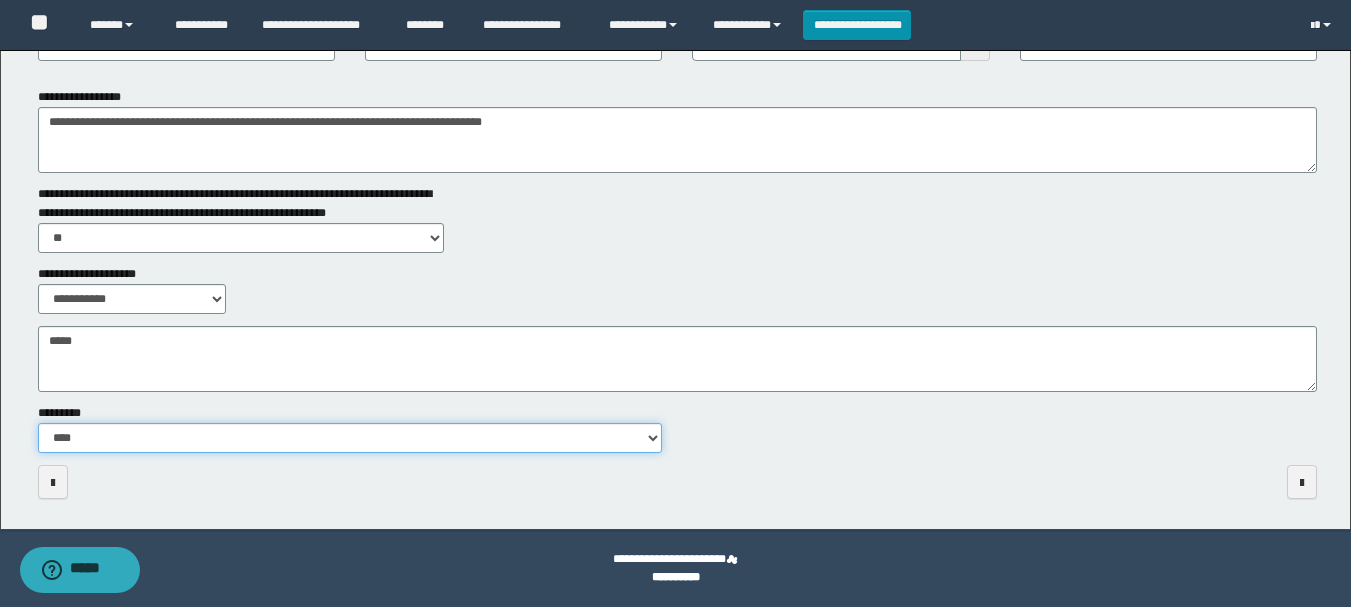 select on "**" 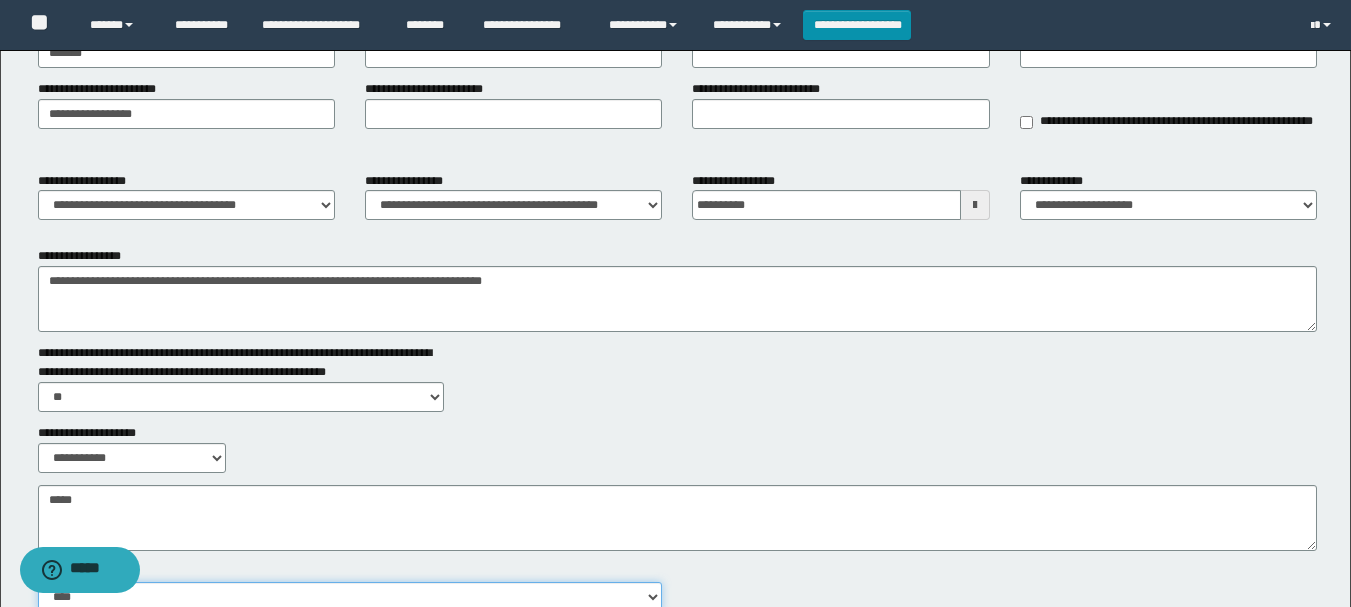 scroll, scrollTop: 0, scrollLeft: 0, axis: both 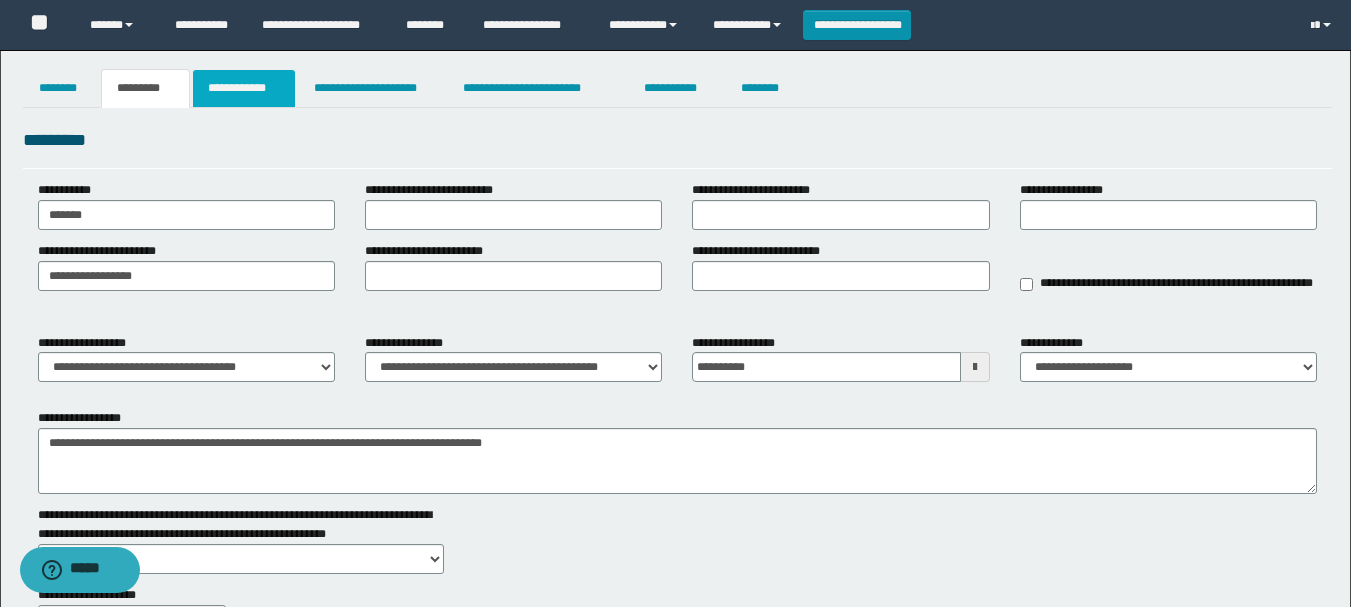 click on "**********" at bounding box center (244, 88) 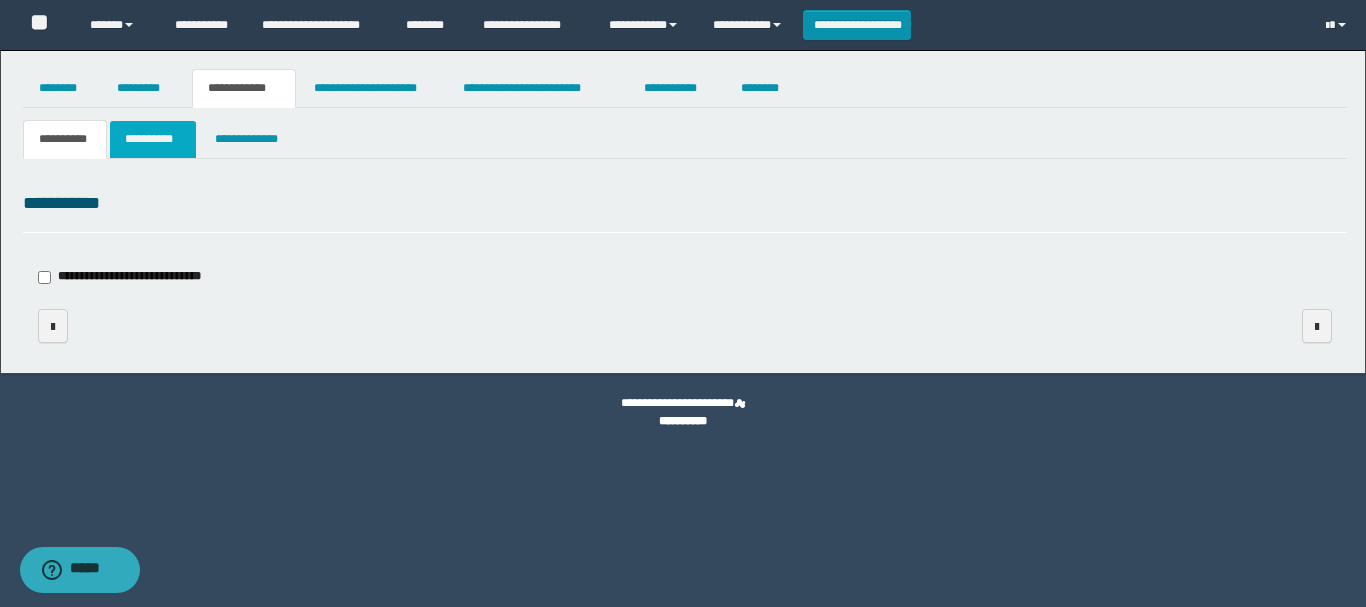 click on "**********" at bounding box center [153, 139] 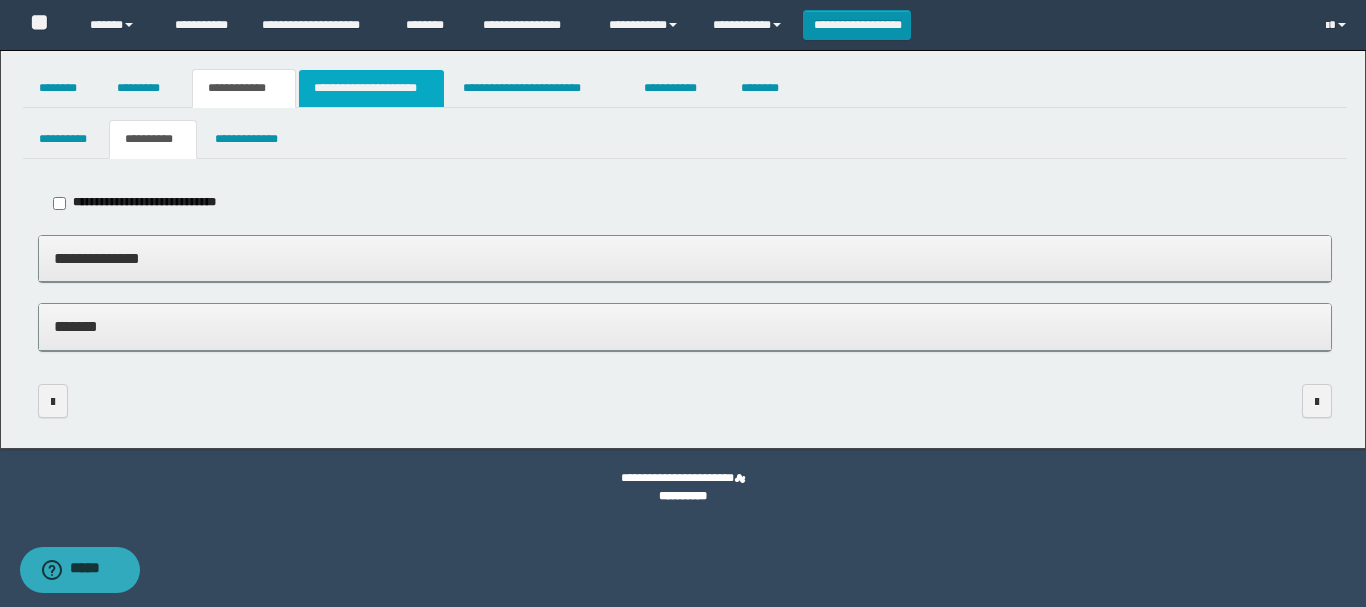 click on "**********" at bounding box center [371, 88] 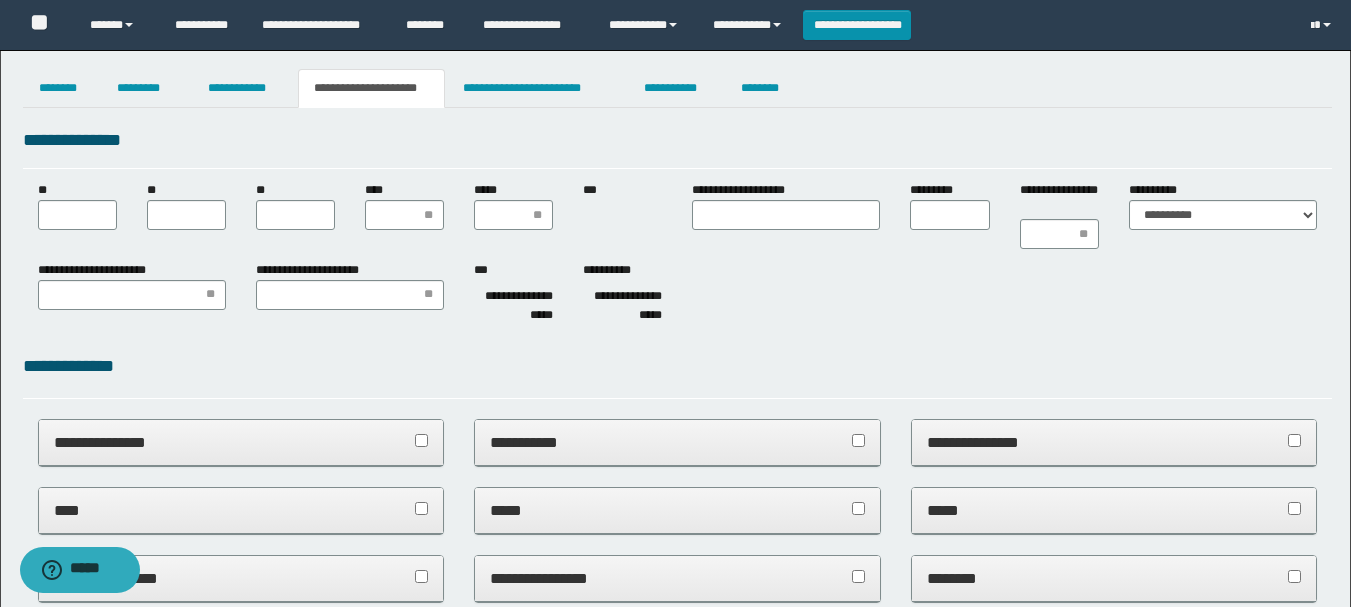 scroll, scrollTop: 0, scrollLeft: 0, axis: both 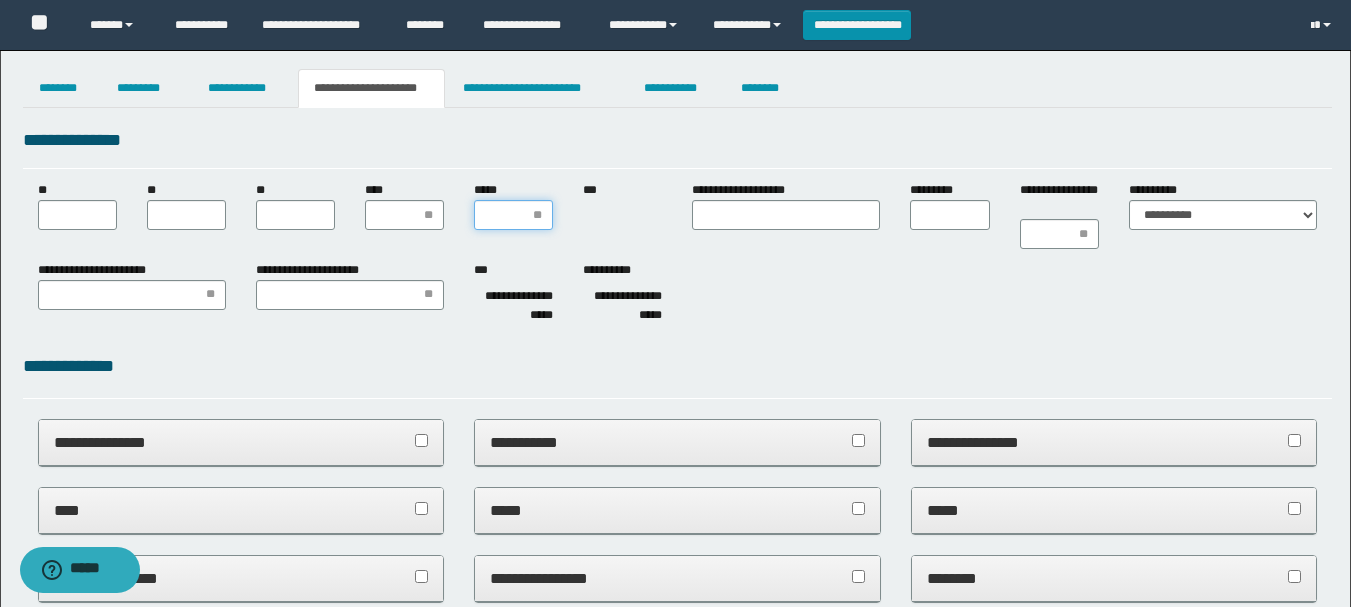 click on "*****" at bounding box center (513, 215) 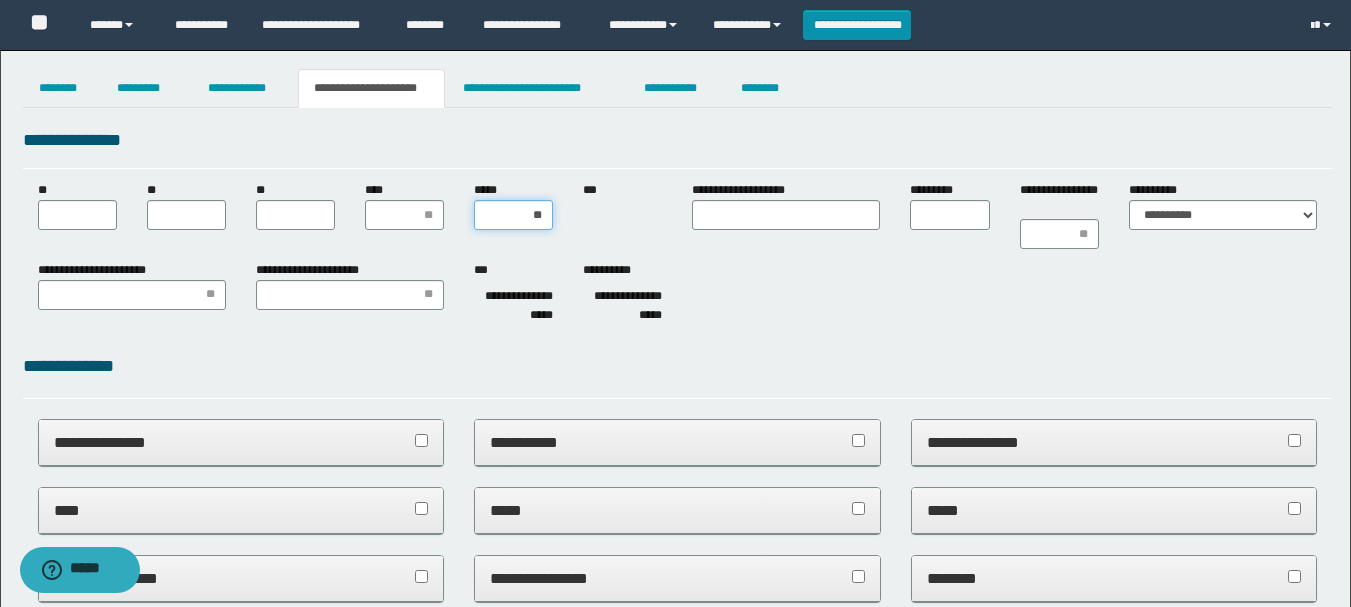 type on "***" 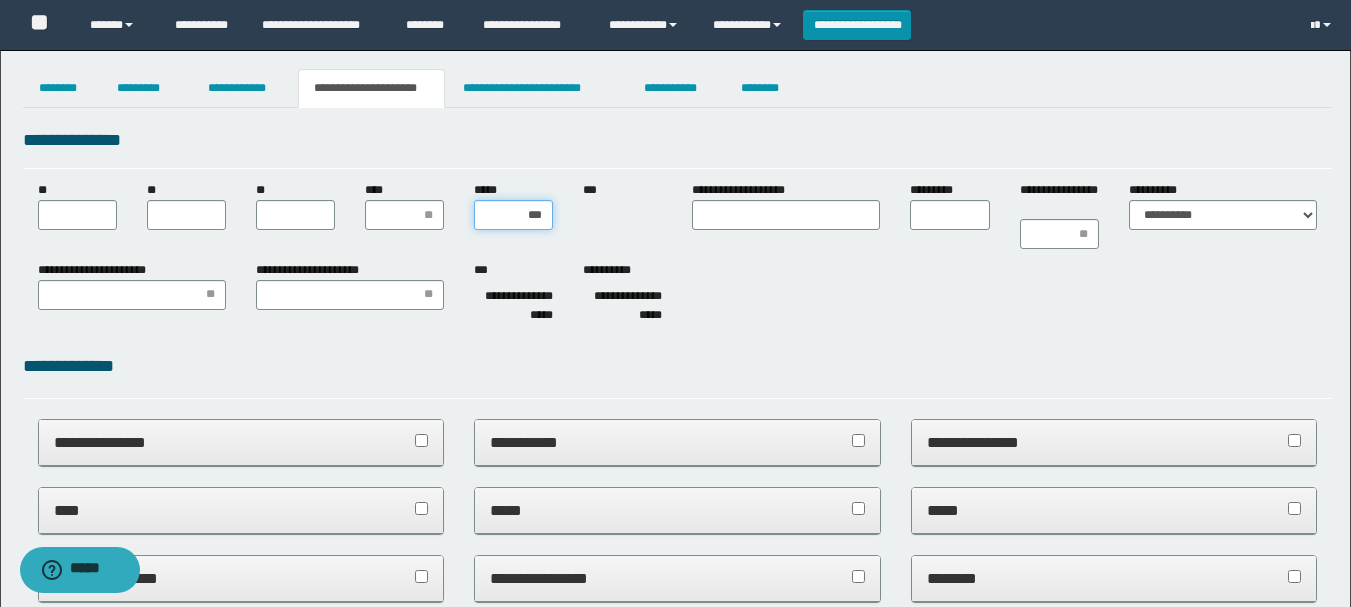 type 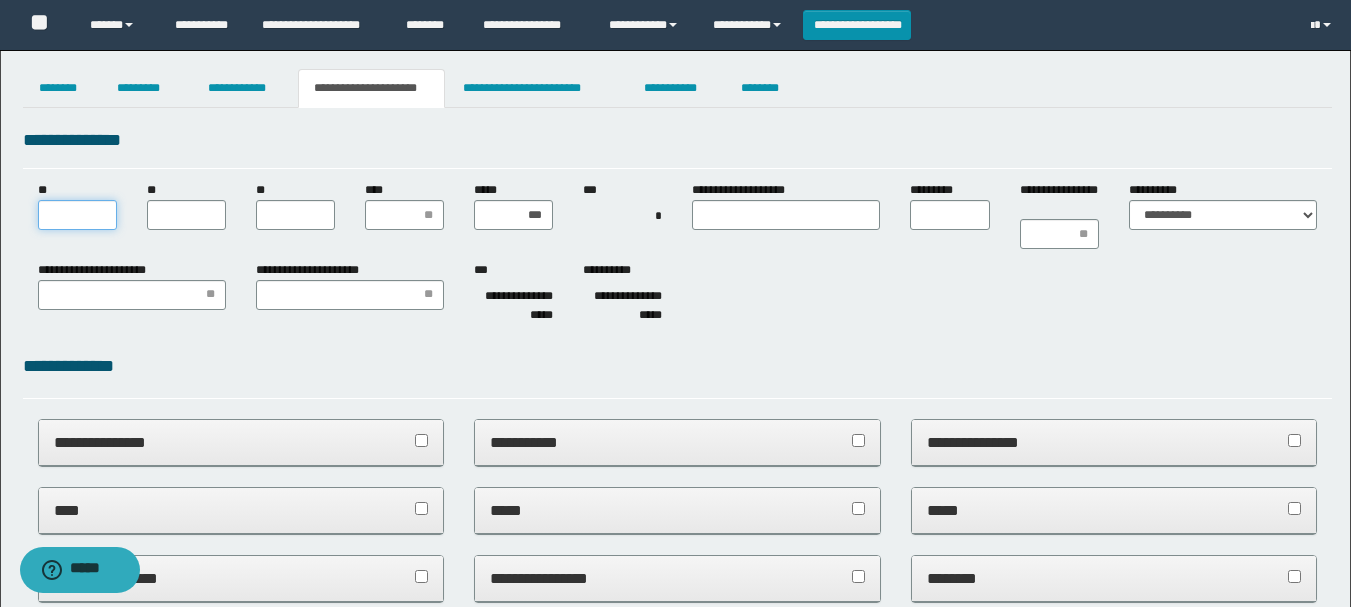 click on "**" at bounding box center (77, 215) 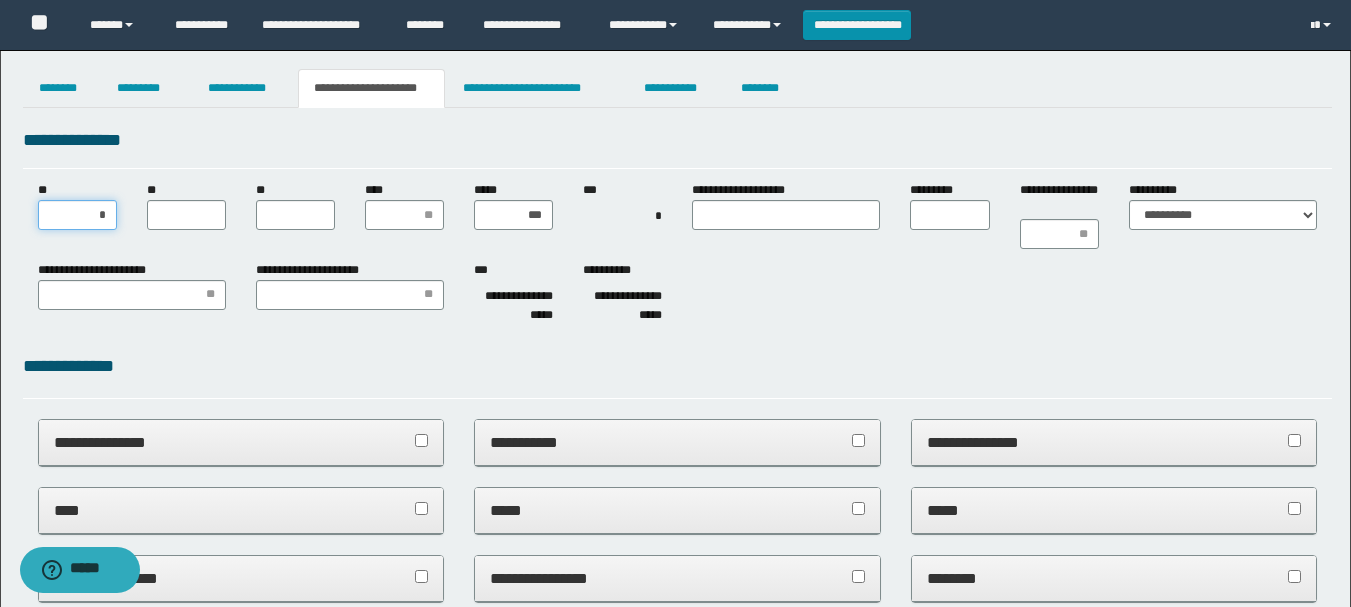 type on "**" 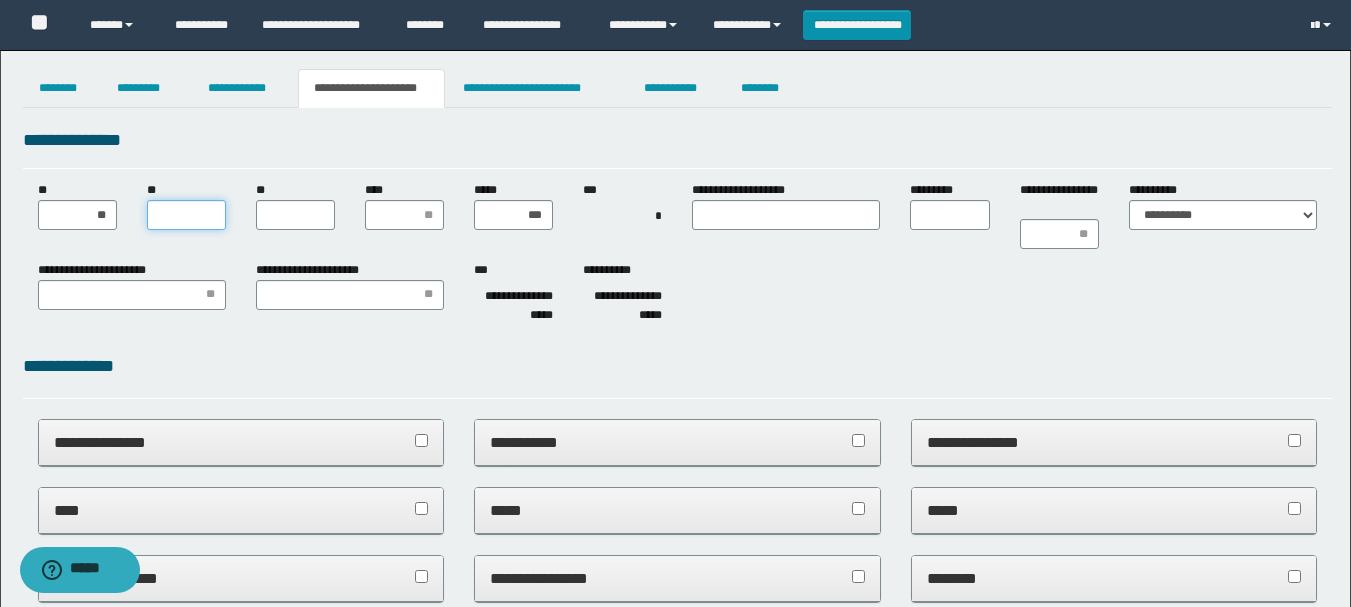 click on "**" at bounding box center (186, 215) 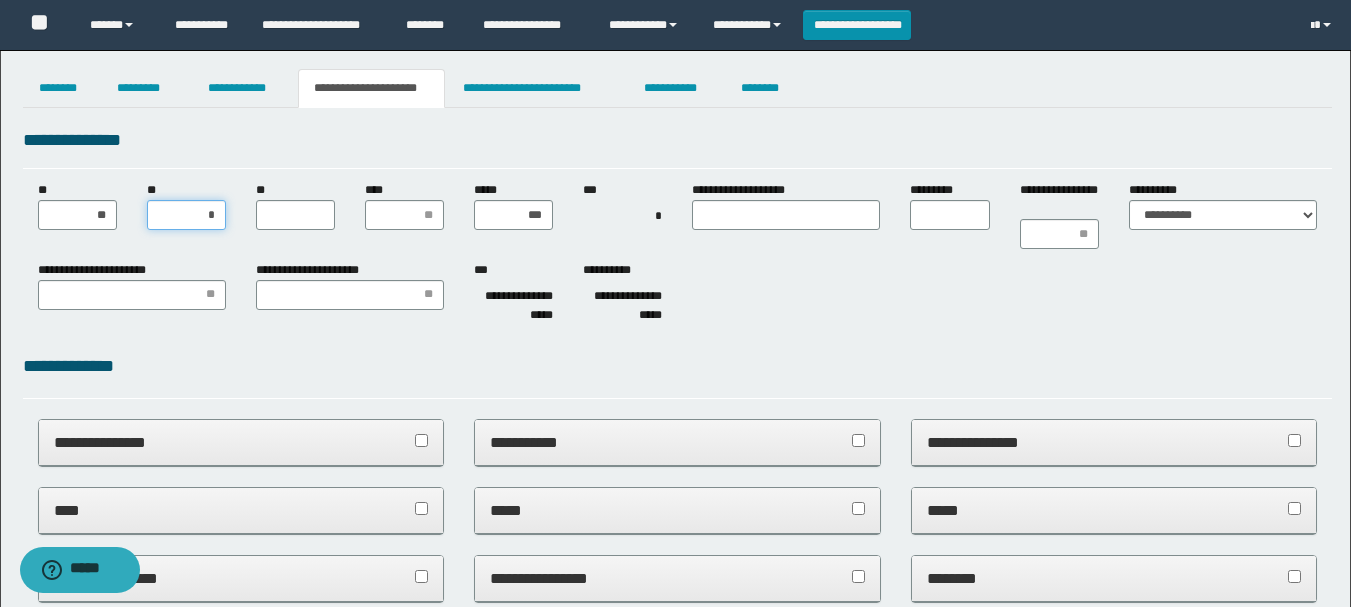 type on "**" 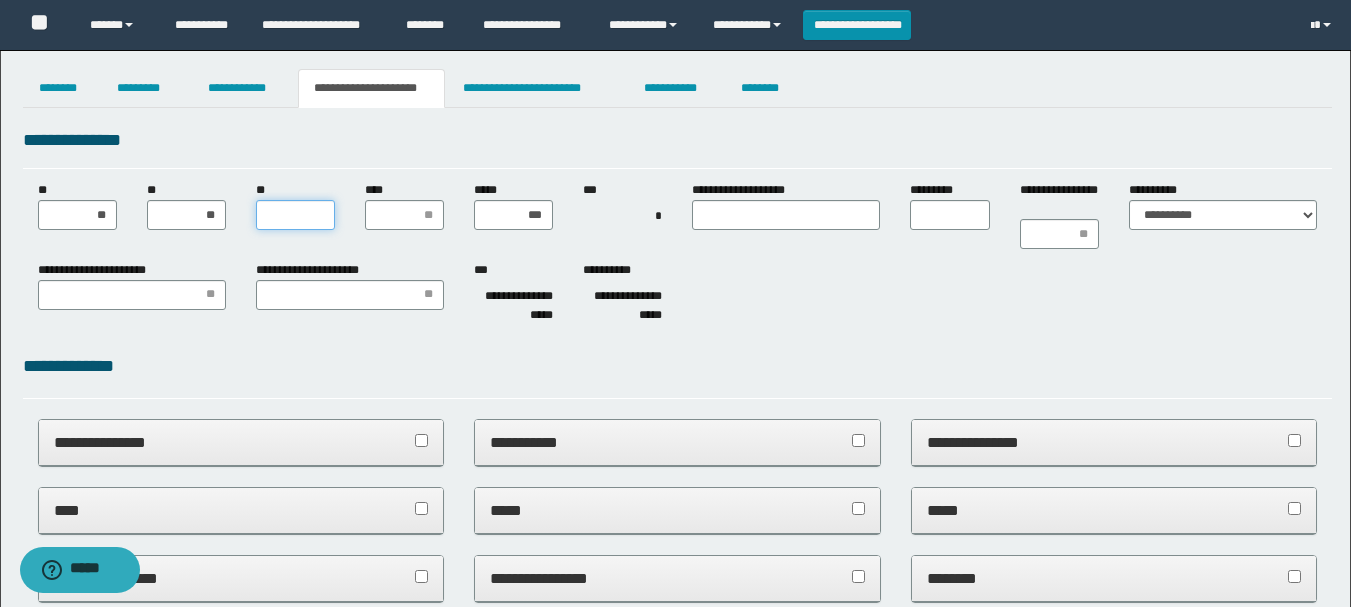 click on "**" at bounding box center (295, 215) 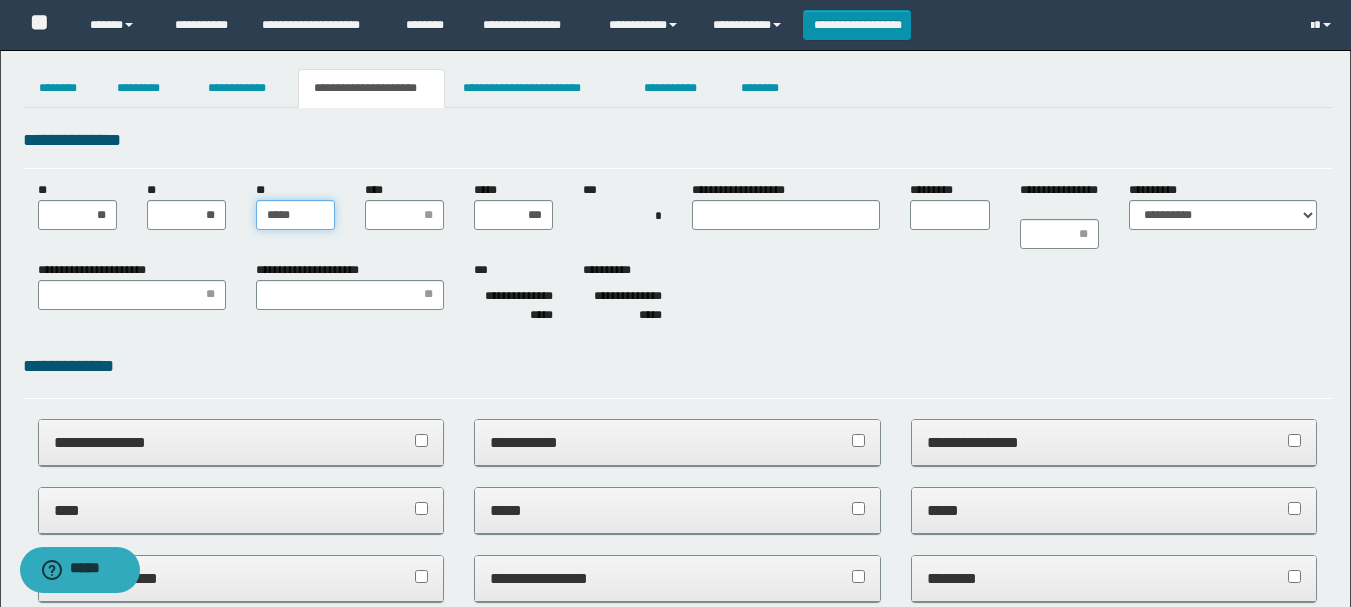 type on "******" 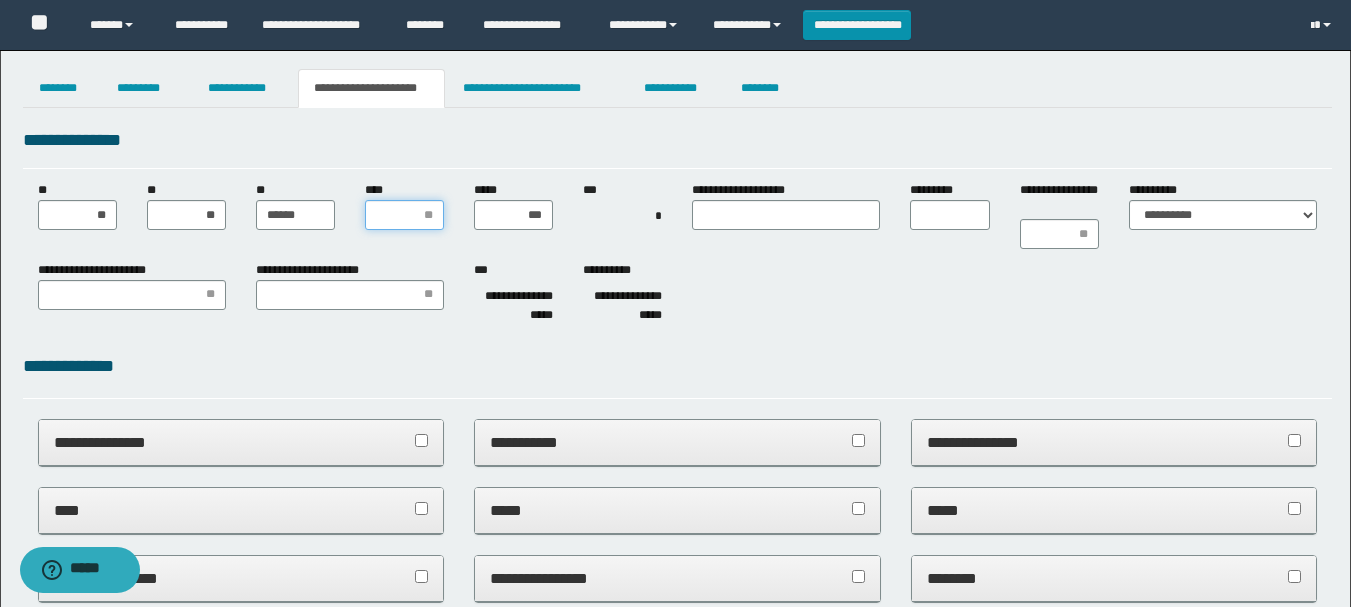 click on "****" at bounding box center (404, 215) 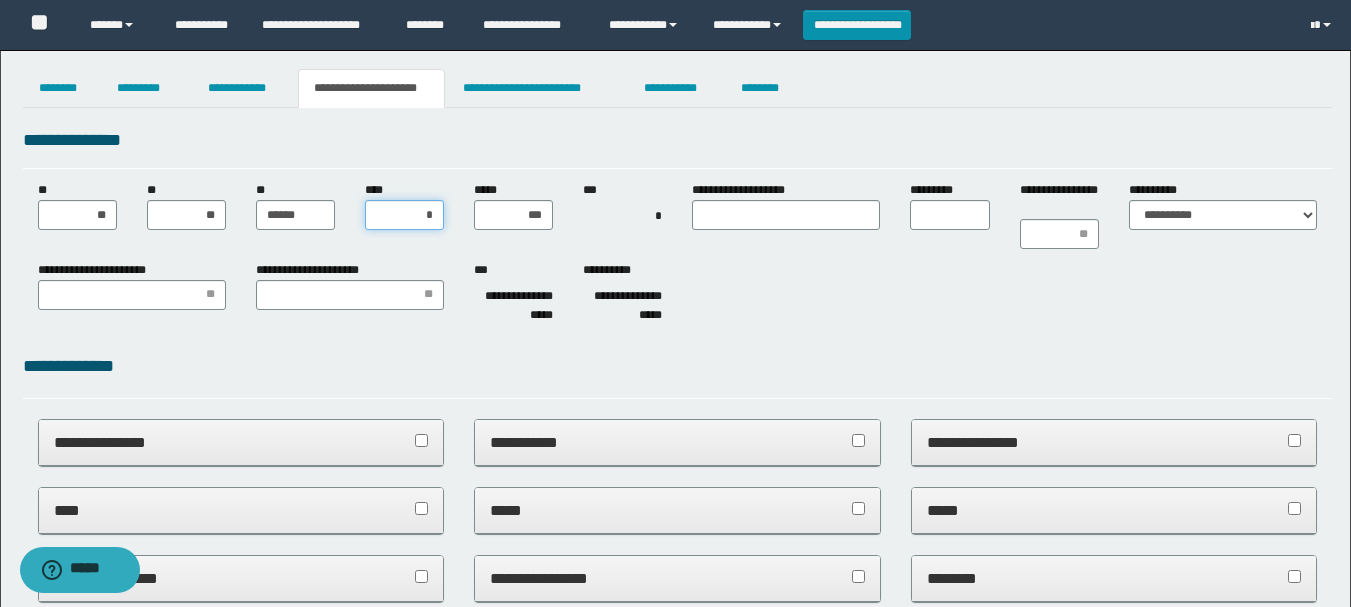 type on "**" 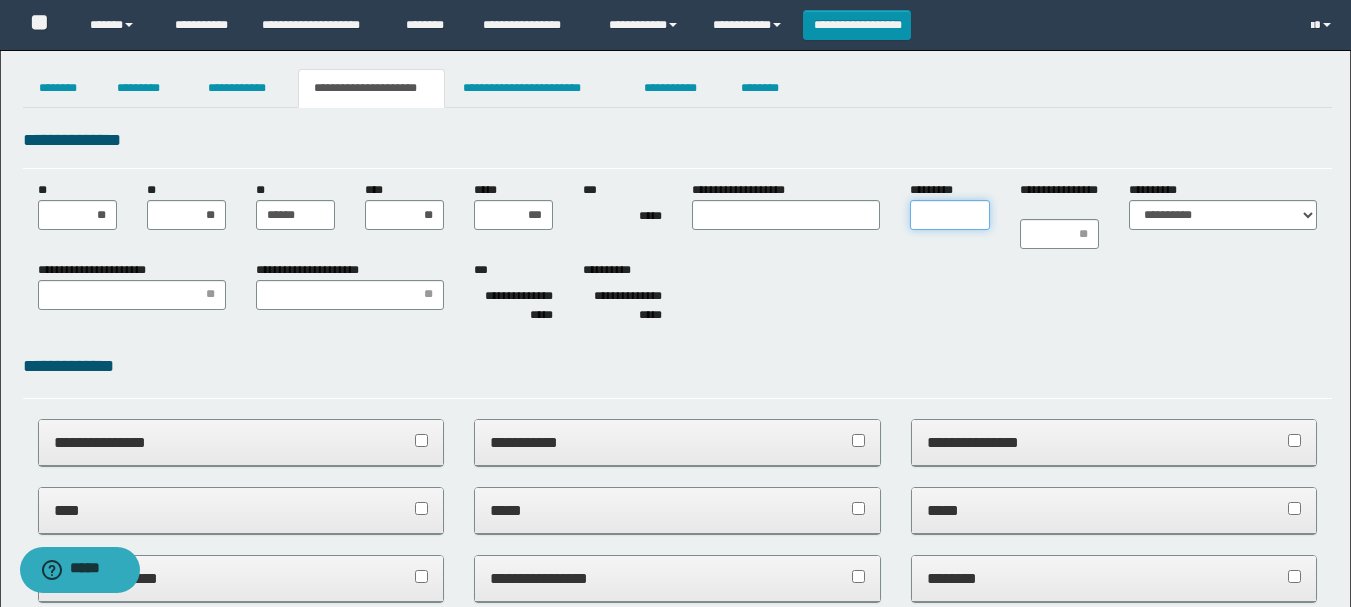 click on "*********" at bounding box center [949, 215] 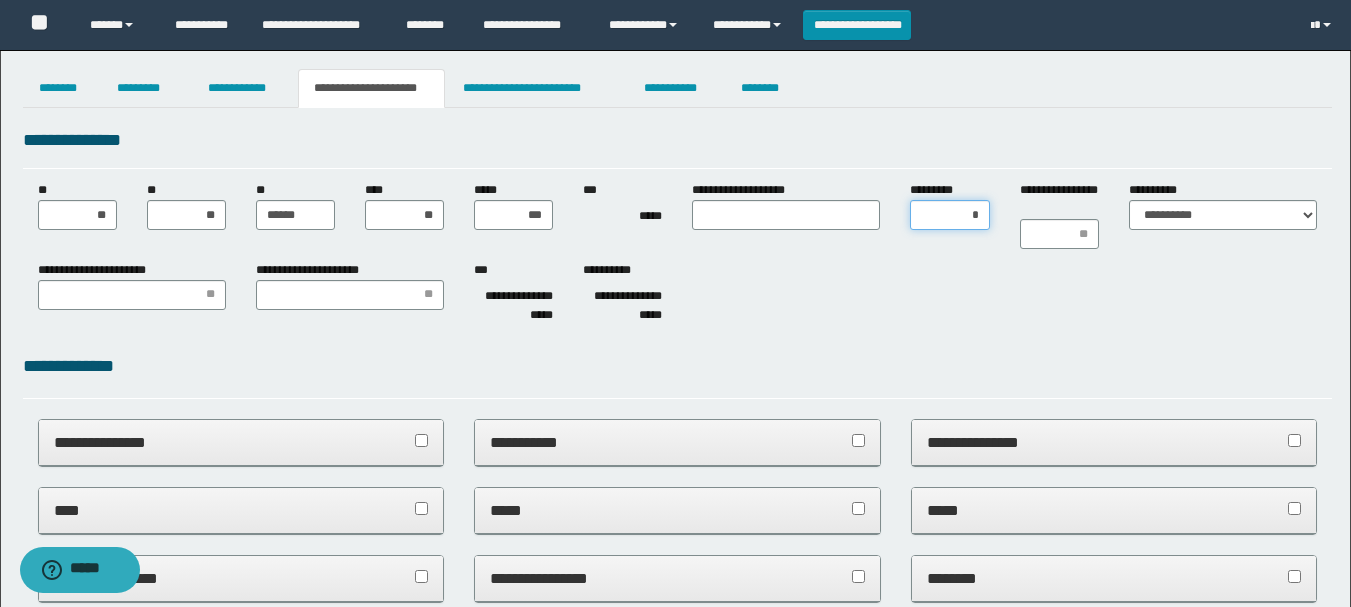 type on "**" 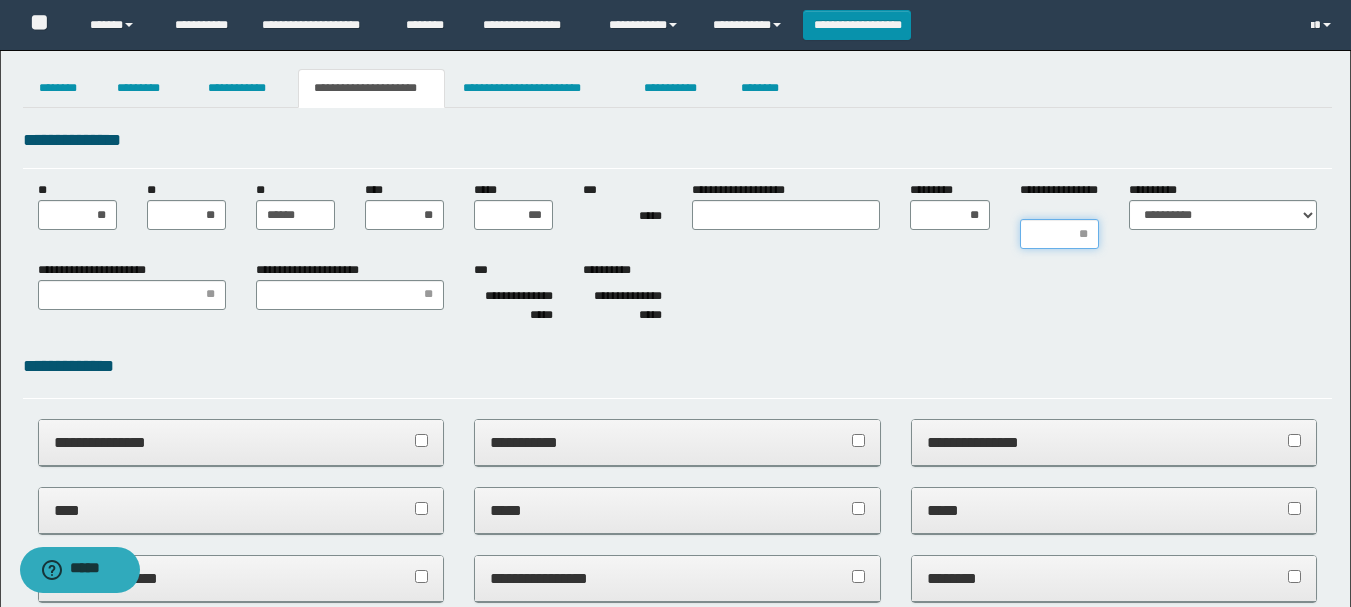 click on "**********" at bounding box center [1059, 234] 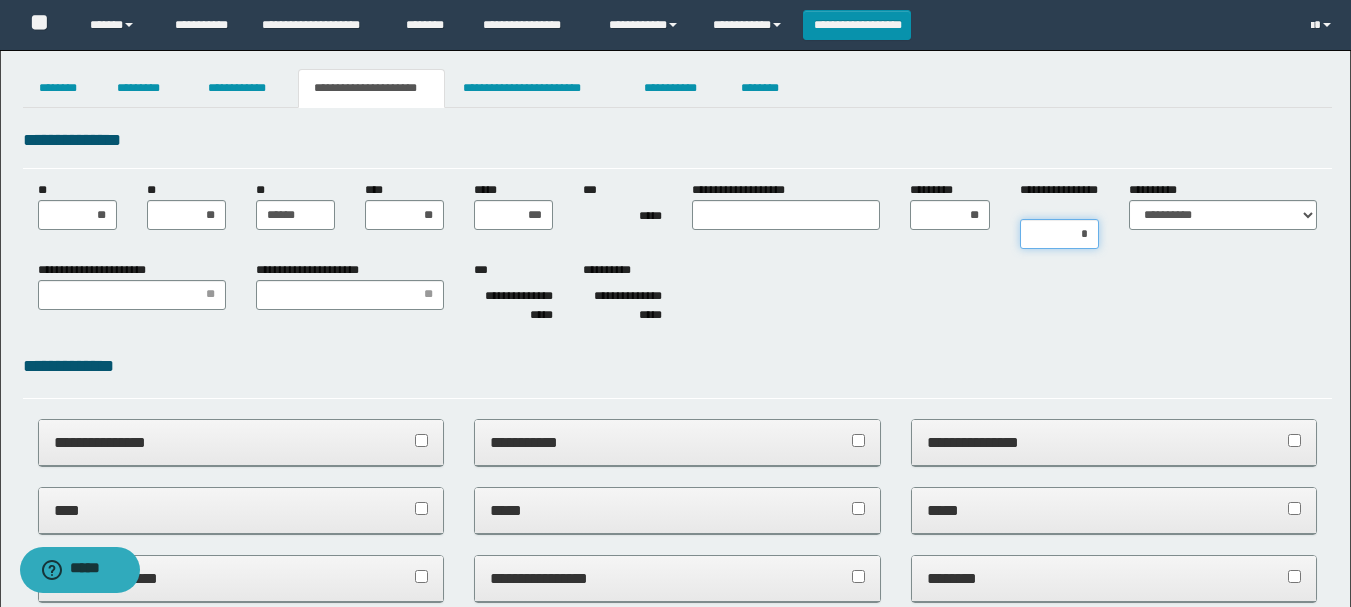 type on "**" 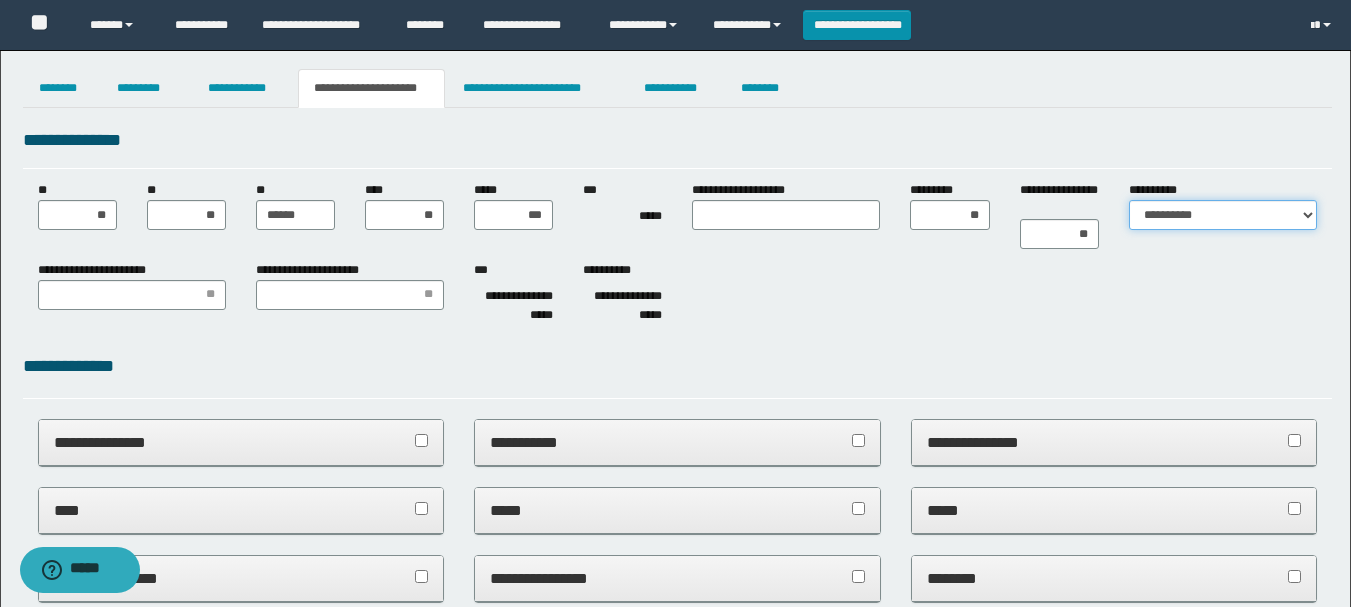 click on "**********" at bounding box center (1223, 215) 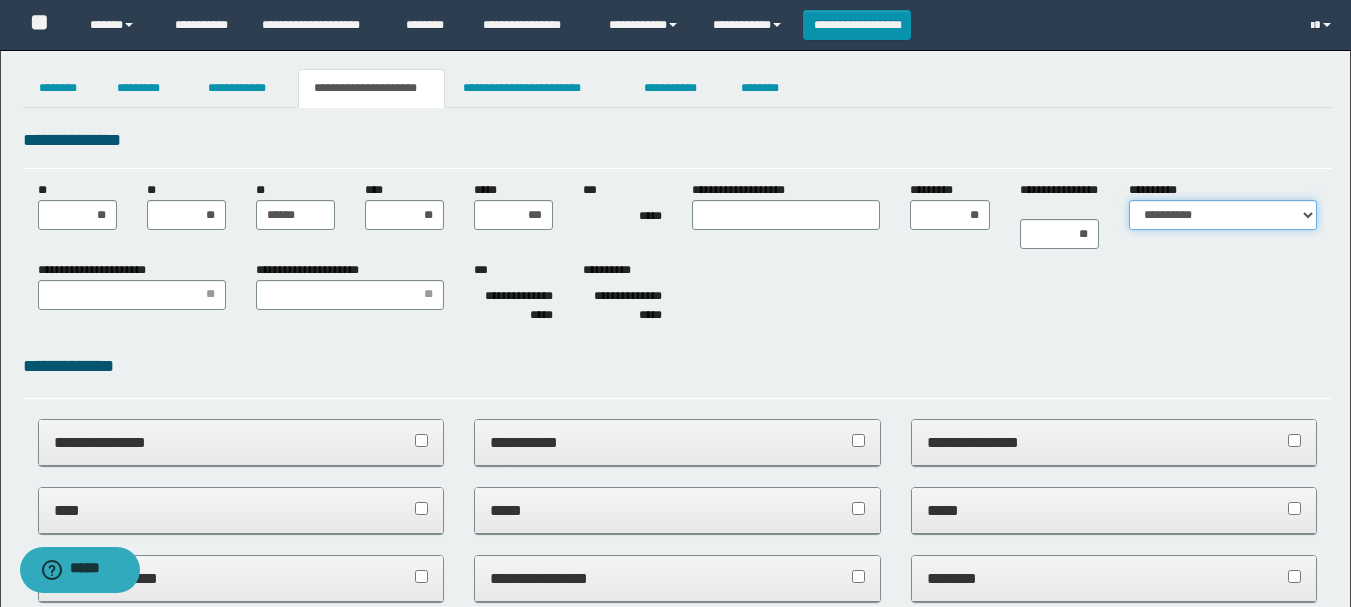 select on "*" 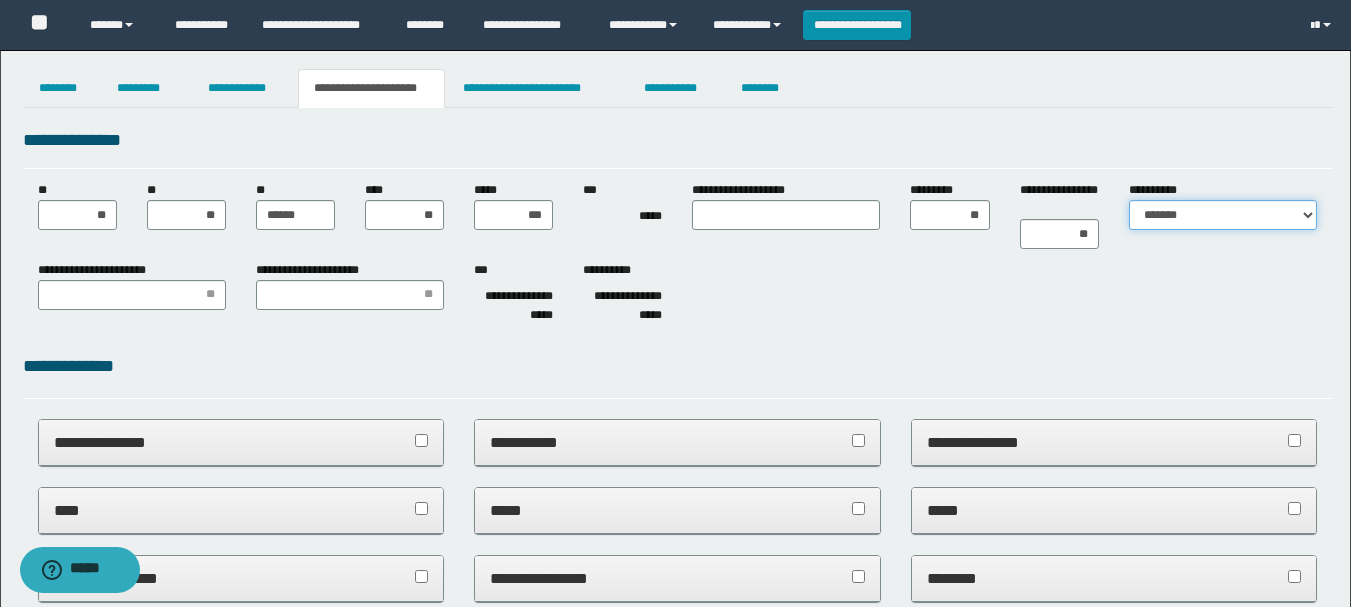 click on "**********" at bounding box center [1223, 215] 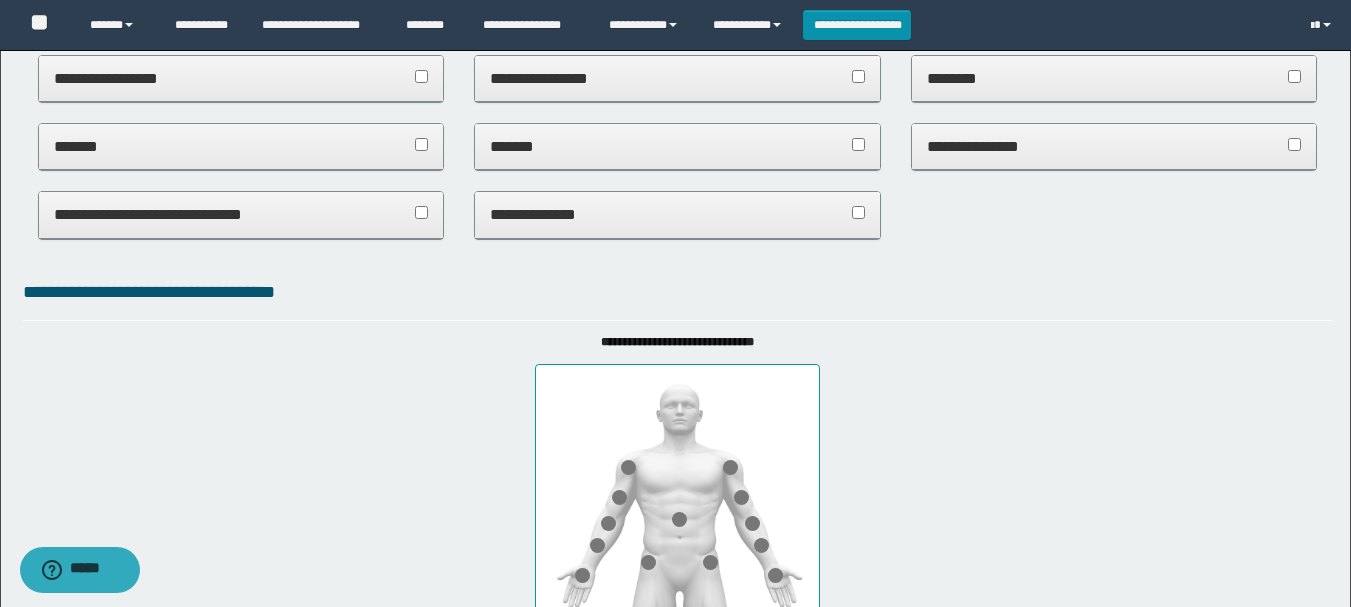 scroll, scrollTop: 800, scrollLeft: 0, axis: vertical 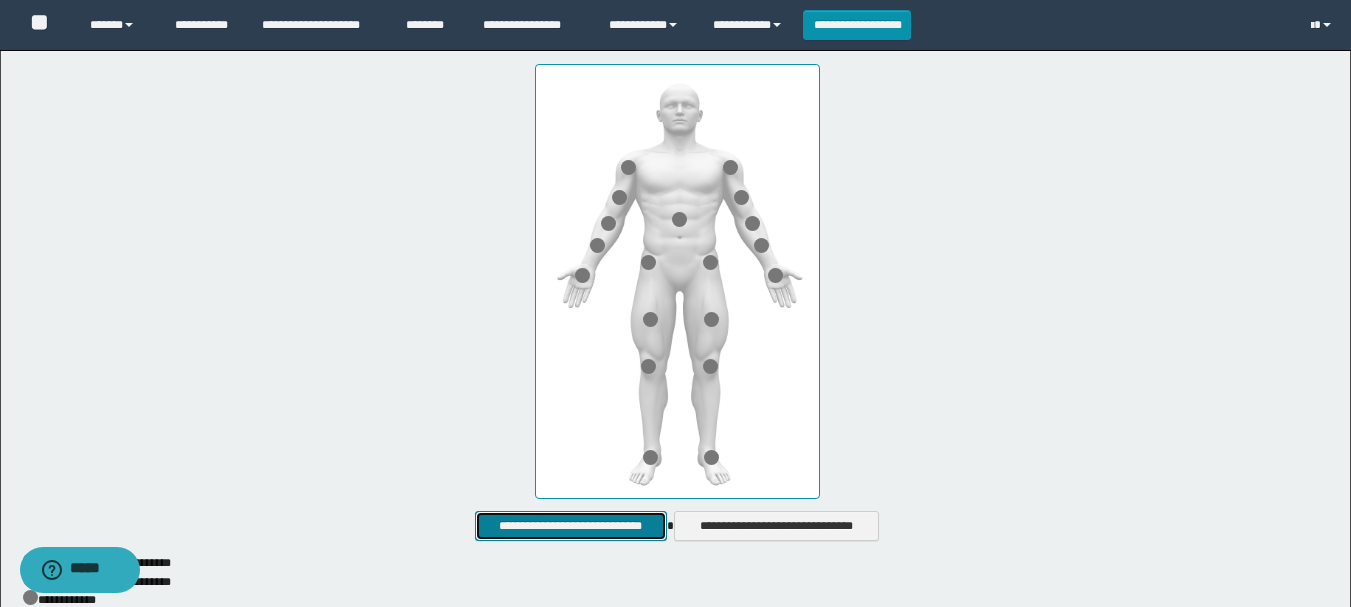 click on "**********" at bounding box center [570, 526] 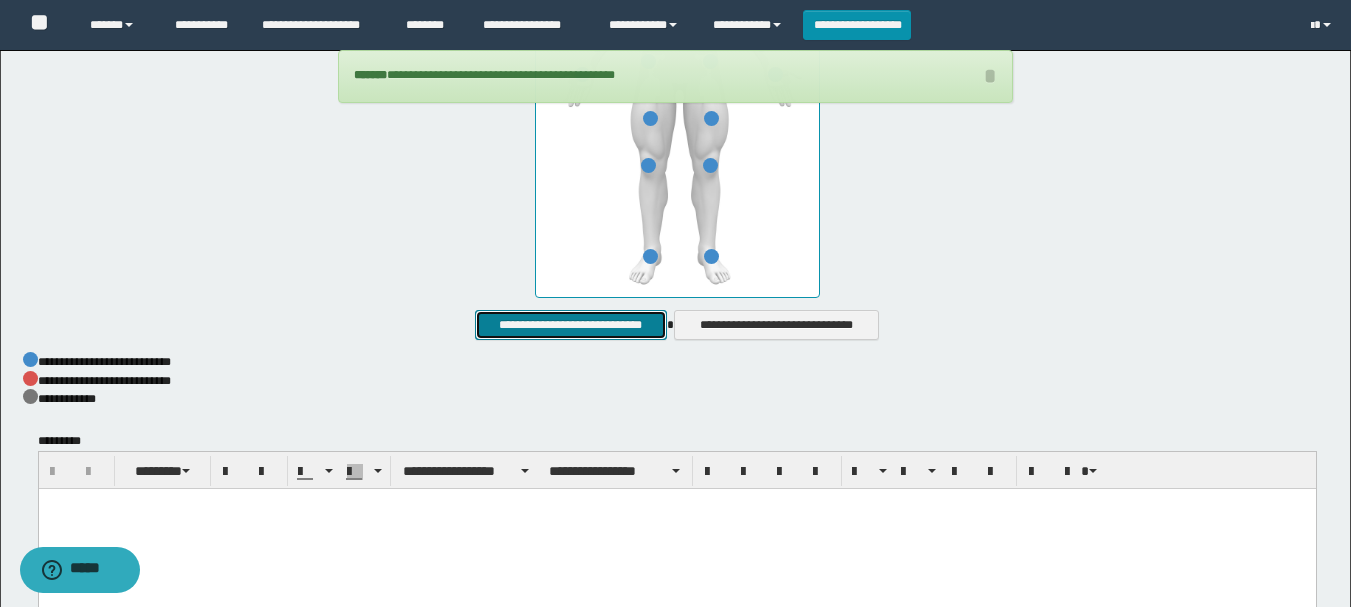 scroll, scrollTop: 1171, scrollLeft: 0, axis: vertical 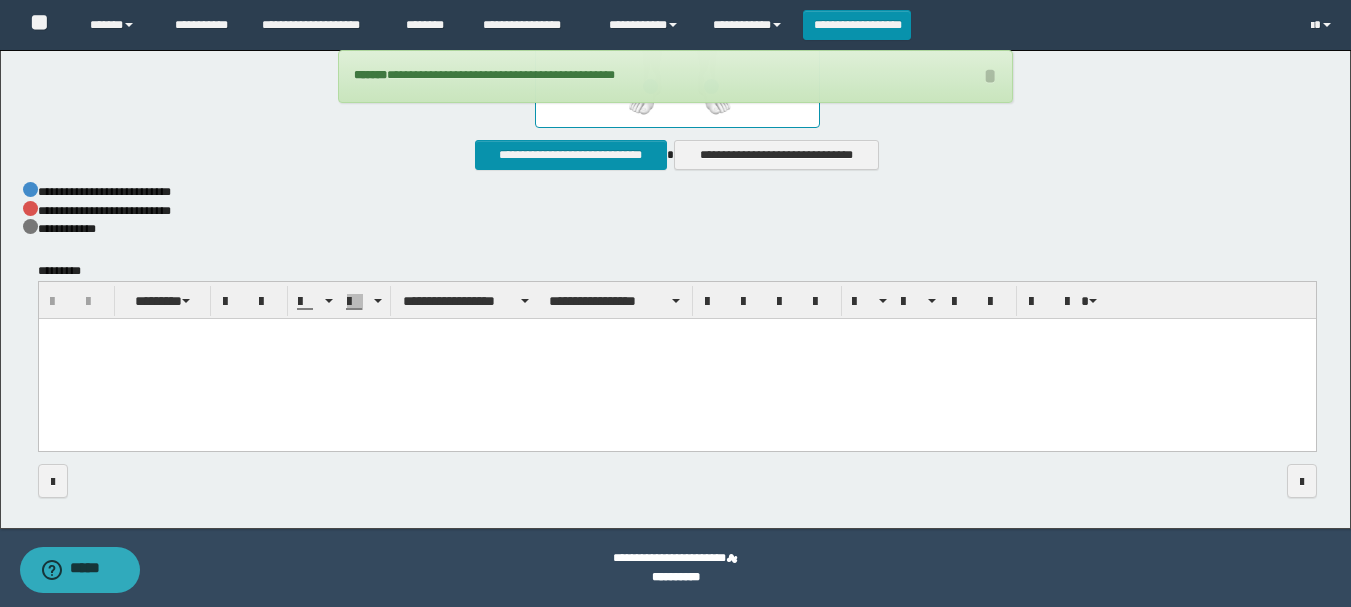 click at bounding box center (676, 360) 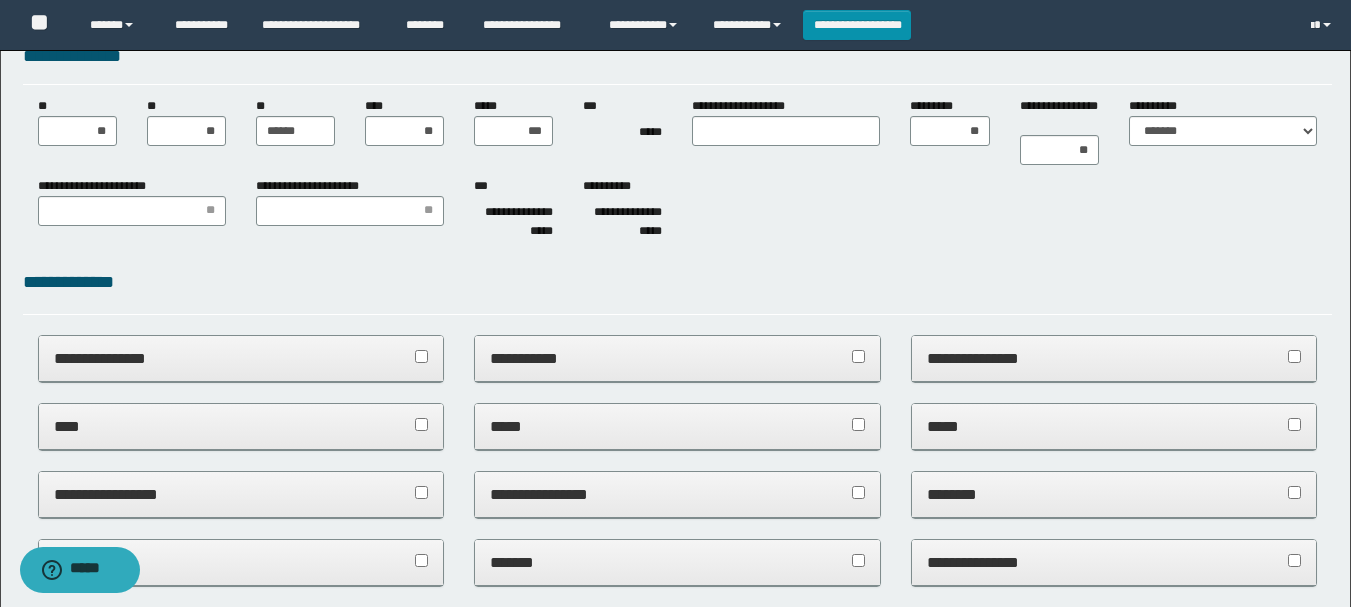 scroll, scrollTop: 0, scrollLeft: 0, axis: both 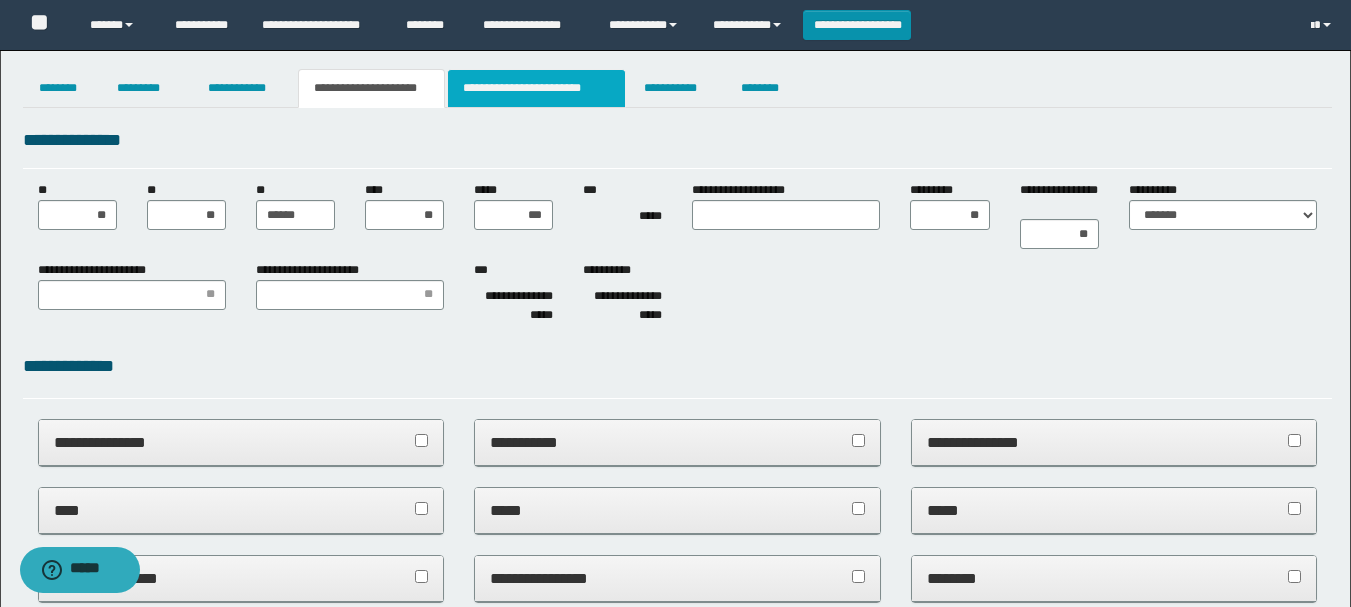 click on "**********" at bounding box center (537, 88) 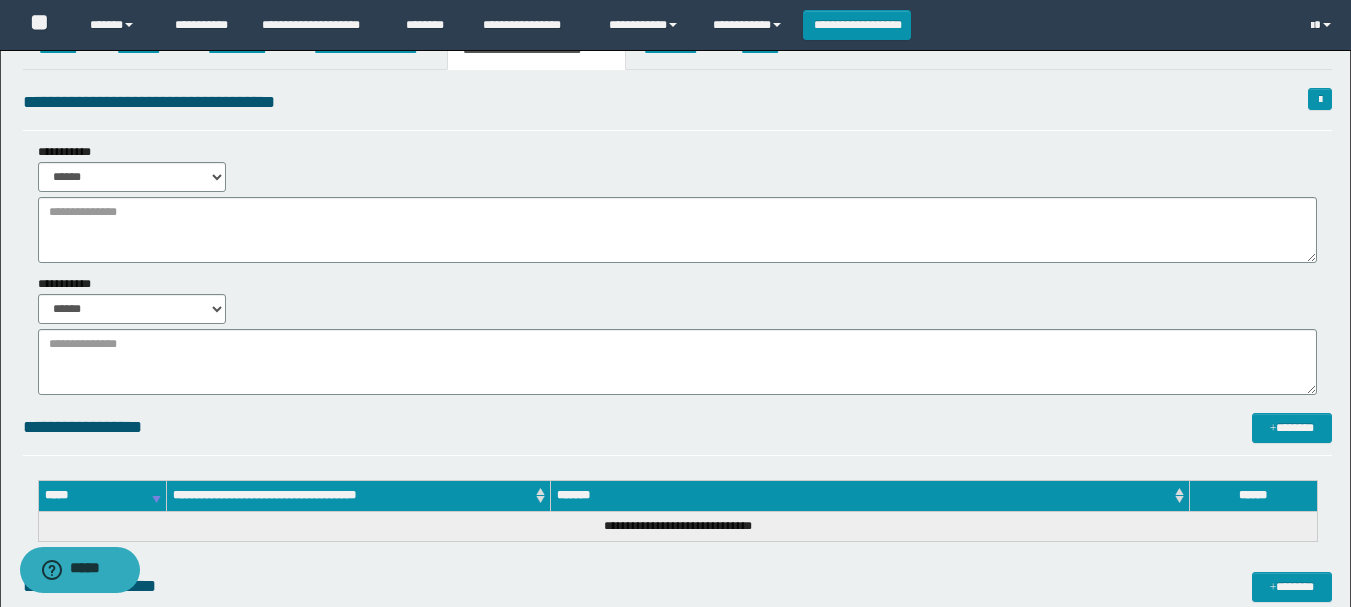 scroll, scrollTop: 100, scrollLeft: 0, axis: vertical 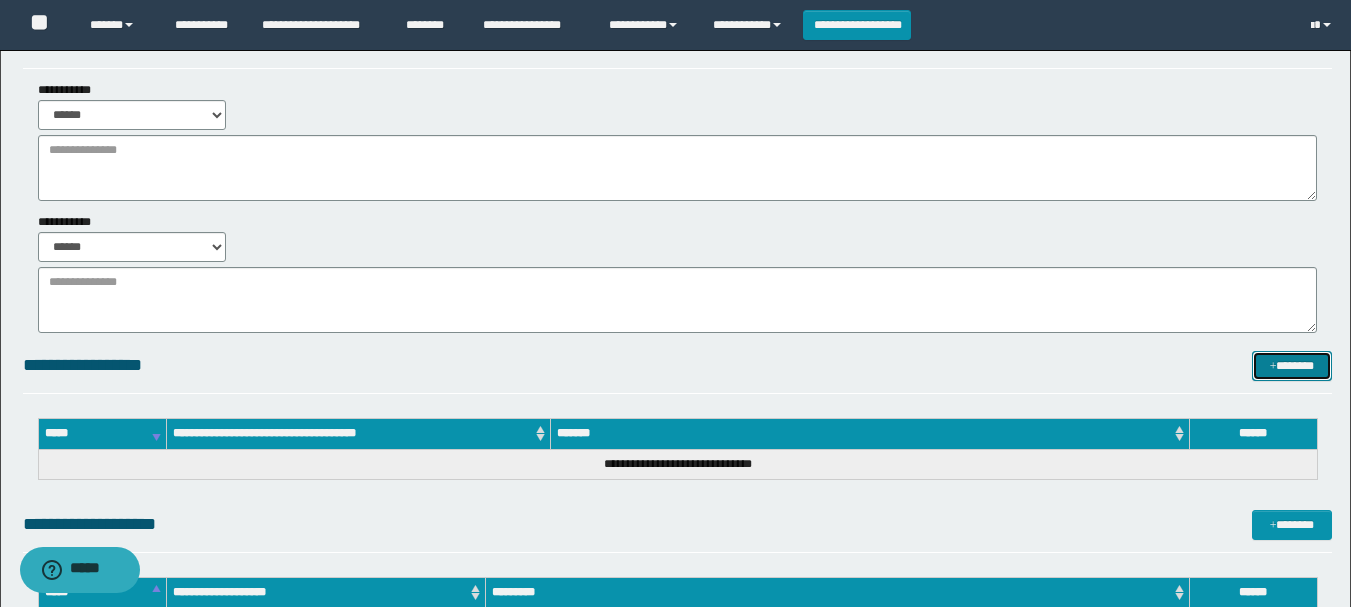 drag, startPoint x: 1292, startPoint y: 363, endPoint x: 724, endPoint y: 376, distance: 568.14874 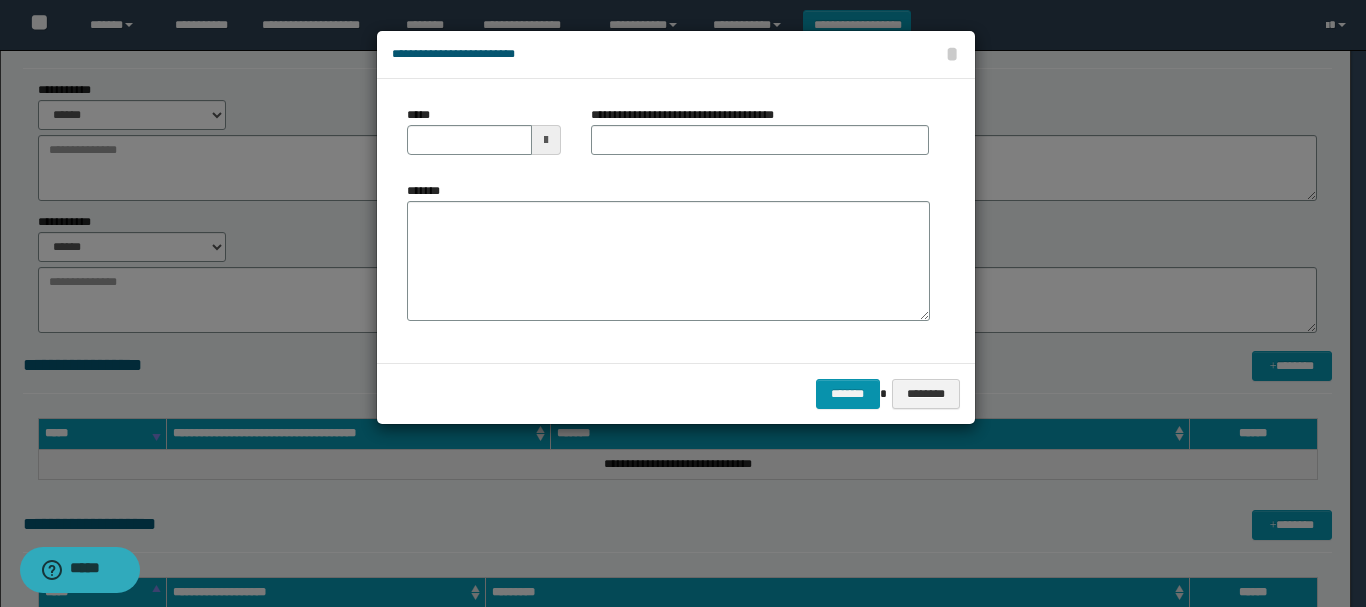 click at bounding box center [546, 140] 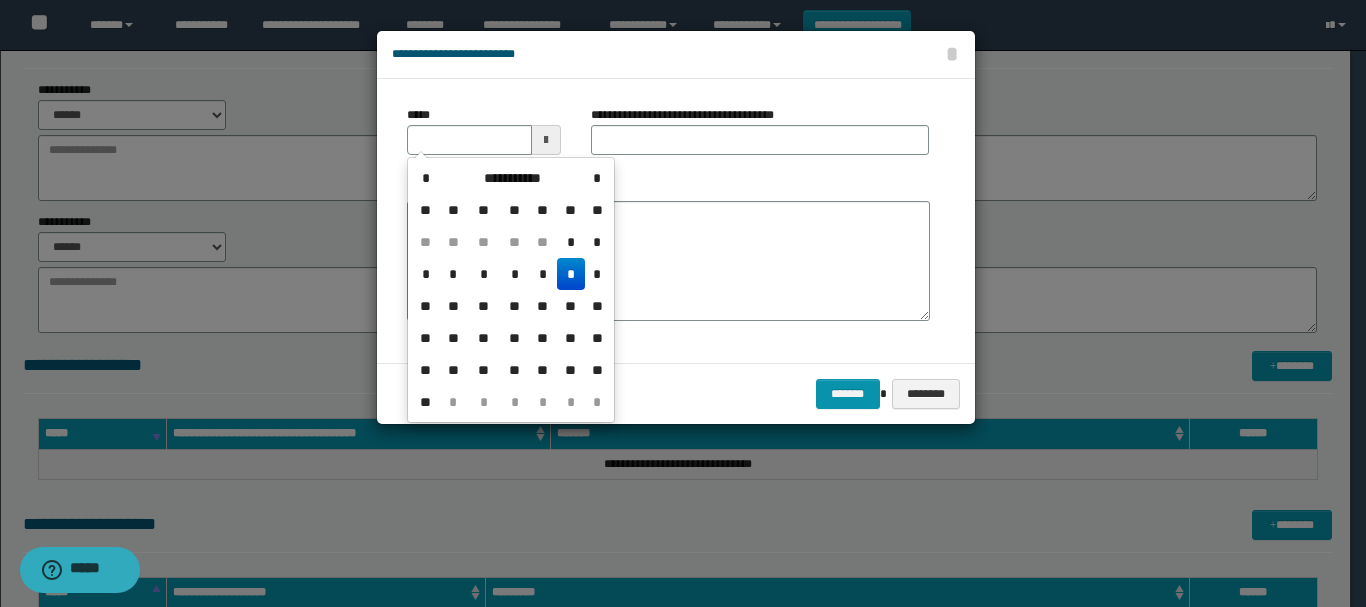 click on "*" at bounding box center [571, 274] 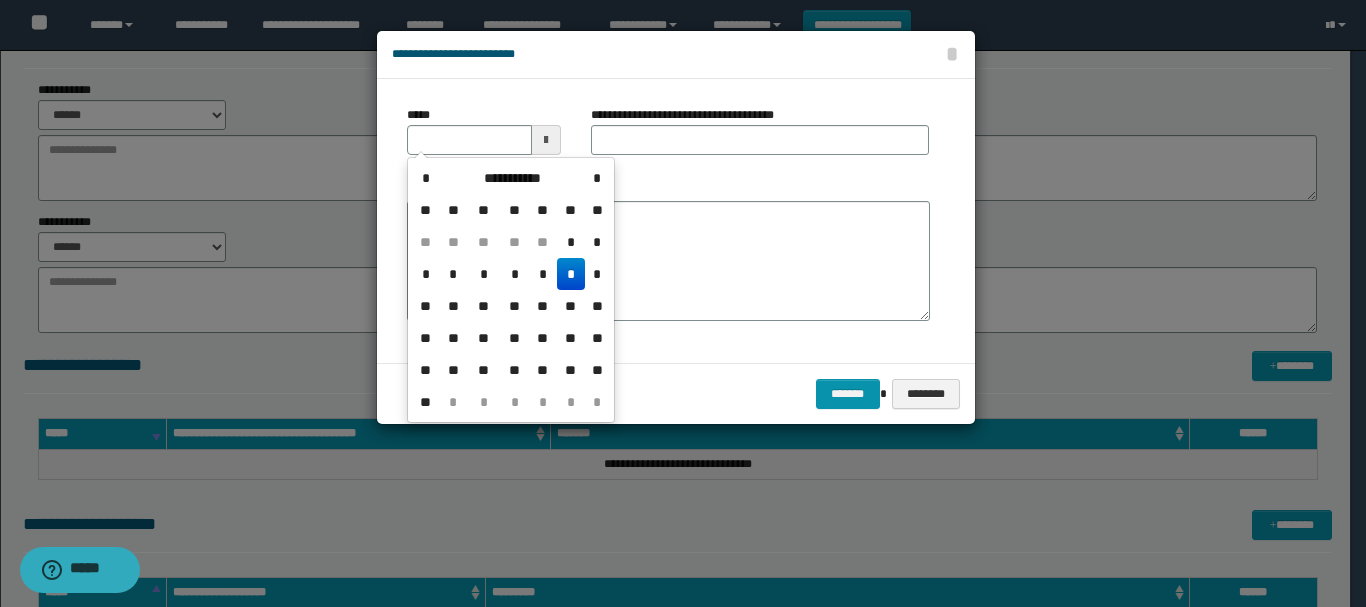 type on "**********" 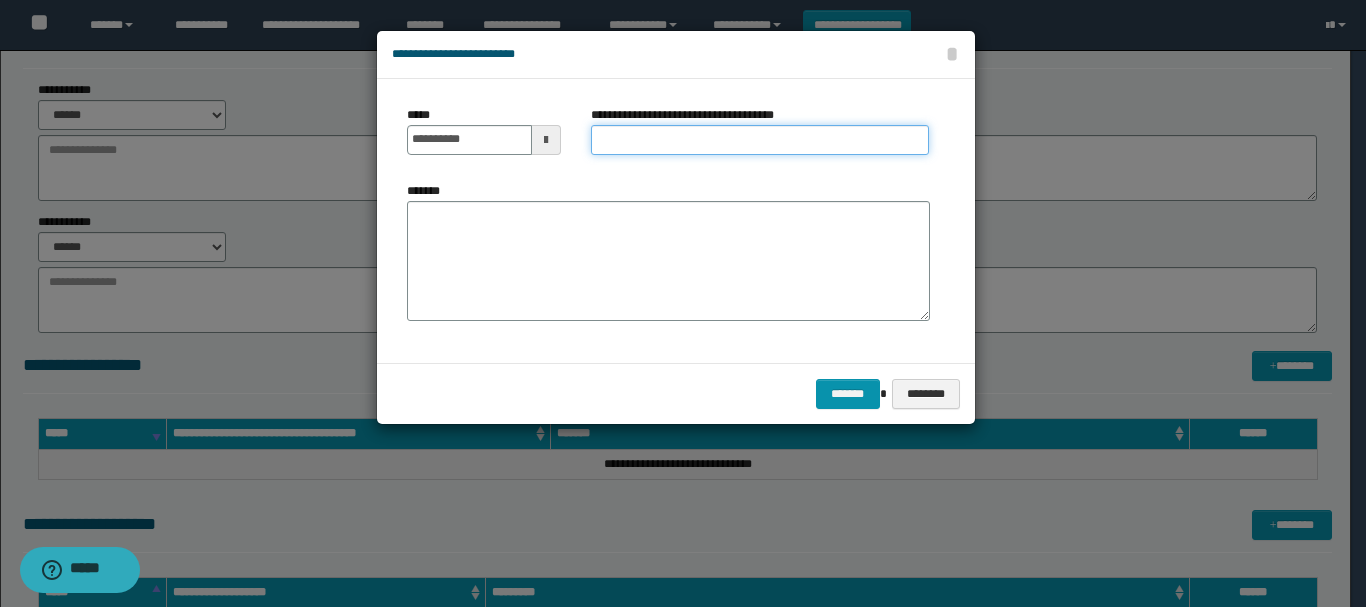 click on "**********" at bounding box center [760, 140] 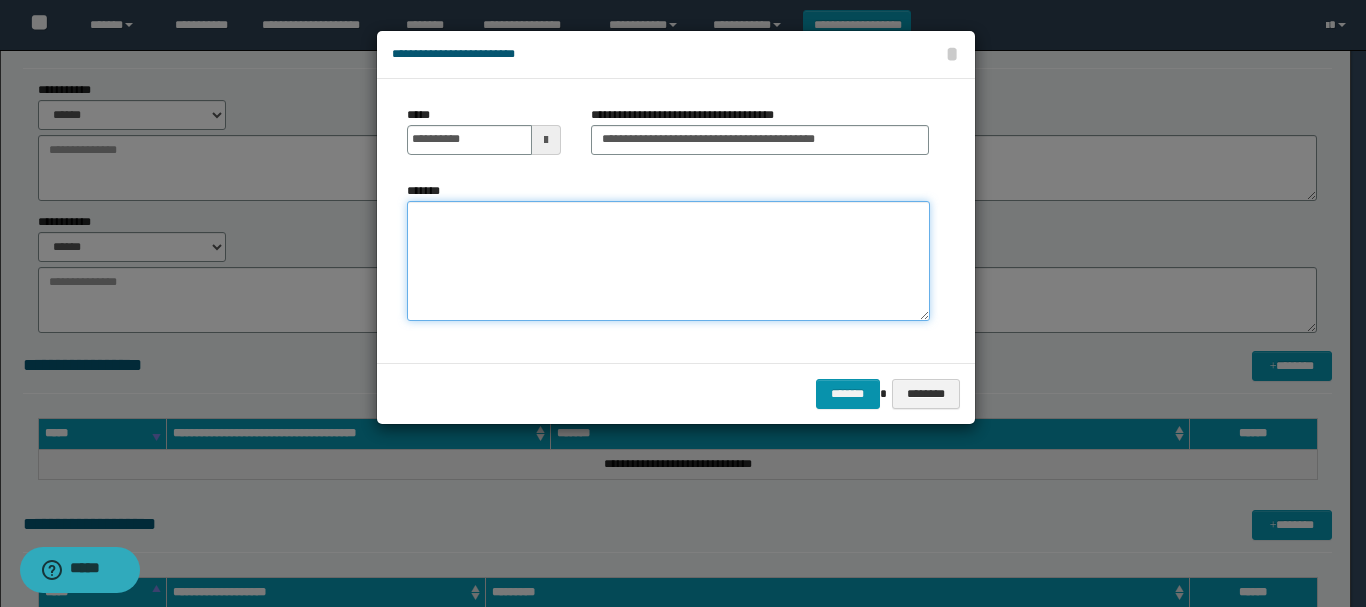 click on "*******" at bounding box center [668, 261] 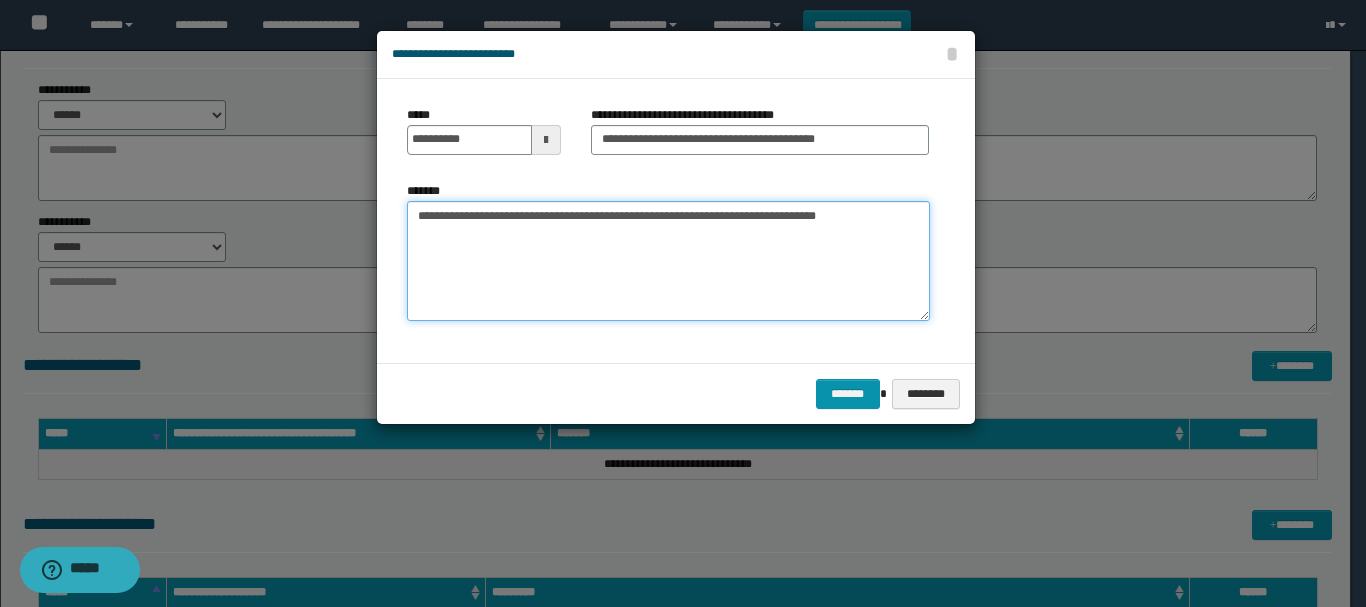 drag, startPoint x: 415, startPoint y: 218, endPoint x: 462, endPoint y: 244, distance: 53.712196 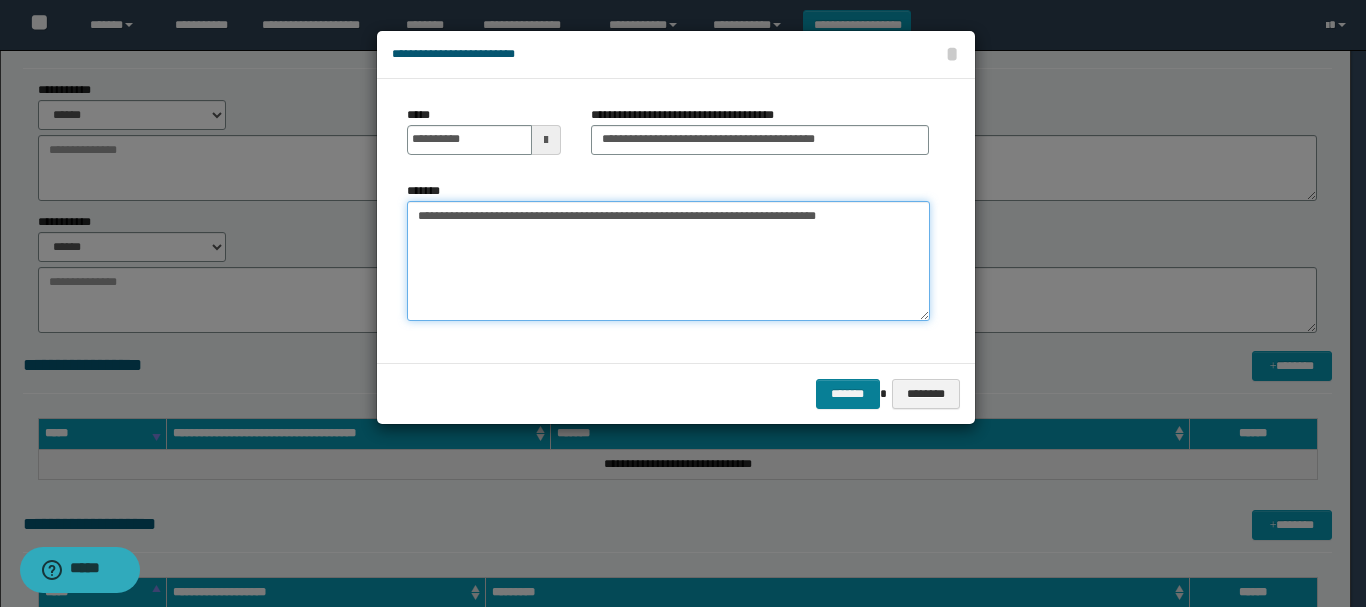 type on "**********" 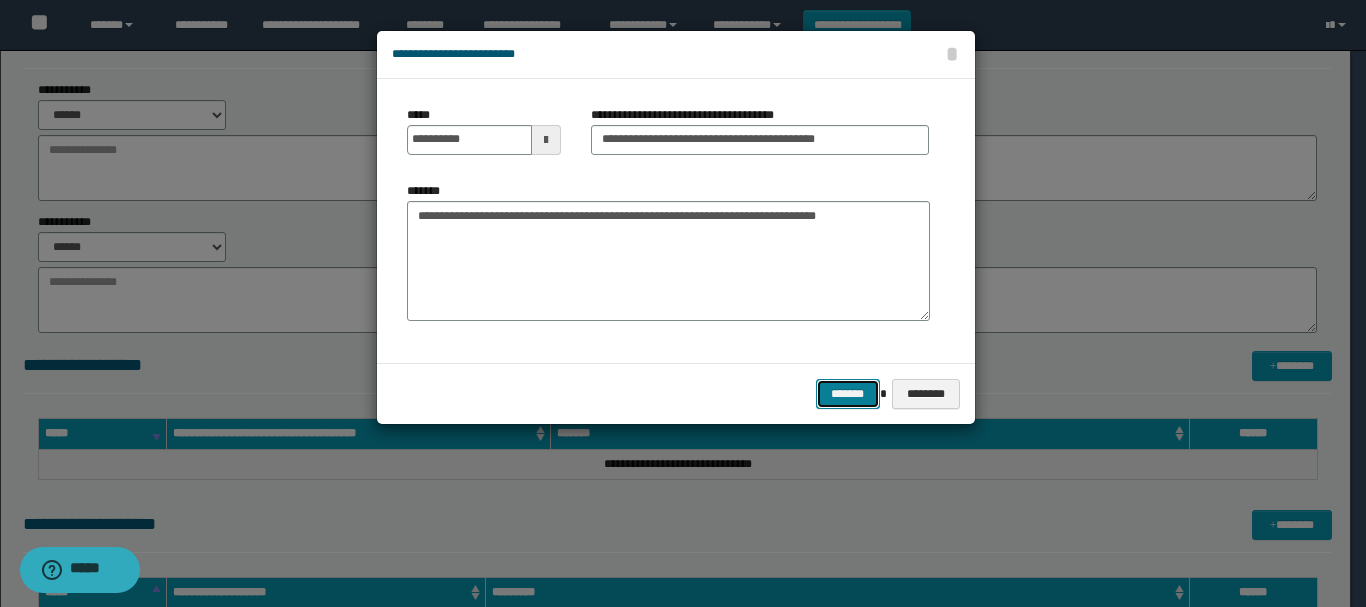 click on "*******" at bounding box center [848, 394] 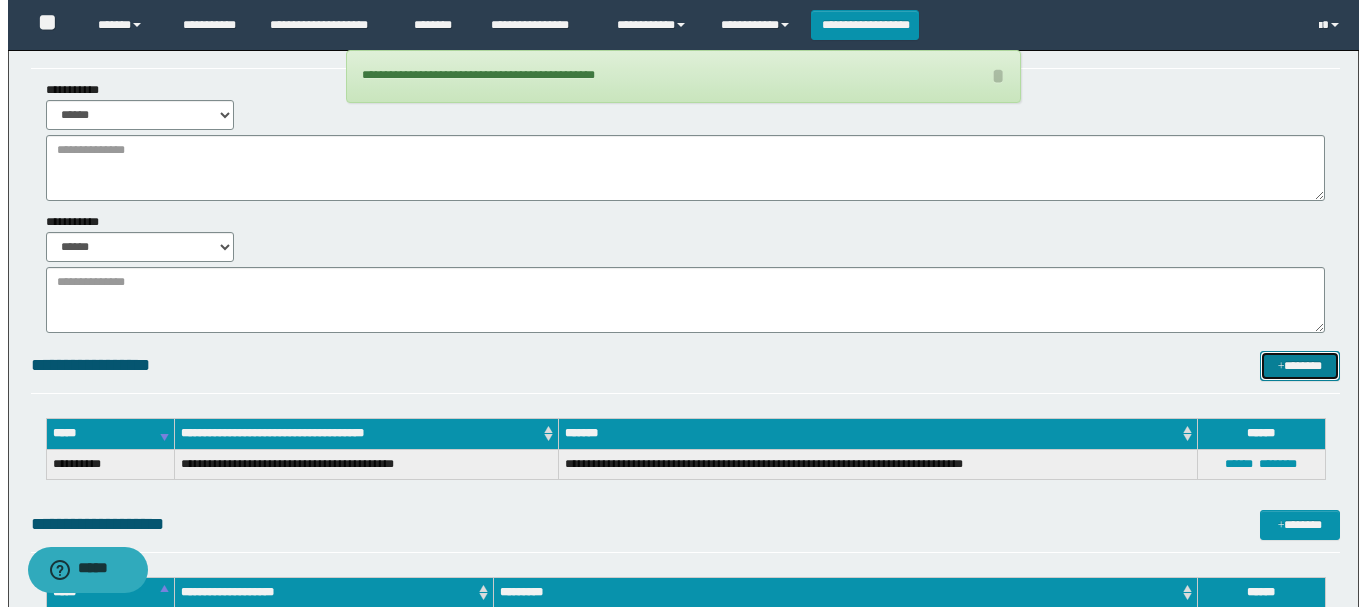 scroll, scrollTop: 0, scrollLeft: 0, axis: both 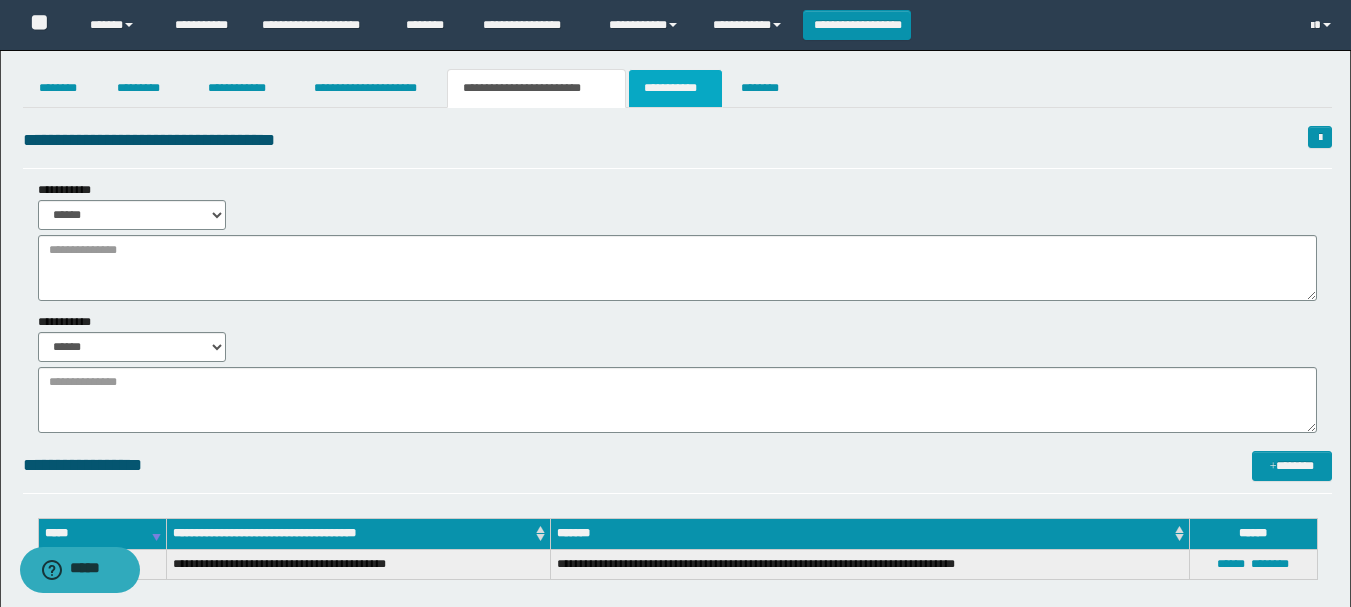 click on "**********" at bounding box center [675, 88] 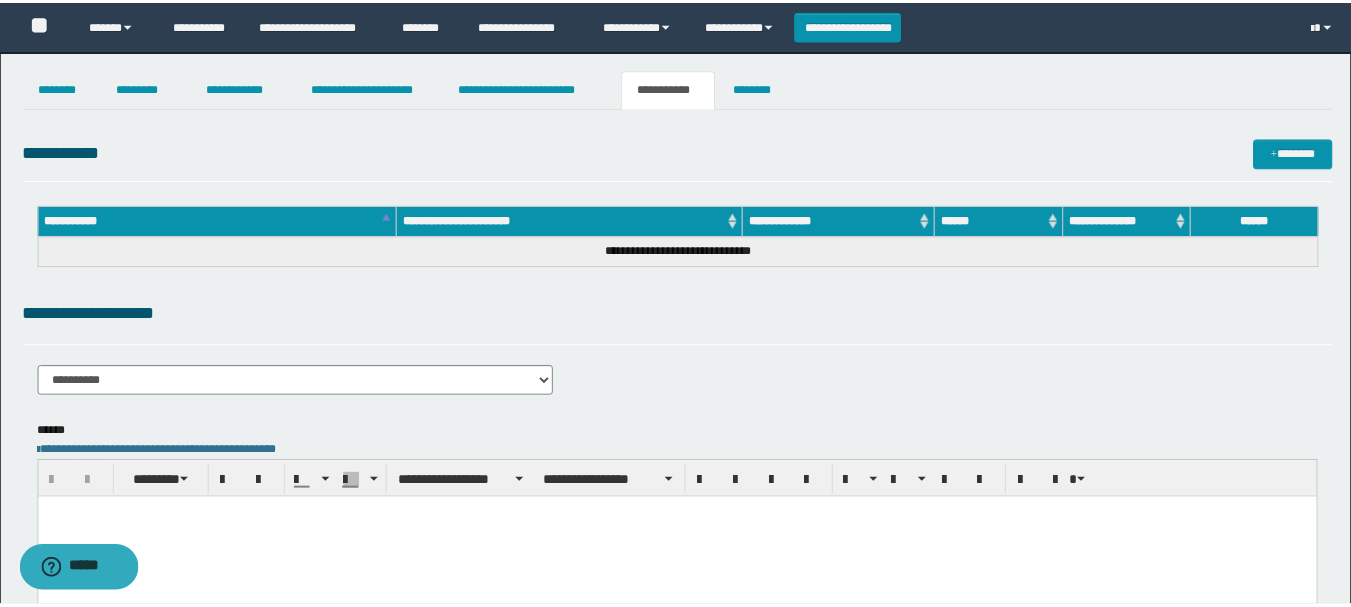 scroll, scrollTop: 0, scrollLeft: 0, axis: both 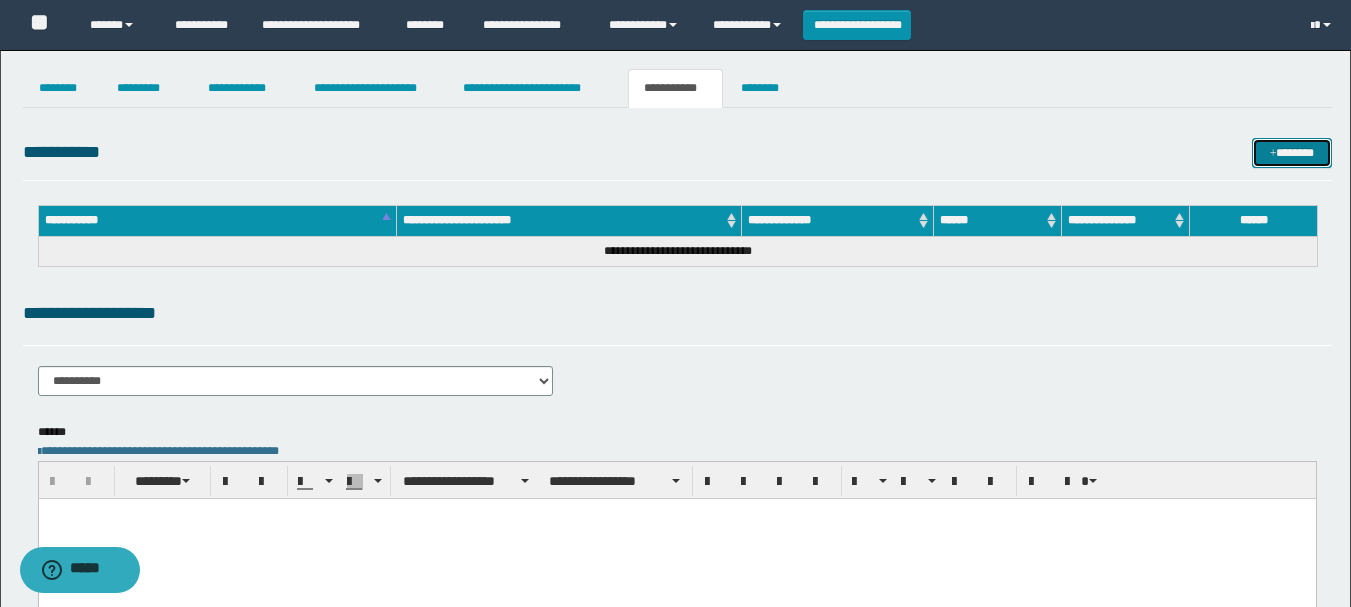 click on "*******" at bounding box center [1292, 153] 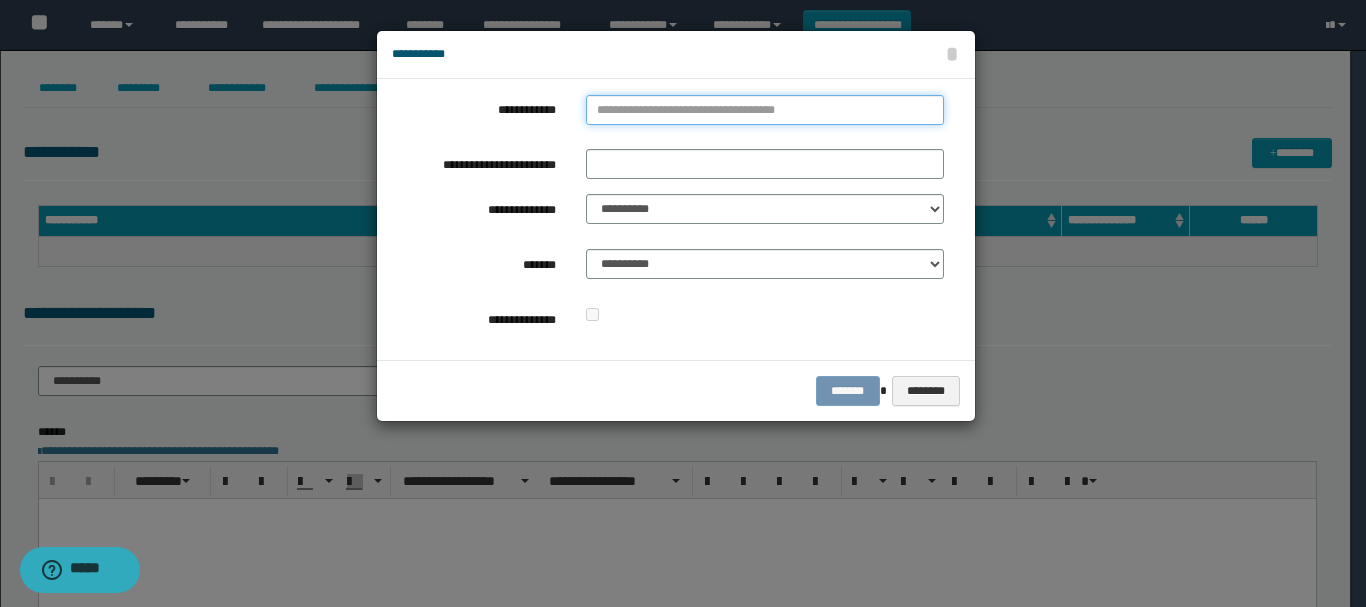 click on "**********" at bounding box center (765, 110) 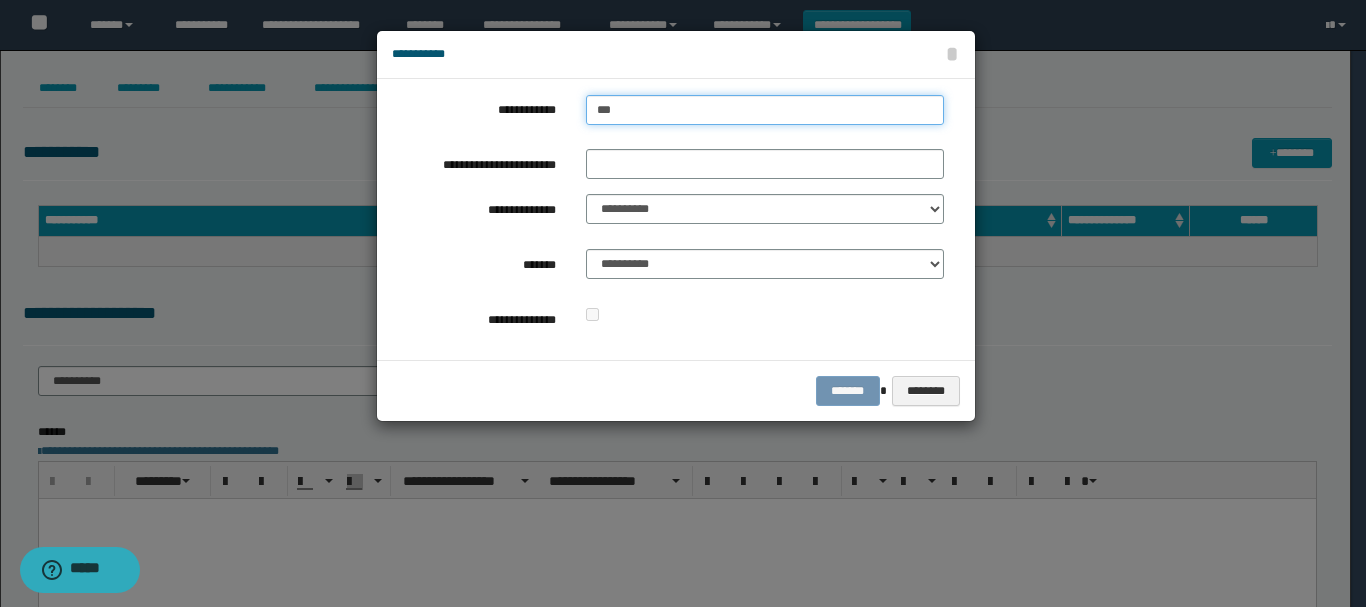 type on "****" 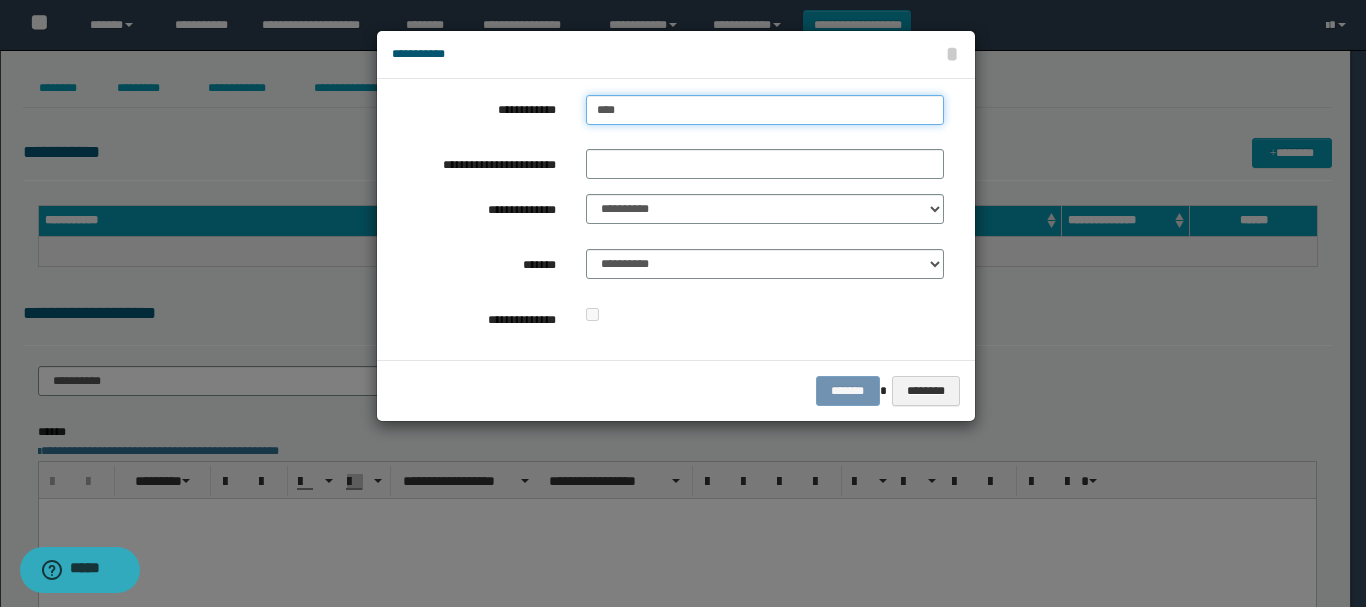 type on "****" 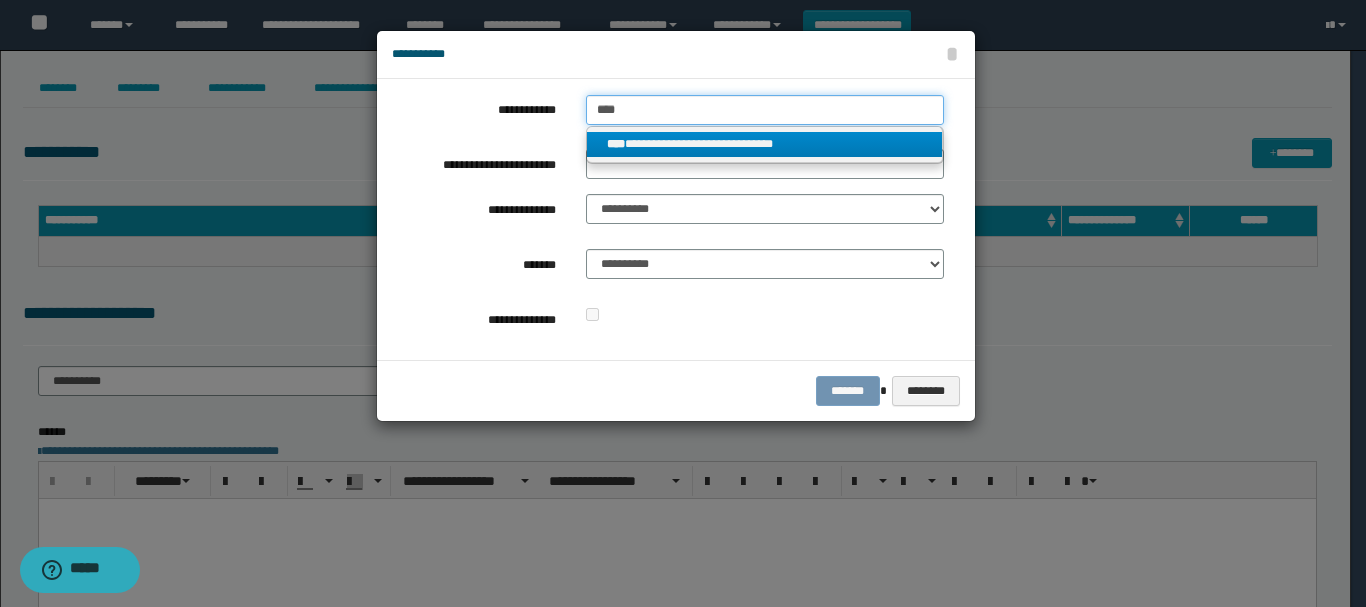 type on "****" 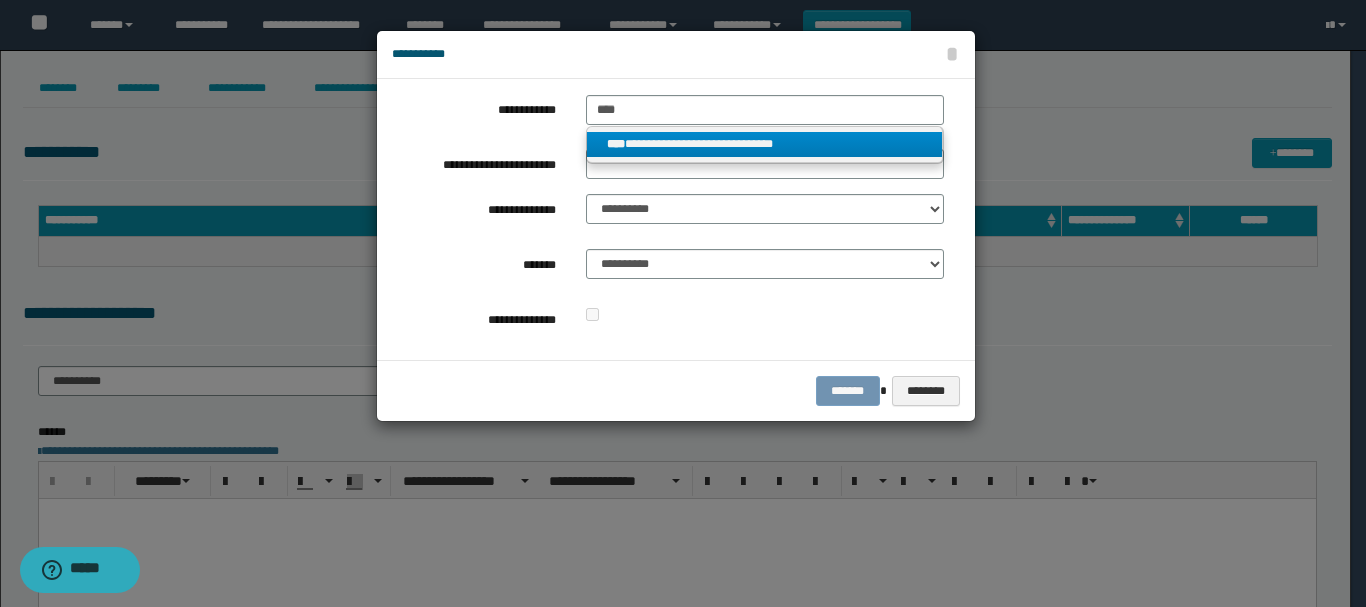 click on "**********" at bounding box center (765, 144) 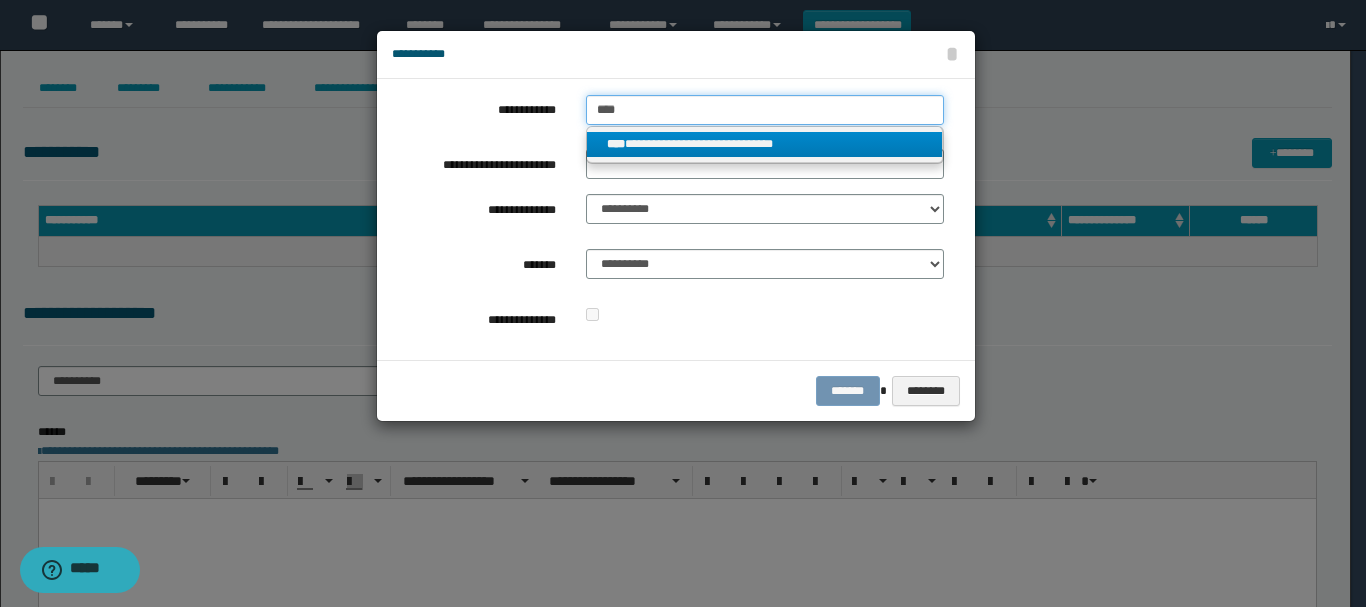 type 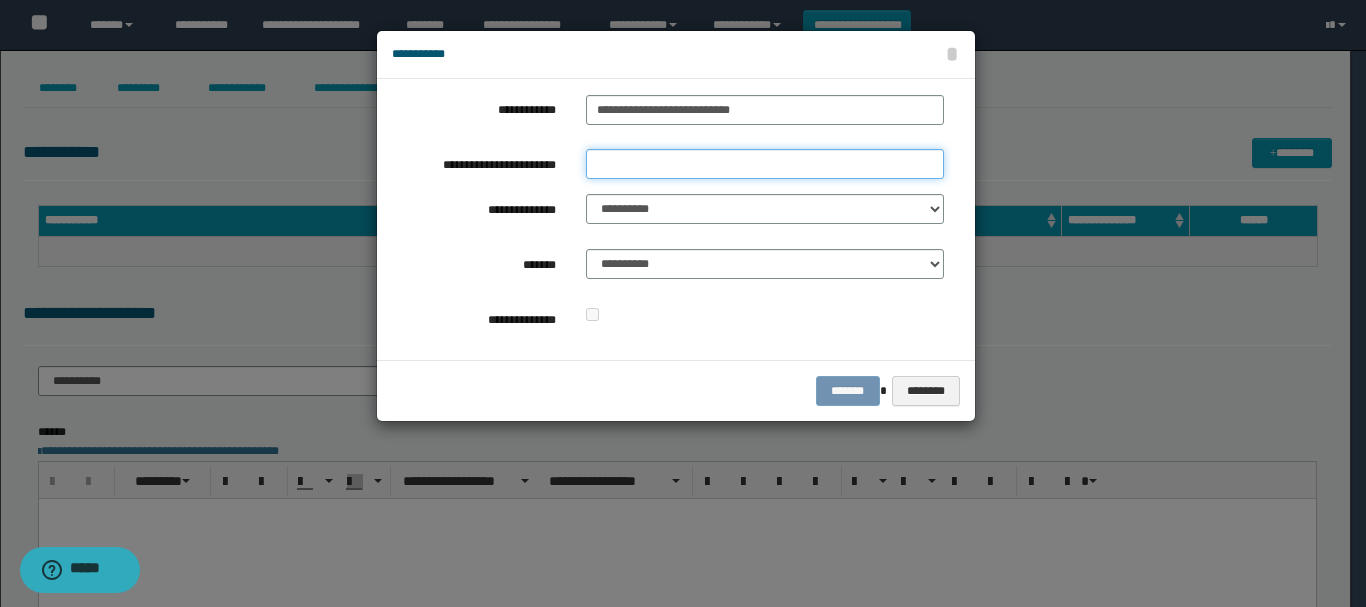 click on "**********" at bounding box center (765, 164) 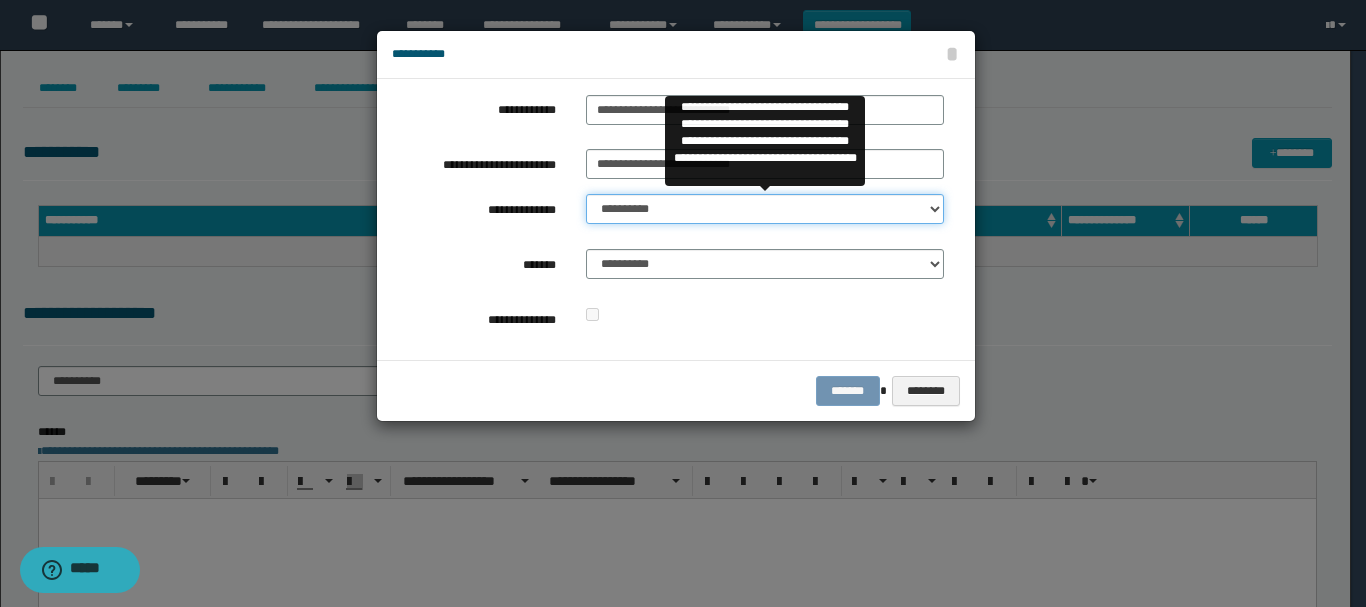 click on "**********" at bounding box center (765, 209) 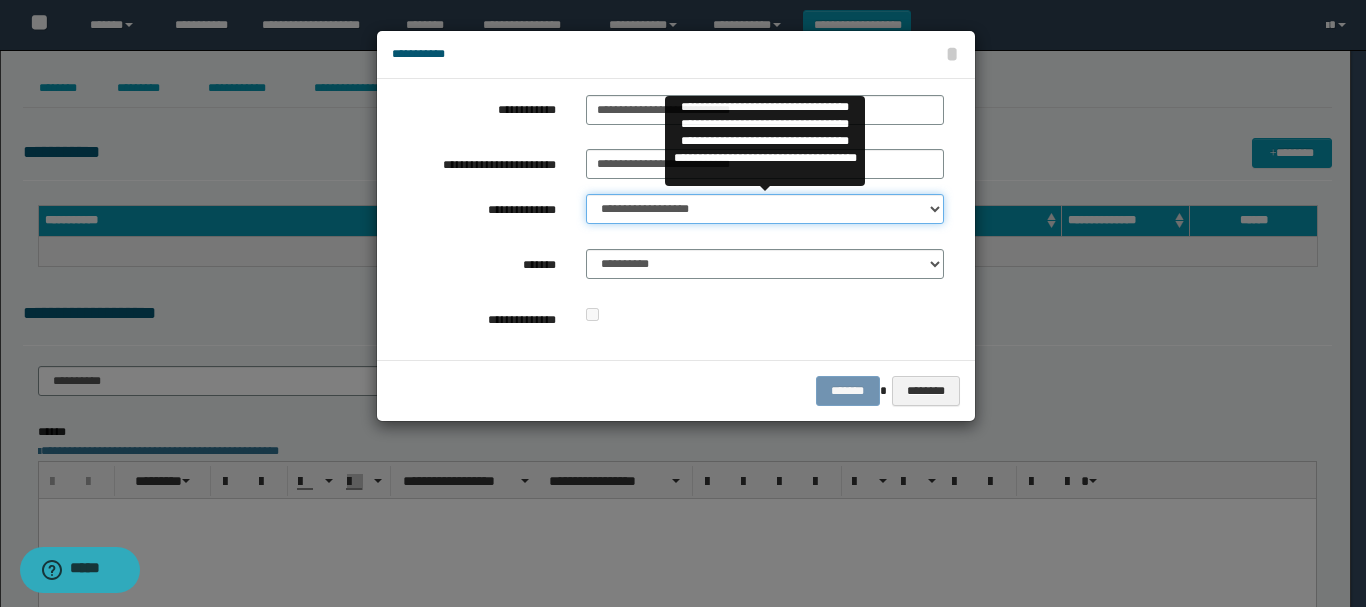 click on "**********" at bounding box center [765, 209] 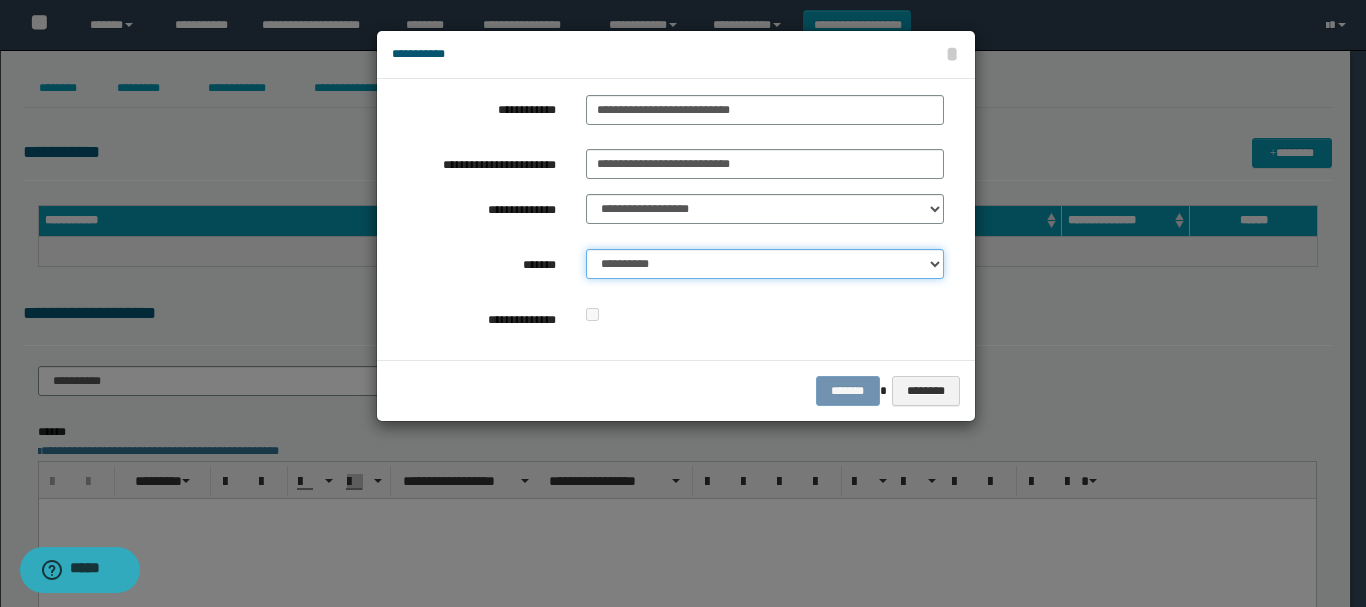 click on "**********" at bounding box center (765, 264) 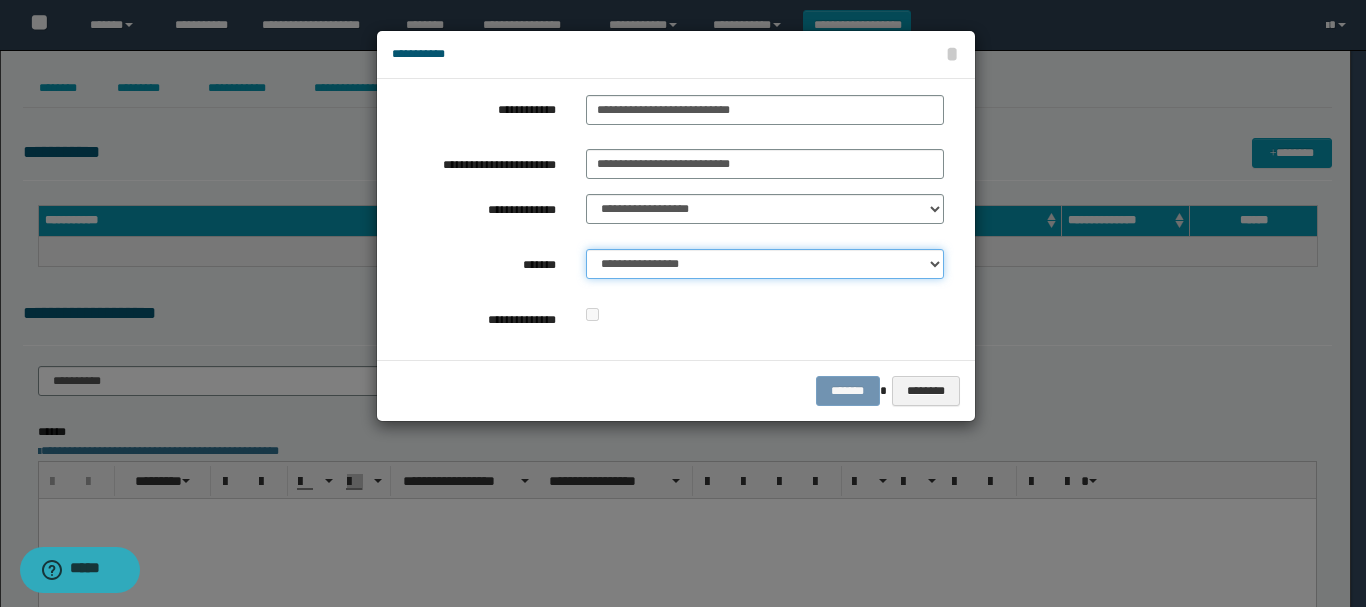click on "**********" at bounding box center (765, 264) 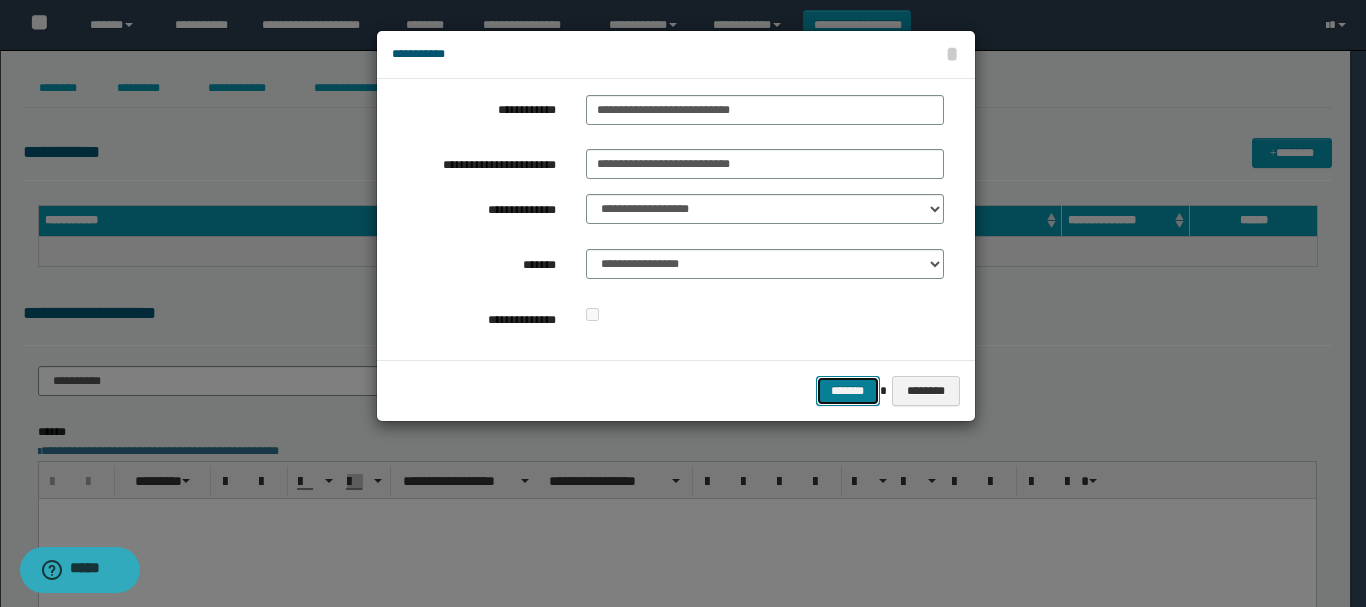 click on "*******" at bounding box center (848, 391) 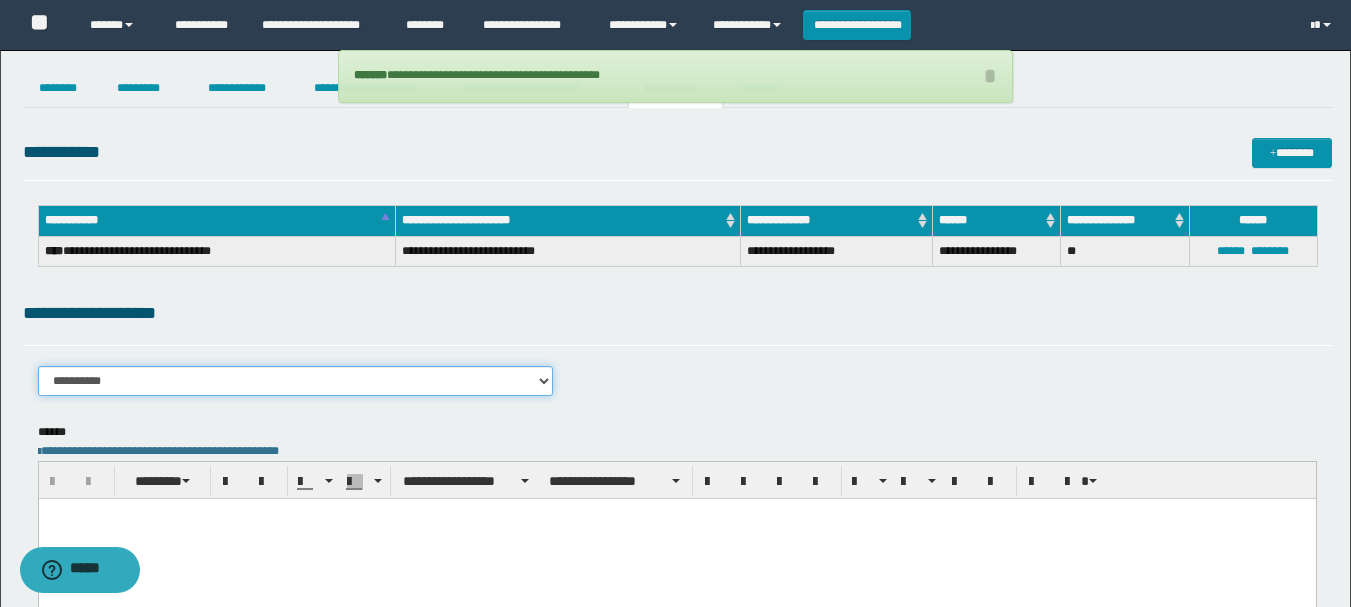 click on "**********" at bounding box center (296, 381) 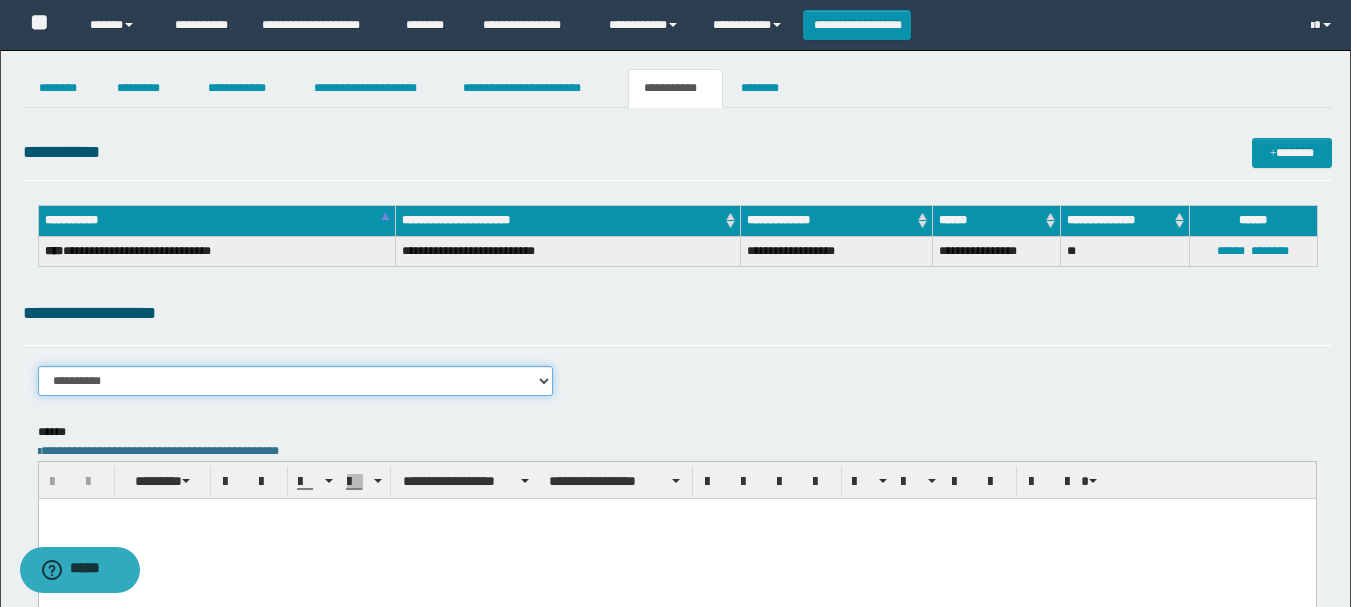 select on "****" 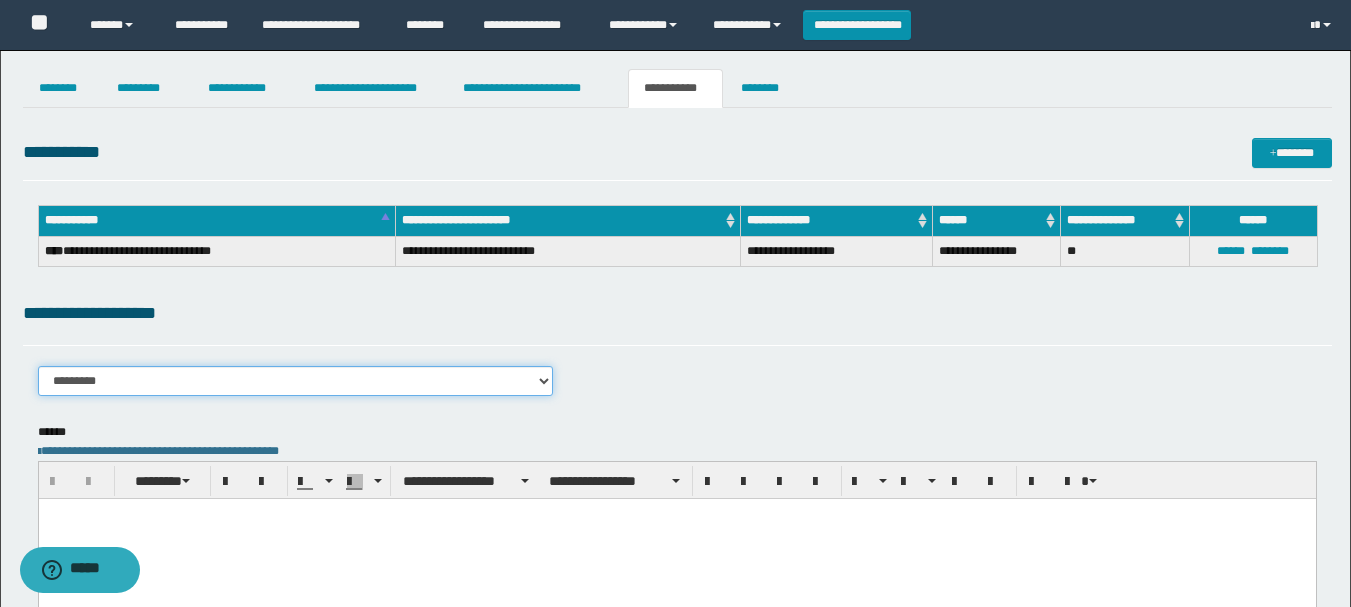 click on "**********" at bounding box center [296, 381] 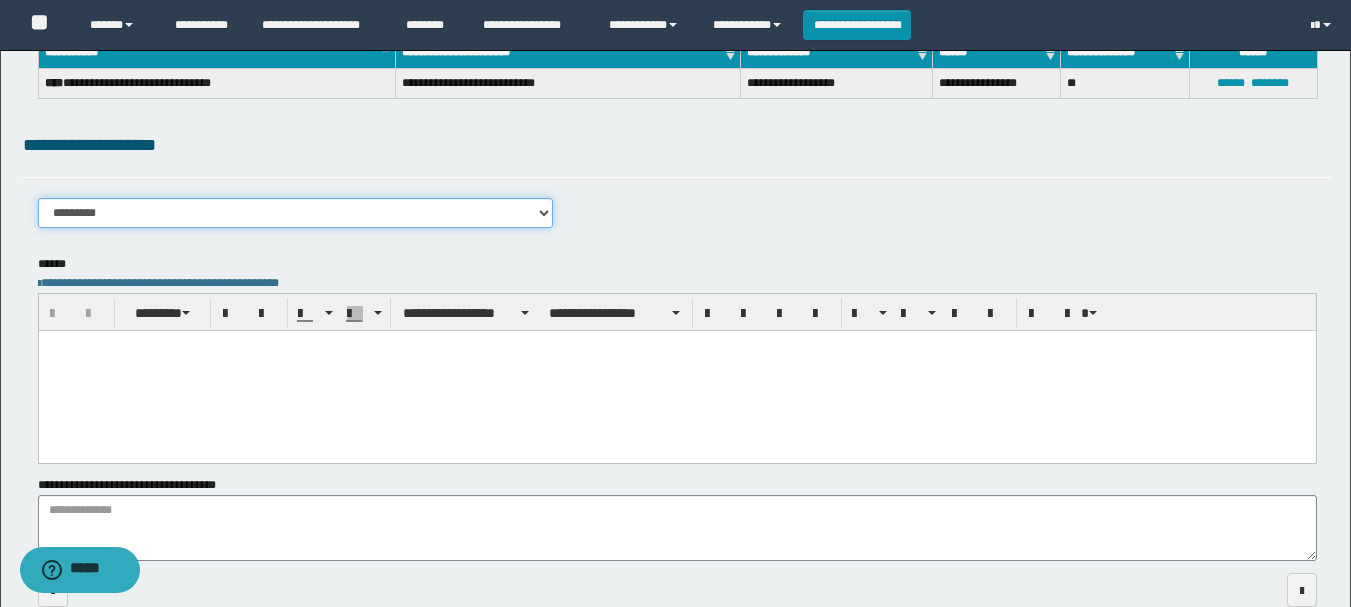 scroll, scrollTop: 276, scrollLeft: 0, axis: vertical 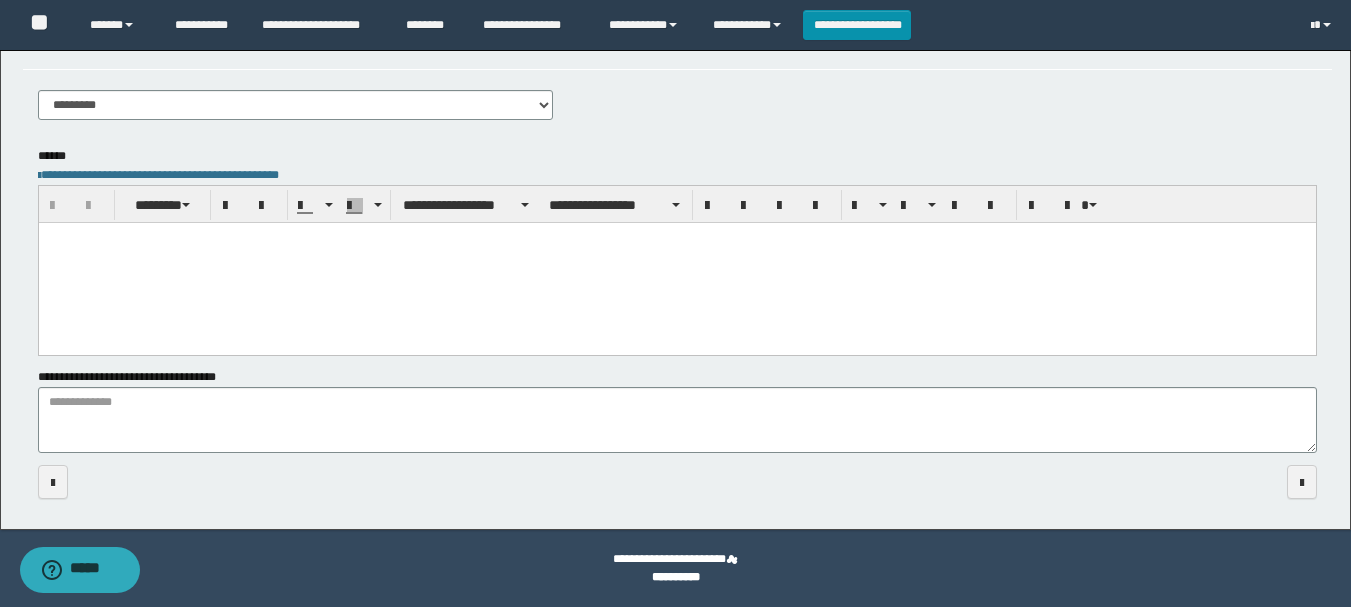 click at bounding box center (676, 262) 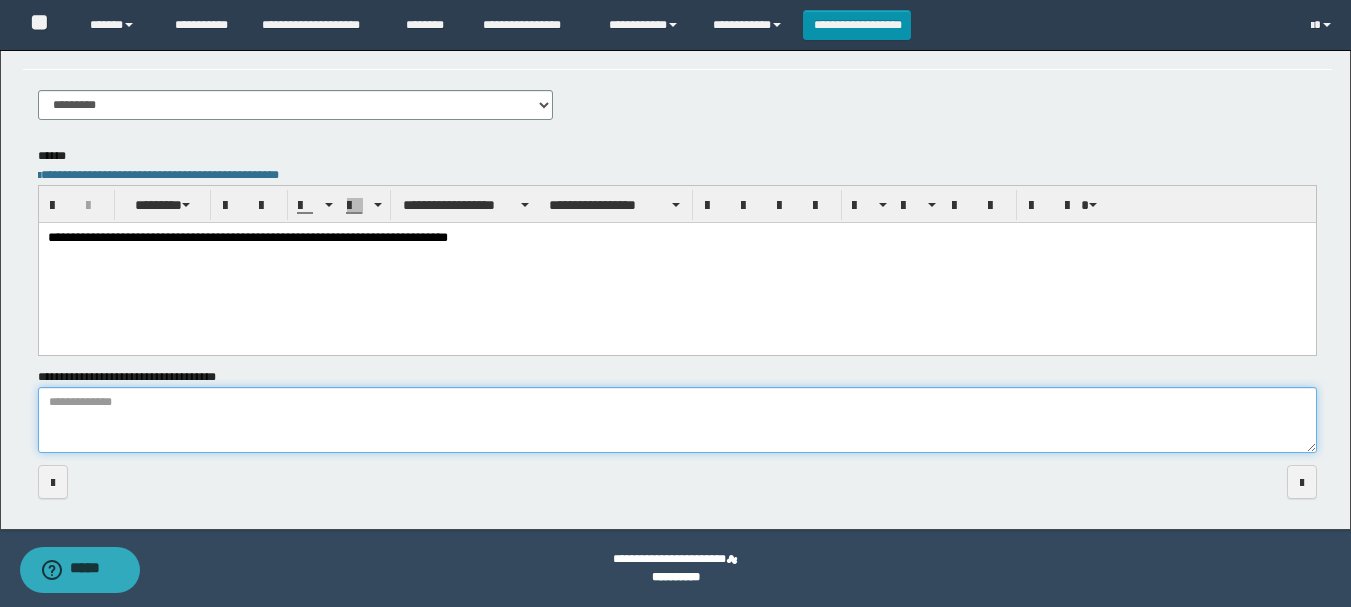 click on "**********" at bounding box center [677, 420] 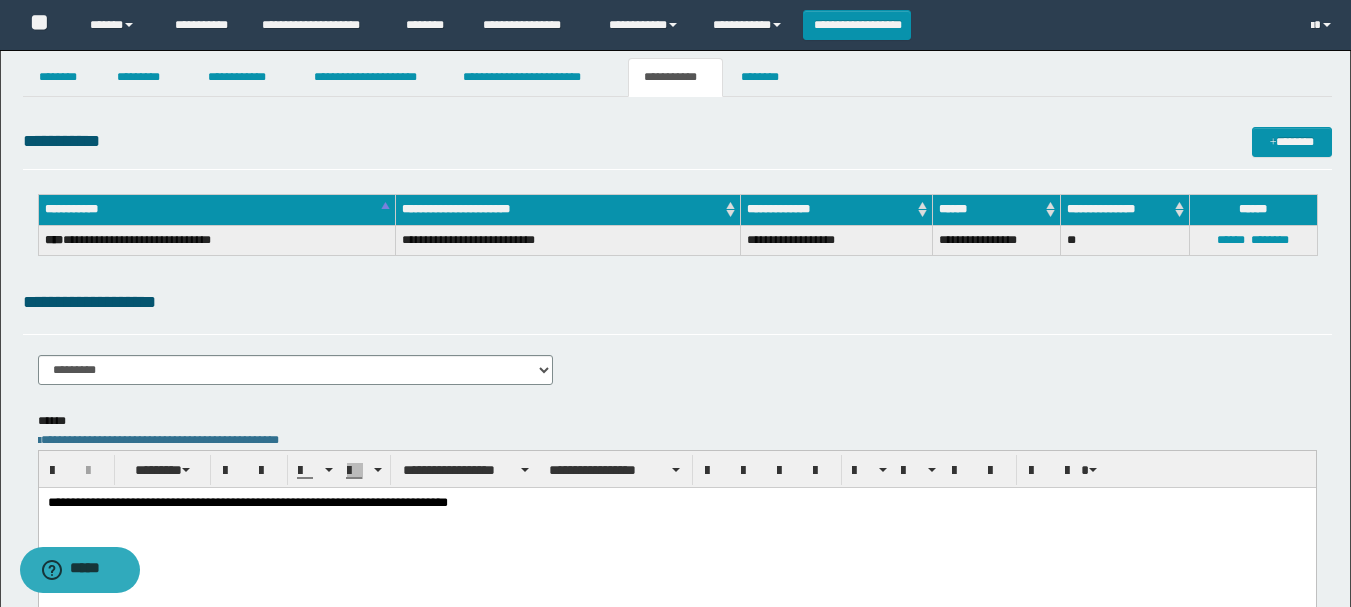 scroll, scrollTop: 0, scrollLeft: 0, axis: both 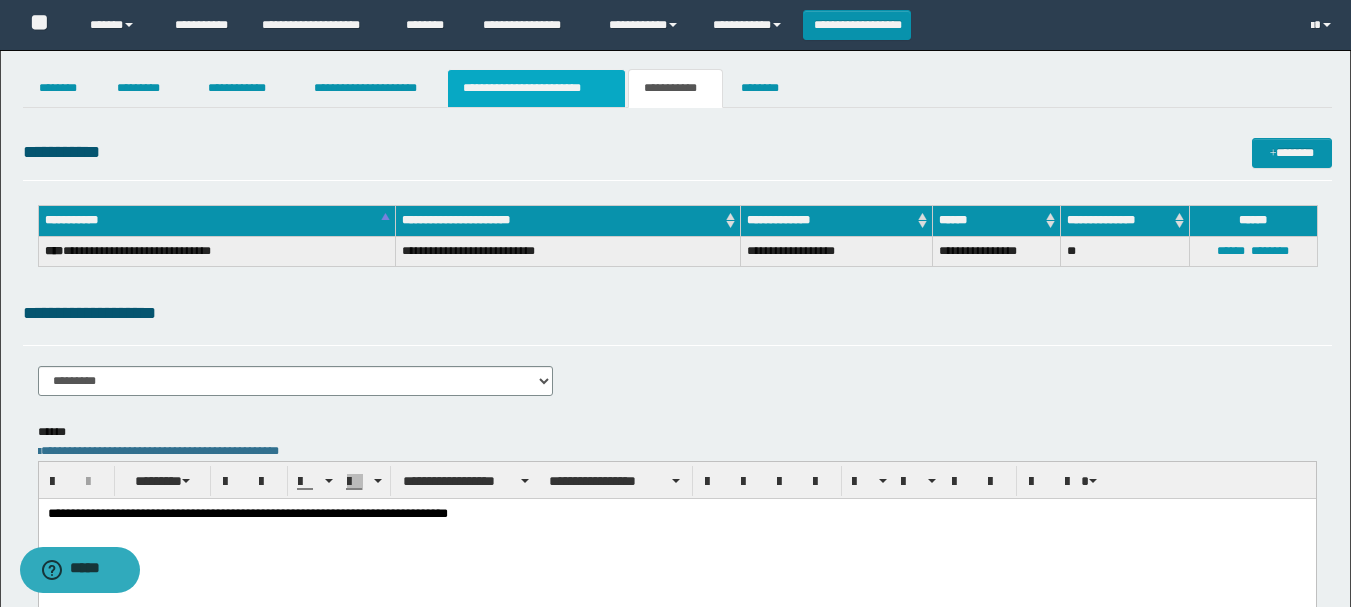 type on "****" 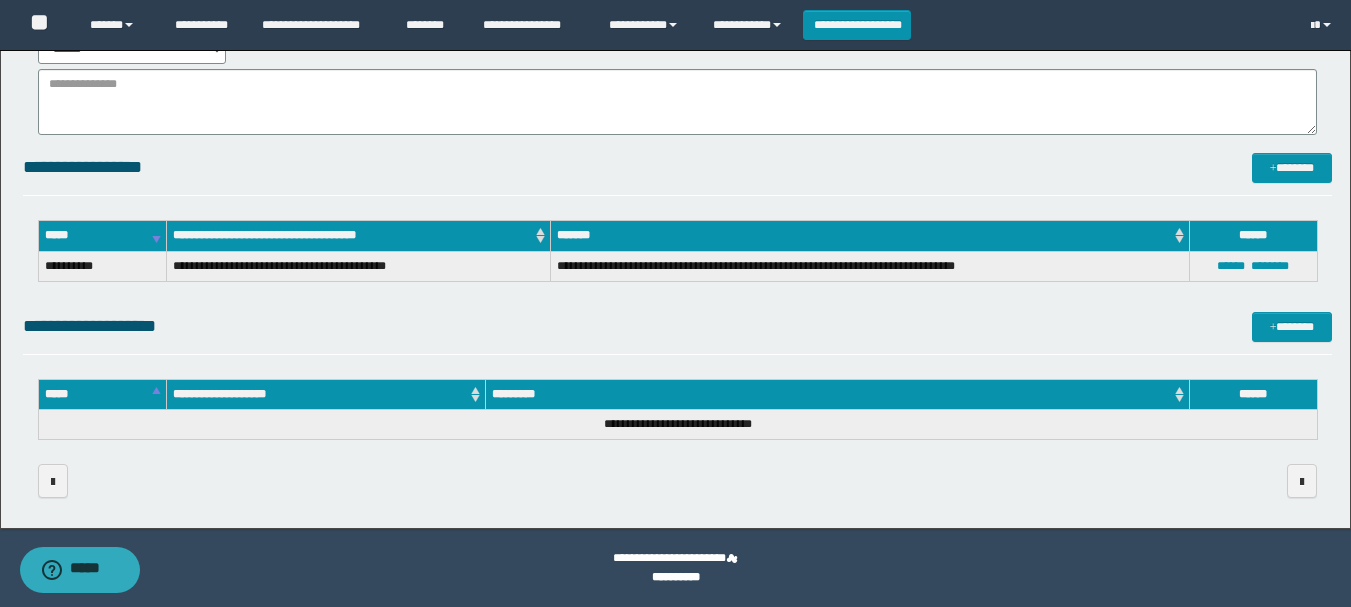 scroll, scrollTop: 0, scrollLeft: 0, axis: both 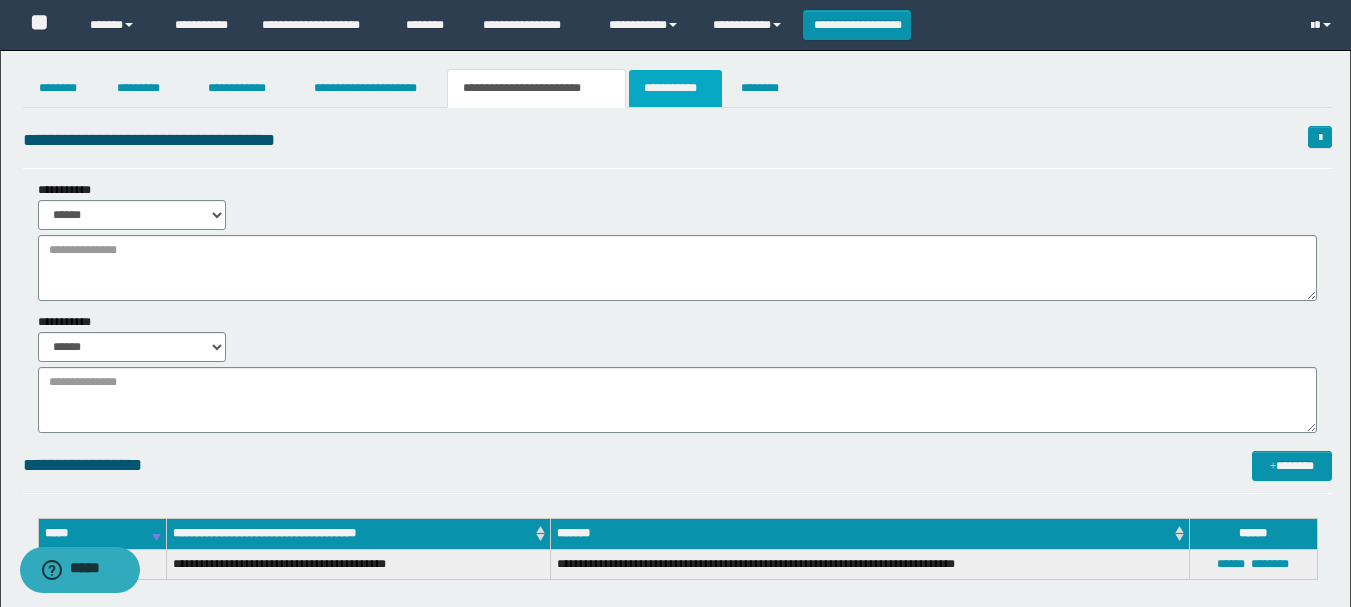 click on "**********" at bounding box center (675, 88) 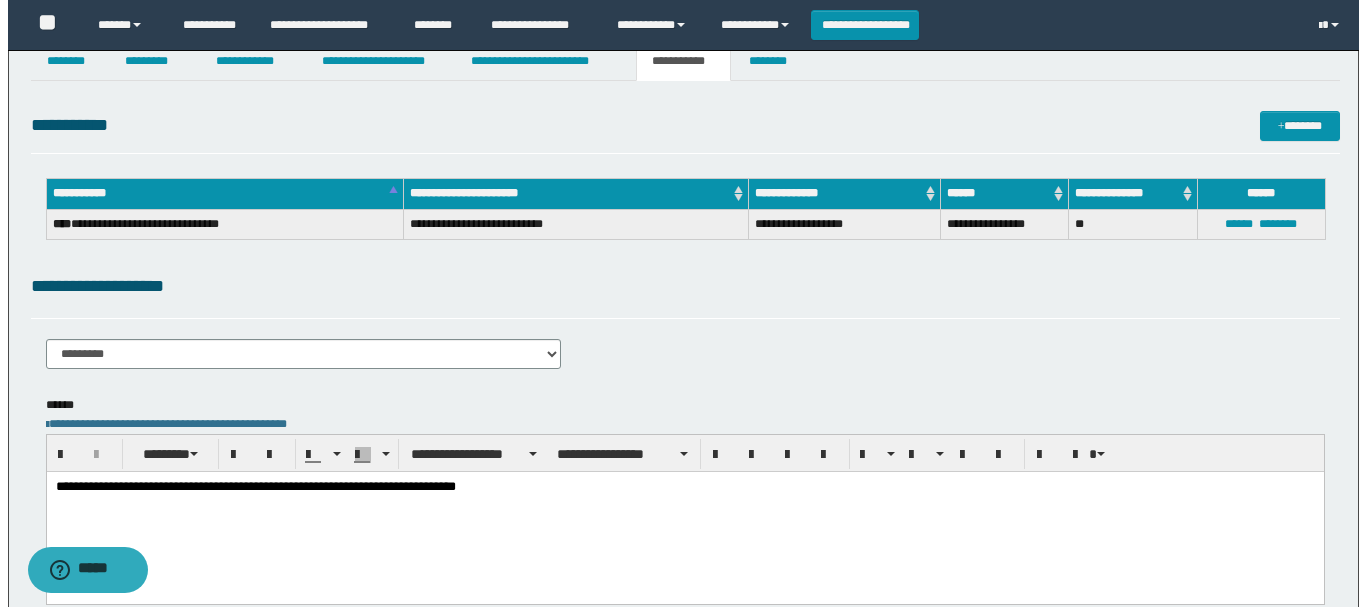 scroll, scrollTop: 0, scrollLeft: 0, axis: both 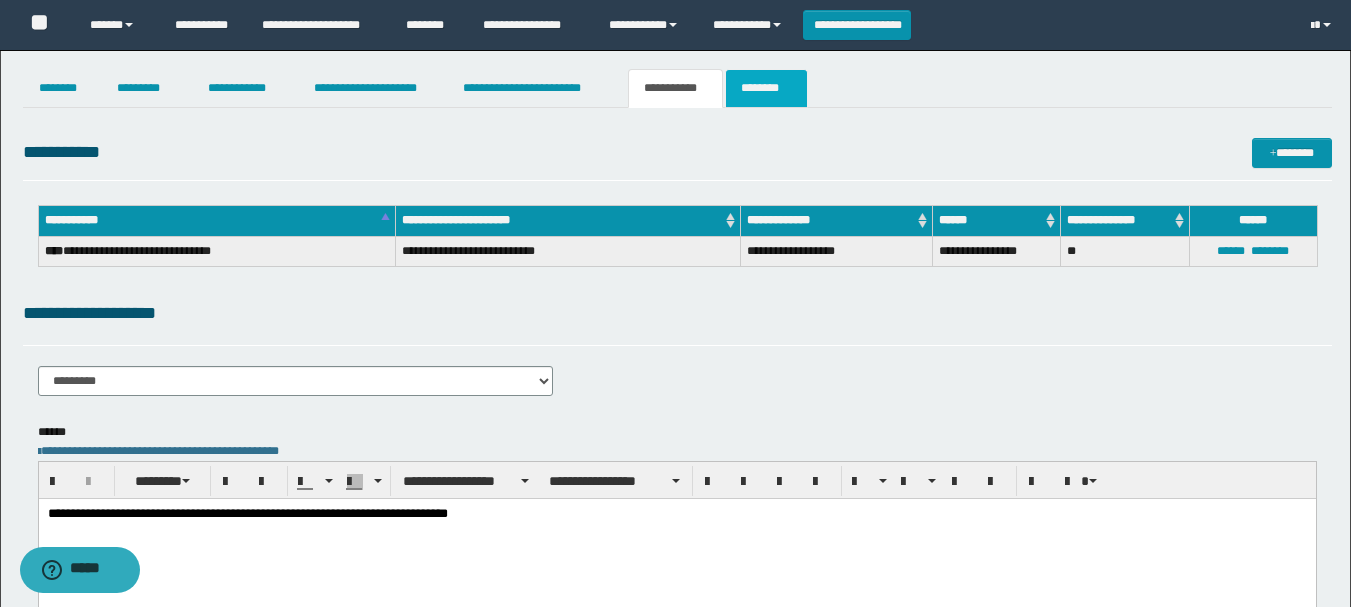 click on "********" at bounding box center (766, 88) 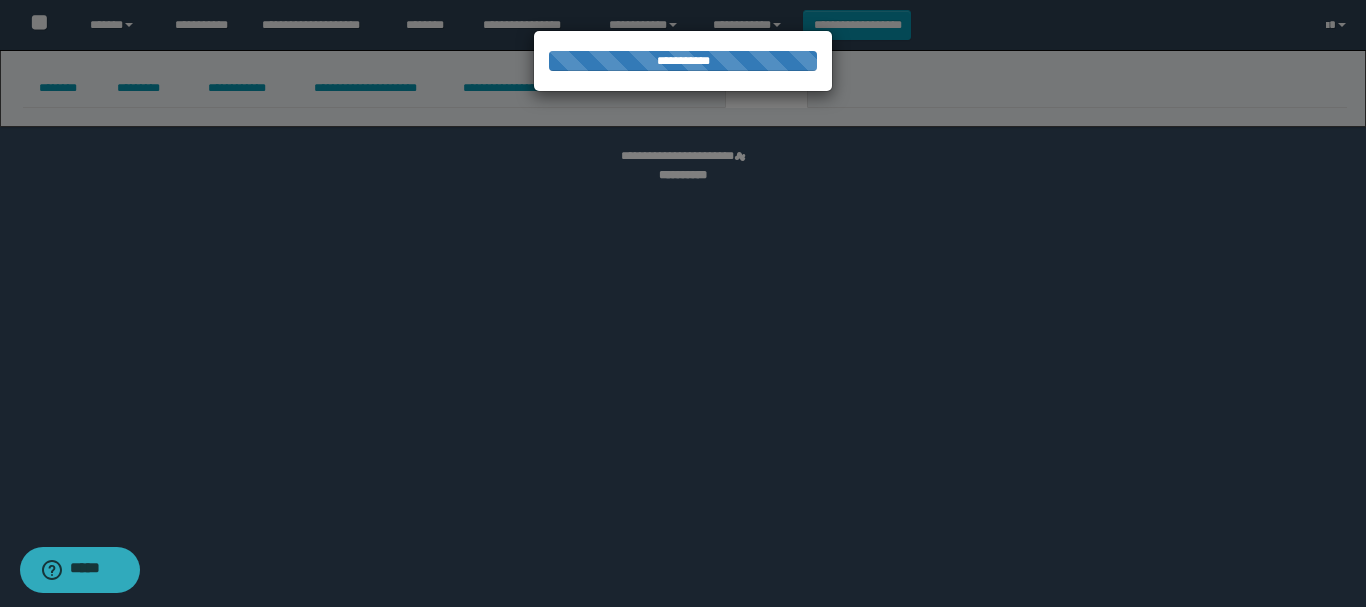 select 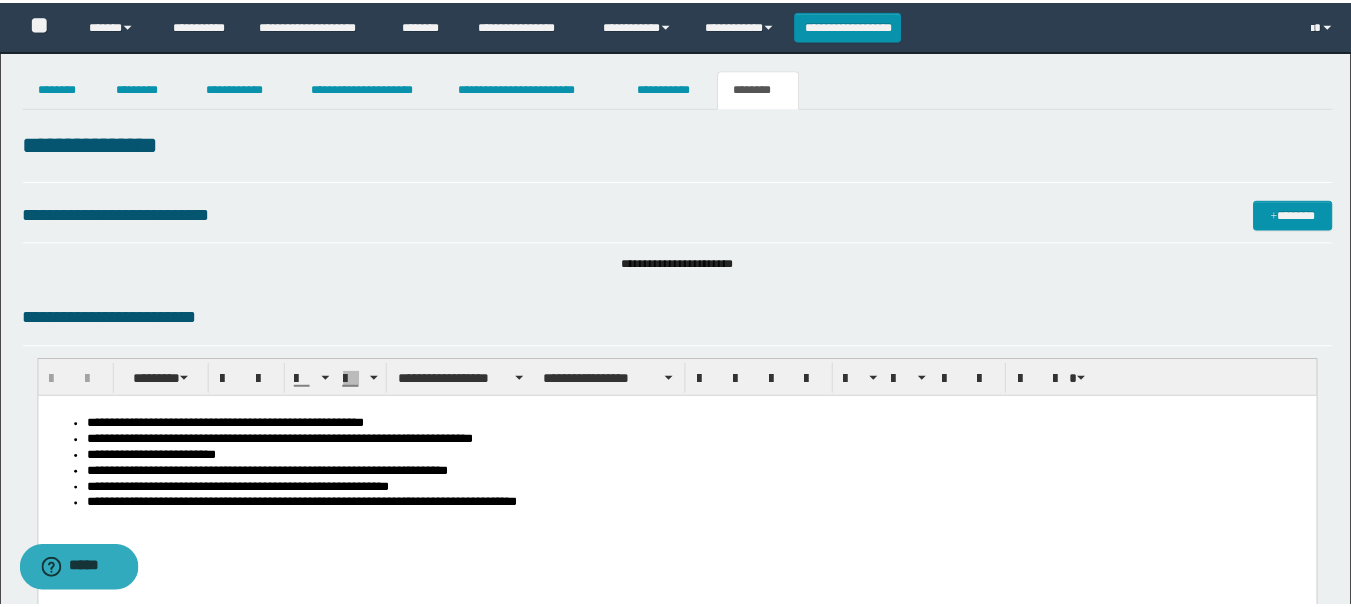 scroll, scrollTop: 0, scrollLeft: 0, axis: both 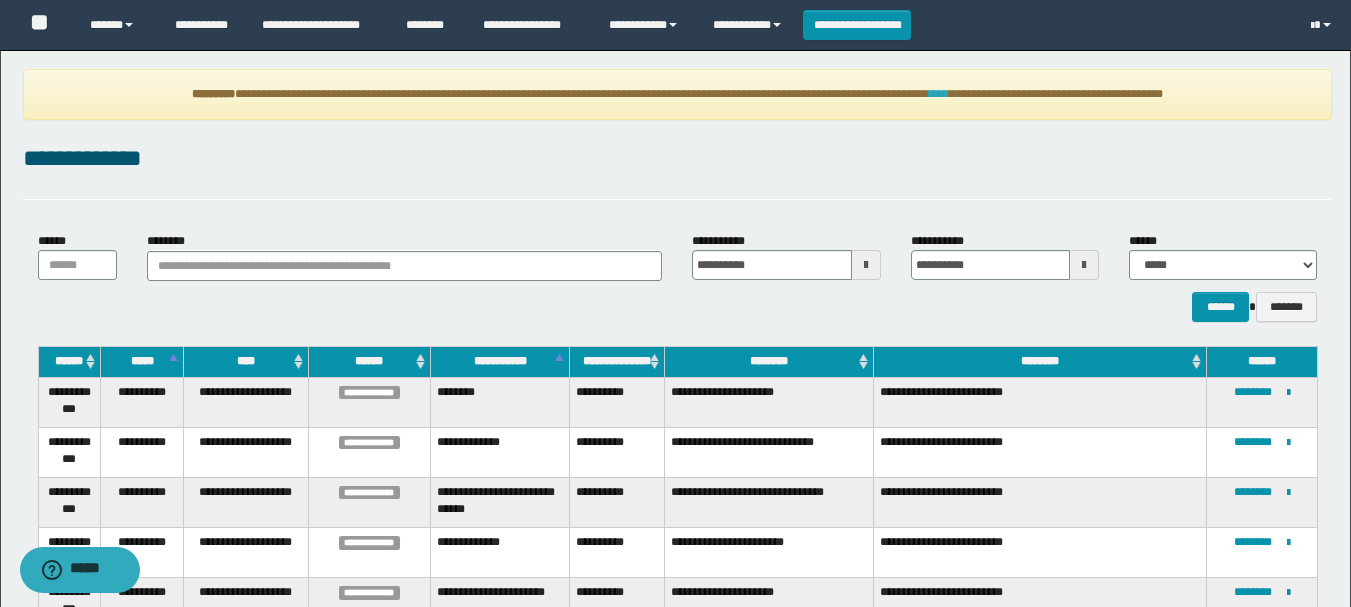 click on "****" at bounding box center [939, 94] 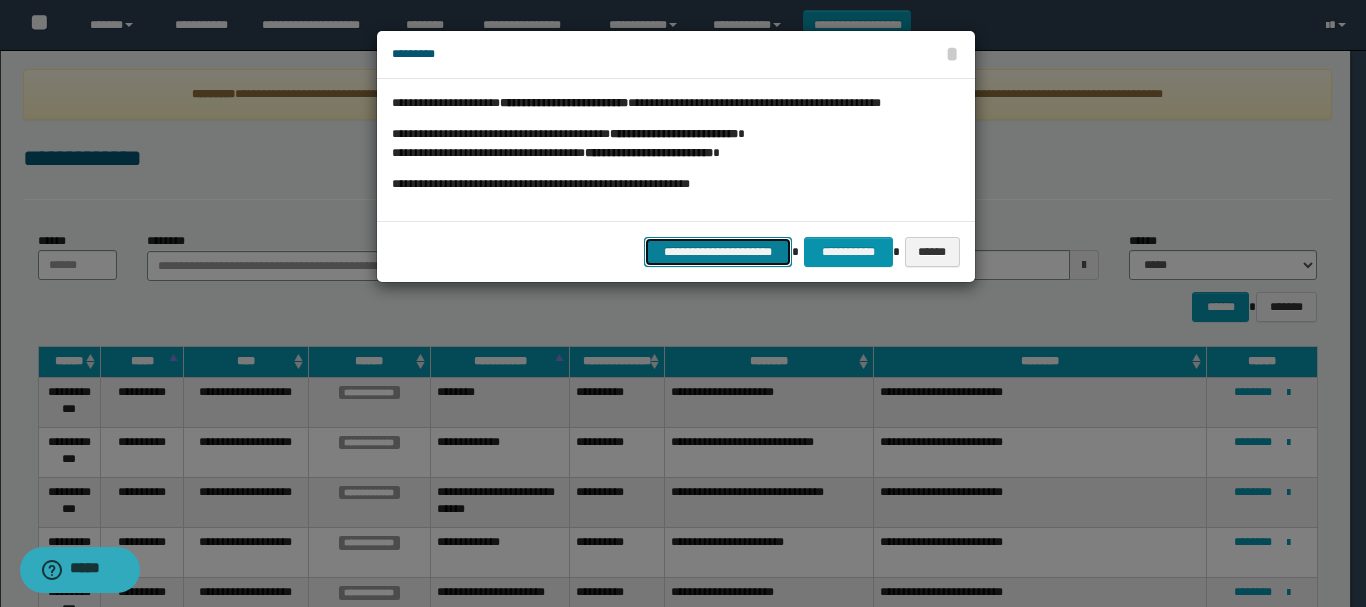 click on "**********" at bounding box center [718, 252] 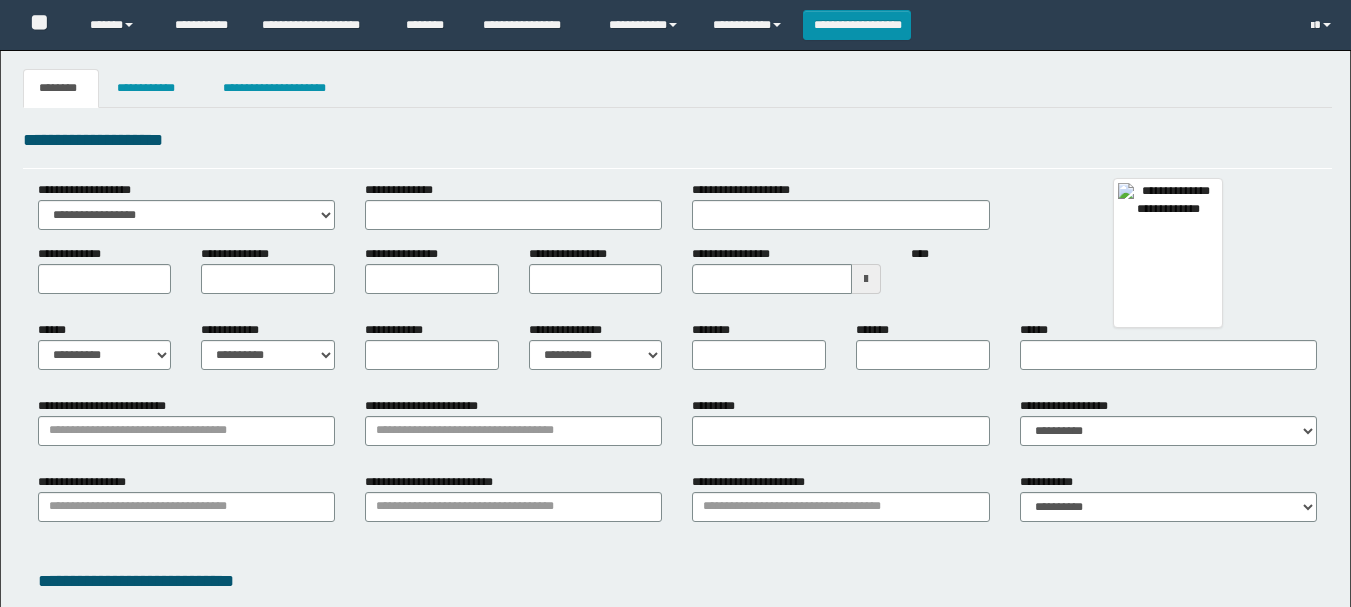 type 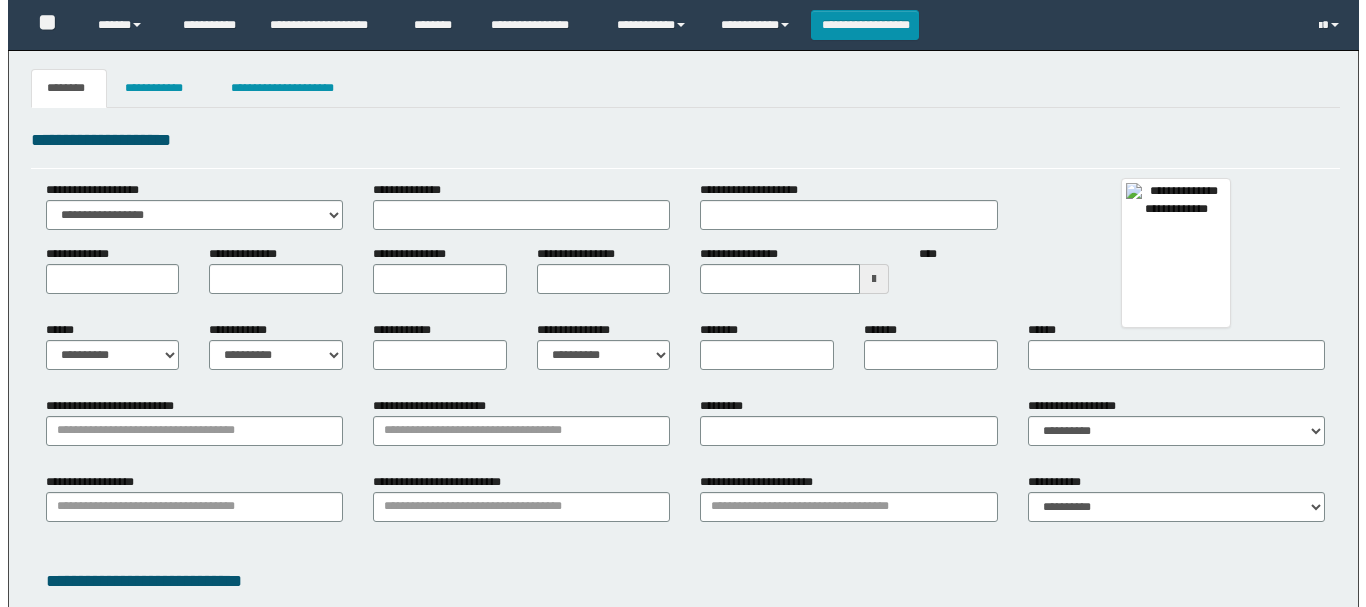 scroll, scrollTop: 0, scrollLeft: 0, axis: both 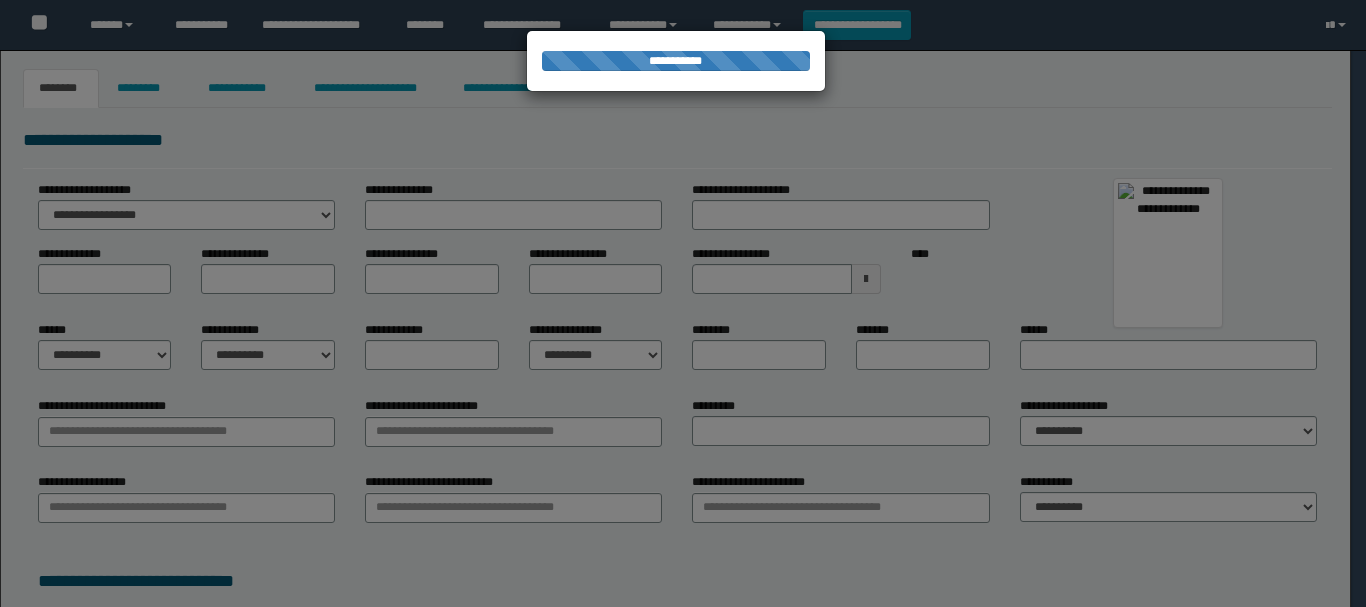 type on "**********" 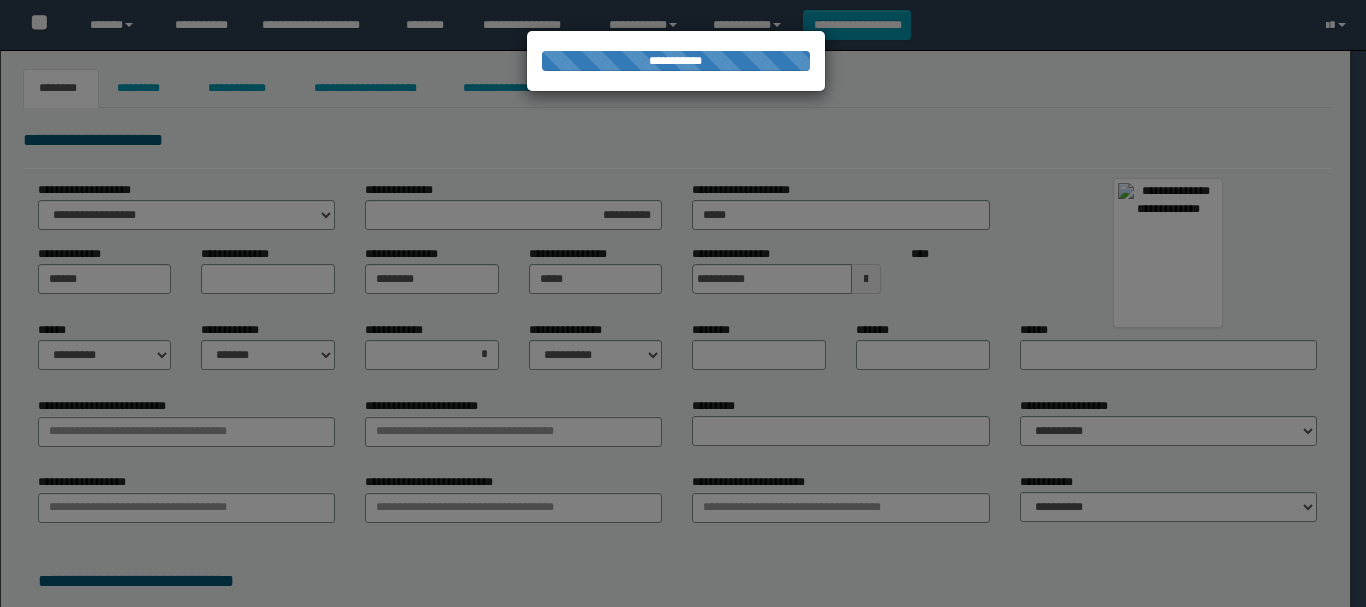 select on "*" 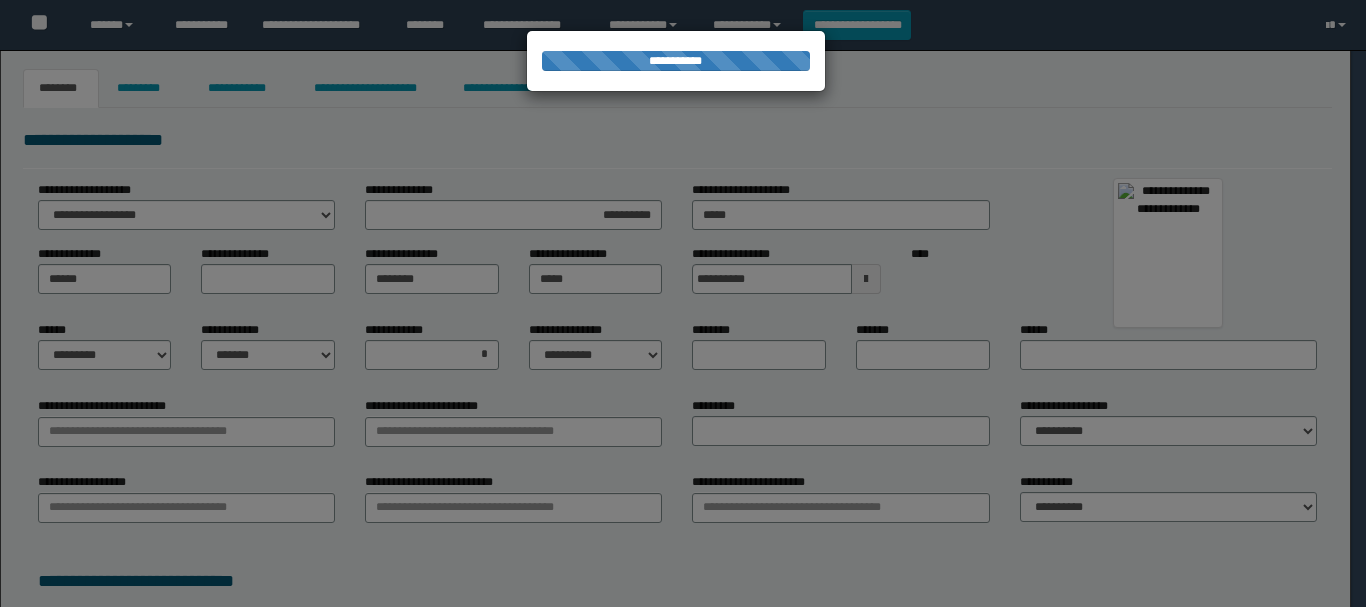 type on "**********" 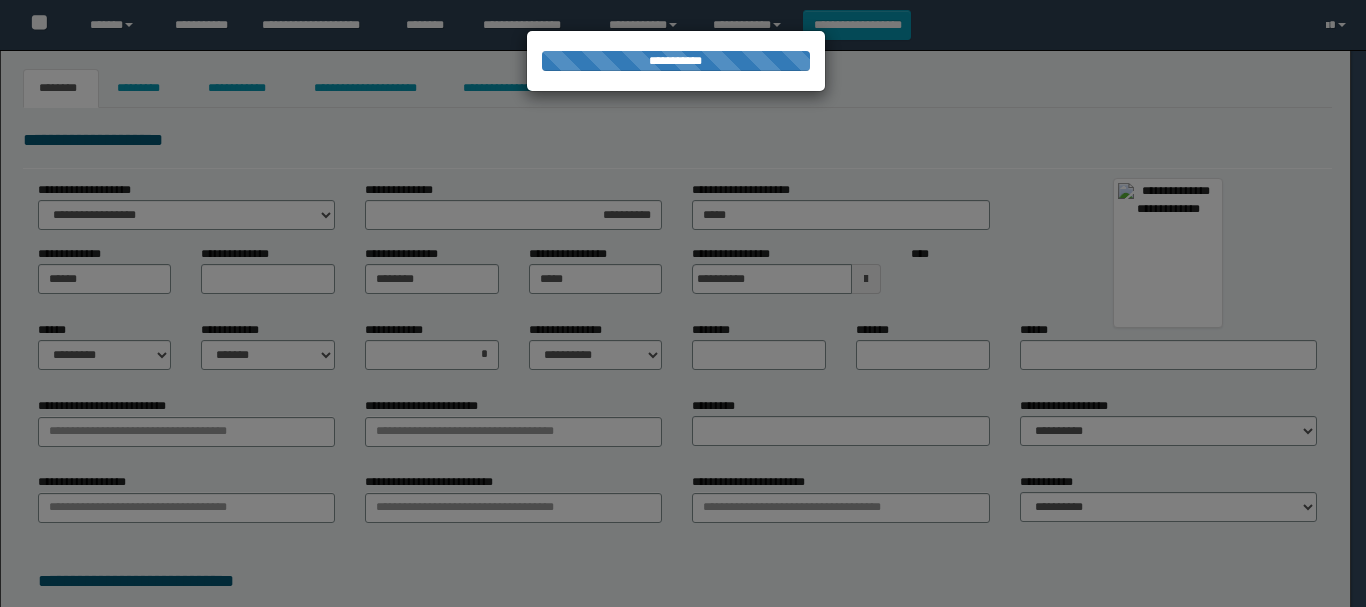select on "**" 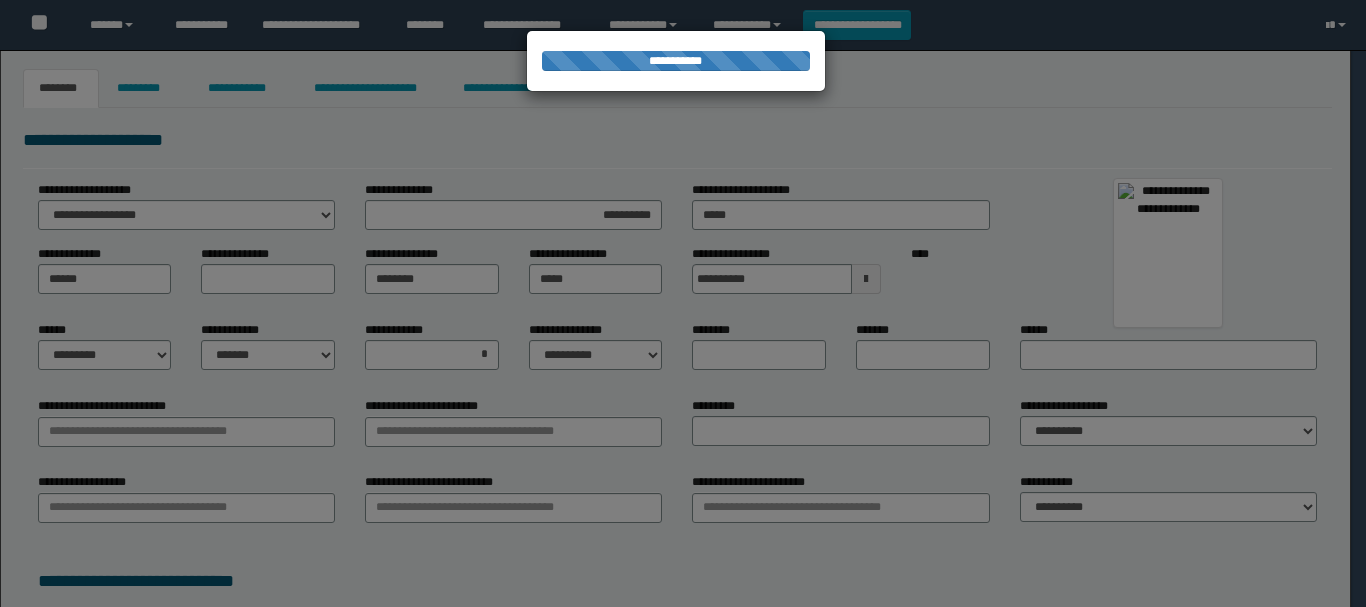 select on "*" 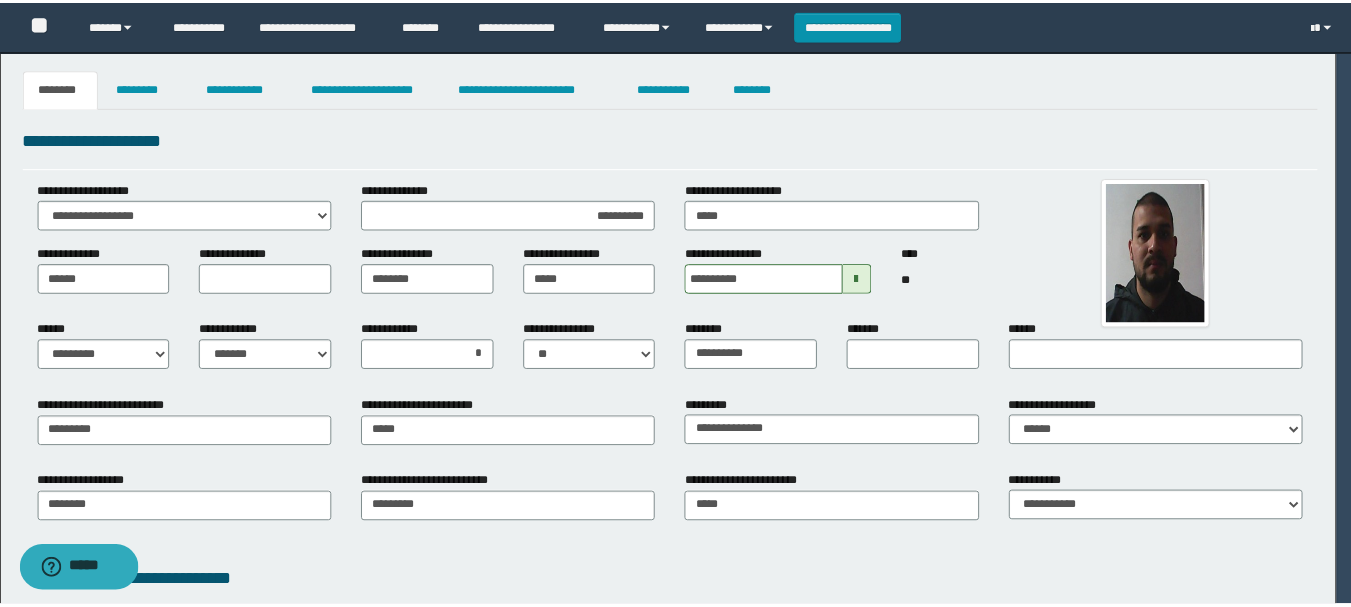 scroll, scrollTop: 0, scrollLeft: 0, axis: both 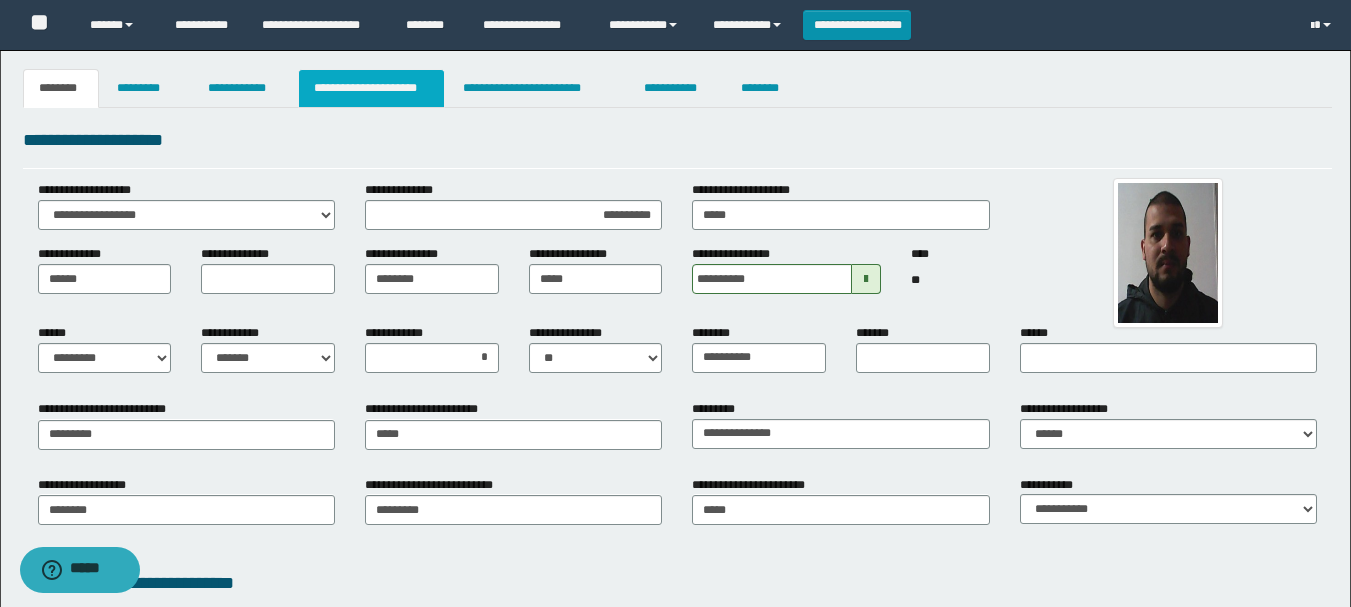 click on "**********" at bounding box center [371, 88] 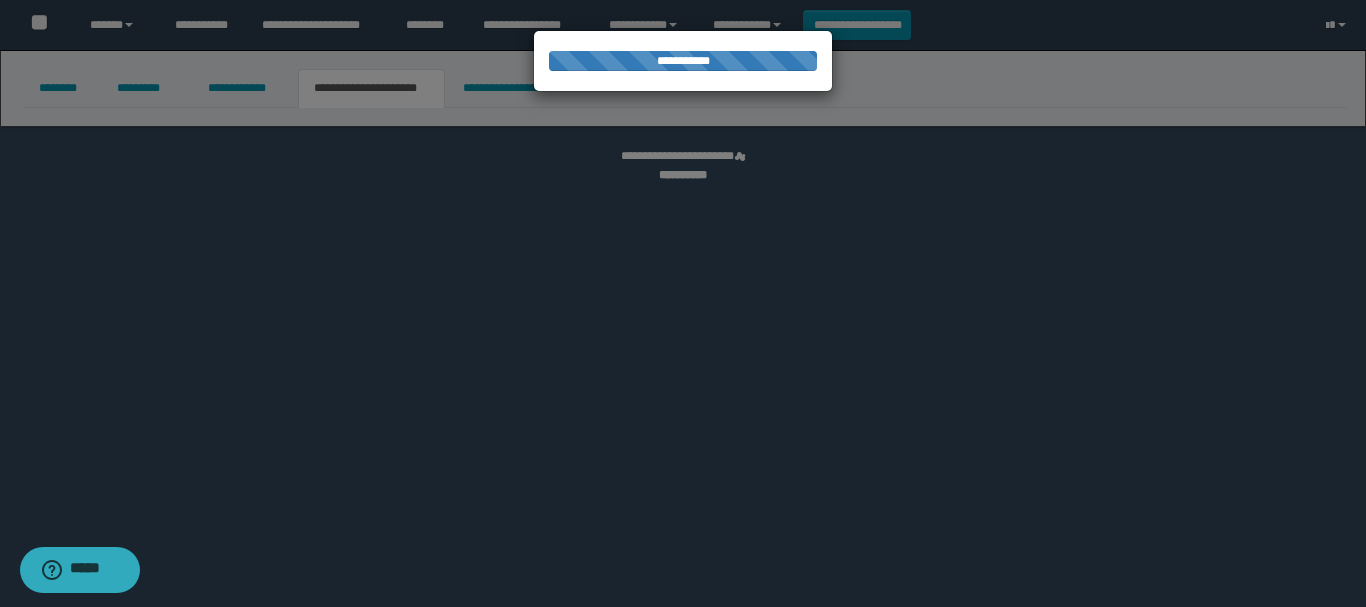 select on "*" 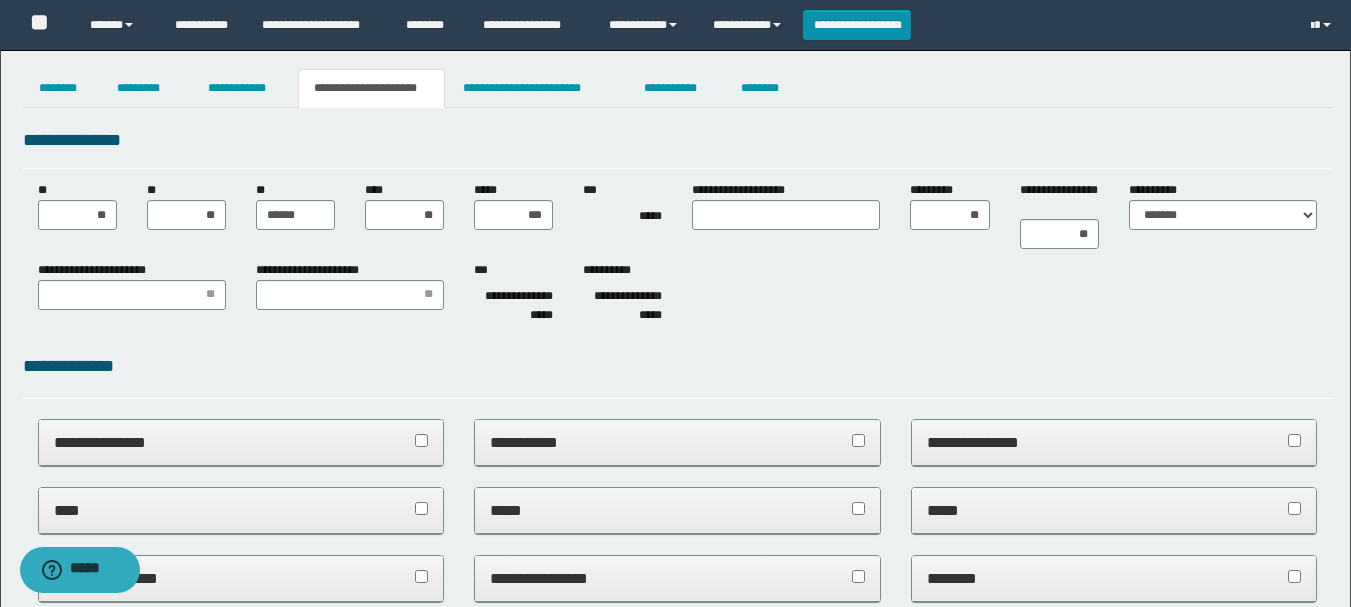scroll, scrollTop: 0, scrollLeft: 0, axis: both 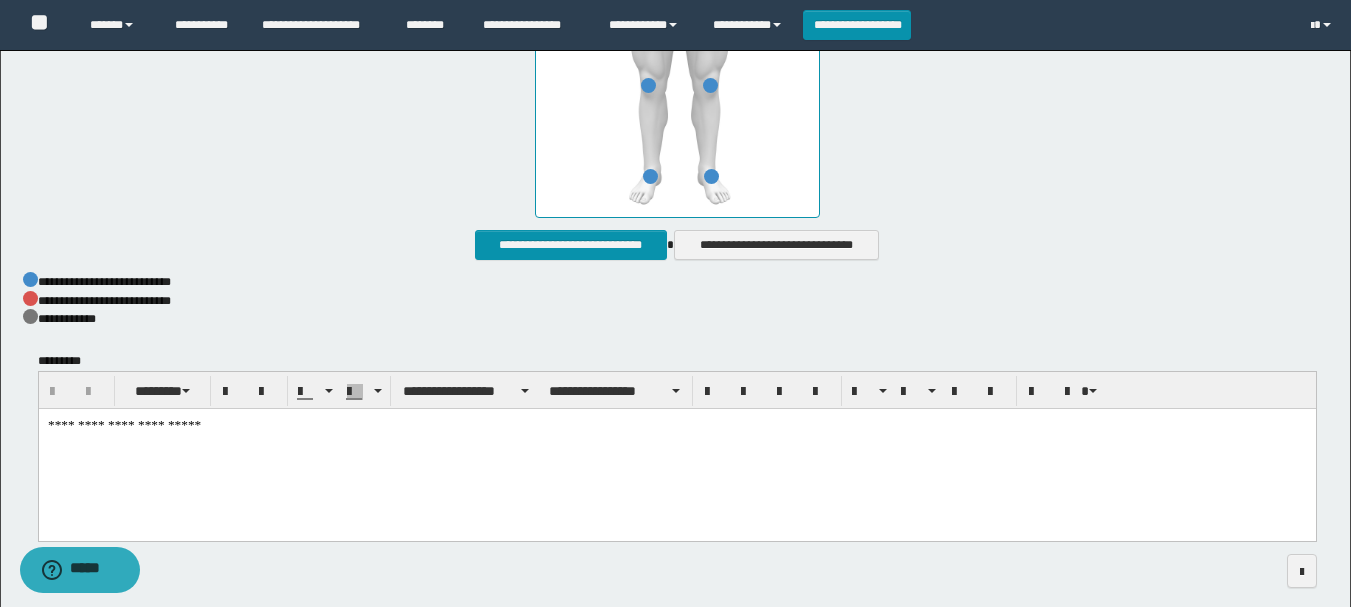 drag, startPoint x: 1365, startPoint y: 342, endPoint x: 1103, endPoint y: 77, distance: 372.6513 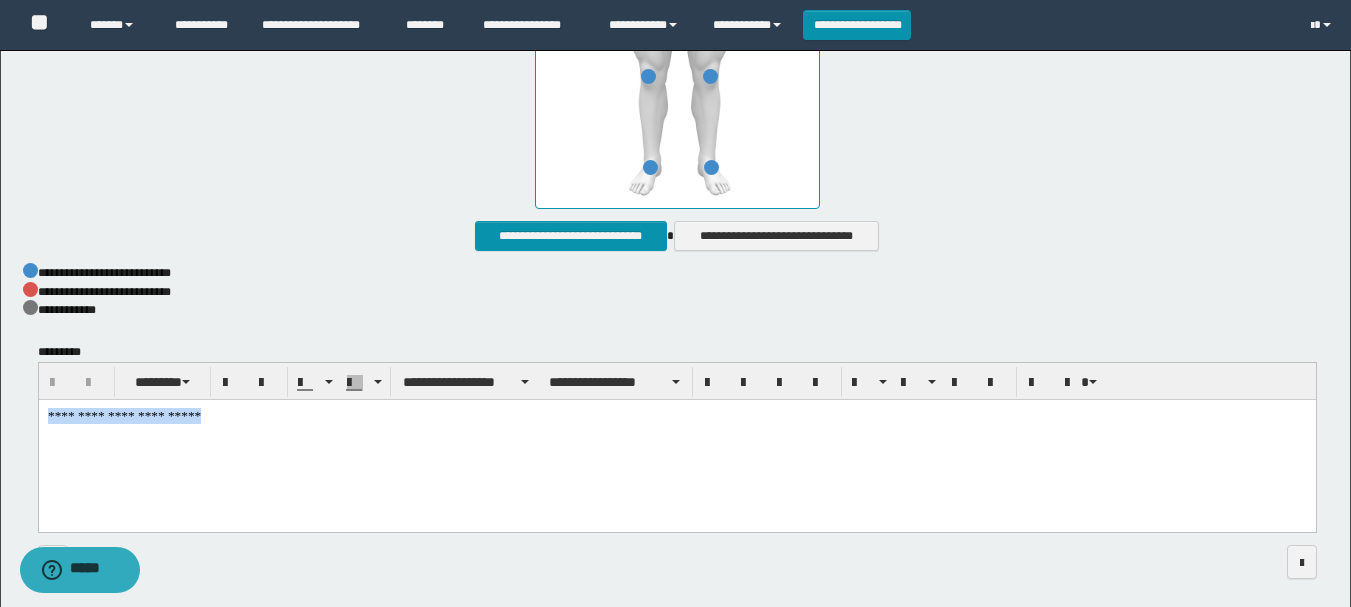 drag, startPoint x: 48, startPoint y: 415, endPoint x: 455, endPoint y: 413, distance: 407.0049 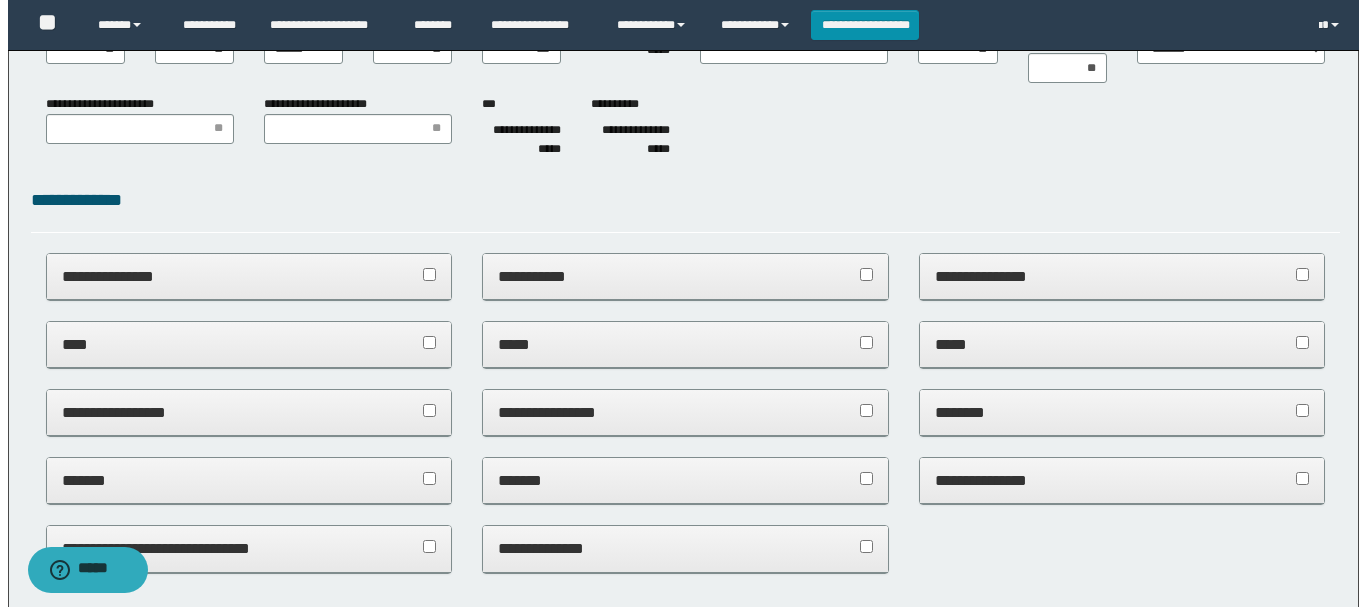 scroll, scrollTop: 0, scrollLeft: 0, axis: both 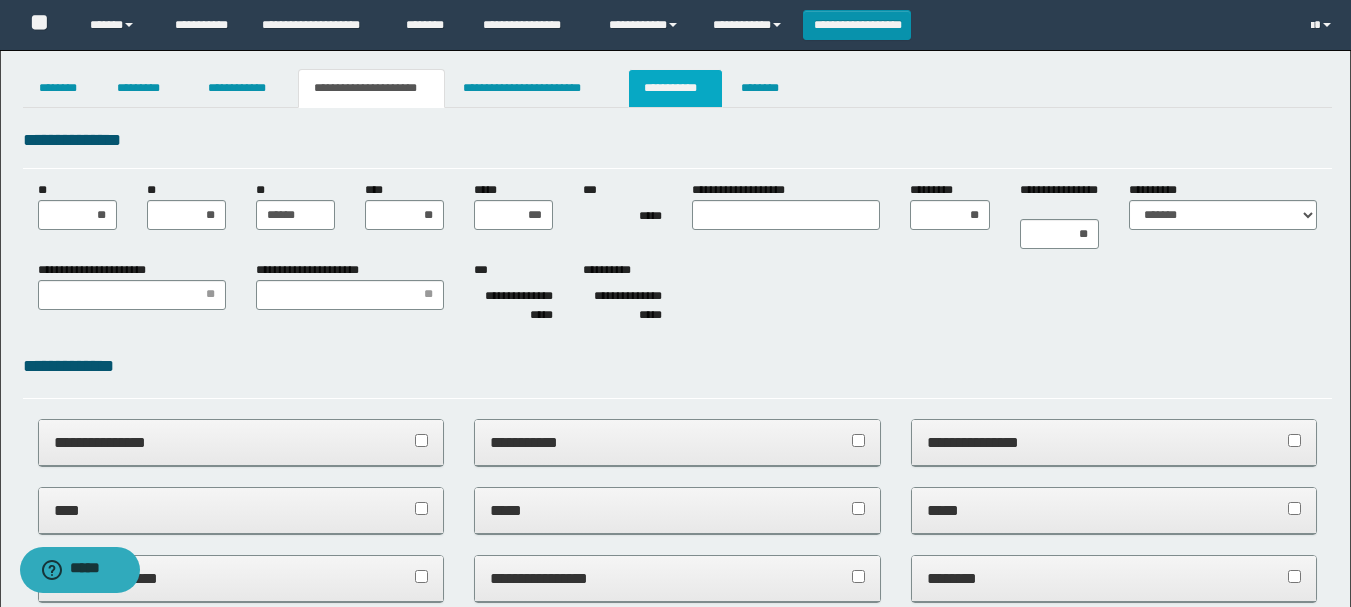 click on "**********" at bounding box center (675, 88) 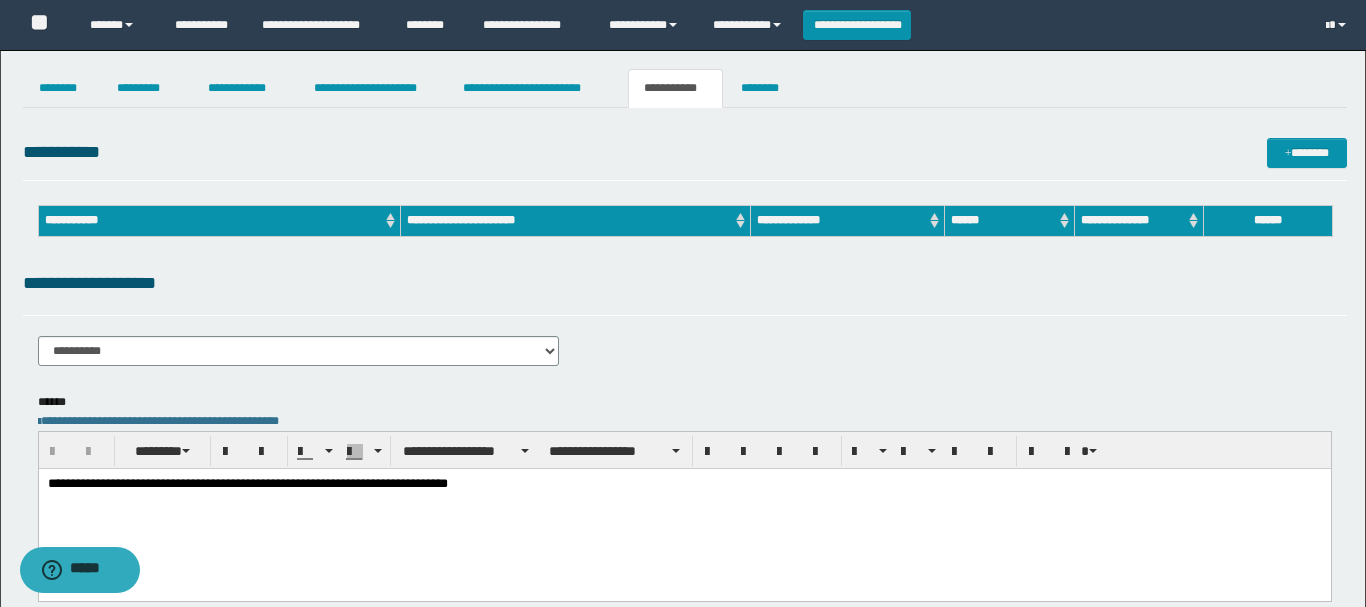 scroll, scrollTop: 0, scrollLeft: 0, axis: both 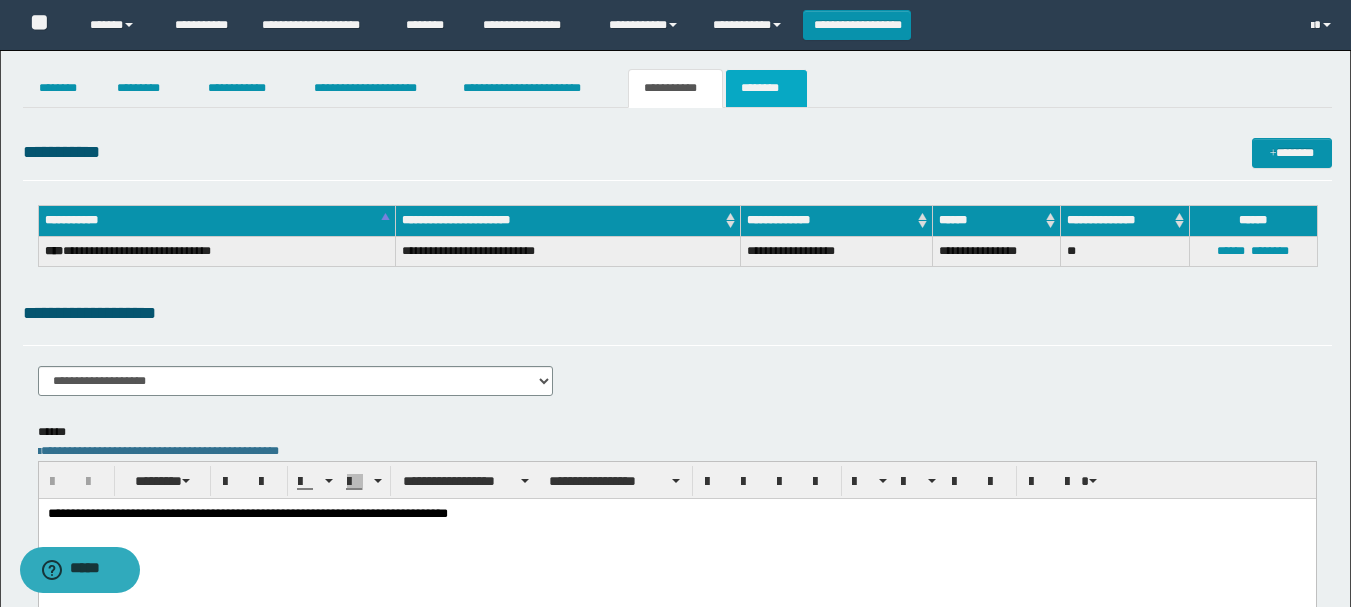 click on "********" at bounding box center [766, 88] 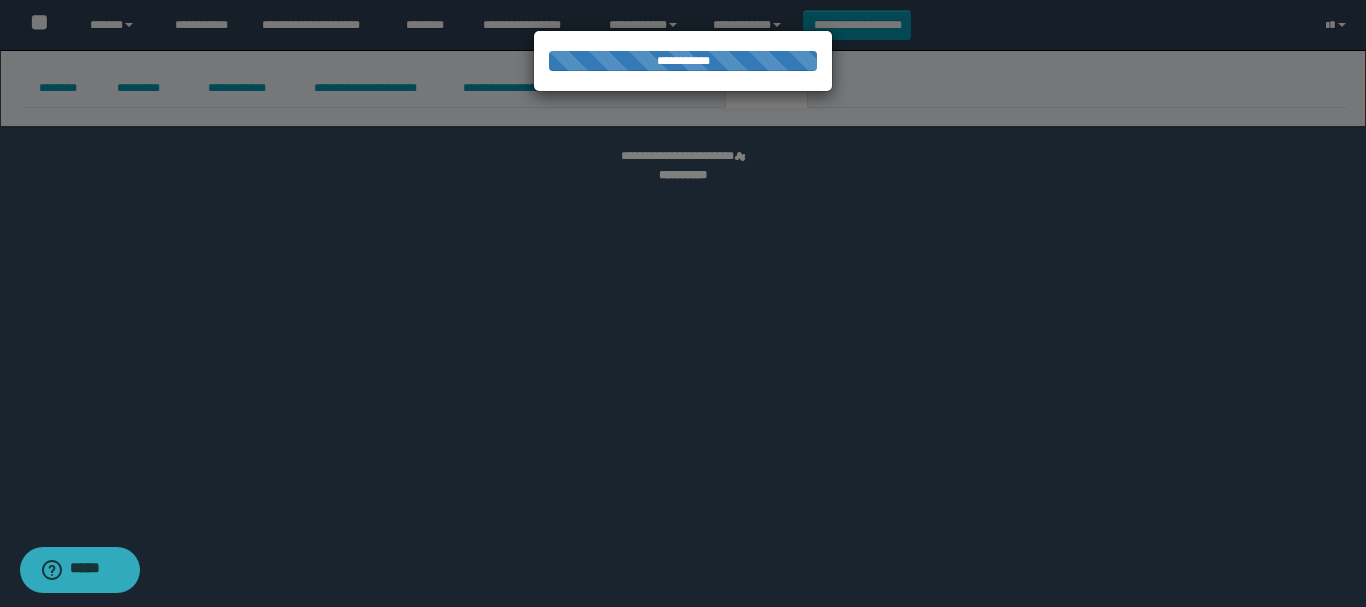 select 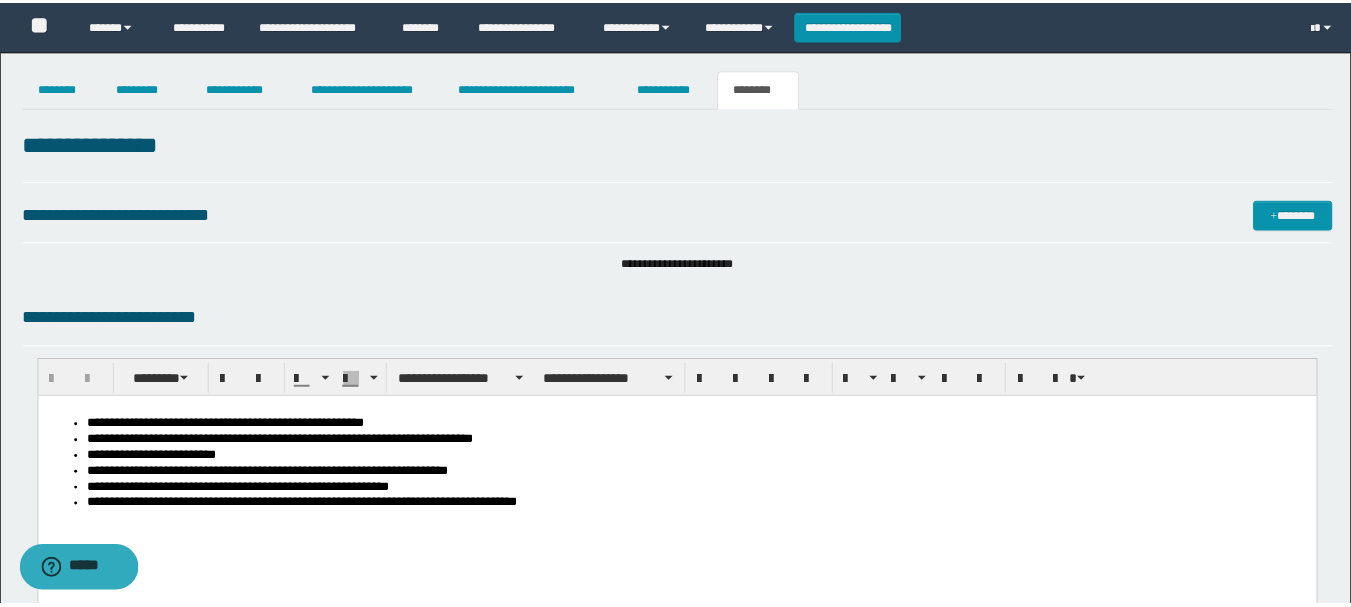 scroll, scrollTop: 0, scrollLeft: 0, axis: both 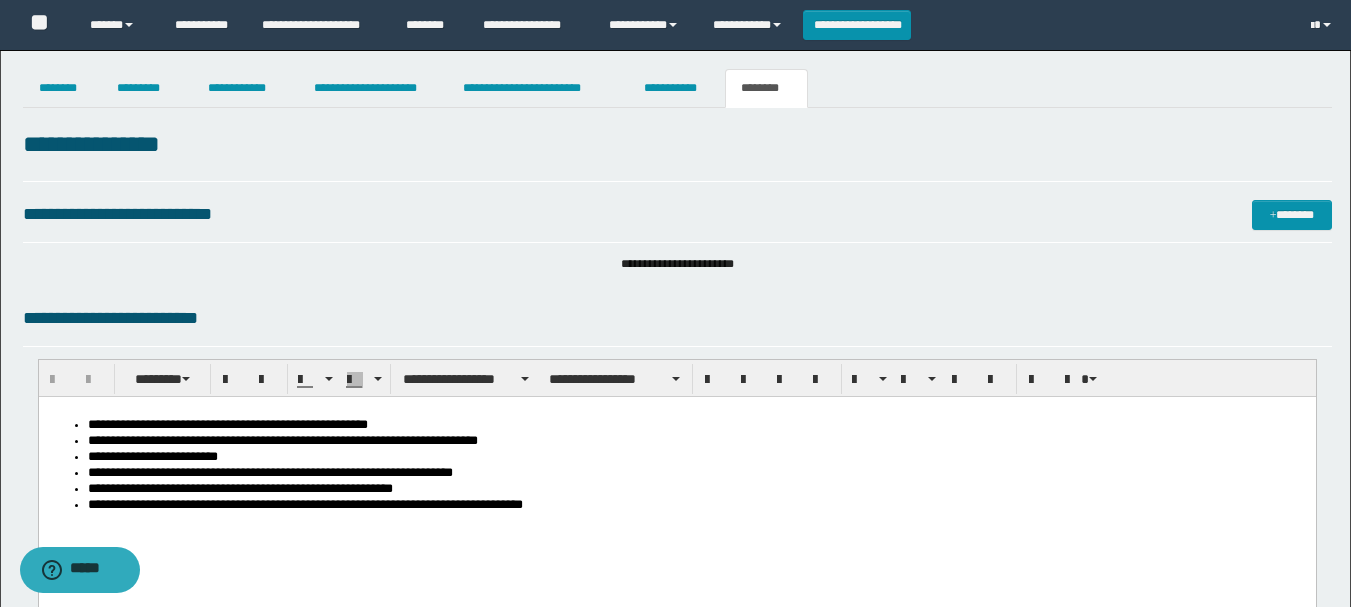 click on "**********" at bounding box center [676, 491] 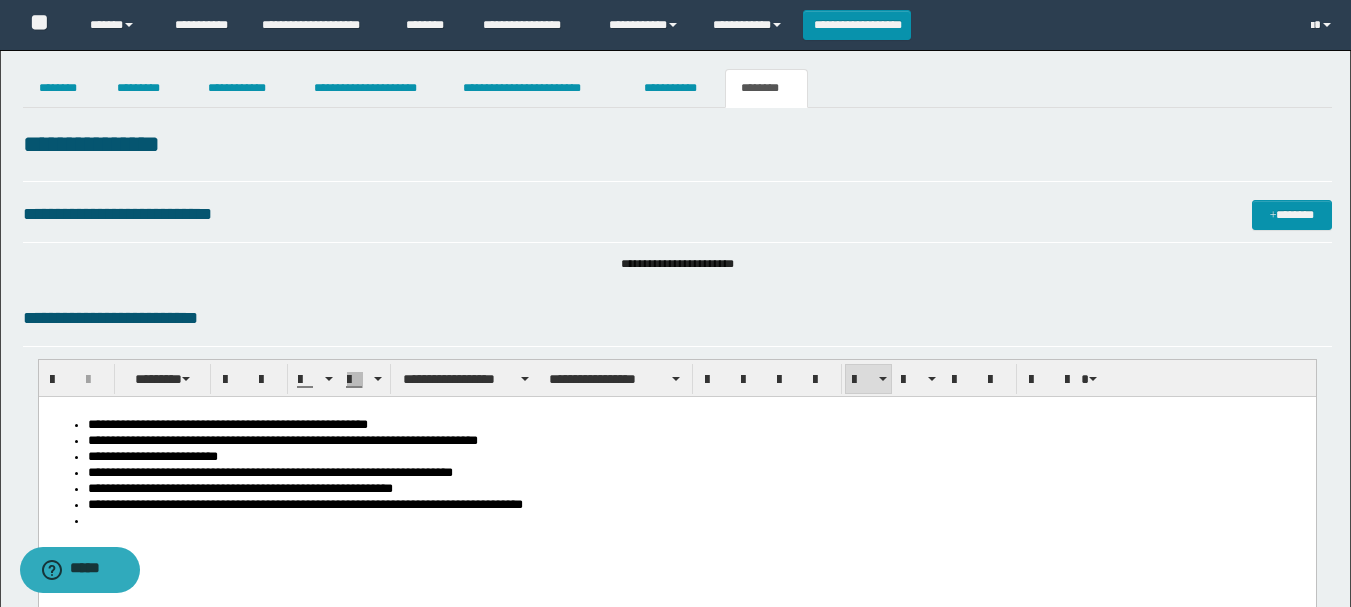 paste 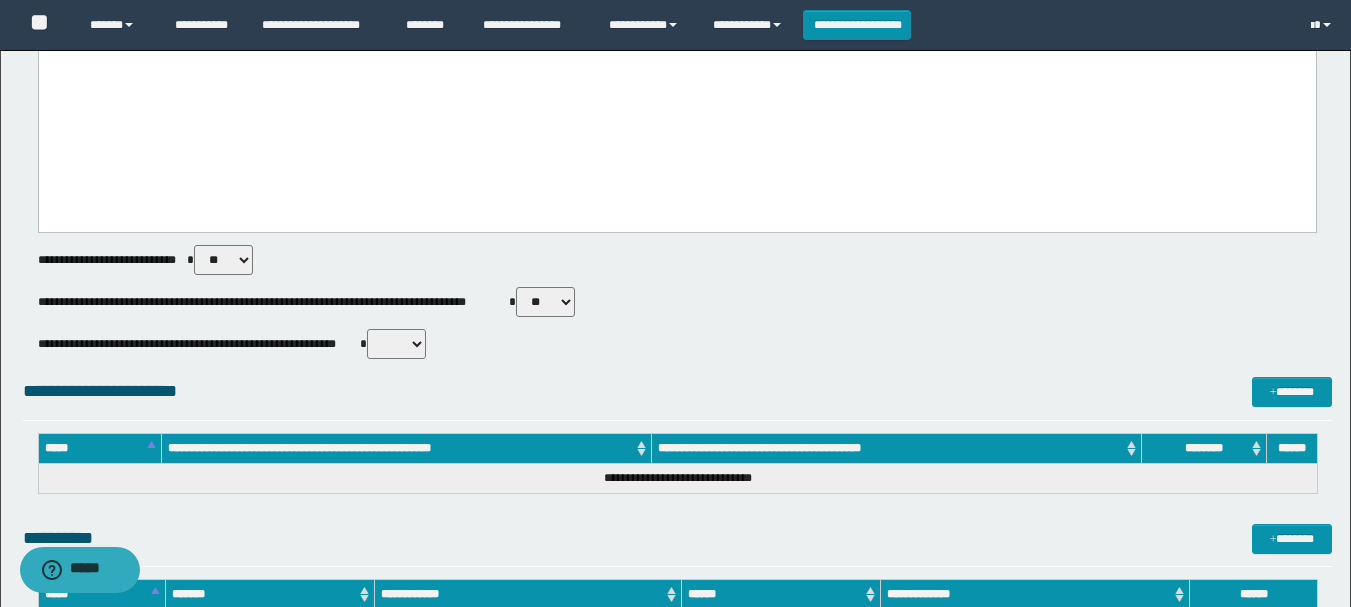 scroll, scrollTop: 800, scrollLeft: 0, axis: vertical 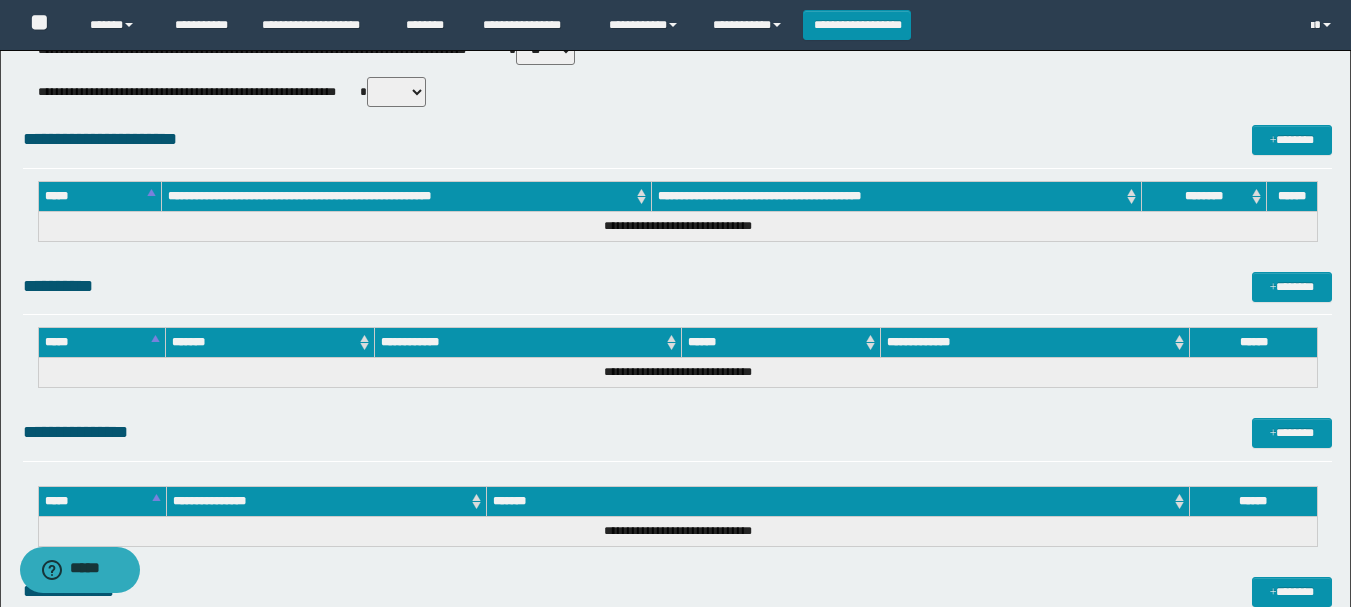 click on "**
**" at bounding box center [396, 92] 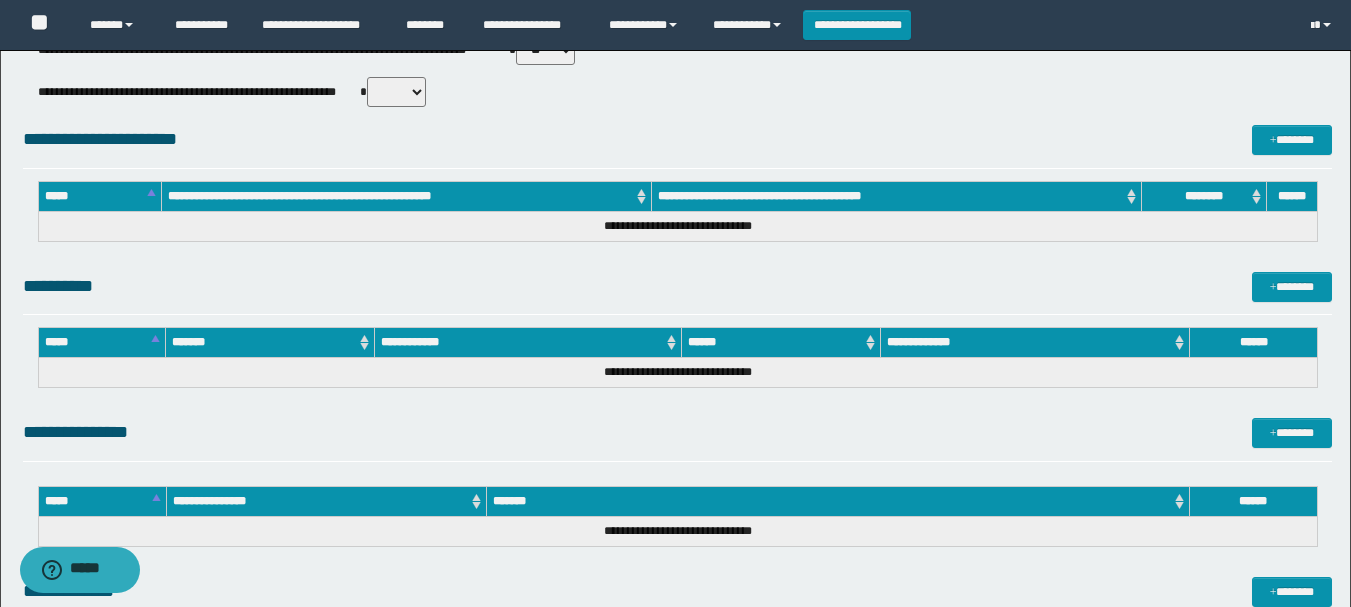 select on "*****" 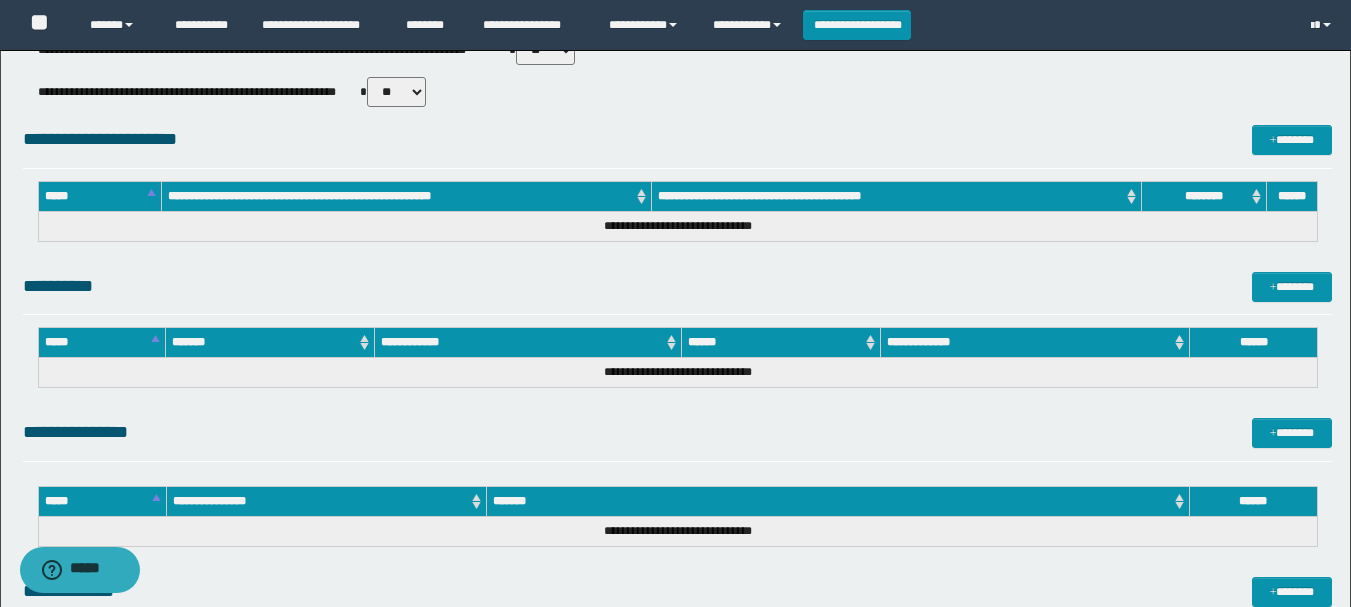 click on "**
**" at bounding box center [396, 92] 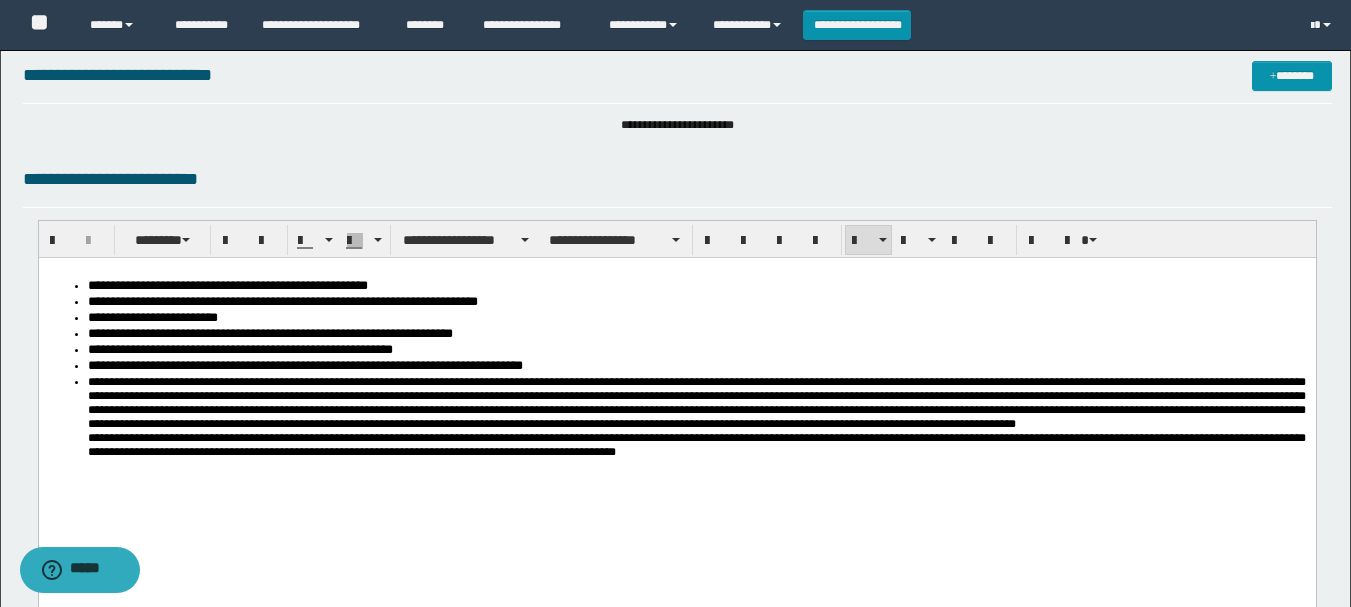 scroll, scrollTop: 0, scrollLeft: 0, axis: both 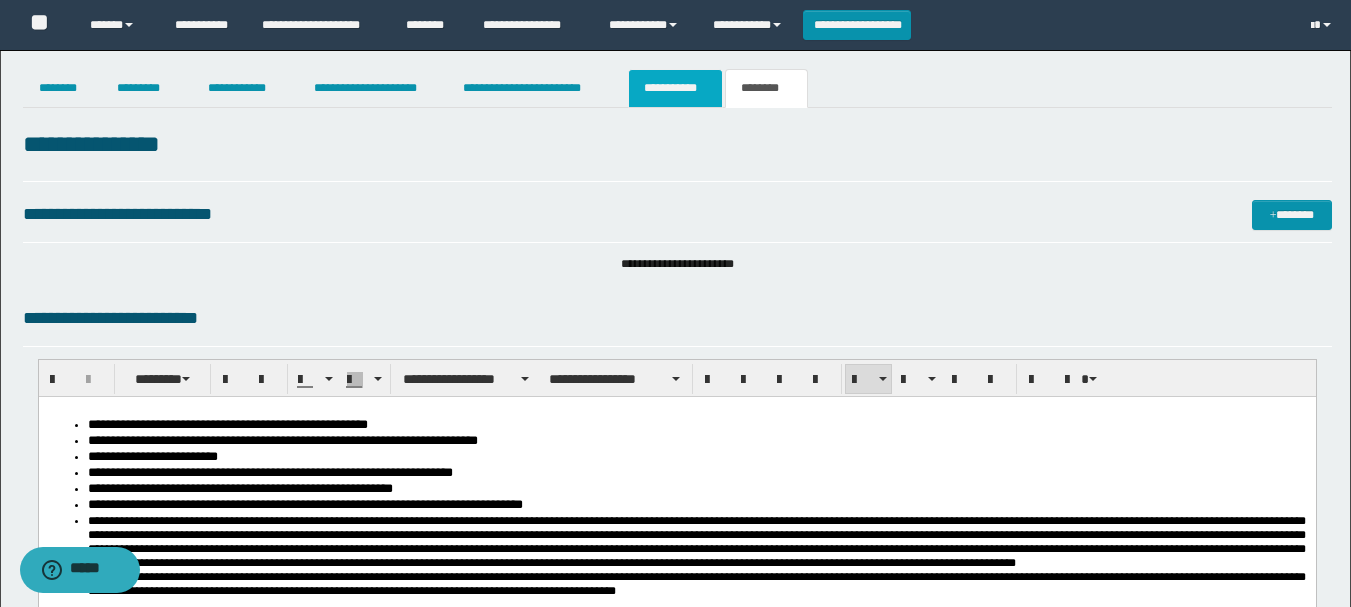 click on "**********" at bounding box center (675, 88) 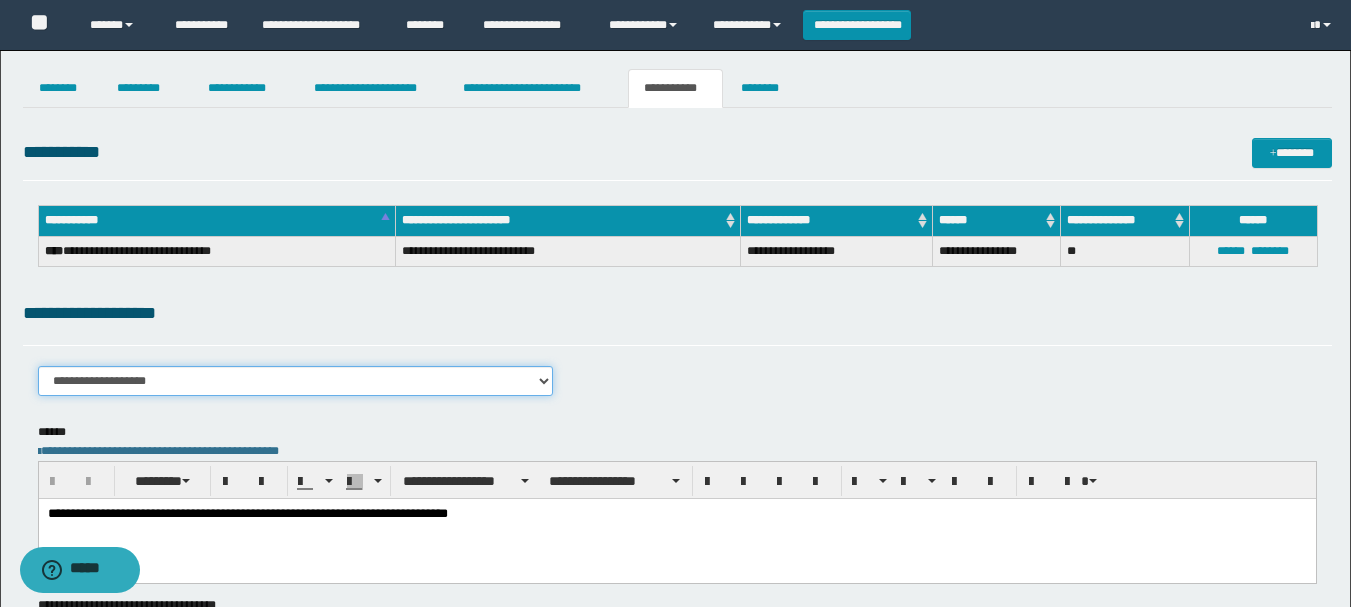 click on "**********" at bounding box center [296, 381] 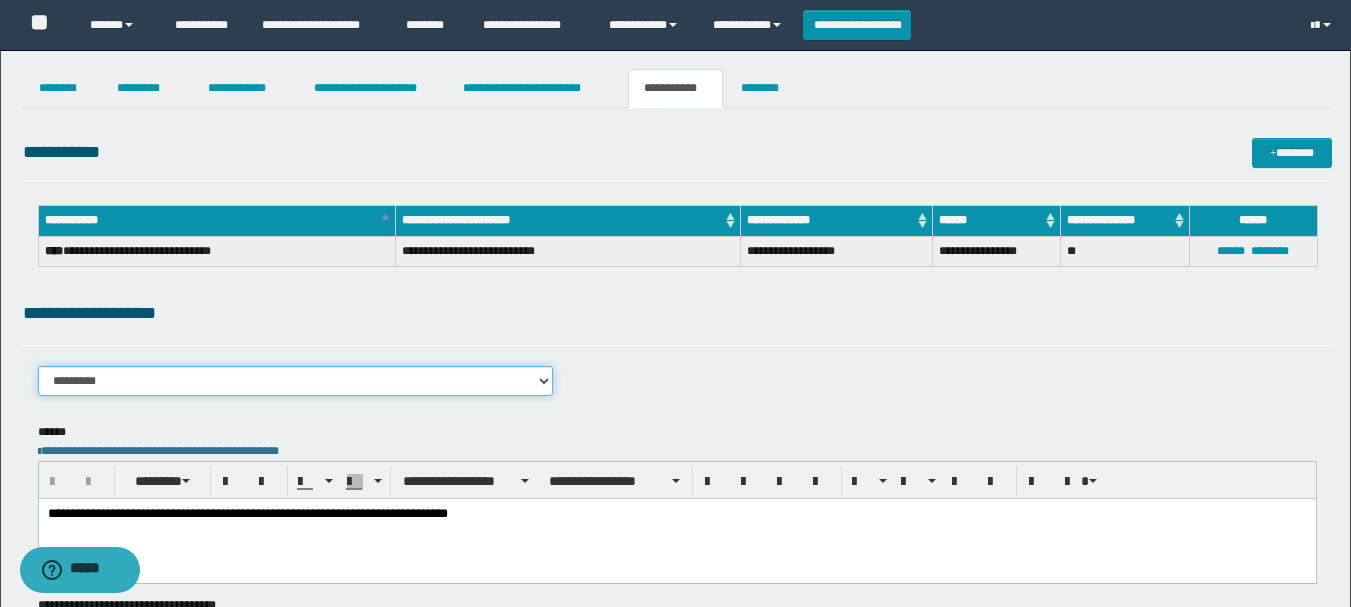 click on "**********" at bounding box center (296, 381) 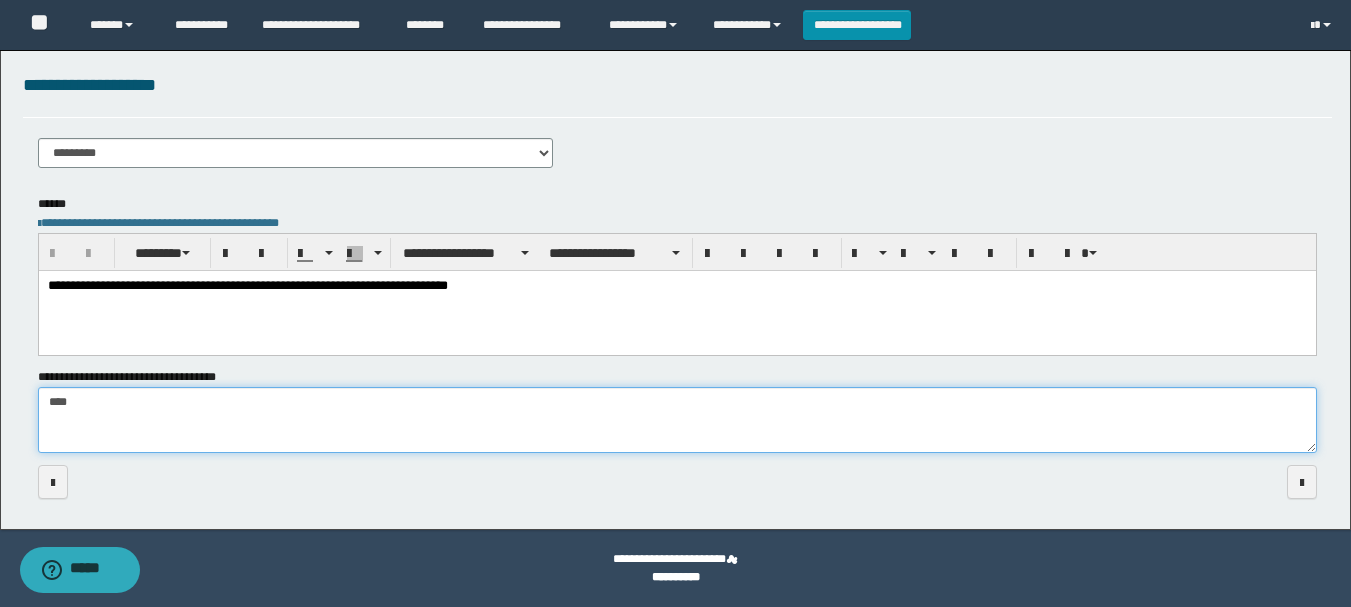 drag, startPoint x: 45, startPoint y: 403, endPoint x: 160, endPoint y: 404, distance: 115.00435 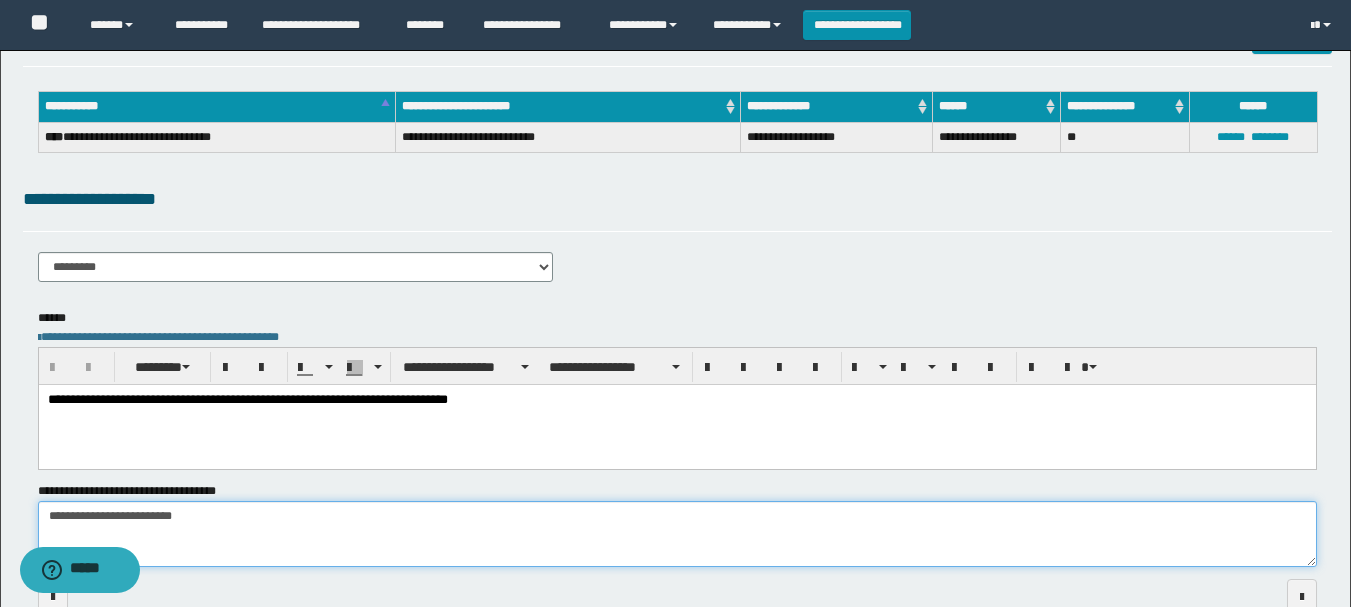 scroll, scrollTop: 0, scrollLeft: 0, axis: both 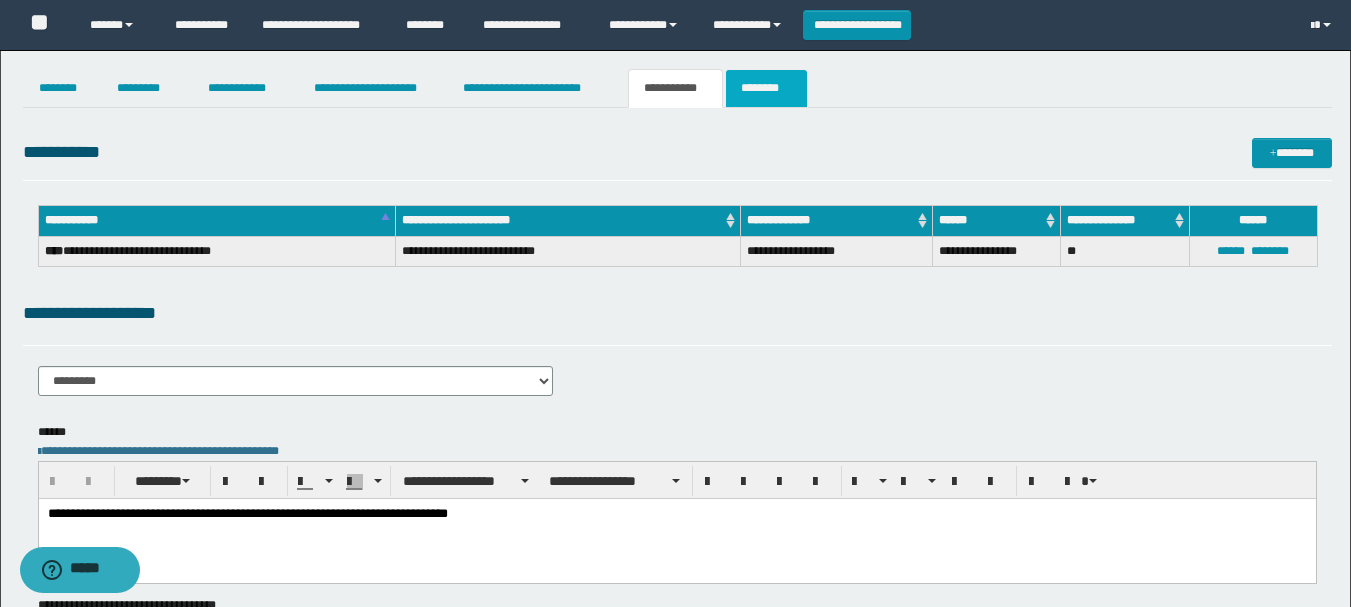 type on "**********" 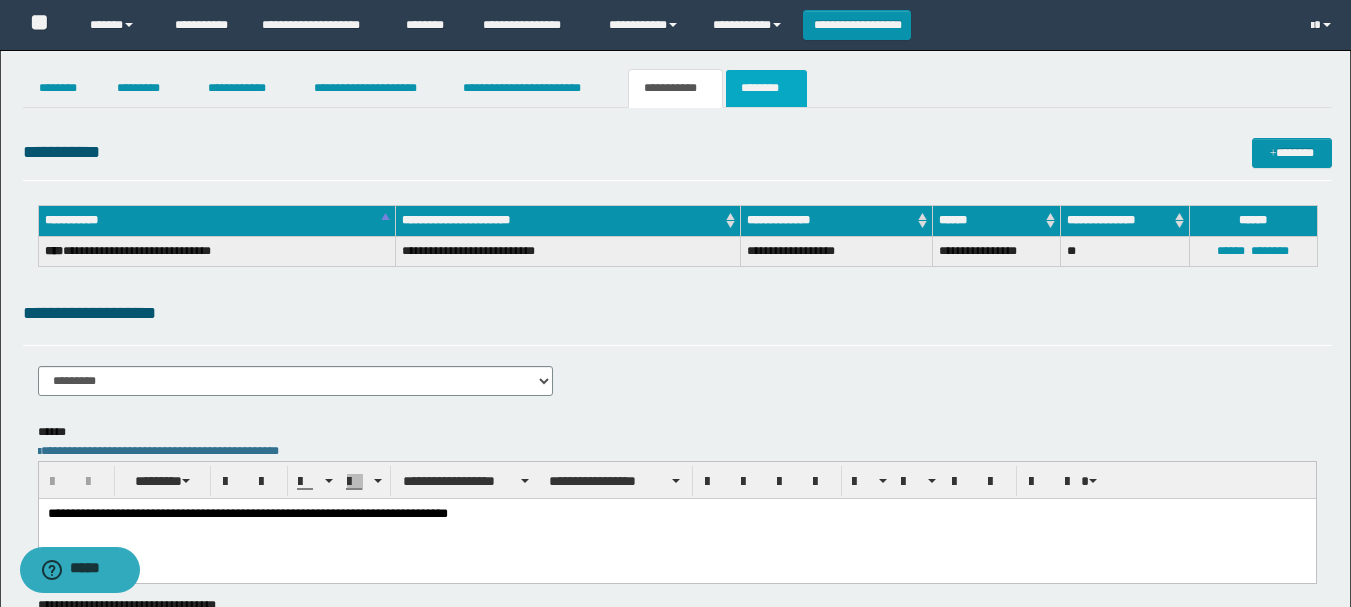 click on "********" at bounding box center (766, 88) 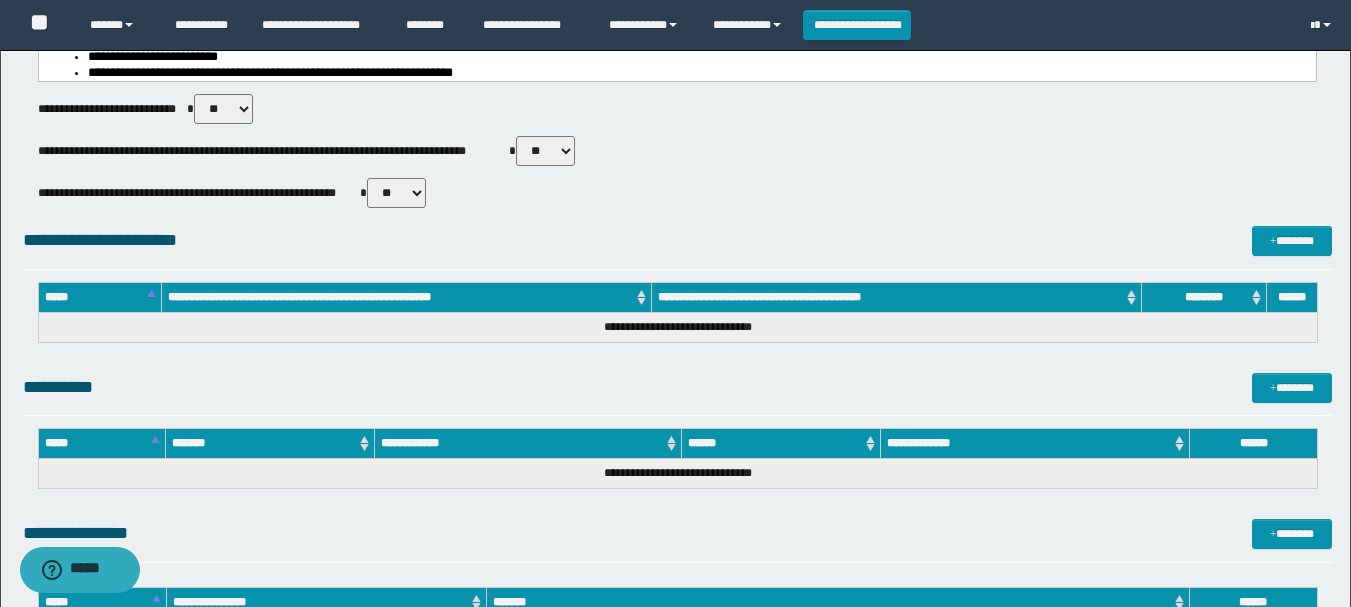 scroll, scrollTop: 100, scrollLeft: 0, axis: vertical 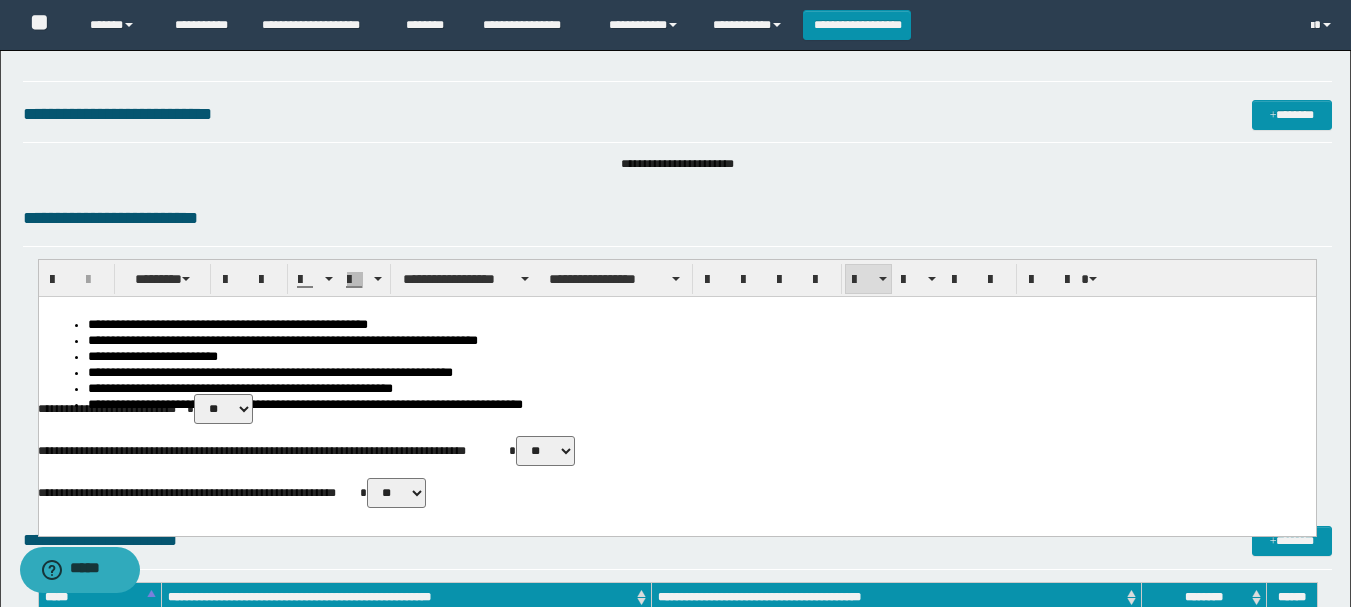 click on "**********" at bounding box center (696, 342) 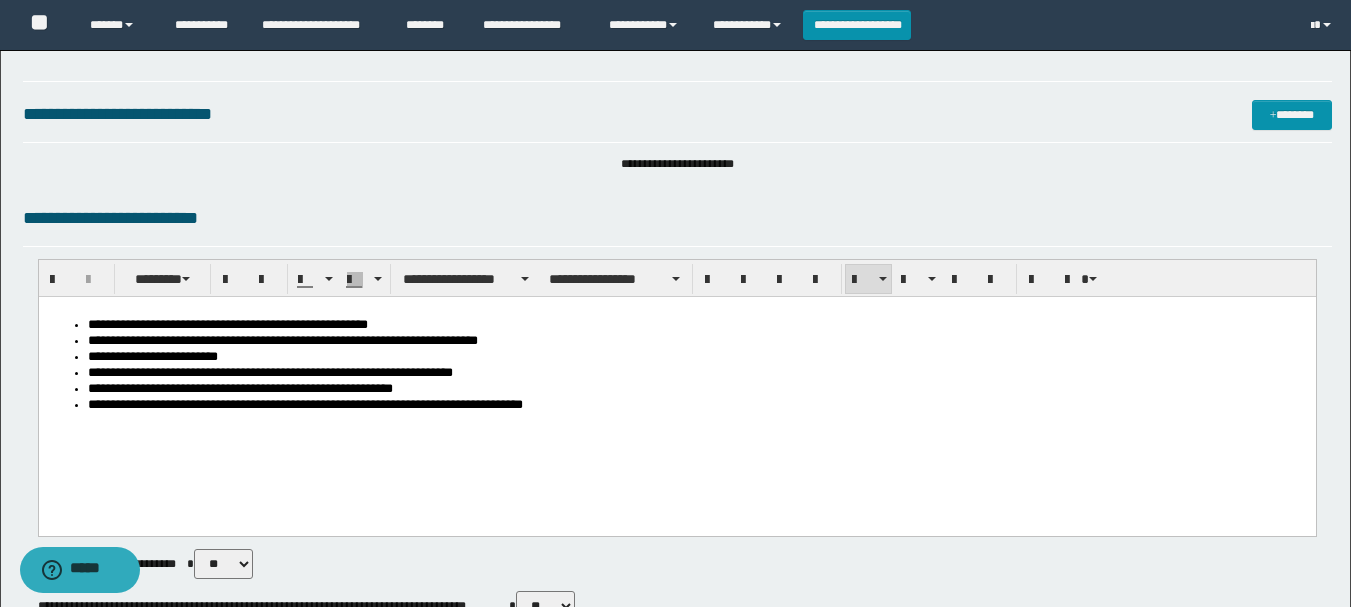 click on "**********" at bounding box center [696, 406] 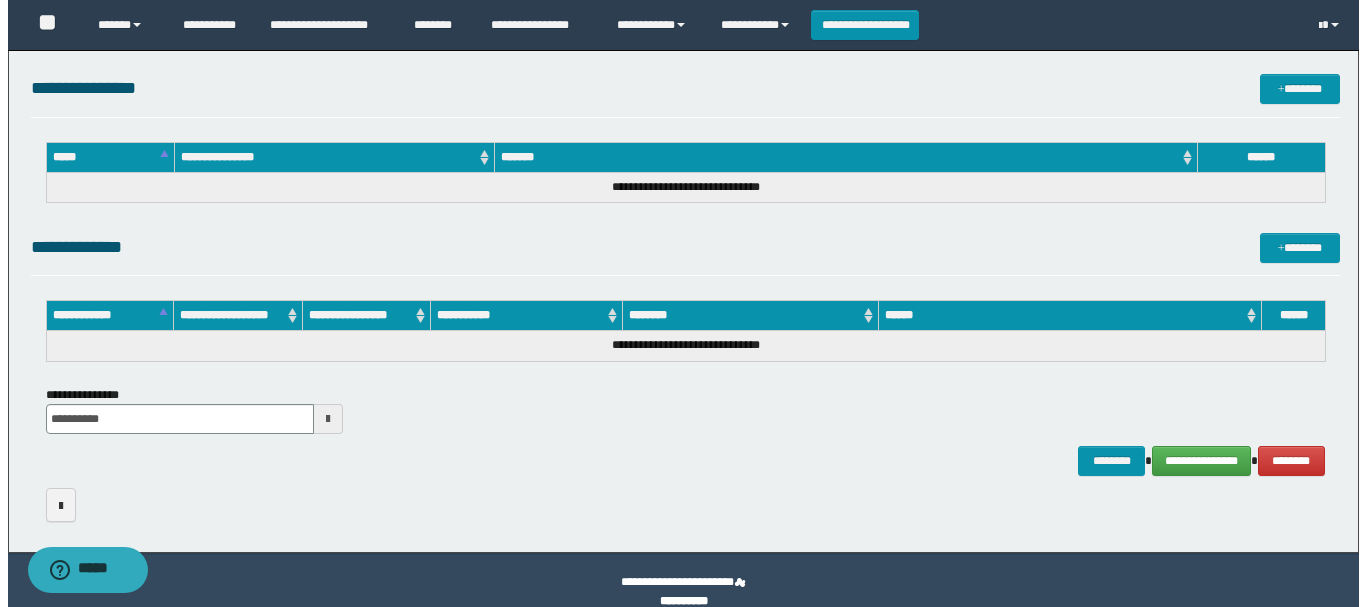 scroll, scrollTop: 1168, scrollLeft: 0, axis: vertical 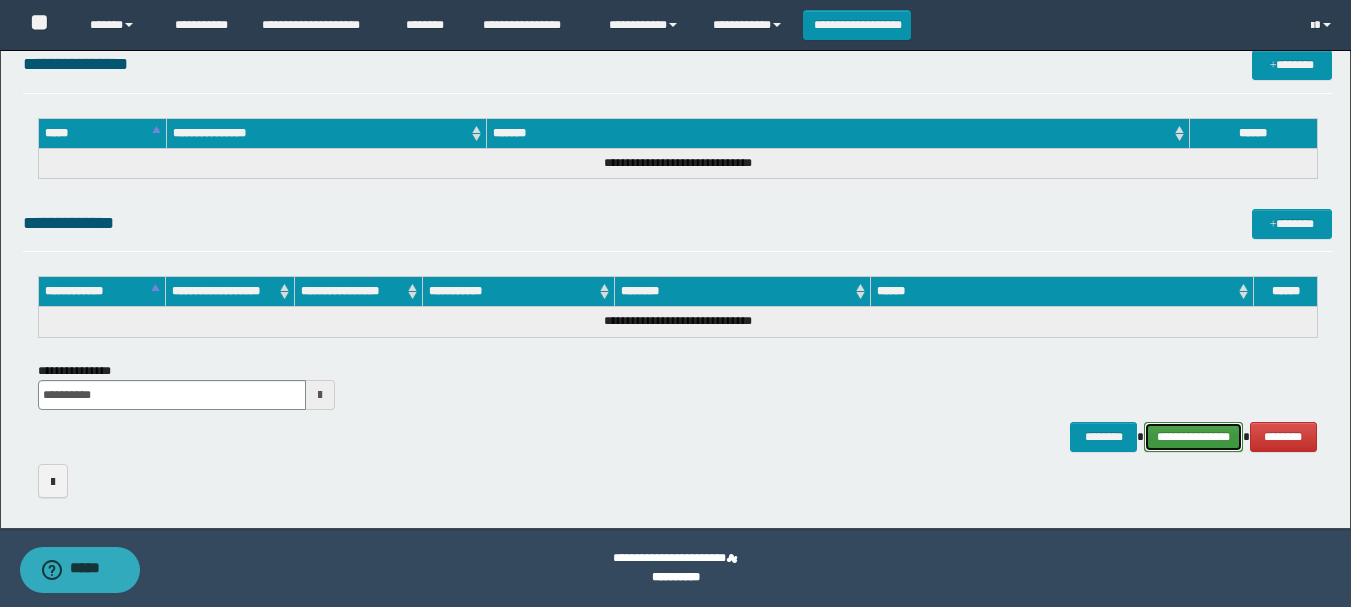 click on "**********" at bounding box center (1193, 437) 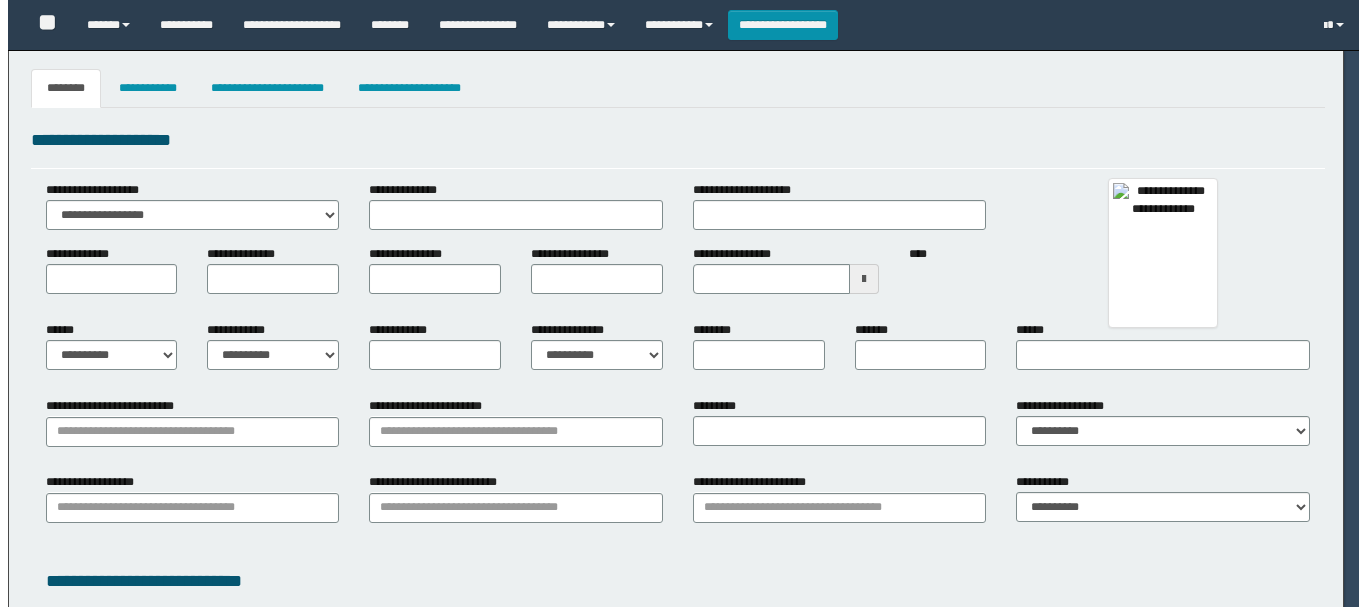 scroll, scrollTop: 0, scrollLeft: 0, axis: both 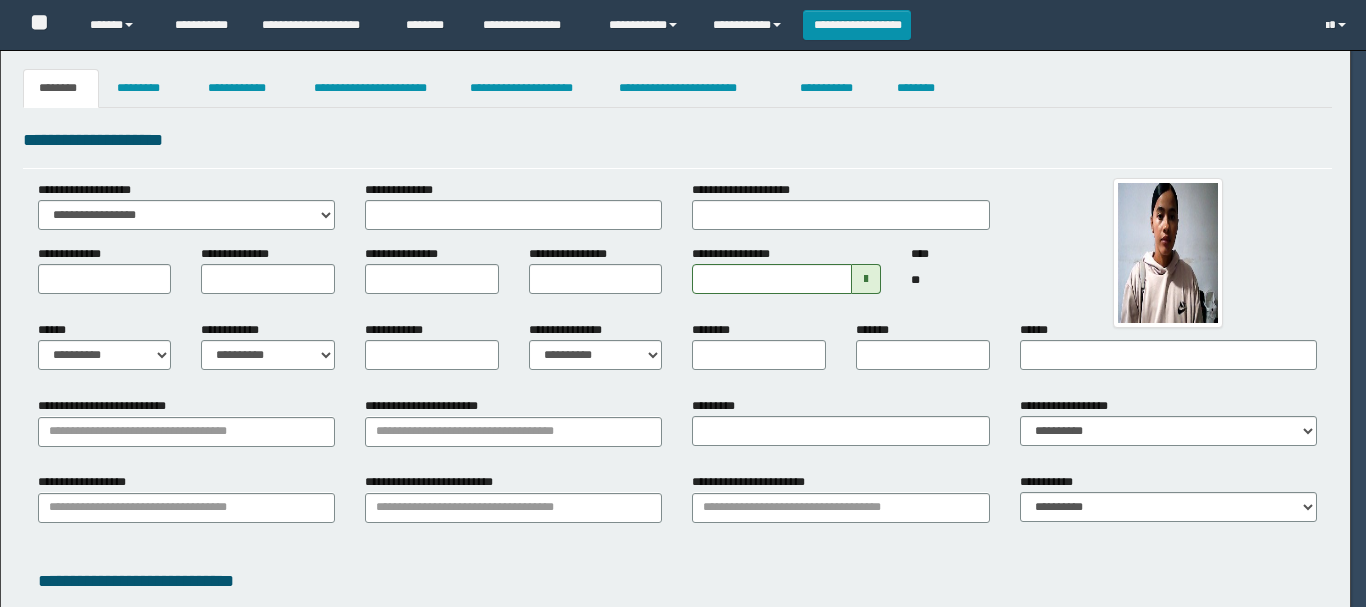 type on "**********" 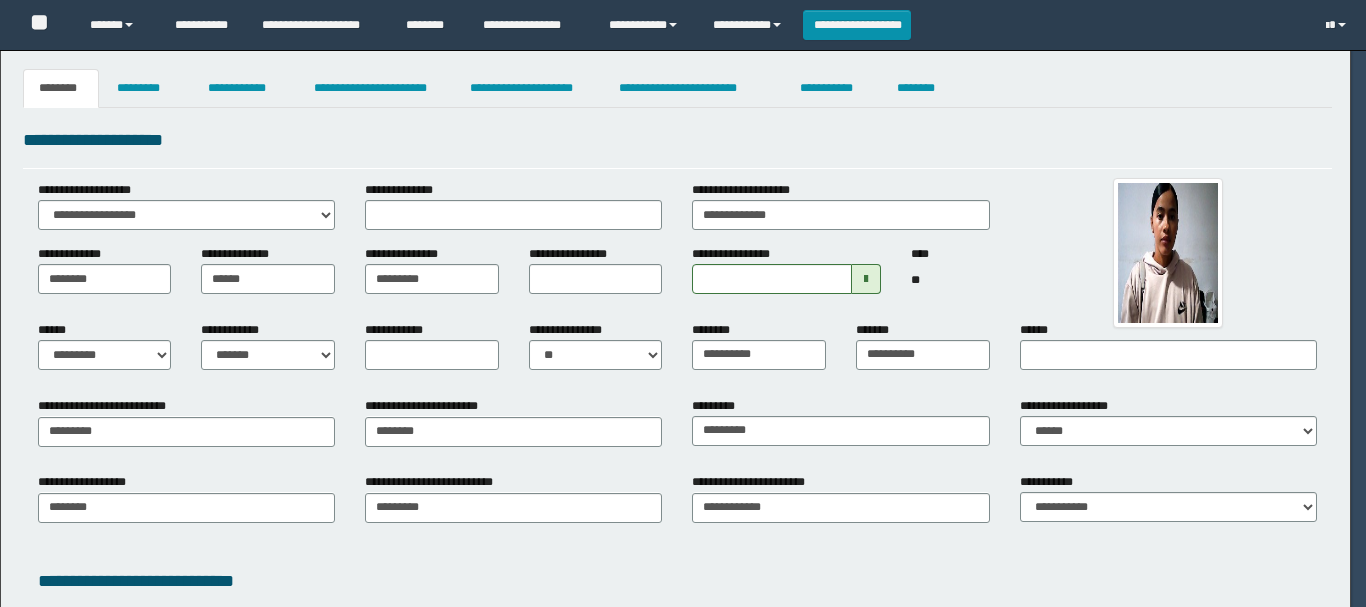 select on "**" 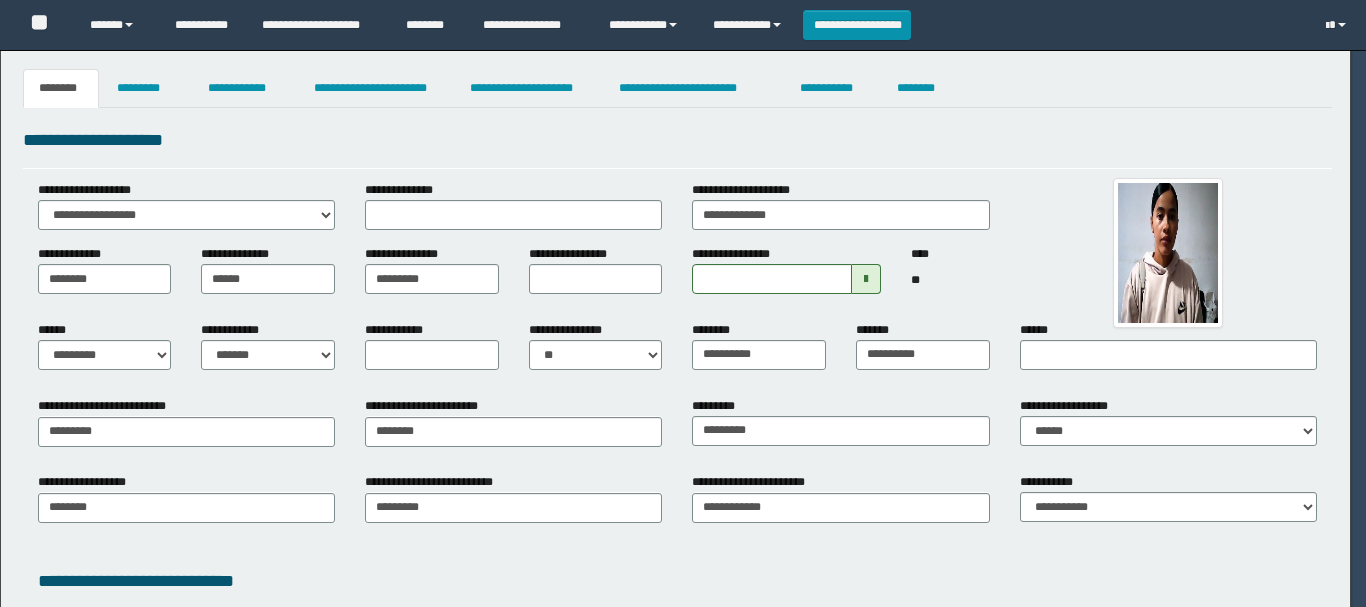 type on "********" 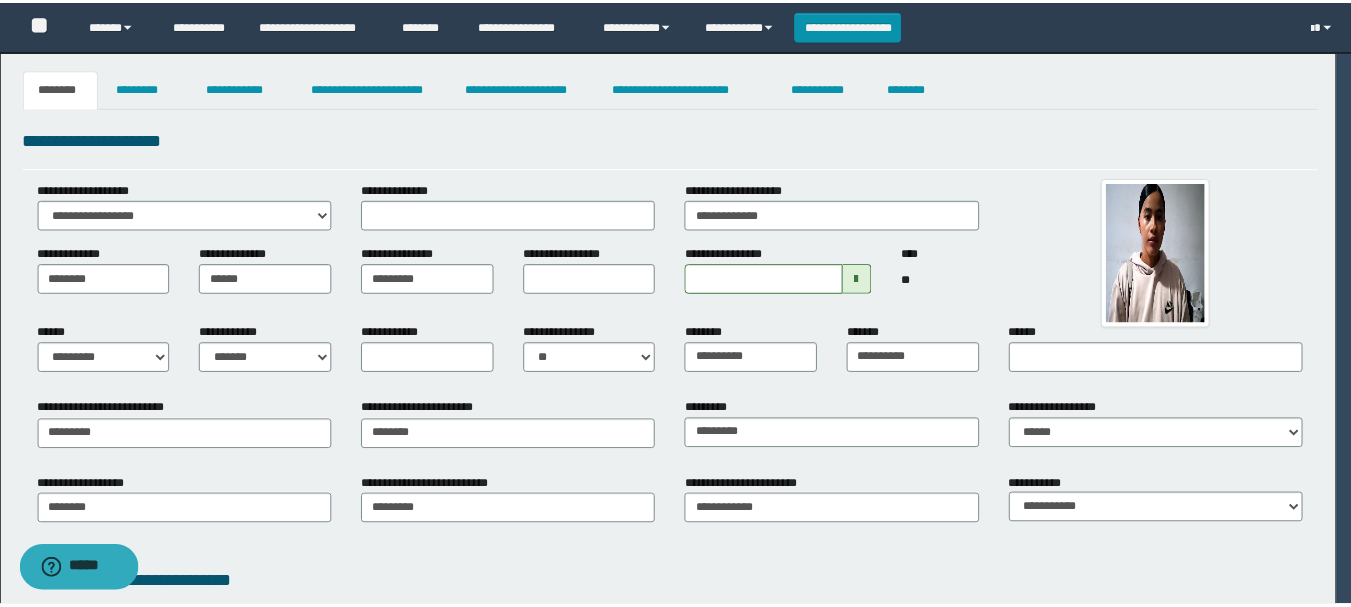 scroll, scrollTop: 0, scrollLeft: 0, axis: both 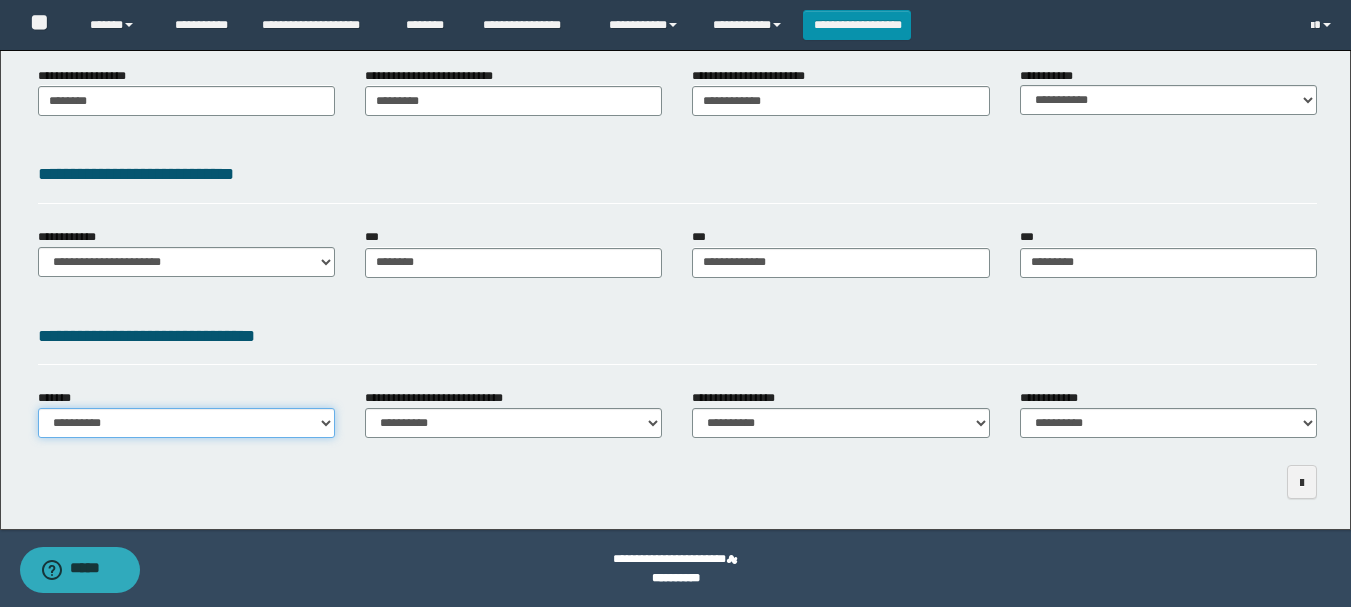 click on "**********" at bounding box center (186, 423) 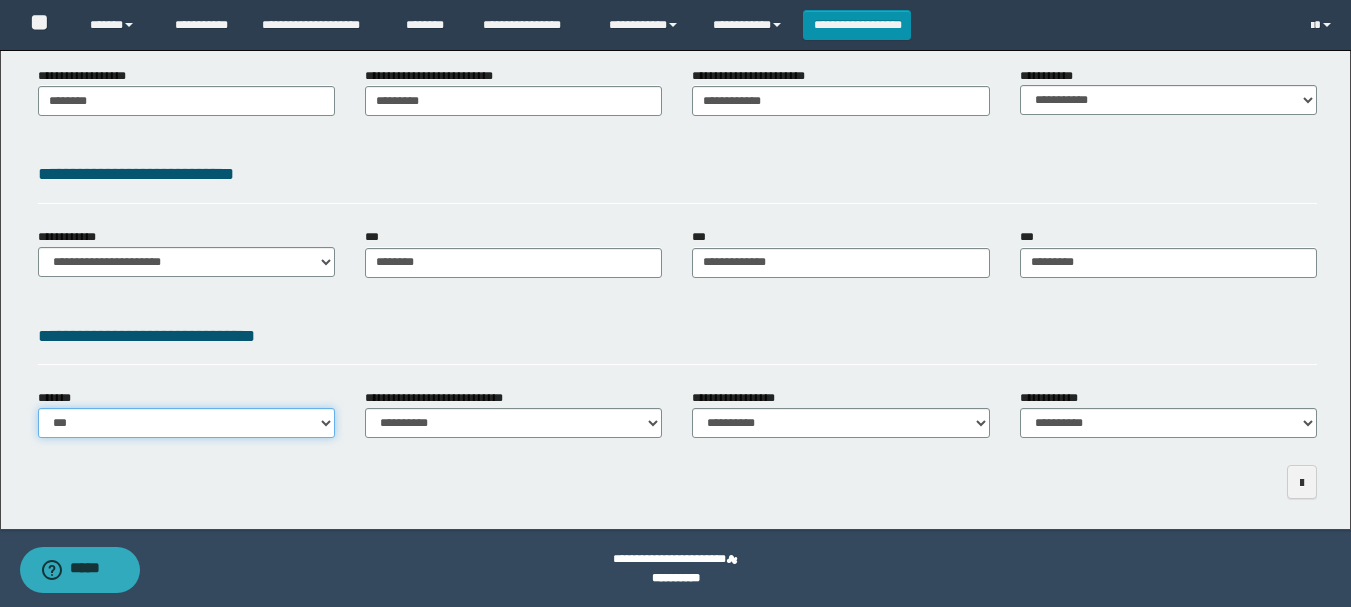 click on "**********" at bounding box center [186, 423] 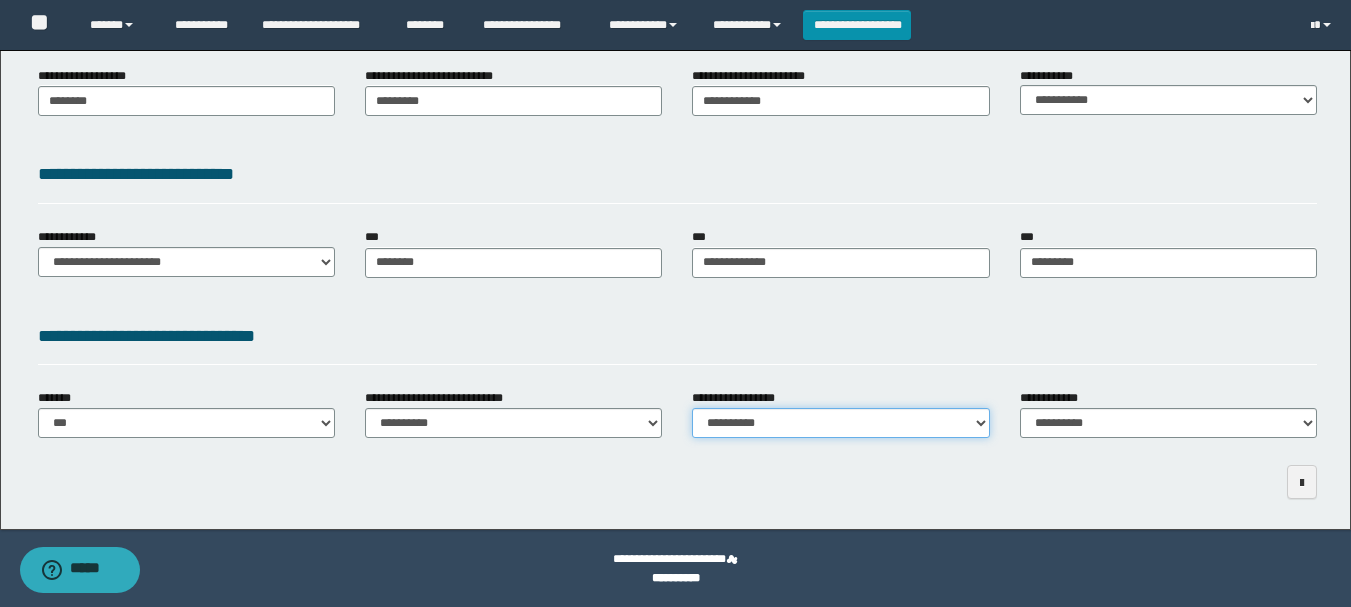 click on "**********" at bounding box center (840, 423) 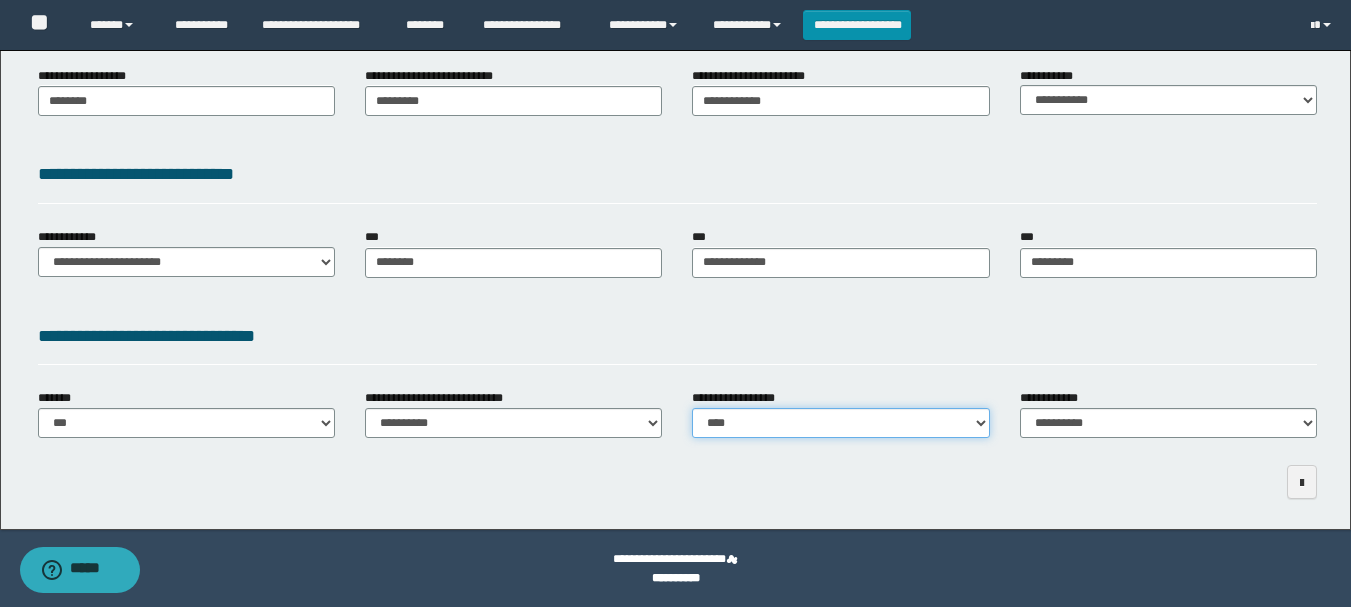 click on "**********" at bounding box center [840, 423] 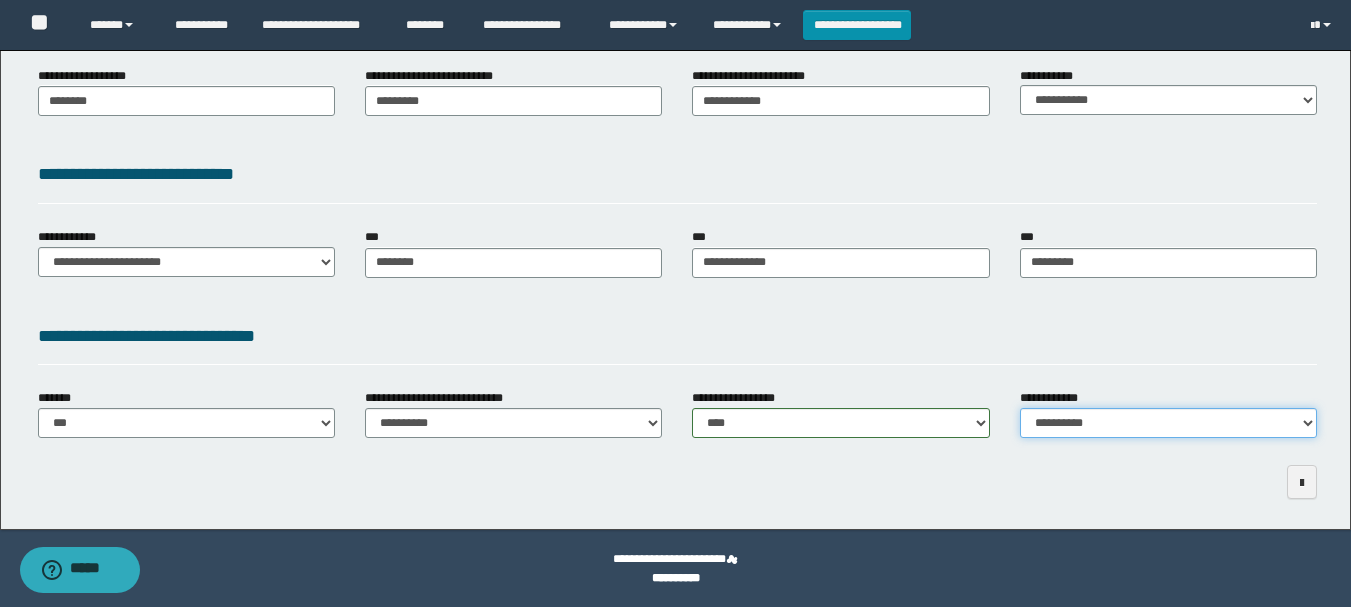click on "**********" at bounding box center [1168, 423] 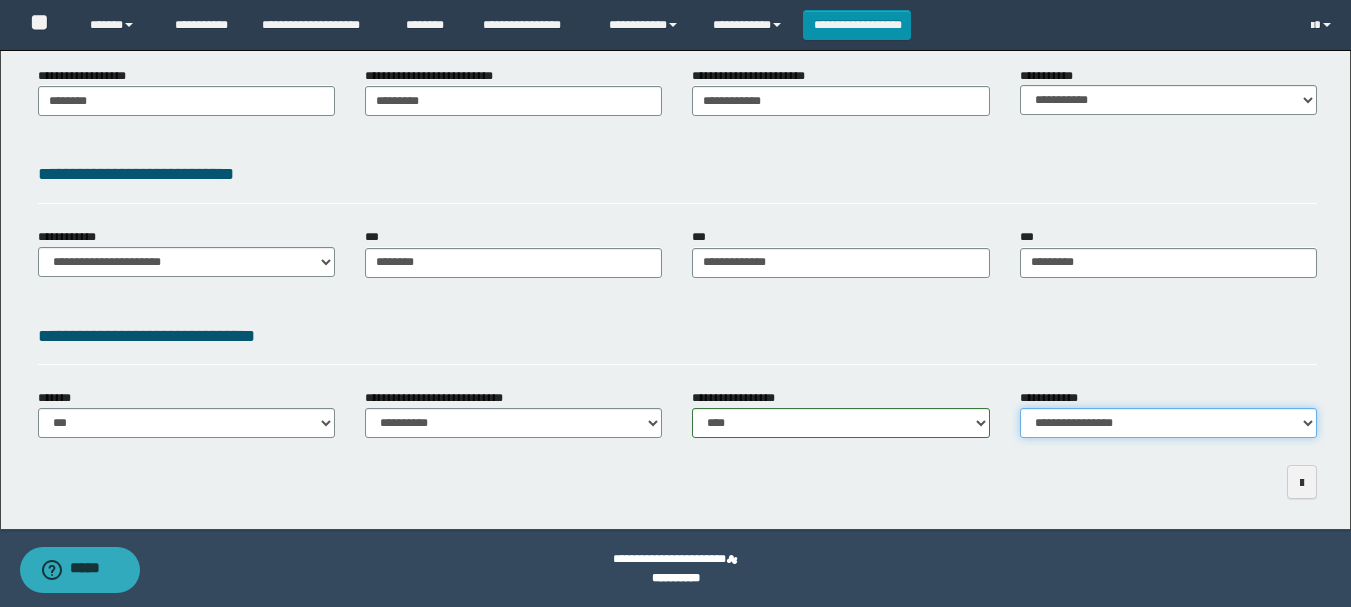 click on "**********" at bounding box center (1168, 423) 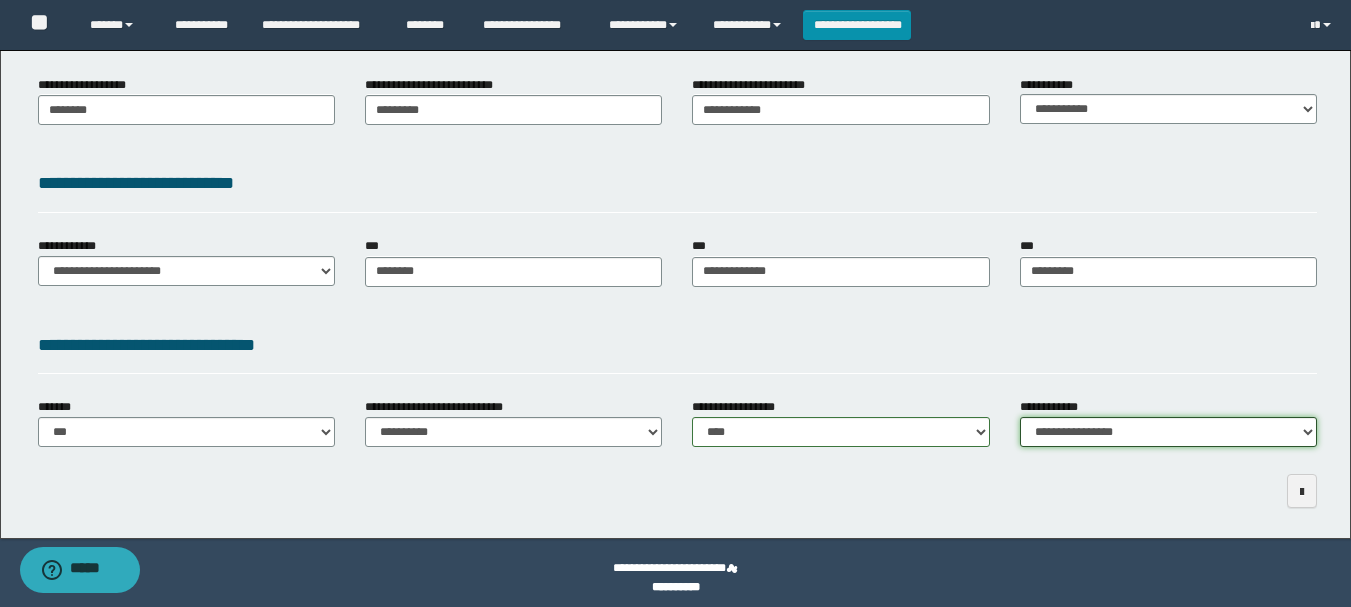 scroll, scrollTop: 0, scrollLeft: 0, axis: both 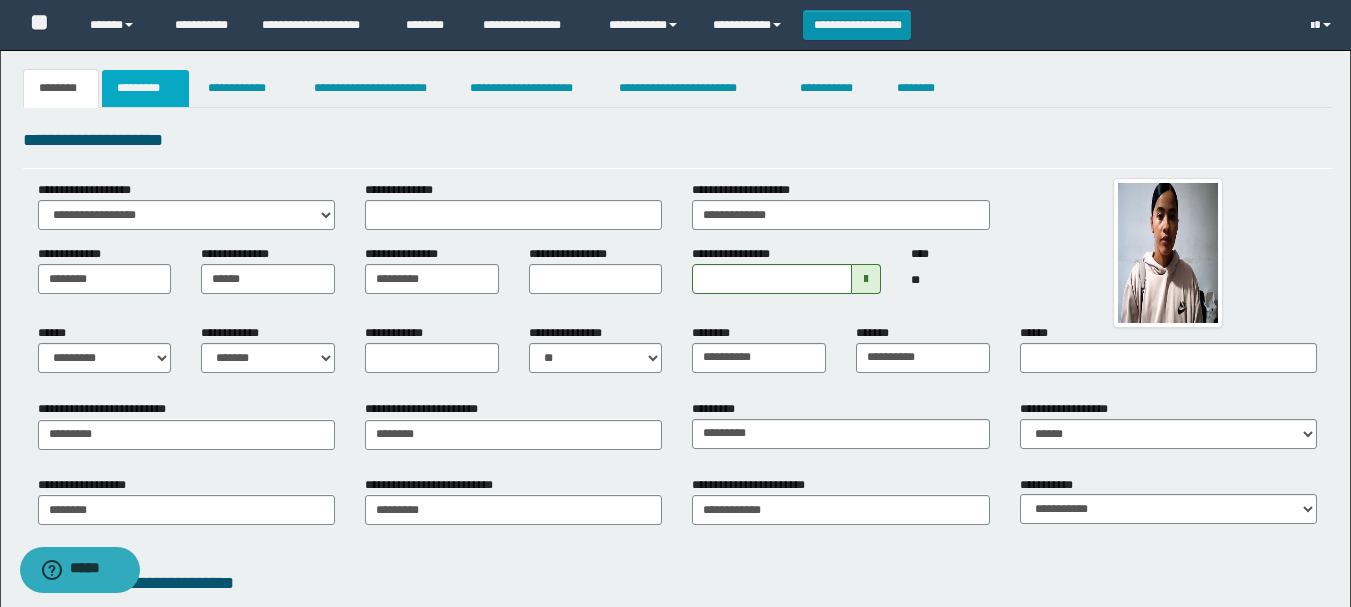 click on "*********" at bounding box center (145, 88) 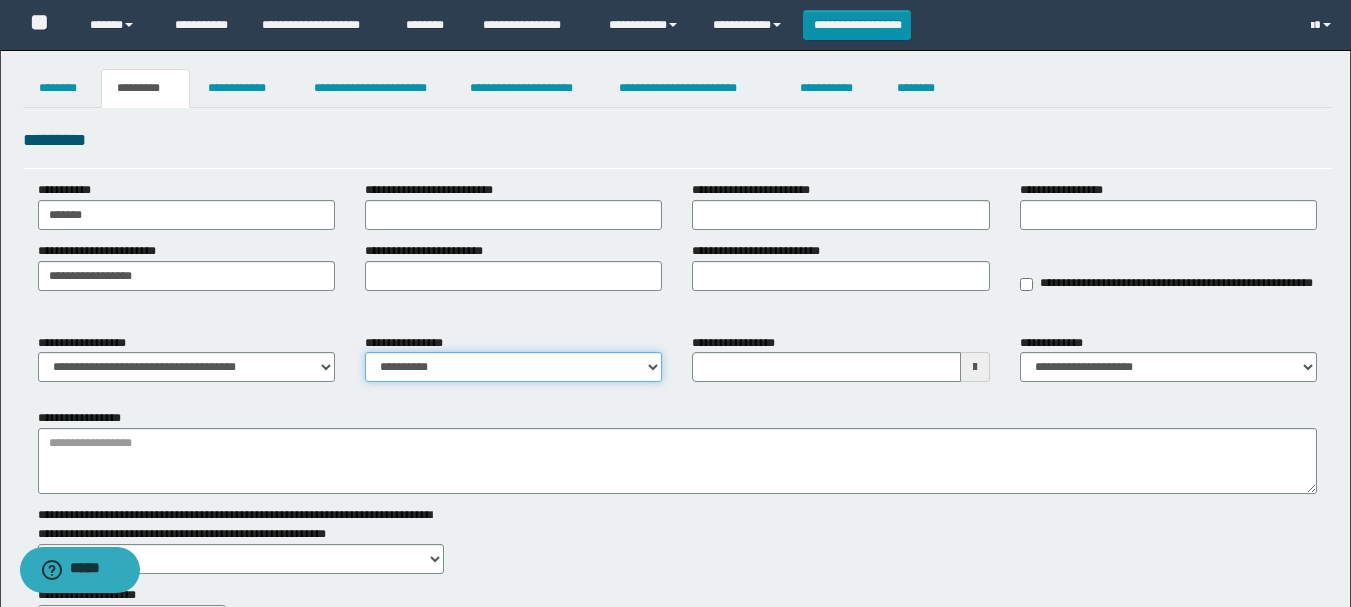 click on "**********" at bounding box center [513, 367] 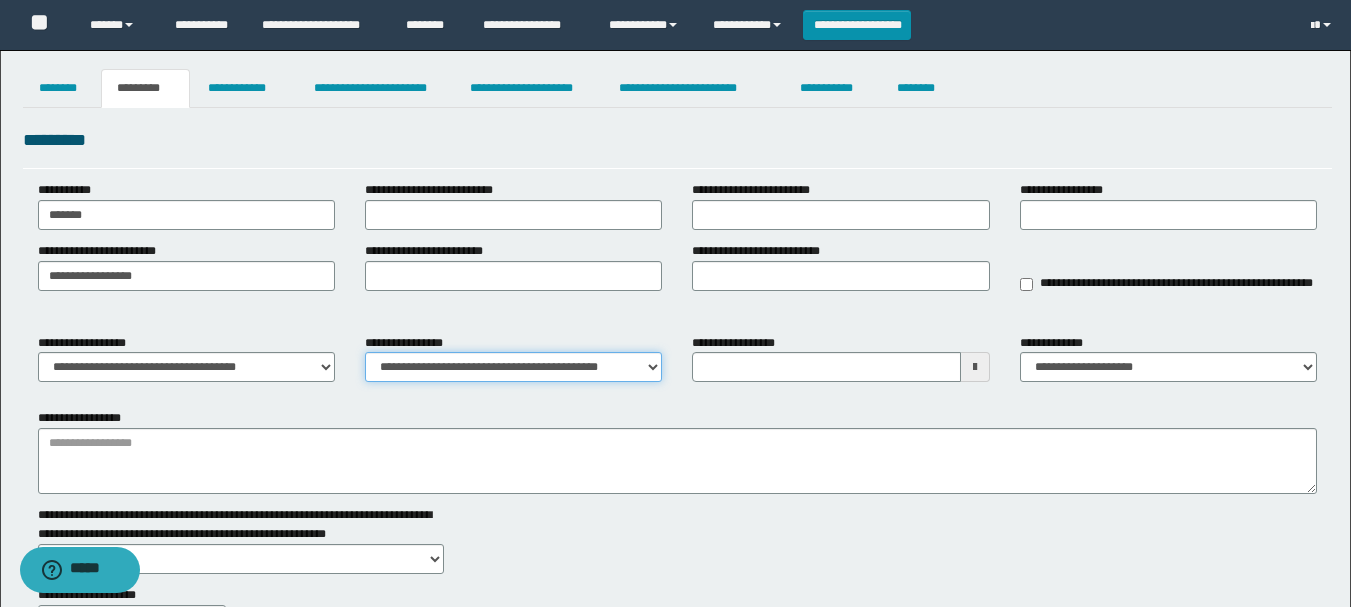 click on "**********" at bounding box center (513, 367) 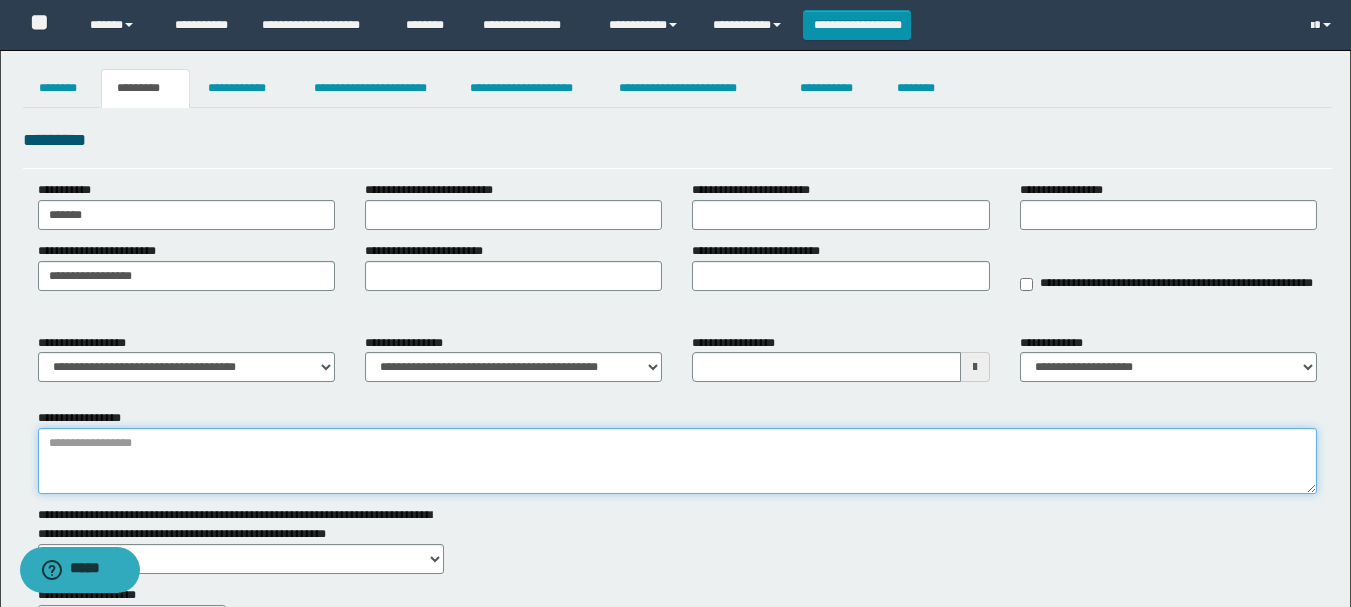 click on "**********" at bounding box center (677, 461) 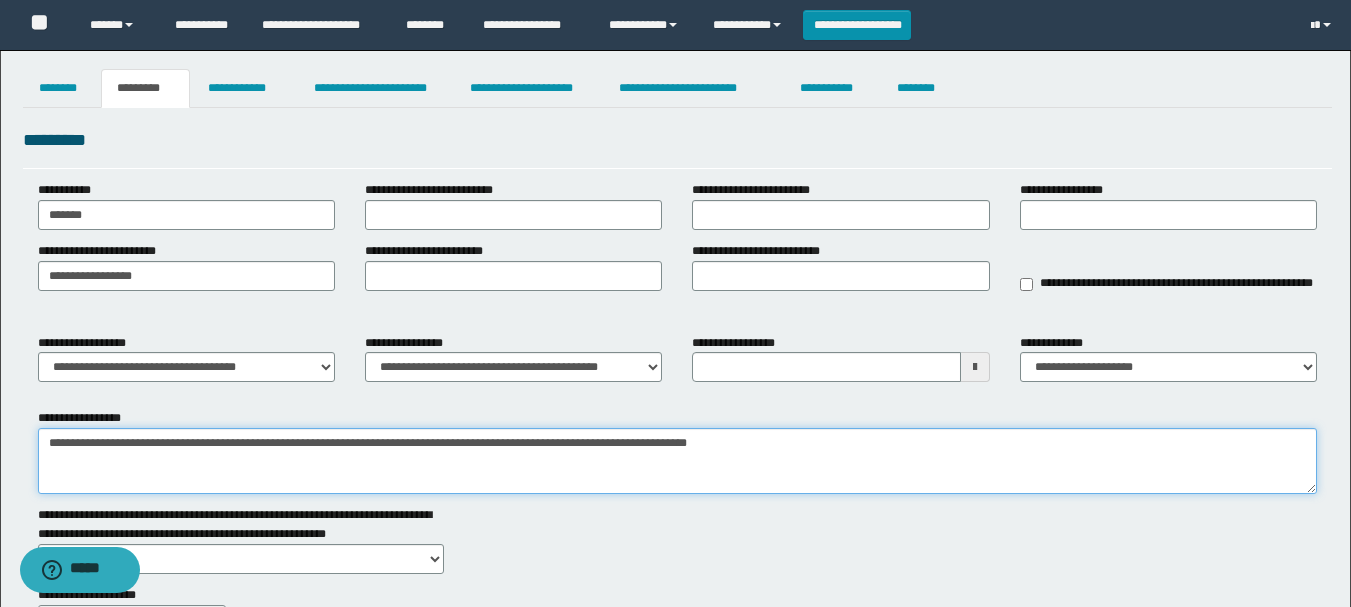 drag, startPoint x: 50, startPoint y: 440, endPoint x: 801, endPoint y: 437, distance: 751.006 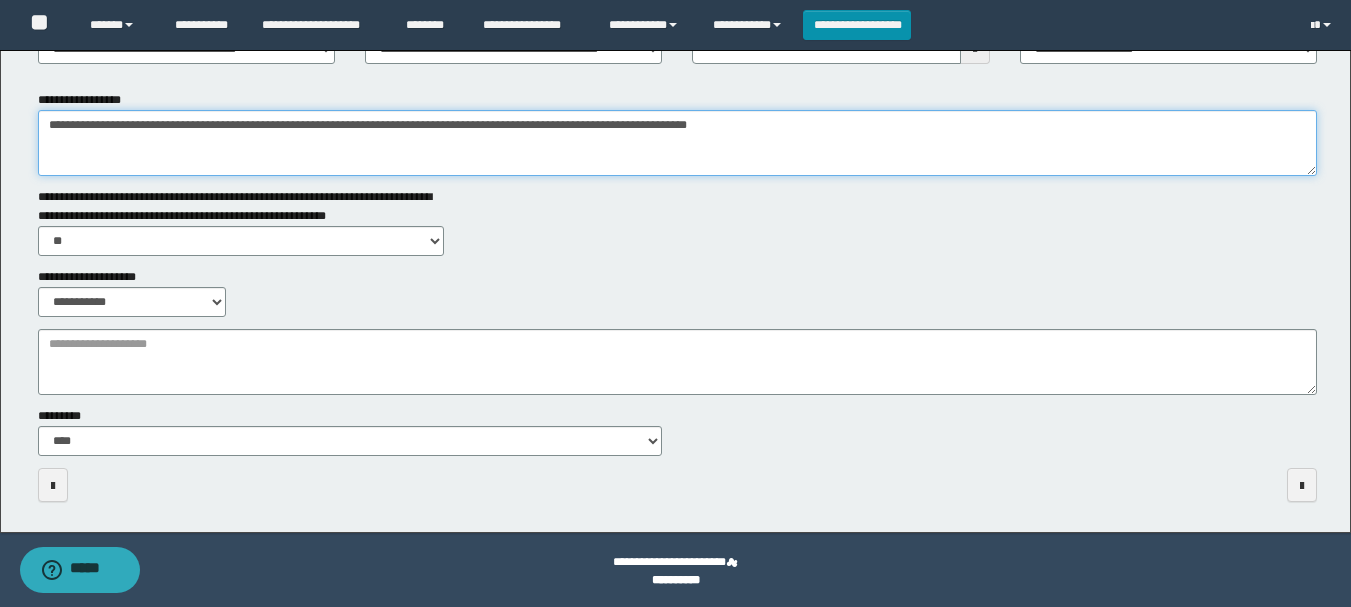 scroll, scrollTop: 321, scrollLeft: 0, axis: vertical 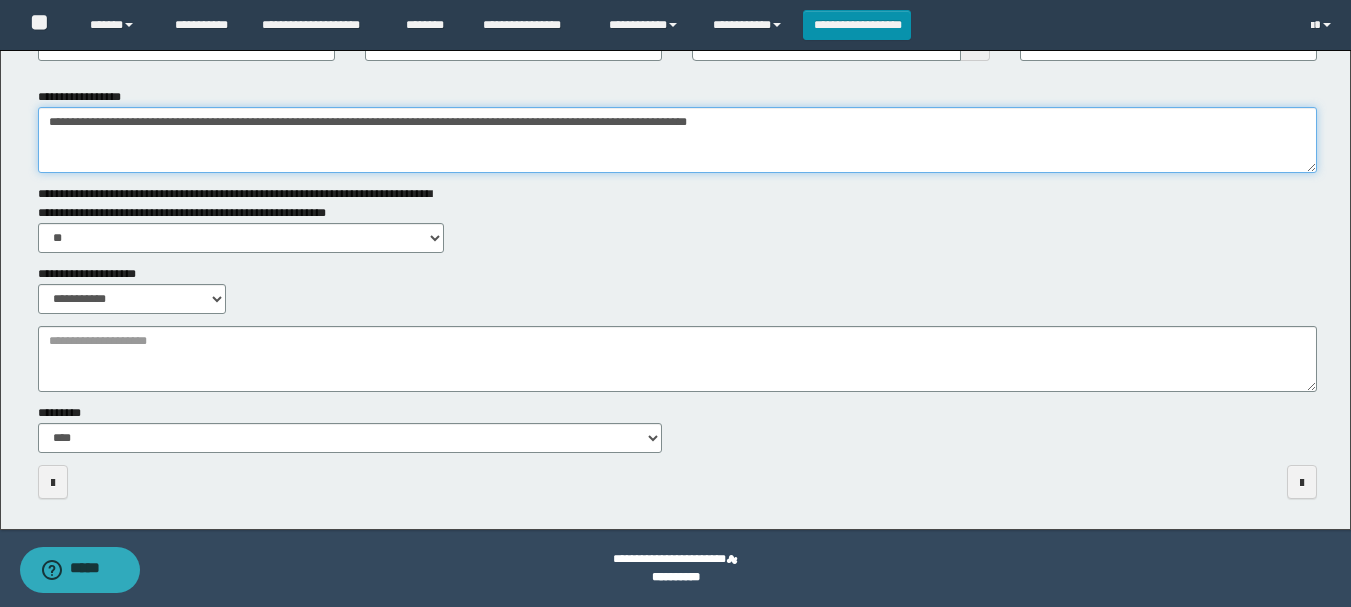 click on "**********" at bounding box center (677, 140) 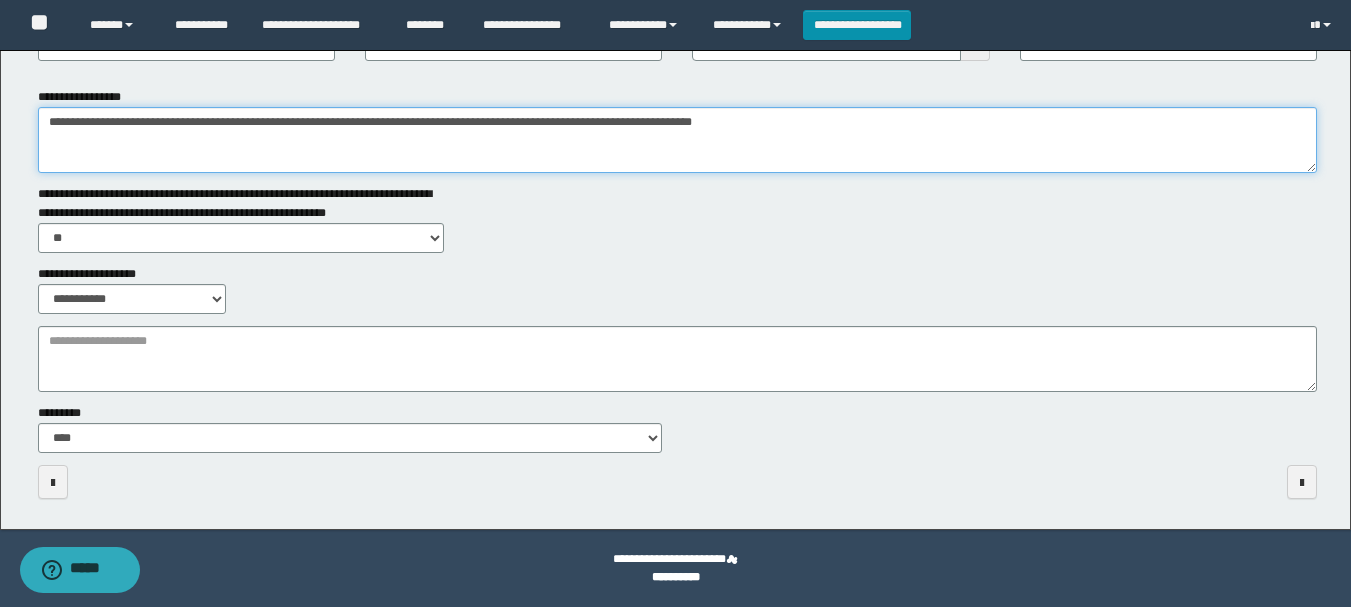 drag, startPoint x: 49, startPoint y: 115, endPoint x: 811, endPoint y: 123, distance: 762.042 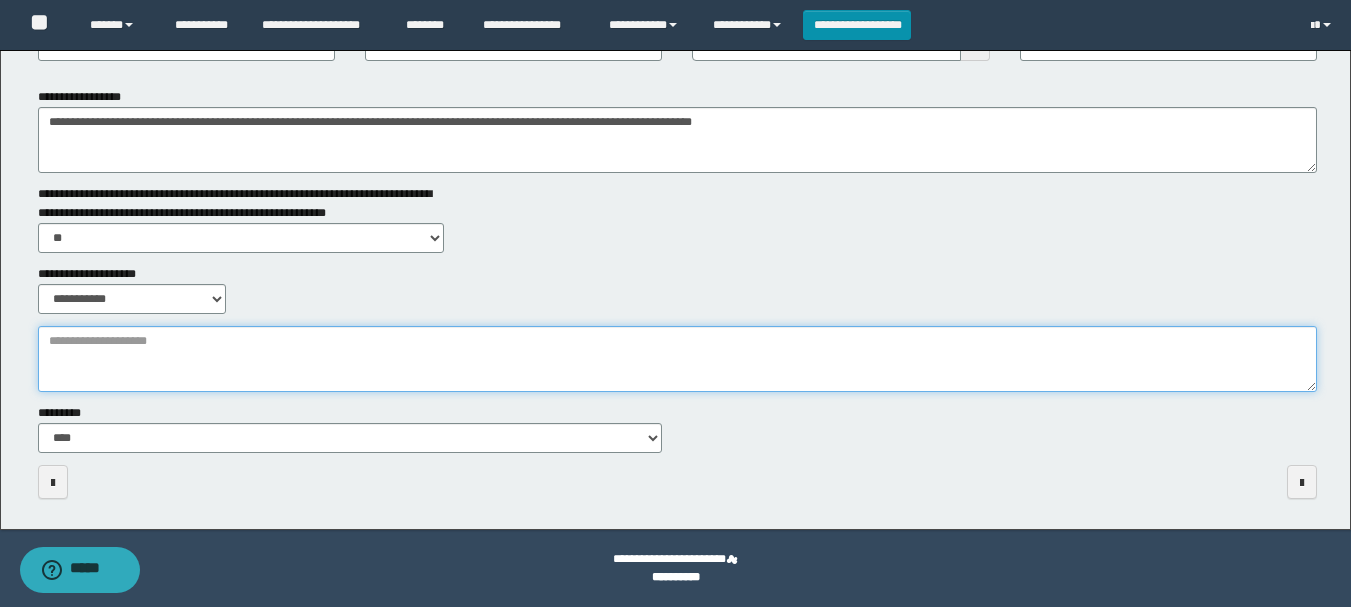 click on "**********" at bounding box center [677, 359] 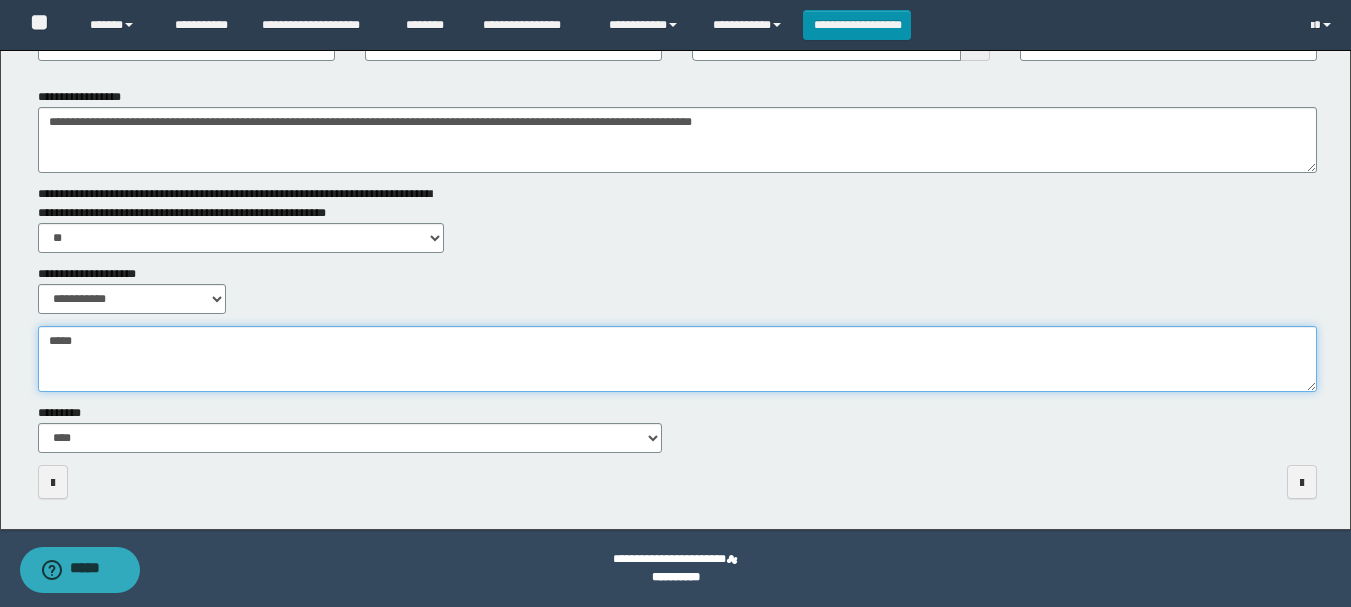 type on "*****" 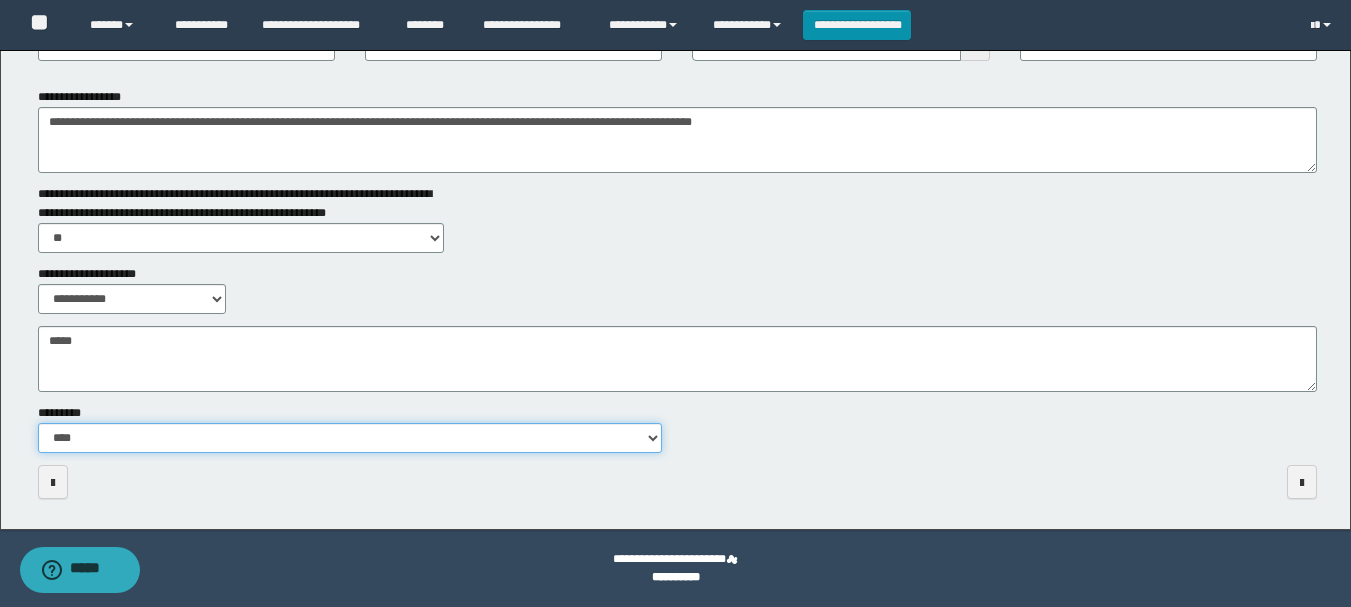 click on "**********" at bounding box center (350, 438) 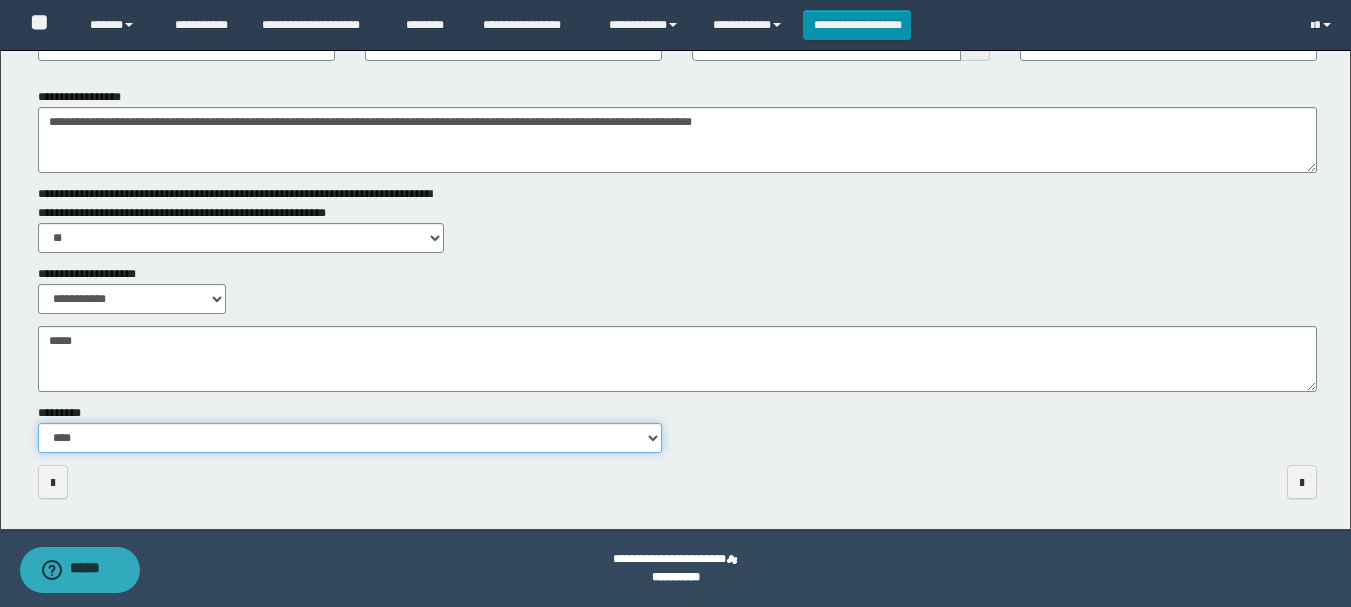 select on "**" 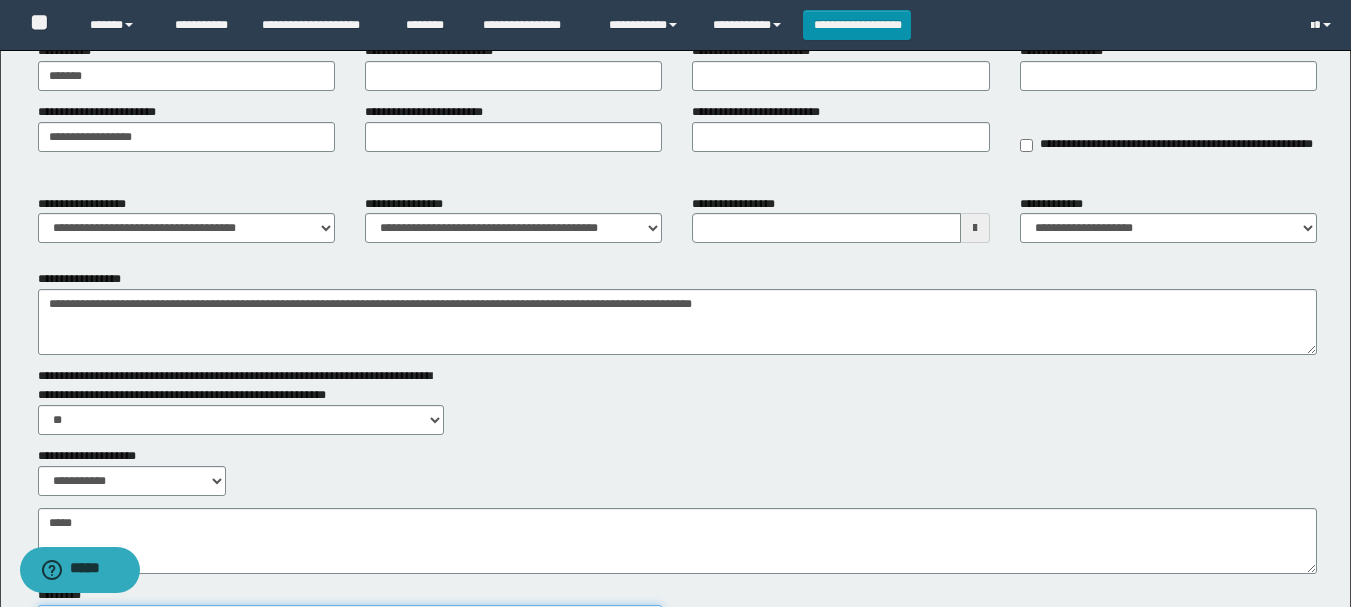 scroll, scrollTop: 0, scrollLeft: 0, axis: both 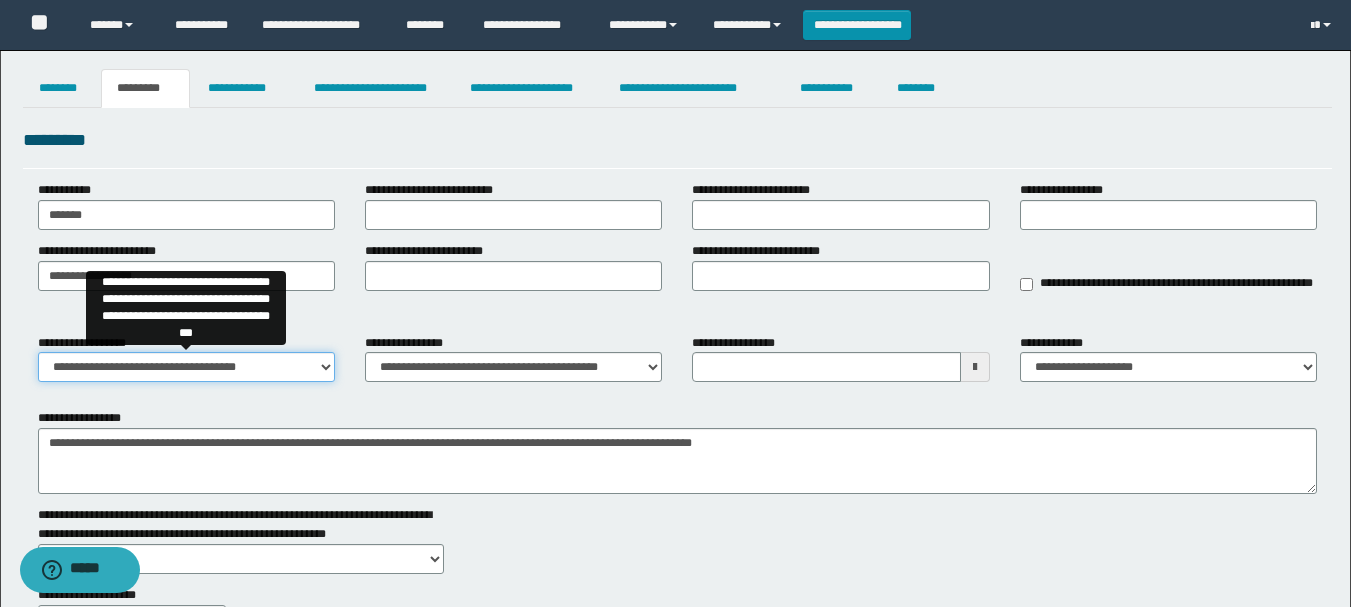 click on "**********" at bounding box center (186, 367) 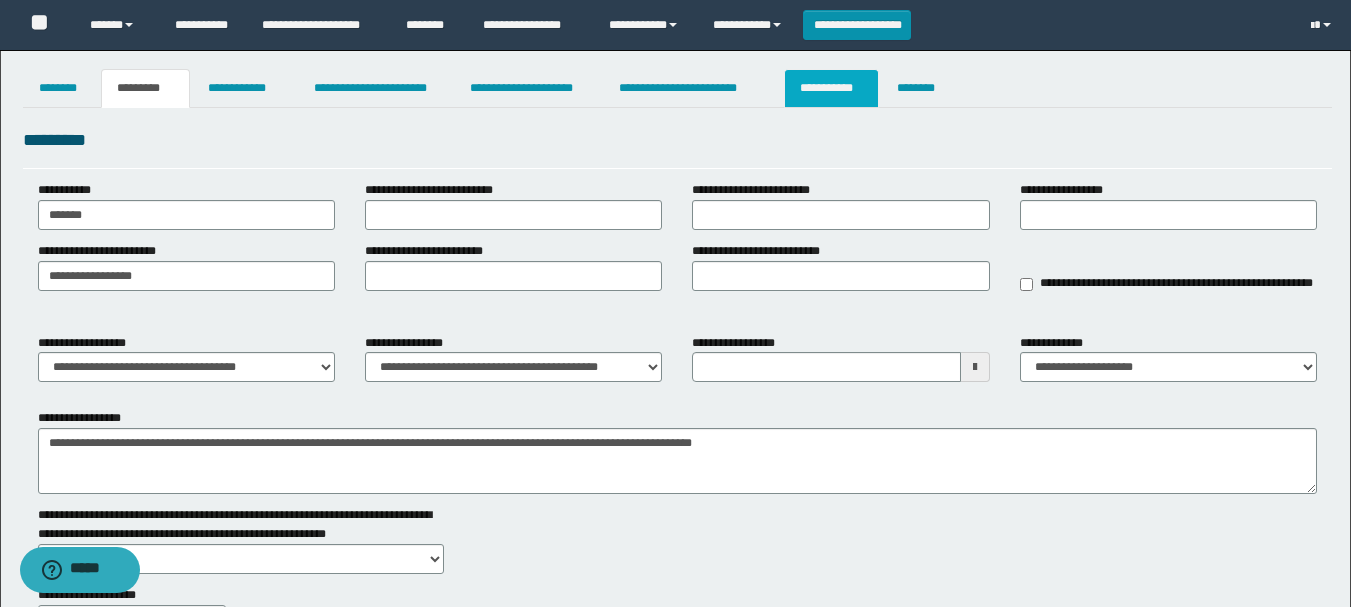 click on "**********" at bounding box center (831, 88) 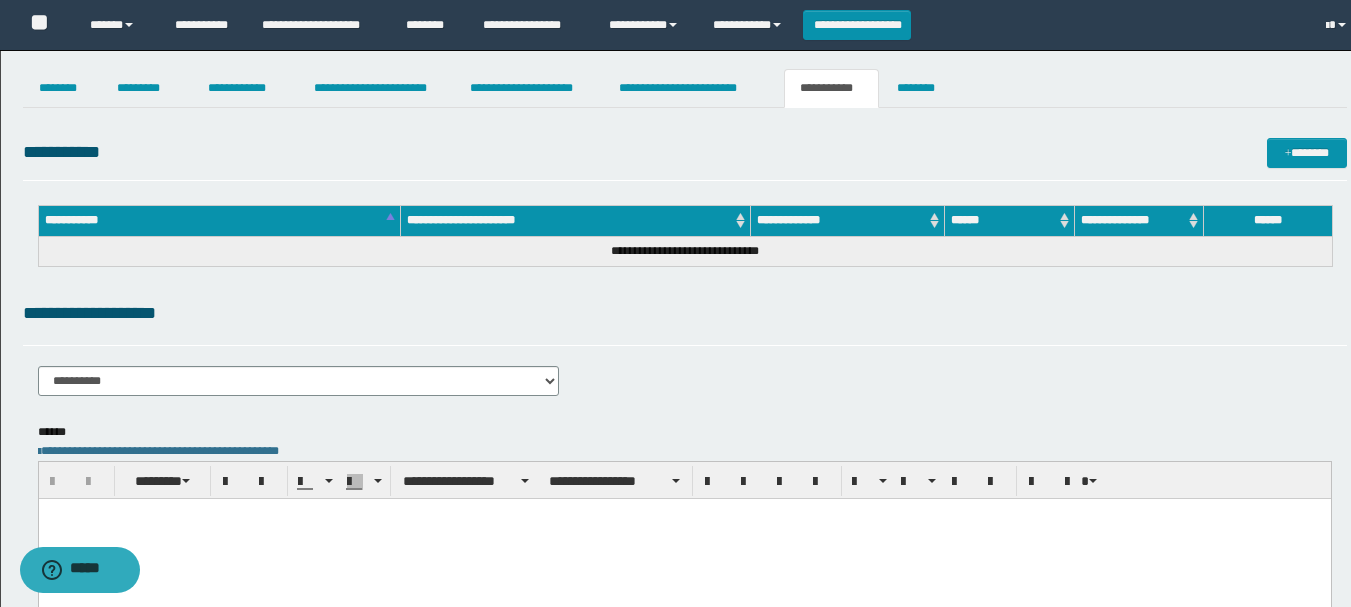 scroll, scrollTop: 0, scrollLeft: 0, axis: both 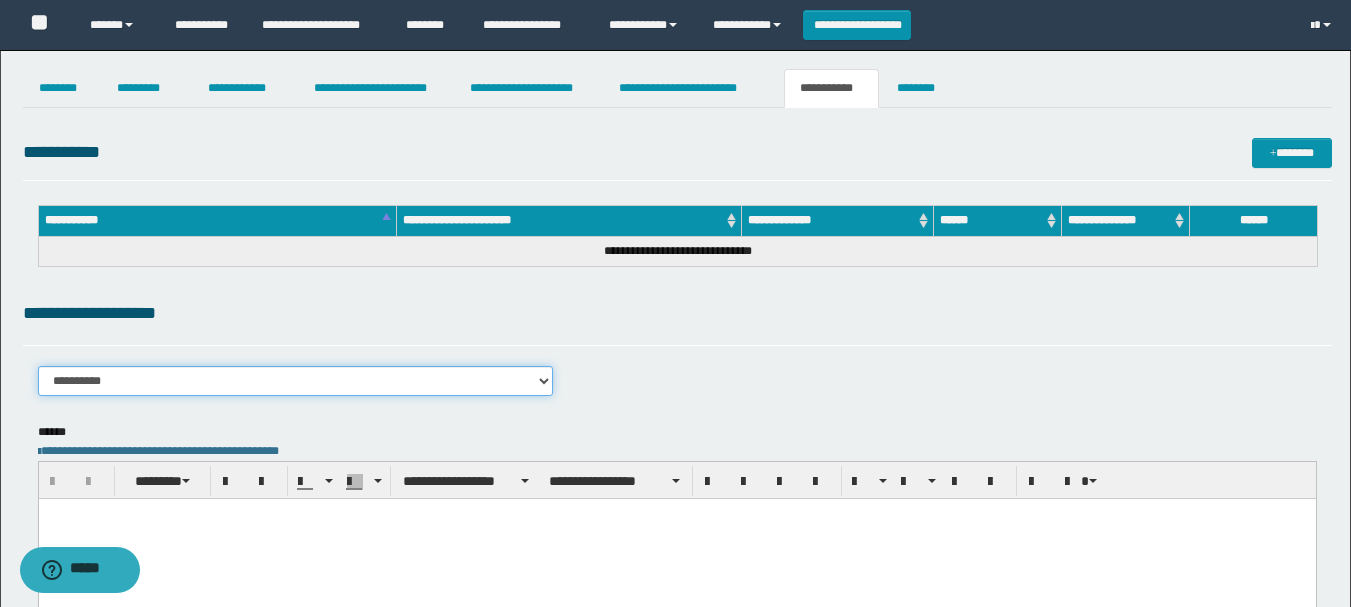 click on "**********" at bounding box center (296, 381) 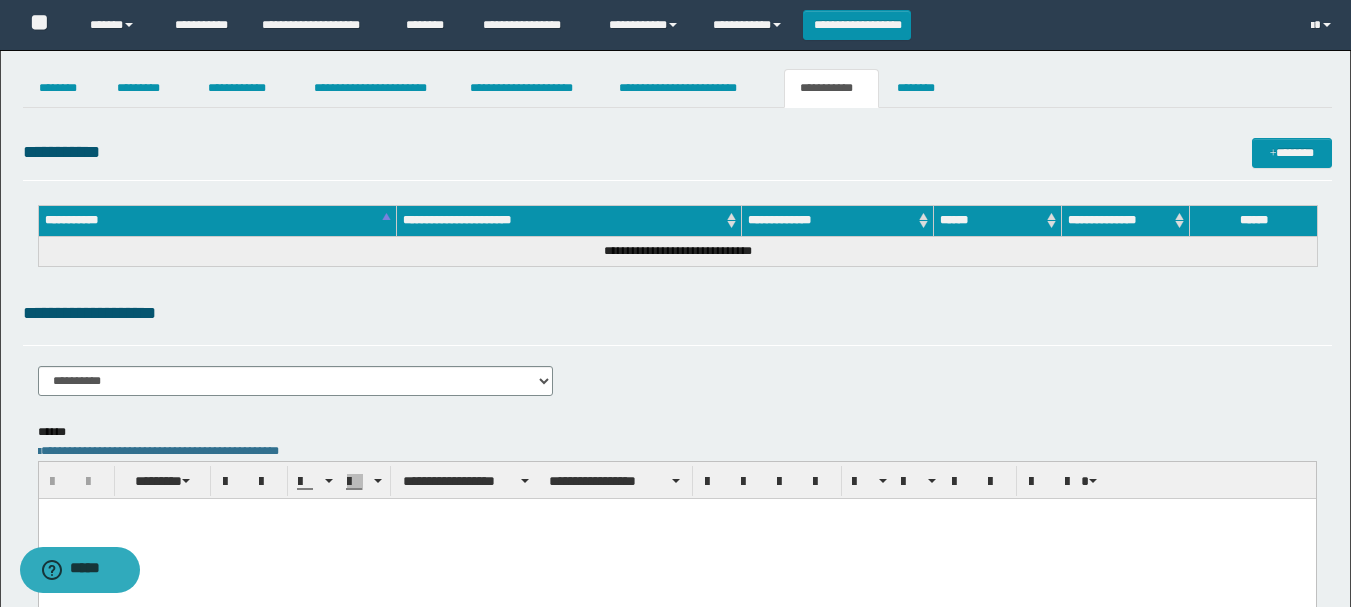 click on "**********" at bounding box center [677, 355] 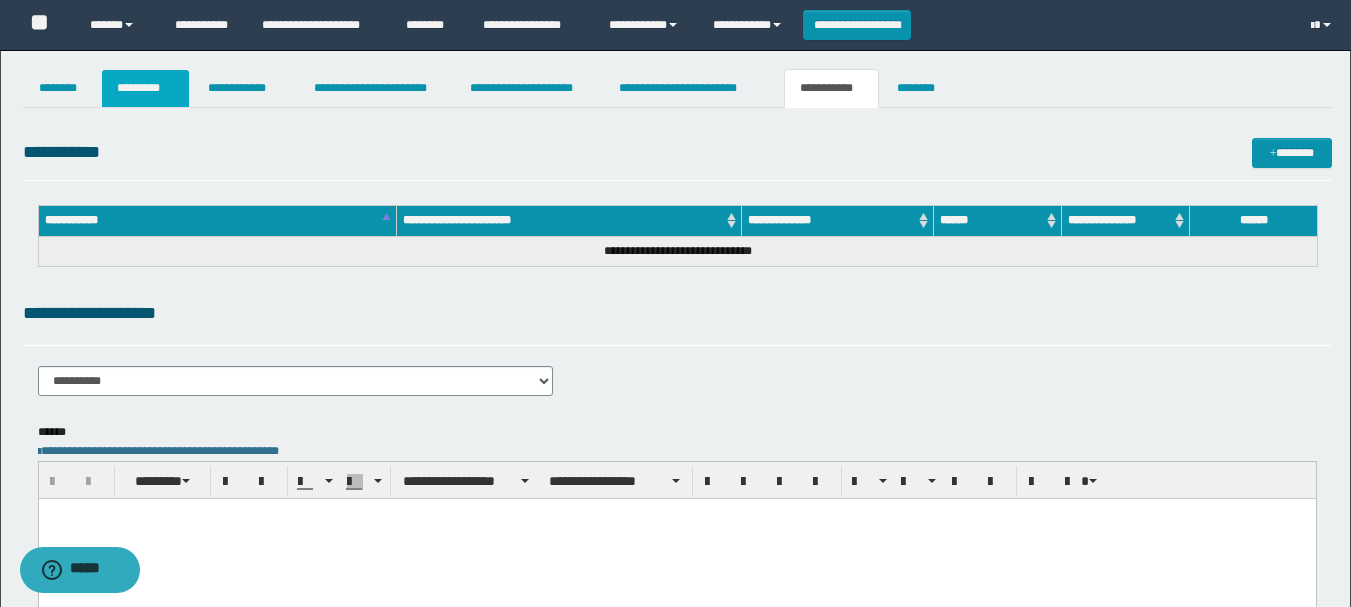 click on "*********" at bounding box center (145, 88) 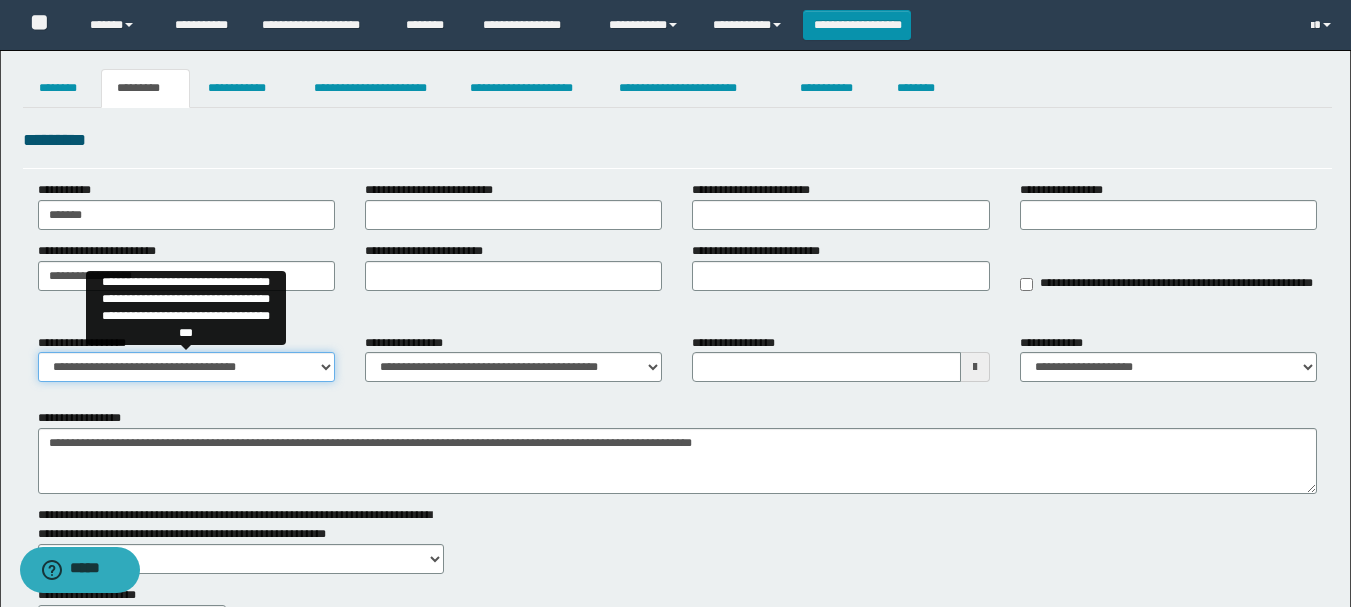 click on "**********" at bounding box center (186, 367) 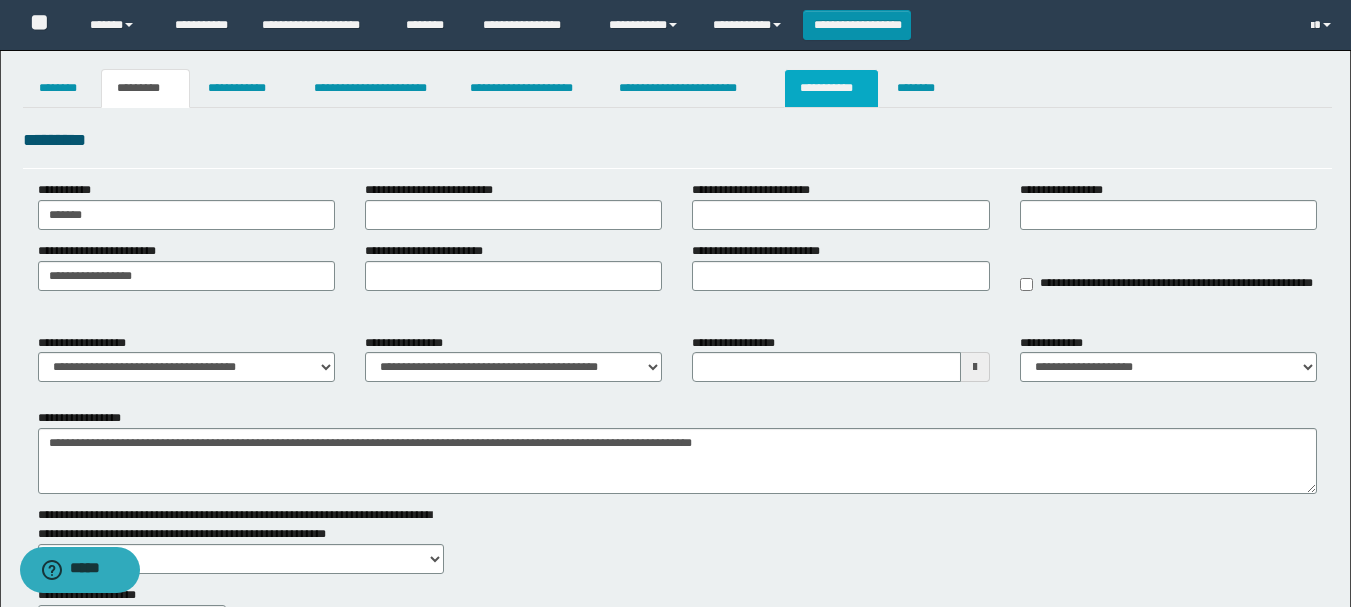 click on "**********" at bounding box center (831, 88) 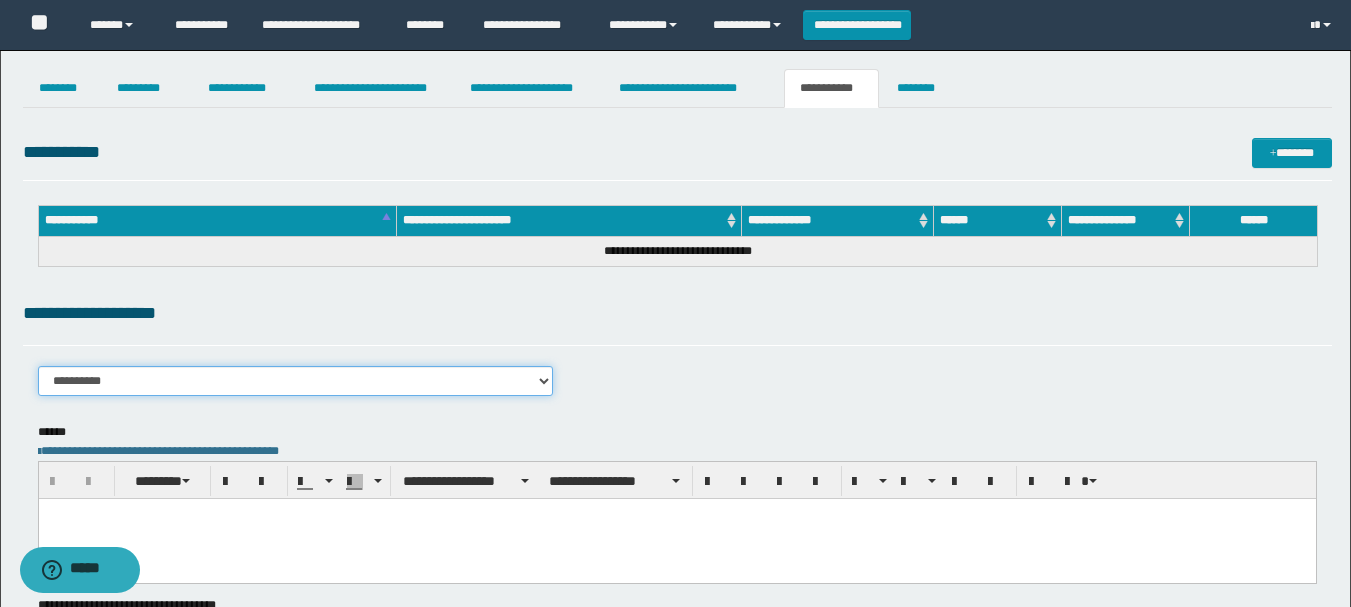 click on "**********" at bounding box center (296, 381) 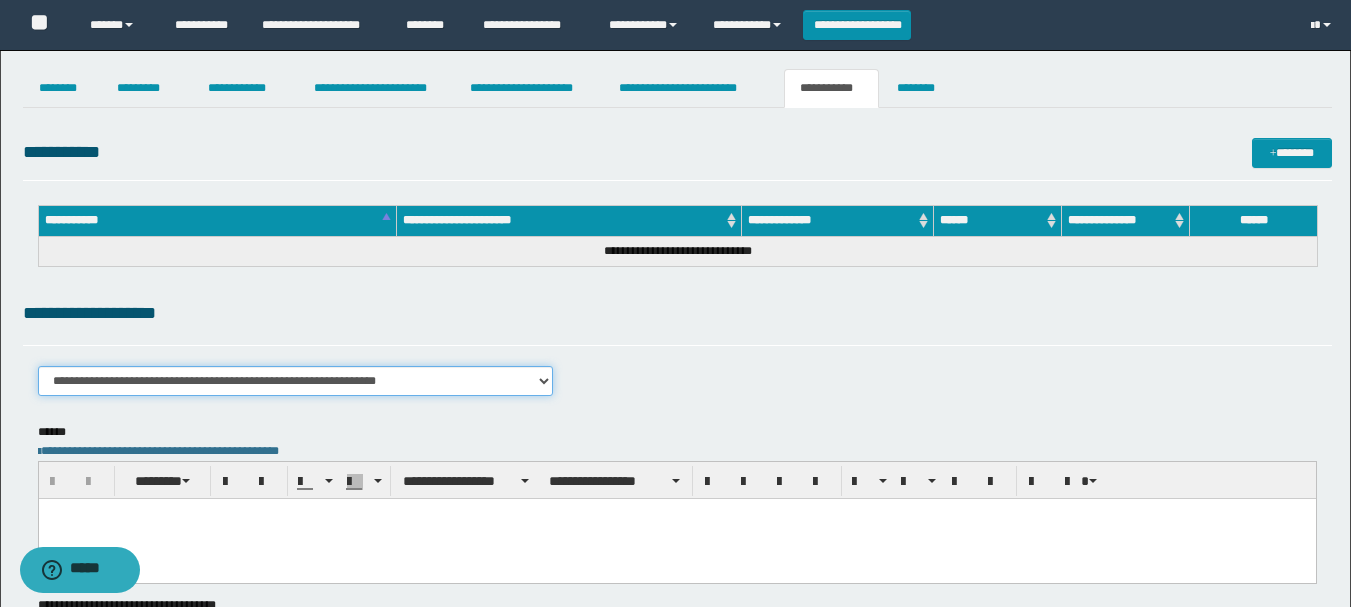 click on "**********" at bounding box center (296, 381) 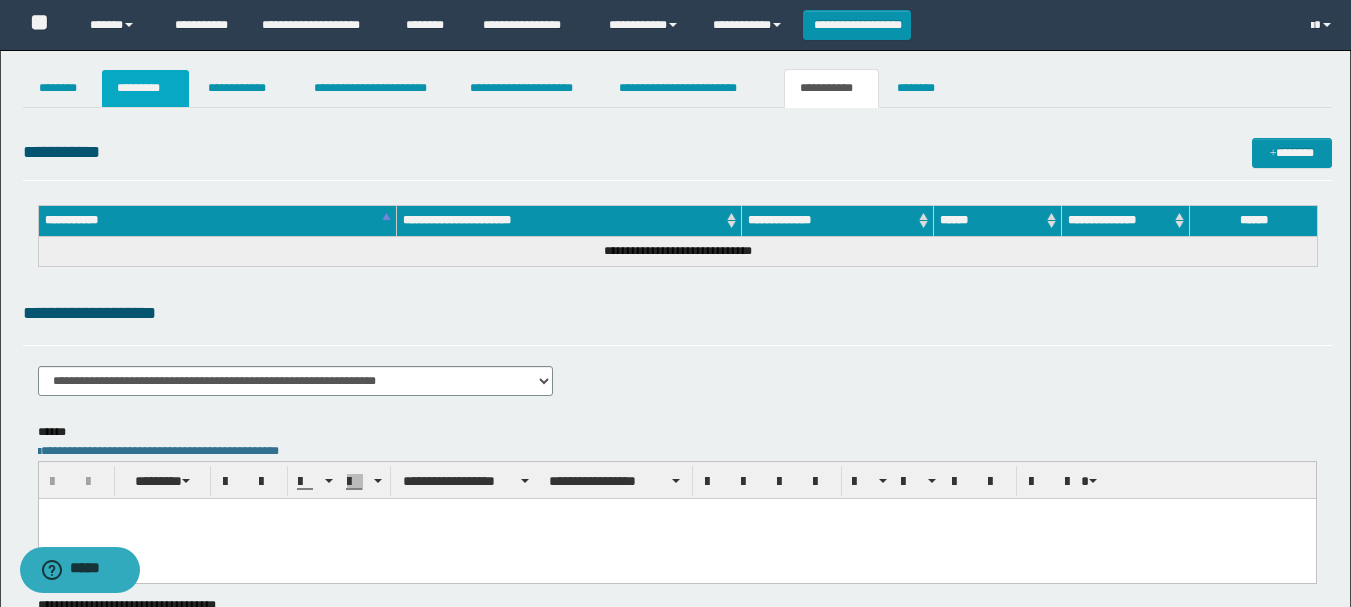 click on "*********" at bounding box center [145, 88] 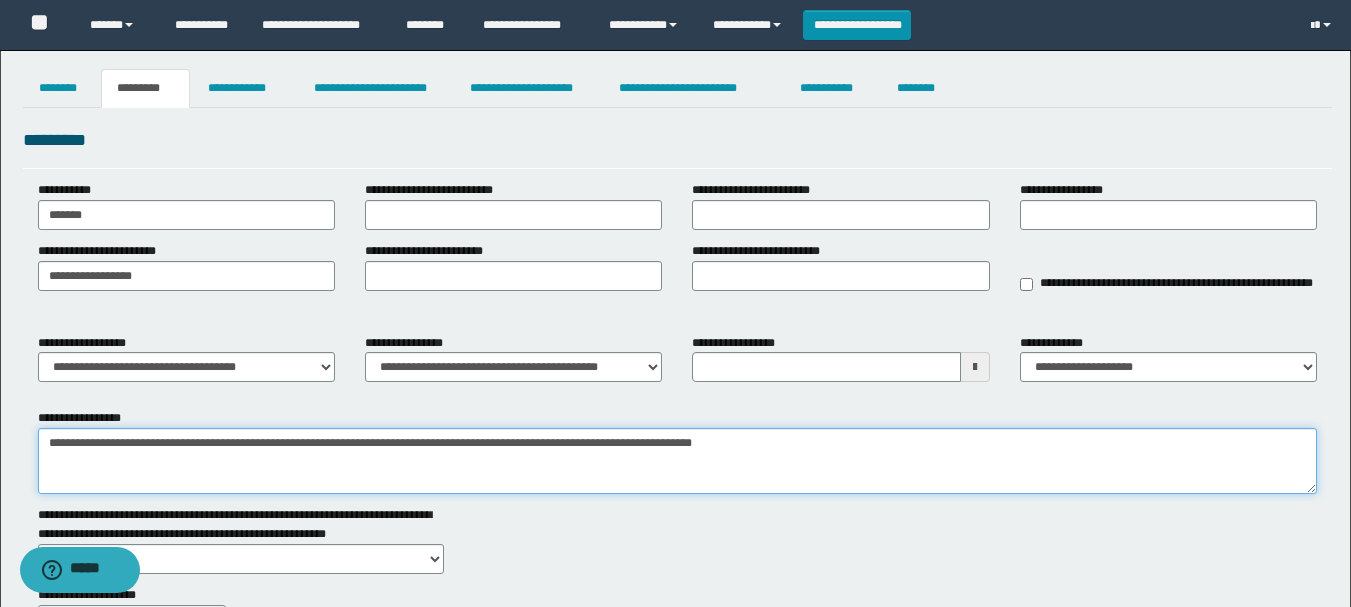 click on "**********" at bounding box center [677, 461] 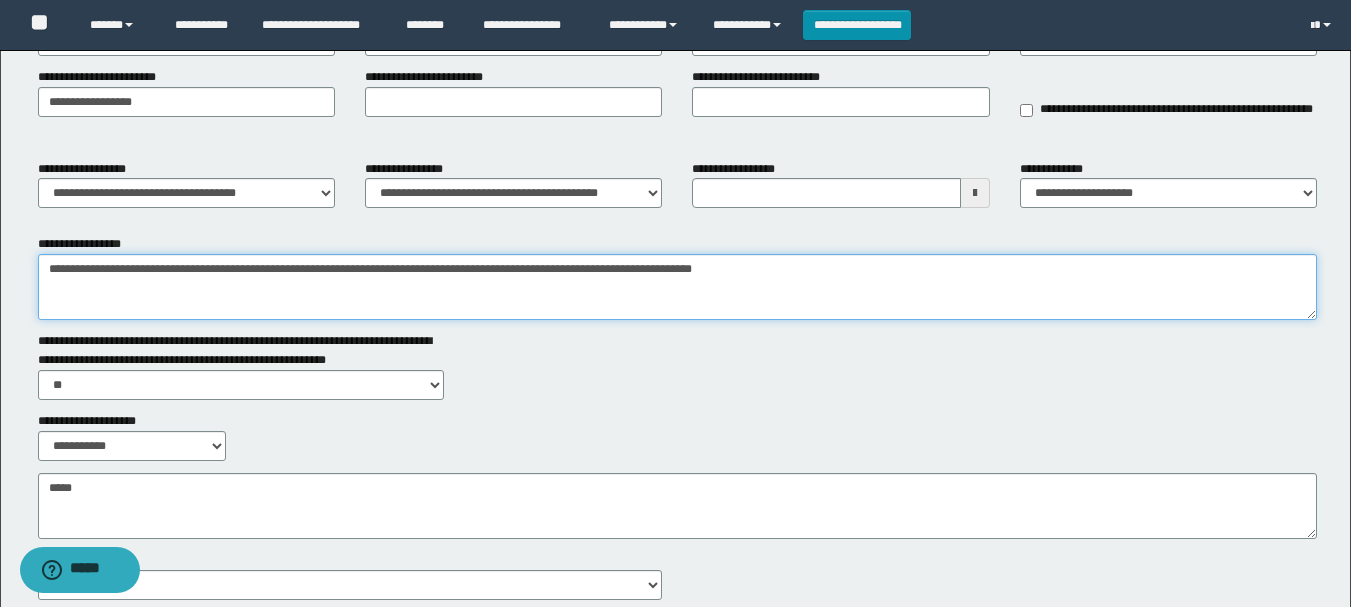 scroll, scrollTop: 0, scrollLeft: 0, axis: both 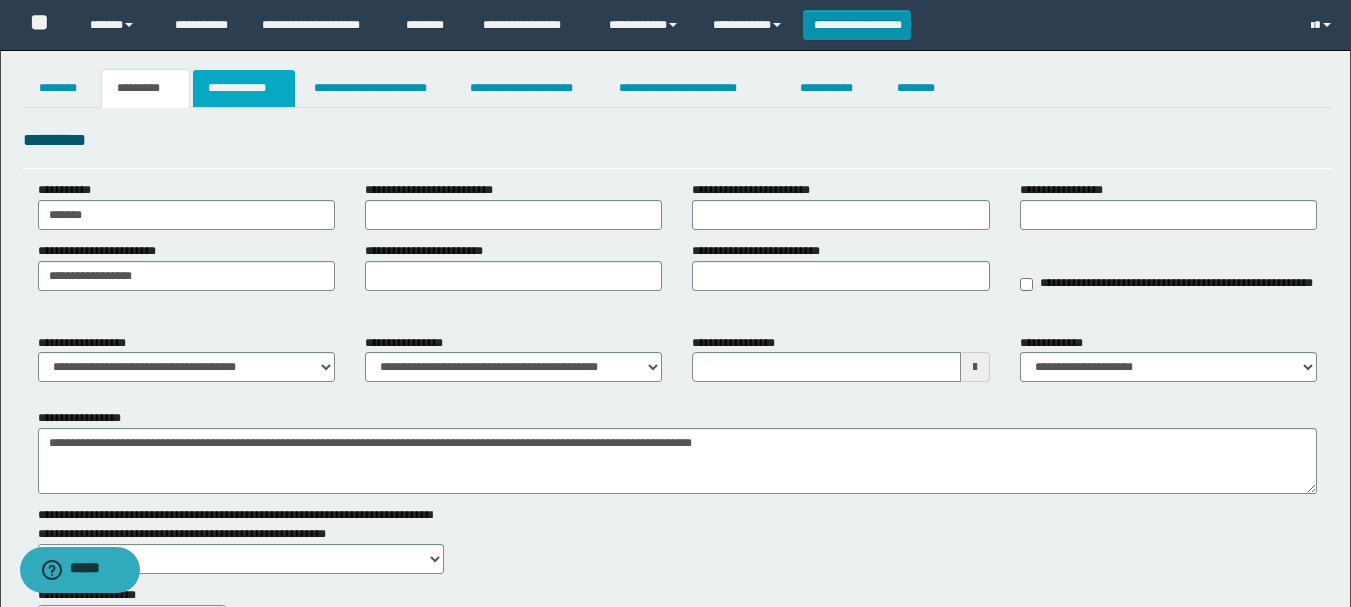 click on "**********" at bounding box center (244, 88) 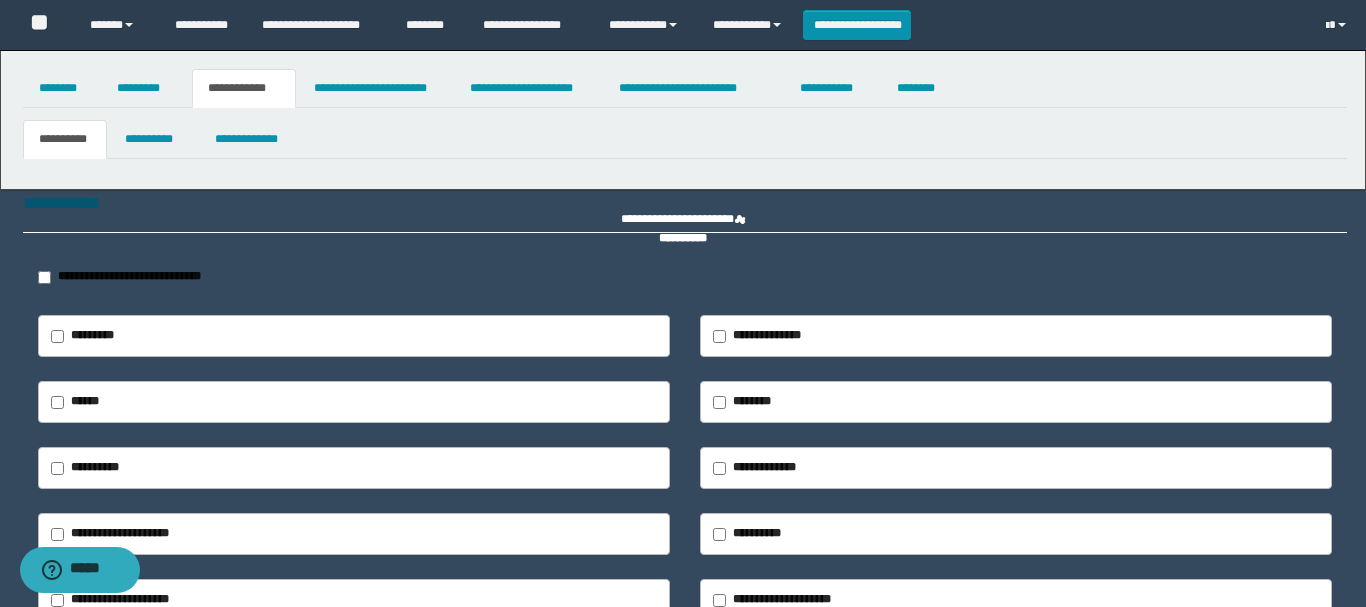 type on "**********" 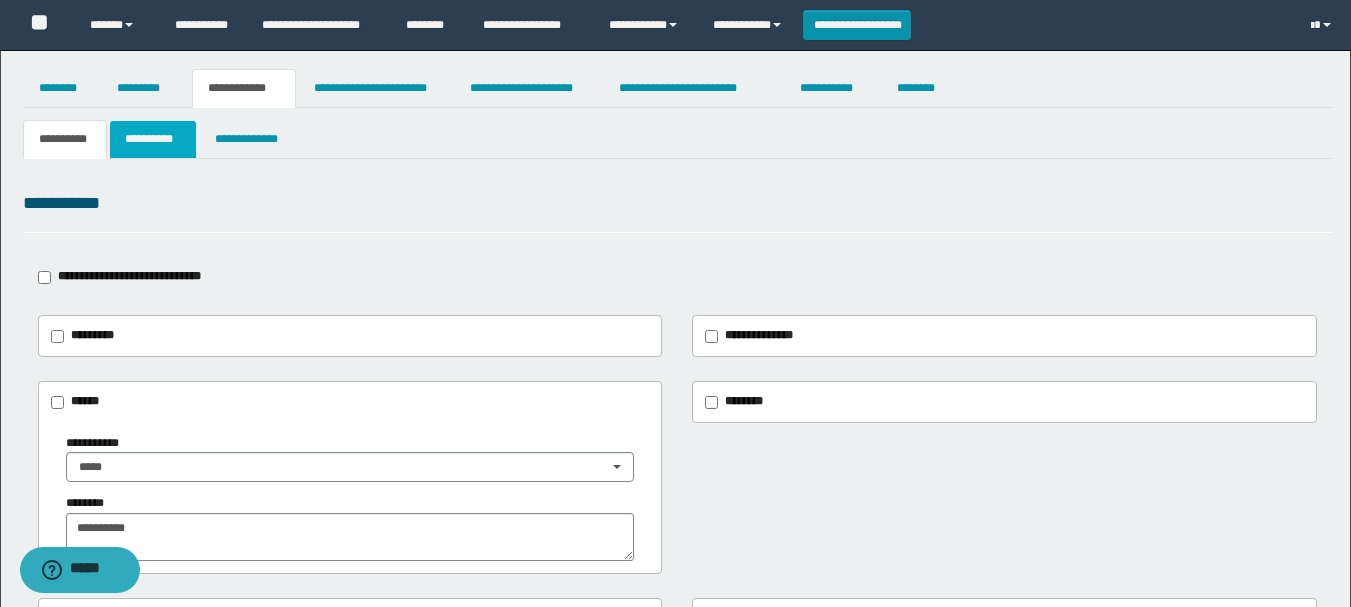 click on "**********" at bounding box center [153, 139] 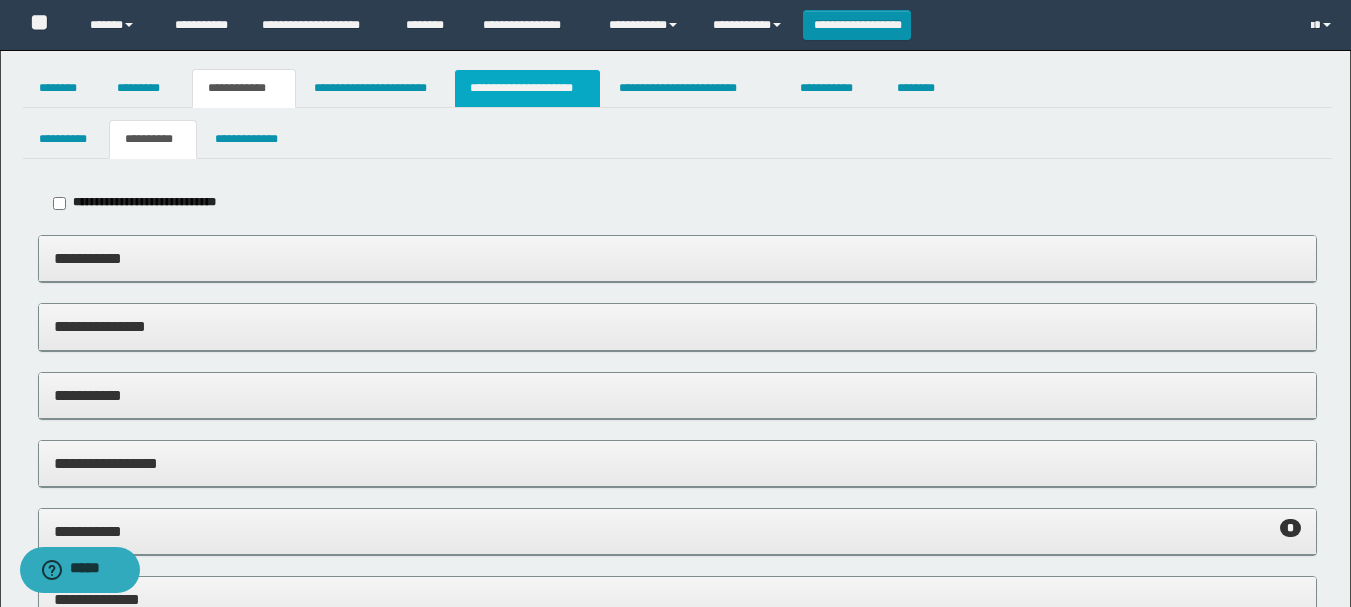 click on "**********" at bounding box center [527, 88] 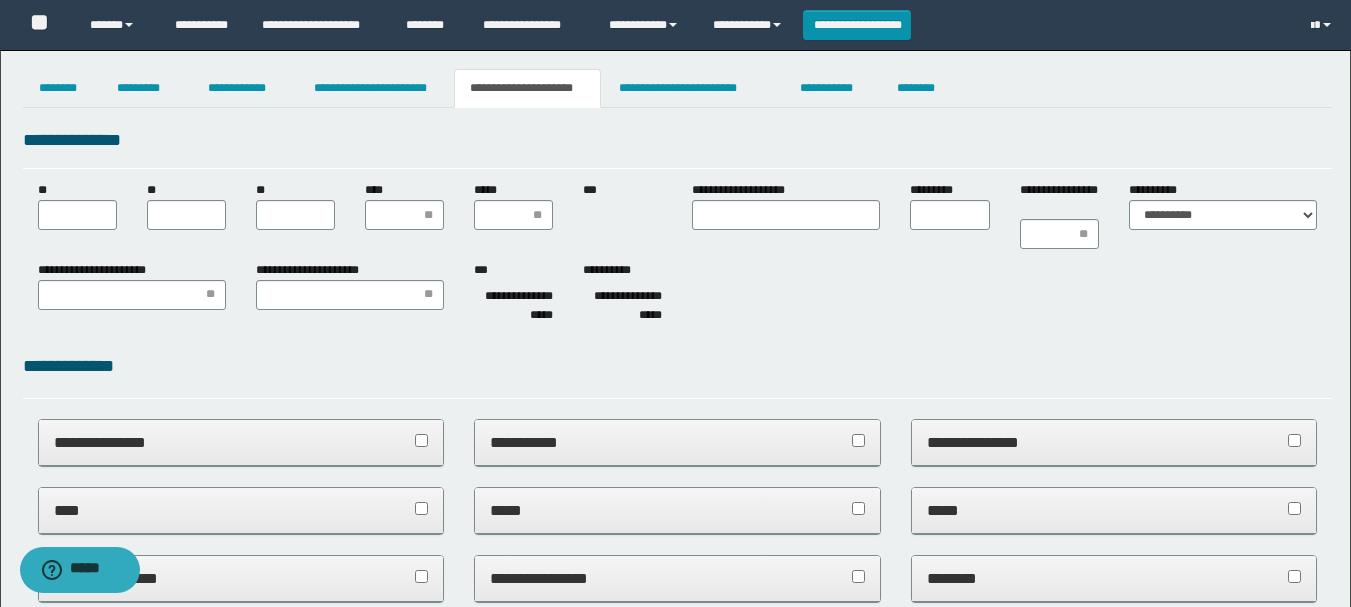 scroll, scrollTop: 0, scrollLeft: 0, axis: both 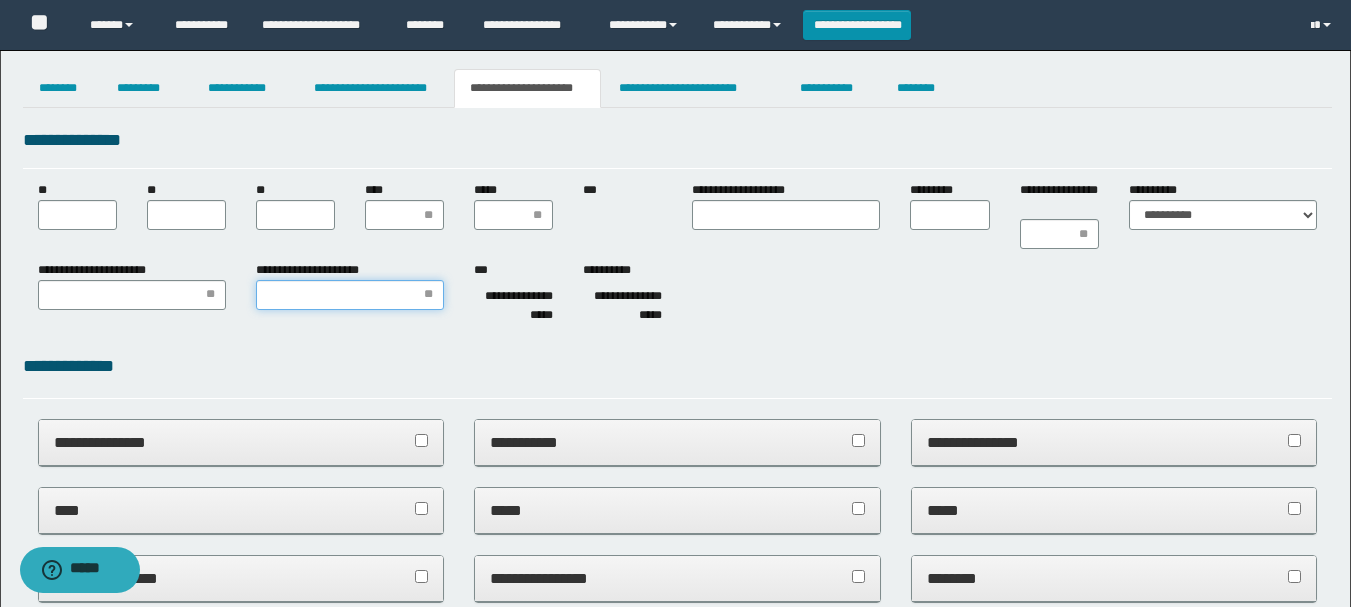 click on "**********" at bounding box center [350, 295] 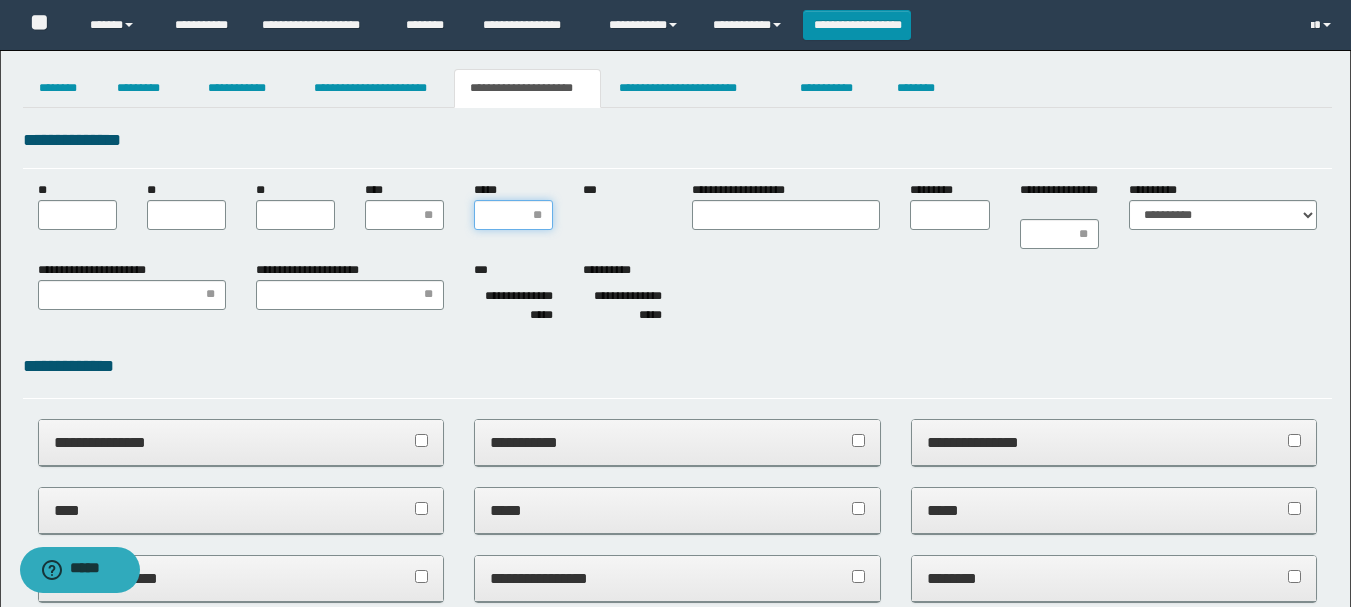 click on "*****" at bounding box center [513, 215] 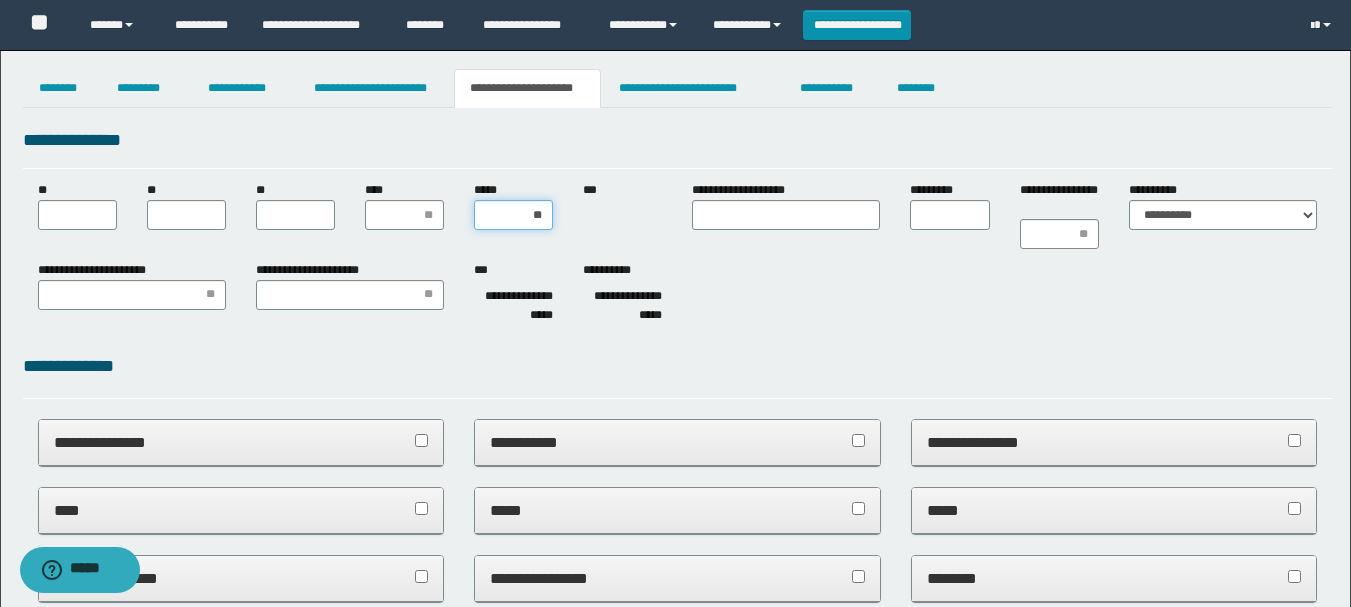 type on "***" 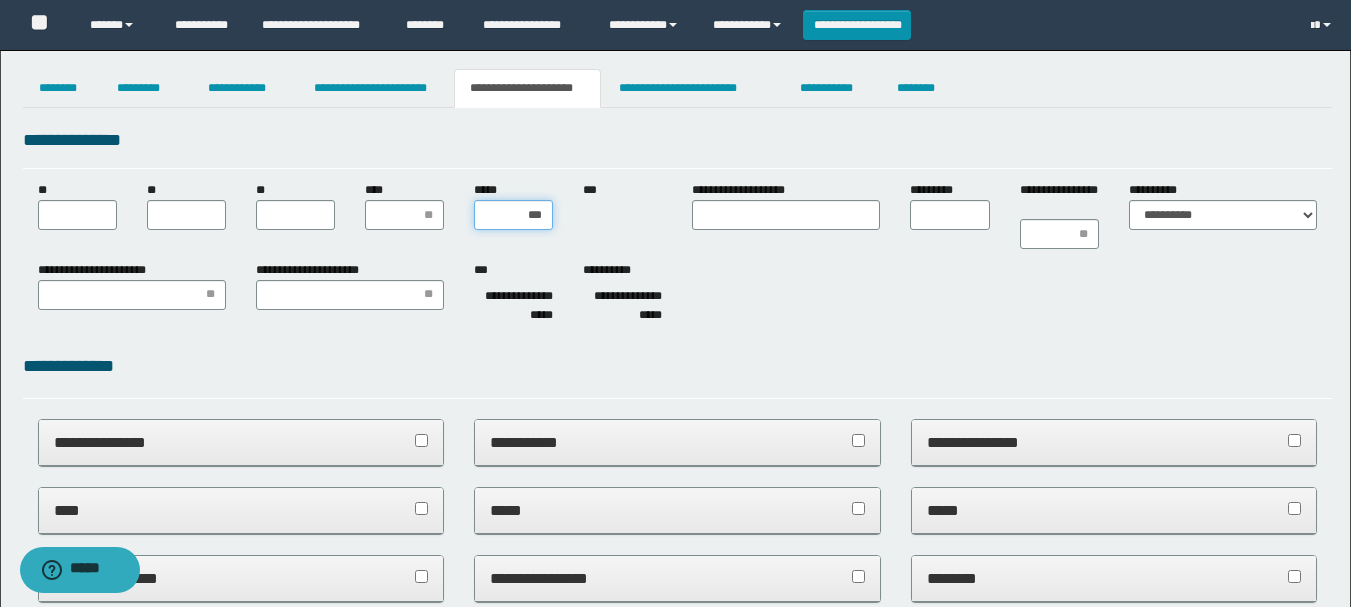 type 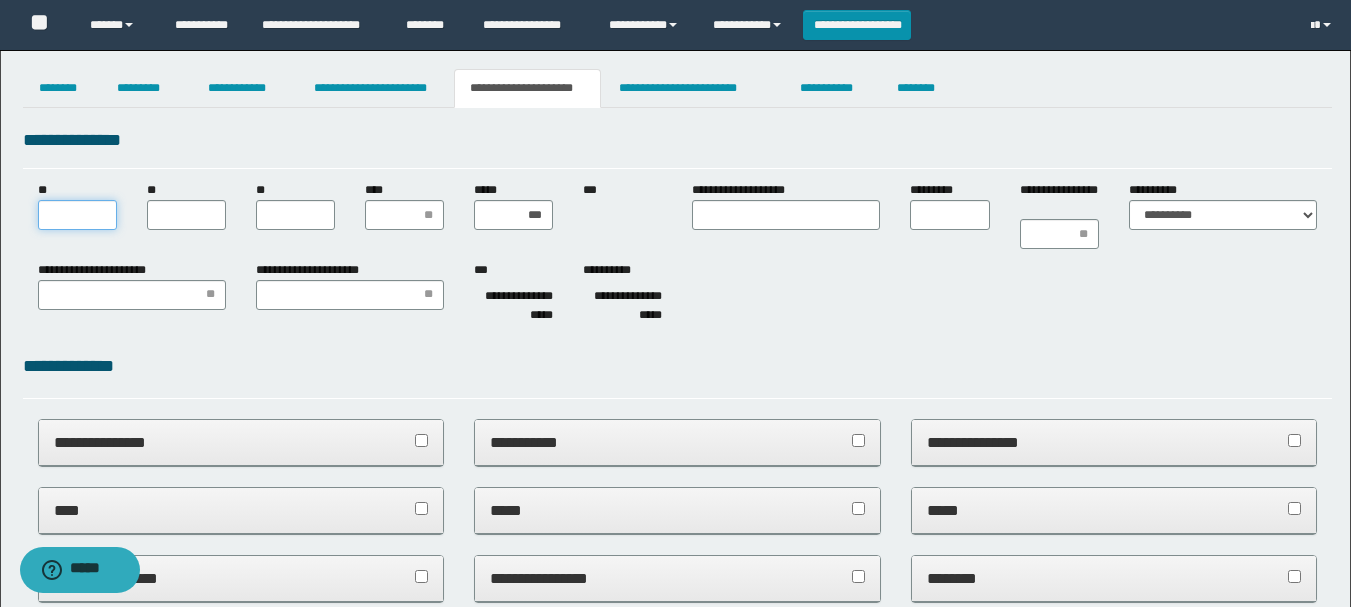 click on "**" at bounding box center (77, 215) 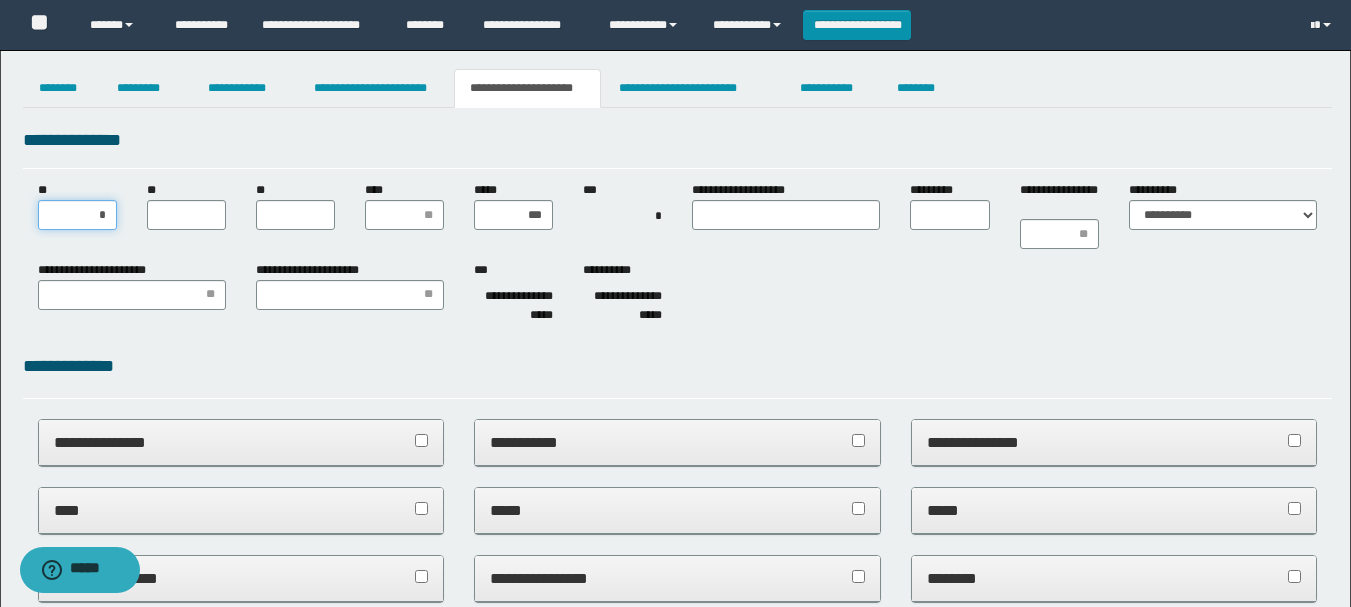 type on "**" 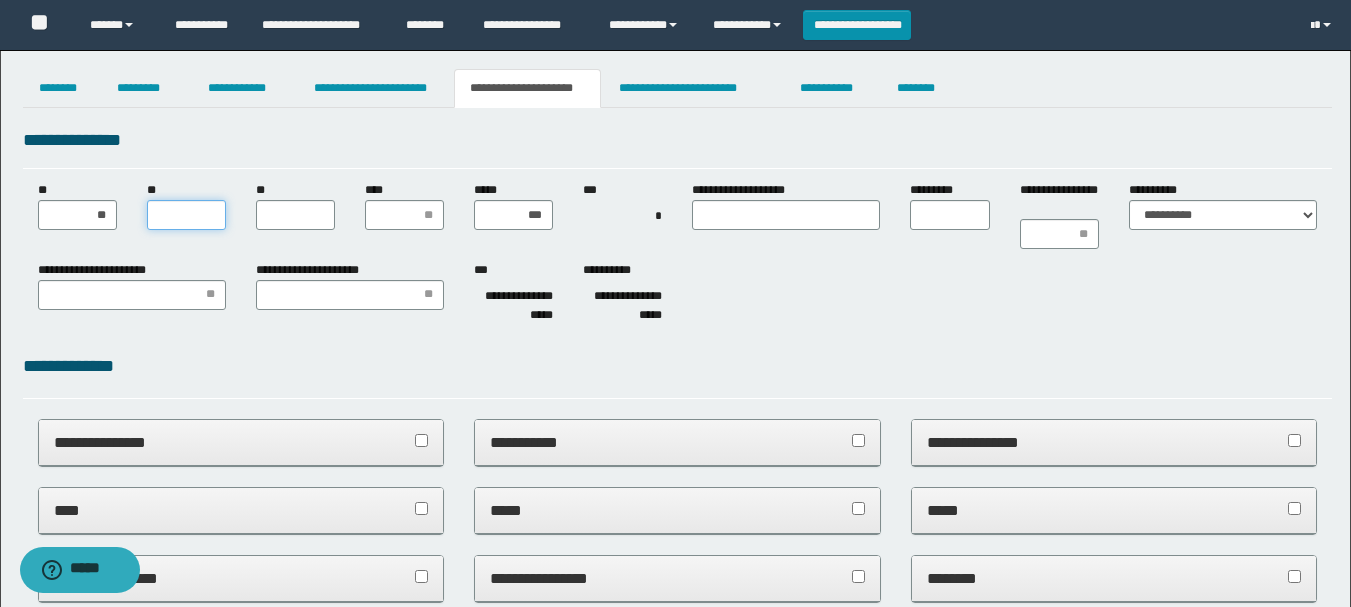 click on "**" at bounding box center (186, 215) 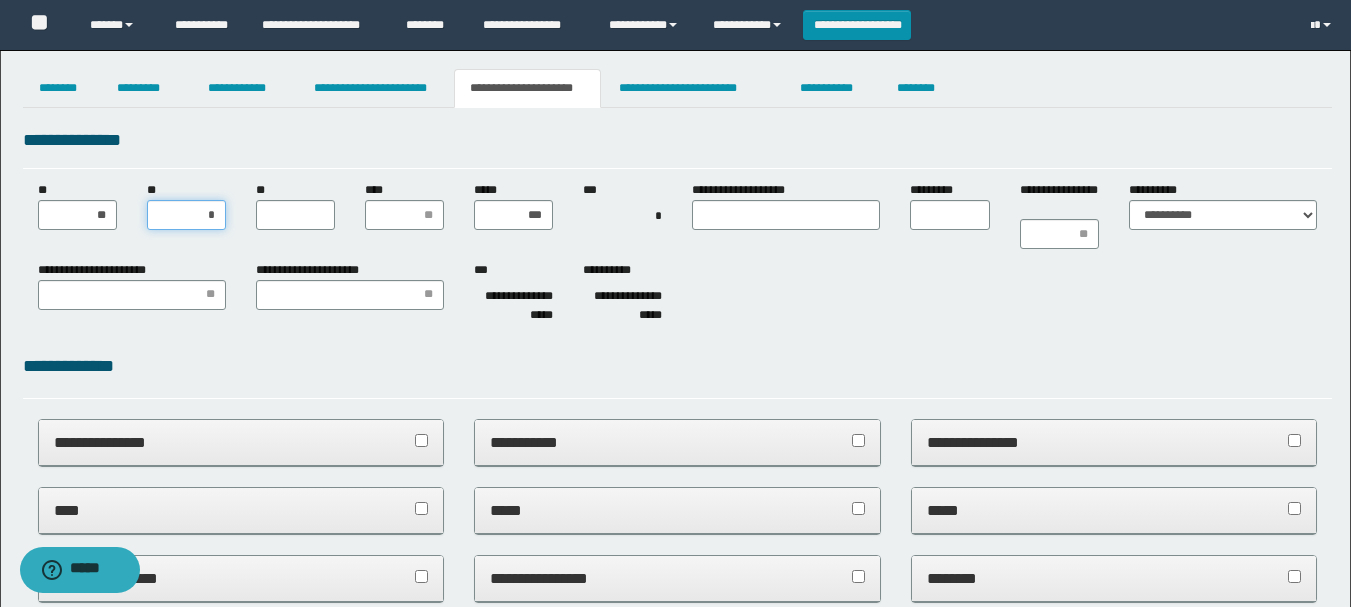 type on "**" 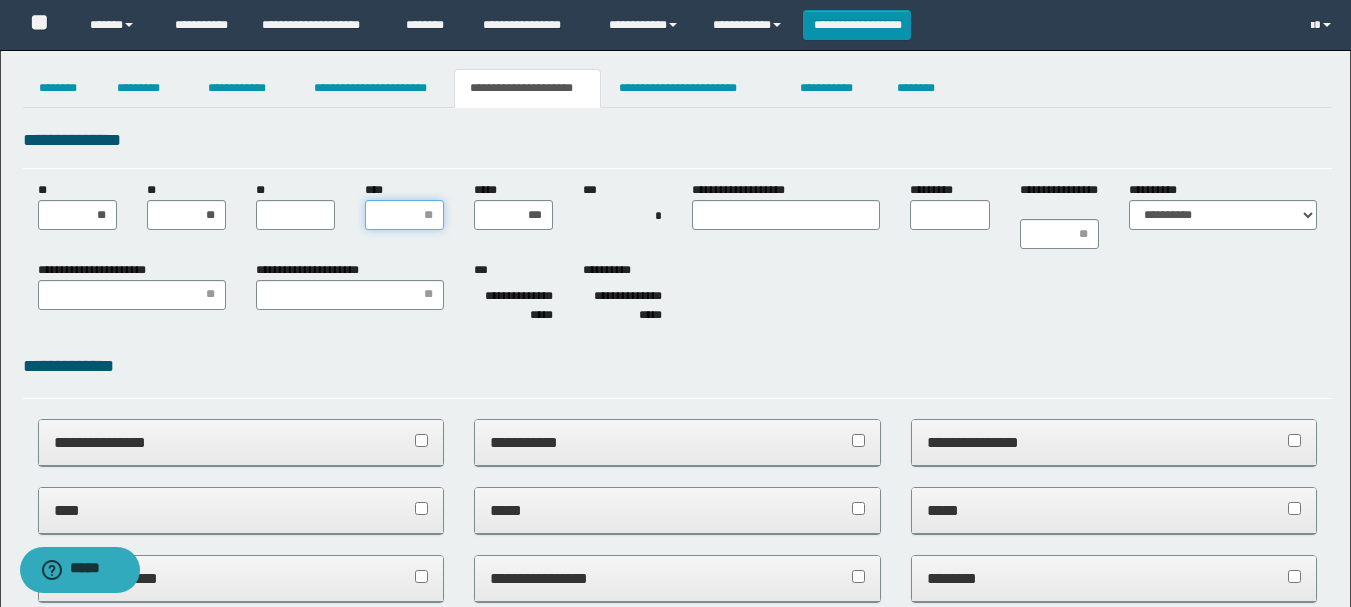 click on "****" at bounding box center [404, 215] 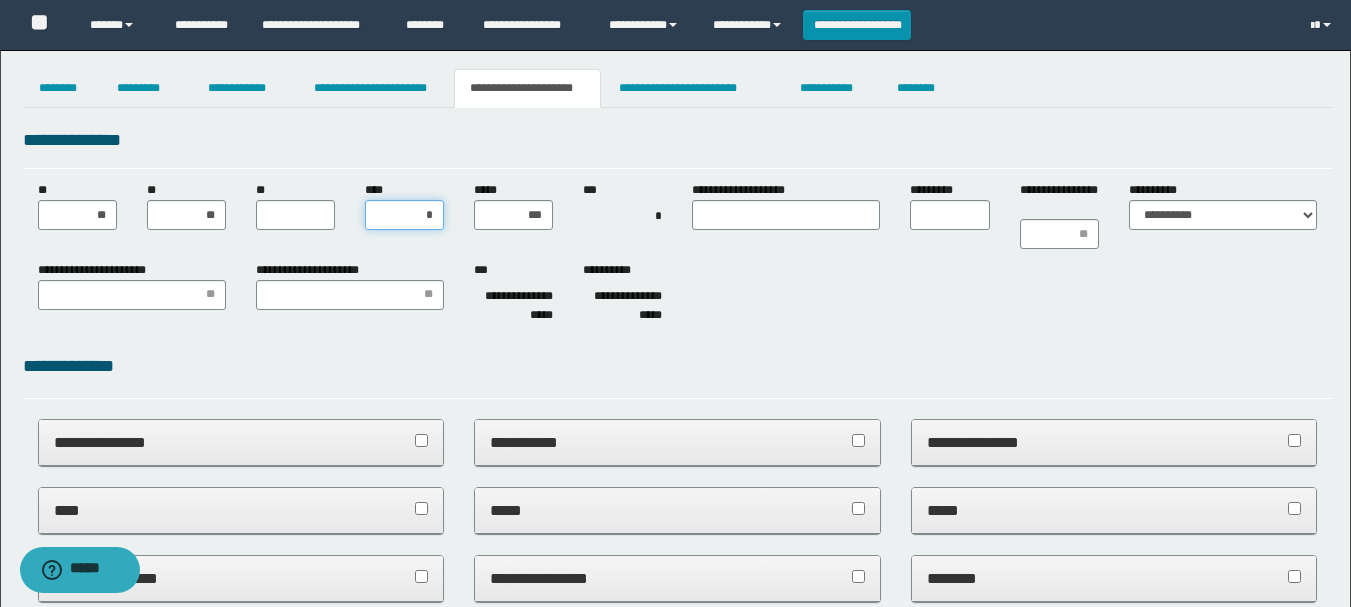 type on "**" 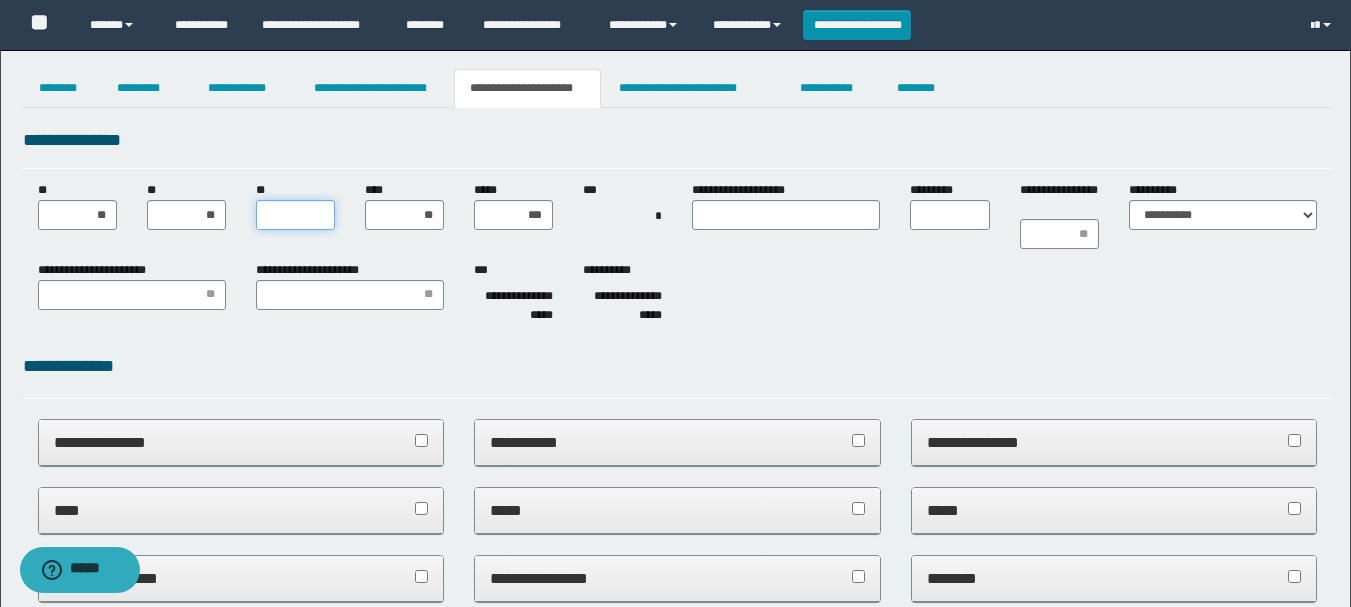 click on "**" at bounding box center [295, 215] 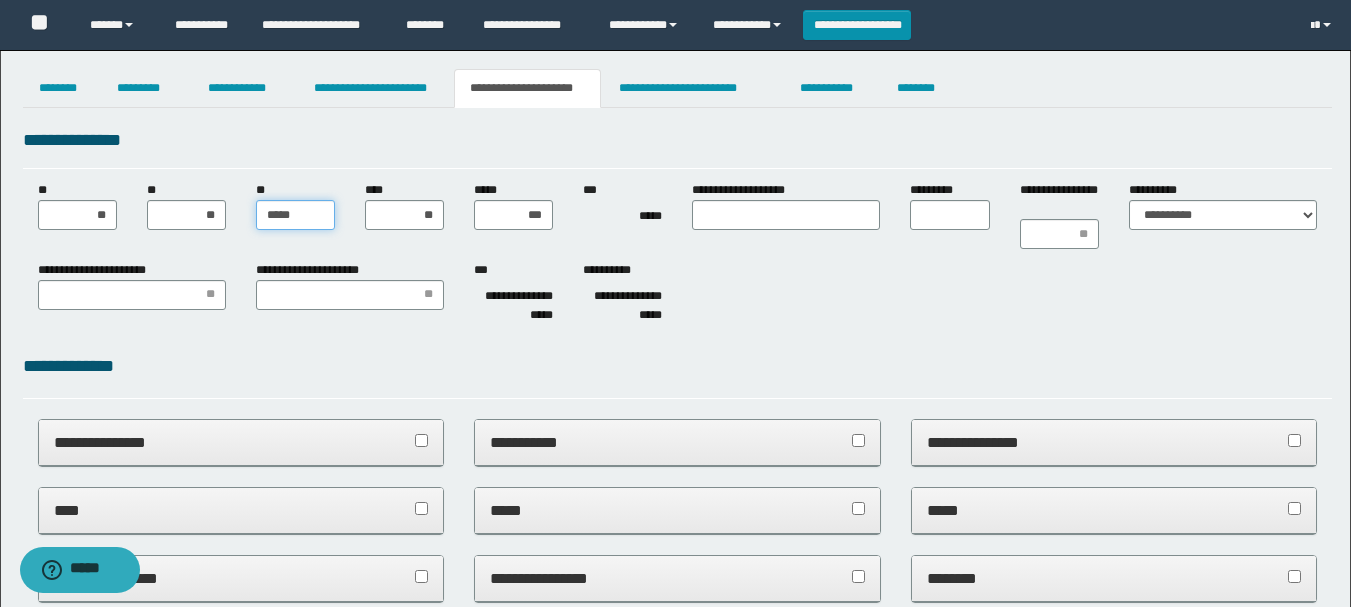 type on "******" 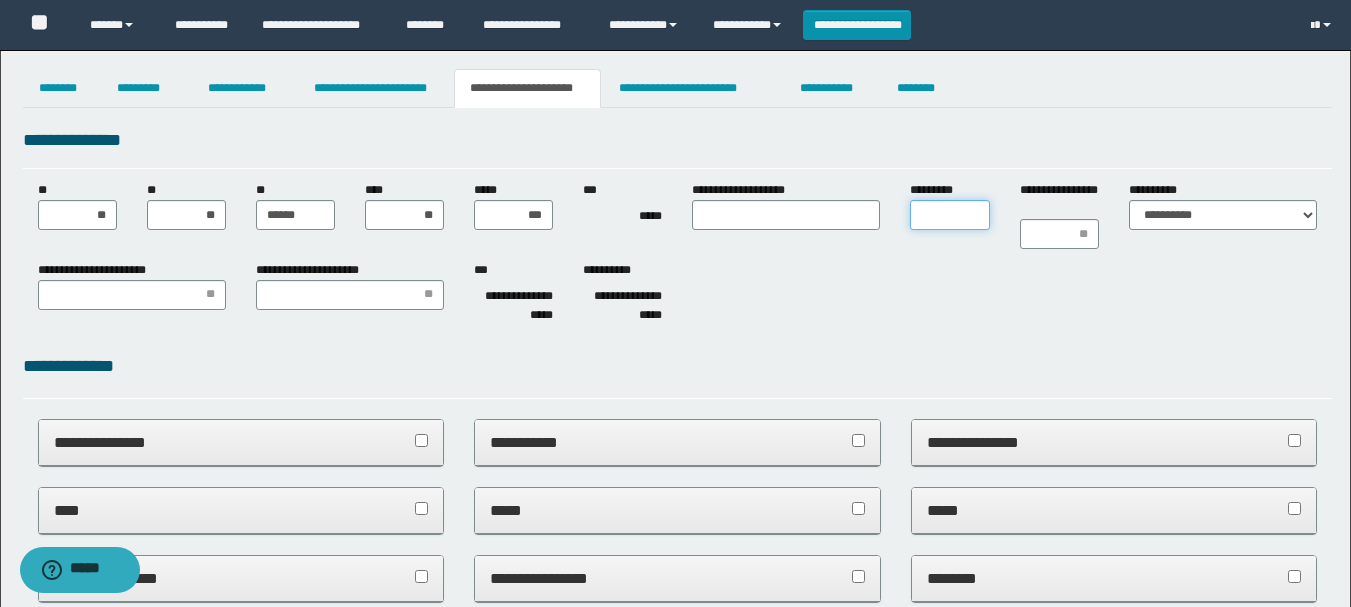 click on "*********" at bounding box center [949, 215] 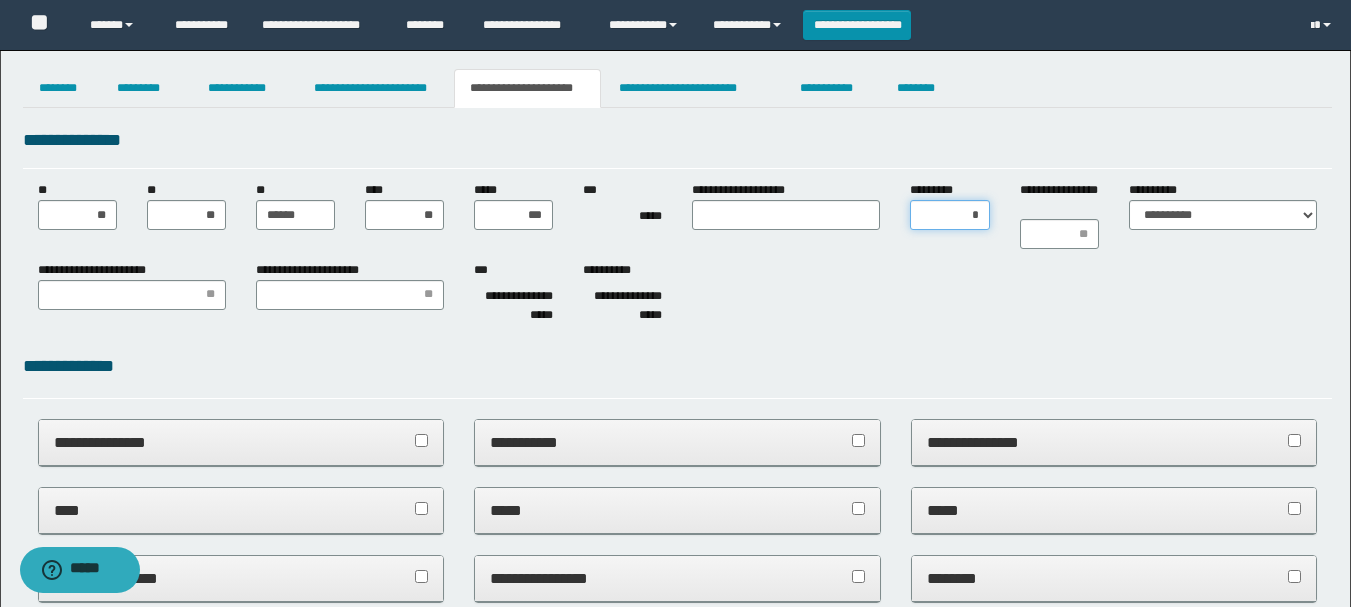 type on "**" 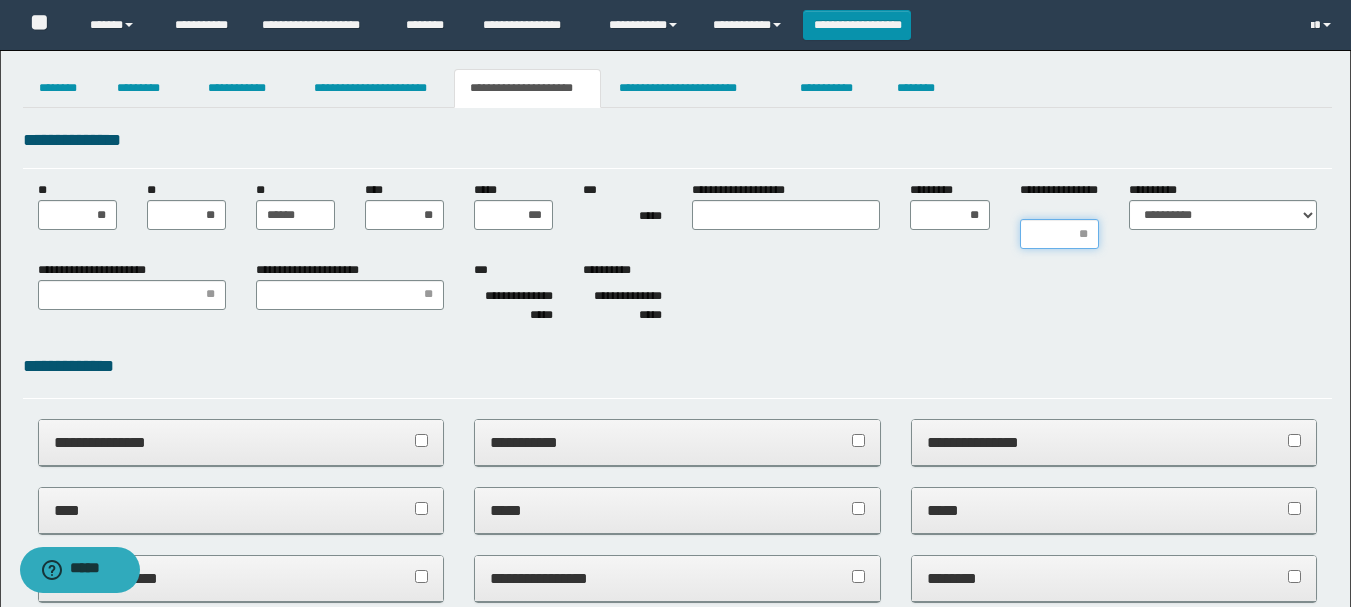 click on "**********" at bounding box center [1059, 234] 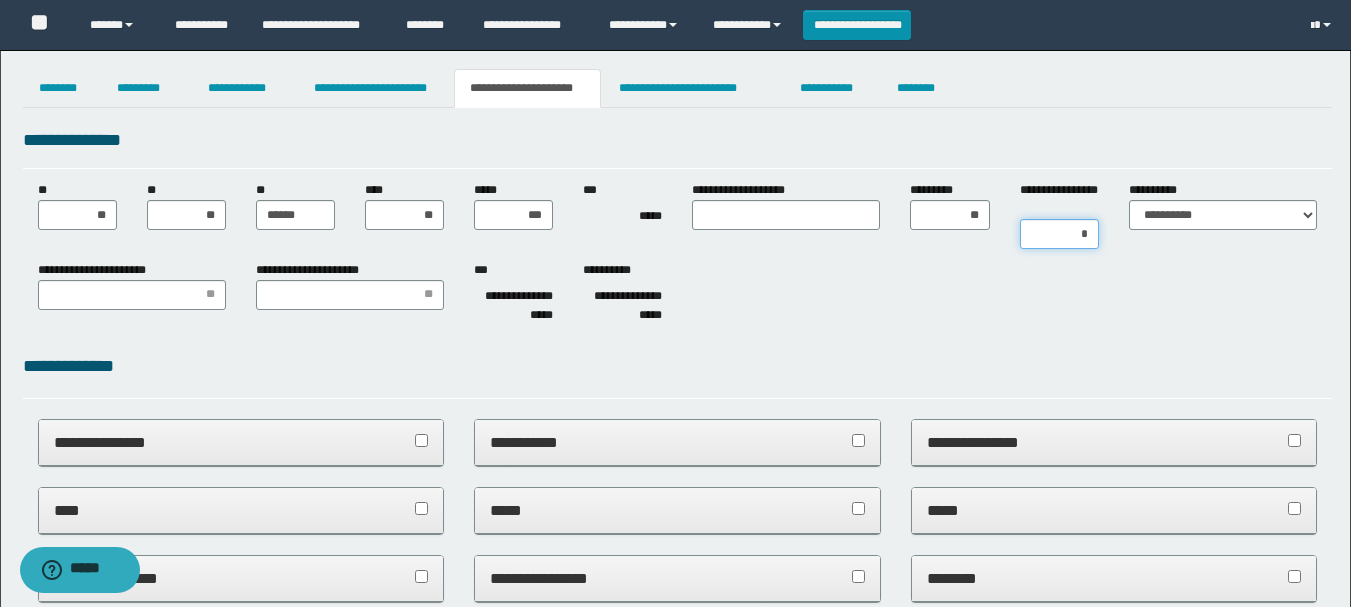 type on "**" 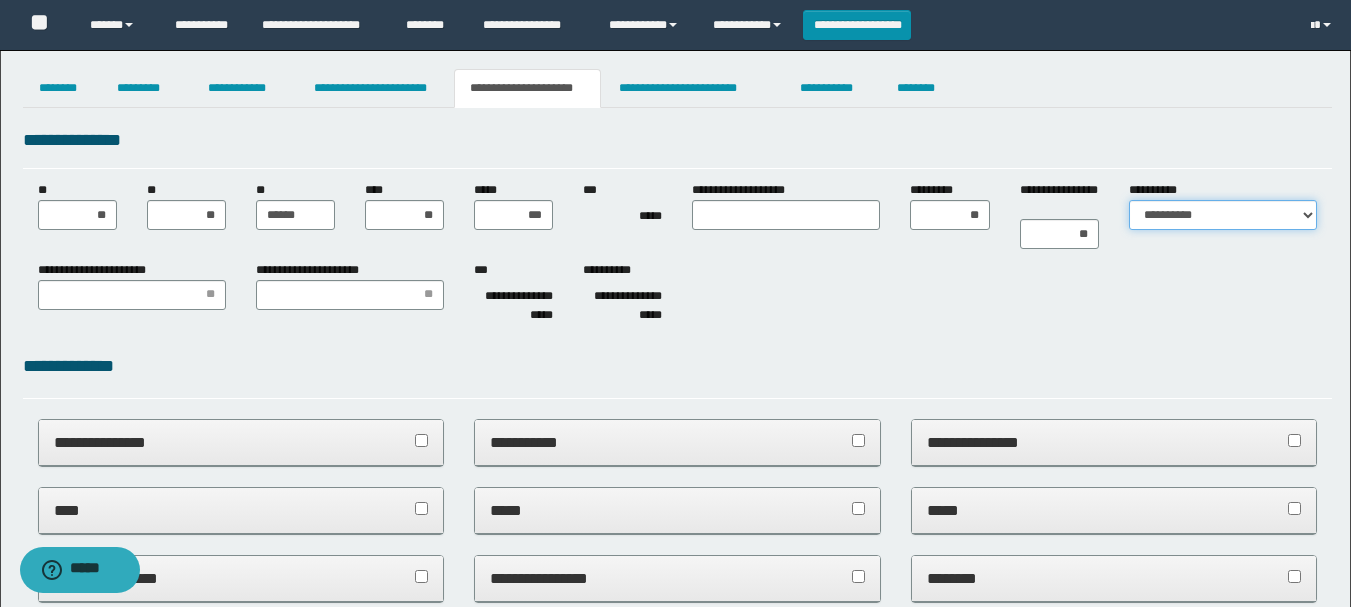 click on "**********" at bounding box center [1223, 215] 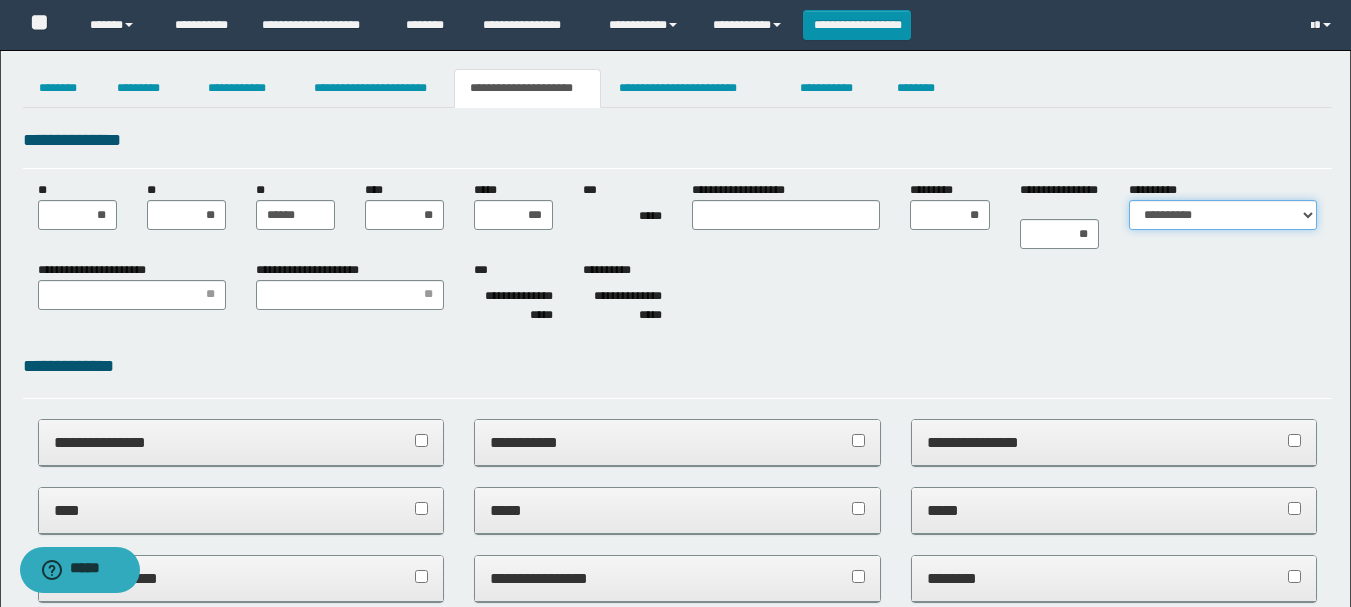 select on "*" 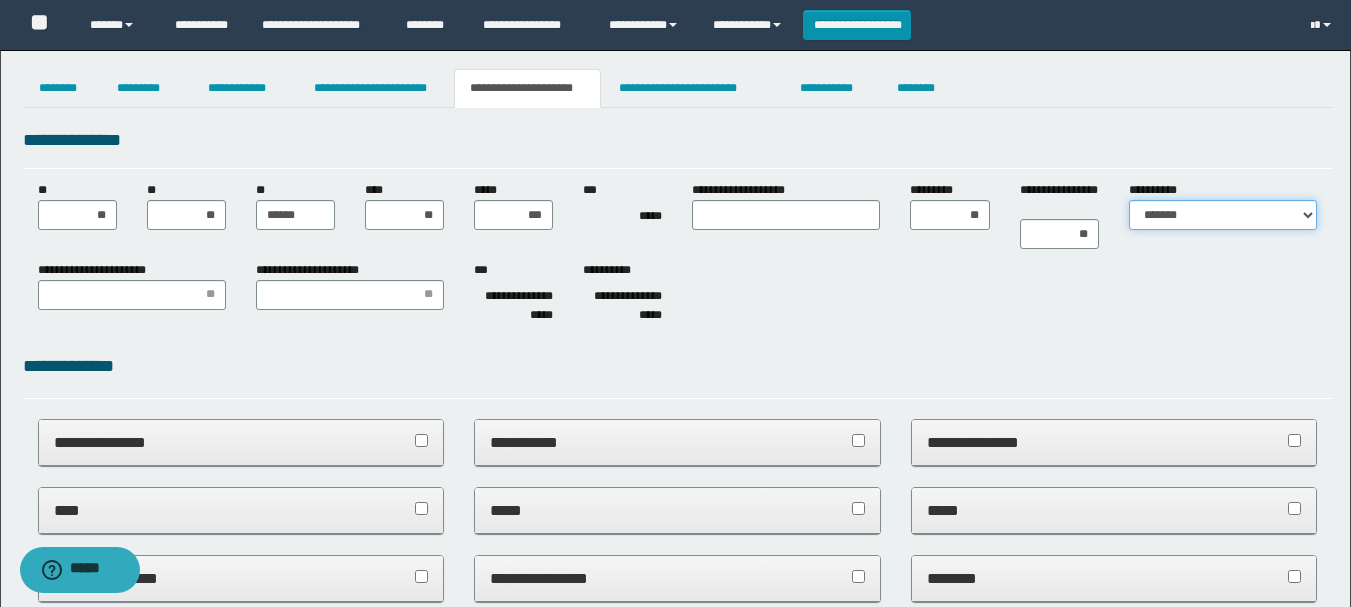 click on "**********" at bounding box center (1223, 215) 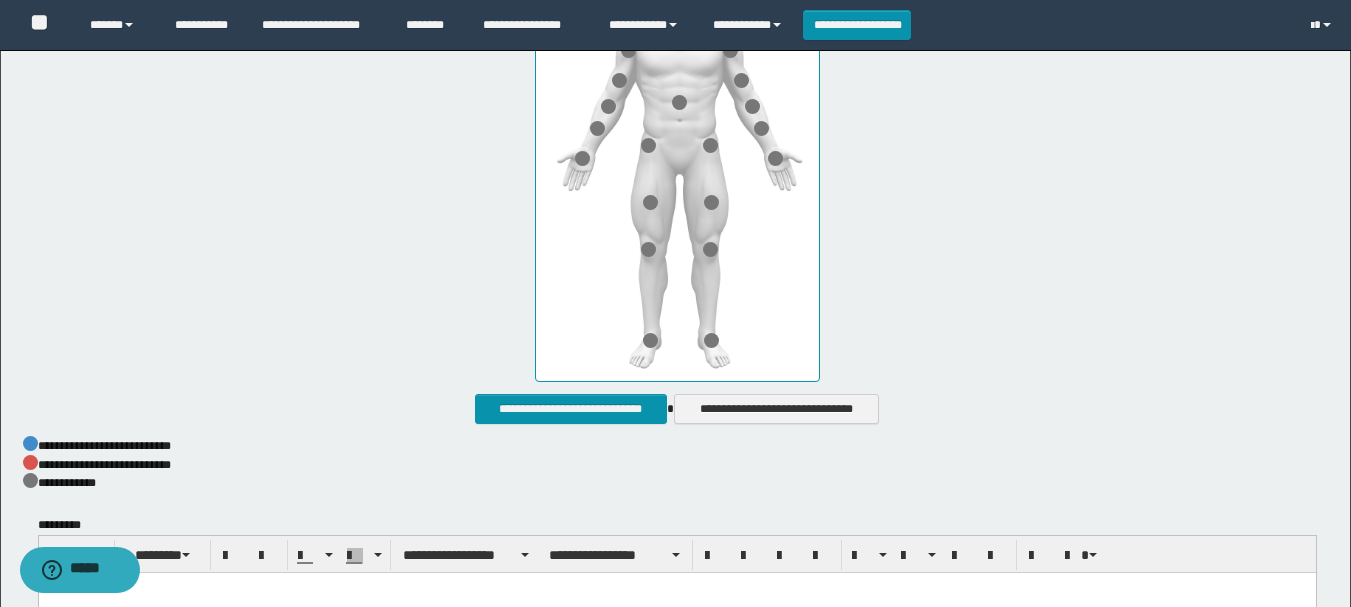 scroll, scrollTop: 1000, scrollLeft: 0, axis: vertical 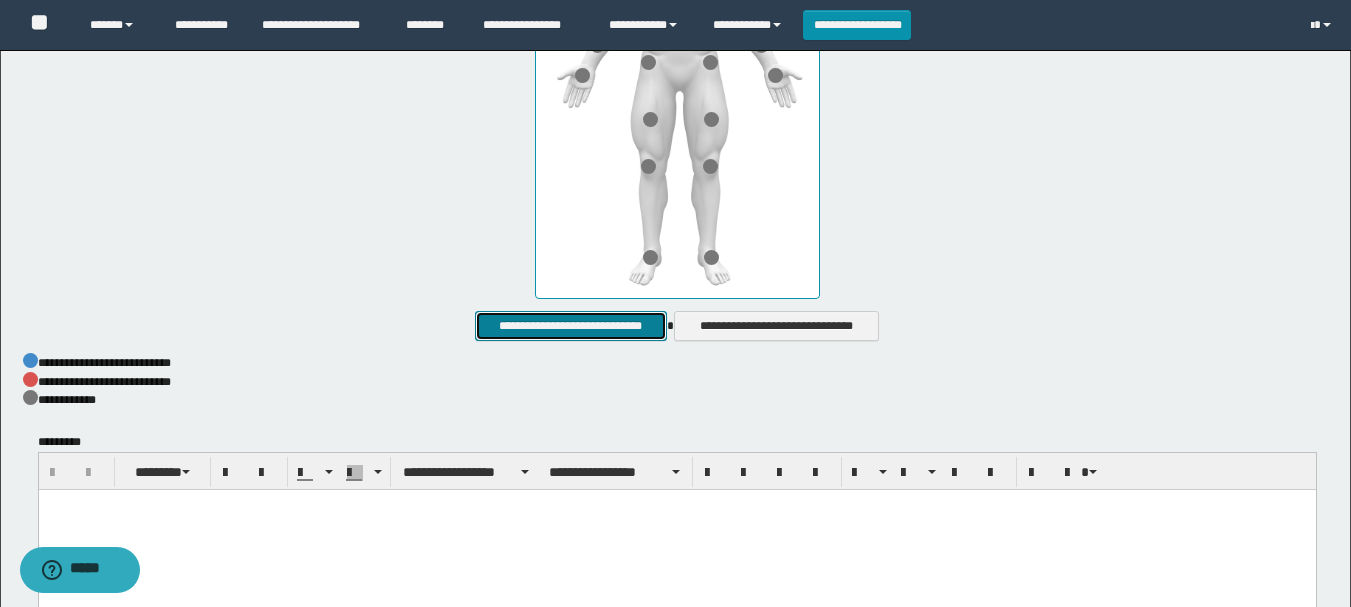 click on "**********" at bounding box center (570, 326) 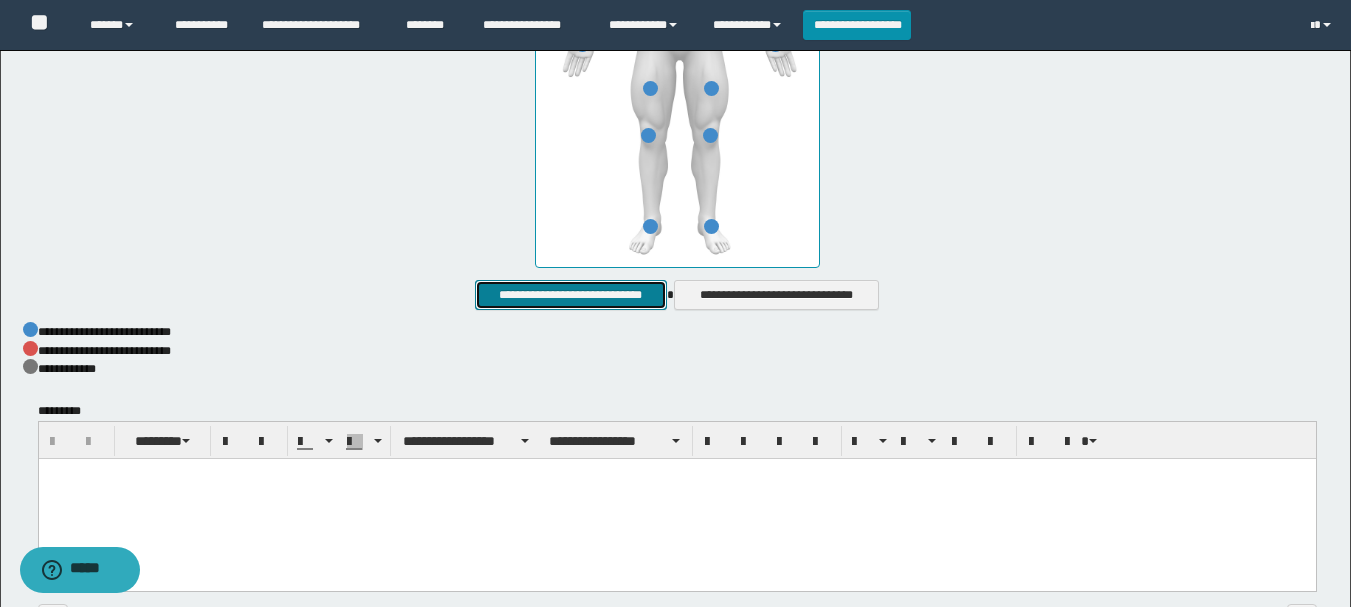 scroll, scrollTop: 1028, scrollLeft: 0, axis: vertical 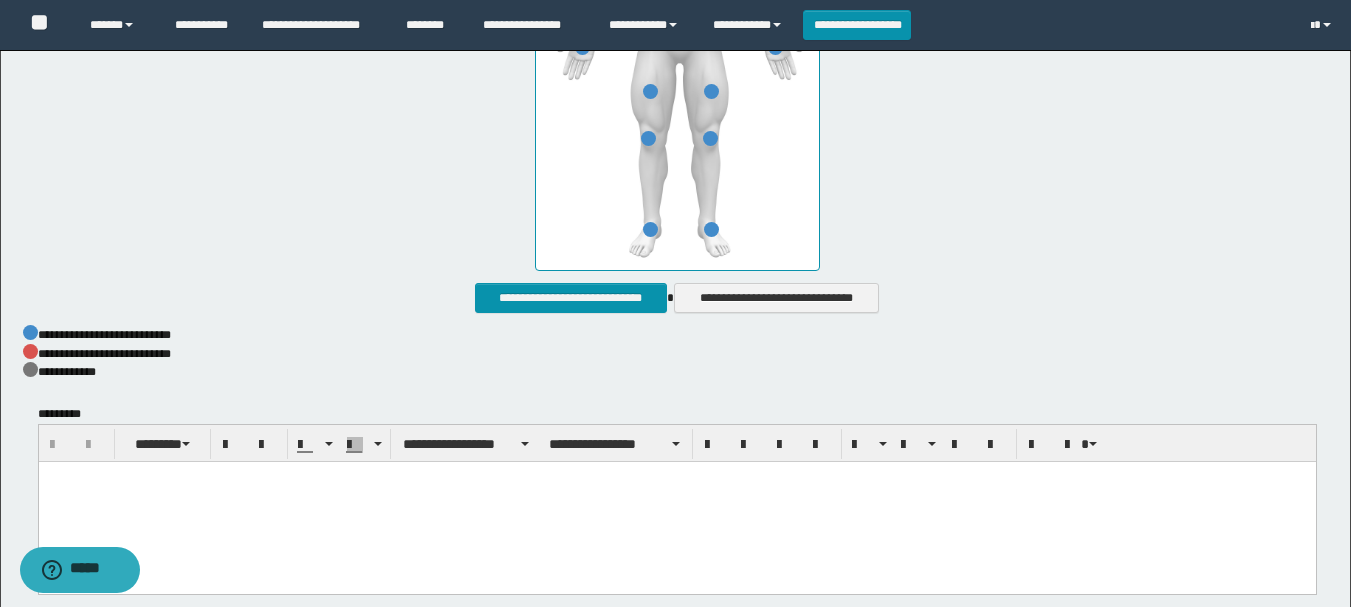 click at bounding box center [676, 503] 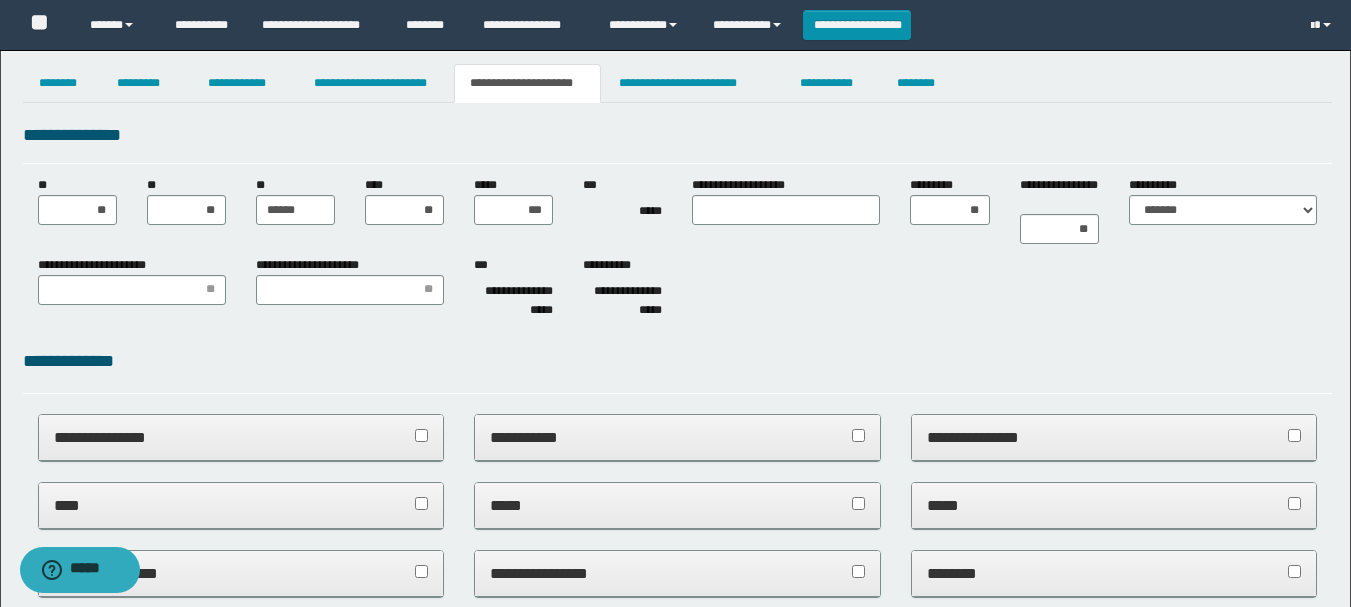 scroll, scrollTop: 0, scrollLeft: 0, axis: both 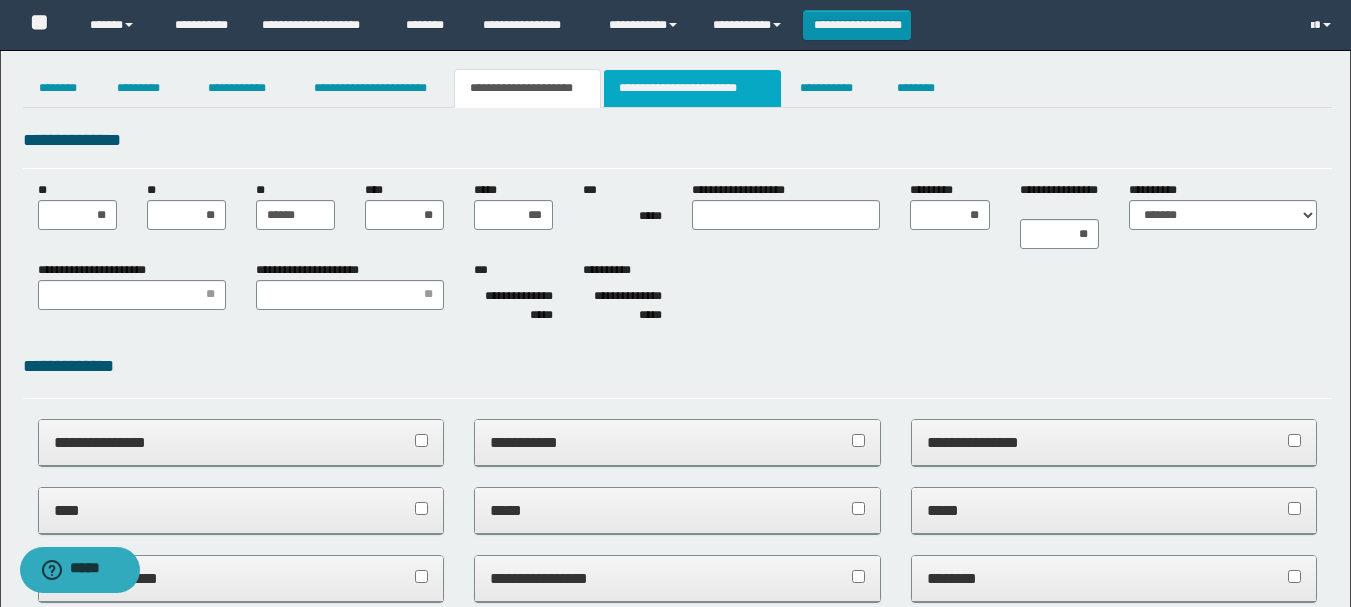 click on "**********" at bounding box center (693, 88) 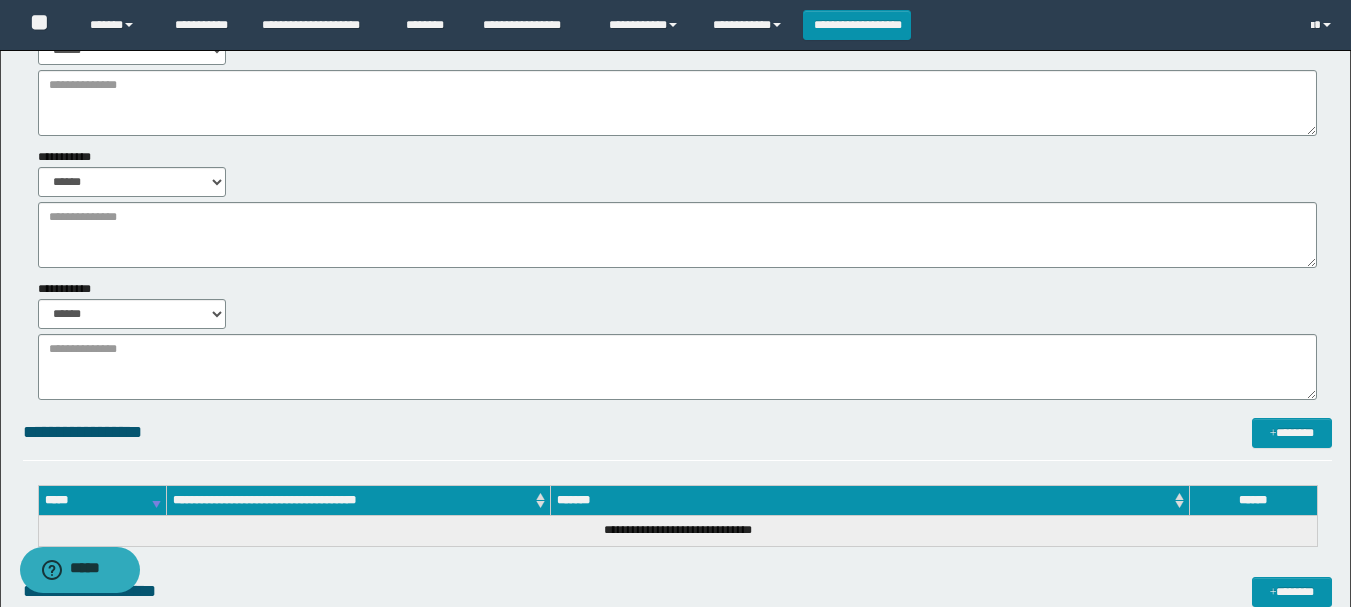 scroll, scrollTop: 300, scrollLeft: 0, axis: vertical 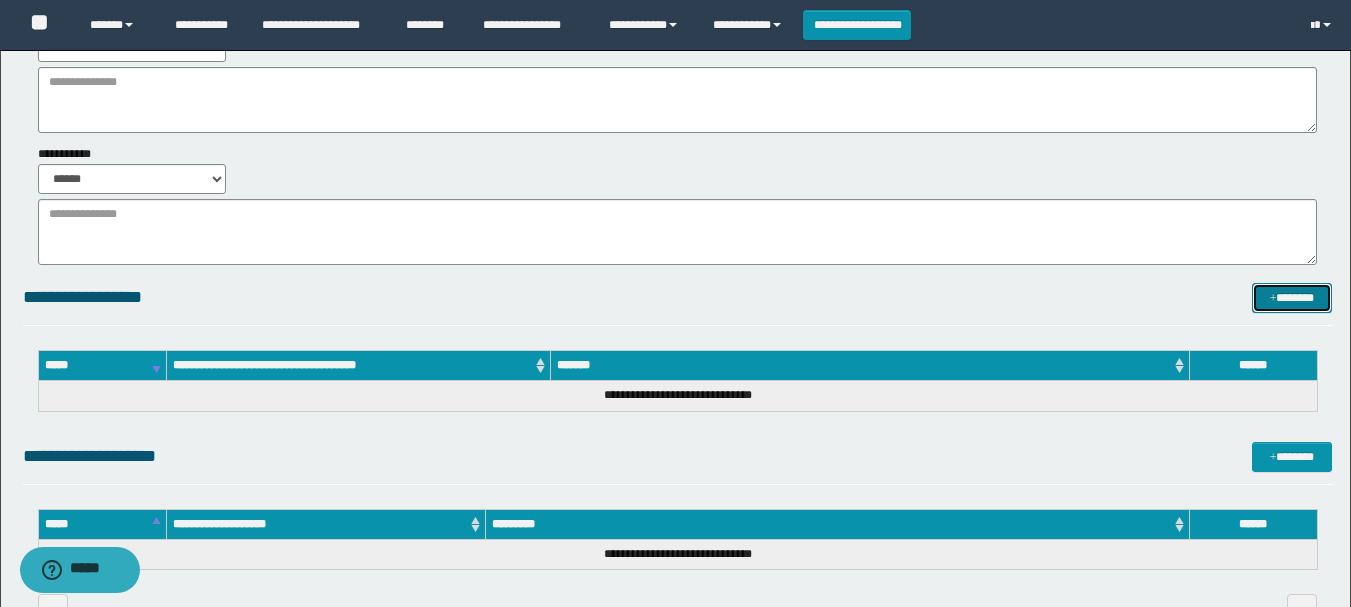 drag, startPoint x: 1279, startPoint y: 299, endPoint x: 1158, endPoint y: 285, distance: 121.80723 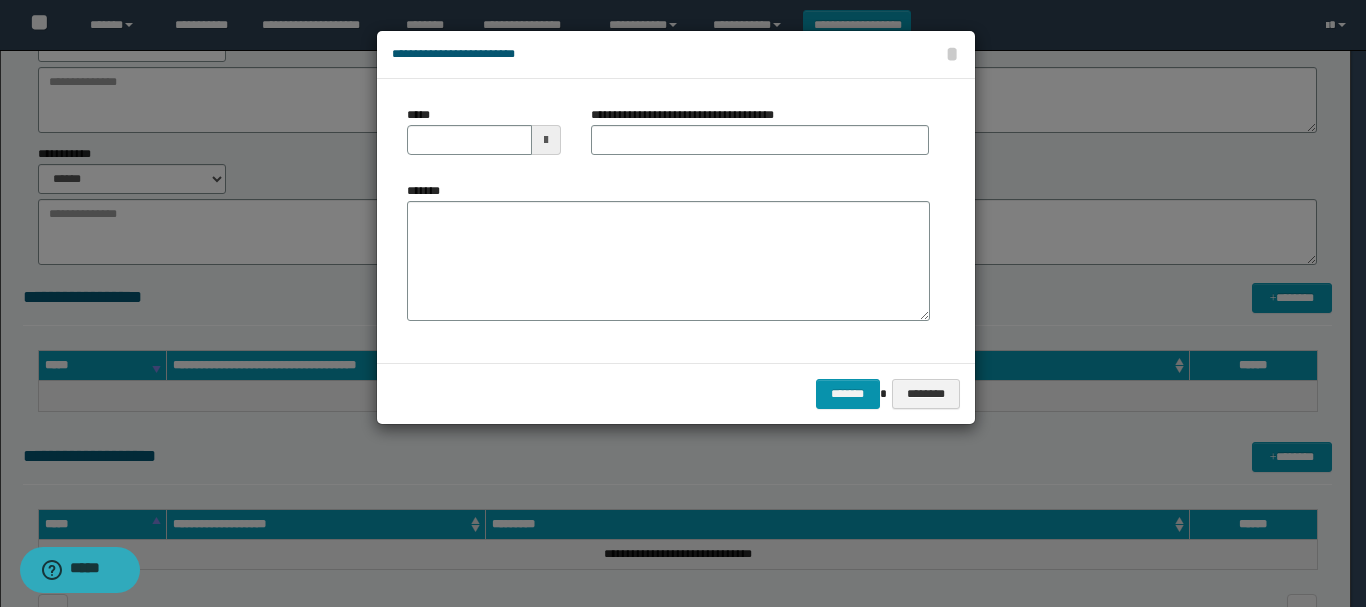 click at bounding box center (546, 140) 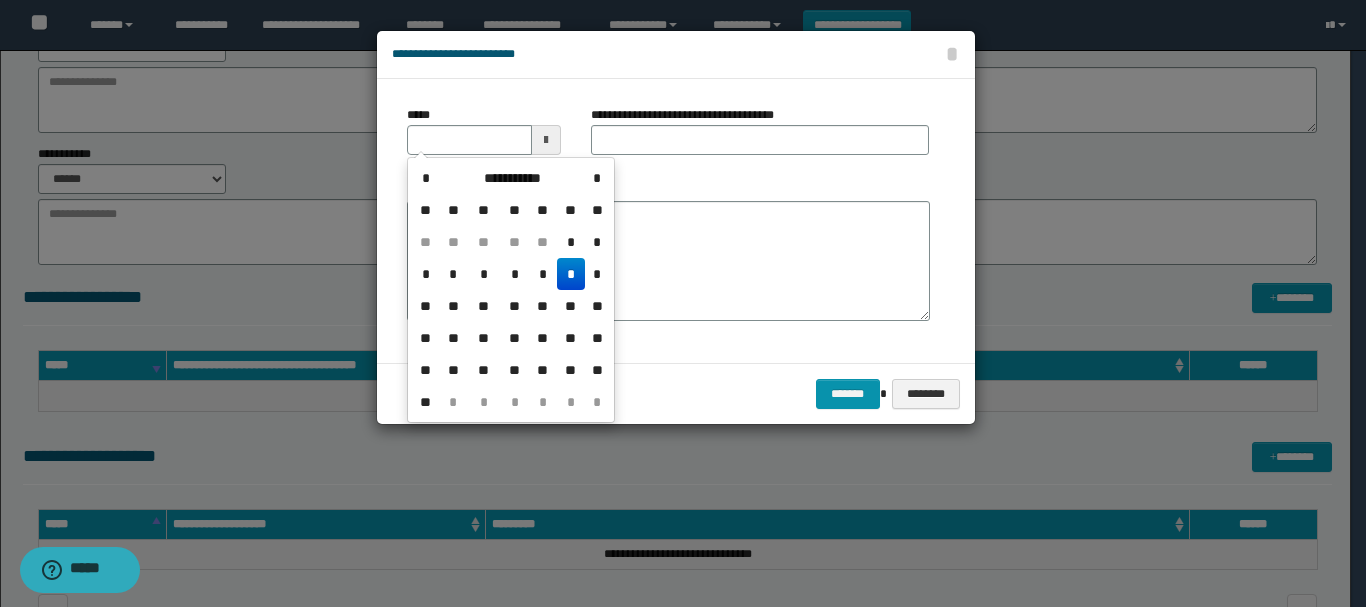 click on "*" at bounding box center (571, 274) 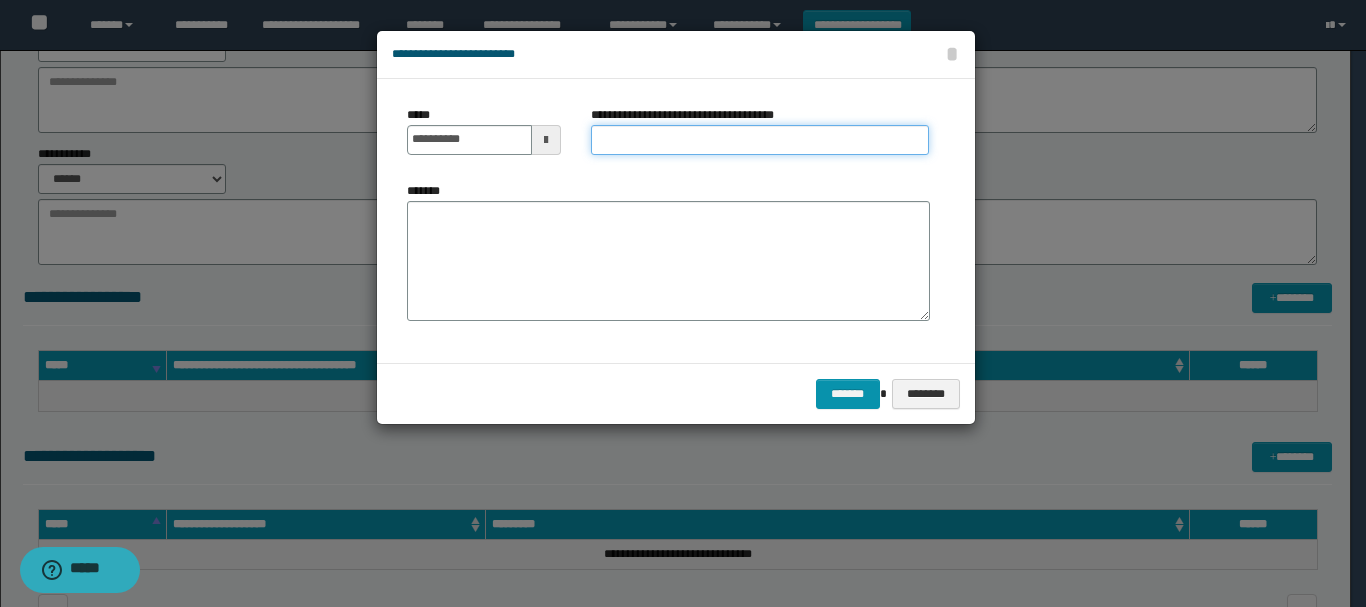 click on "**********" at bounding box center [760, 140] 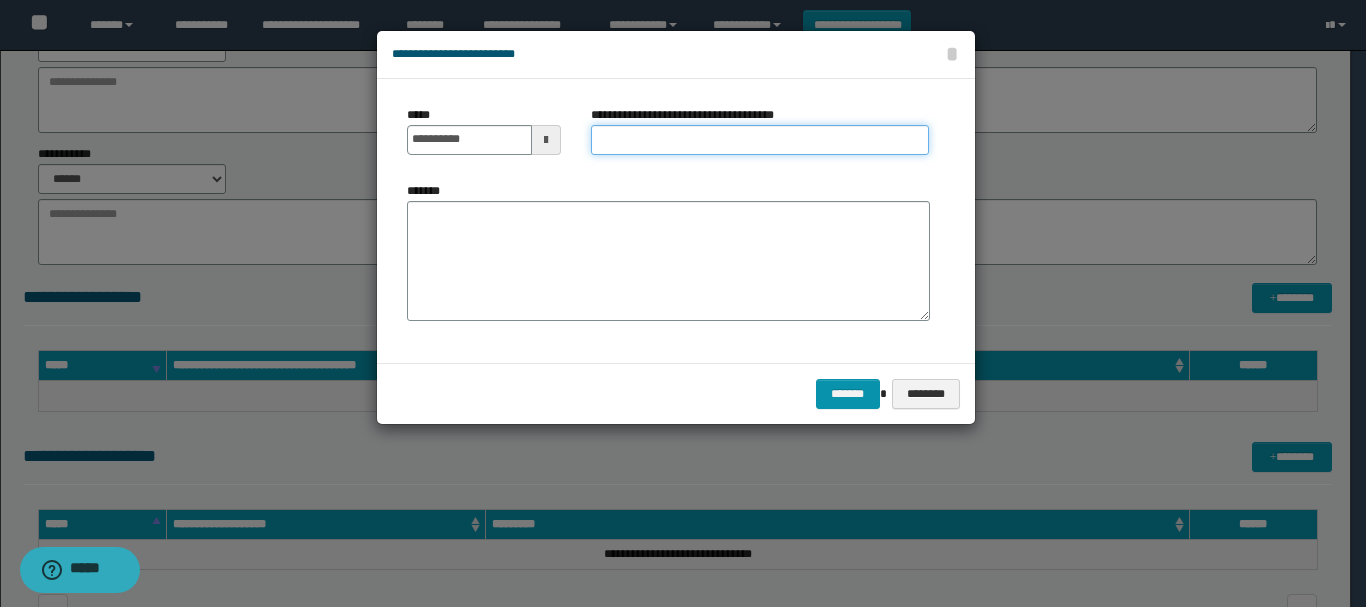 type on "**********" 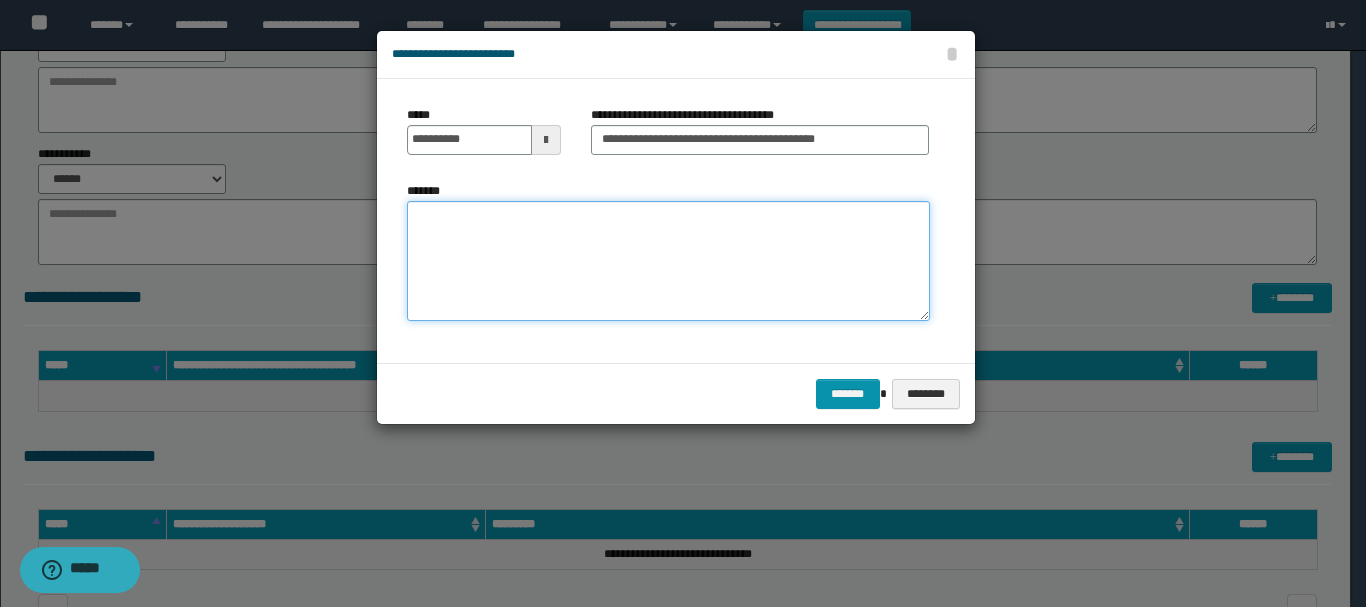 click on "*******" at bounding box center [668, 261] 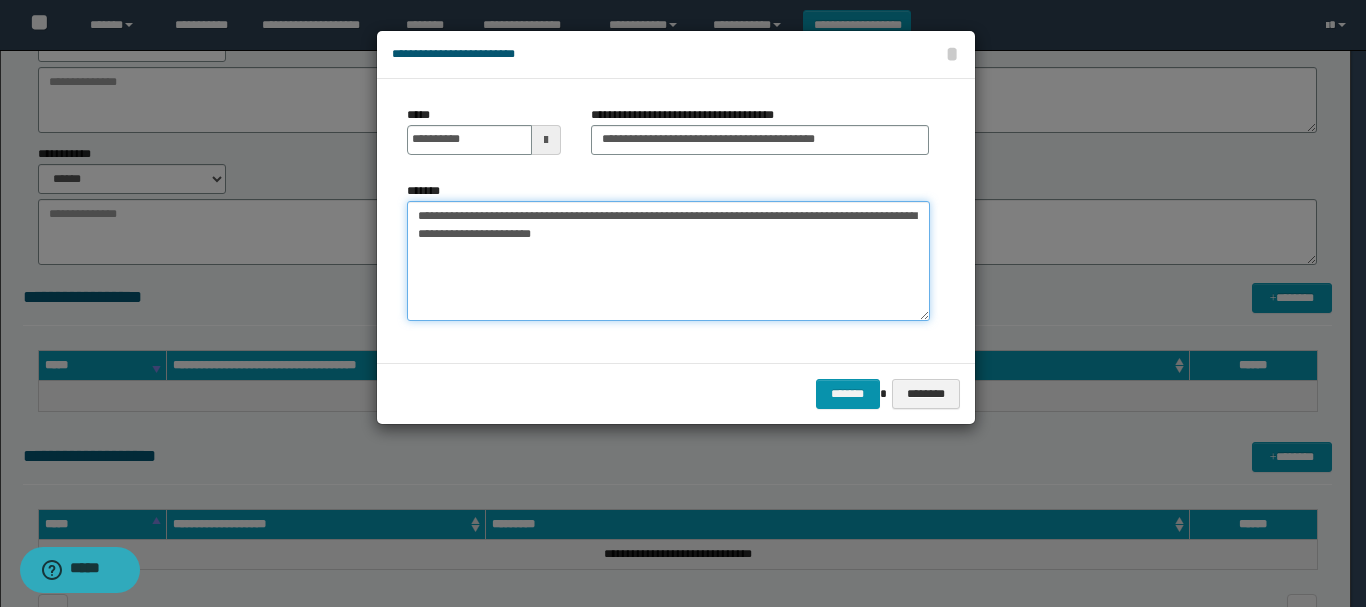 click on "**********" at bounding box center [668, 261] 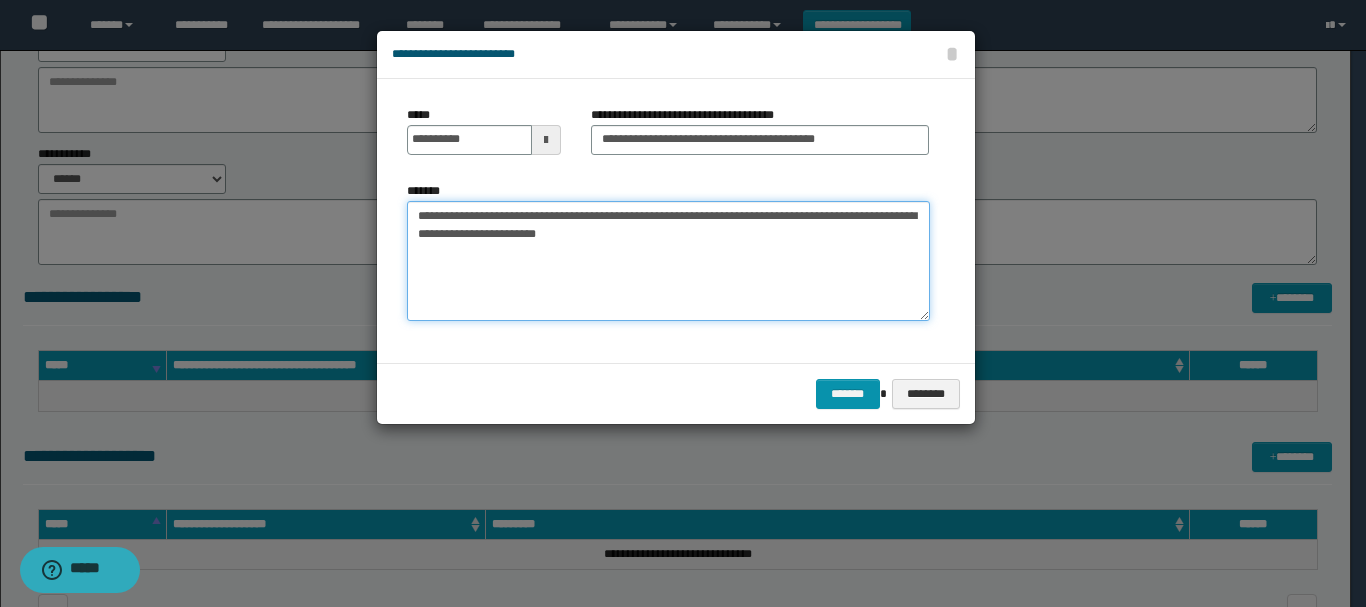 click on "**********" at bounding box center [668, 261] 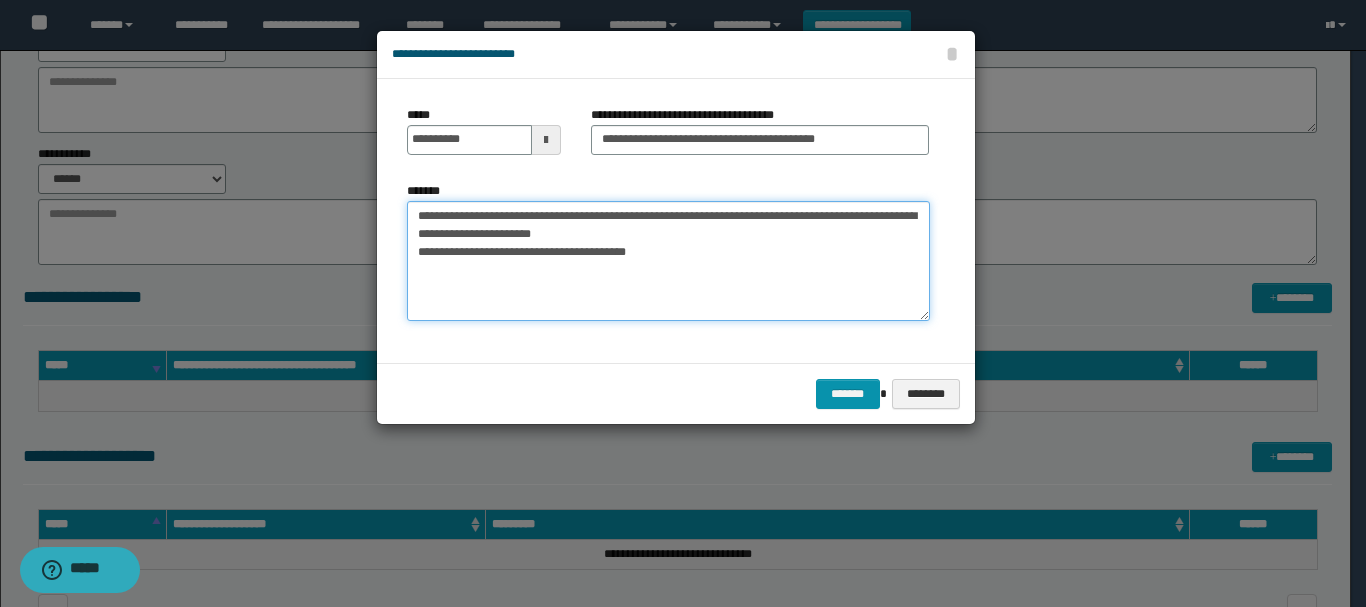 drag, startPoint x: 416, startPoint y: 213, endPoint x: 709, endPoint y: 234, distance: 293.7516 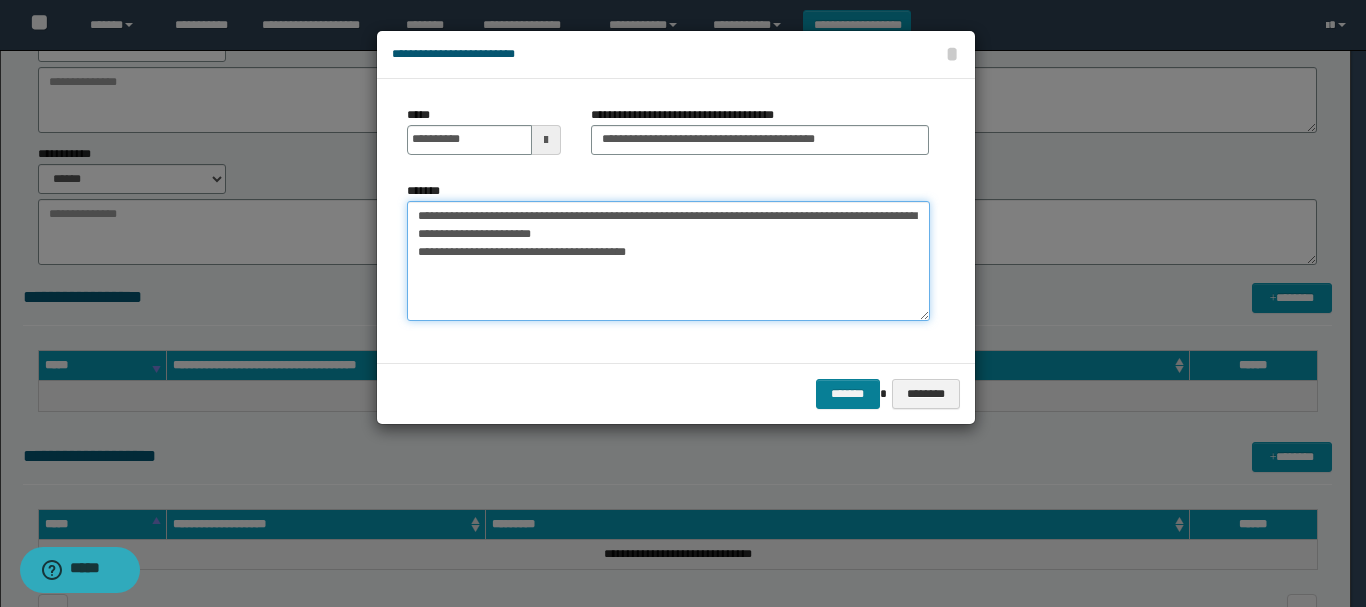 type on "**********" 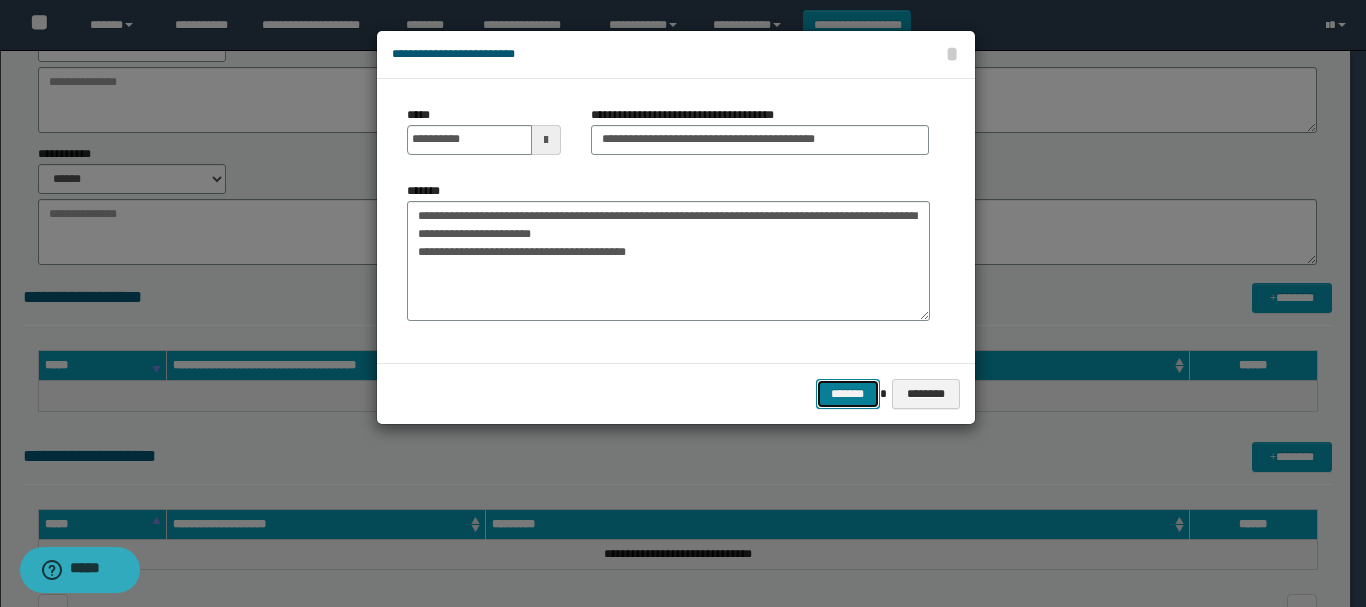 click on "*******" at bounding box center (848, 394) 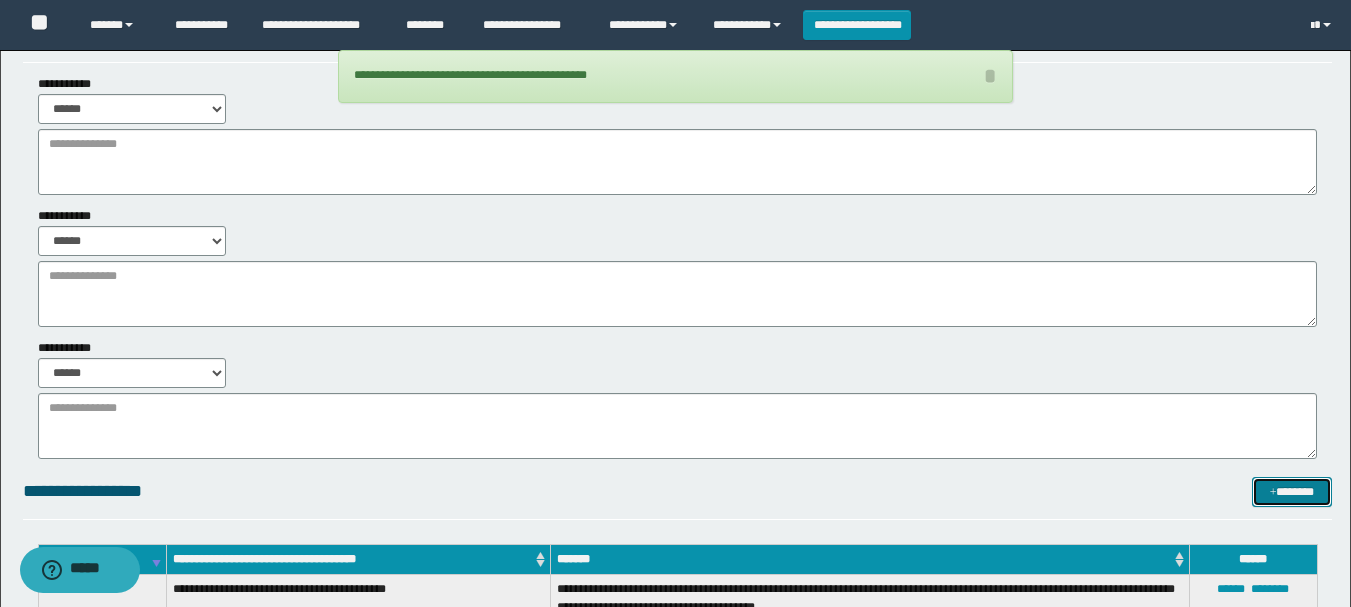 scroll, scrollTop: 0, scrollLeft: 0, axis: both 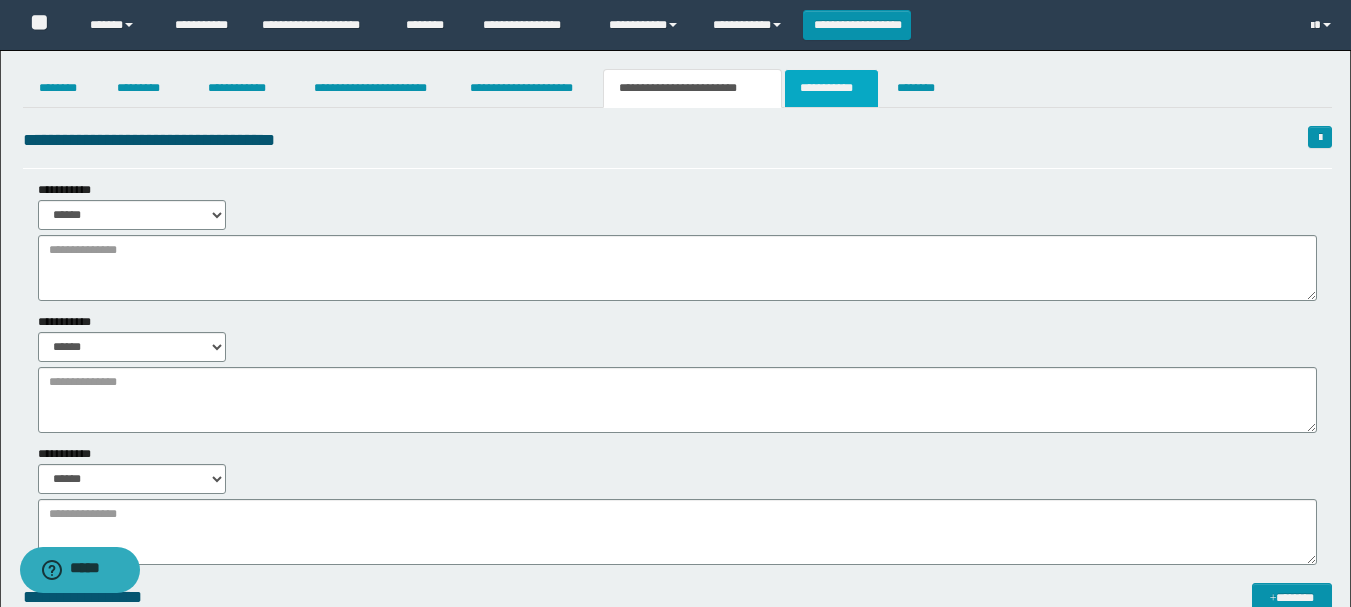 click on "**********" at bounding box center (831, 88) 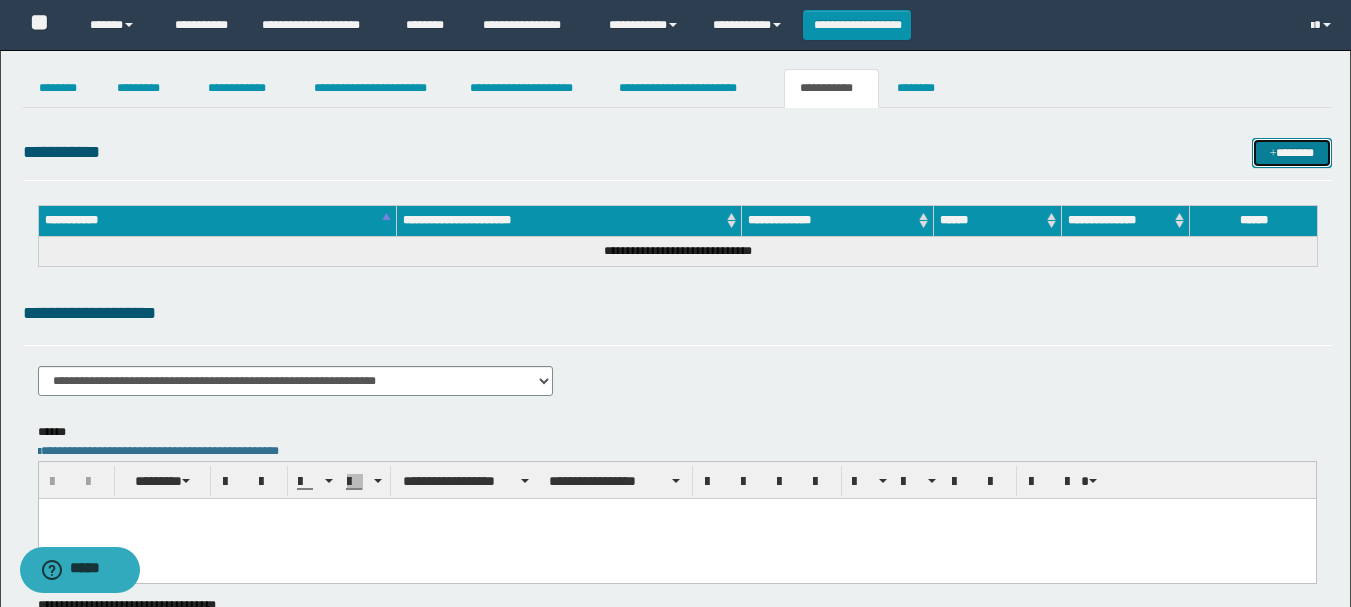 drag, startPoint x: 1290, startPoint y: 147, endPoint x: 1137, endPoint y: 128, distance: 154.17523 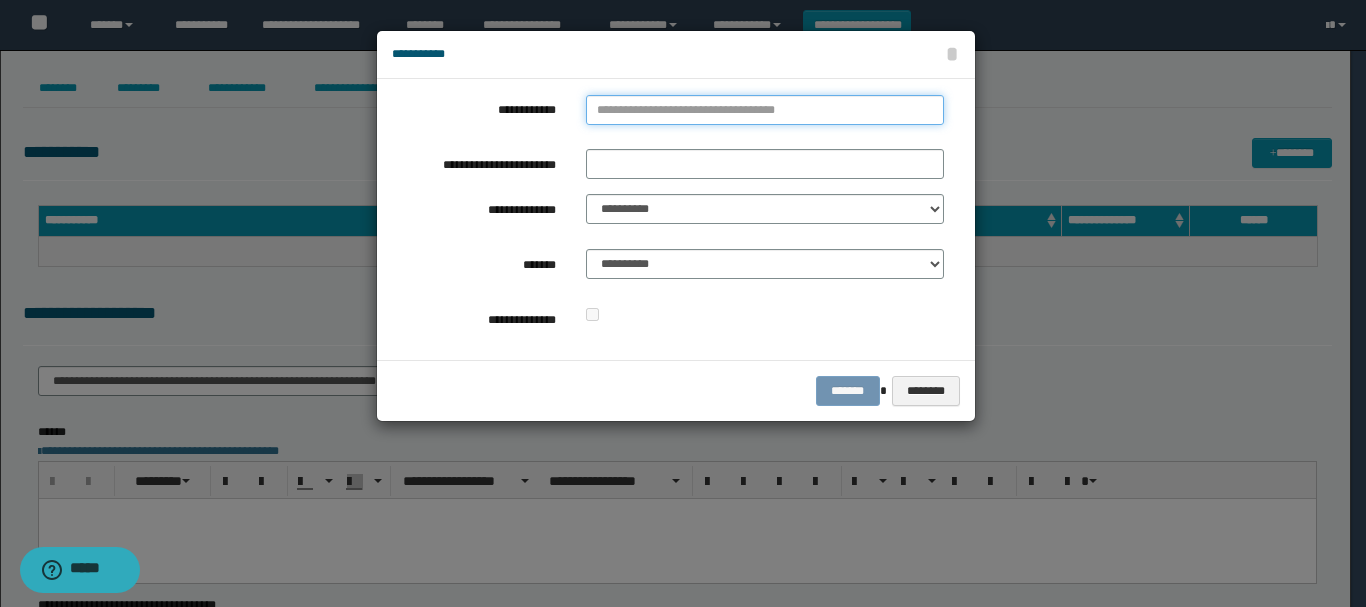 click on "**********" at bounding box center (765, 110) 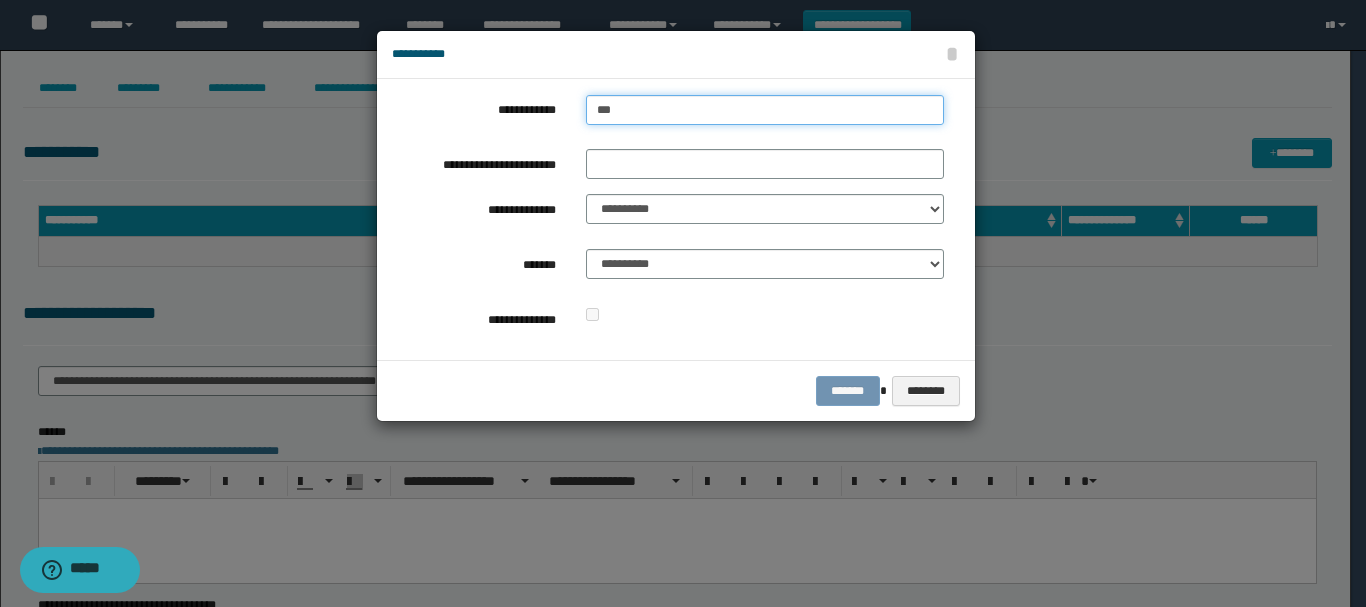 type on "****" 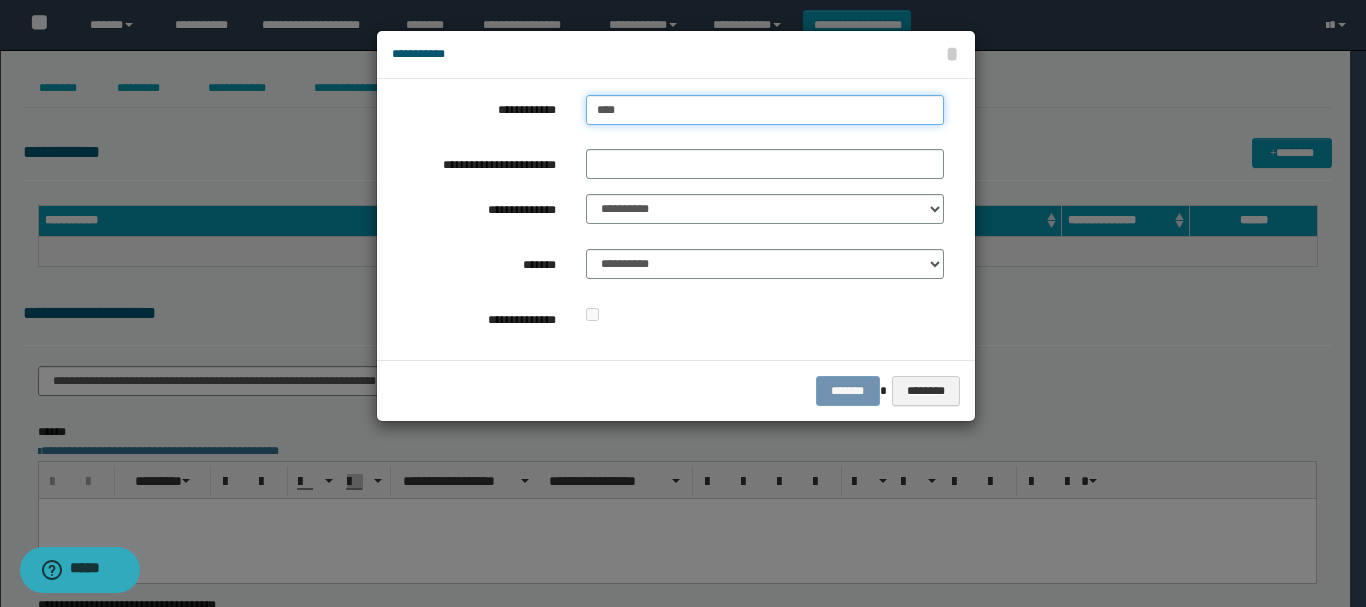 type on "****" 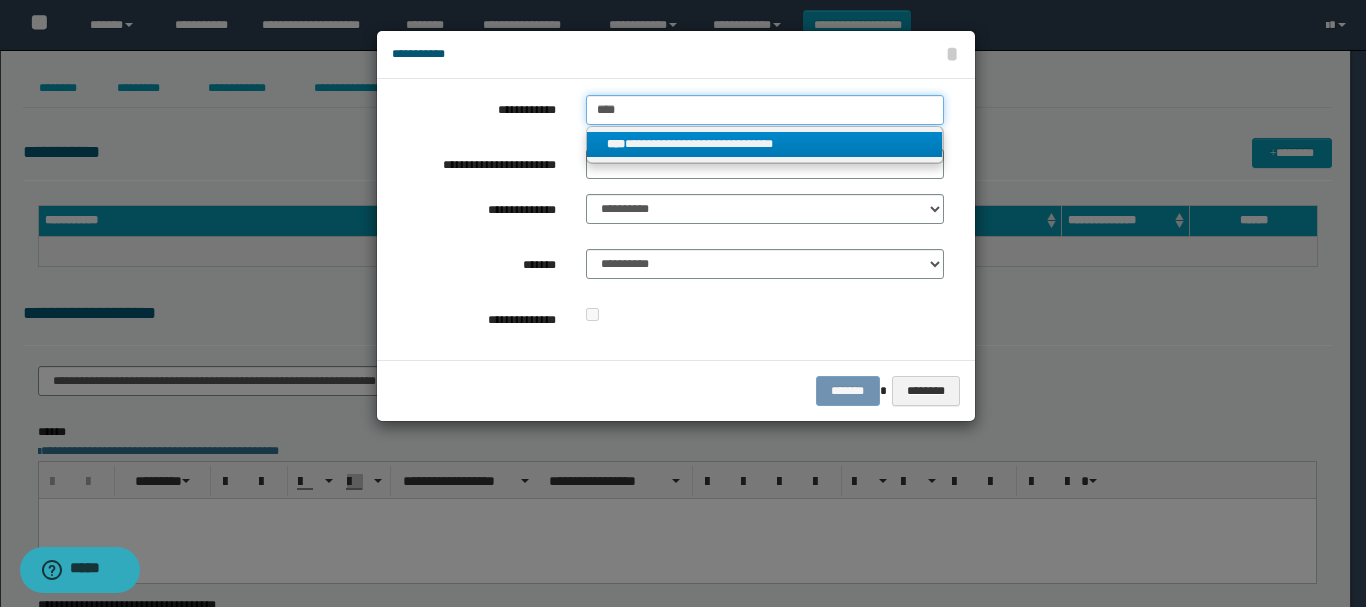 type on "****" 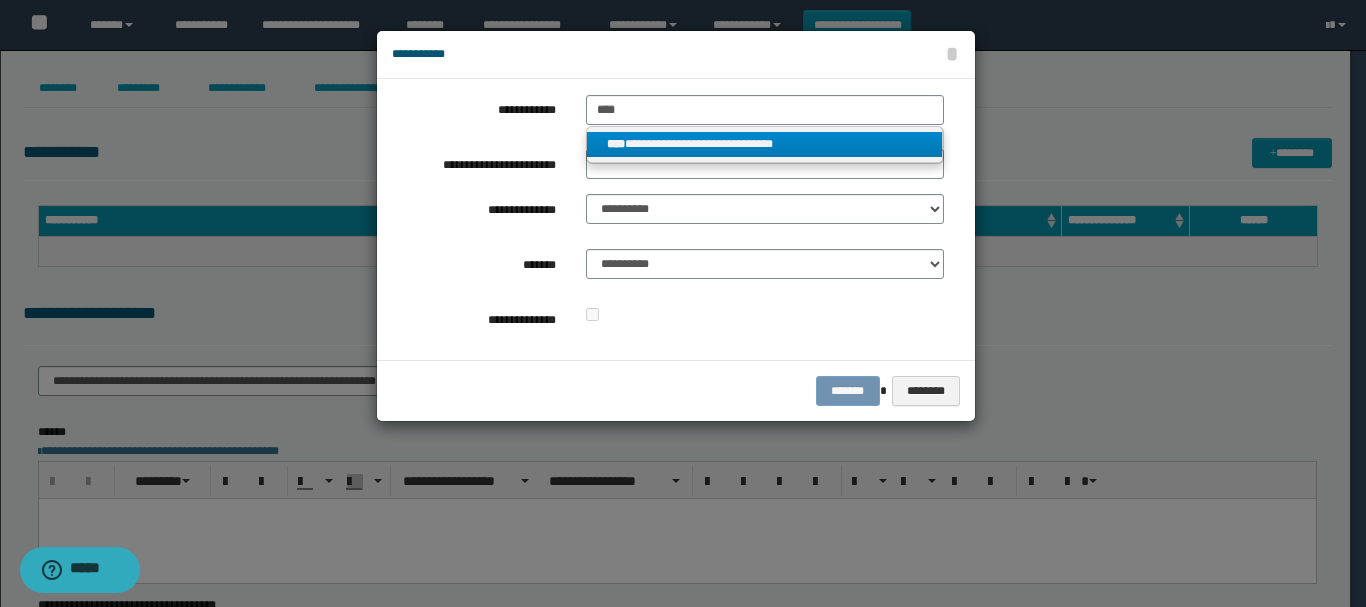 click on "****" at bounding box center [616, 144] 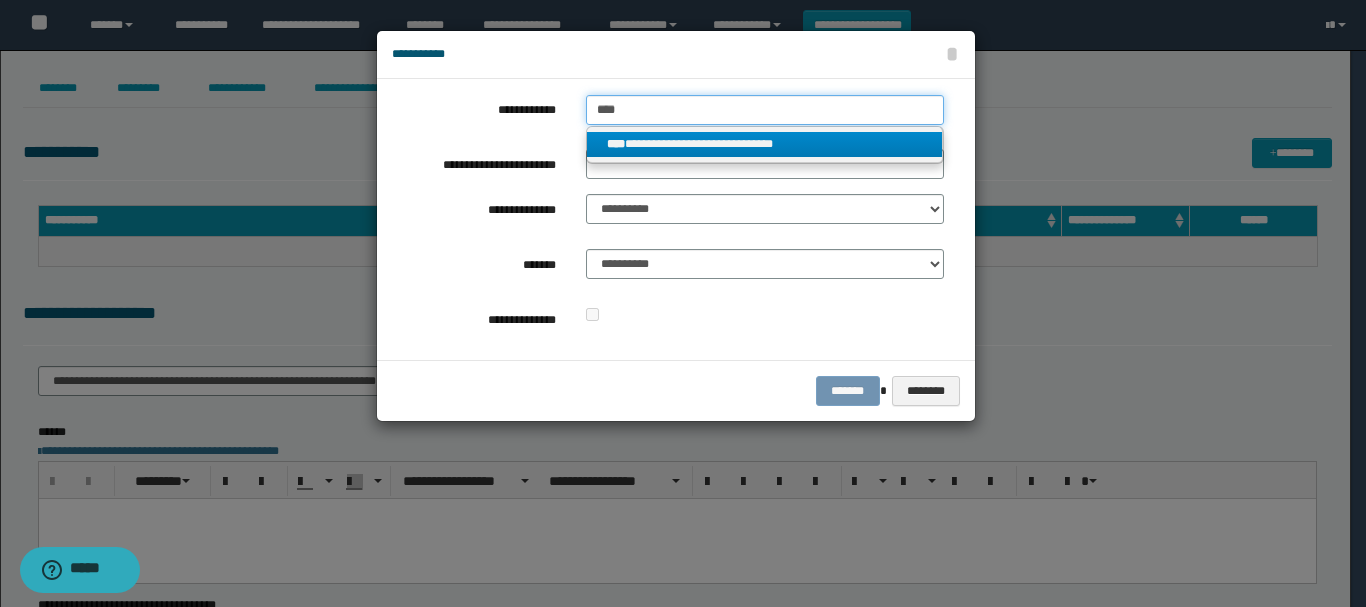 type 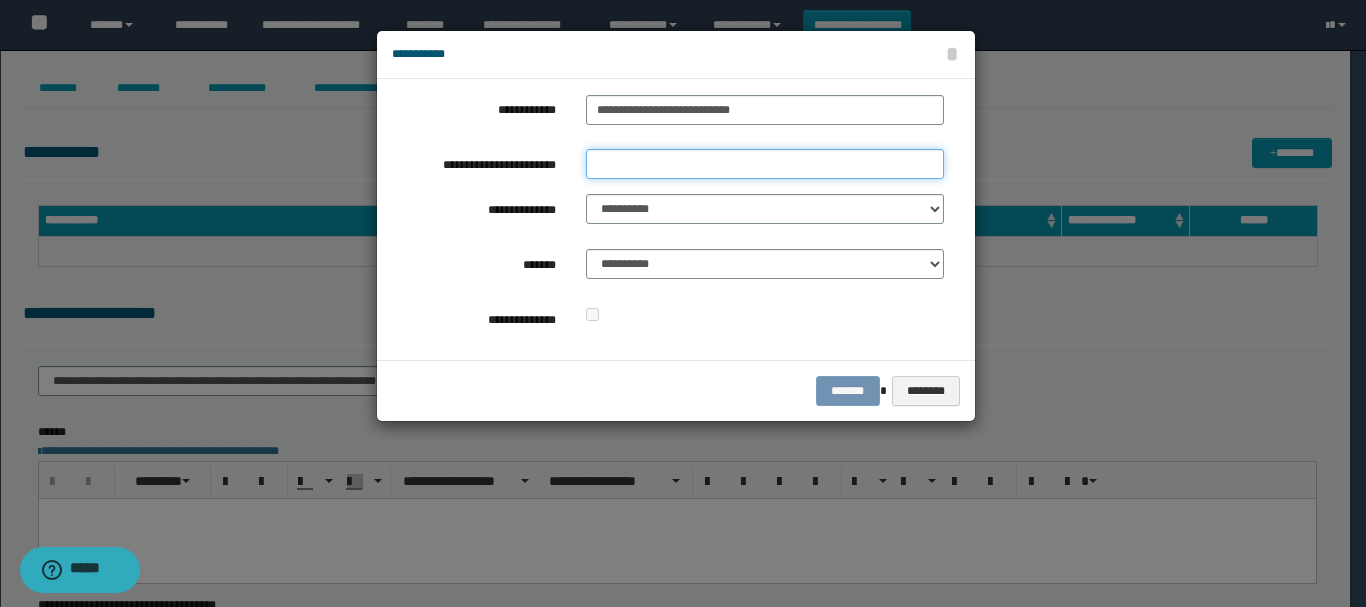 click on "**********" at bounding box center [765, 164] 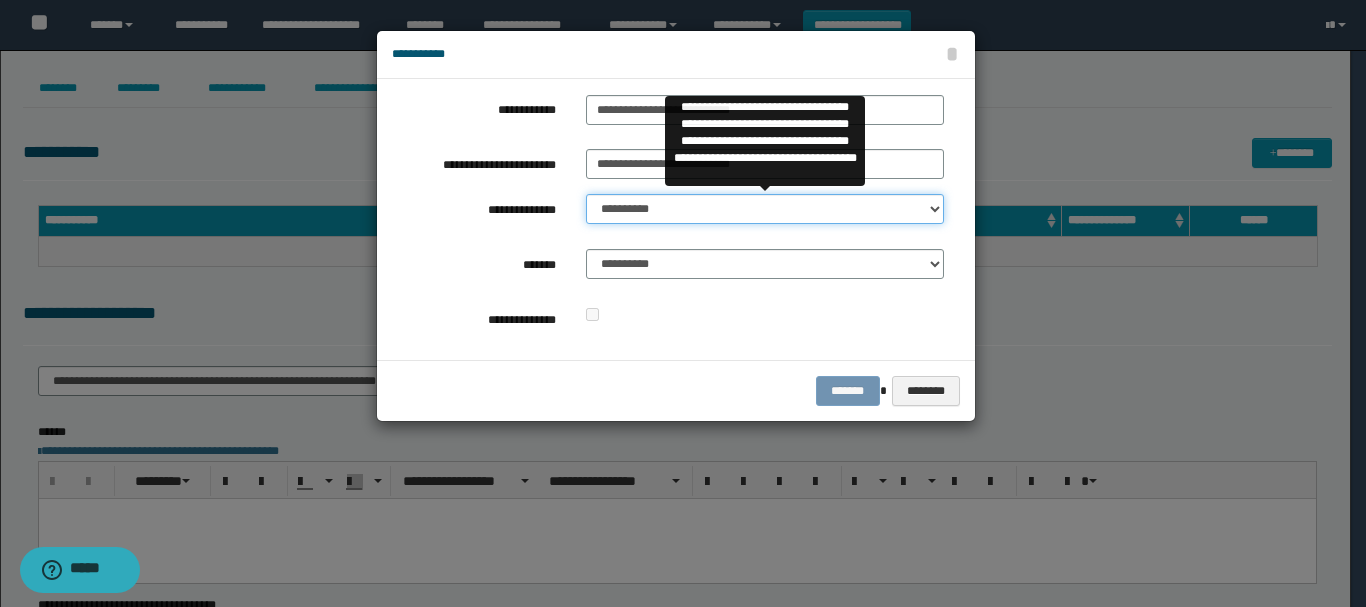 click on "**********" at bounding box center (765, 209) 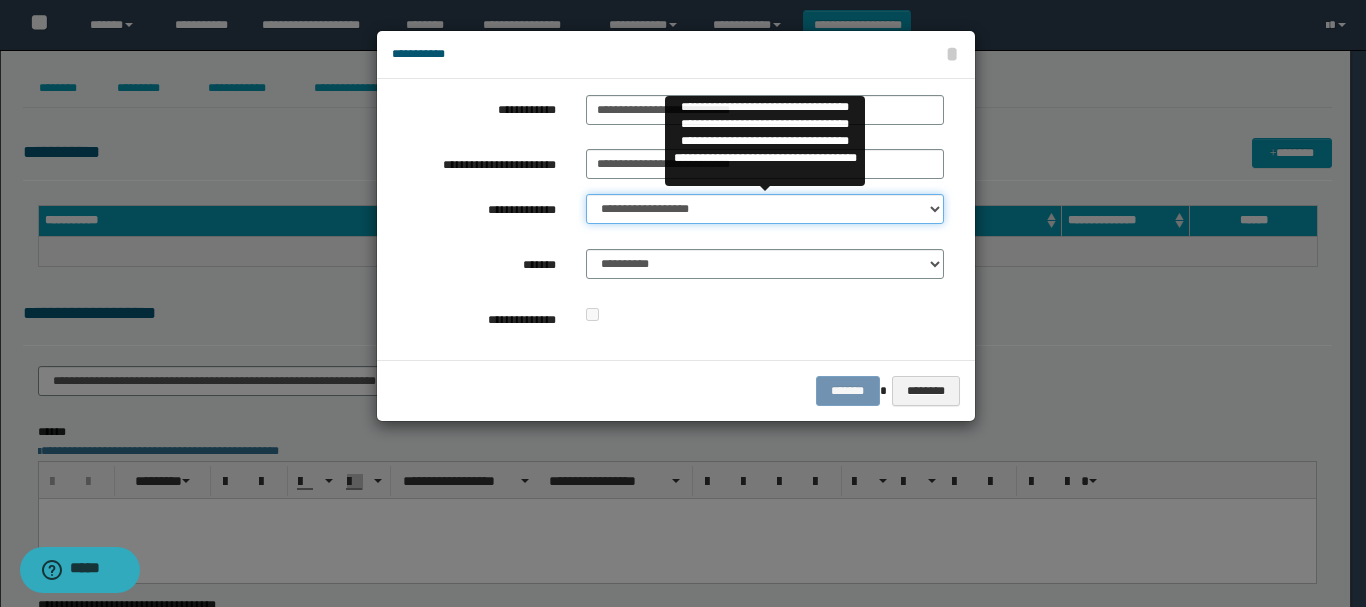 click on "**********" at bounding box center [765, 209] 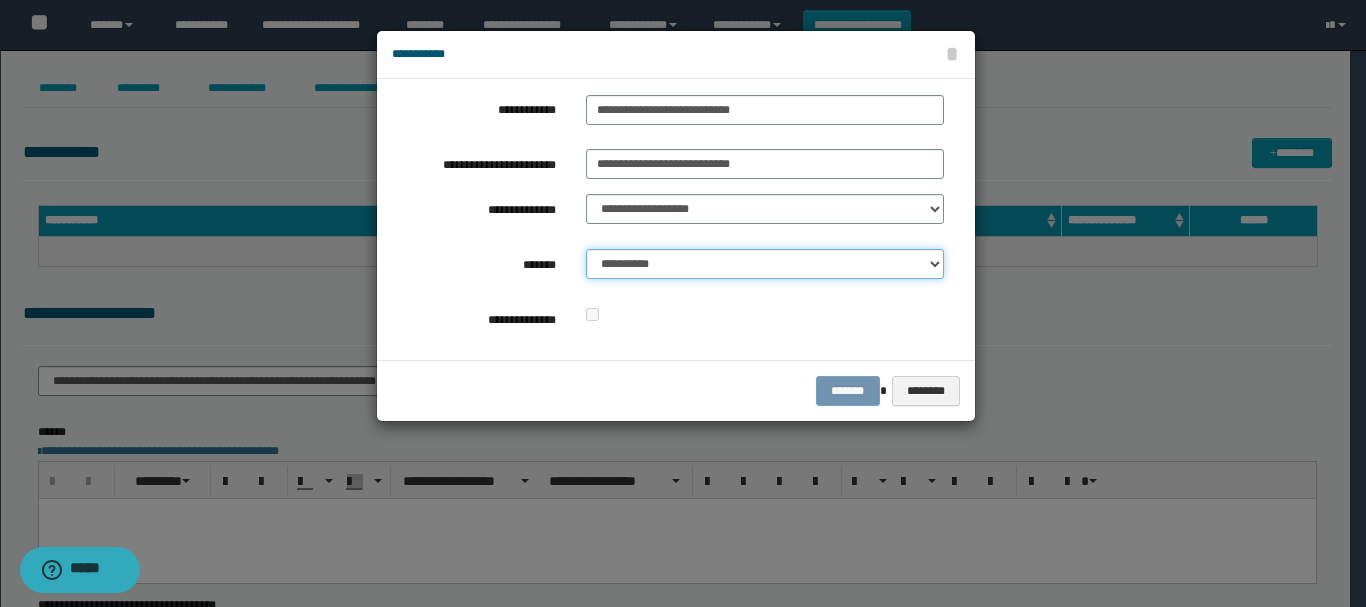 click on "**********" at bounding box center (765, 264) 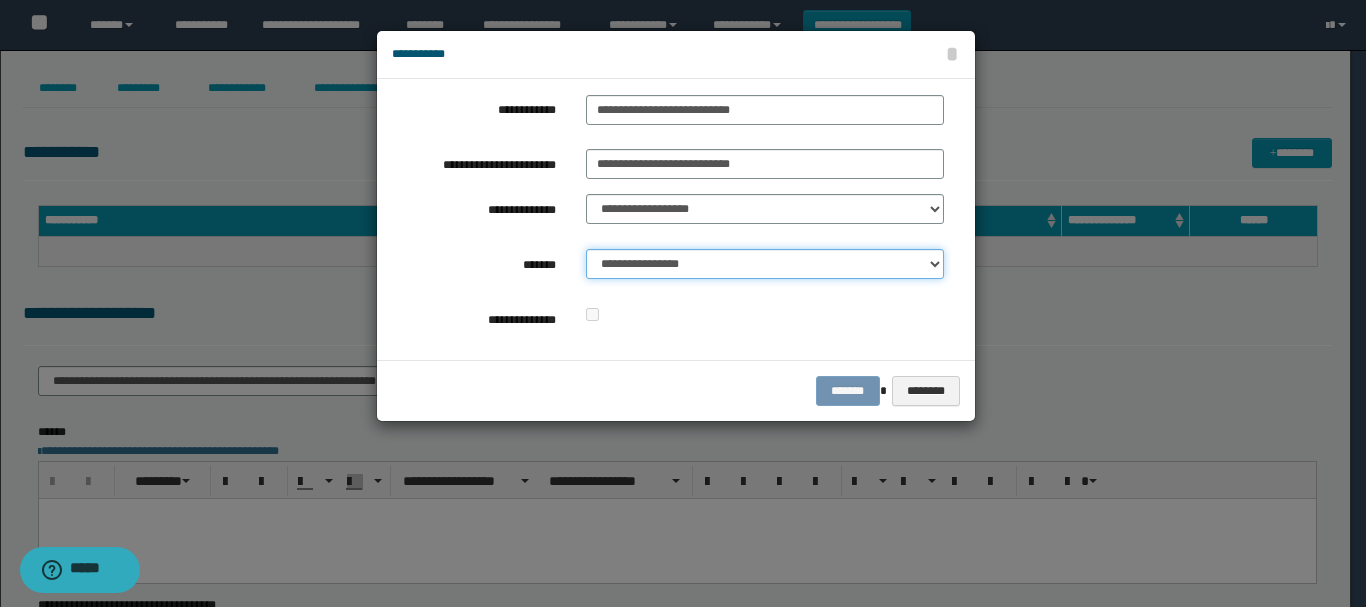click on "**********" at bounding box center [765, 264] 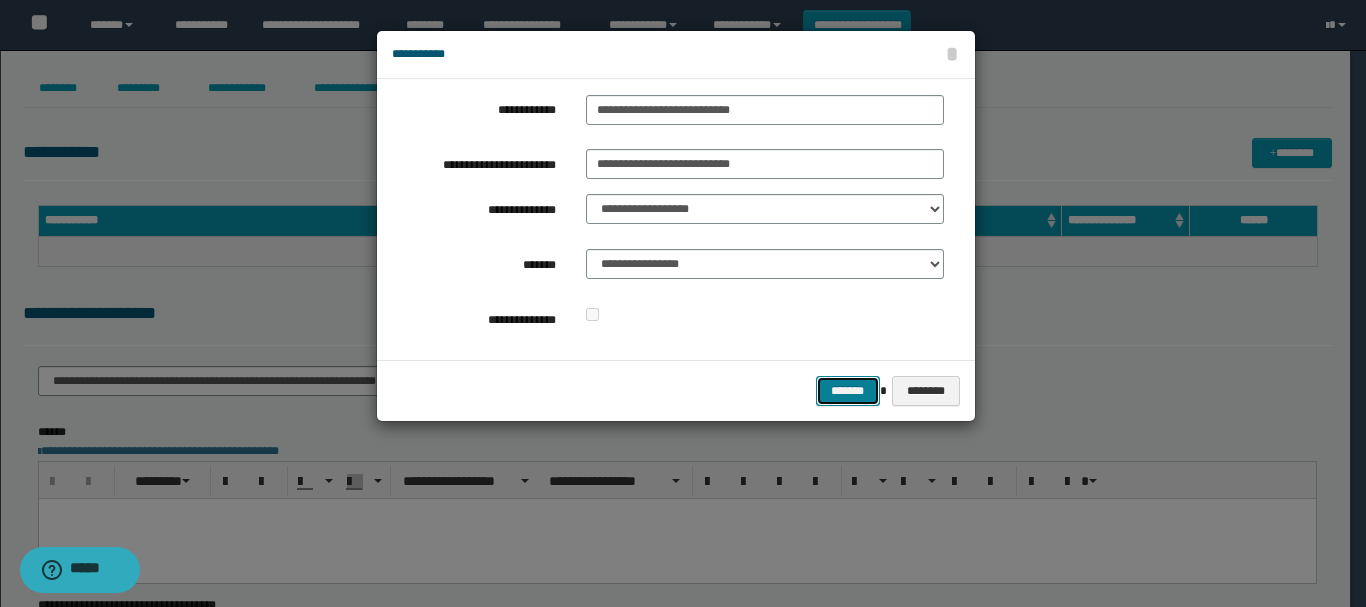click on "*******" at bounding box center (848, 391) 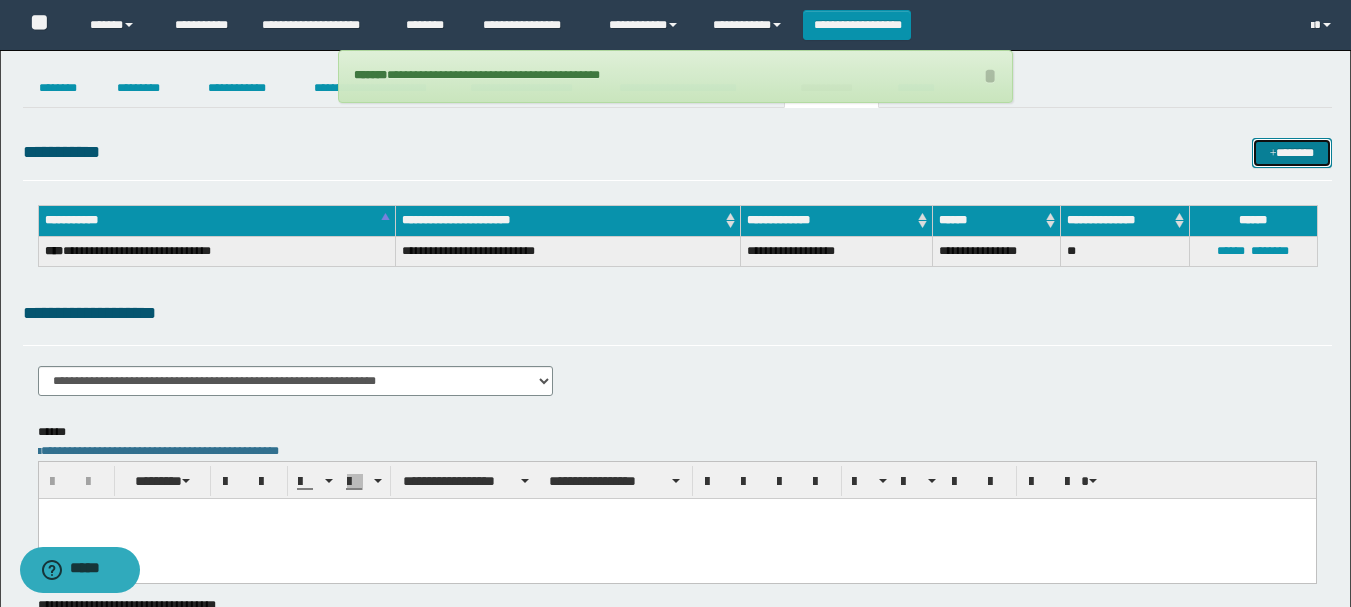 click at bounding box center [1273, 154] 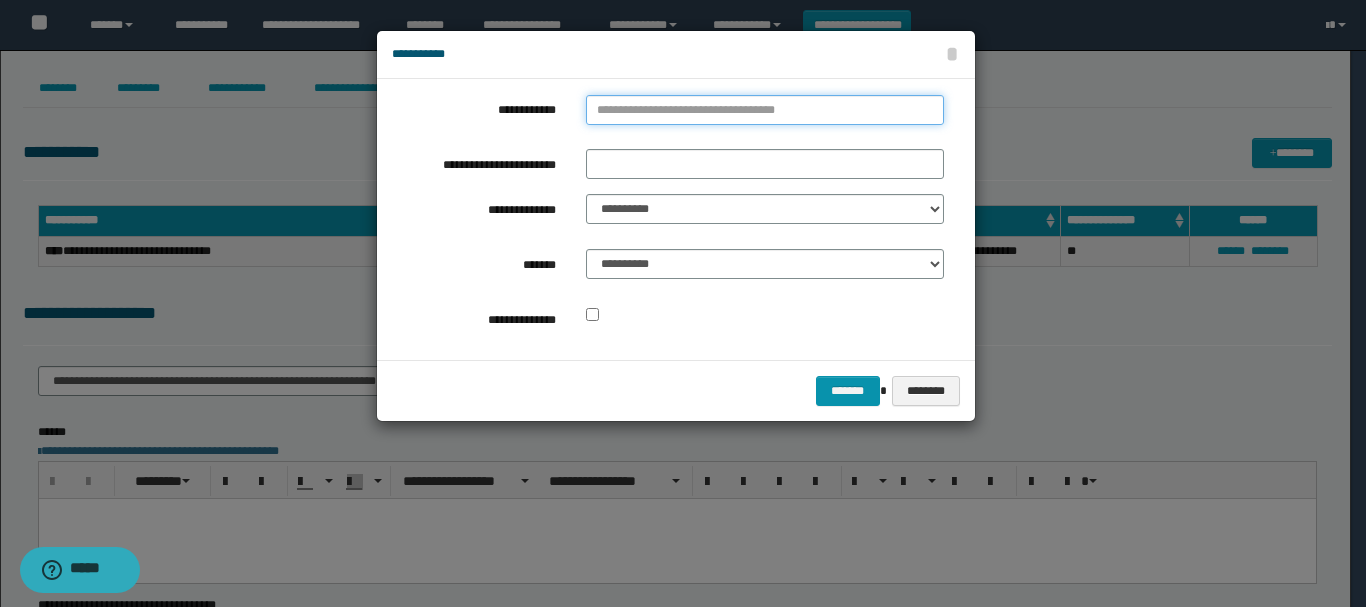 type on "**********" 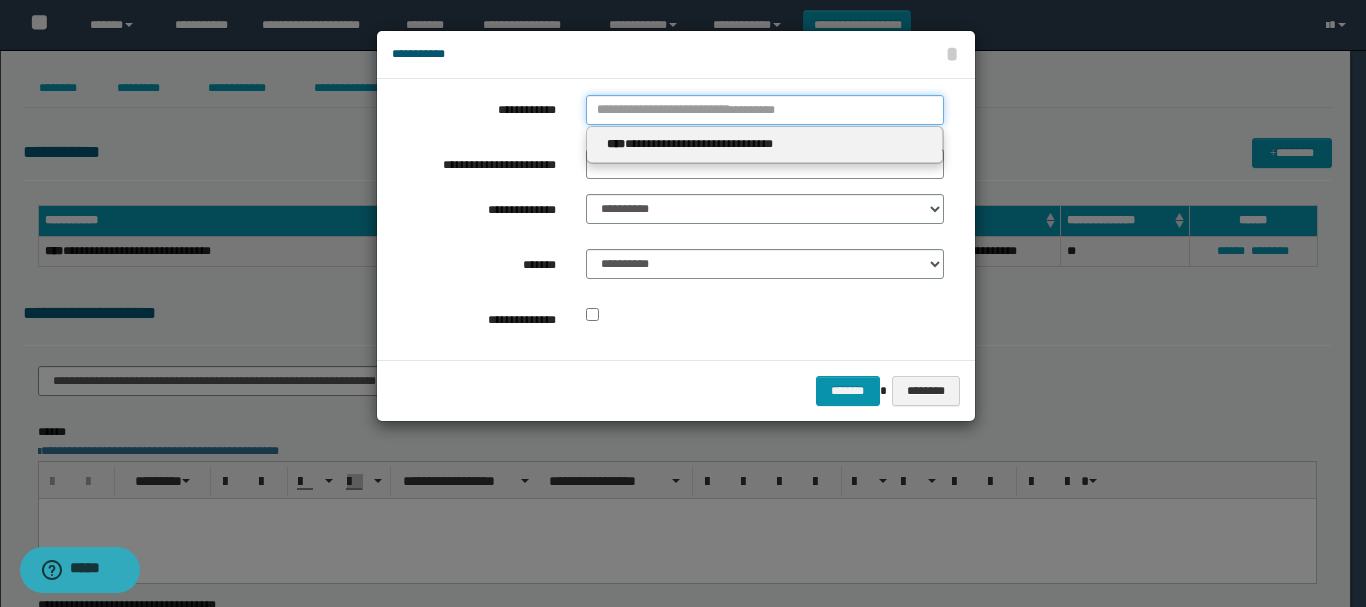 click on "**********" at bounding box center [765, 110] 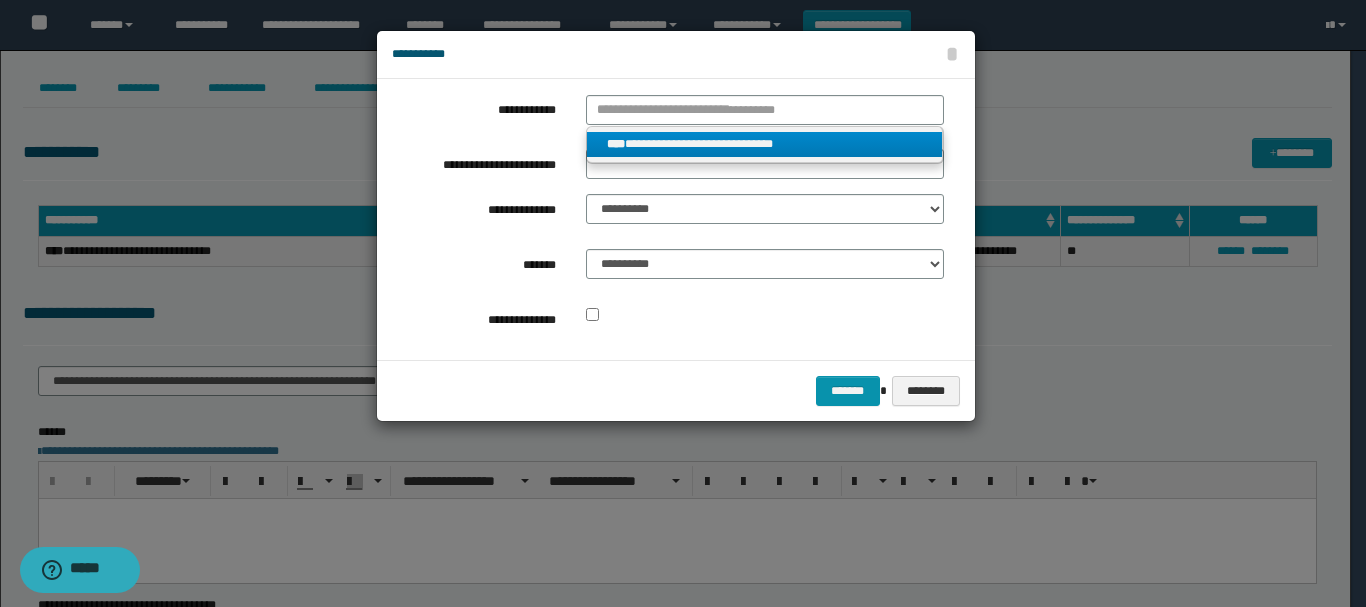 type on "**********" 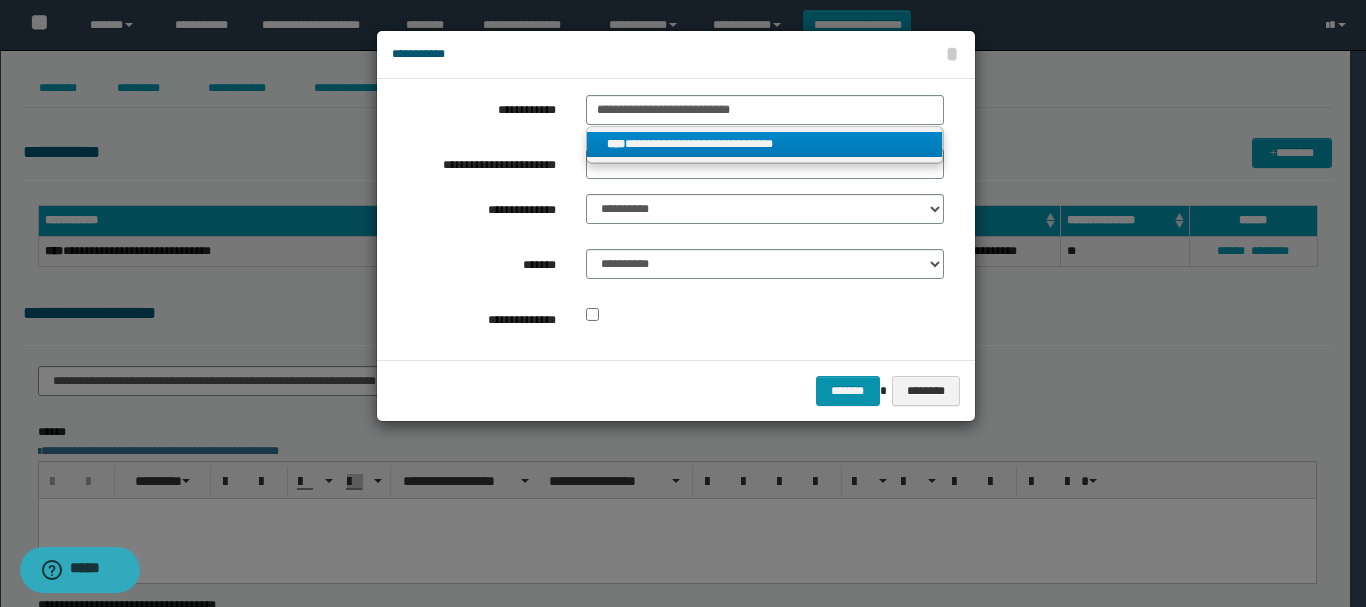 click on "**********" at bounding box center [765, 144] 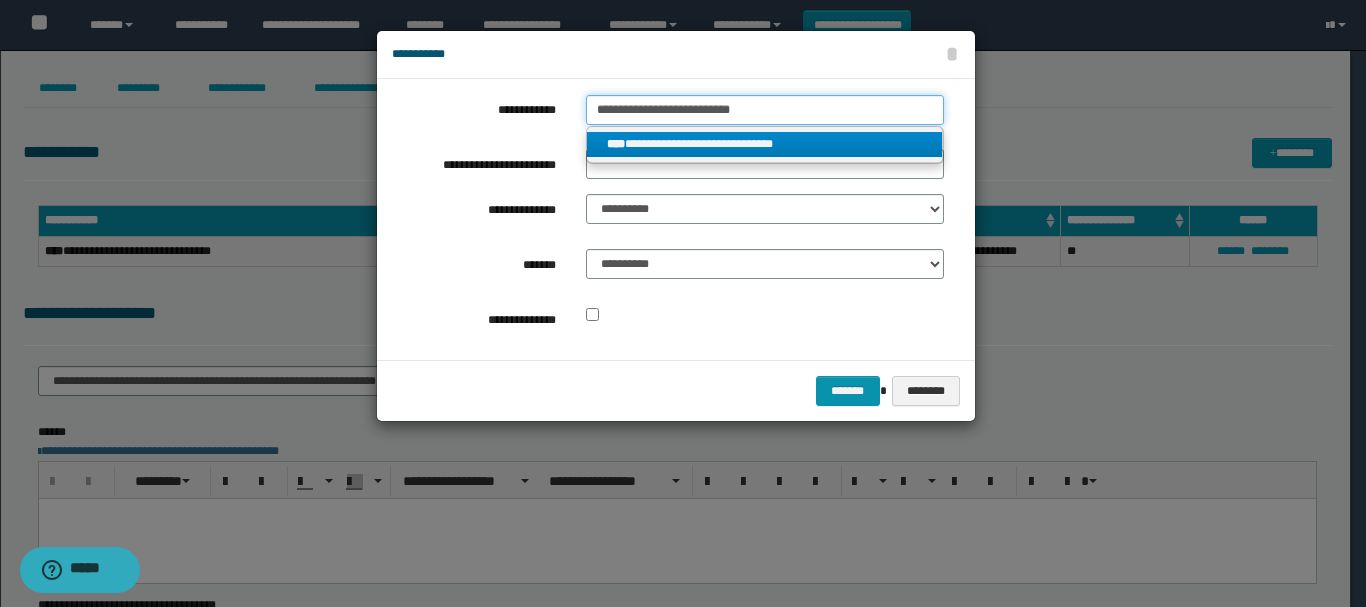 type 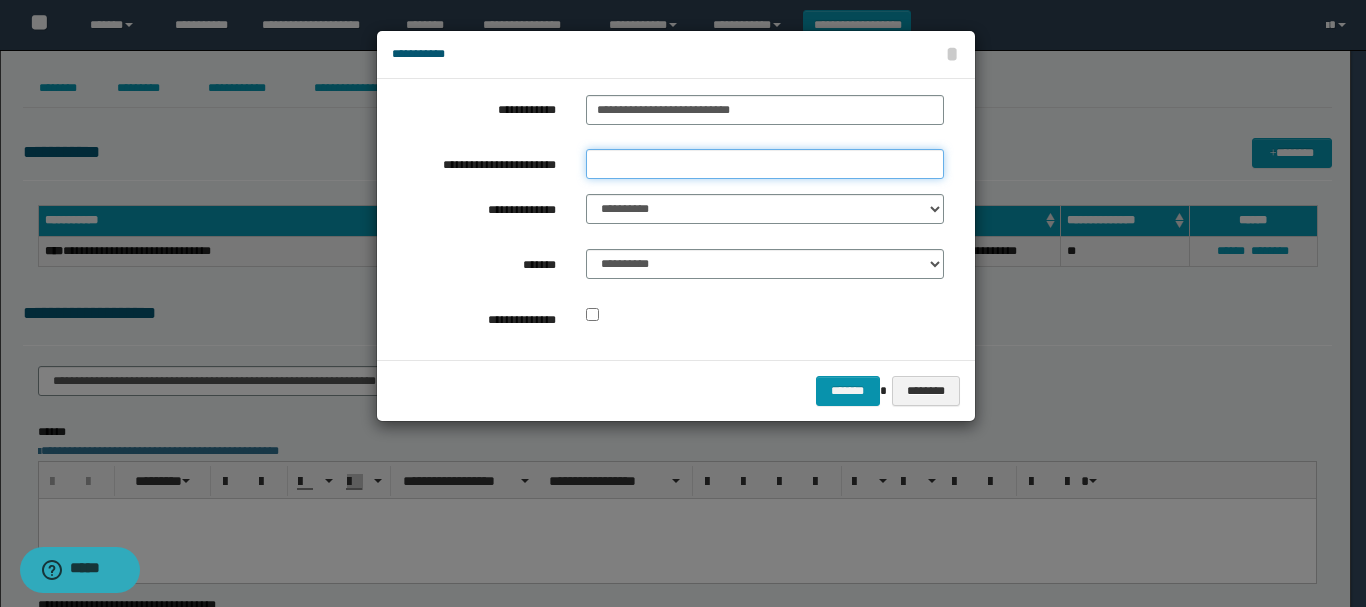 click on "**********" at bounding box center [765, 164] 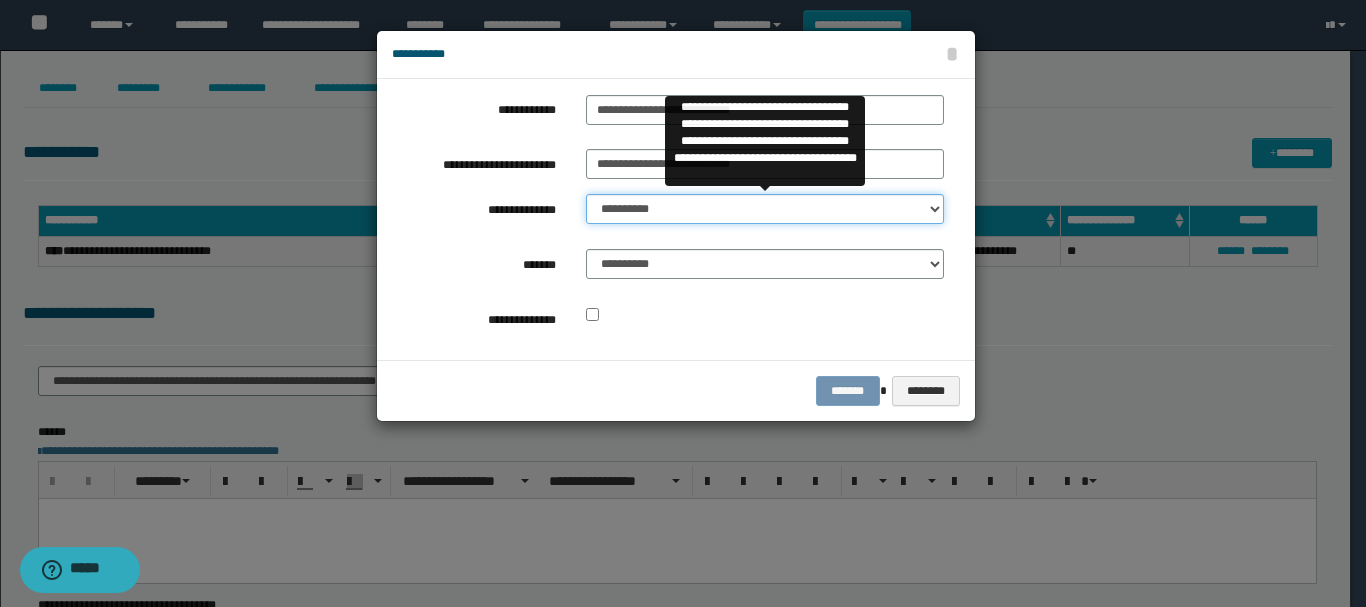 click on "**********" at bounding box center (765, 209) 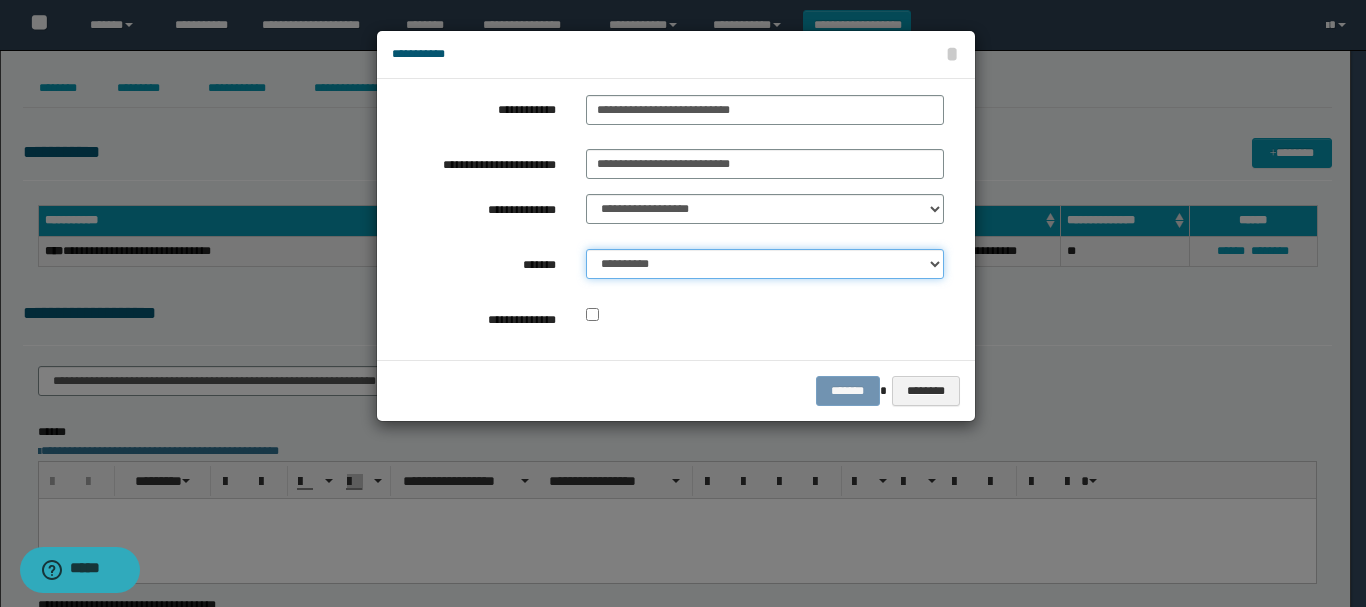 click on "**********" at bounding box center [765, 264] 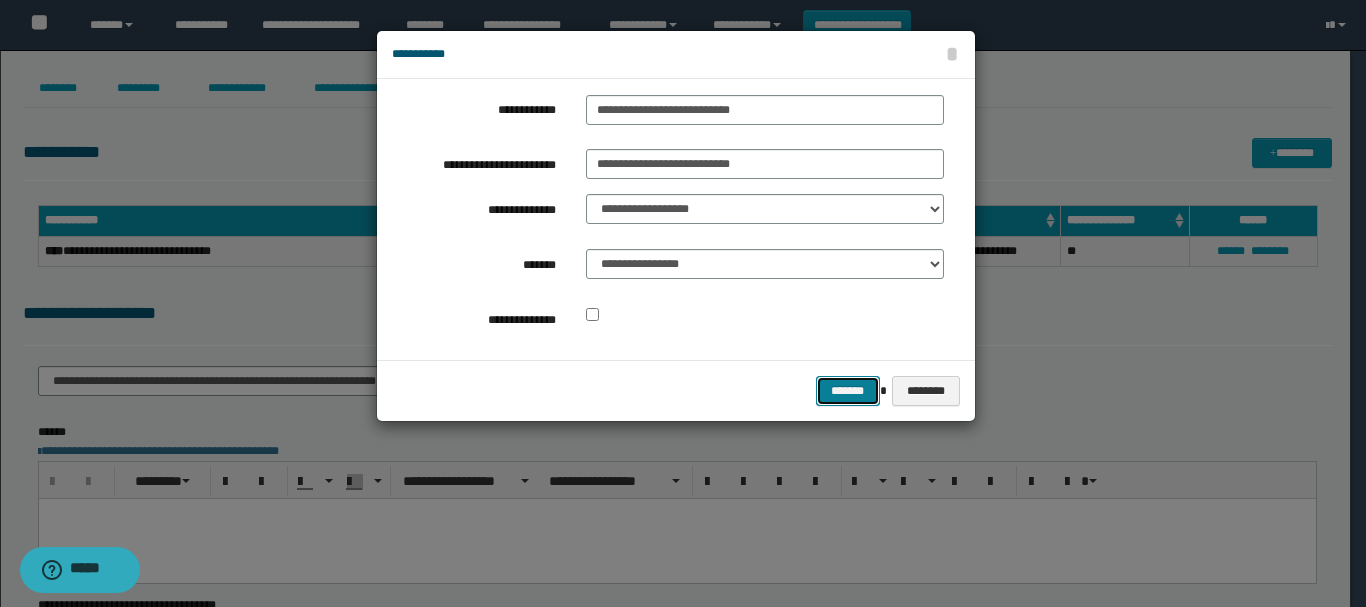 click on "*******" at bounding box center [848, 391] 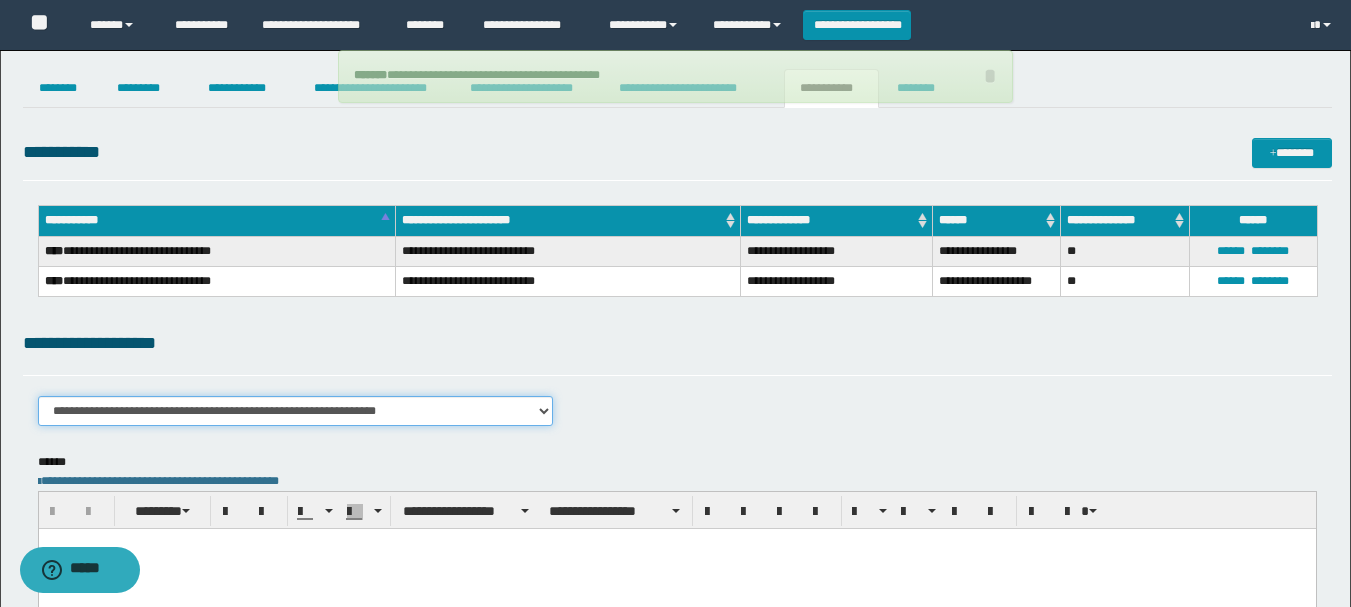 click on "**********" at bounding box center [296, 411] 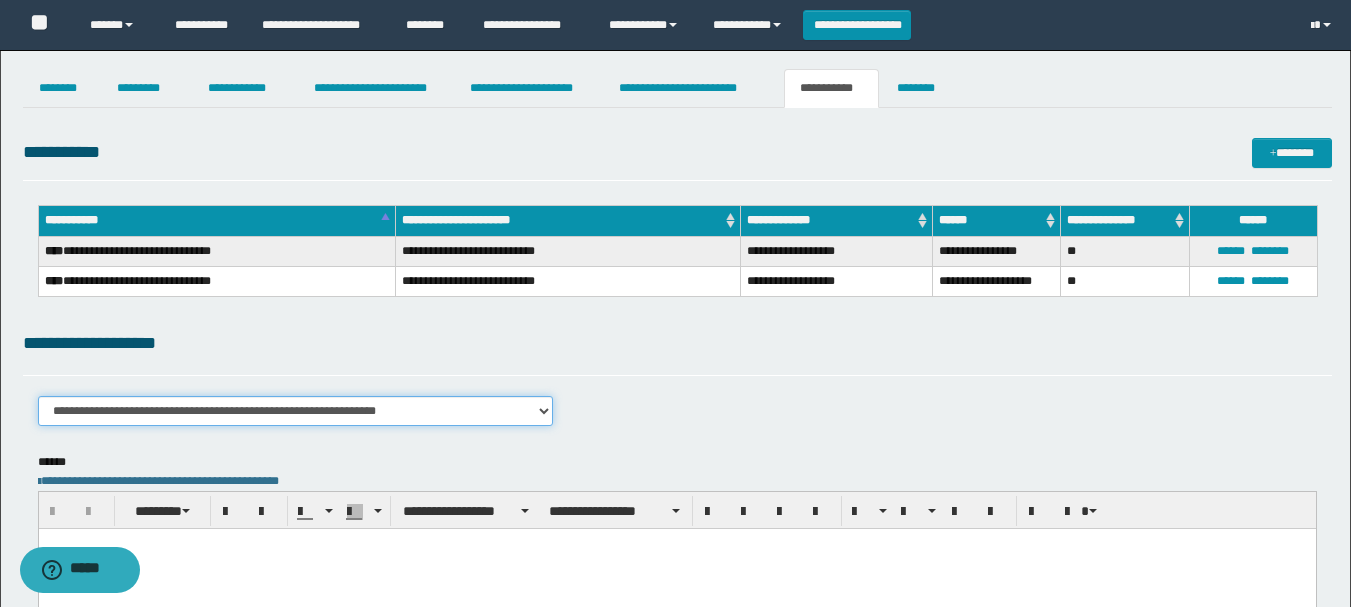select on "****" 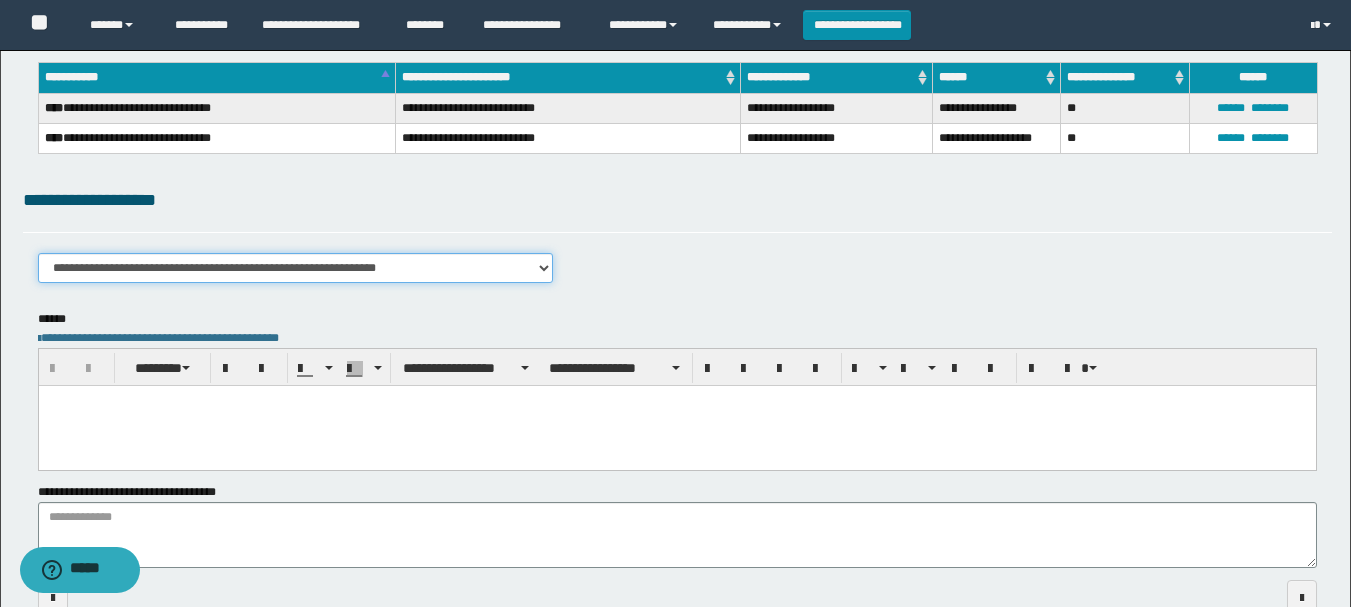 scroll, scrollTop: 200, scrollLeft: 0, axis: vertical 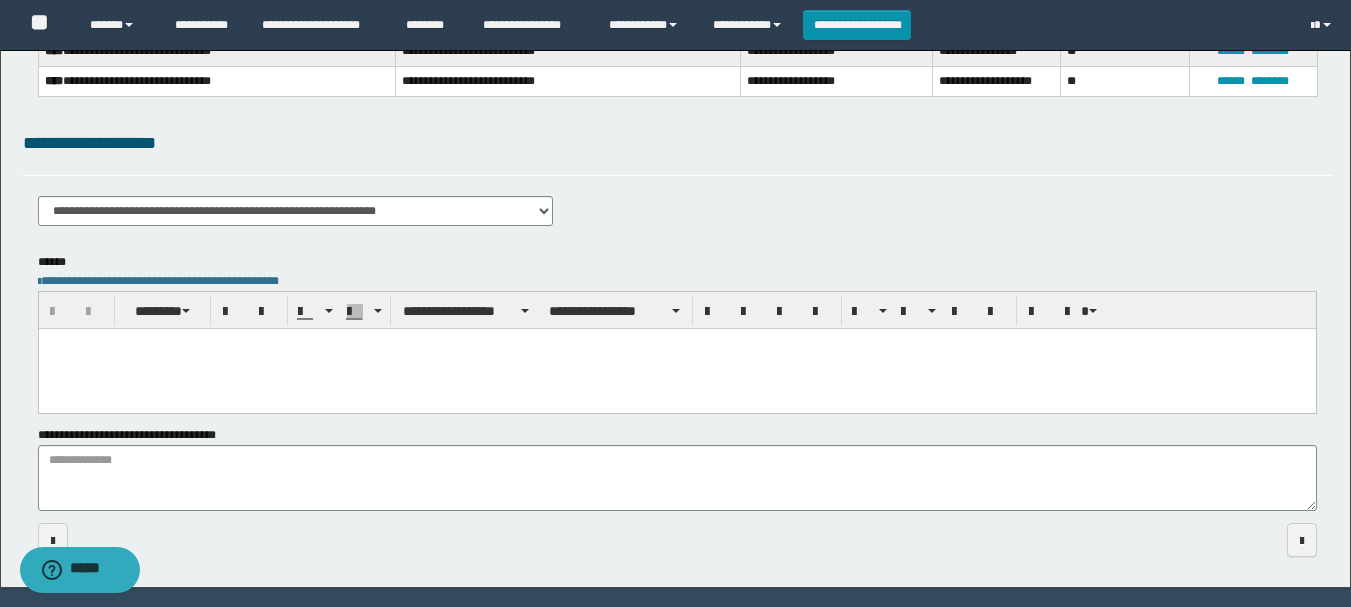 click at bounding box center (676, 368) 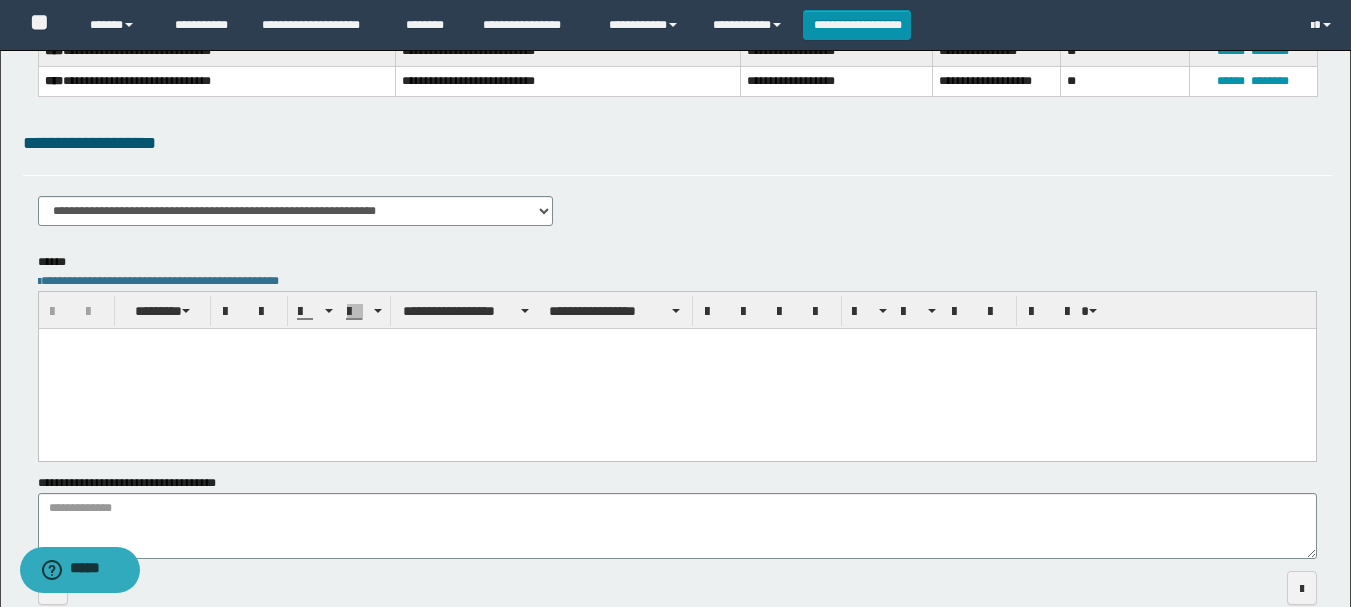 type 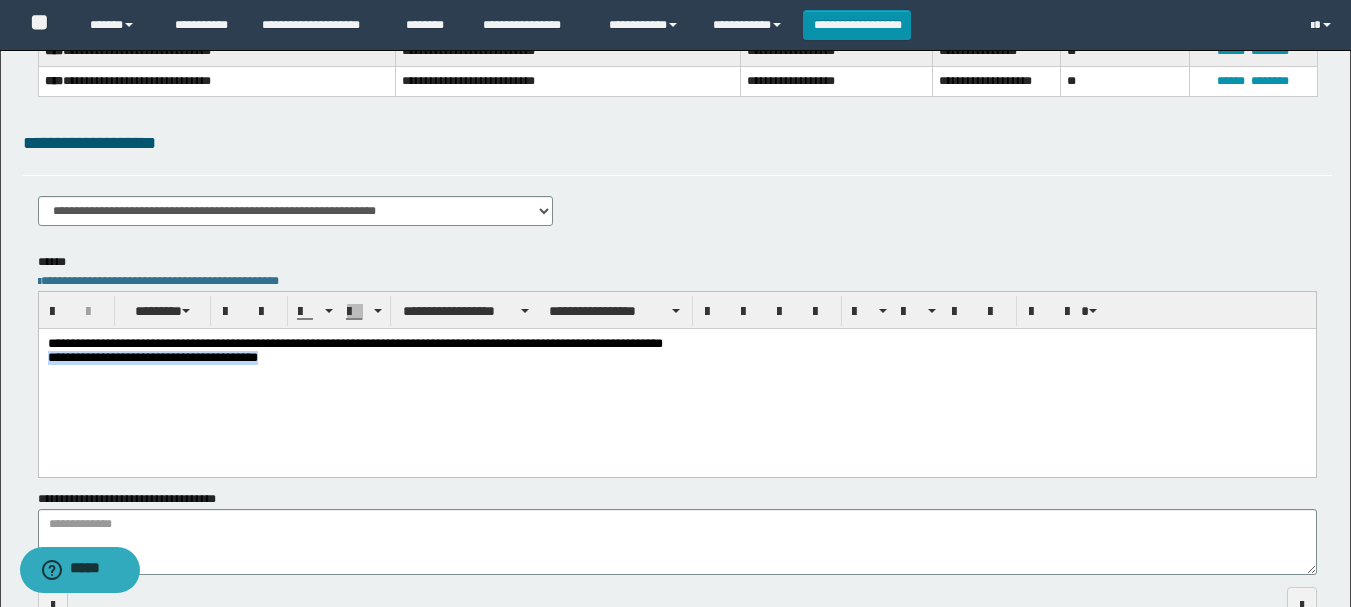 drag, startPoint x: 48, startPoint y: 358, endPoint x: 409, endPoint y: 374, distance: 361.3544 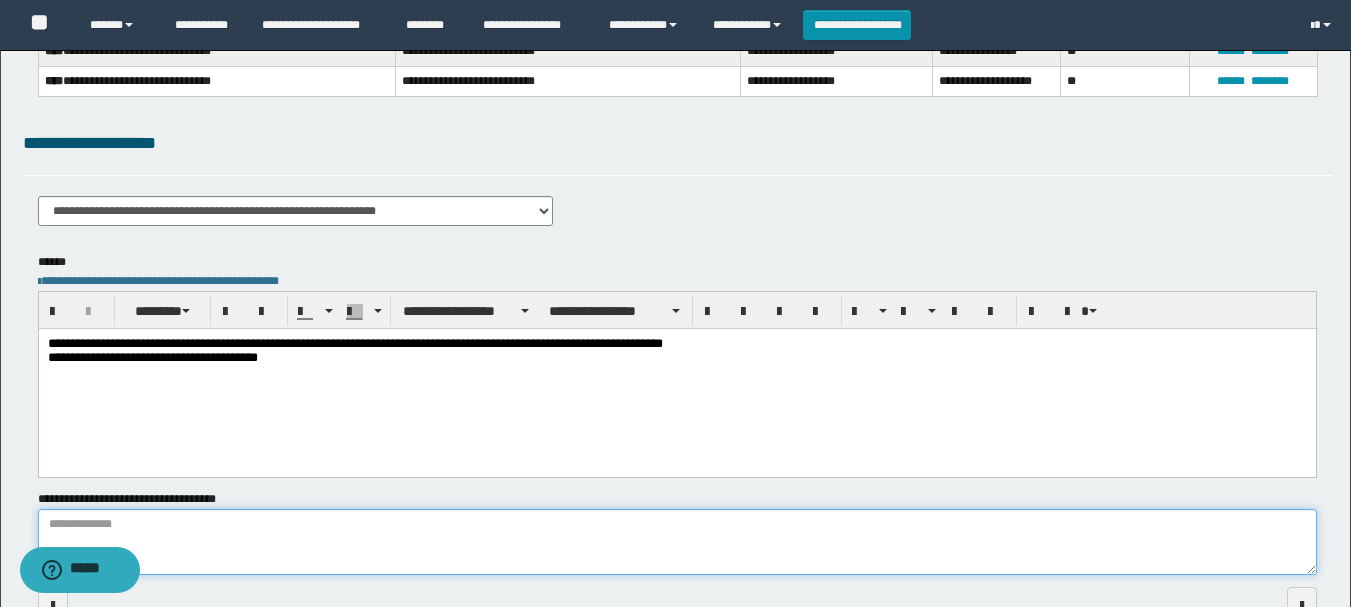 click on "**********" at bounding box center (677, 542) 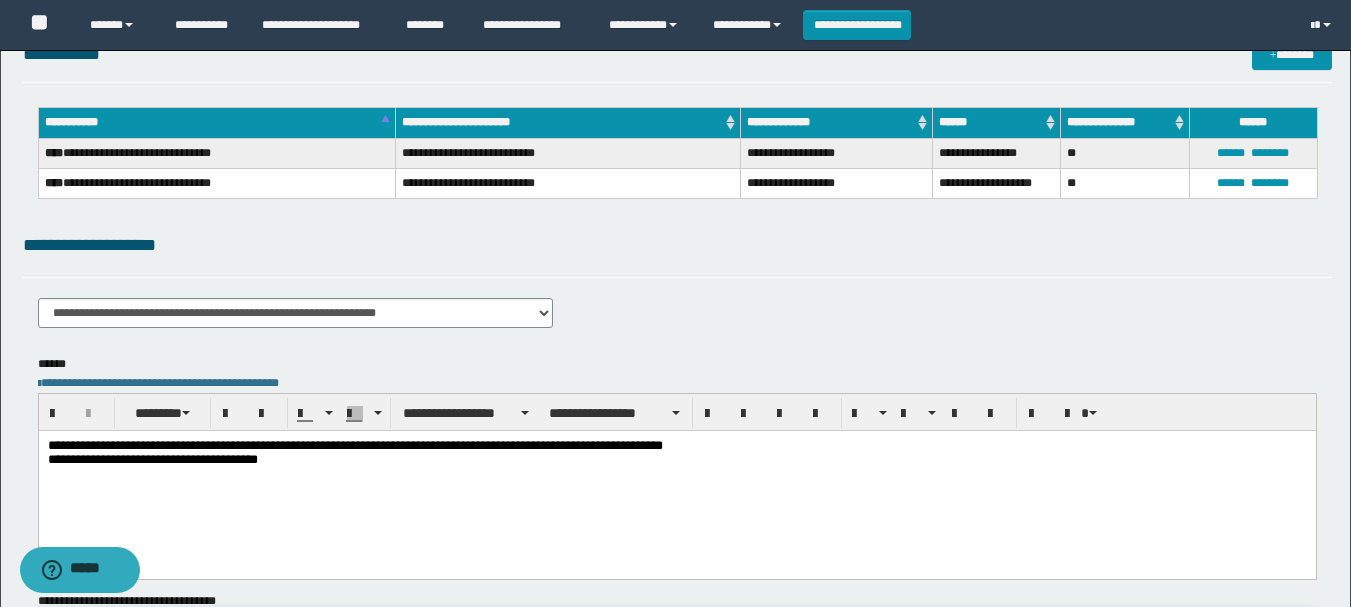 scroll, scrollTop: 0, scrollLeft: 0, axis: both 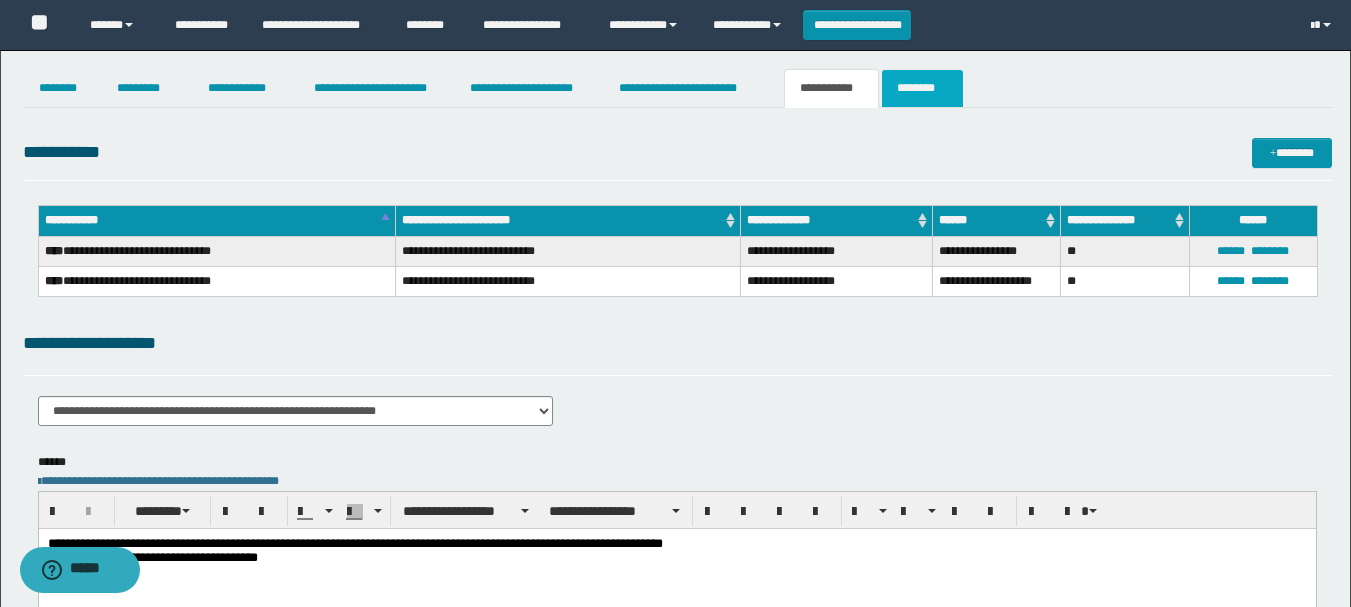 type on "**********" 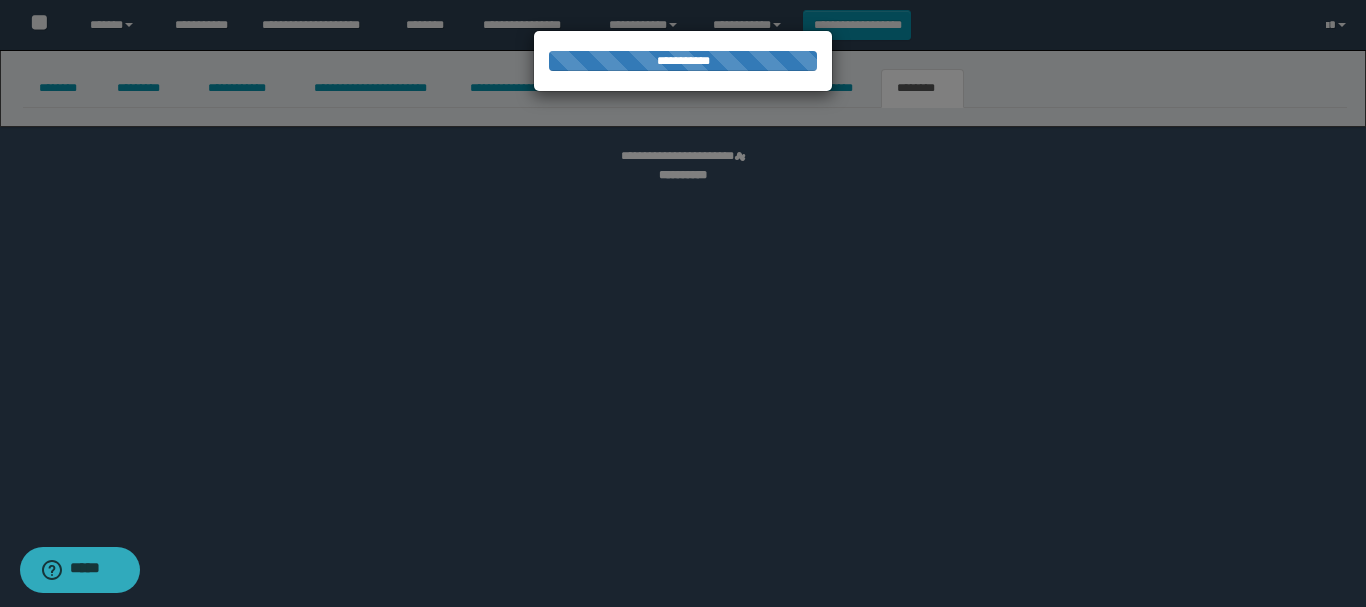 select 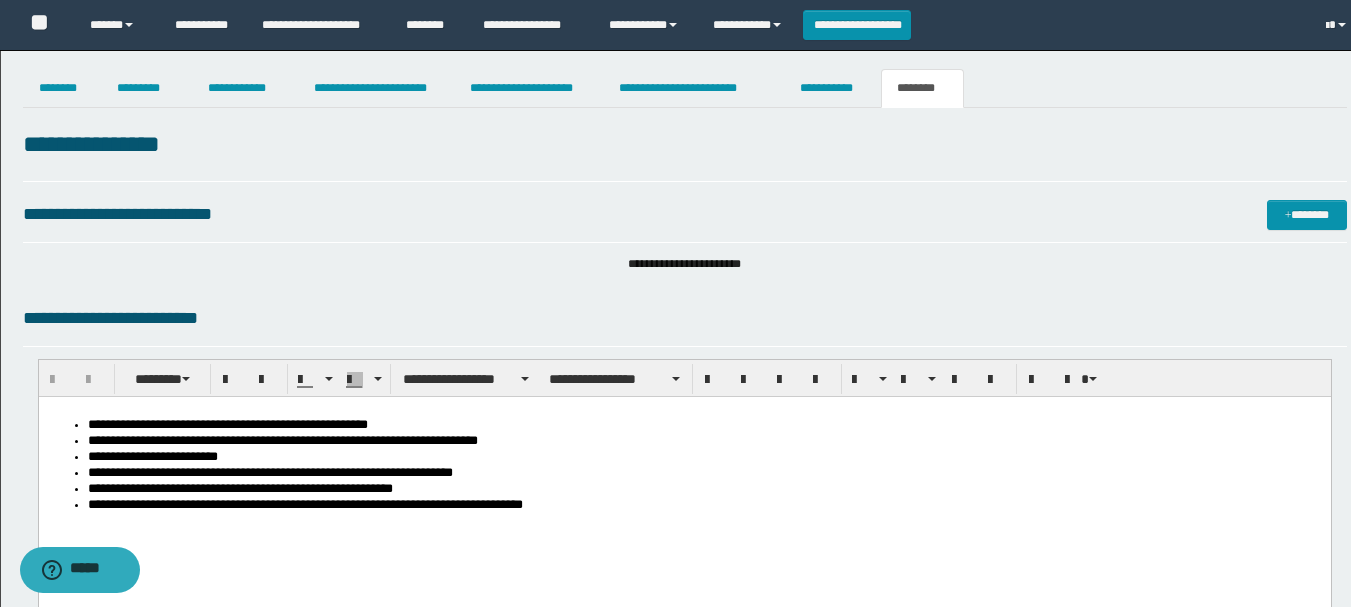 scroll, scrollTop: 0, scrollLeft: 0, axis: both 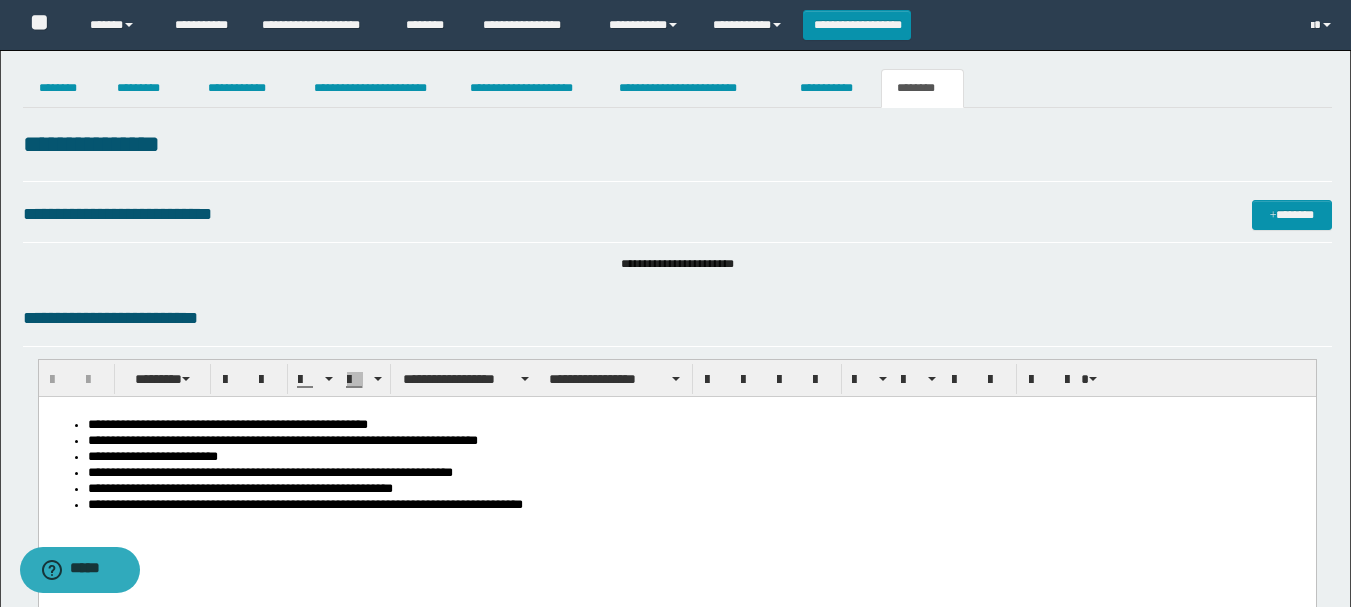 click on "**********" at bounding box center (676, 491) 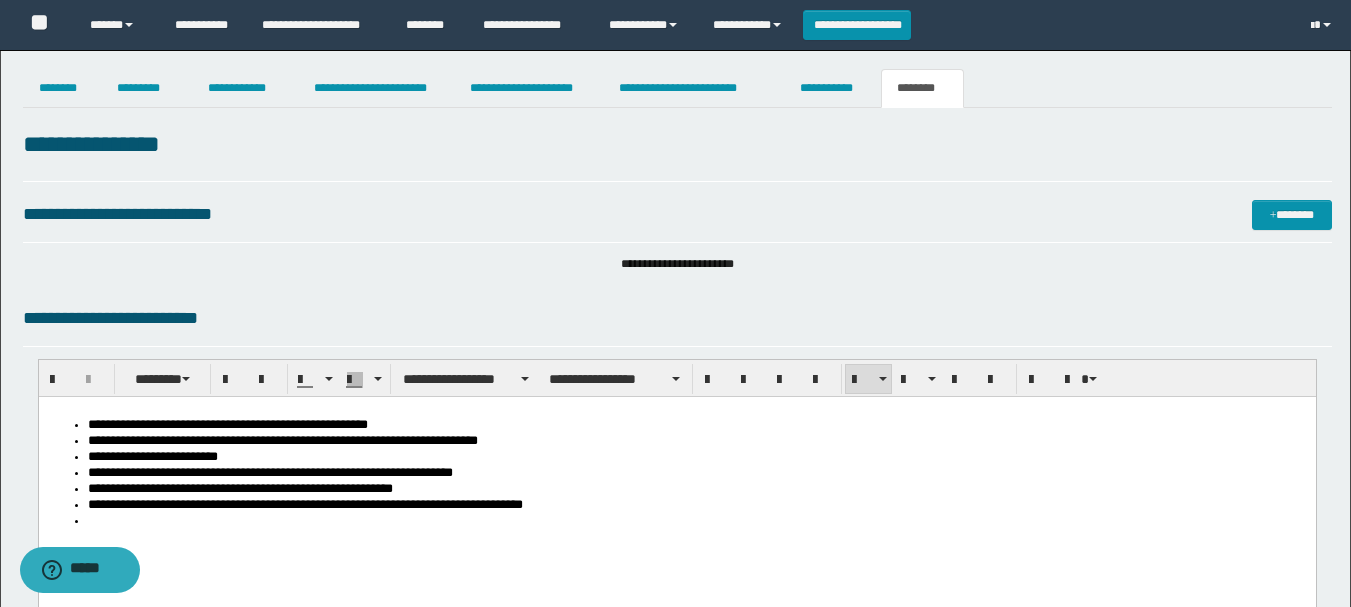 type 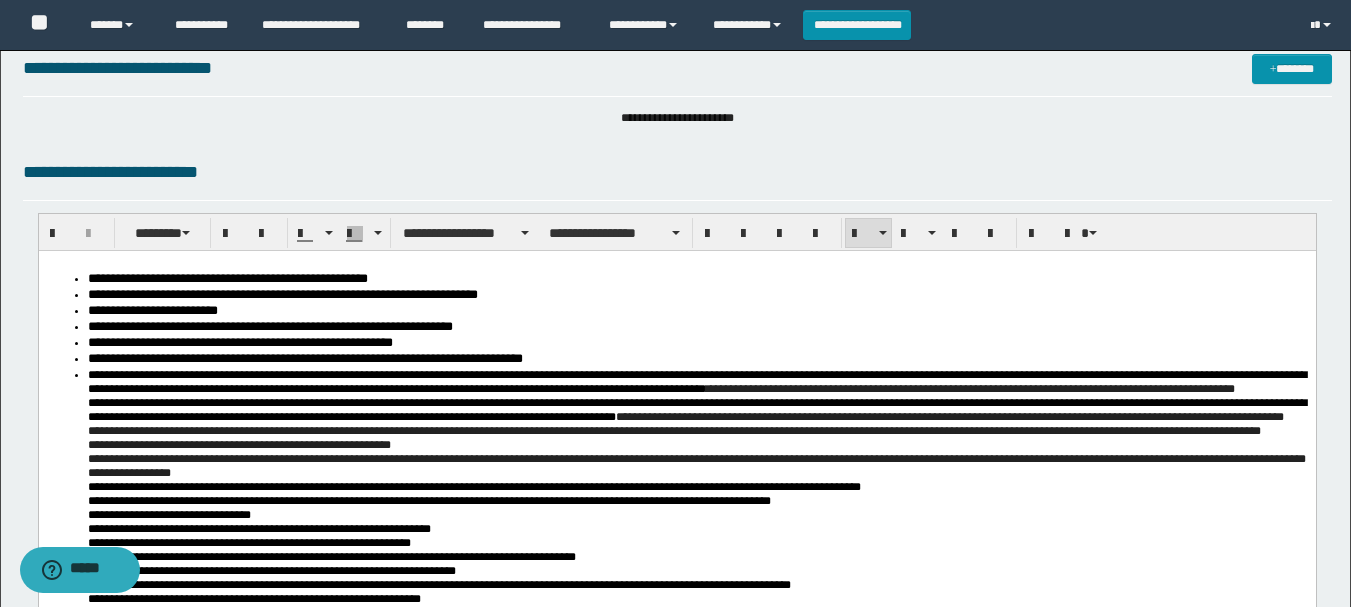 scroll, scrollTop: 0, scrollLeft: 0, axis: both 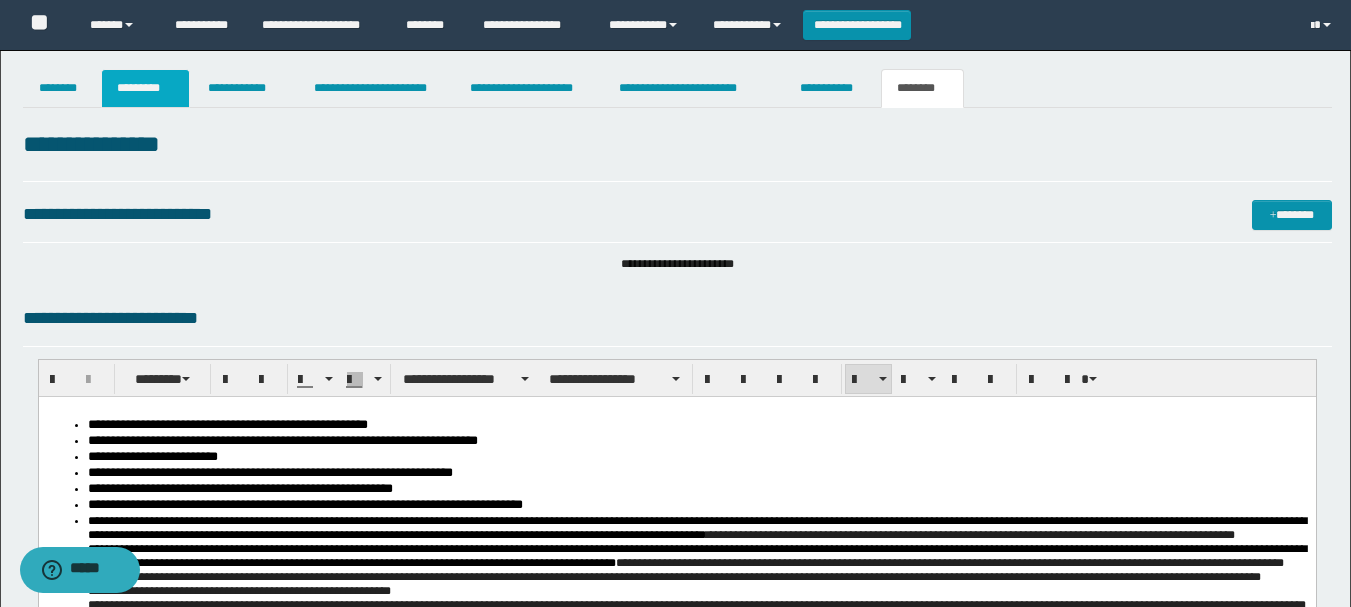 click on "*********" at bounding box center [145, 88] 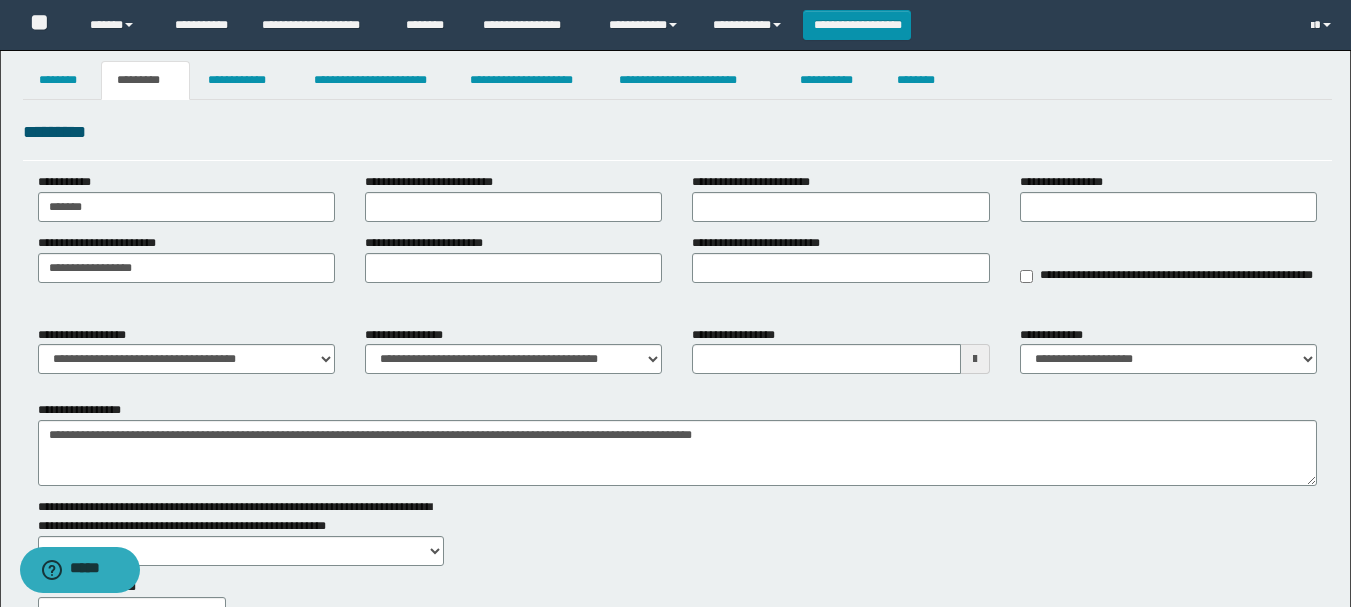 scroll, scrollTop: 0, scrollLeft: 0, axis: both 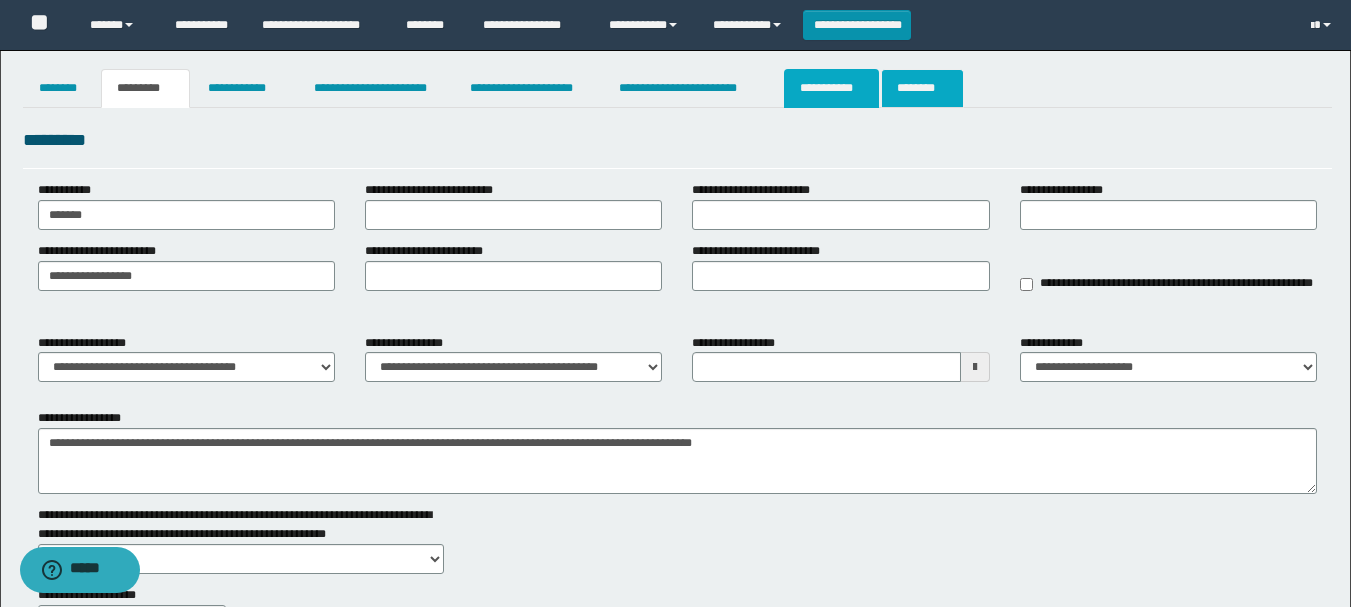 drag, startPoint x: 830, startPoint y: 76, endPoint x: 906, endPoint y: 108, distance: 82.46211 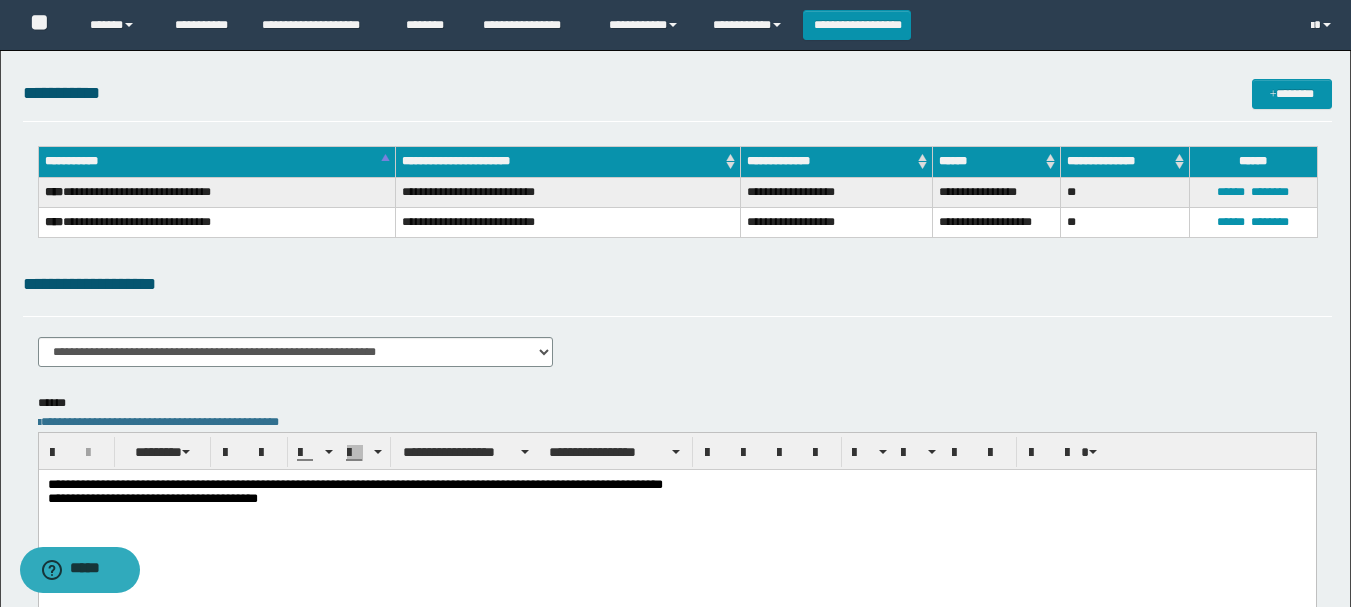 scroll, scrollTop: 75, scrollLeft: 0, axis: vertical 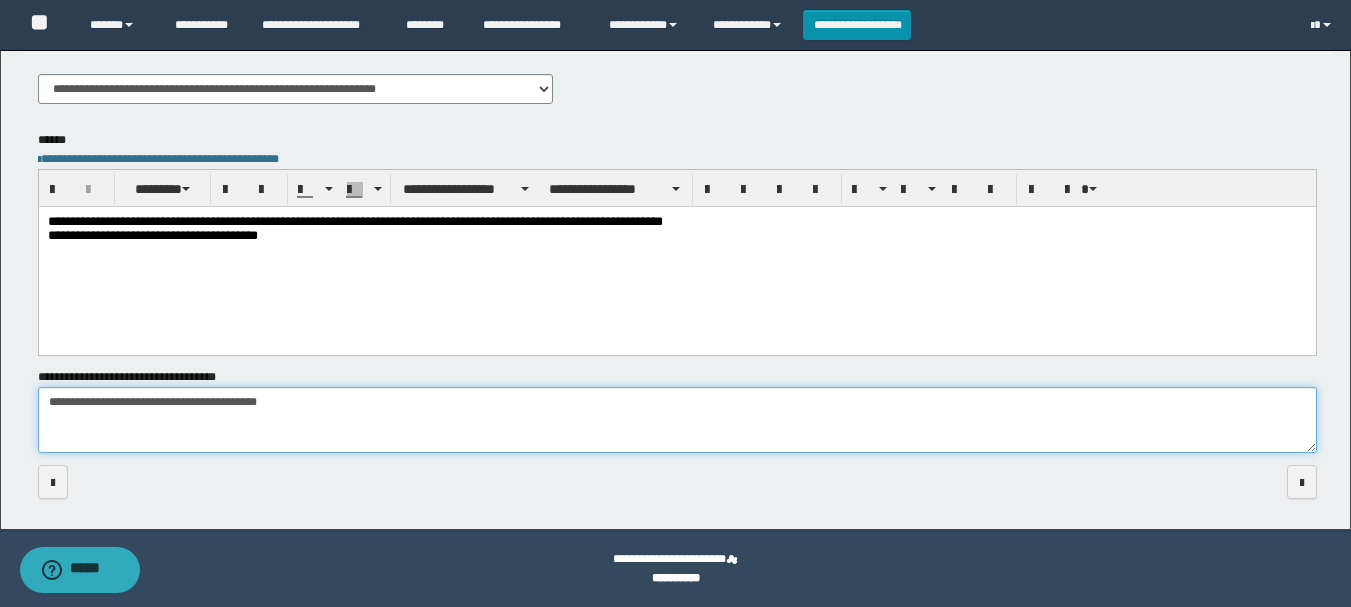 click on "**********" at bounding box center (677, 420) 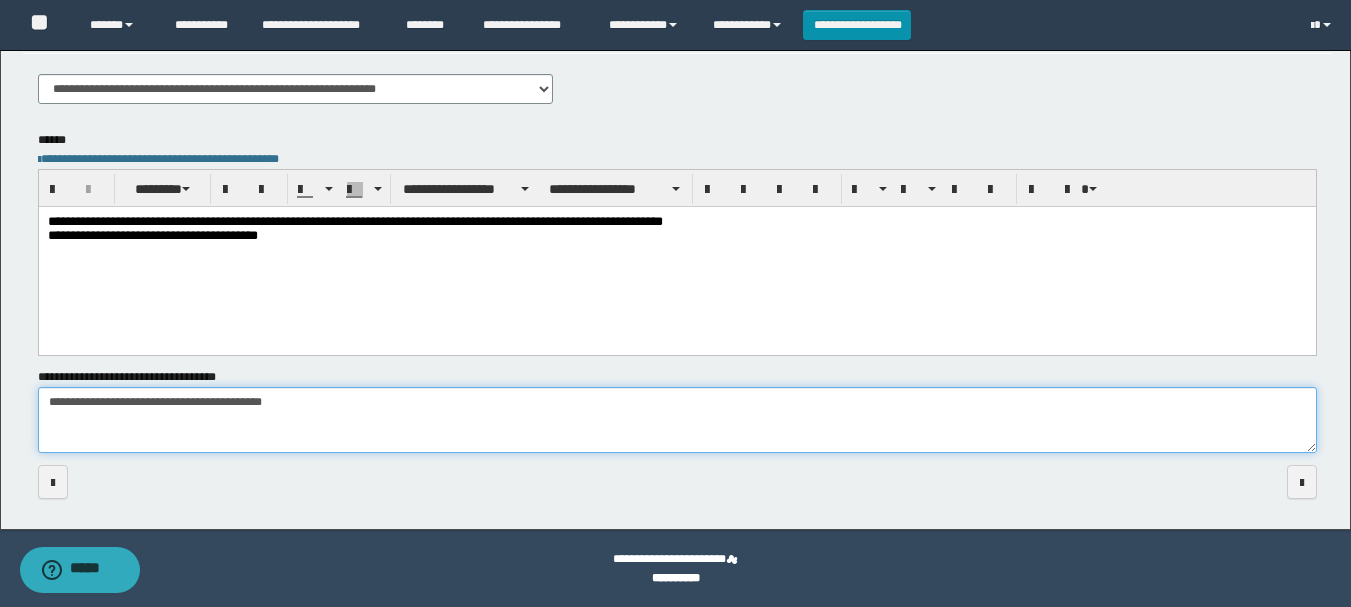 click on "**********" at bounding box center [677, 420] 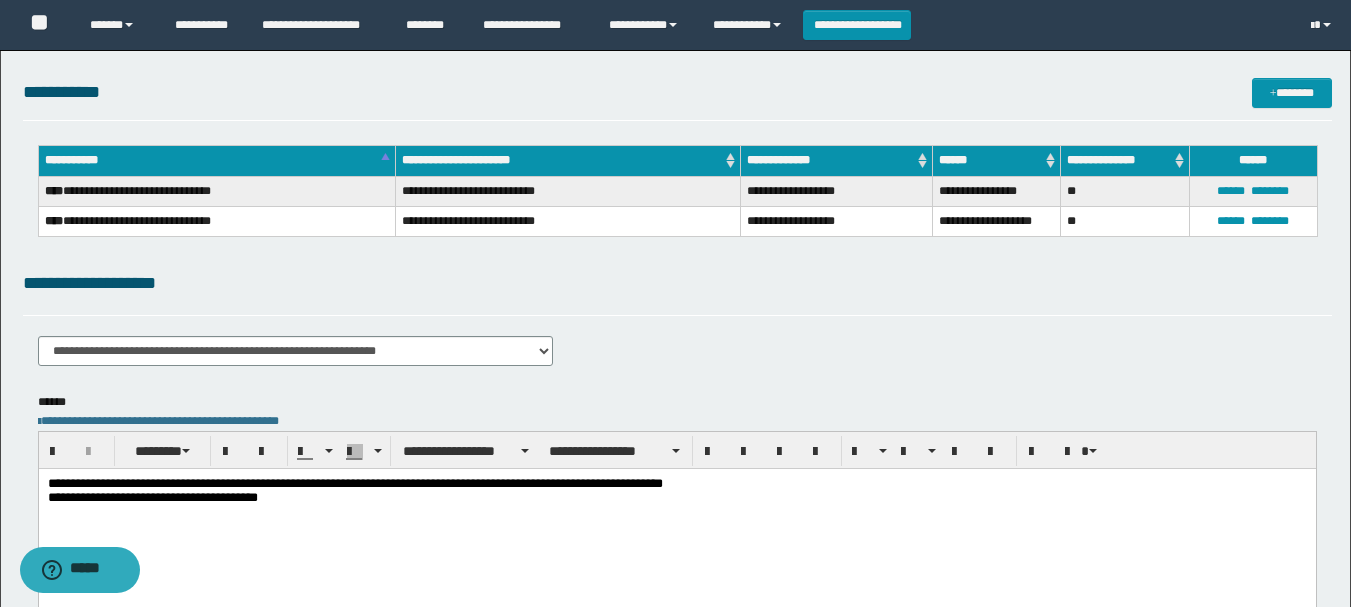 scroll, scrollTop: 24, scrollLeft: 0, axis: vertical 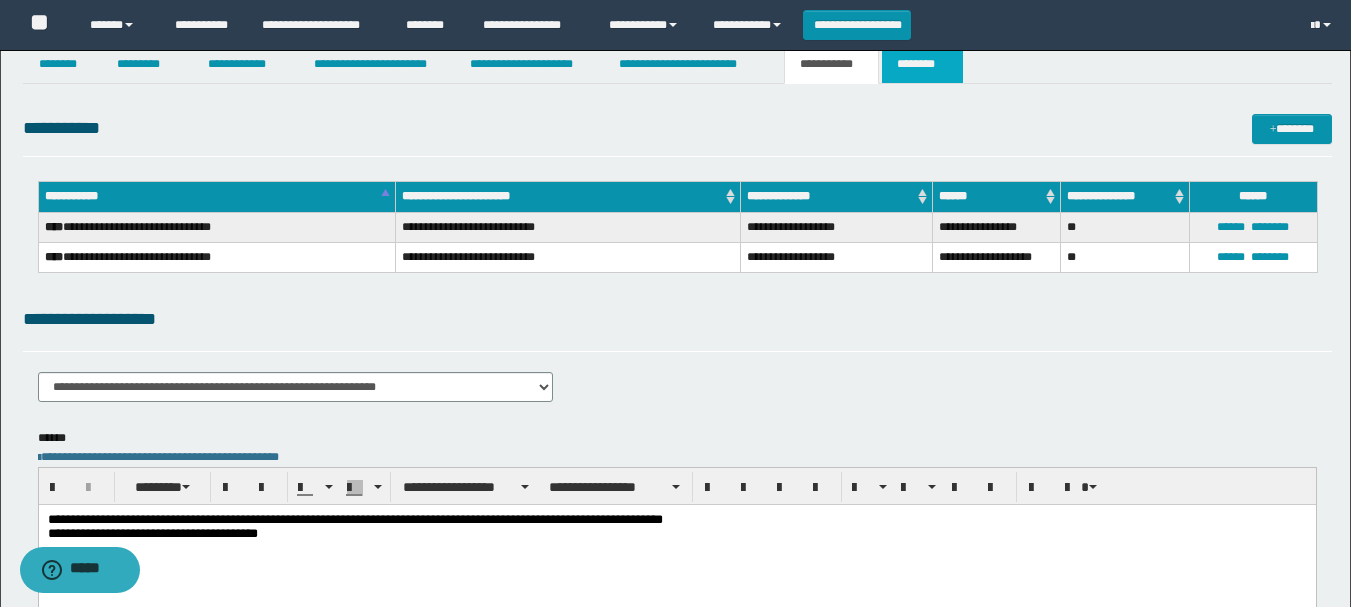 type on "**********" 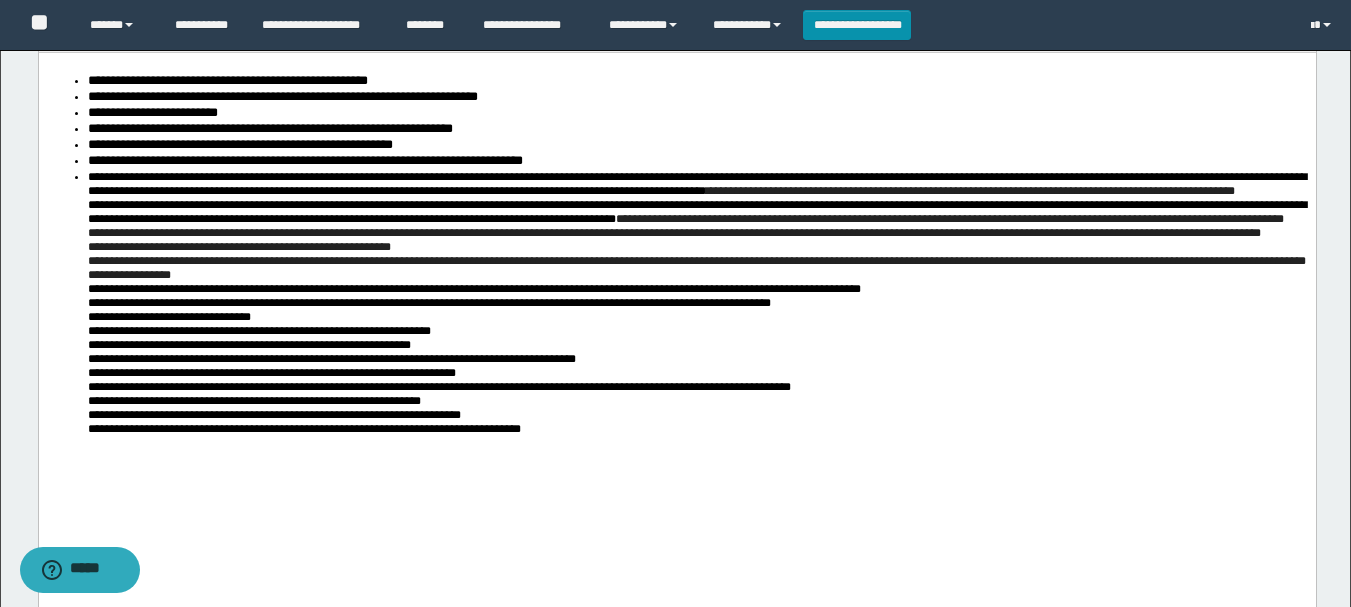 scroll, scrollTop: 824, scrollLeft: 0, axis: vertical 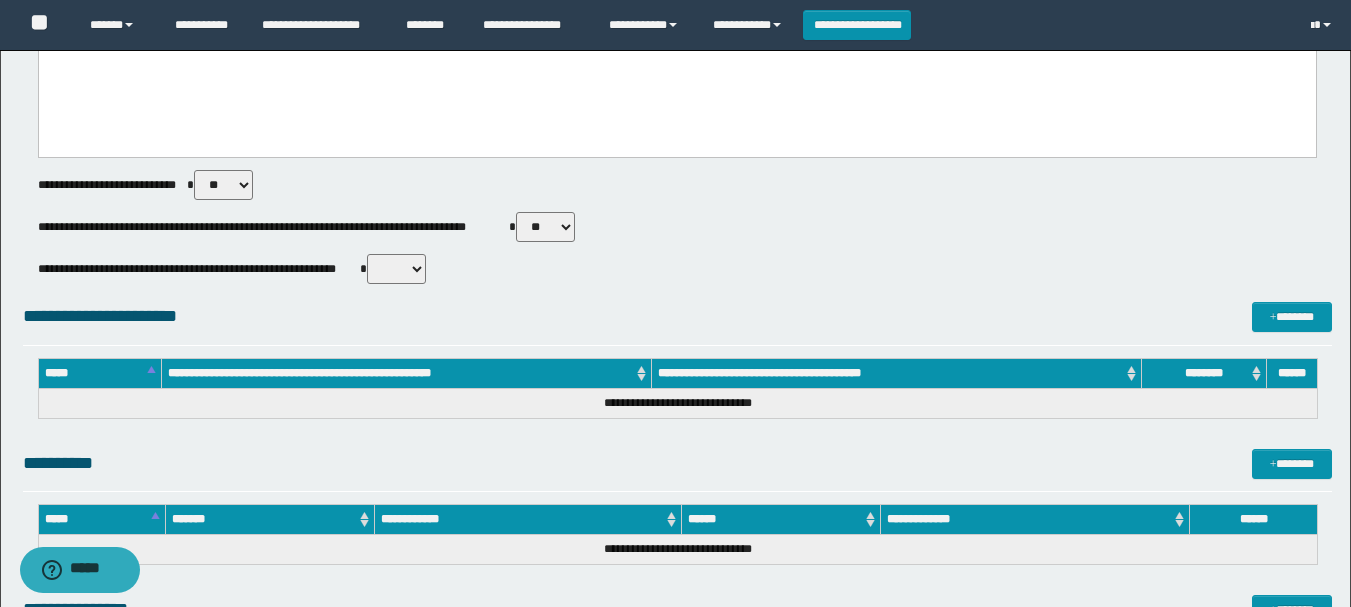 click on "**
**" at bounding box center (396, 269) 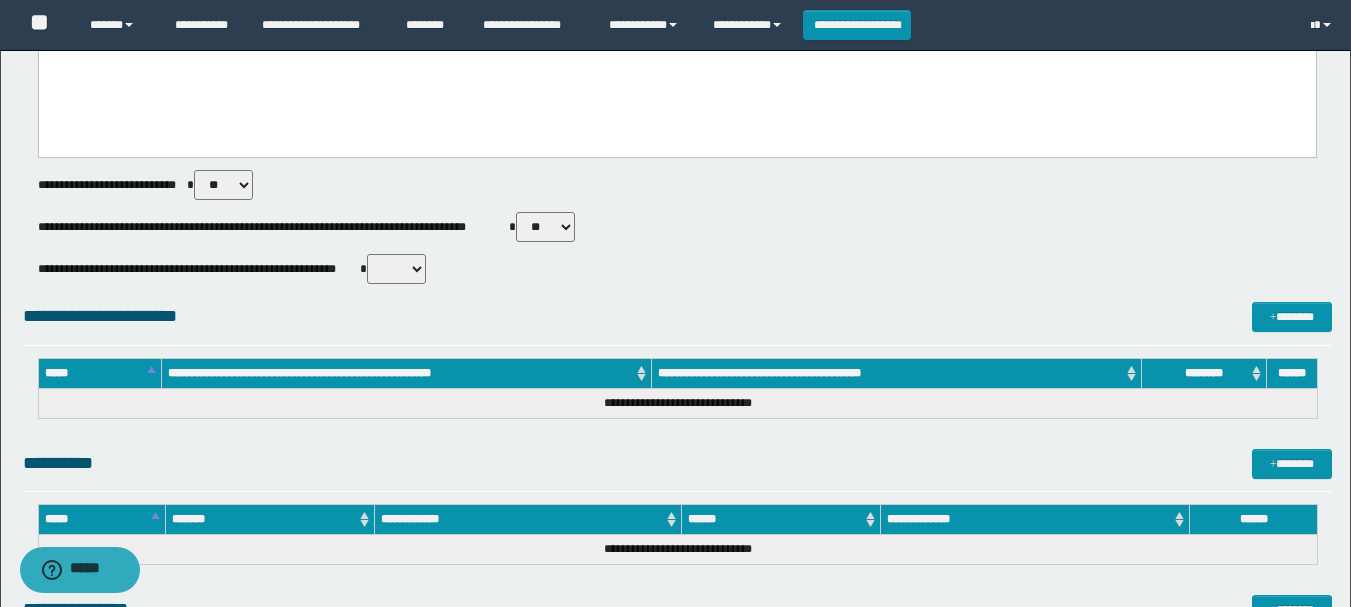select on "*****" 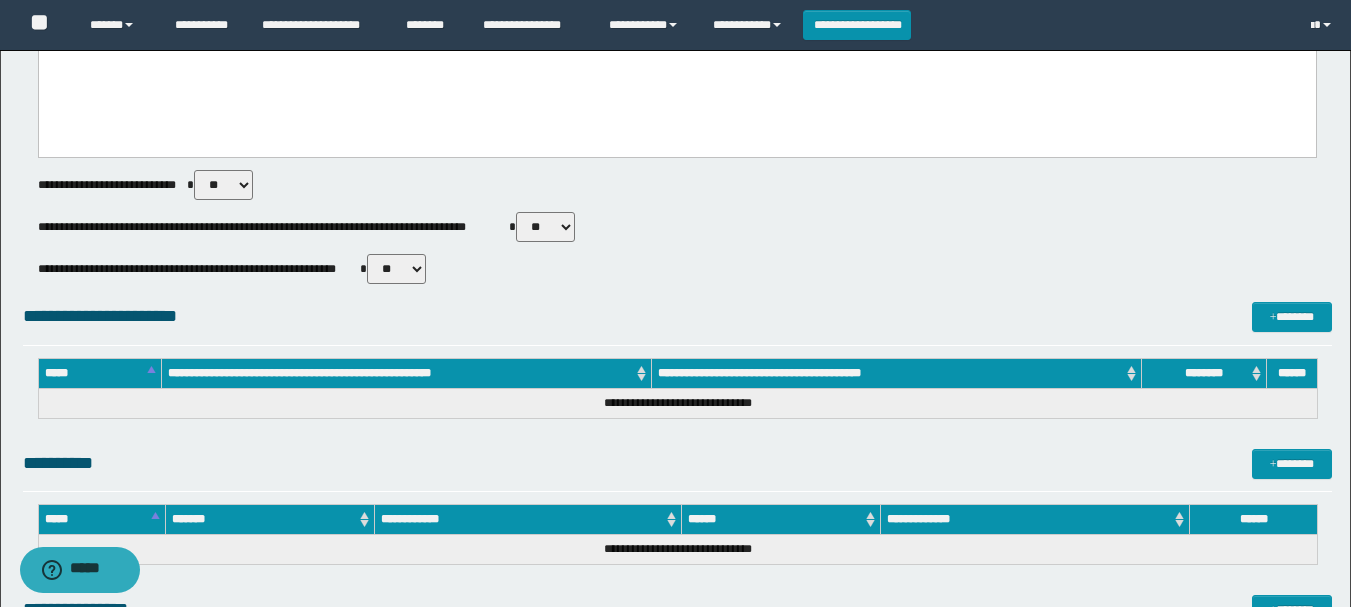 click on "**
**" at bounding box center [396, 269] 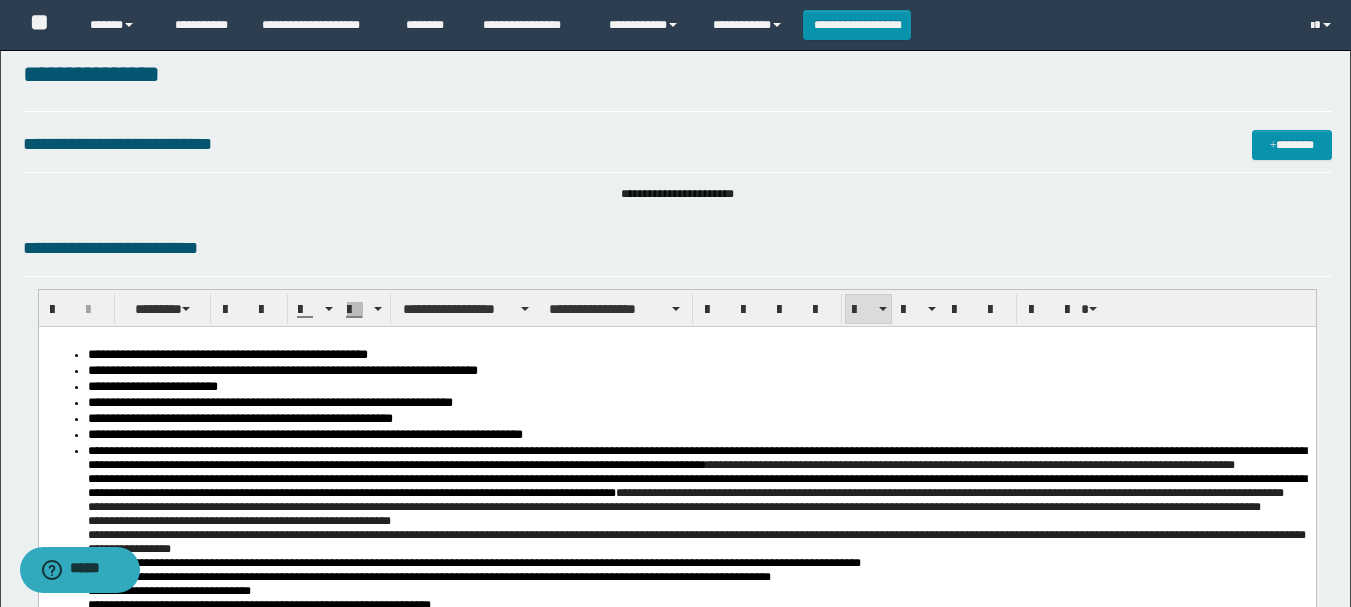 scroll, scrollTop: 56, scrollLeft: 0, axis: vertical 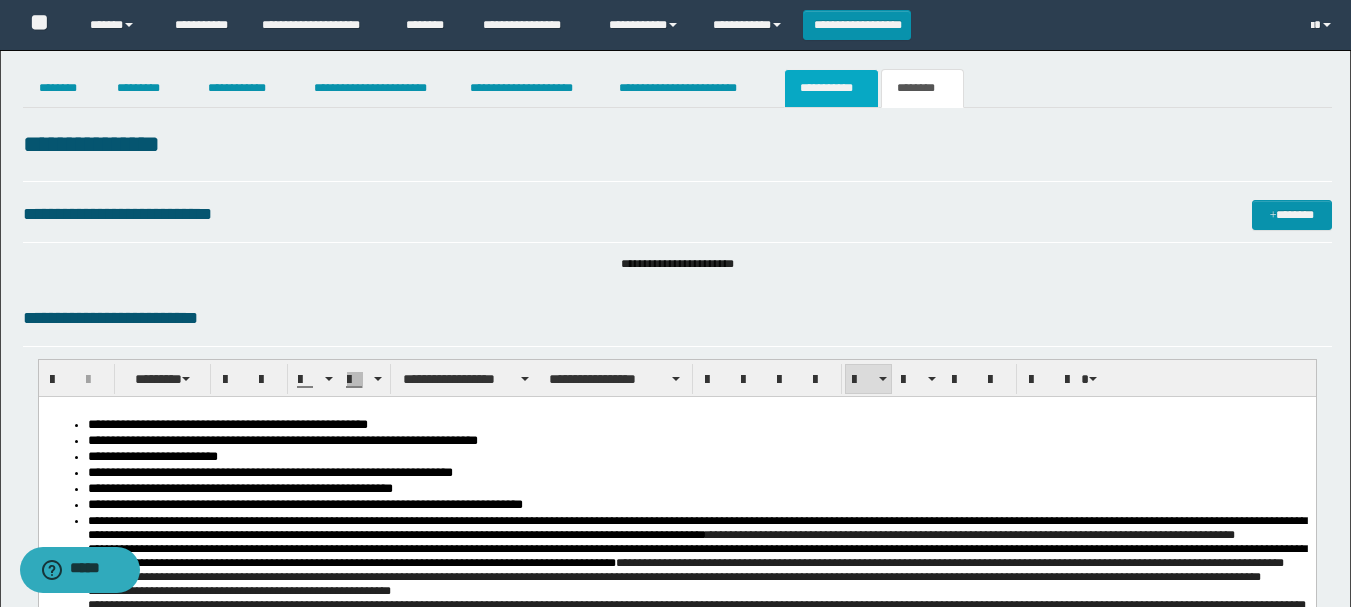 click on "**********" at bounding box center [831, 88] 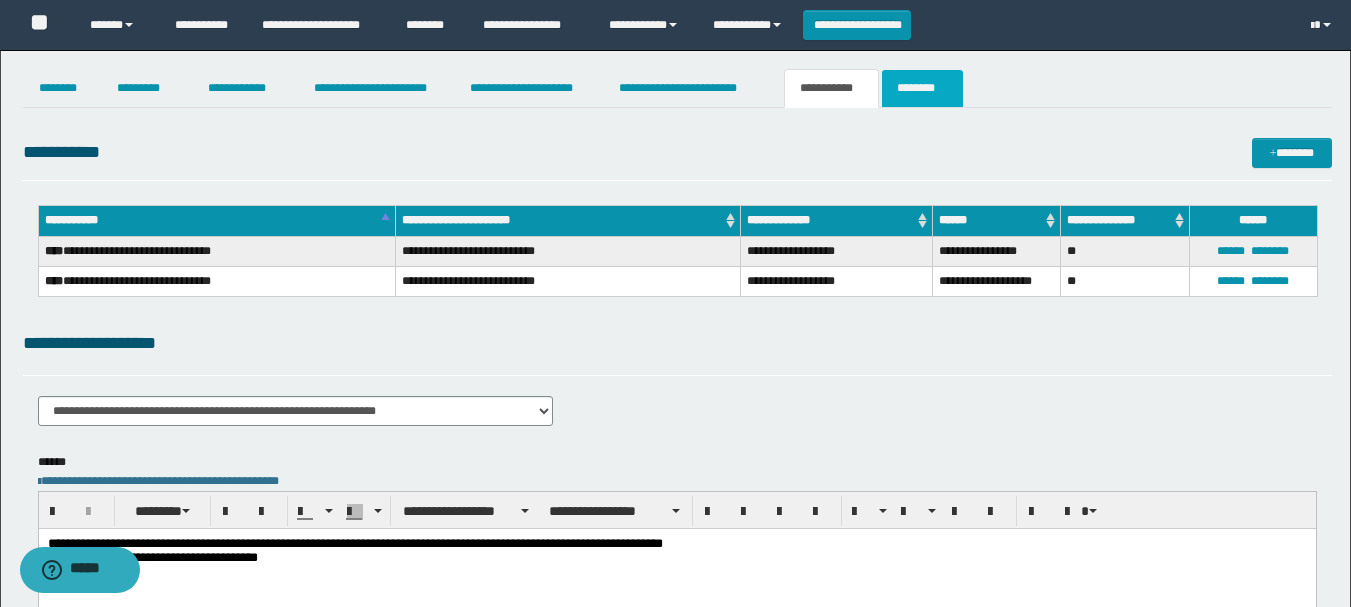 click on "********" at bounding box center (922, 88) 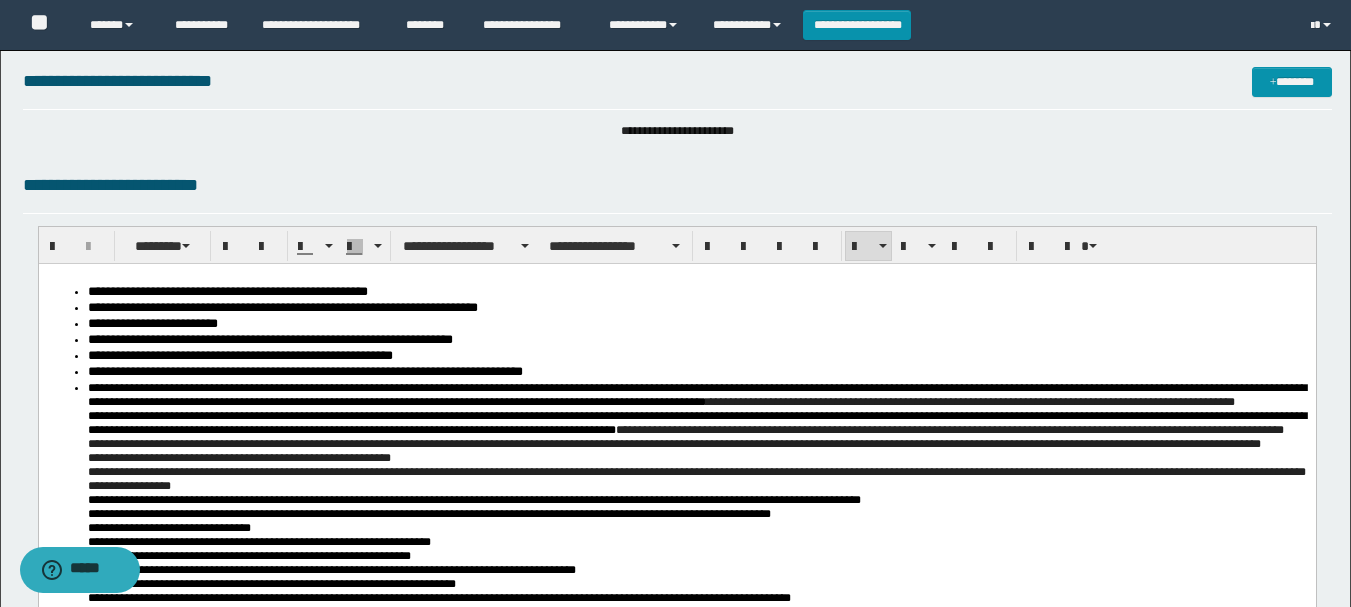 scroll, scrollTop: 0, scrollLeft: 0, axis: both 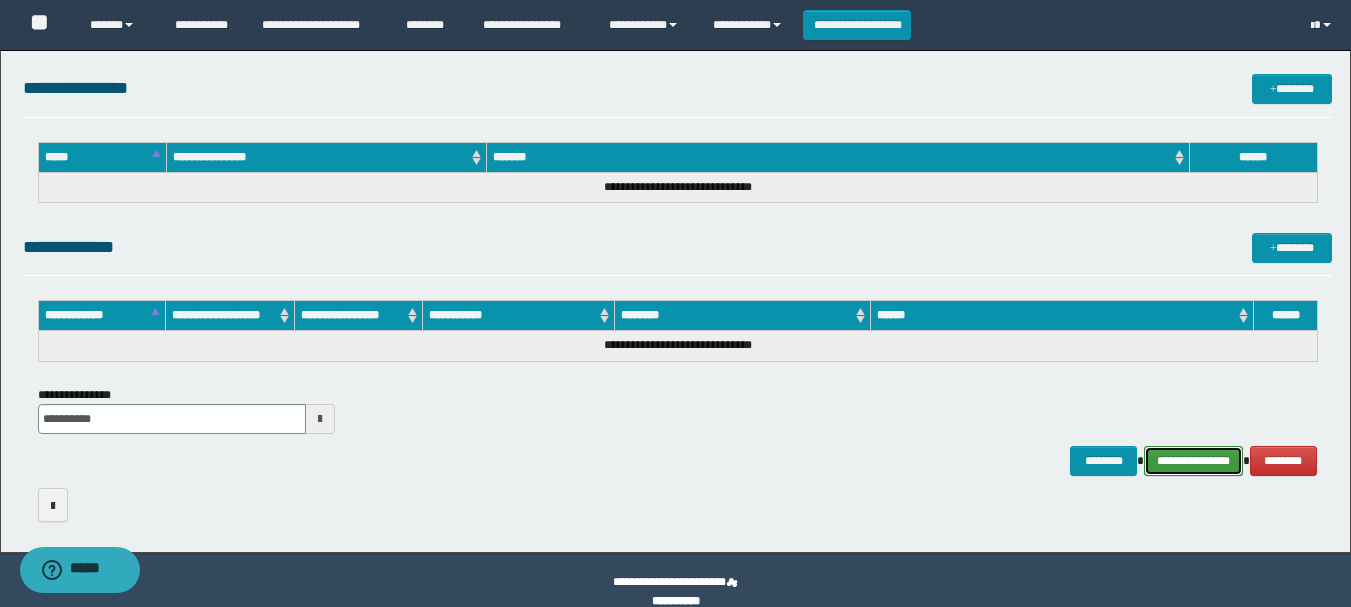 click on "**********" at bounding box center (1193, 461) 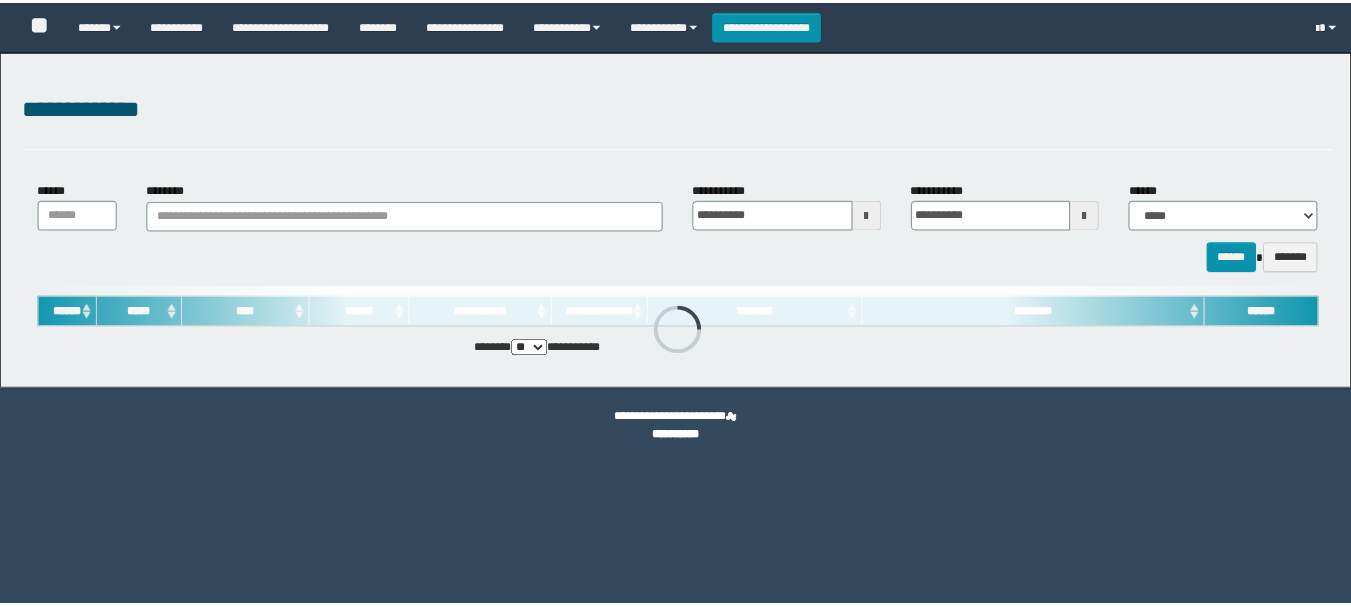 scroll, scrollTop: 0, scrollLeft: 0, axis: both 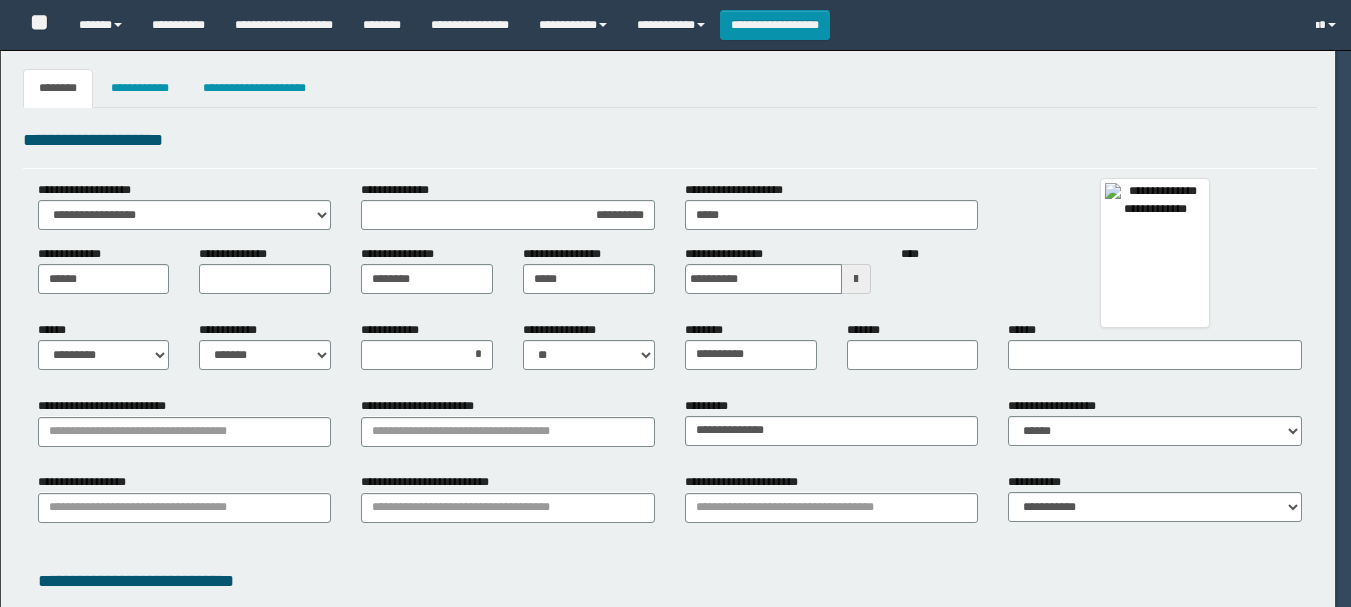 select on "*" 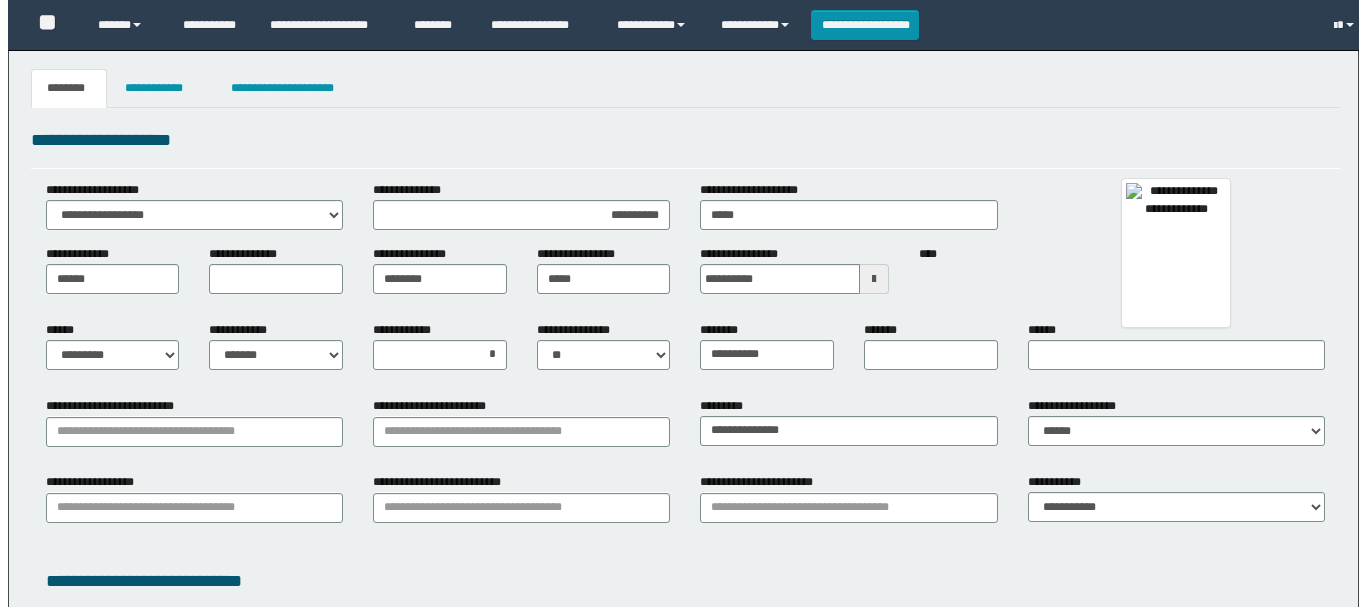 scroll, scrollTop: 0, scrollLeft: 0, axis: both 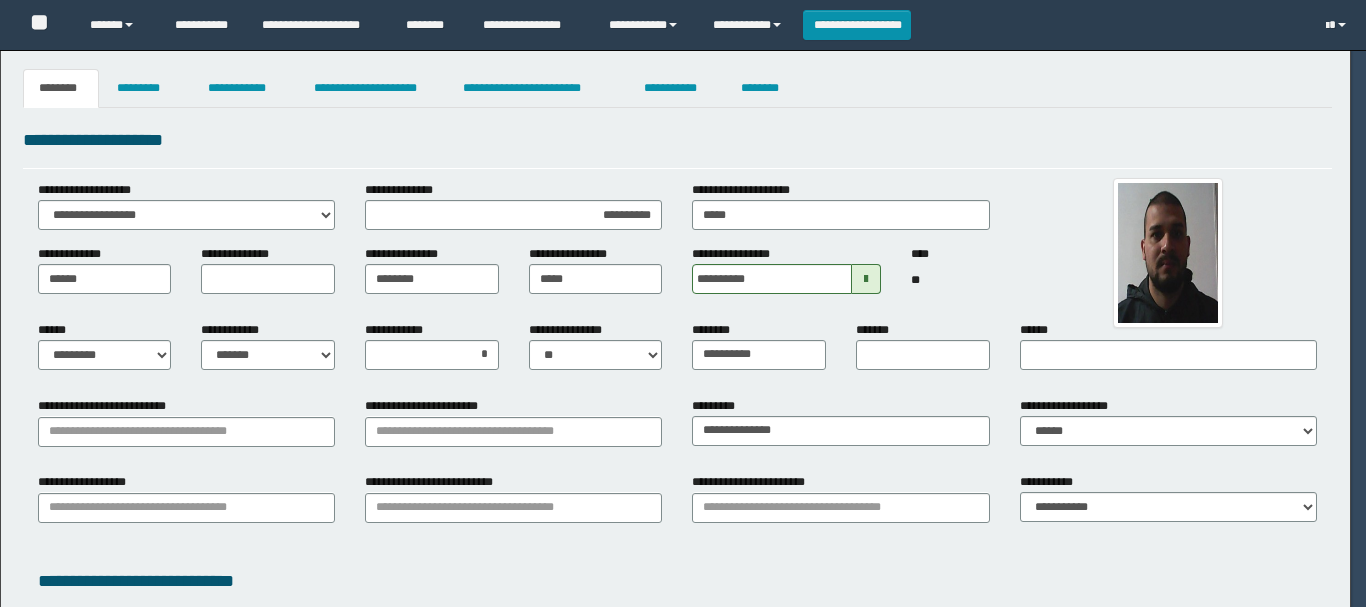 type on "*********" 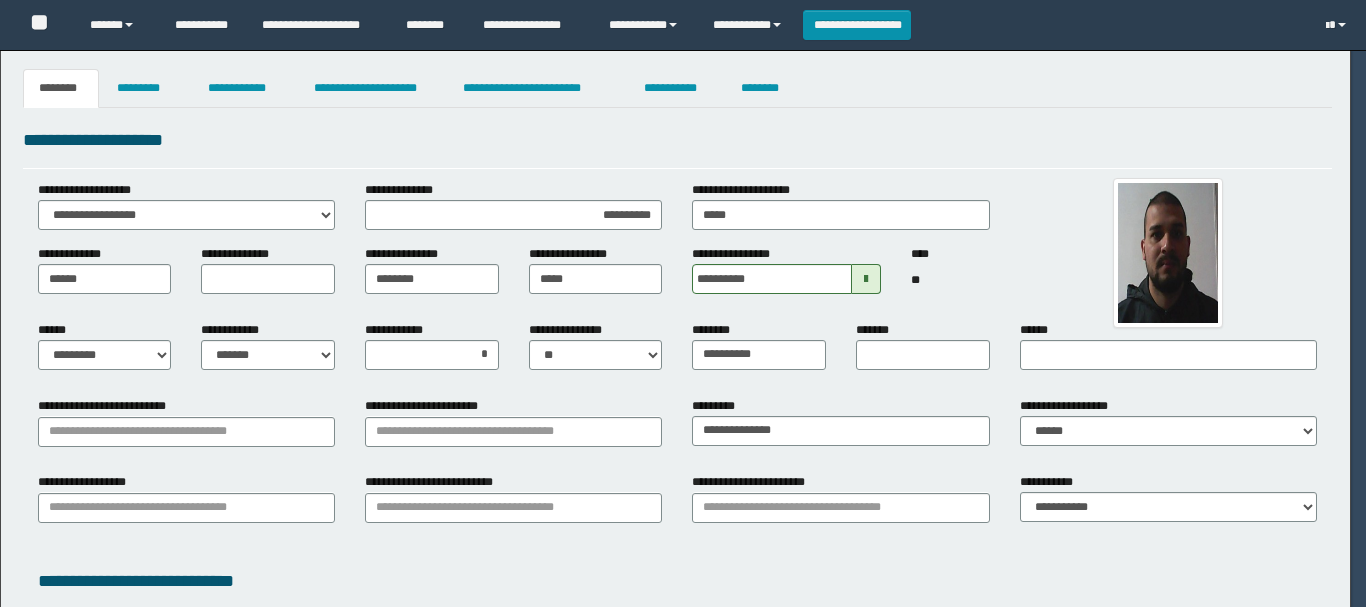 type on "*****" 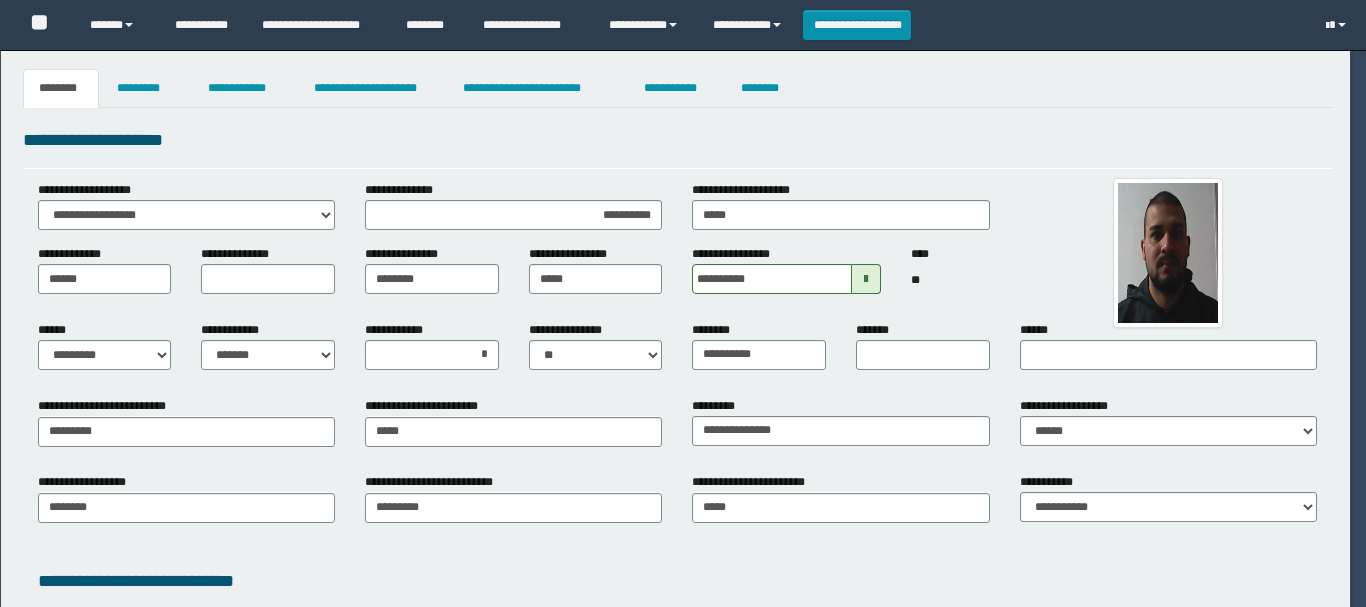 select on "*" 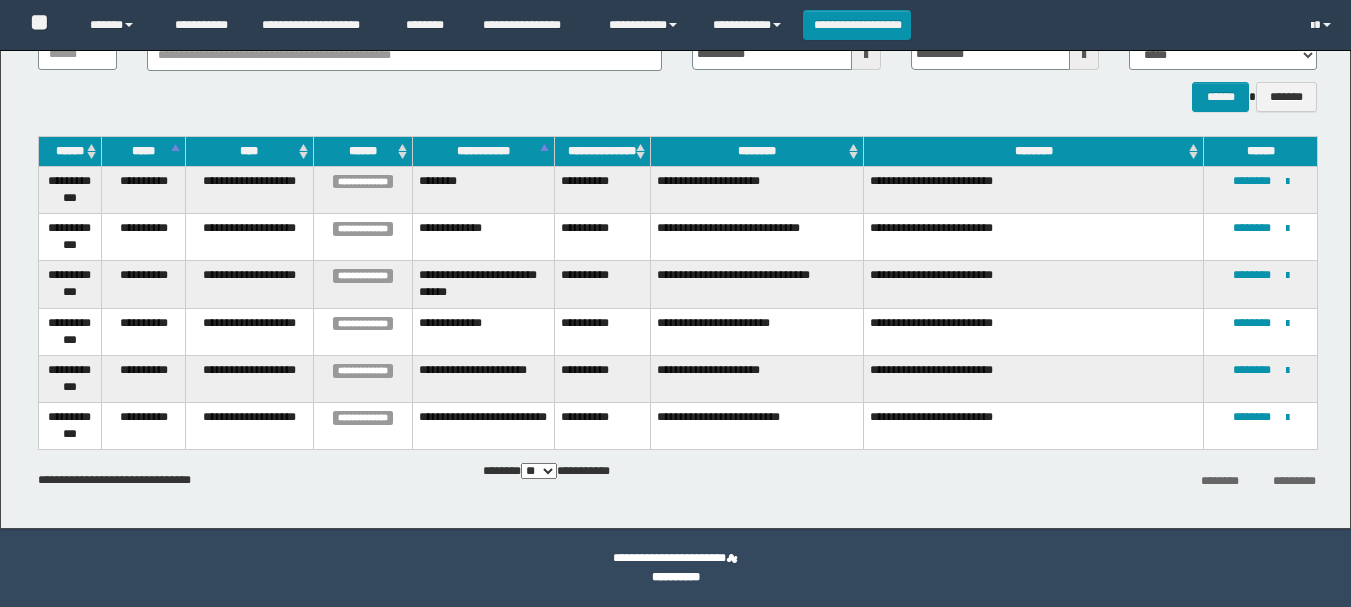 scroll, scrollTop: 160, scrollLeft: 0, axis: vertical 